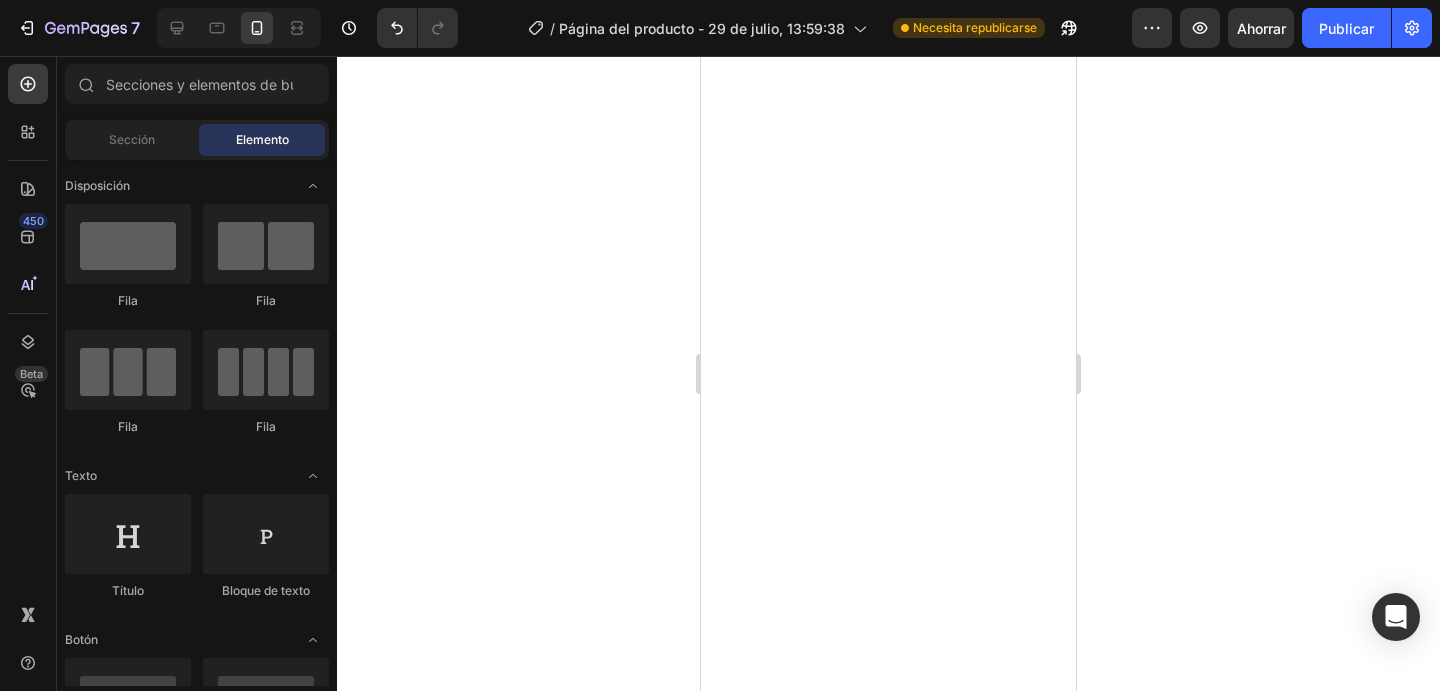 scroll, scrollTop: 0, scrollLeft: 0, axis: both 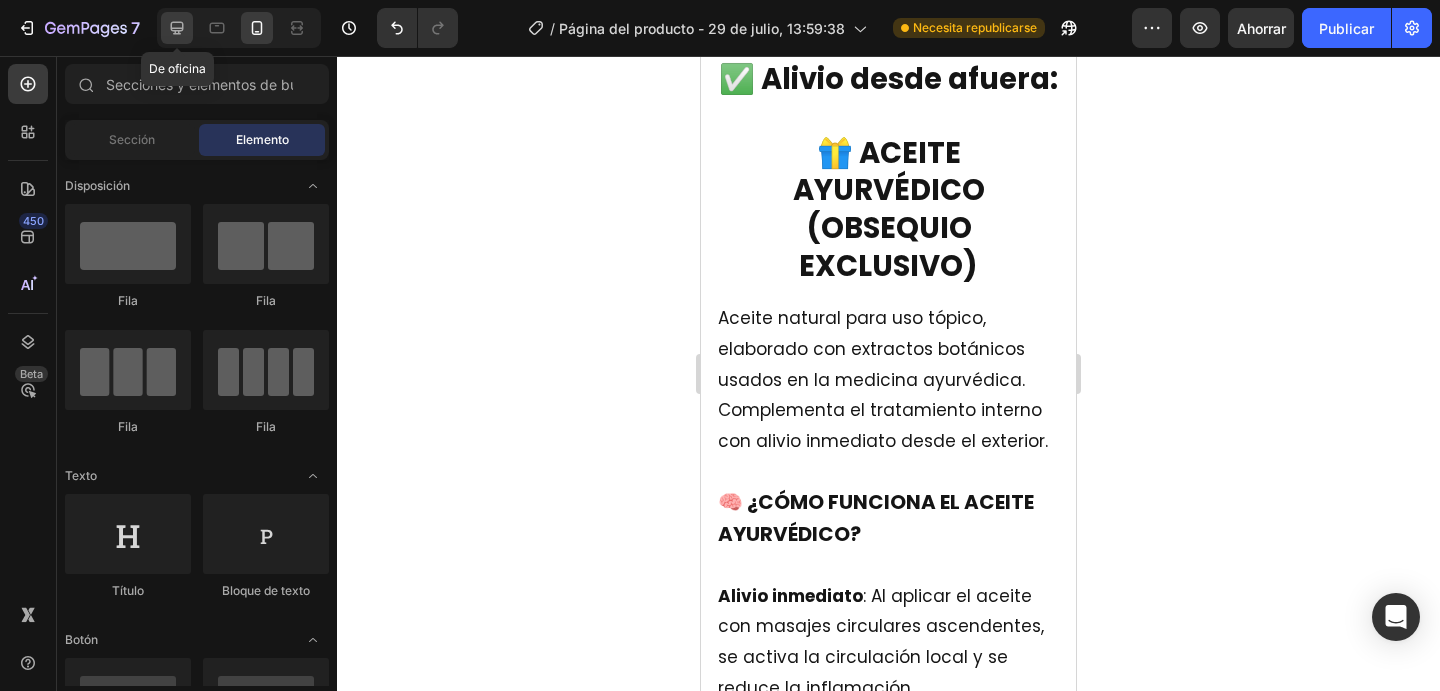 click 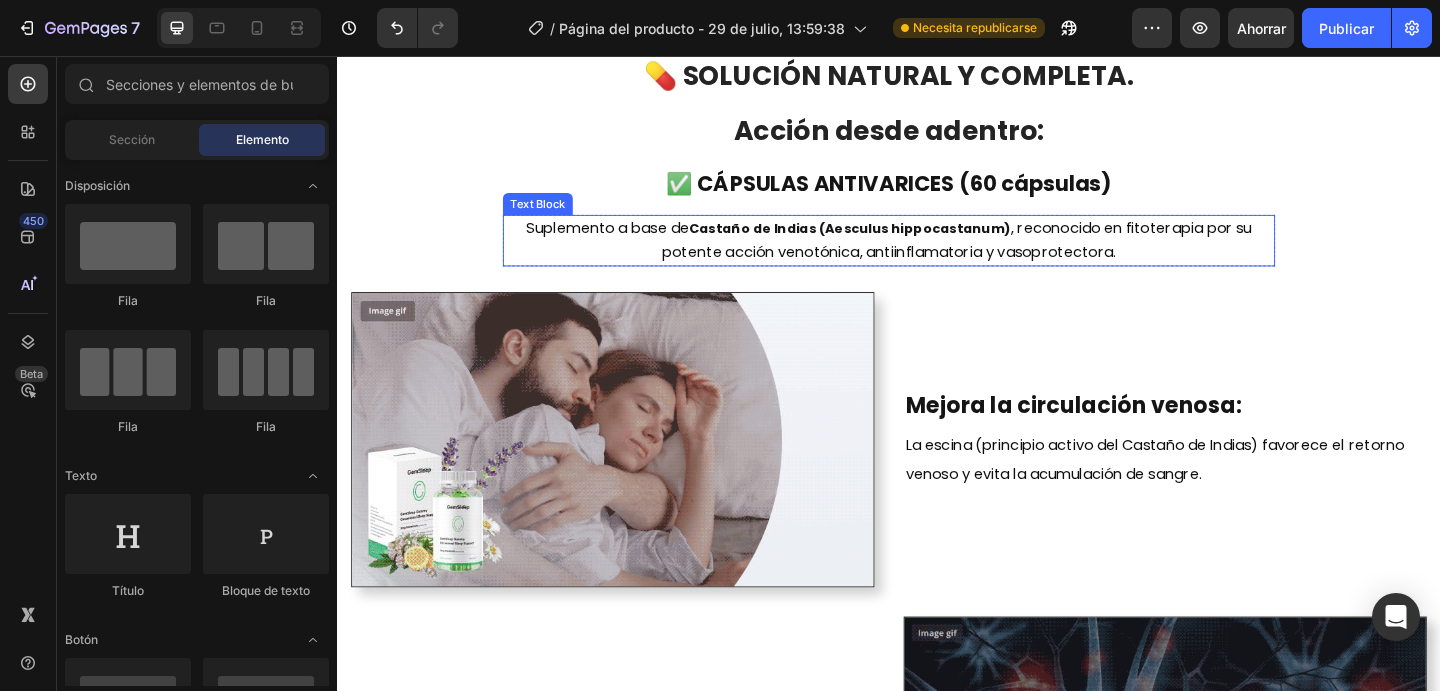scroll, scrollTop: 1892, scrollLeft: 0, axis: vertical 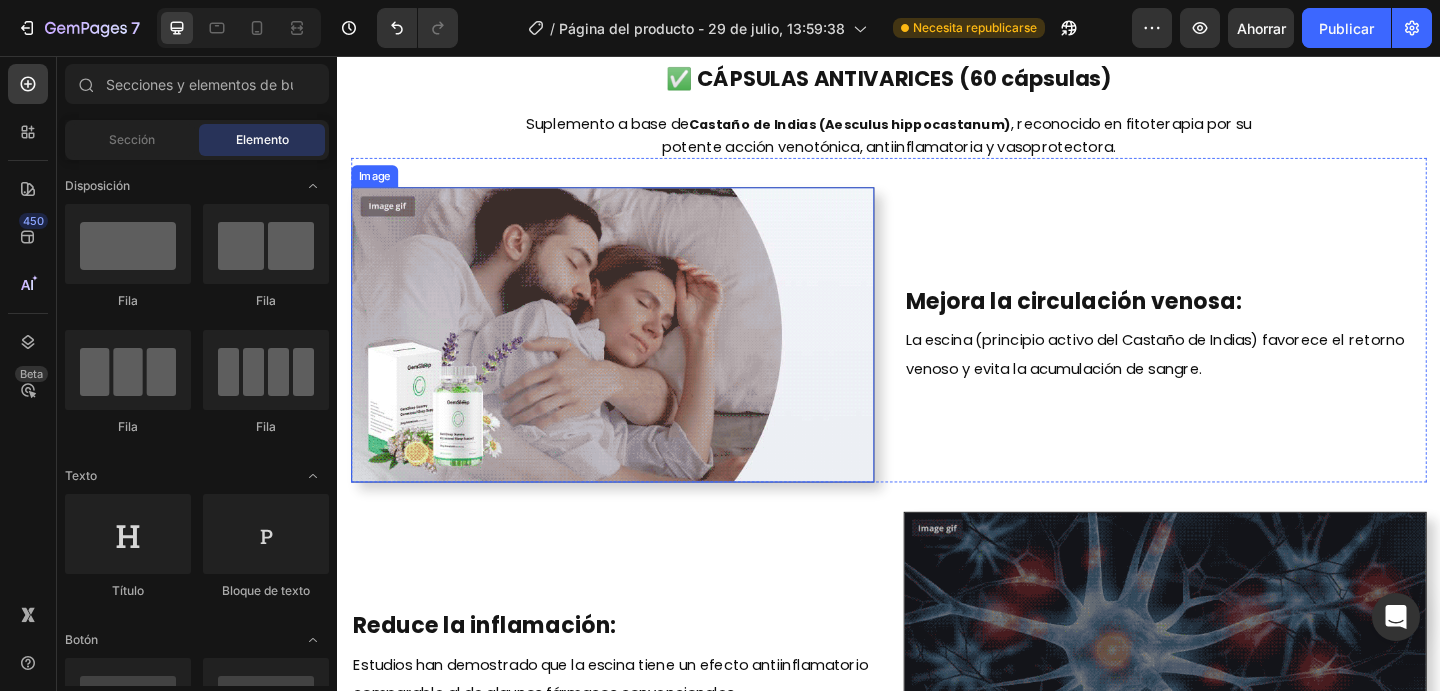 click at bounding box center [636, 359] 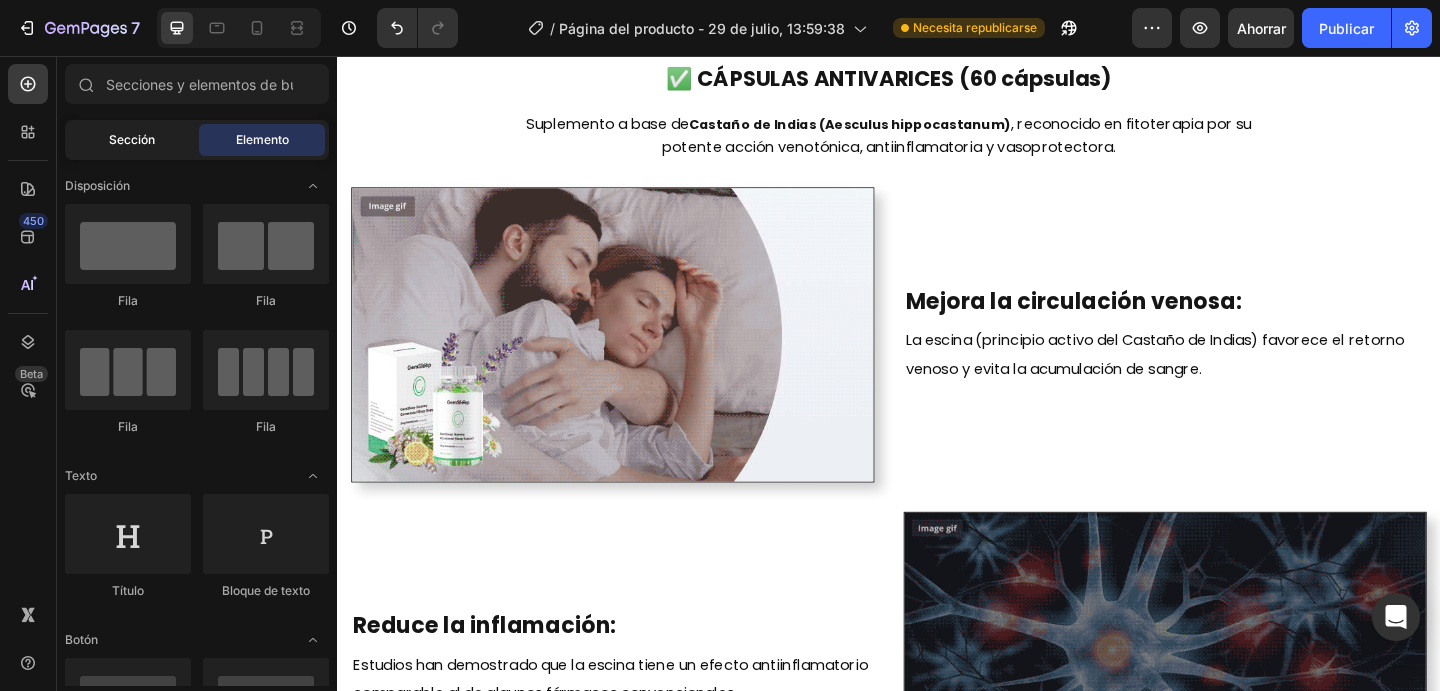 click on "Sección" at bounding box center (132, 139) 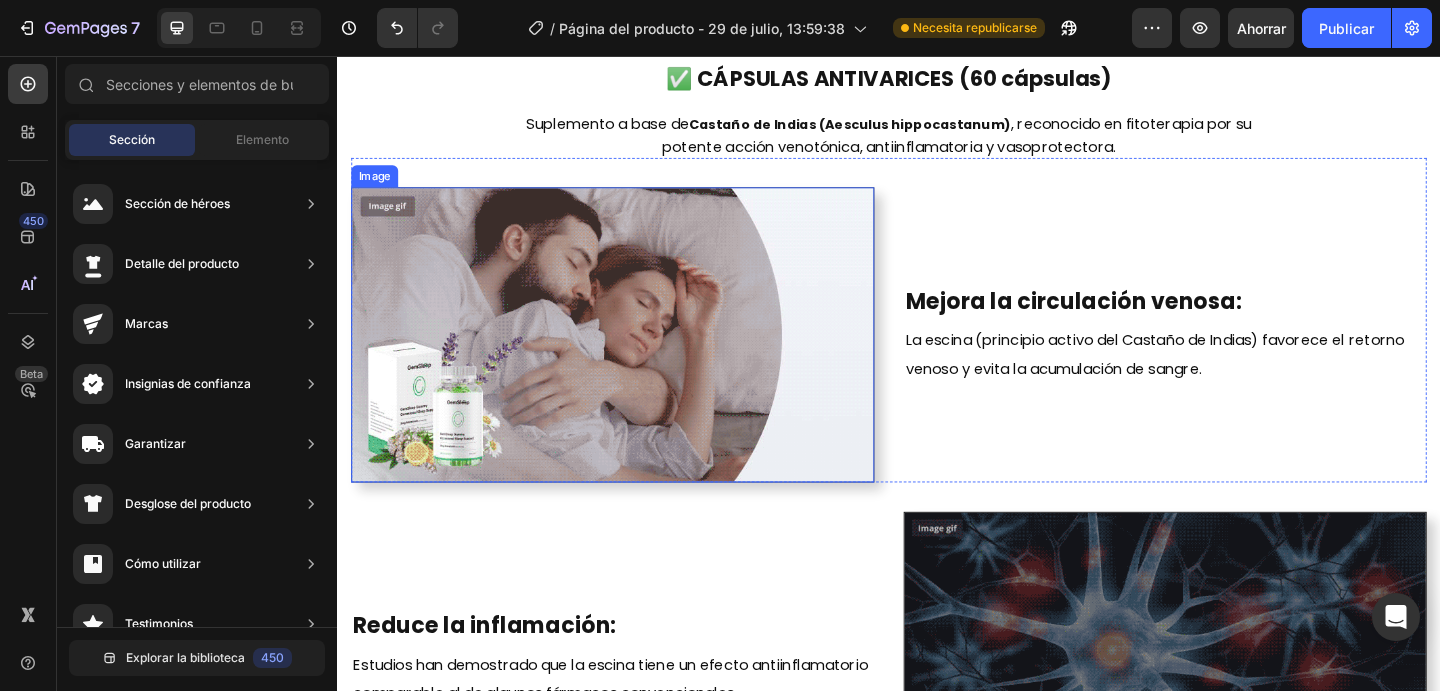 click at bounding box center (636, 359) 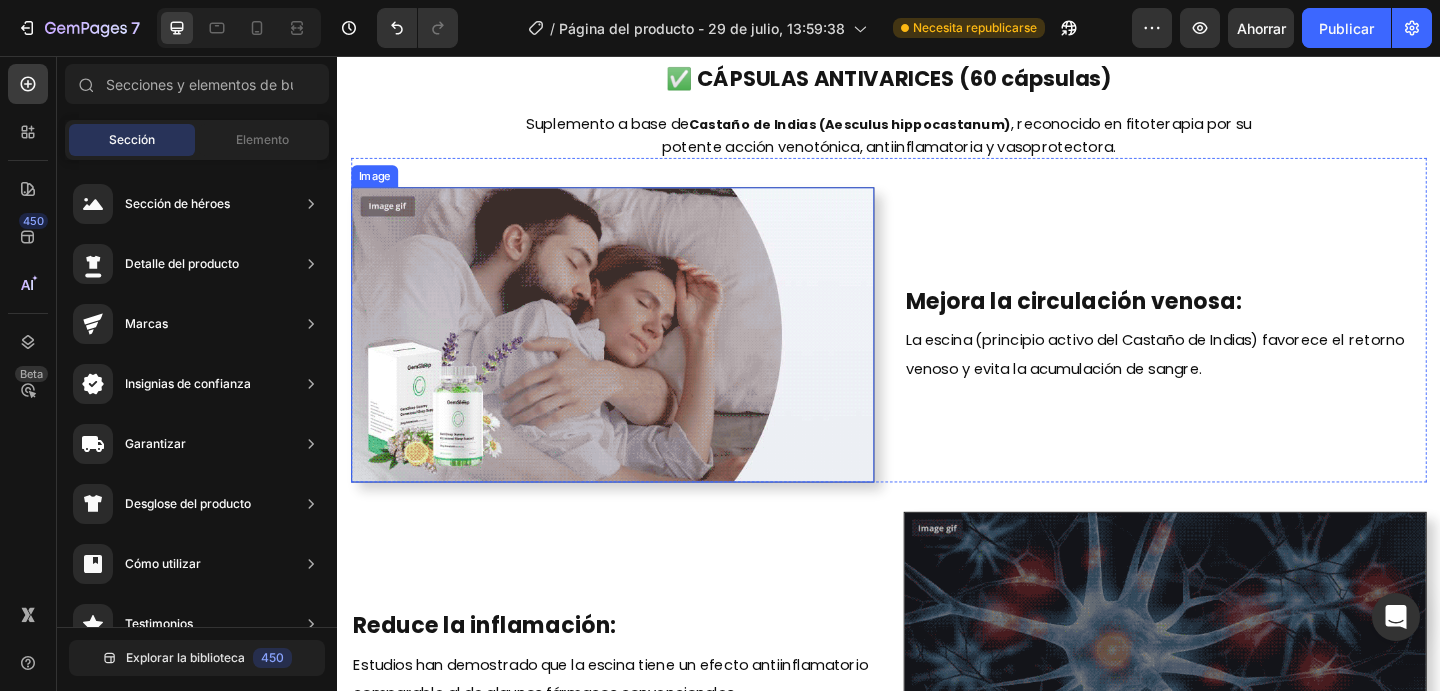 click at bounding box center (636, 359) 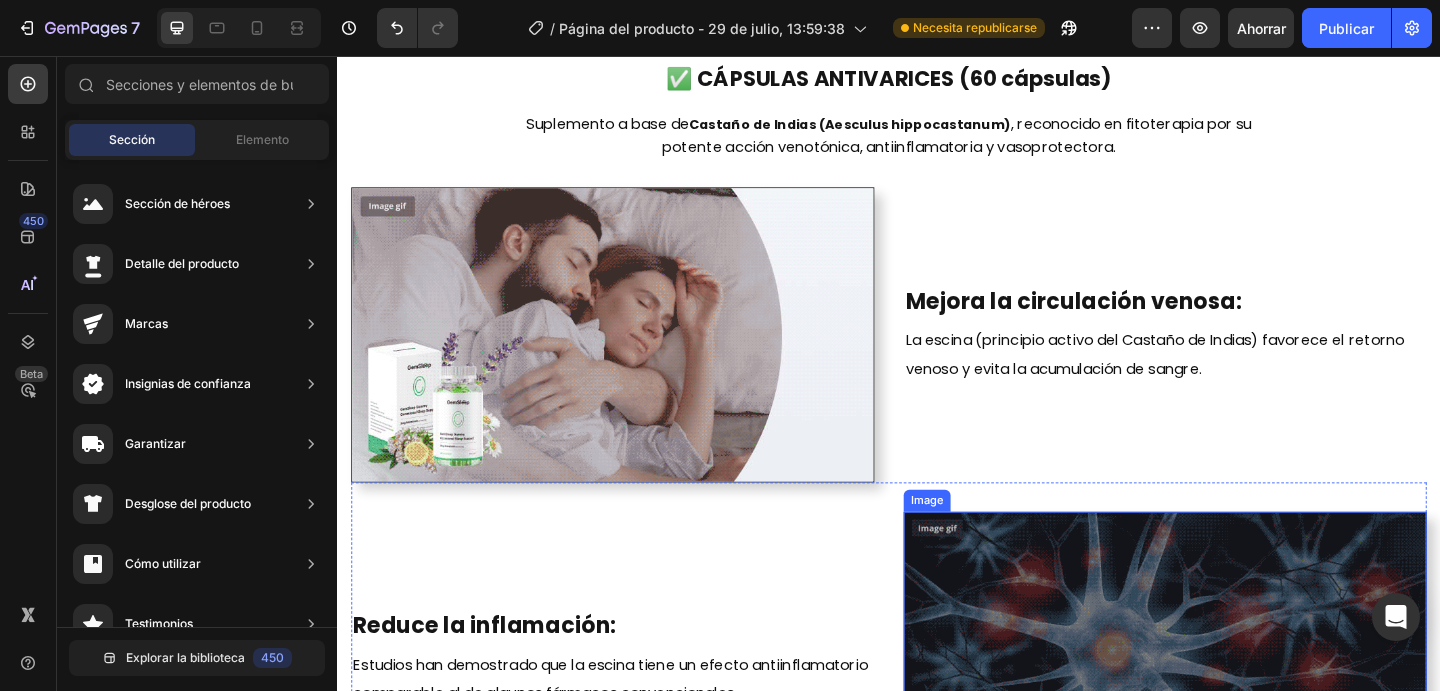 click at bounding box center (1237, 712) 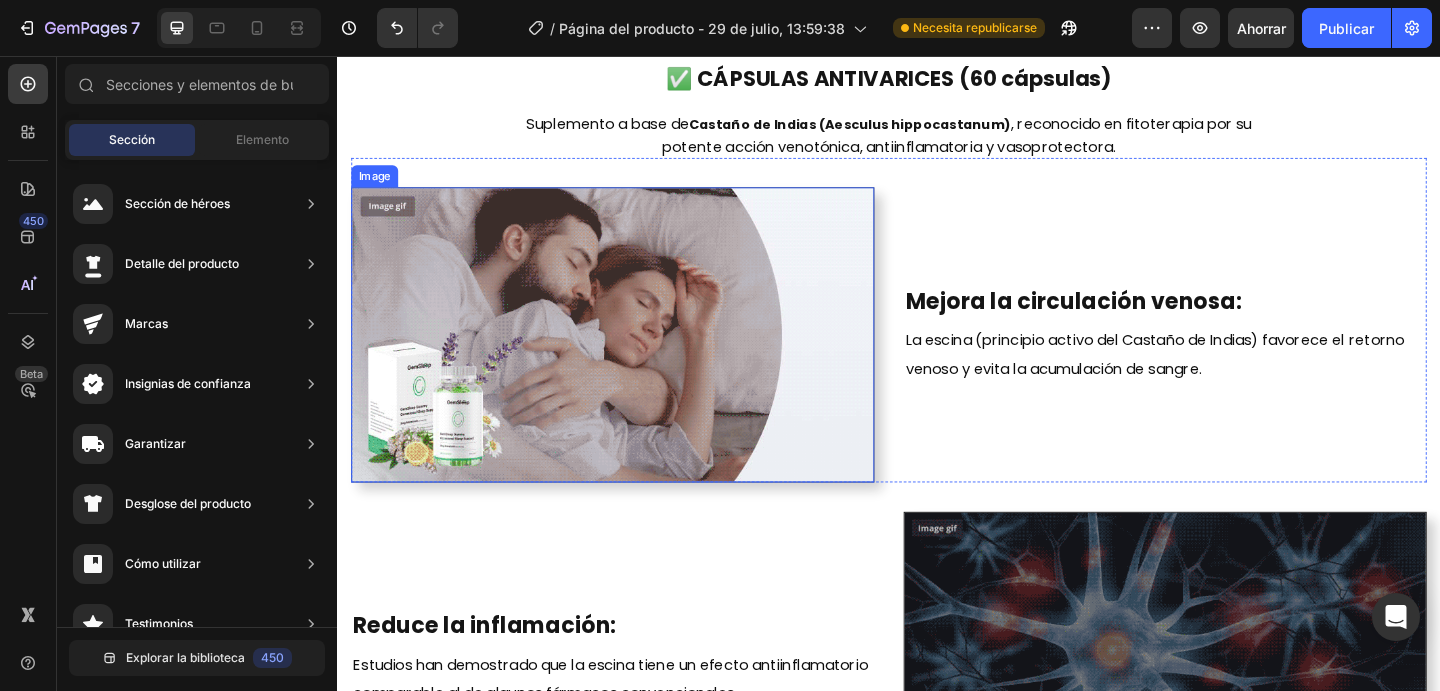 click on "Image" at bounding box center (377, 187) 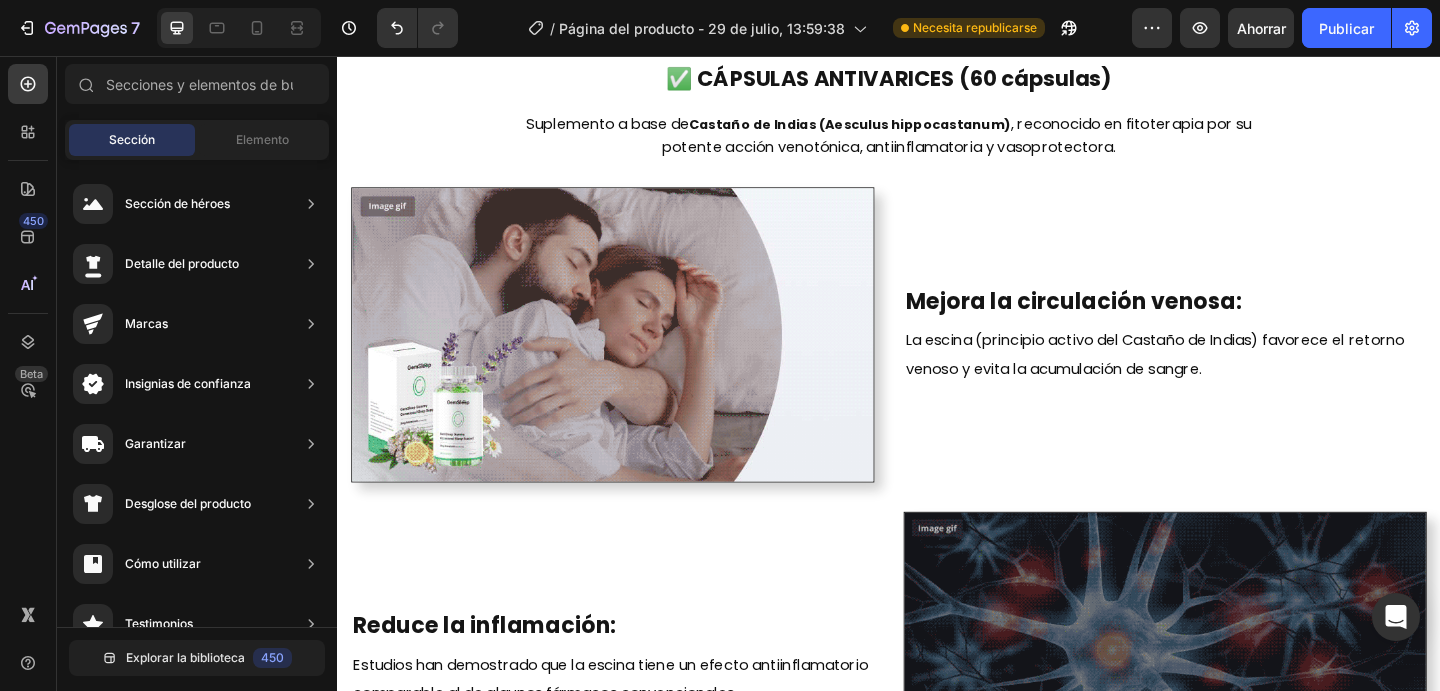 click on "450 Beta" at bounding box center (28, 329) 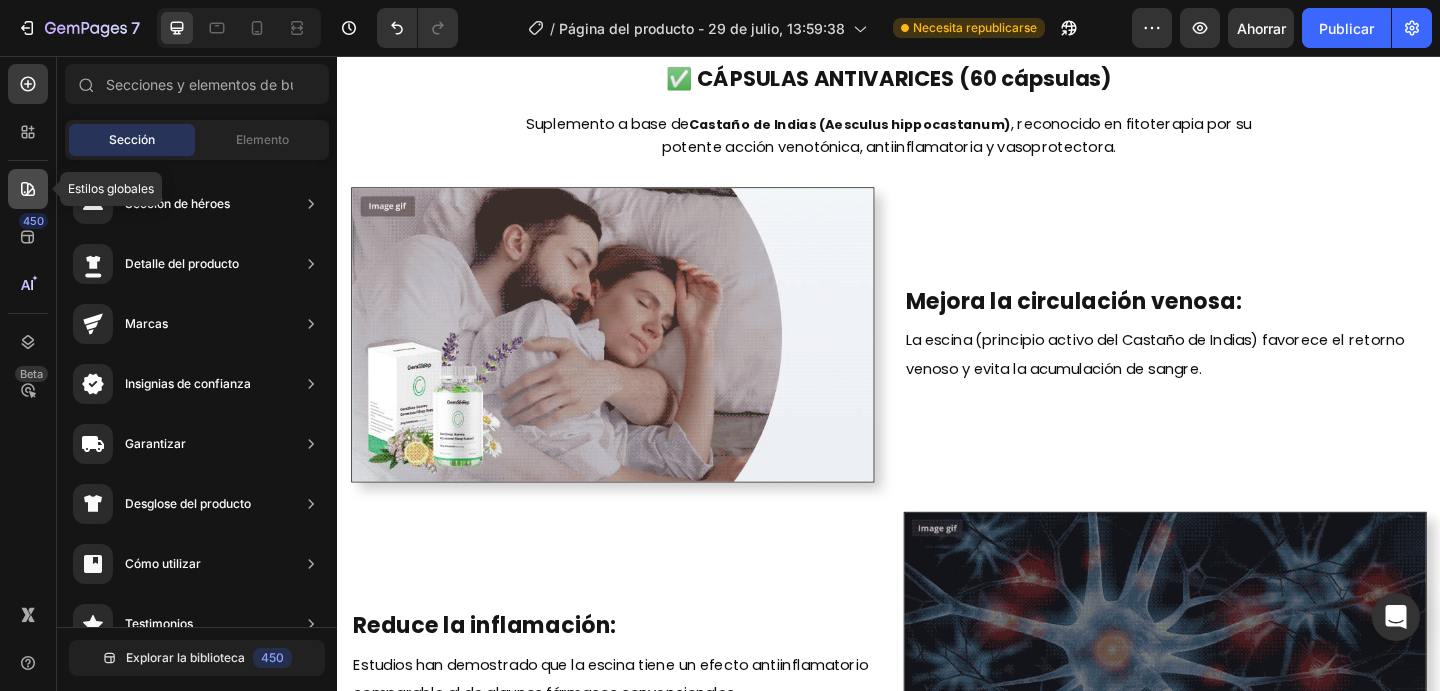 click 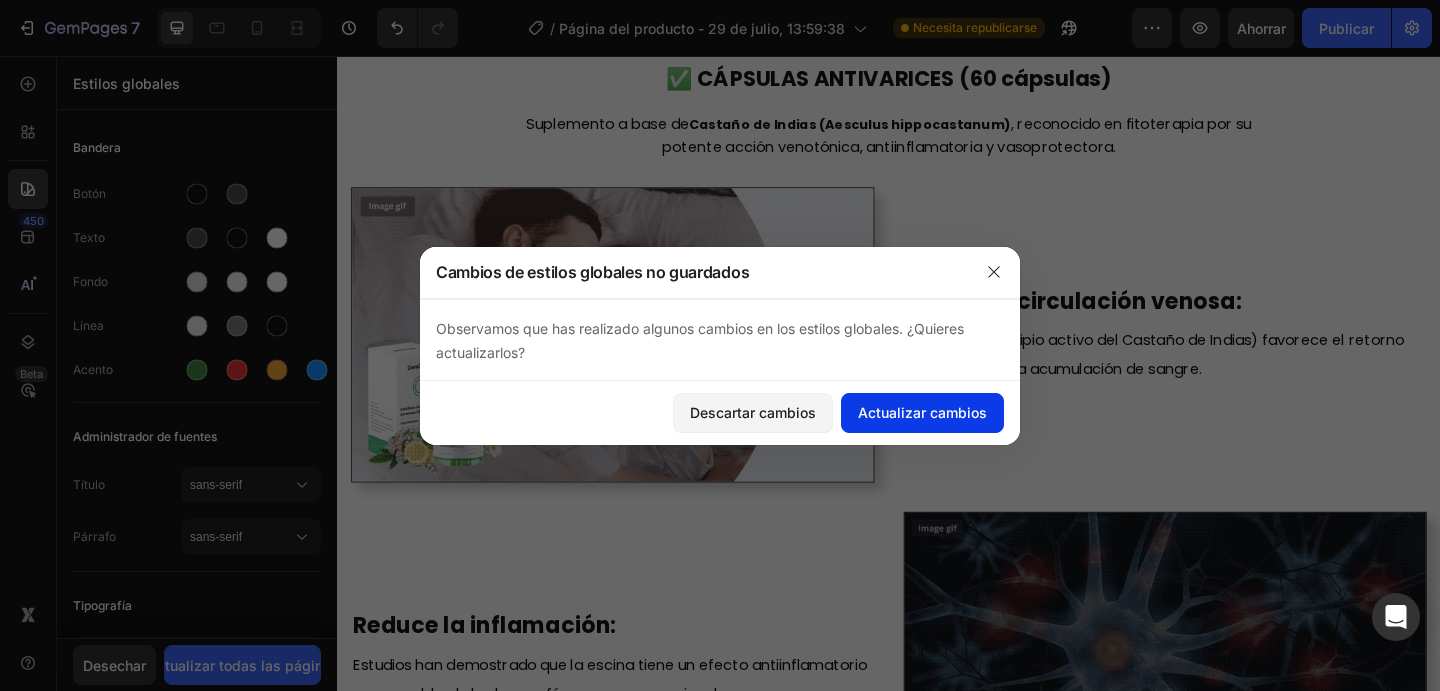 click on "Actualizar cambios" at bounding box center [922, 412] 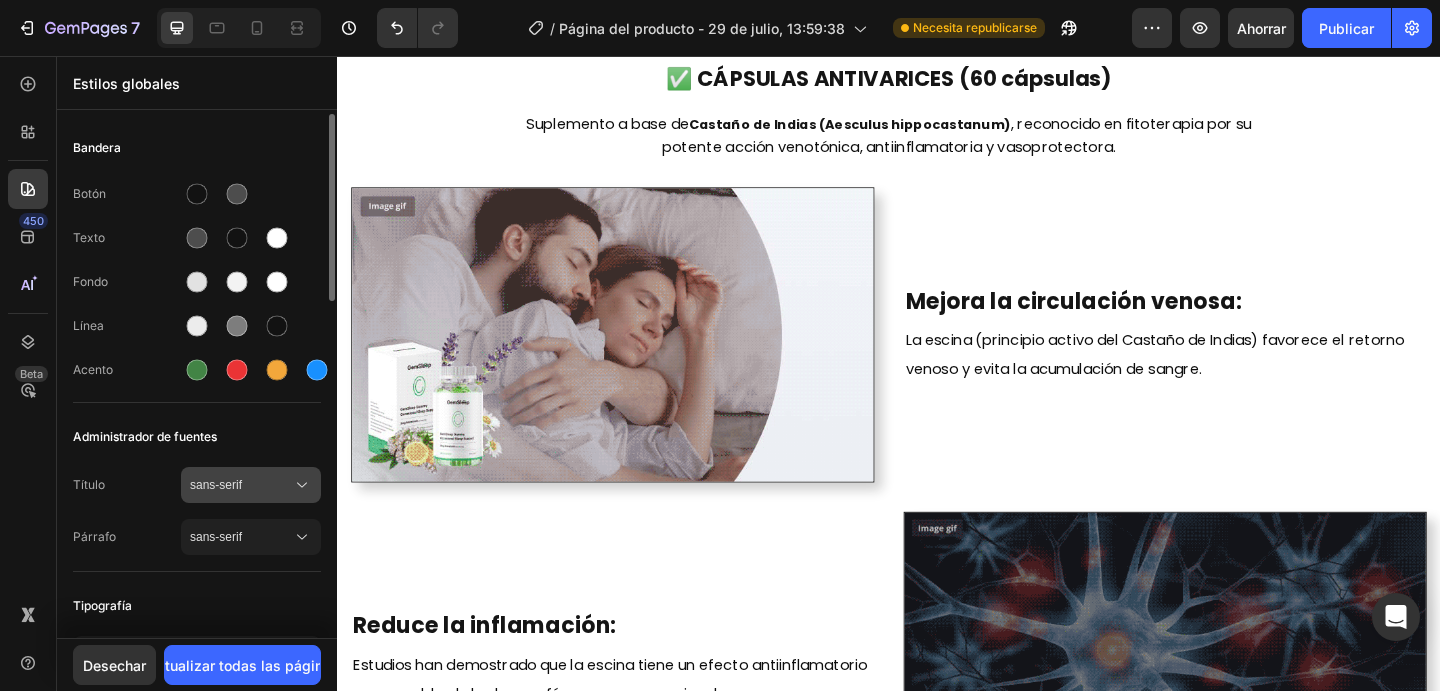 click on "sans-serif" at bounding box center (216, 485) 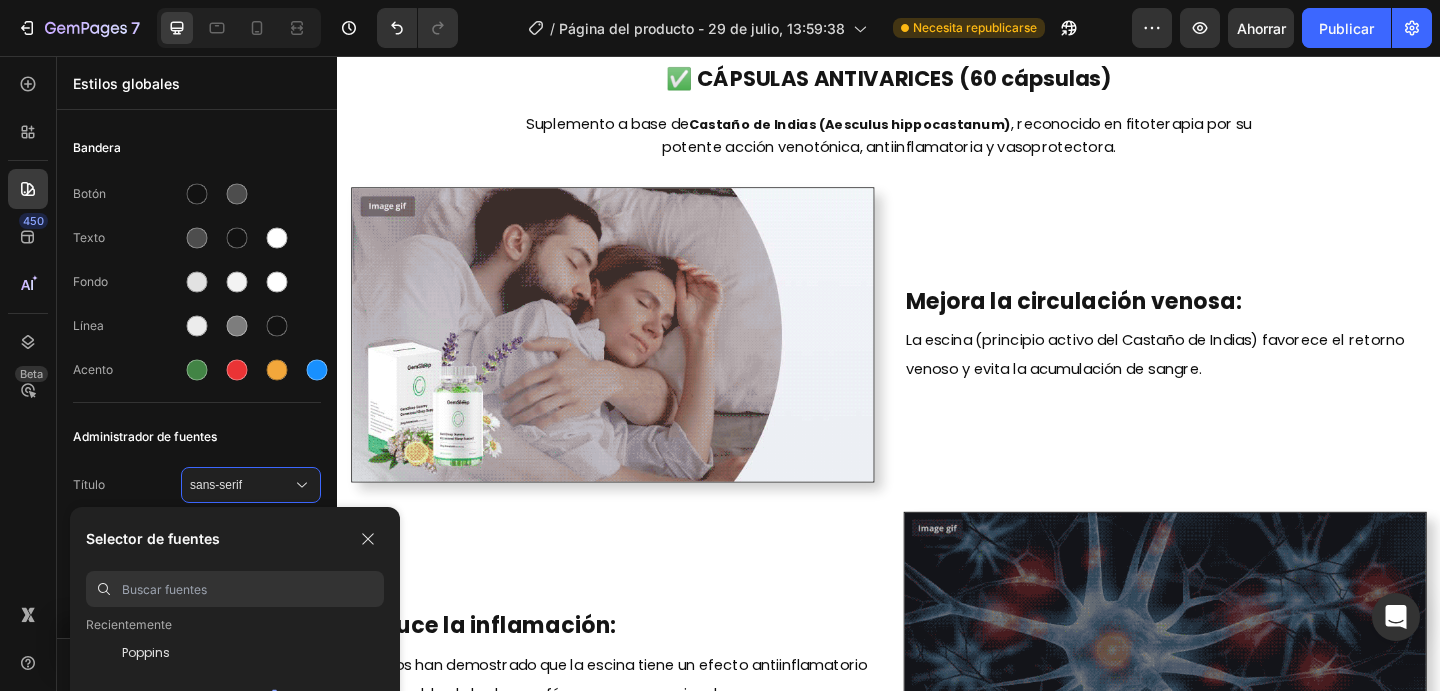 scroll, scrollTop: 69, scrollLeft: 0, axis: vertical 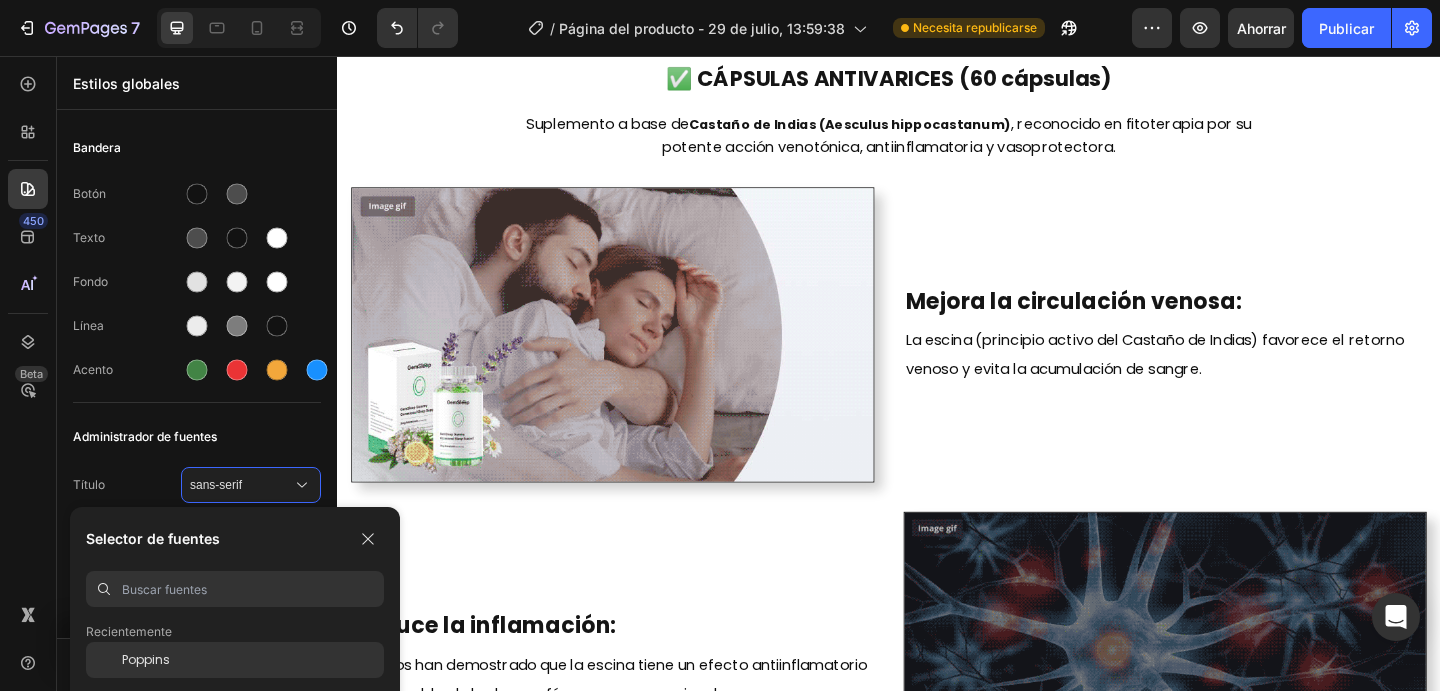 click on "Poppins" 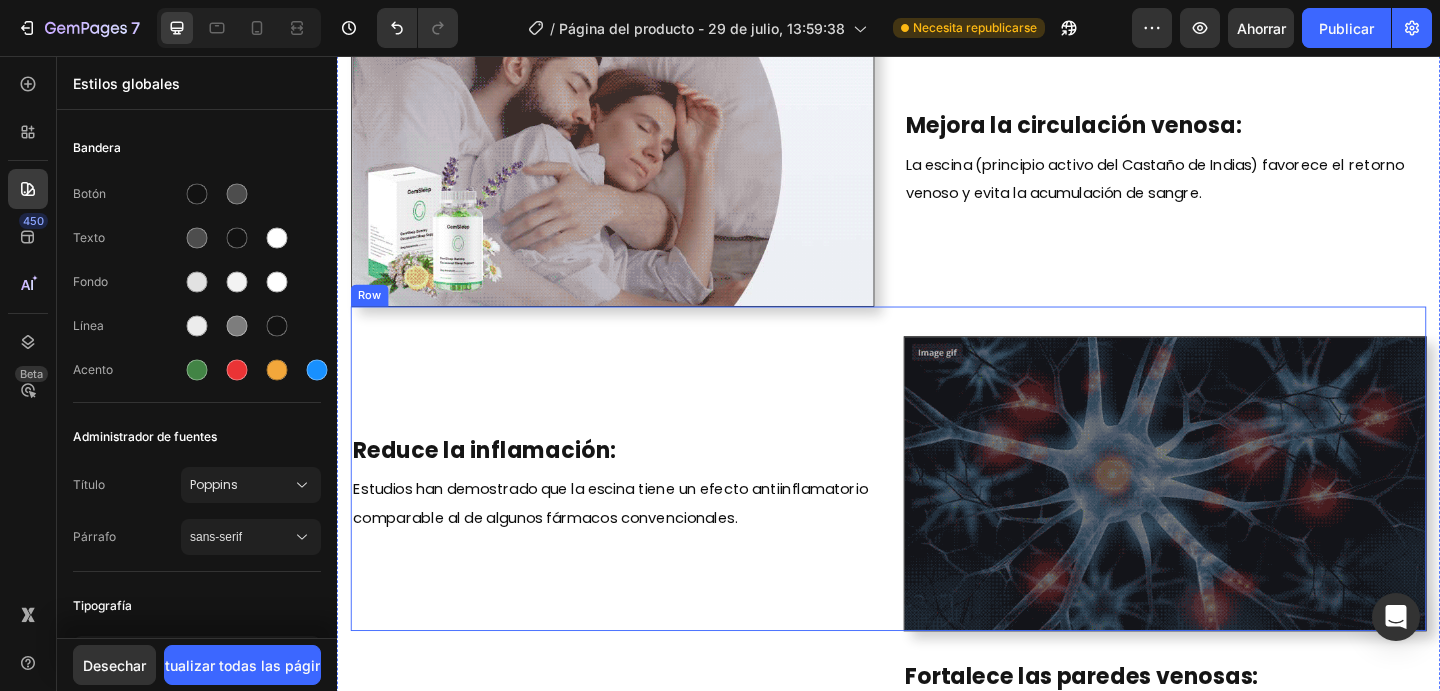 scroll, scrollTop: 2086, scrollLeft: 0, axis: vertical 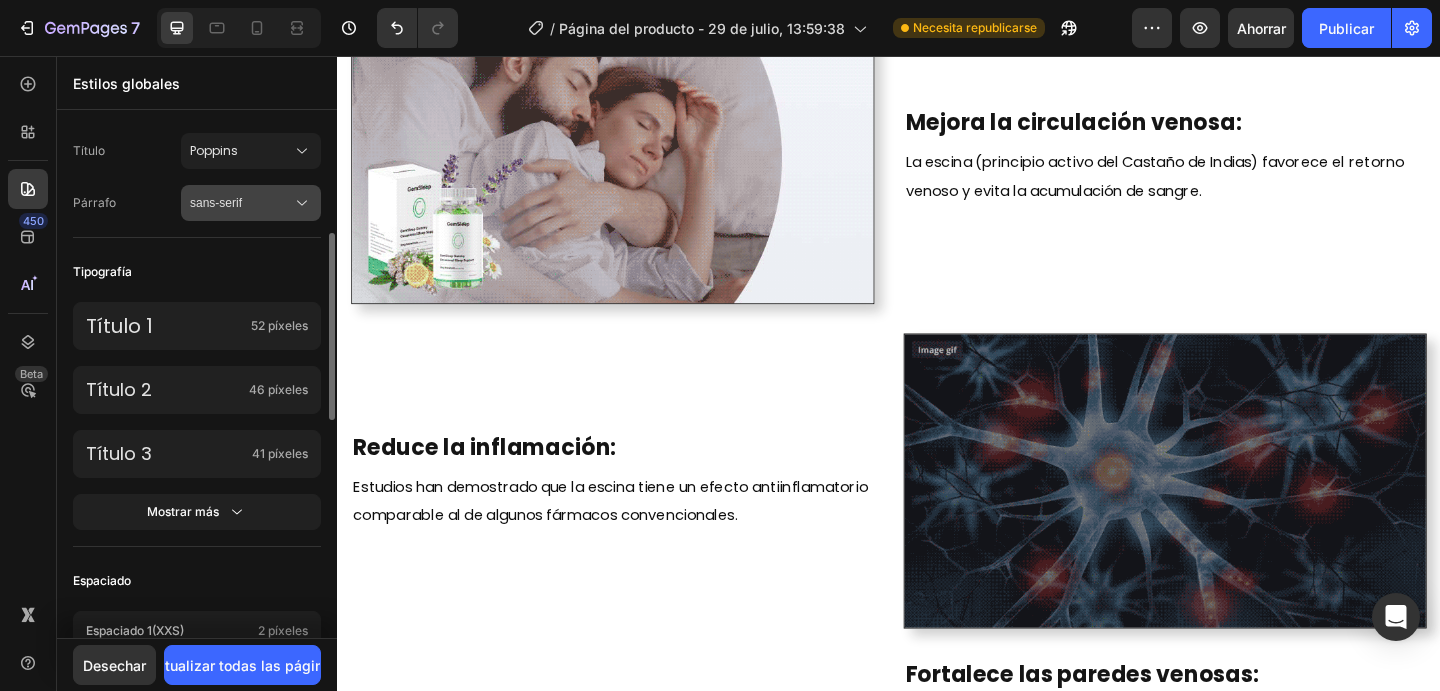 click on "sans-serif" at bounding box center (216, 203) 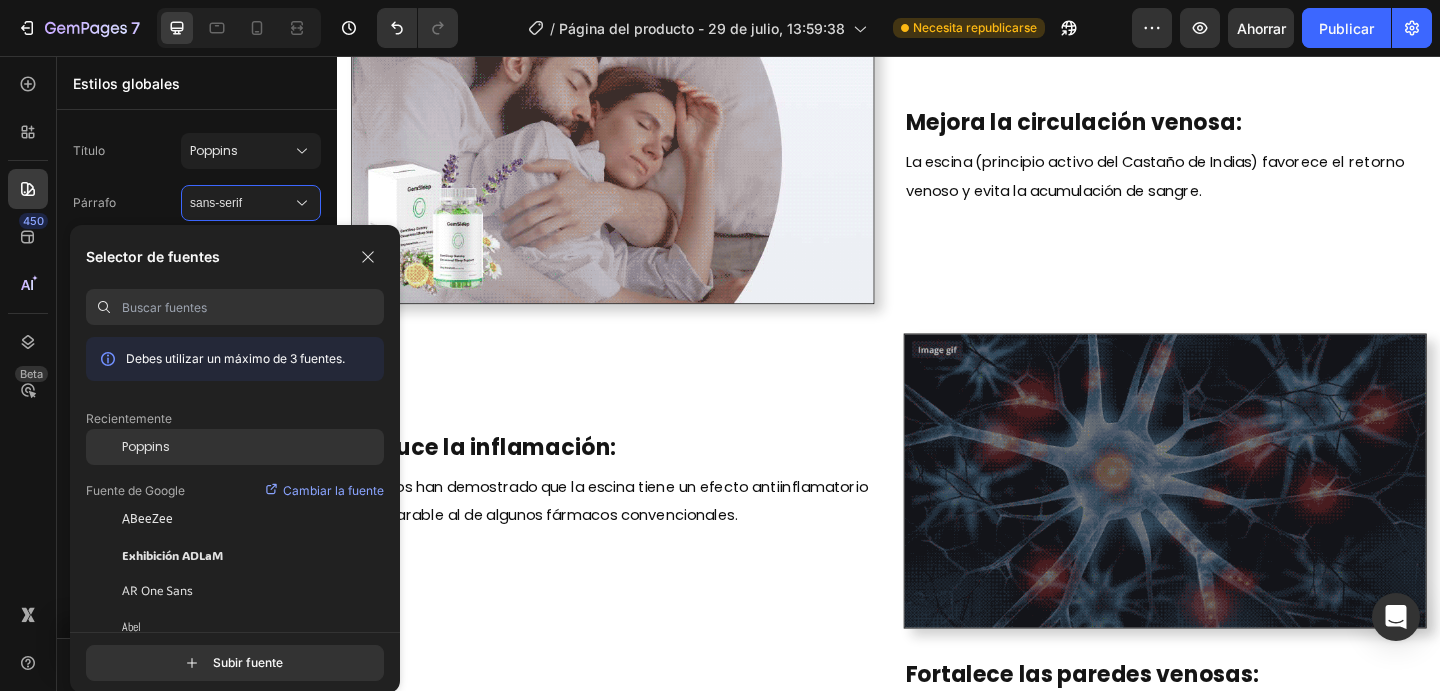 click on "Poppins" 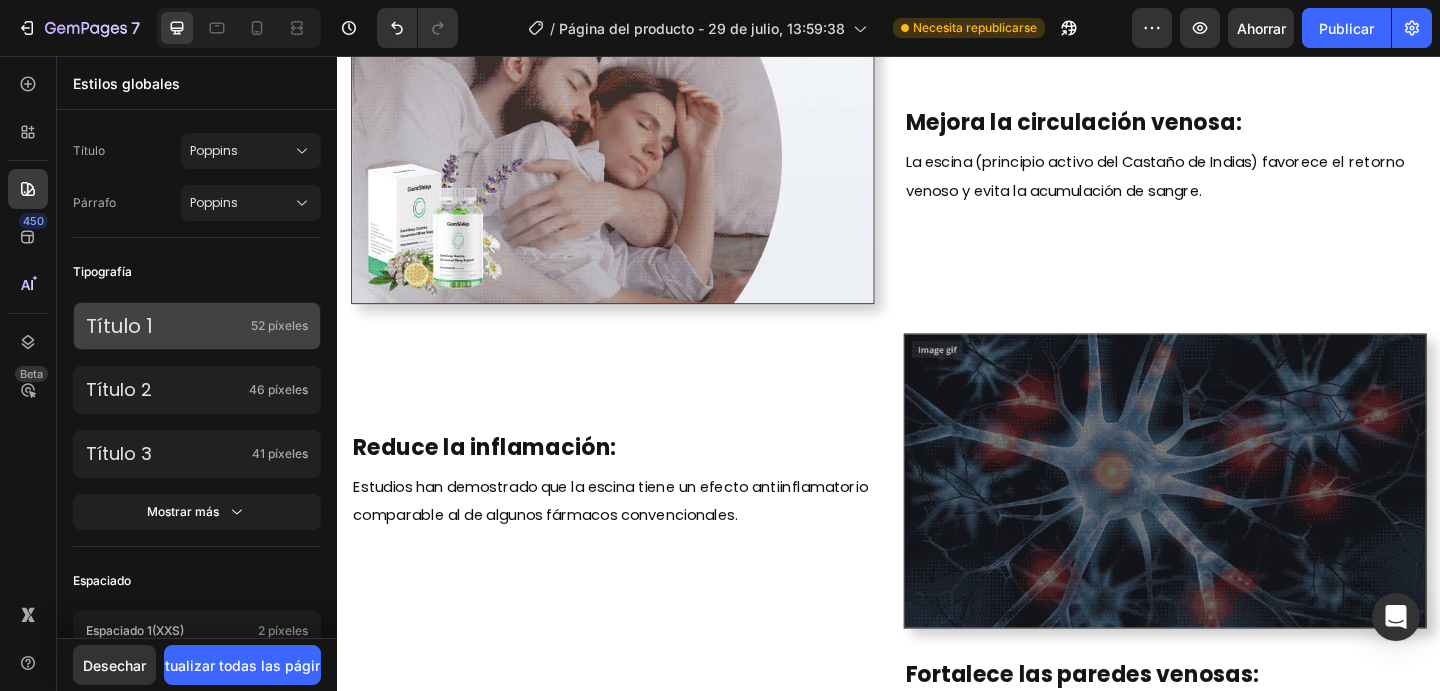 scroll, scrollTop: 16, scrollLeft: 0, axis: vertical 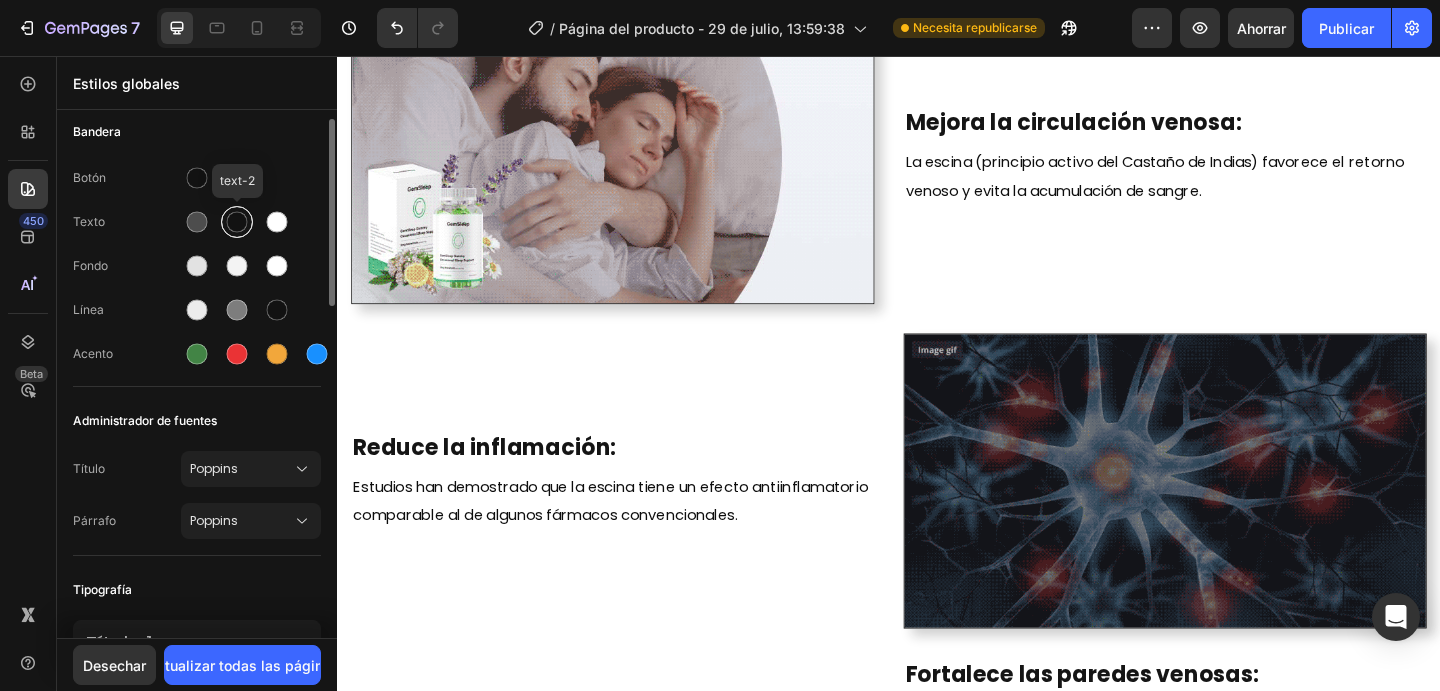 click at bounding box center (237, 222) 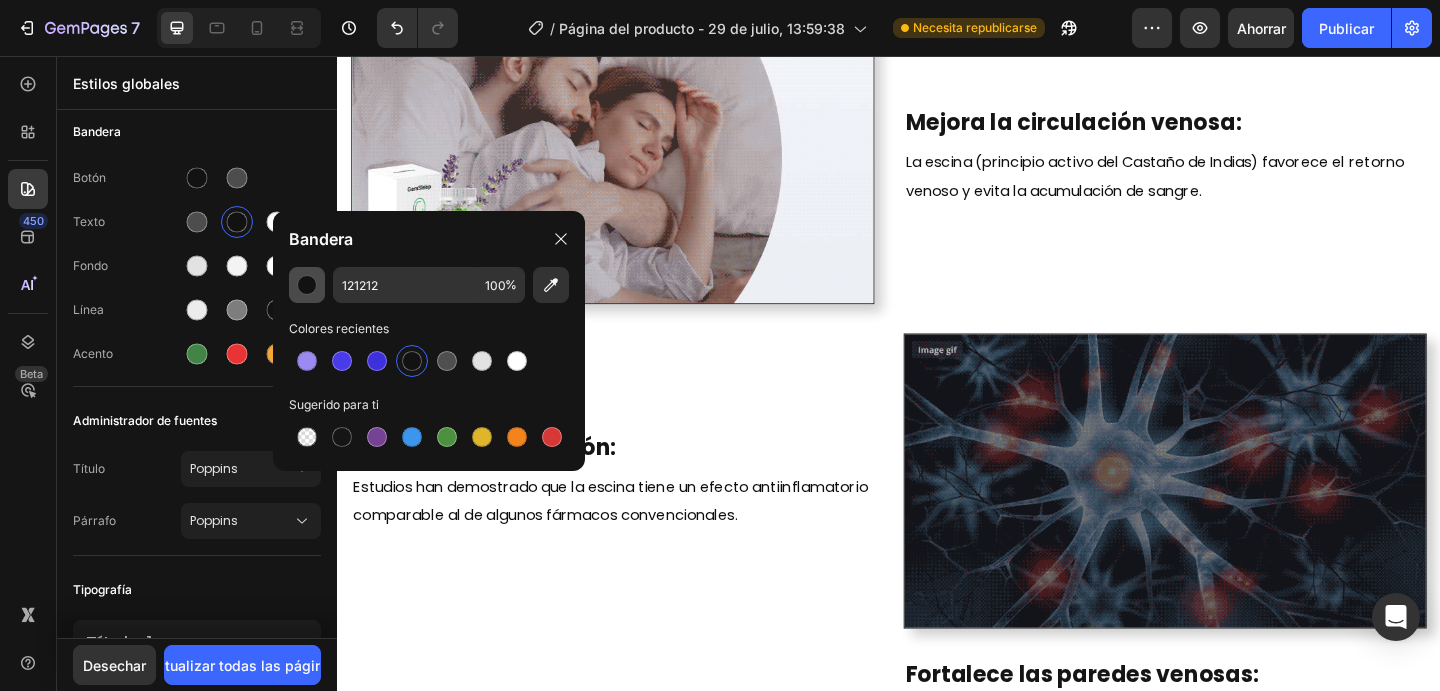 click at bounding box center [307, 285] 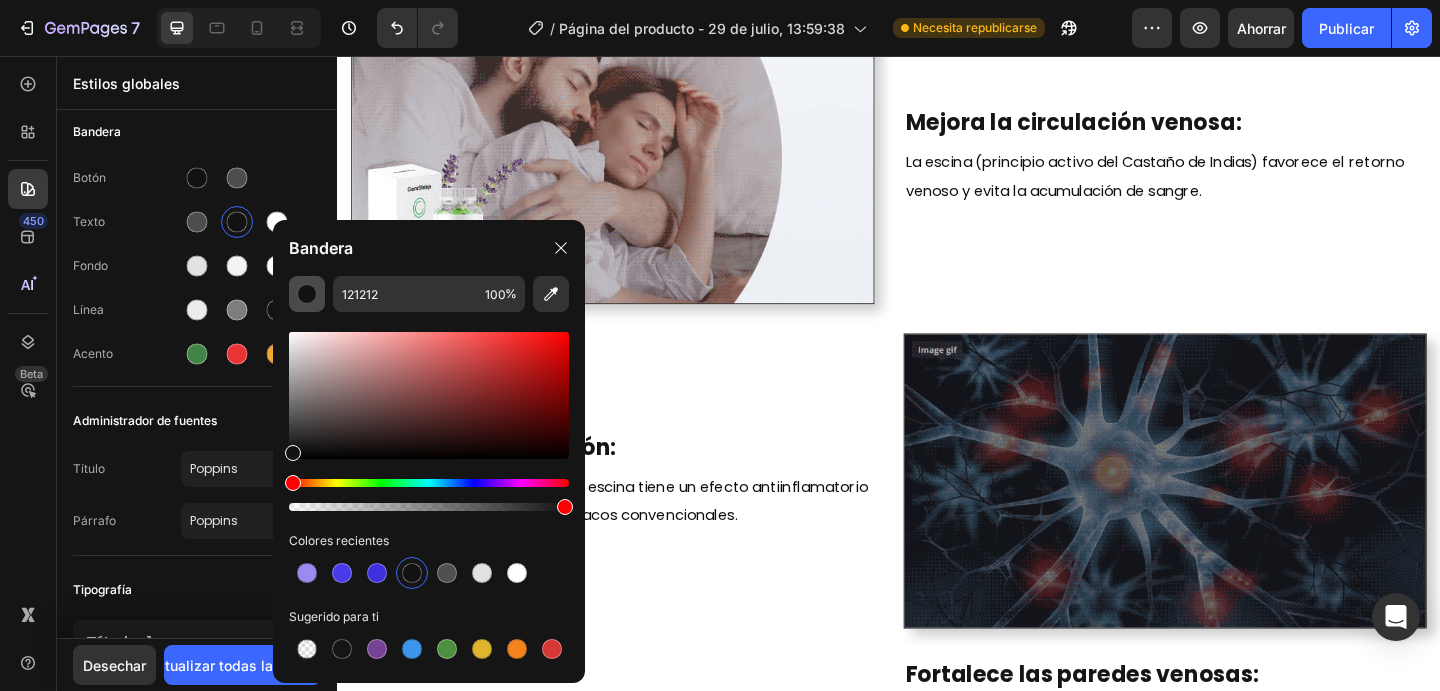 click at bounding box center (307, 294) 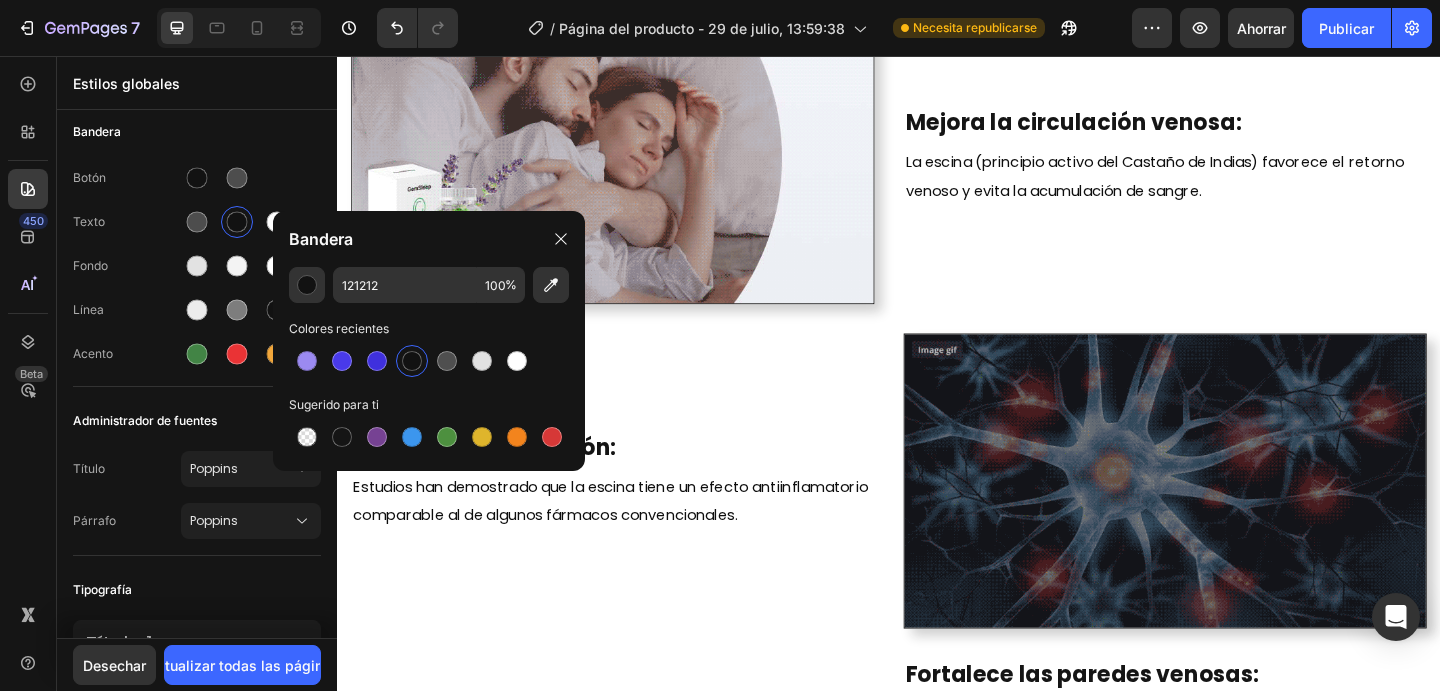 click at bounding box center (412, 361) 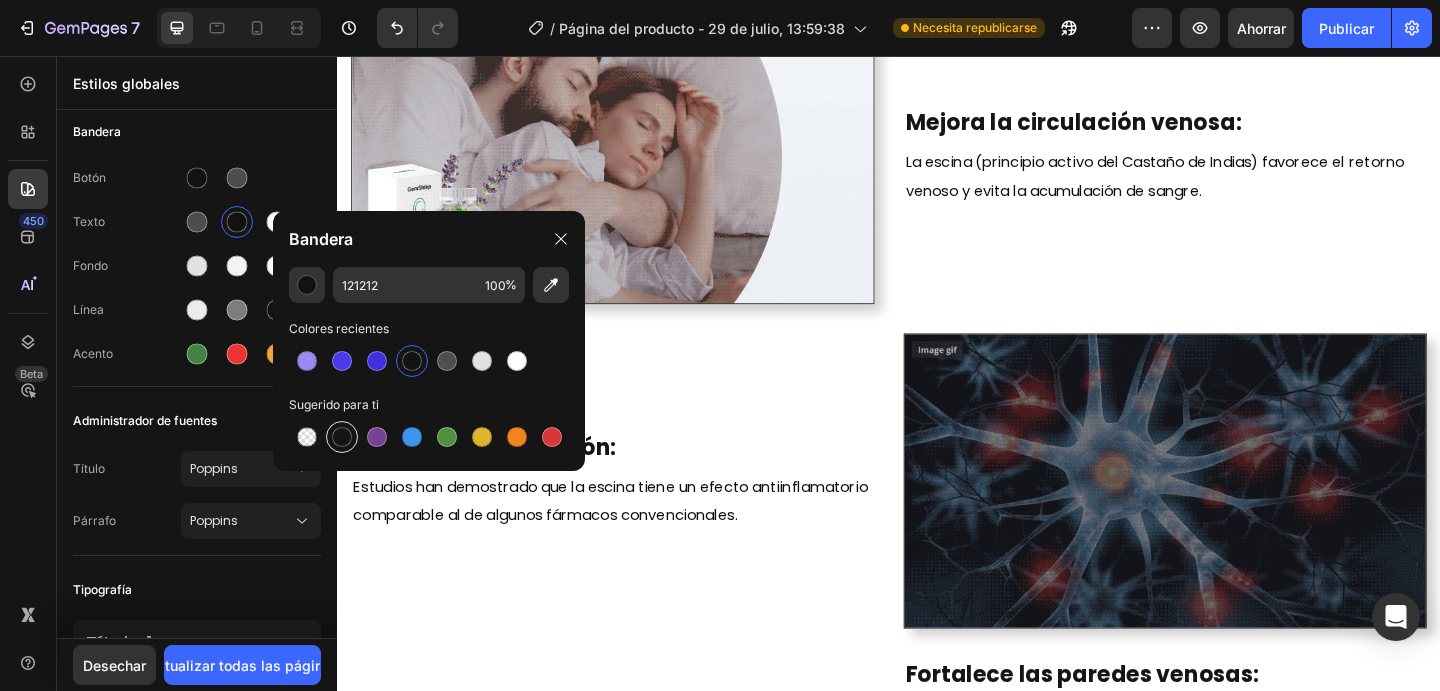 click at bounding box center (342, 437) 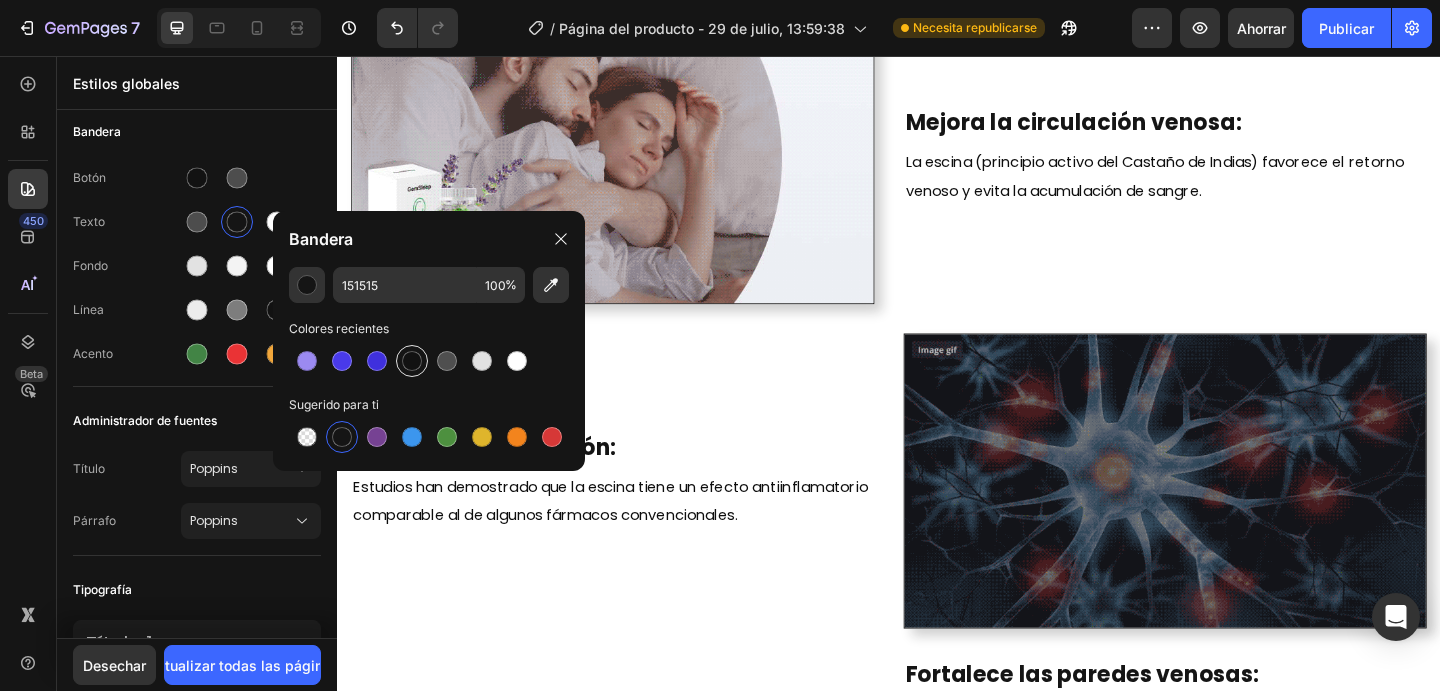 click at bounding box center (412, 361) 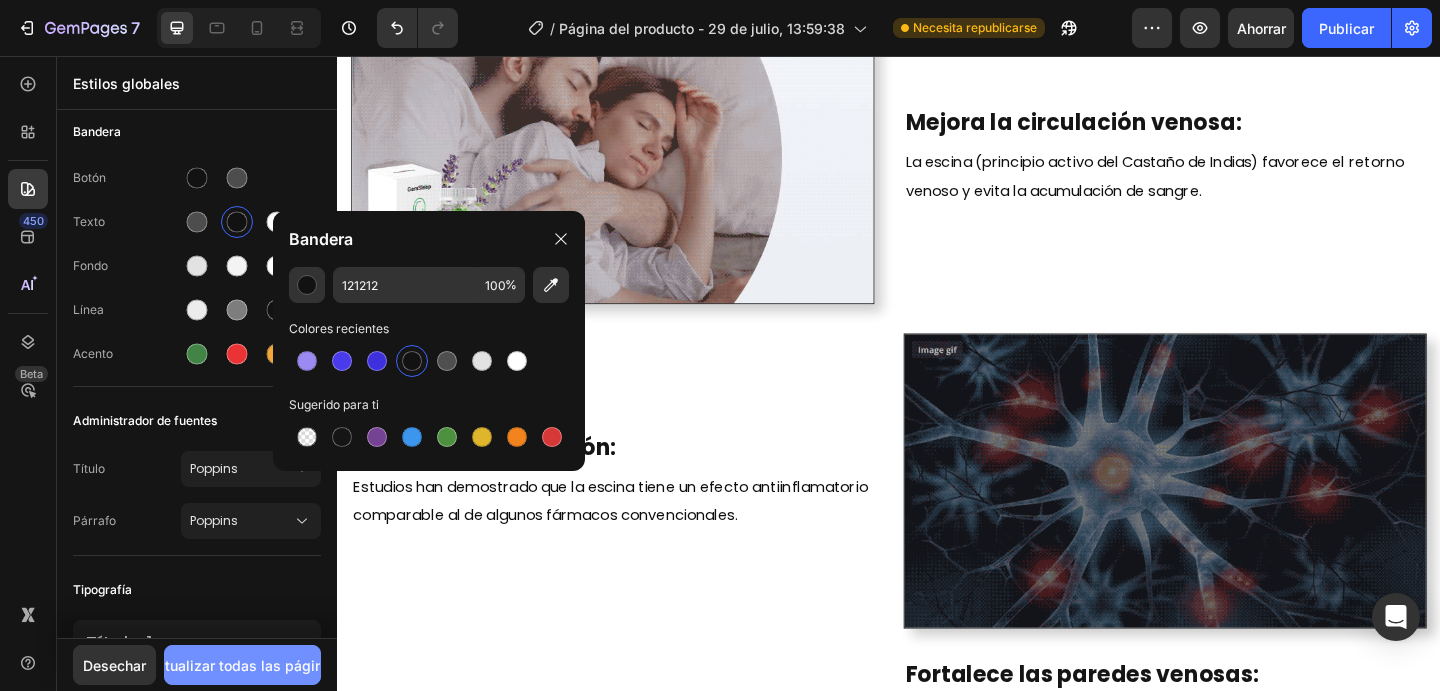 click on "Actualizar todas las páginas" at bounding box center (243, 665) 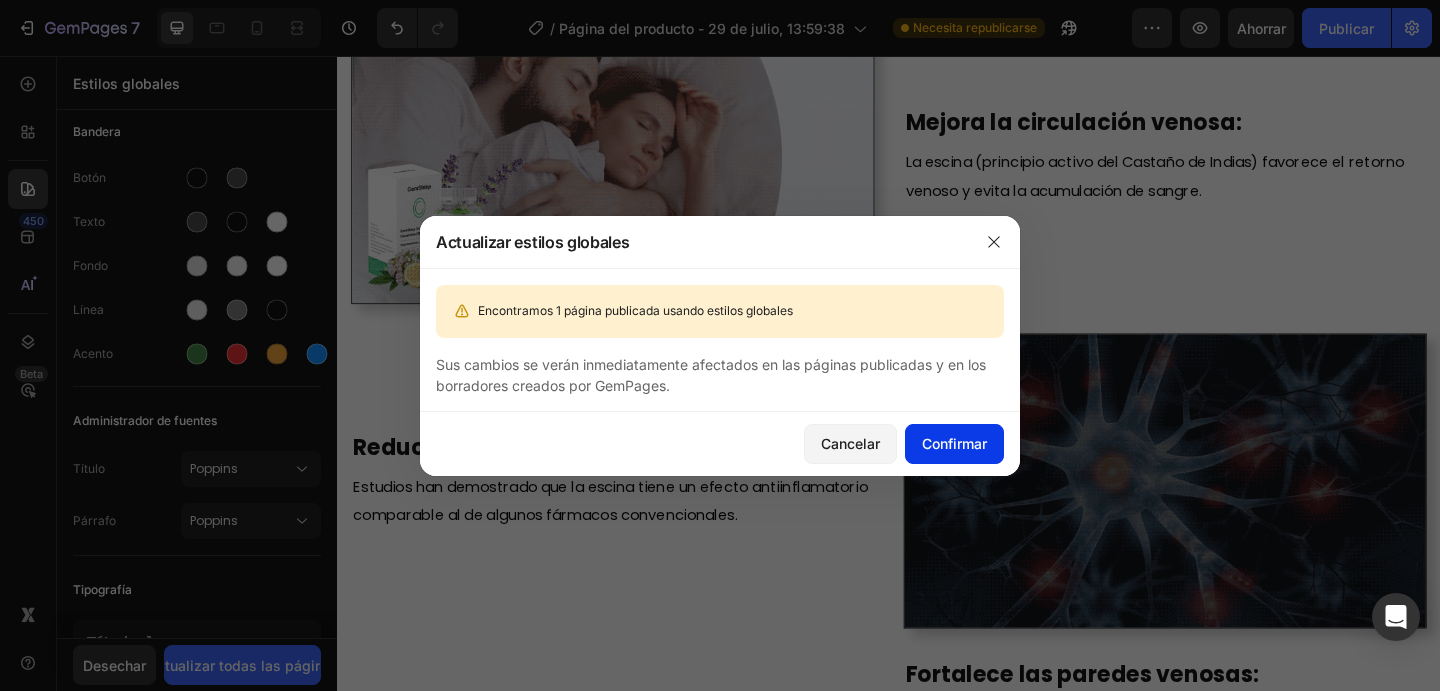 click on "Confirmar" at bounding box center (954, 443) 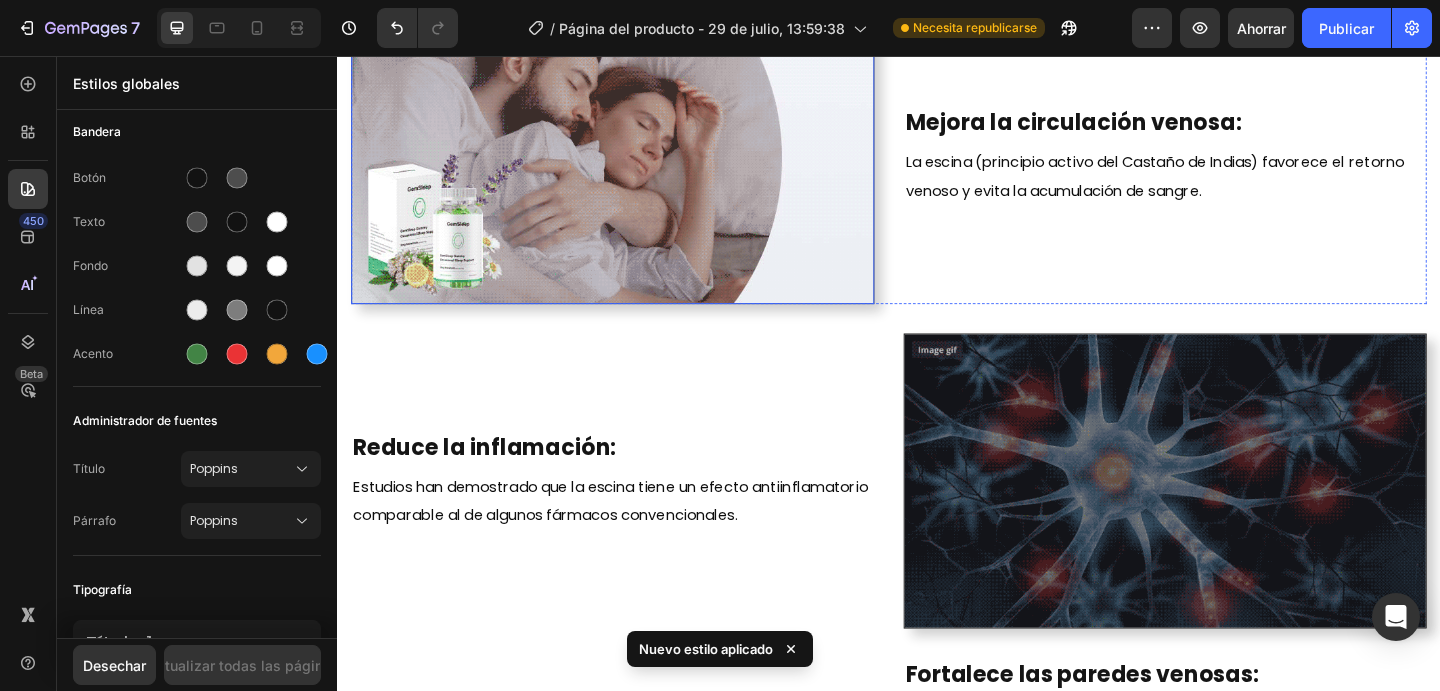 click at bounding box center [636, 165] 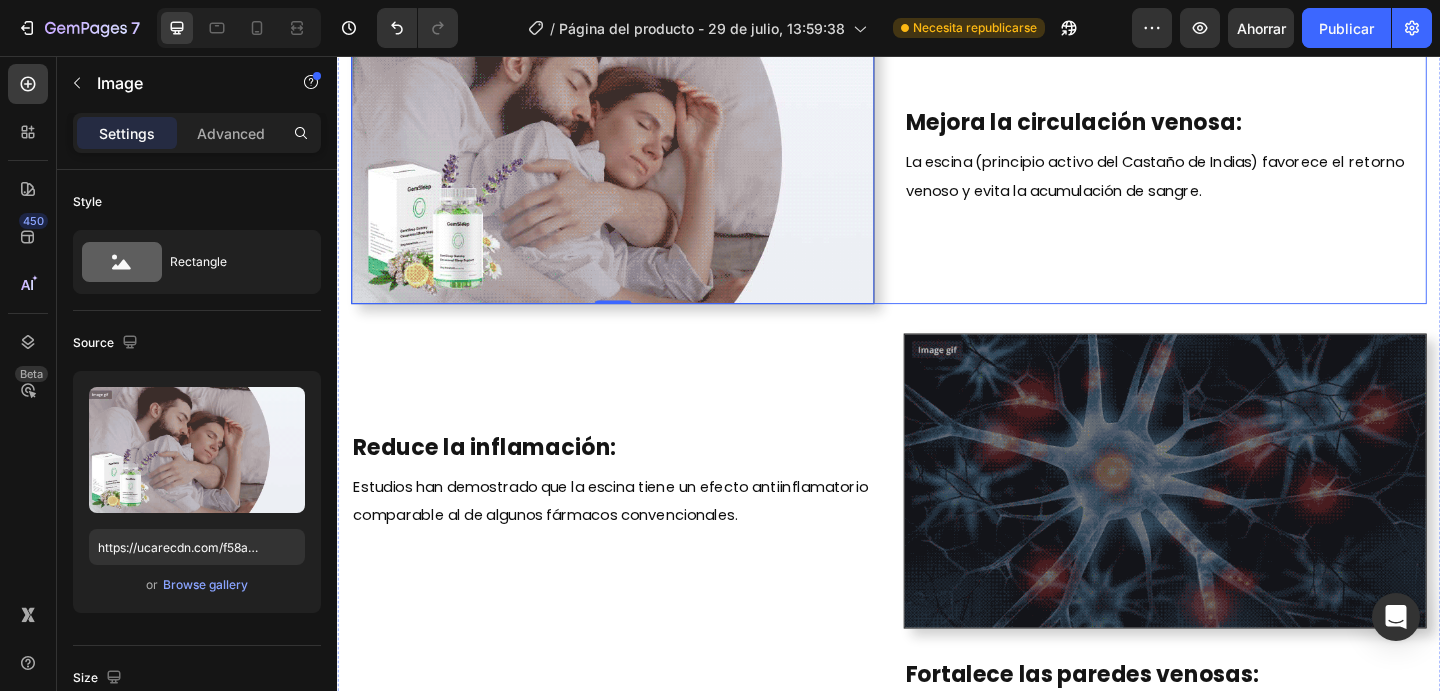 scroll, scrollTop: 1874, scrollLeft: 0, axis: vertical 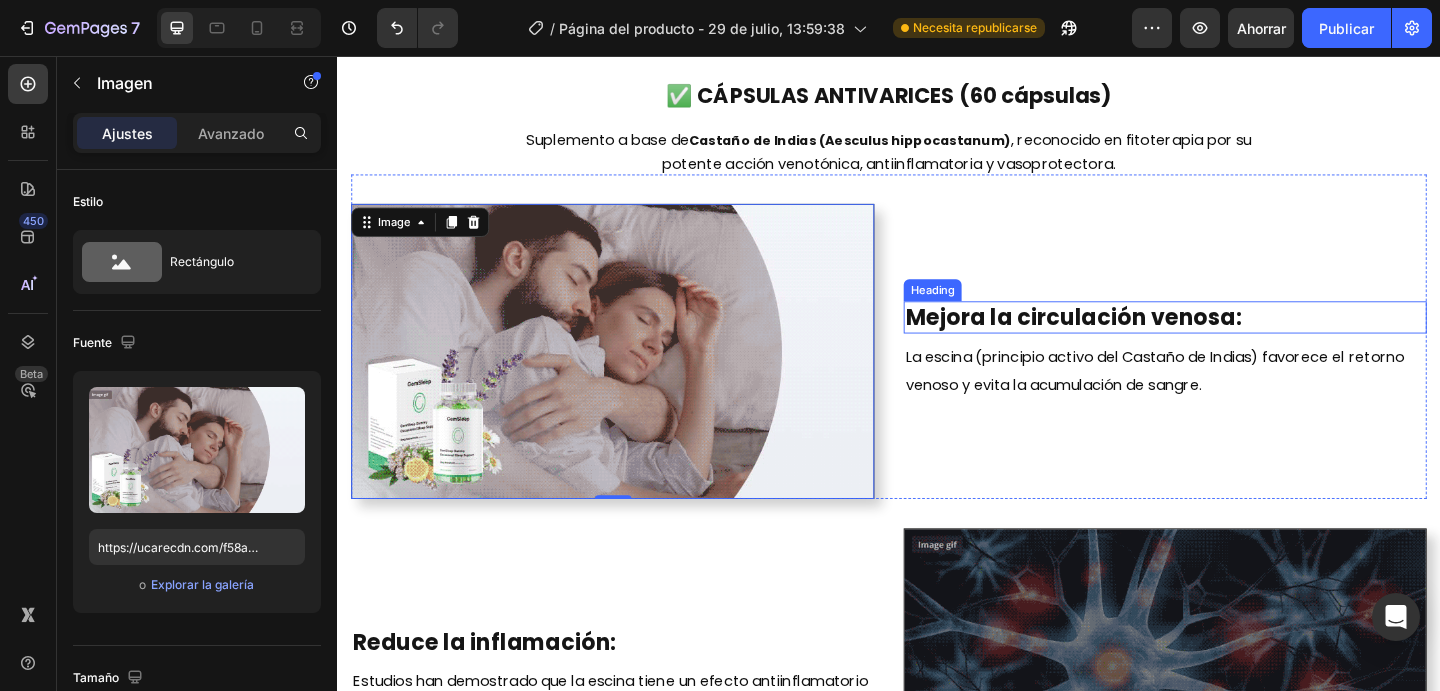 click on "Mejora la circulación venosa:" at bounding box center [1138, 340] 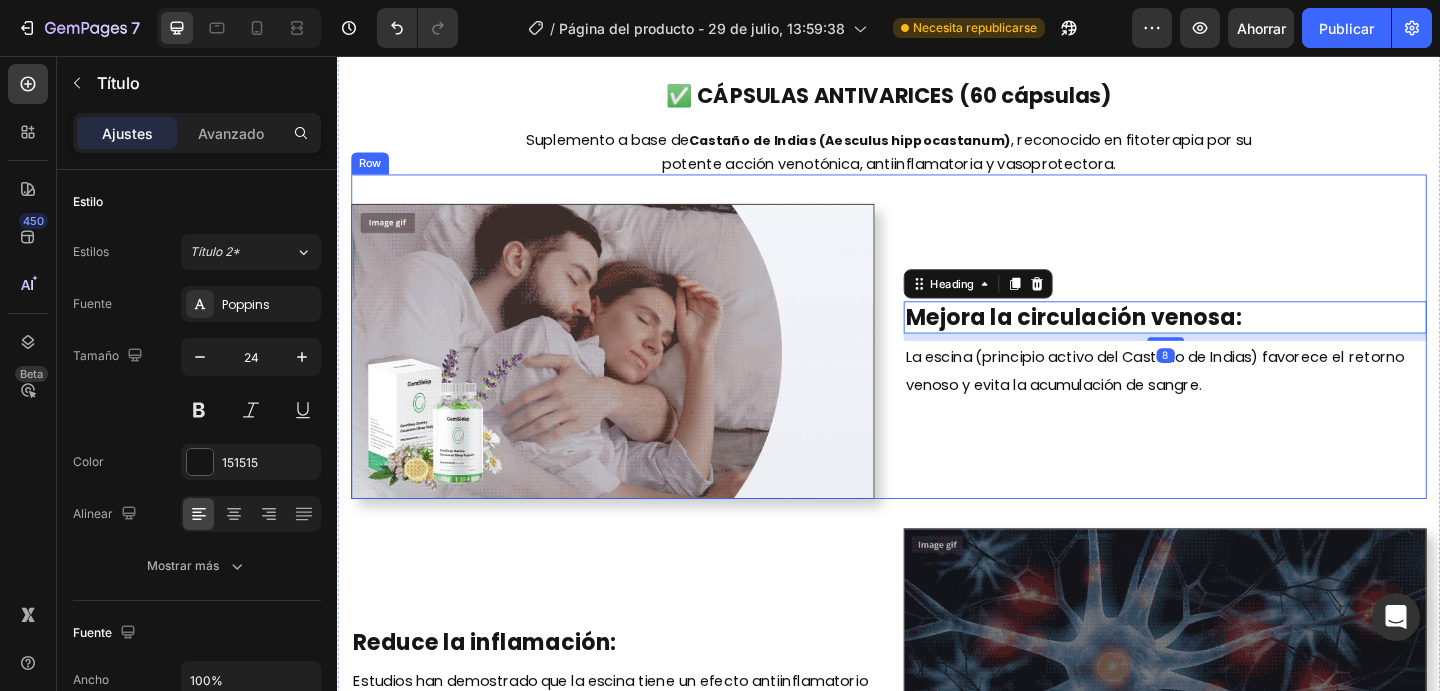 click on "Image Mejora la circulación venosa: Heading   8 La escina (principio activo del Castaño de Indias) favorece el retorno venoso y evita la acumulación de sangre. Text block Row" at bounding box center (937, 361) 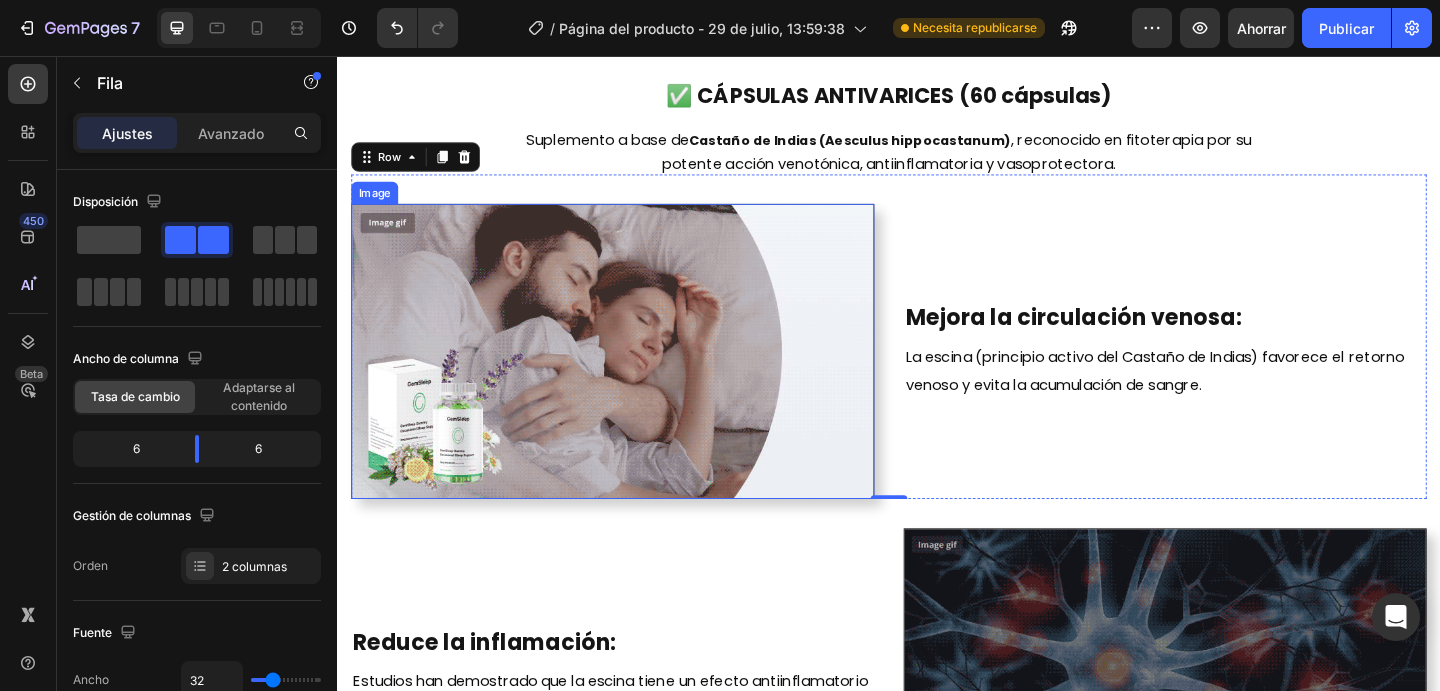 click at bounding box center [636, 377] 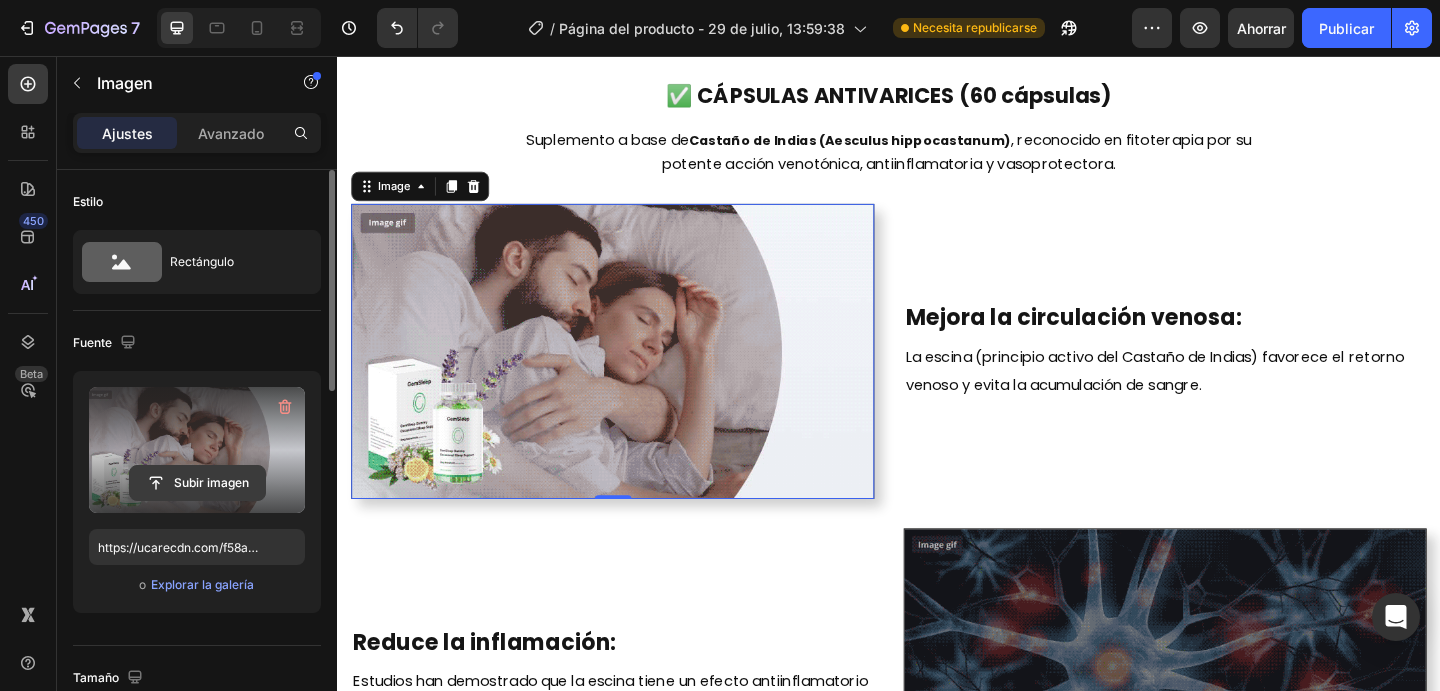 click 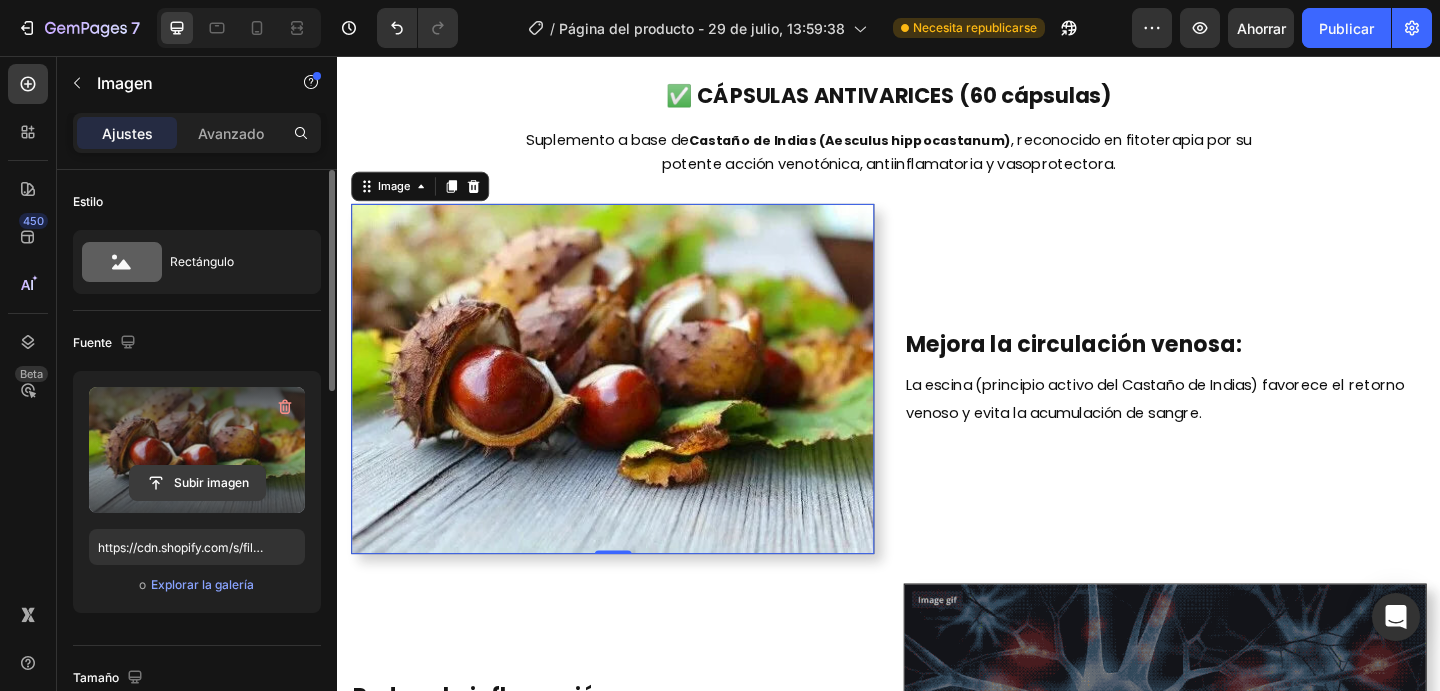 click 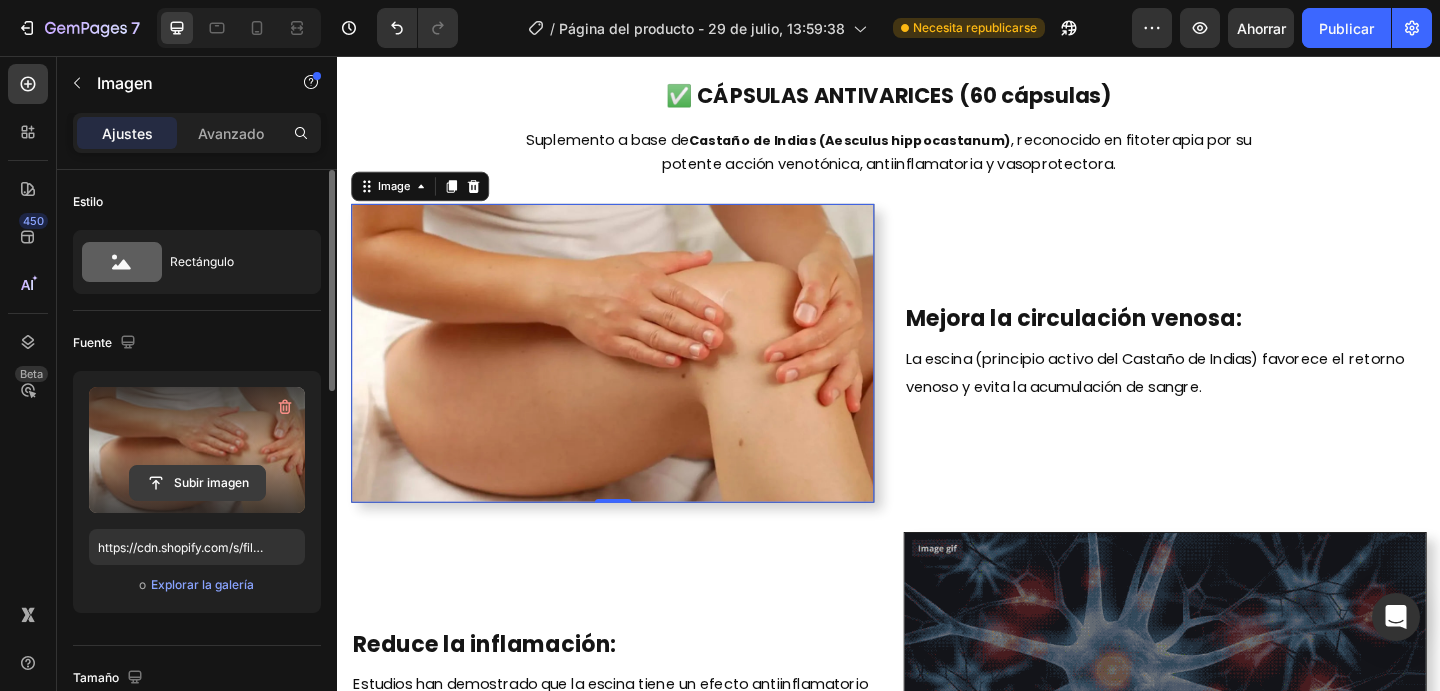 click 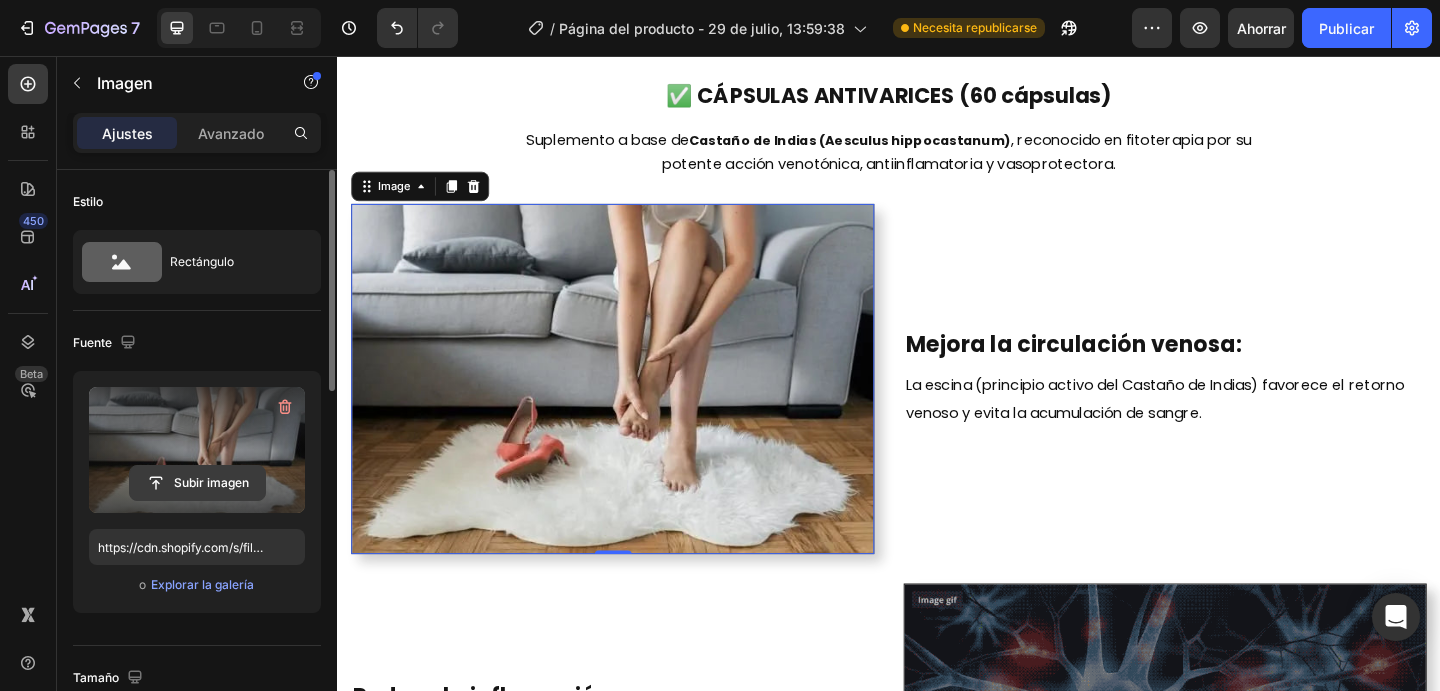 click 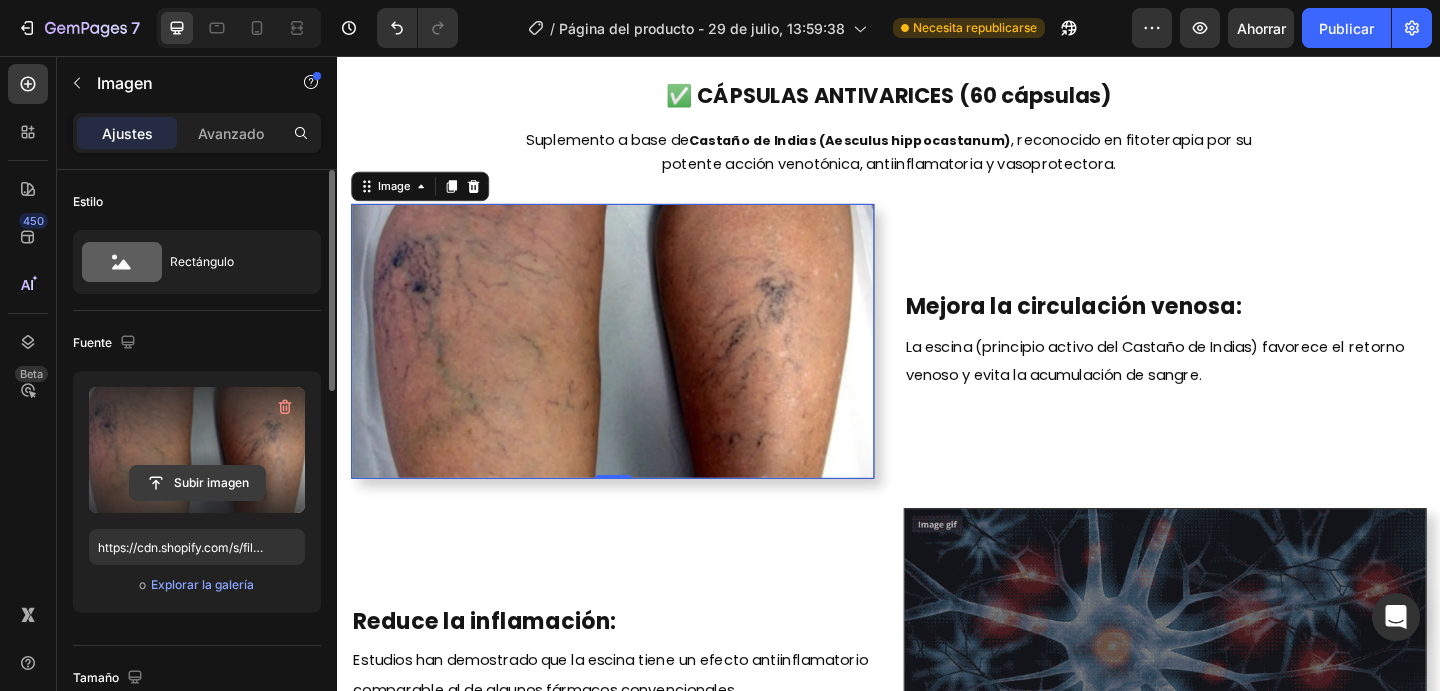 click 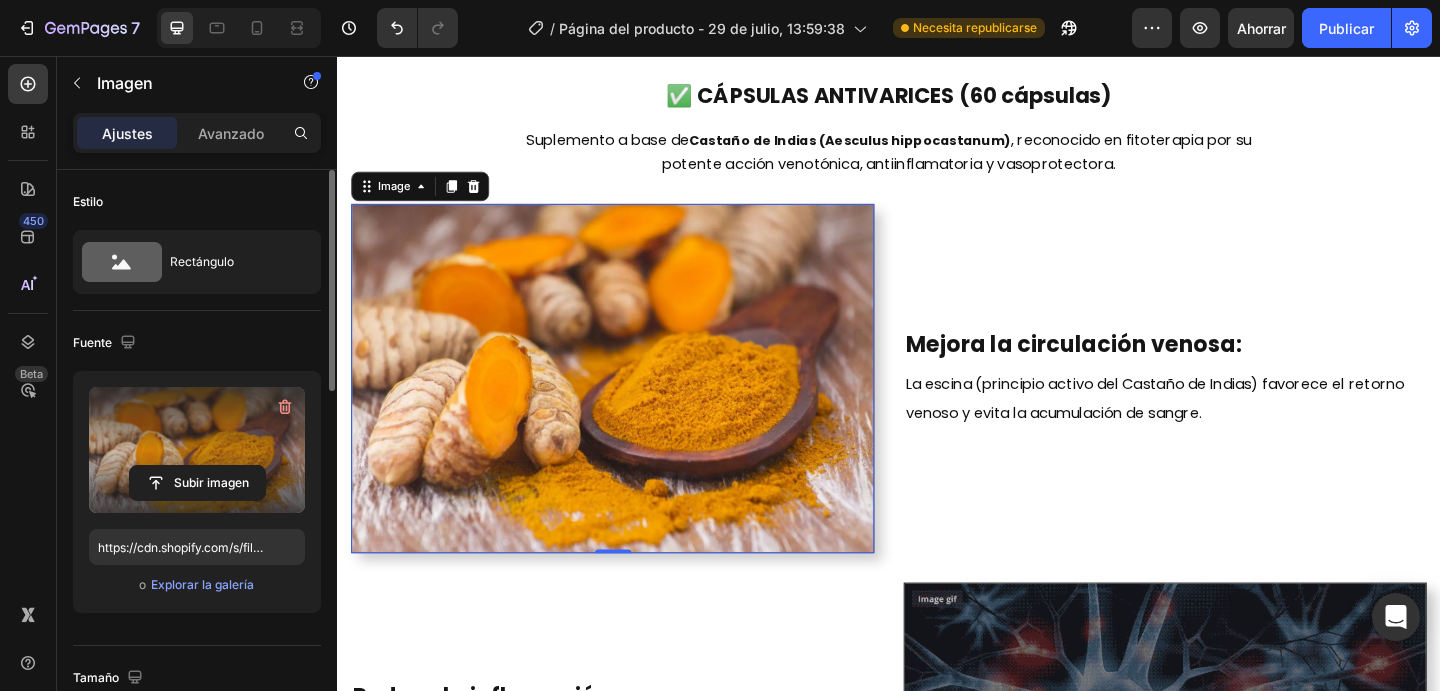 click at bounding box center (197, 450) 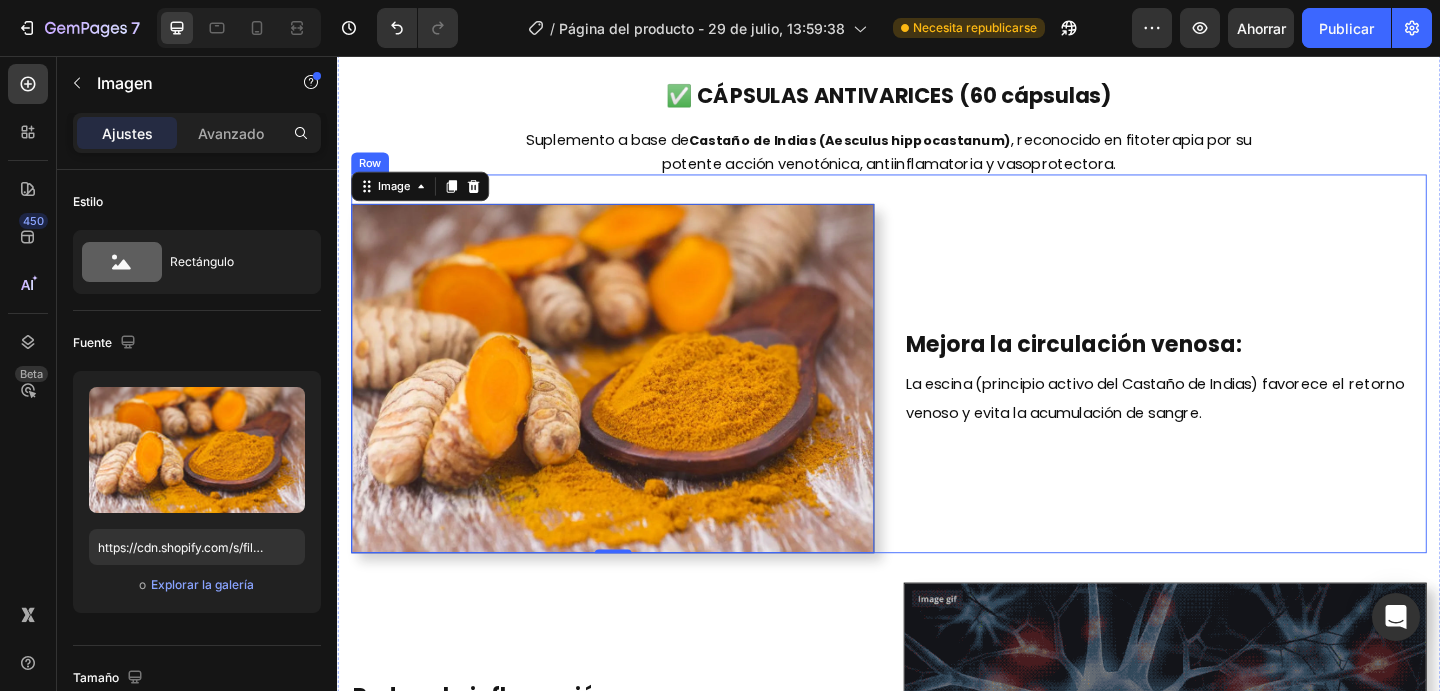 type on "https://cdn.shopify.com/s/files/1/0663/9924/0234/files/gempages_576903085566198368-74379428-d6f5-4a4e-88c4-8b55a65f45fd.webp" 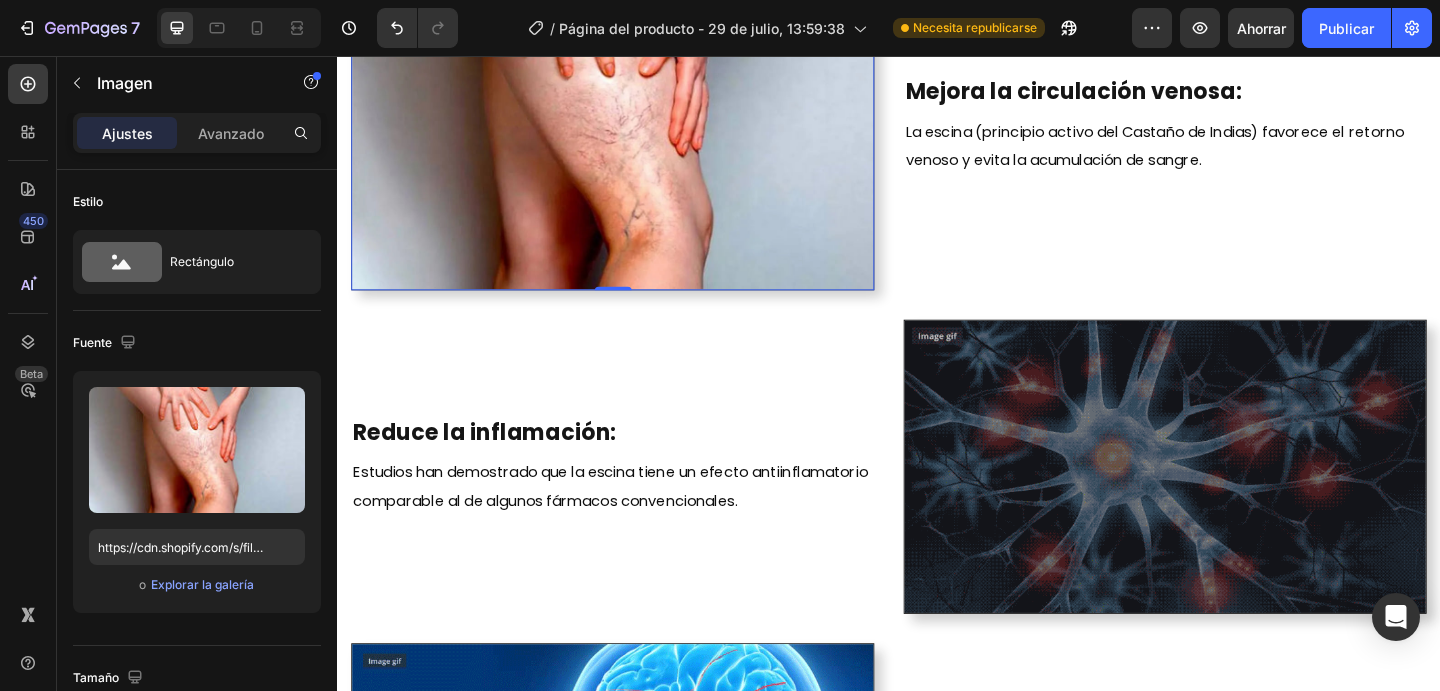 scroll, scrollTop: 2203, scrollLeft: 0, axis: vertical 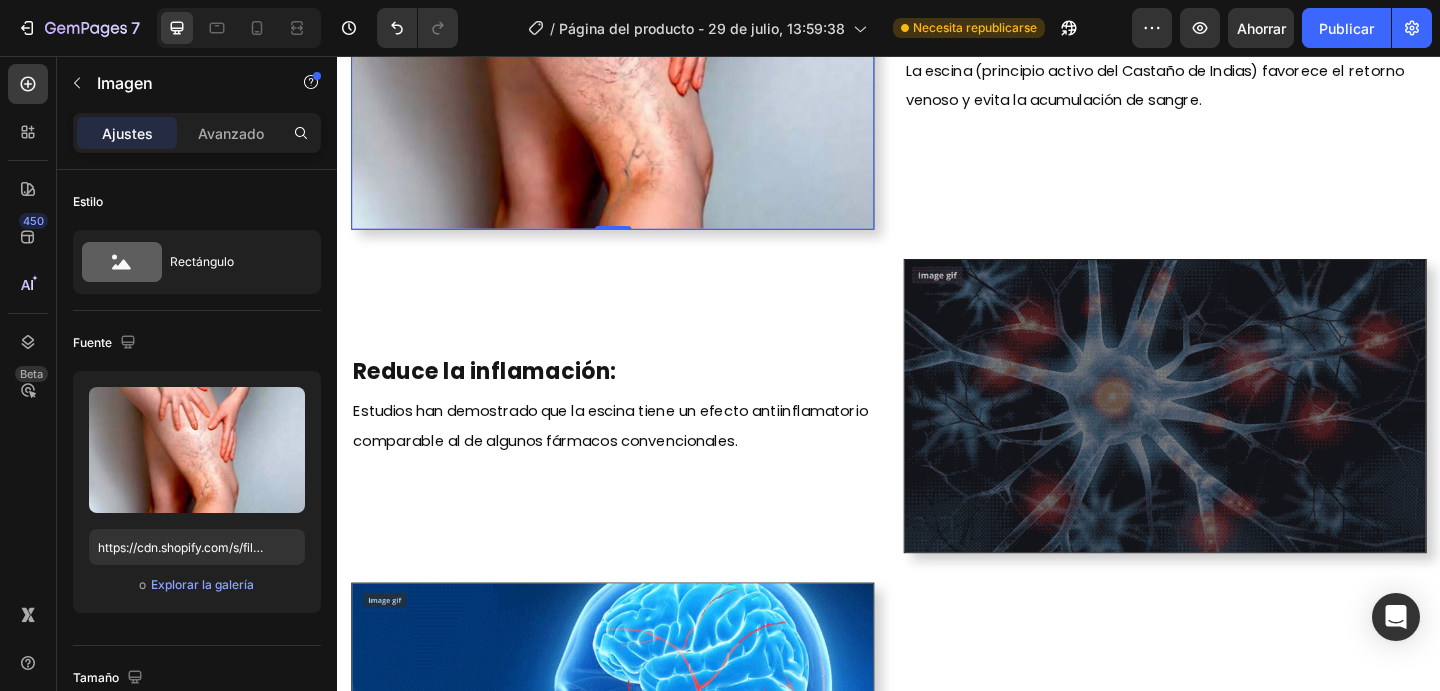 click at bounding box center (1237, 437) 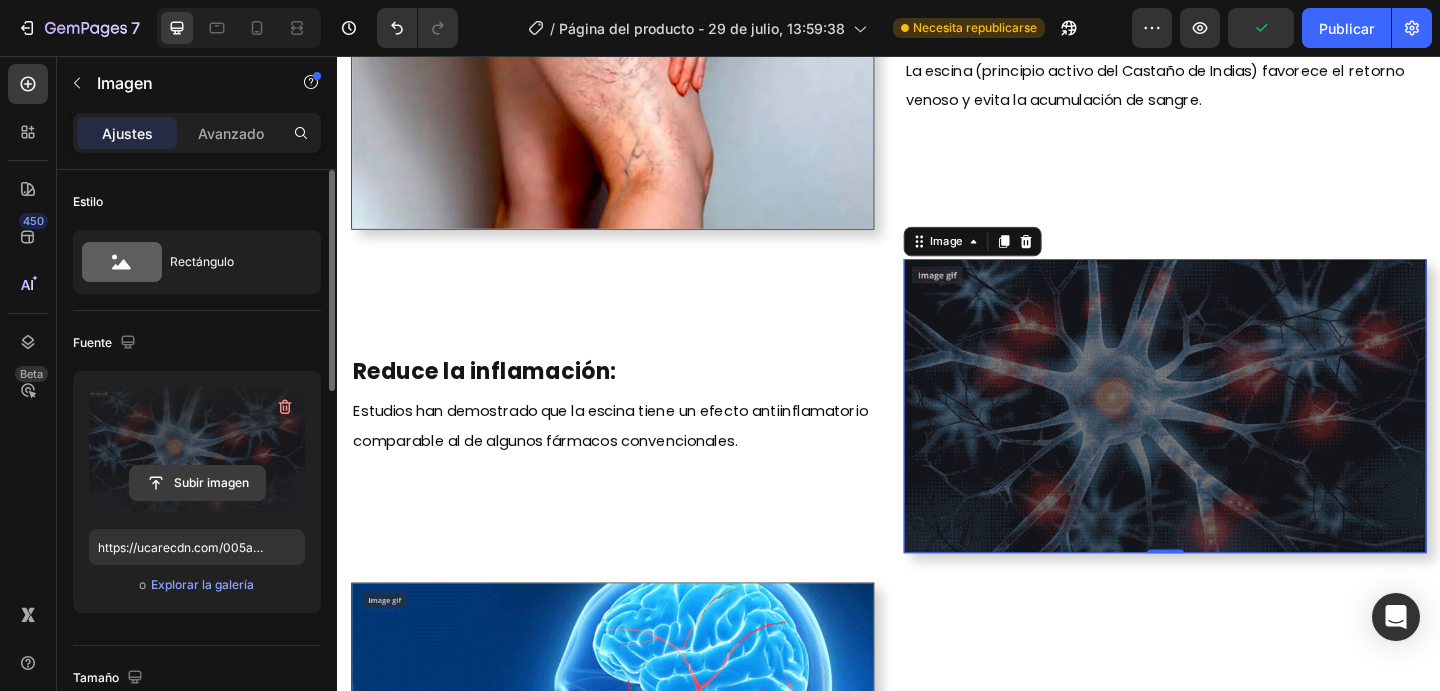 click 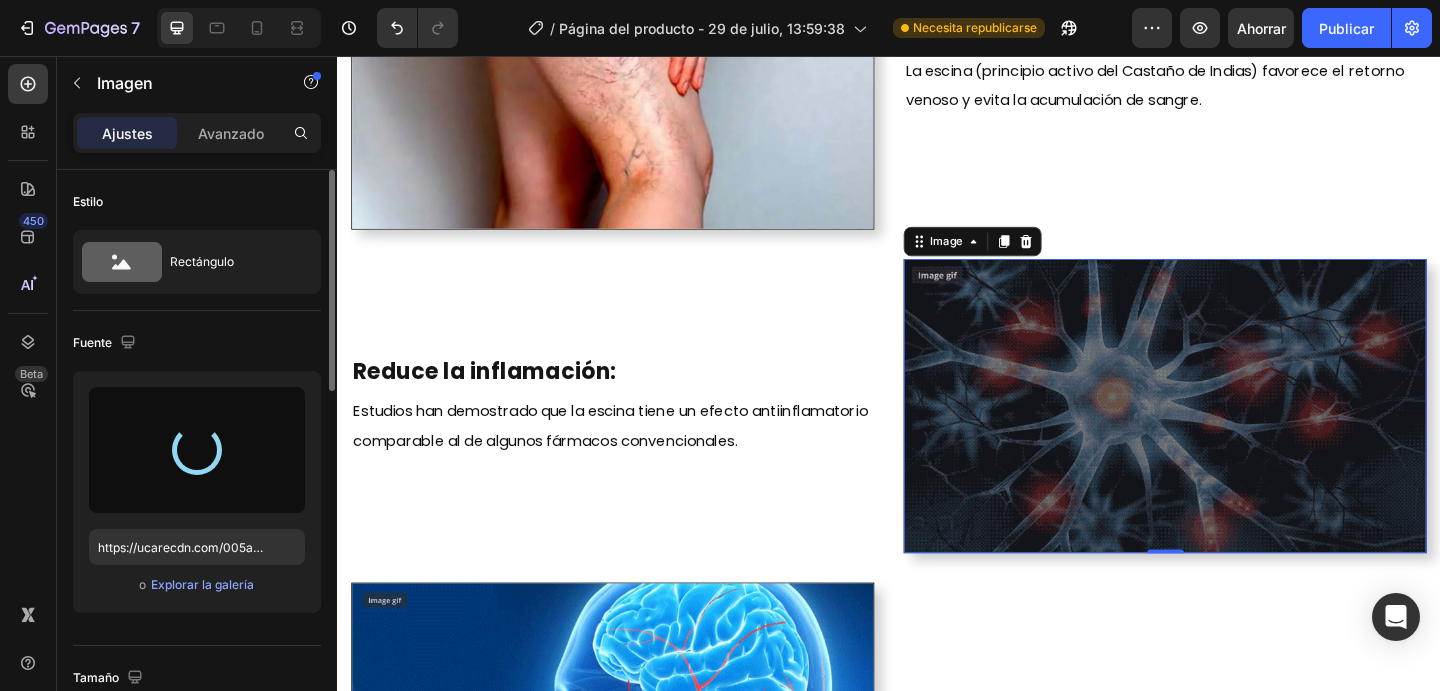 type on "https://cdn.shopify.com/s/files/1/0663/9924/0234/files/gempages_576903085566198368-c1aa64f3-c126-4e83-8ea2-5e535de42e15.webp" 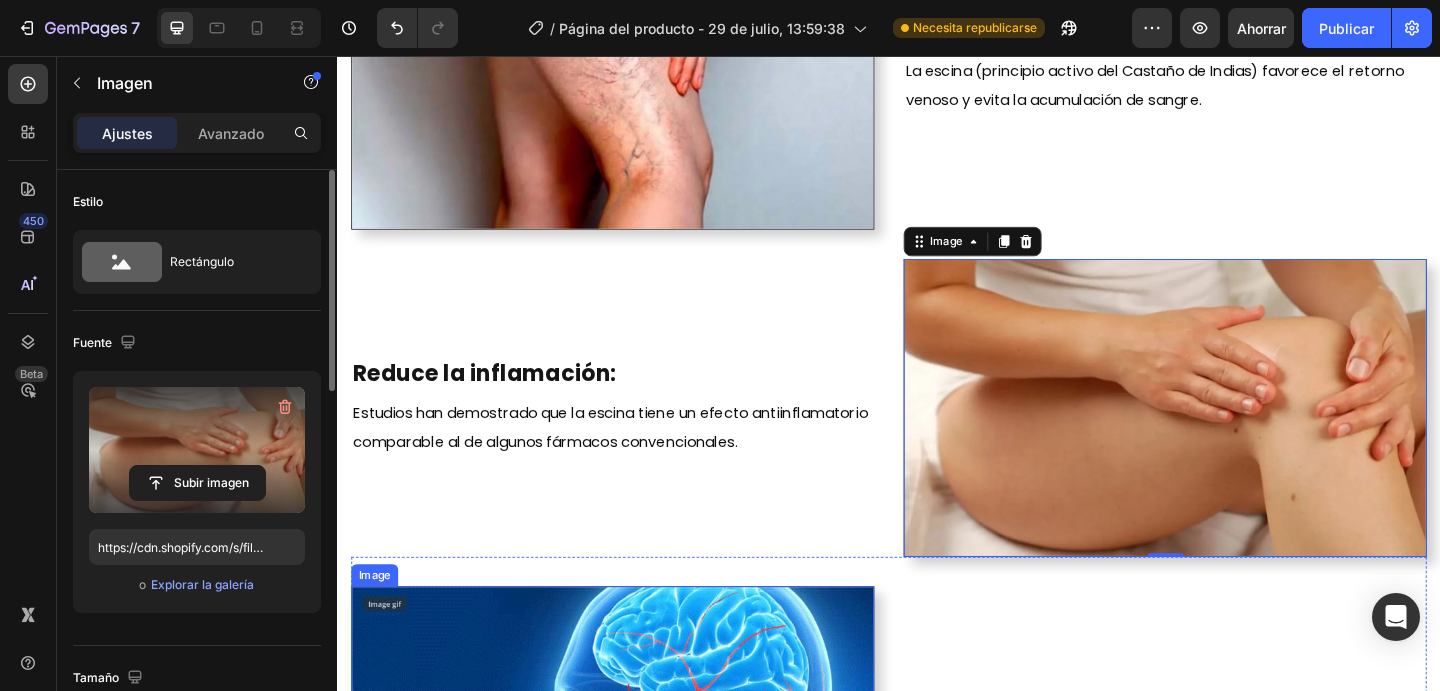 scroll, scrollTop: 2431, scrollLeft: 0, axis: vertical 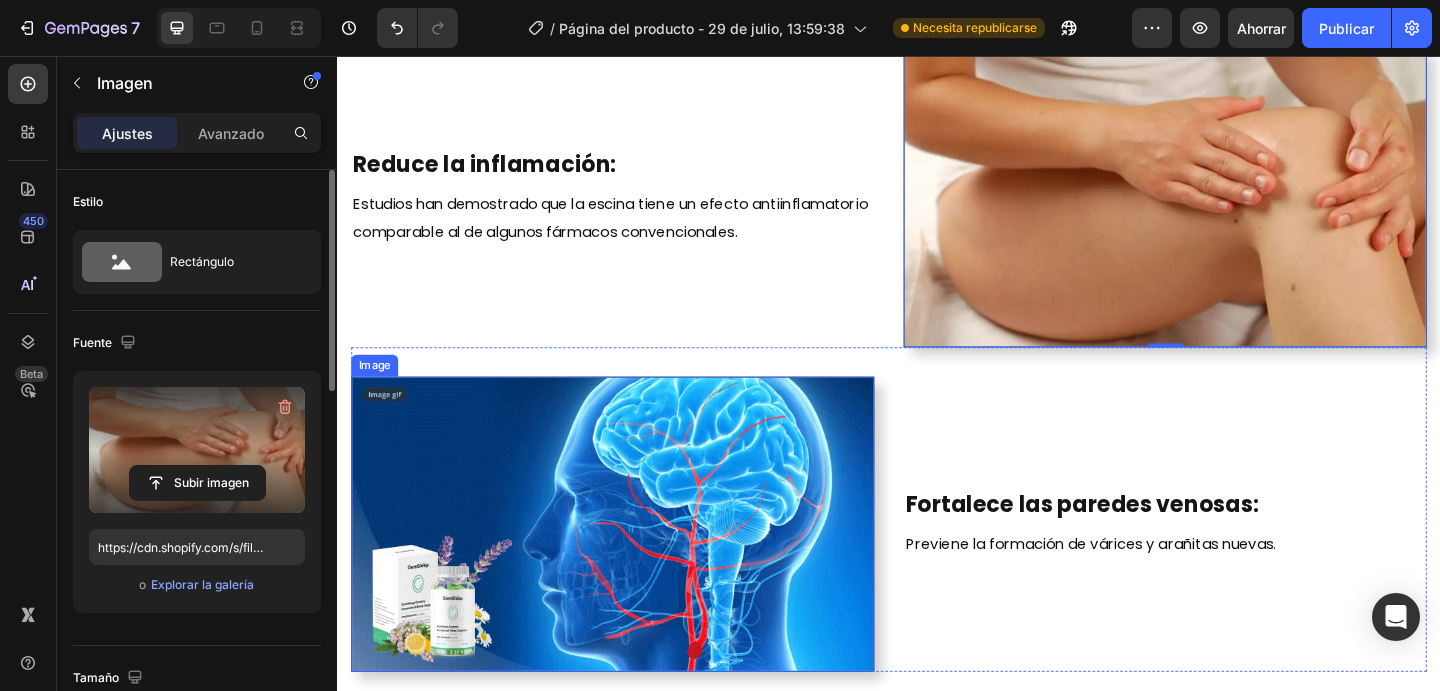 click at bounding box center (636, 565) 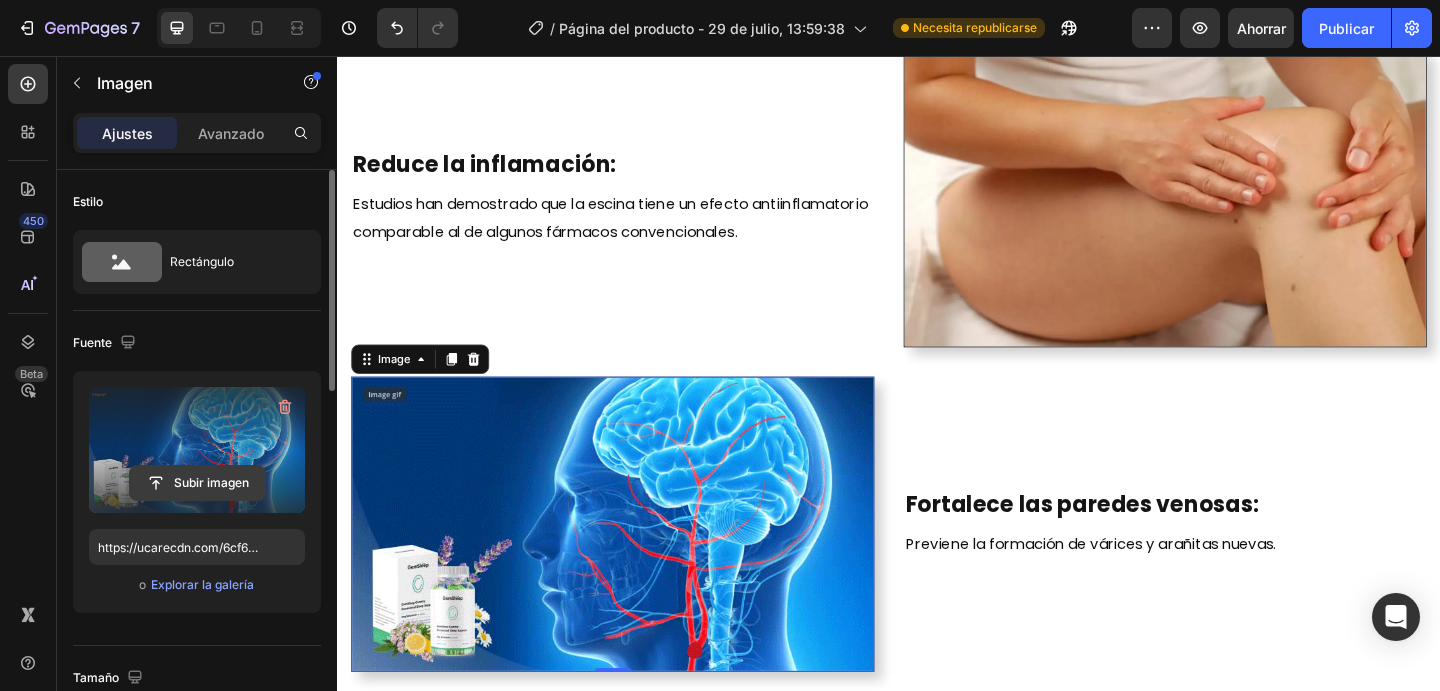 click 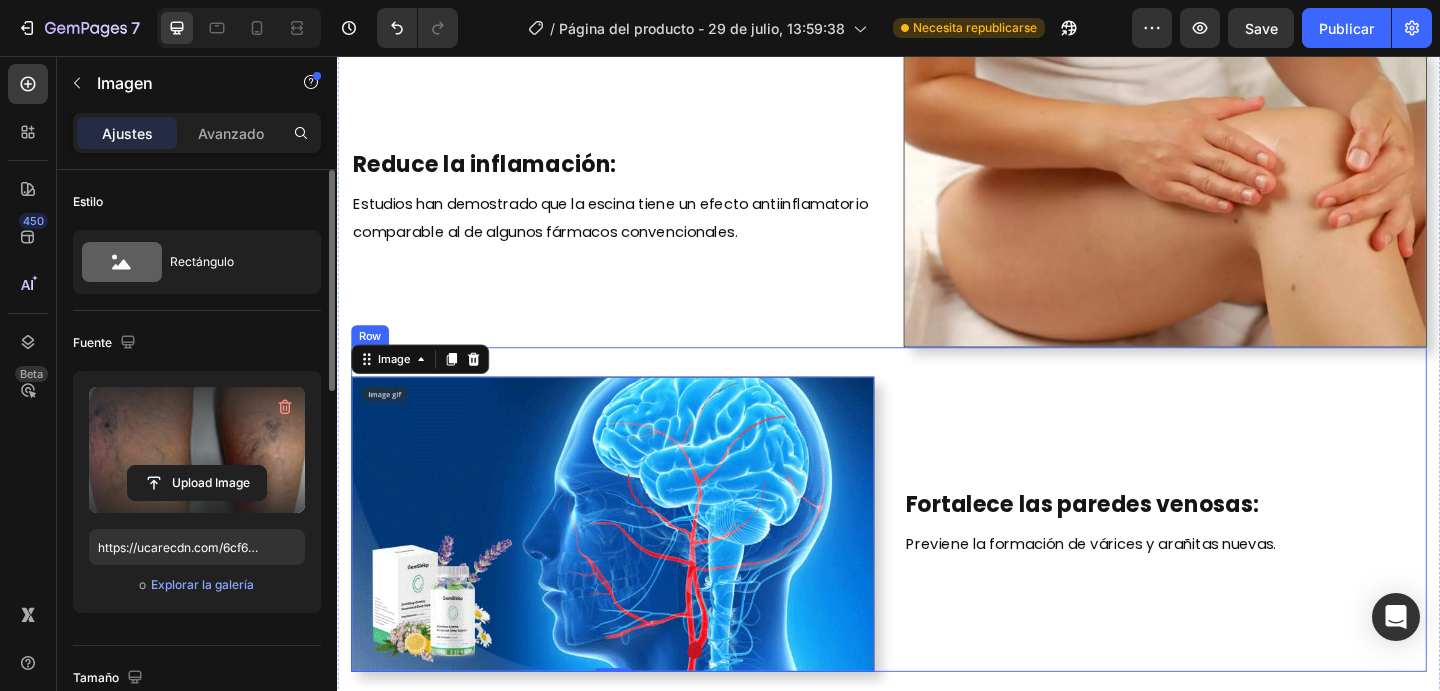 type on "https://cdn.shopify.com/s/files/1/0663/9924/0234/files/gempages_576903085566198368-98d665fe-9509-4c33-84ef-78627ba8a8ae.webp" 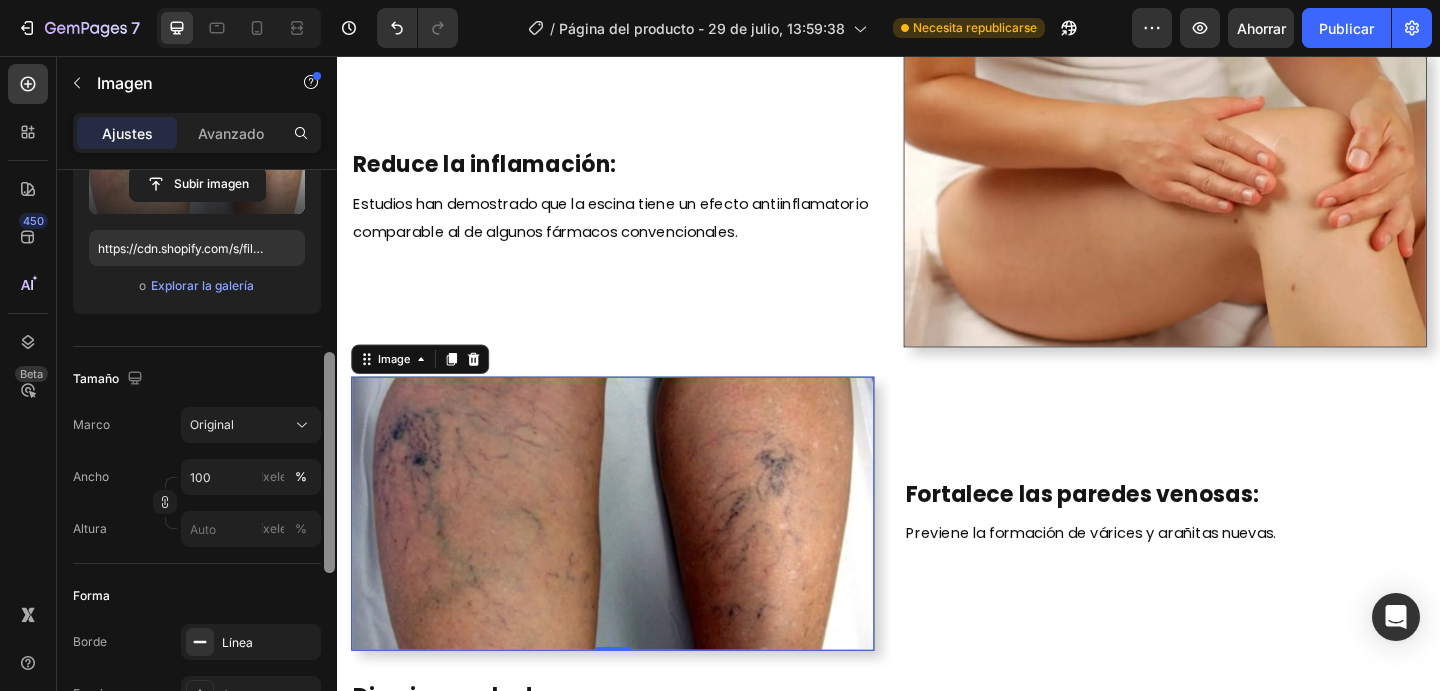 scroll, scrollTop: 348, scrollLeft: 0, axis: vertical 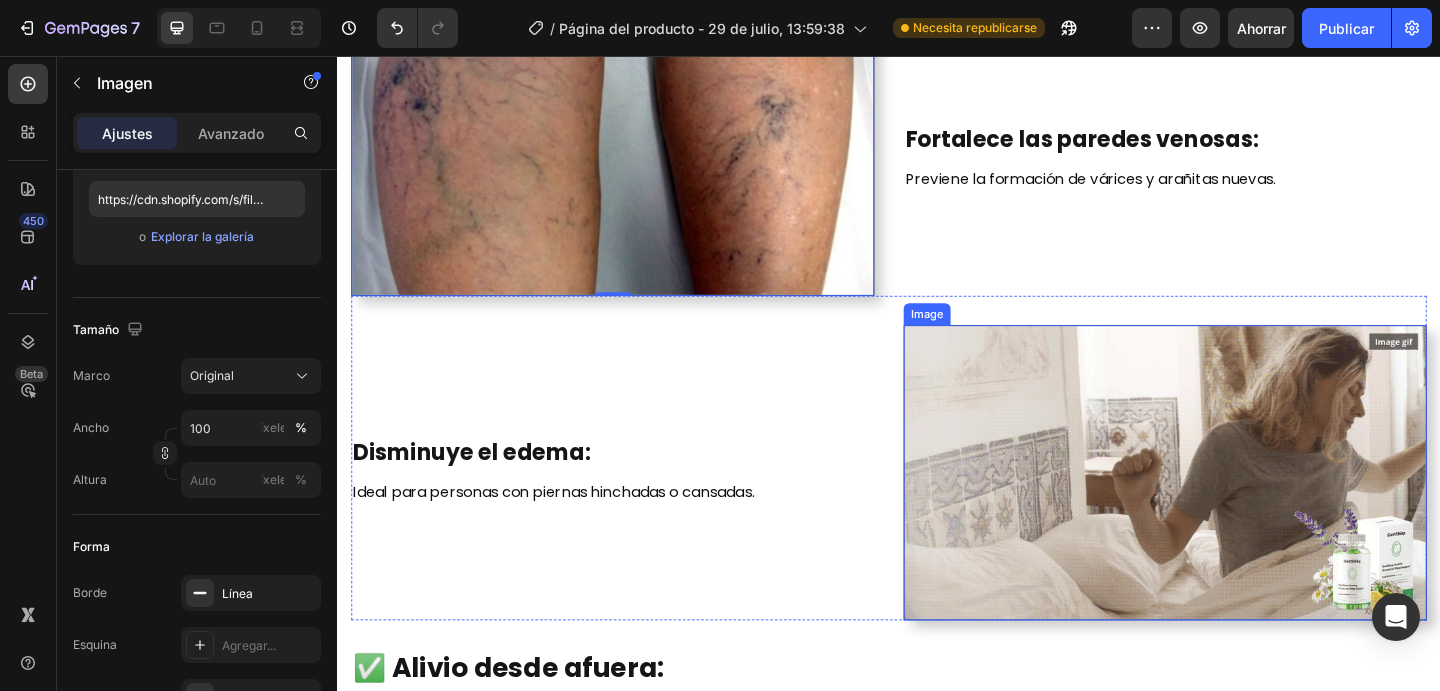 click at bounding box center (1237, 509) 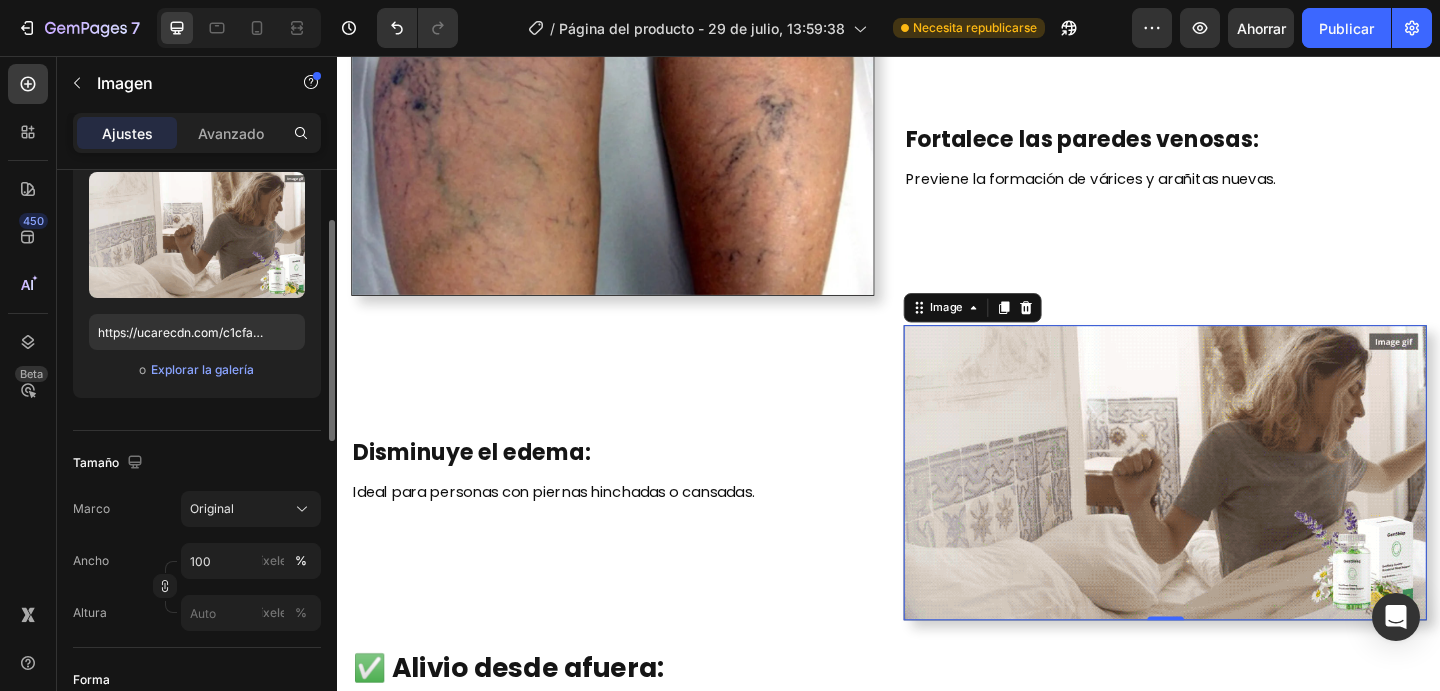 scroll, scrollTop: 190, scrollLeft: 0, axis: vertical 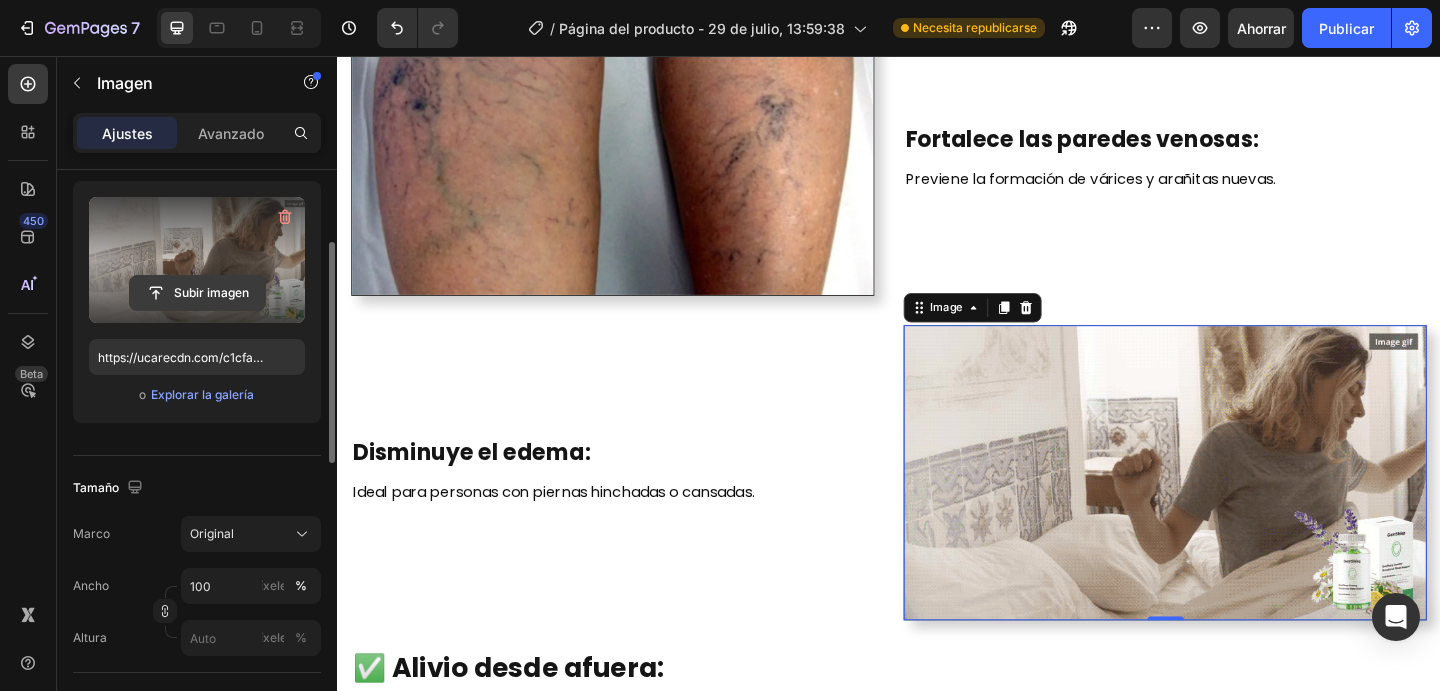 click 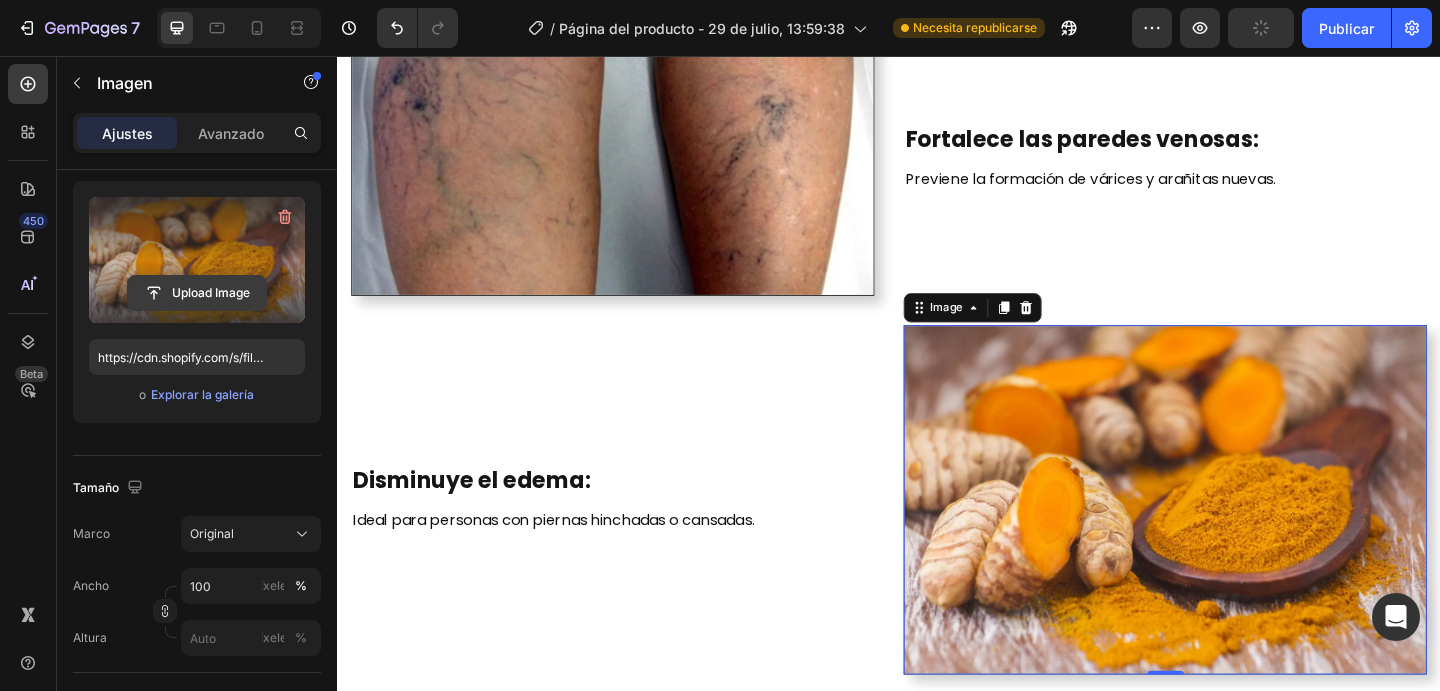 click 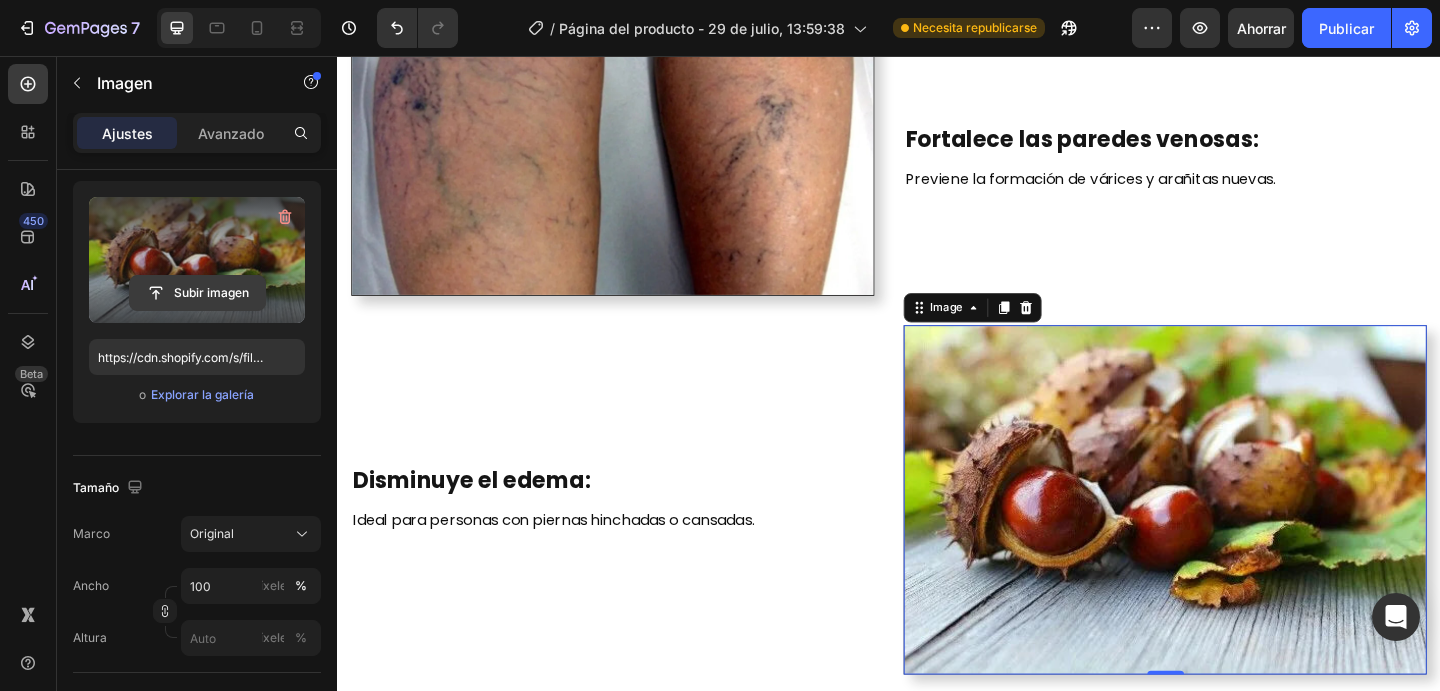 click 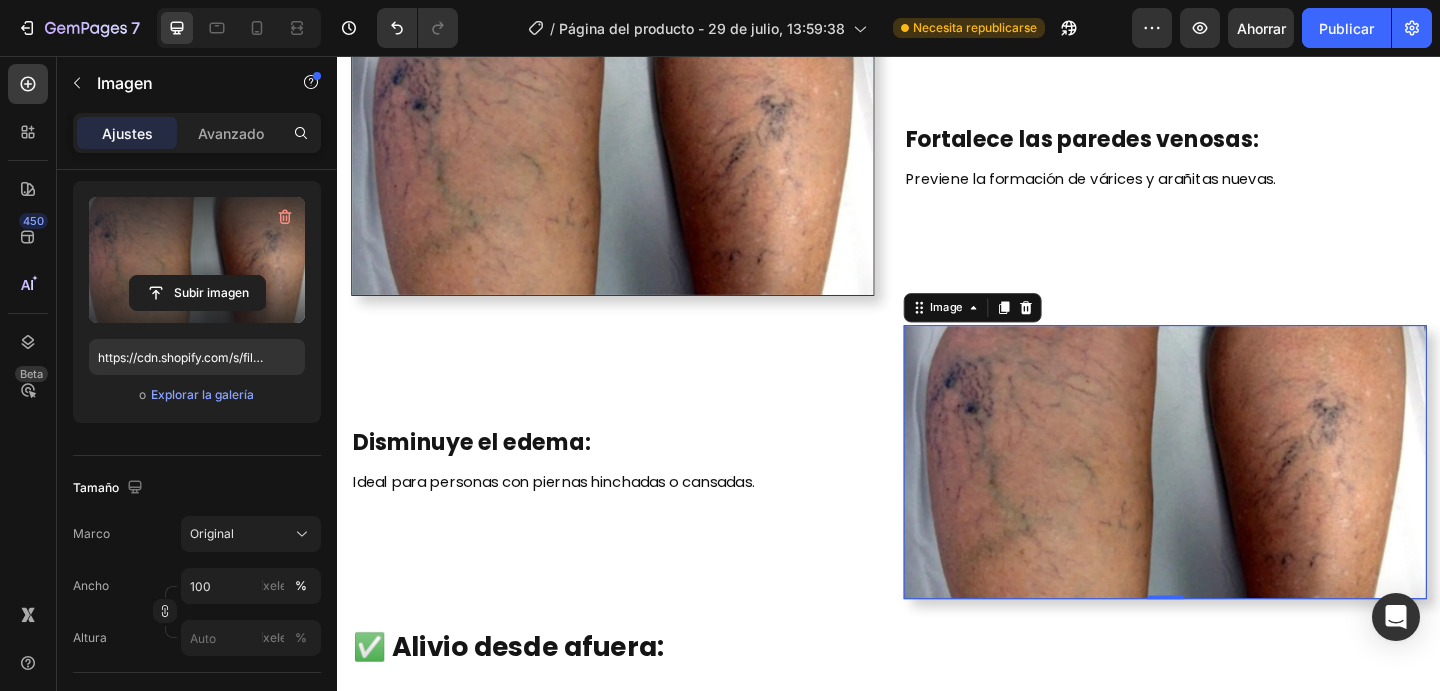 click at bounding box center [197, 260] 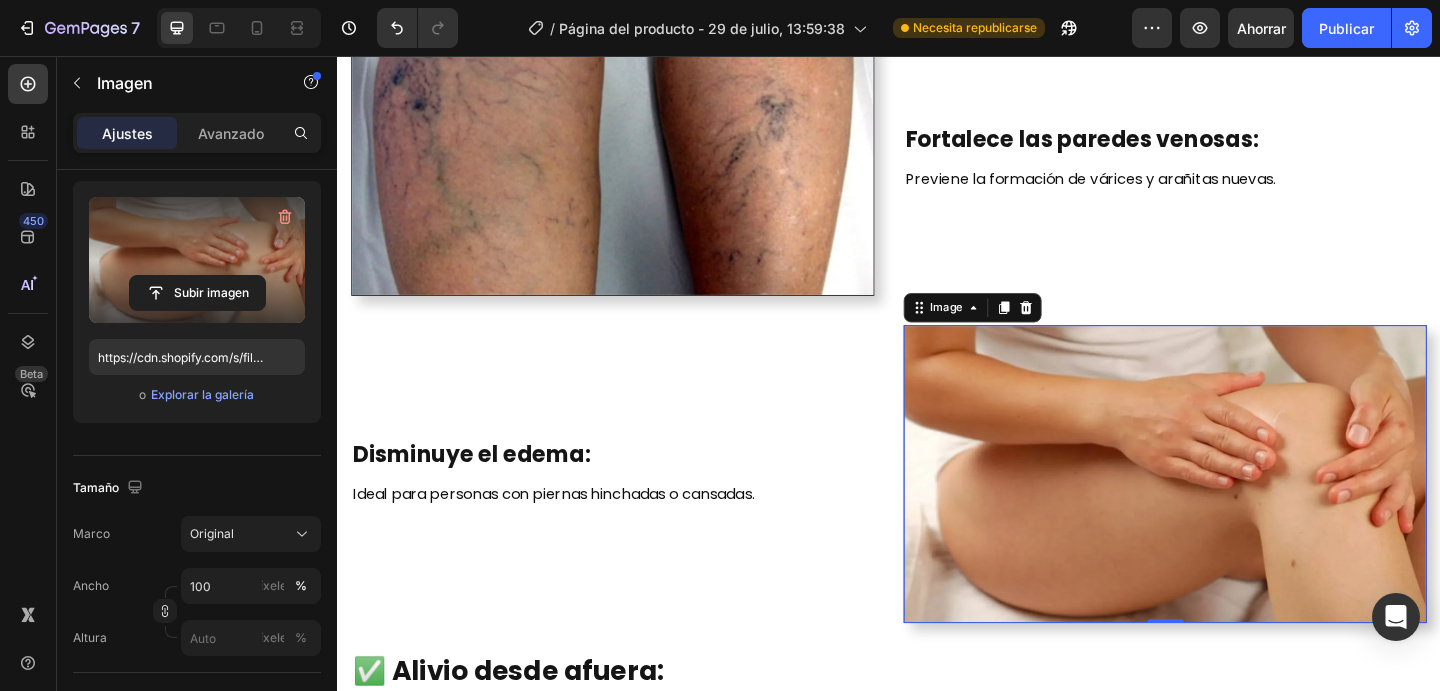 click at bounding box center (197, 260) 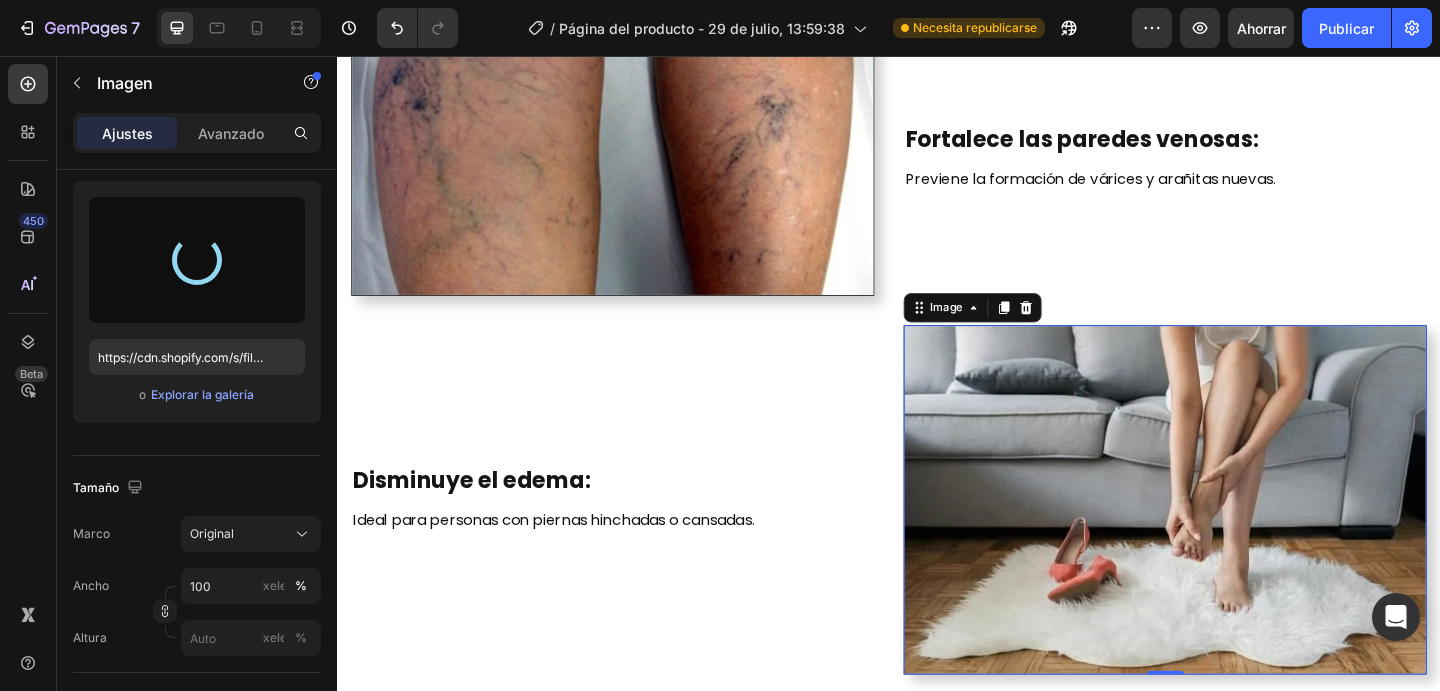 type on "https://cdn.shopify.com/s/files/1/0663/9924/0234/files/gempages_576903085566198368-aa1d95bd-d37e-4287-b8ac-821a634ef606.webp" 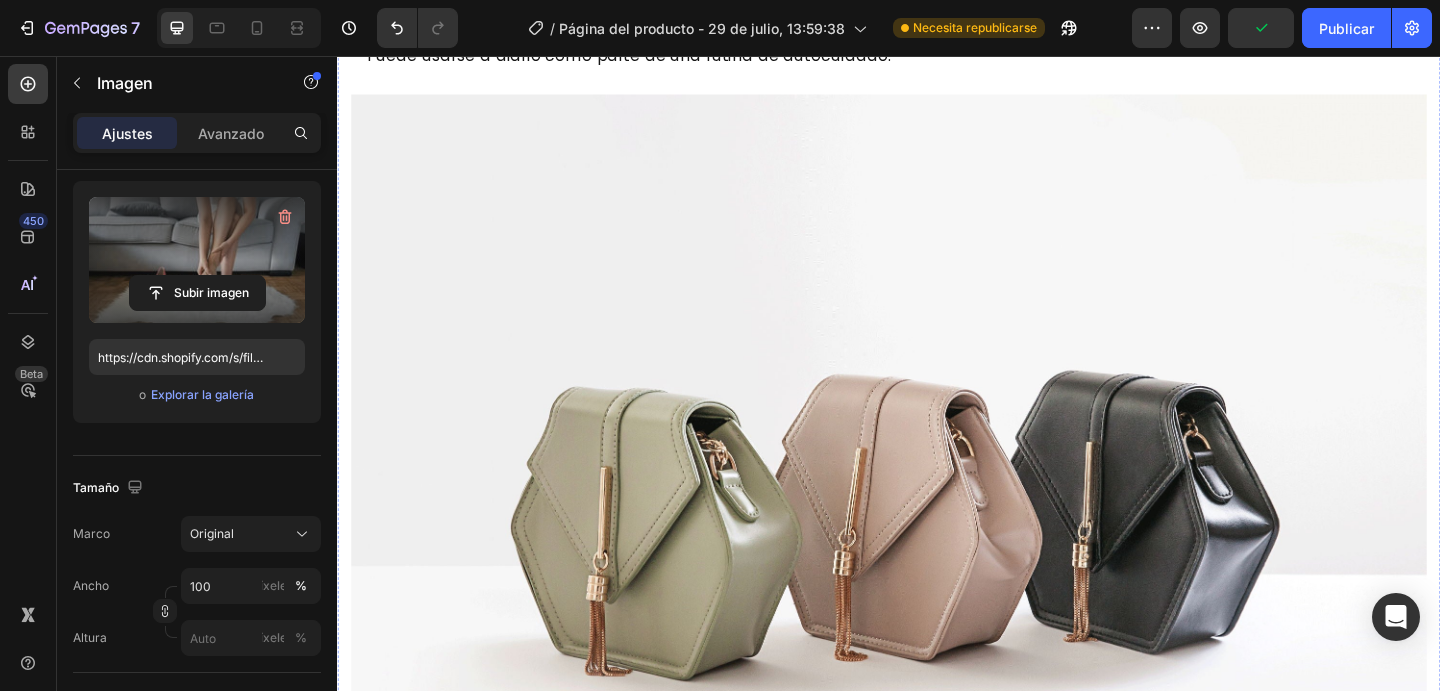 scroll, scrollTop: 4569, scrollLeft: 0, axis: vertical 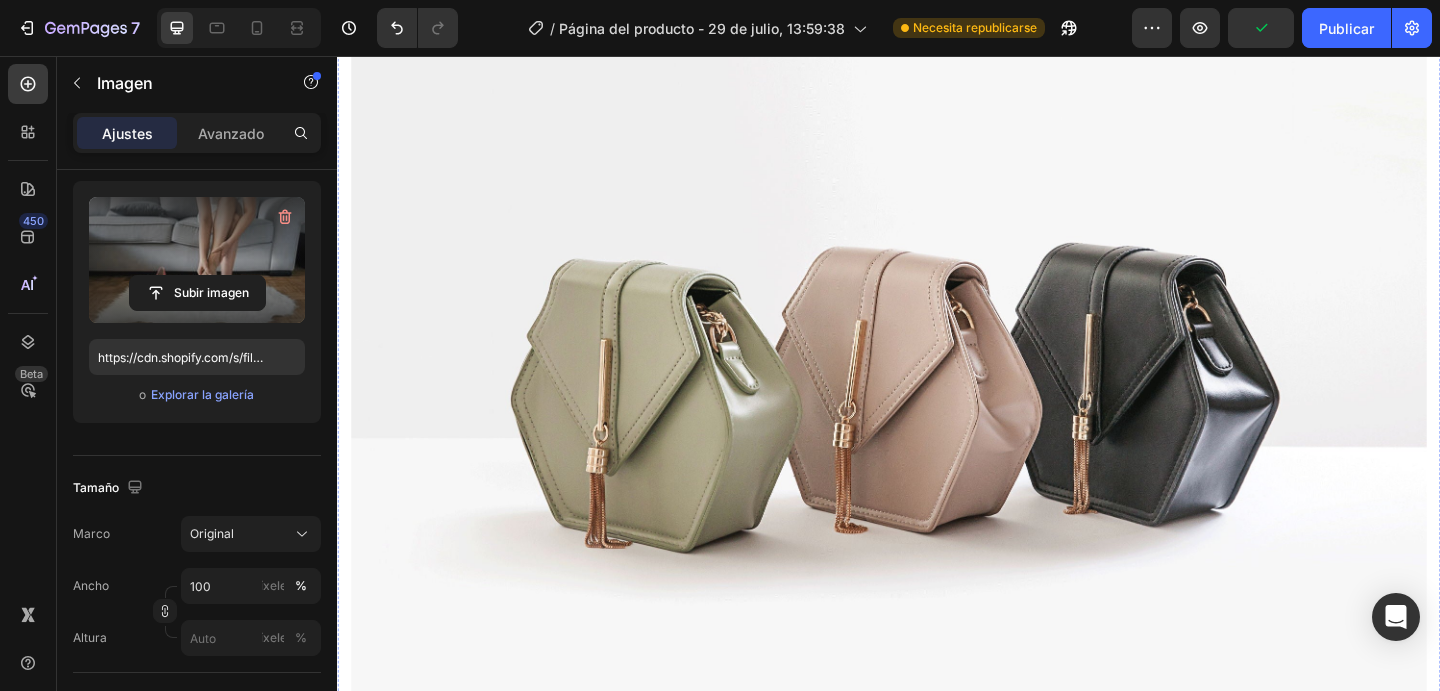 click at bounding box center (937, 398) 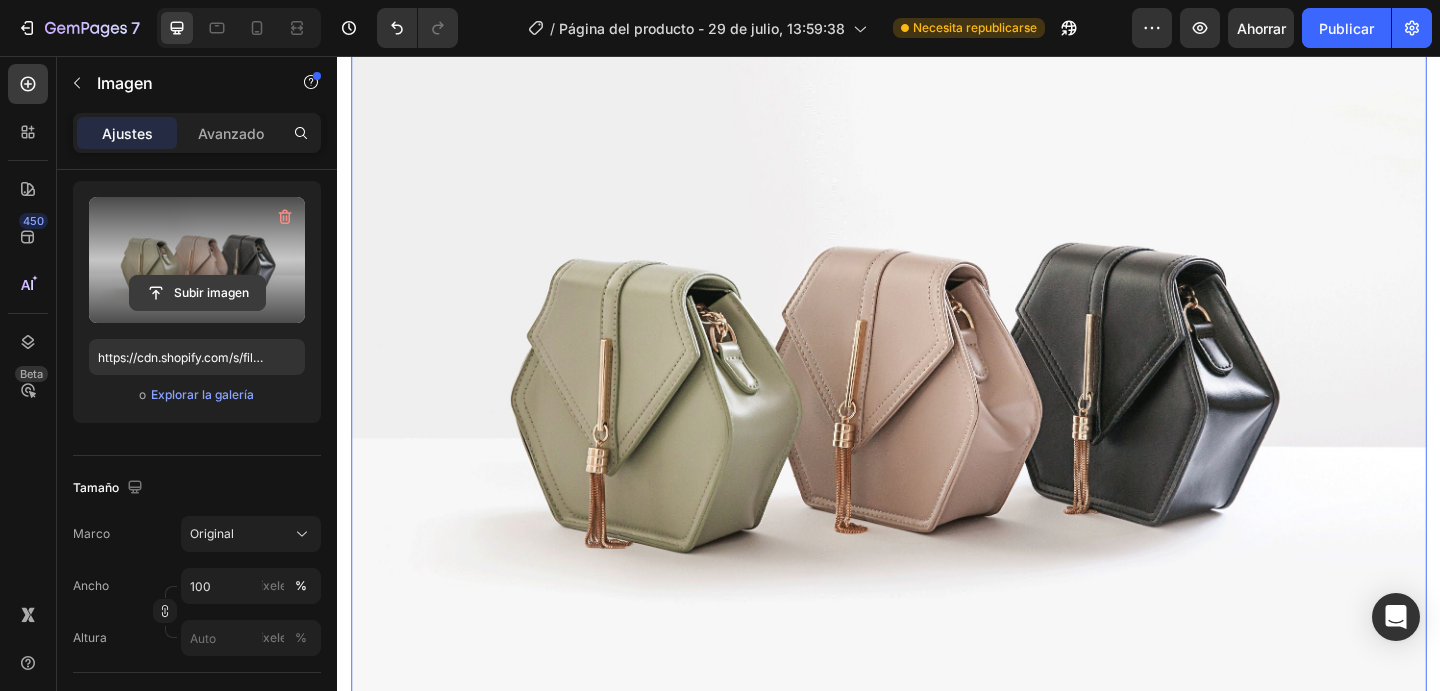 click 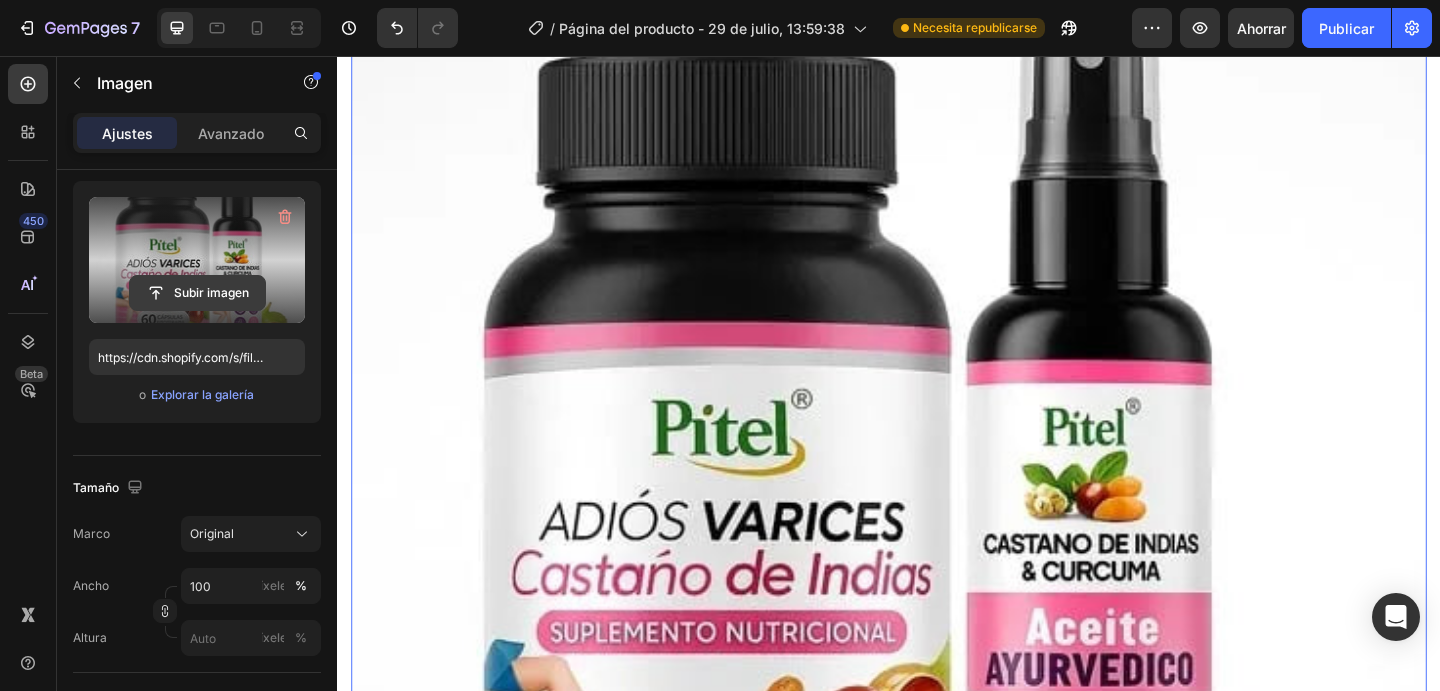 click 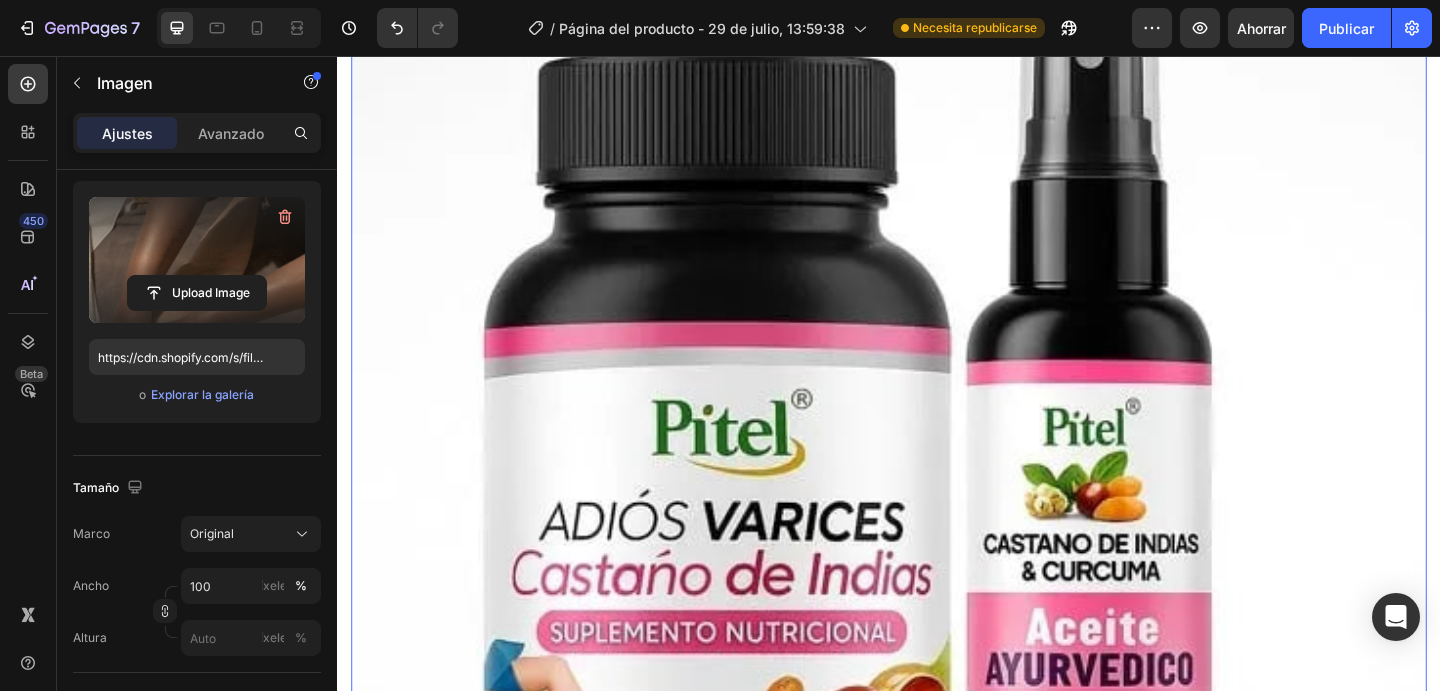 type on "https://cdn.shopify.com/s/files/1/0663/9924/0234/files/gempages_576903085566198368-d3bc268c-cf86-4bf1-9cad-4050427ef741.webp" 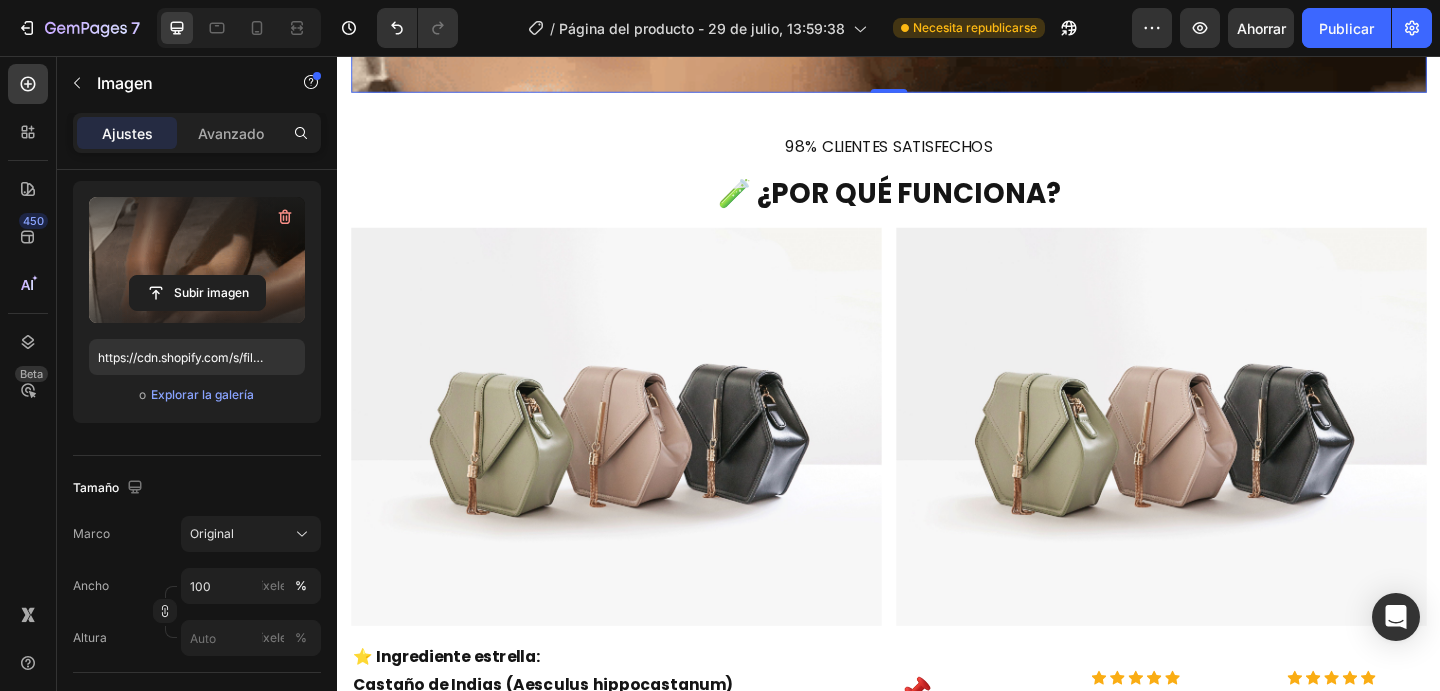 scroll, scrollTop: 5783, scrollLeft: 0, axis: vertical 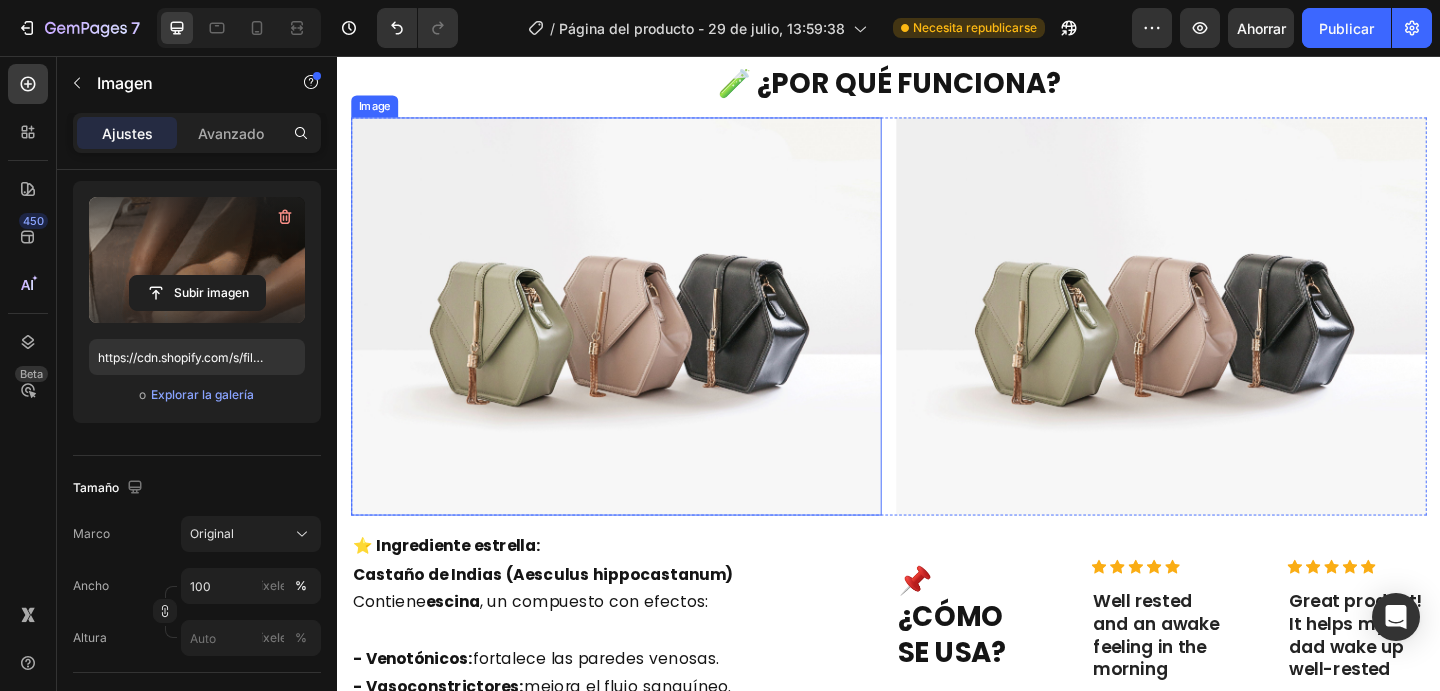 click at bounding box center [640, 339] 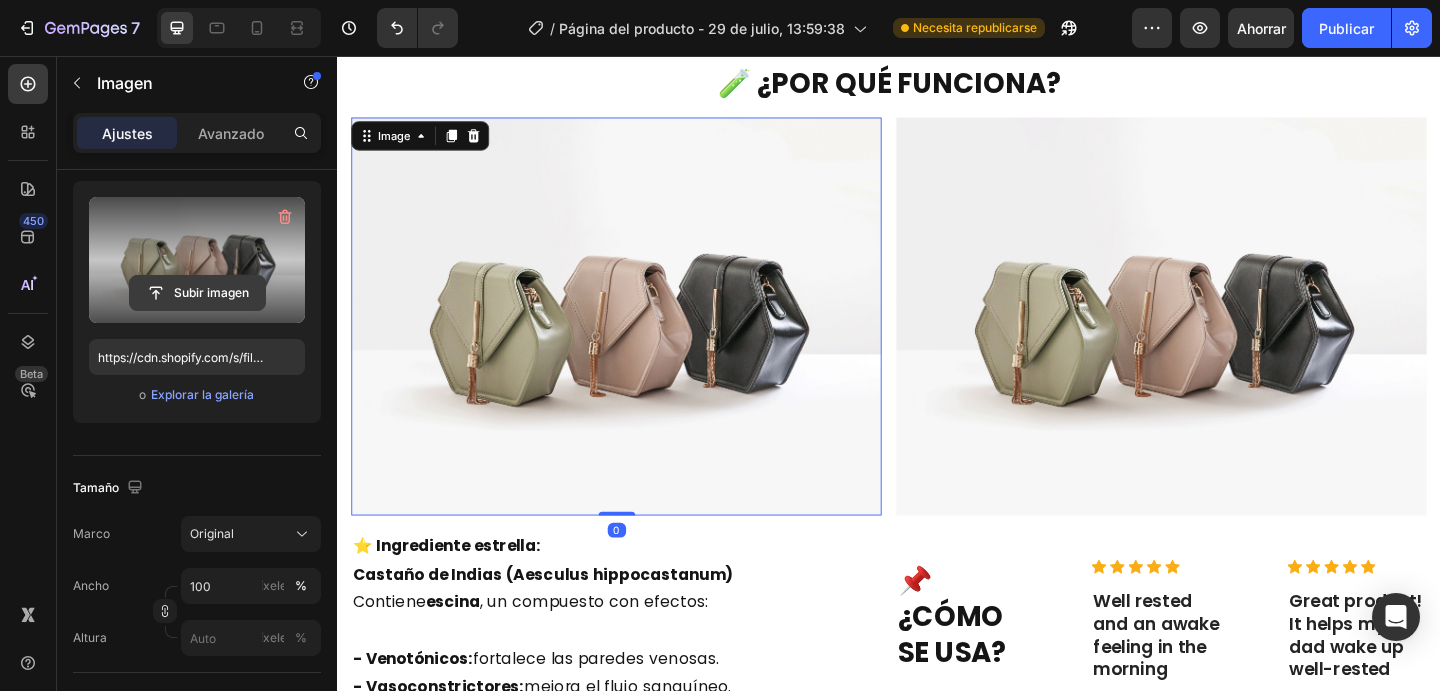 click 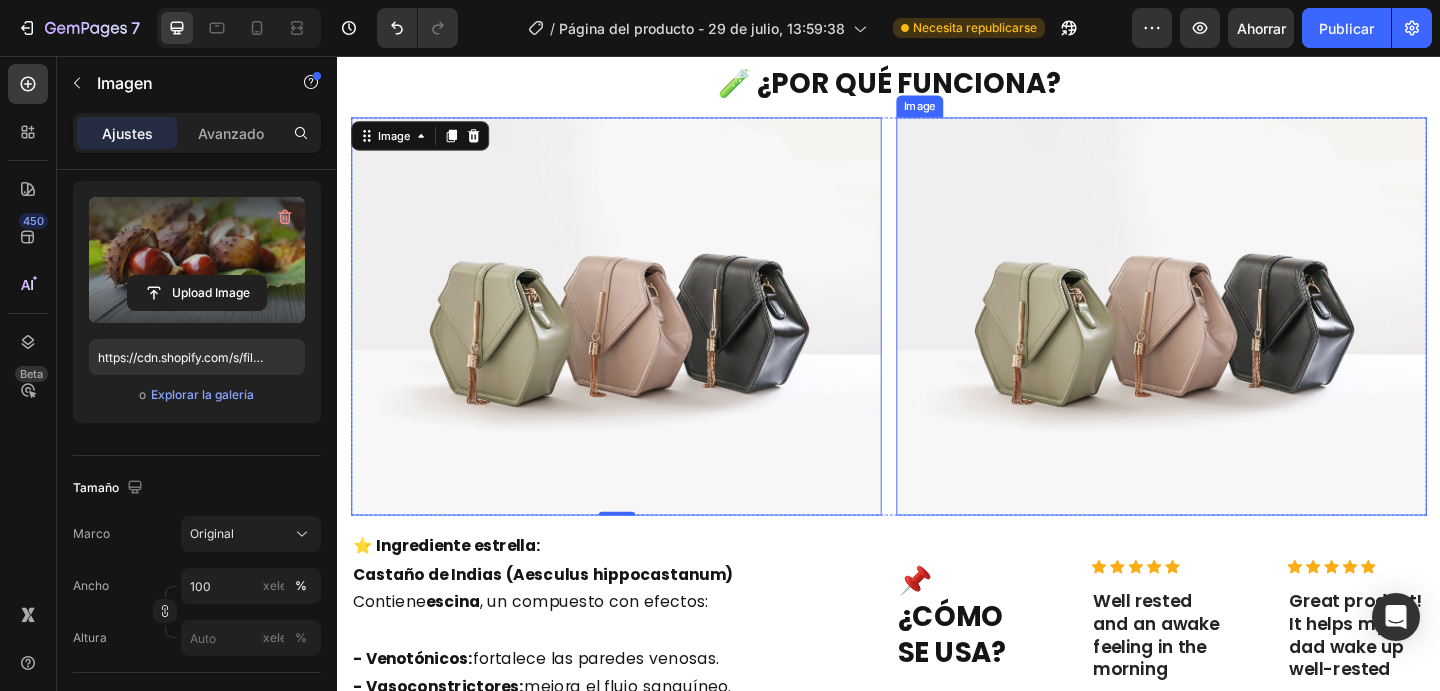 type on "https://cdn.shopify.com/s/files/1/0663/9924/0234/files/gempages_576903085566198368-49eac2ee-d4e5-46dd-a9c9-ce9a5d568ba4.webp" 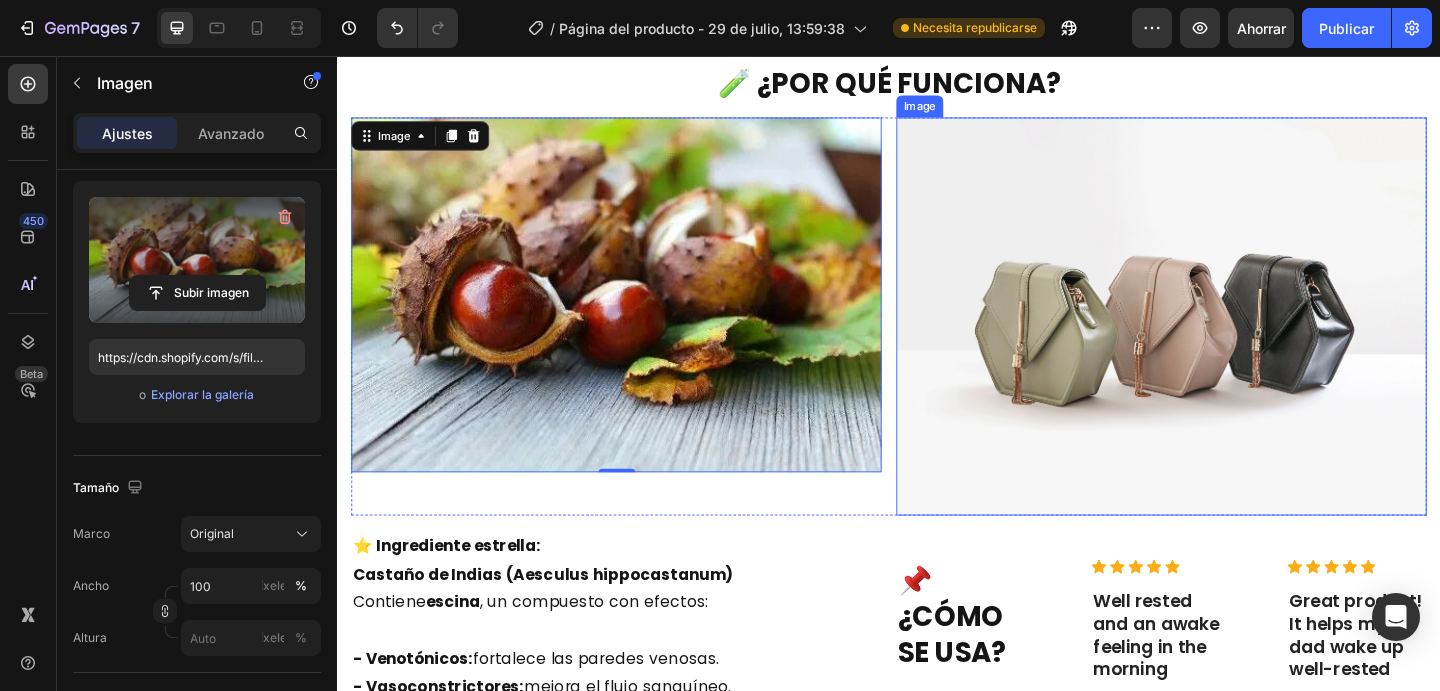 click at bounding box center [1233, 339] 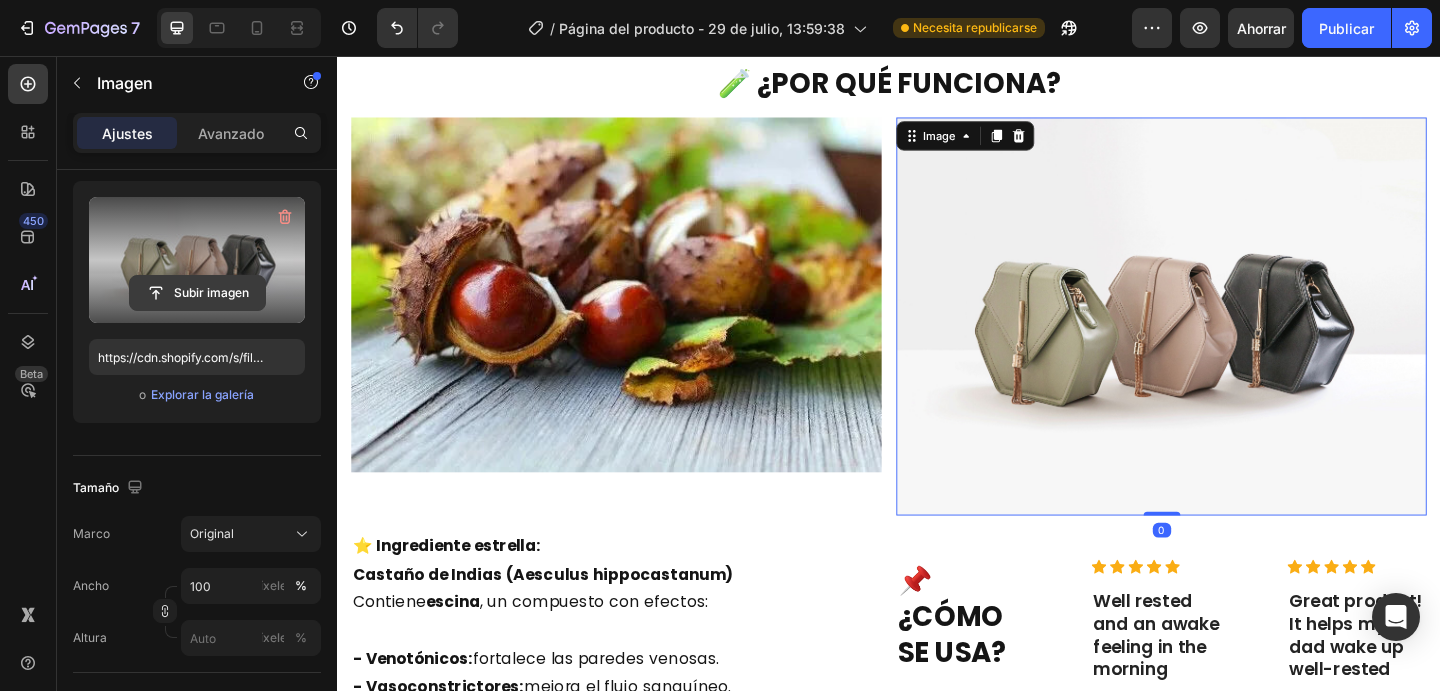 click 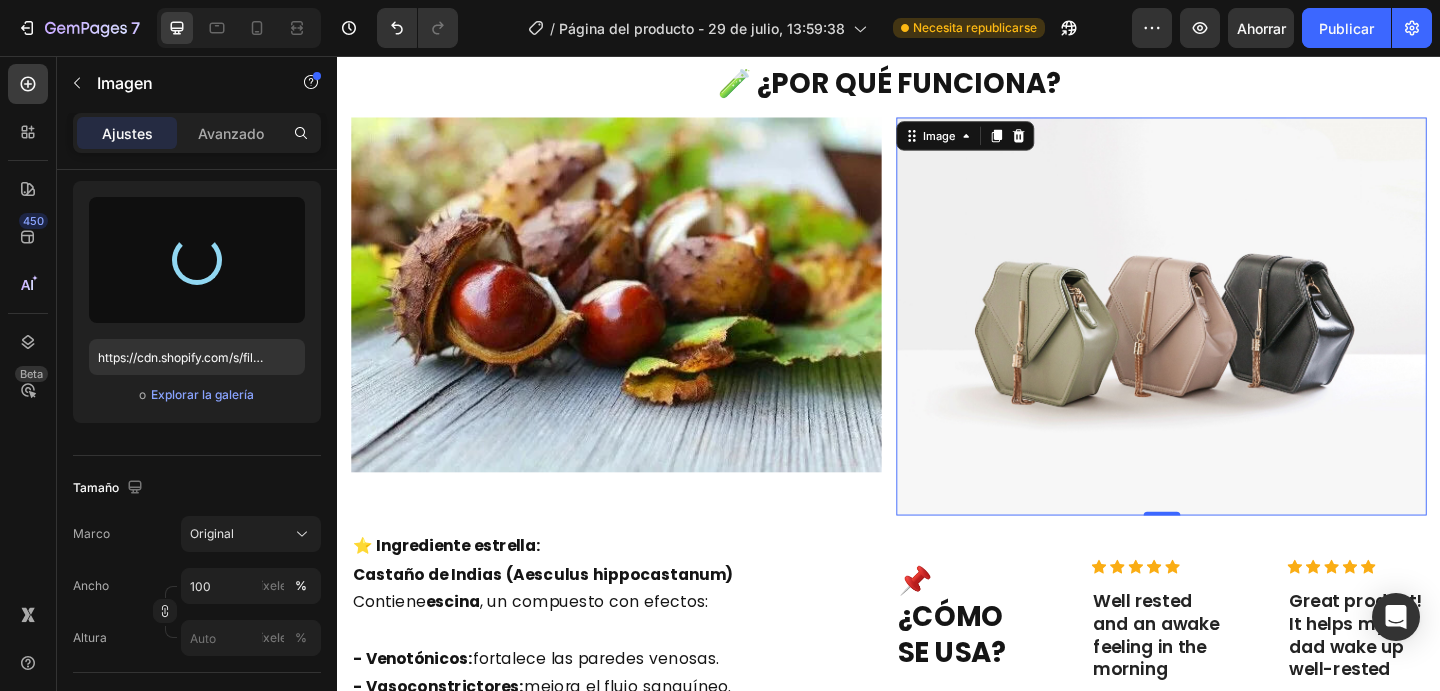 type on "https://cdn.shopify.com/s/files/1/0663/9924/0234/files/gempages_576903085566198368-c0c80e04-b8a8-46b0-b21c-8bd11b30aa16.webp" 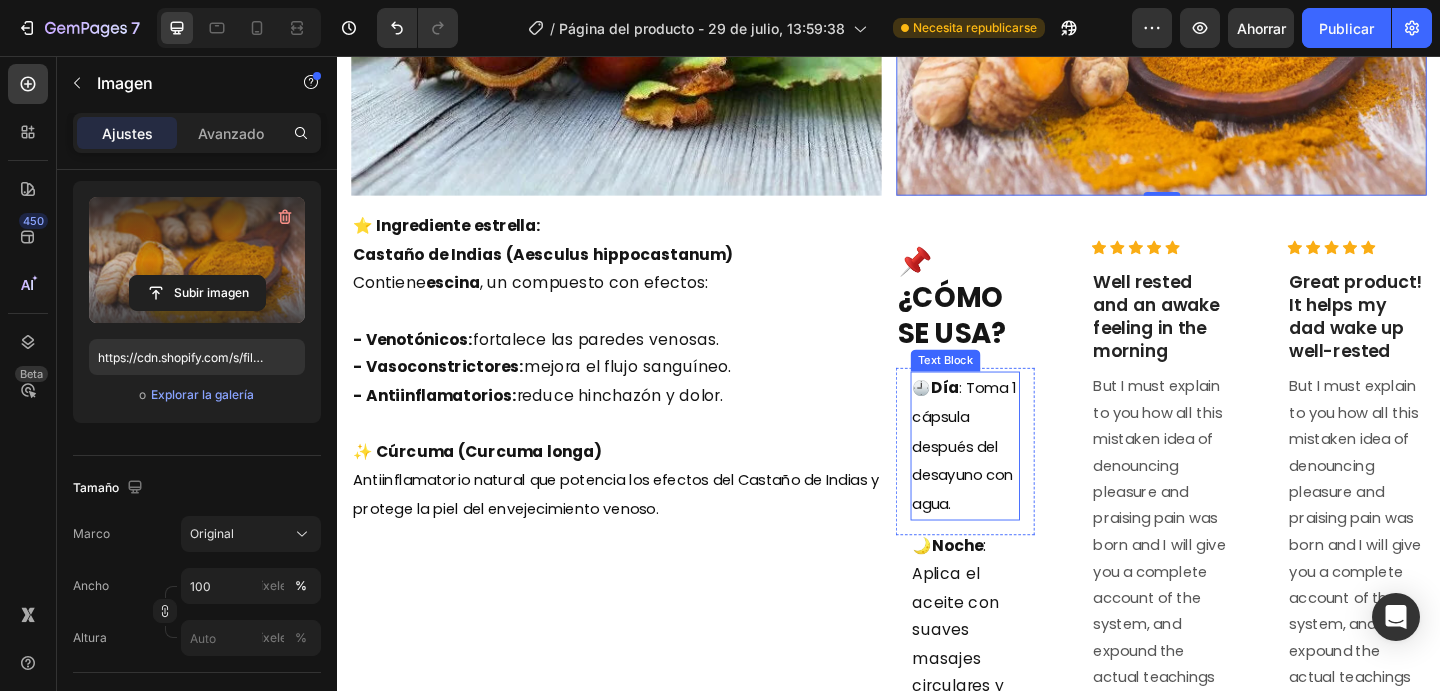 scroll, scrollTop: 6068, scrollLeft: 0, axis: vertical 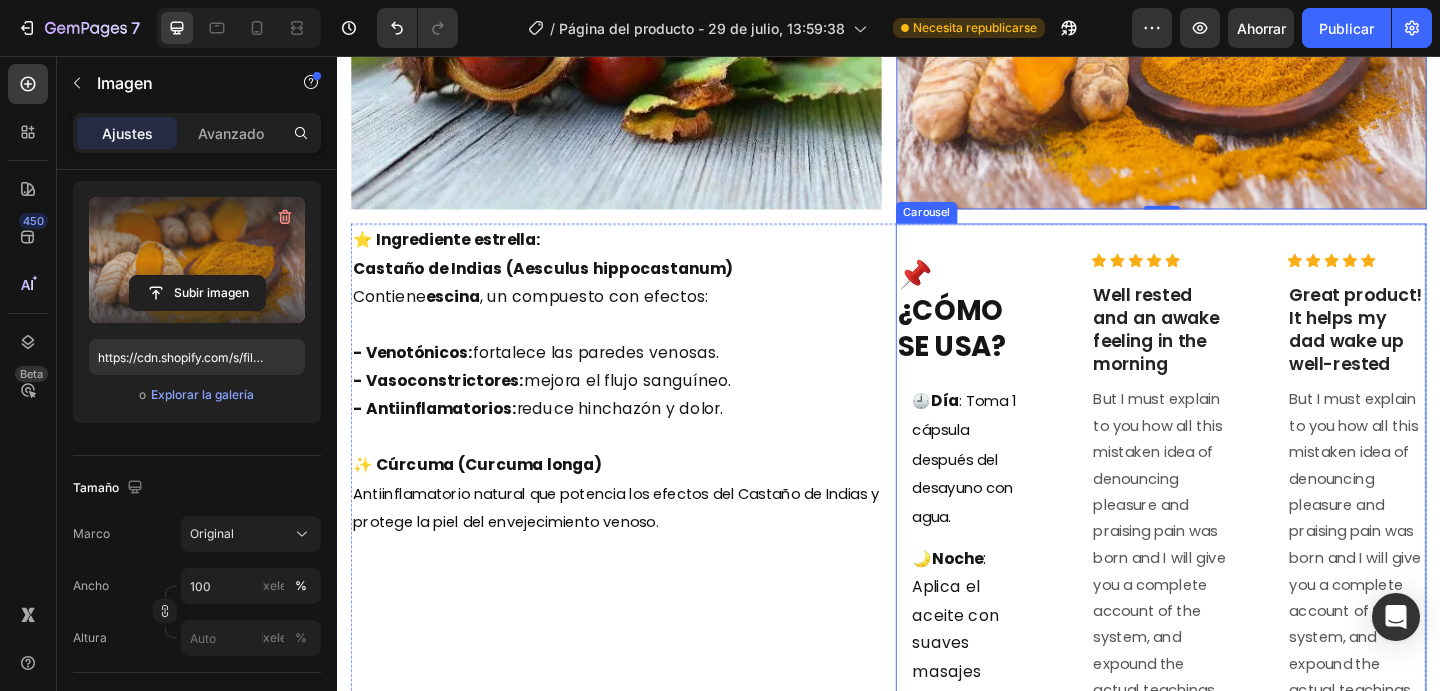 click on "Carousel" at bounding box center [978, 227] 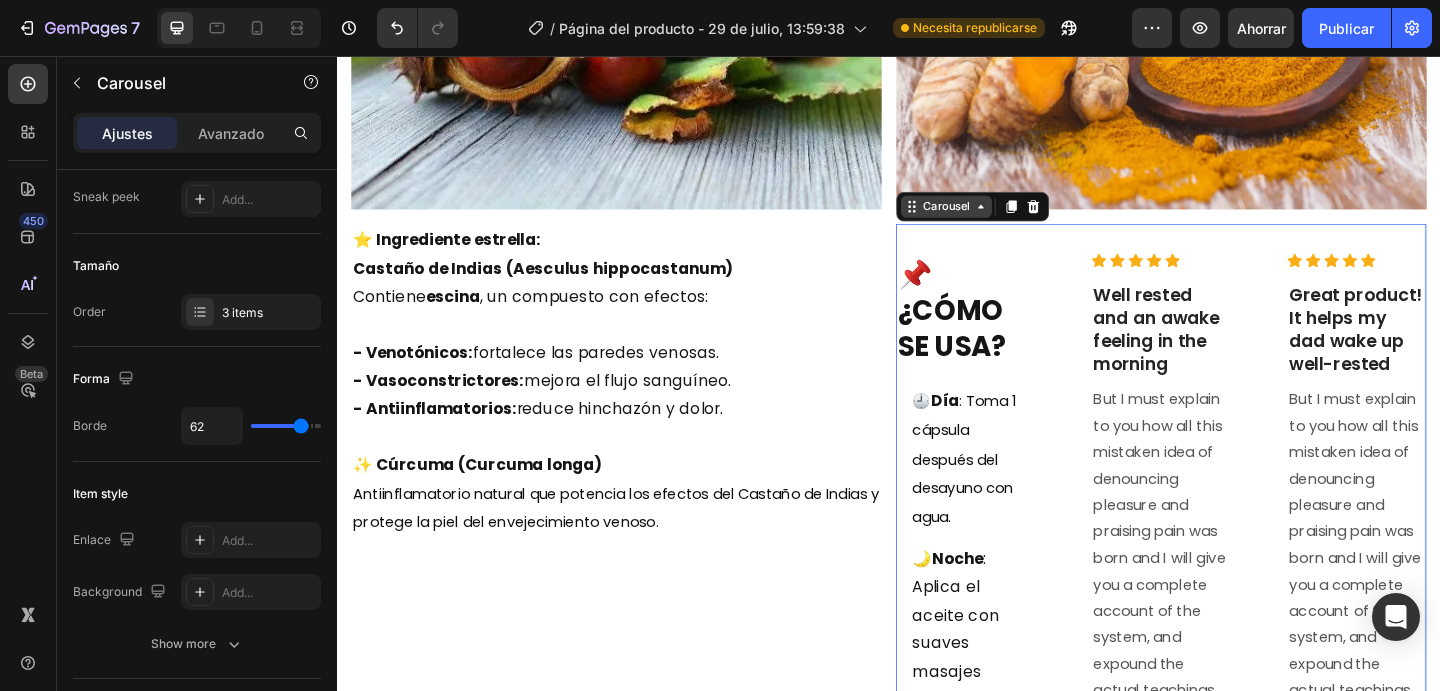 scroll, scrollTop: 0, scrollLeft: 0, axis: both 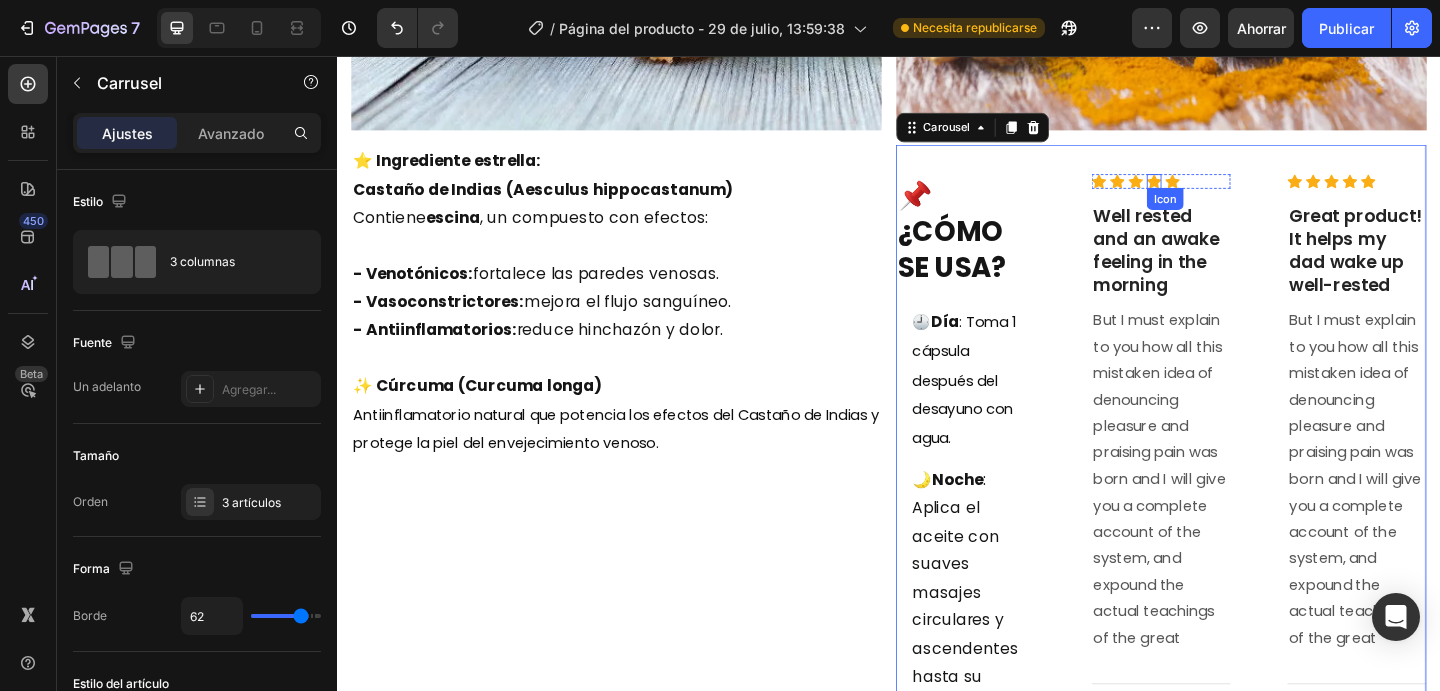 click on "Icon" at bounding box center (1238, 212) 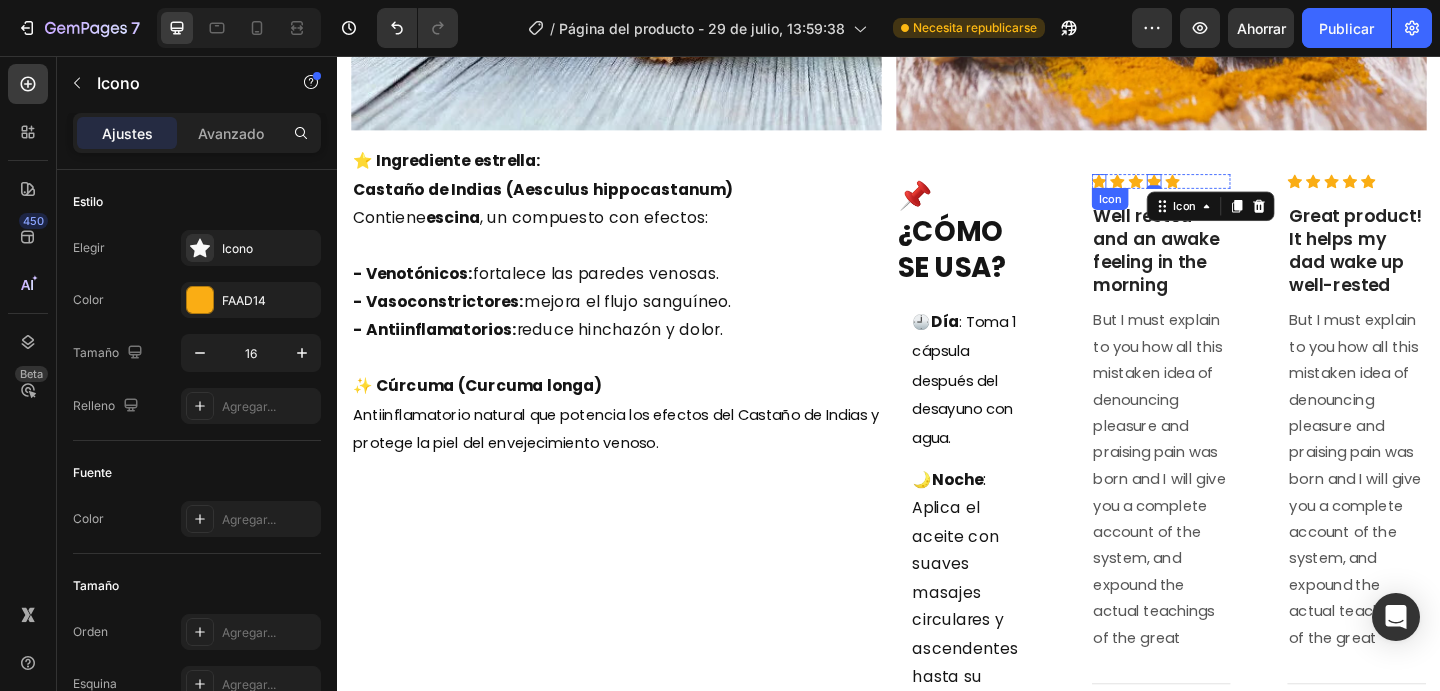 click 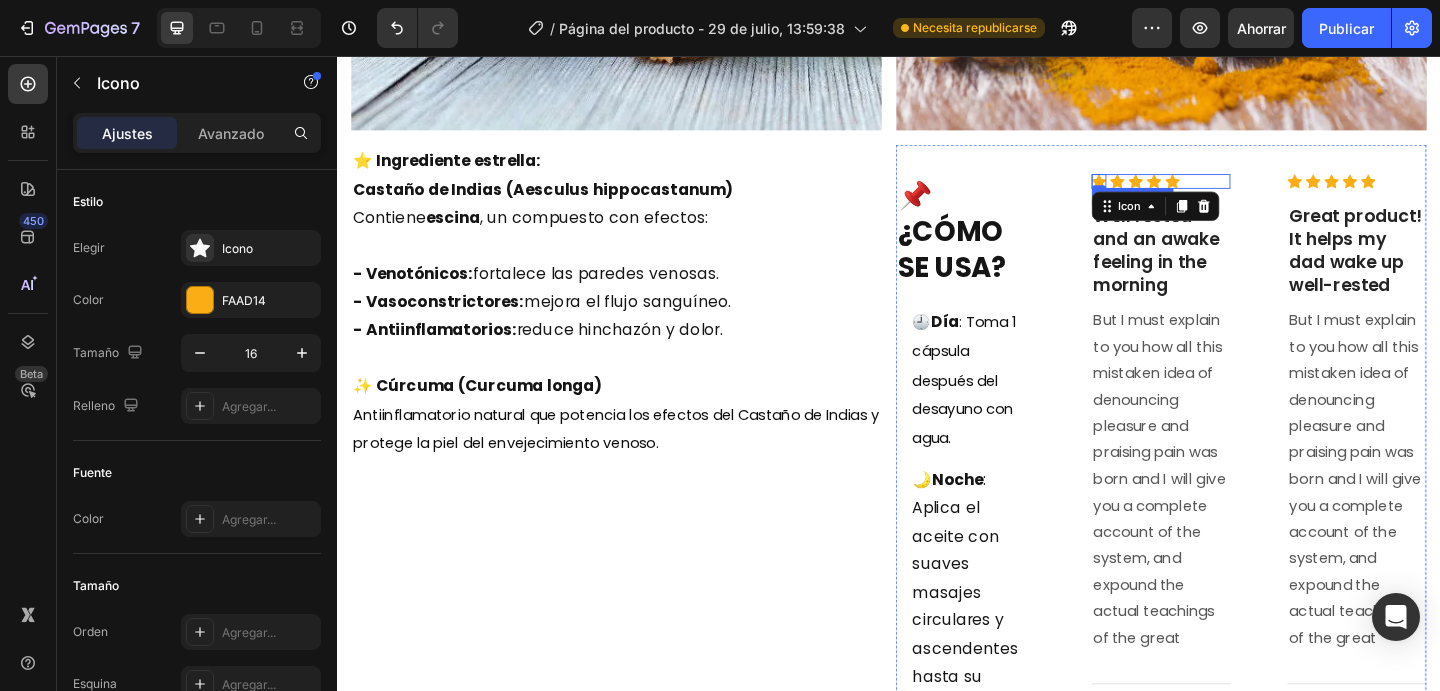 click on "Icon   0                Icon                Icon                Icon                Icon" at bounding box center (1233, 193) 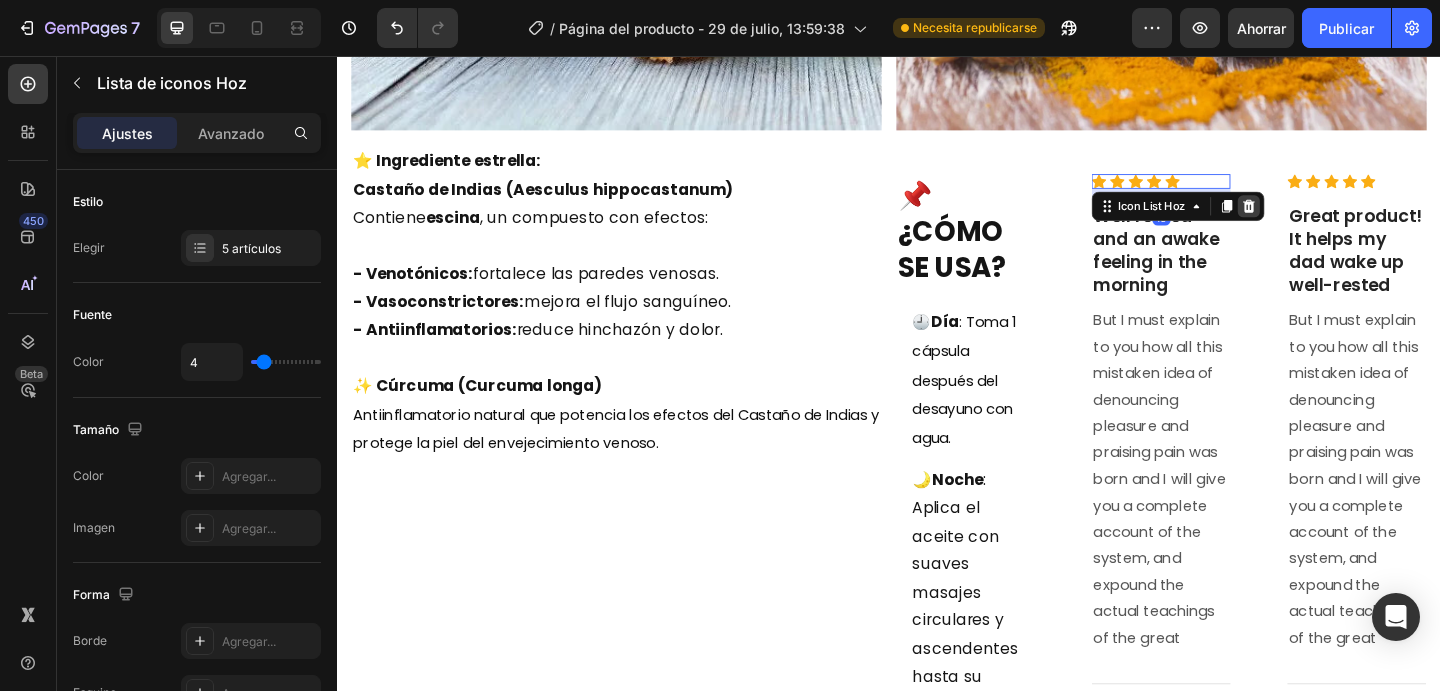 click 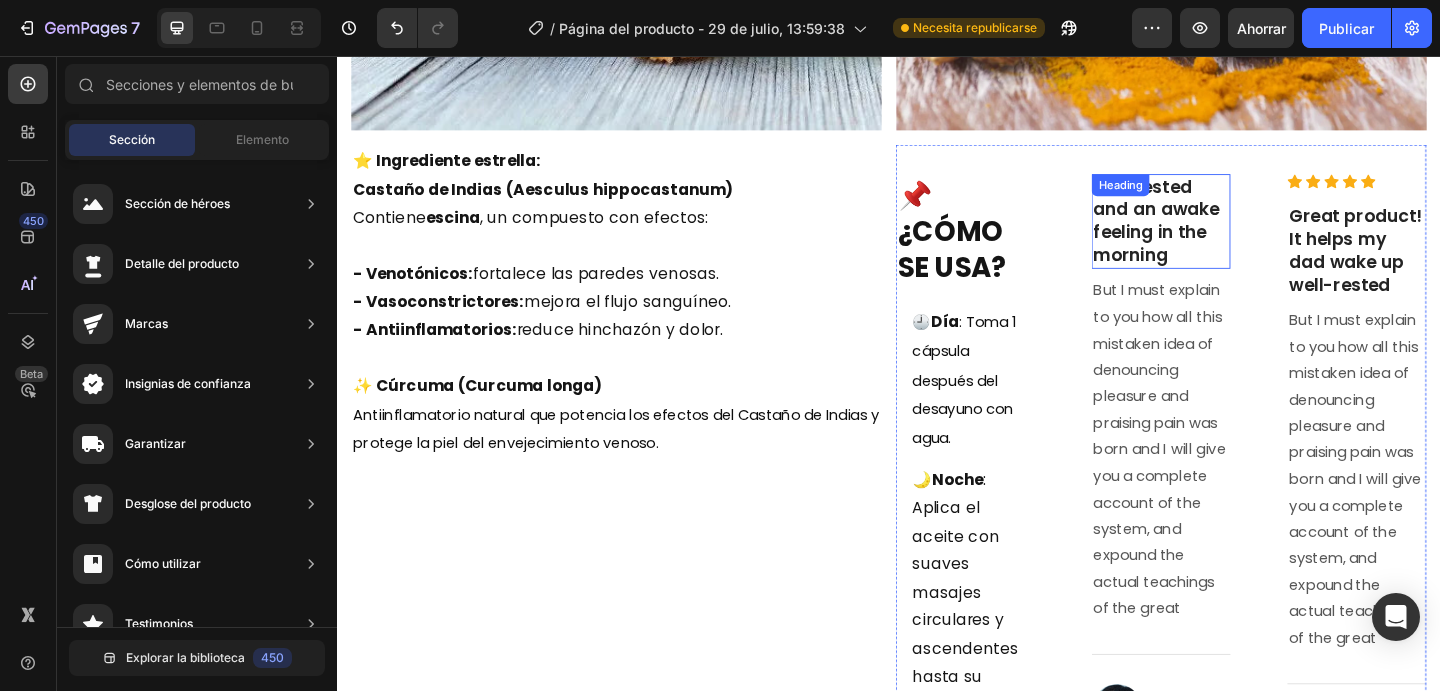 click on "Heading" at bounding box center (1189, 197) 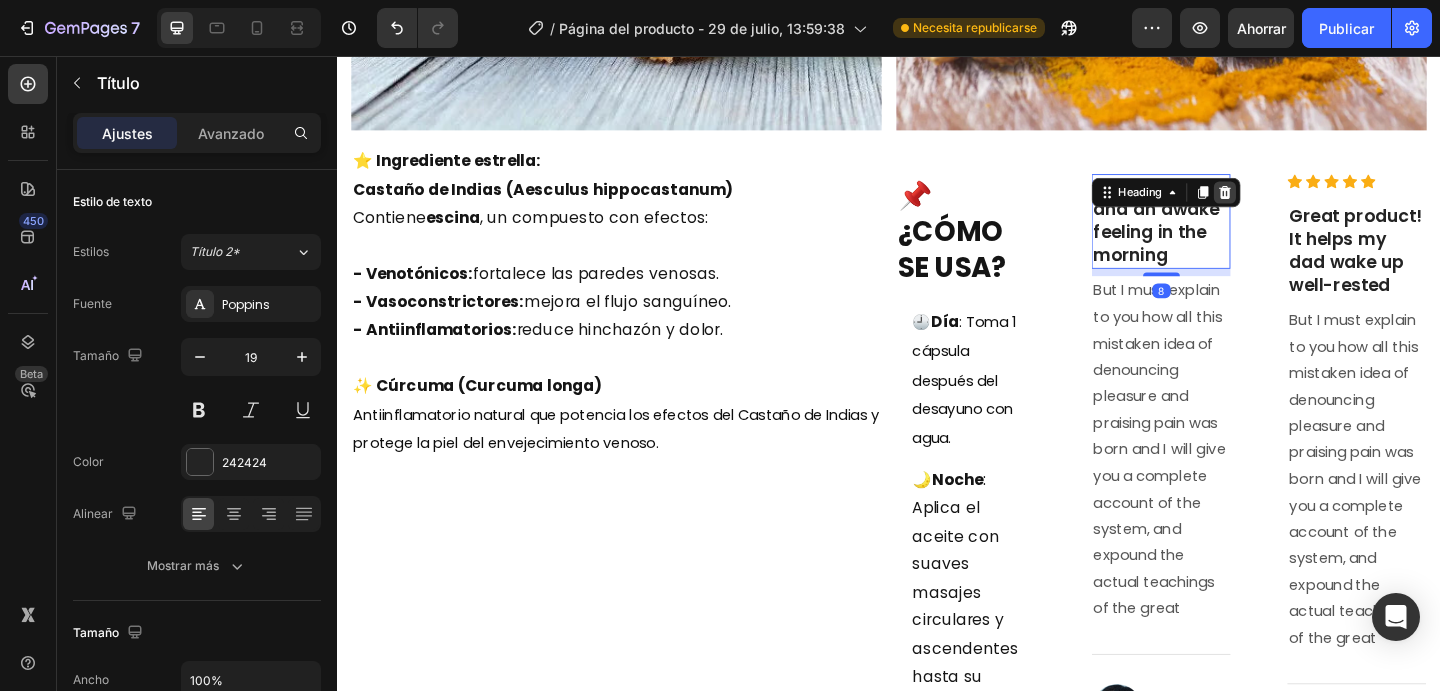 click at bounding box center [1303, 205] 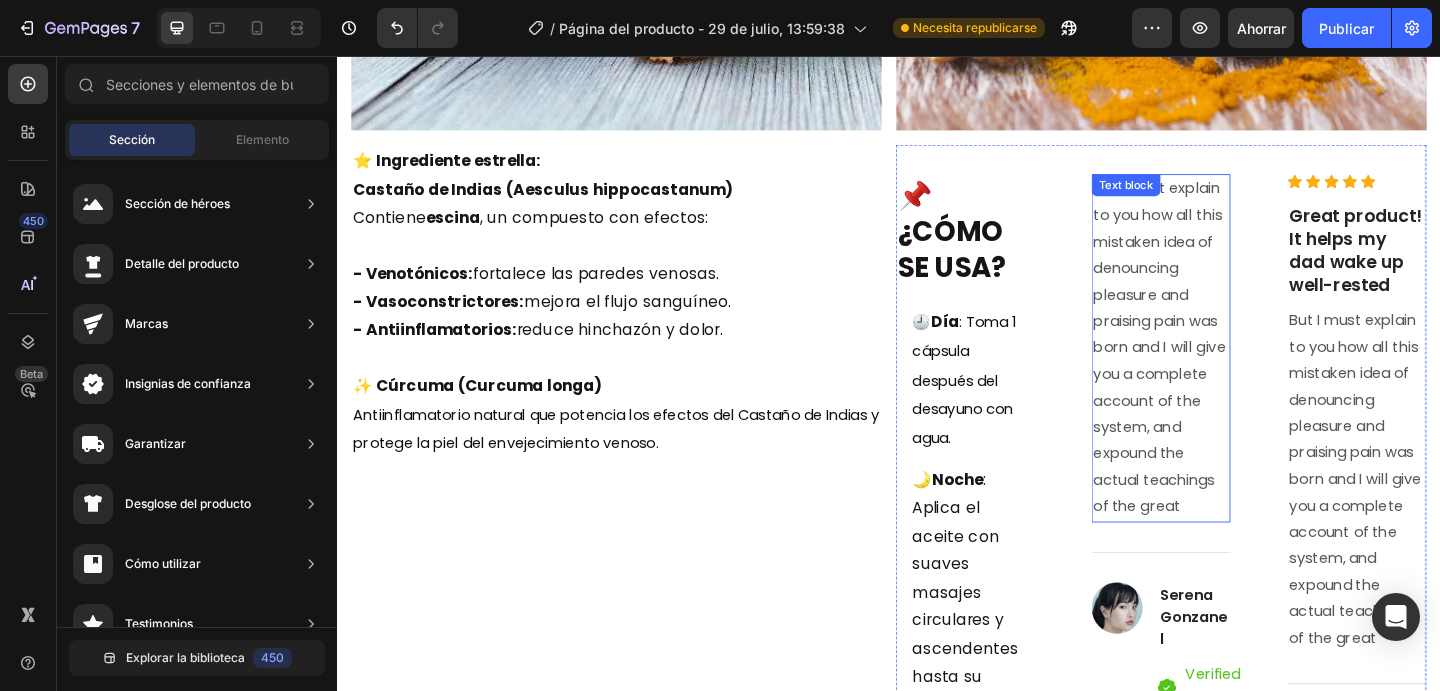 click on "But I must explain to you how all this mistaken idea of denouncing pleasure and praising pain was born and I will give you a complete account of the system, and expound the actual teachings of the great" at bounding box center (1233, 374) 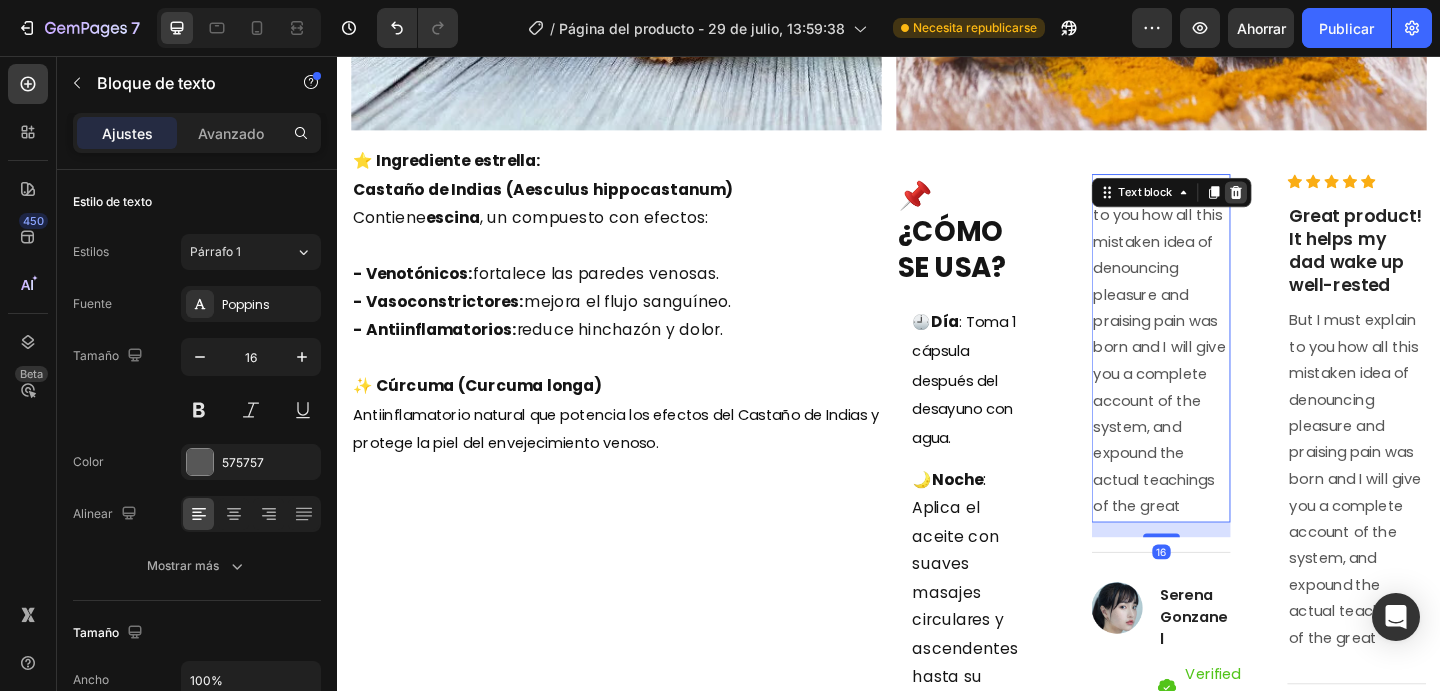click 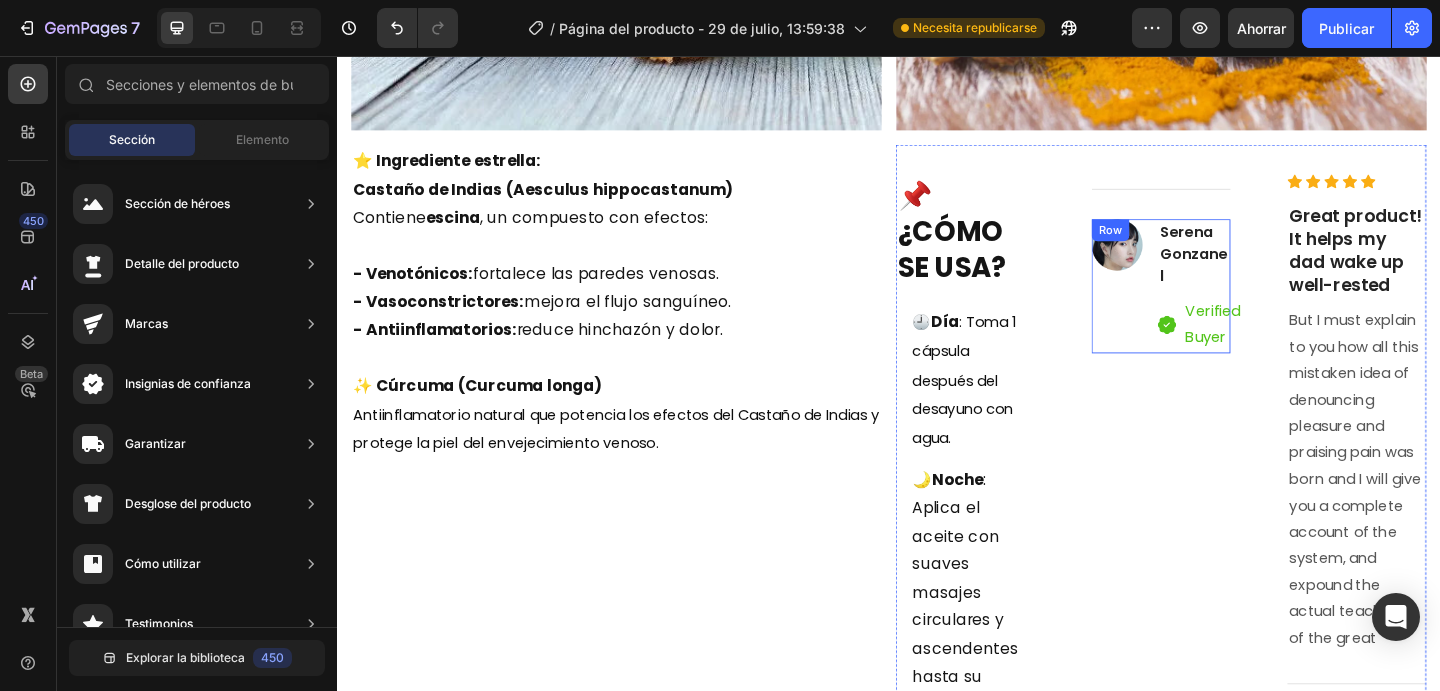 click on "Image" at bounding box center [1186, 307] 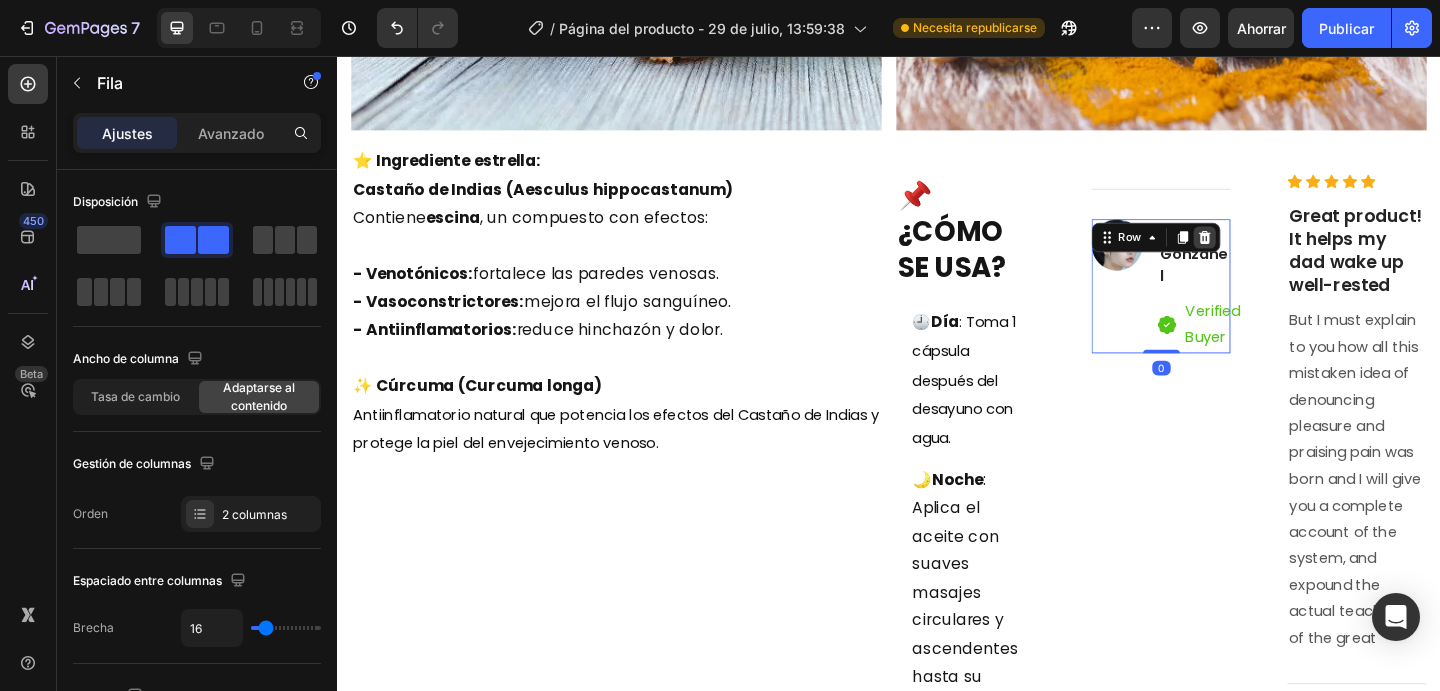 click 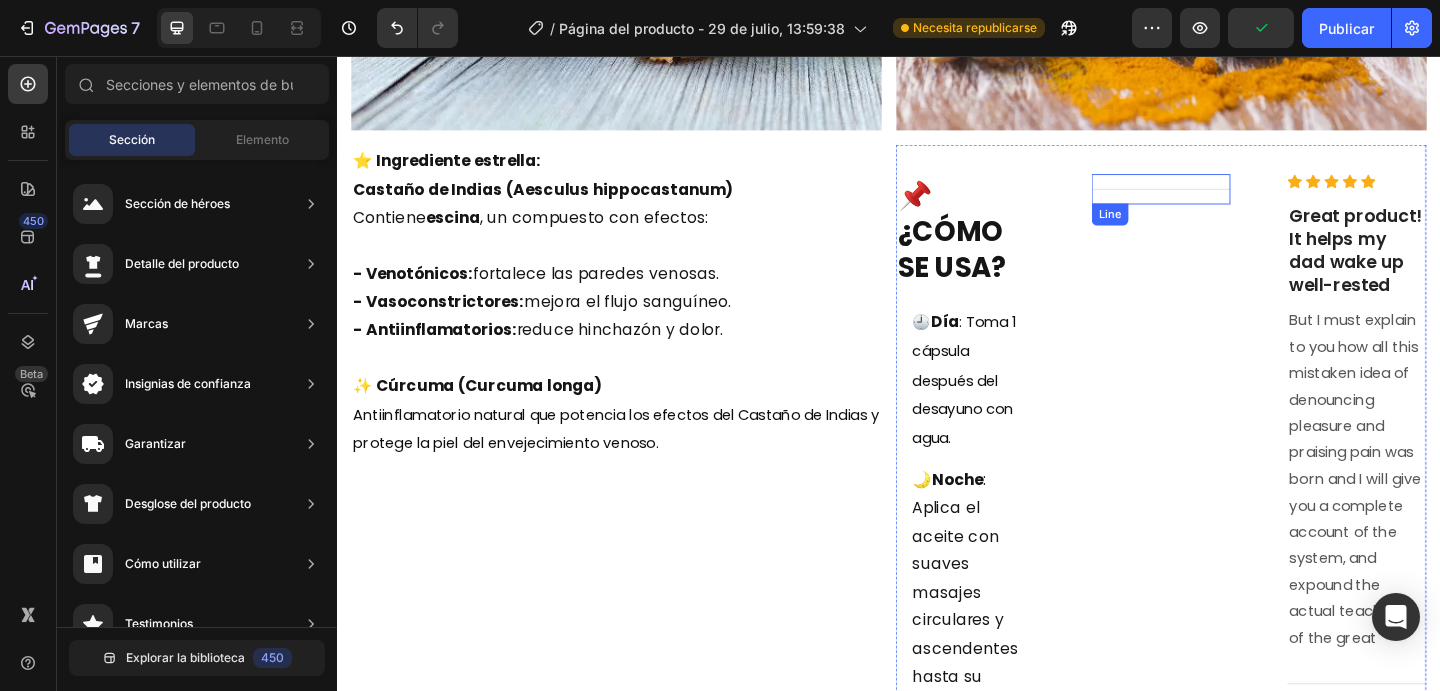 click on "Title Line" at bounding box center (1233, 201) 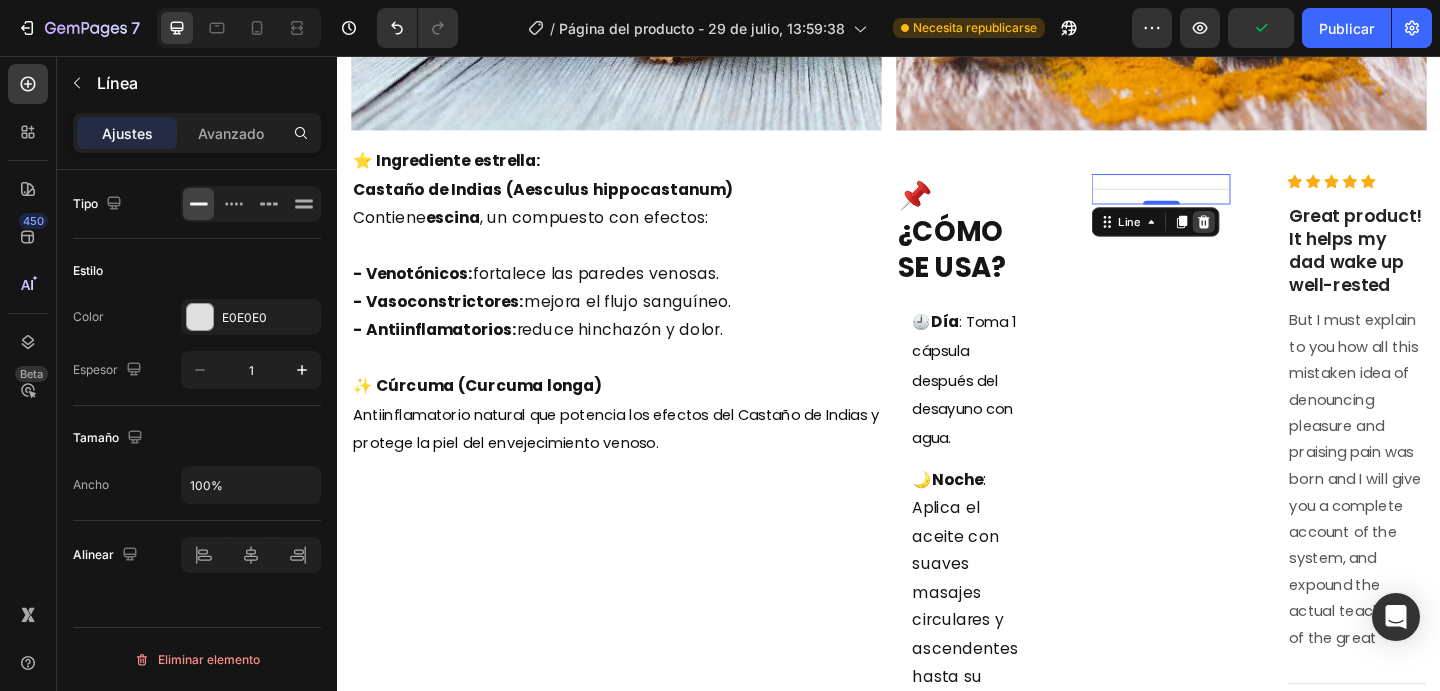 click 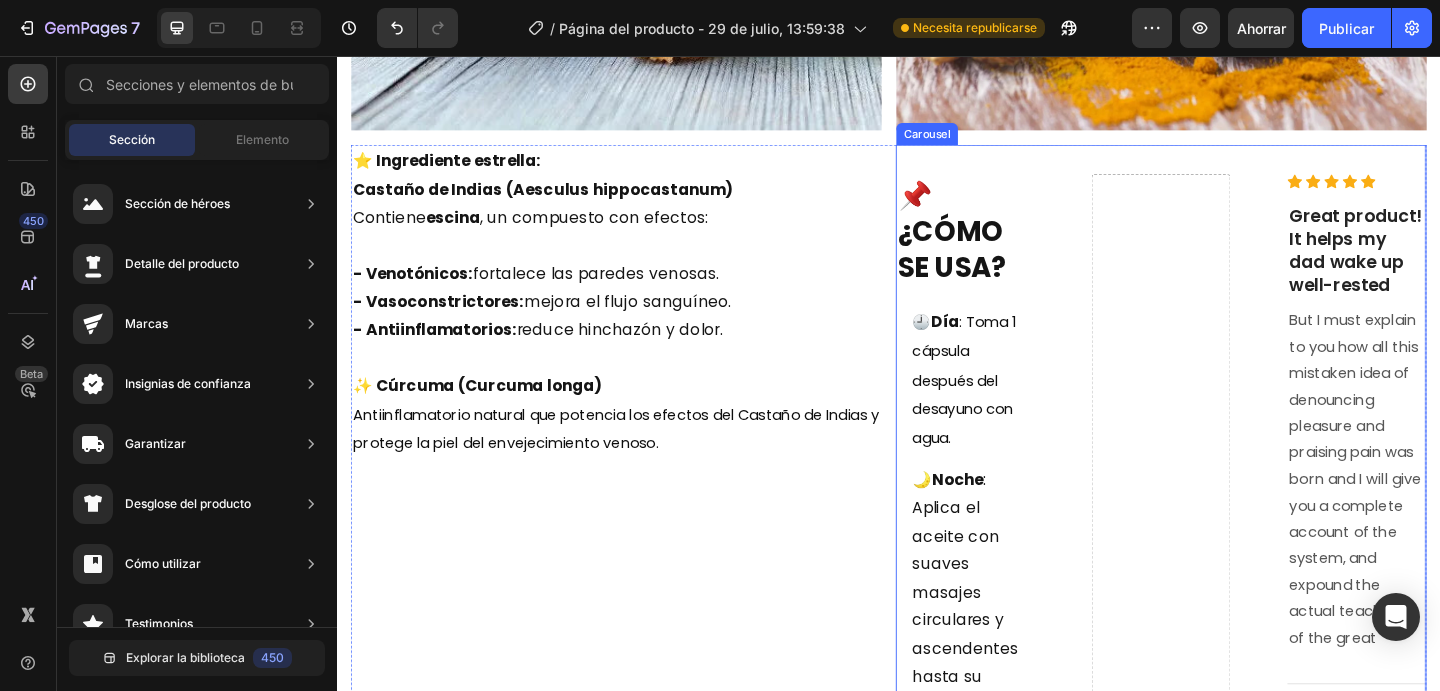 click at bounding box center (1233, 1097) 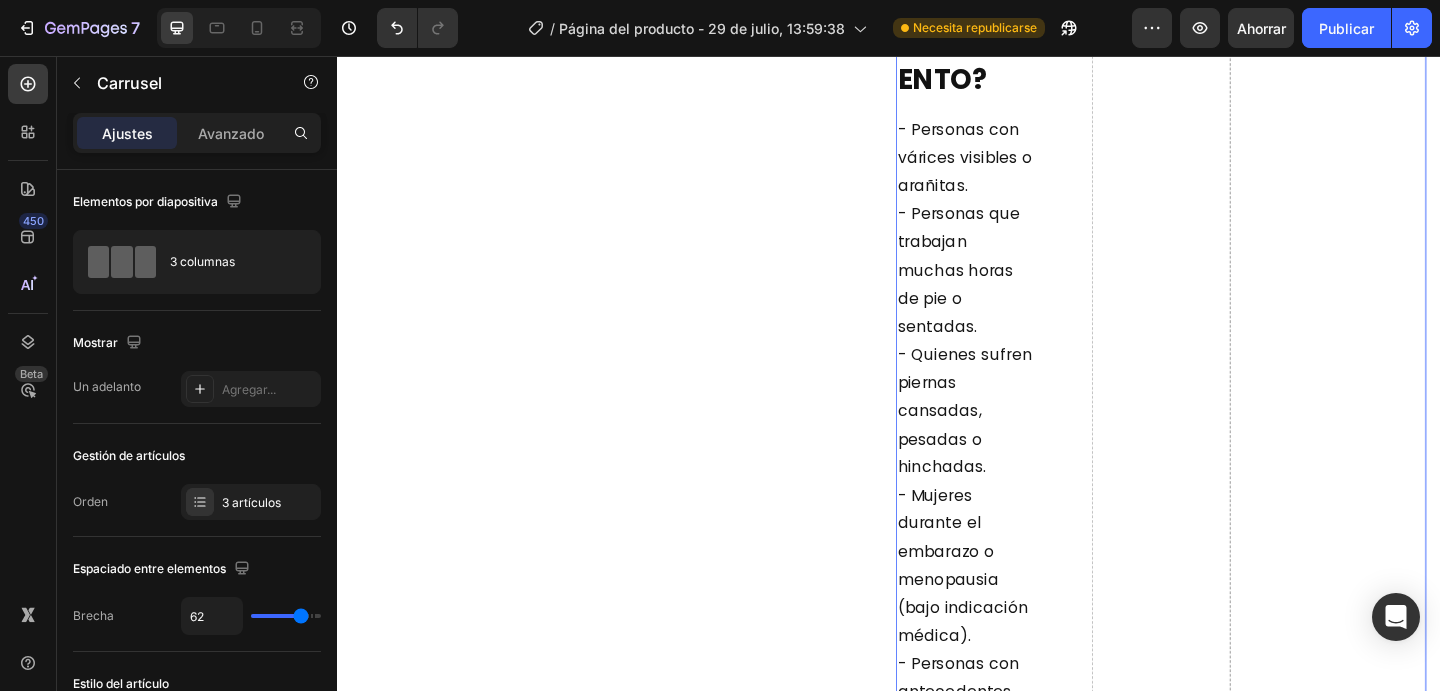 scroll, scrollTop: 7836, scrollLeft: 0, axis: vertical 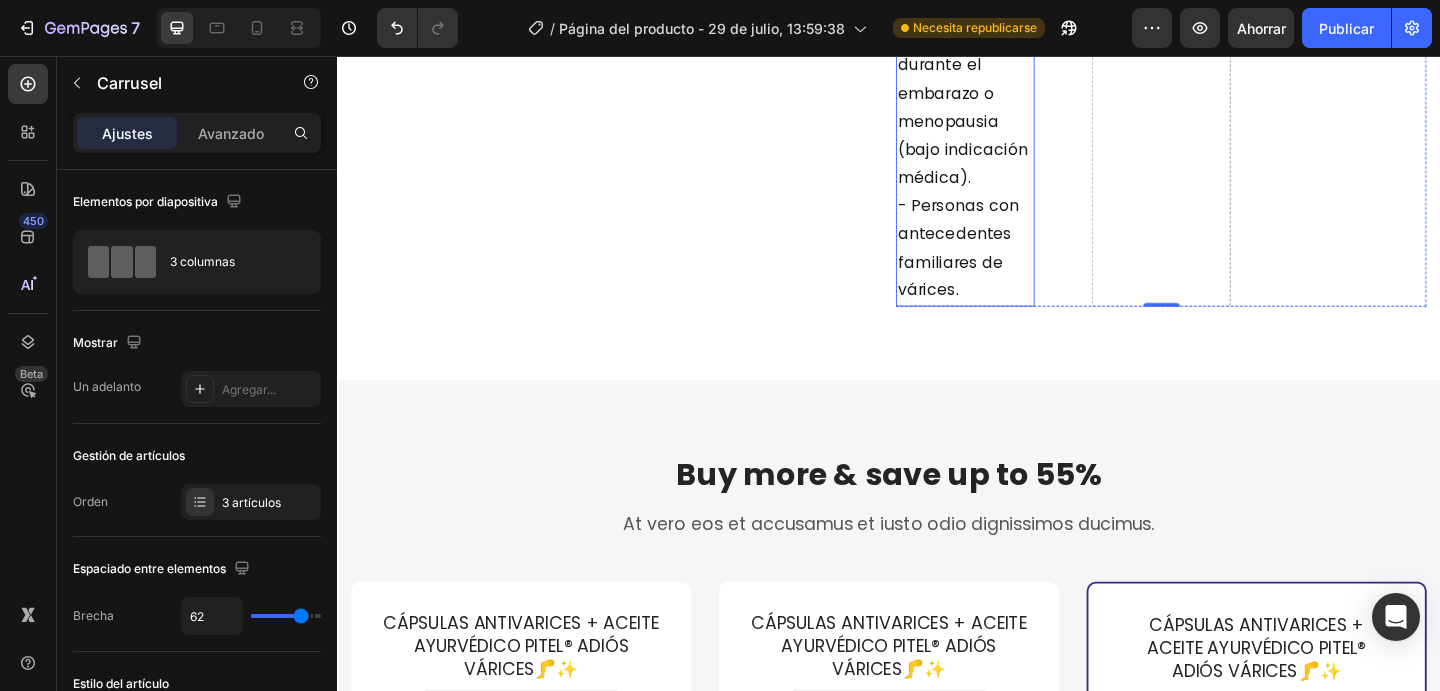 click on "- Personas con várices visibles o arañitas. - Personas que trabajan muchas horas de pie o sentadas. - Quienes sufren piernas cansadas, pesadas o hinchadas. - Mujeres durante el embarazo o menopausia (bajo indicación médica). - Personas con antecedentes familiares de várices." at bounding box center (1020, -25) 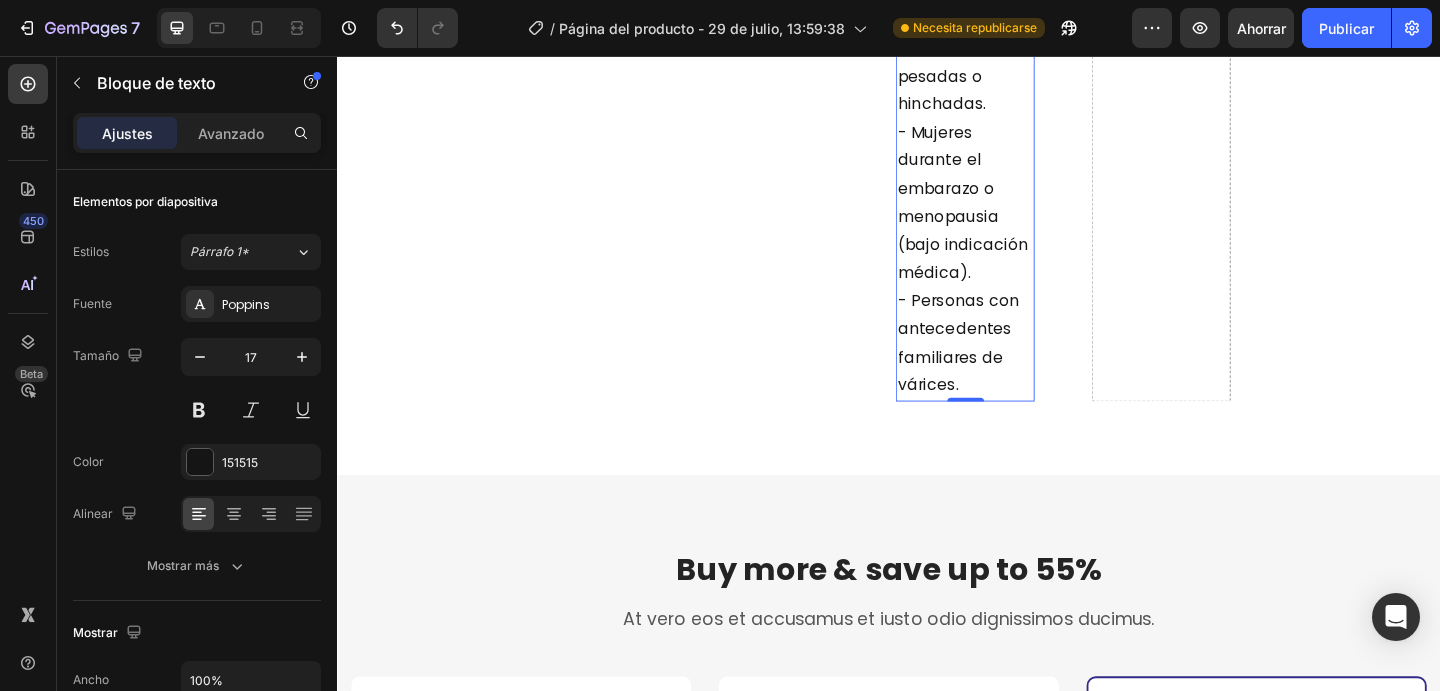 scroll, scrollTop: 7727, scrollLeft: 0, axis: vertical 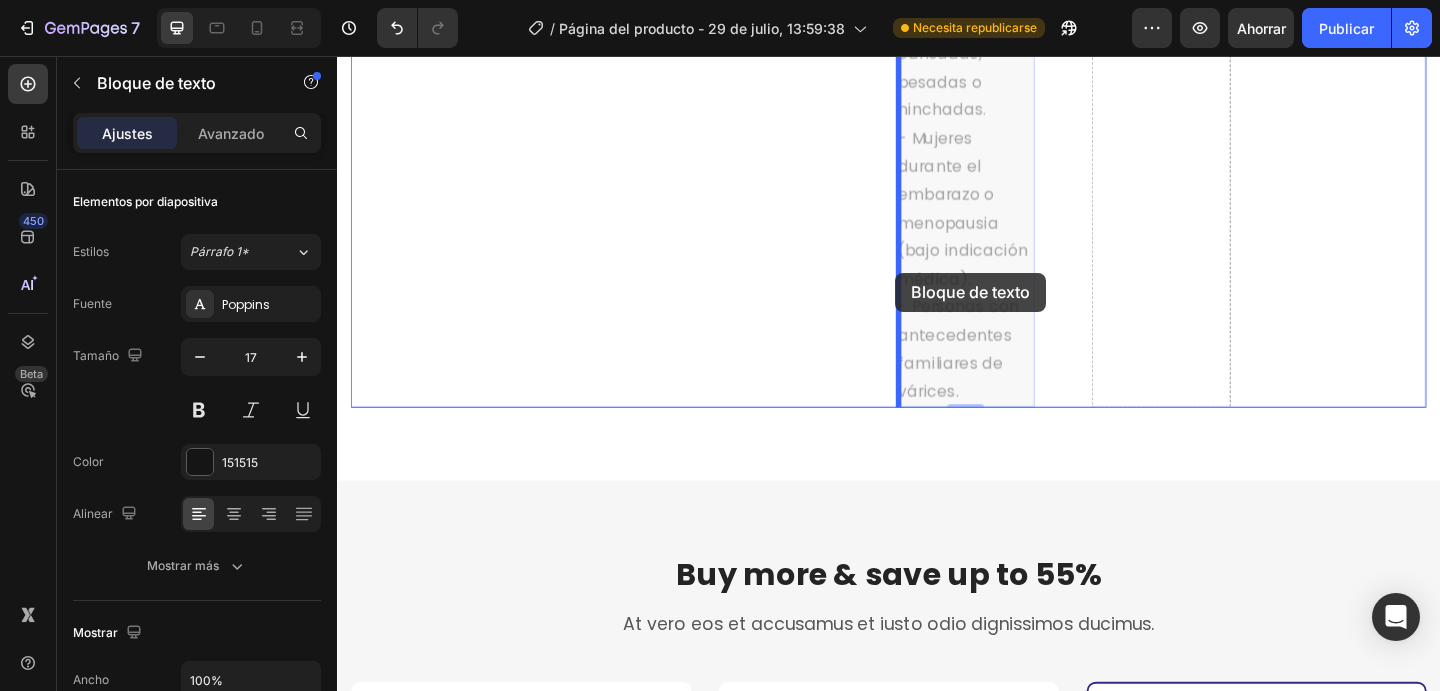 drag, startPoint x: 1029, startPoint y: 416, endPoint x: 944, endPoint y: 292, distance: 150.33629 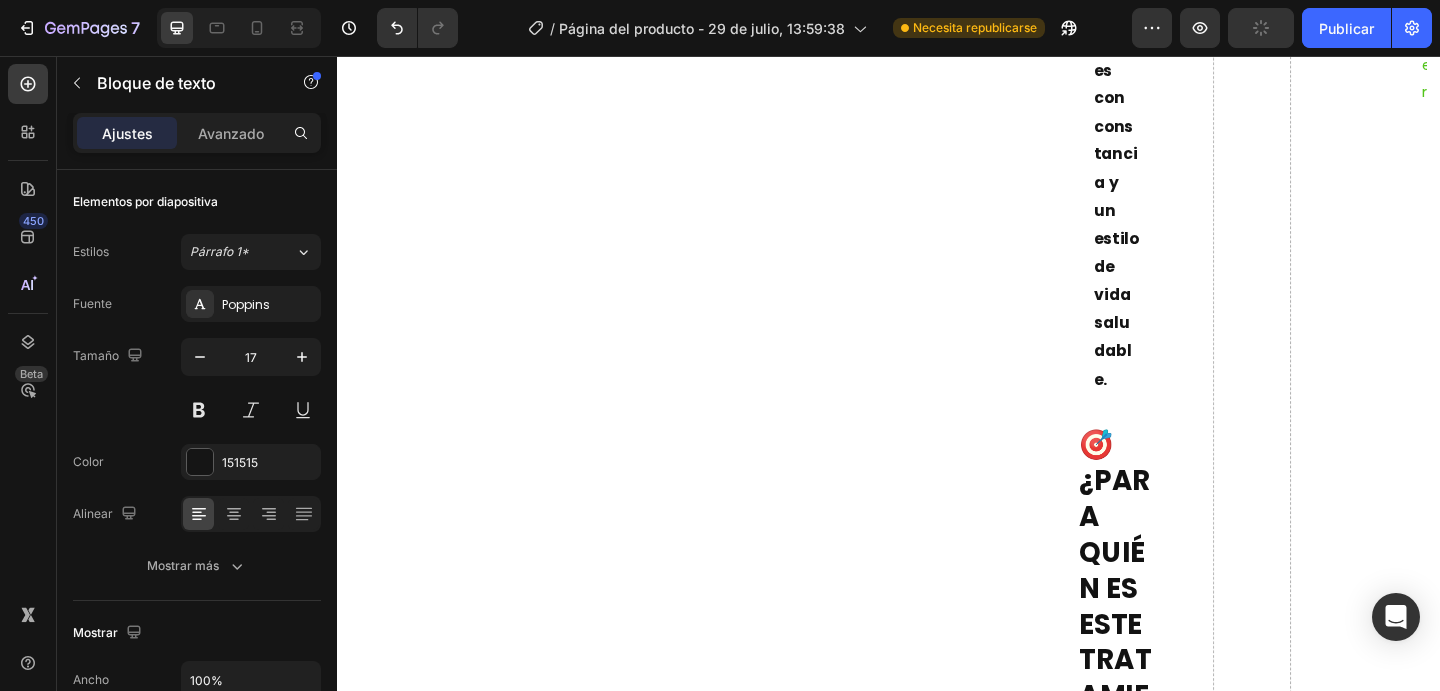 click on "- Personas con várices visibles o arañitas. - Personas que trabajan muchas horas de pie o sentadas. - Quienes sufren piernas cansadas, pesadas o hinchadas. - Mujeres durante el embarazo o menopausia (bajo indicación médica). - Personas con antecedentes familiares de várices. Text Block   0" at bounding box center [936, -305] 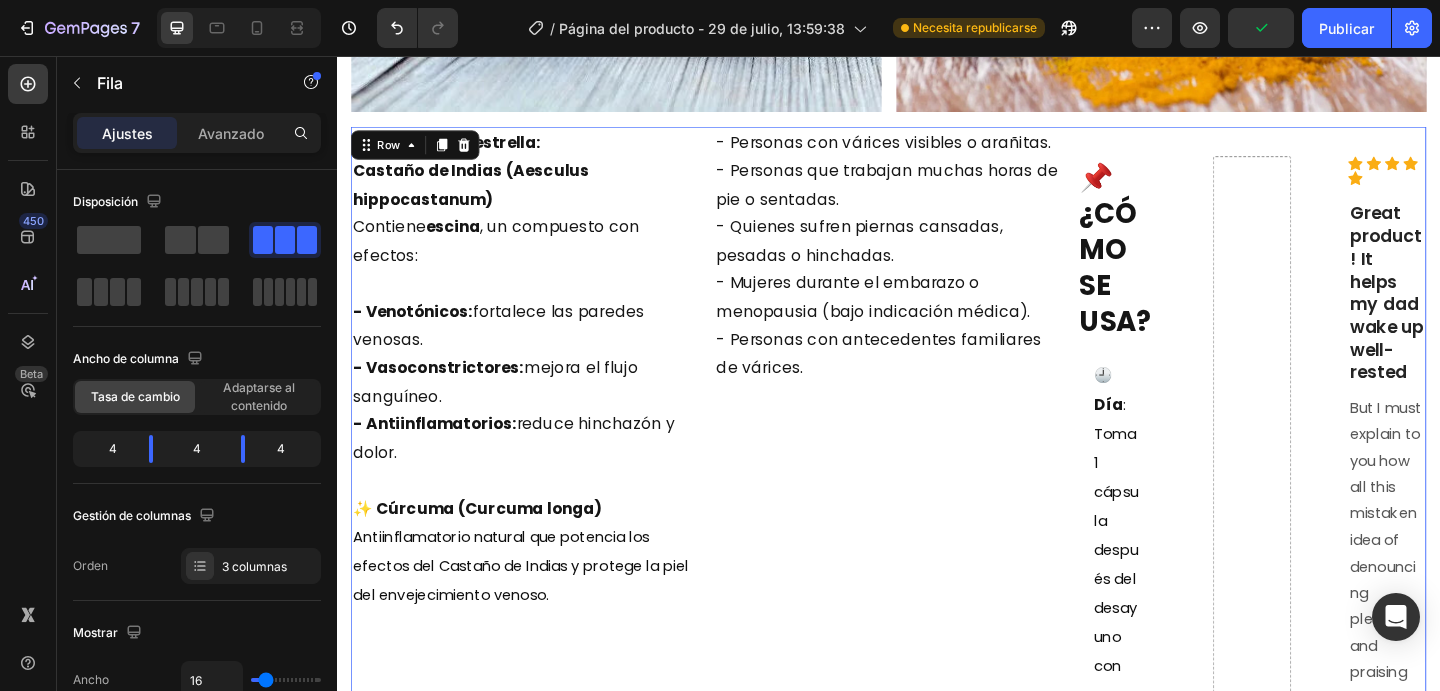 scroll, scrollTop: 6177, scrollLeft: 0, axis: vertical 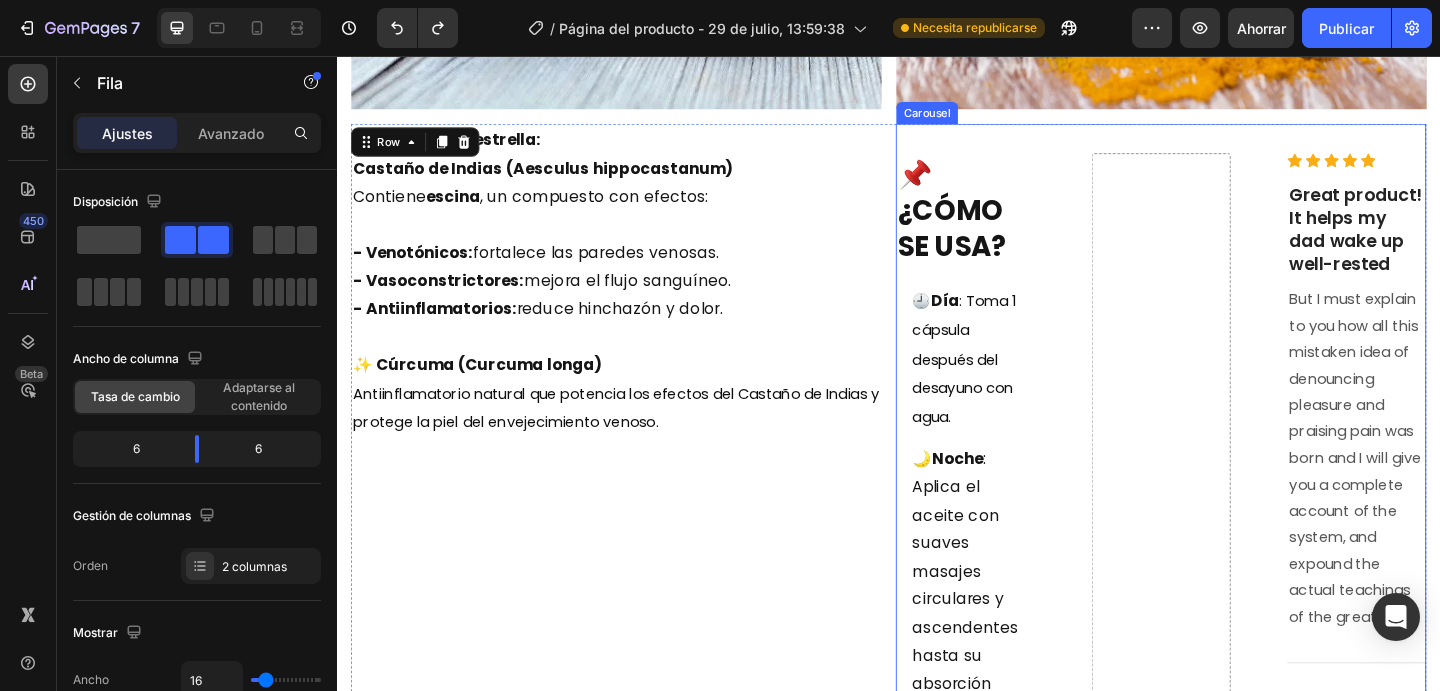click at bounding box center (1233, 1074) 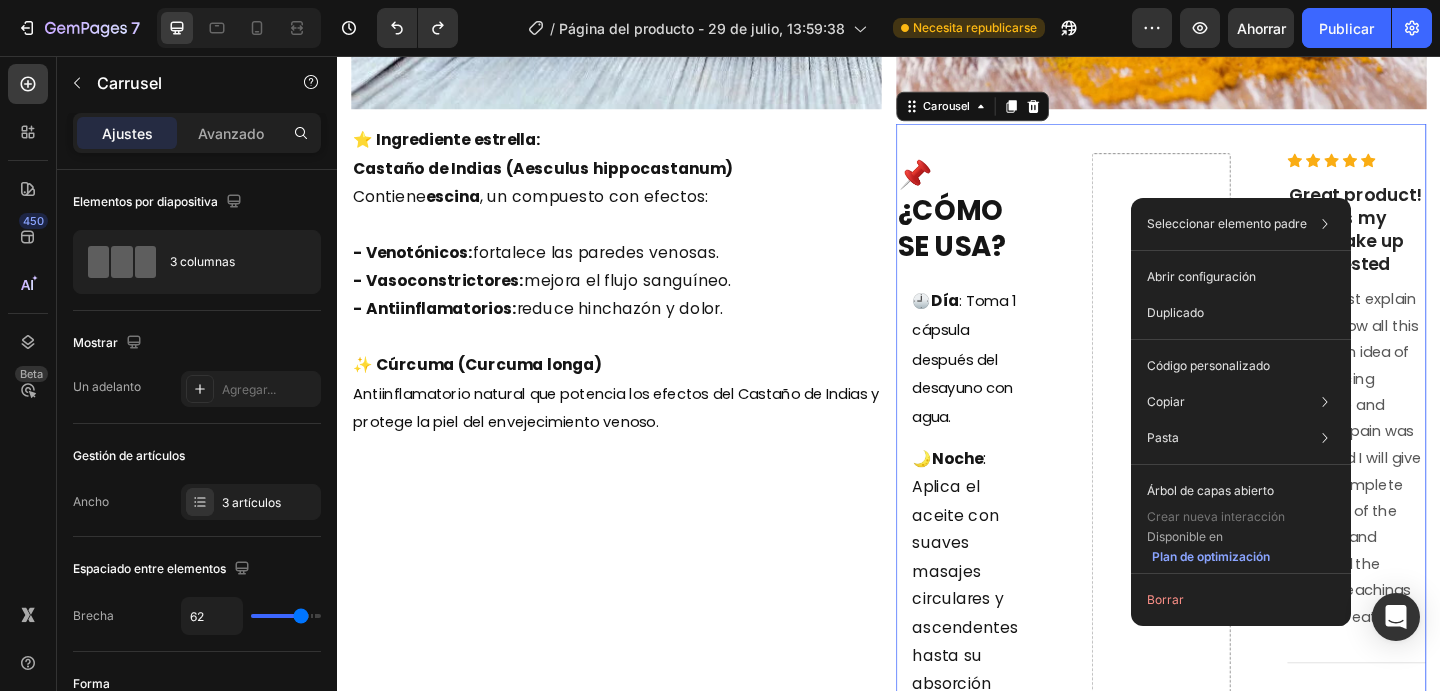 click at bounding box center [1233, 1074] 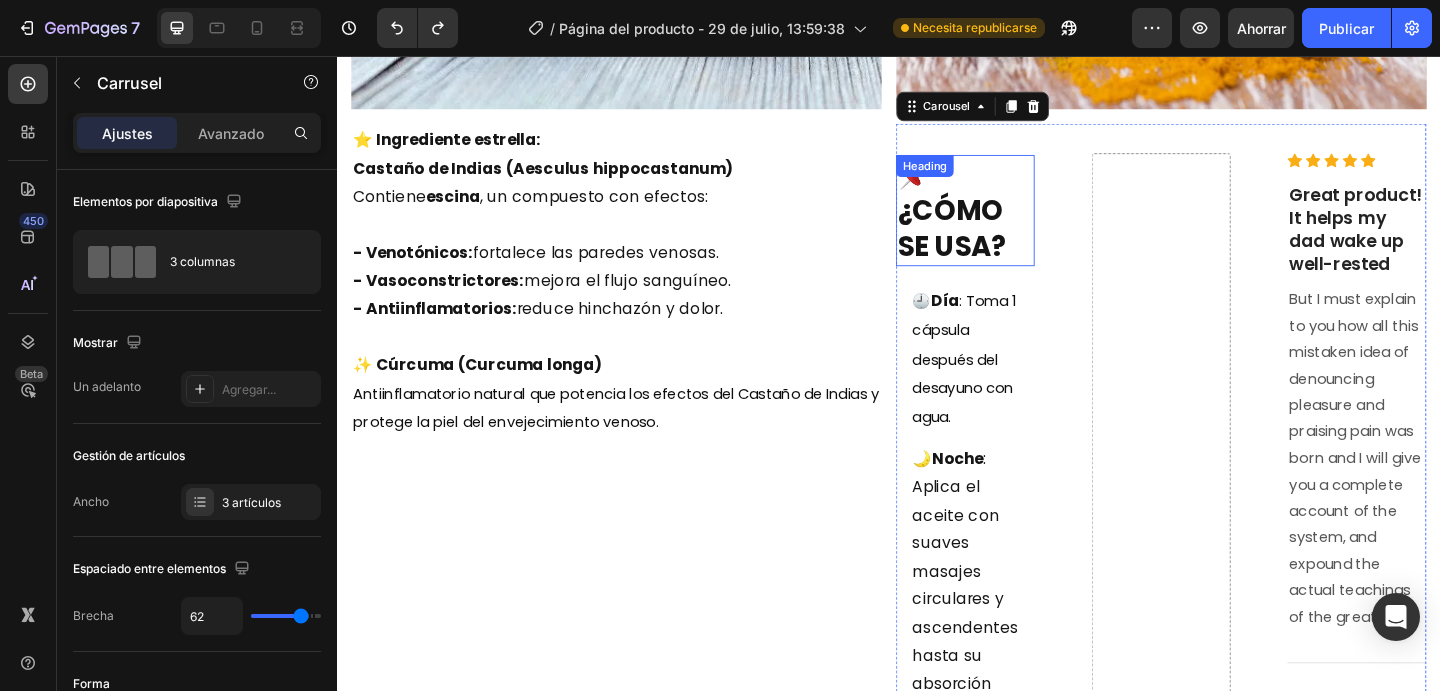 click on "📌 ¿CÓMO SE USA?" at bounding box center (1020, 224) 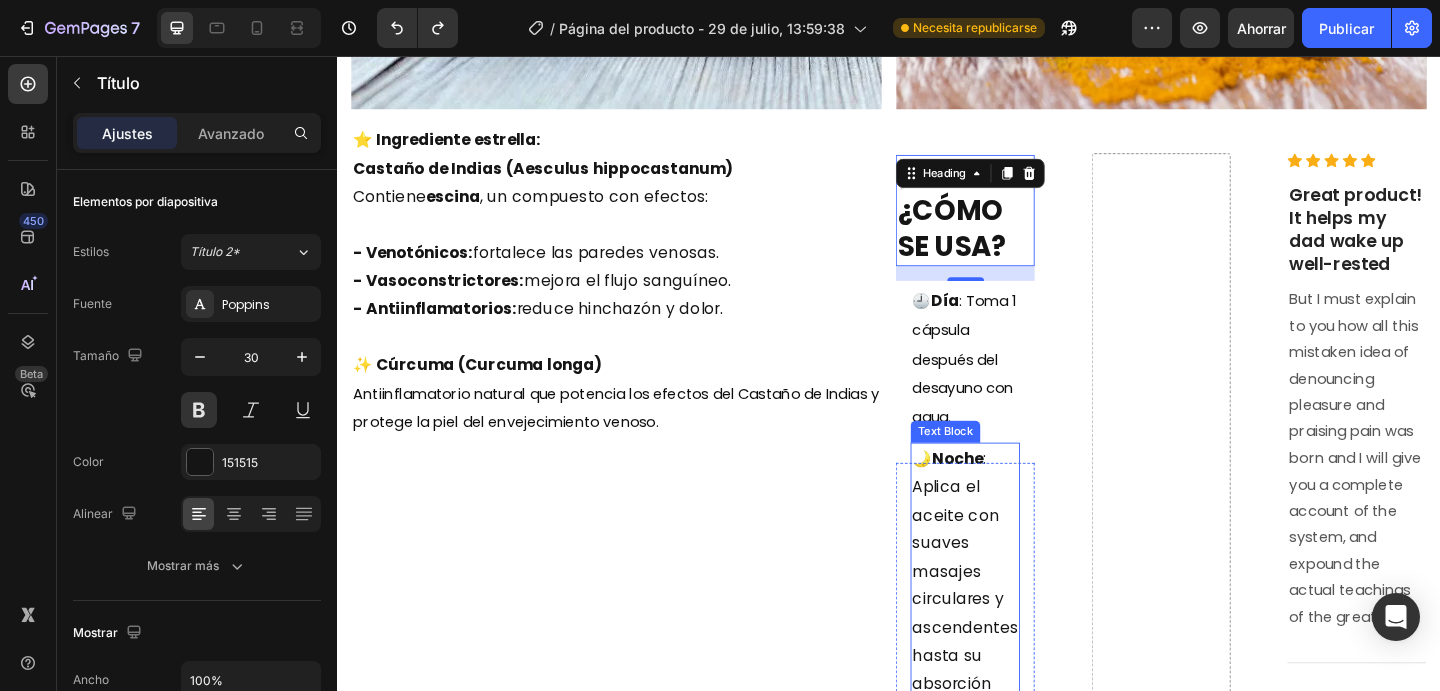 click on "🌙  Noche : Aplica el aceite con suaves masajes circulares y ascendentes hasta su absorción total." at bounding box center (1020, 632) 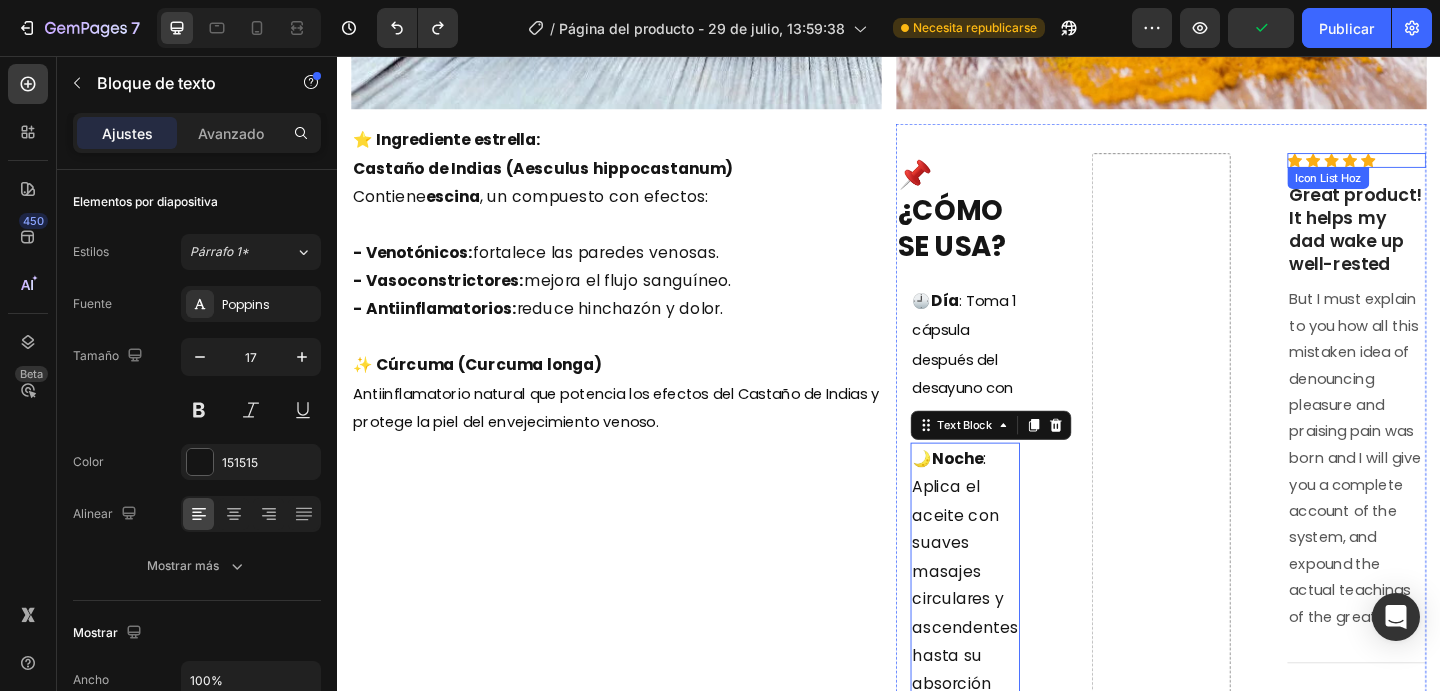 click on "Icon                Icon                Icon                Icon                Icon" at bounding box center (1446, 170) 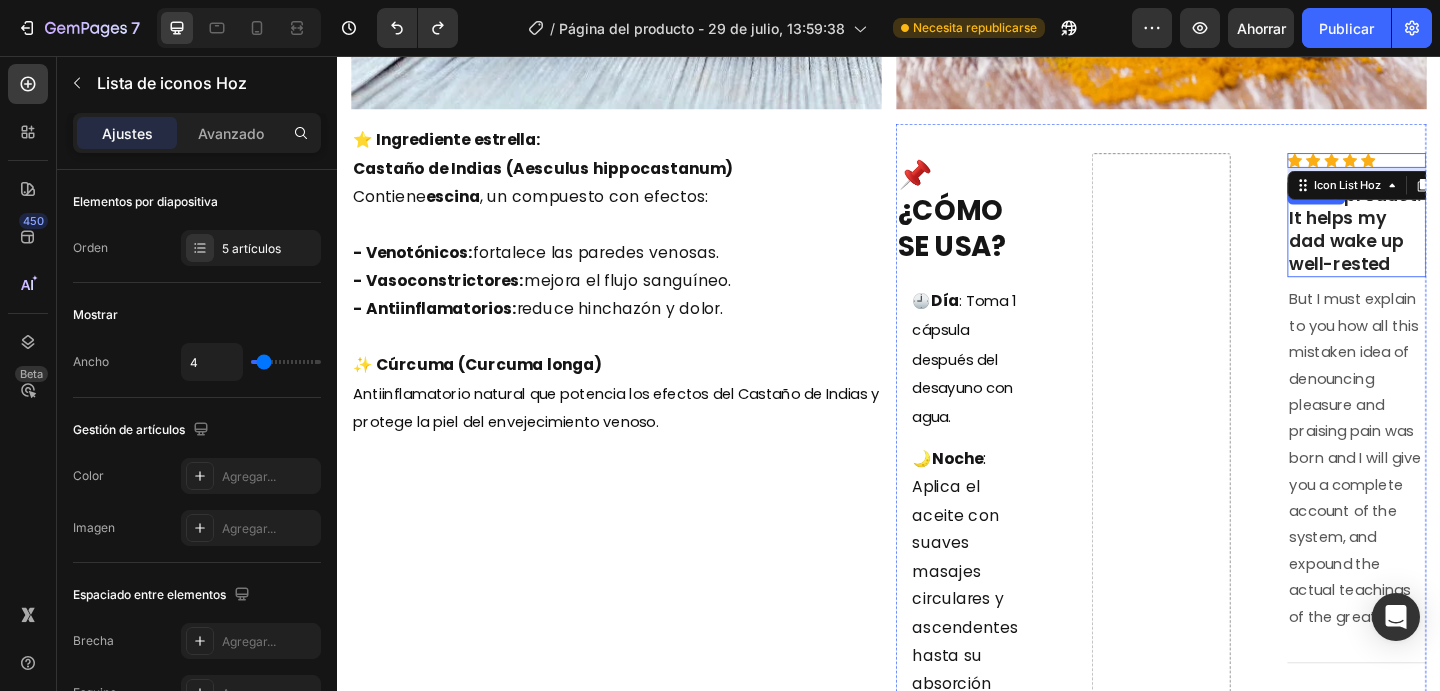 click on "Great product! It helps my dad wake up well-rested" at bounding box center [1446, 245] 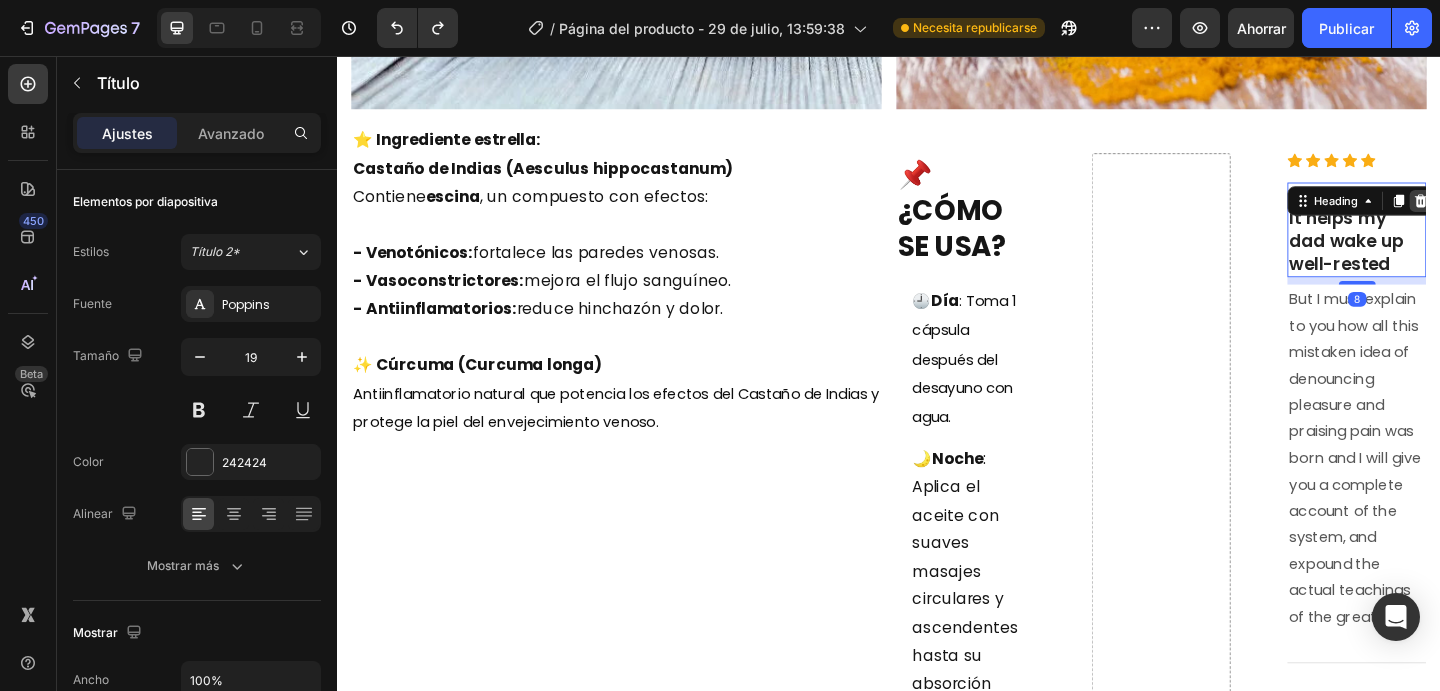 click 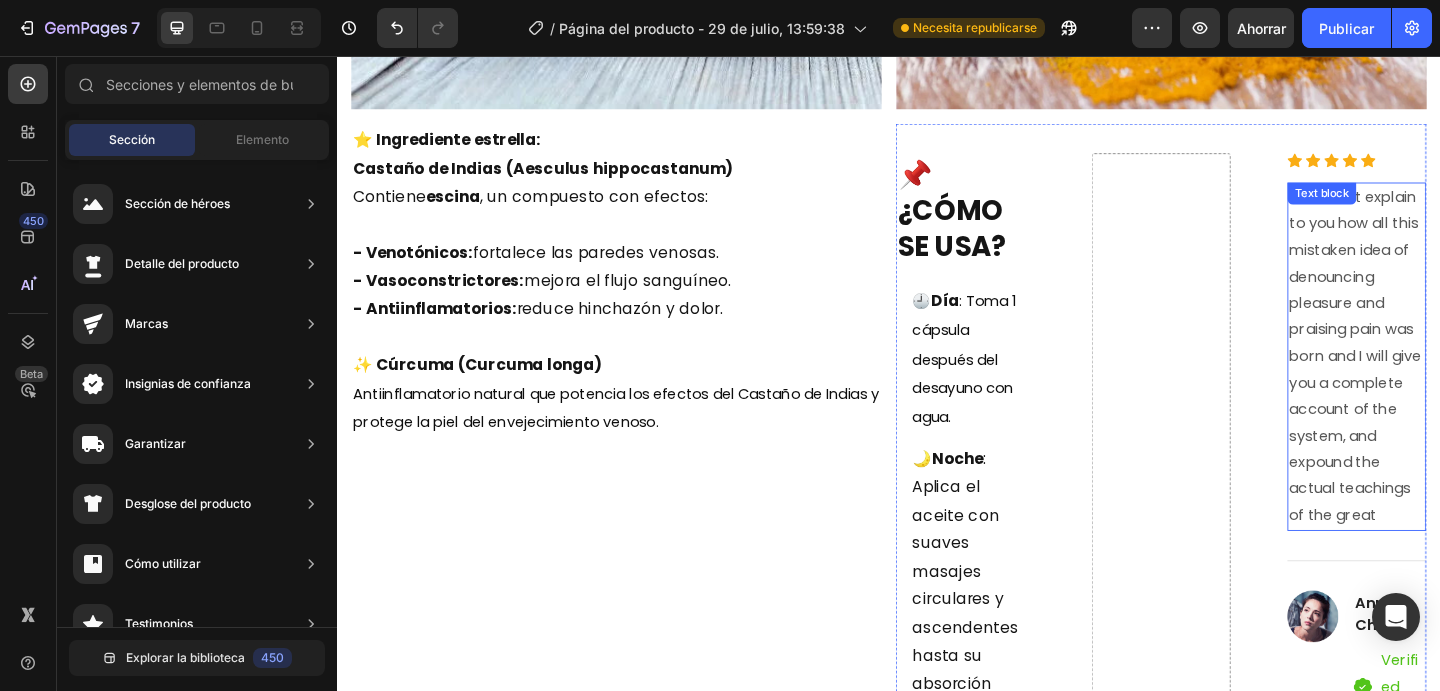 click on "But I must explain to you how all this mistaken idea of denouncing pleasure and praising pain was born and I will give you a complete account of the system, and expound the actual teachings of the great" at bounding box center (1446, 383) 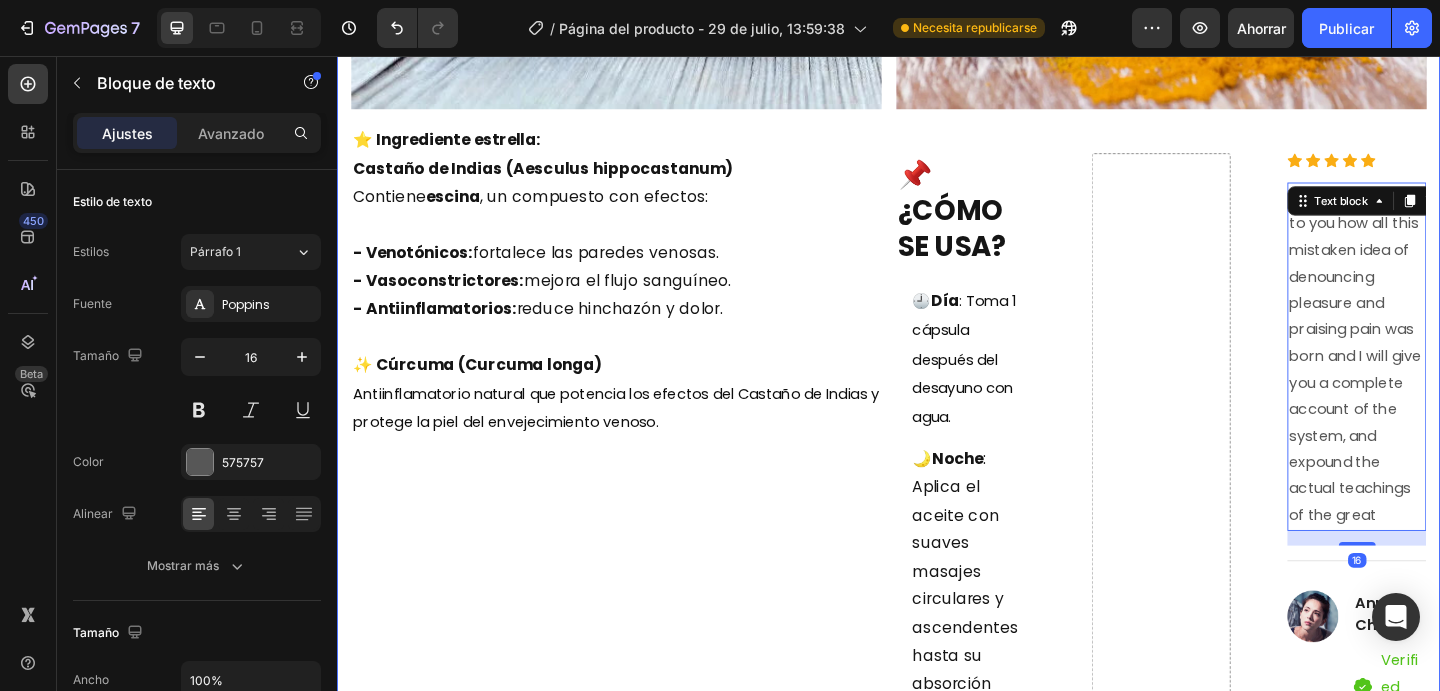 click on "98% CLIENTES SATISFECHOS Text block 🧪 ¿POR QUÉ FUNCIONA? Heading Image Image Row ⭐ Ingrediente estrella:  Castaño de Indias (Aesculus hippocastanum) Contiene  escina , un compuesto con efectos:   - Venotónicos:  fortalece las paredes venosas. - Vasoconstrictores:  mejora el flujo sanguíneo. - Antiinflamatorios:  reduce hinchazón y dolor.   ✨ Cúrcuma (Curcuma longa) Antiinflamatorio natural que potencia los efectos del Castaño de Indias y protege la piel del envejecimiento venoso. Text Block 📌 ¿CÓMO SE USA? Heading 🕘  Día : Toma 1 cápsula después del desayuno con agua. Text Block Row 🌙  Noche : Aplica el aceite con suaves masajes circulares y ascendentes hasta su absorción total.   🔁  Resultados visibles con constancia y un estilo de vida saludable. Text Block Row 🎯  ¿PARA QUIÉN ES ESTE TRATAMIENTO? Heading - Personas con várices visibles o arañitas. - Personas que trabajan muchas horas de pie o sentadas. - Quienes sufren piernas cansadas, pesadas o hinchadas." at bounding box center (937, 839) 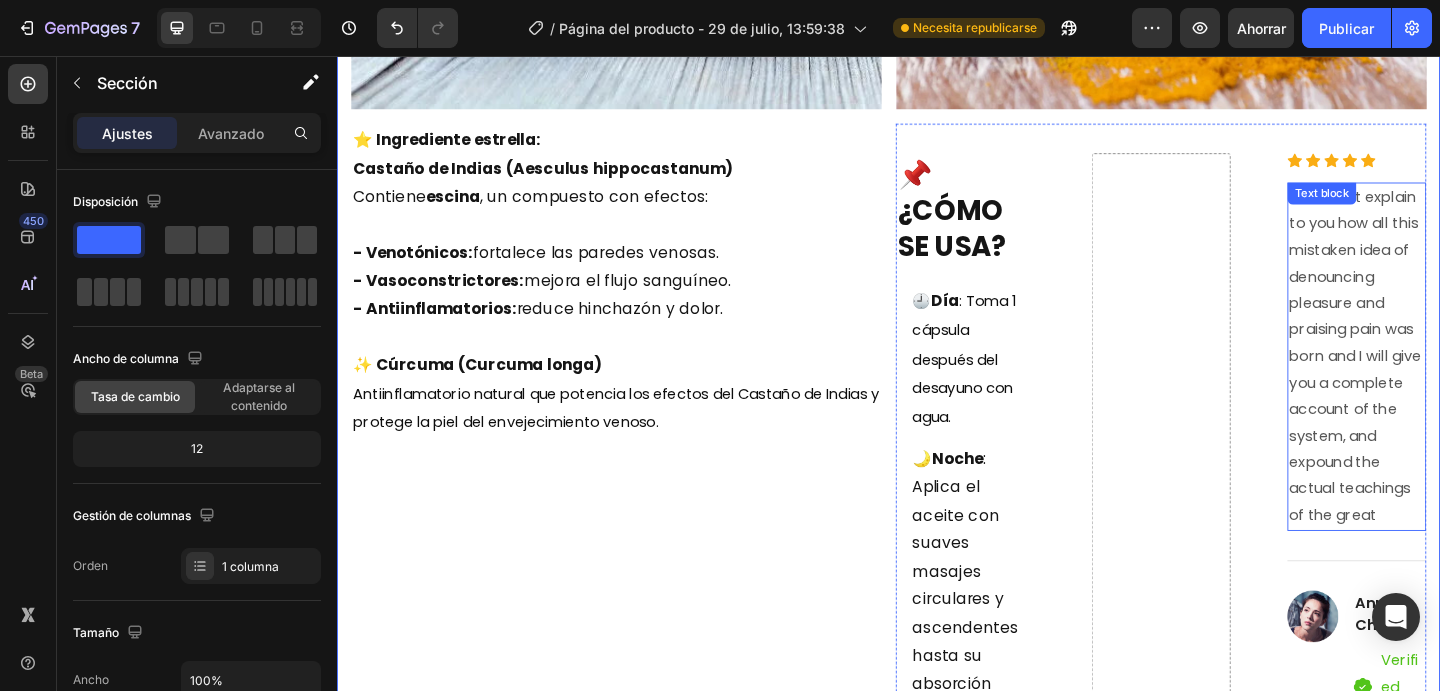 click on "But I must explain to you how all this mistaken idea of denouncing pleasure and praising pain was born and I will give you a complete account of the system, and expound the actual teachings of the great" at bounding box center (1446, 383) 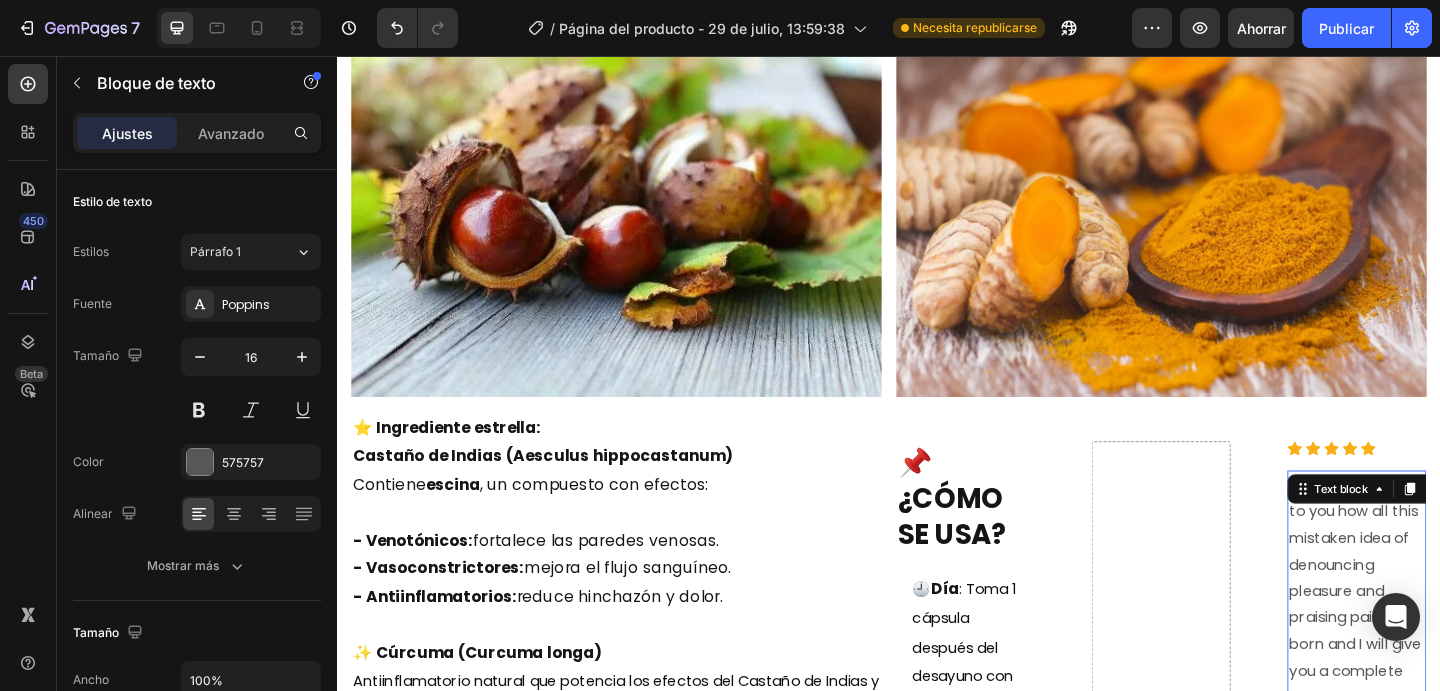 scroll, scrollTop: 5879, scrollLeft: 0, axis: vertical 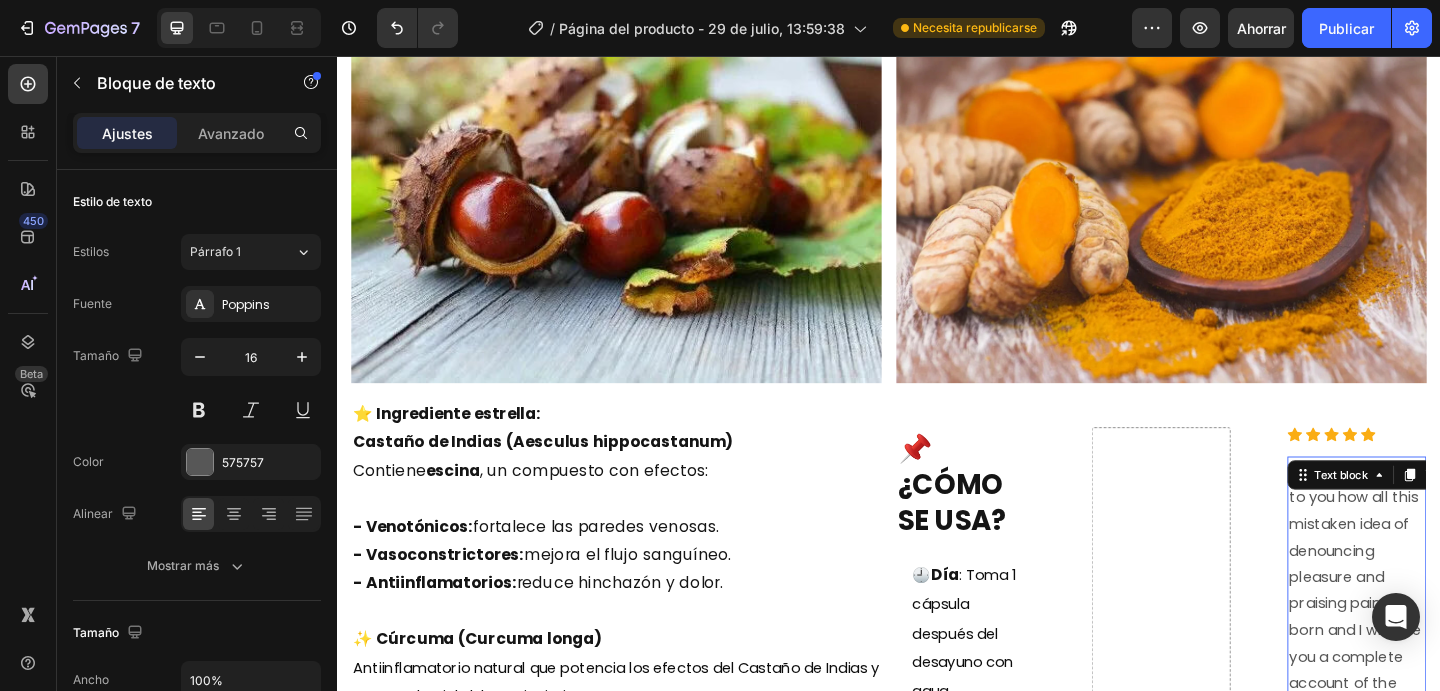 click at bounding box center (1233, 1372) 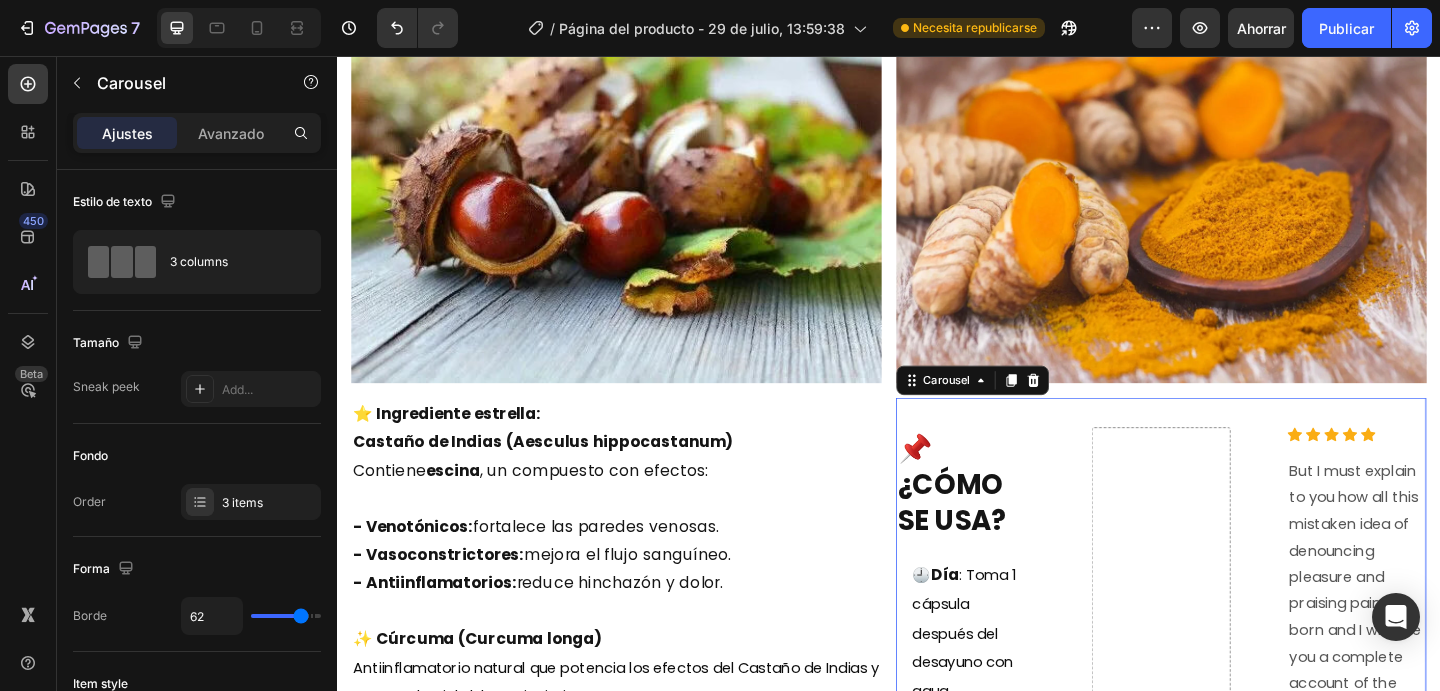 click at bounding box center (1233, 1372) 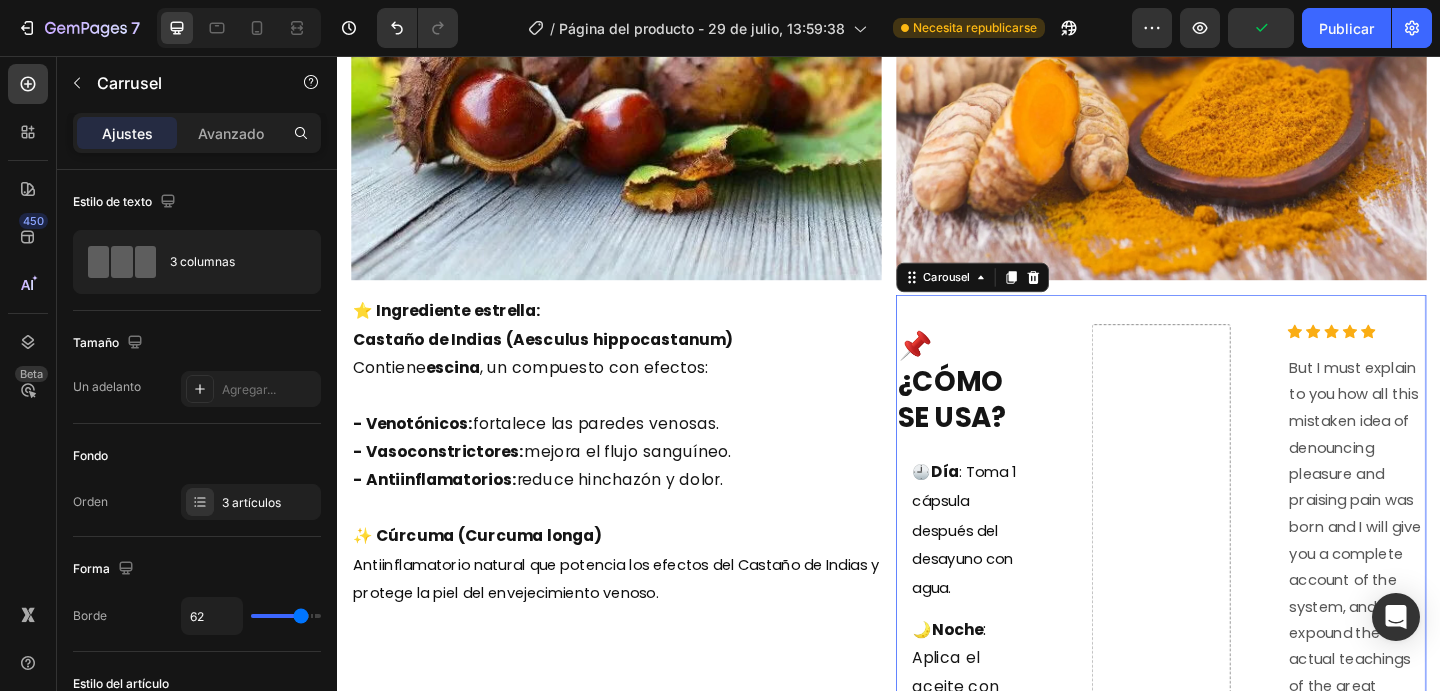 scroll, scrollTop: 5999, scrollLeft: 0, axis: vertical 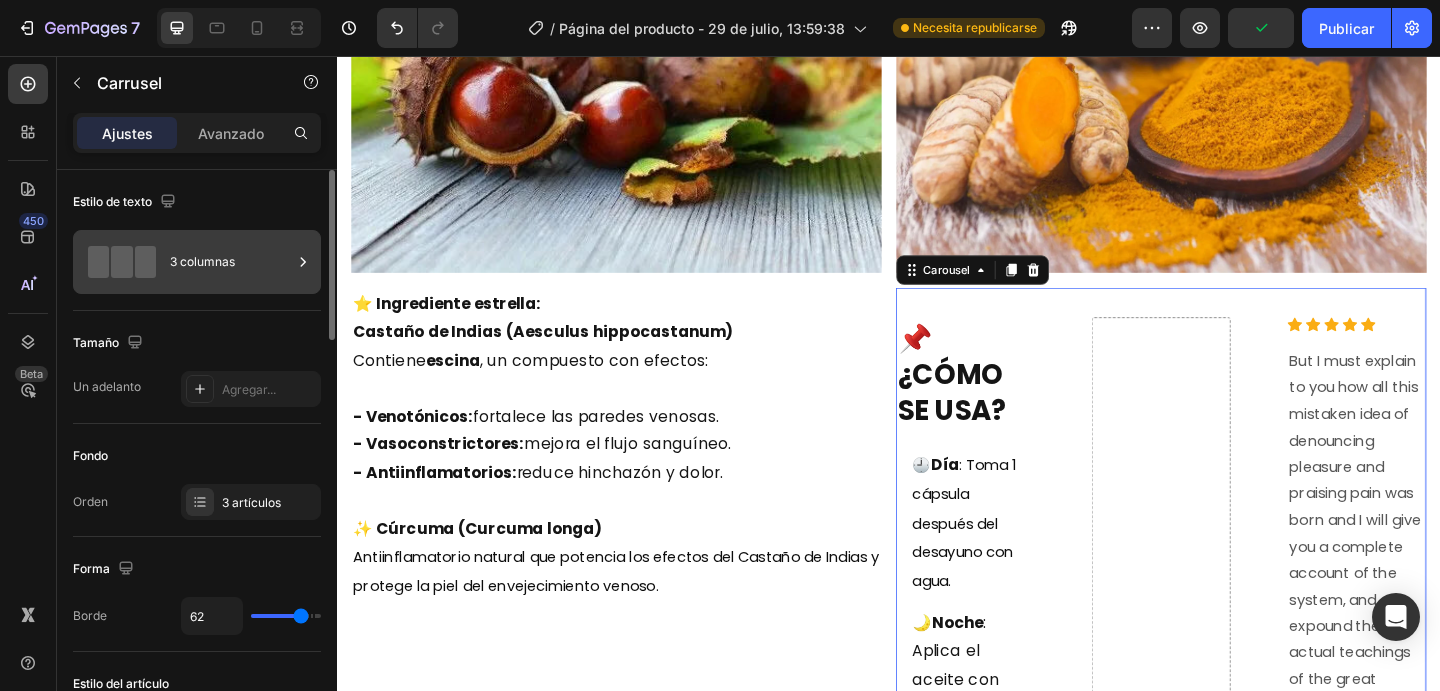 click 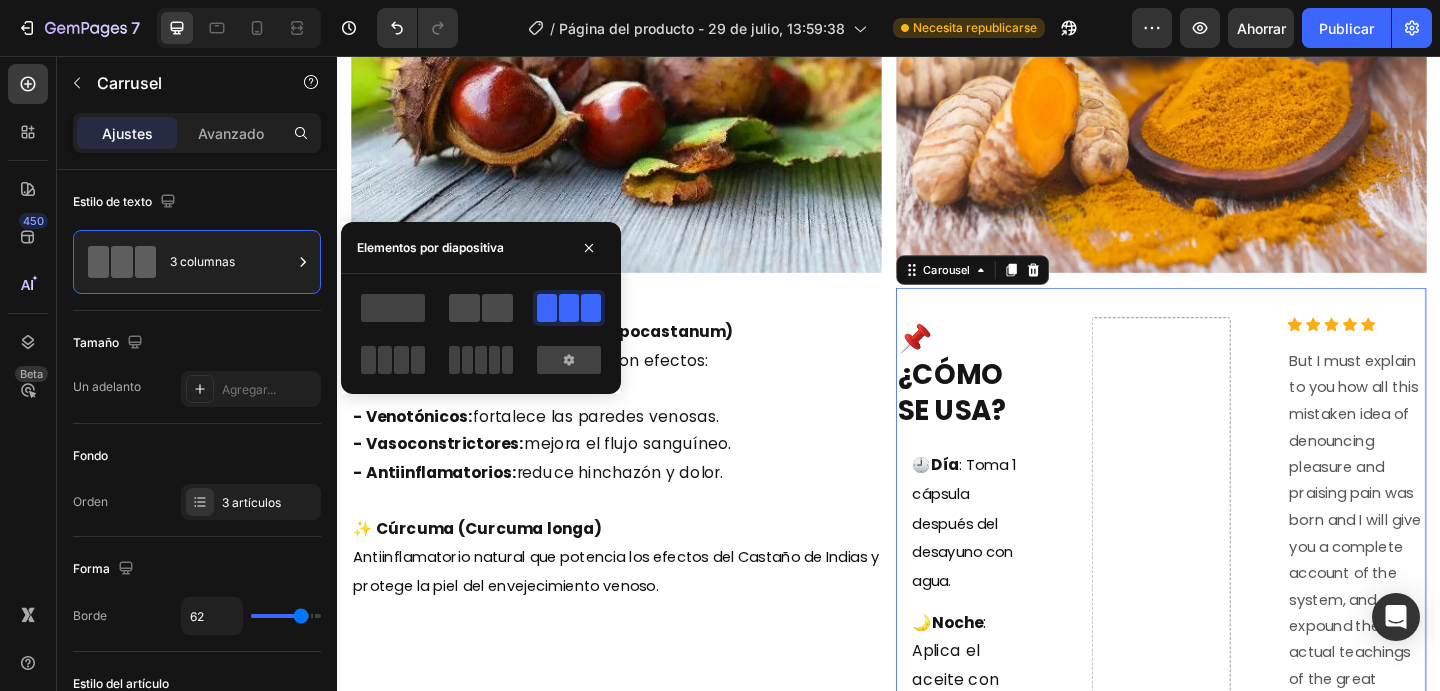 click 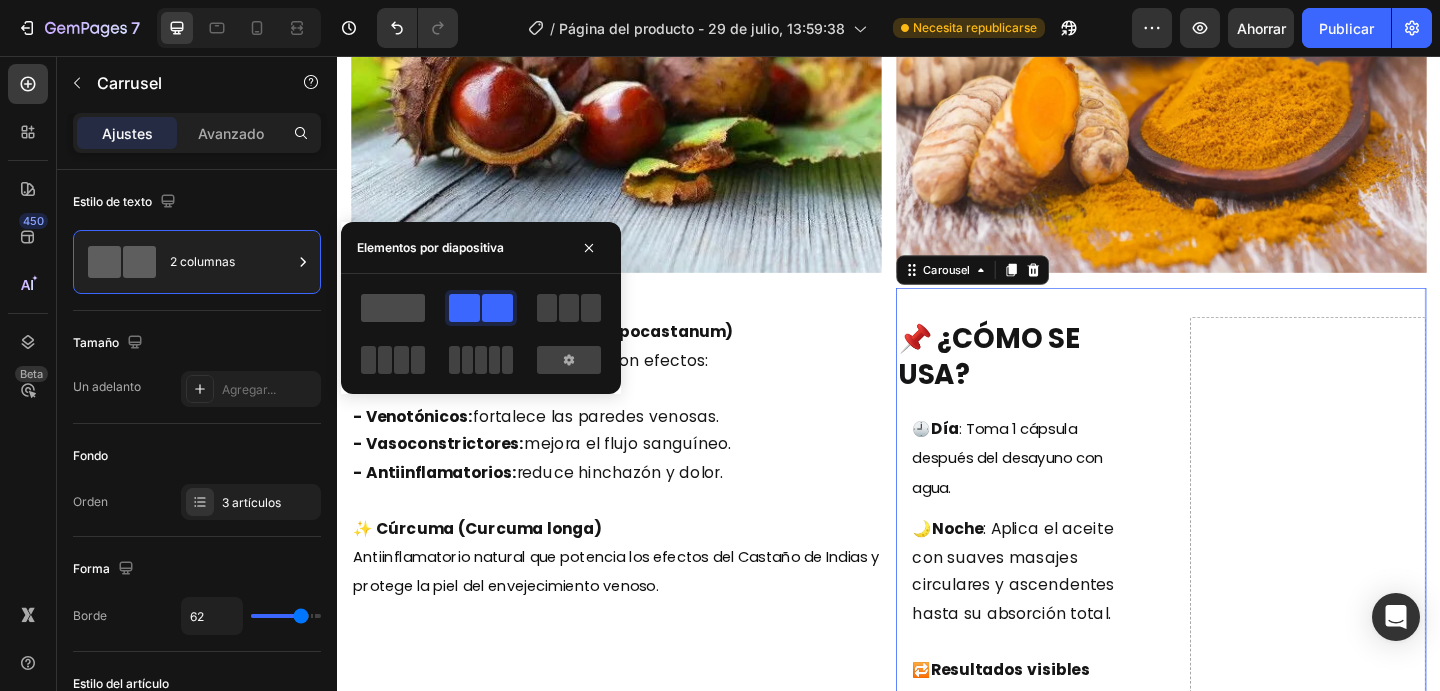 click 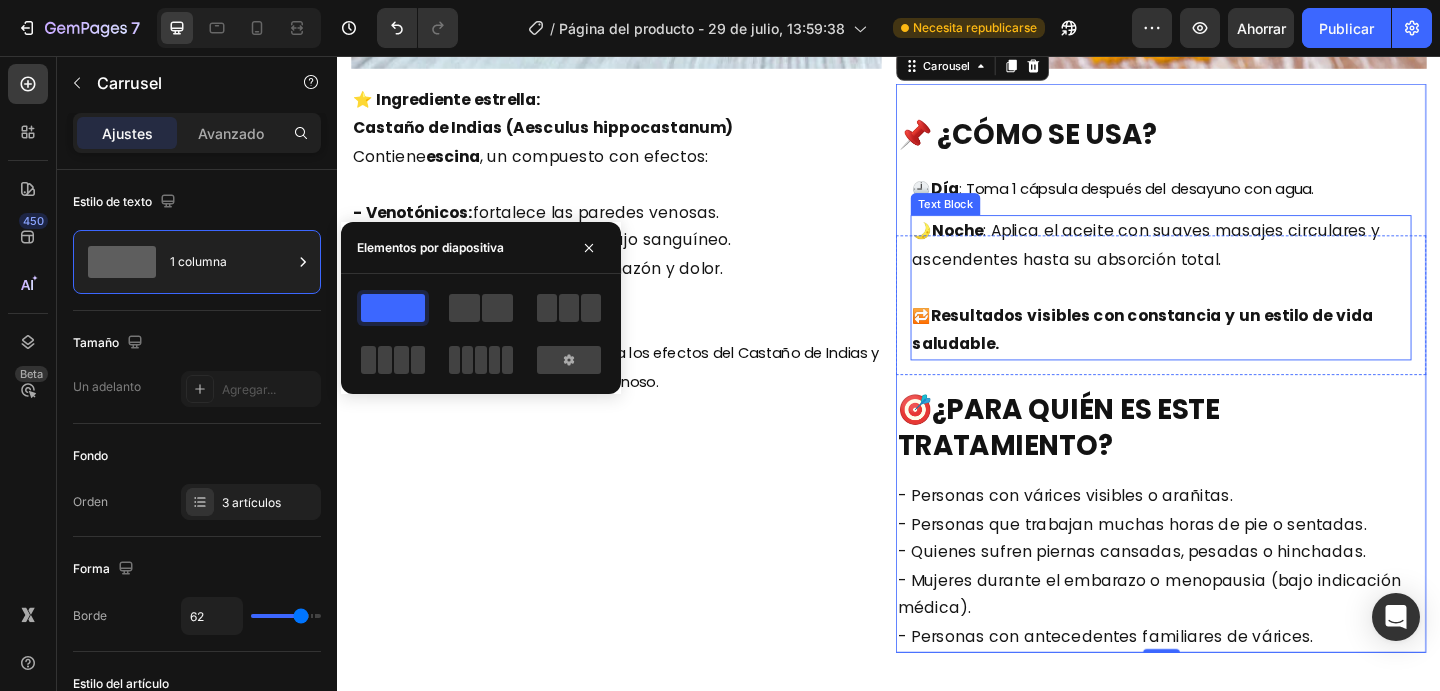 scroll, scrollTop: 6212, scrollLeft: 0, axis: vertical 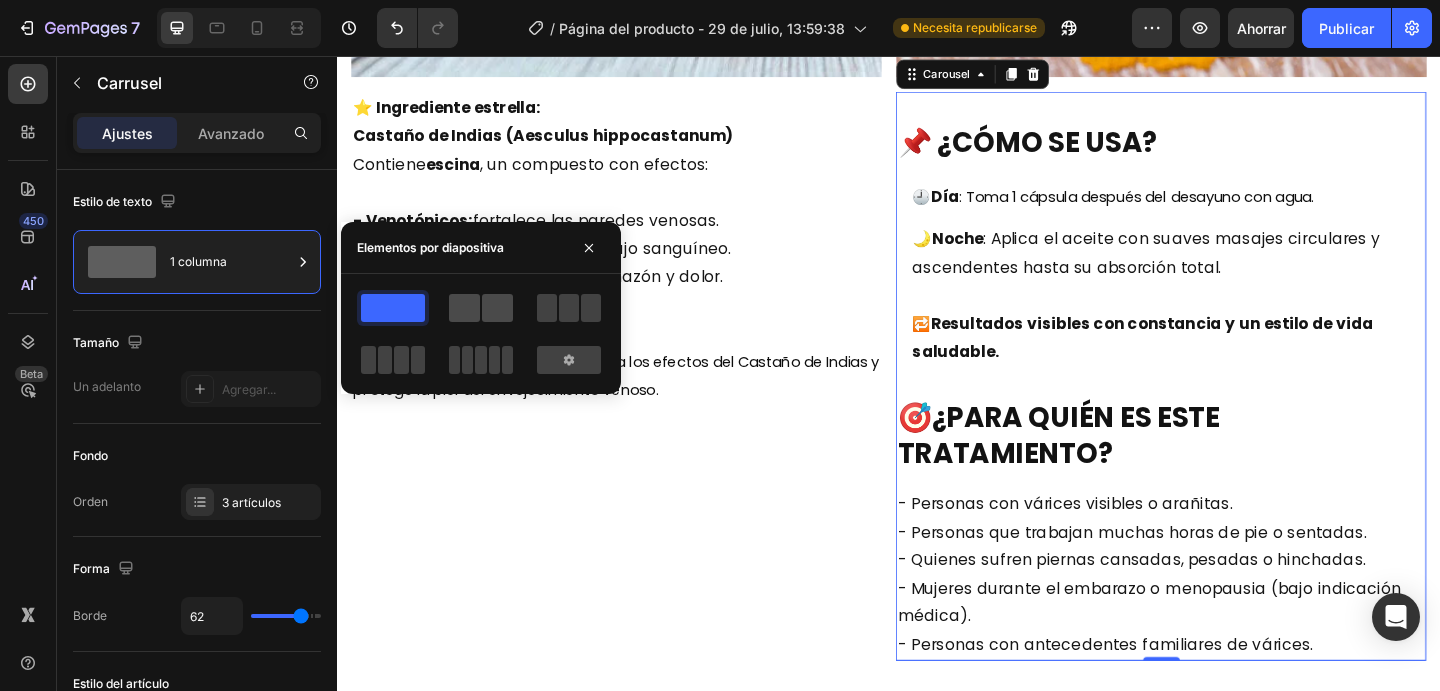 click 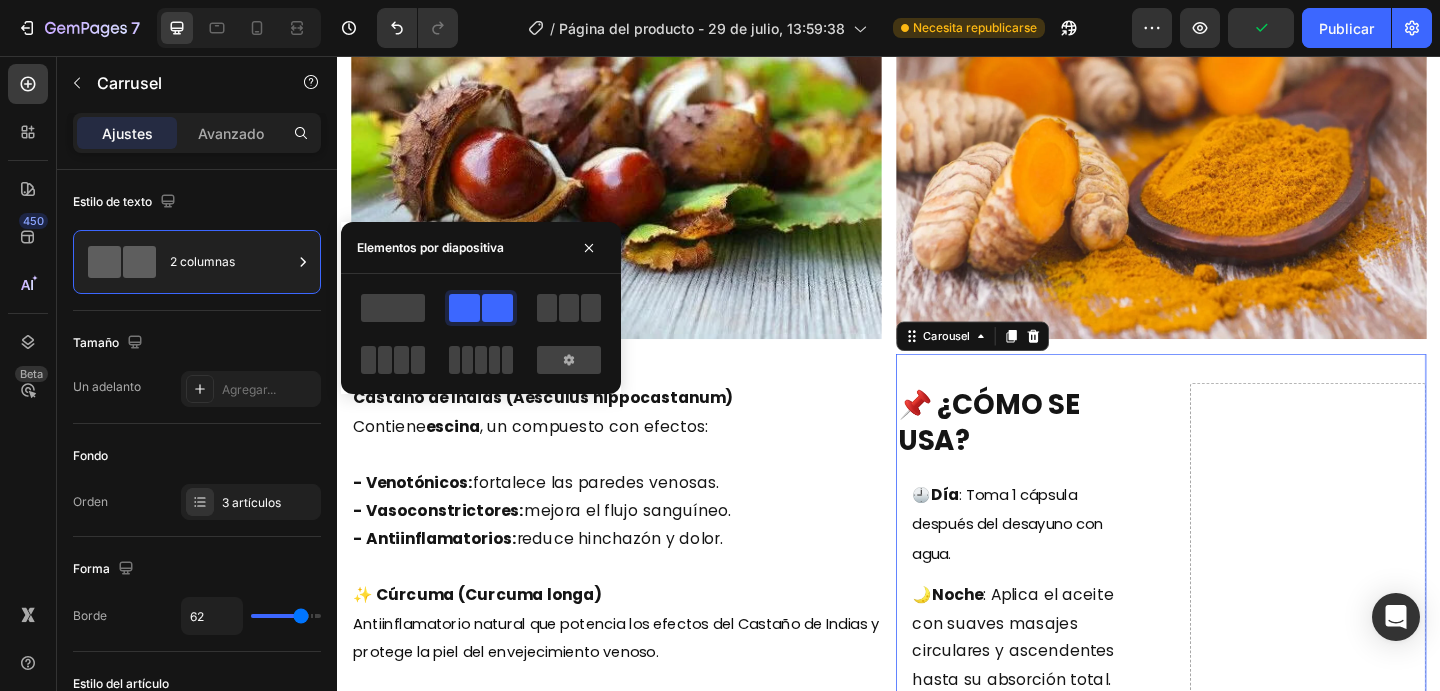 scroll, scrollTop: 5991, scrollLeft: 0, axis: vertical 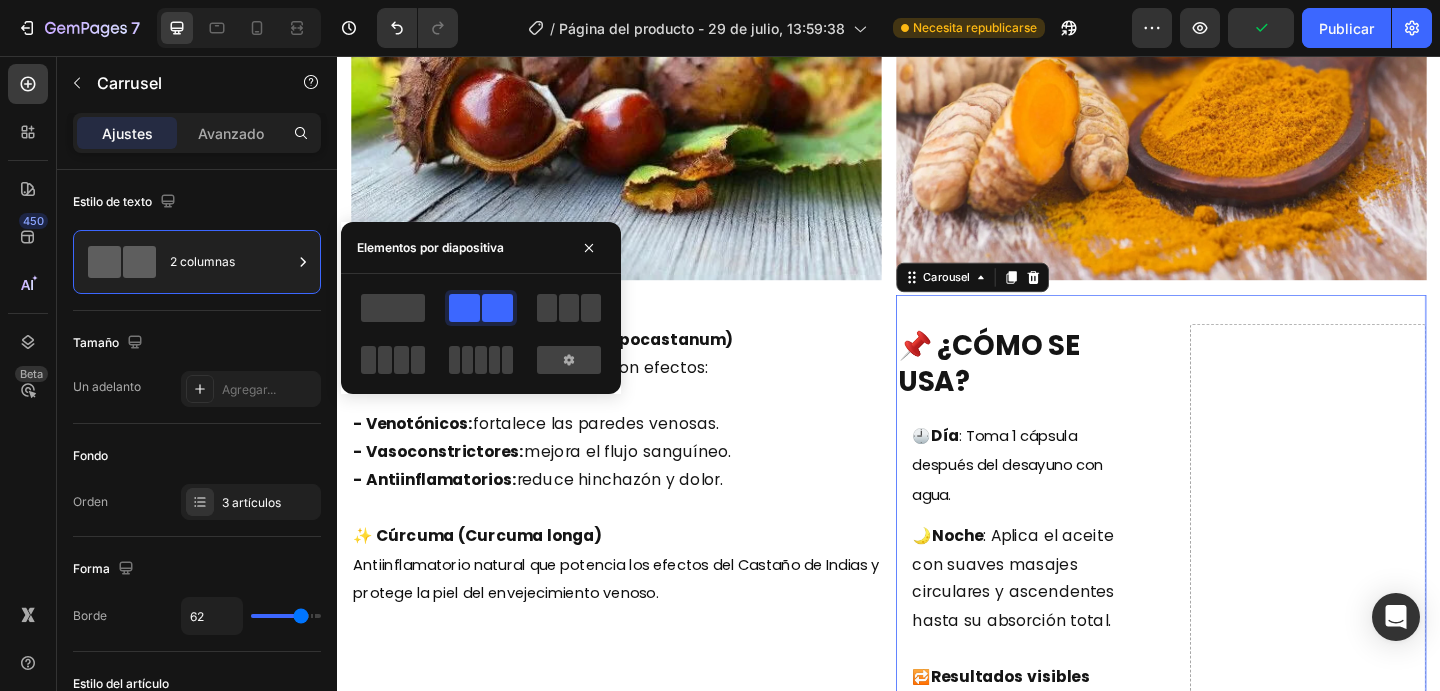 click 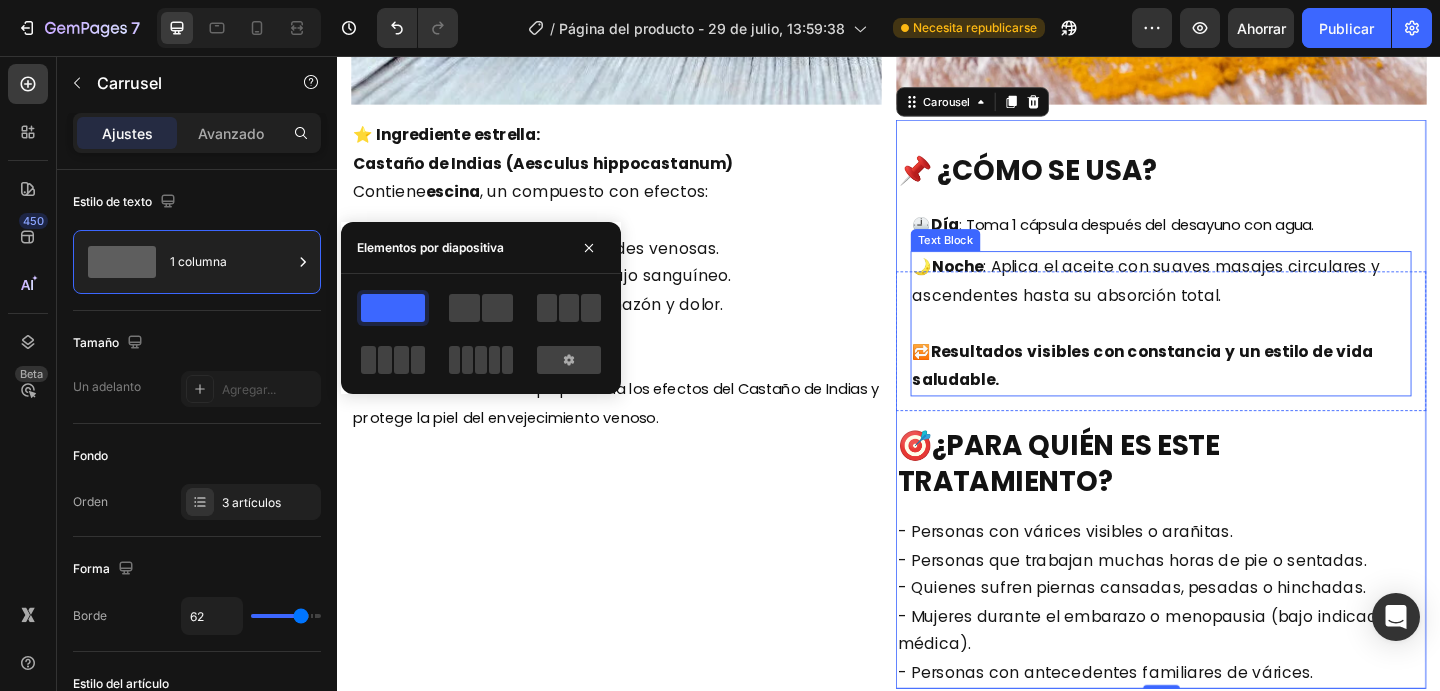 scroll, scrollTop: 6056, scrollLeft: 0, axis: vertical 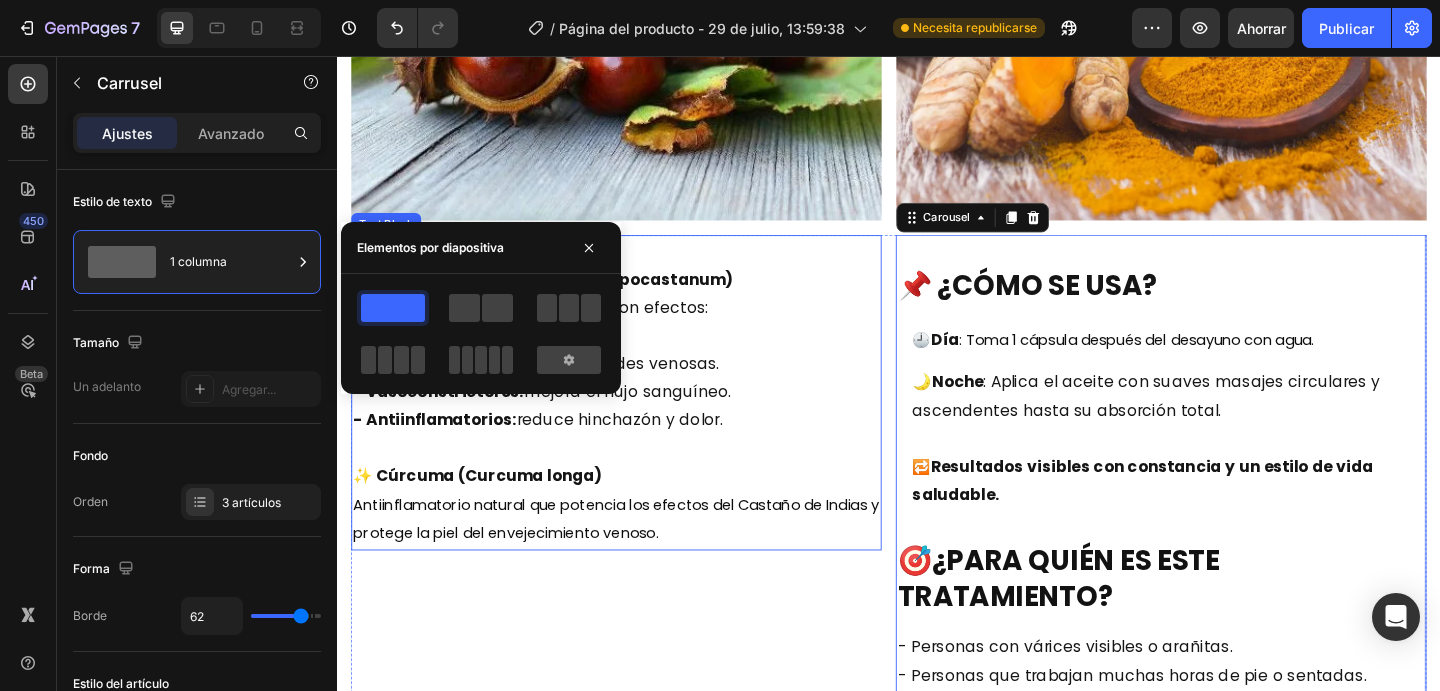 click on "- Vasoconstrictores:  mejora el flujo sanguíneo." at bounding box center (640, 421) 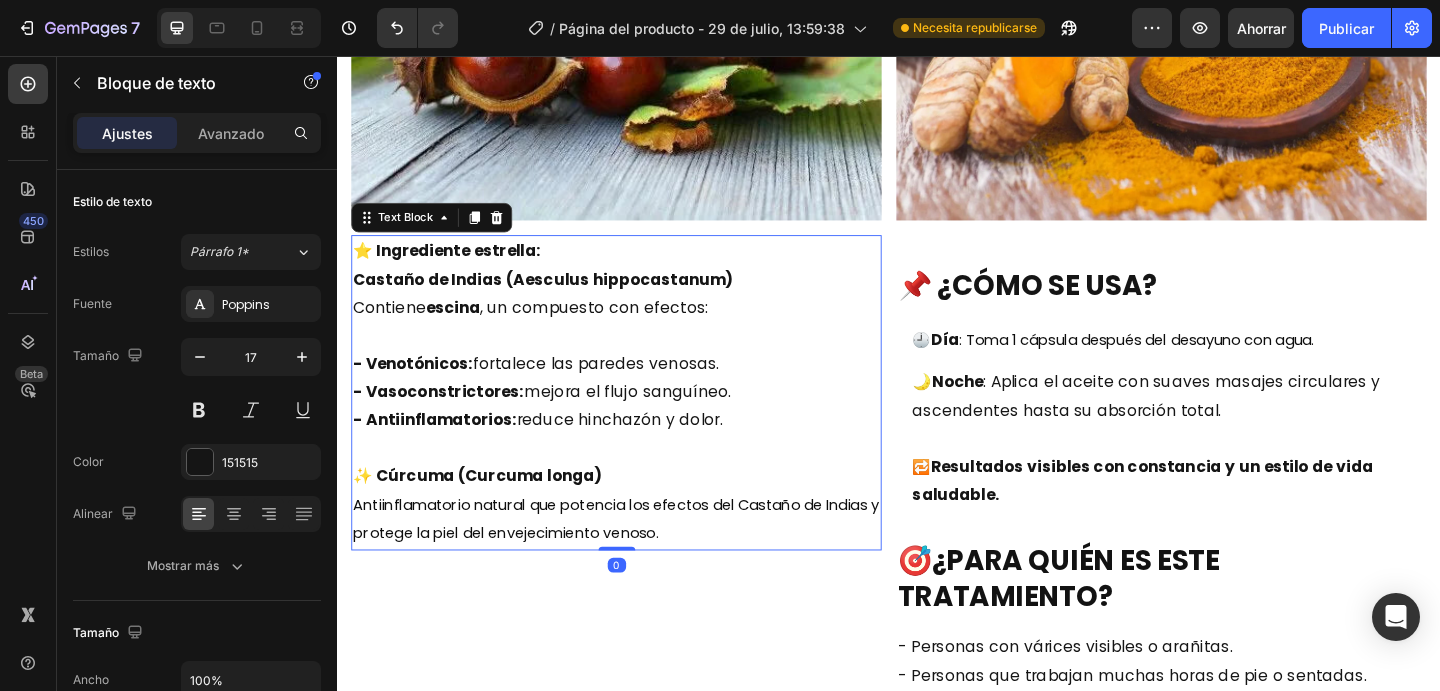 click on "- Vasoconstrictores:  mejora el flujo sanguíneo." at bounding box center [640, 421] 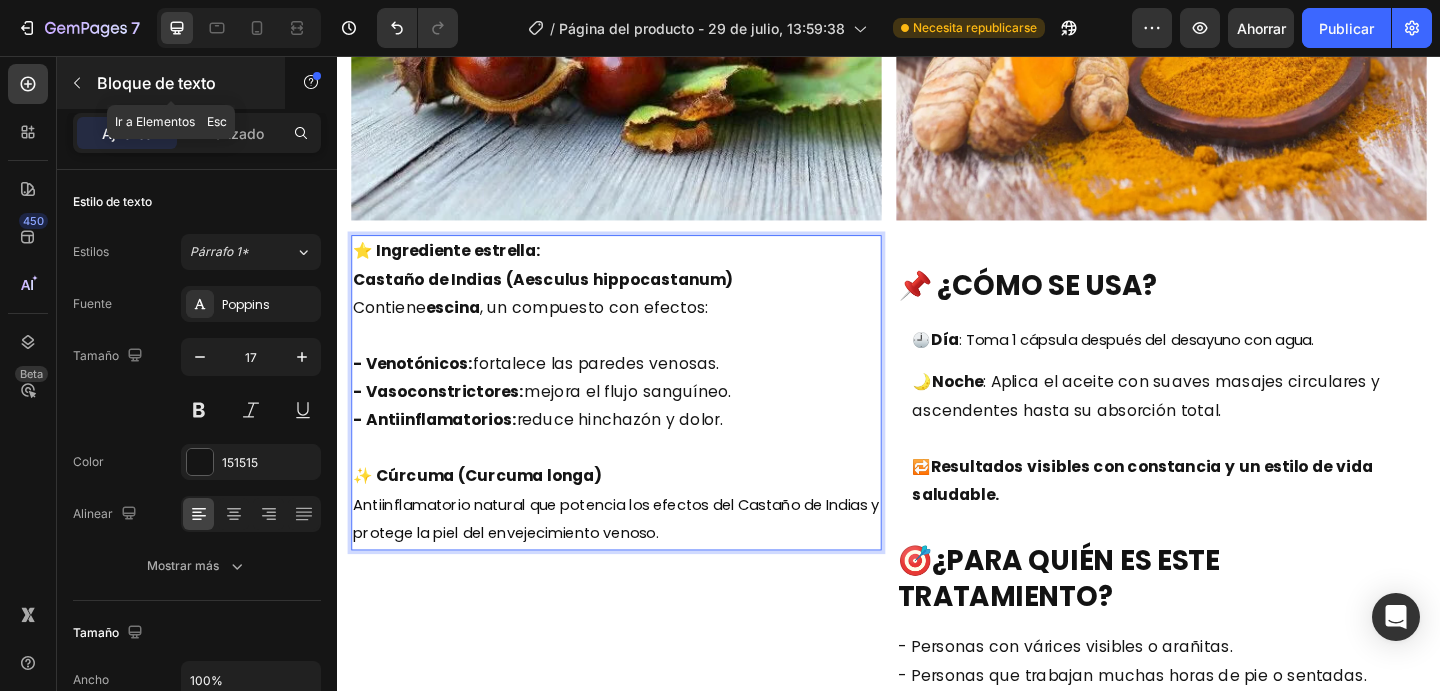click 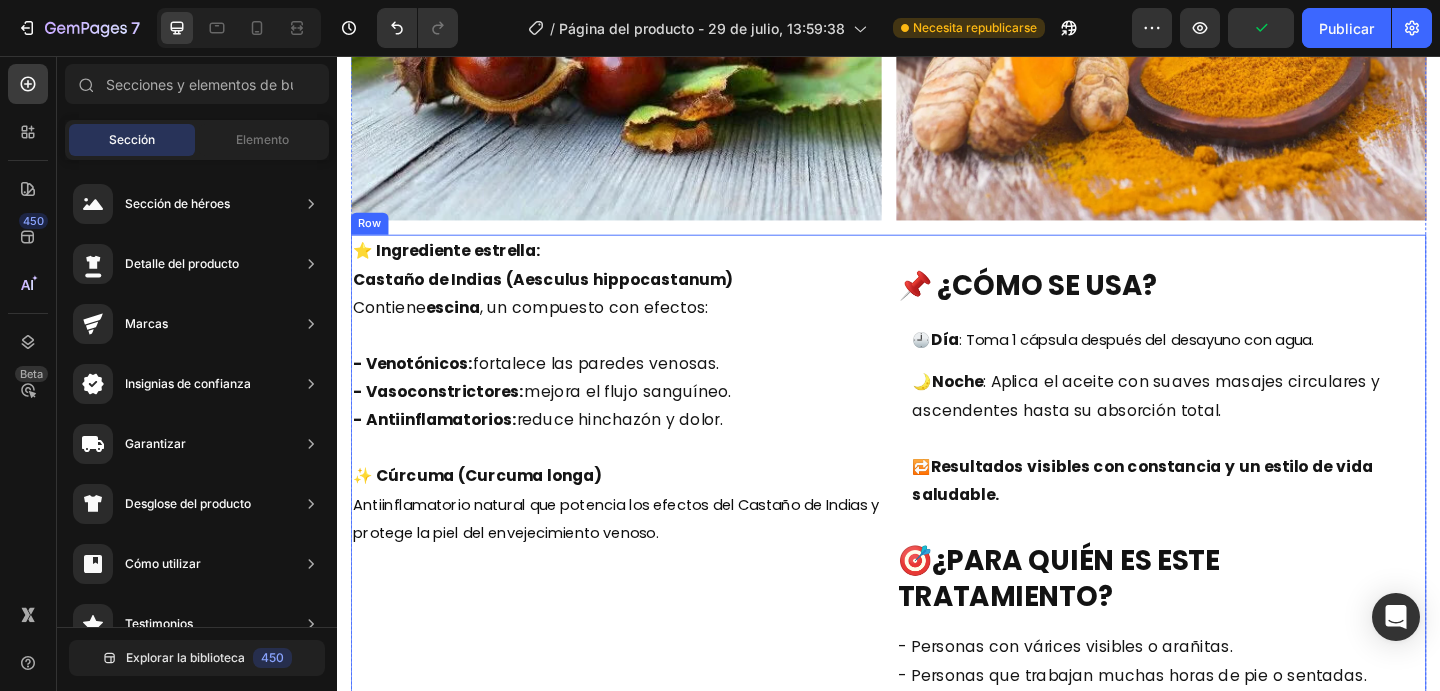 click on "⭐ Ingrediente estrella:  Castaño de Indias (Aesculus hippocastanum) Contiene  escina , un compuesto con efectos: - Venotónicos:  fortalece las paredes venosas. - Vasoconstrictores:  mejora el flujo sanguíneo. - Antiinflamatorios:  reduce hinchazón y dolor. ✨ Cúrcuma (Curcuma longa) Antiinflamatorio natural que potencia los efectos del Castaño de Indias y protege la piel del envejecimiento venoso. Text Block" at bounding box center (640, 560) 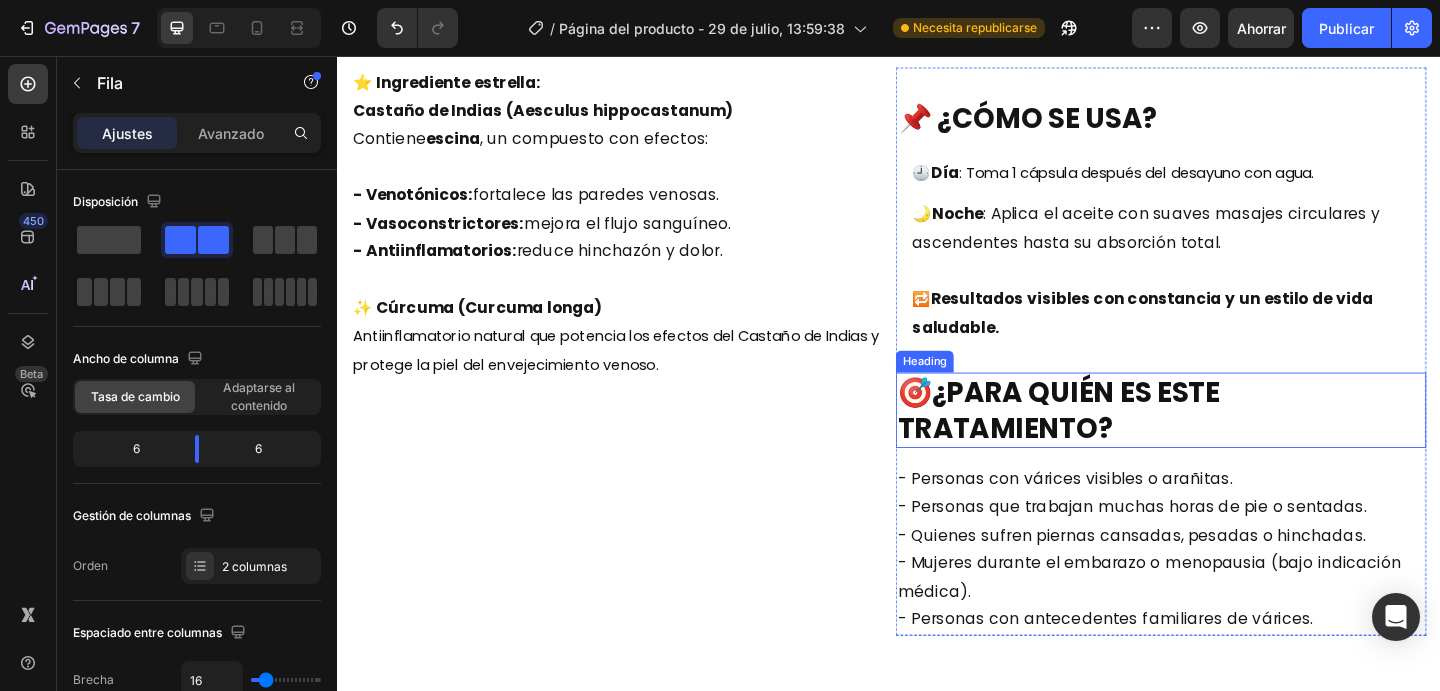 scroll, scrollTop: 3893, scrollLeft: 0, axis: vertical 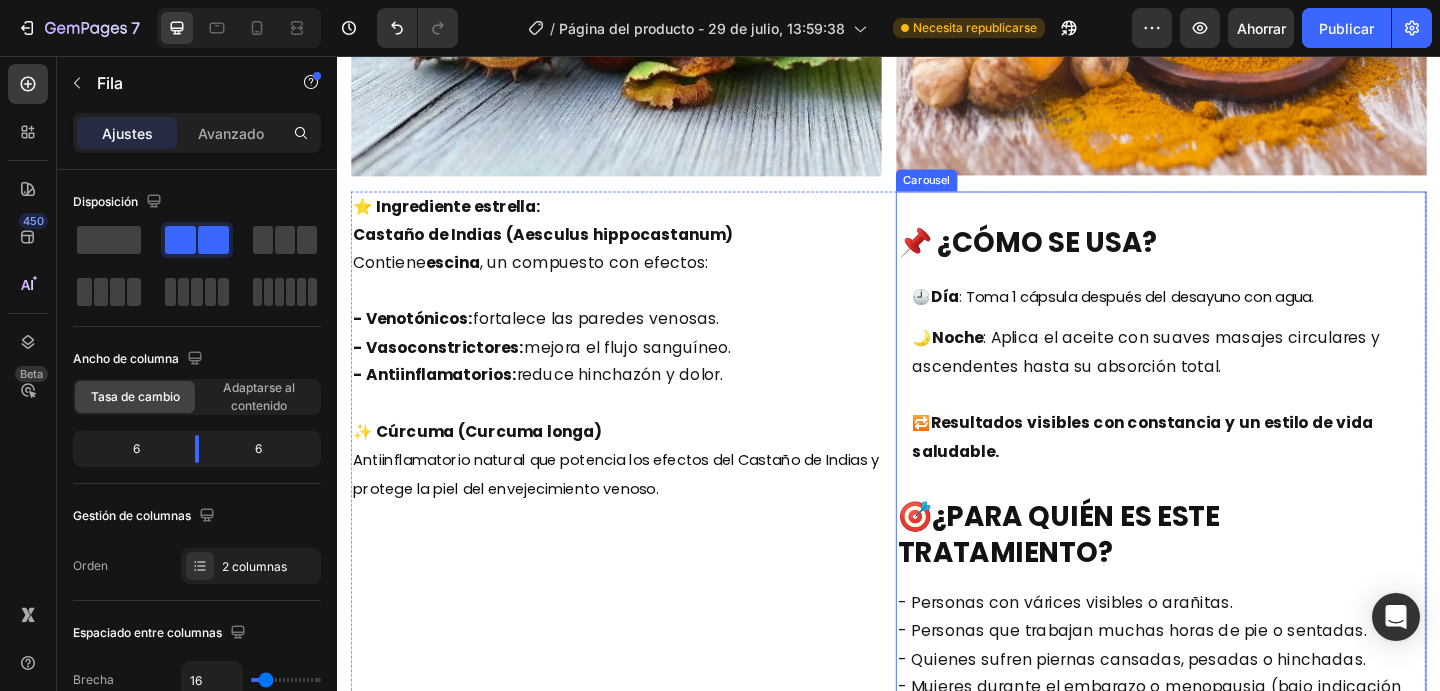 click on "Carousel" at bounding box center (978, 191) 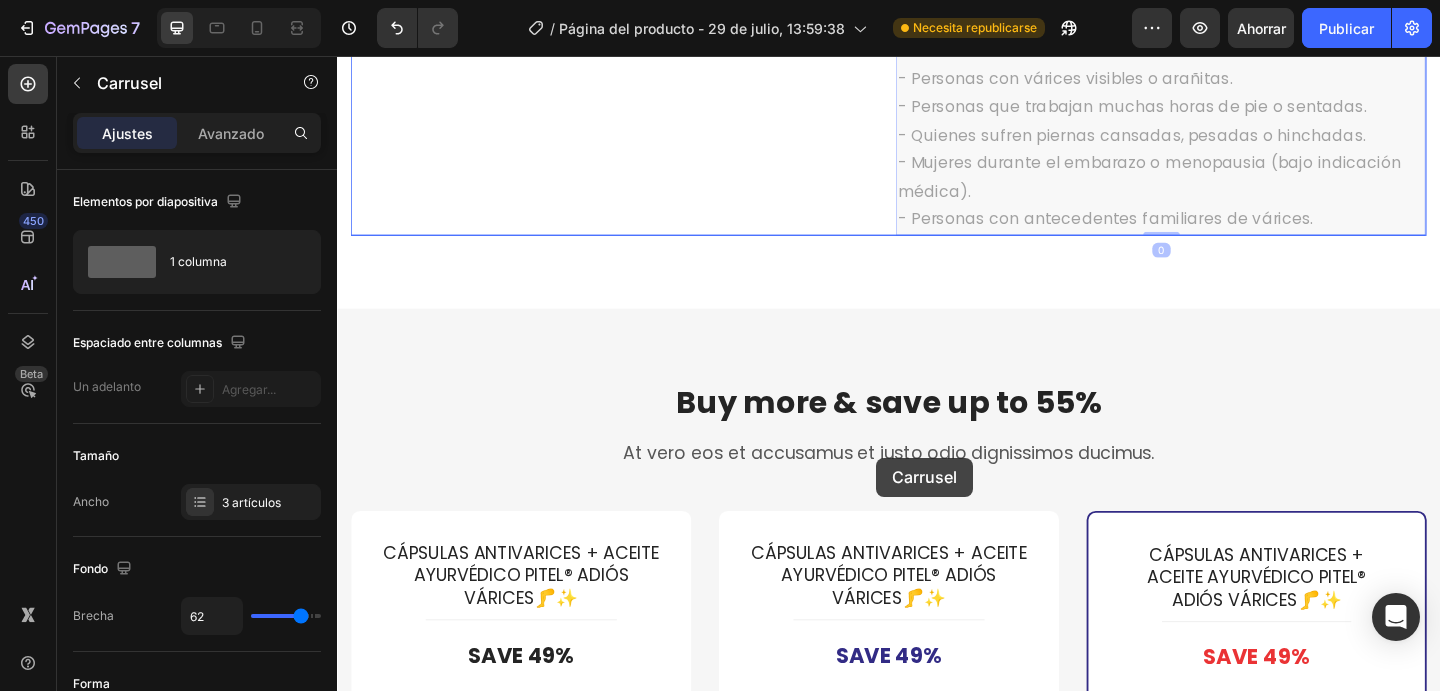 scroll, scrollTop: 4553, scrollLeft: 0, axis: vertical 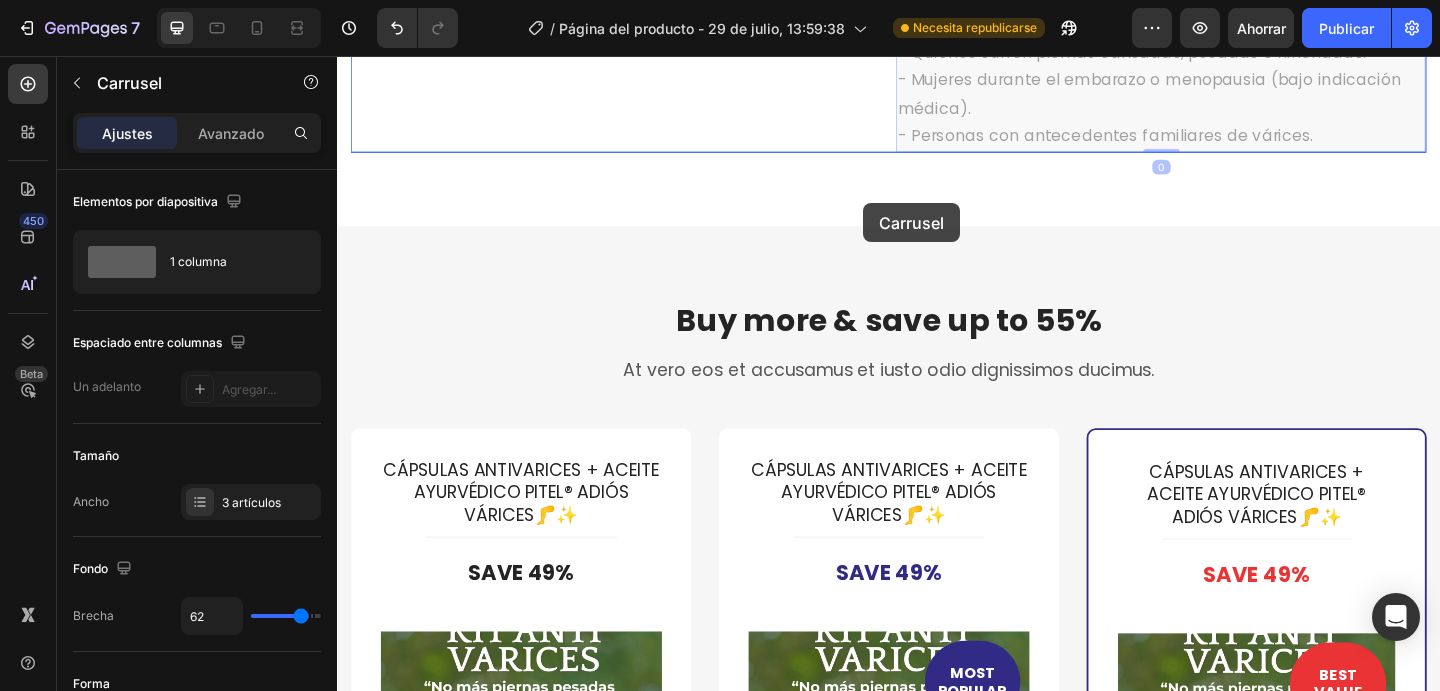drag, startPoint x: 960, startPoint y: 187, endPoint x: 905, endPoint y: 206, distance: 58.189346 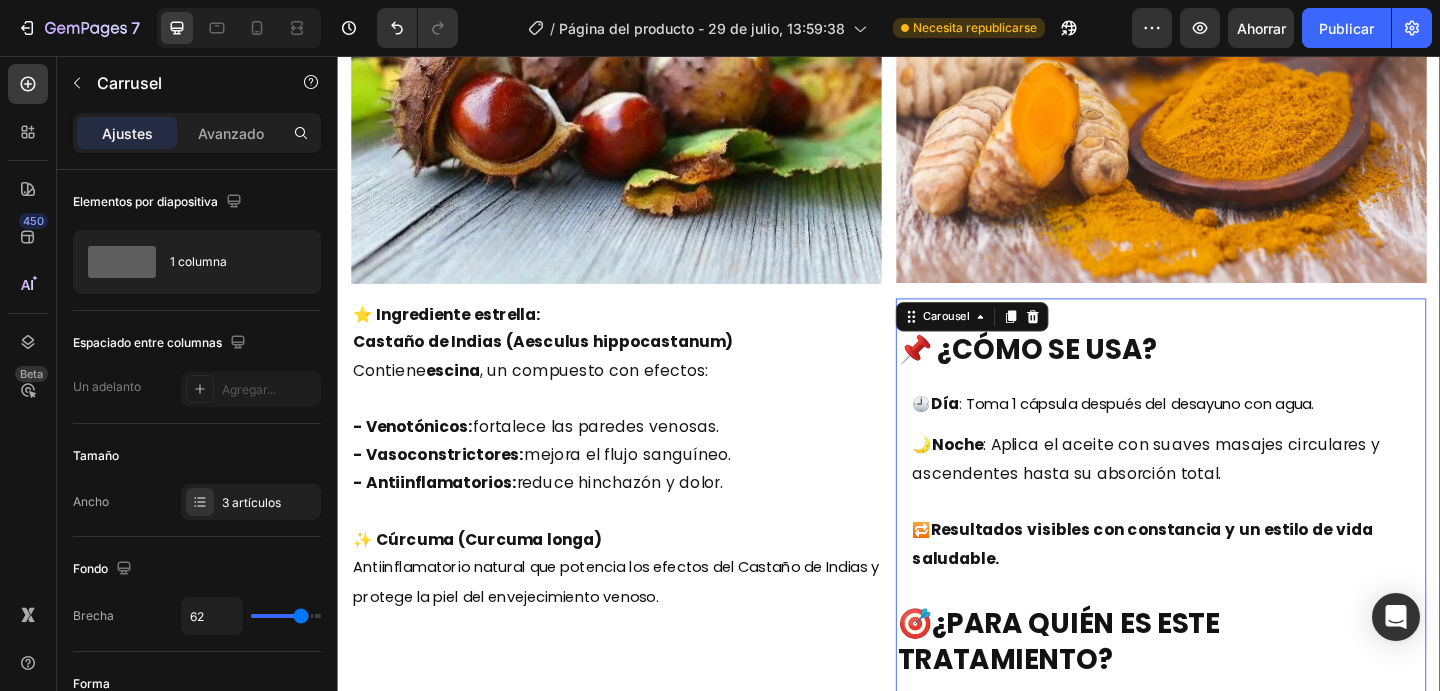 scroll, scrollTop: 3777, scrollLeft: 0, axis: vertical 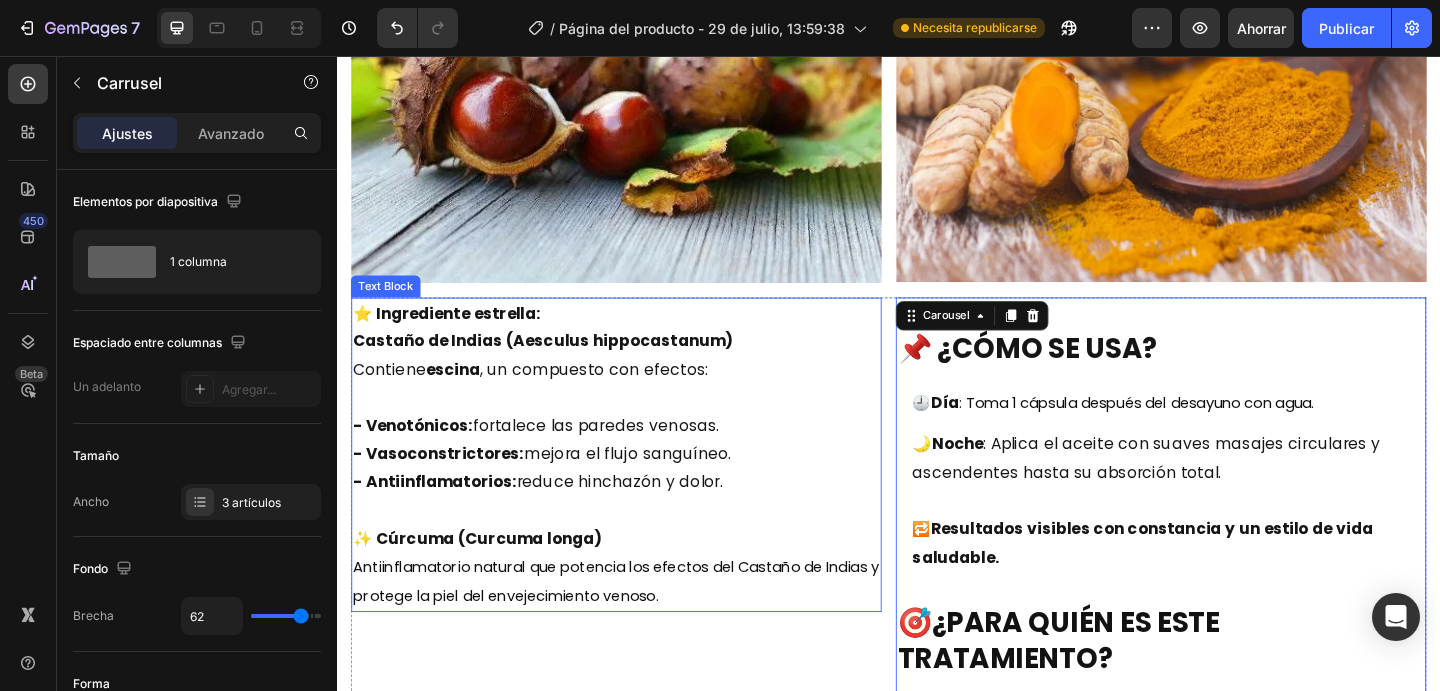 click on "Castaño de Indias (Aesculus hippocastanum)" at bounding box center [560, 366] 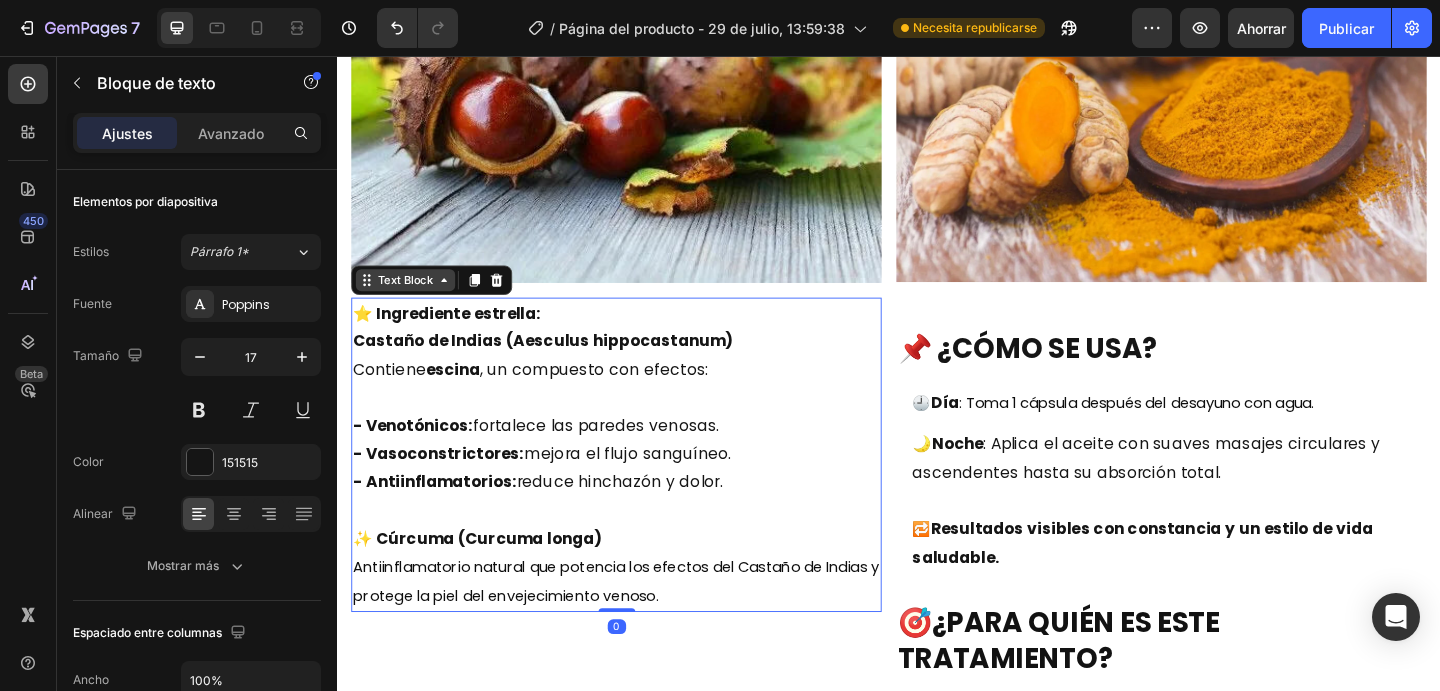 click on "Text Block" at bounding box center [411, 300] 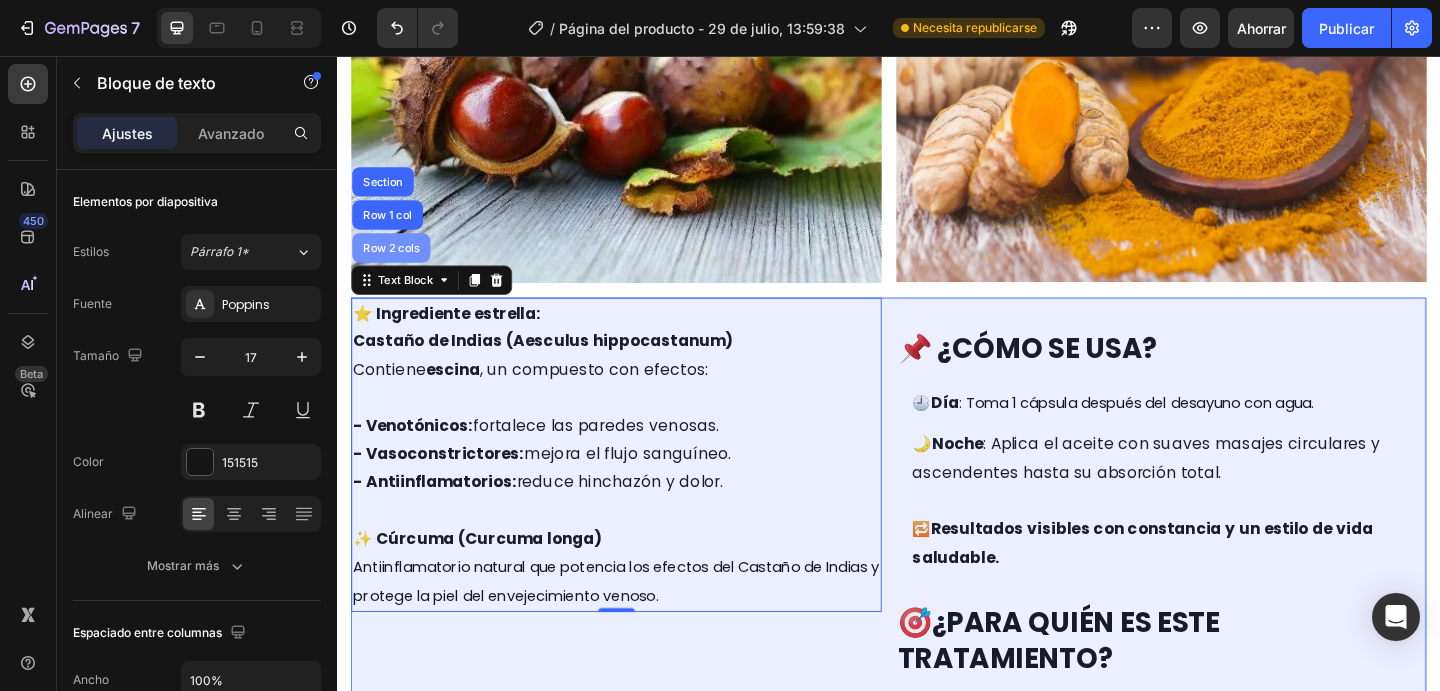 click on "Row 2 cols" at bounding box center [395, 265] 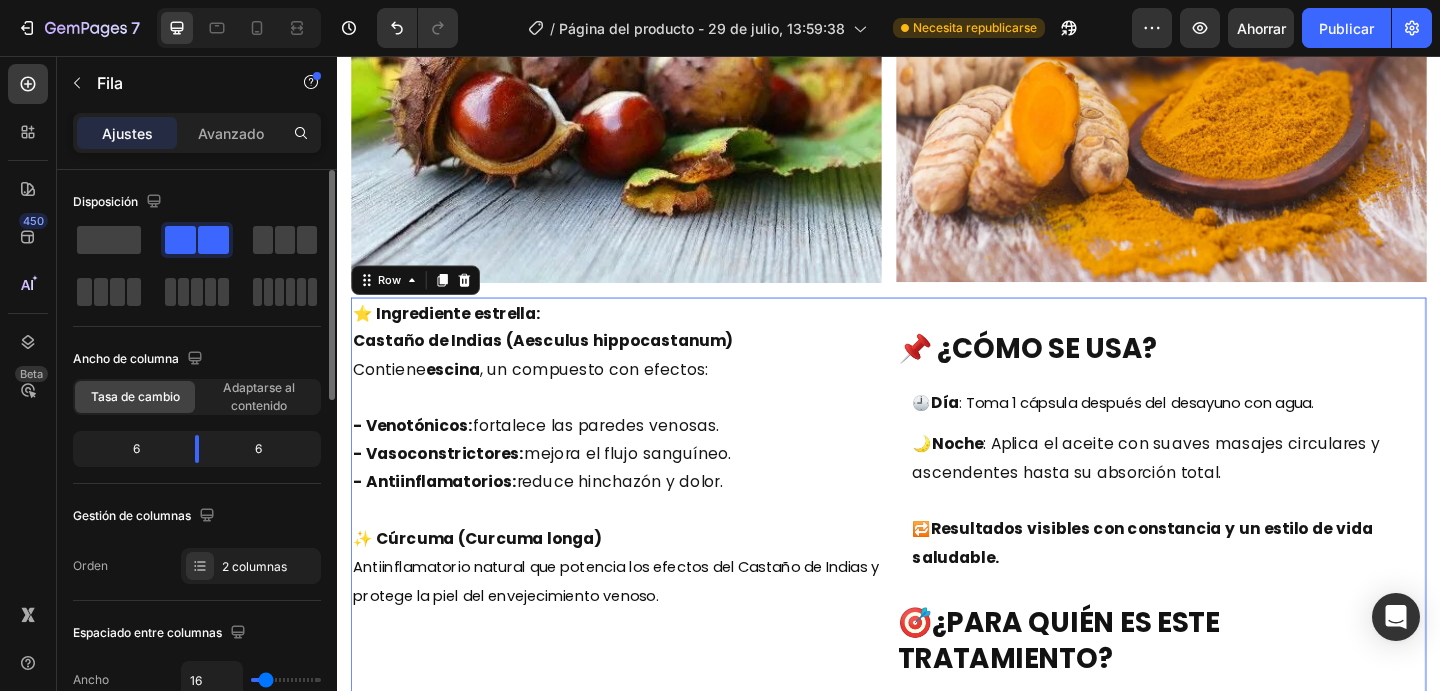 click 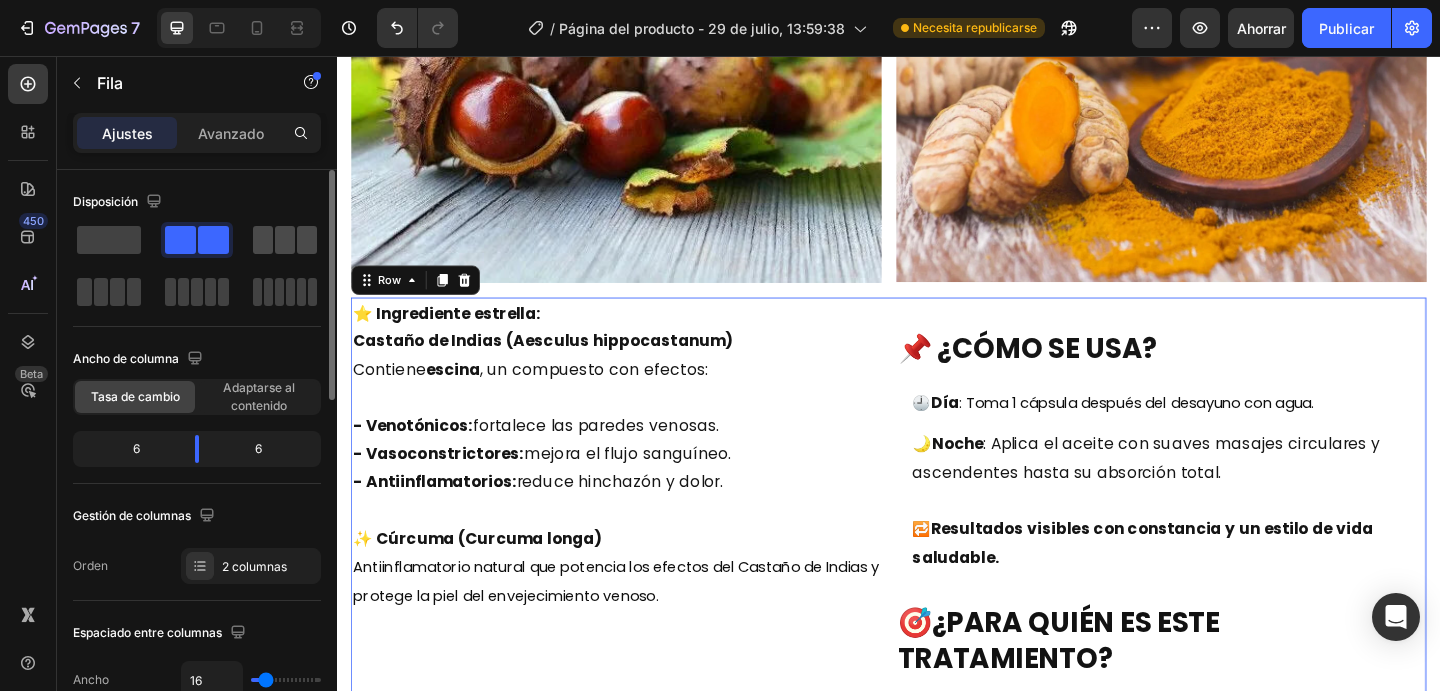 click 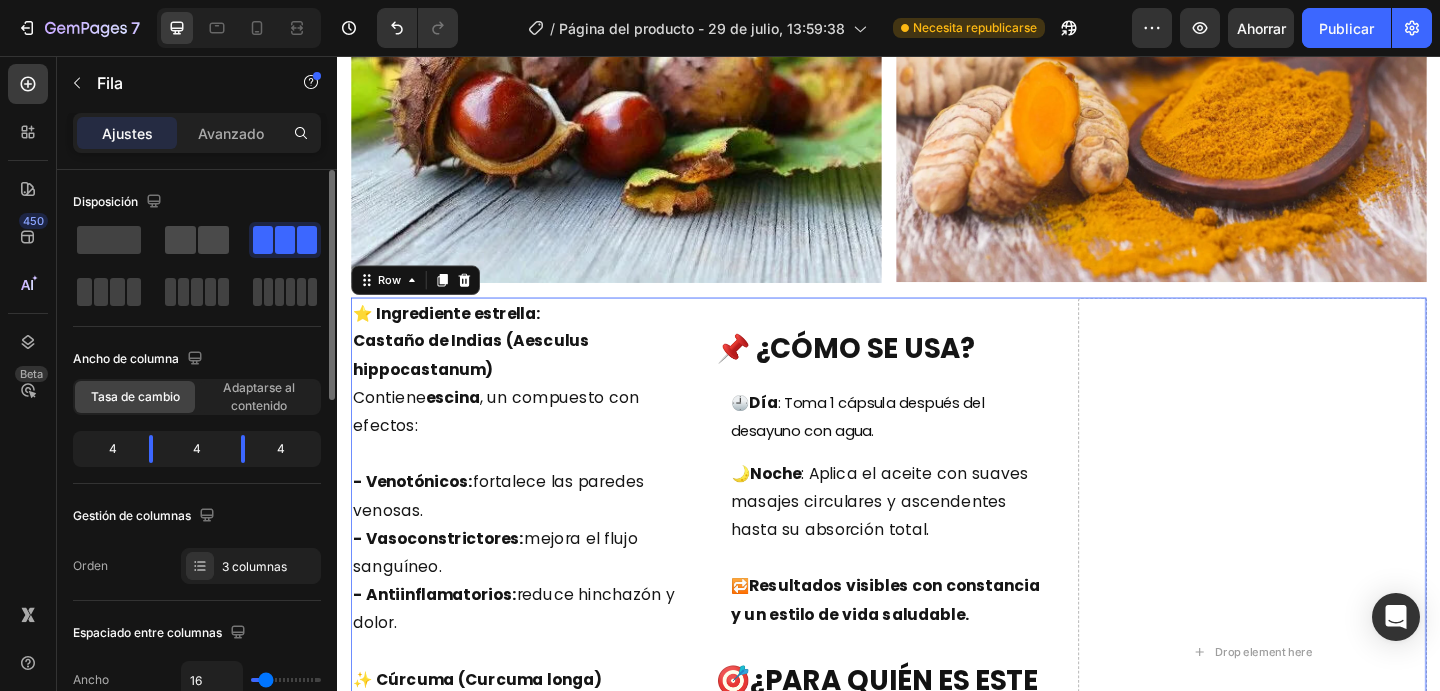 click 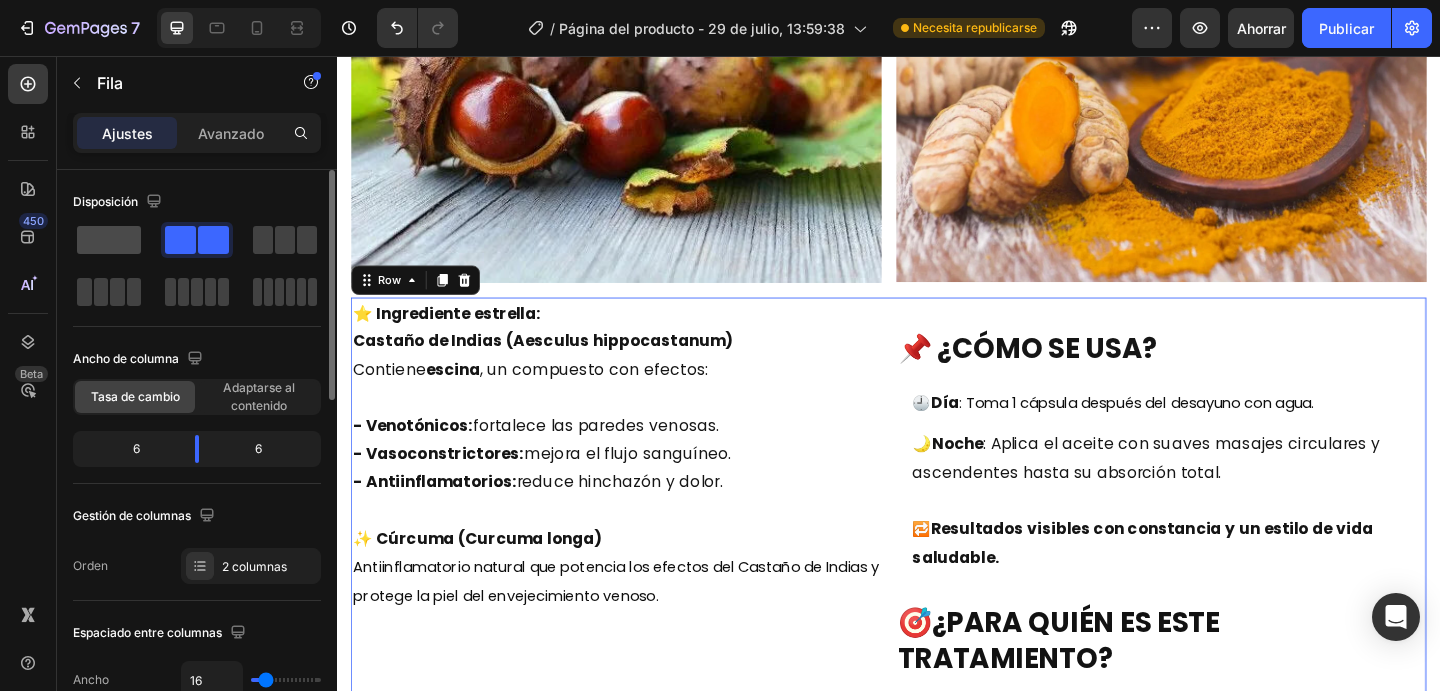 click 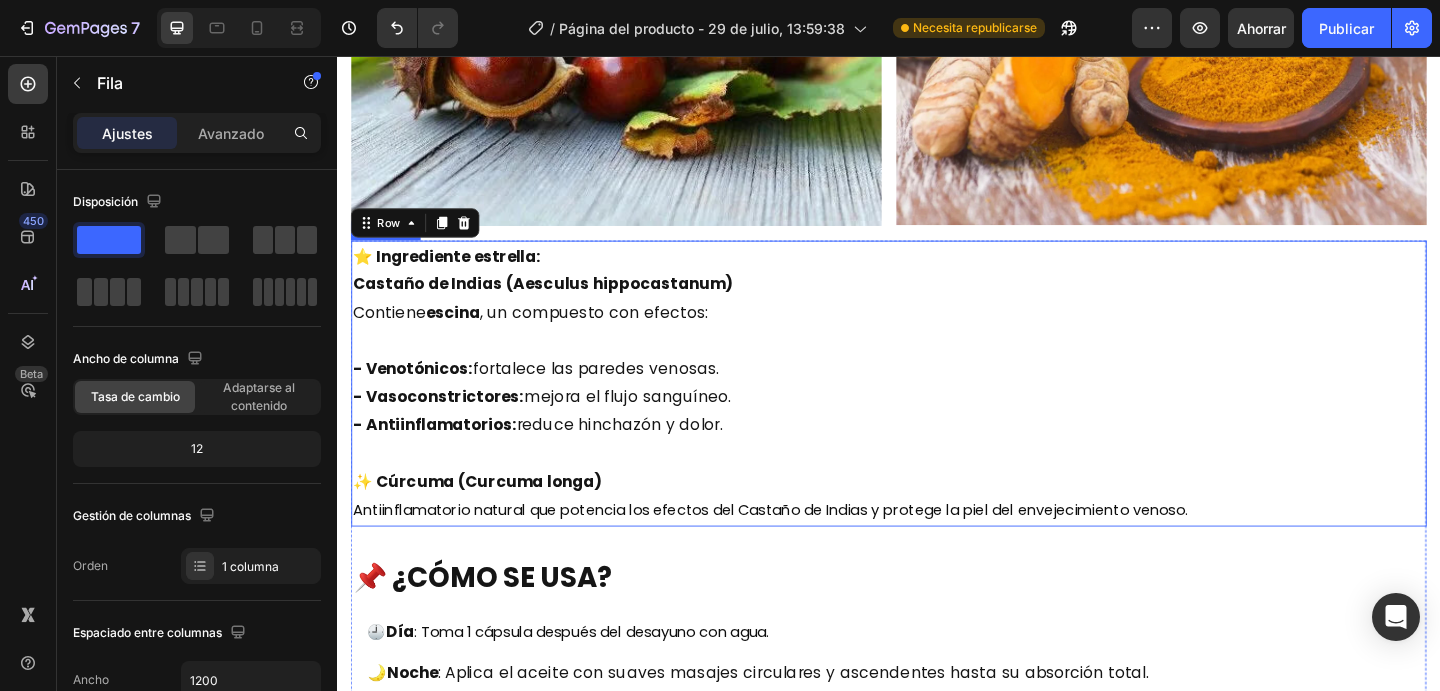 scroll, scrollTop: 3807, scrollLeft: 0, axis: vertical 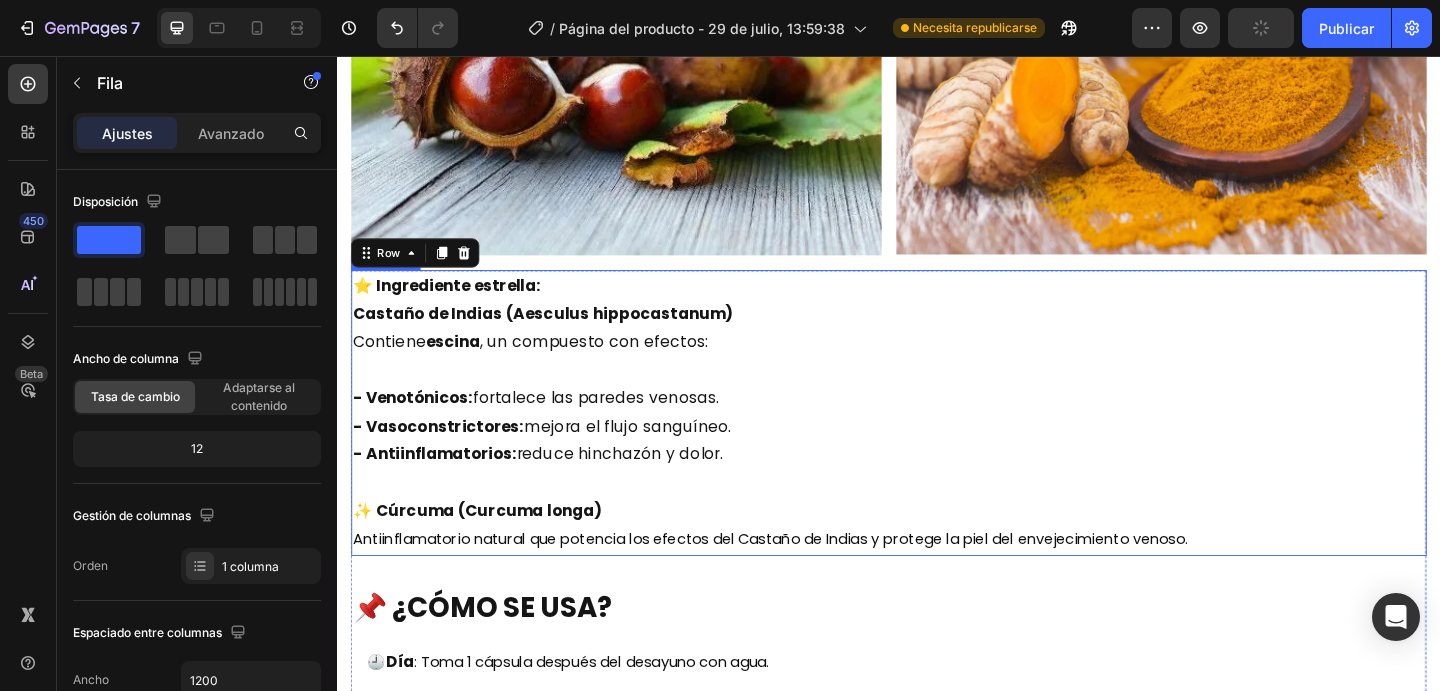 click on "- Vasoconstrictores:  mejora el flujo sanguíneo." at bounding box center (937, 459) 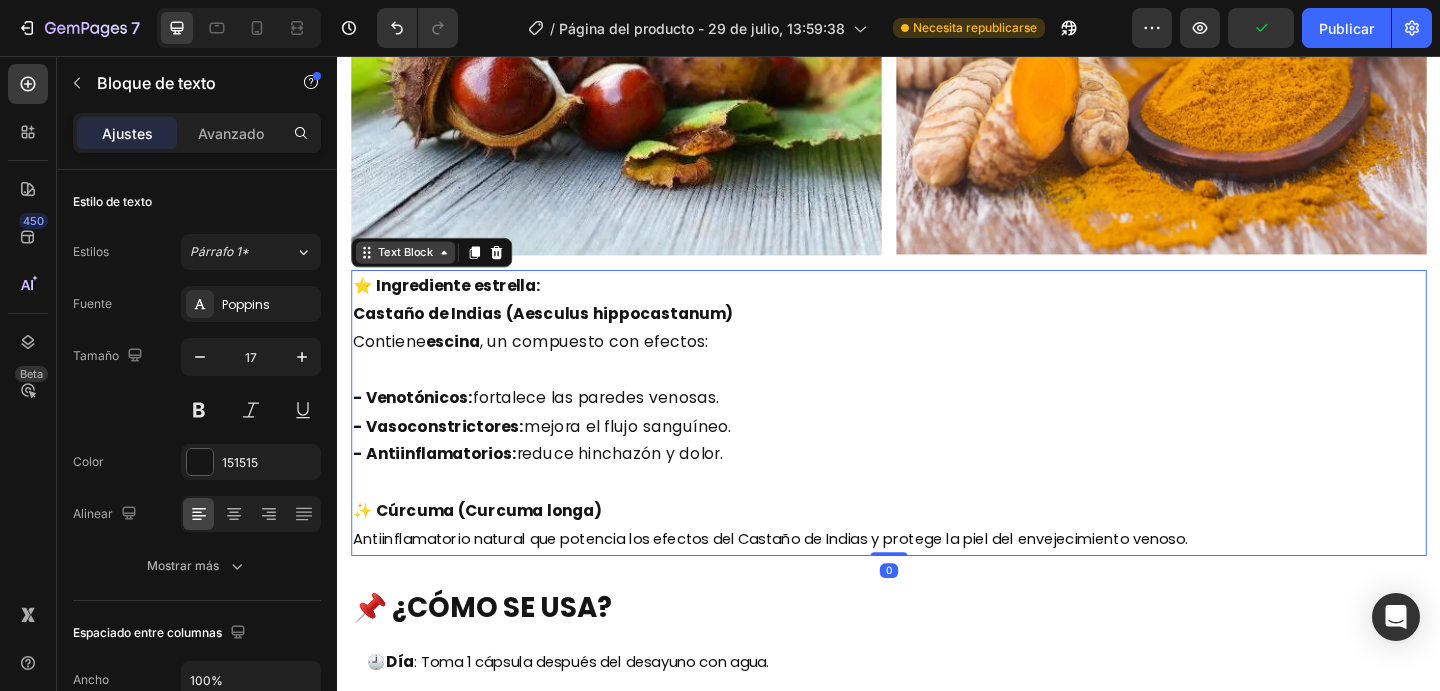 click on "Text Block" at bounding box center [411, 270] 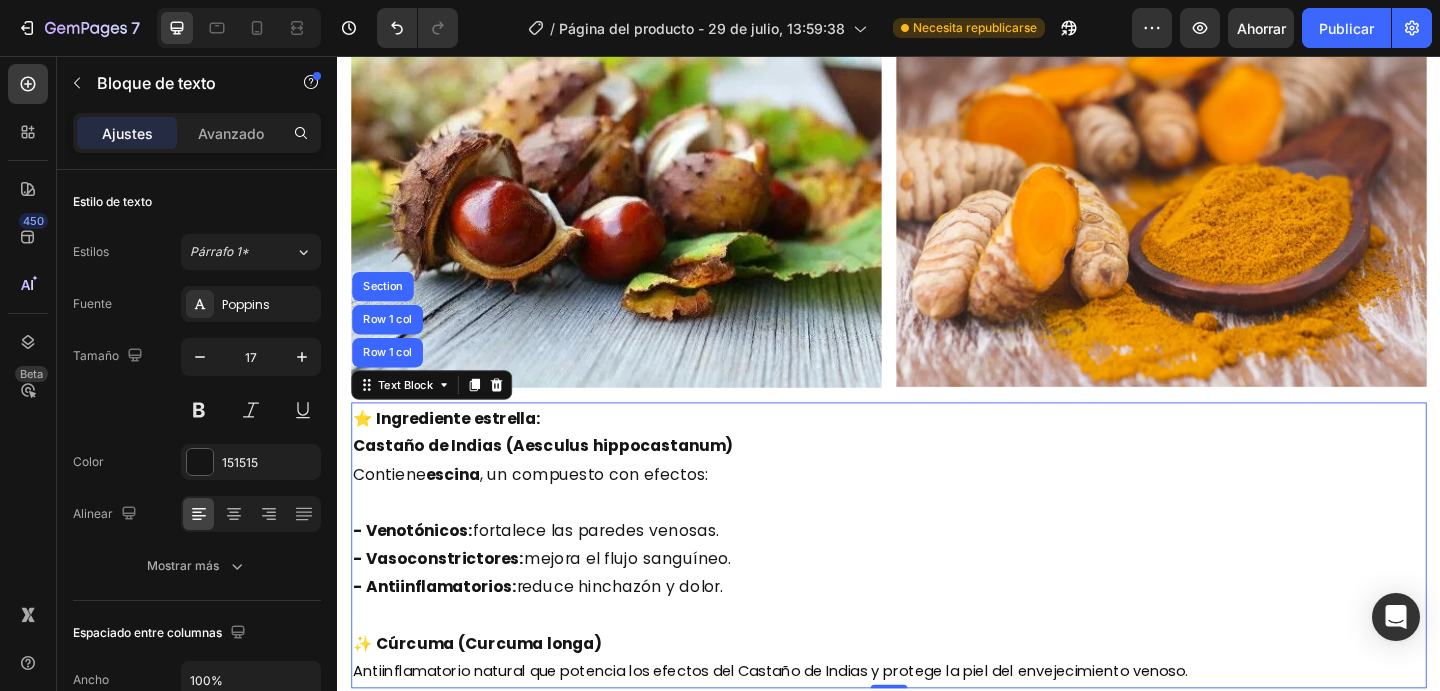 scroll, scrollTop: 3795, scrollLeft: 0, axis: vertical 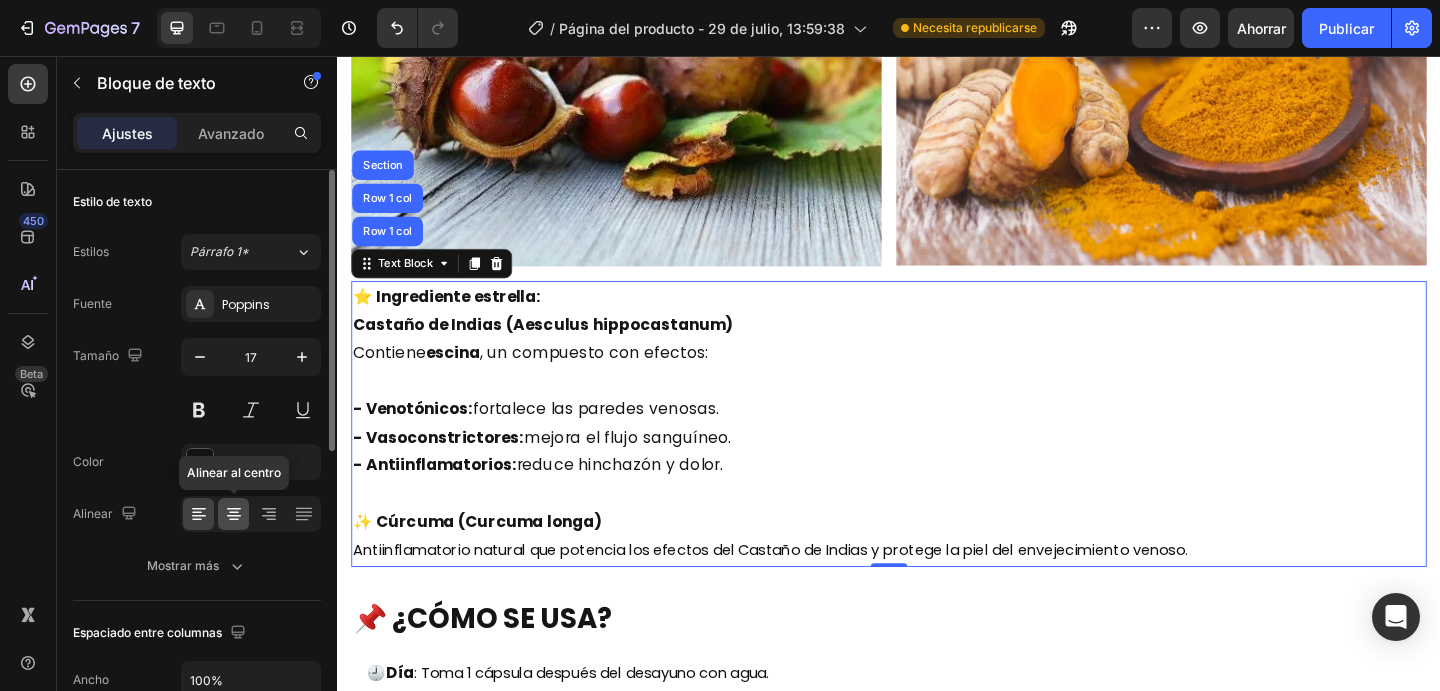 click 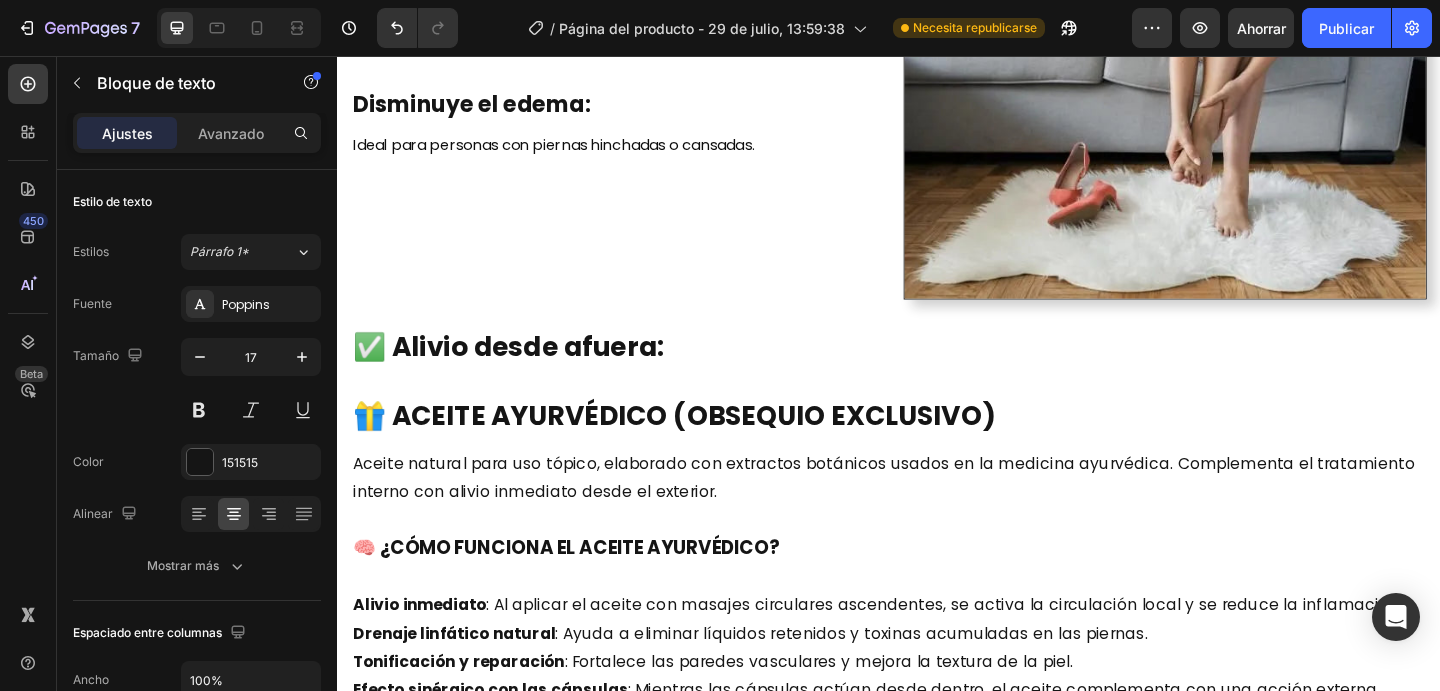 scroll, scrollTop: 2995, scrollLeft: 0, axis: vertical 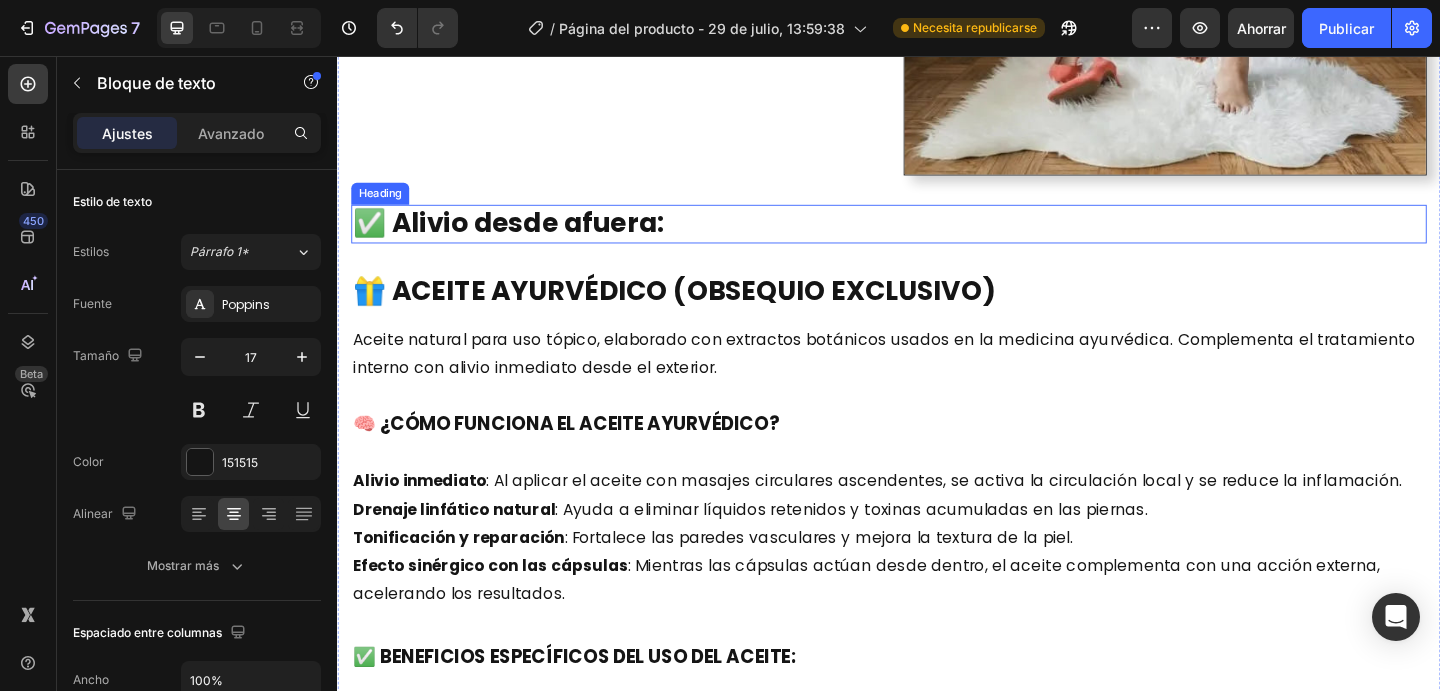 click on "✅ Alivio desde afuera:" at bounding box center [937, 239] 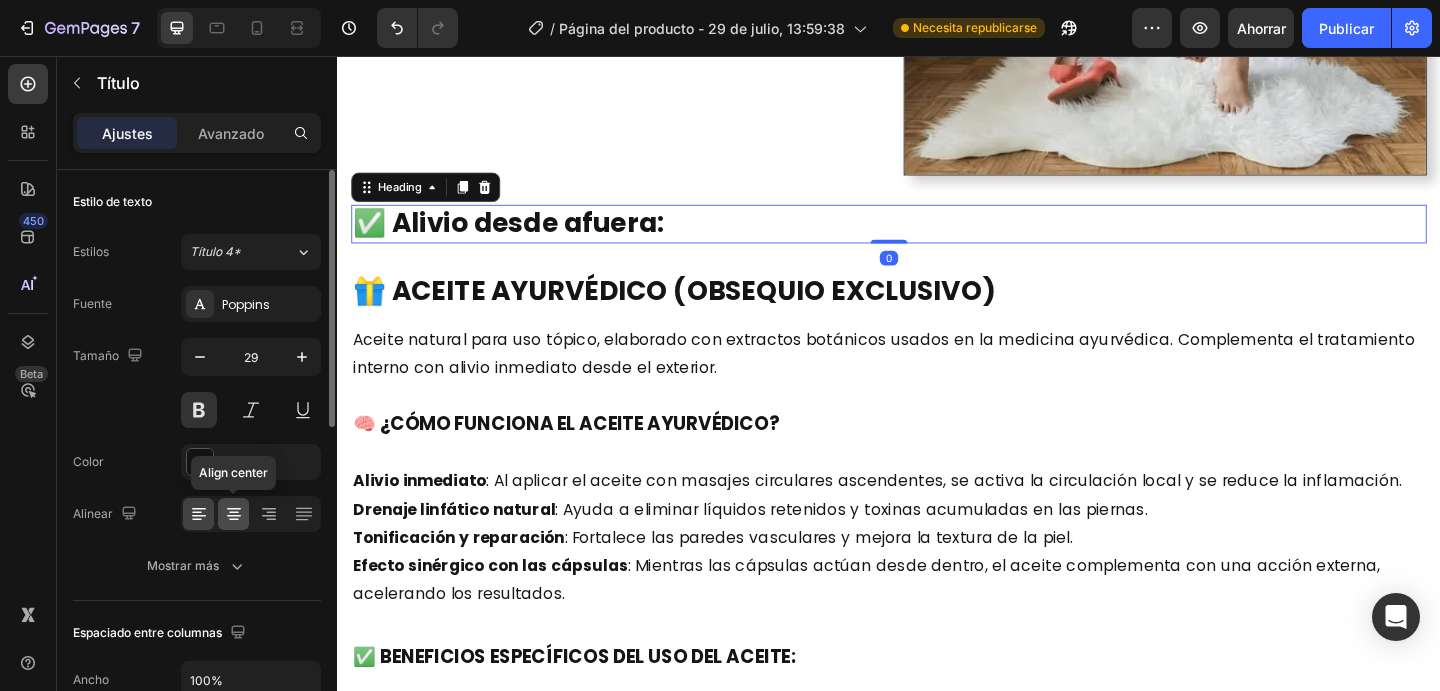 click 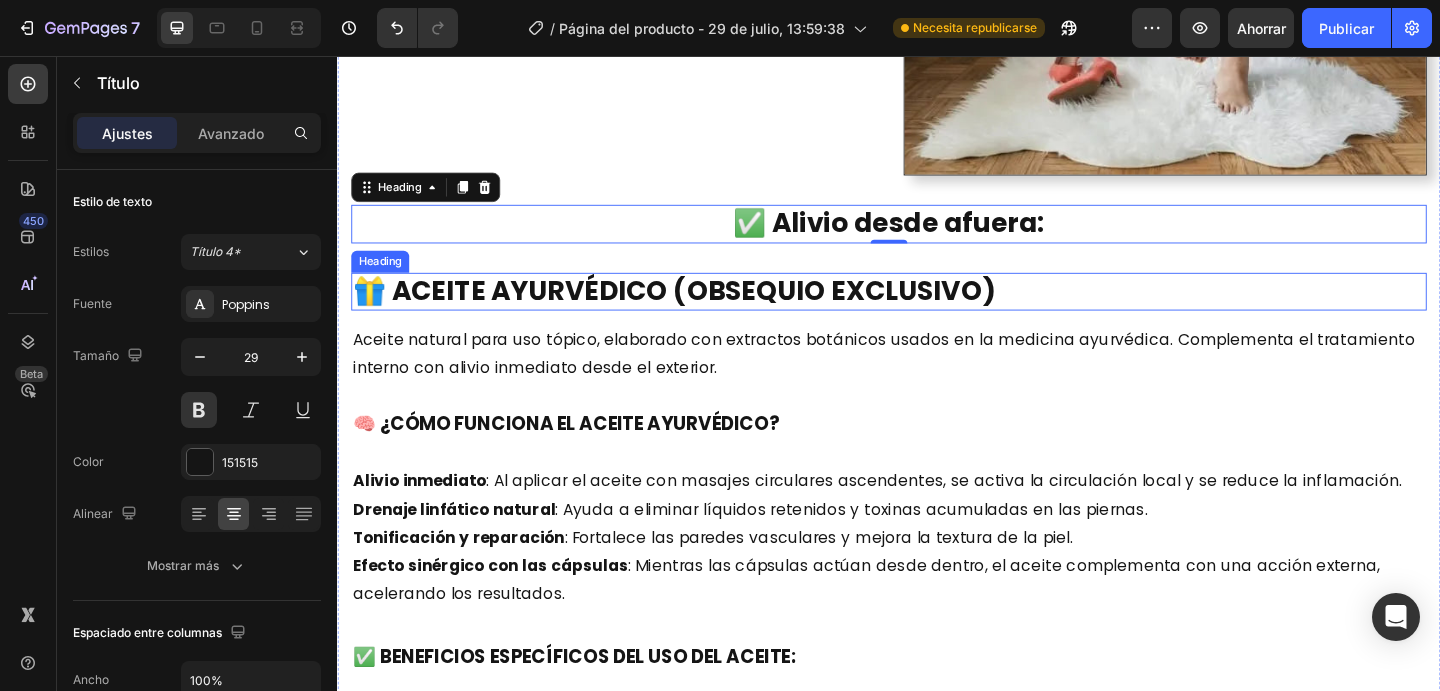 click on "🎁 ACEITE AYURVÉDICO (OBSEQUIO EXCLUSIVO)" at bounding box center (937, 313) 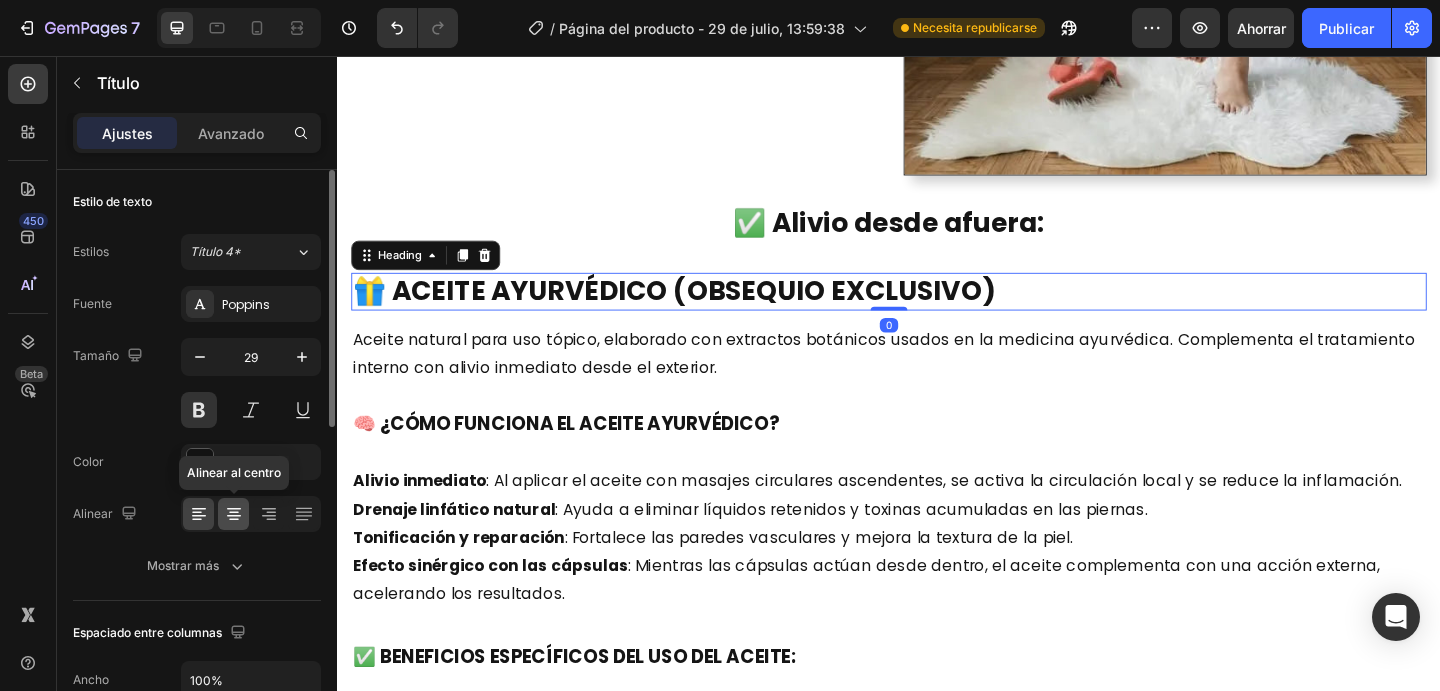 click 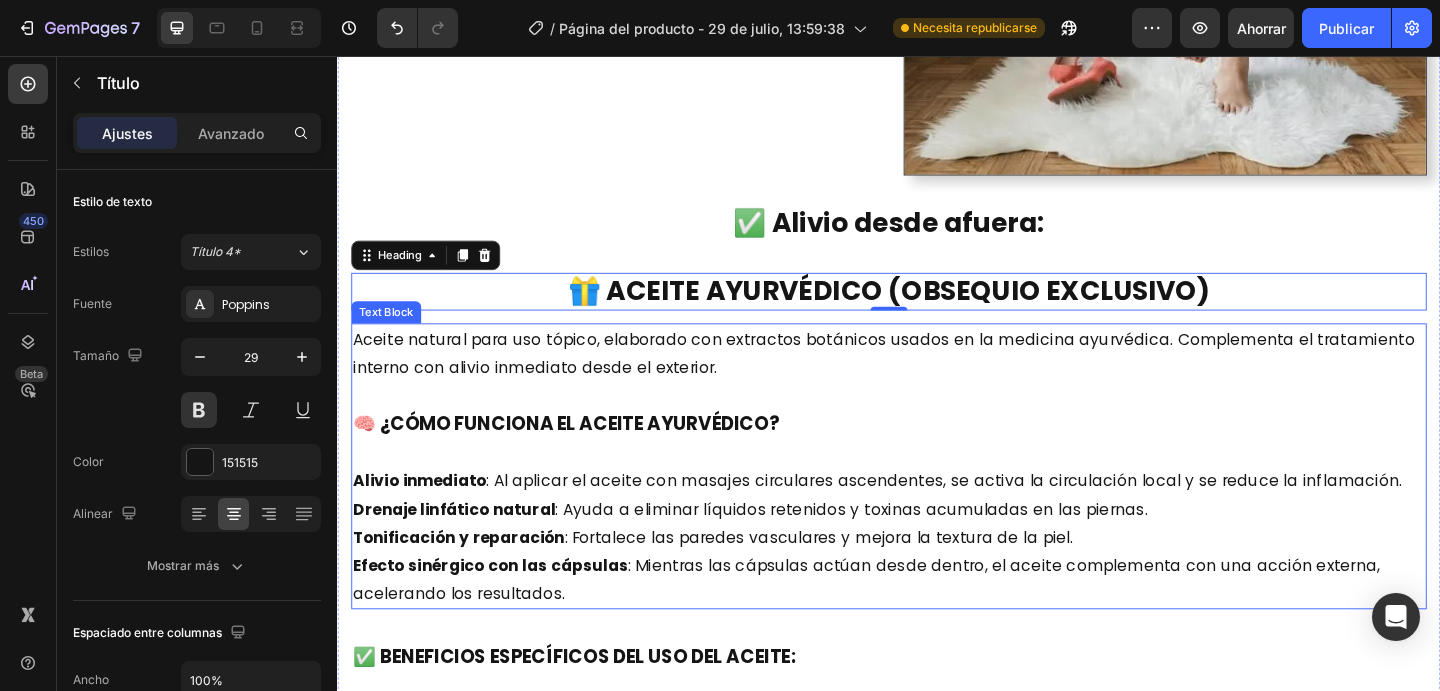 click on "Aceite natural para uso tópico, elaborado con extractos botánicos usados en la medicina ayurvédica. Complementa el tratamiento interno con alivio inmediato desde el exterior." at bounding box center (937, 379) 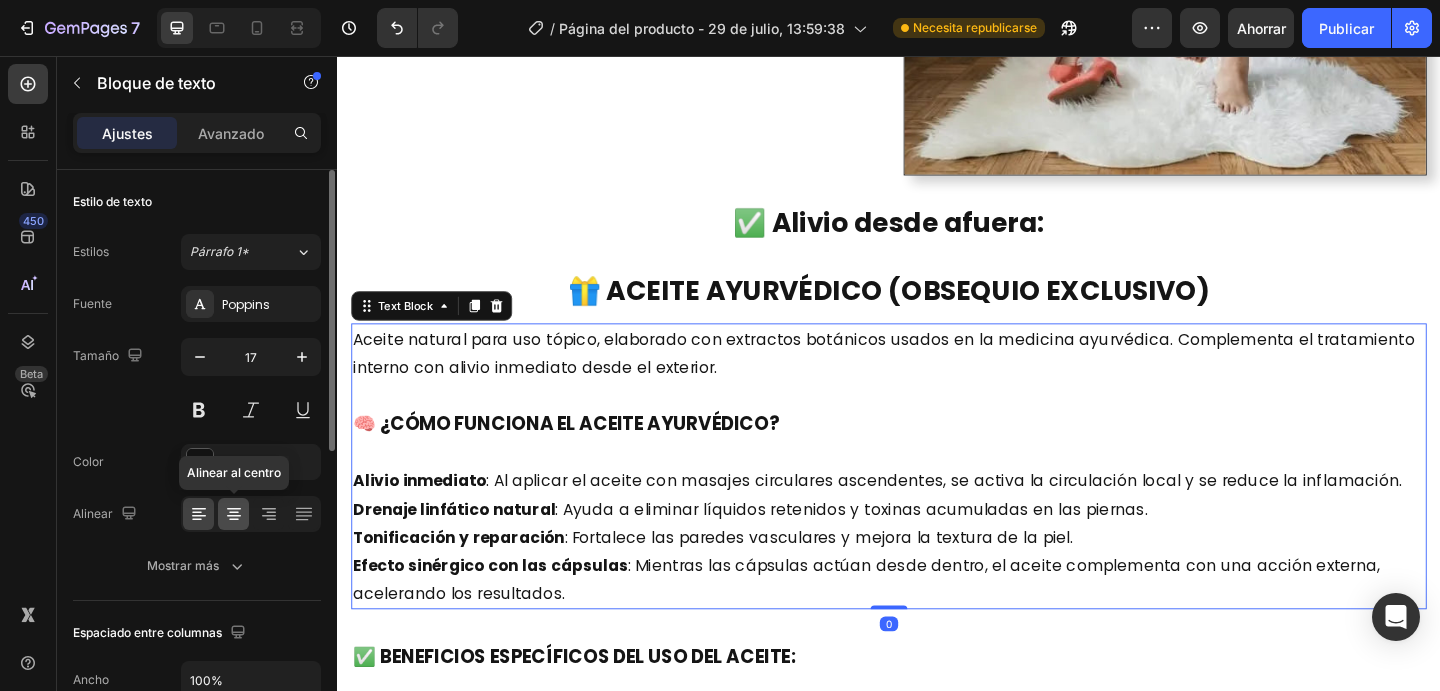 click 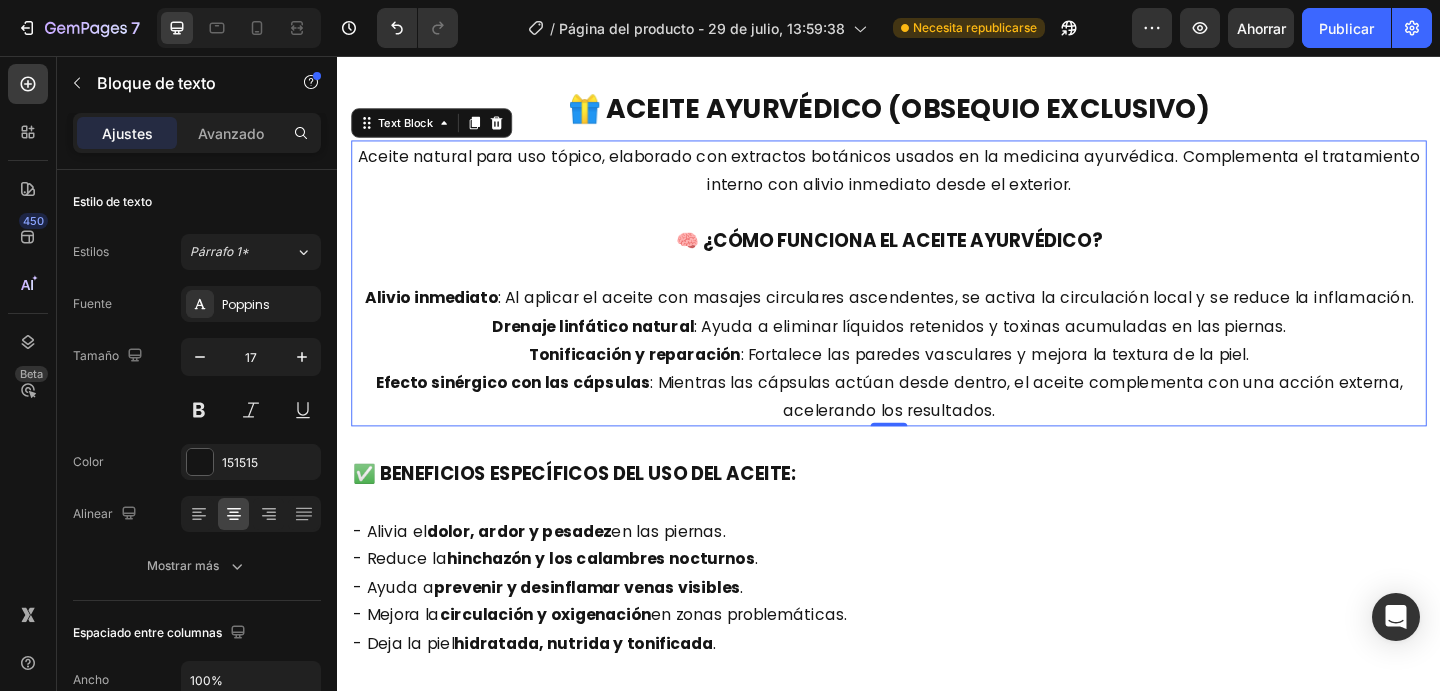 scroll, scrollTop: 3319, scrollLeft: 0, axis: vertical 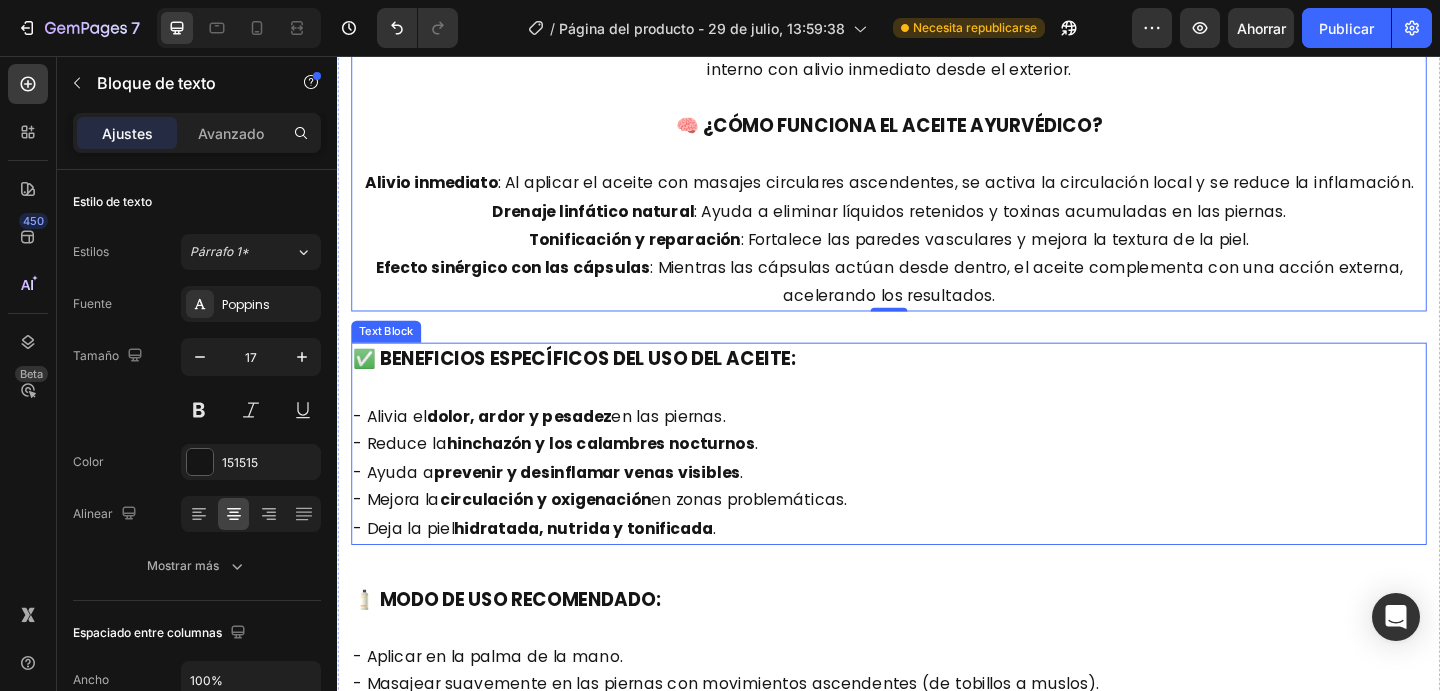 click at bounding box center (937, 417) 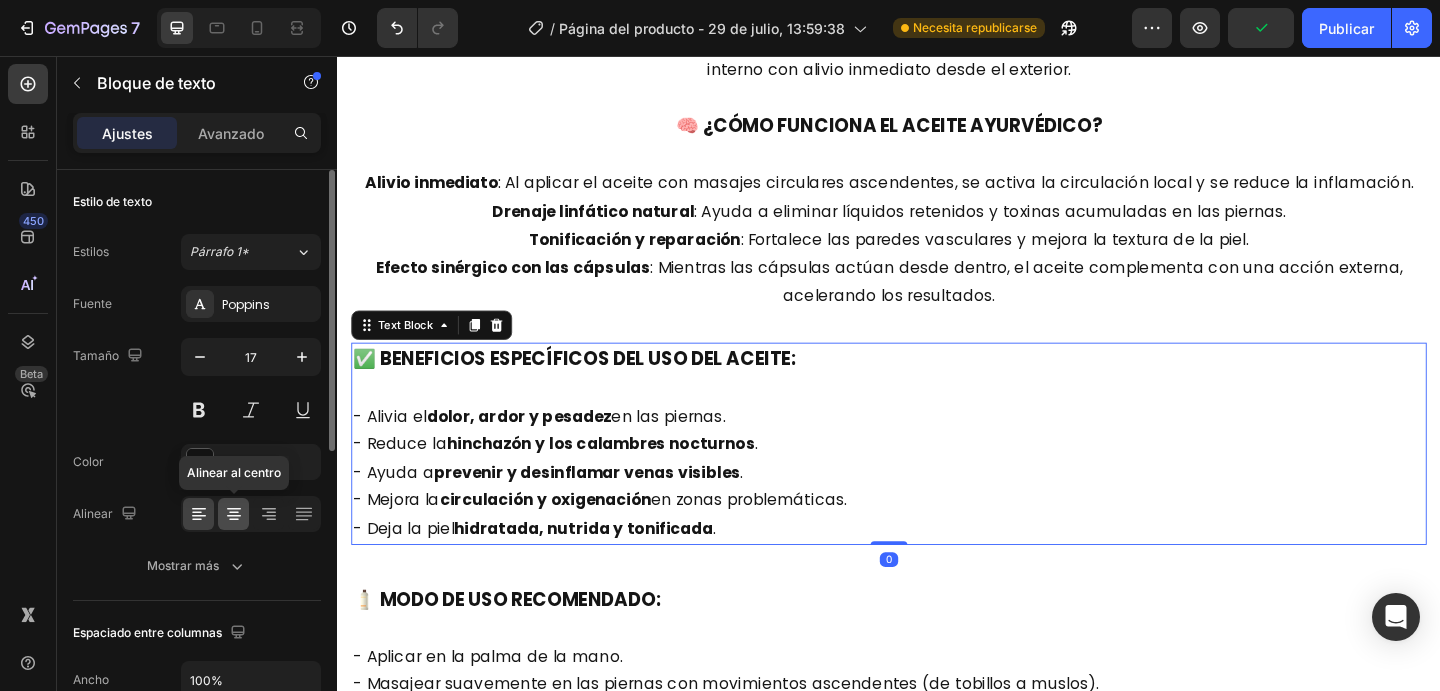 click 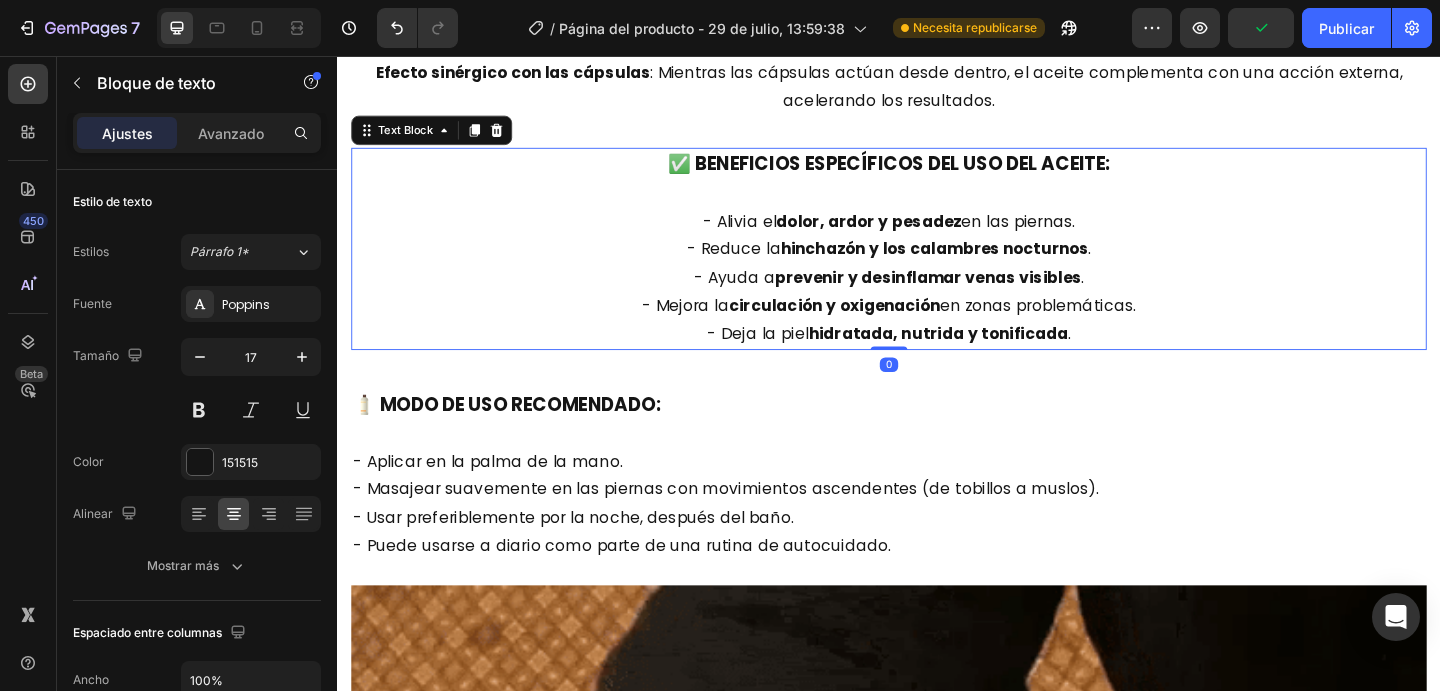 scroll, scrollTop: 3554, scrollLeft: 0, axis: vertical 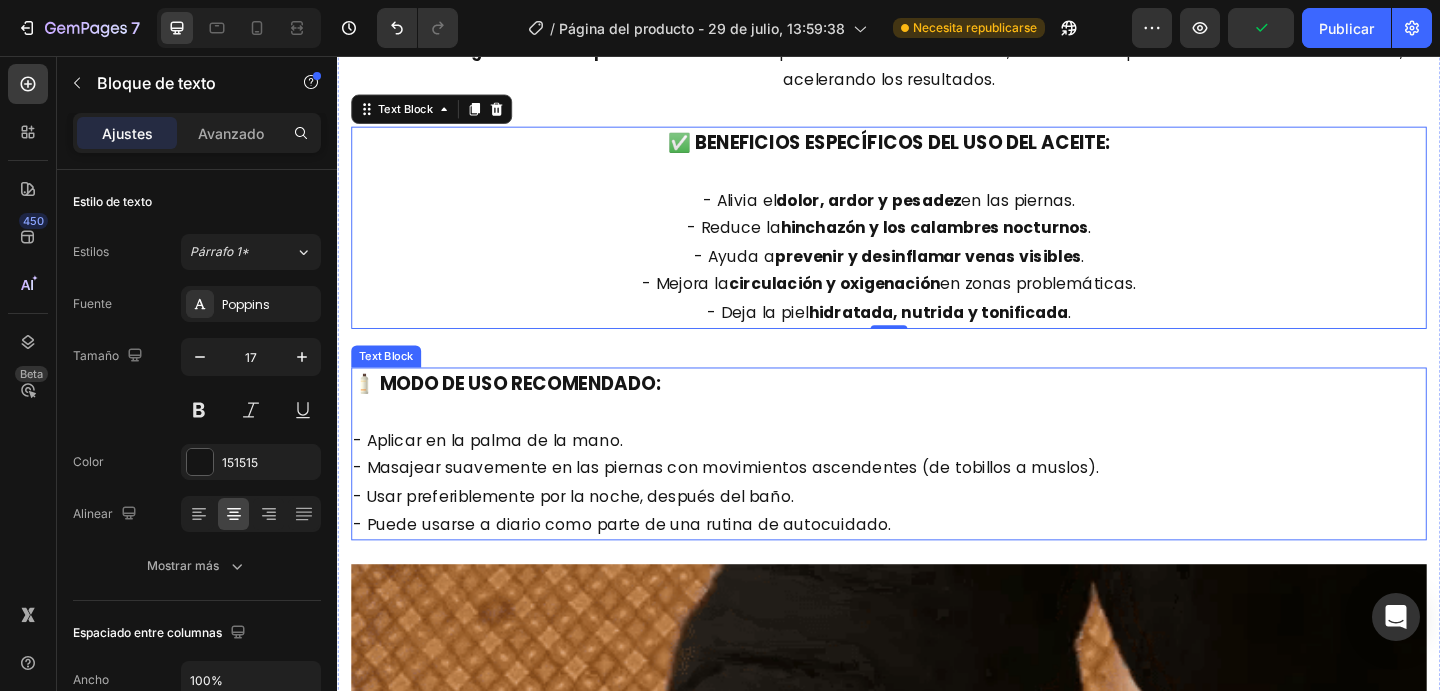 click on "- Aplicar en la palma de la mano." at bounding box center (937, 474) 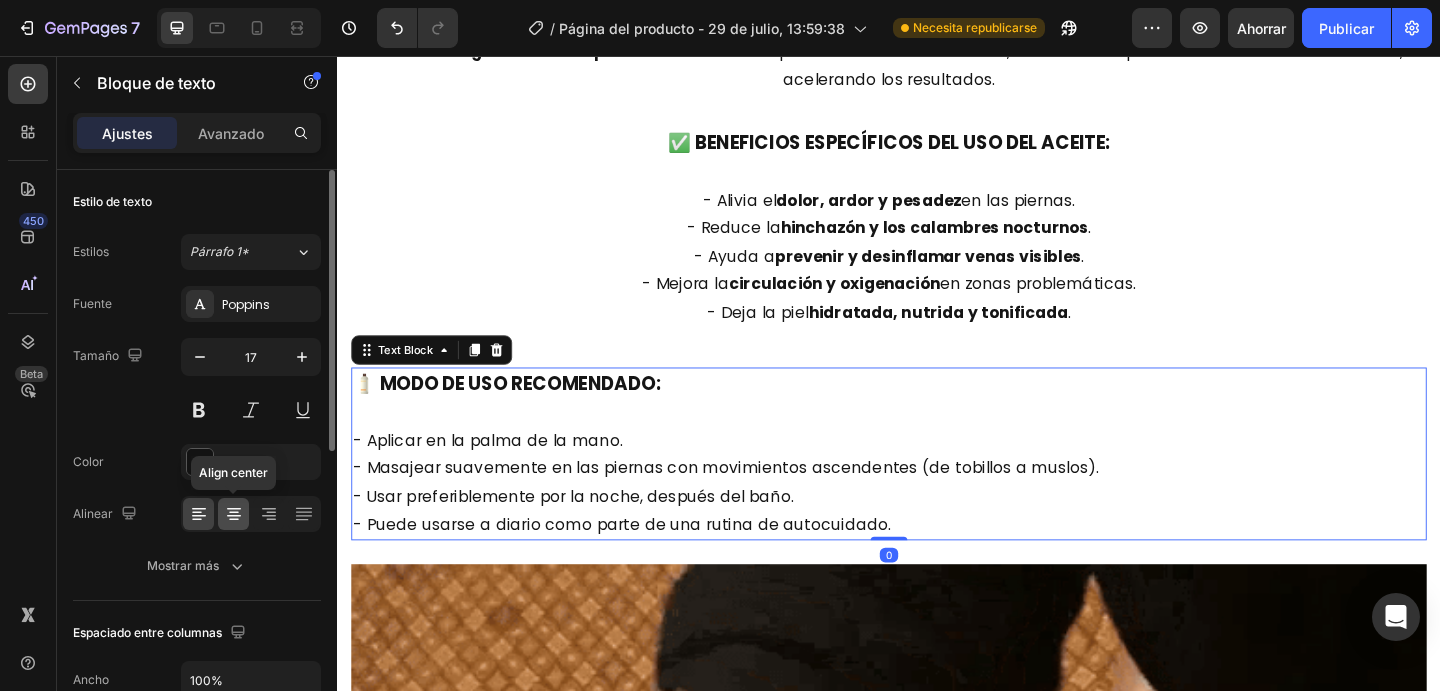 click 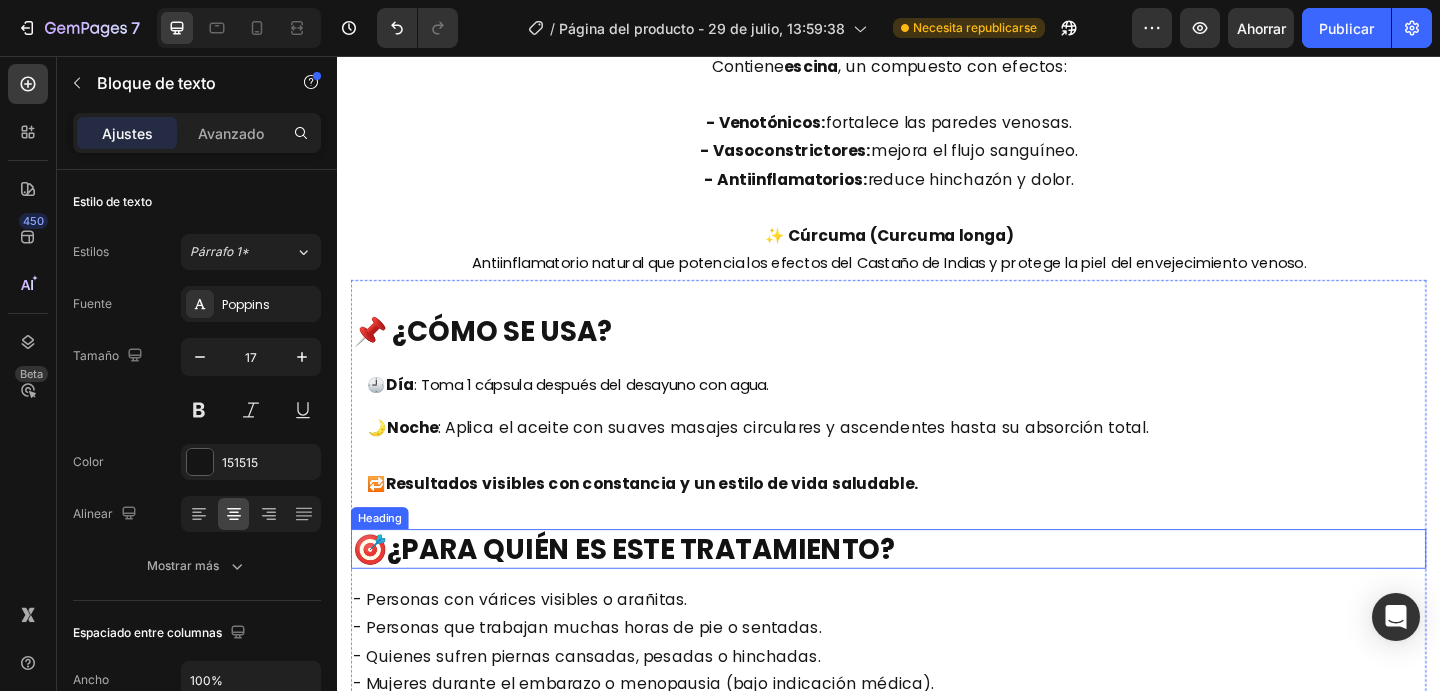 scroll, scrollTop: 6125, scrollLeft: 0, axis: vertical 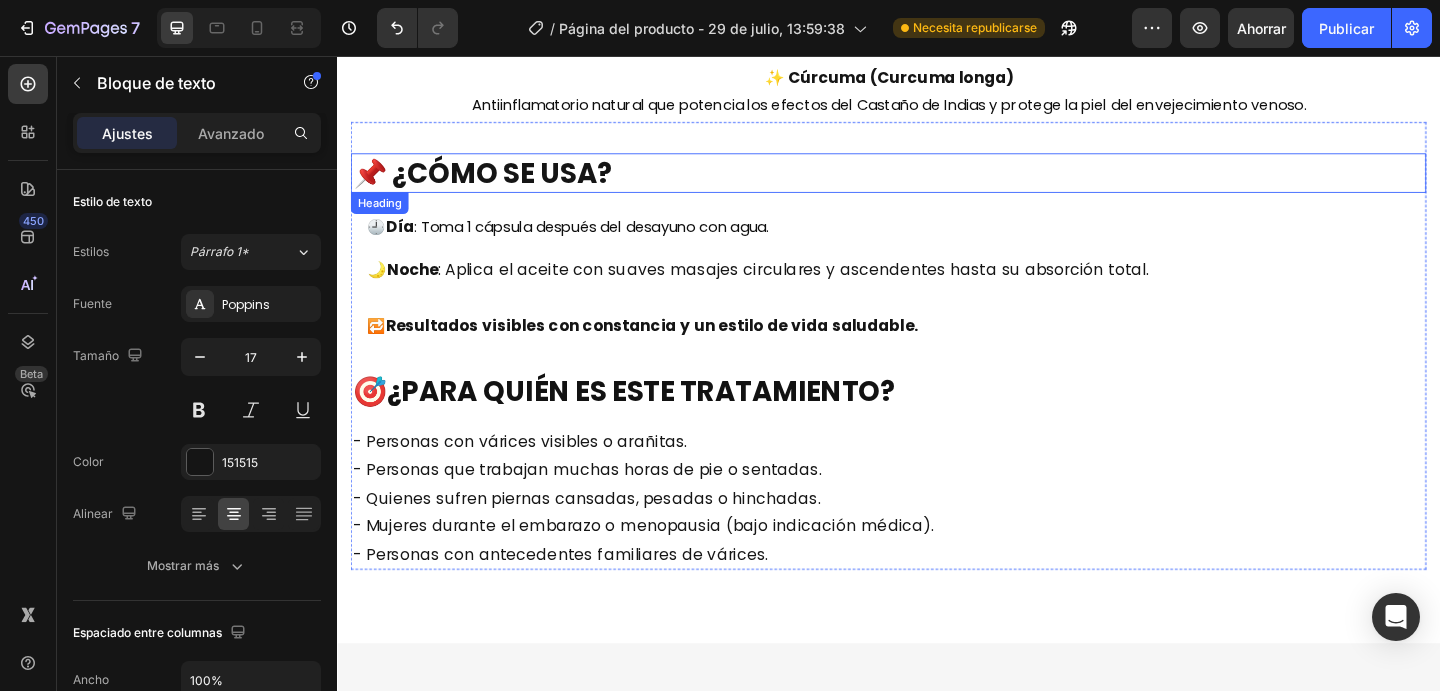 click on "📌 ¿CÓMO SE USA?" at bounding box center (937, 183) 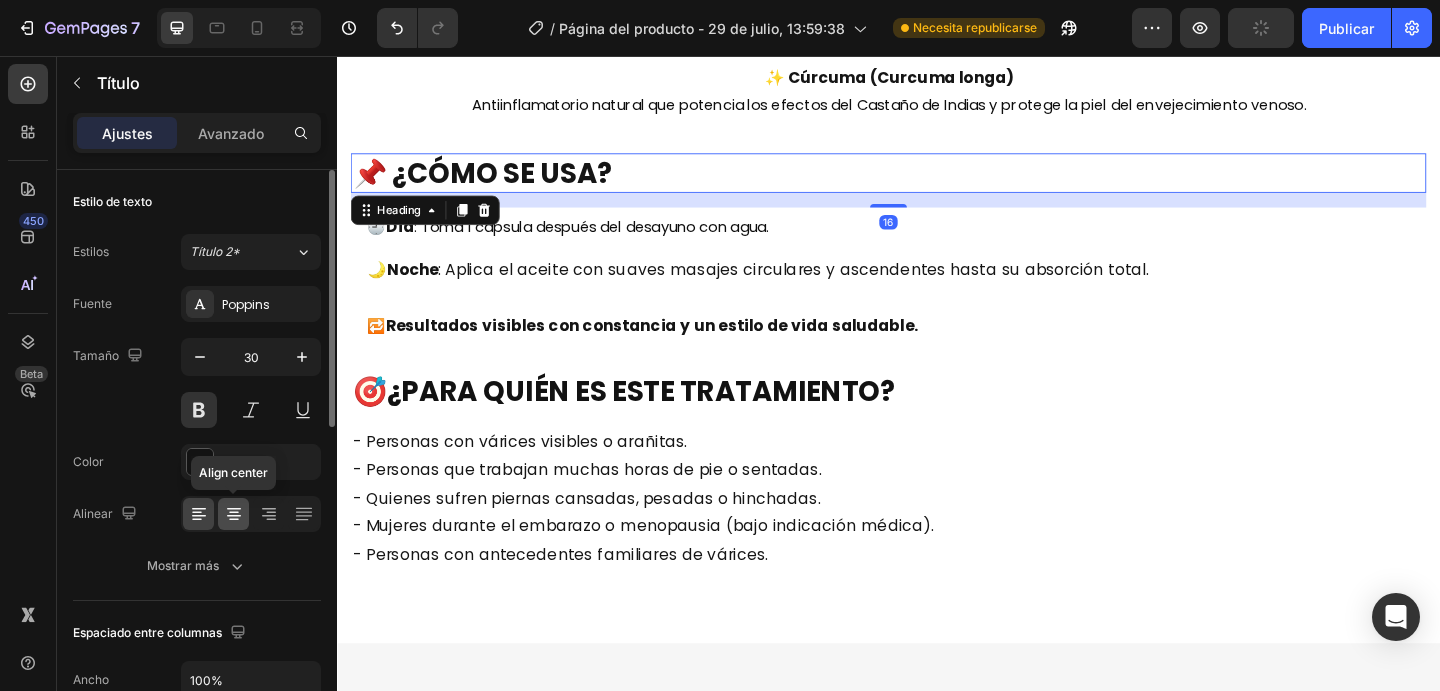 click 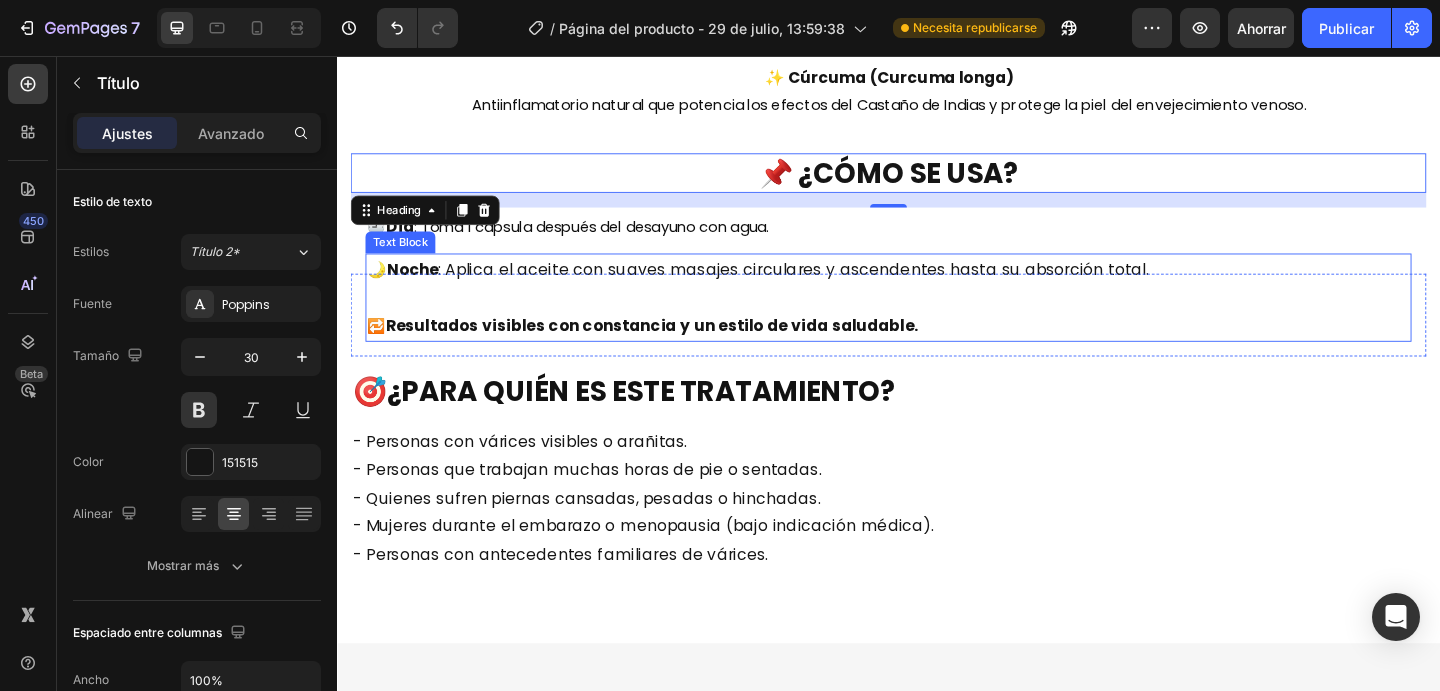 click at bounding box center [937, 318] 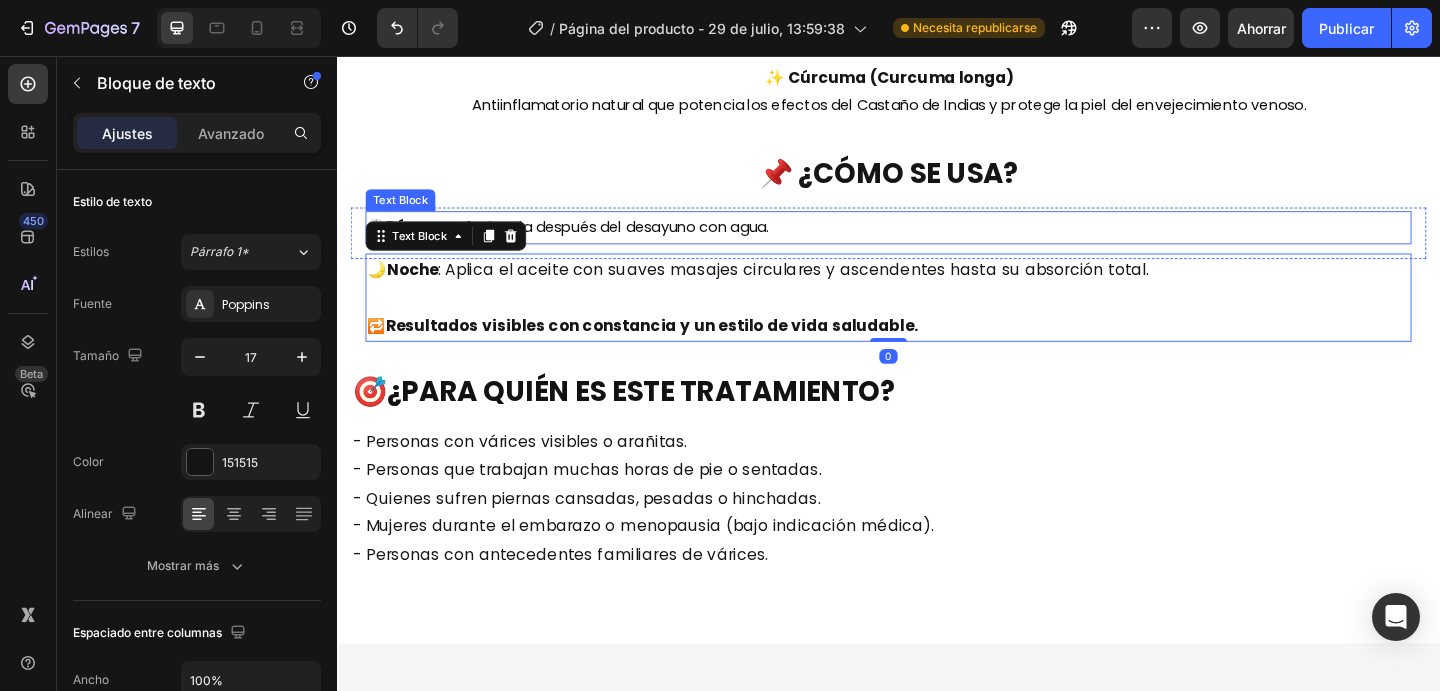 click on ": Toma 1 cápsula después del desayuno con agua." at bounding box center (614, 242) 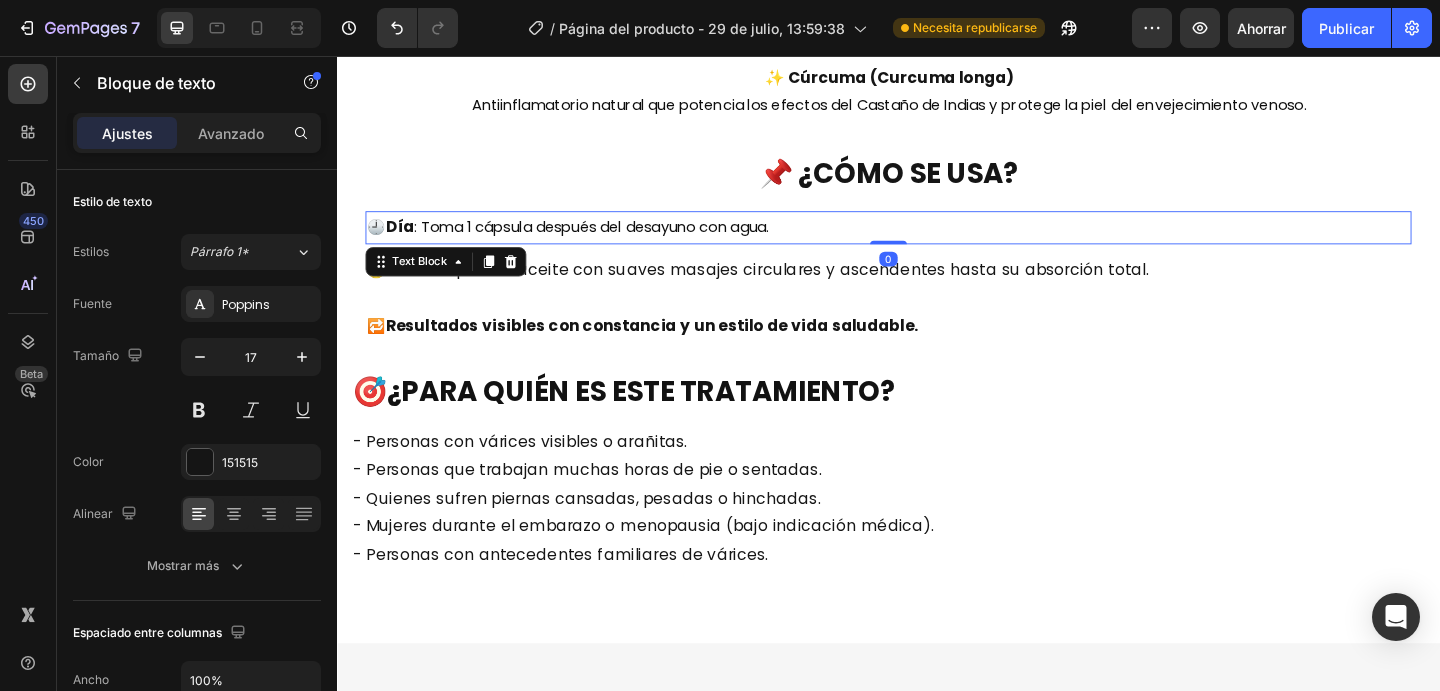 click on ": Toma 1 cápsula después del desayuno con agua." at bounding box center (614, 242) 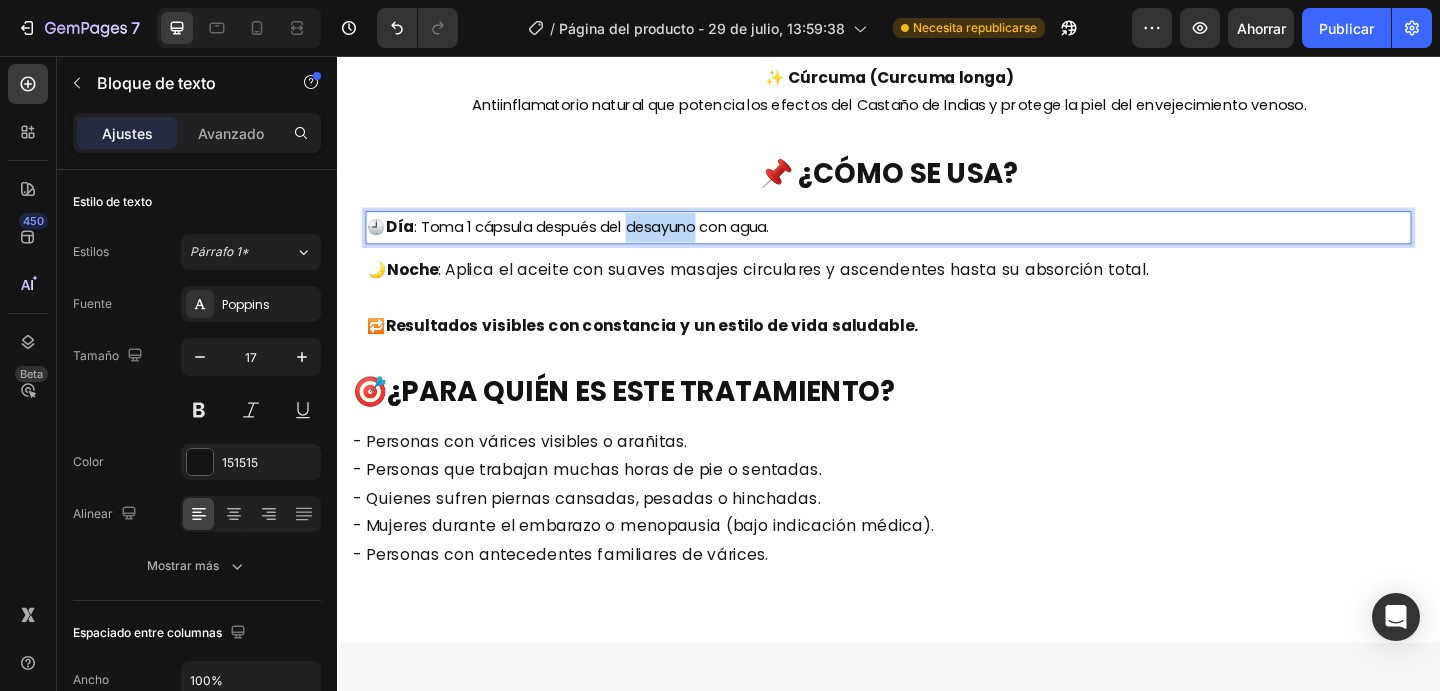 click on ": Toma 1 cápsula después del desayuno con agua." at bounding box center [614, 242] 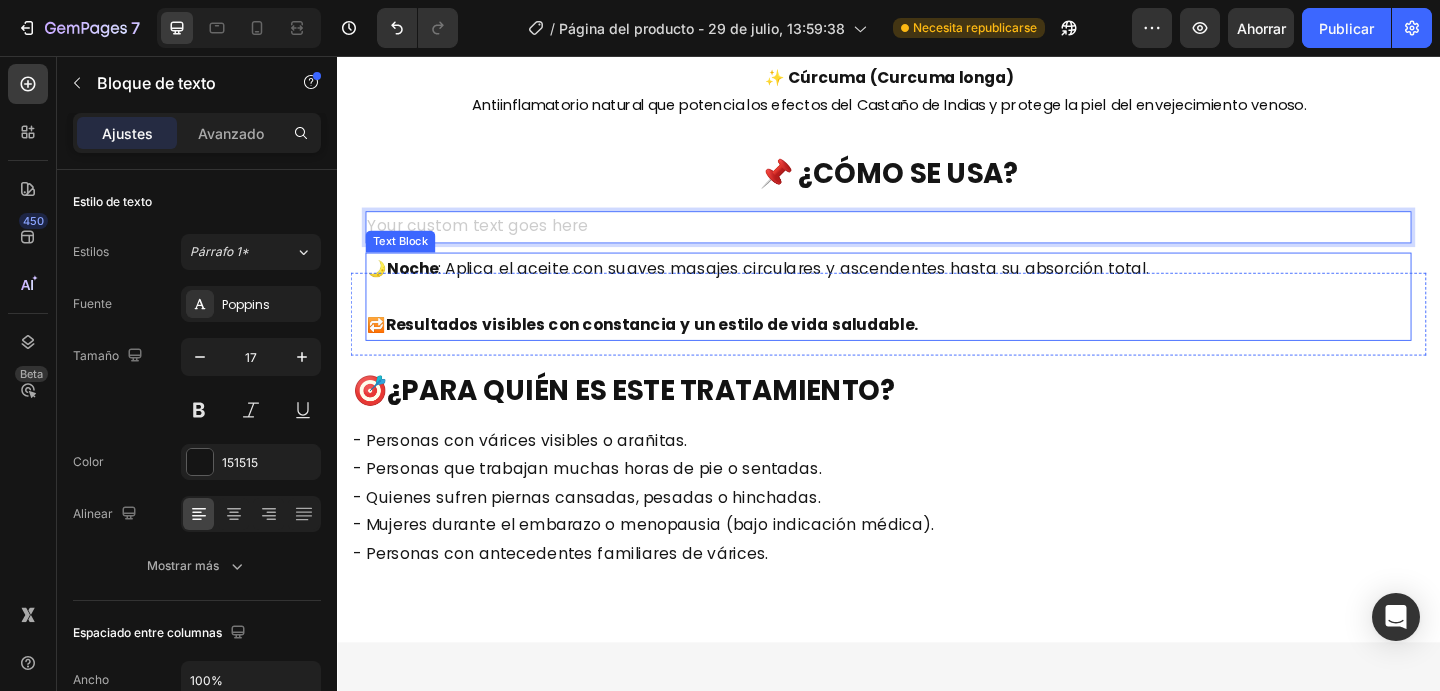 click on "🌙  Noche : Aplica el aceite con suaves masajes circulares y ascendentes hasta su absorción total." at bounding box center (937, 287) 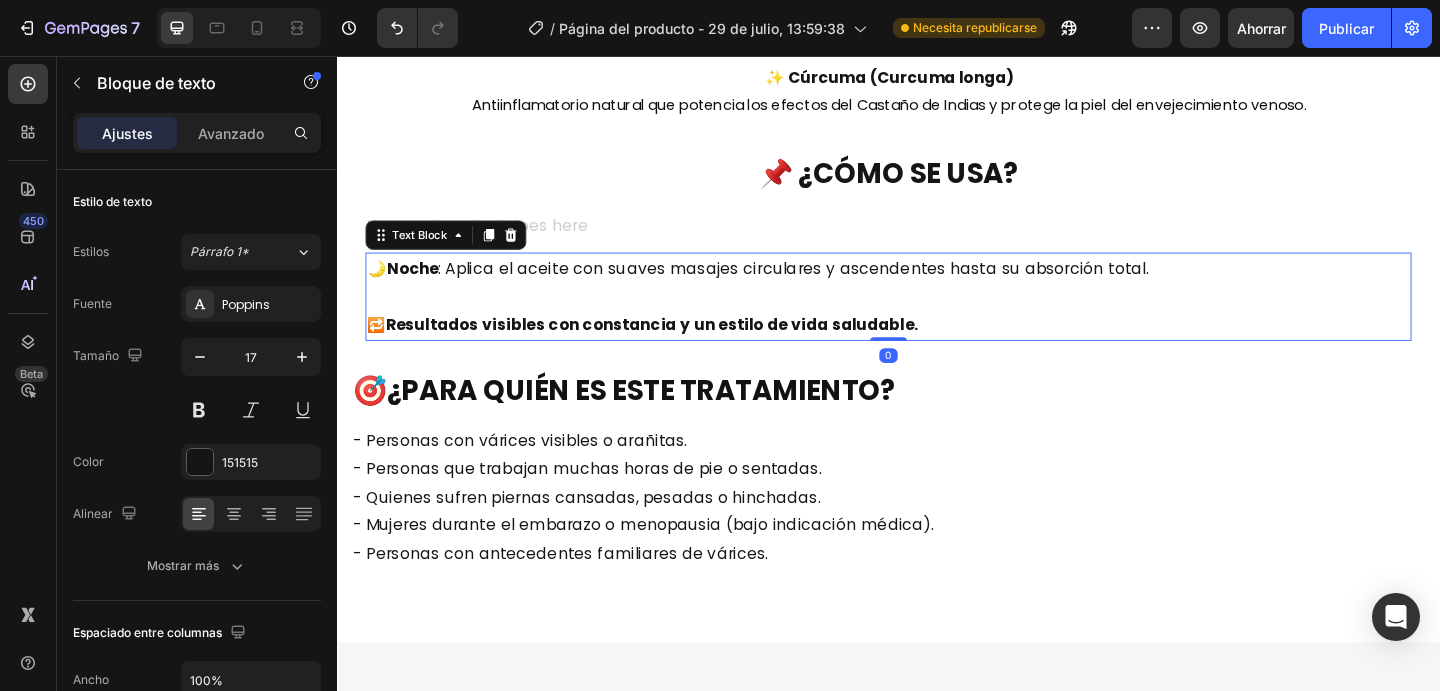 click on "🌙  Noche : Aplica el aceite con suaves masajes circulares y ascendentes hasta su absorción total." at bounding box center [937, 287] 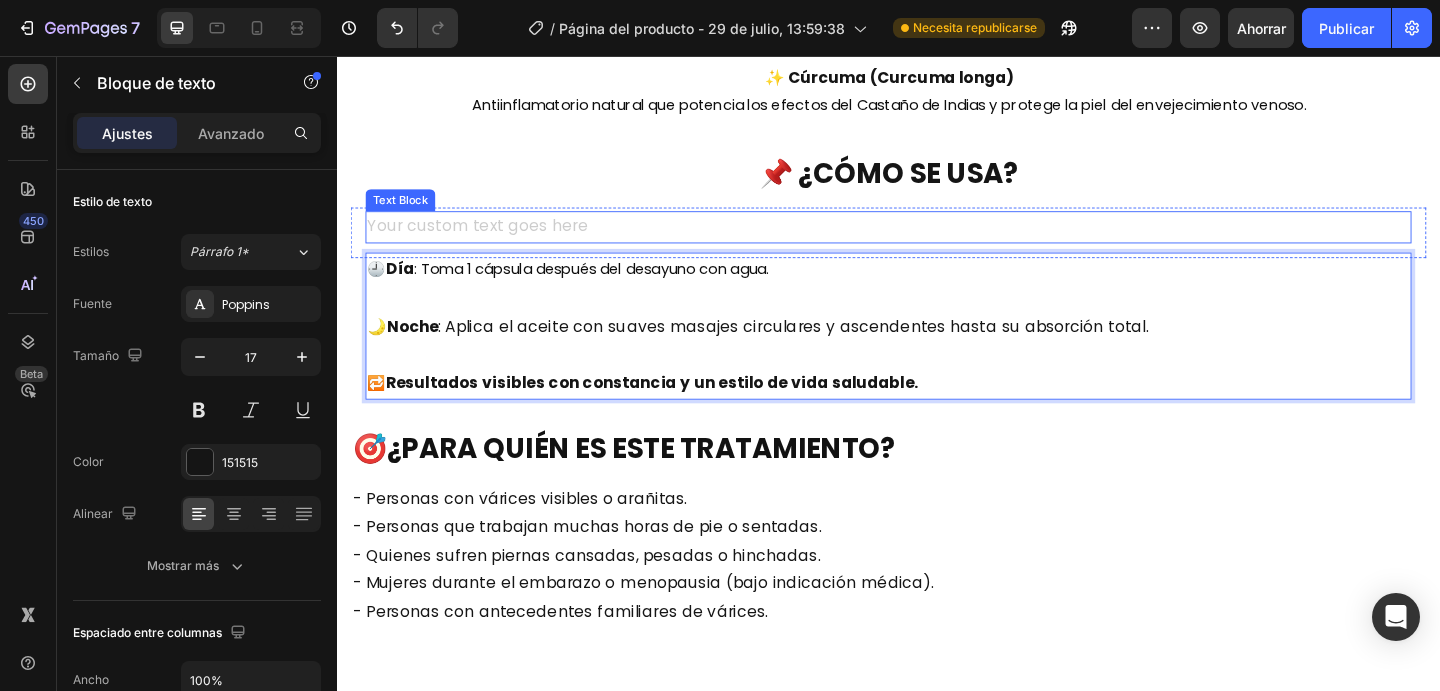 click on "📌 ¿CÓMO SE USA? Heading Text Block Row 🕘  Día : Toma 1 cápsula después del desayuno con agua. 🌙  Noche : Aplica el aceite con suaves masajes circulares y ascendentes hasta su absorción total. 🔁  Resultados visibles con constancia y un estilo de vida saludable. Text Block   0 Row 🎯  ¿PARA QUIÉN ES ESTE TRATAMIENTO? Heading - Personas con várices visibles o arañitas. - Personas que trabajan muchas horas de pie o sentadas. - Quienes sufren piernas cansadas, pesadas o hinchadas. - Mujeres durante el embarazo o menopausia (bajo indicación médica). - Personas con antecedentes familiares de várices. Text Block" at bounding box center (937, 421) 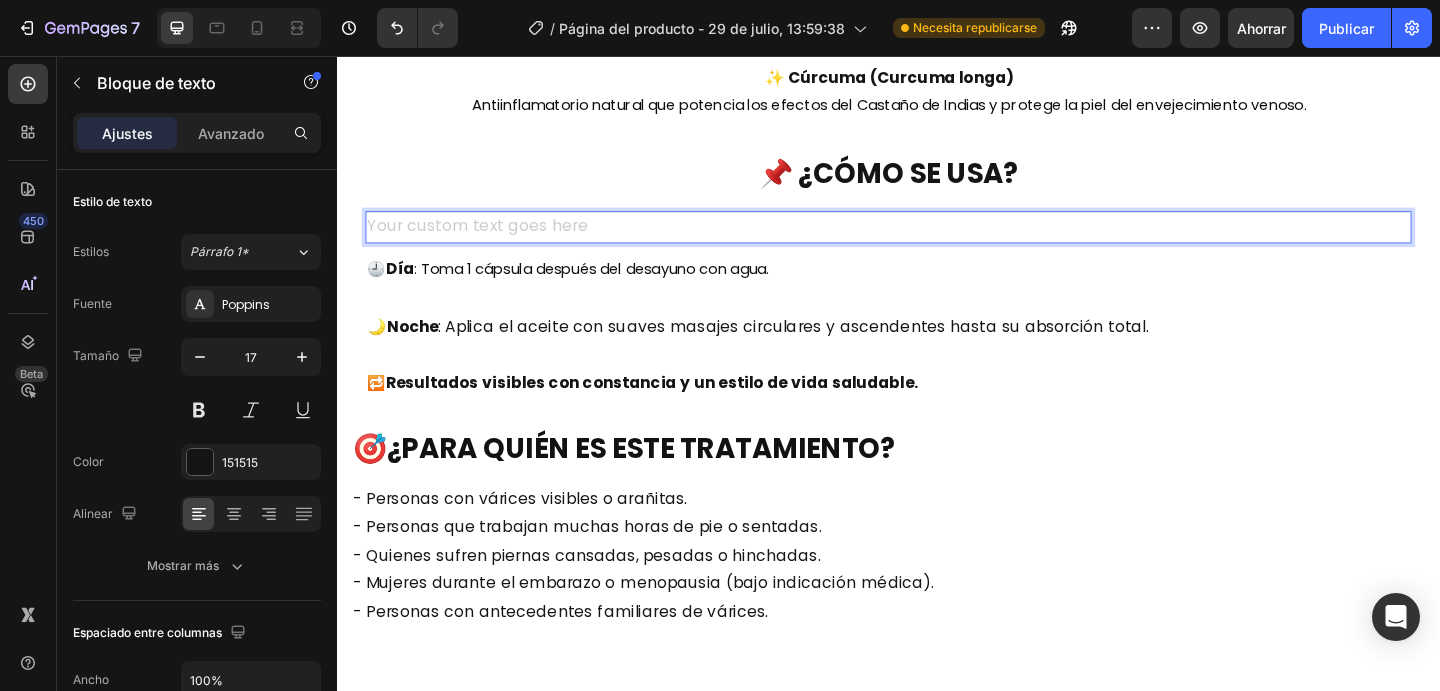 click at bounding box center [937, 242] 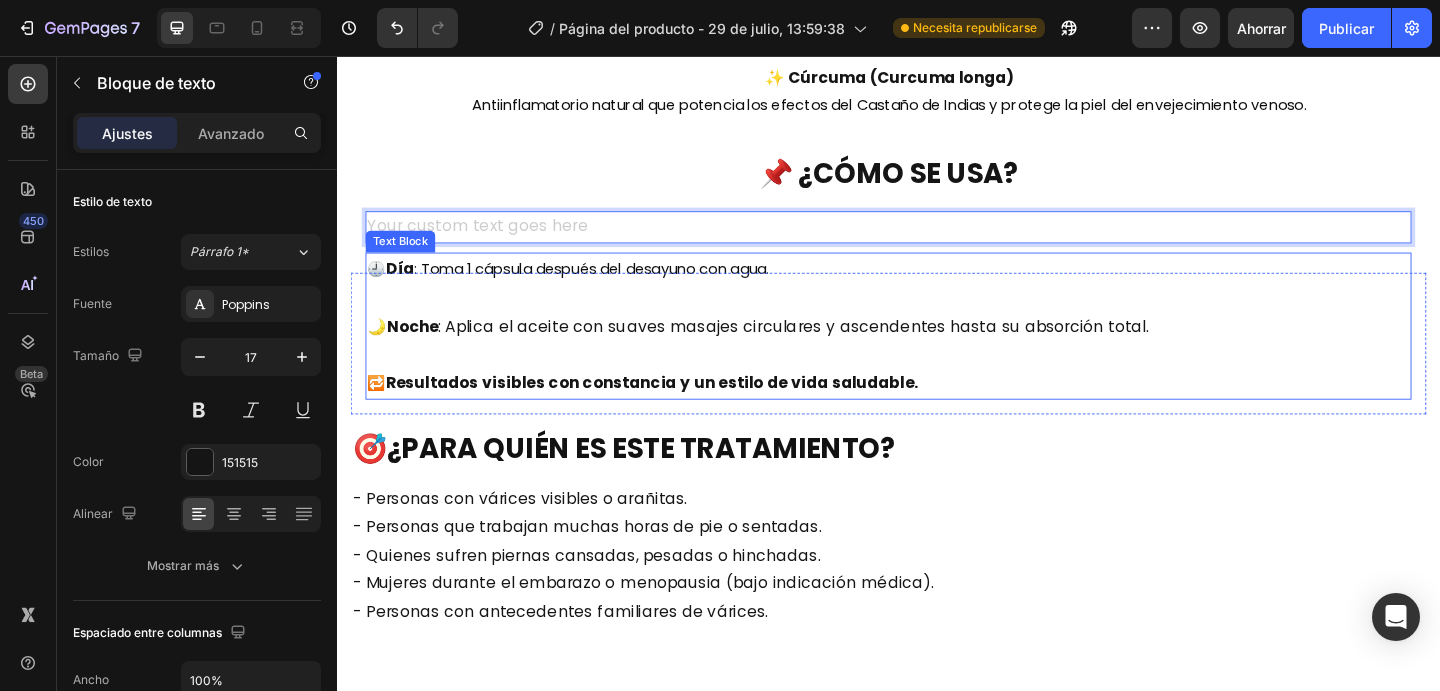 click at bounding box center [937, 319] 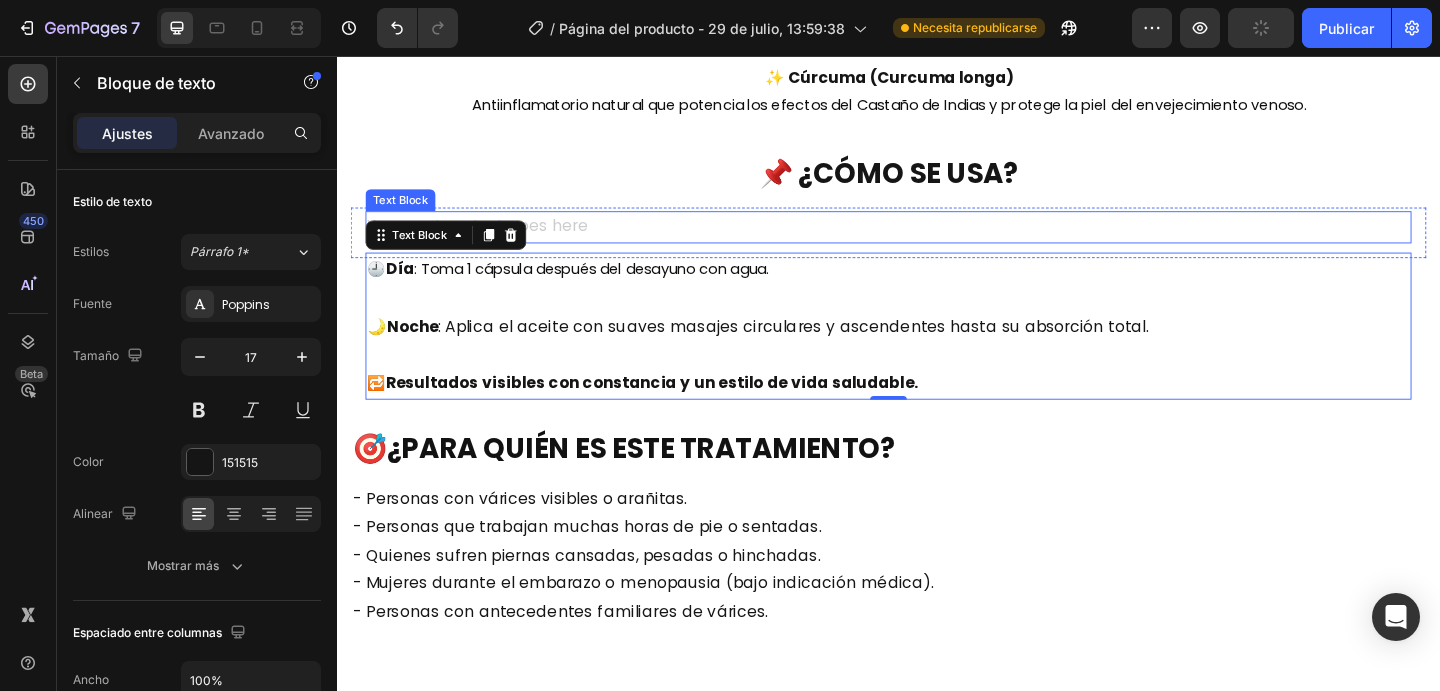 click on "📌 ¿CÓMO SE USA? Heading Text Block Row 🕘  Día : Toma 1 cápsula después del desayuno con agua. 🌙  Noche : Aplica el aceite con suaves masajes circulares y ascendentes hasta su absorción total. 🔁  Resultados visibles con constancia y un estilo de vida saludable. Text Block   0 Row 🎯  ¿PARA QUIÉN ES ESTE TRATAMIENTO? Heading - Personas con várices visibles o arañitas. - Personas que trabajan muchas horas de pie o sentadas. - Quienes sufren piernas cansadas, pesadas o hinchadas. - Mujeres durante el embarazo o menopausia (bajo indicación médica). - Personas con antecedentes familiares de várices. Text Block" at bounding box center [937, 421] 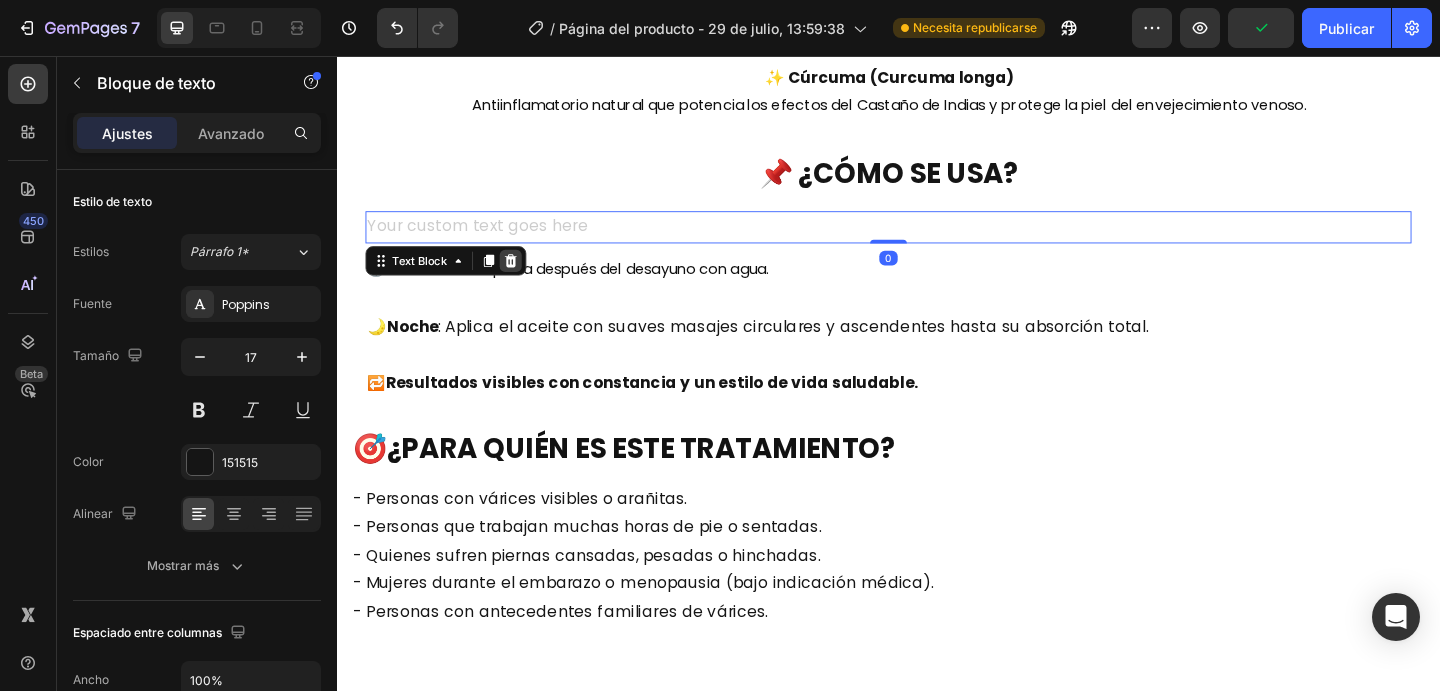 click 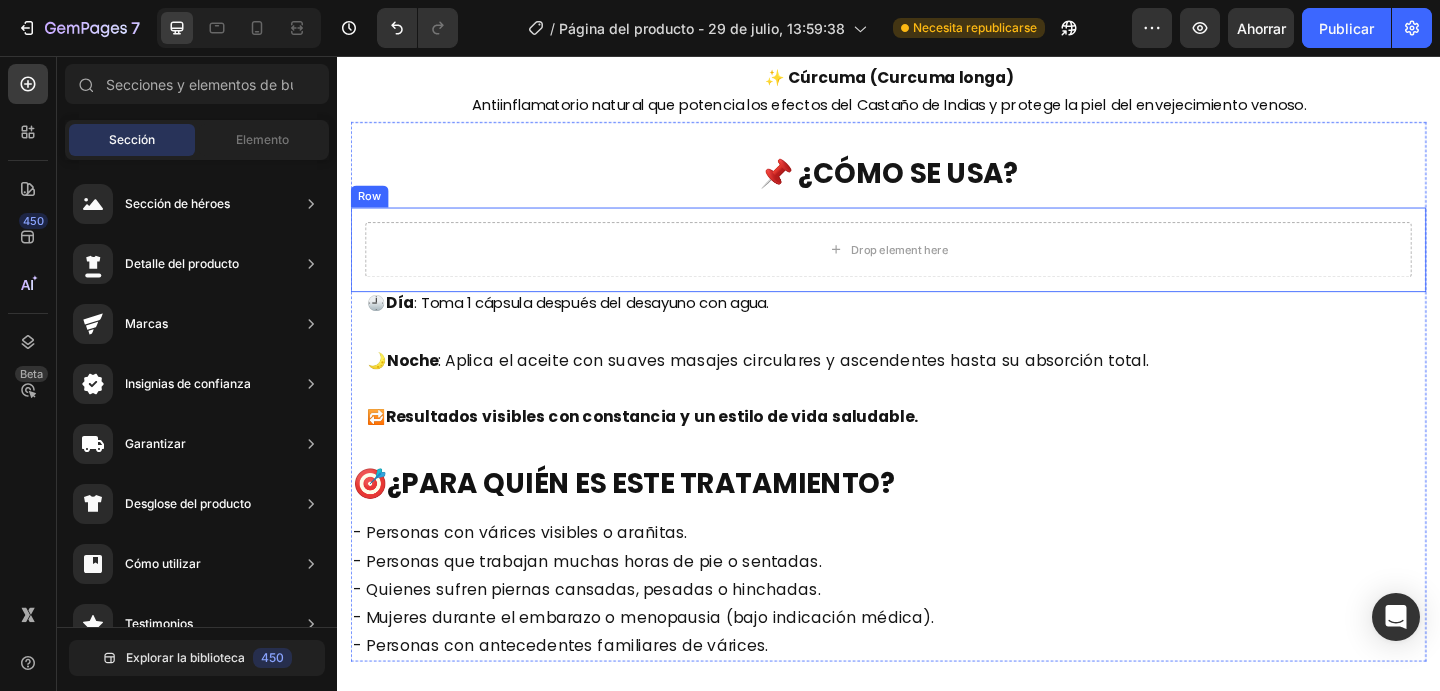 click on "📌 ¿CÓMO SE USA? Heading
Drop element here Row 🕘  Día : Toma 1 cápsula después del desayuno con agua. 🌙  Noche : Aplica el aceite con suaves masajes circulares y ascendentes hasta su absorción total. 🔁  Resultados visibles con constancia y un estilo de vida saludable. Text Block Row 🎯  ¿PARA QUIÉN ES ESTE TRATAMIENTO? Heading - Personas con várices visibles o arañitas. - Personas que trabajan muchas horas de pie o sentadas. - Quienes sufren piernas cansadas, pesadas o hinchadas. - Mujeres durante el embarazo o menopausia (bajo indicación médica). - Personas con antecedentes familiares de várices. Text Block" at bounding box center [937, 439] 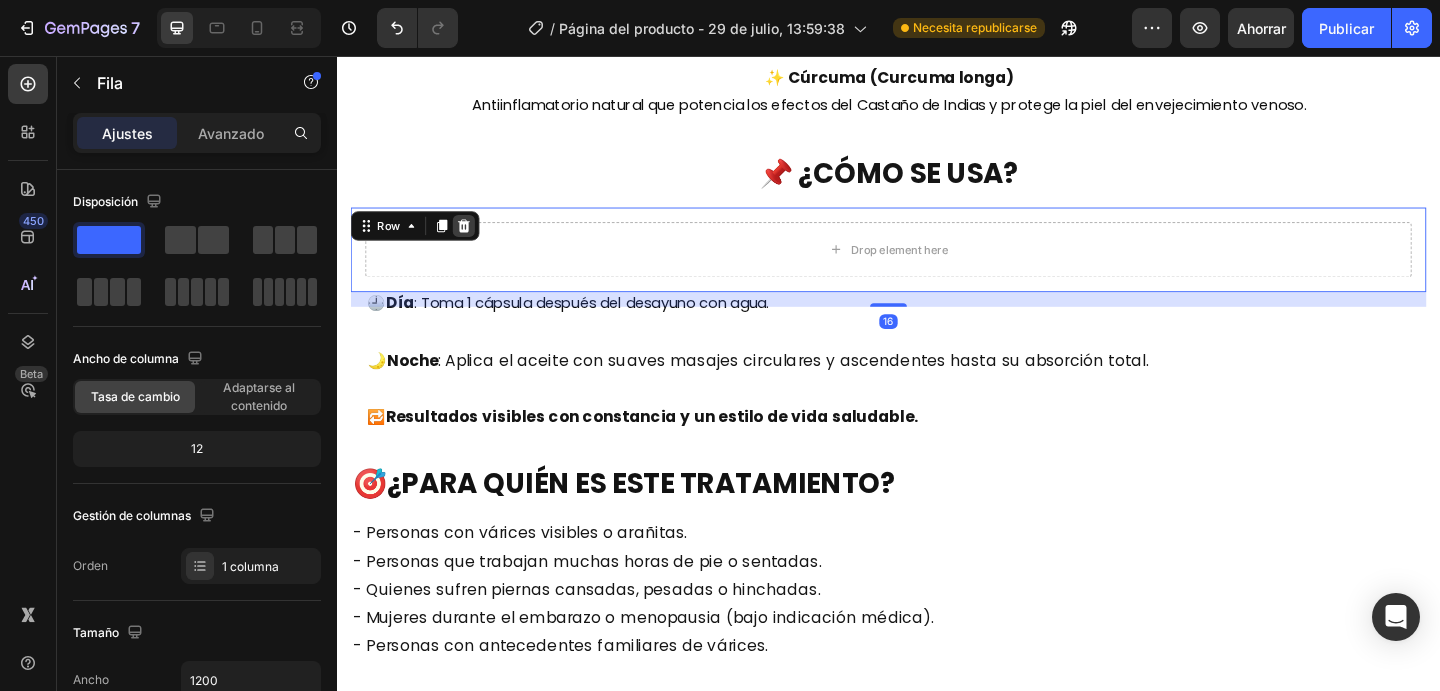 click 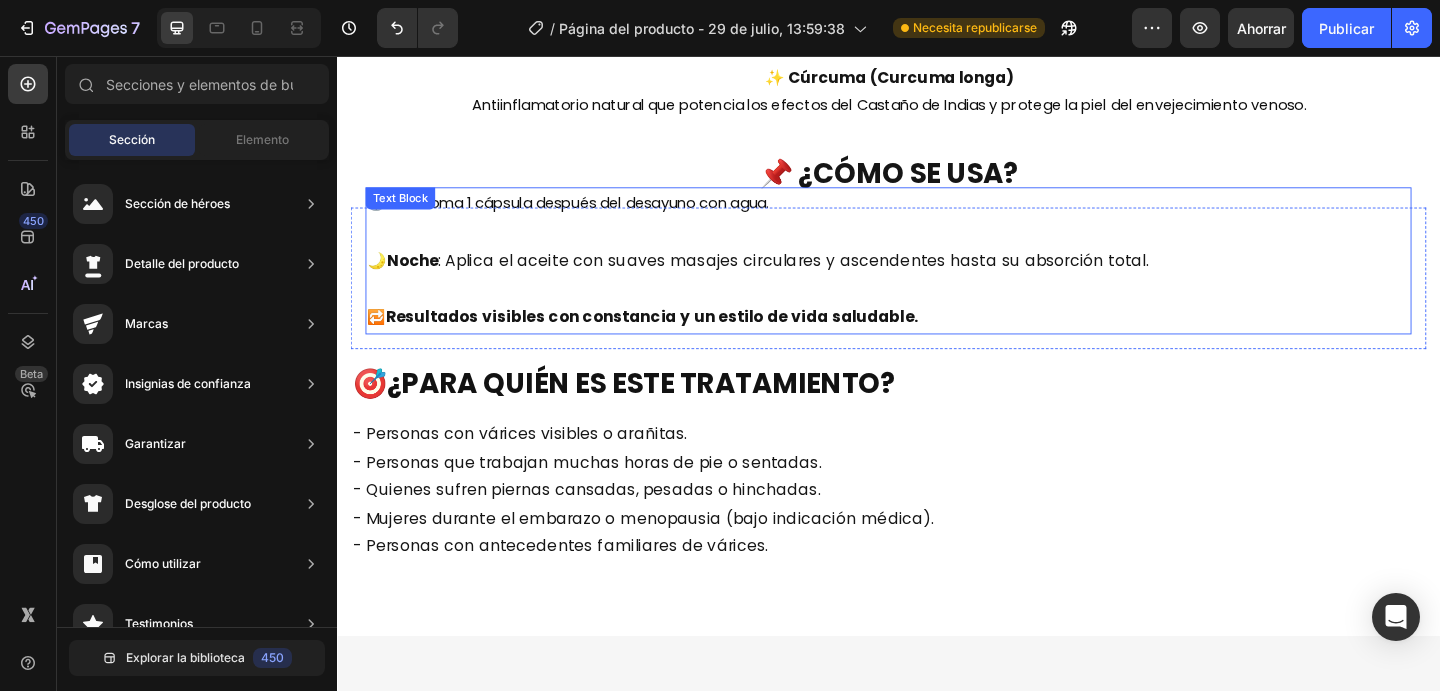 click at bounding box center (937, 249) 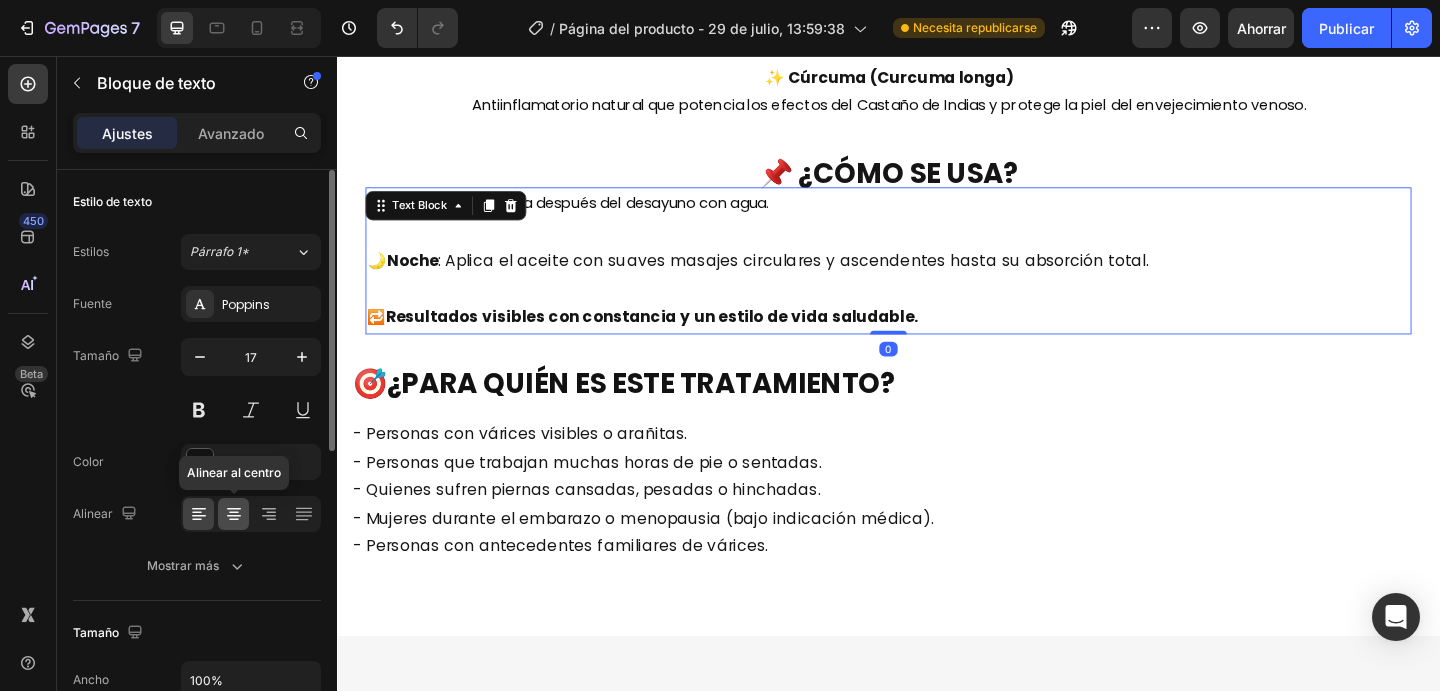 click 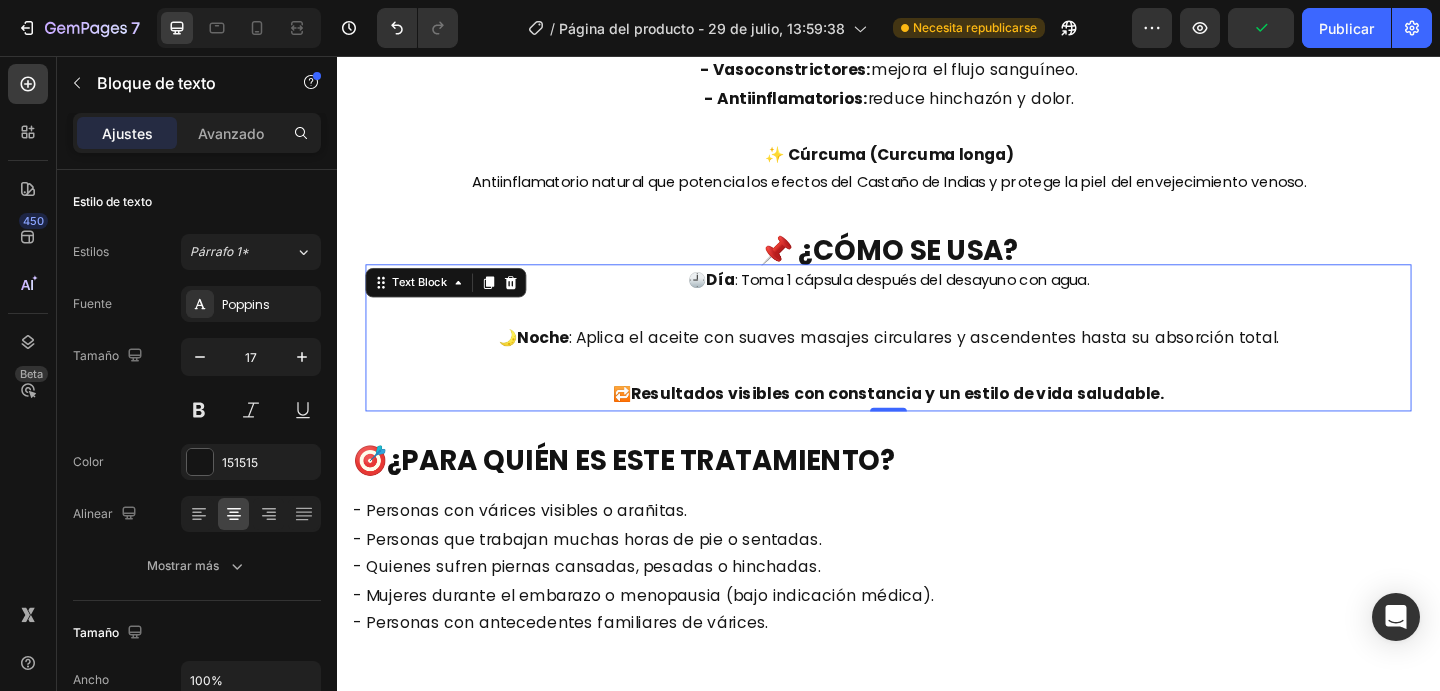 scroll, scrollTop: 6132, scrollLeft: 0, axis: vertical 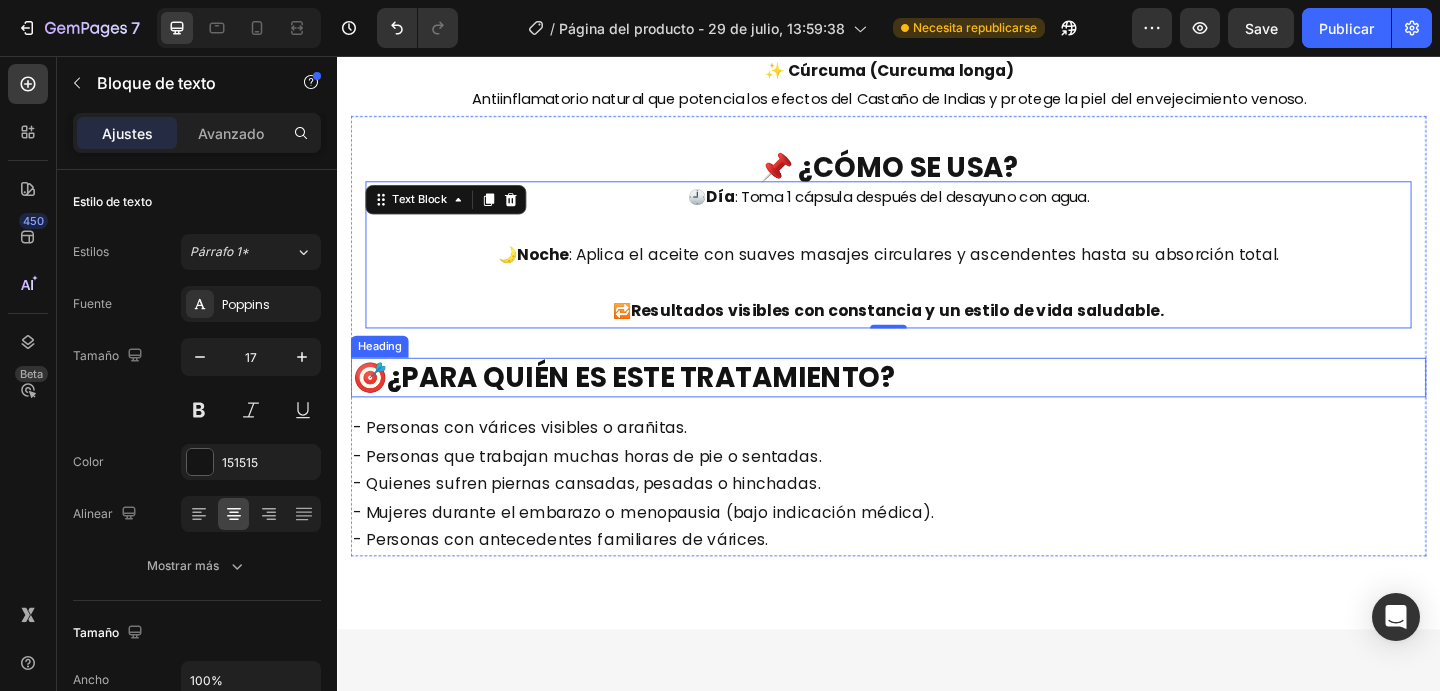 click on "¿PARA QUIÉN ES ESTE TRATAMIENTO?" at bounding box center [667, 405] 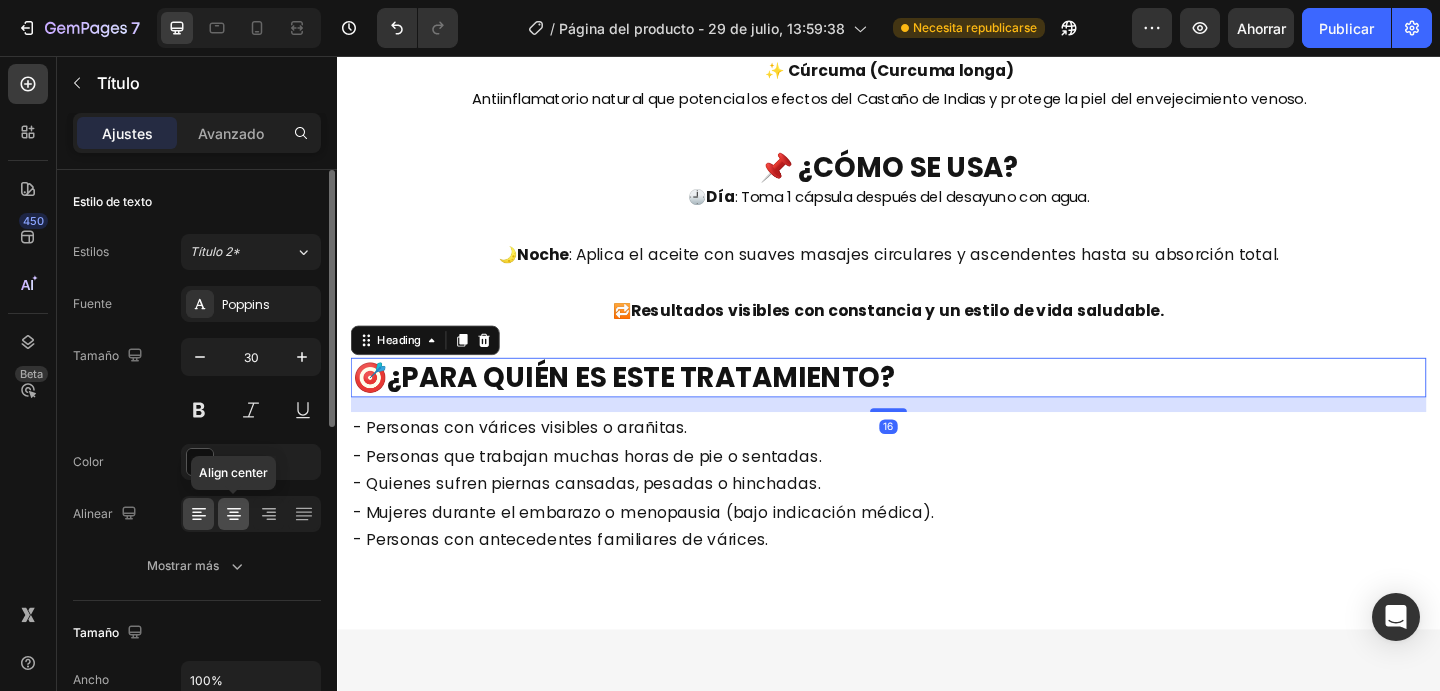 click 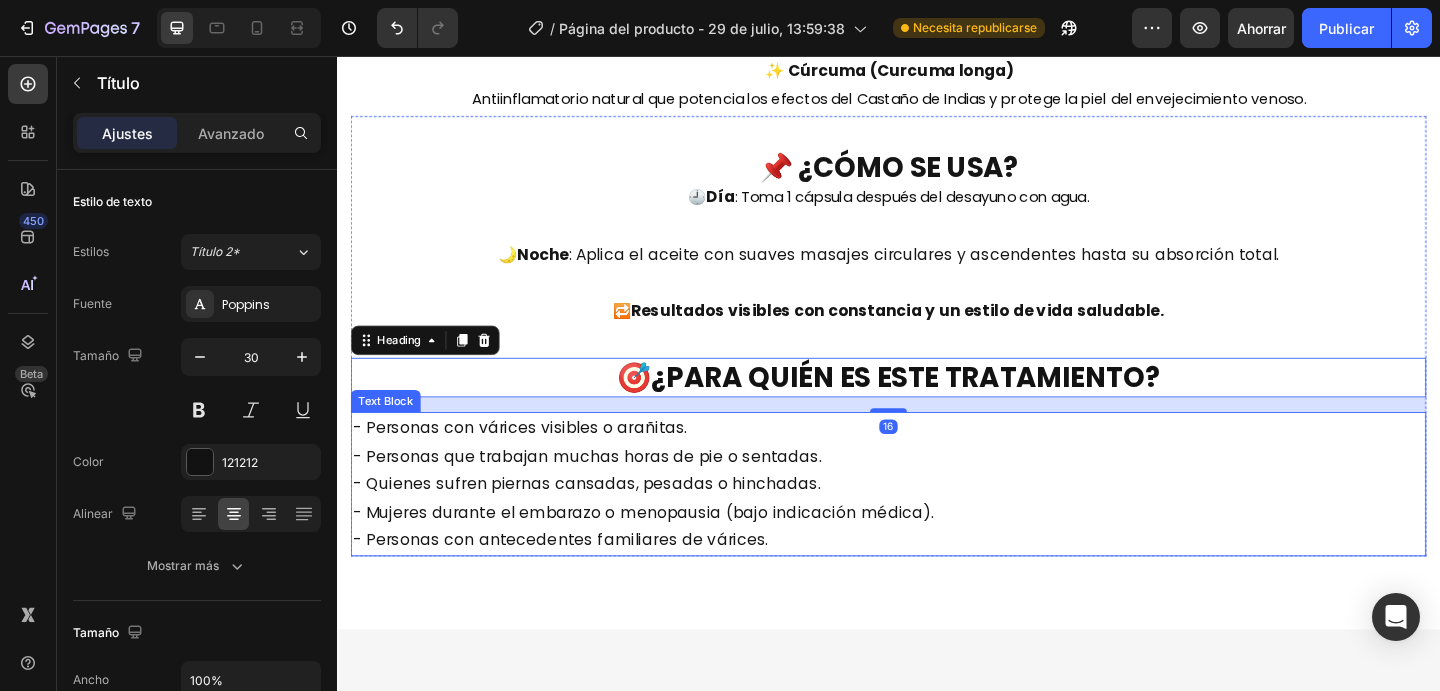 click on "- Personas con várices visibles o arañitas. - Personas que trabajan muchas horas de pie o sentadas. - Quienes sufren piernas cansadas, pesadas o hinchadas. - Mujeres durante el embarazo o menopausia (bajo indicación médica). - Personas con antecedentes familiares de várices." at bounding box center [937, 521] 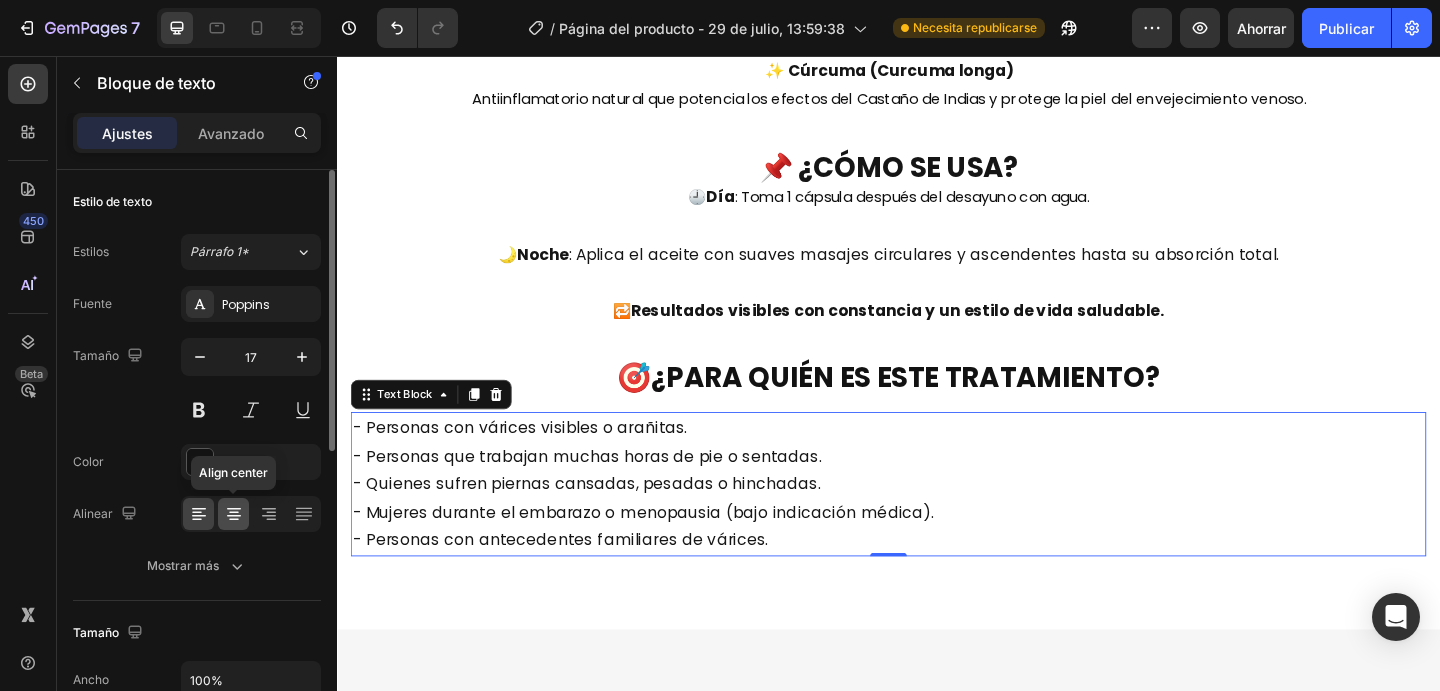 click 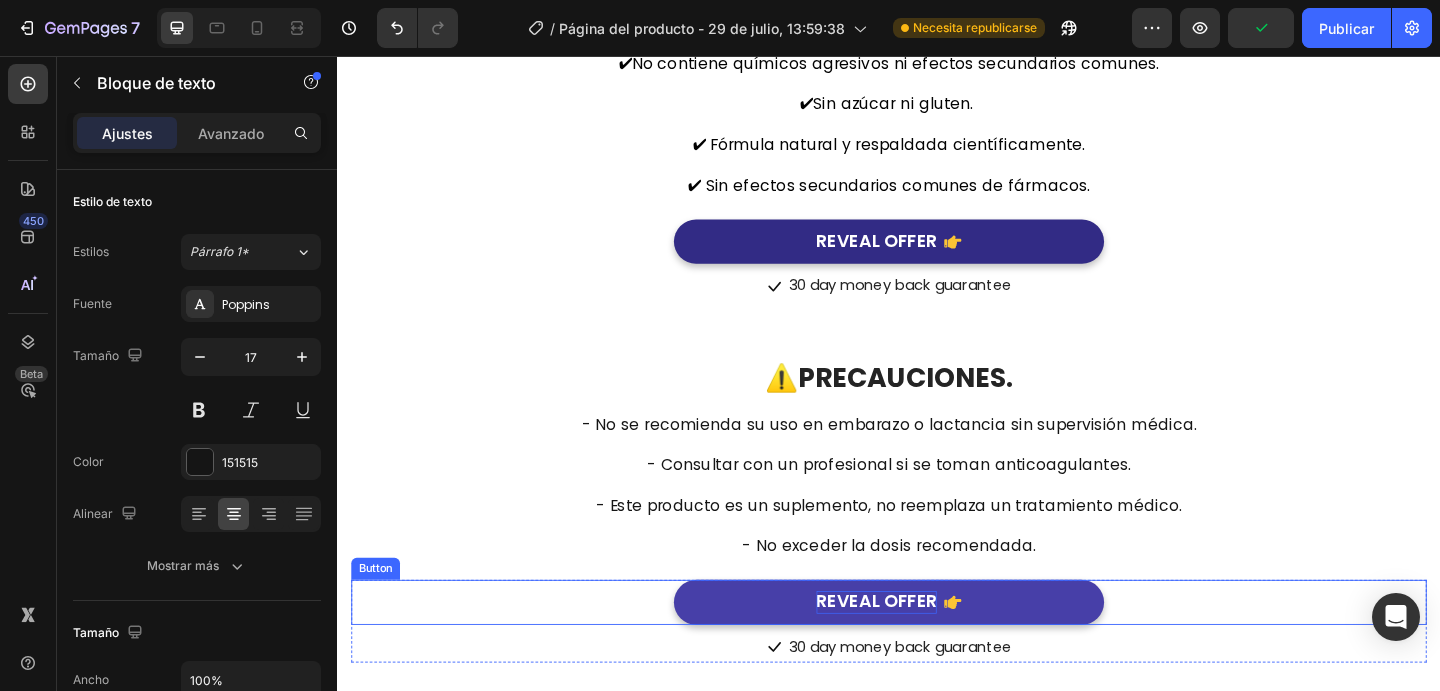 scroll, scrollTop: 8131, scrollLeft: 0, axis: vertical 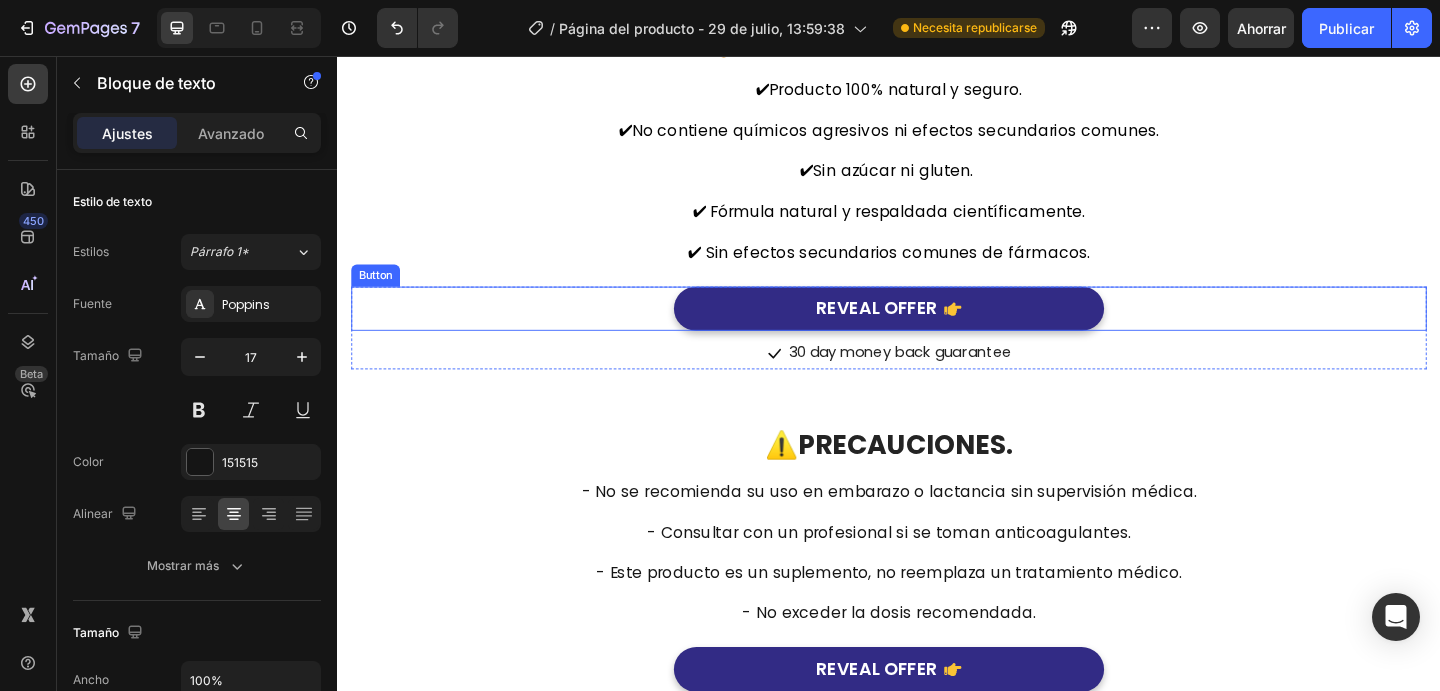 click on "Button" at bounding box center (378, 295) 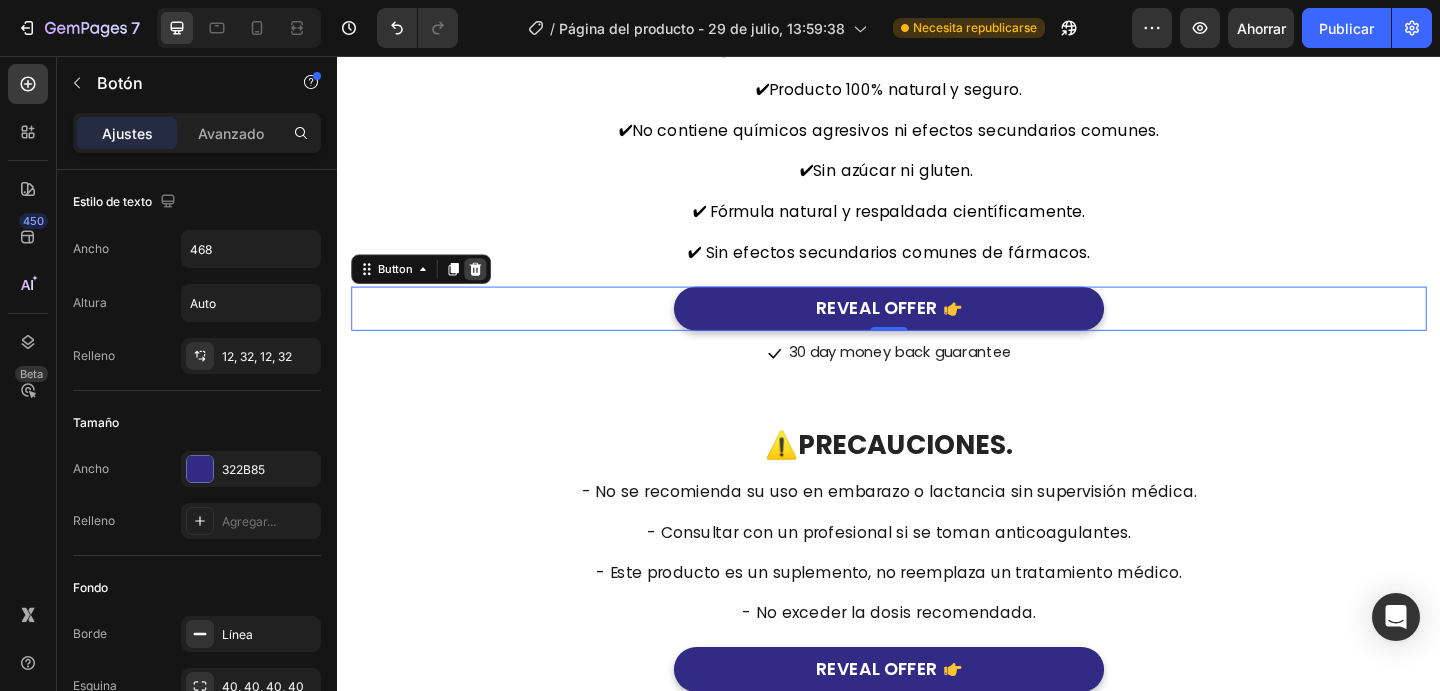 click 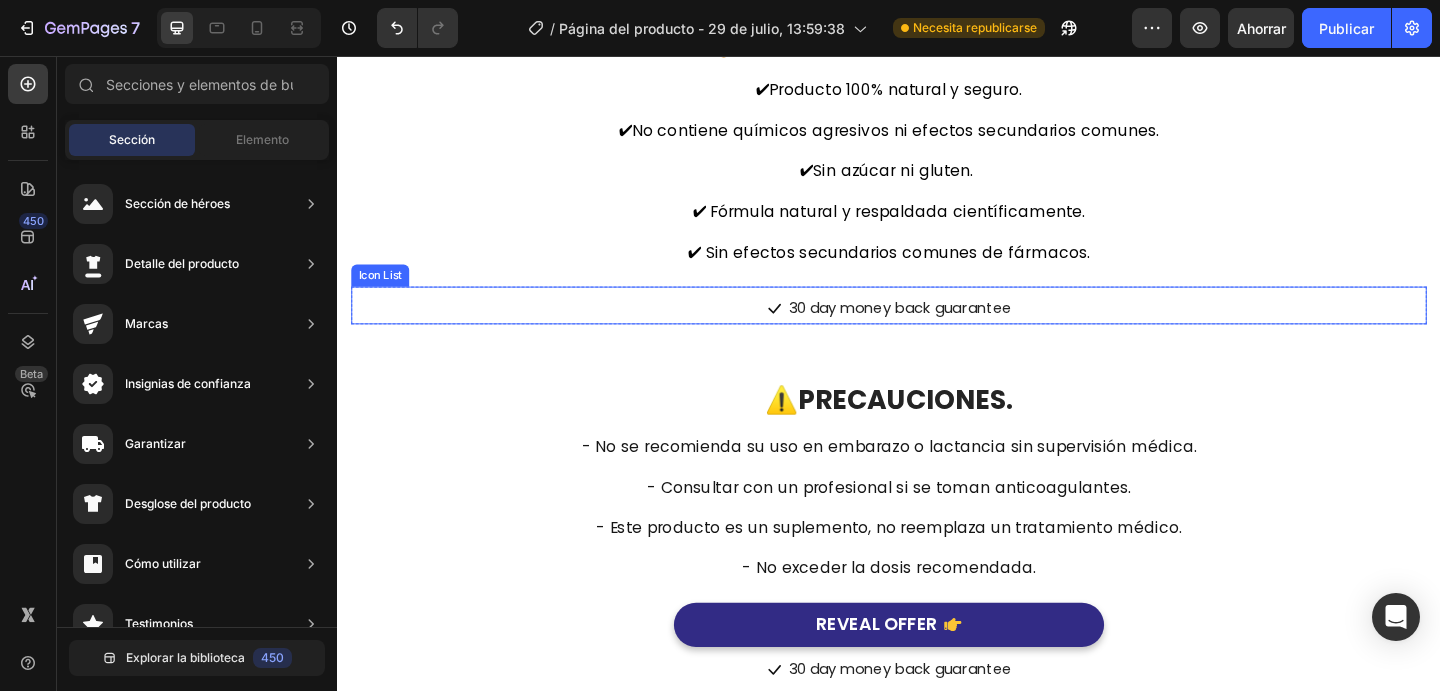 click on "Icon List" at bounding box center (383, 295) 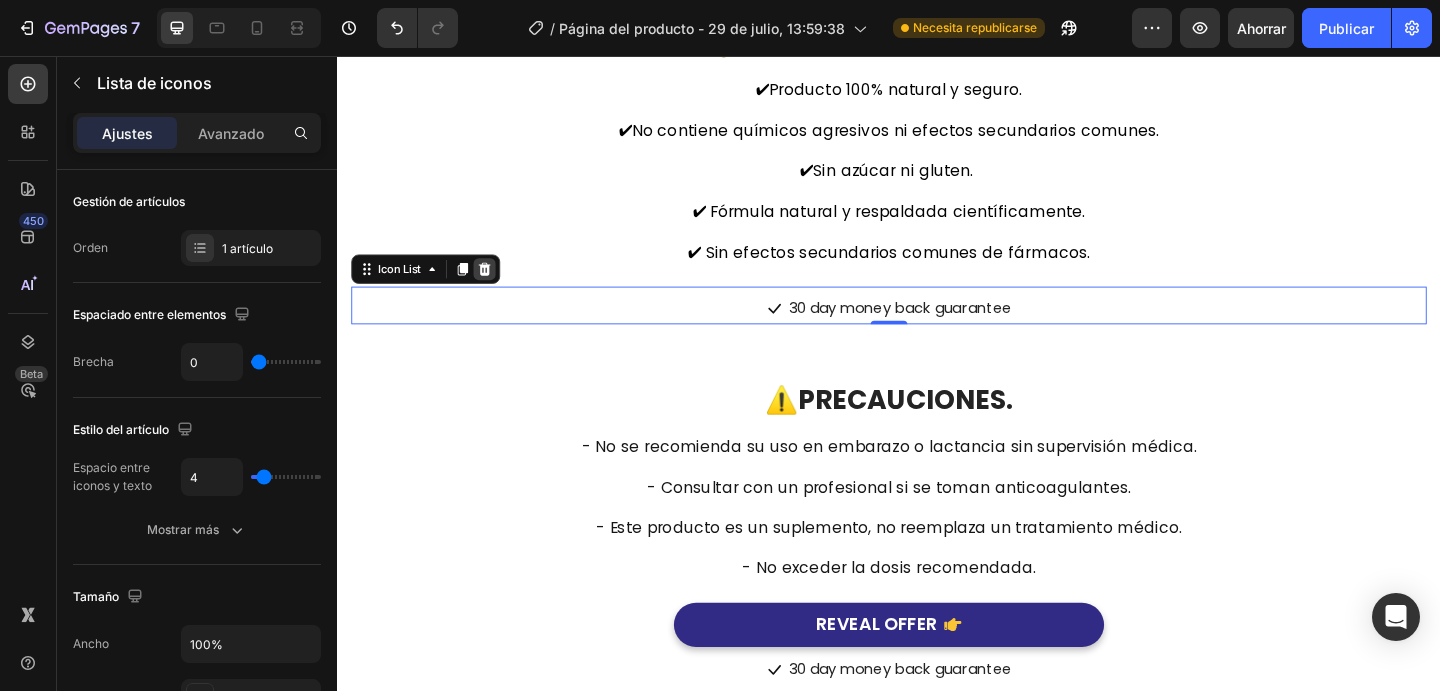 click 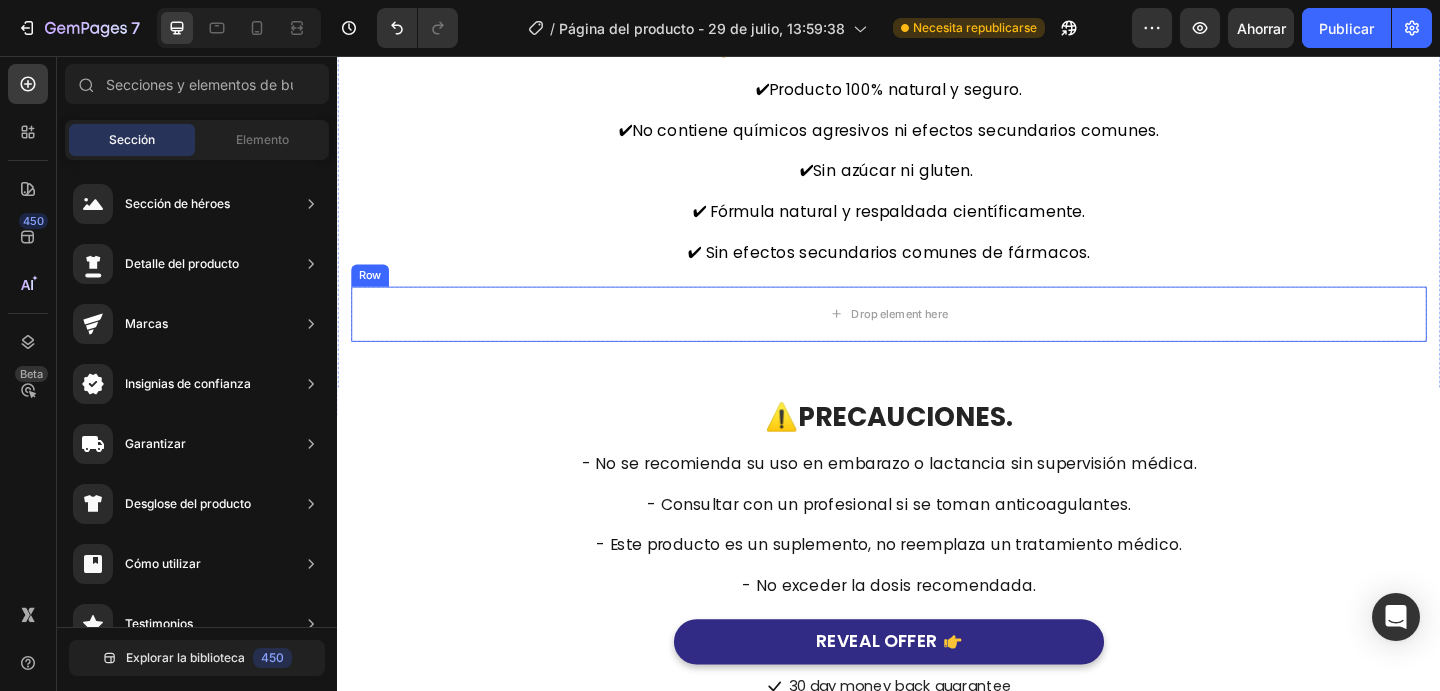 click on "Row" at bounding box center [372, 295] 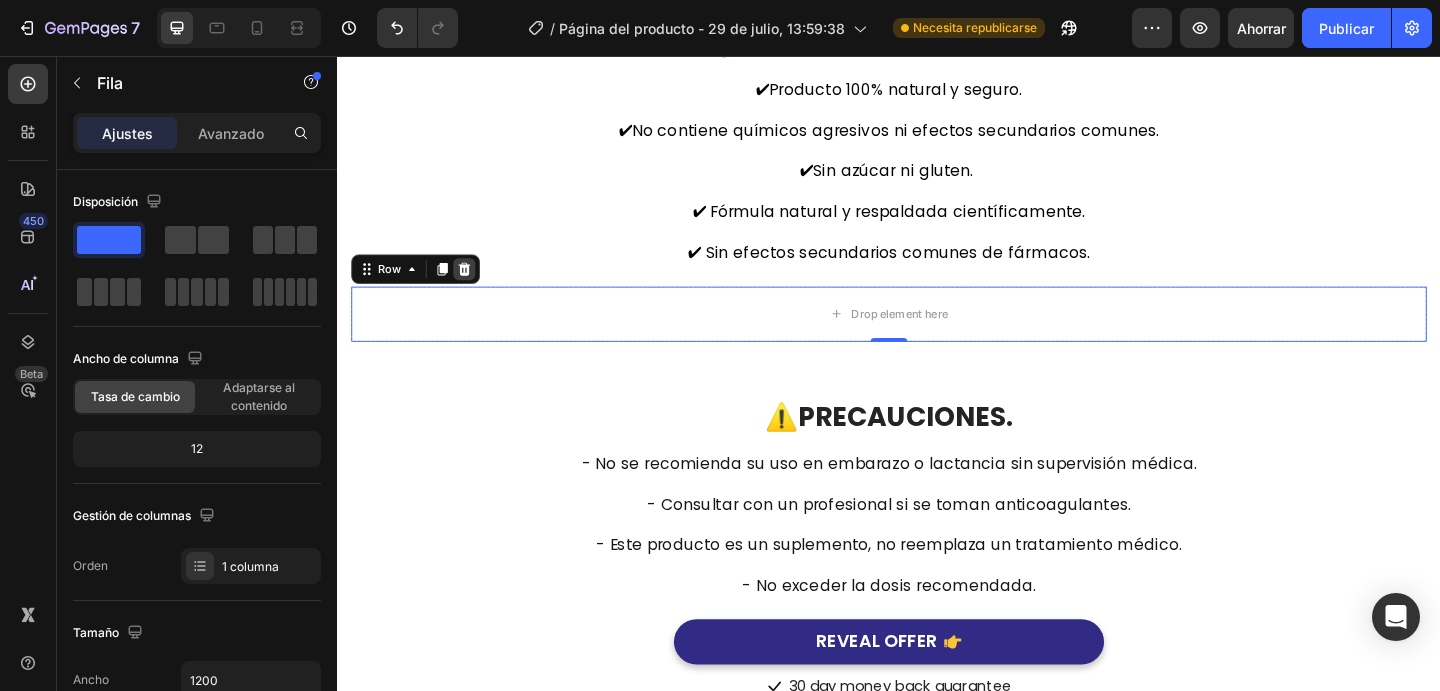 click at bounding box center (475, 288) 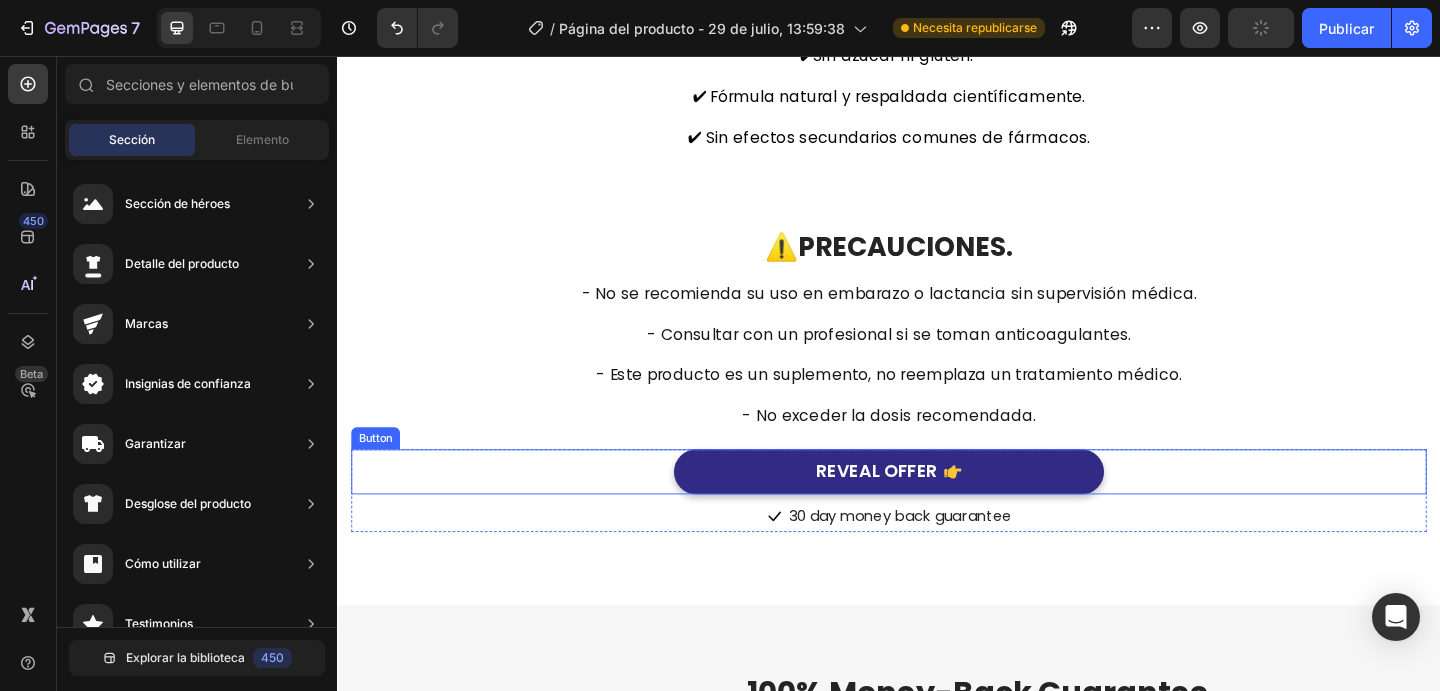 scroll, scrollTop: 8313, scrollLeft: 0, axis: vertical 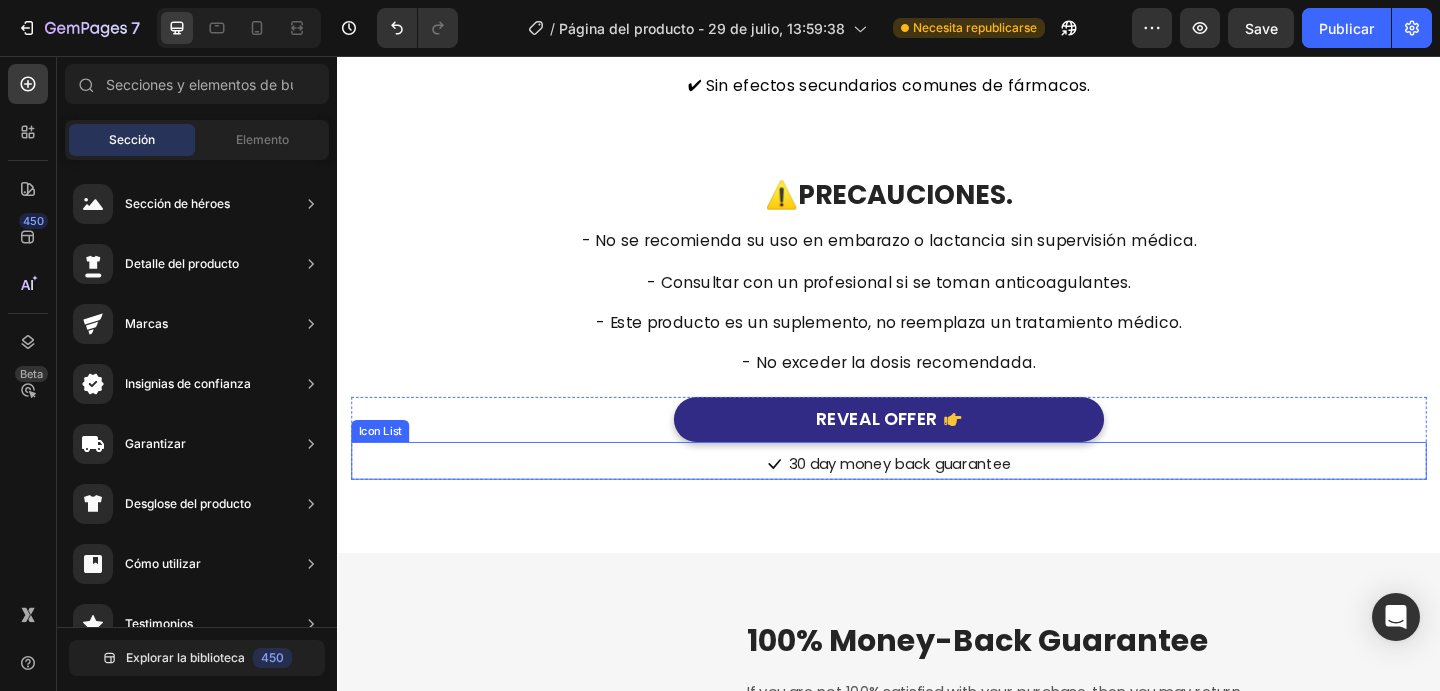 click on "Icon 30 day money back guarantee Text block" at bounding box center [937, 500] 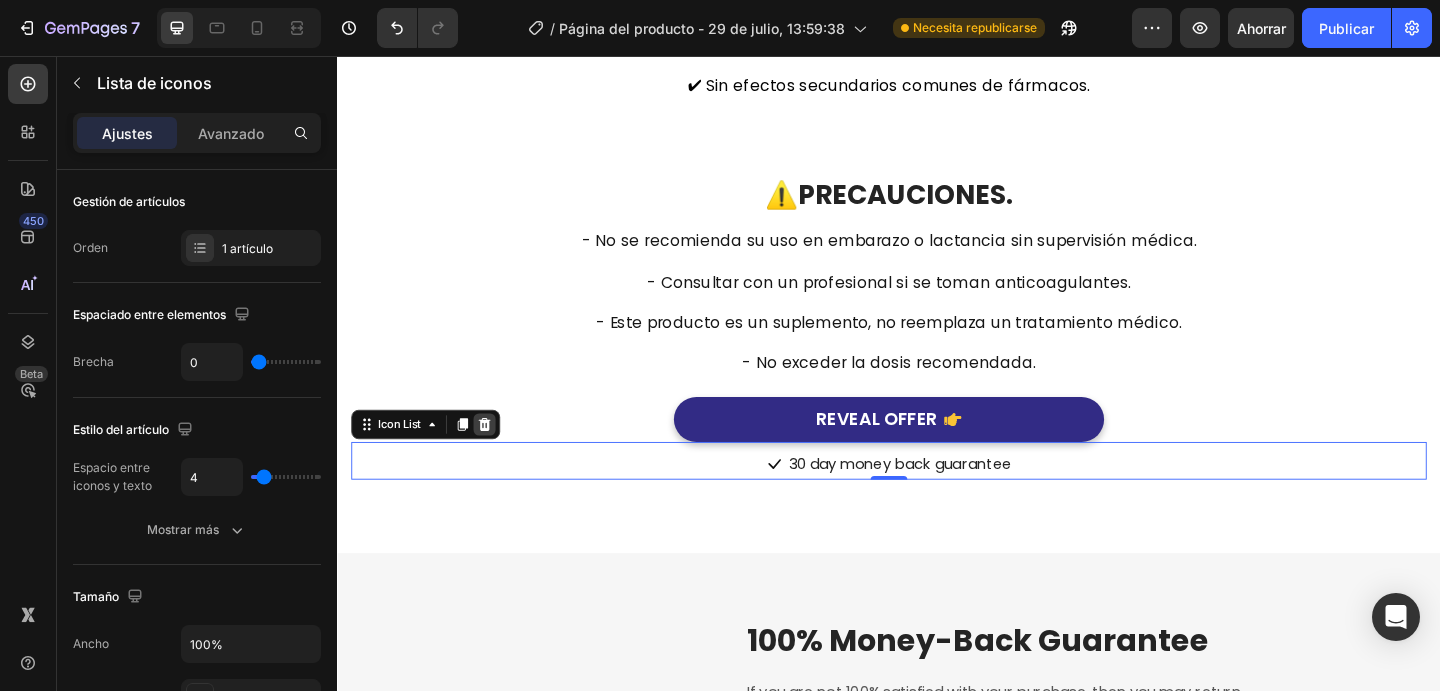 click 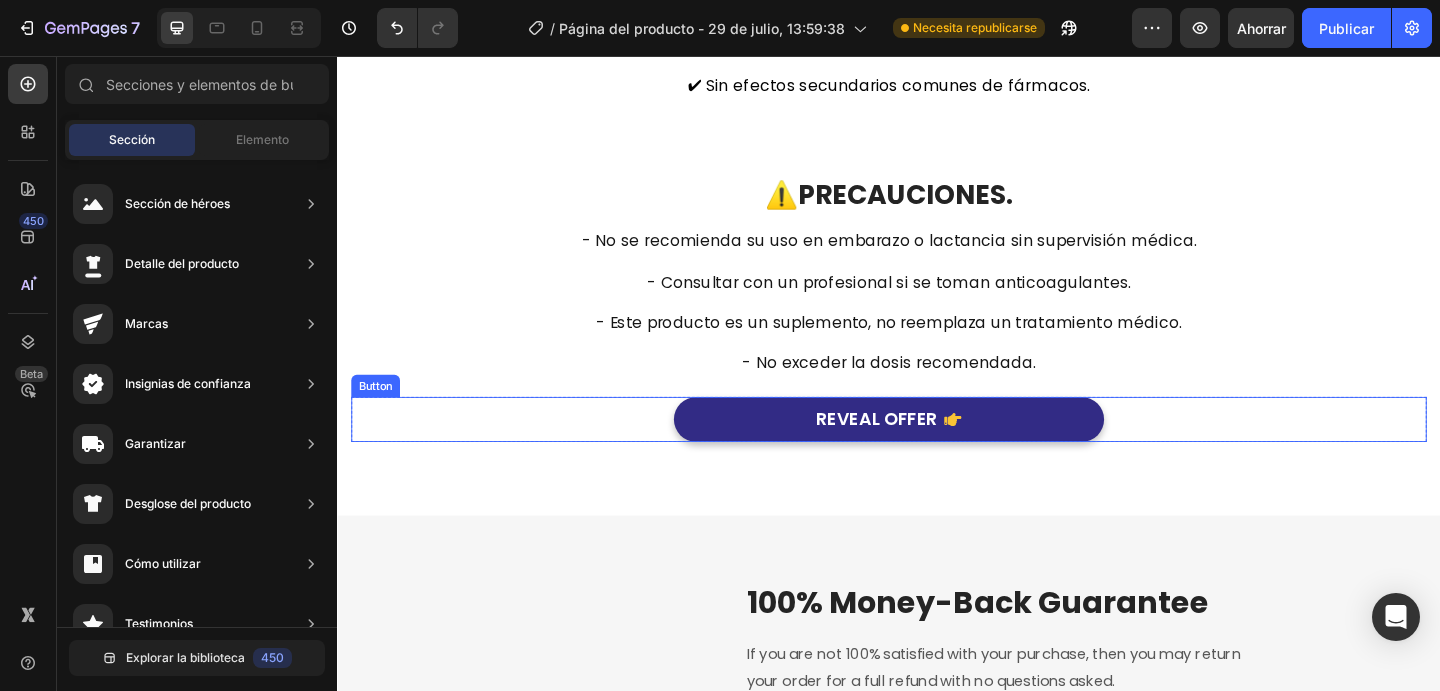click on "Button" at bounding box center (378, 415) 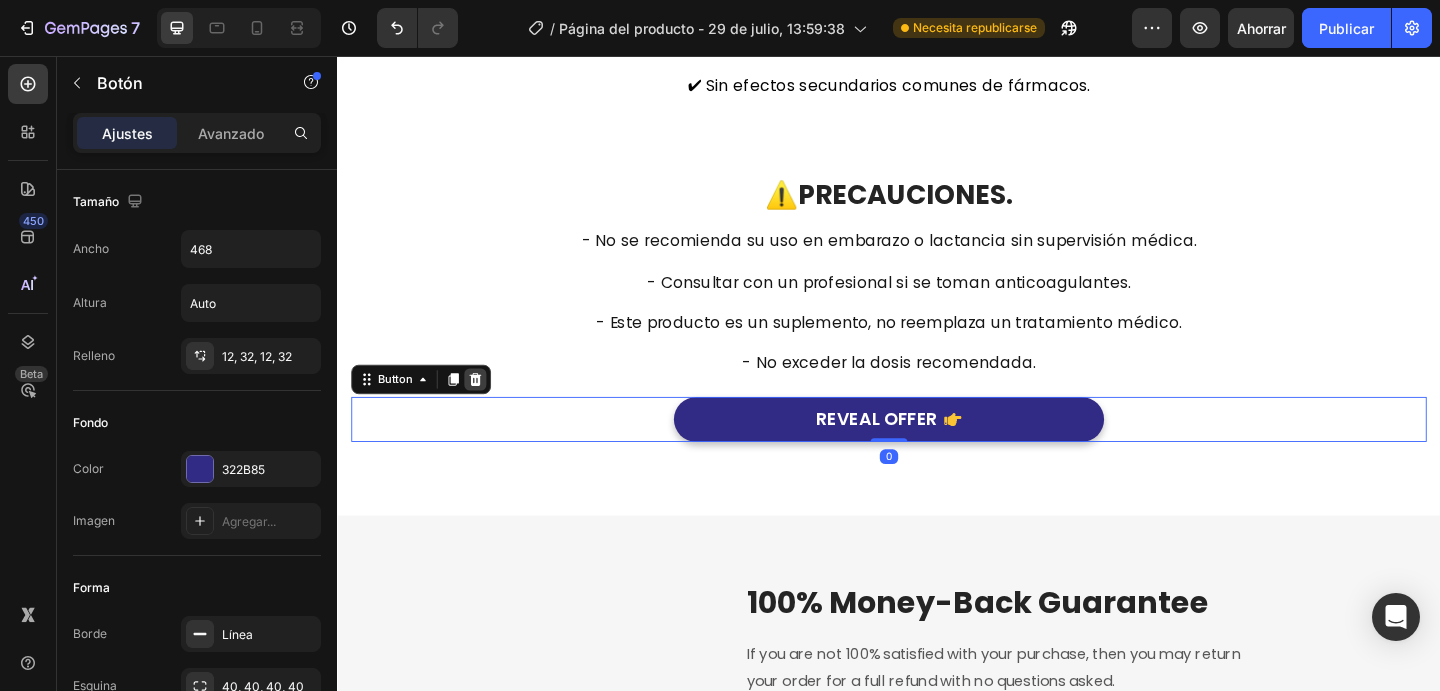 click 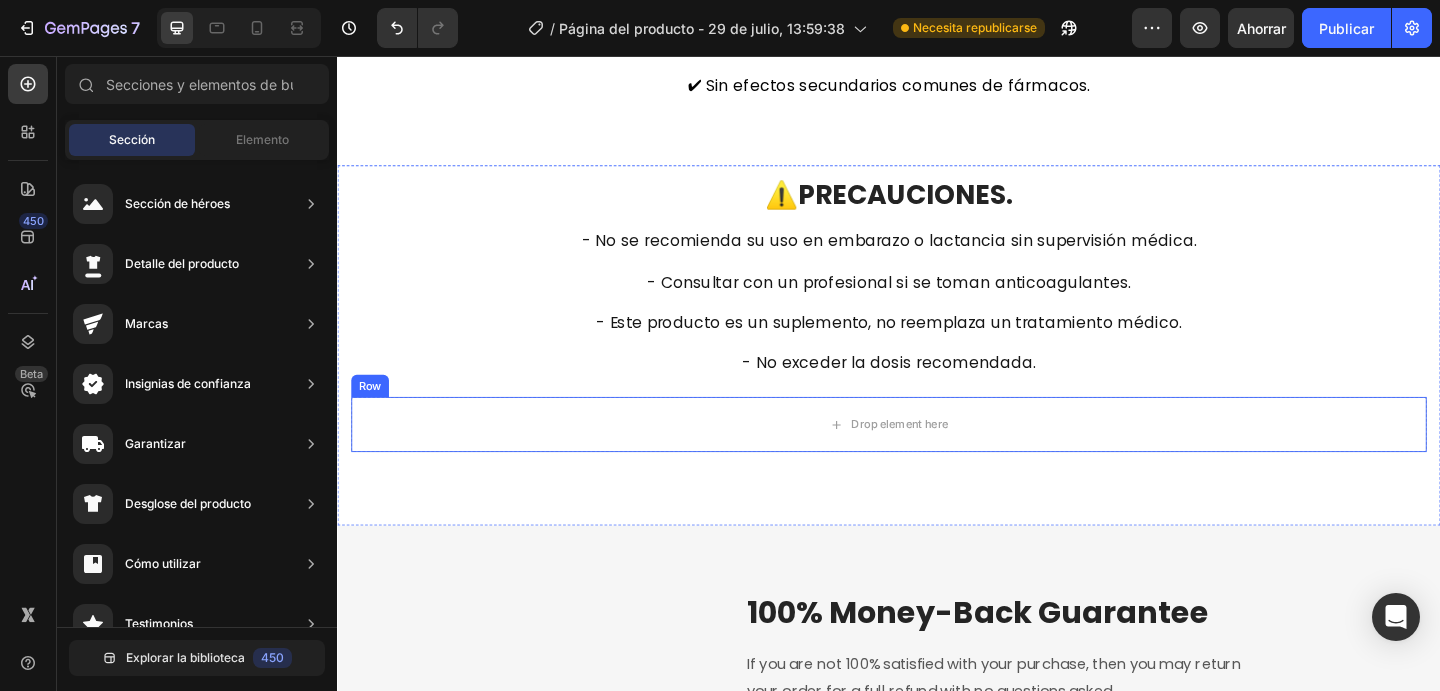 click on "Row" at bounding box center [372, 415] 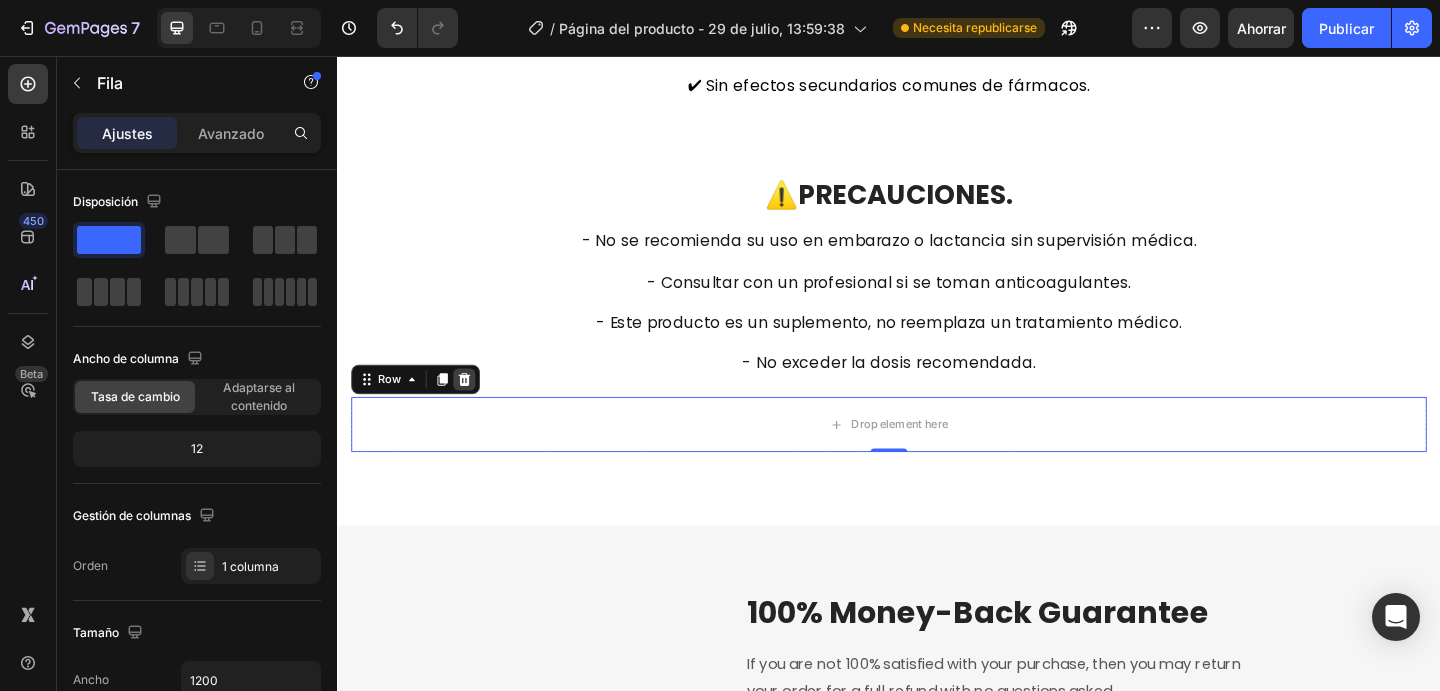 click 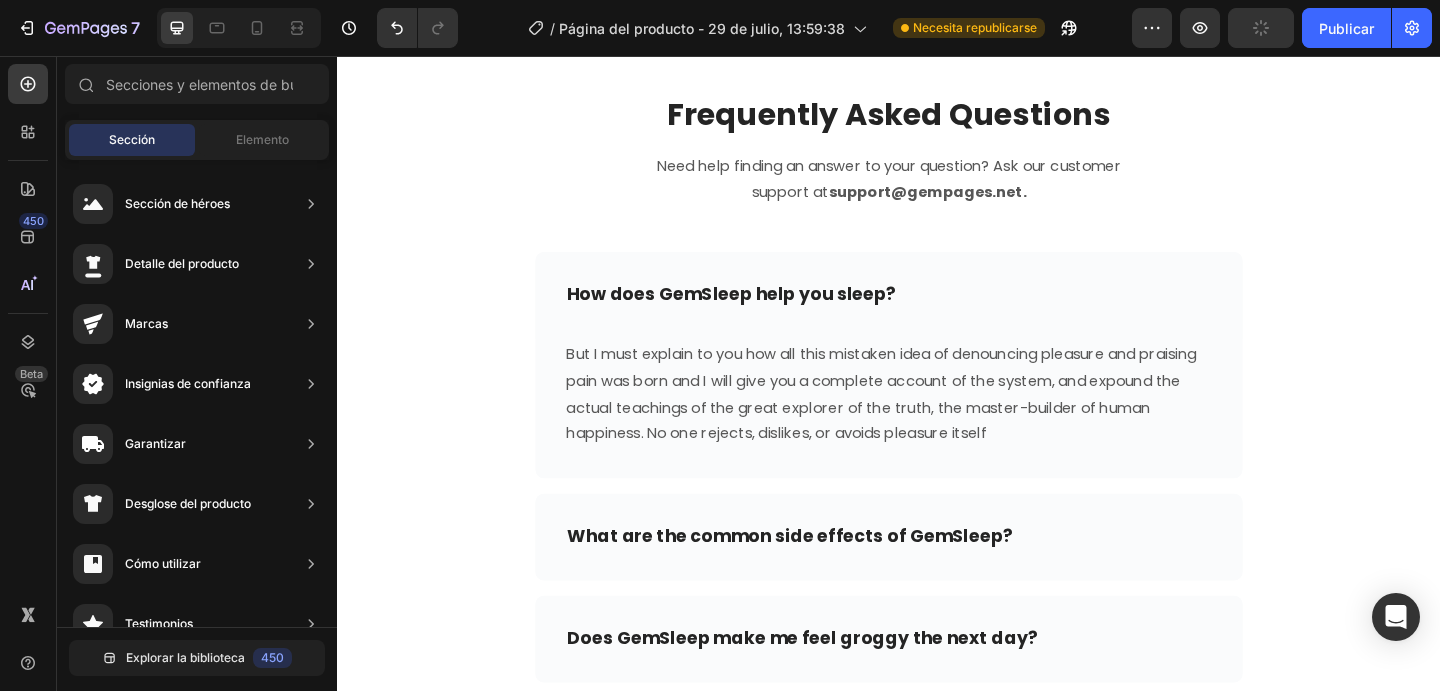 scroll, scrollTop: 9207, scrollLeft: 0, axis: vertical 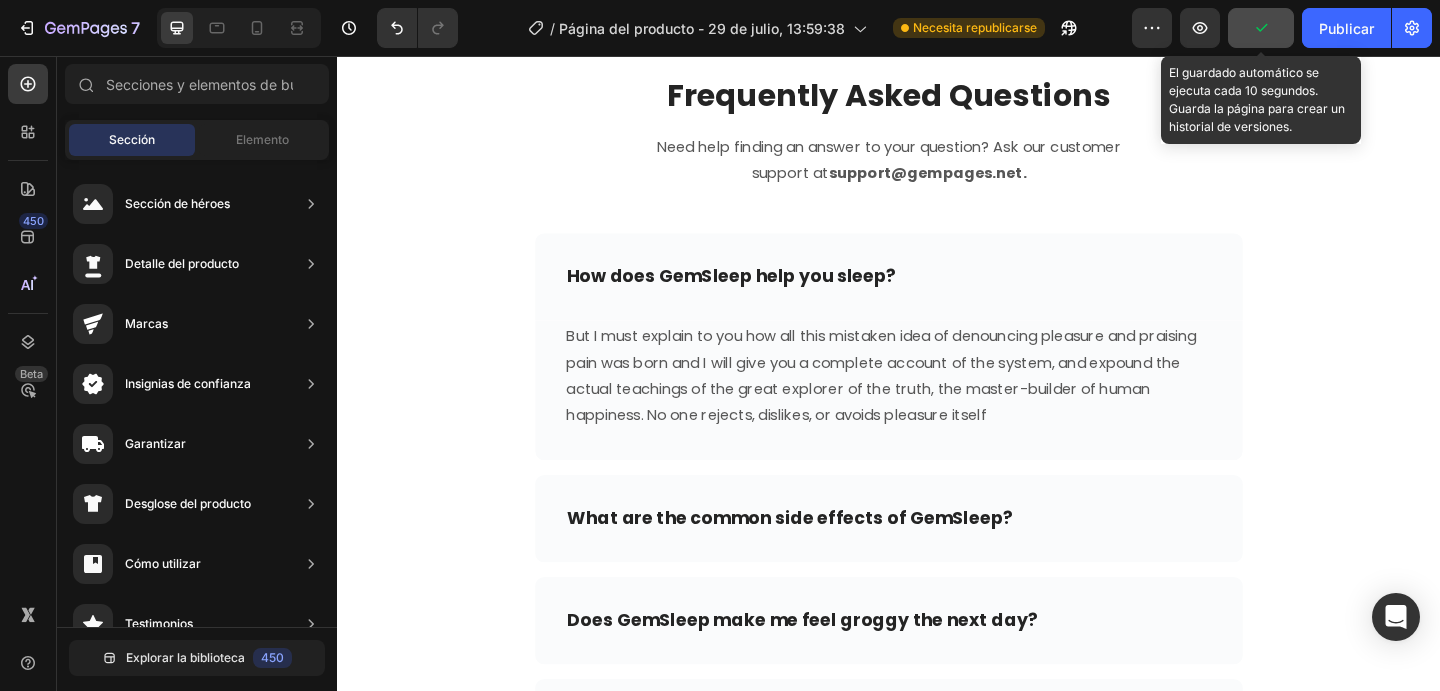 click 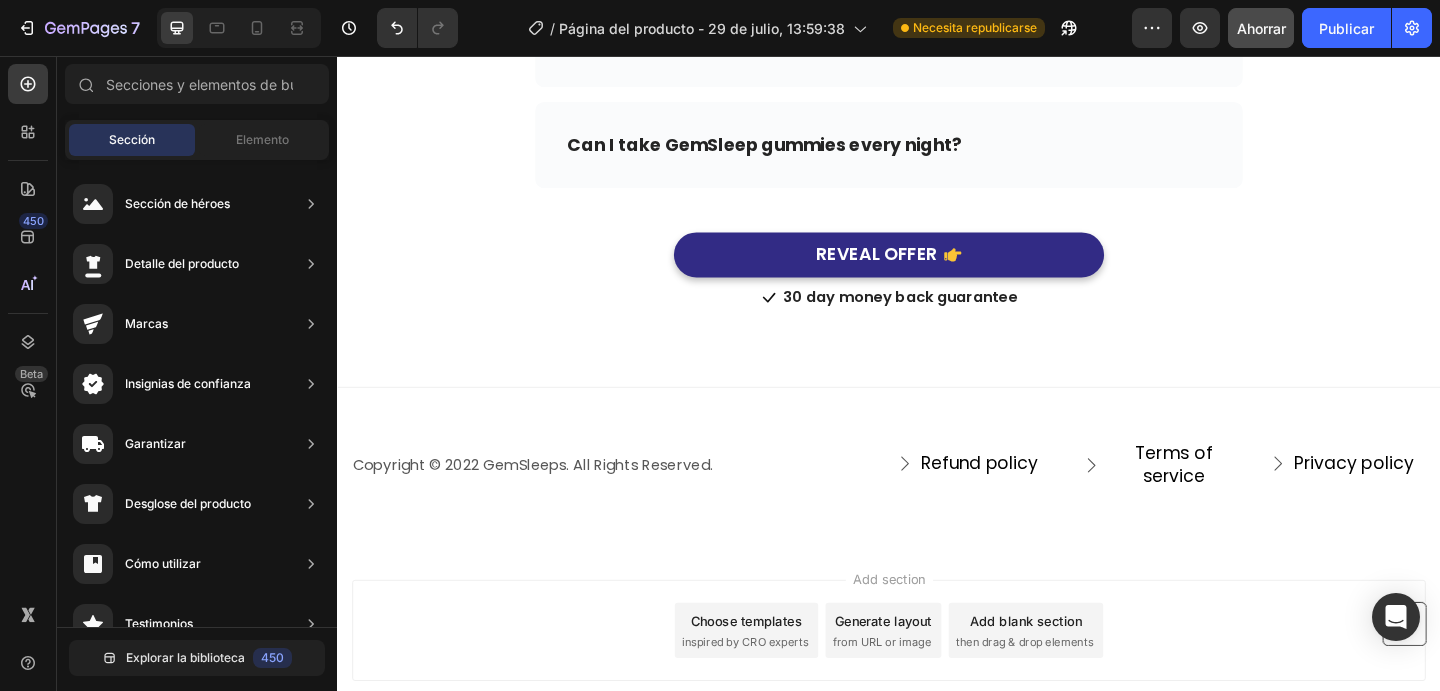 scroll, scrollTop: 9962, scrollLeft: 0, axis: vertical 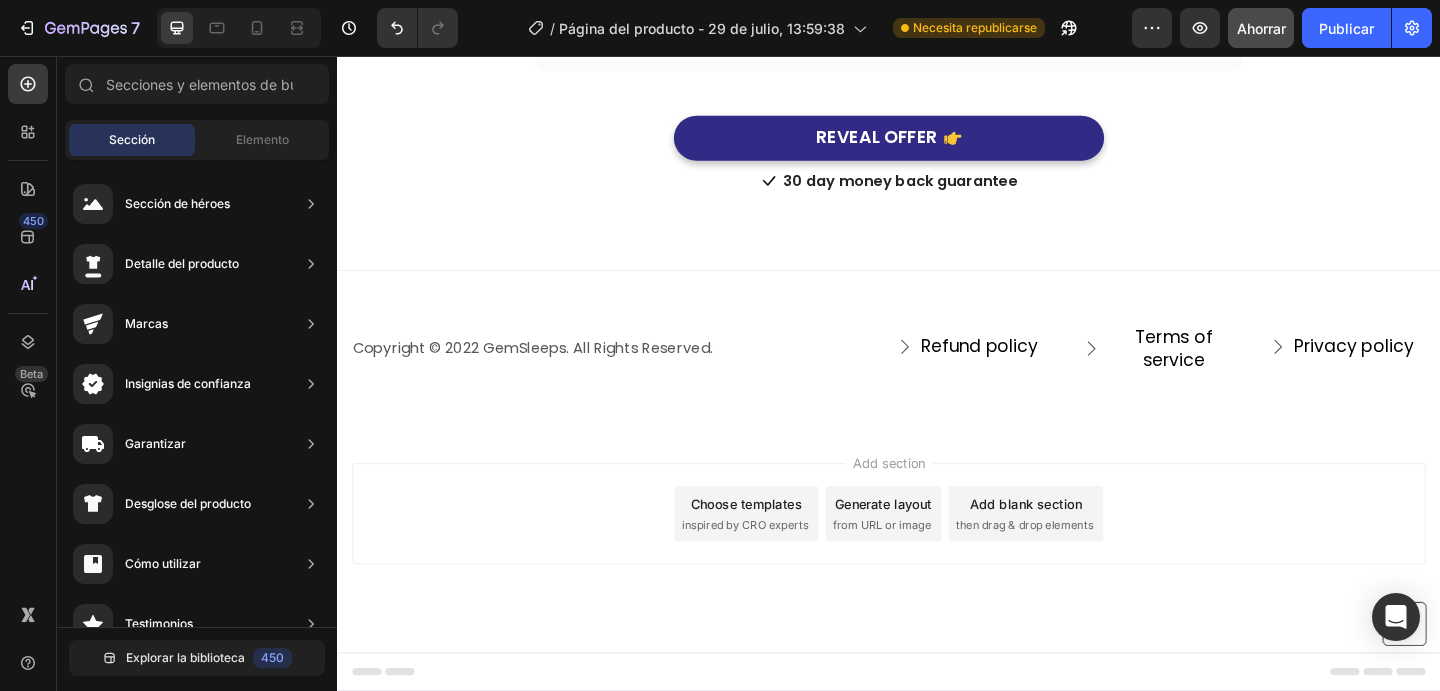 click on "Add section Choose templates inspired by CRO experts Generate layout from URL or image Add blank section then drag & drop elements" at bounding box center (937, 582) 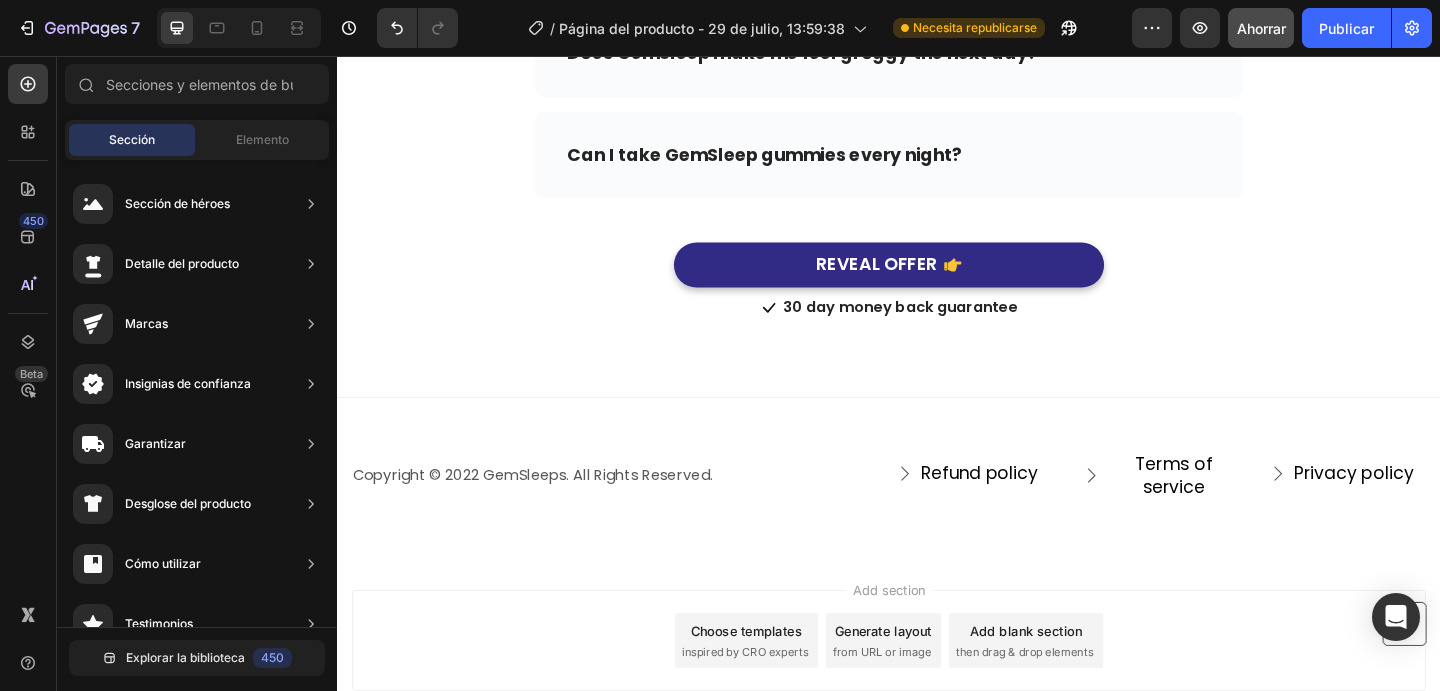 scroll, scrollTop: 9801, scrollLeft: 0, axis: vertical 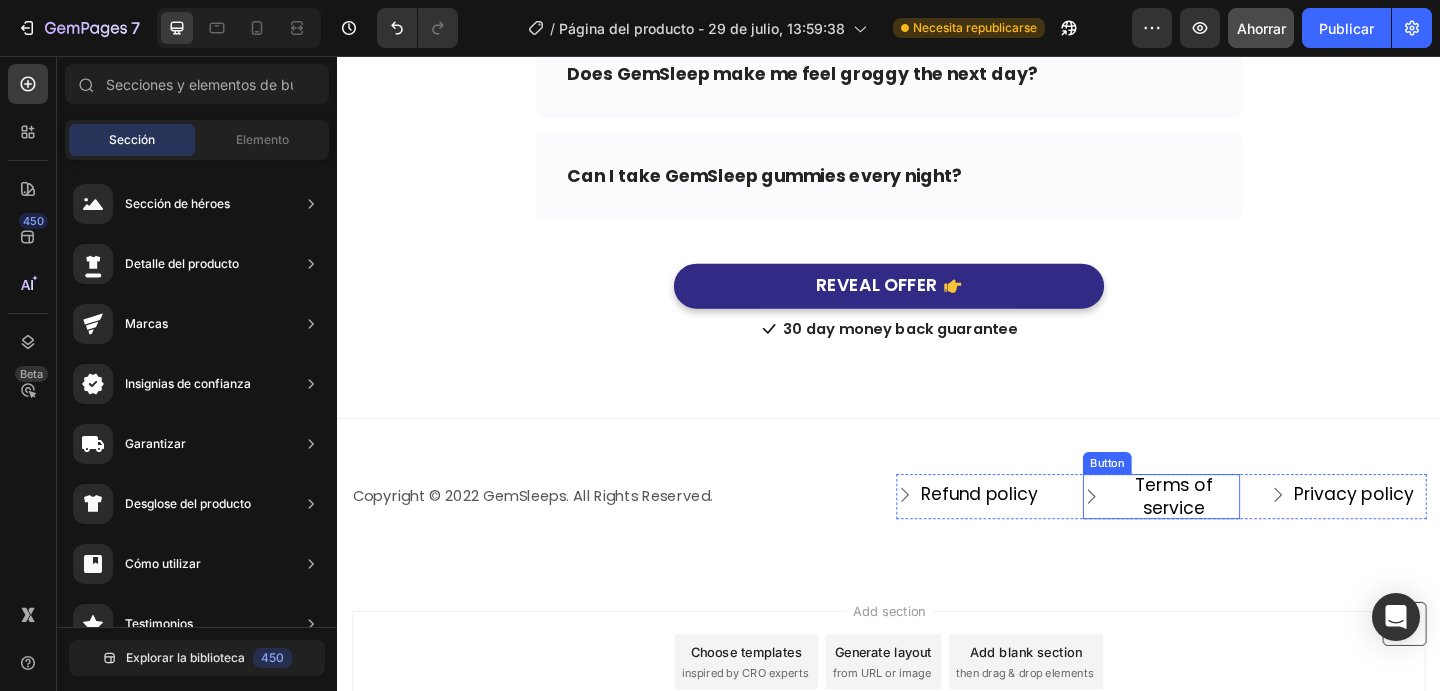 click 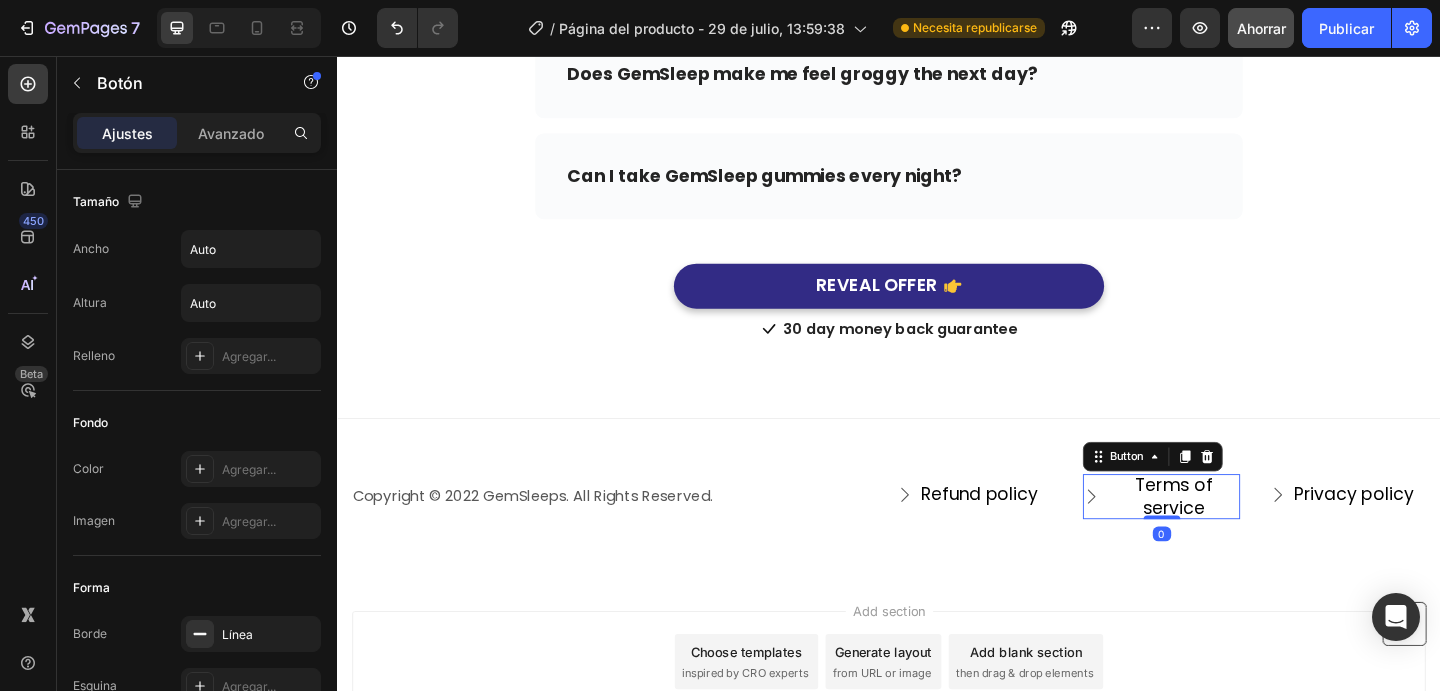 click 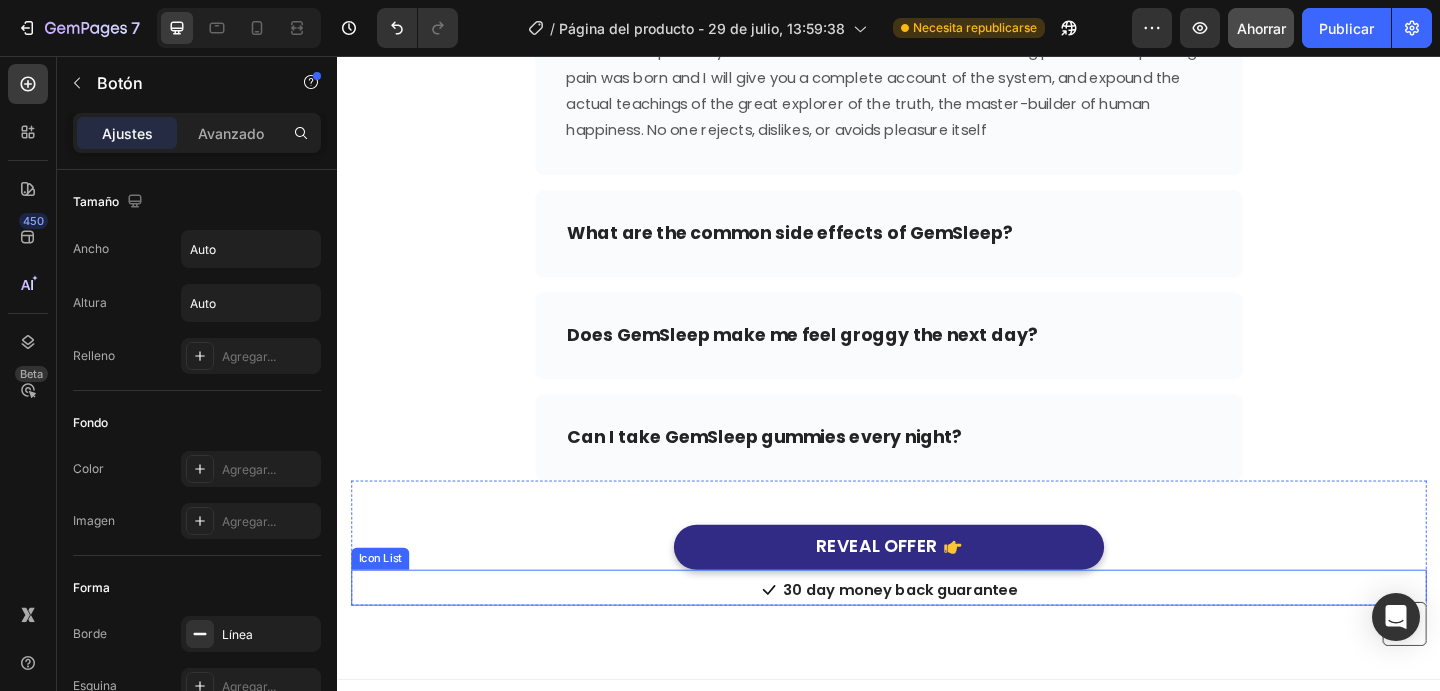 scroll, scrollTop: 9627, scrollLeft: 0, axis: vertical 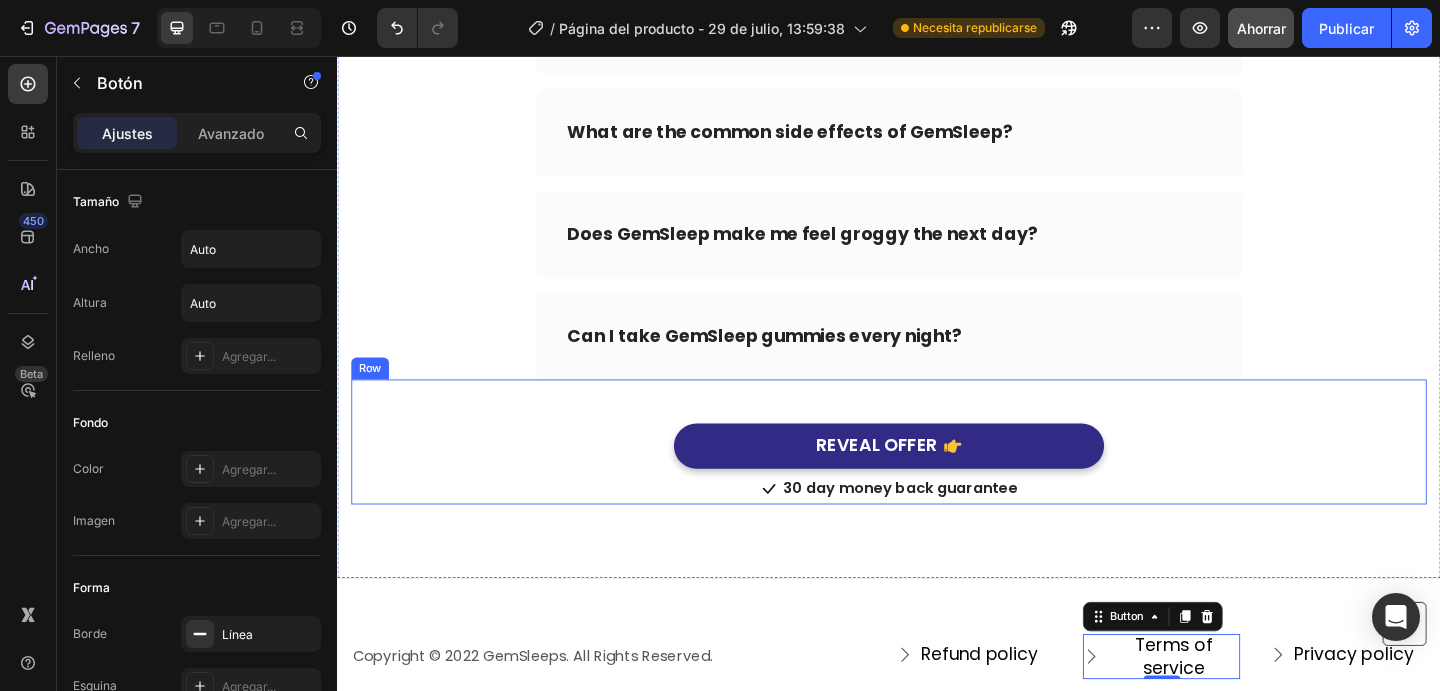 click on "Row" at bounding box center [372, 396] 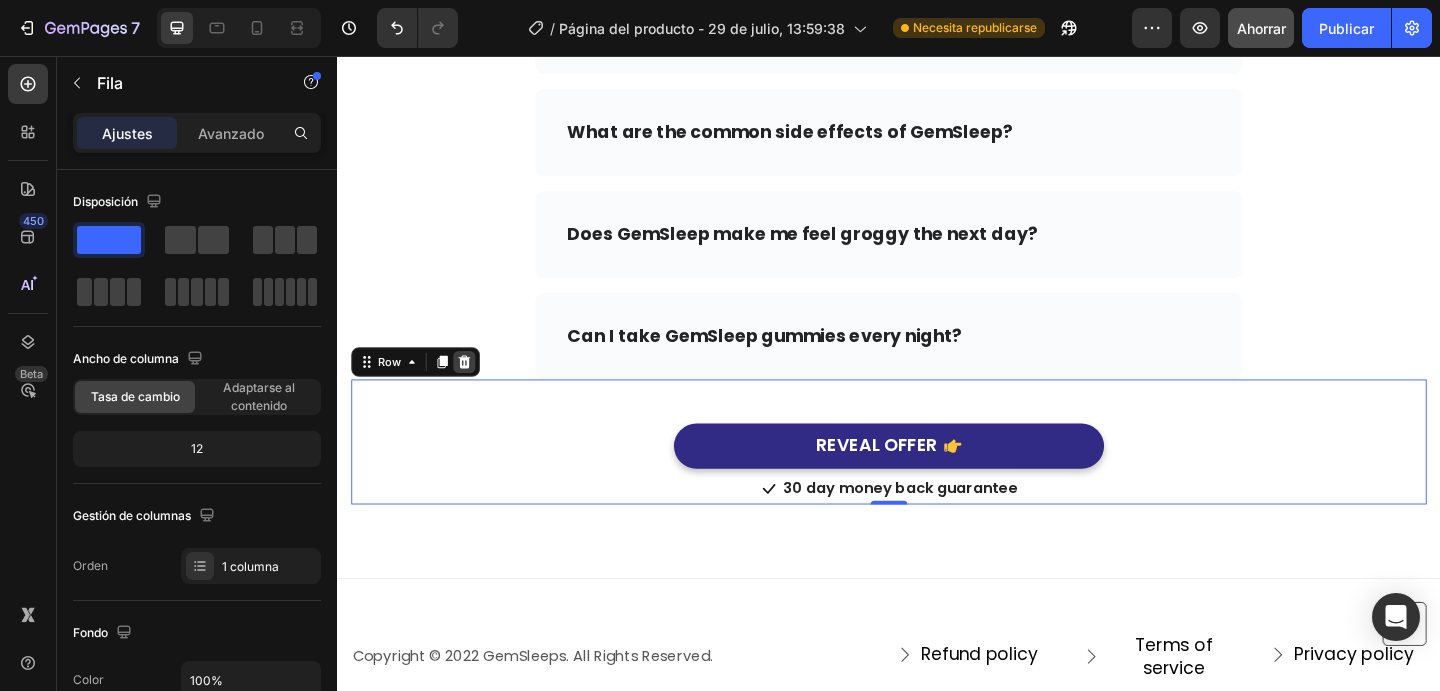 click 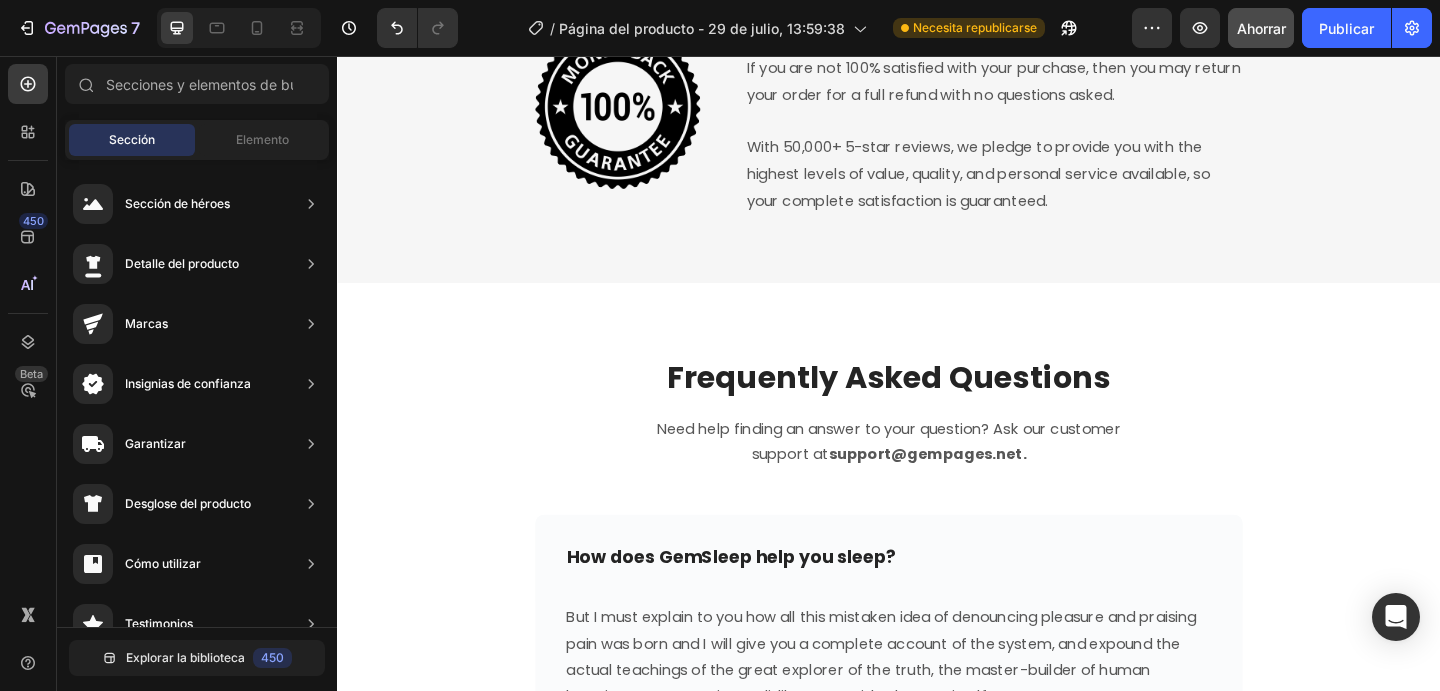 scroll, scrollTop: 8964, scrollLeft: 0, axis: vertical 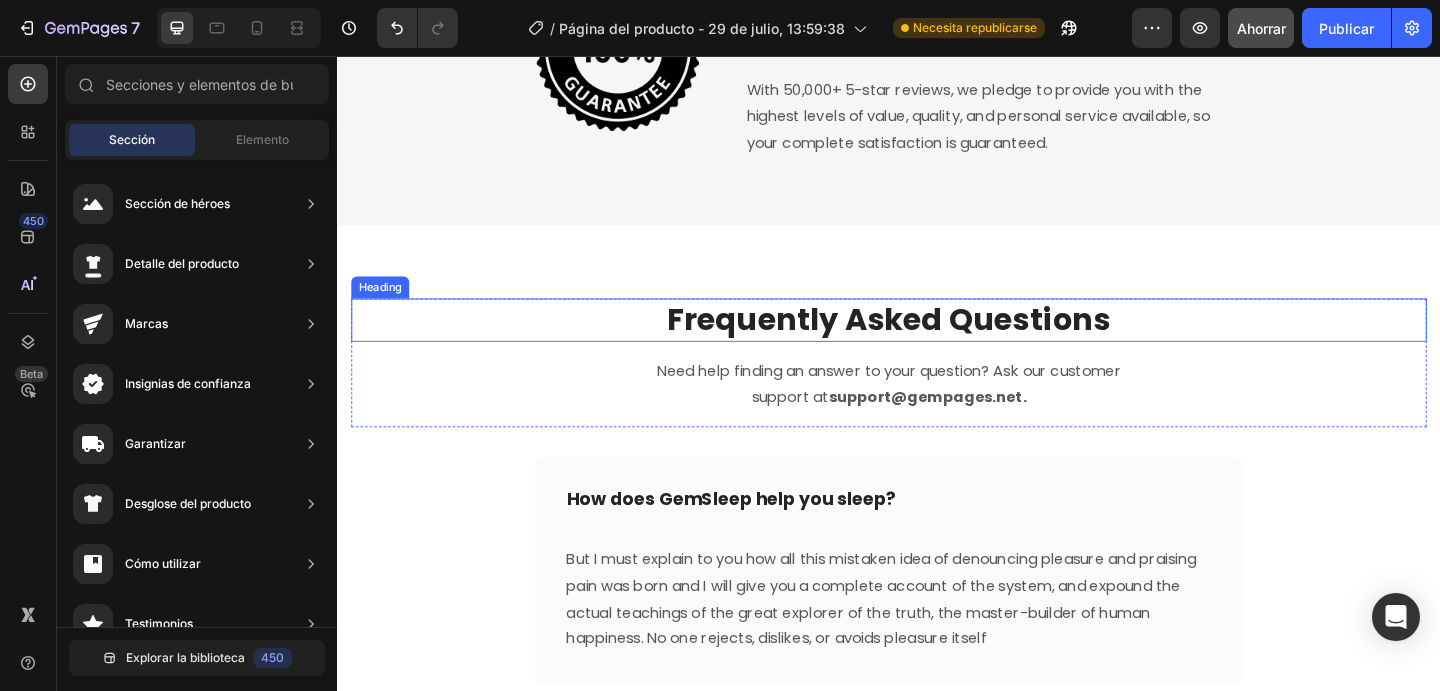 click on "Frequently Asked Questions" at bounding box center (937, 343) 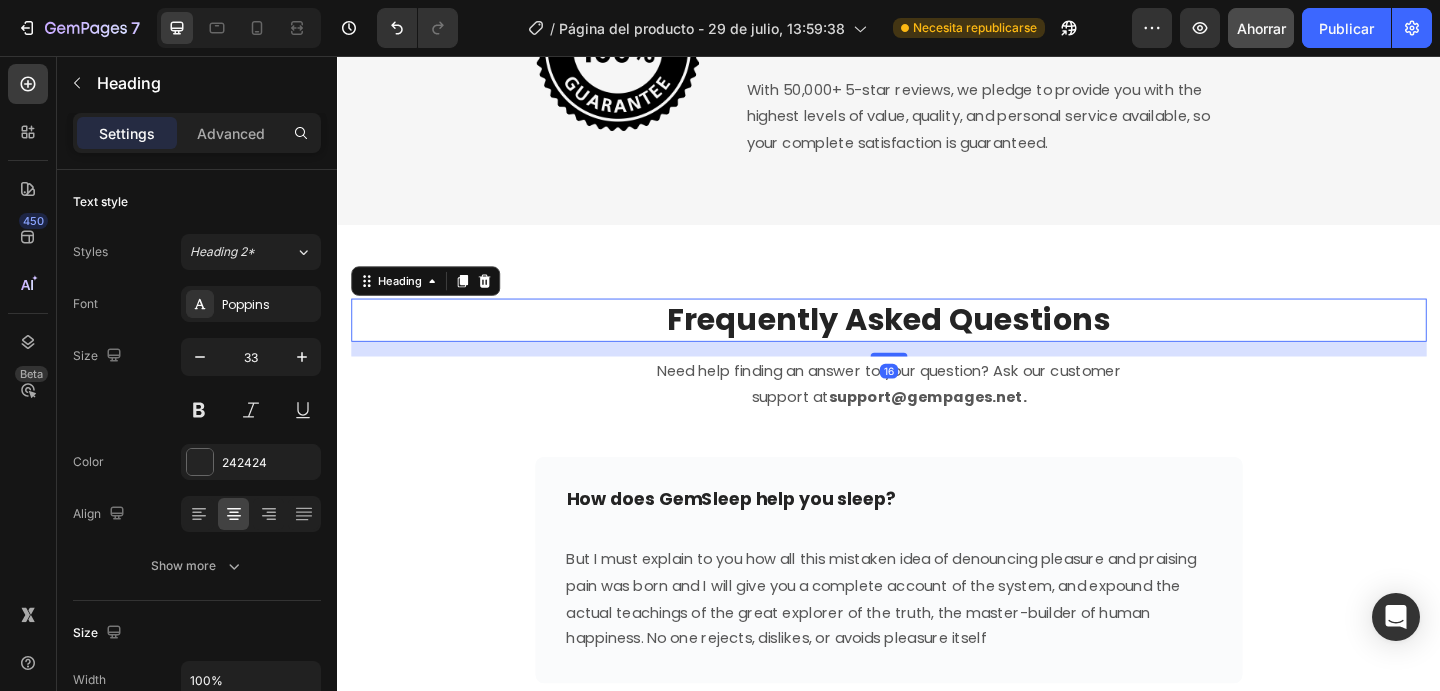 click on "Frequently Asked Questions" at bounding box center [937, 343] 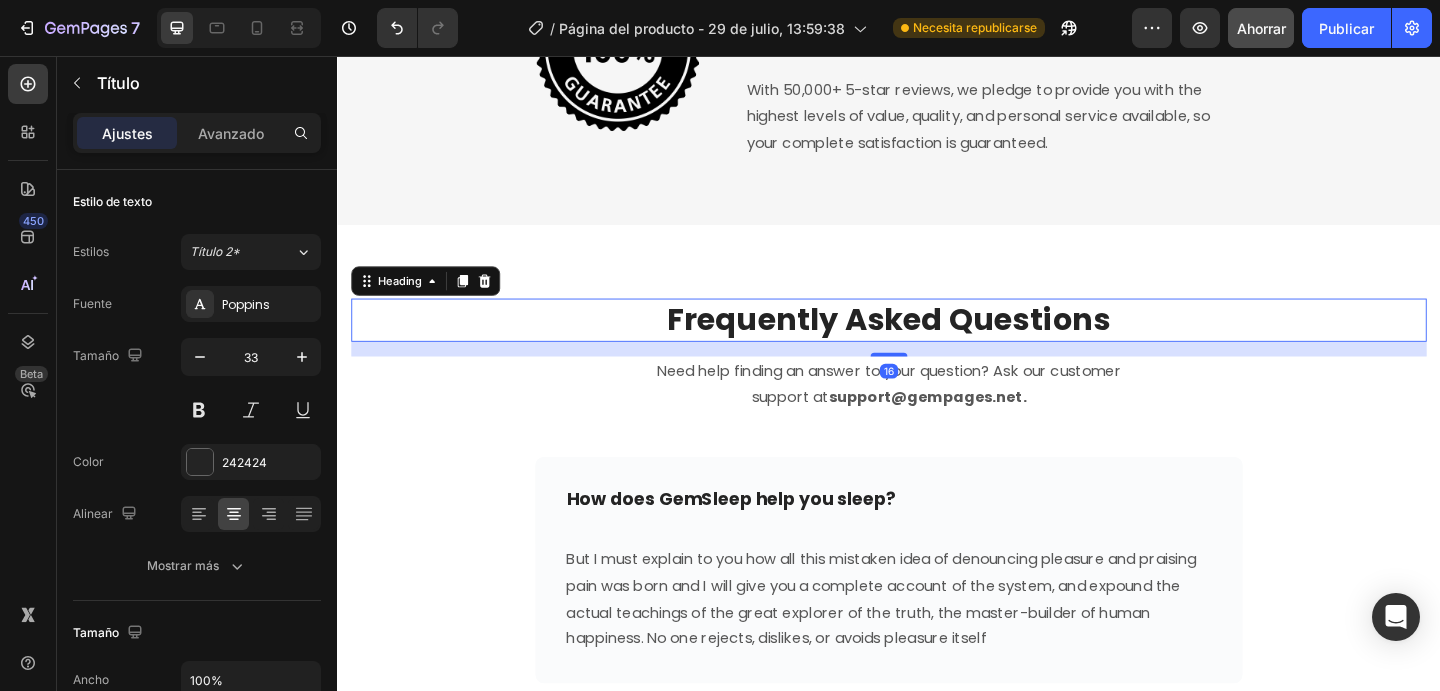 click on "Frequently Asked Questions" at bounding box center [937, 343] 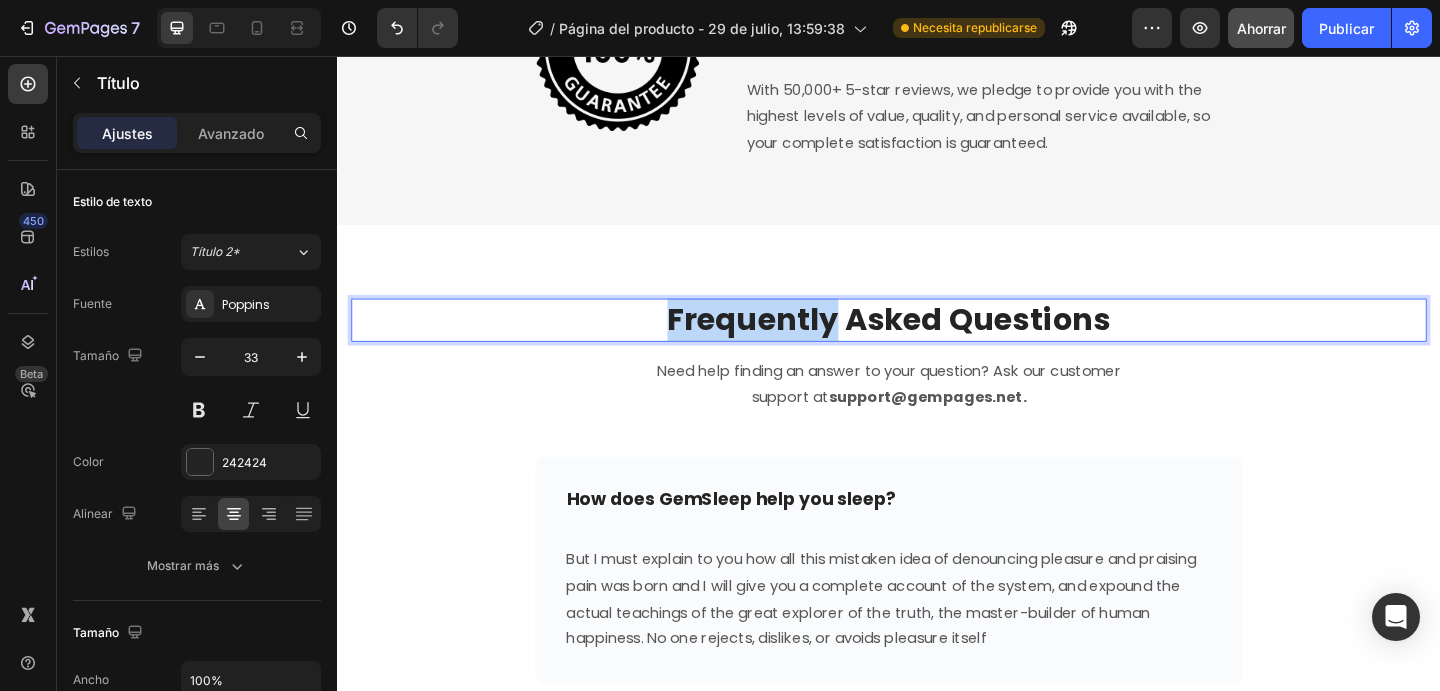 click on "Frequently Asked Questions" at bounding box center [937, 343] 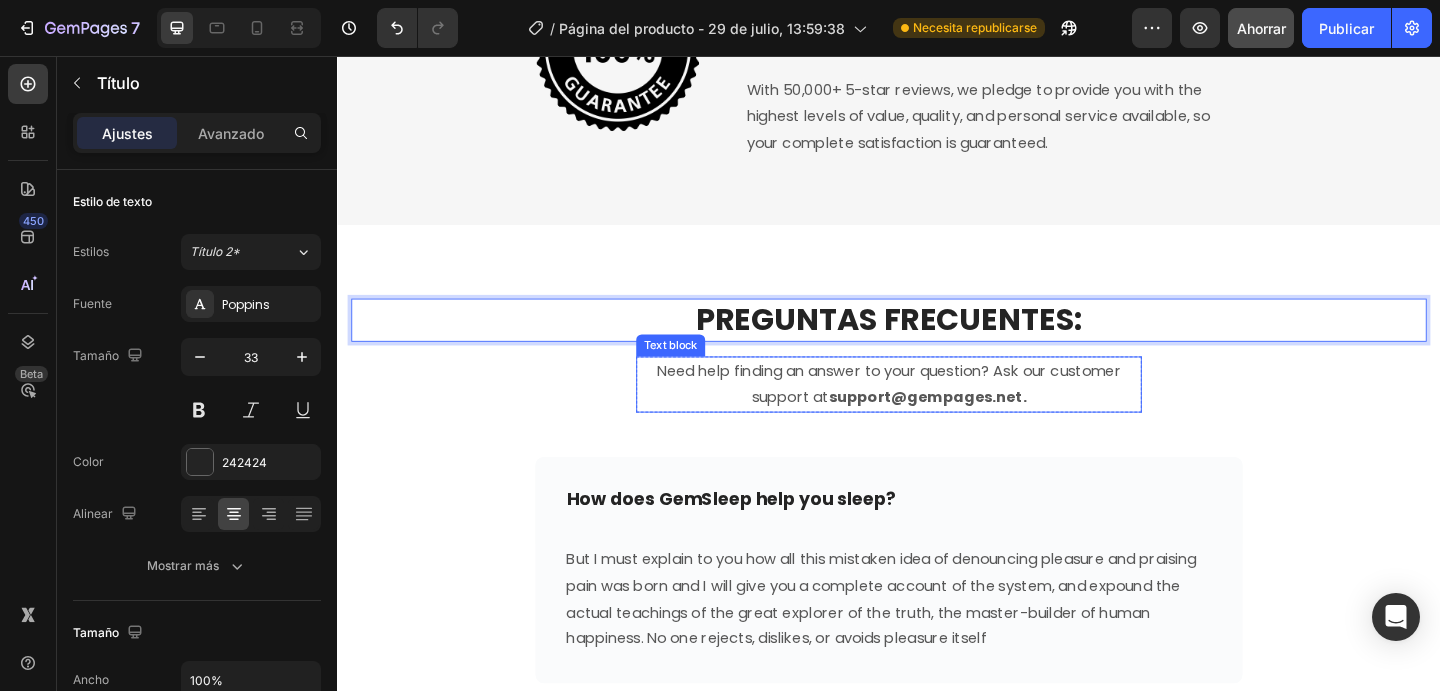 click on "Text block" at bounding box center [699, 371] 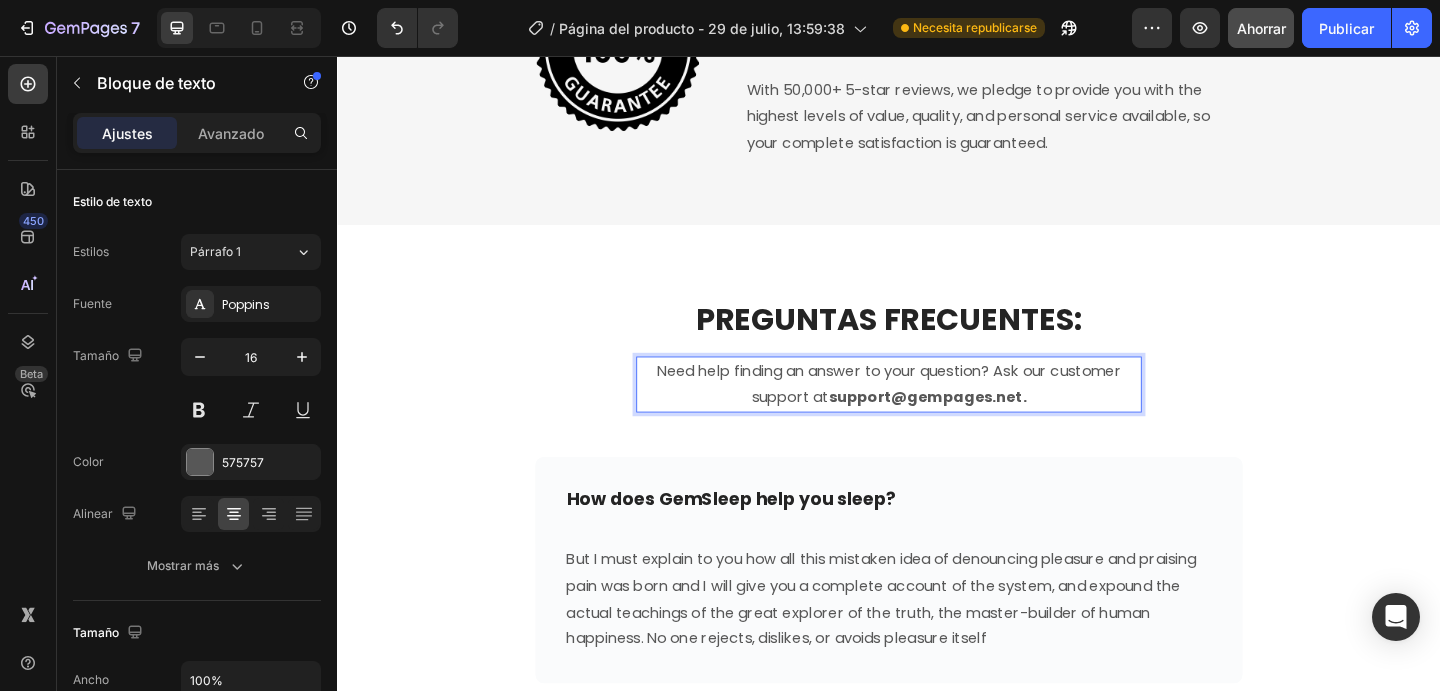 click on "Need help finding an answer to your question? Ask our customer support at  support@gempages.net." at bounding box center (937, 414) 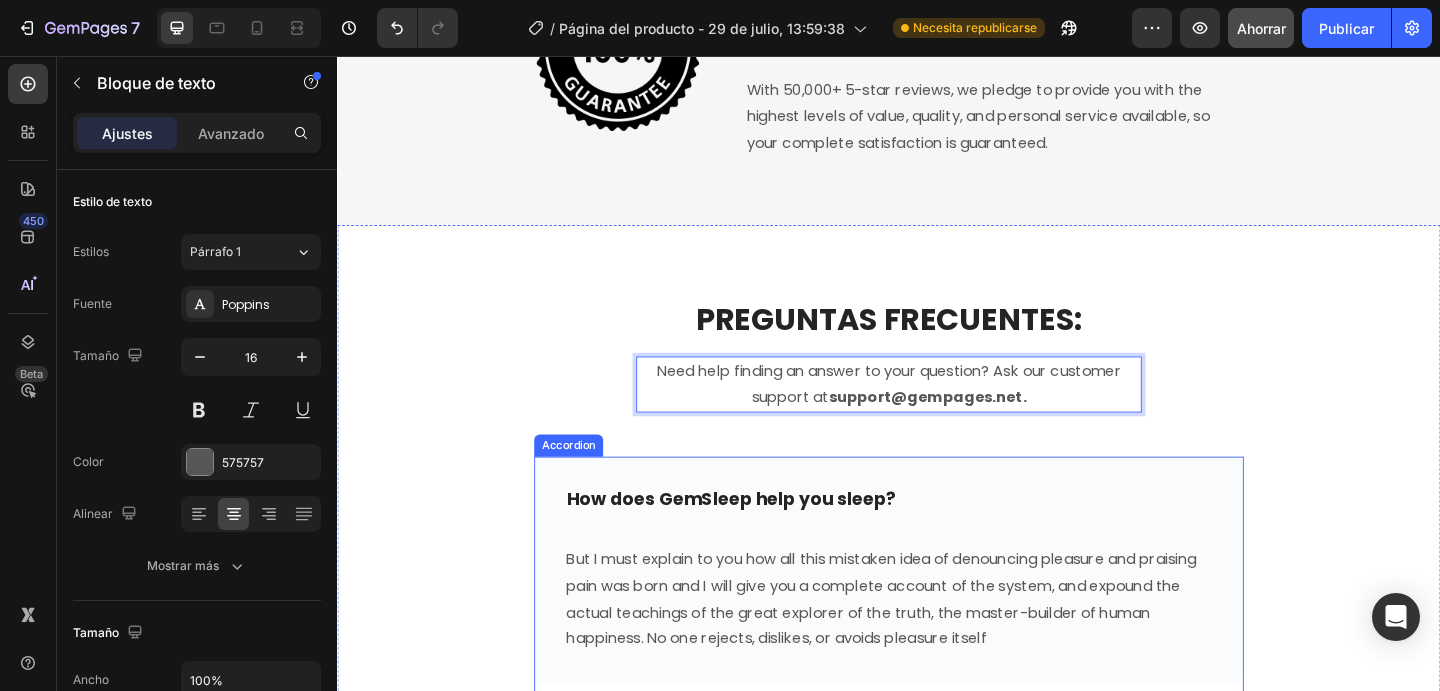 click on "How does GemSleep help you sleep?" at bounding box center [766, 539] 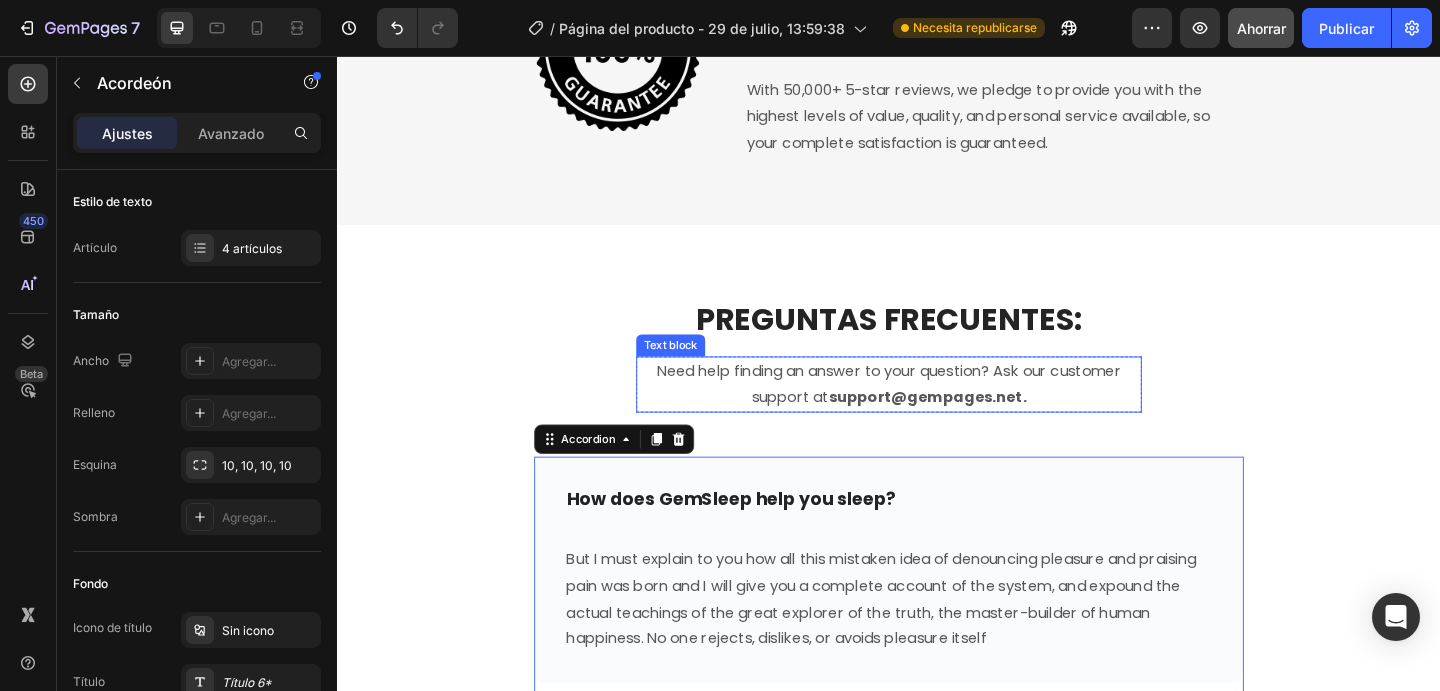 click on "Need help finding an answer to your question? Ask our customer support at  support@gempages.net." at bounding box center [937, 414] 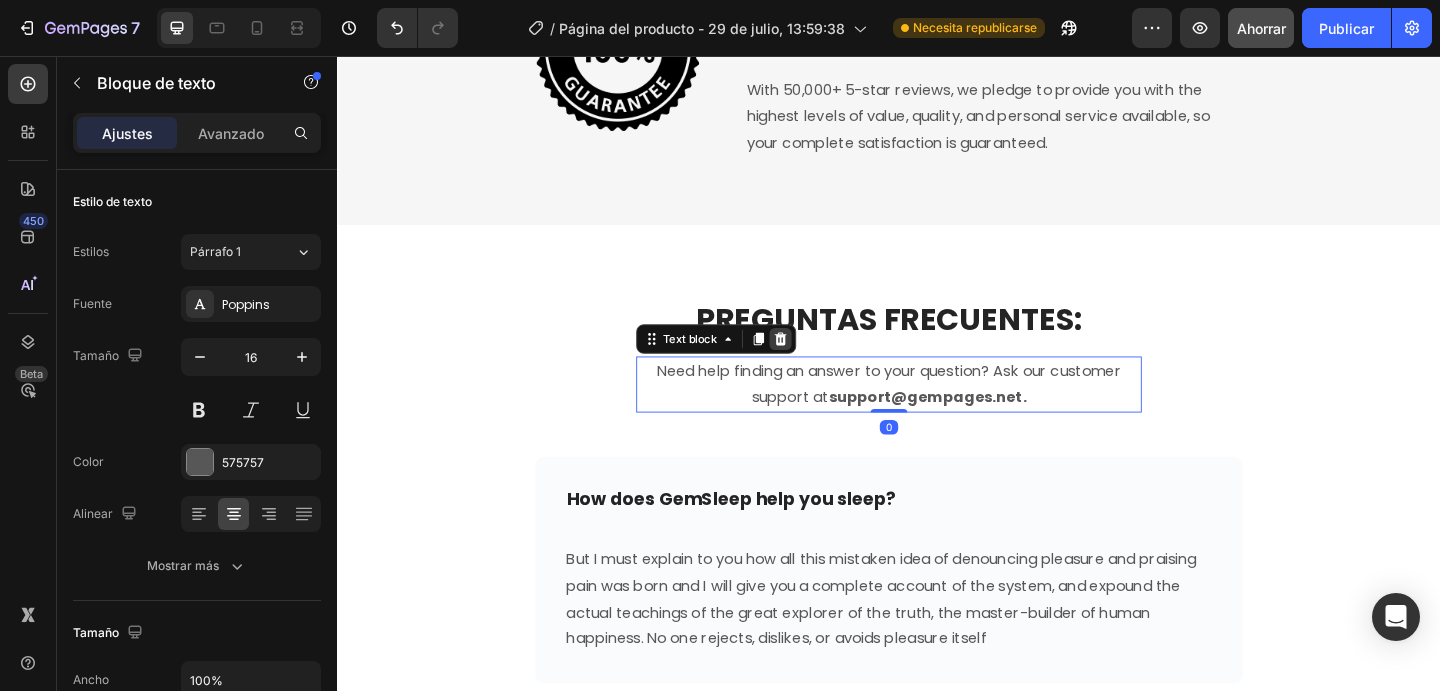 click 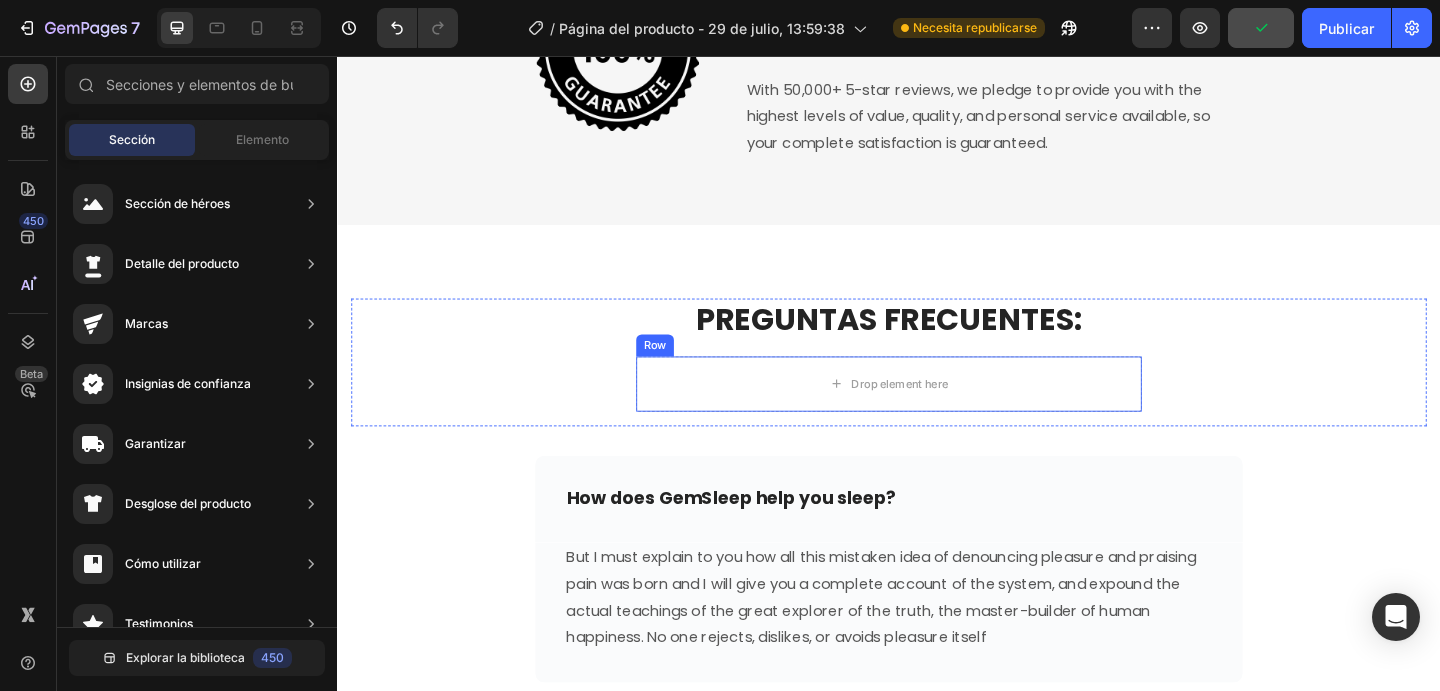 click on "Row" at bounding box center (682, 371) 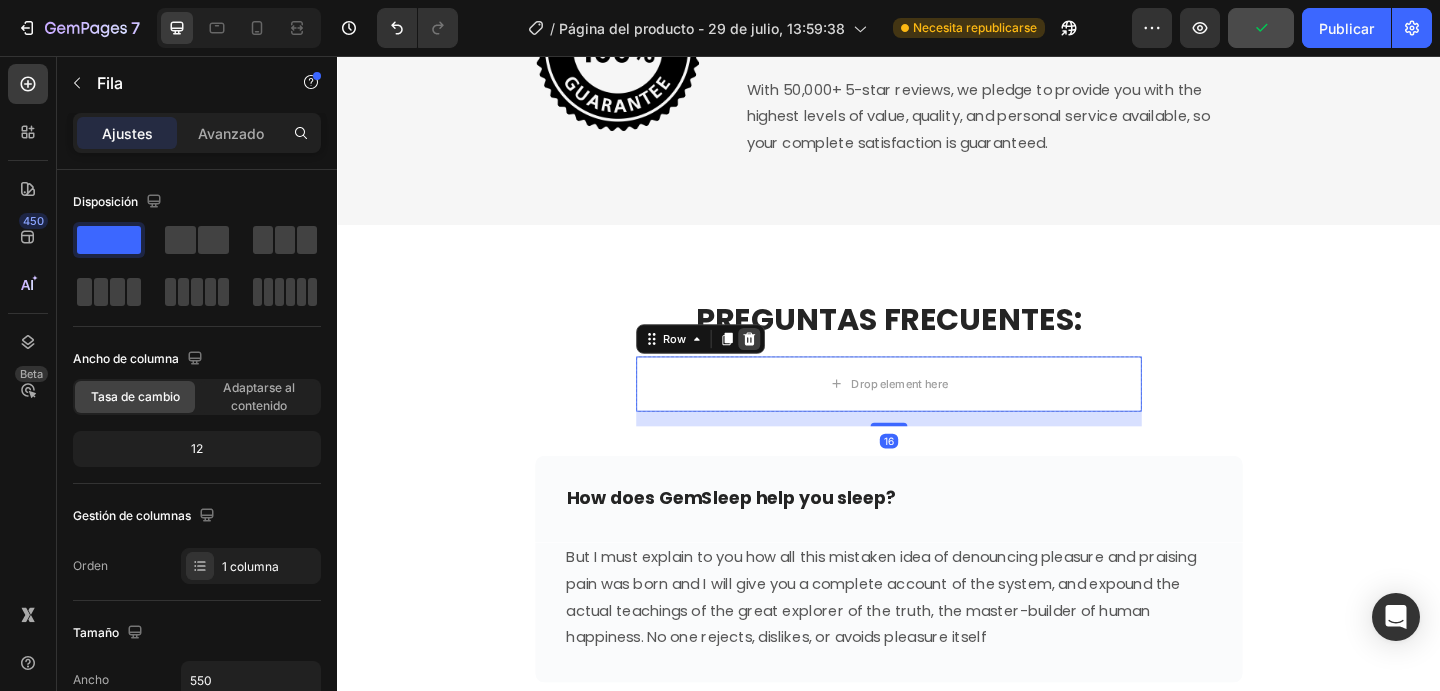 click 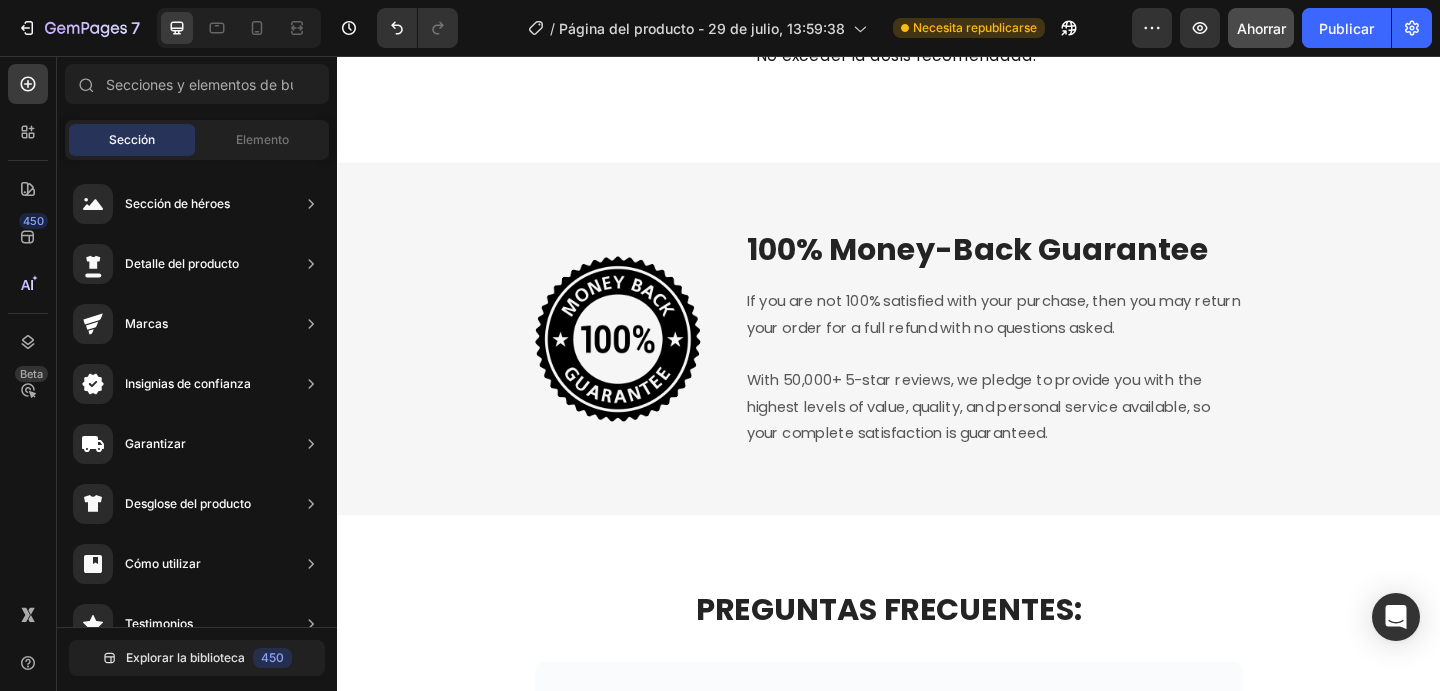 scroll, scrollTop: 8646, scrollLeft: 0, axis: vertical 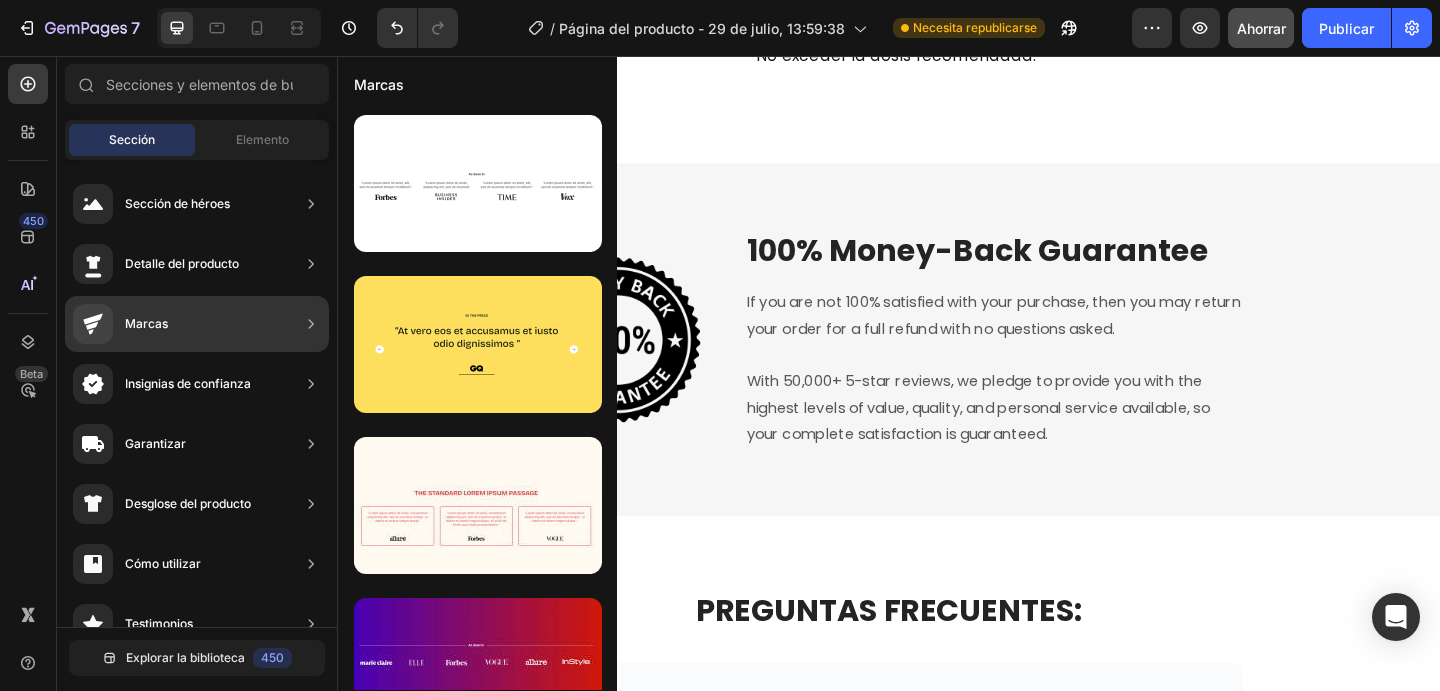 click on "Insignias de confianza" 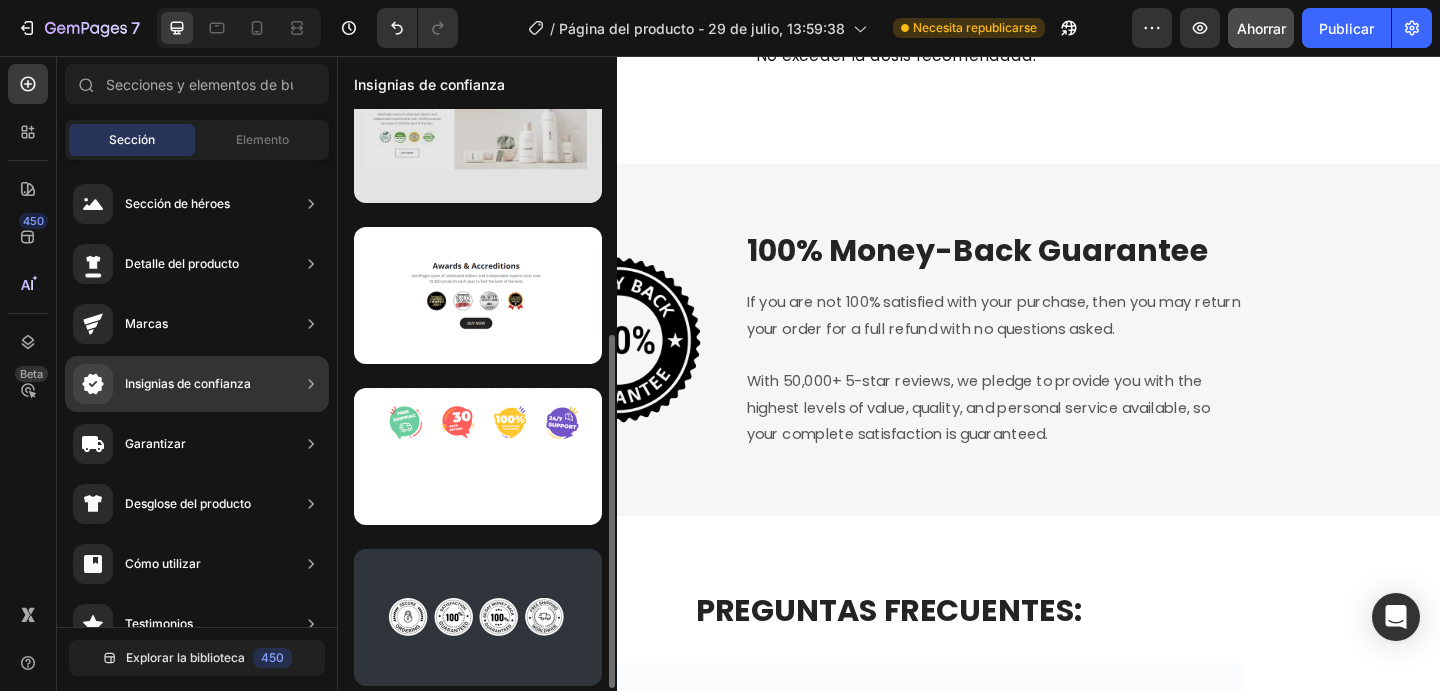 scroll, scrollTop: 373, scrollLeft: 0, axis: vertical 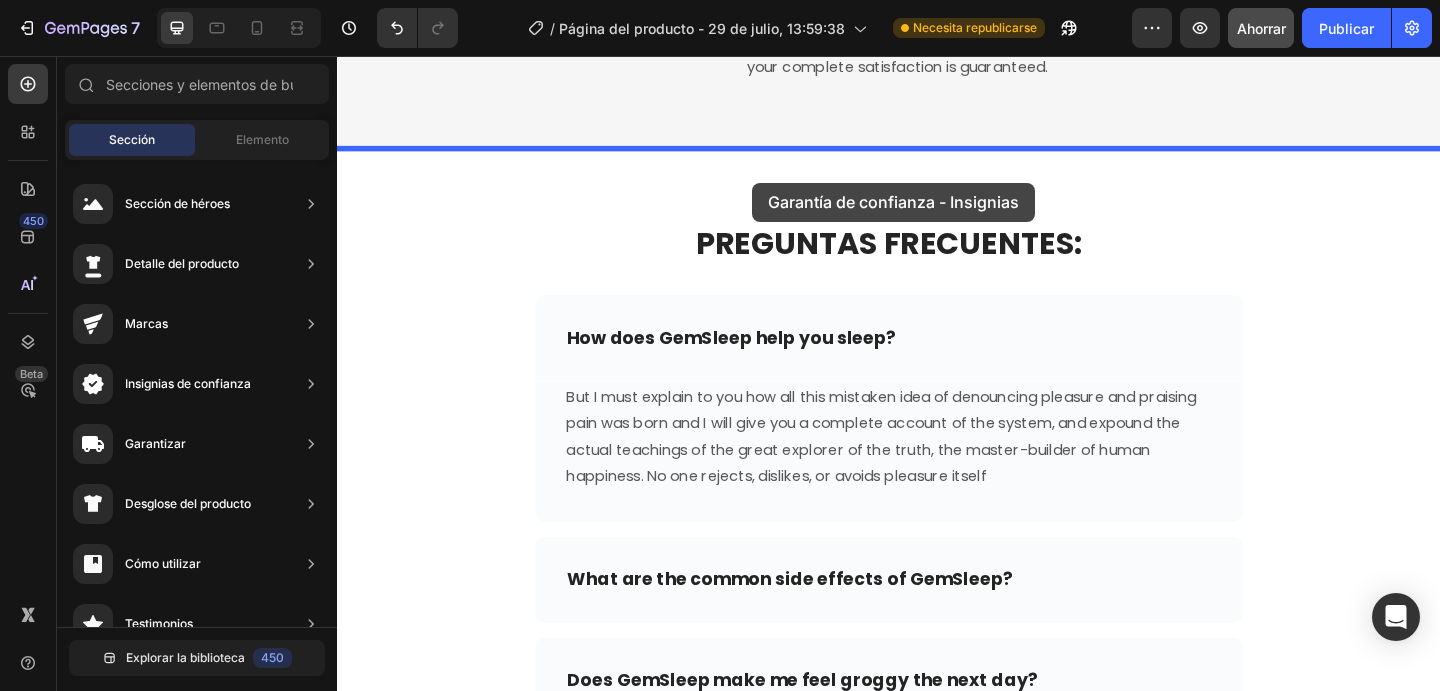 drag, startPoint x: 797, startPoint y: 674, endPoint x: 788, endPoint y: 194, distance: 480.08438 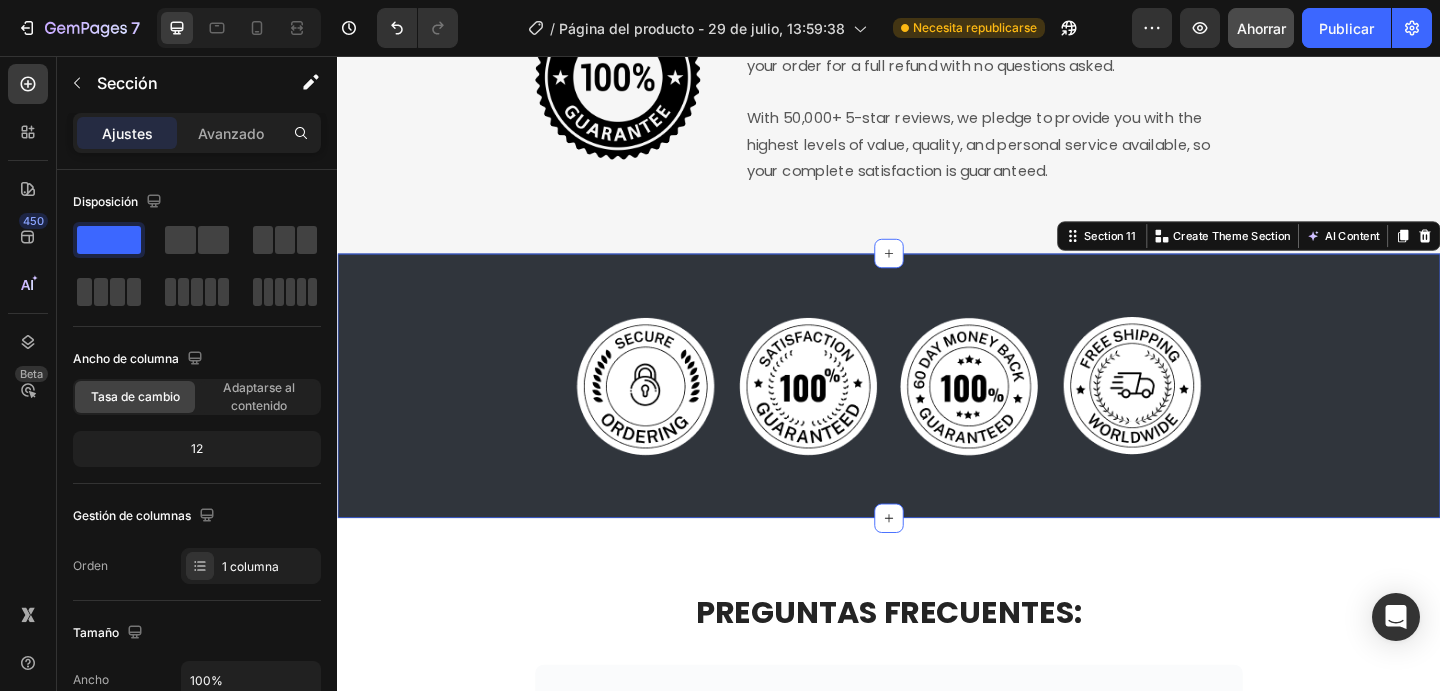 scroll, scrollTop: 8880, scrollLeft: 0, axis: vertical 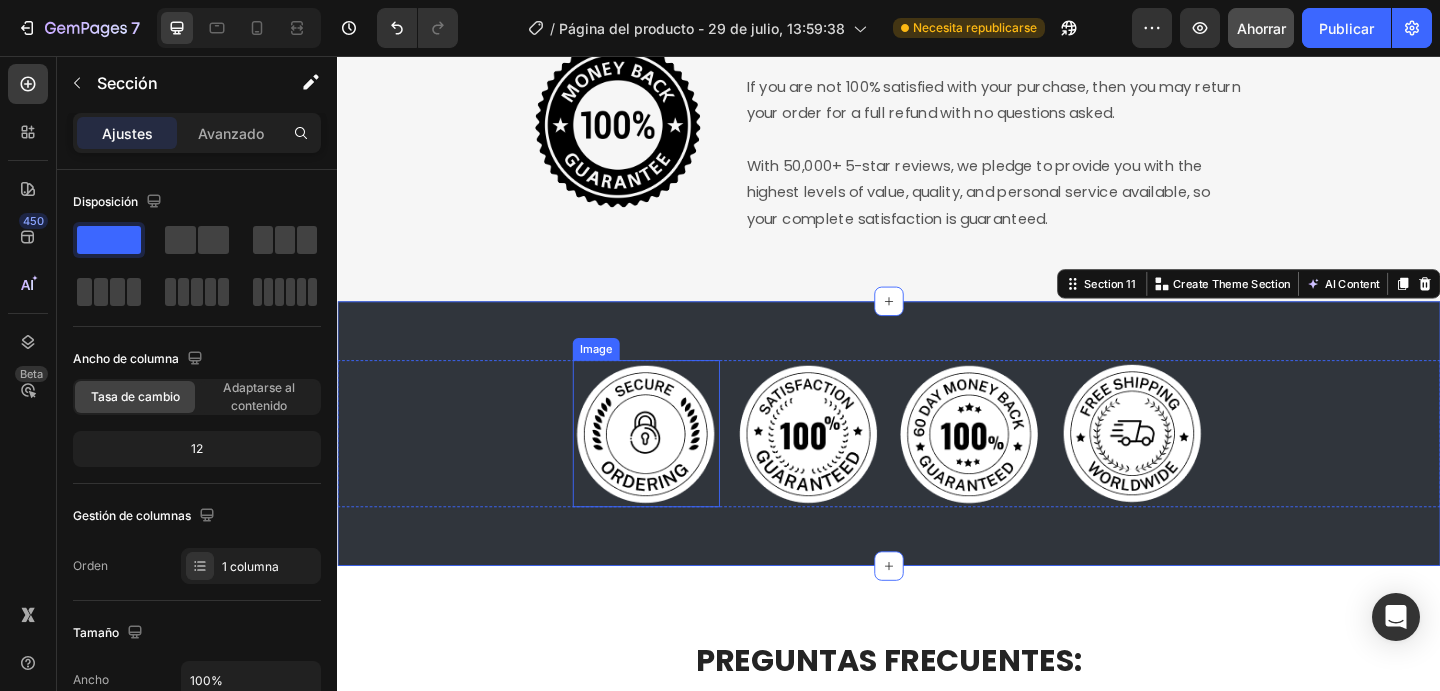 click at bounding box center [673, 467] 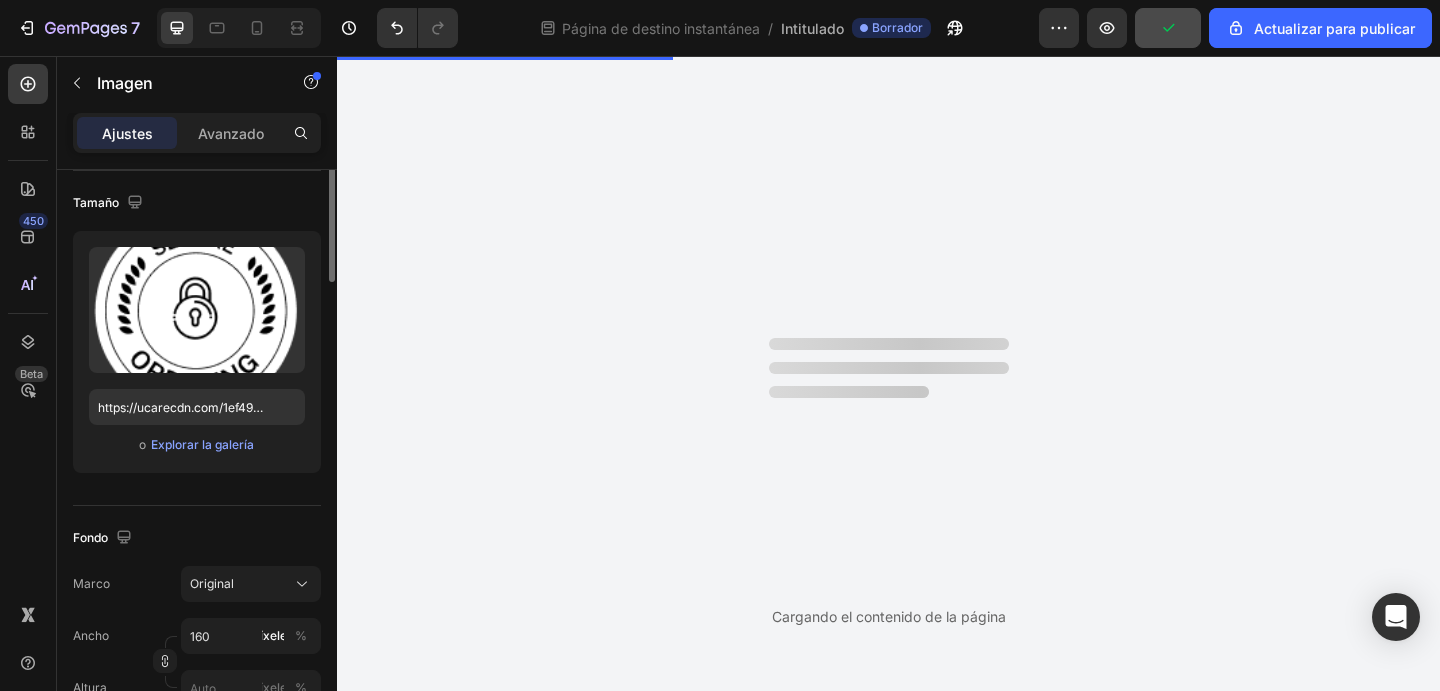 scroll, scrollTop: 23, scrollLeft: 0, axis: vertical 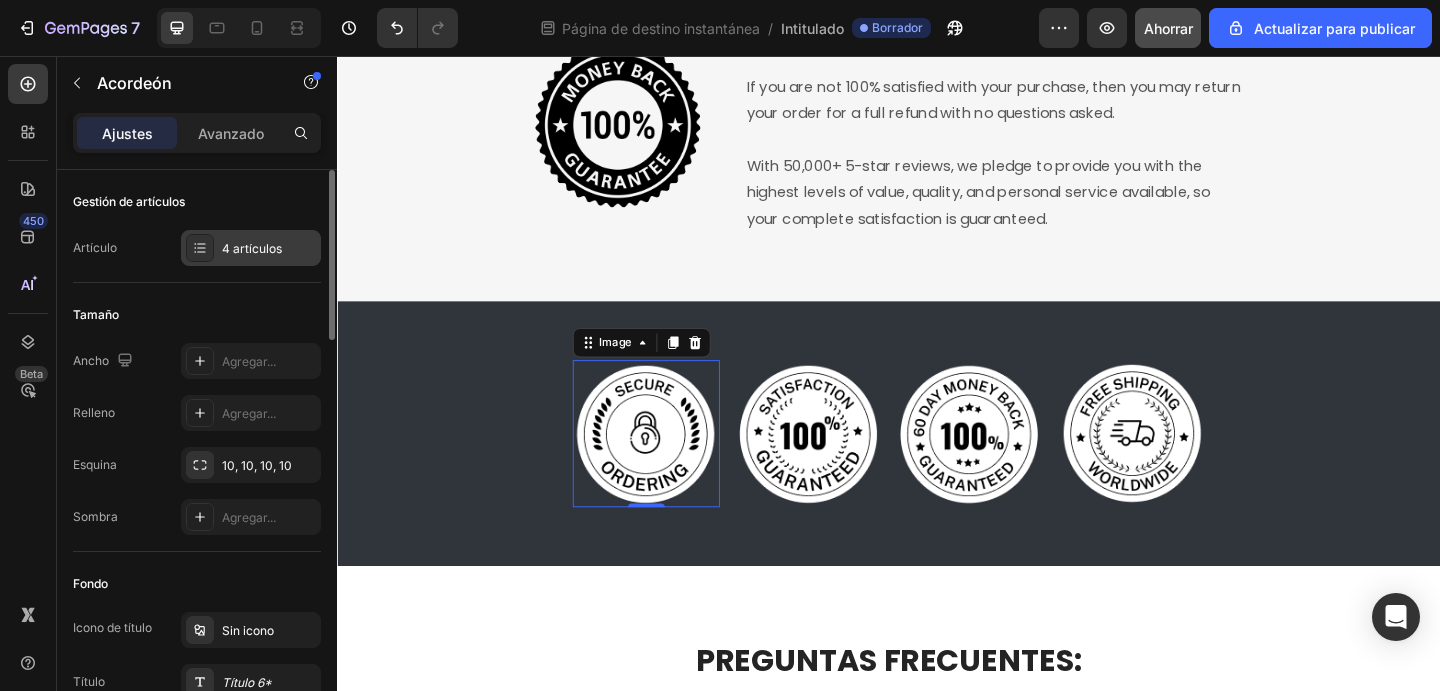 click 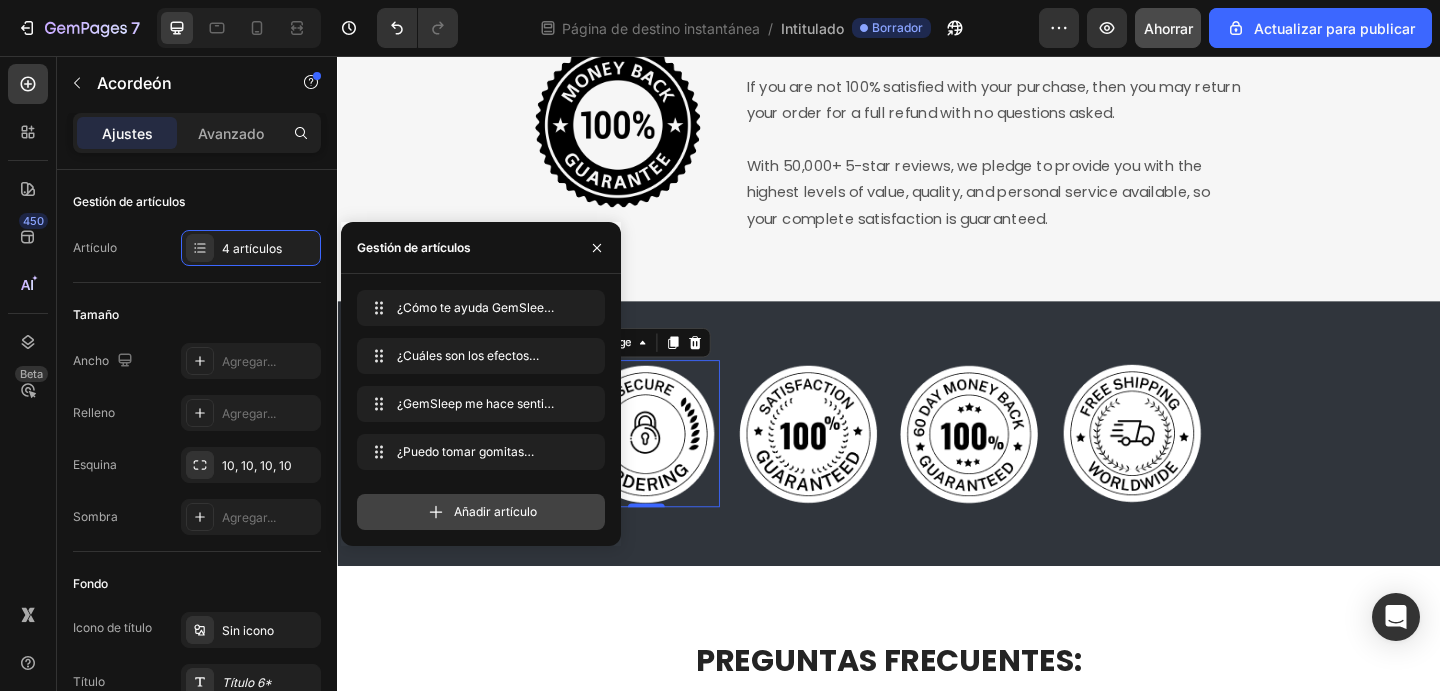 click on "Añadir artículo" at bounding box center (495, 511) 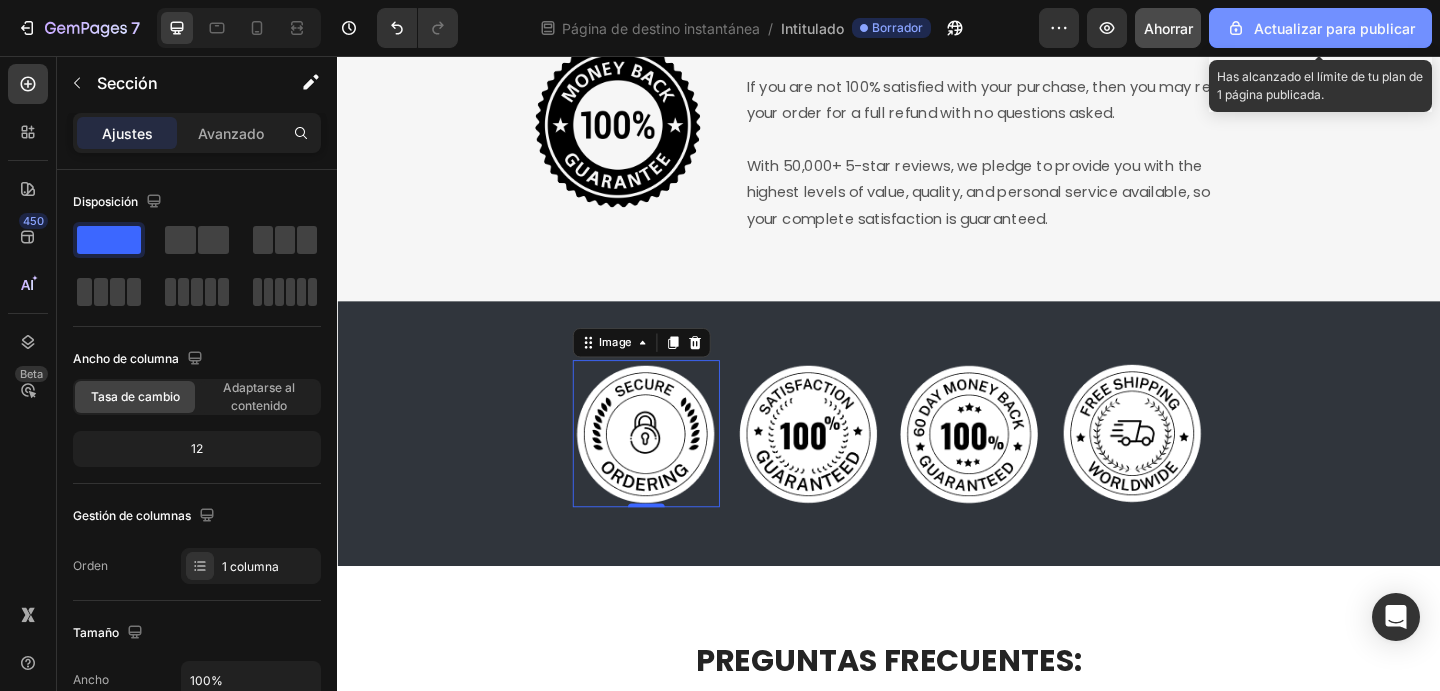 click on "Actualizar para publicar" at bounding box center [1334, 28] 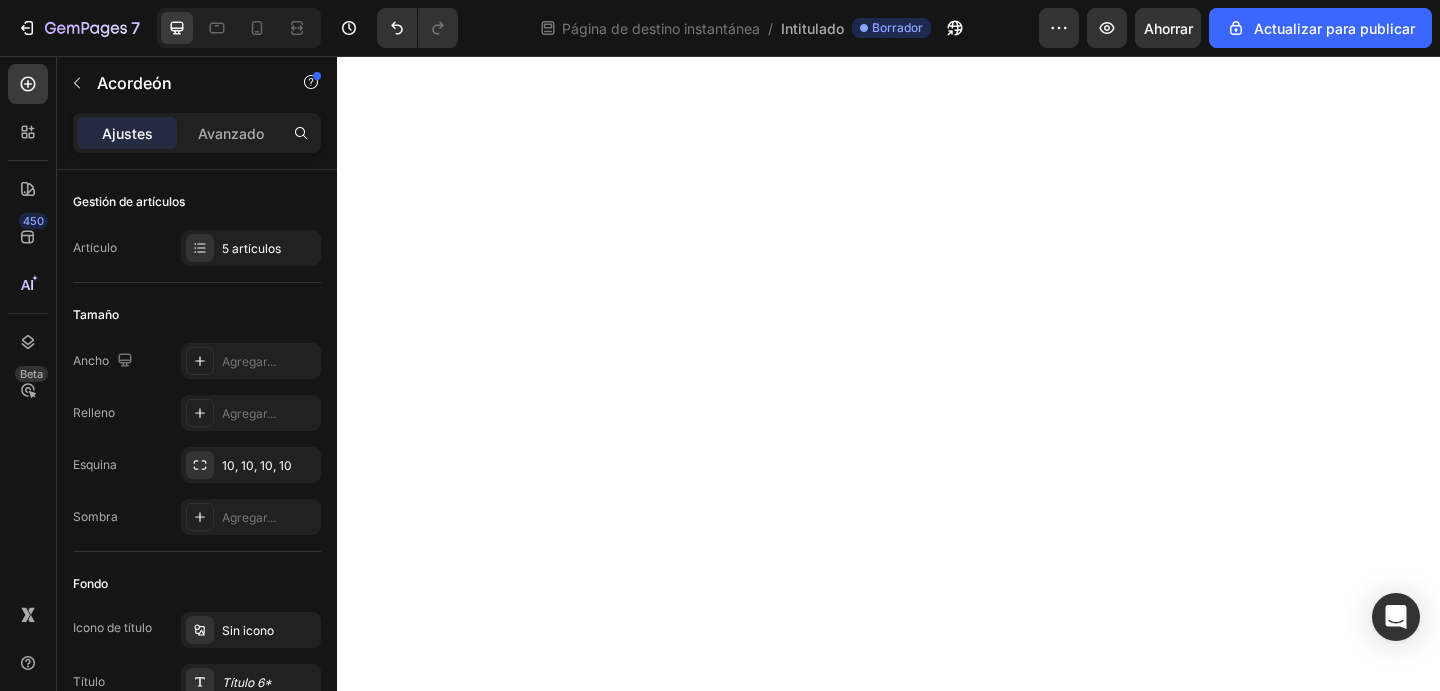 scroll, scrollTop: 0, scrollLeft: 0, axis: both 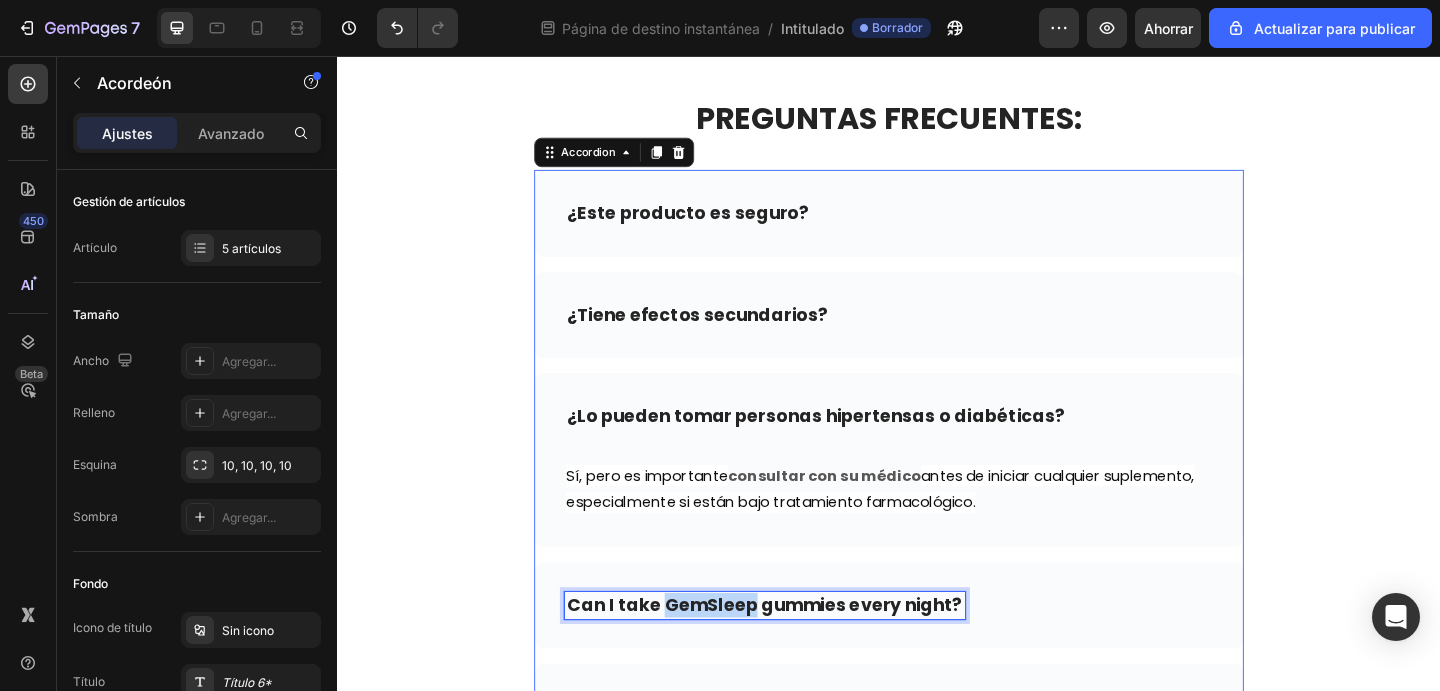 click on "Can I take GemSleep gummies every night?" at bounding box center (802, 654) 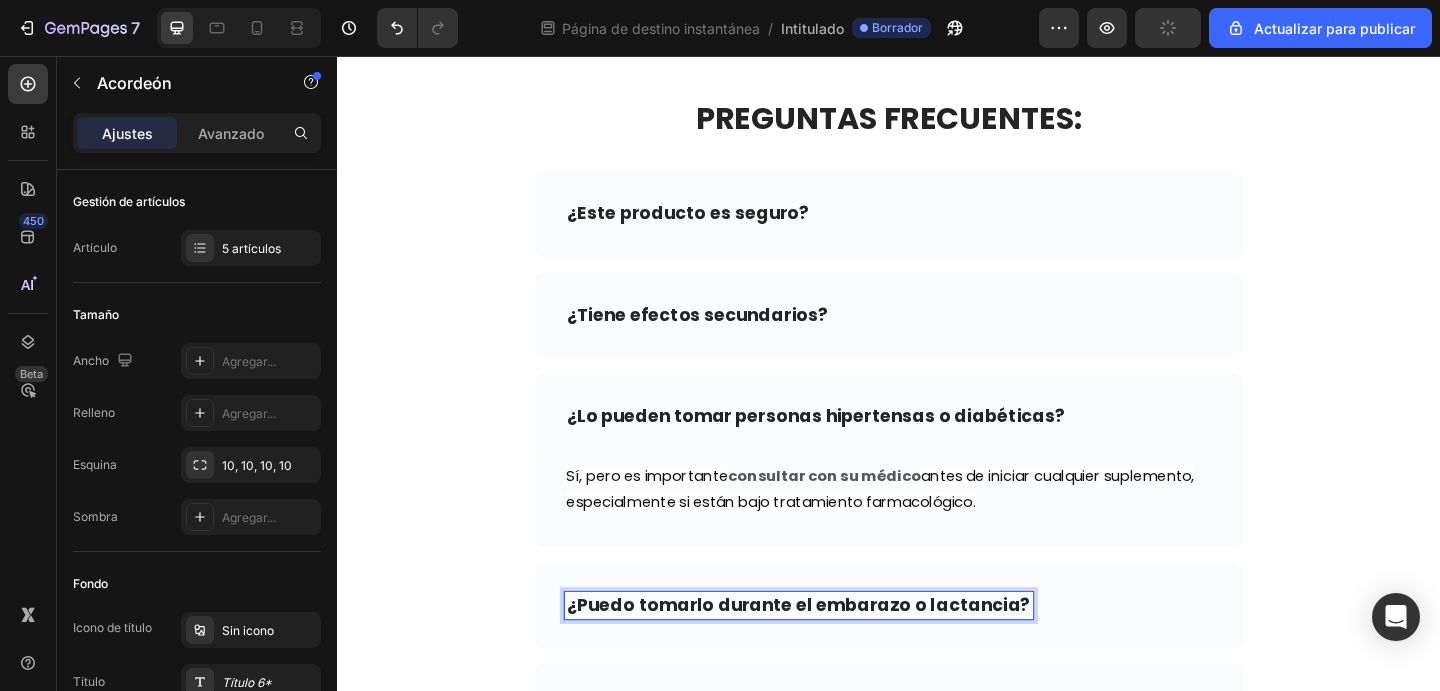 click on "¿Puedo tomarlo durante el embarazo o lactancia?" at bounding box center (937, 654) 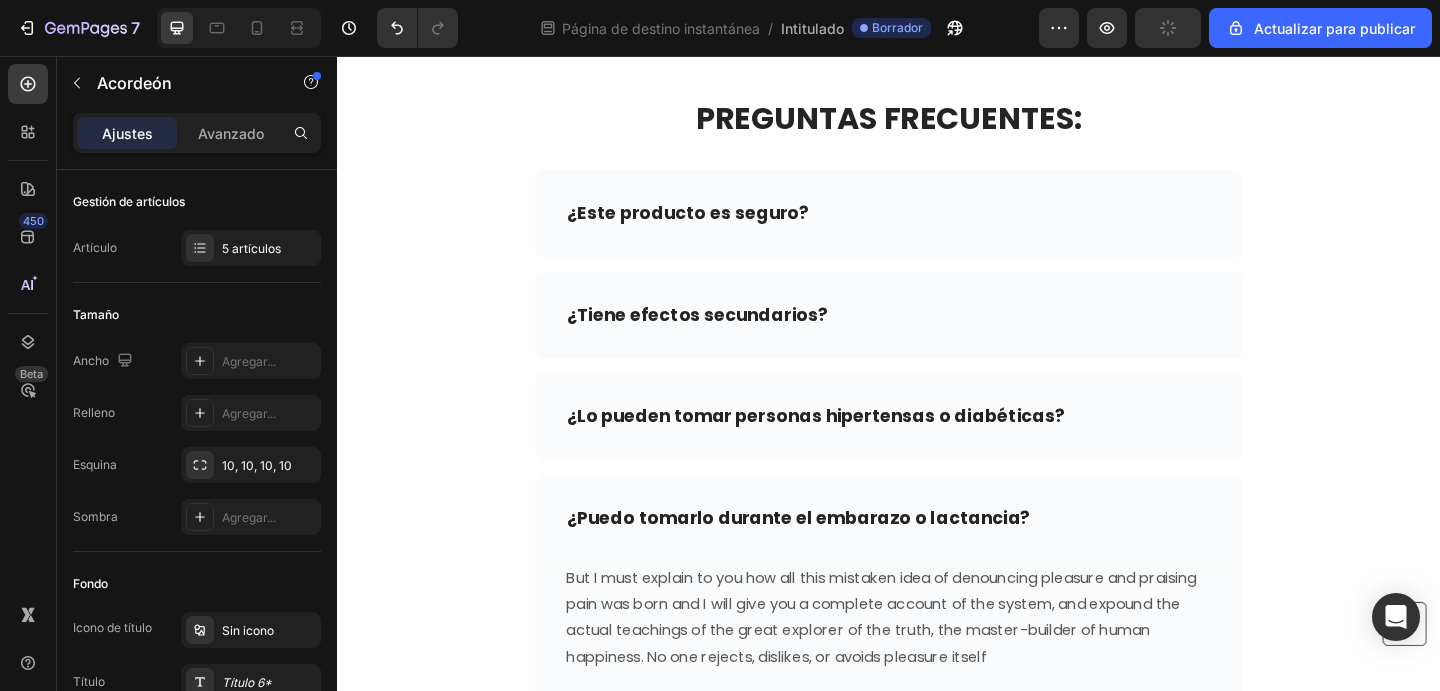 scroll, scrollTop: 9401, scrollLeft: 0, axis: vertical 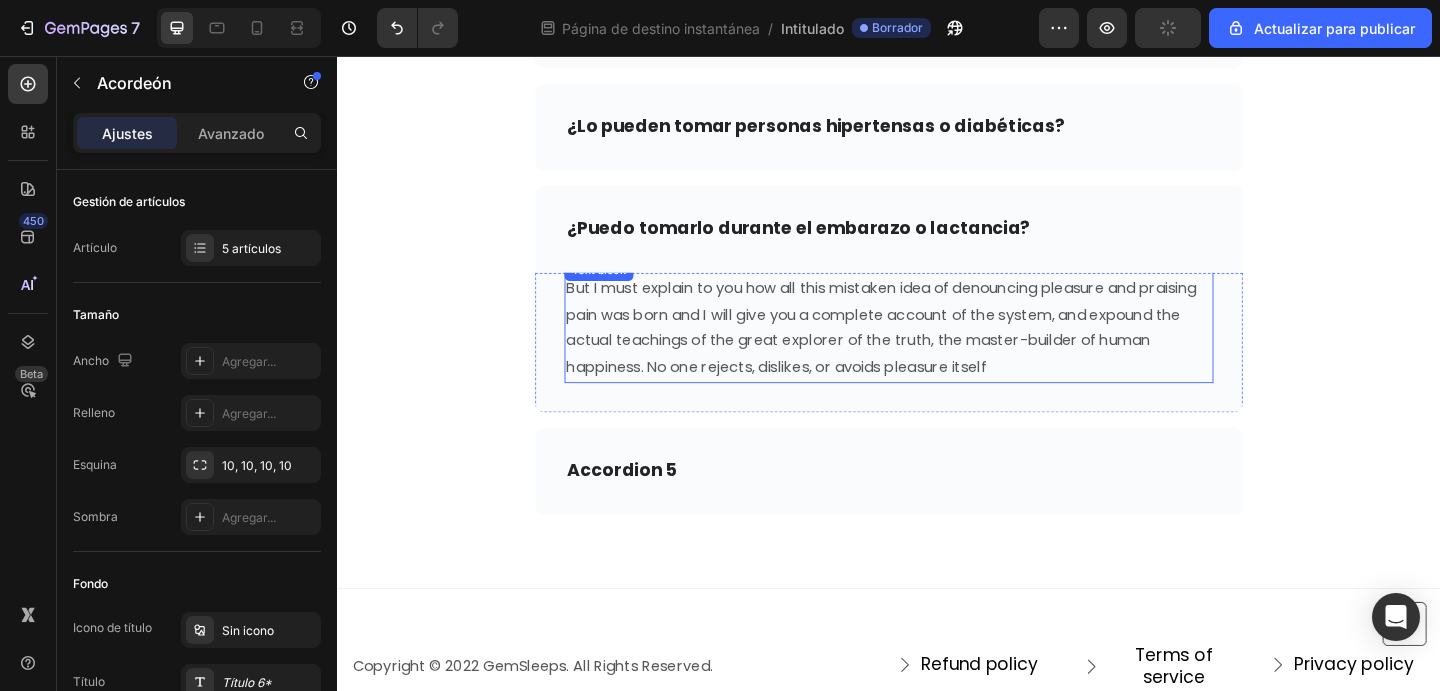 click on "But I must explain to you how all this mistaken idea of denouncing pleasure and praising pain was born and I will give you a complete account of the system, and expound the actual teachings of the great explorer of the truth, the master-builder of human happiness. No one rejects, dislikes, or avoids pleasure itself" at bounding box center (937, 352) 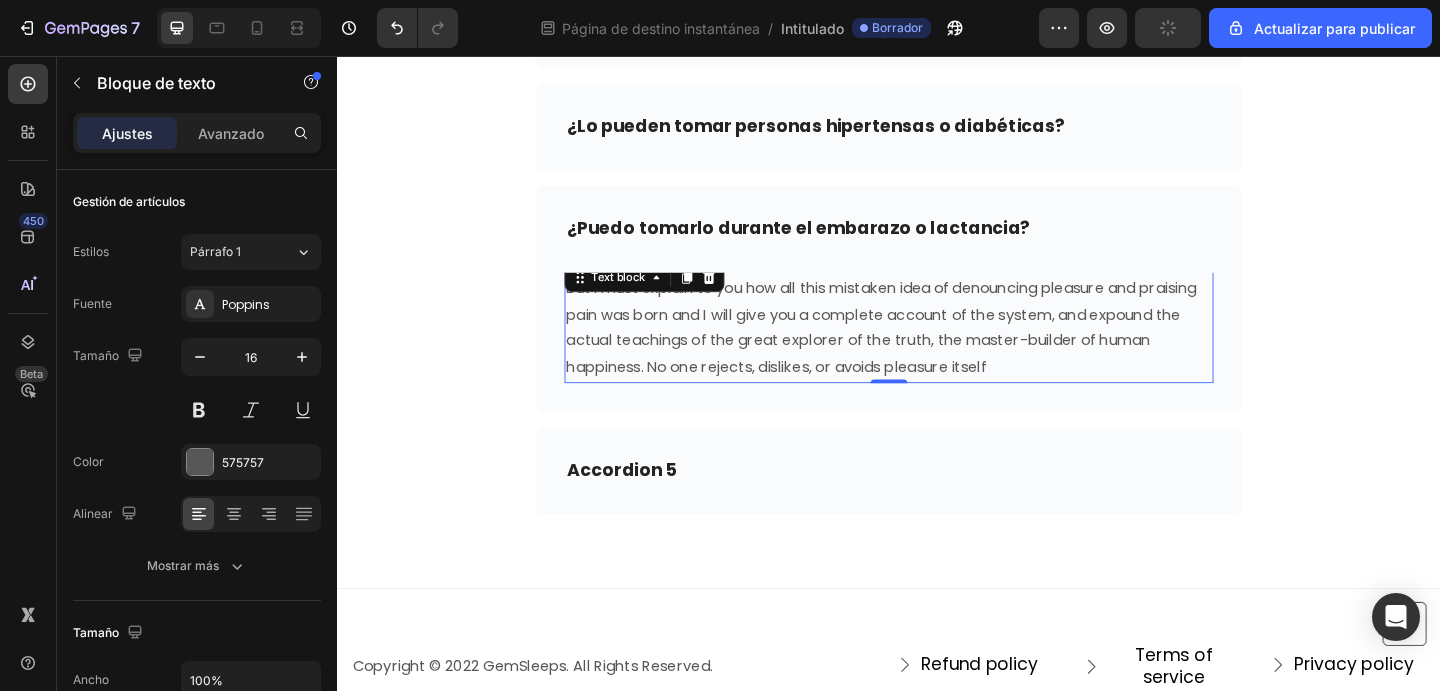 click on "But I must explain to you how all this mistaken idea of denouncing pleasure and praising pain was born and I will give you a complete account of the system, and expound the actual teachings of the great explorer of the truth, the master-builder of human happiness. No one rejects, dislikes, or avoids pleasure itself" at bounding box center (937, 352) 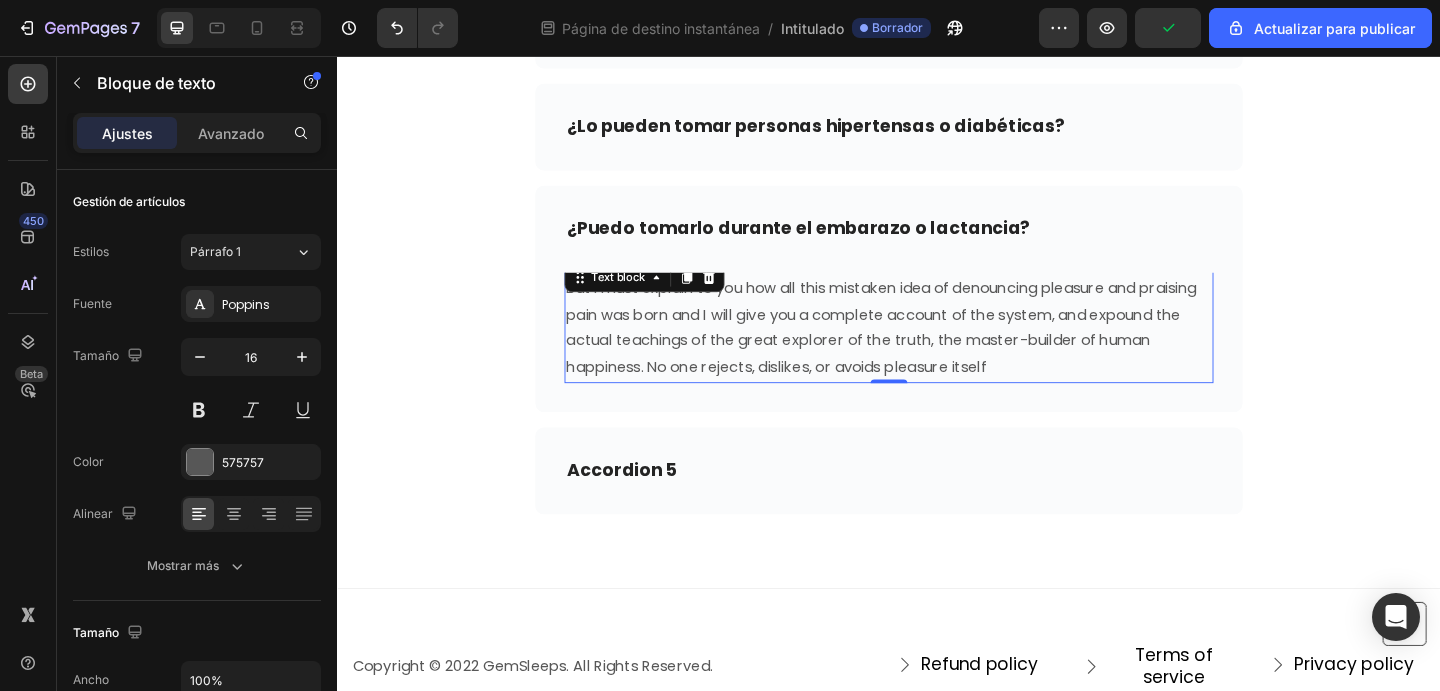 click on "But I must explain to you how all this mistaken idea of denouncing pleasure and praising pain was born and I will give you a complete account of the system, and expound the actual teachings of the great explorer of the truth, the master-builder of human happiness. No one rejects, dislikes, or avoids pleasure itself" at bounding box center (937, 352) 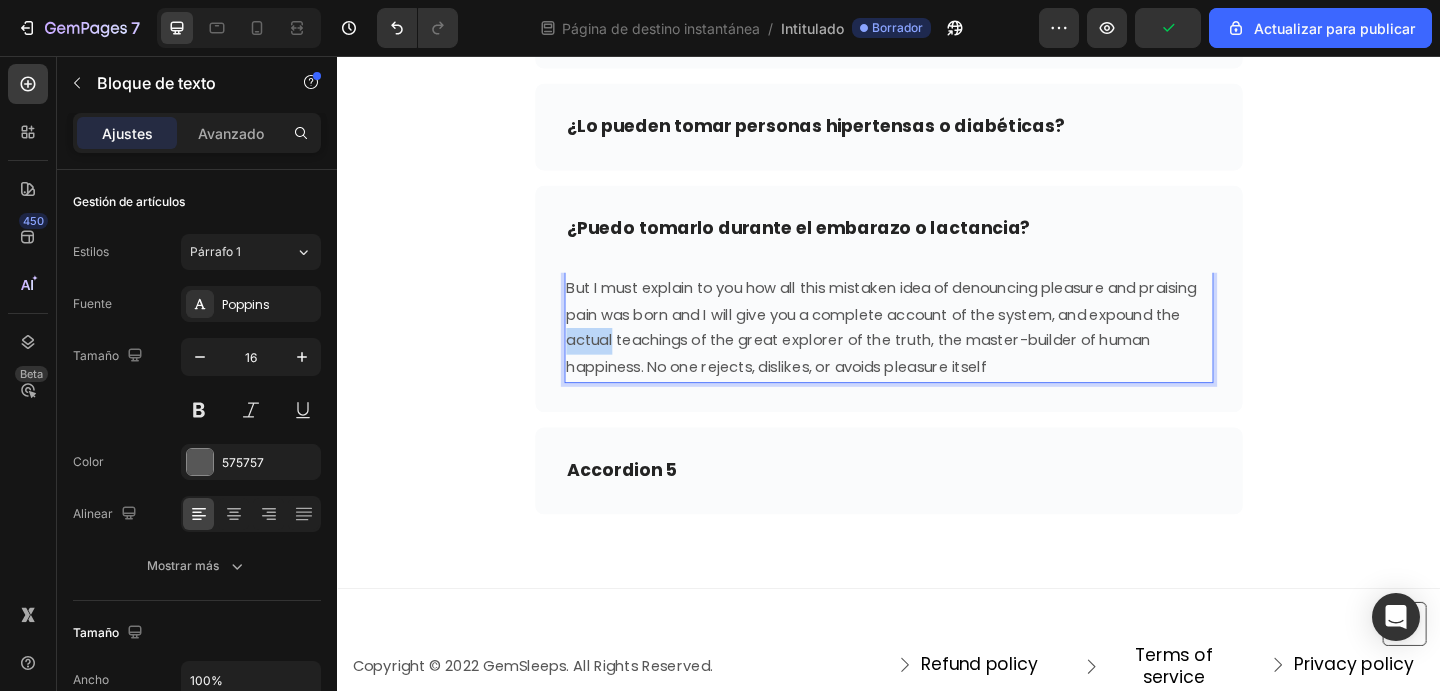 click on "But I must explain to you how all this mistaken idea of denouncing pleasure and praising pain was born and I will give you a complete account of the system, and expound the actual teachings of the great explorer of the truth, the master-builder of human happiness. No one rejects, dislikes, or avoids pleasure itself" at bounding box center [937, 352] 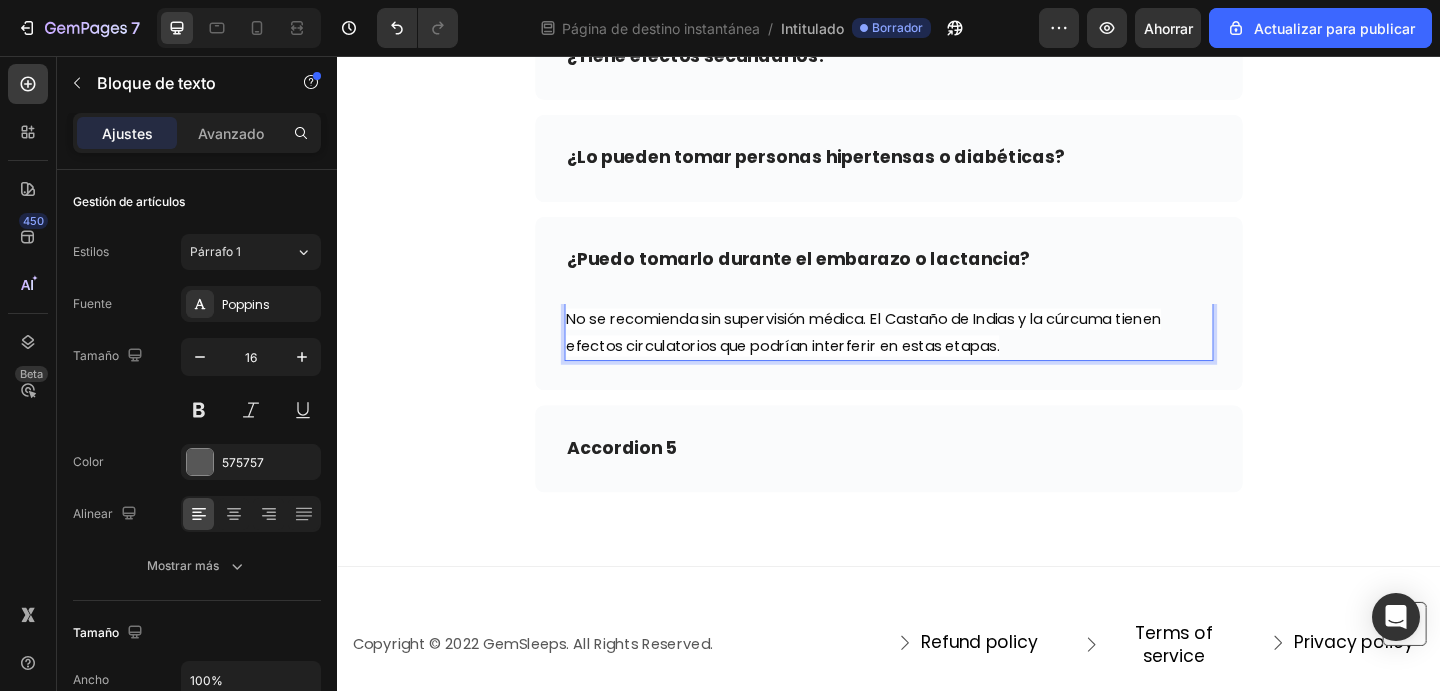 scroll, scrollTop: 9372, scrollLeft: 0, axis: vertical 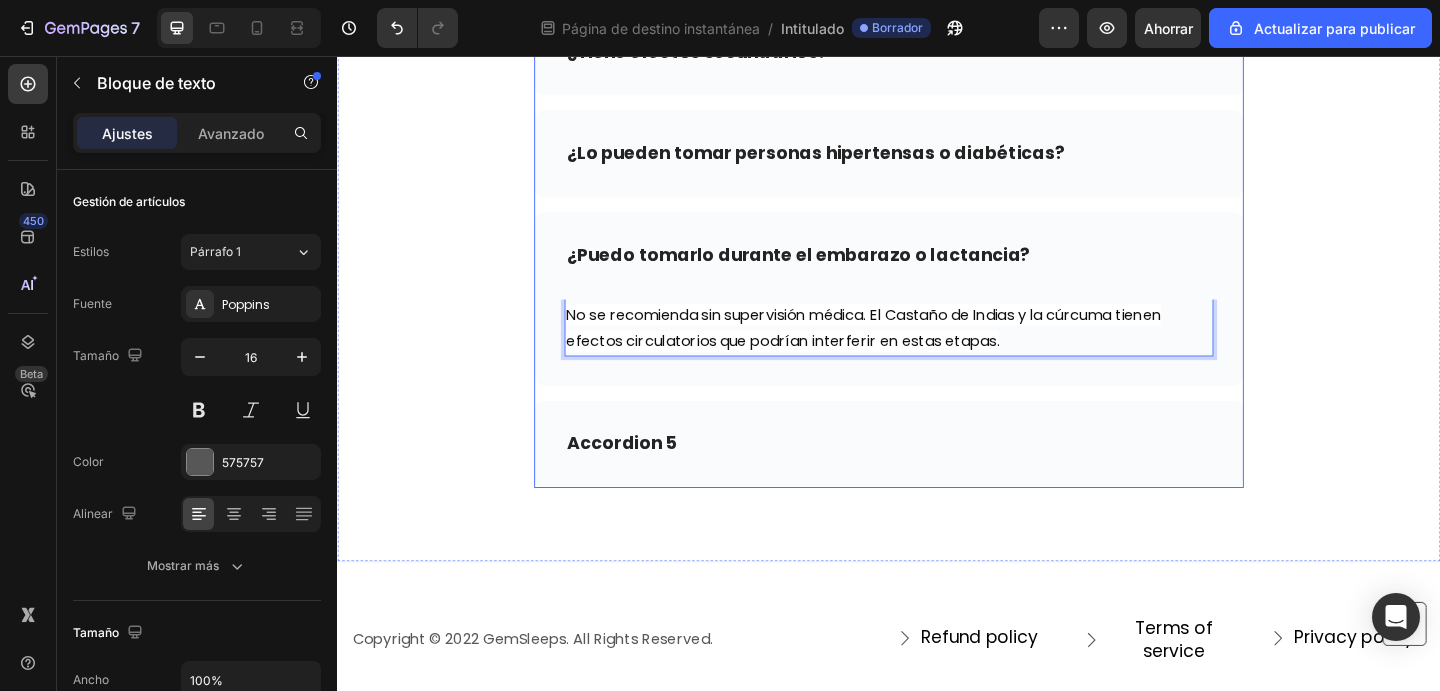 click on "Accordion 5" at bounding box center [647, 478] 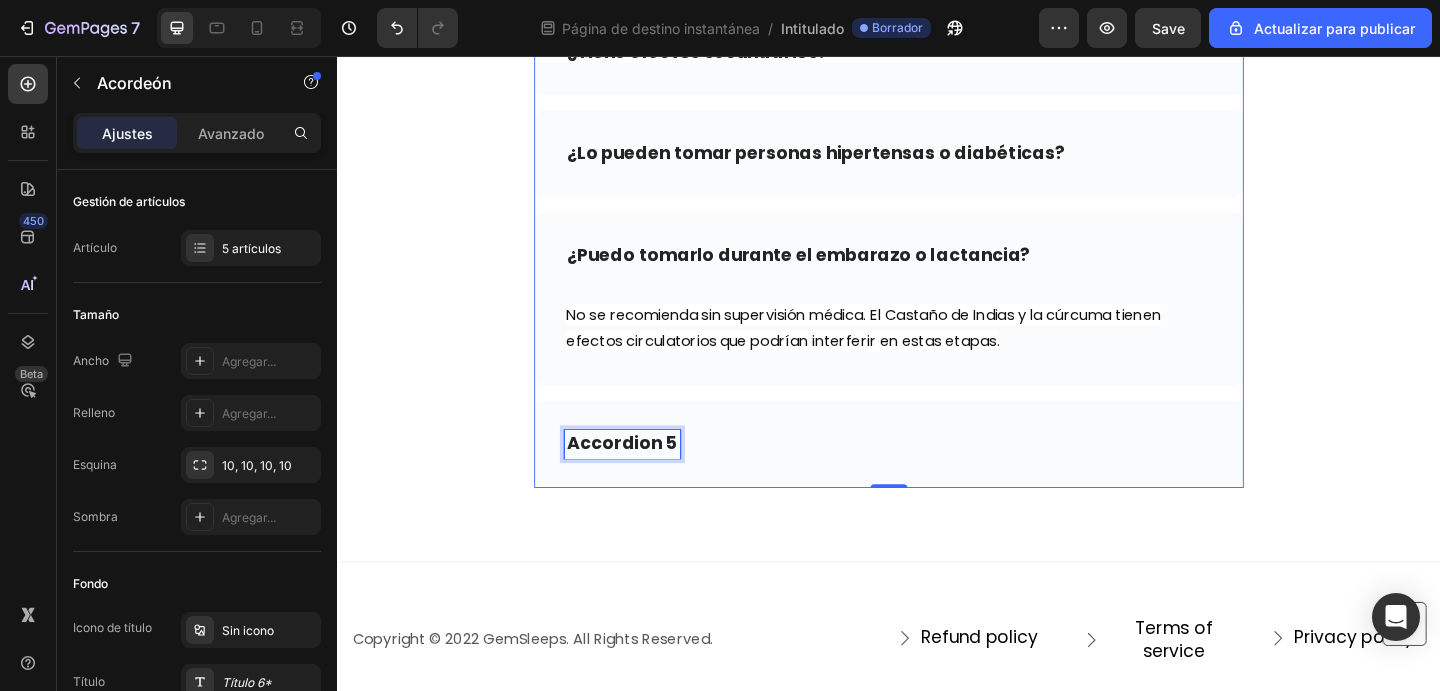 click on "Accordion 5" at bounding box center (647, 478) 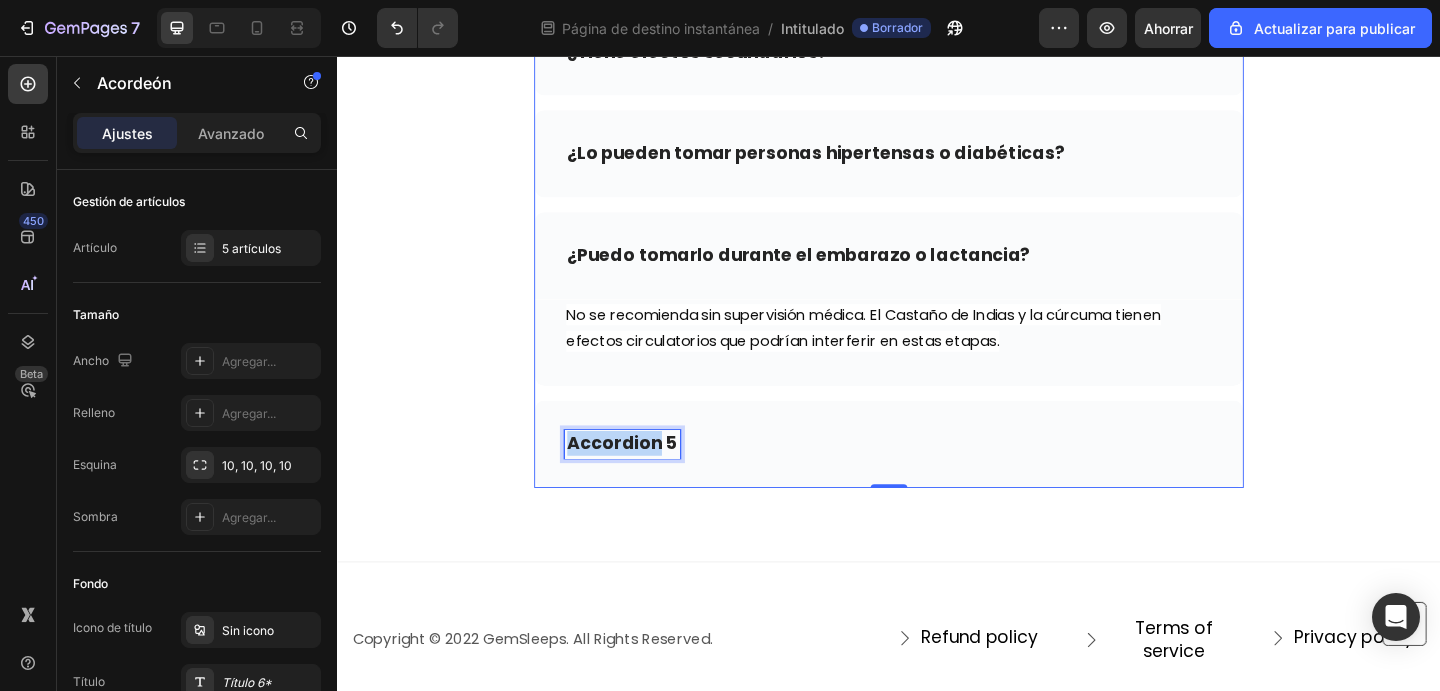 click on "Accordion 5" at bounding box center [647, 478] 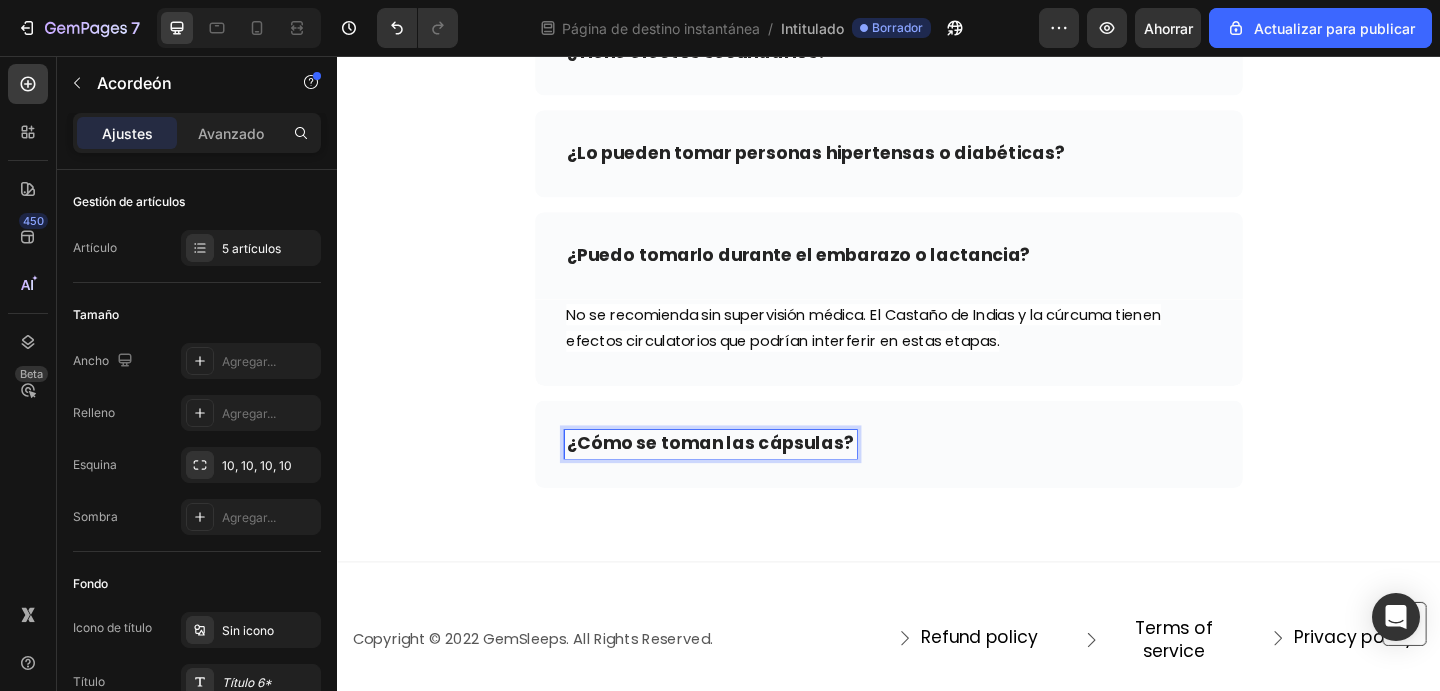 click on "¿Cómo se toman las cápsulas?" at bounding box center (937, 478) 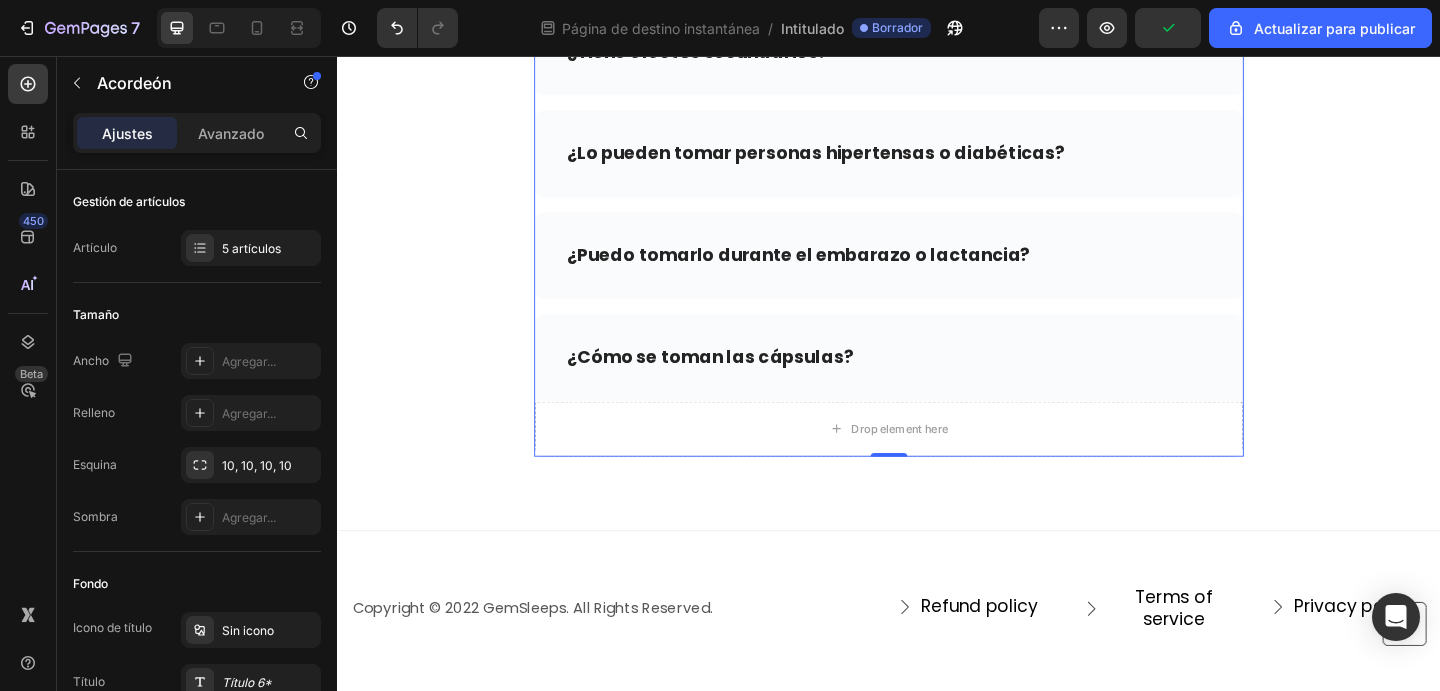 click on "¿Cómo se toman las cápsulas?" at bounding box center (937, 384) 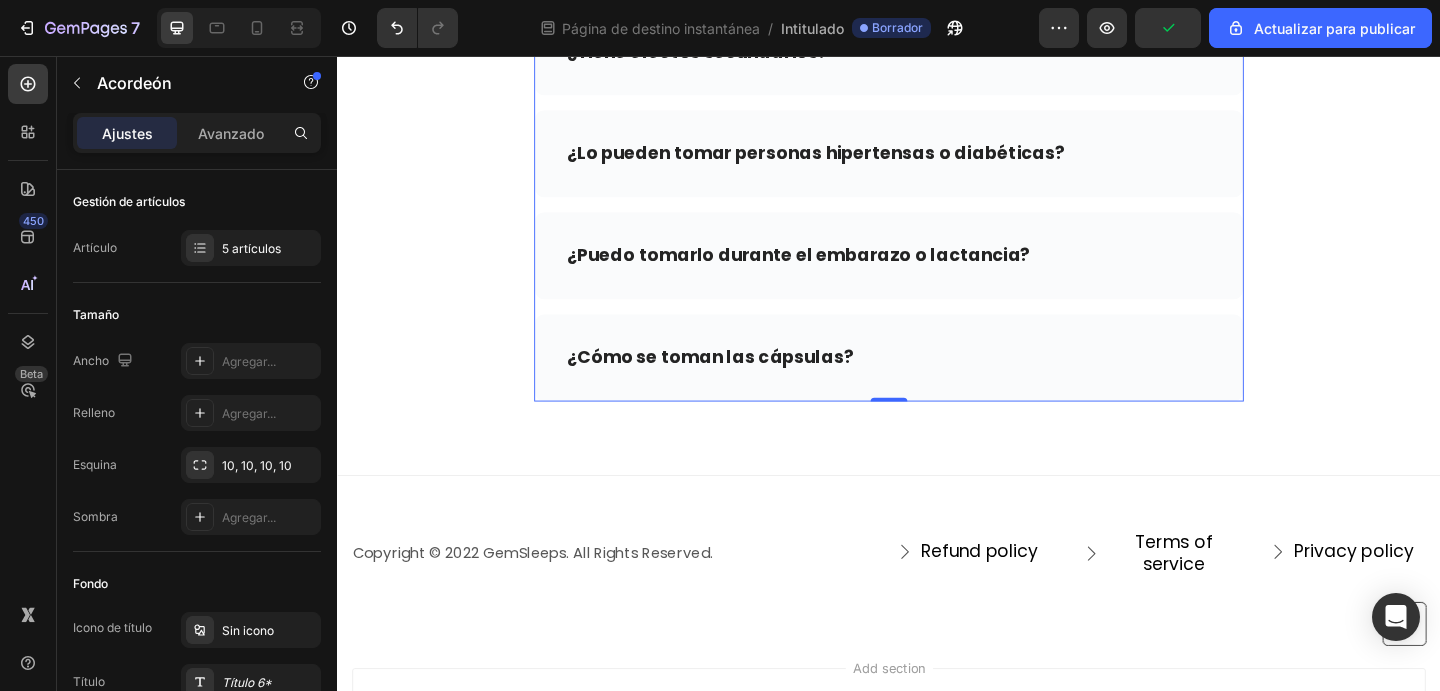 click on "¿Cómo se toman las cápsulas?" at bounding box center [937, 384] 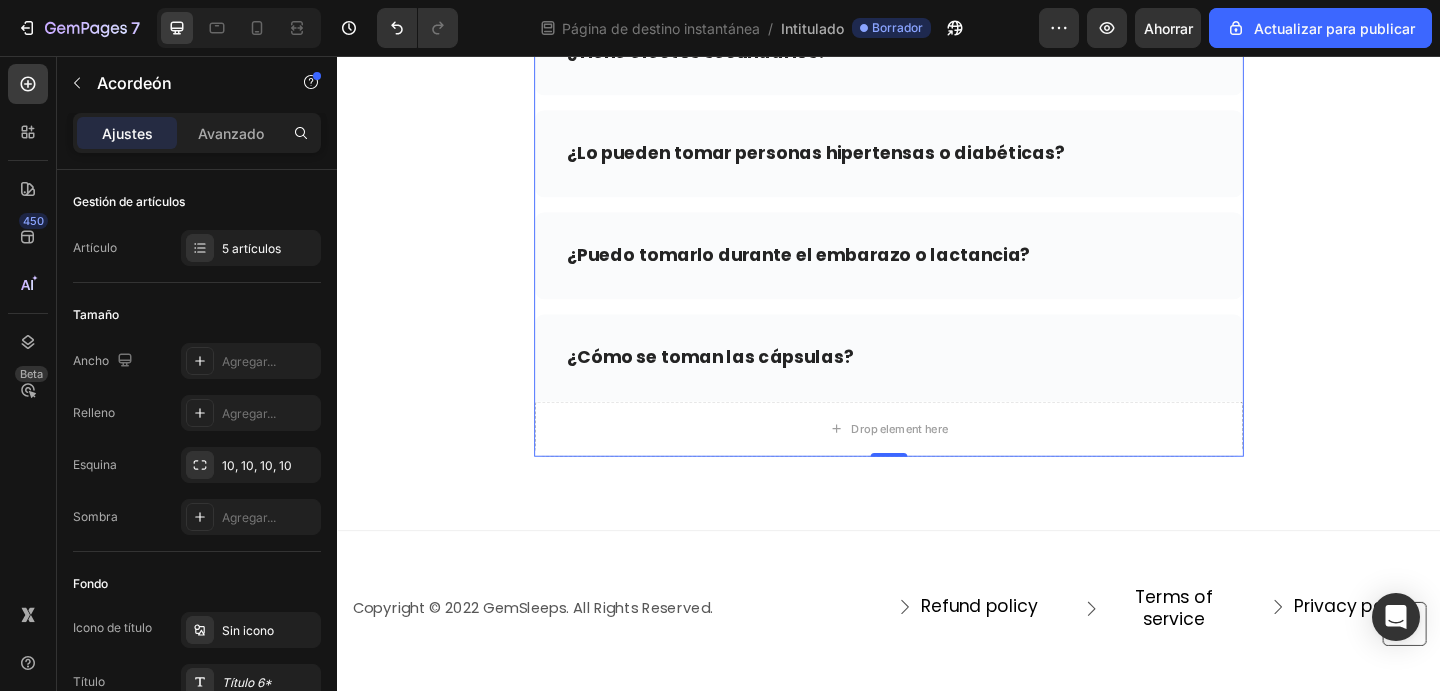 click on "¿Puedo tomarlo durante el embarazo o lactancia?" at bounding box center (937, 273) 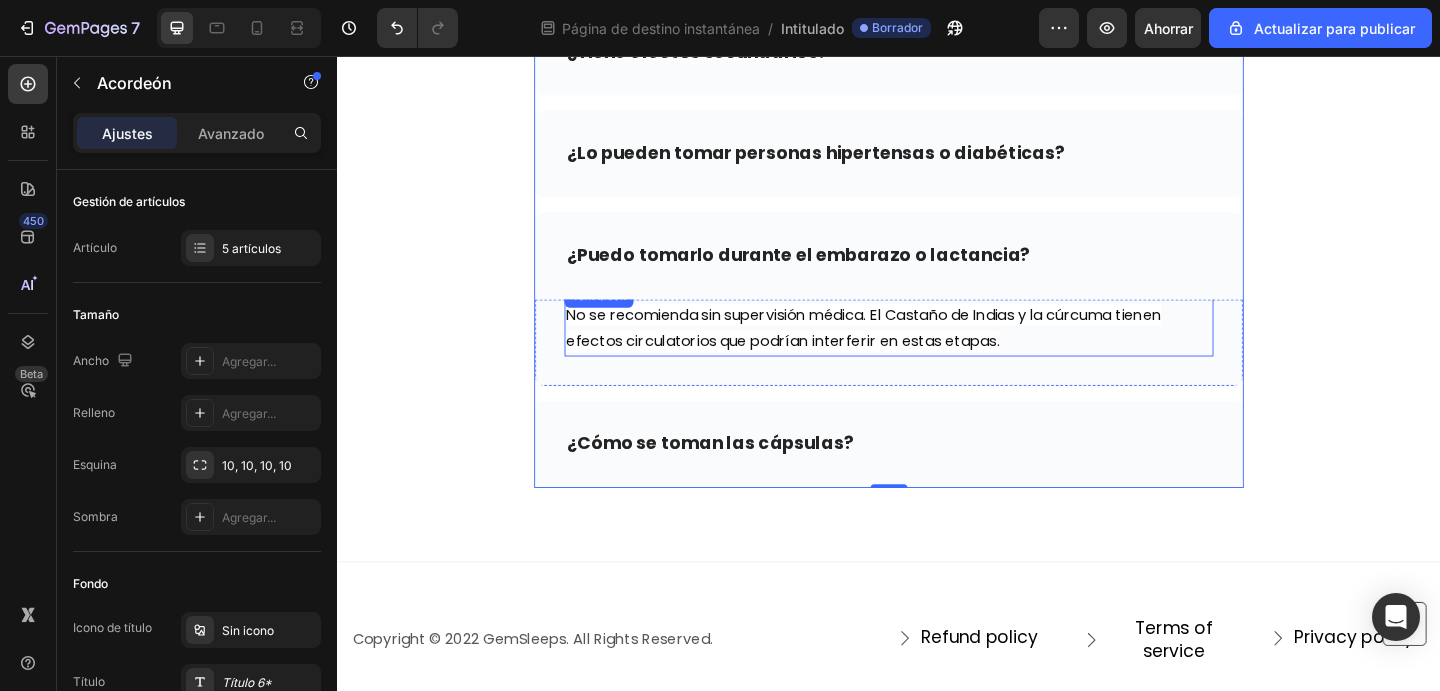 click on "Text block" at bounding box center [621, 318] 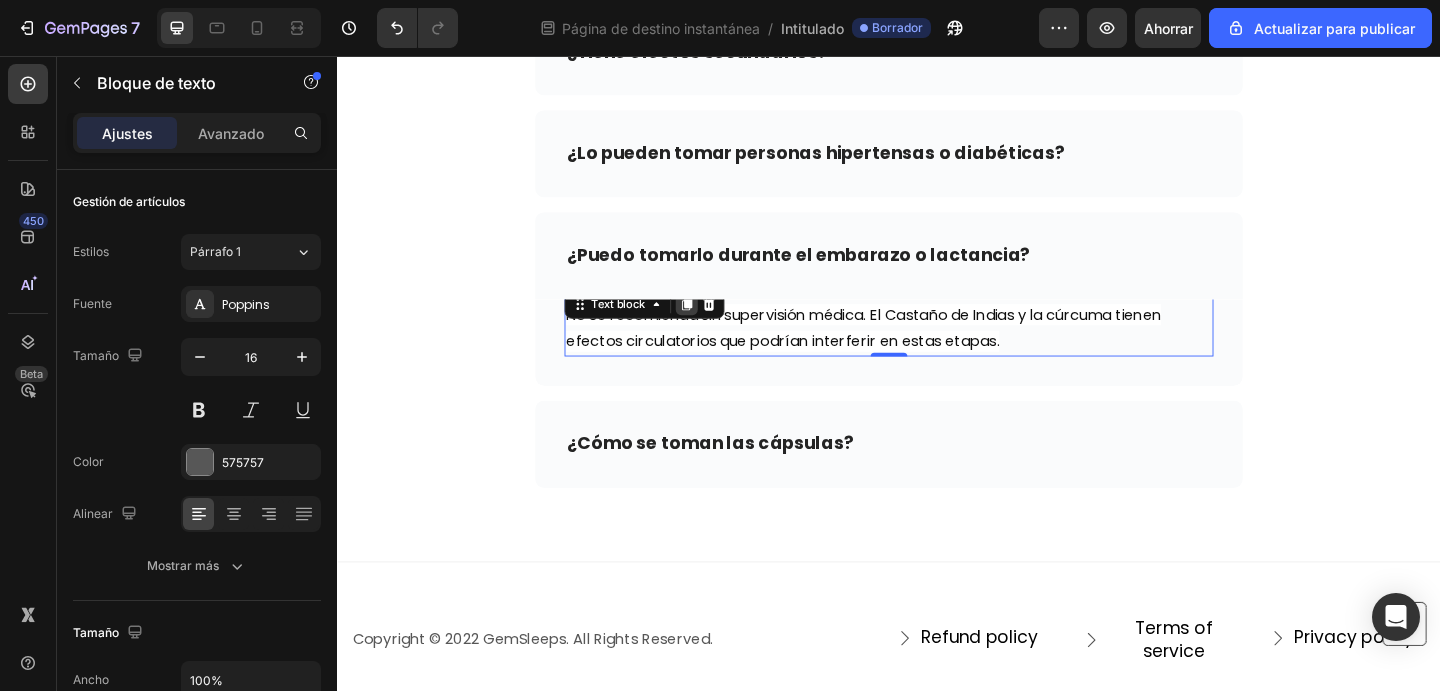 click at bounding box center [717, 326] 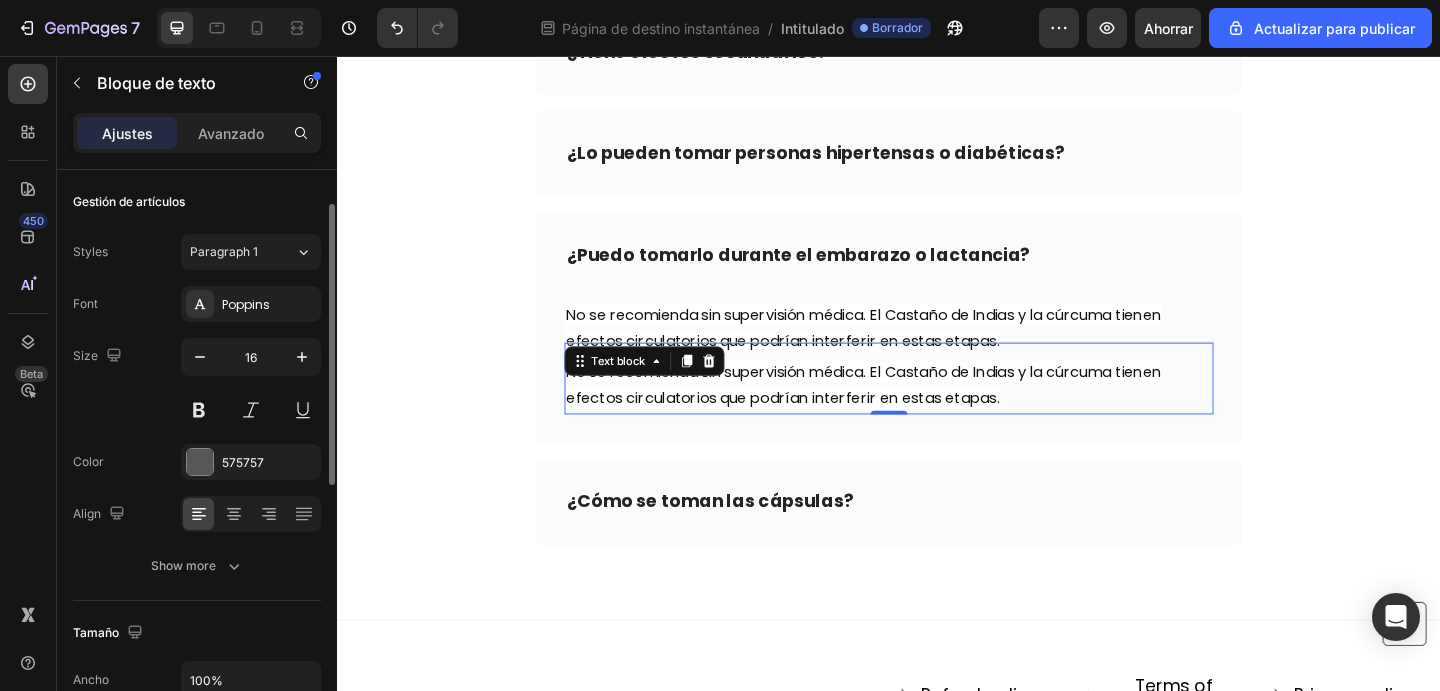 scroll, scrollTop: 23, scrollLeft: 0, axis: vertical 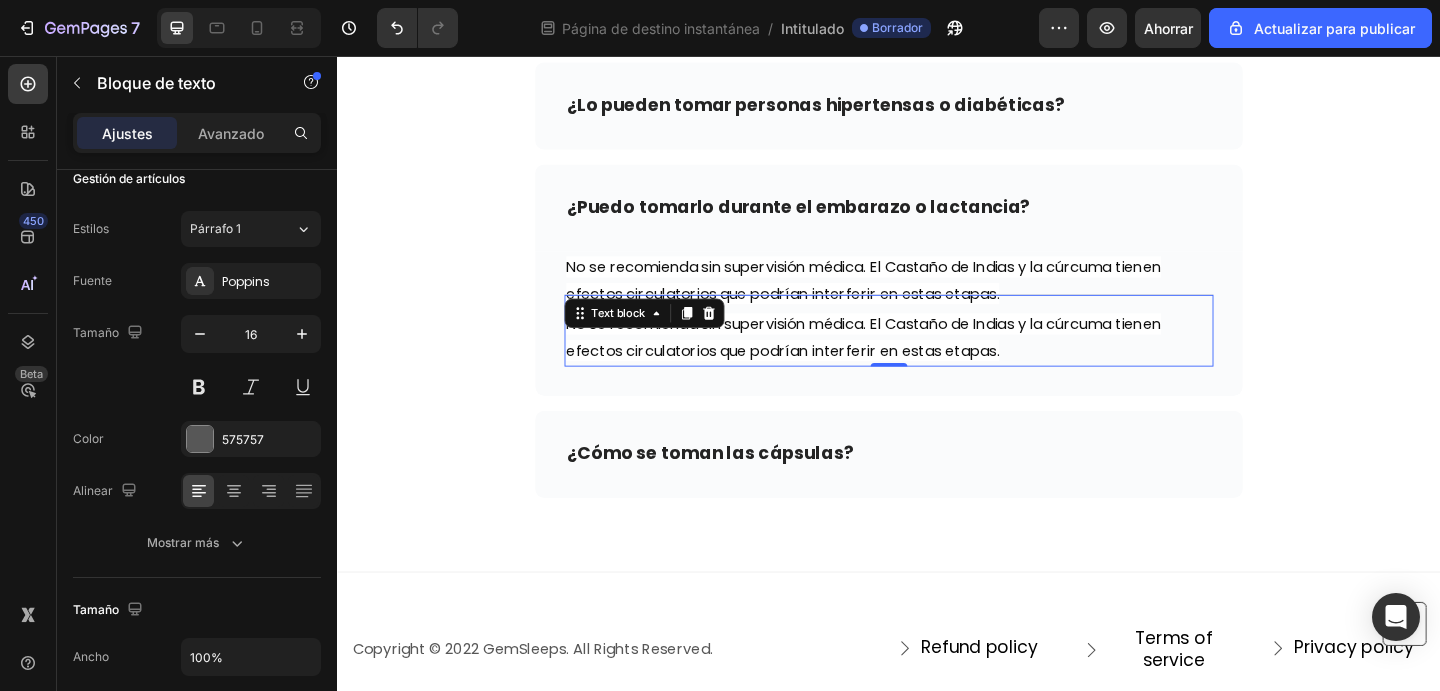 click on "No se recomienda sin supervisión médica. El Castaño de Indias y la cúrcuma tienen efectos circulatorios que podrían interferir en estas etapas." at bounding box center (937, 363) 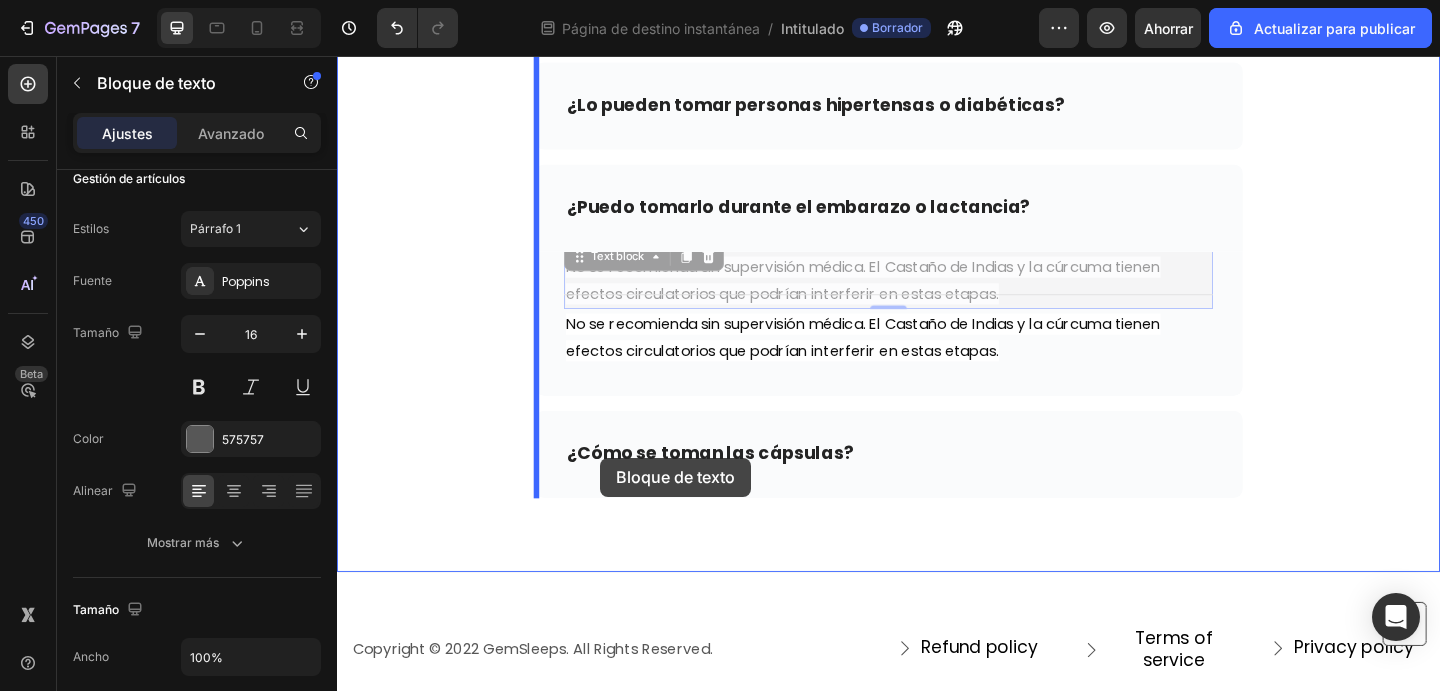 drag, startPoint x: 619, startPoint y: 272, endPoint x: 623, endPoint y: 493, distance: 221.0362 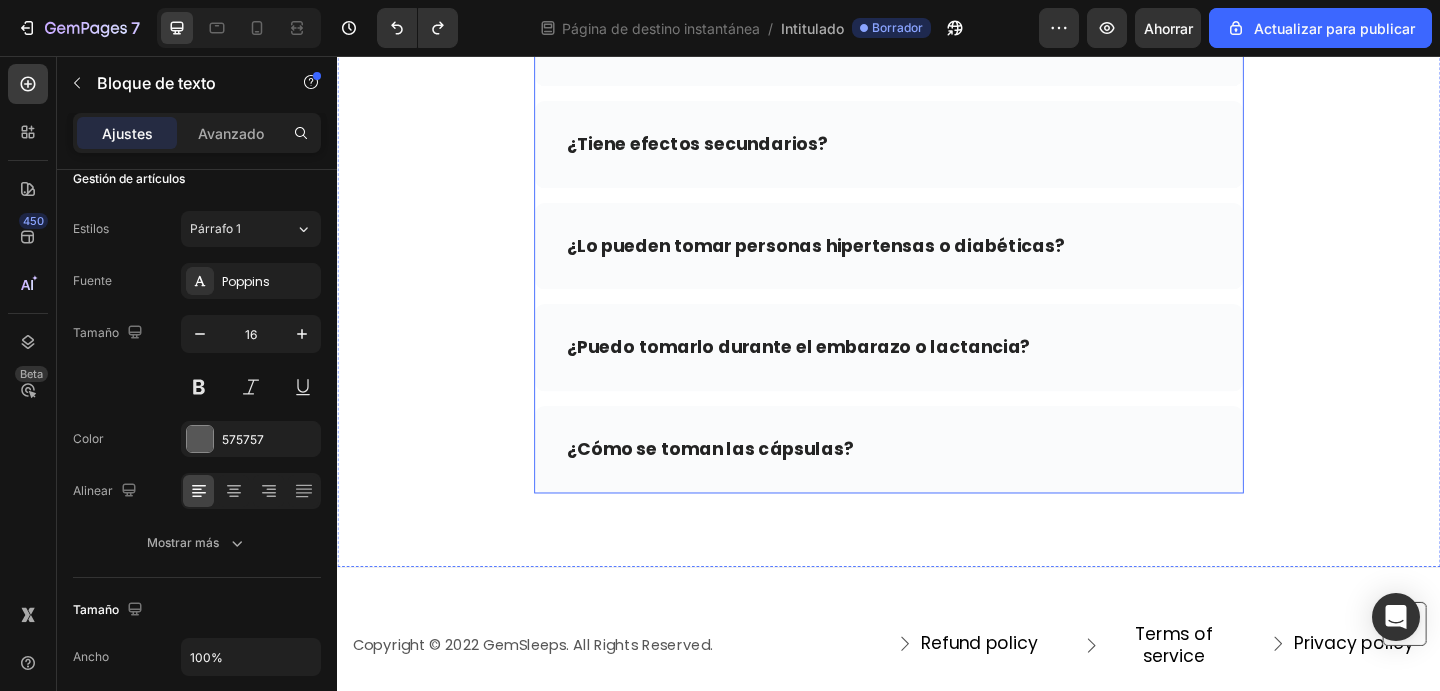 click on "¿Puedo tomarlo durante el embarazo o lactancia?" at bounding box center [937, 373] 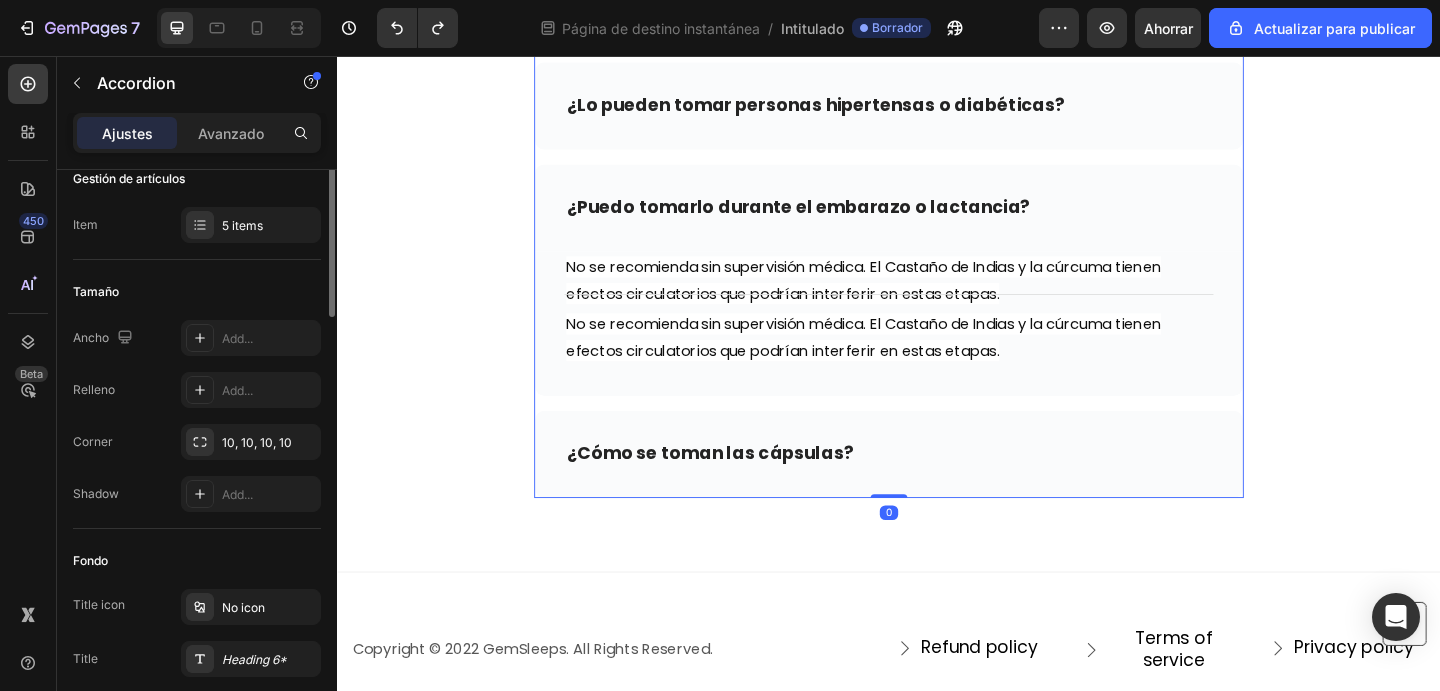 scroll, scrollTop: 0, scrollLeft: 0, axis: both 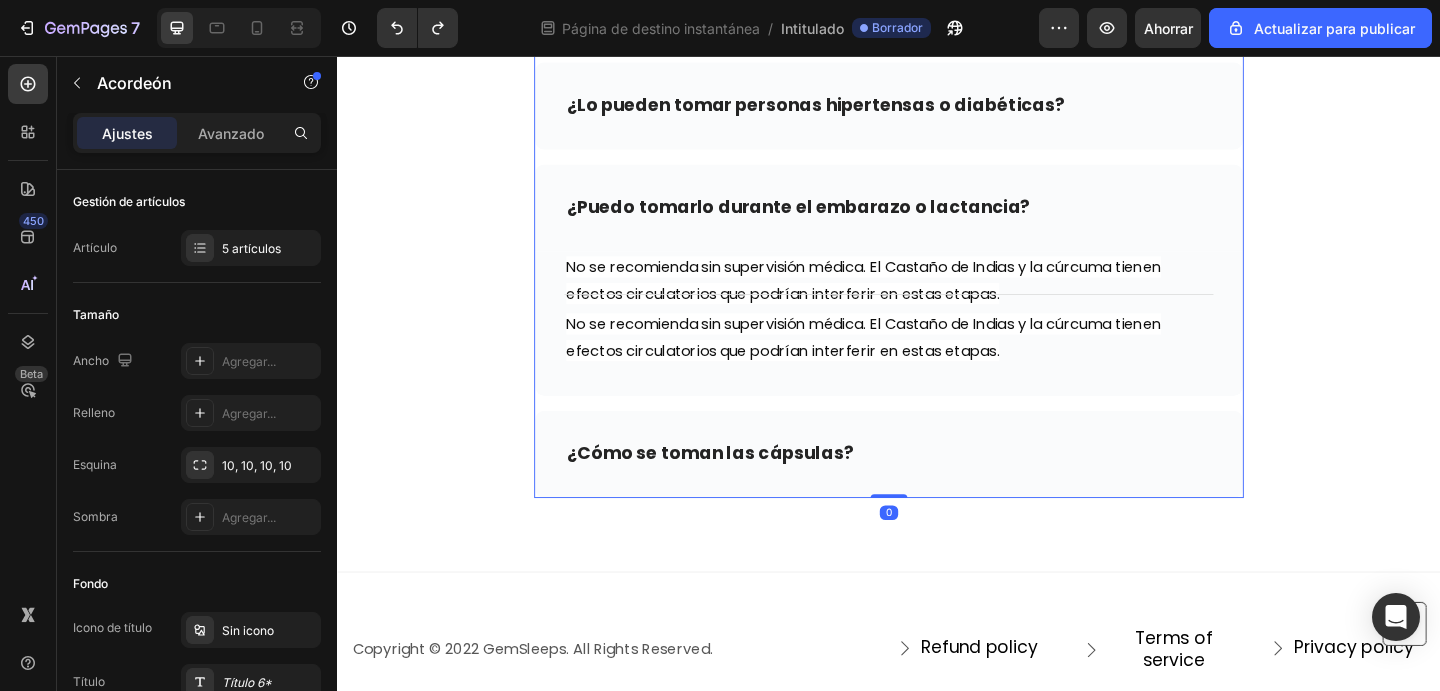 click on "¿Puedo tomarlo durante el embarazo o lactancia?" at bounding box center [937, 221] 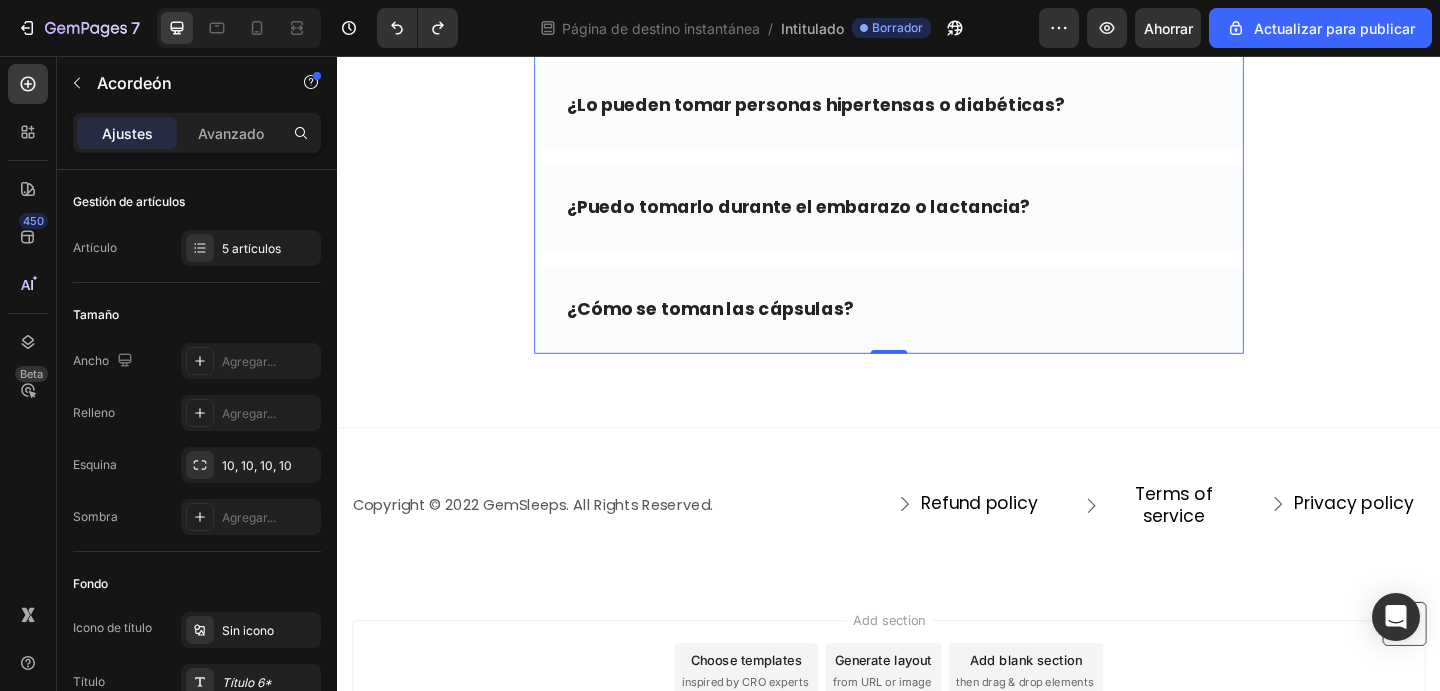 click on "¿Puedo tomarlo durante el embarazo o lactancia?" at bounding box center (937, 221) 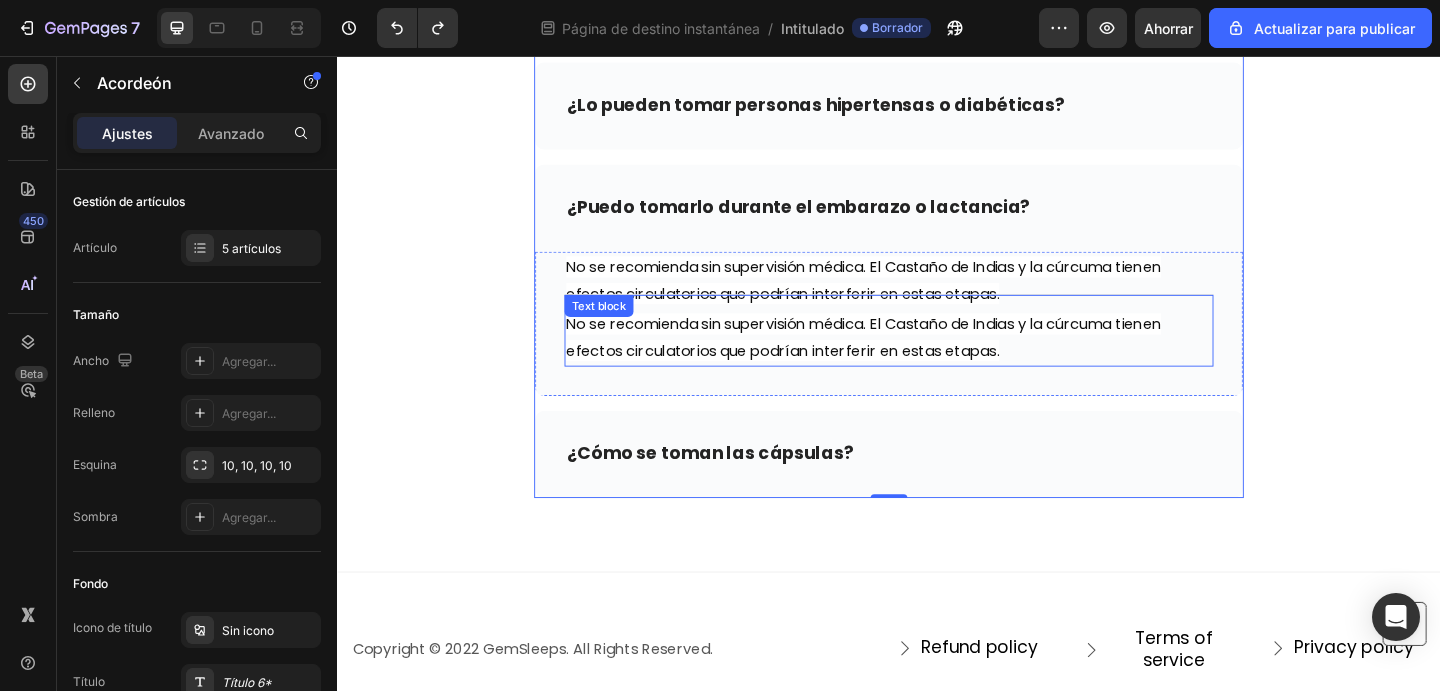 click on "No se recomienda sin supervisión médica. El Castaño de Indias y la cúrcuma tienen efectos circulatorios que podrían interferir en estas etapas. Text block" at bounding box center [937, 354] 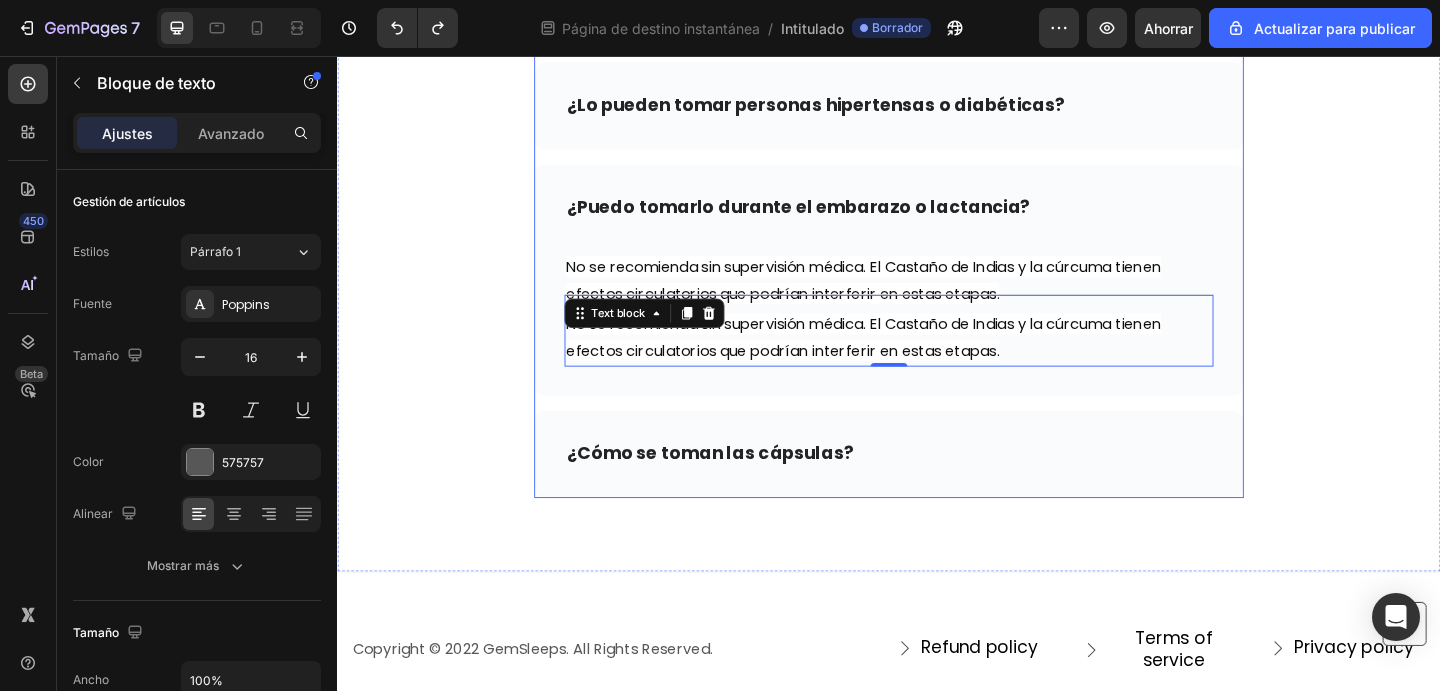 click on "¿Cómo se toman las cápsulas?" at bounding box center [743, 488] 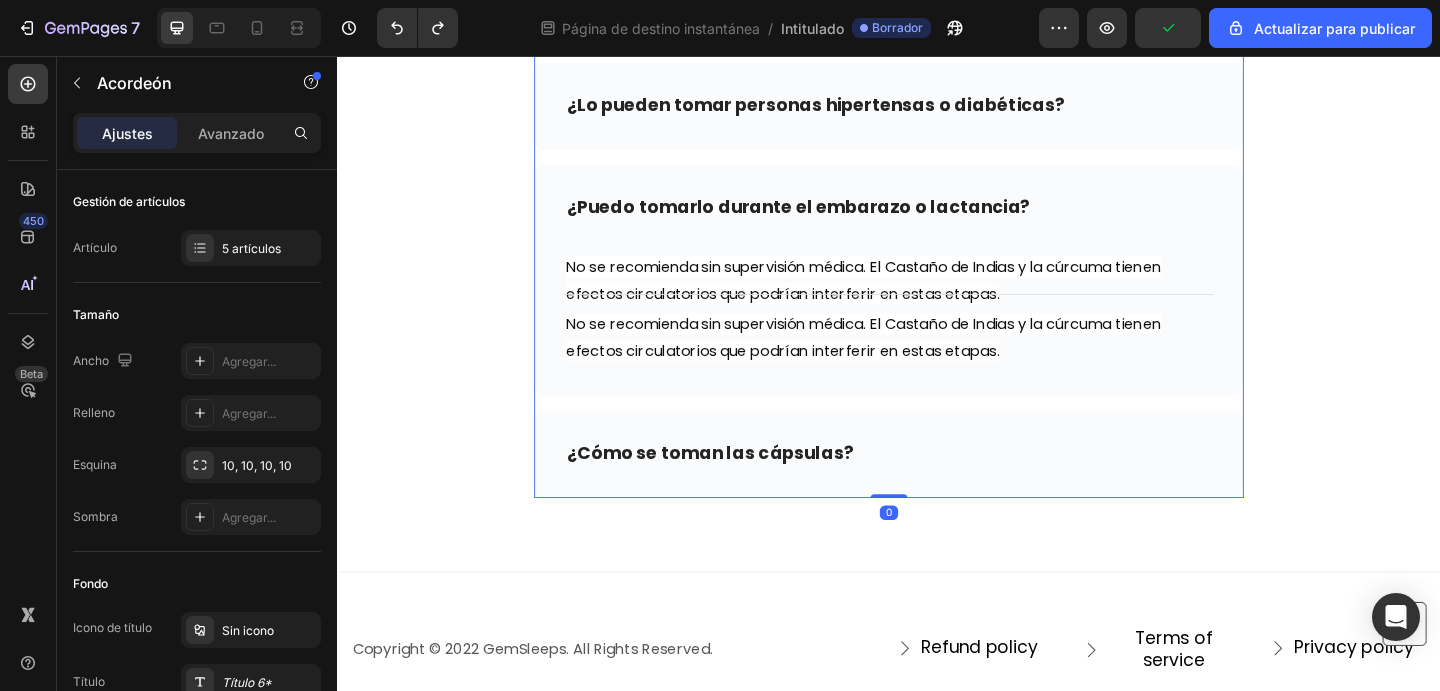 click on "¿Cómo se toman las cápsulas?" at bounding box center (937, 489) 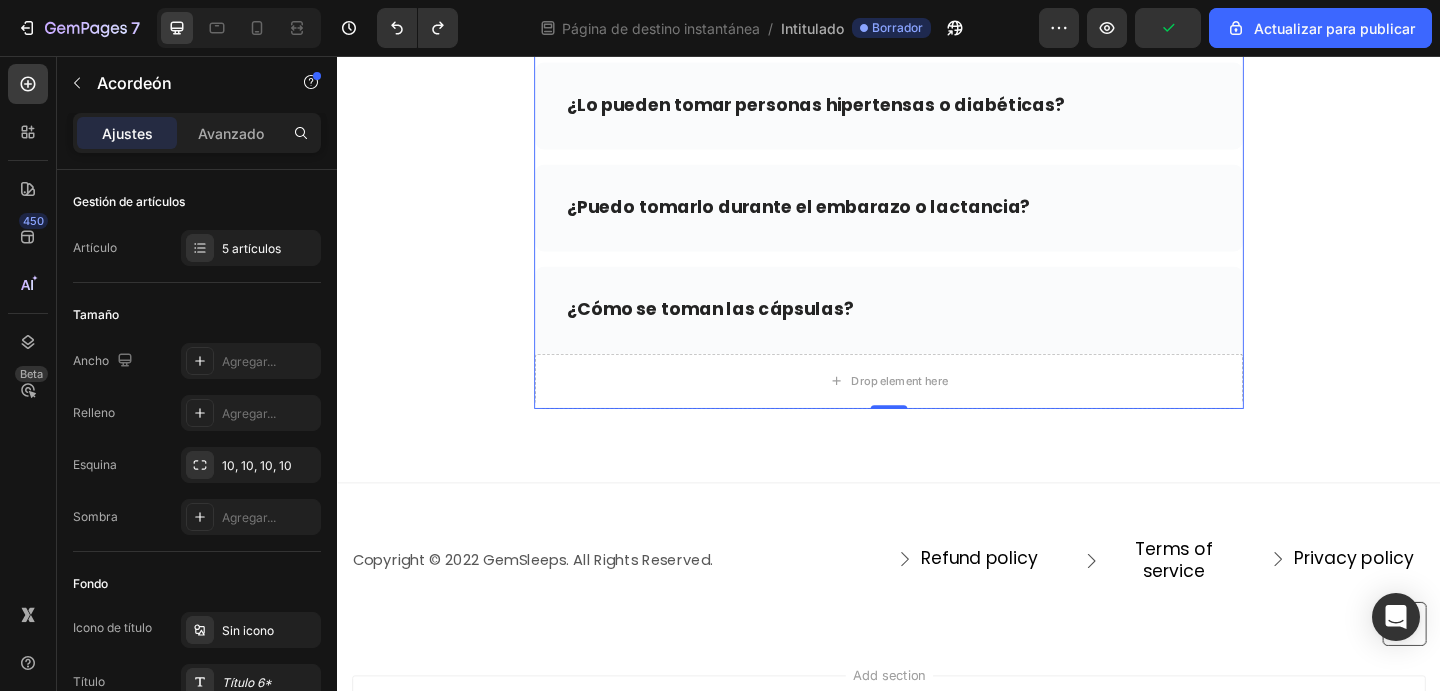 click on "¿Cómo se toman las cápsulas?" at bounding box center (937, 332) 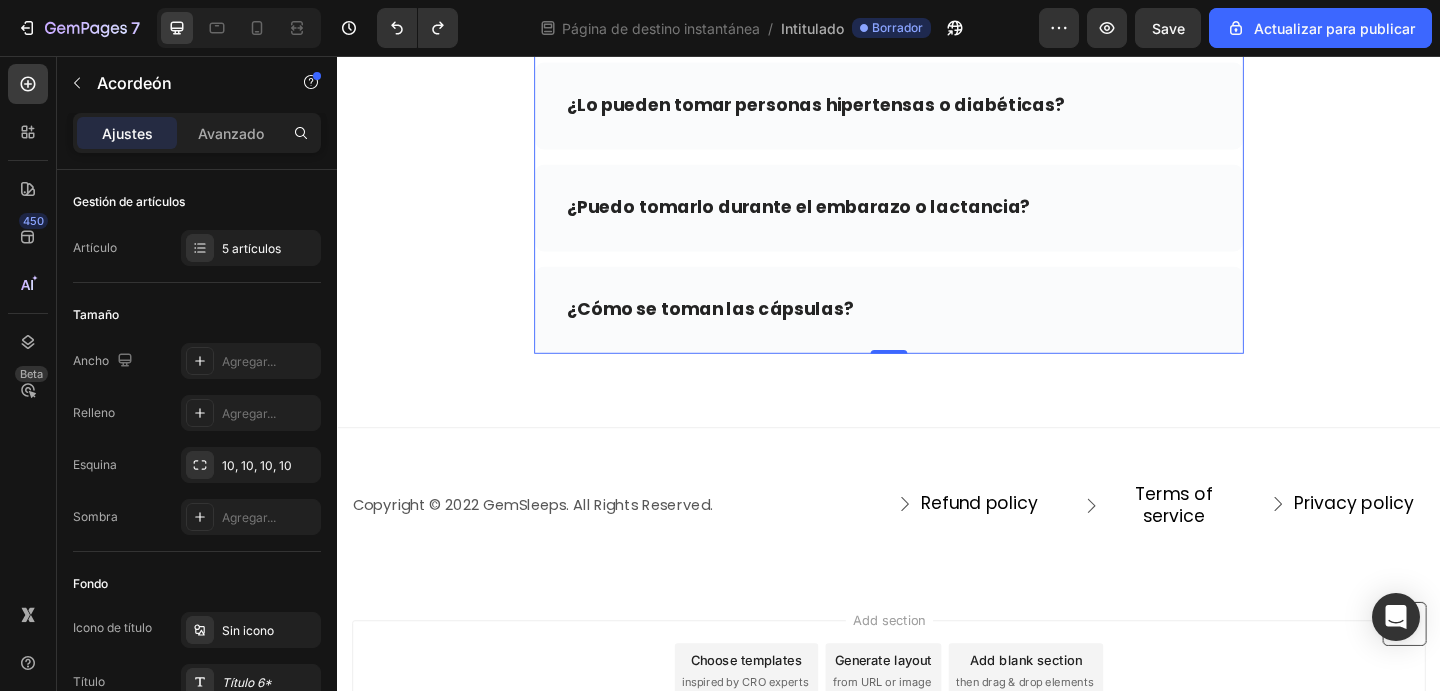 click on "¿Cómo se toman las cápsulas?" at bounding box center [937, 332] 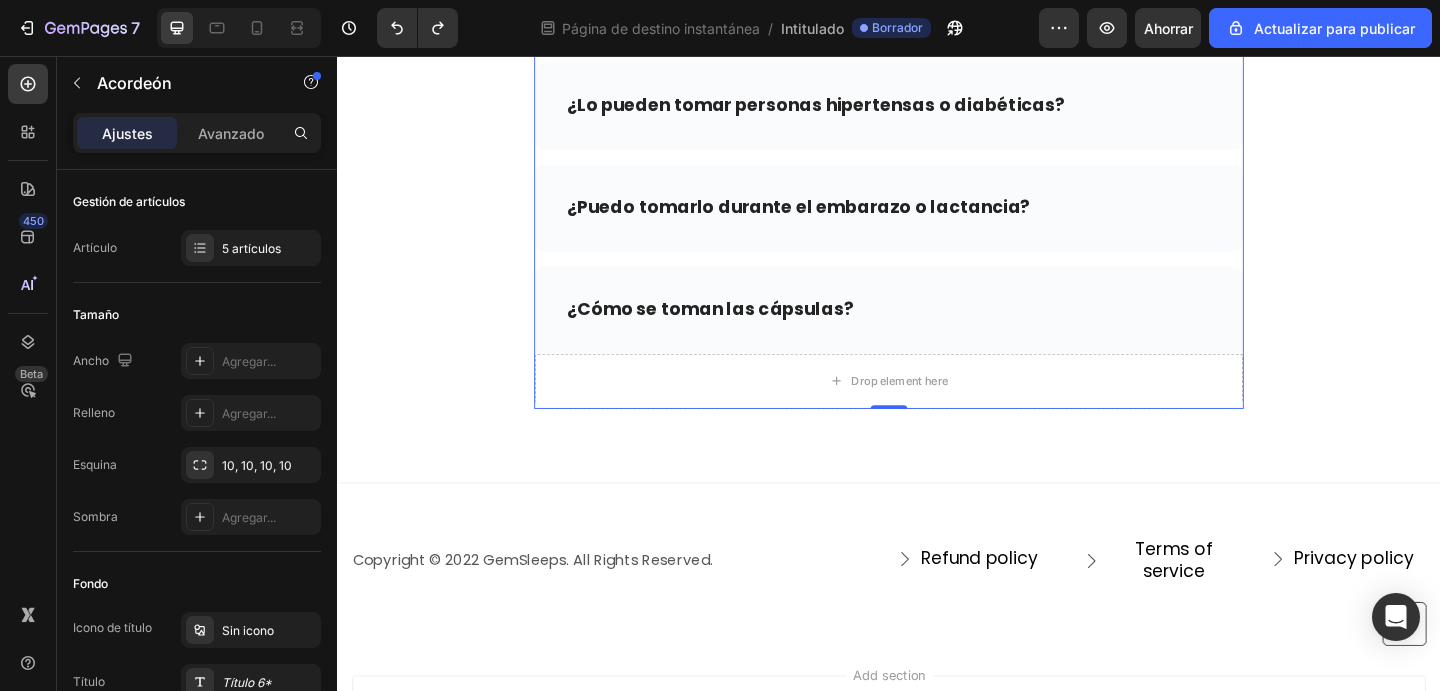 click on "¿Puedo tomarlo durante el embarazo o lactancia?" at bounding box center (937, 221) 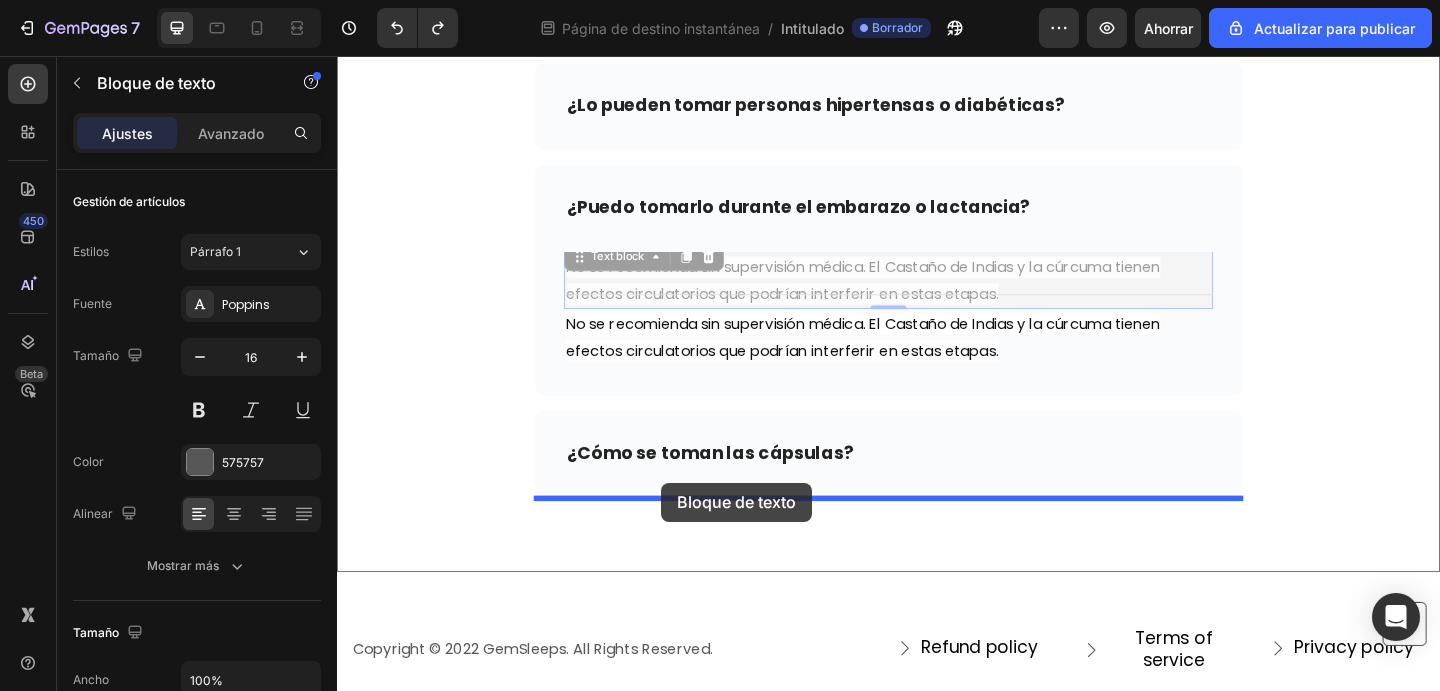 drag, startPoint x: 619, startPoint y: 275, endPoint x: 690, endPoint y: 520, distance: 255.08038 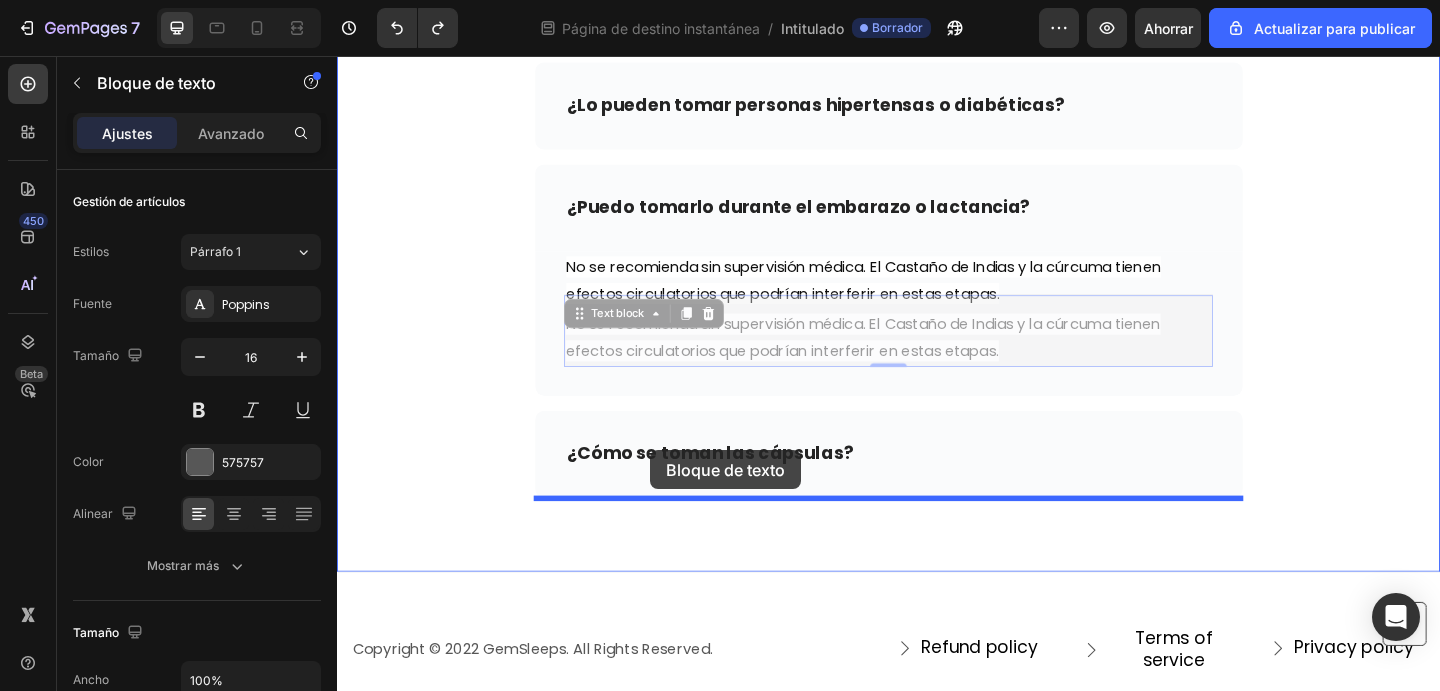 drag, startPoint x: 636, startPoint y: 332, endPoint x: 678, endPoint y: 485, distance: 158.66002 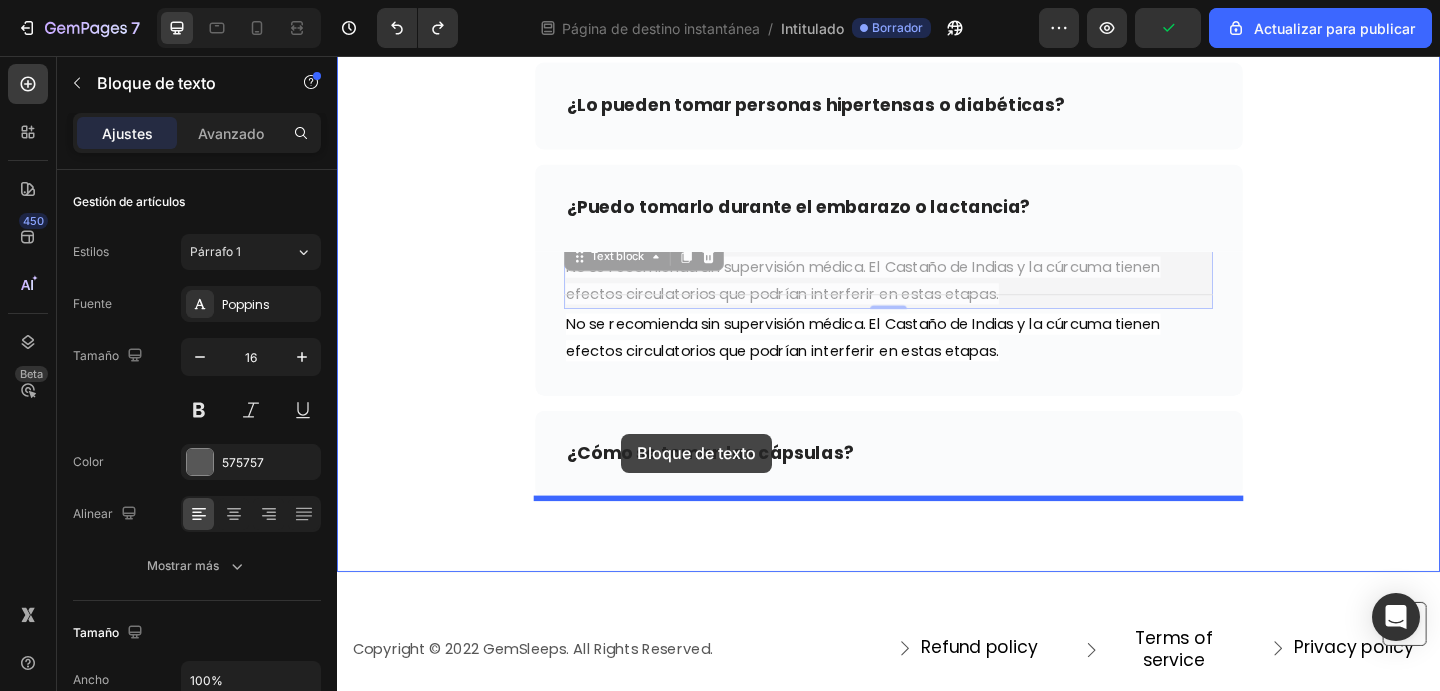 drag, startPoint x: 627, startPoint y: 274, endPoint x: 646, endPoint y: 467, distance: 193.93298 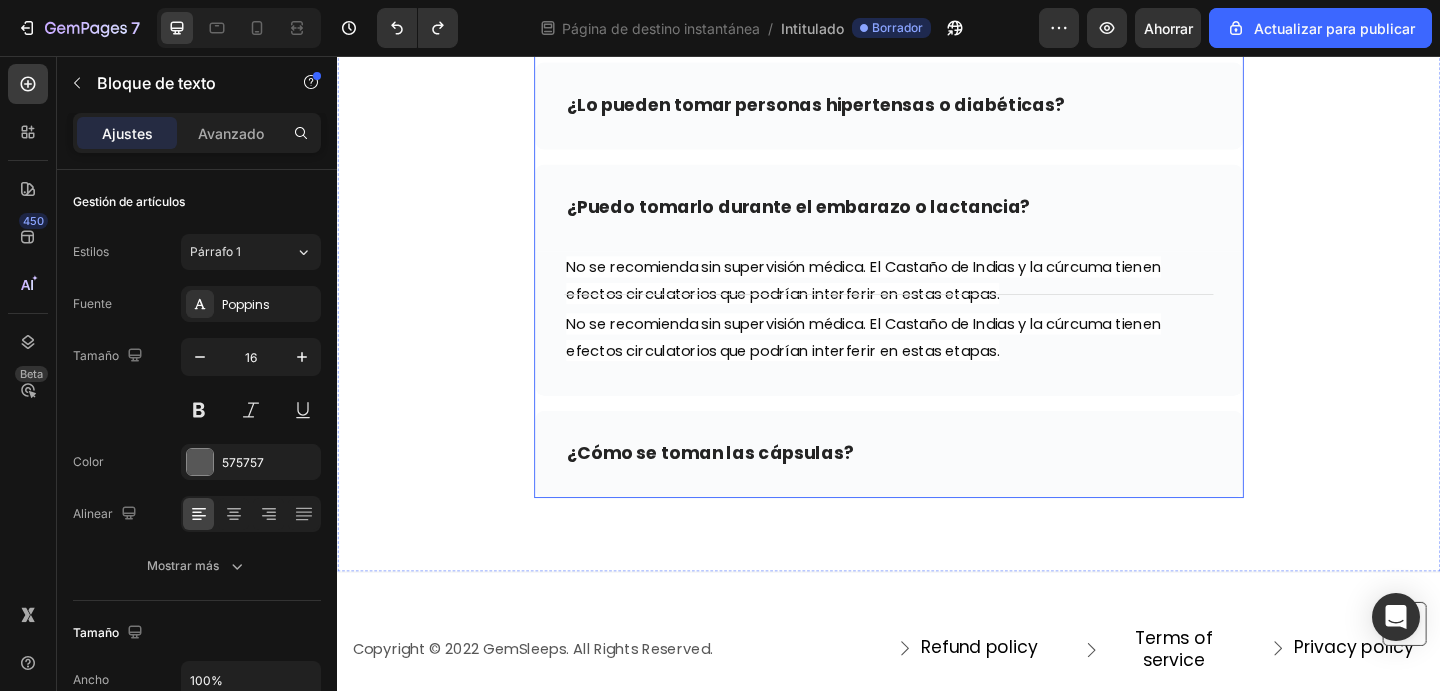 click on "¿Cómo se toman las cápsulas?" at bounding box center (937, 489) 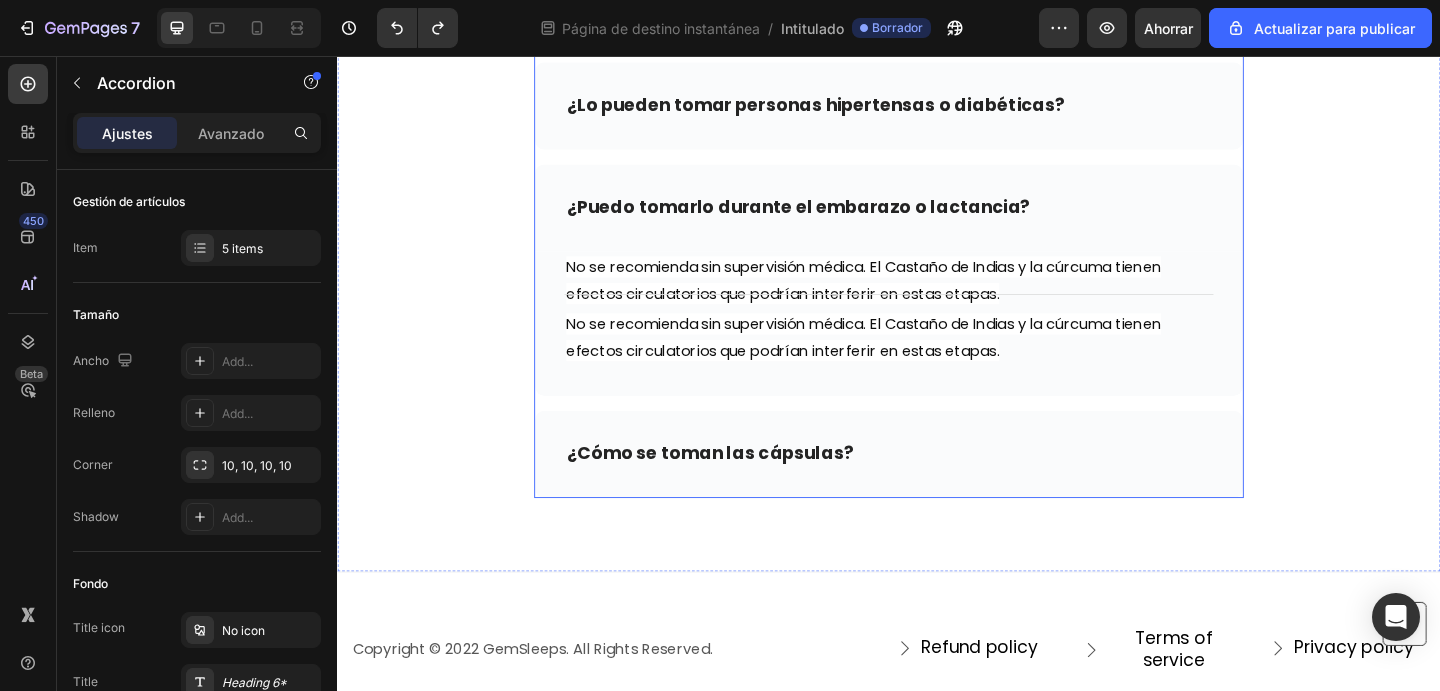 click on "¿Cómo se toman las cápsulas?" at bounding box center (937, 489) 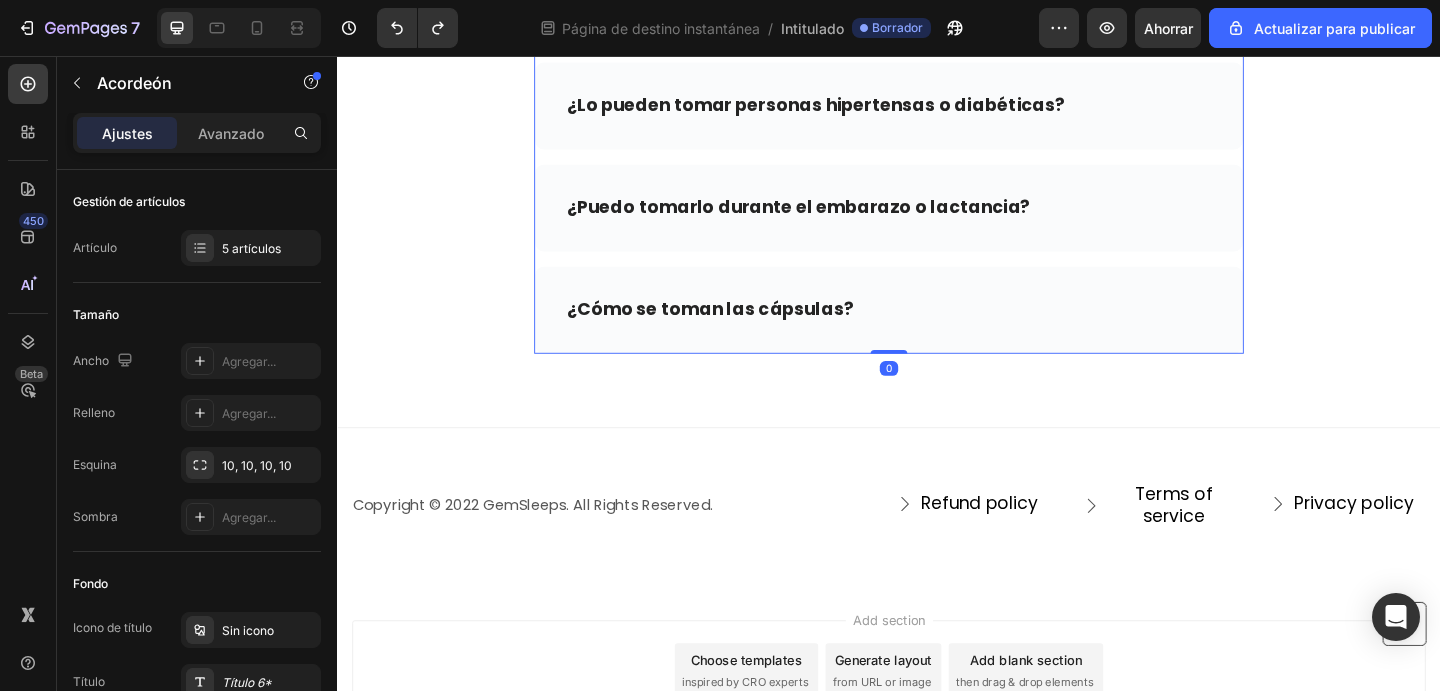 click on "¿Cómo se toman las cápsulas?" at bounding box center [937, 332] 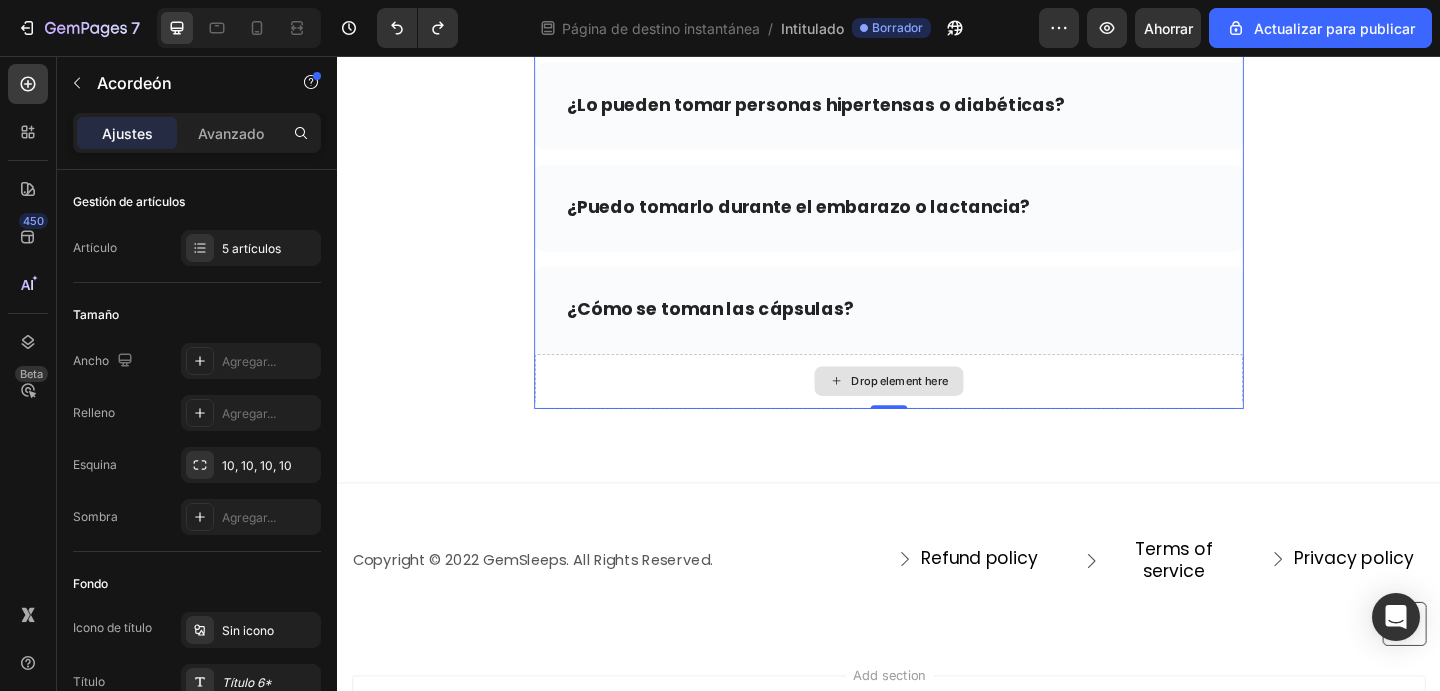 click on "Drop element here" at bounding box center [937, 410] 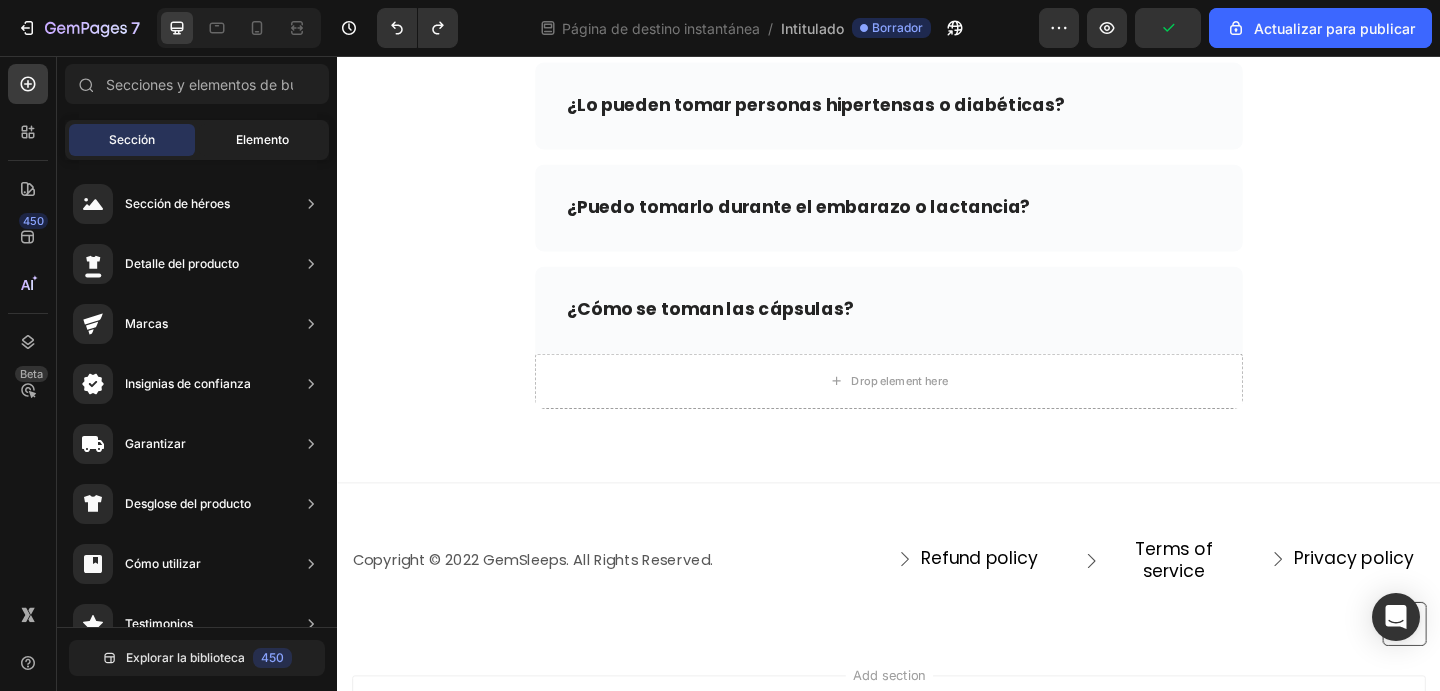click on "Elemento" at bounding box center (262, 139) 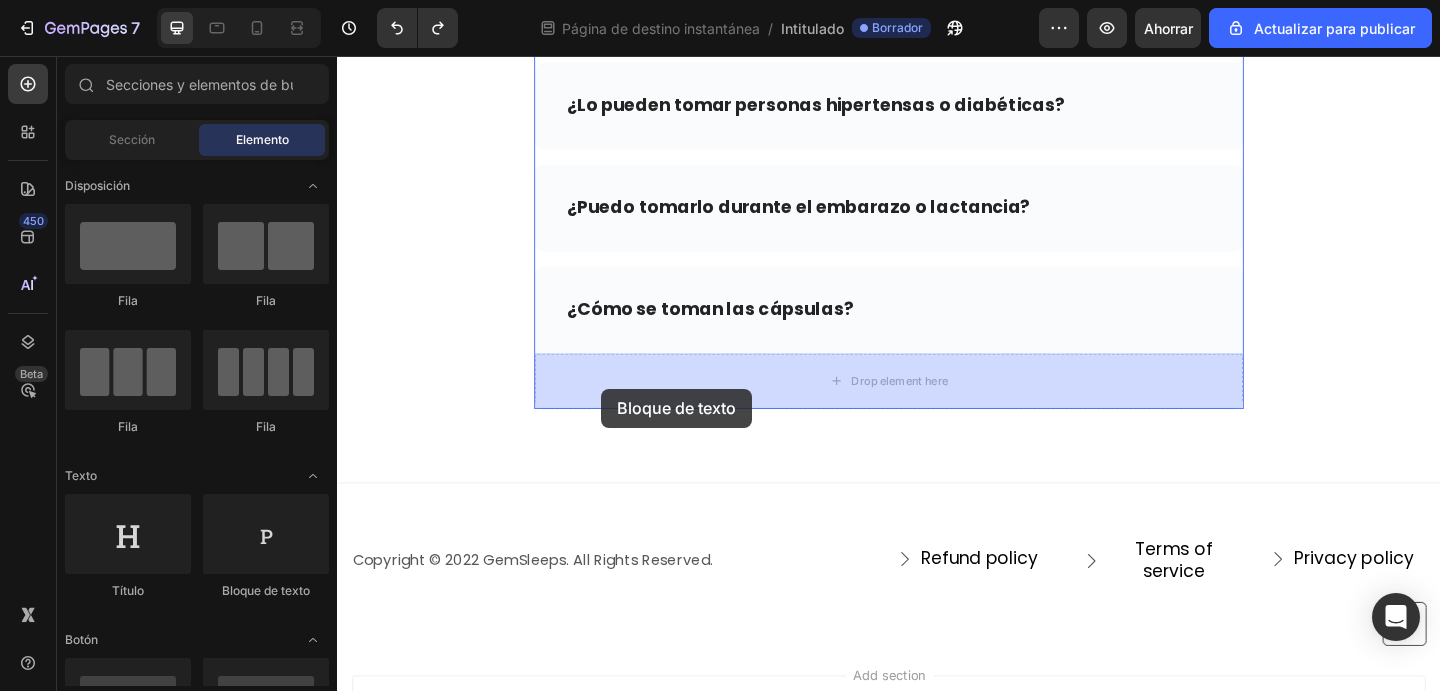 drag, startPoint x: 590, startPoint y: 570, endPoint x: 624, endPoint y: 416, distance: 157.70859 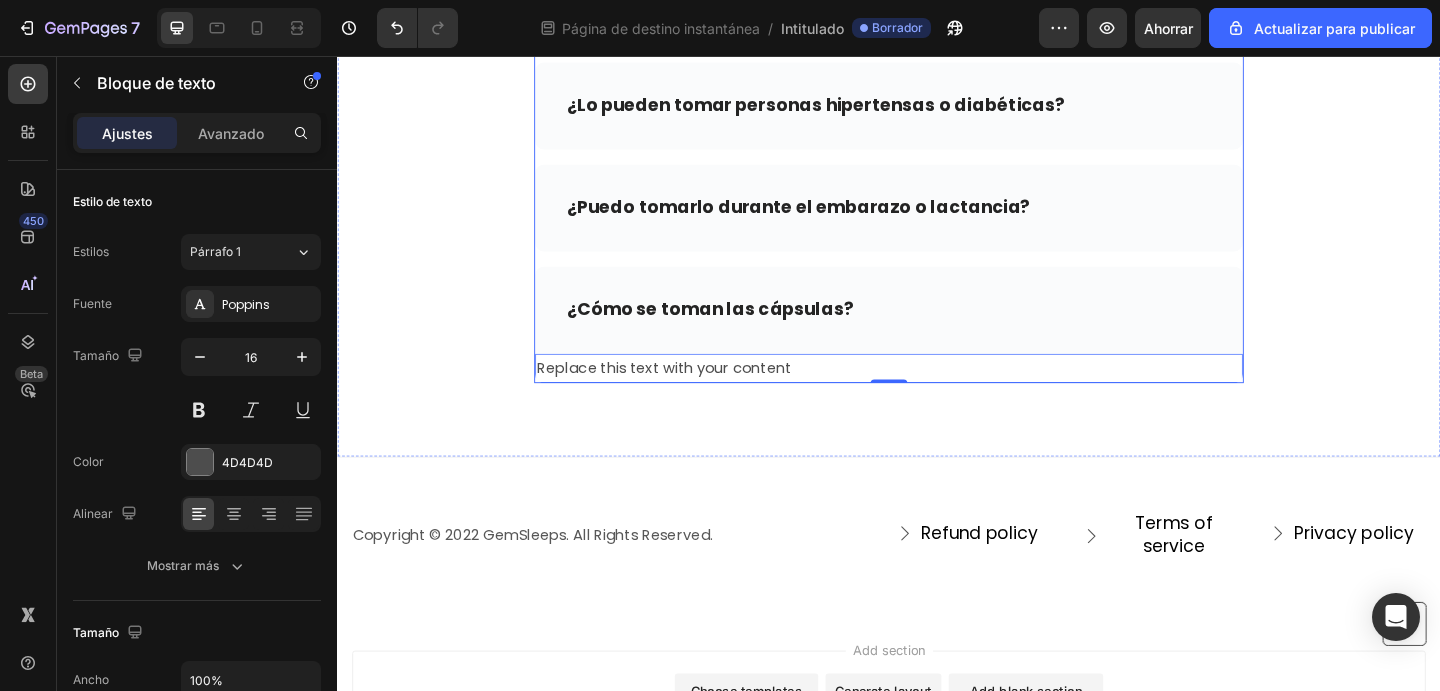 click on "¿Puedo tomarlo durante el embarazo o lactancia?" at bounding box center [937, 221] 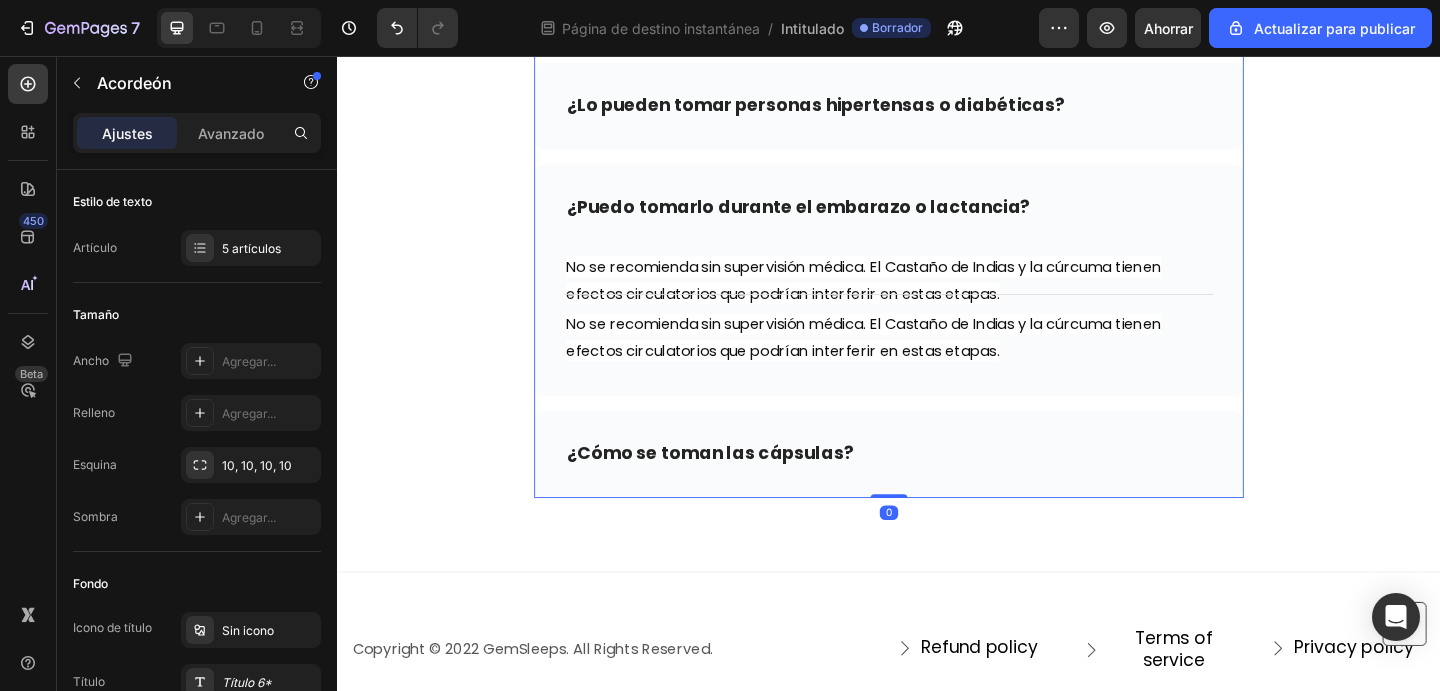 click on "¿Cómo se toman las cápsulas?" at bounding box center [937, 489] 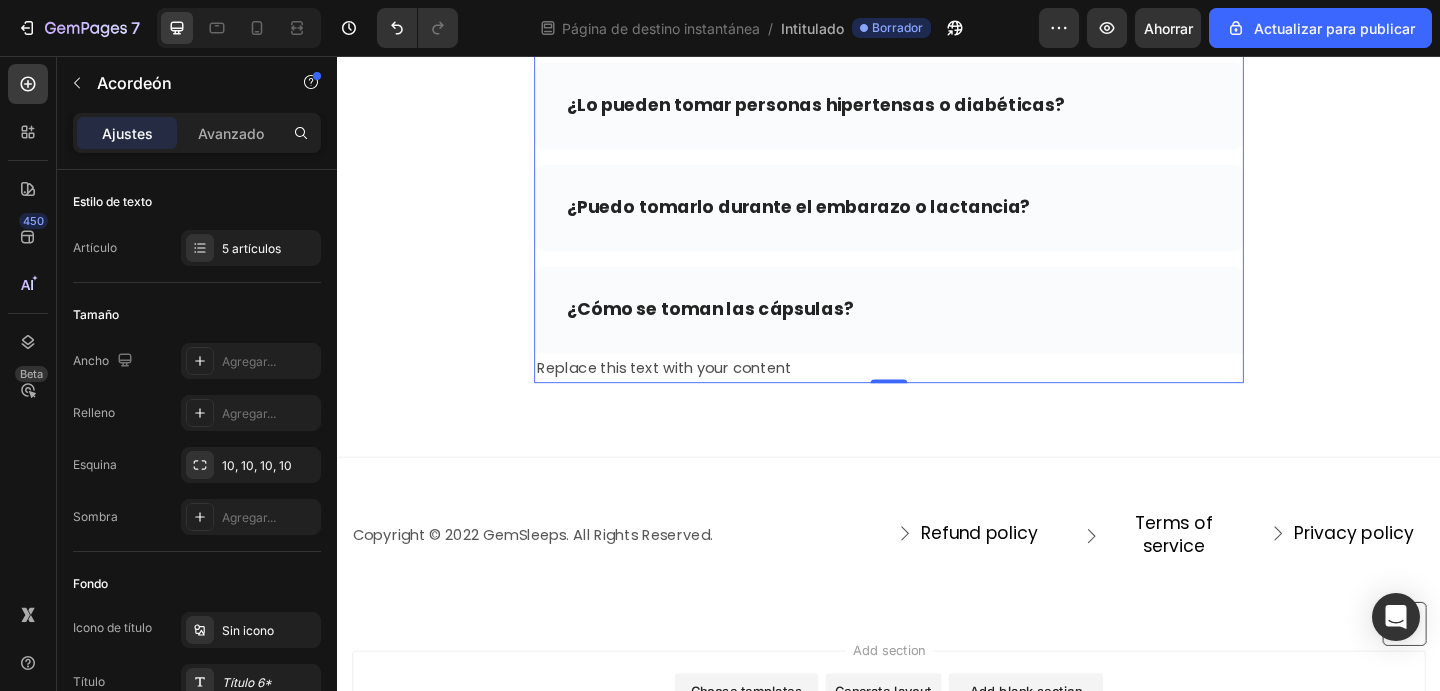 click on "¿Puedo tomarlo durante el embarazo o lactancia?" at bounding box center (937, 221) 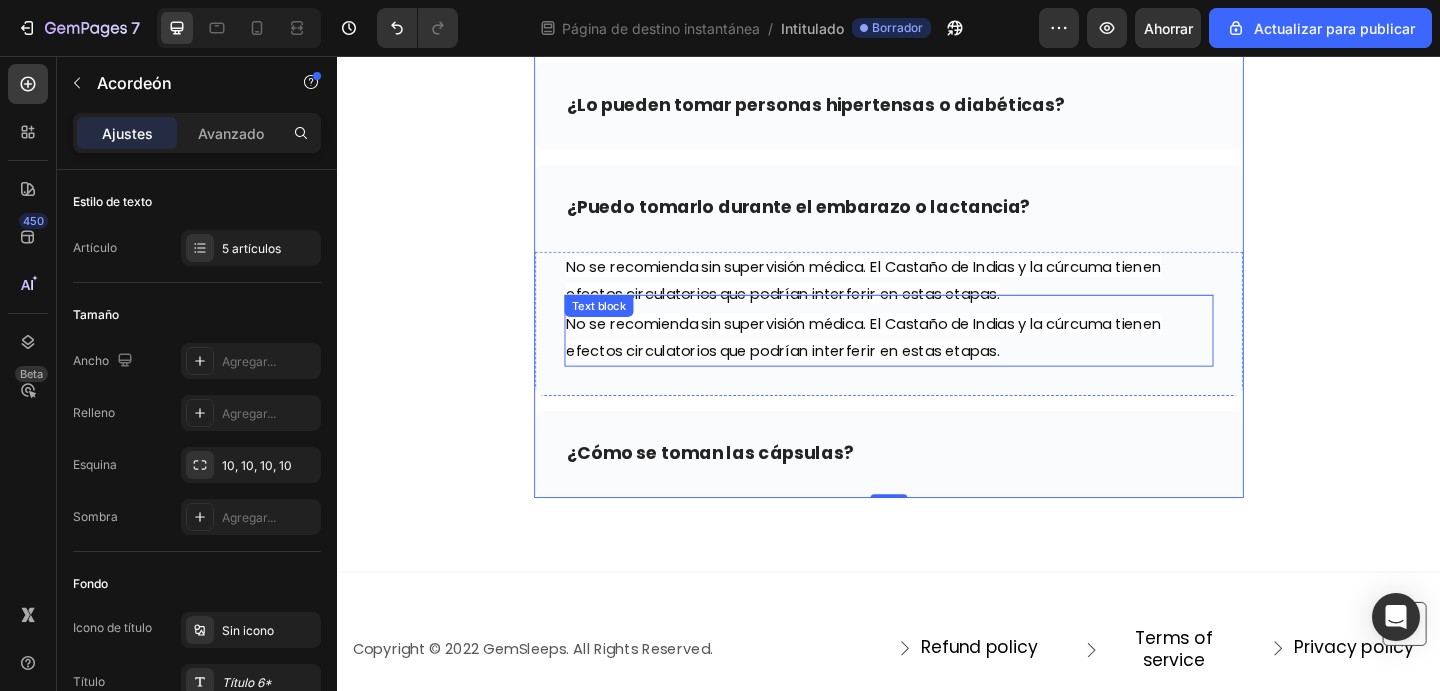 click on "Text block" at bounding box center [621, 328] 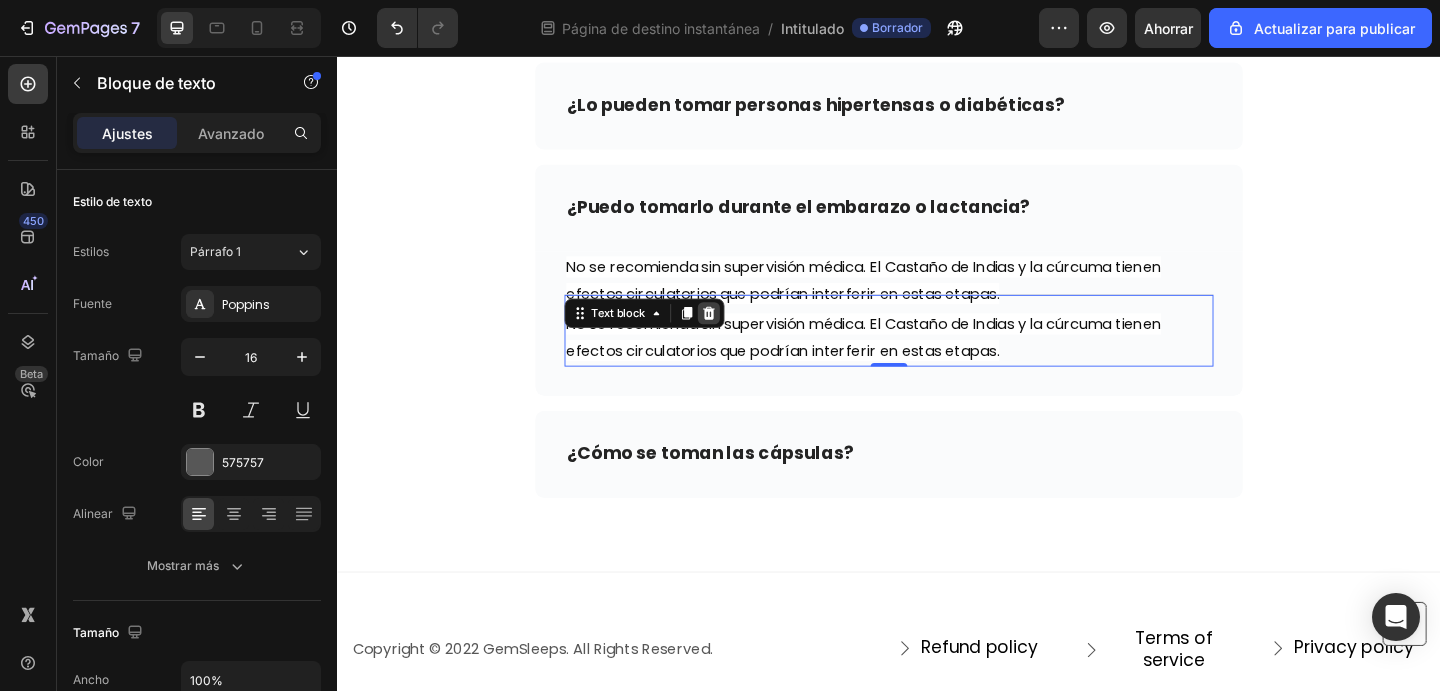 click 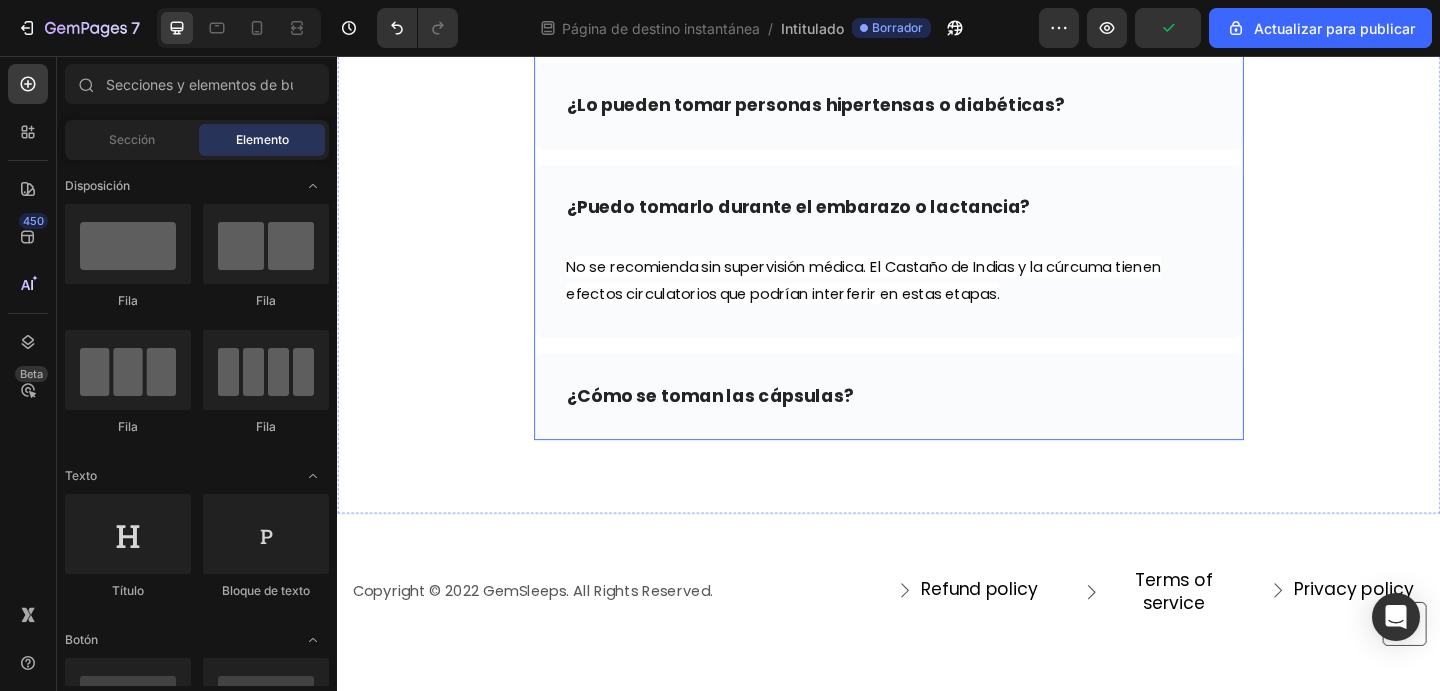 click on "¿Cómo se toman las cápsulas?" at bounding box center [937, 426] 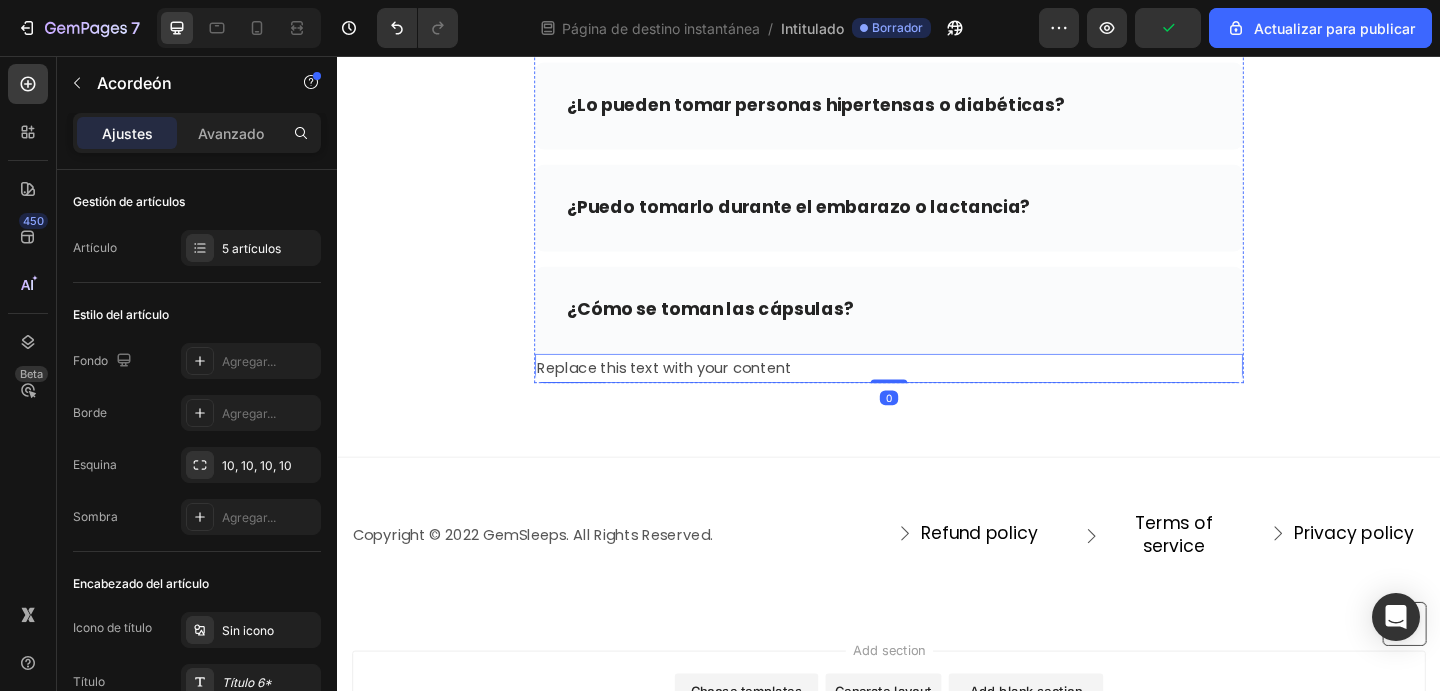click on "Replace this text with your content" at bounding box center [937, 396] 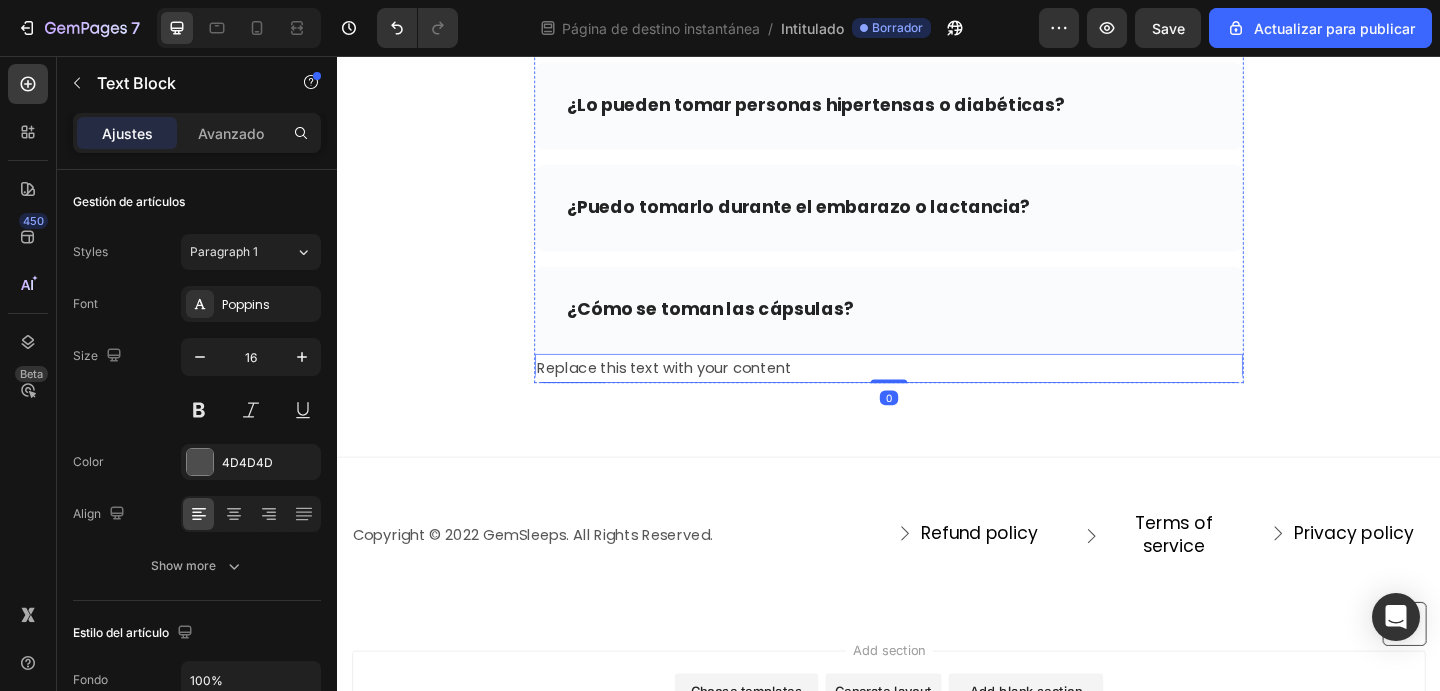 click on "Replace this text with your content" at bounding box center (937, 396) 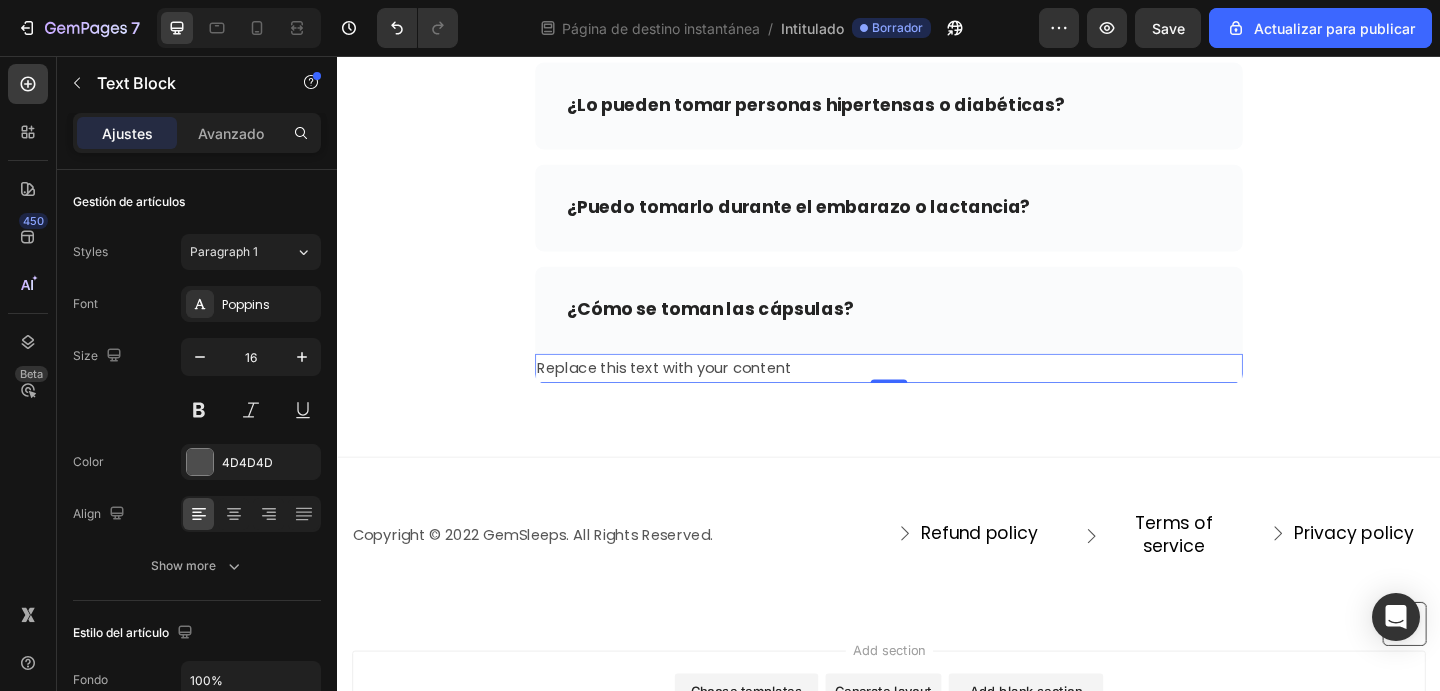 click on "Replace this text with your content" at bounding box center (937, 396) 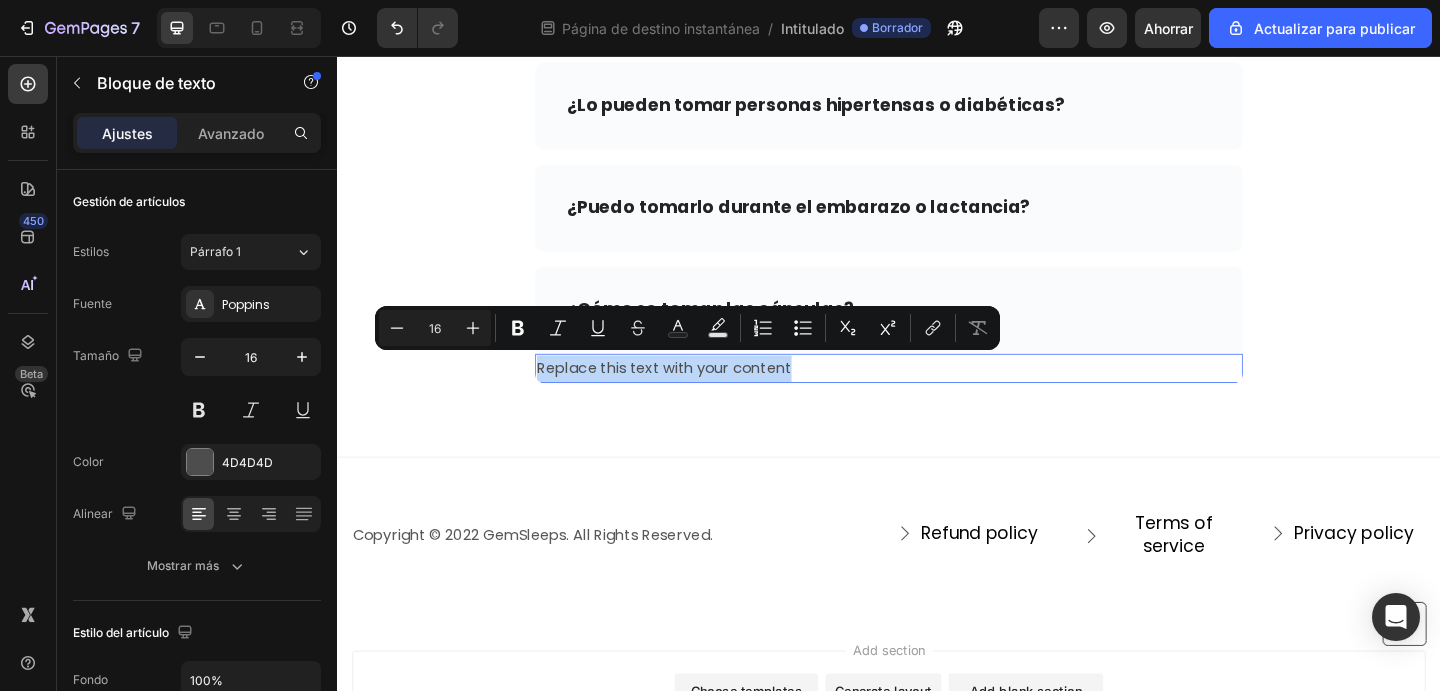 click on "Replace this text with your content" at bounding box center [937, 396] 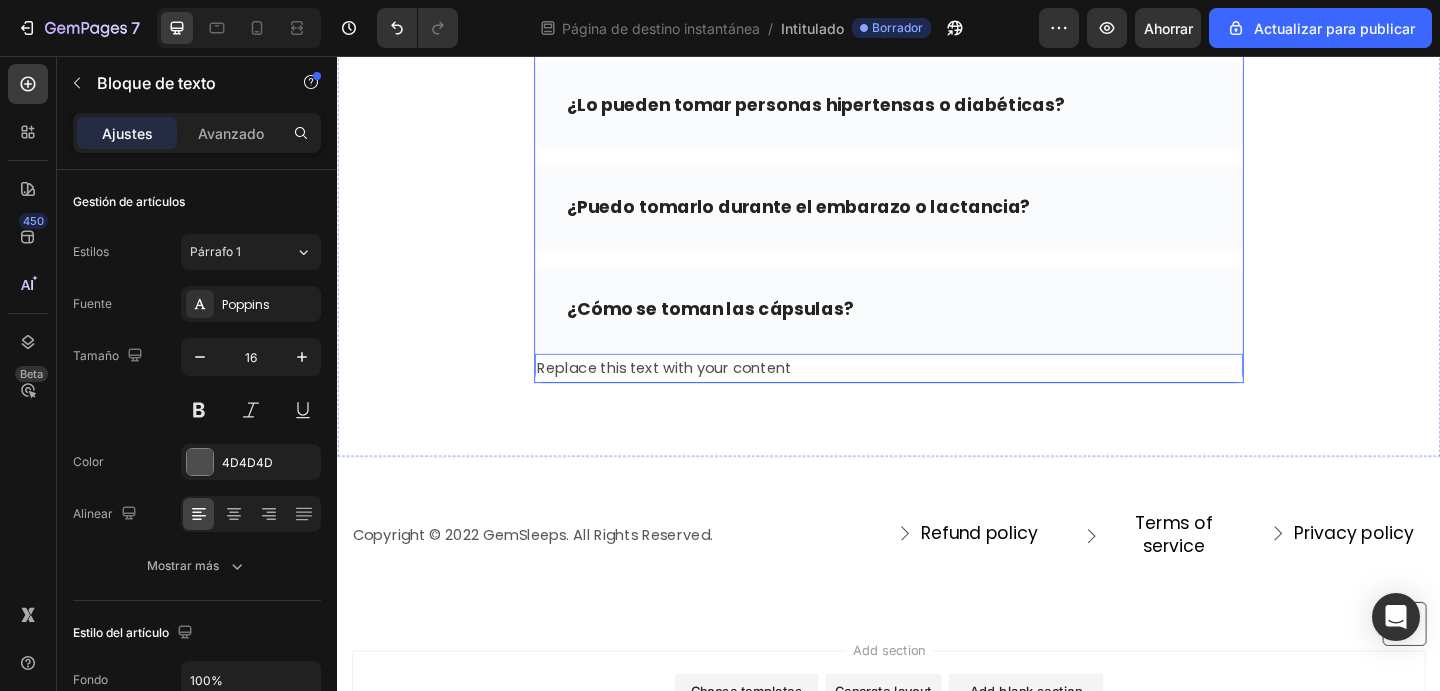 click on "¿Cómo se toman las cápsulas?" at bounding box center [743, 331] 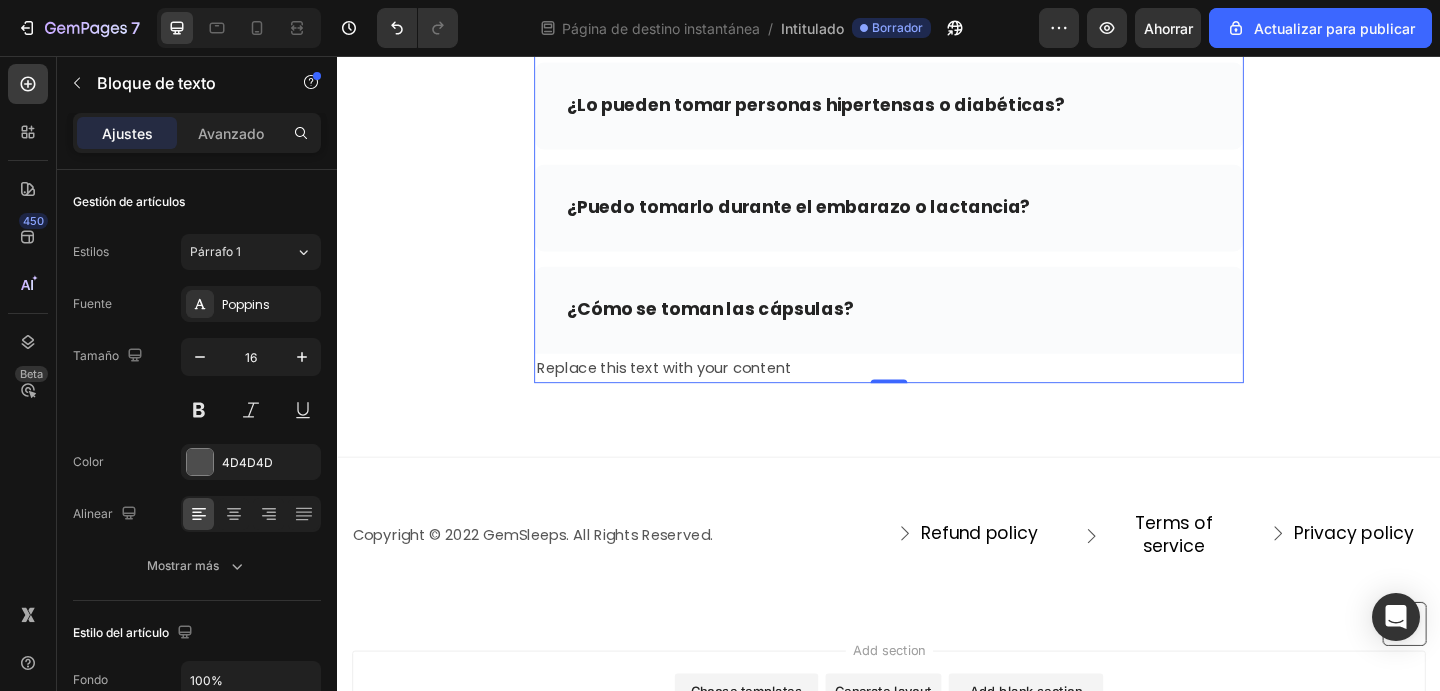 click on "¿Cómo se toman las cápsulas?" at bounding box center [743, 331] 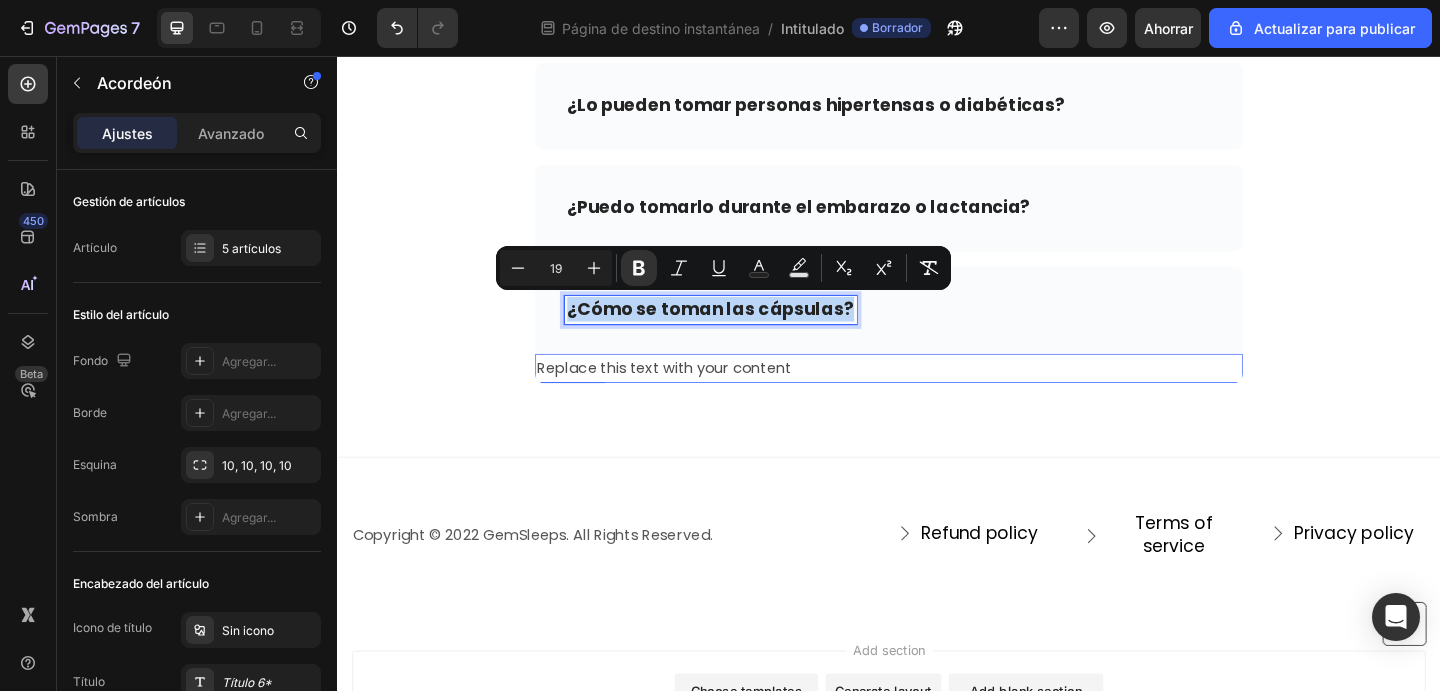click on "Replace this text with your content" at bounding box center (937, 396) 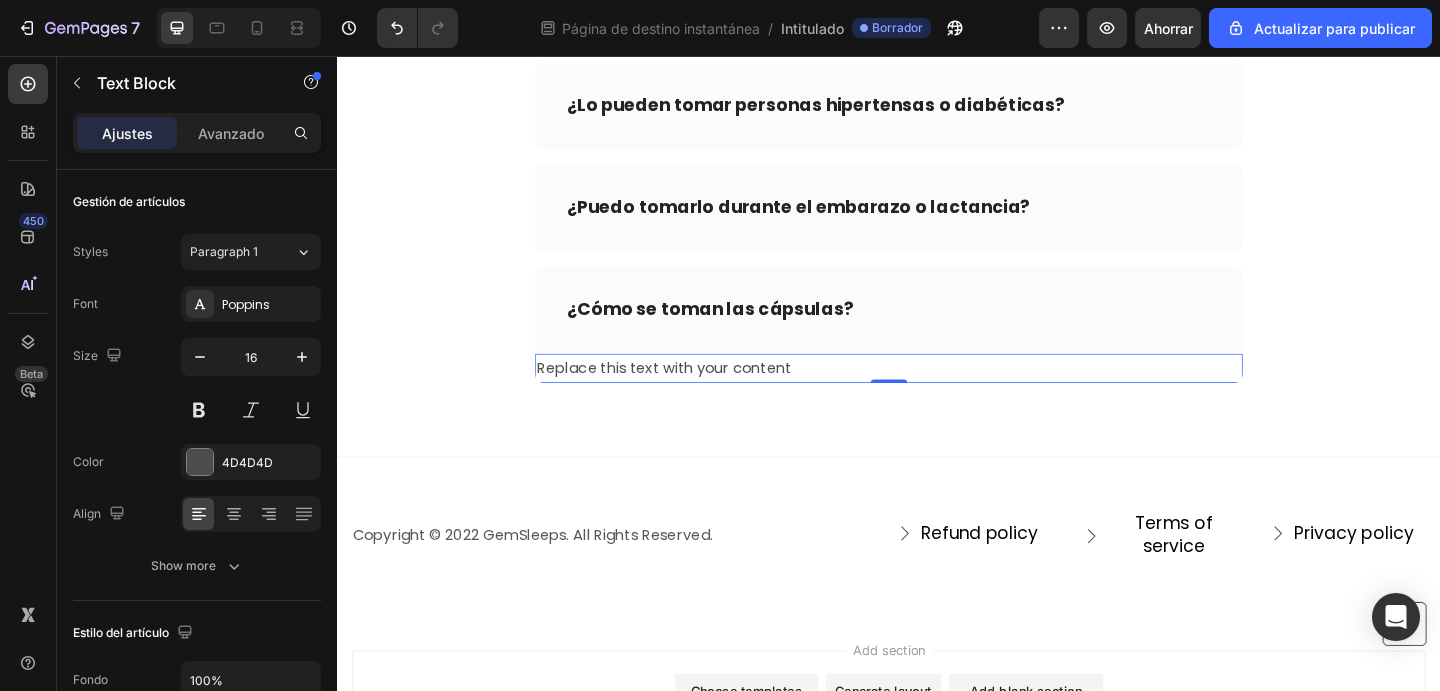 click on "Replace this text with your content" at bounding box center [937, 396] 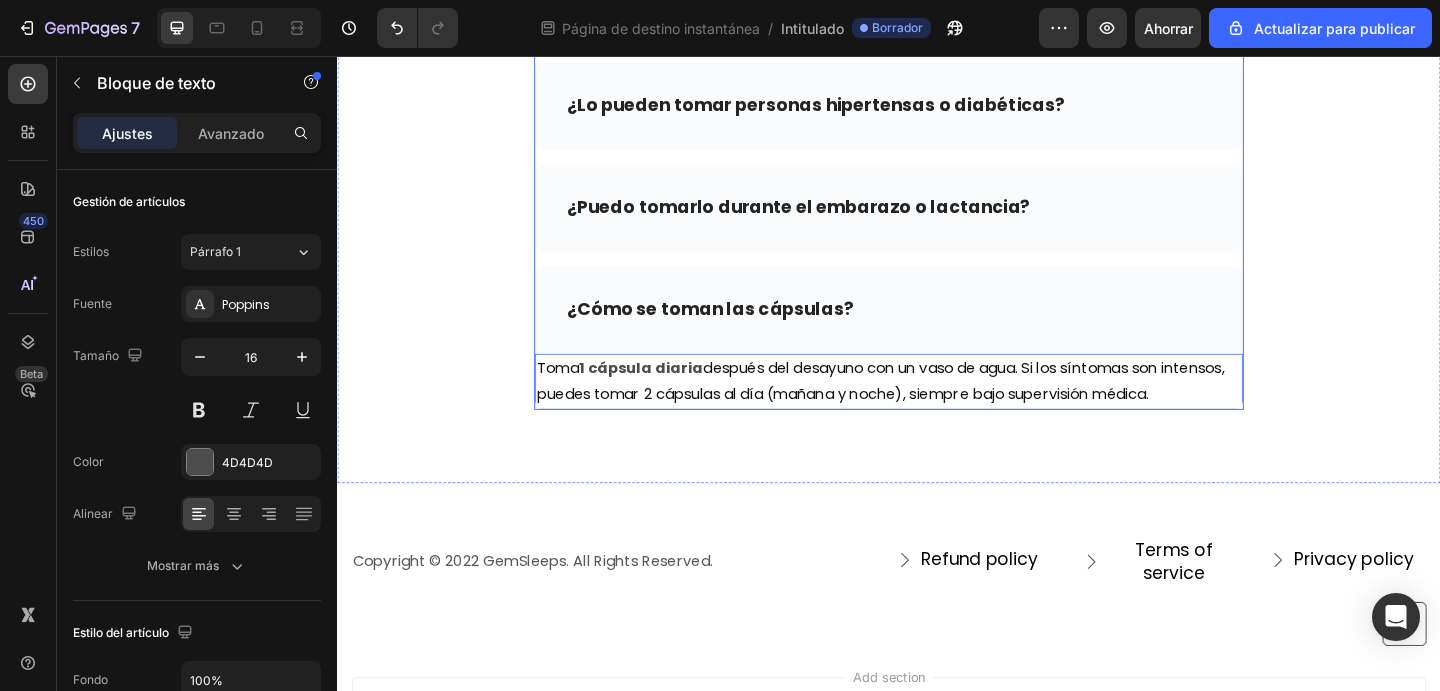click on "¿Cómo se toman las cápsulas?" at bounding box center [937, 332] 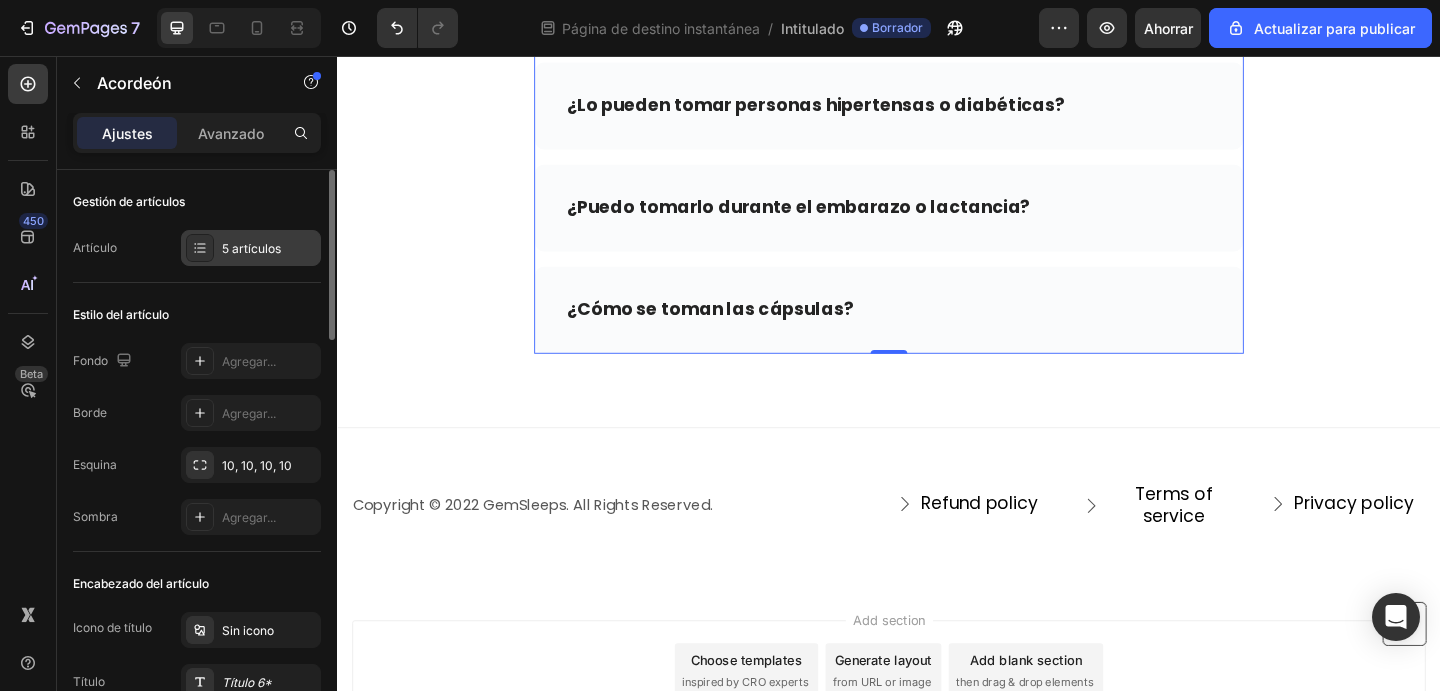 click on "5 artículos" at bounding box center [251, 248] 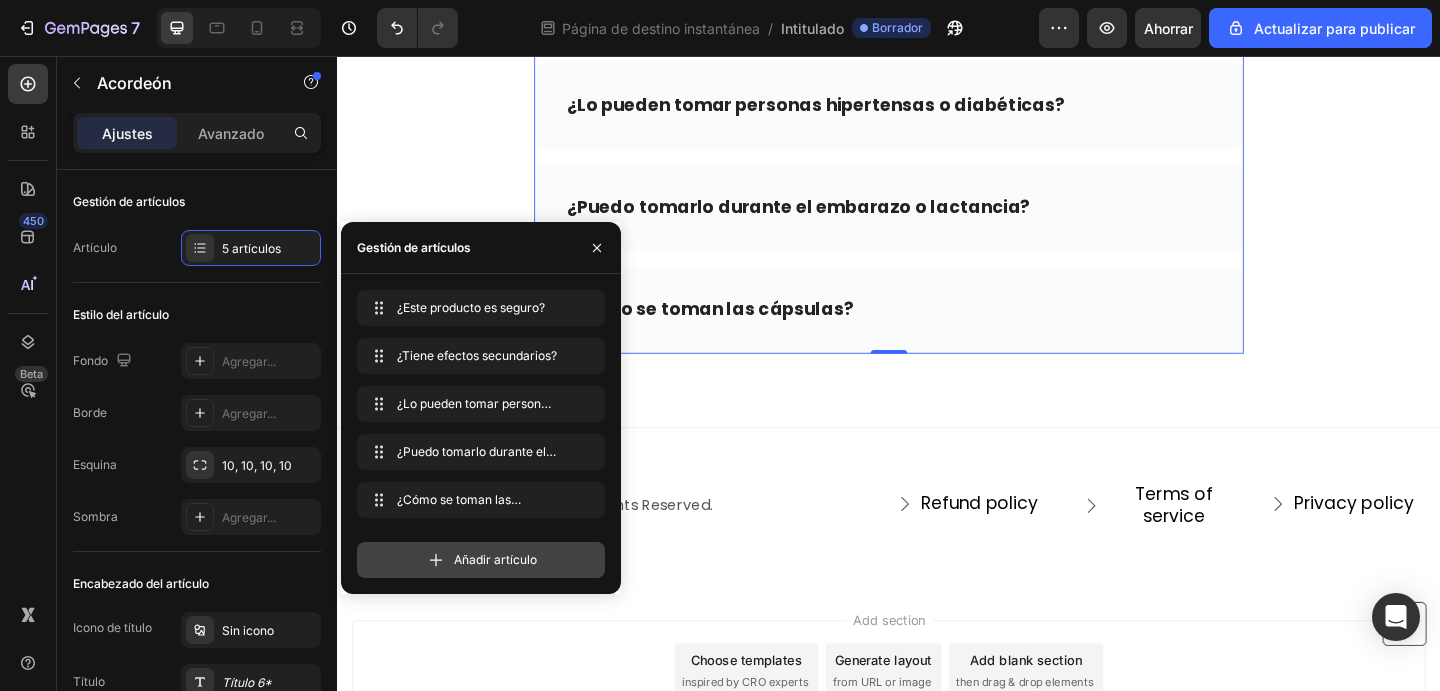 click on "Añadir artículo" at bounding box center [481, 560] 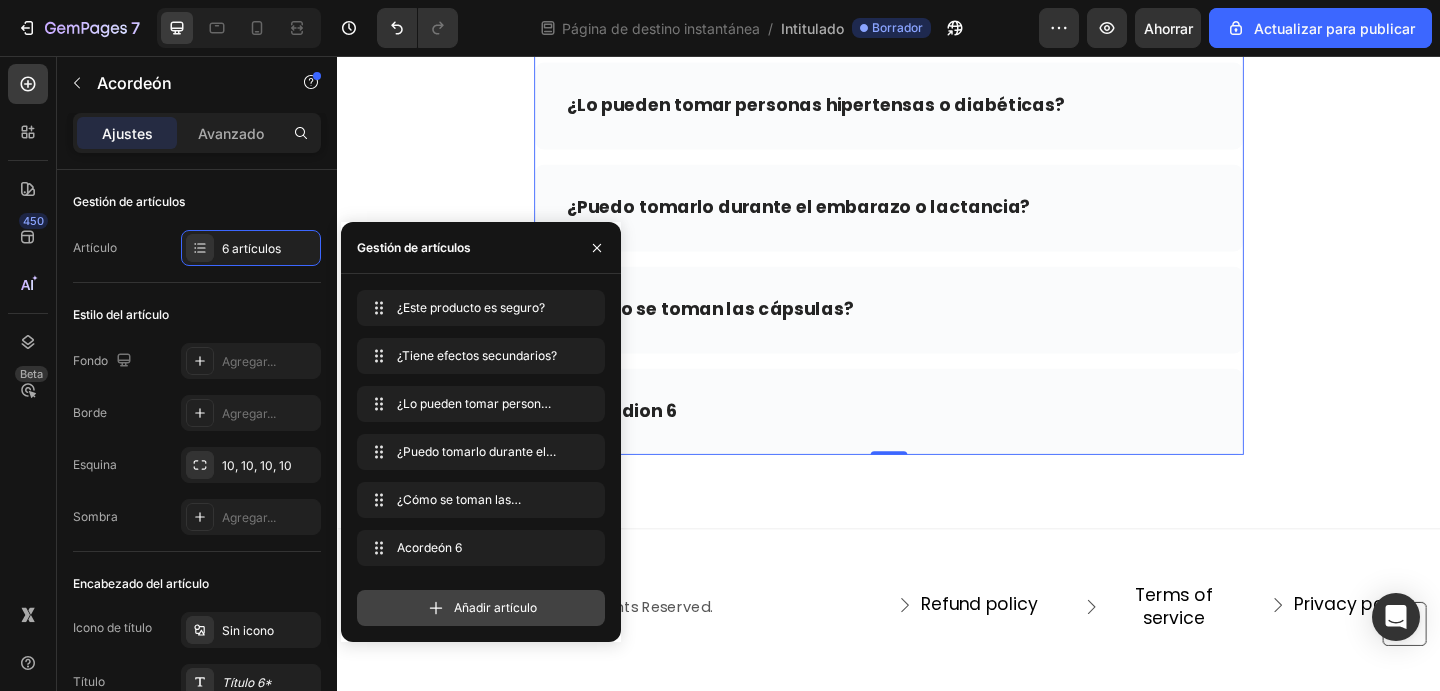 click 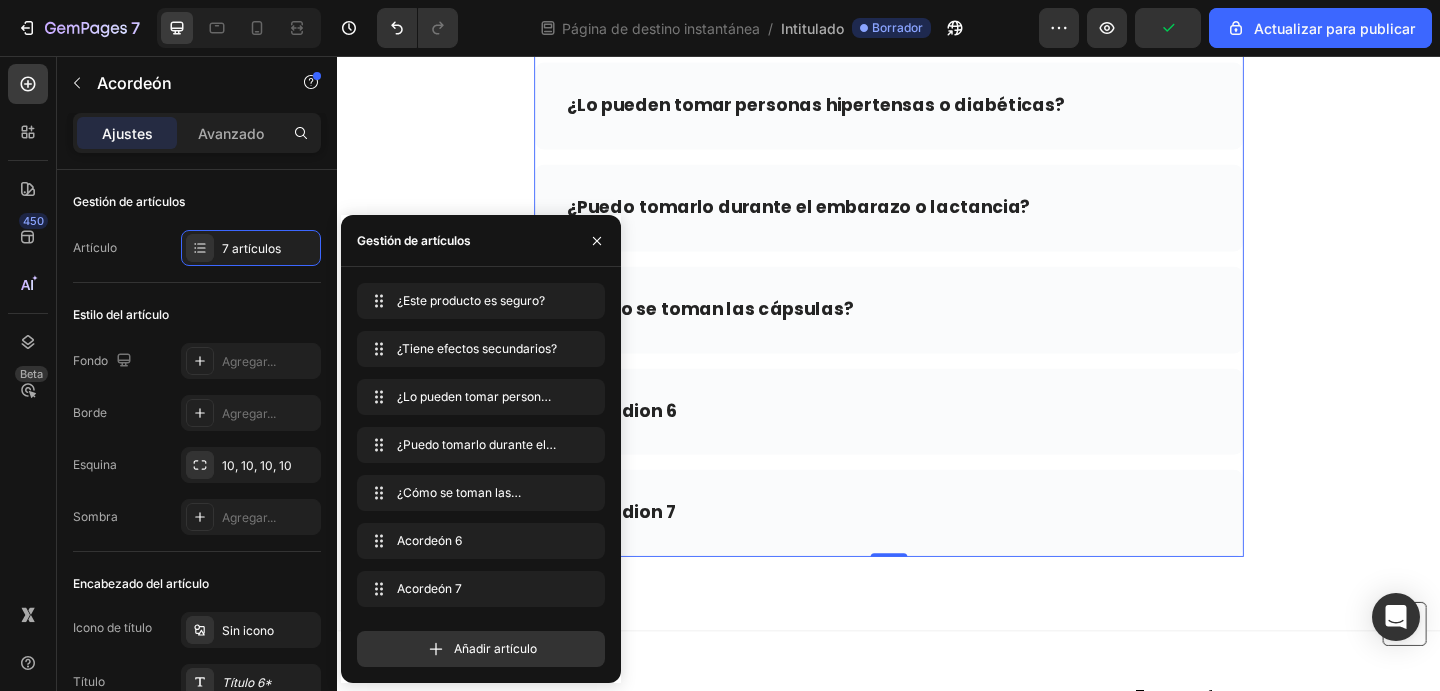 scroll, scrollTop: 9597, scrollLeft: 0, axis: vertical 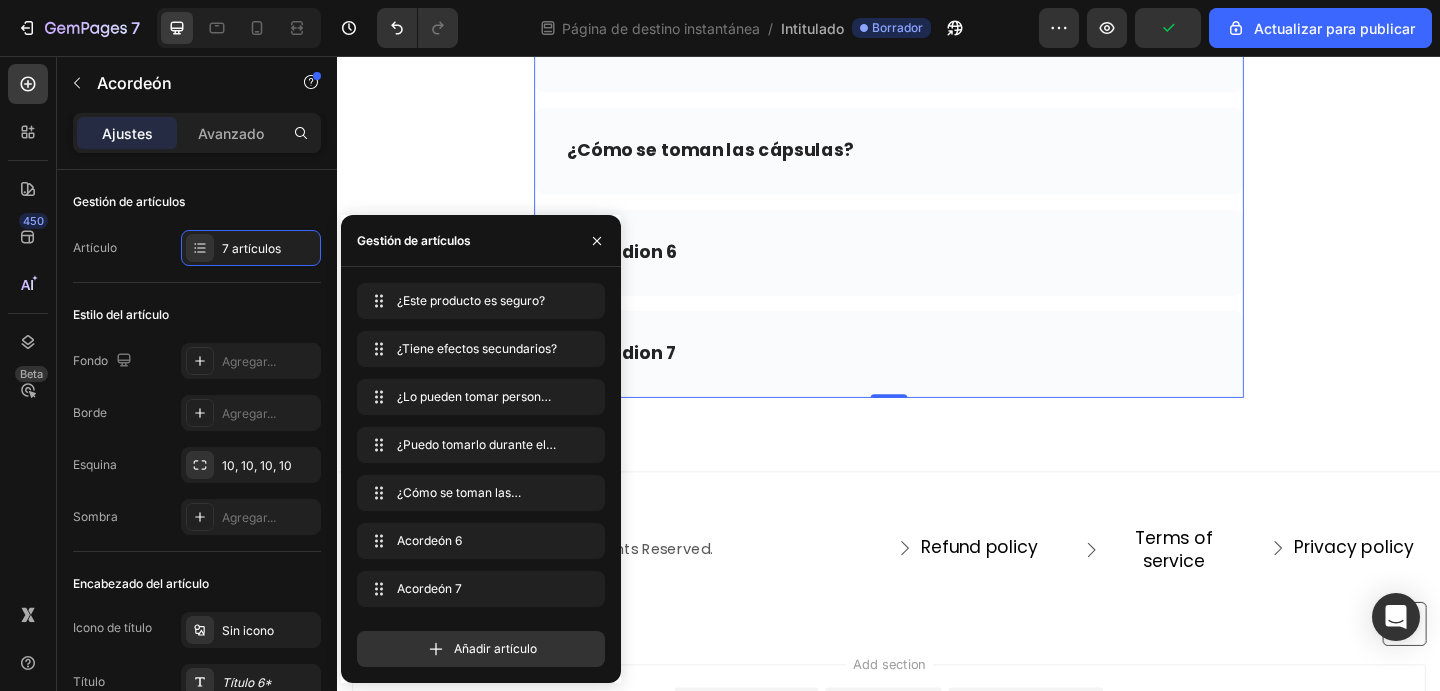 click on "Accordion 6" at bounding box center [646, 270] 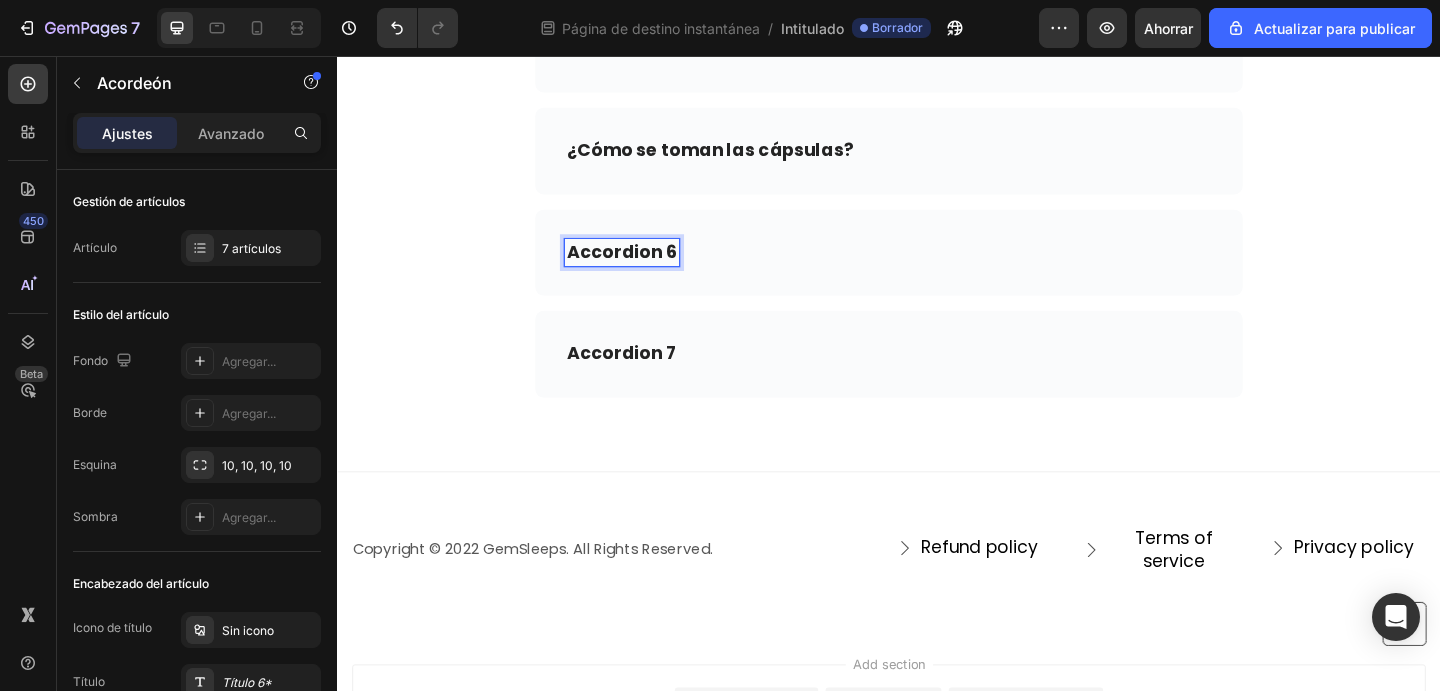 click on "Accordion 6" at bounding box center [646, 270] 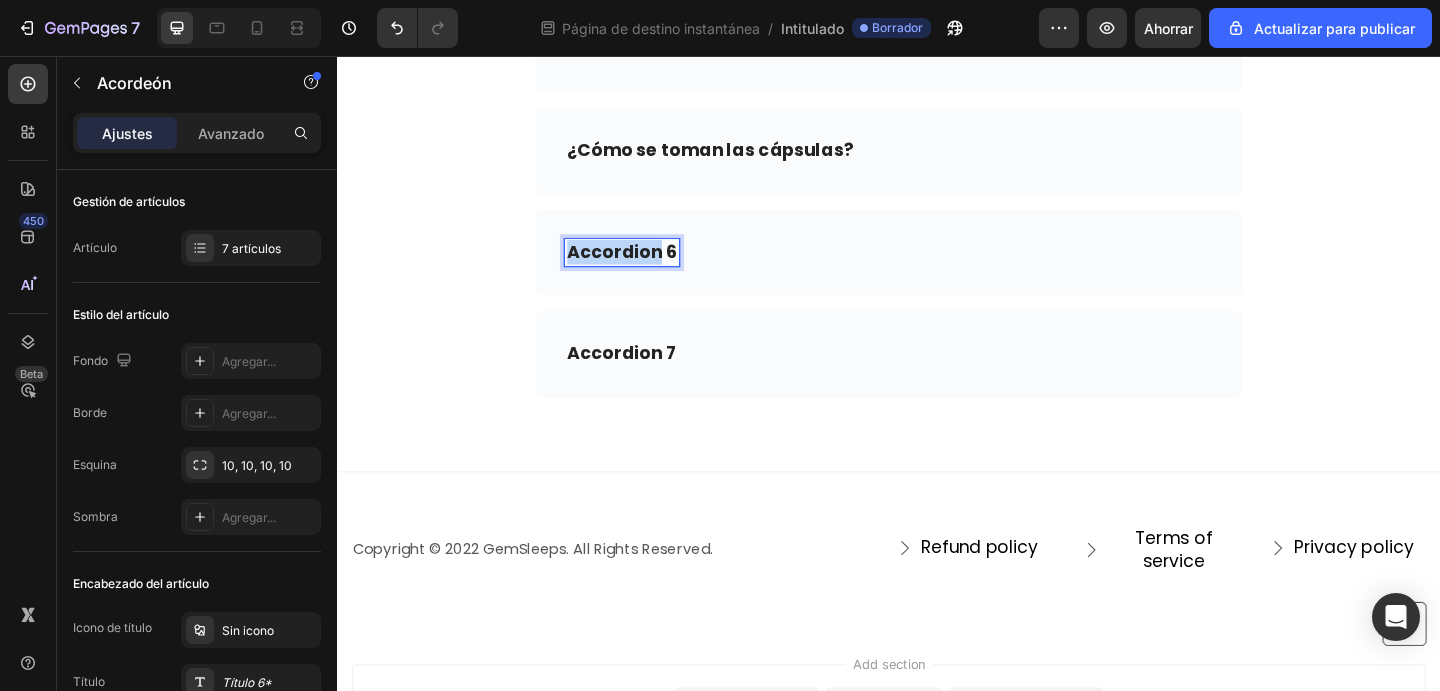 click on "Accordion 6" at bounding box center (646, 270) 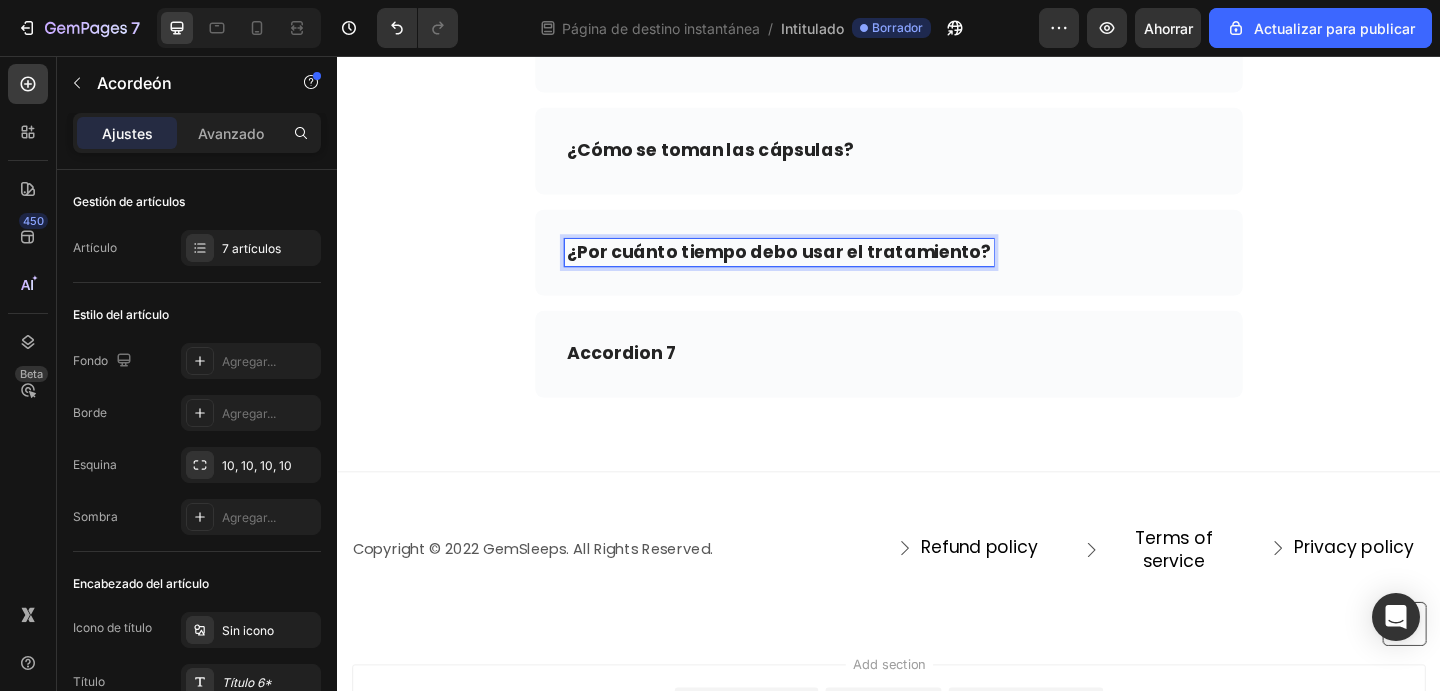 click on "¿Cómo se toman las cápsulas?" at bounding box center (937, 159) 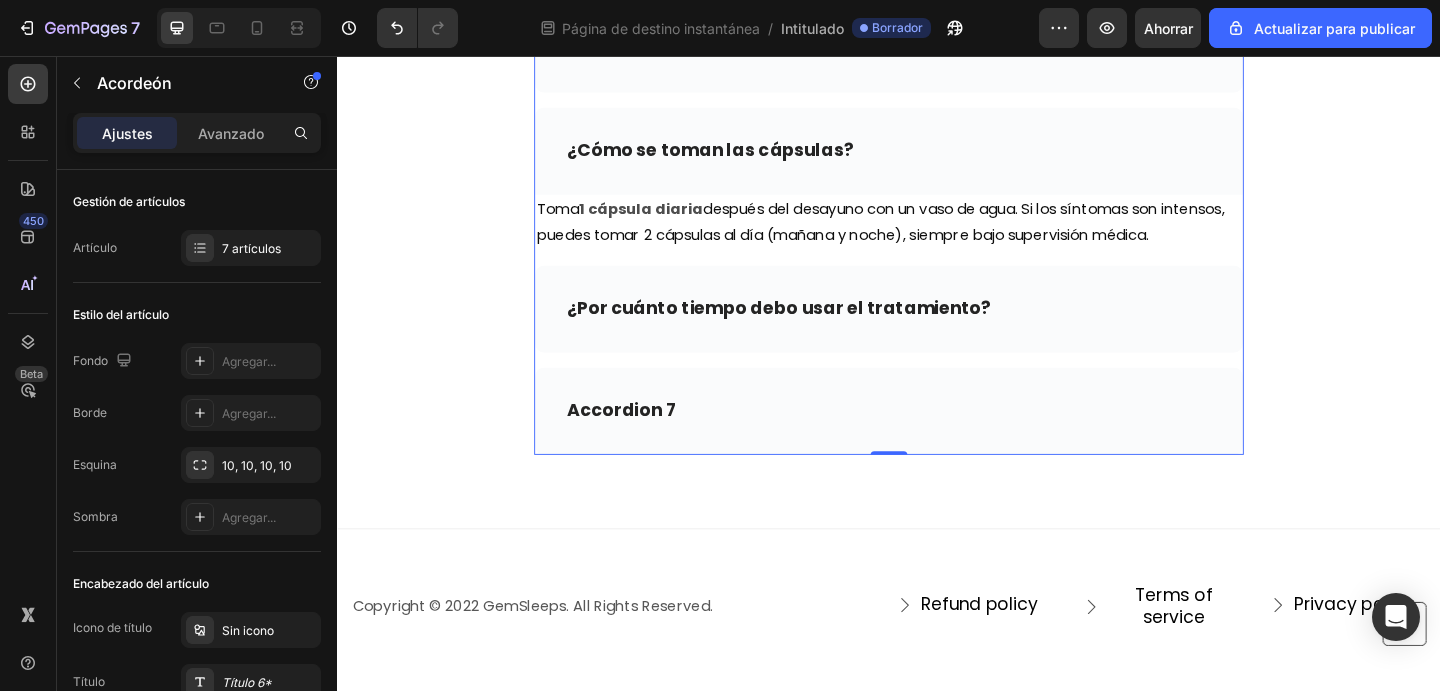 click on "¿Por cuánto tiempo debo usar el tratamiento?" at bounding box center [937, 331] 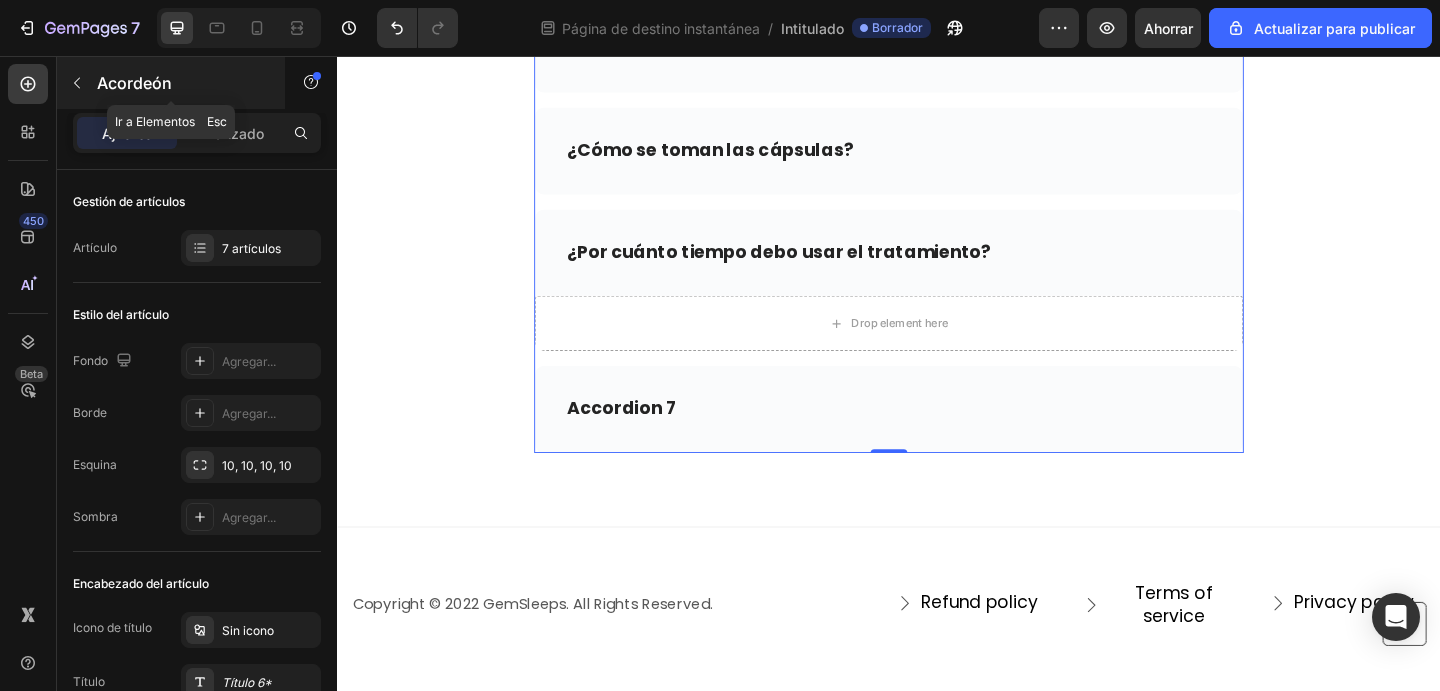 click 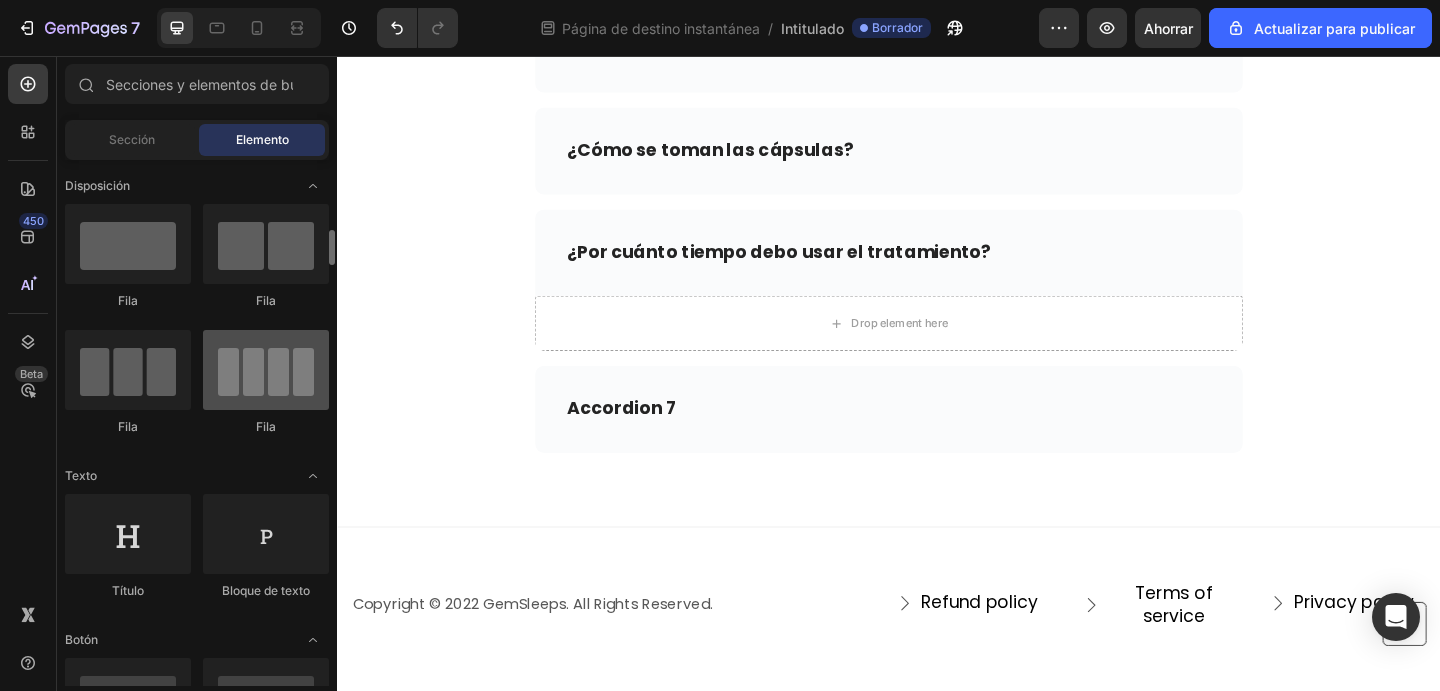 scroll, scrollTop: 66, scrollLeft: 0, axis: vertical 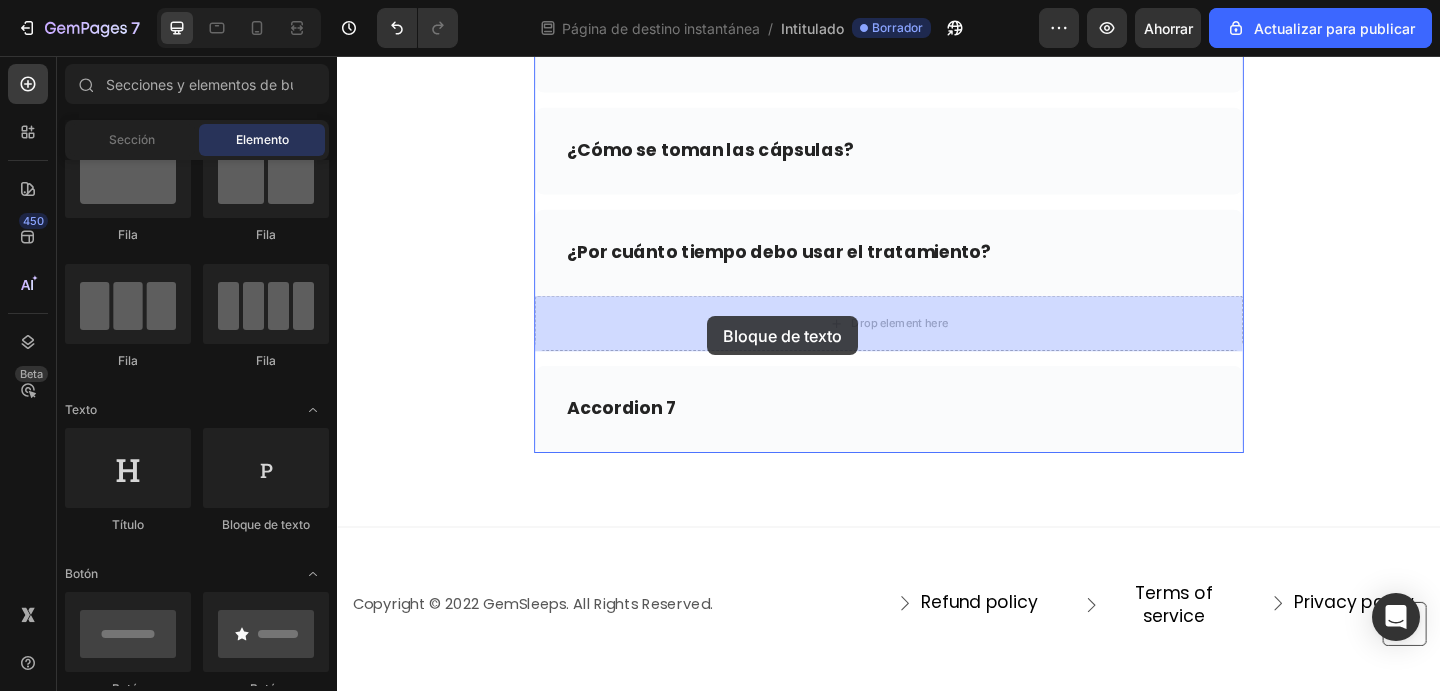 drag, startPoint x: 591, startPoint y: 516, endPoint x: 740, endPoint y: 339, distance: 231.36551 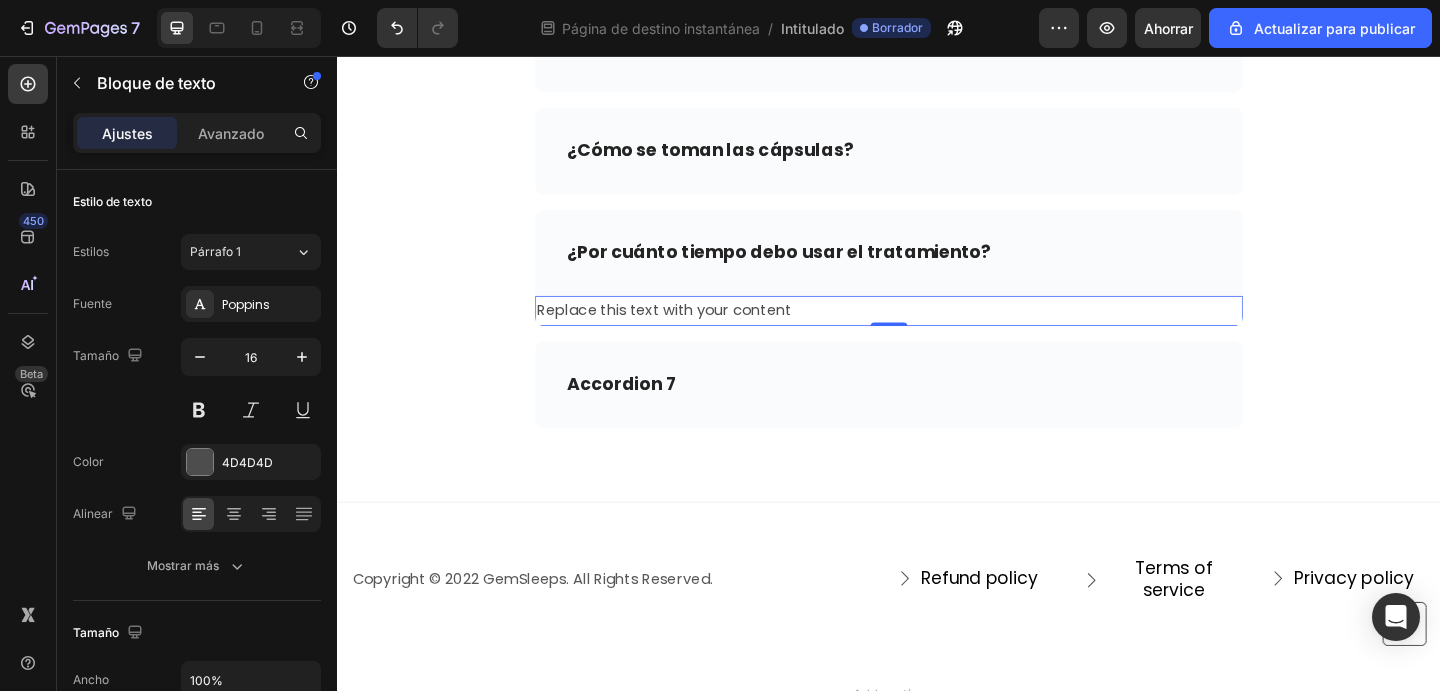 click on "Replace this text with your content" at bounding box center (937, 333) 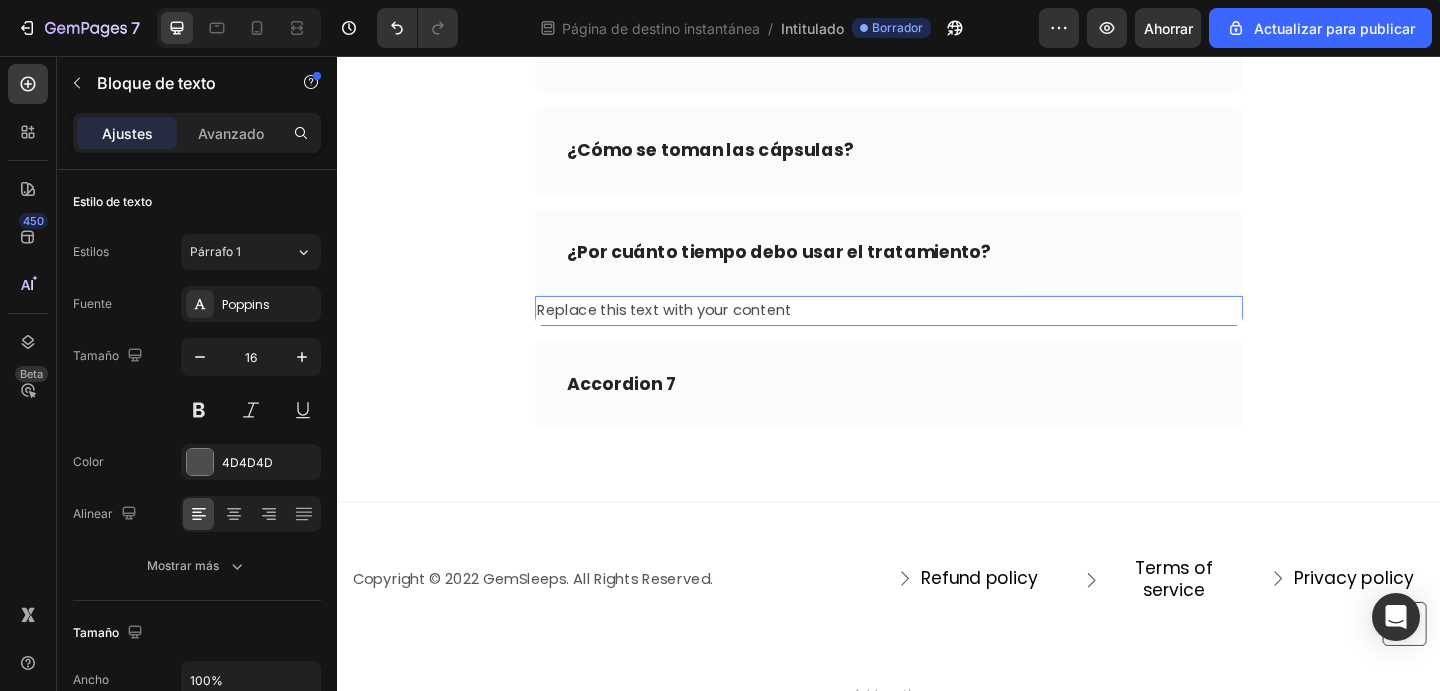 click on "Replace this text with your content" at bounding box center (937, 333) 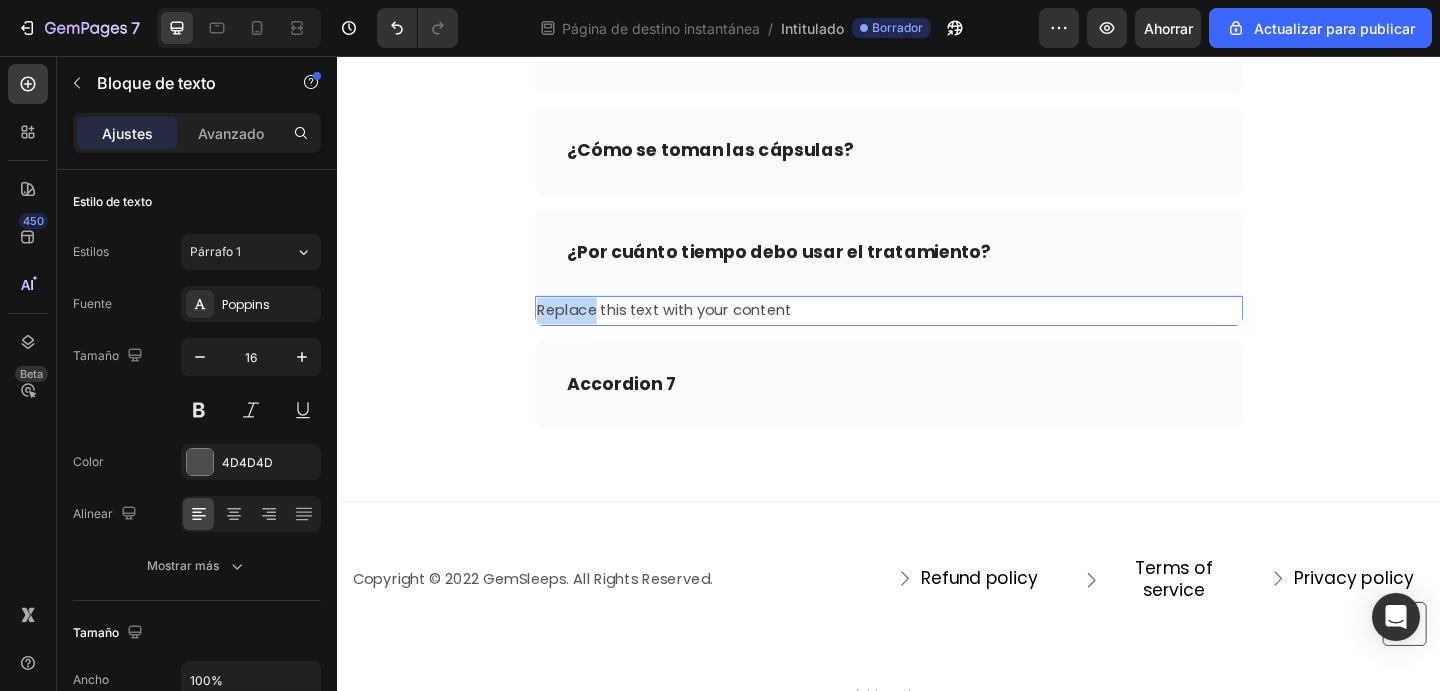 click on "Replace this text with your content" at bounding box center [937, 333] 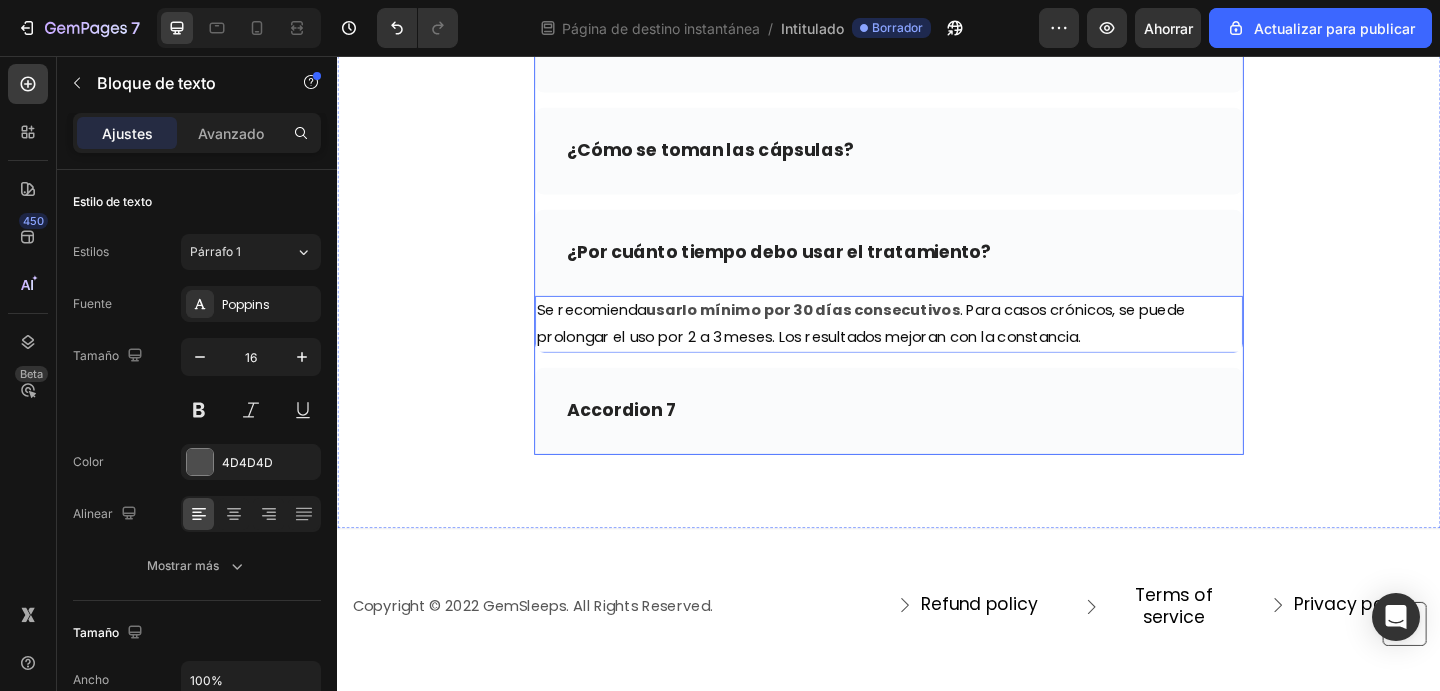 click on "Accordion 7" at bounding box center [937, 442] 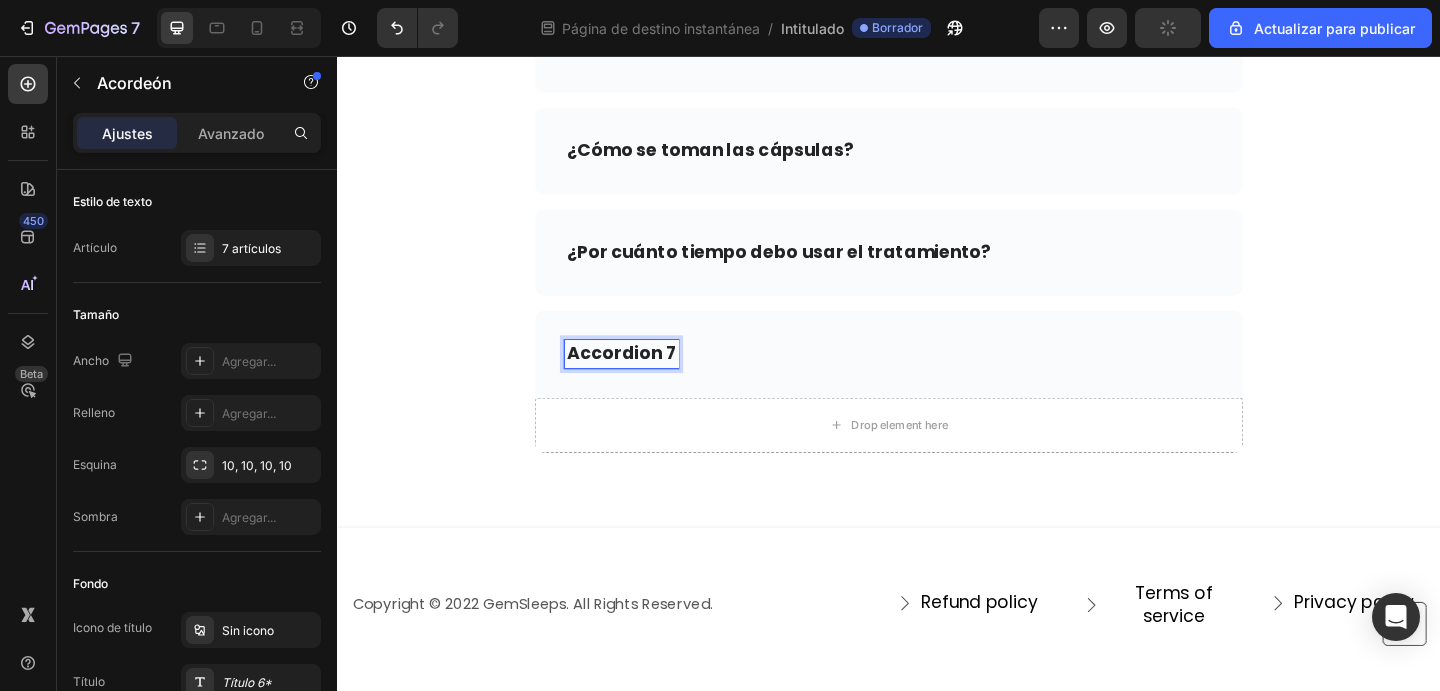 click on "Accordion 7" at bounding box center (646, 380) 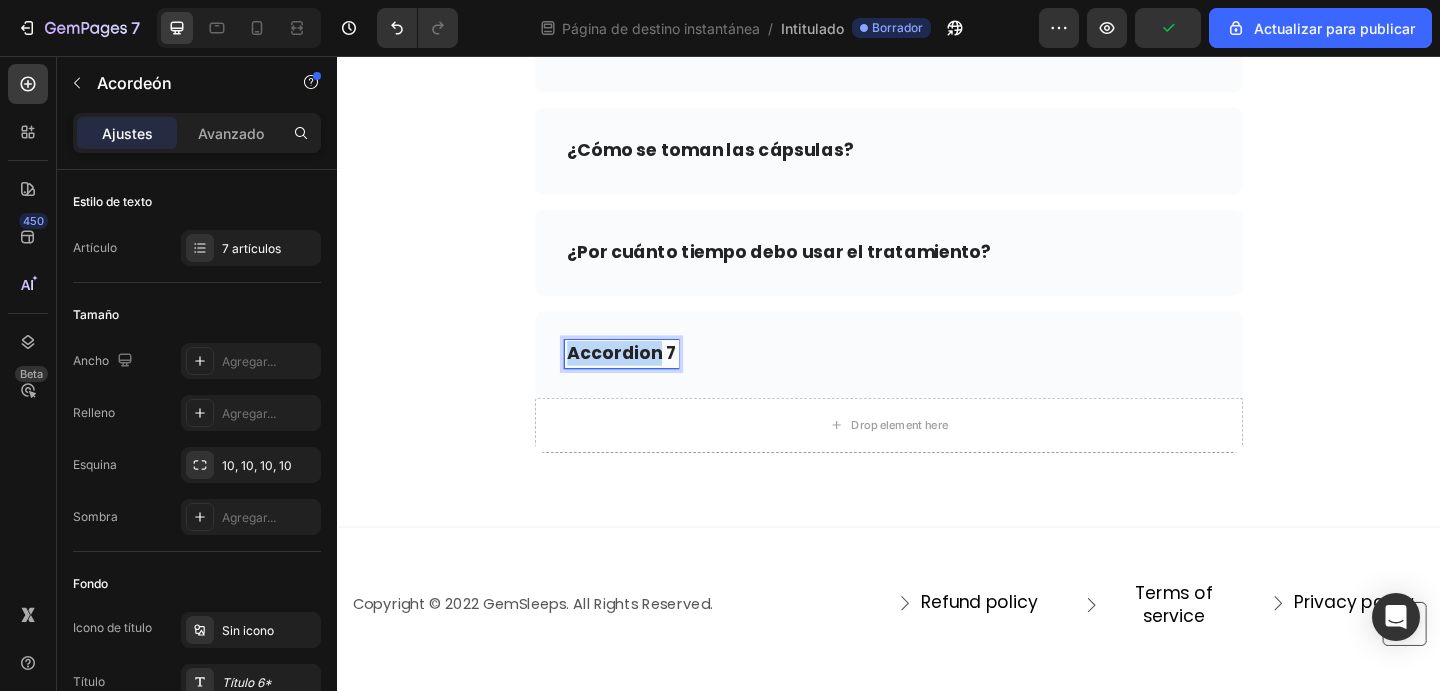 click on "Accordion 7" at bounding box center [646, 380] 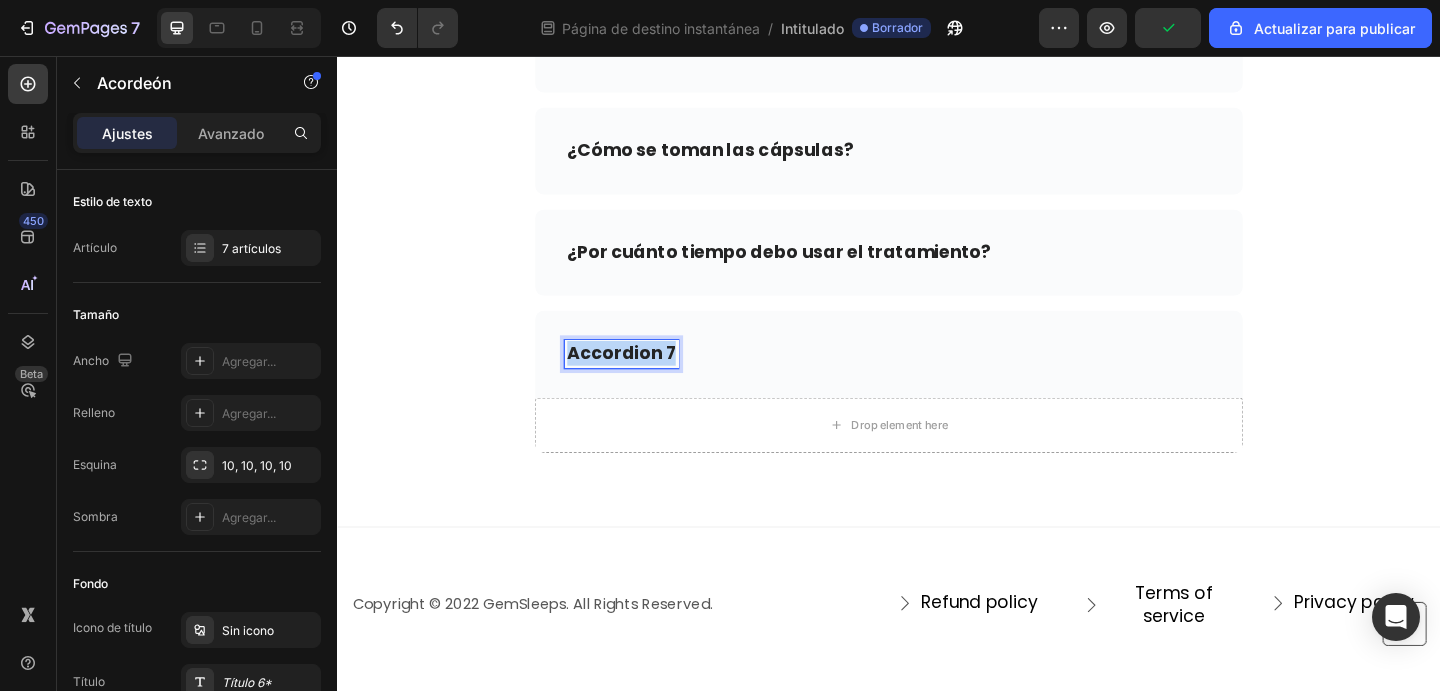 click on "Accordion 7" at bounding box center (646, 380) 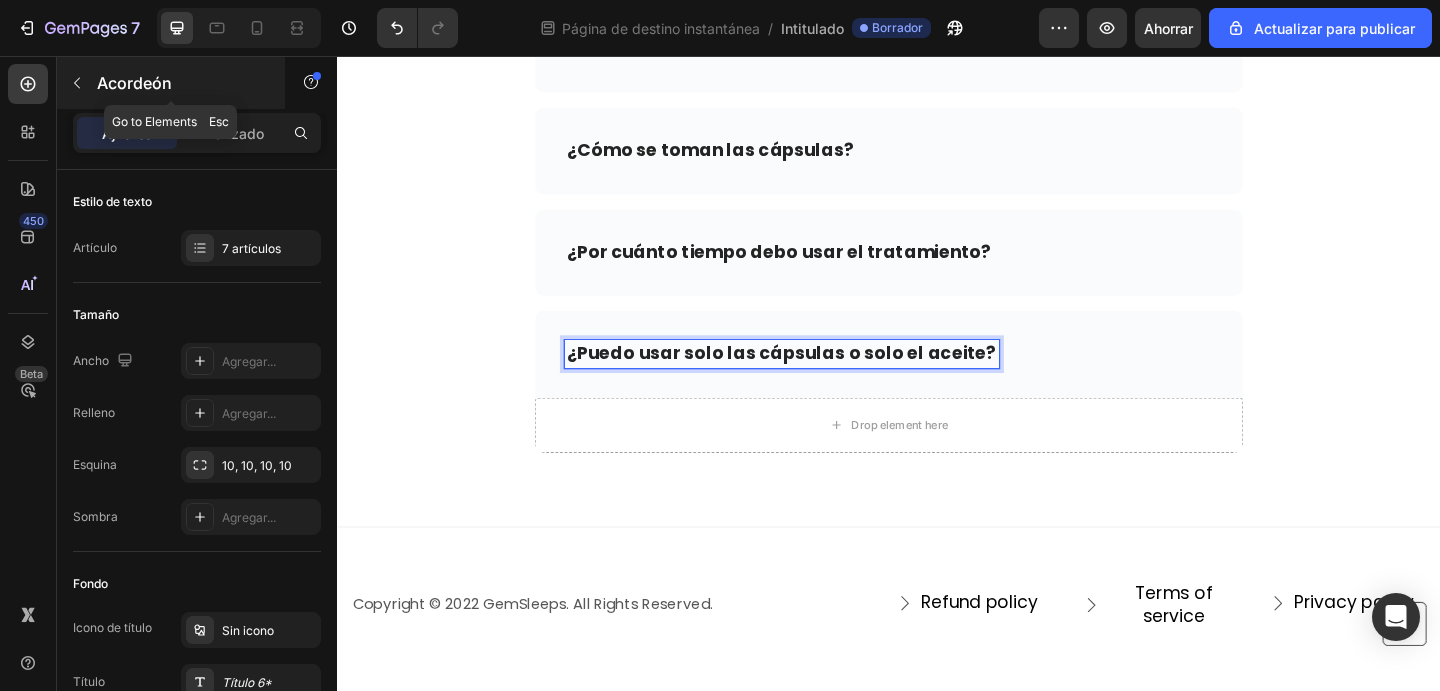 click at bounding box center [77, 83] 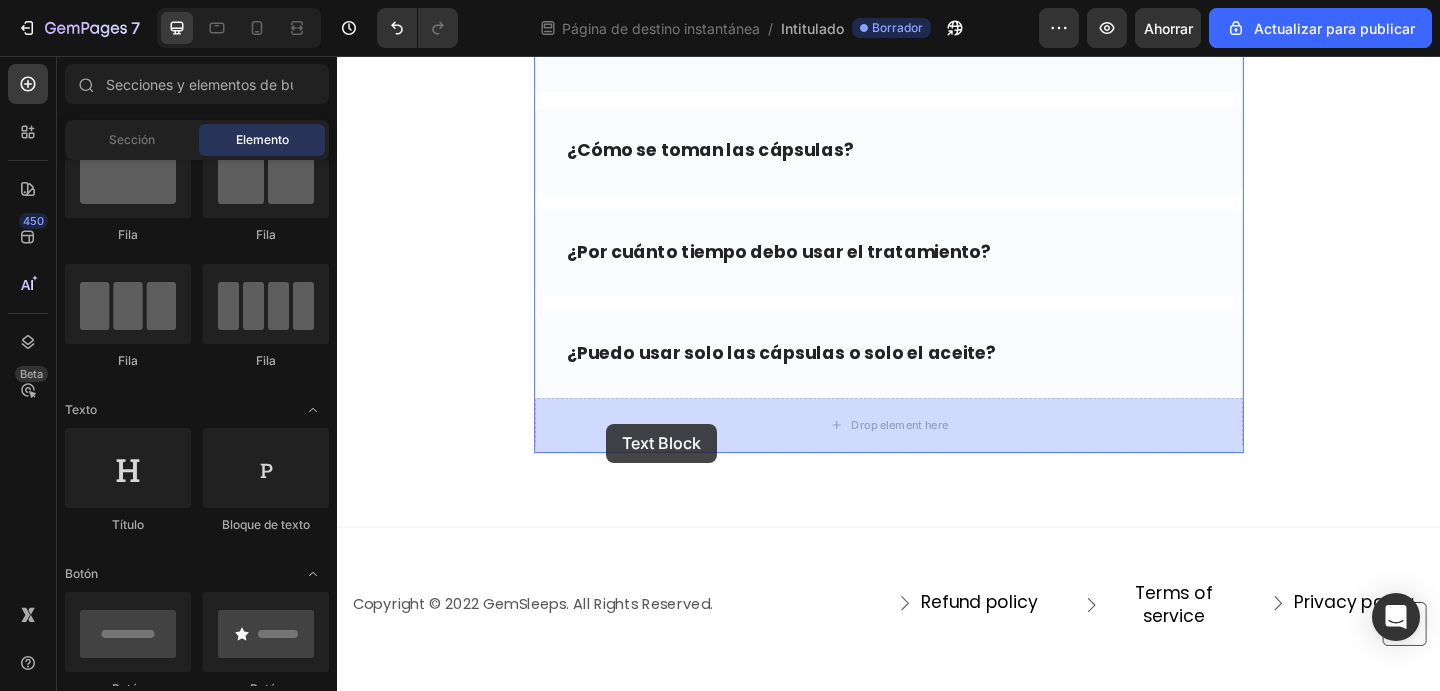 drag, startPoint x: 601, startPoint y: 444, endPoint x: 629, endPoint y: 456, distance: 30.463093 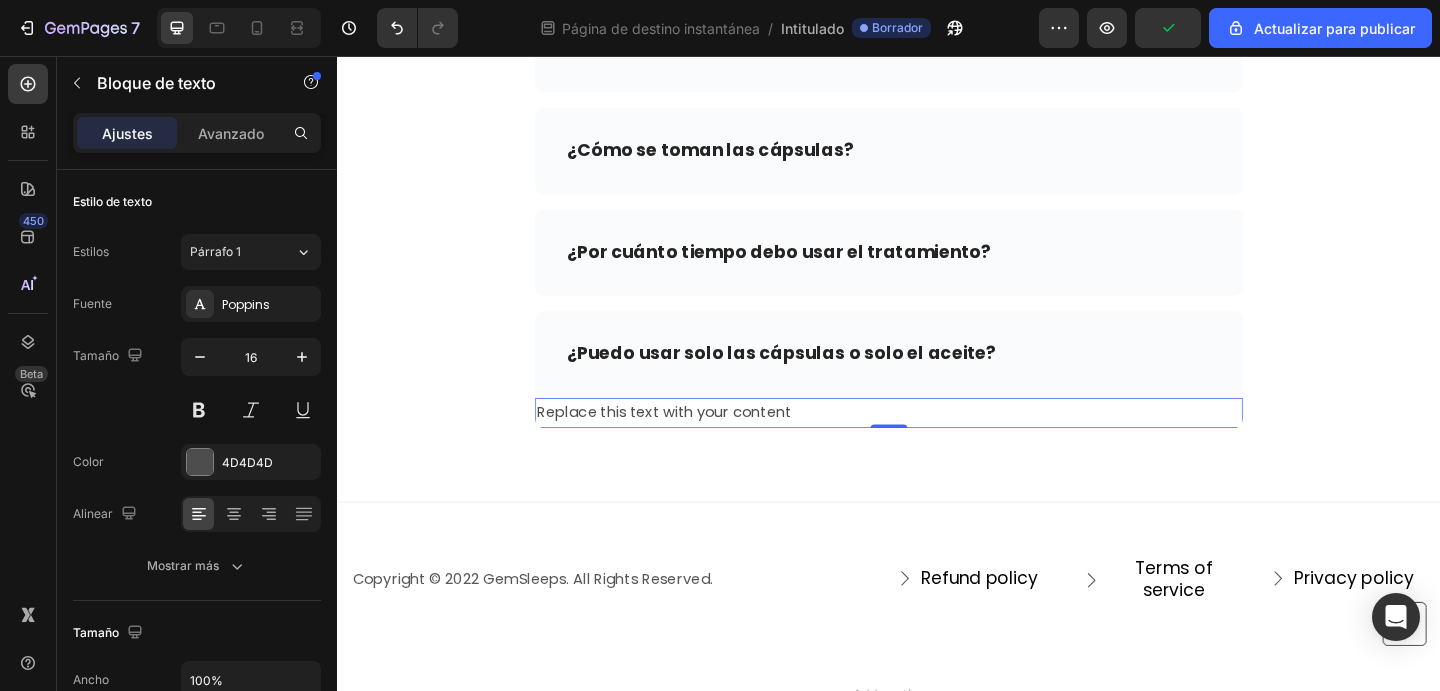 click on "Replace this text with your content" at bounding box center (937, 444) 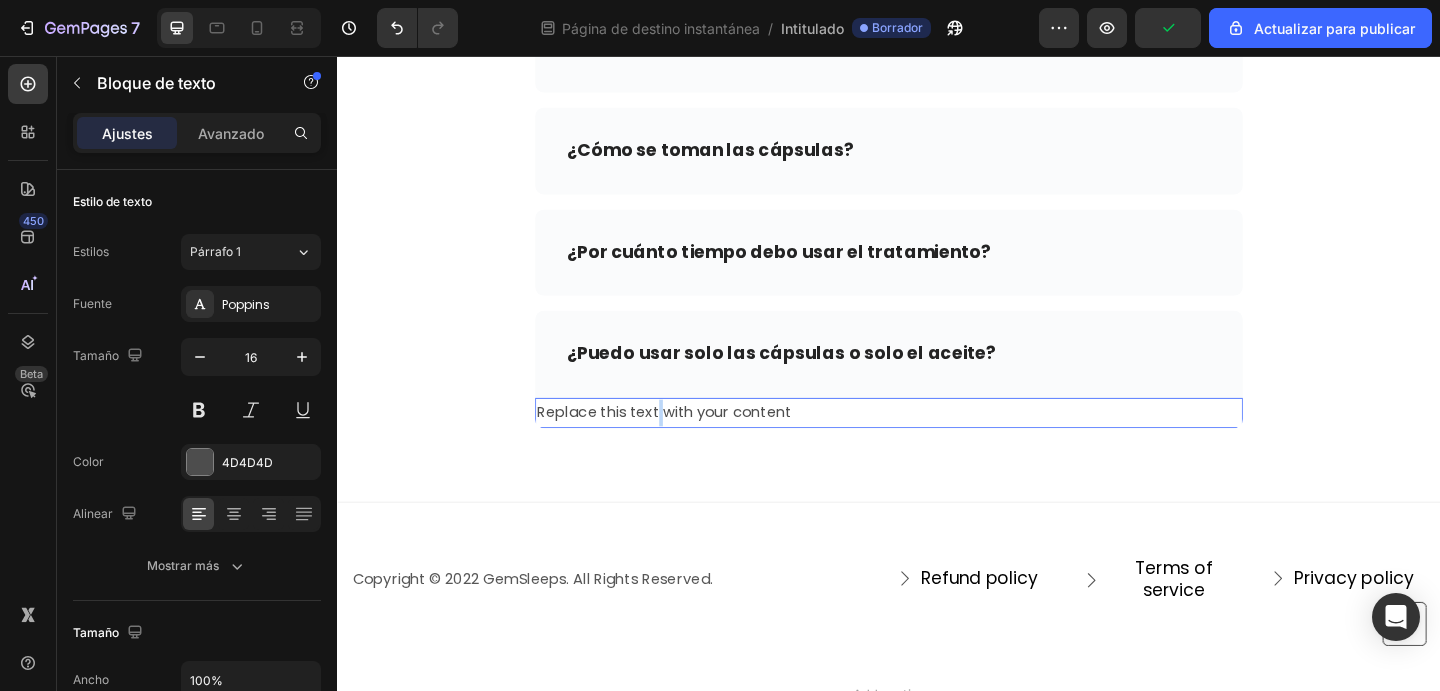 click on "Replace this text with your content" at bounding box center (937, 444) 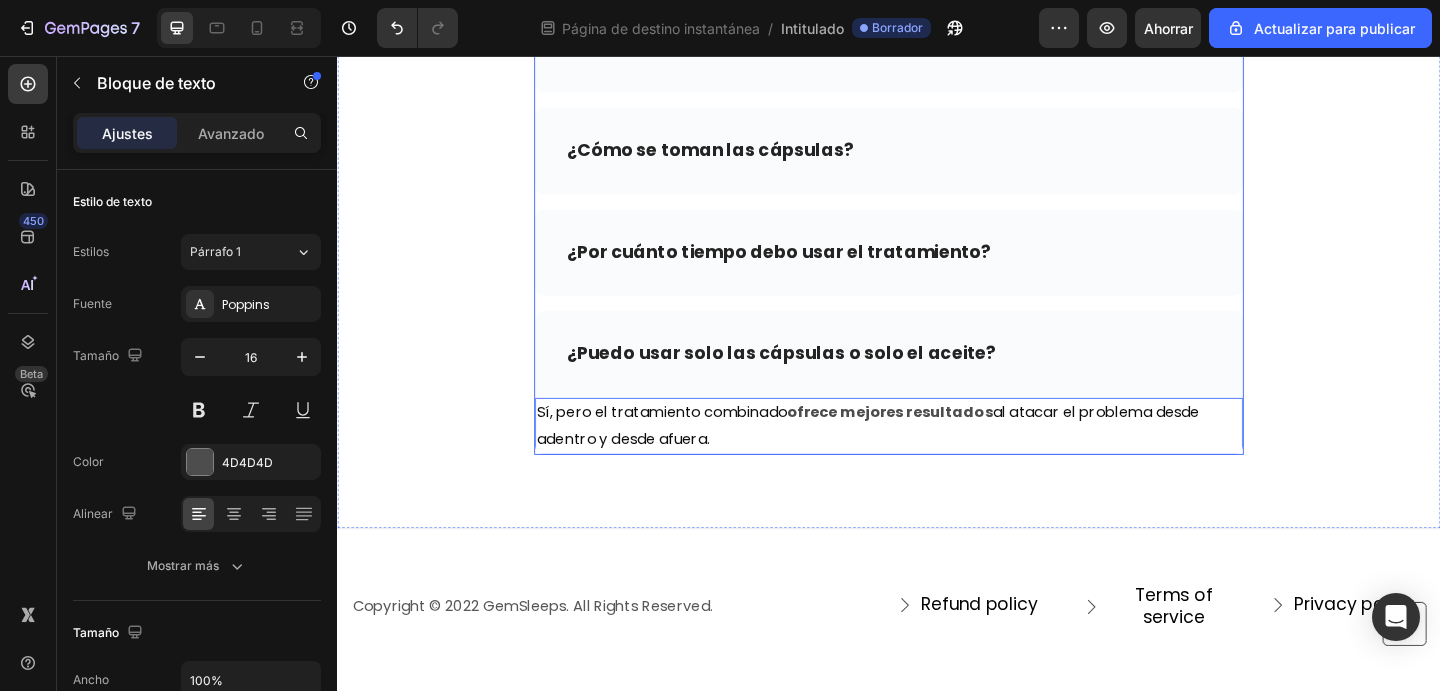 click on "¿Puedo usar solo las cápsulas o solo el aceite?" at bounding box center [937, 380] 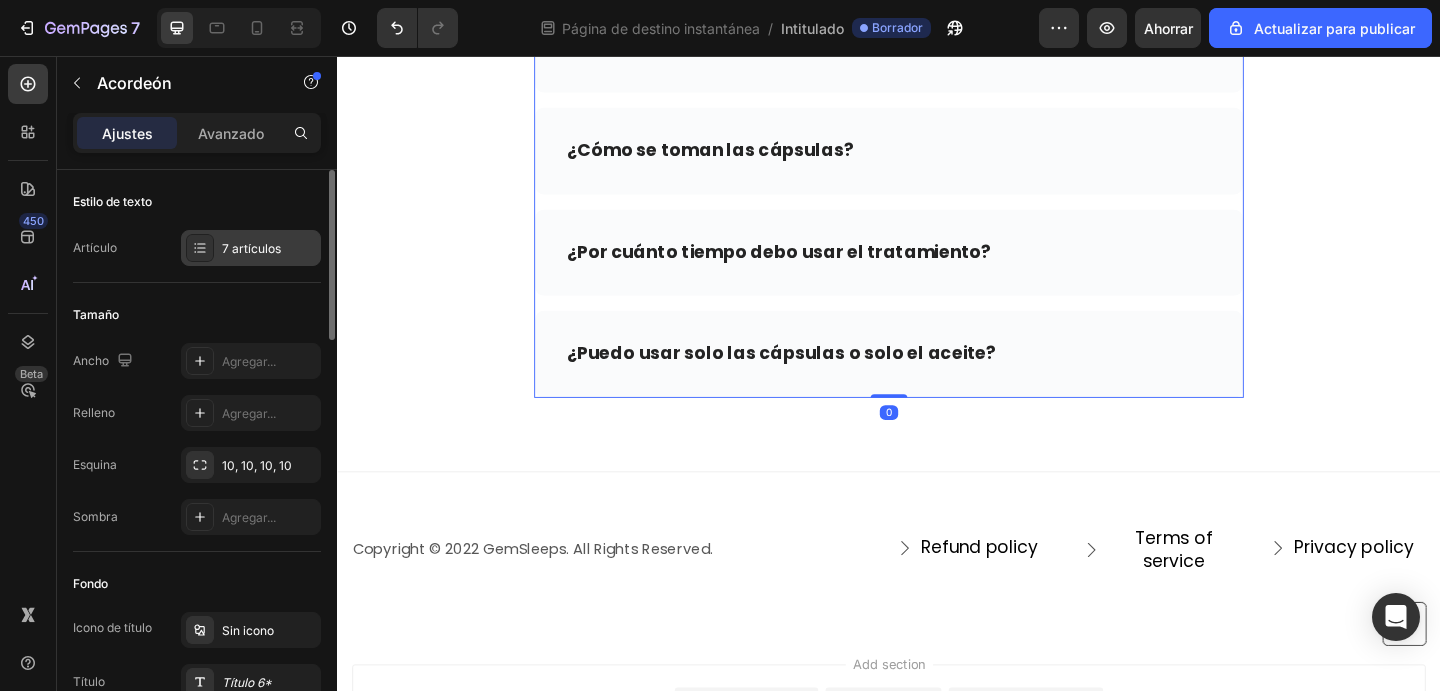 click on "7 artículos" at bounding box center (251, 248) 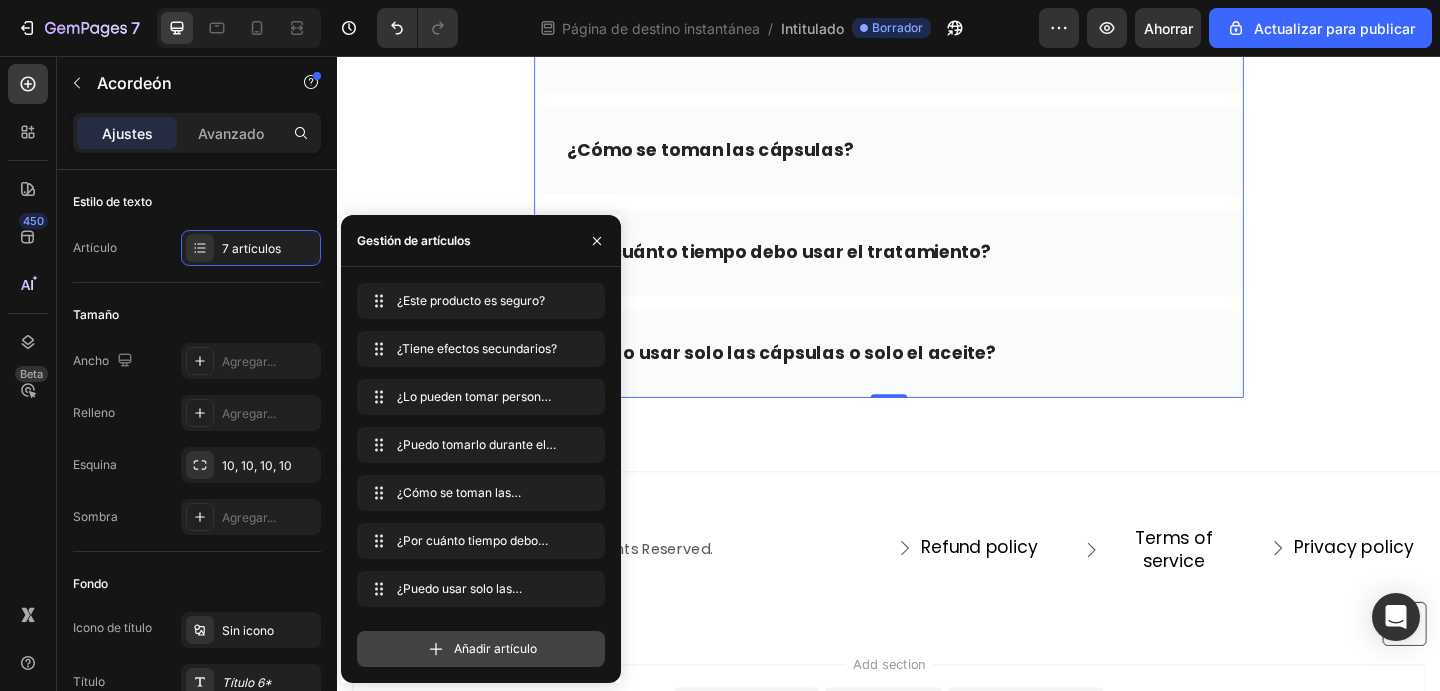 click on "Añadir artículo" at bounding box center [495, 648] 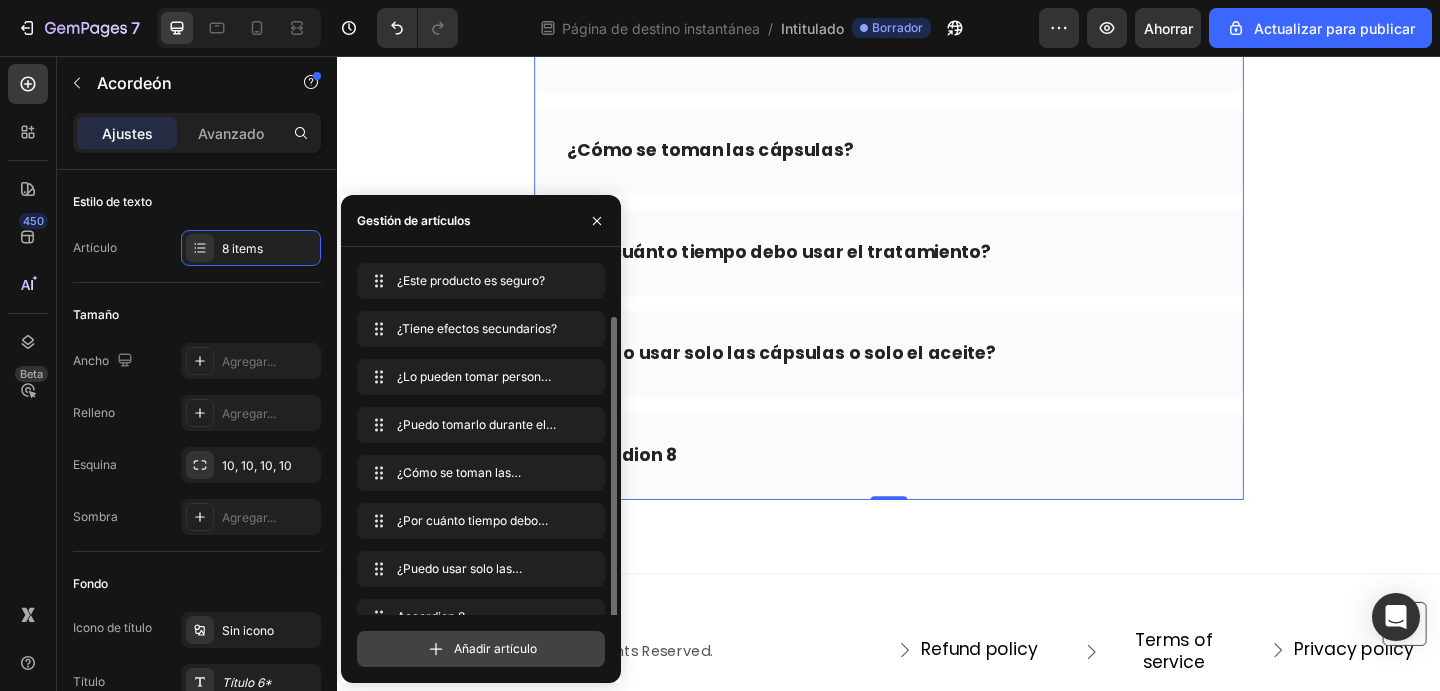 scroll, scrollTop: 28, scrollLeft: 0, axis: vertical 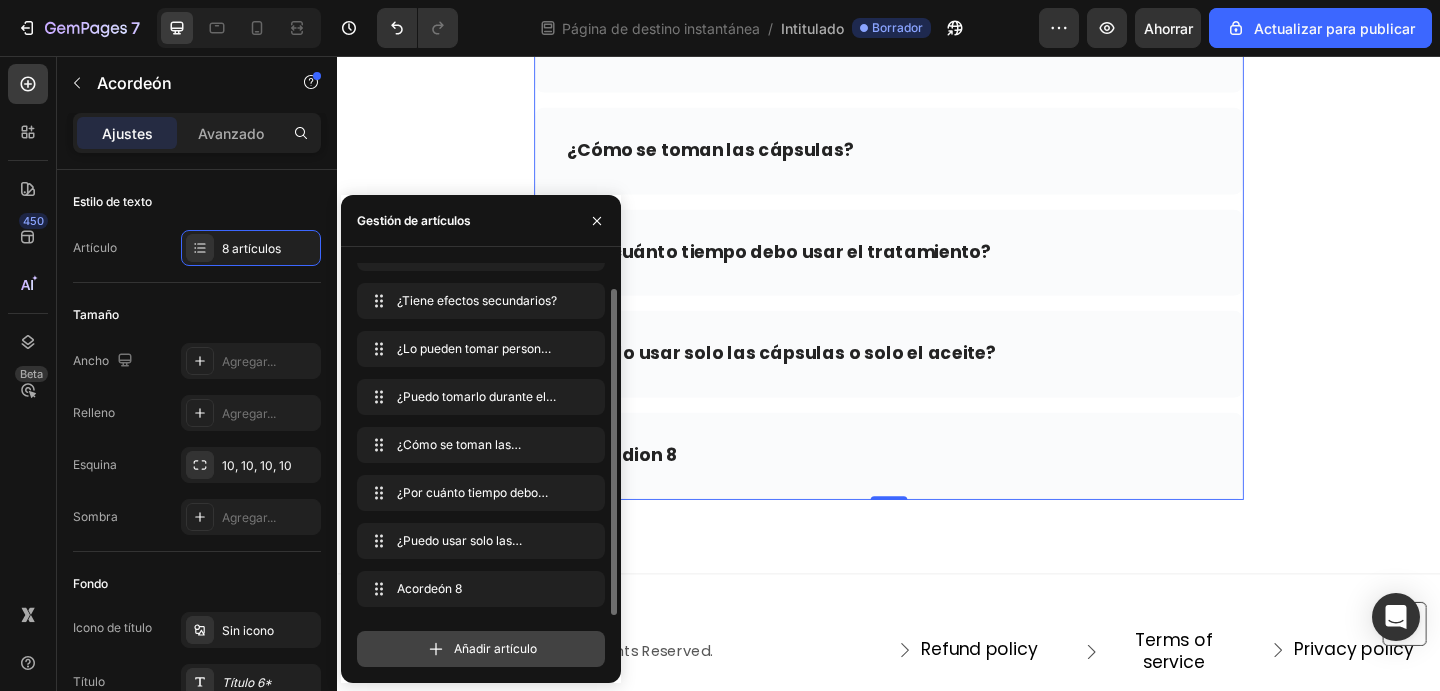 click on "Añadir artículo" at bounding box center [495, 648] 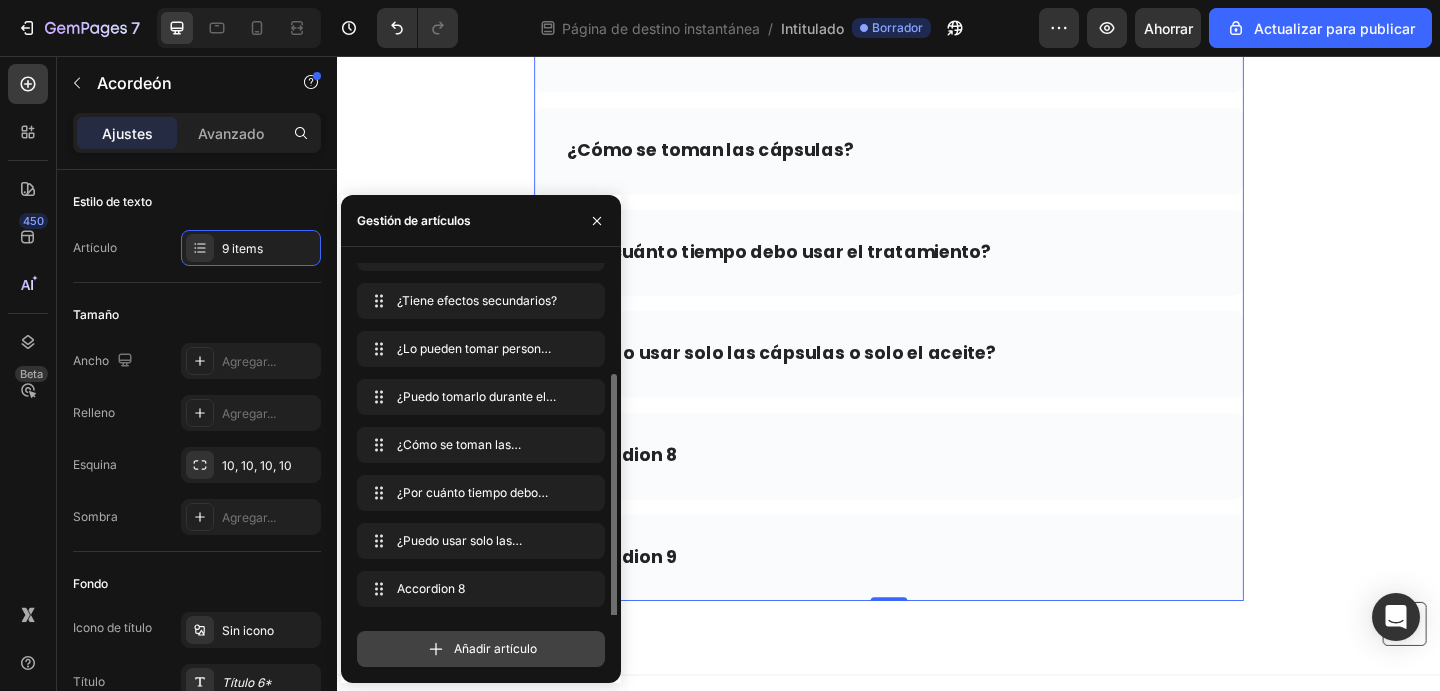 scroll, scrollTop: 76, scrollLeft: 0, axis: vertical 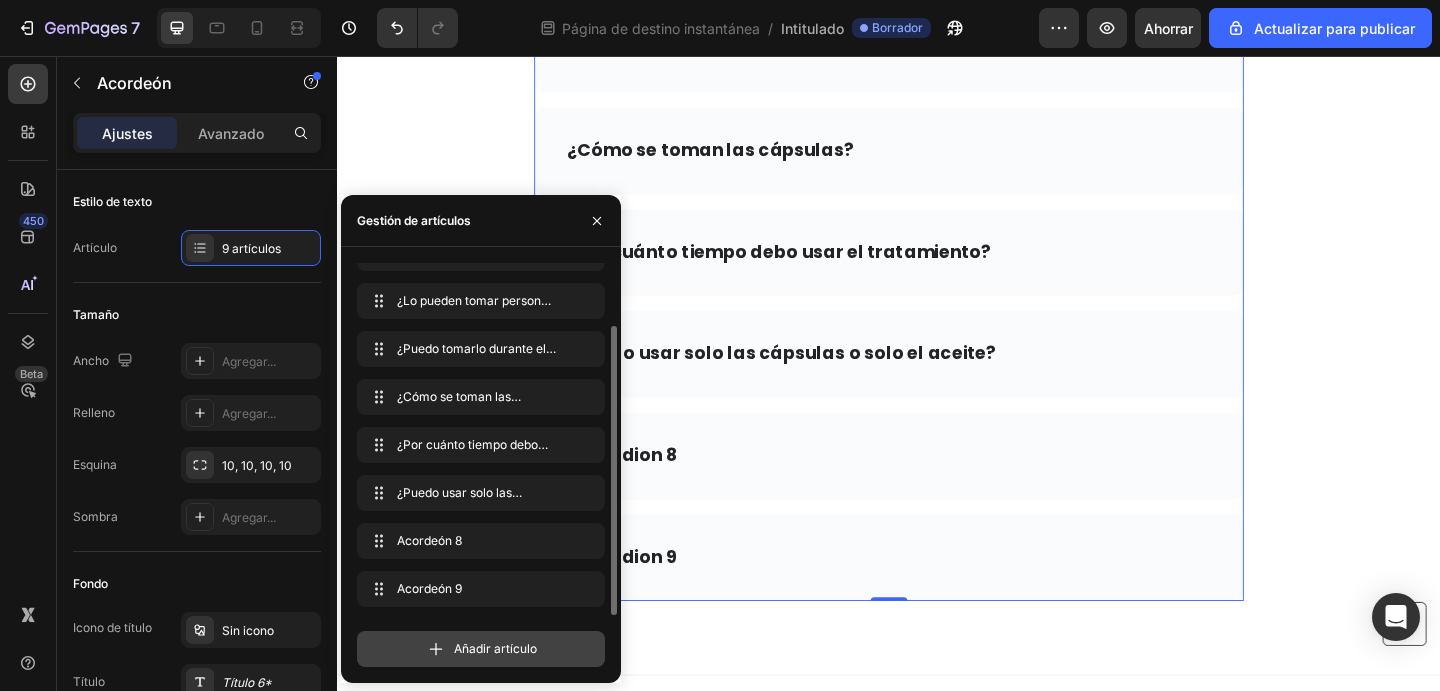 click on "Añadir artículo" at bounding box center [495, 648] 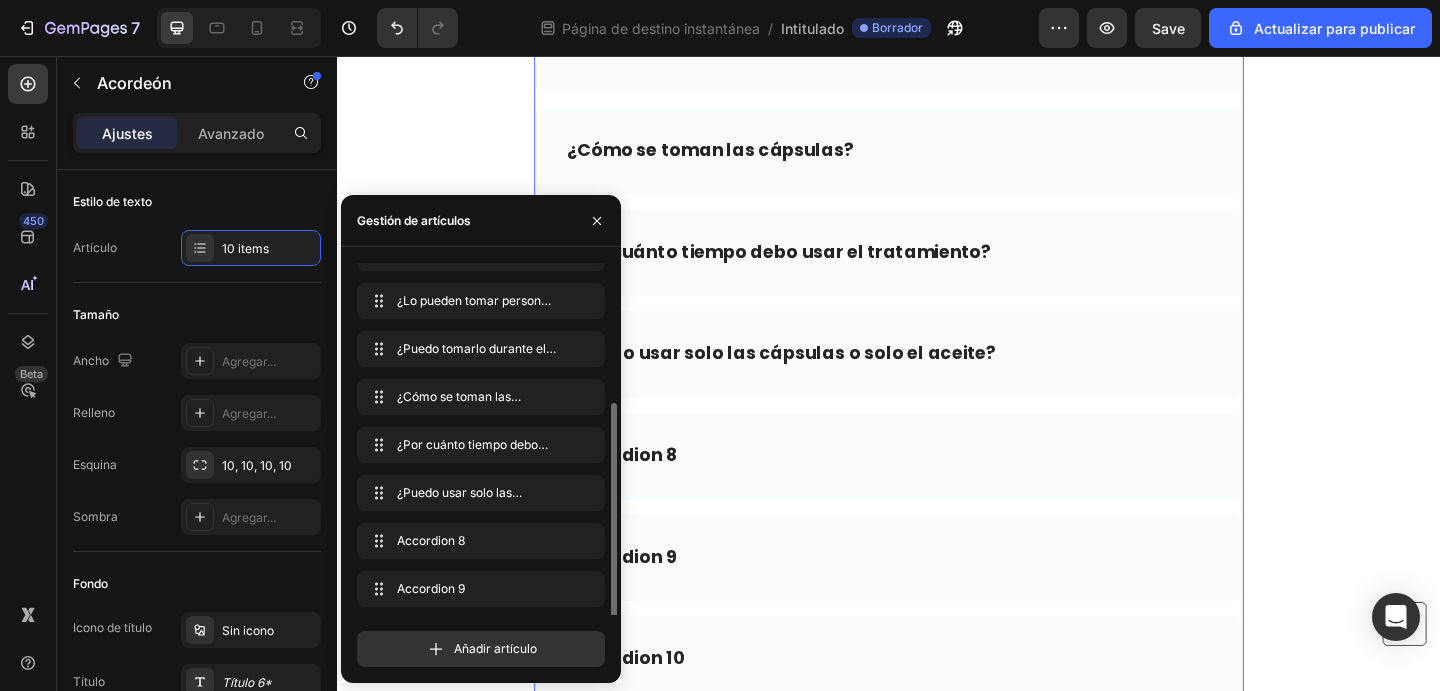 scroll, scrollTop: 124, scrollLeft: 0, axis: vertical 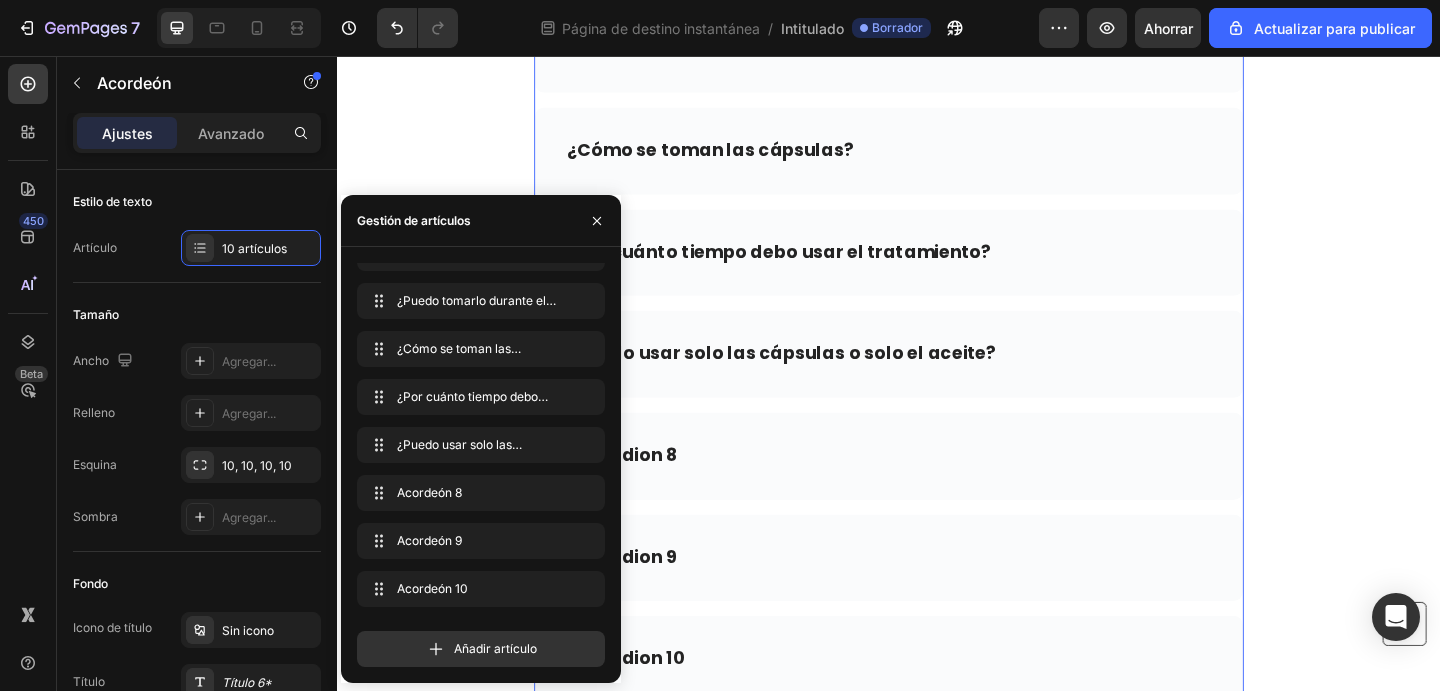 click on "Accordion 8" at bounding box center (937, 491) 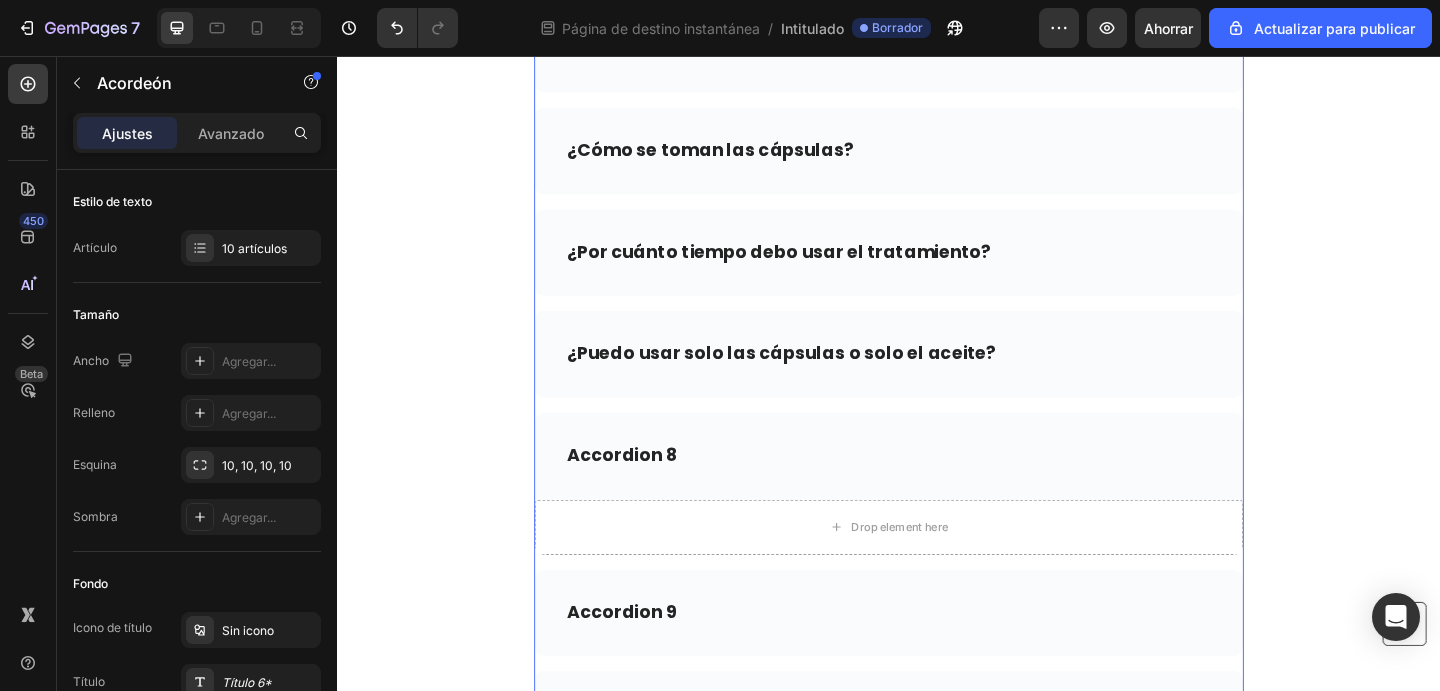 click on "Accordion 8" at bounding box center [646, 491] 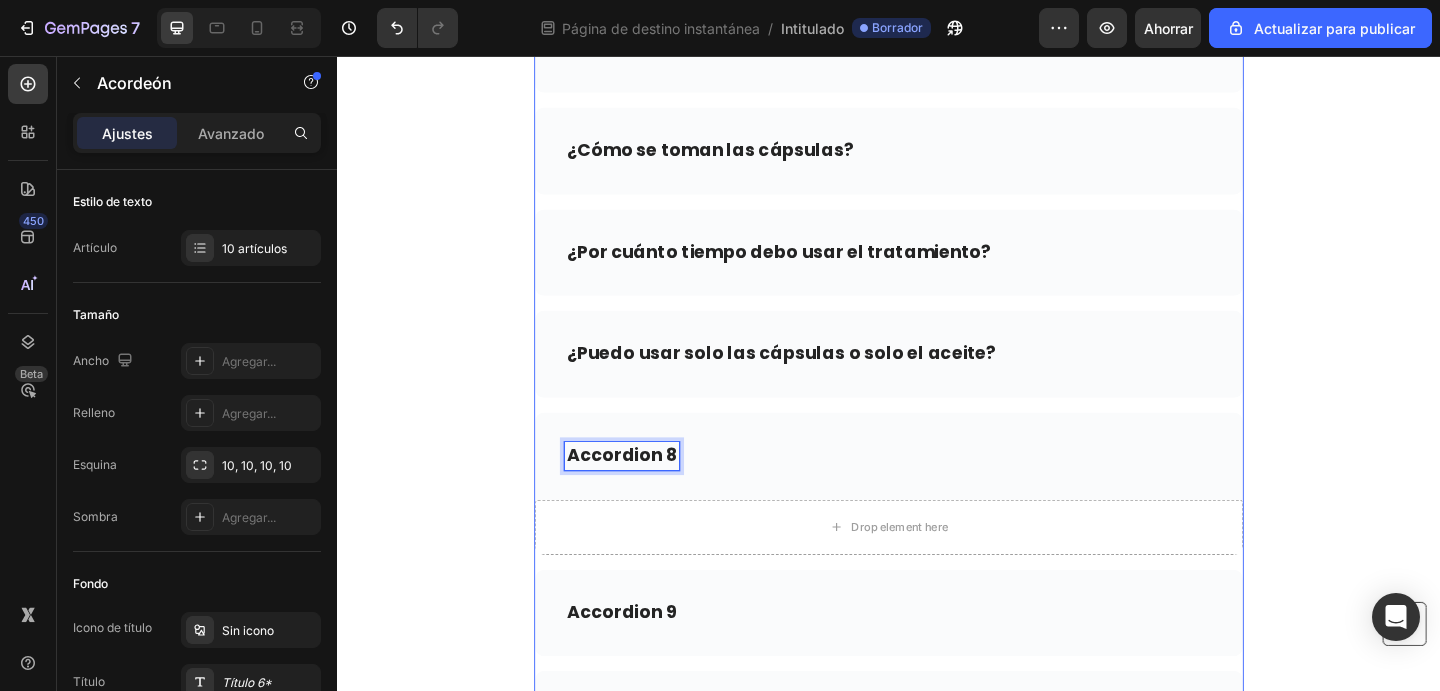click on "Accordion 8" at bounding box center (646, 491) 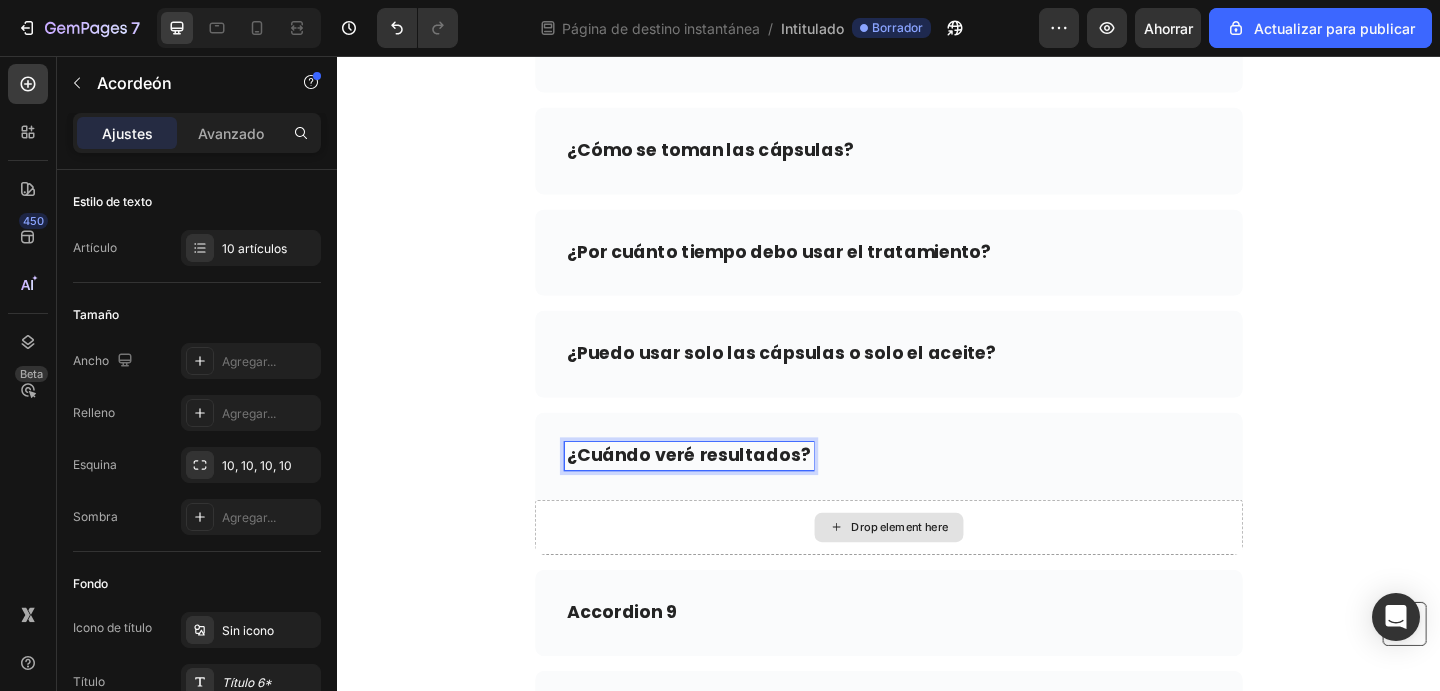 click 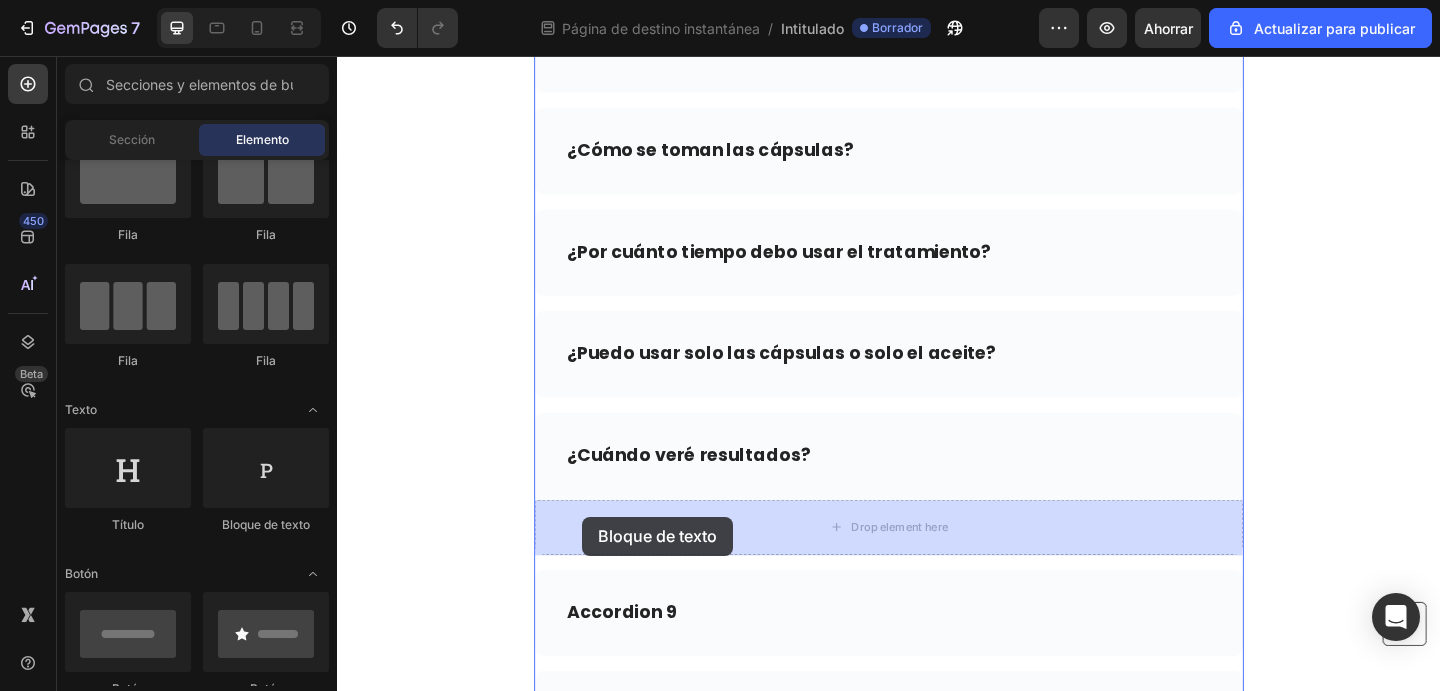 drag, startPoint x: 606, startPoint y: 516, endPoint x: 605, endPoint y: 553, distance: 37.01351 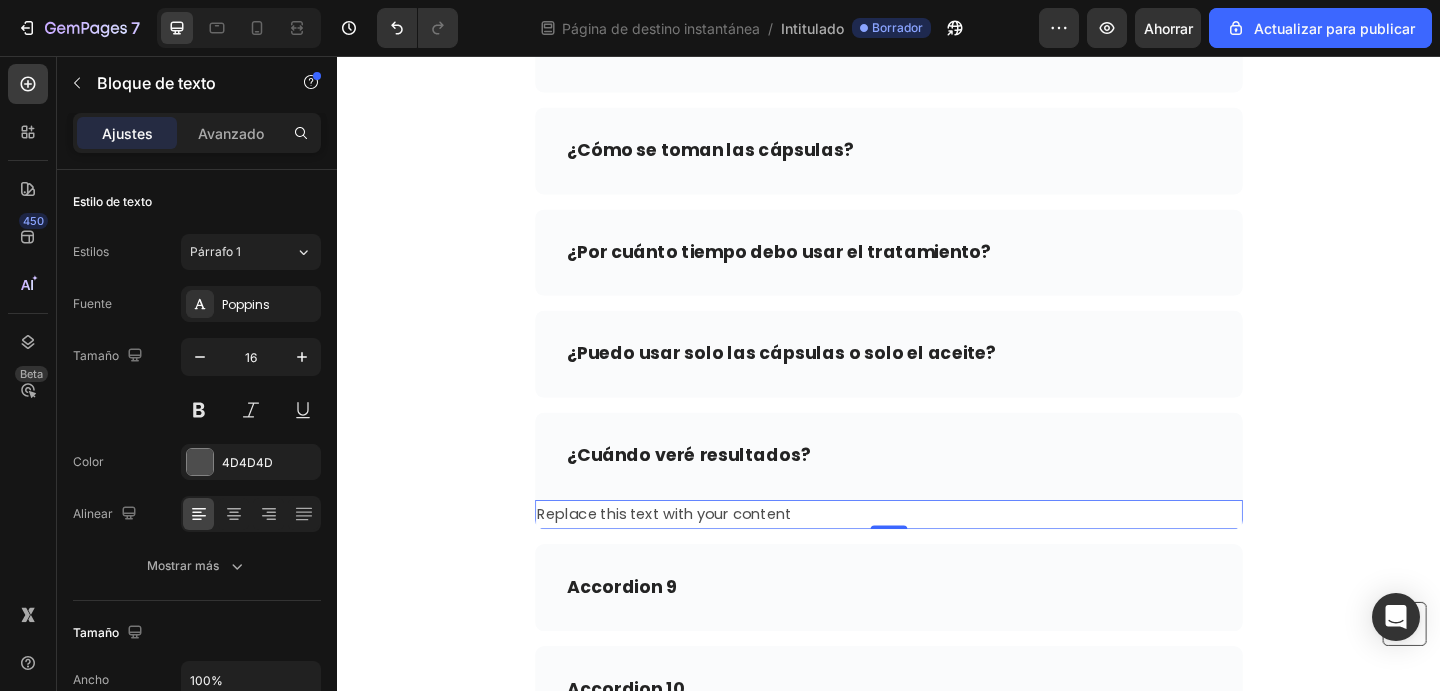 click on "Replace this text with your content" at bounding box center [937, 555] 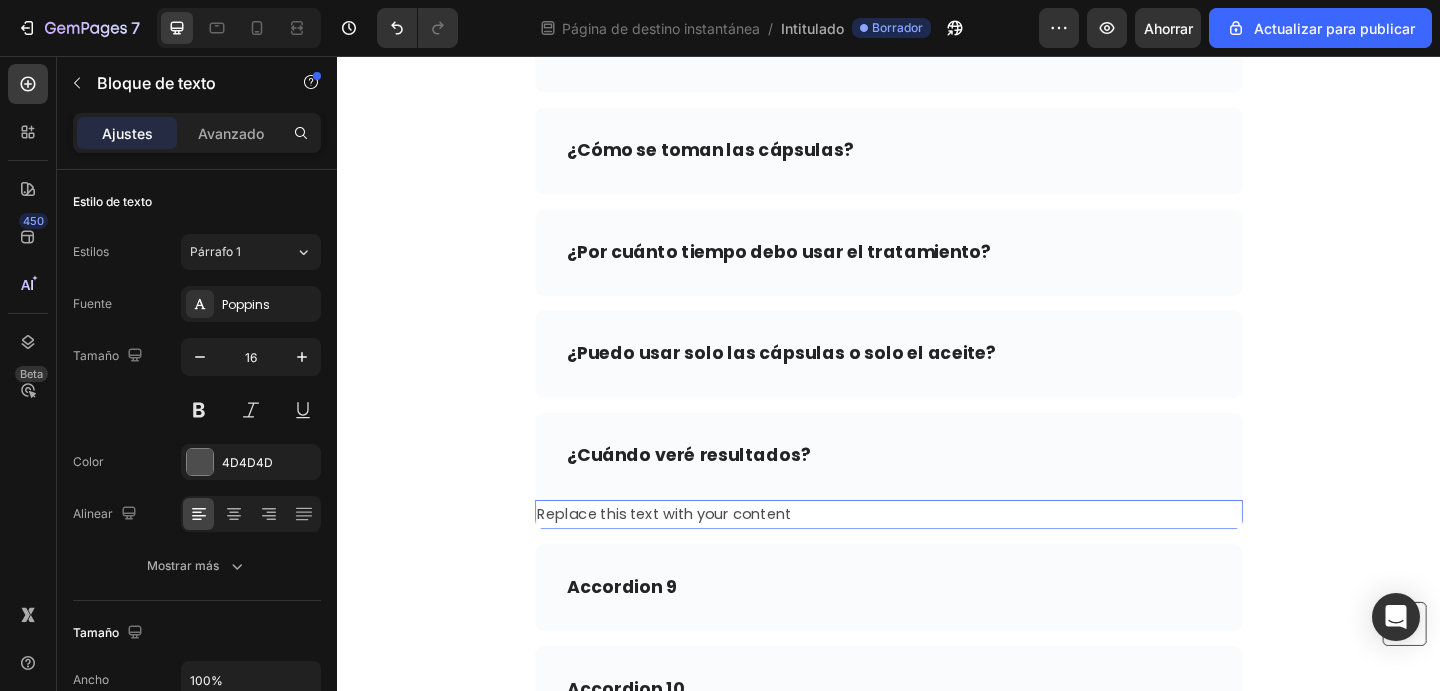 click on "Replace this text with your content" at bounding box center [937, 555] 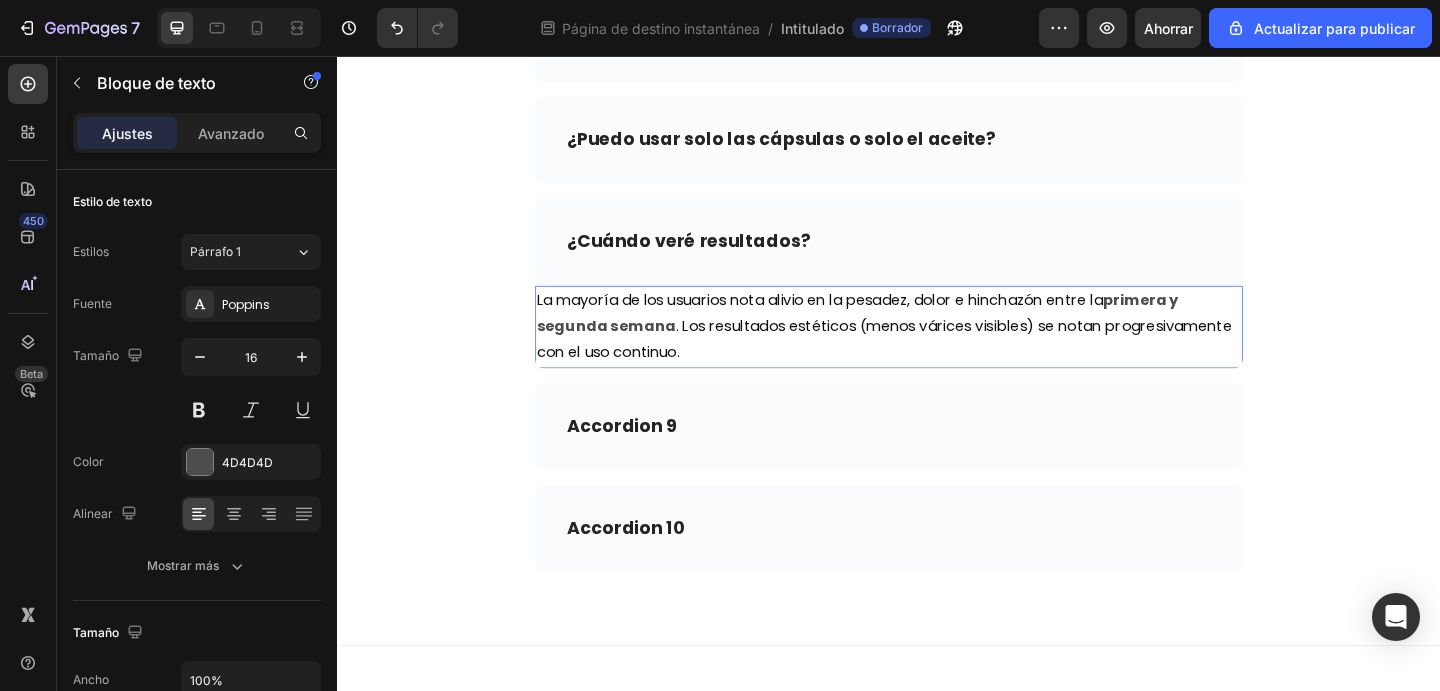 scroll, scrollTop: 9874, scrollLeft: 0, axis: vertical 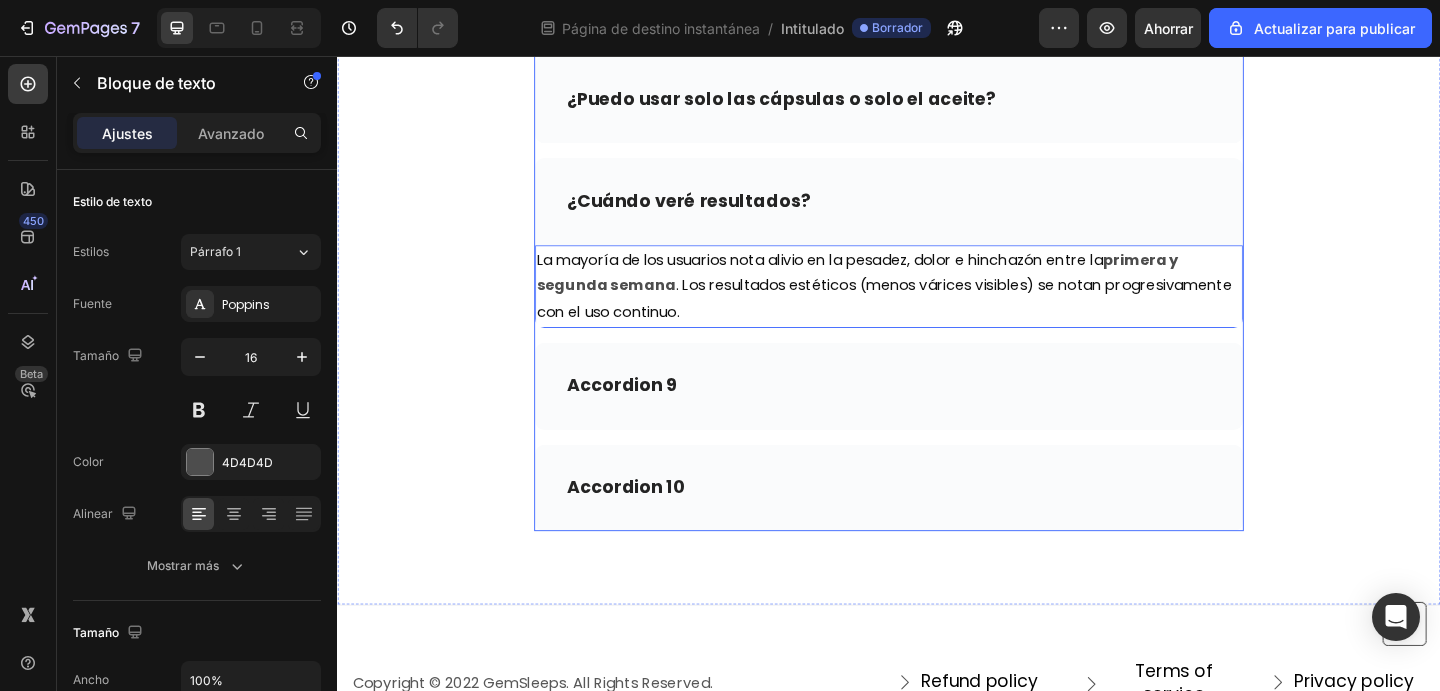 click on "Accordion 9" at bounding box center (646, 415) 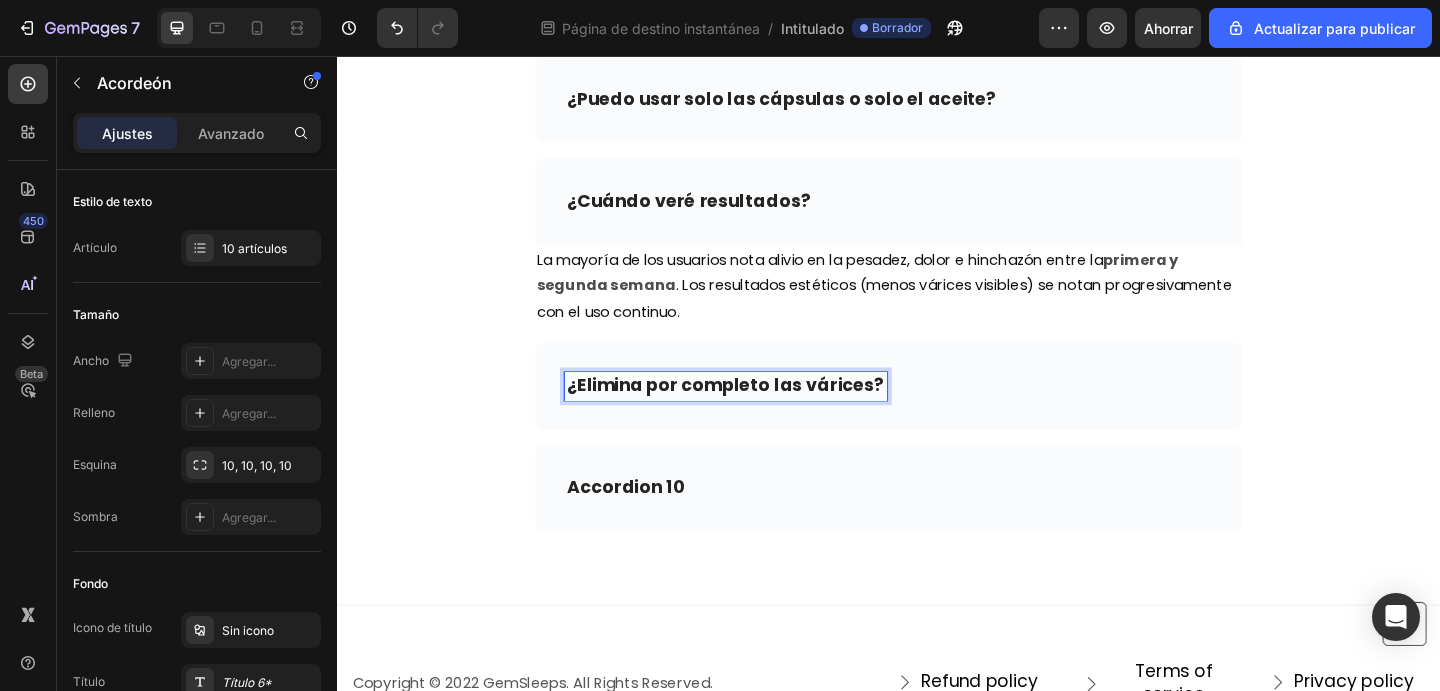 click on "¿Elimina por completo las várices?" at bounding box center (937, 415) 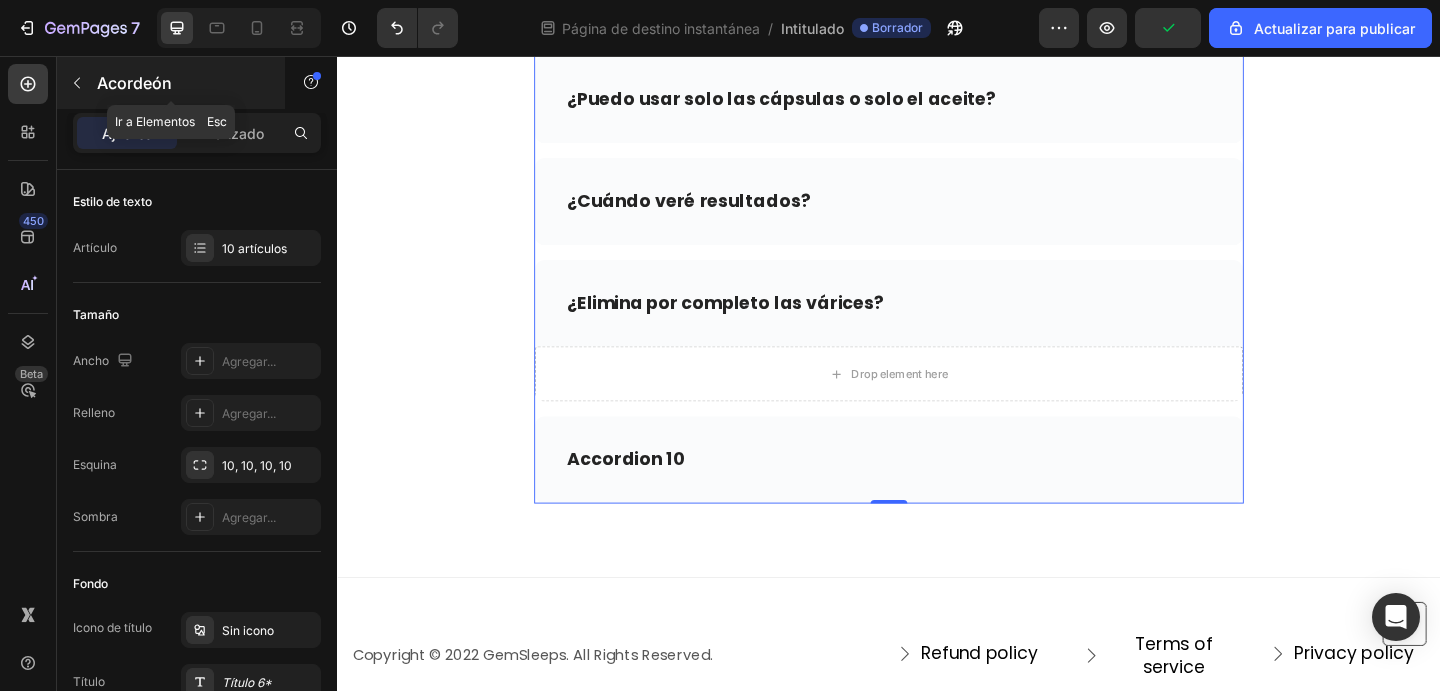 click at bounding box center (77, 83) 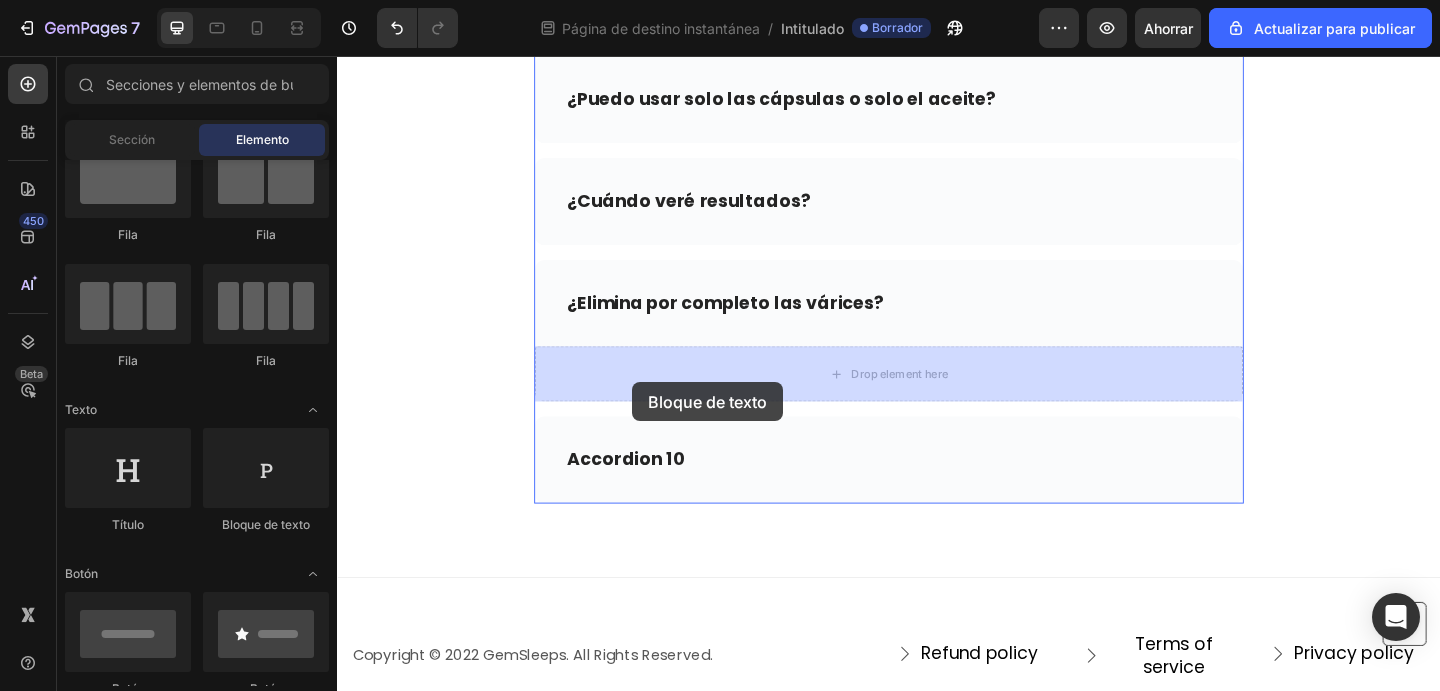 drag, startPoint x: 599, startPoint y: 506, endPoint x: 658, endPoint y: 410, distance: 112.68097 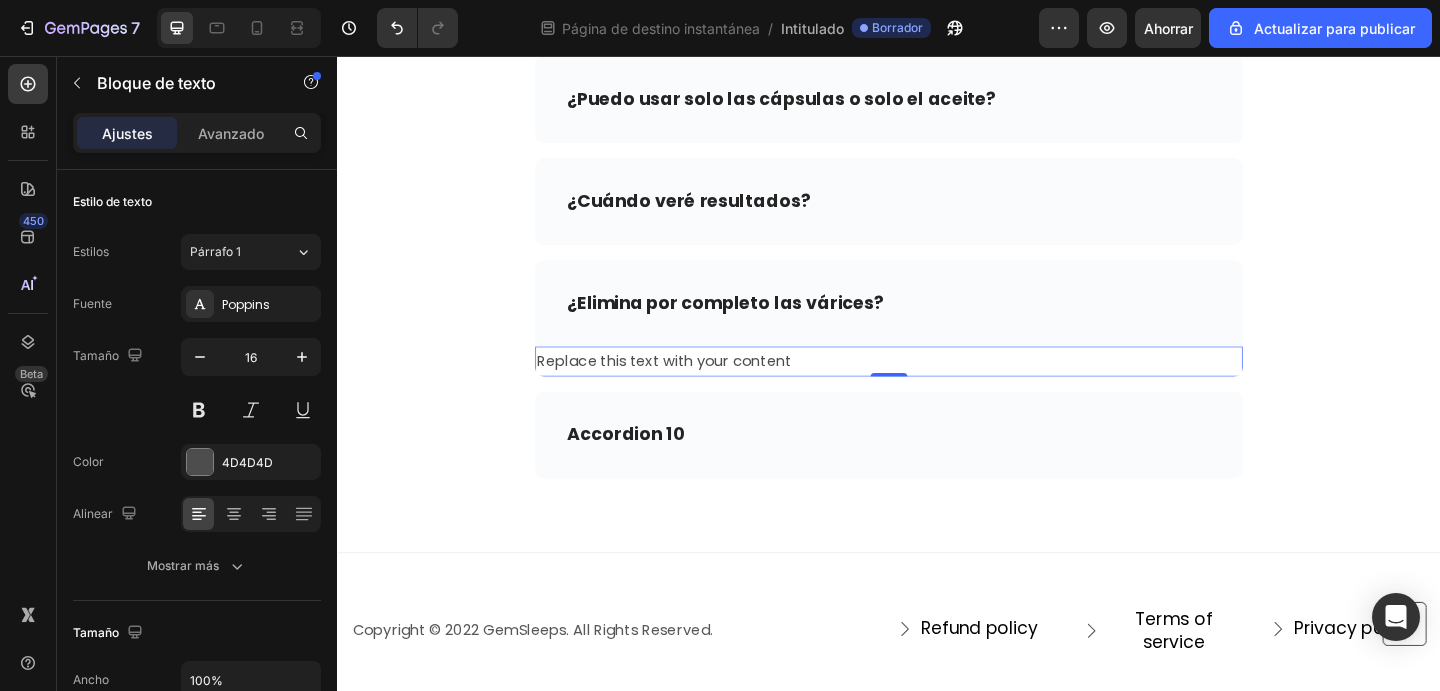 click on "Replace this text with your content" at bounding box center (937, 388) 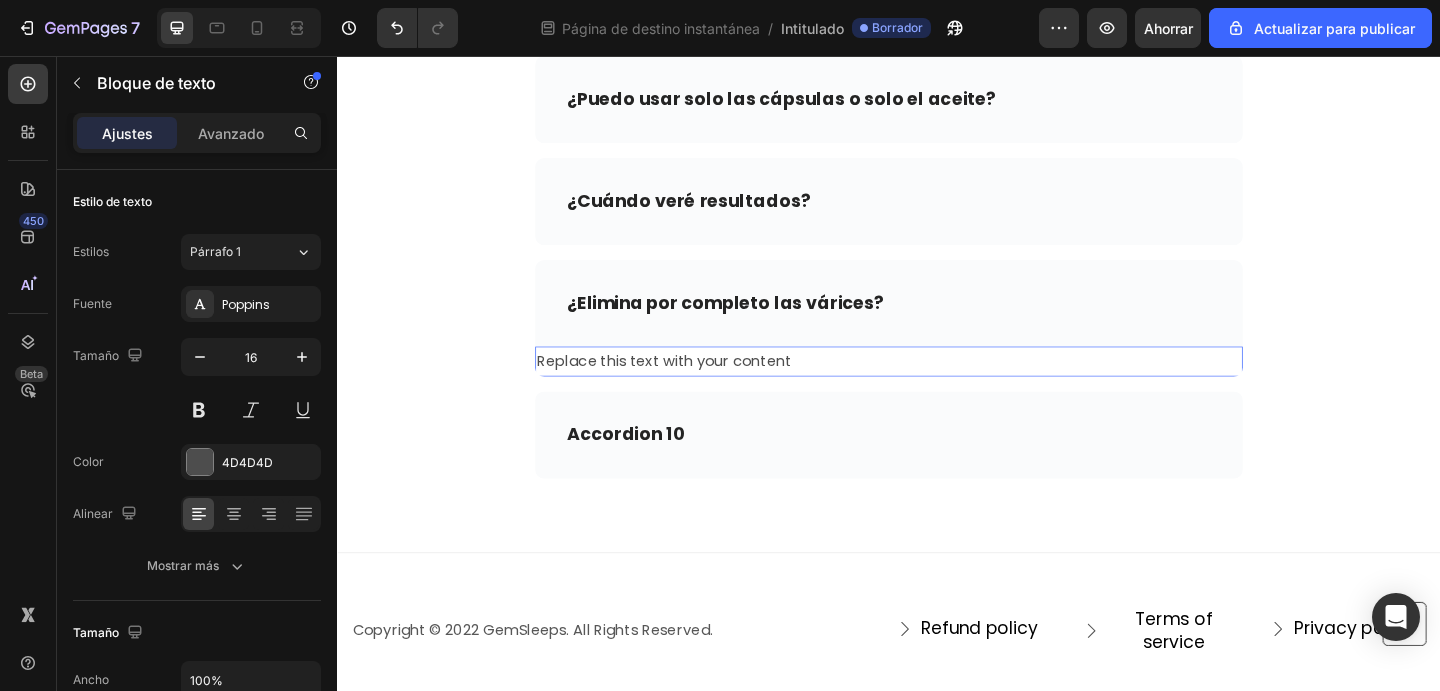 click on "Replace this text with your content" at bounding box center [937, 388] 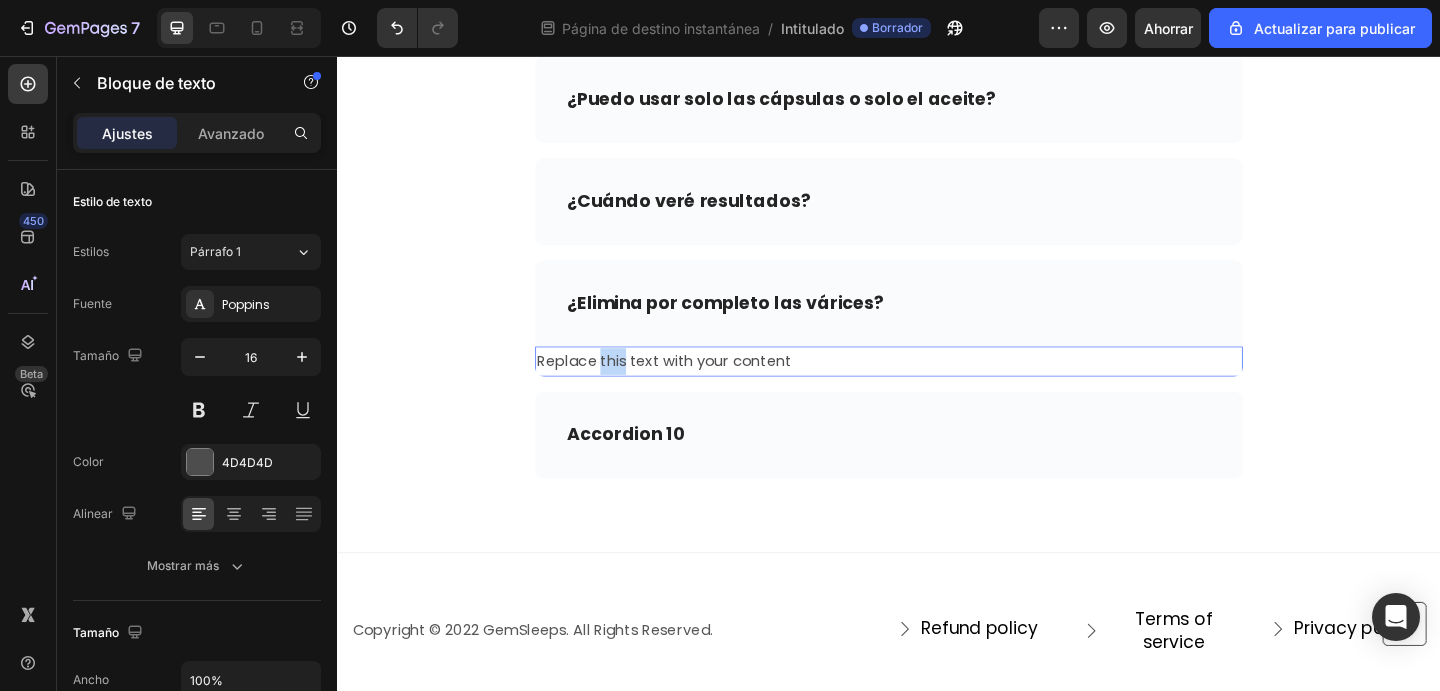 click on "Replace this text with your content" at bounding box center (937, 388) 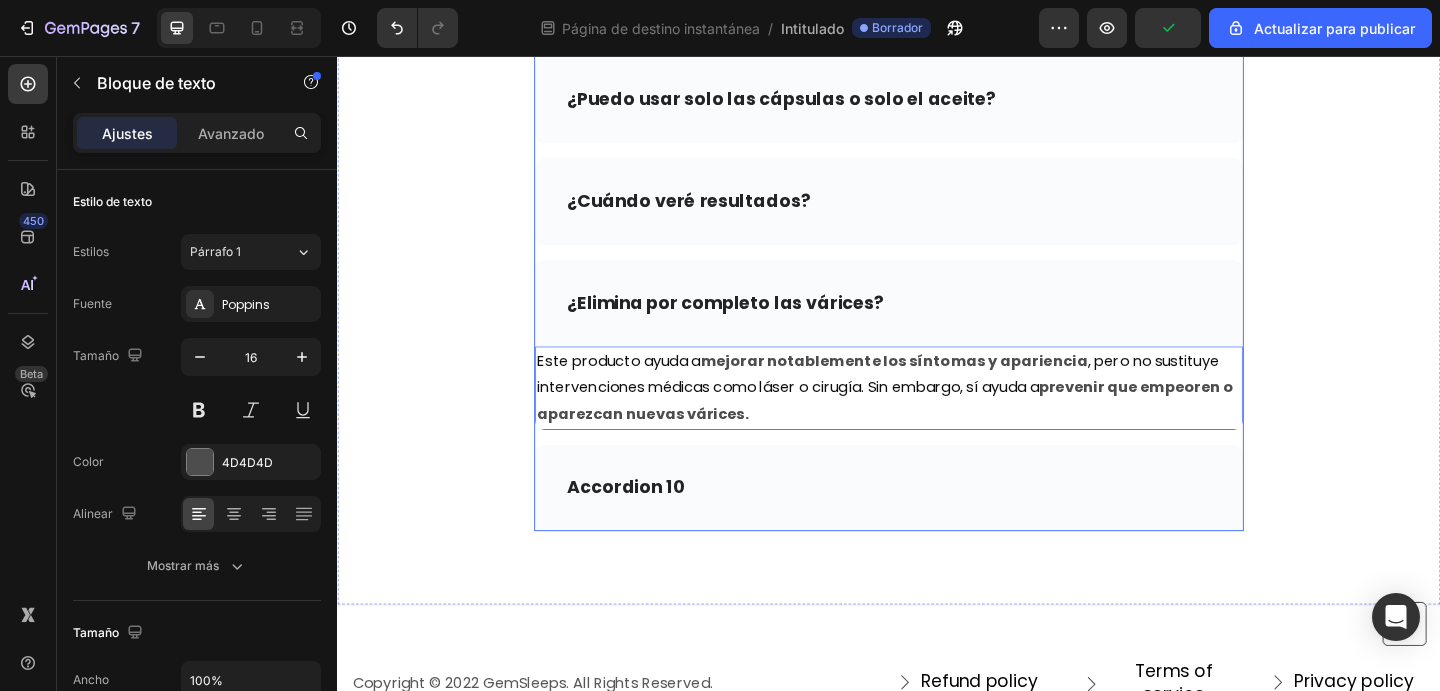 click on "Accordion 10" at bounding box center (651, 526) 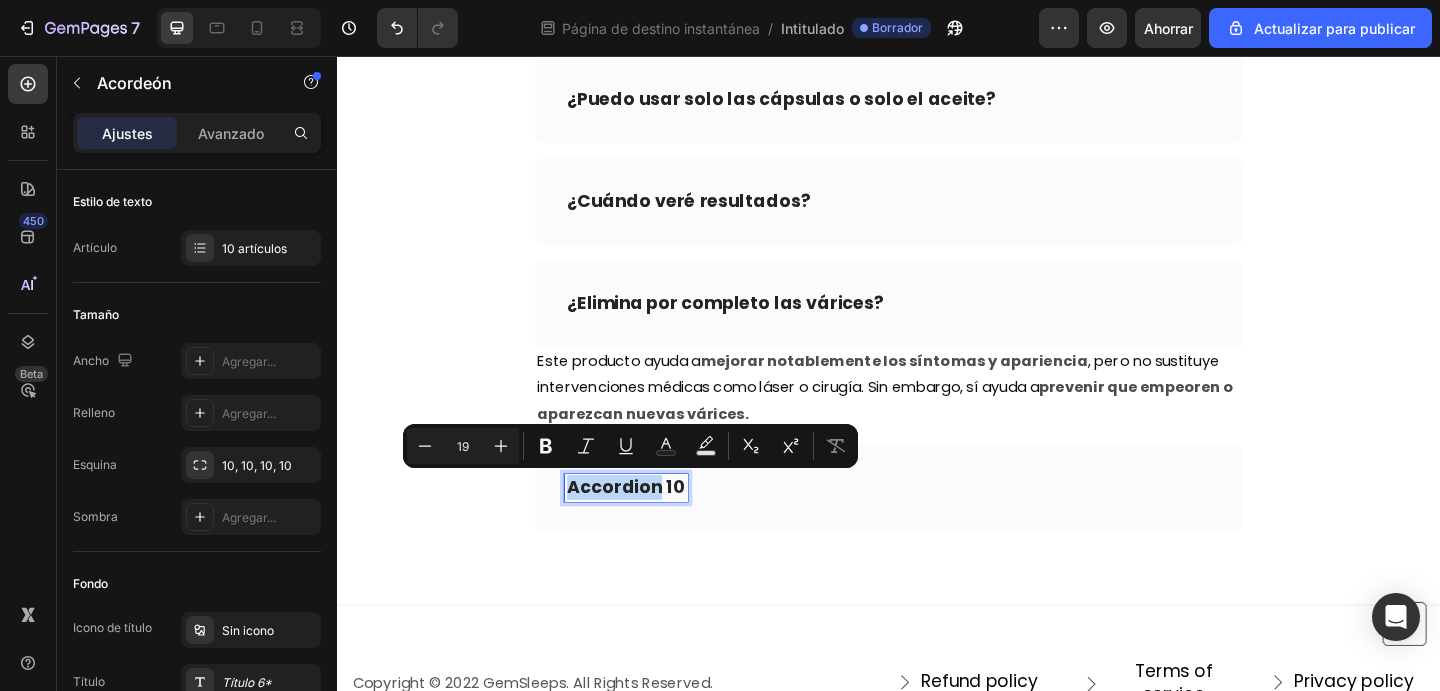 click on "Accordion 10" at bounding box center [651, 526] 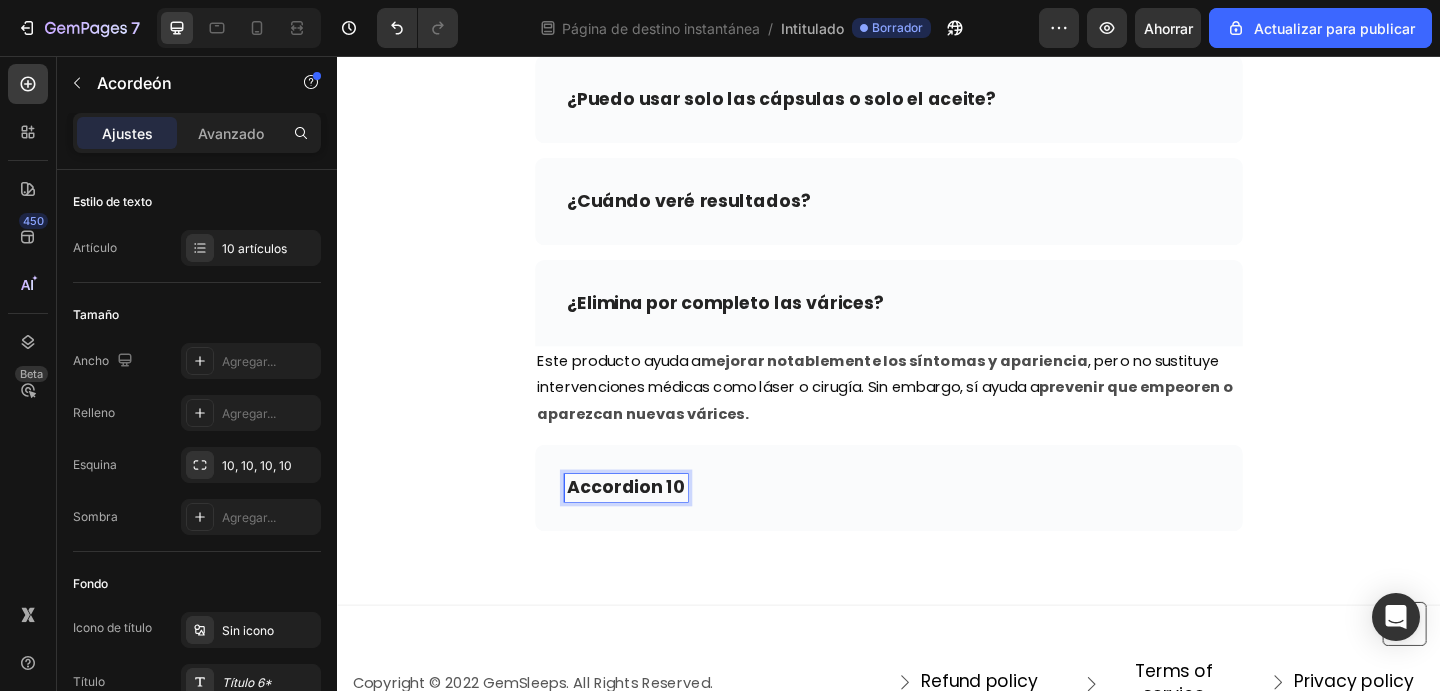 click on "Accordion 10" at bounding box center (651, 526) 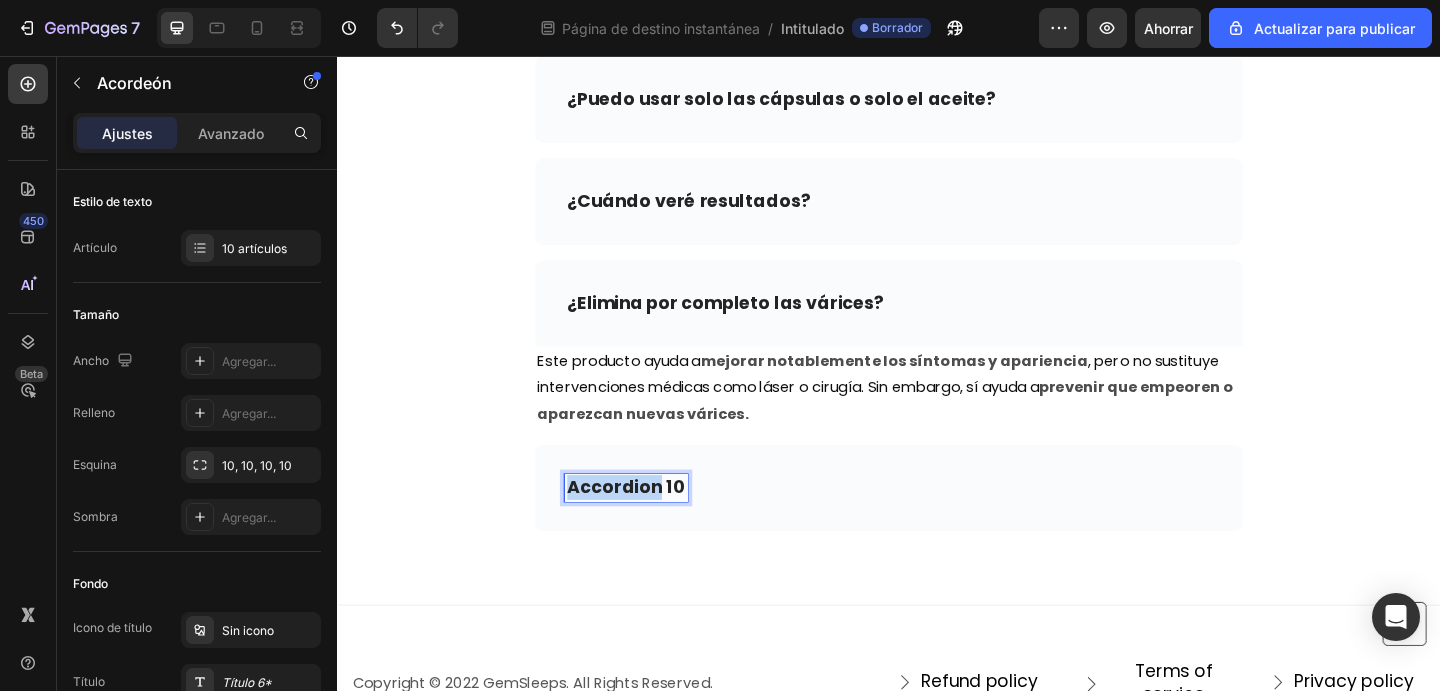 click on "Accordion 10" at bounding box center [651, 526] 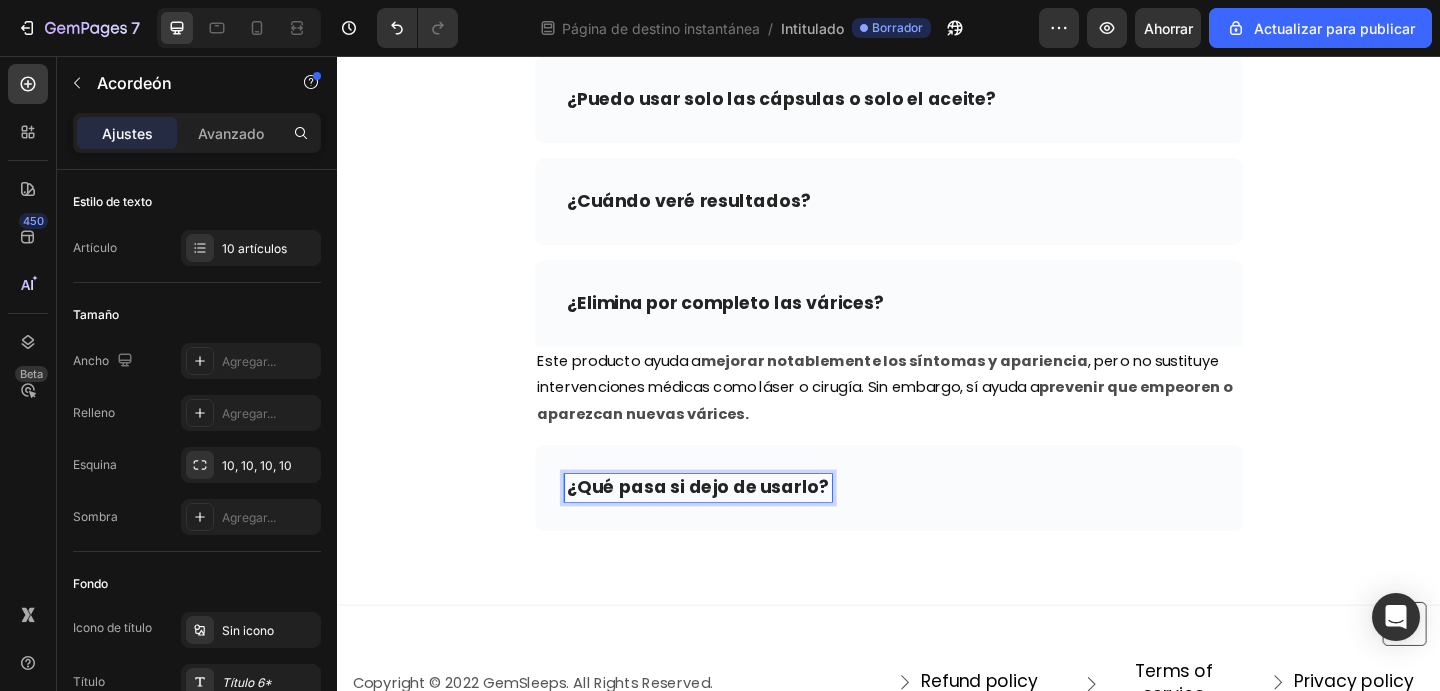 click on "¿Qué pasa si dejo de usarlo?" at bounding box center [937, 526] 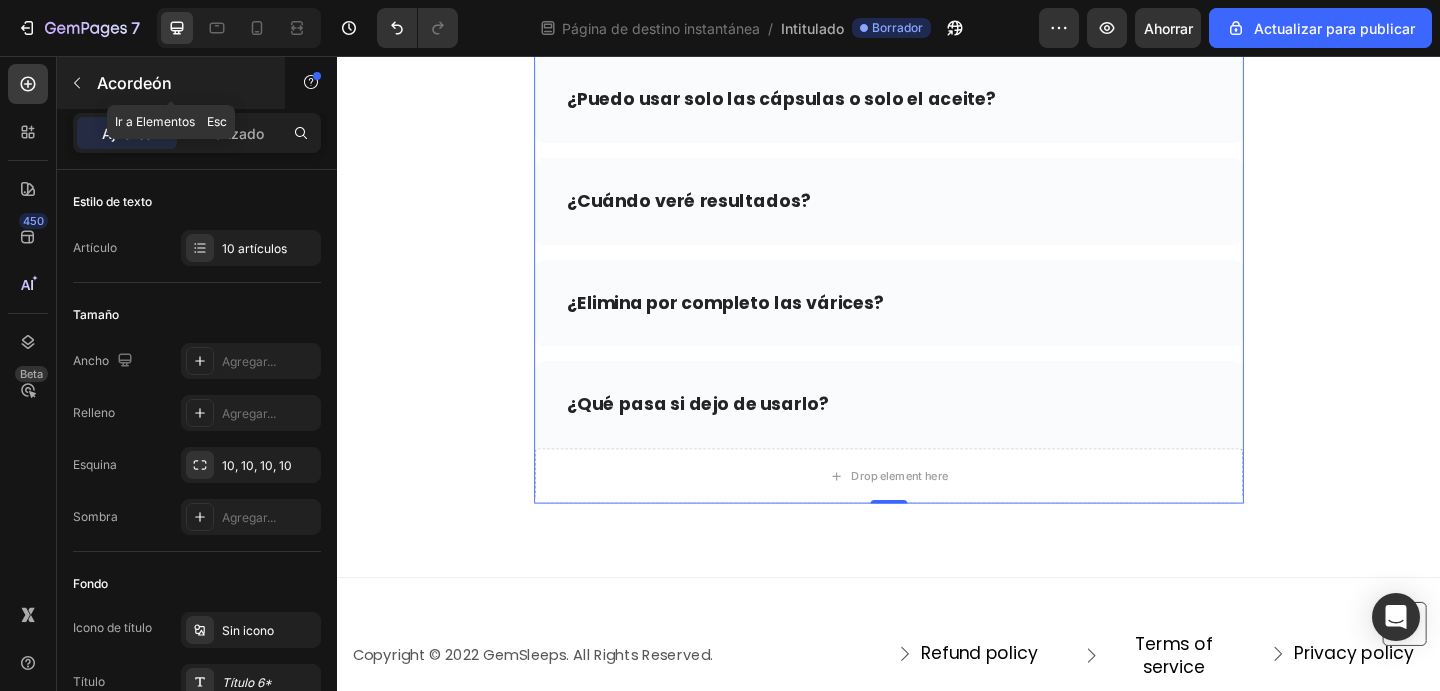 click 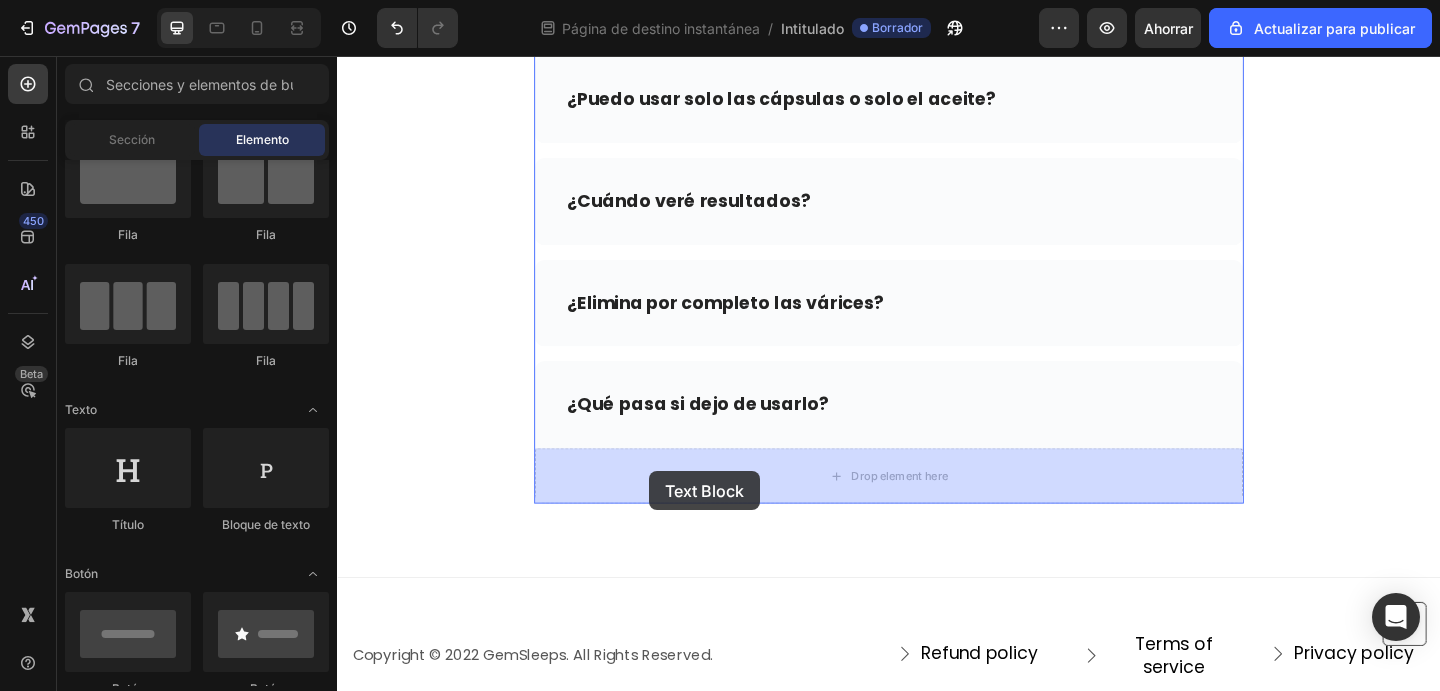 drag, startPoint x: 662, startPoint y: 499, endPoint x: 676, endPoint y: 508, distance: 16.643316 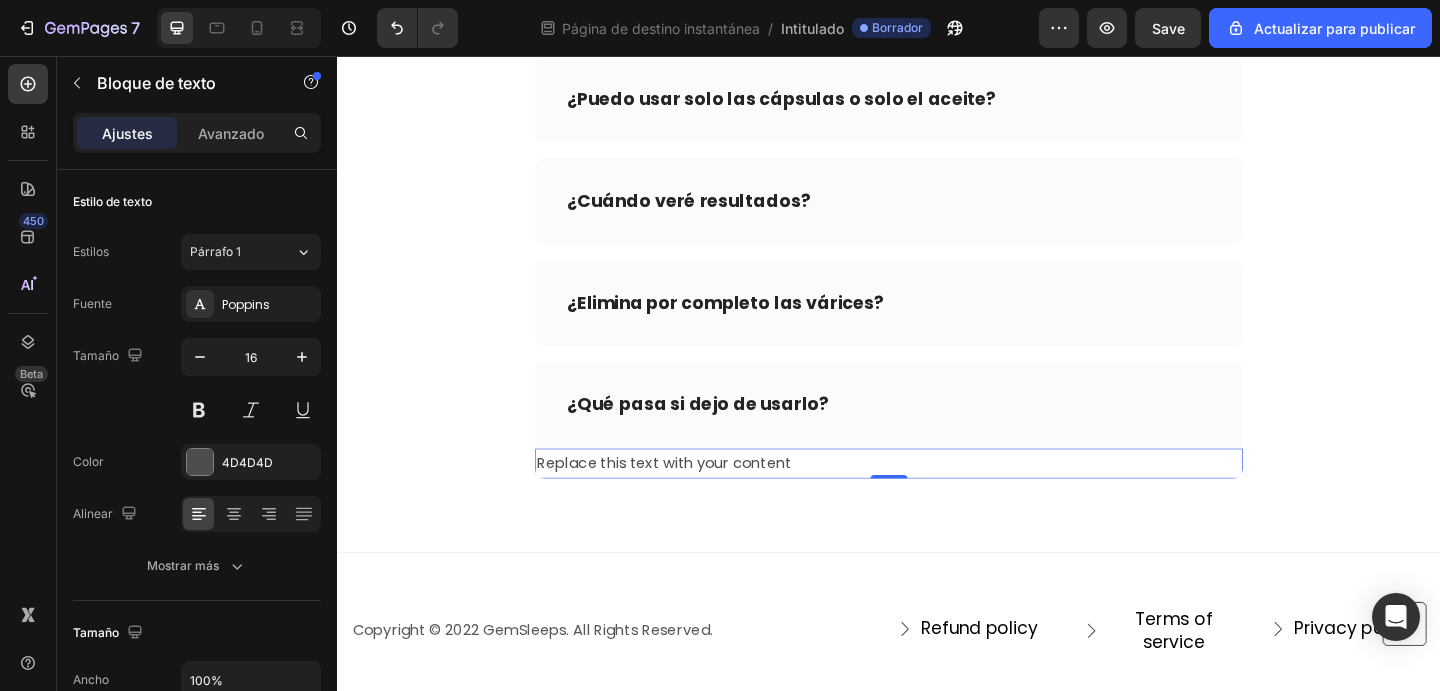 click on "Replace this text with your content" at bounding box center [937, 499] 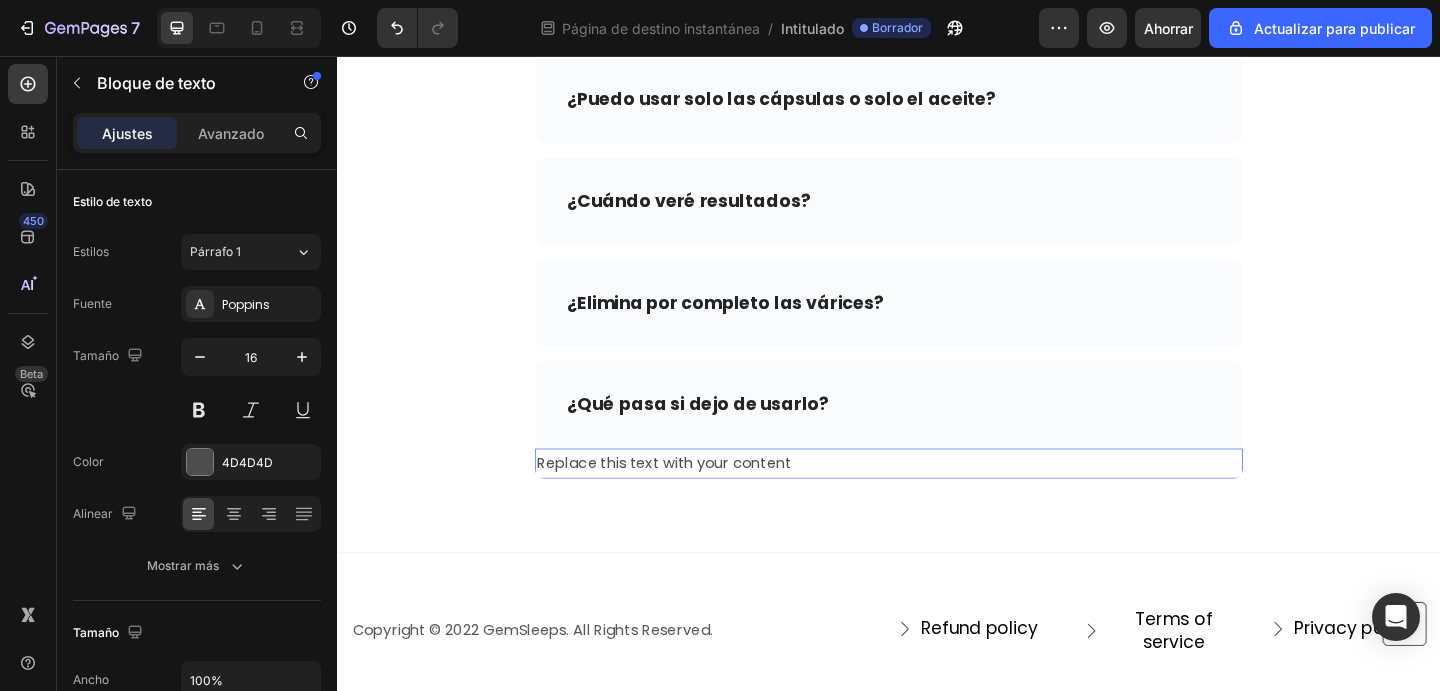 click on "Replace this text with your content" at bounding box center [937, 499] 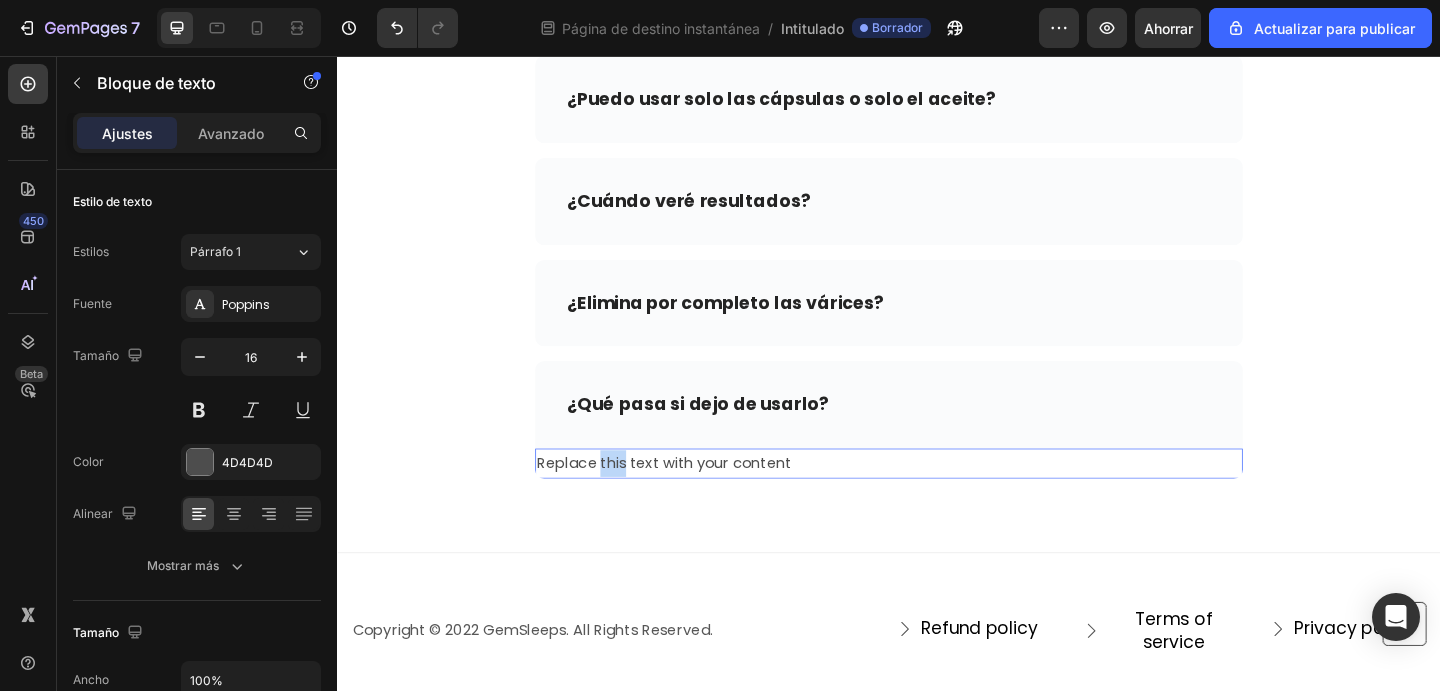 click on "Replace this text with your content" at bounding box center (937, 499) 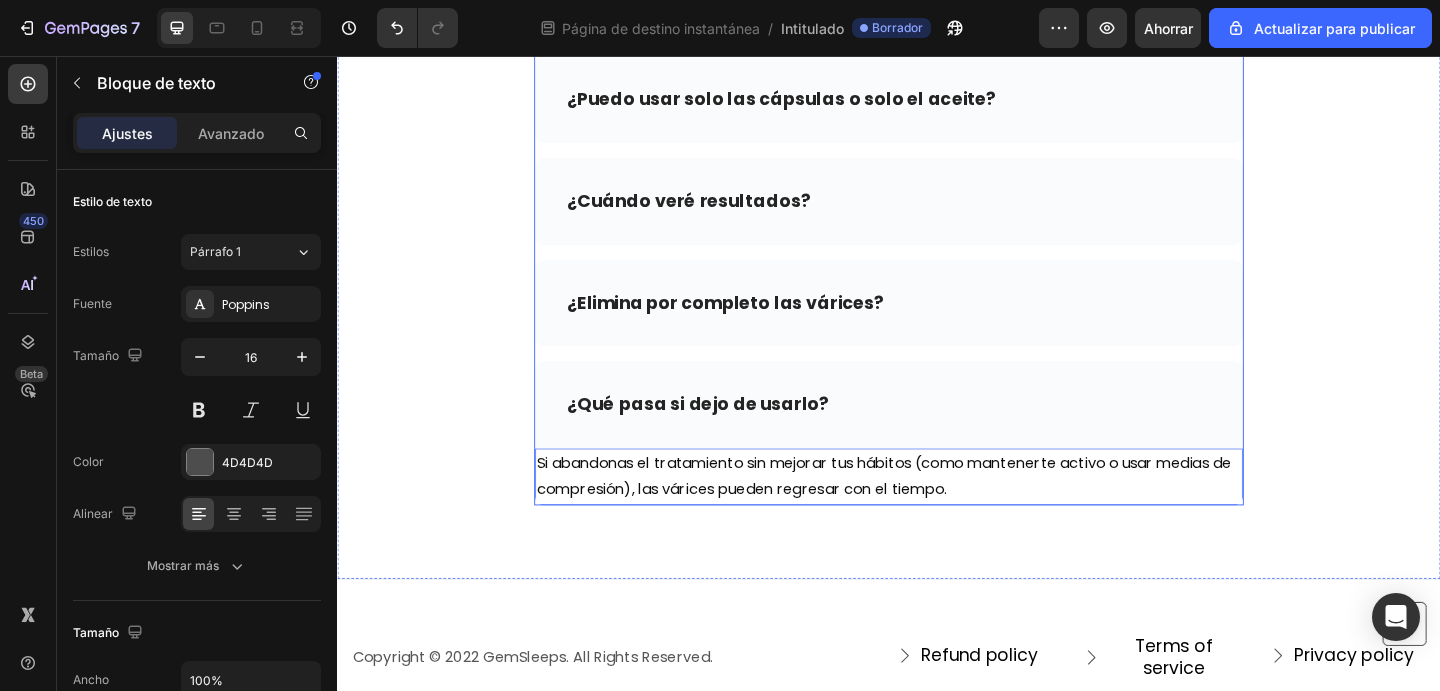 click on "¿Qué pasa si dejo de usarlo?" at bounding box center [937, 435] 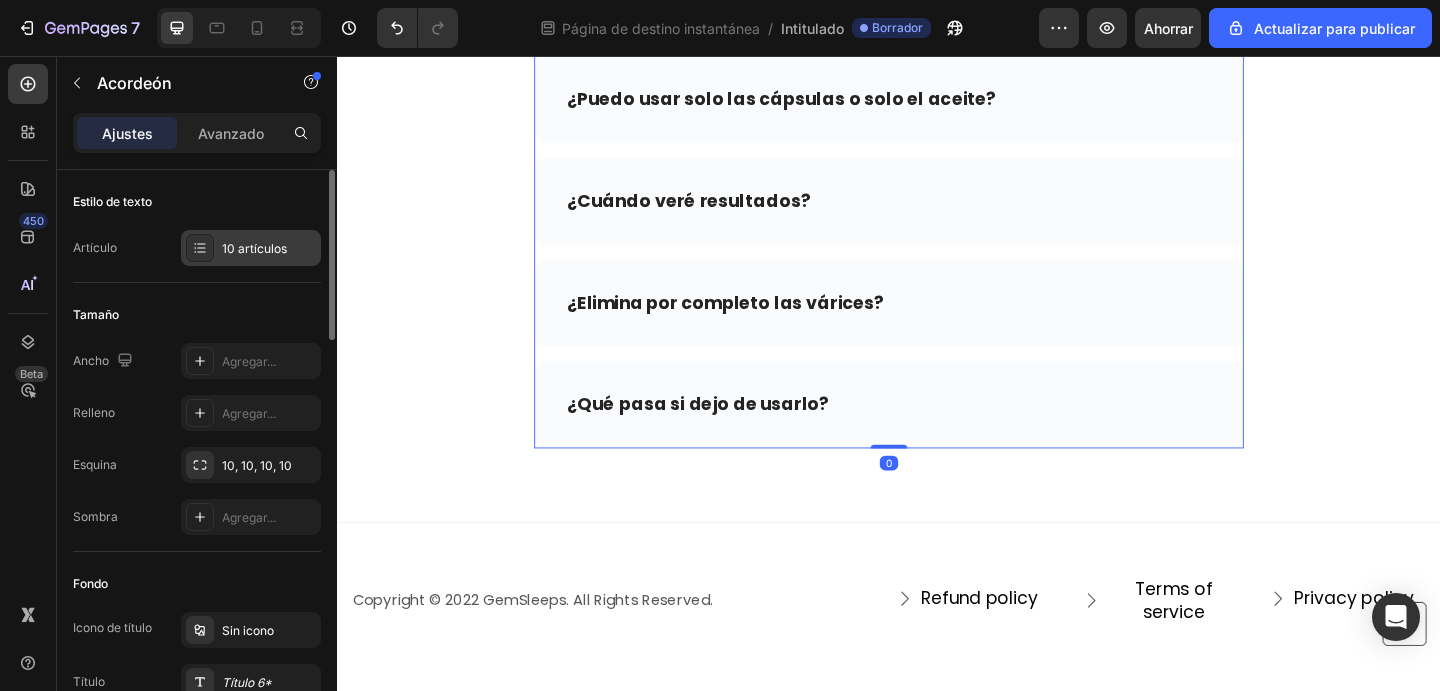 click on "10 artículos" at bounding box center (254, 248) 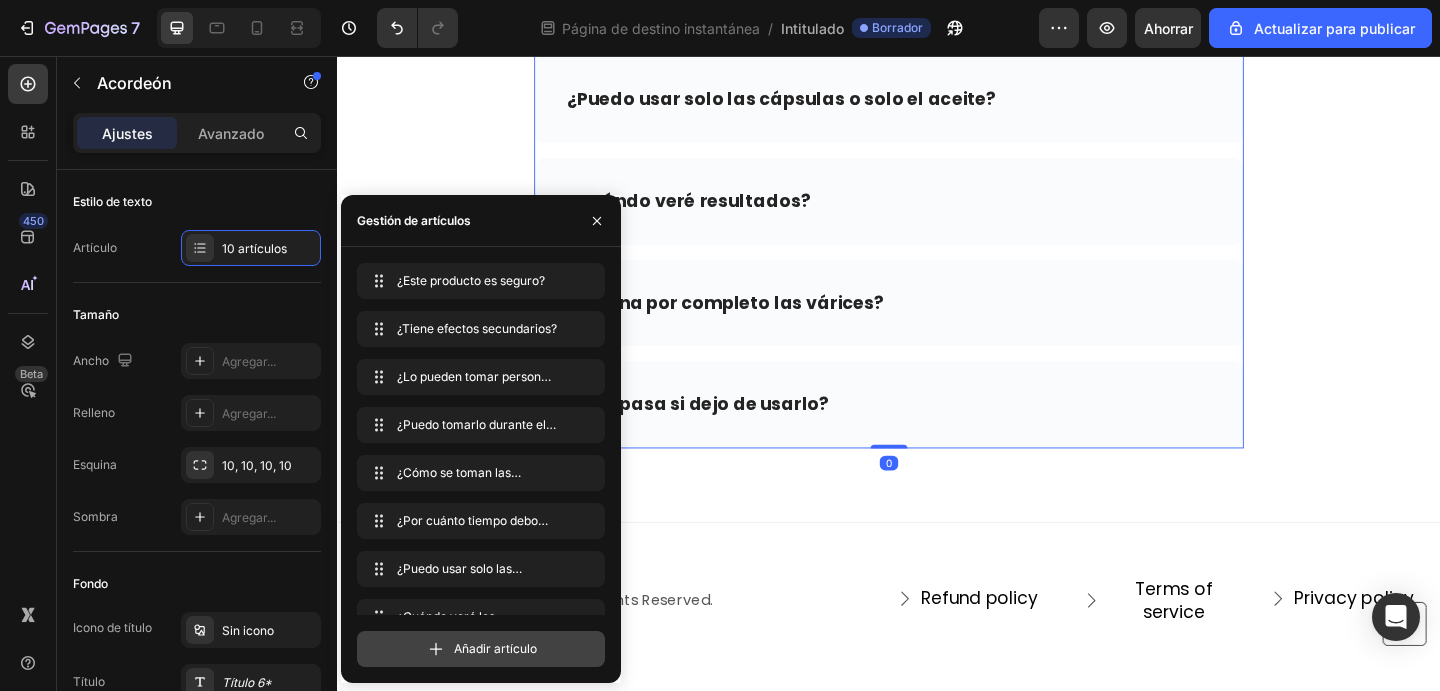 click on "Añadir artículo" at bounding box center [481, 649] 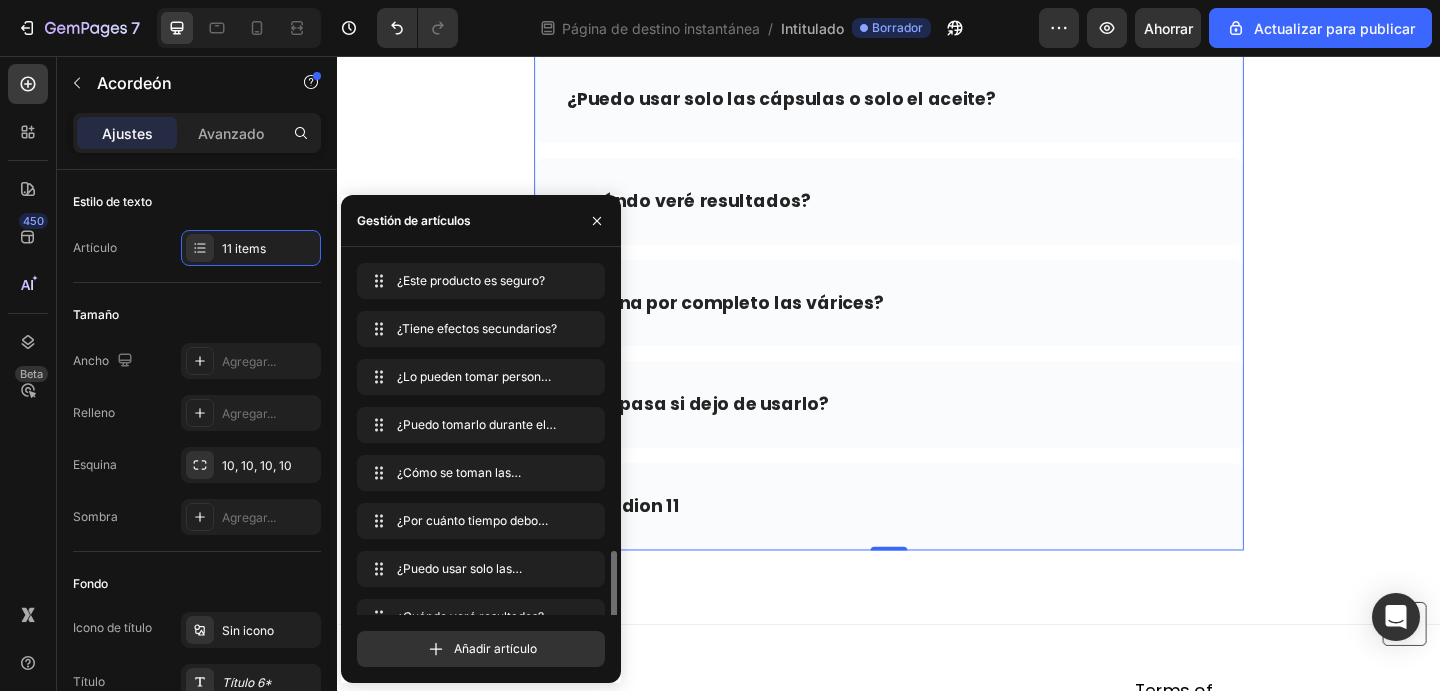 scroll, scrollTop: 172, scrollLeft: 0, axis: vertical 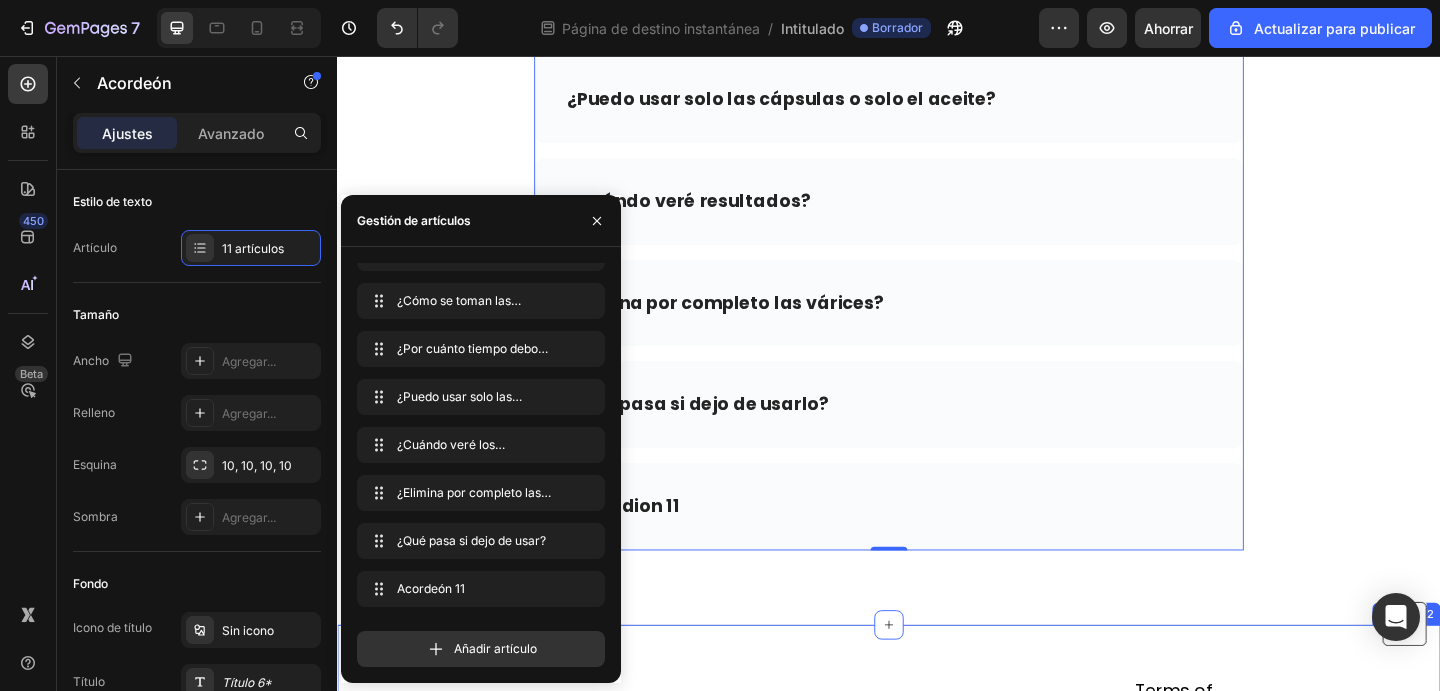 click on "Copyright © 2022 GemSleeps. All Rights Reserved. Text block     Refund policy Button     Terms of service Button     Privacy policy Button Row Row       Button Section 12" at bounding box center [937, 759] 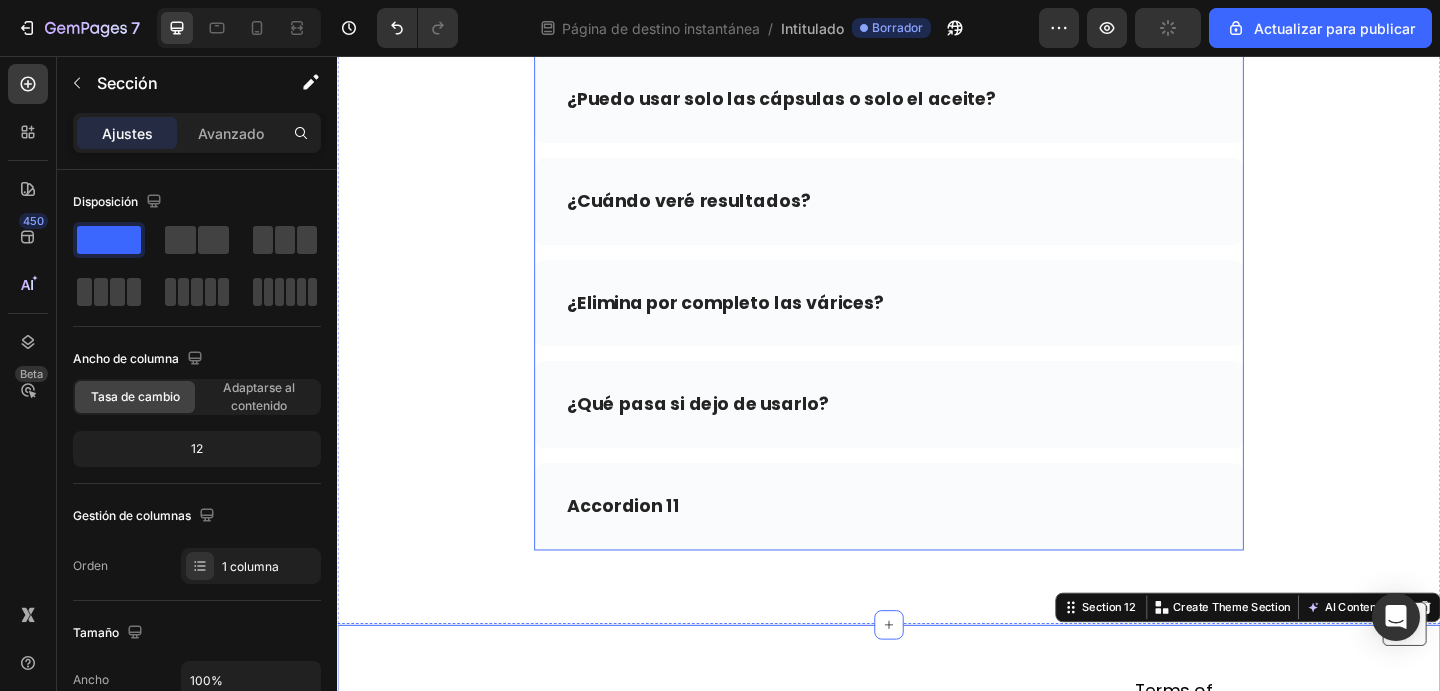 click on "Accordion 11" at bounding box center [648, 546] 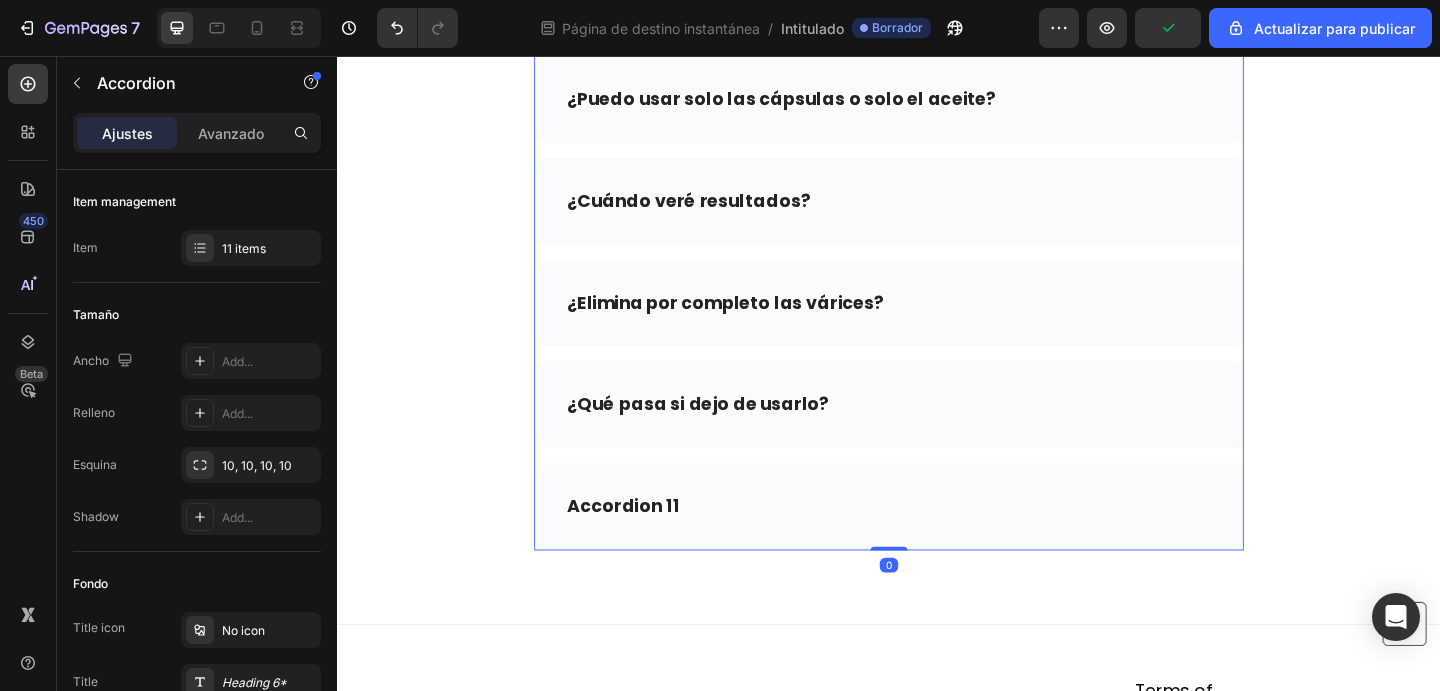 click on "Accordion 11" at bounding box center (648, 546) 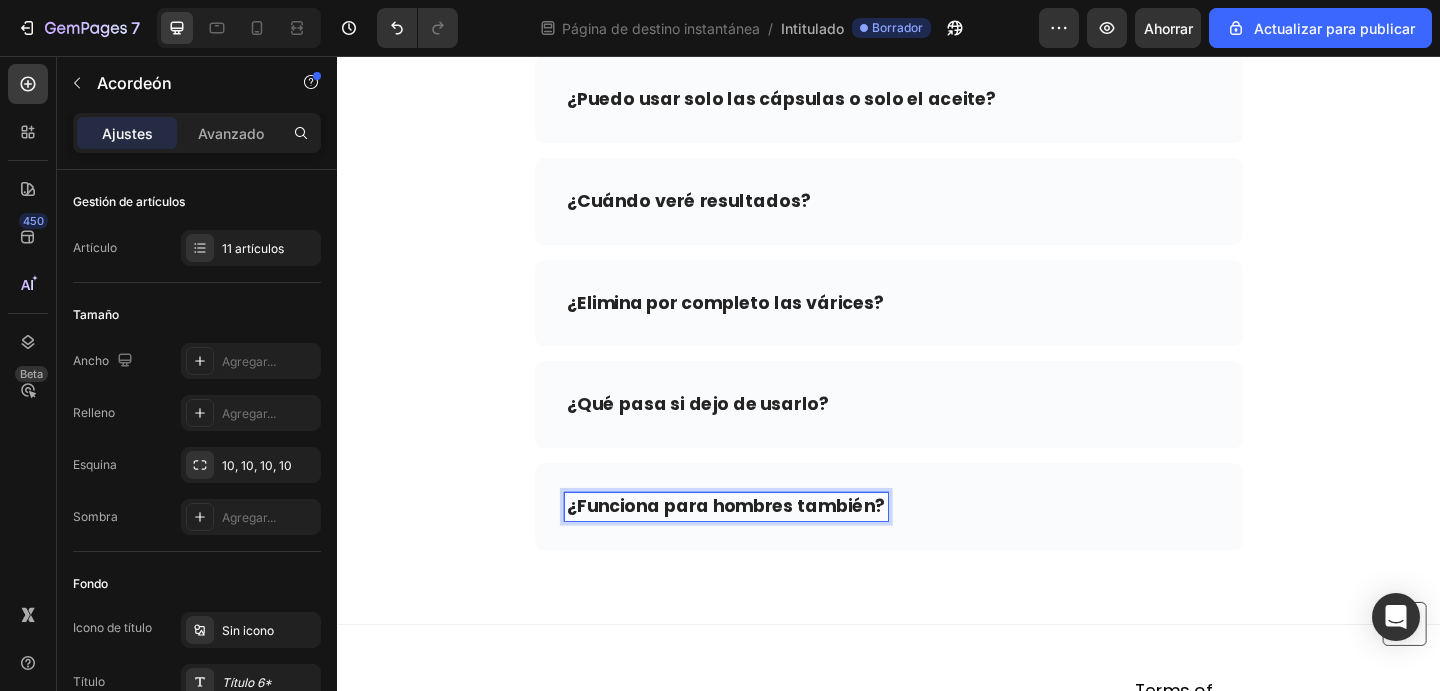 click on "¿Funciona para hombres también?" at bounding box center (937, 546) 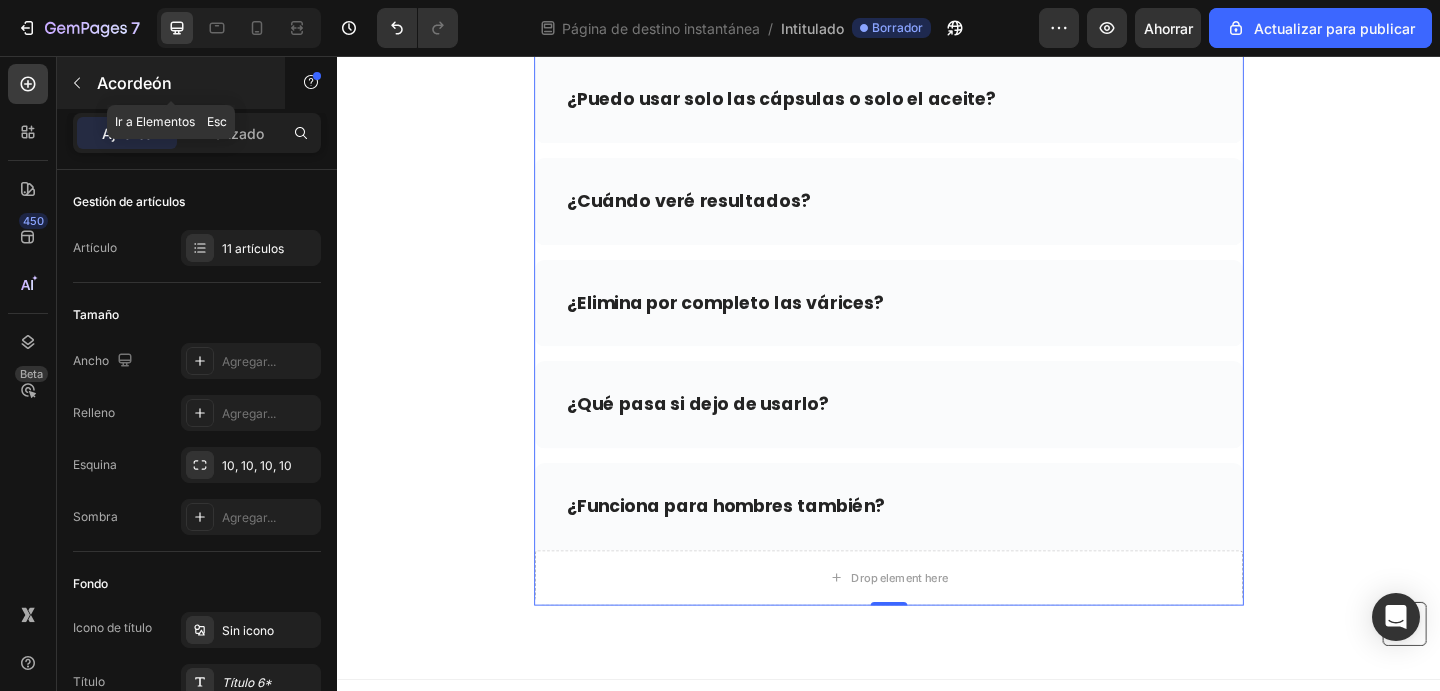 click 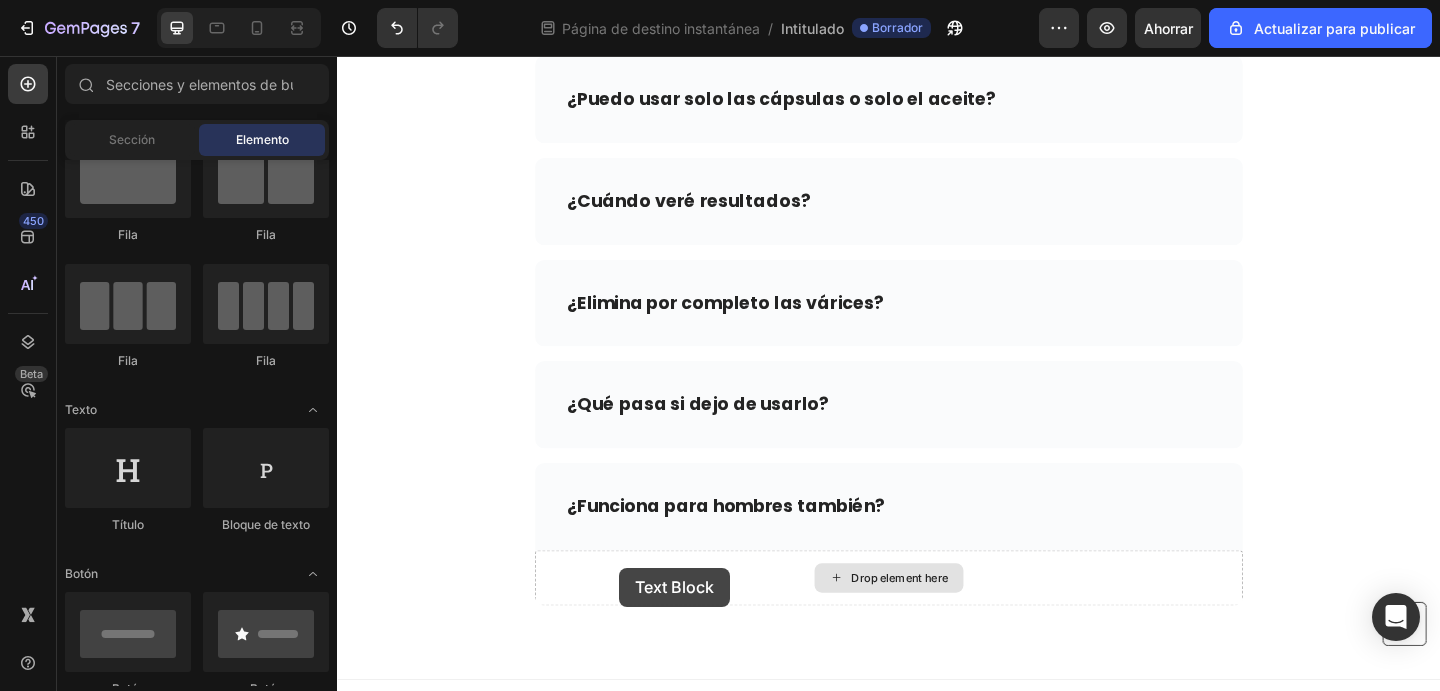 drag, startPoint x: 599, startPoint y: 511, endPoint x: 643, endPoint y: 610, distance: 108.33743 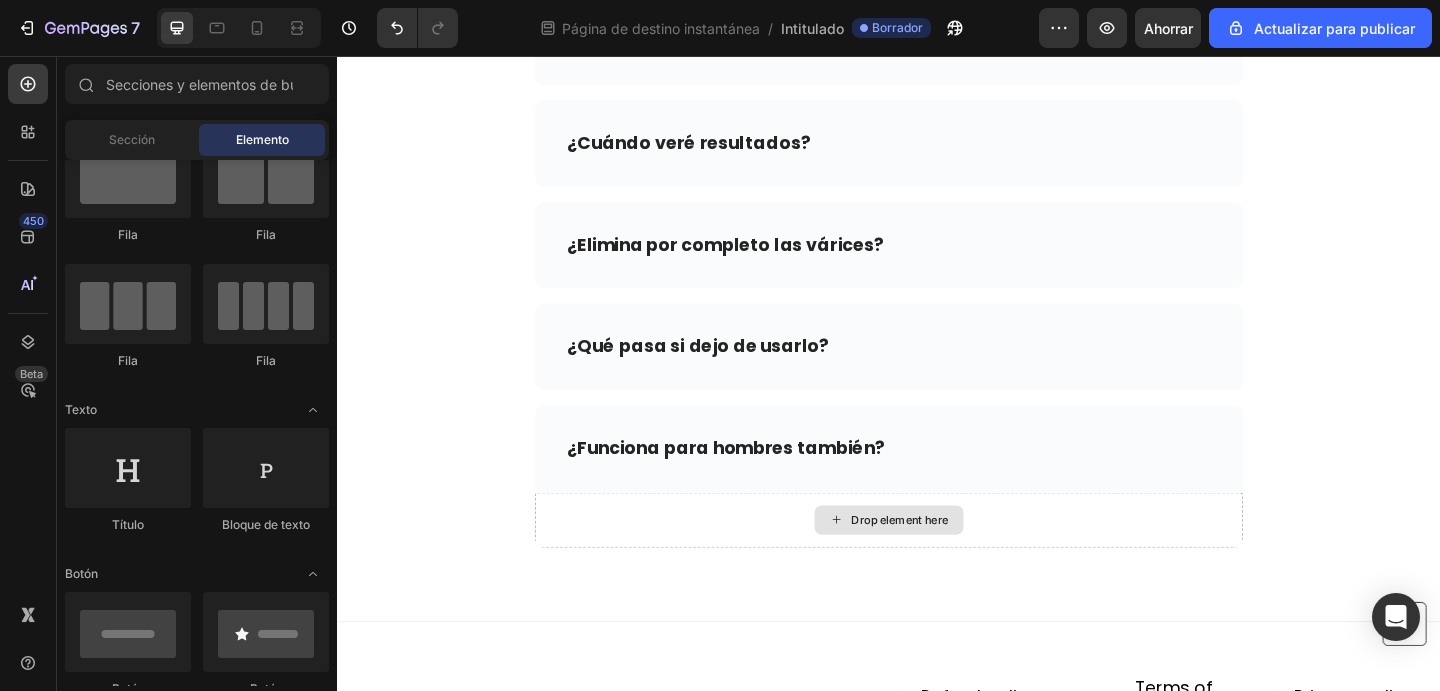 scroll, scrollTop: 9988, scrollLeft: 0, axis: vertical 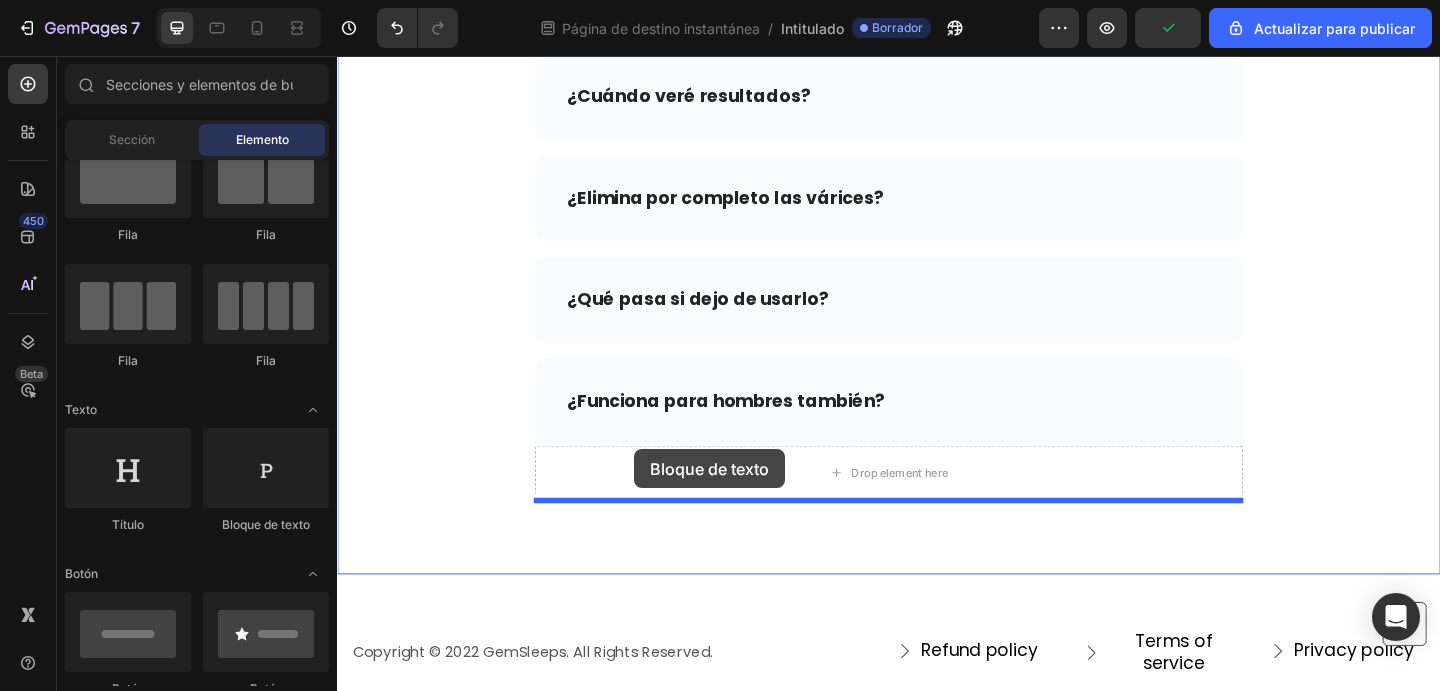 drag, startPoint x: 597, startPoint y: 518, endPoint x: 660, endPoint y: 484, distance: 71.5891 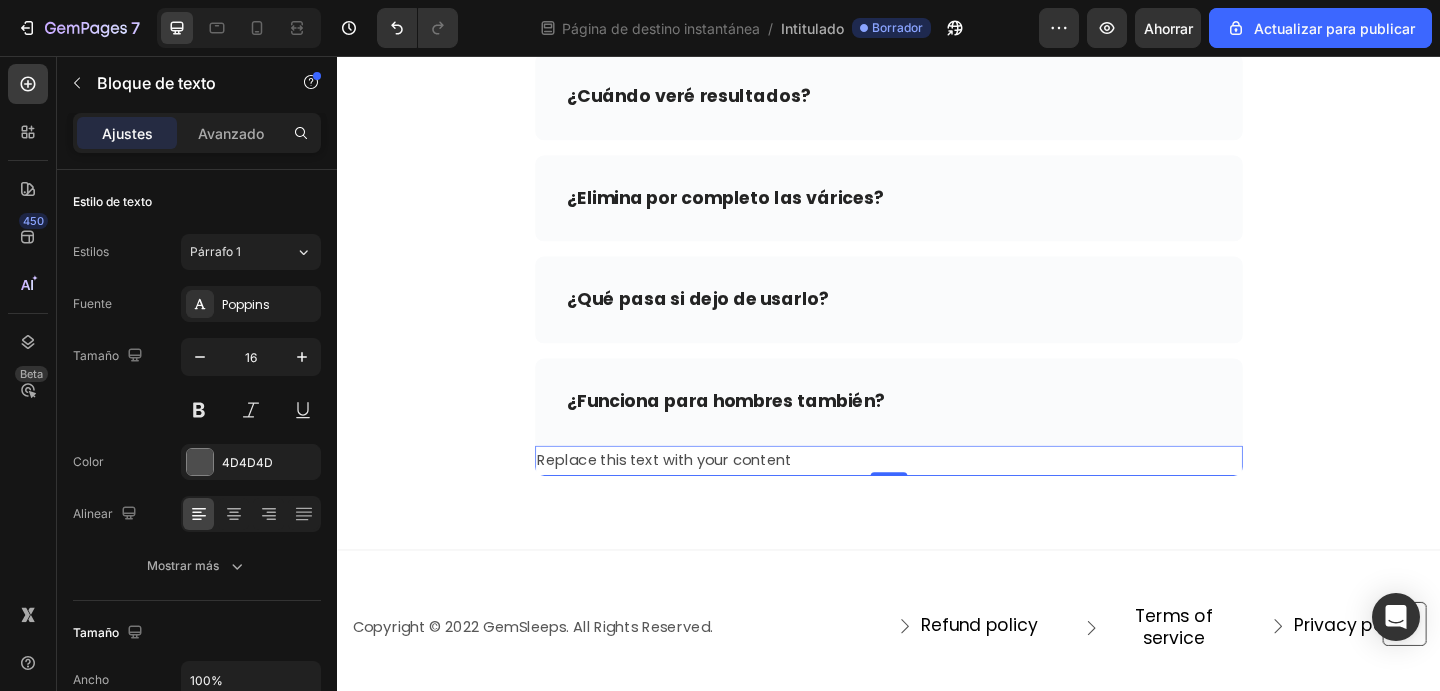 click on "Replace this text with your content" at bounding box center (937, 496) 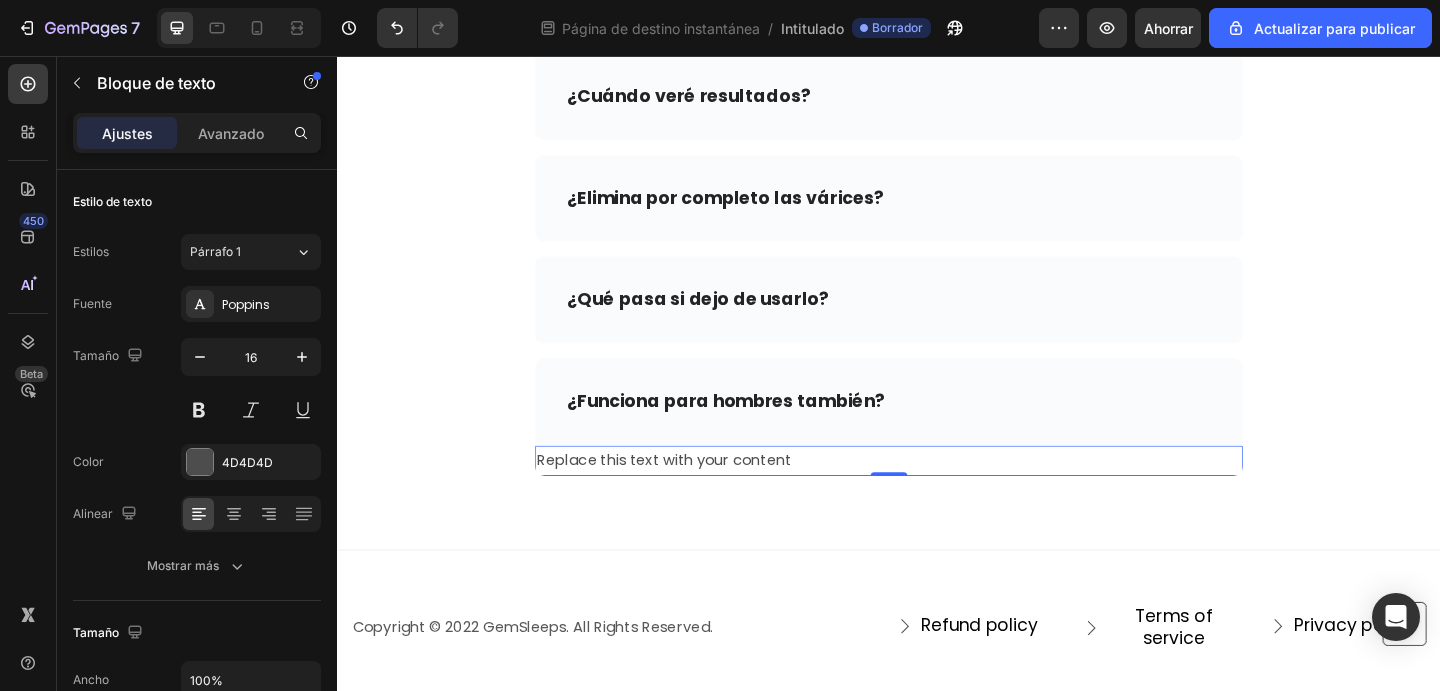 click on "Replace this text with your content" at bounding box center (937, 496) 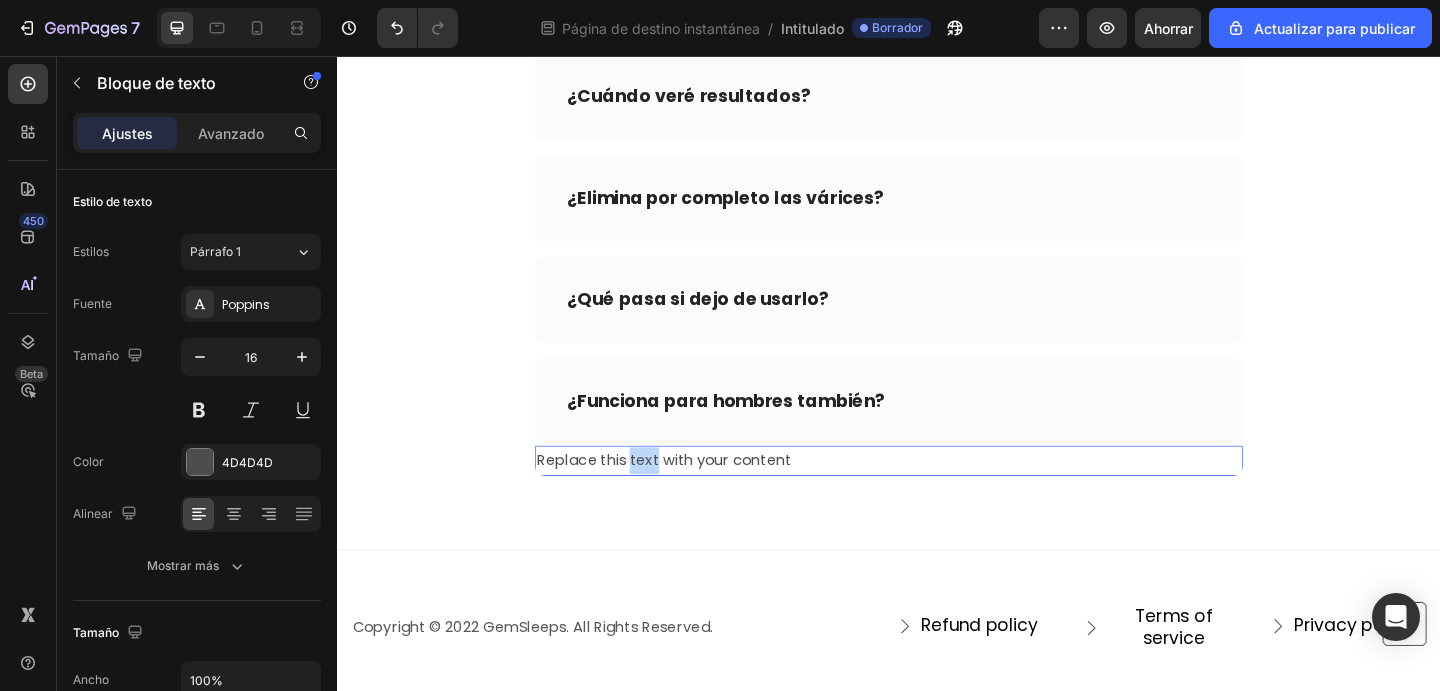 click on "Replace this text with your content" at bounding box center (937, 496) 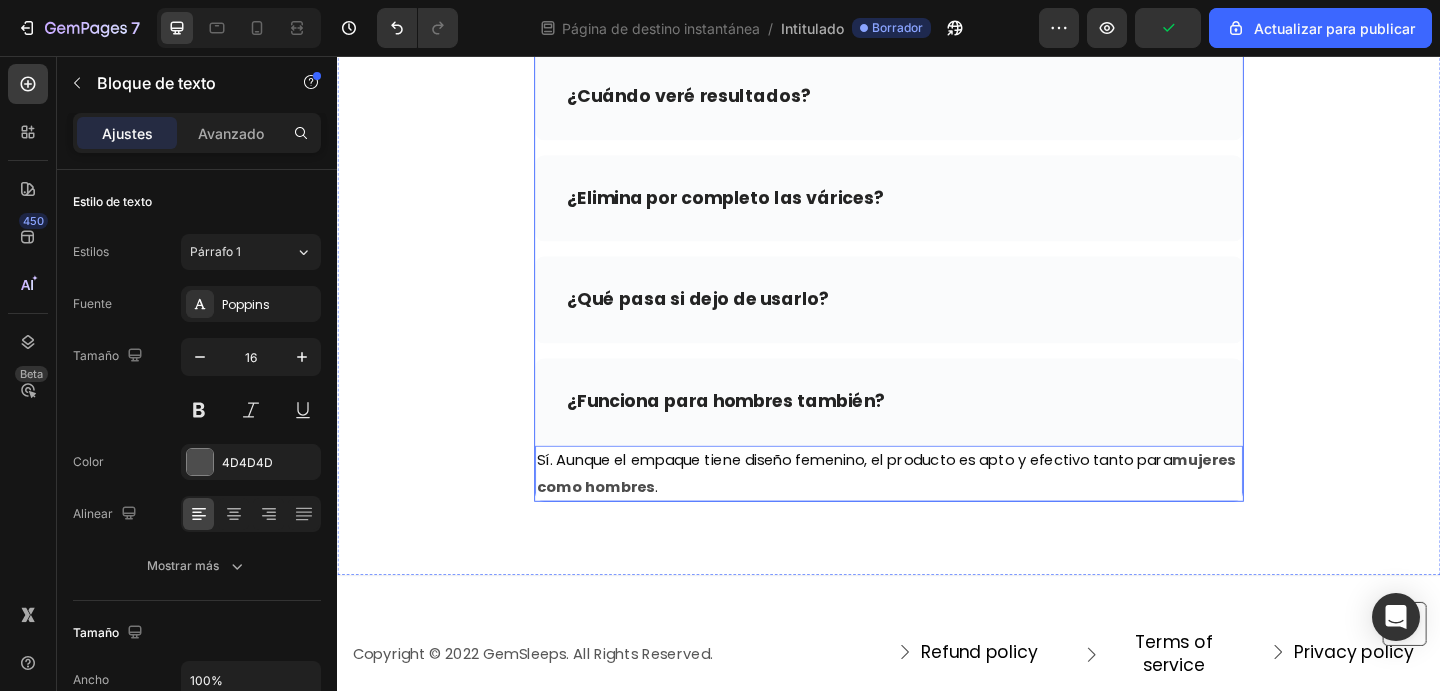 click on "¿Funciona para hombres también?" at bounding box center [937, 432] 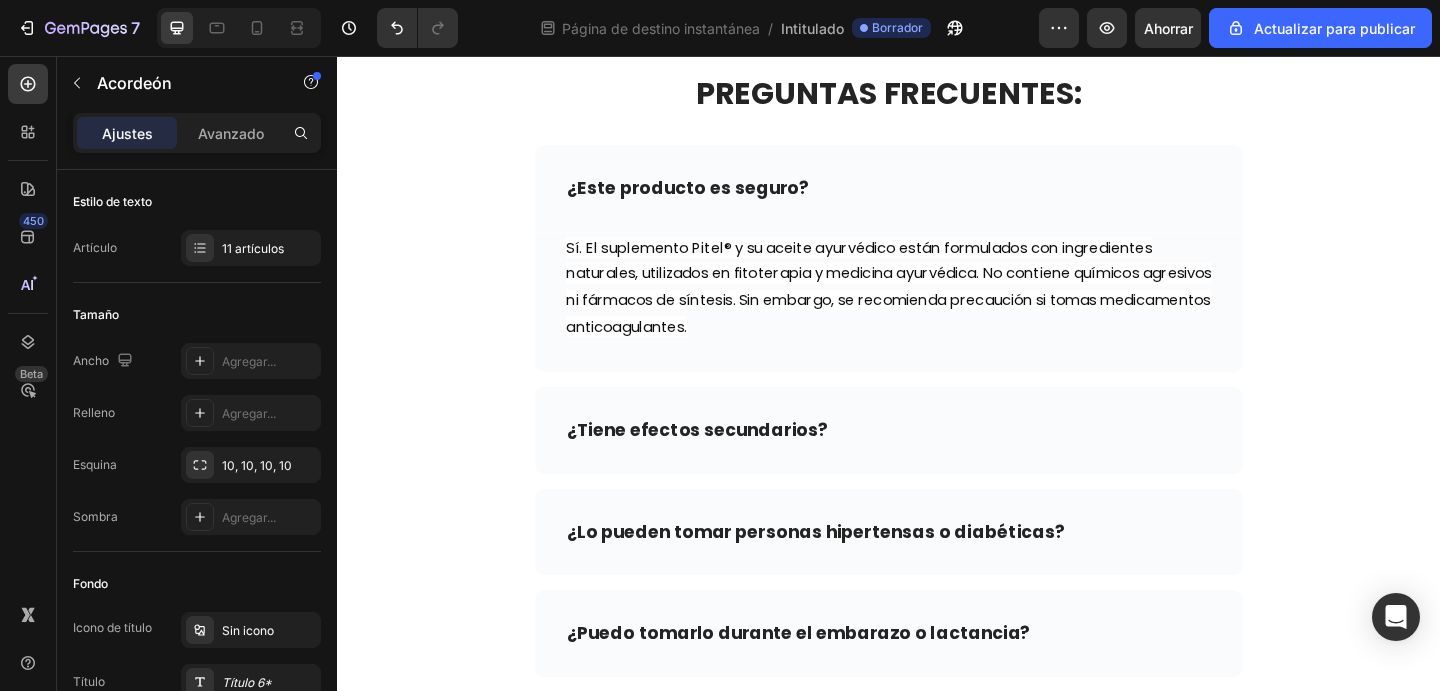 scroll, scrollTop: 9060, scrollLeft: 0, axis: vertical 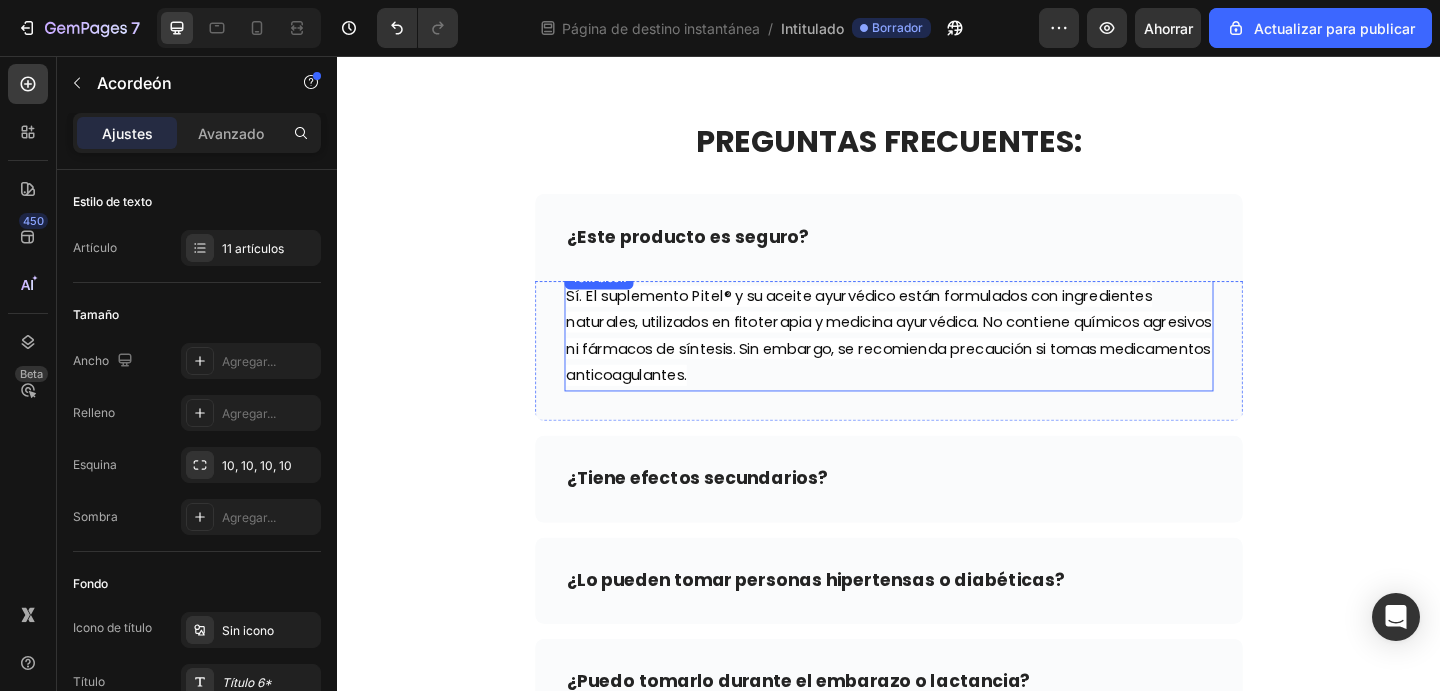 click on "Sí. El suplemento Pitel® y su aceite ayurvédico están formulados con ingredientes naturales, utilizados en fitoterapia y medicina ayurvédica. No contiene químicos agresivos ni fármacos de síntesis. Sin embargo, se recomienda precaución si tomas medicamentos anticoagulantes." at bounding box center (937, 360) 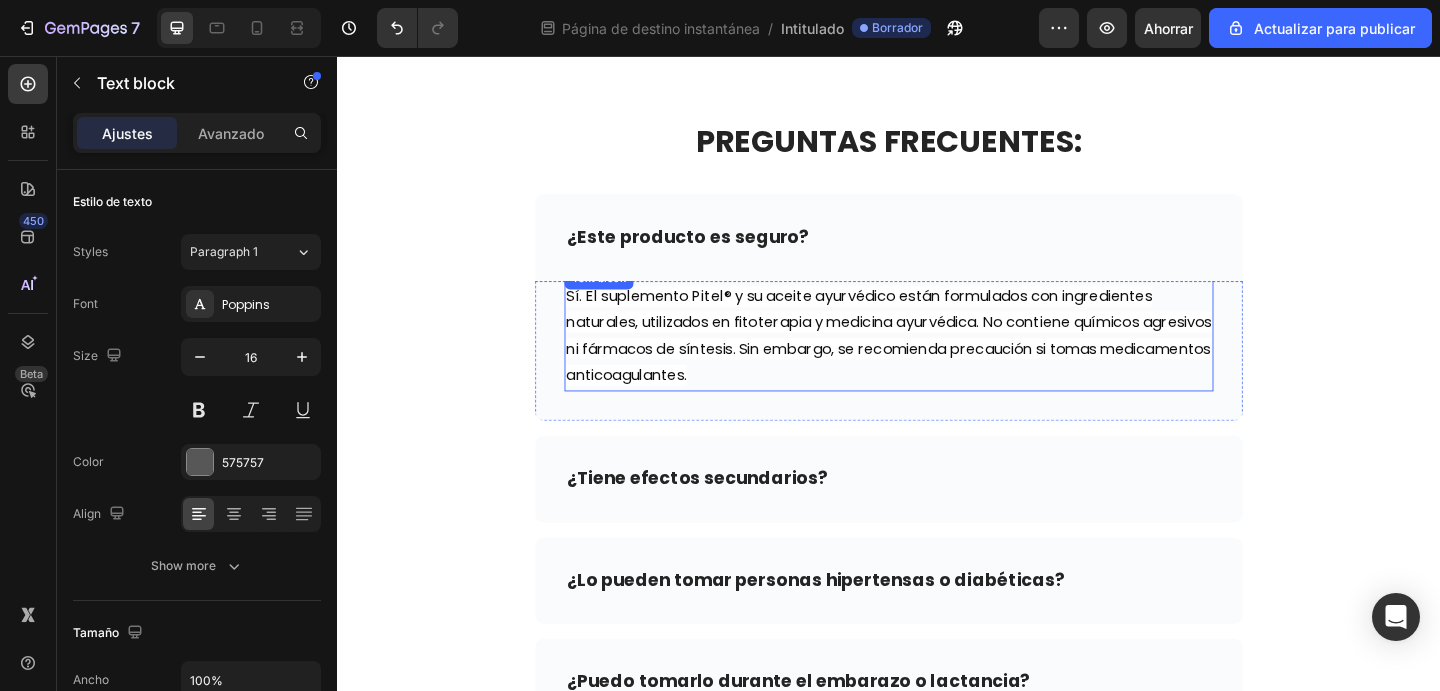 click on "Sí. El suplemento Pitel® y su aceite ayurvédico están formulados con ingredientes naturales, utilizados en fitoterapia y medicina ayurvédica. No contiene químicos agresivos ni fármacos de síntesis. Sin embargo, se recomienda precaución si tomas medicamentos anticoagulantes." at bounding box center (937, 360) 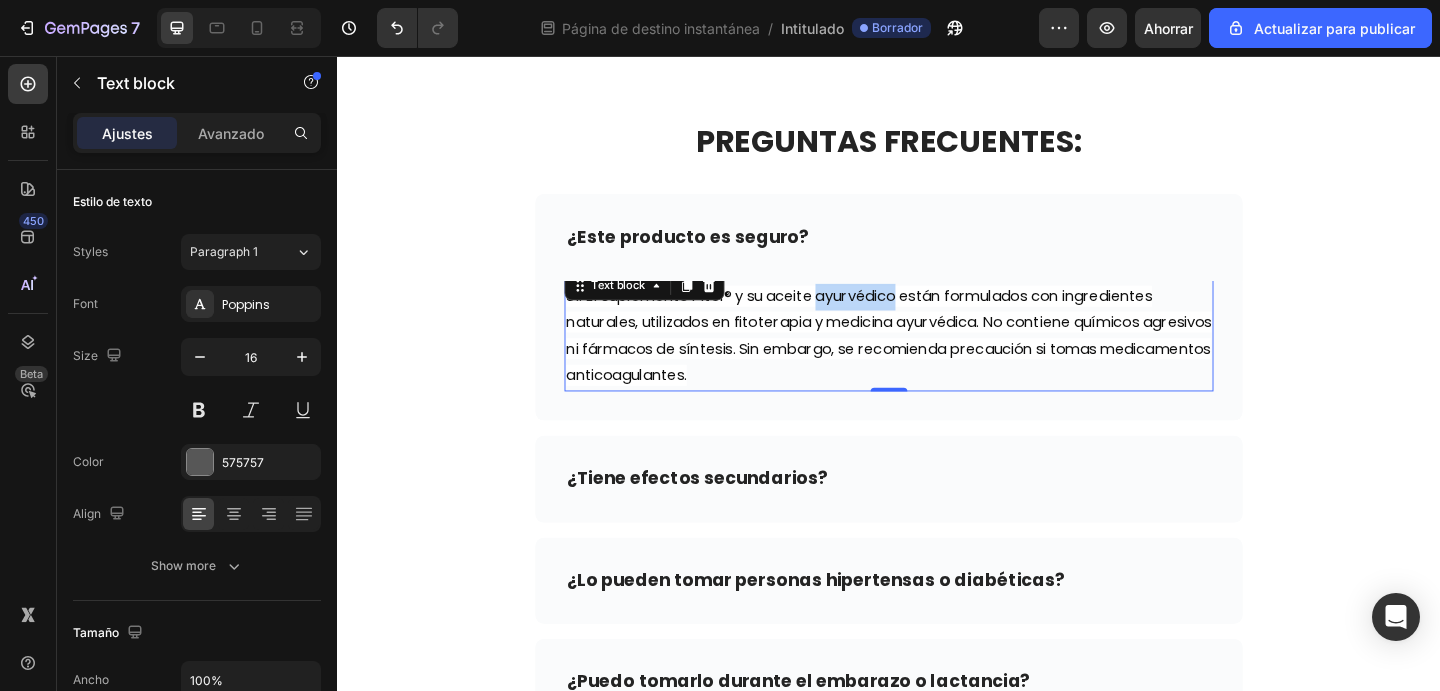click on "Sí. El suplemento Pitel® y su aceite ayurvédico están formulados con ingredientes naturales, utilizados en fitoterapia y medicina ayurvédica. No contiene químicos agresivos ni fármacos de síntesis. Sin embargo, se recomienda precaución si tomas medicamentos anticoagulantes." at bounding box center [937, 360] 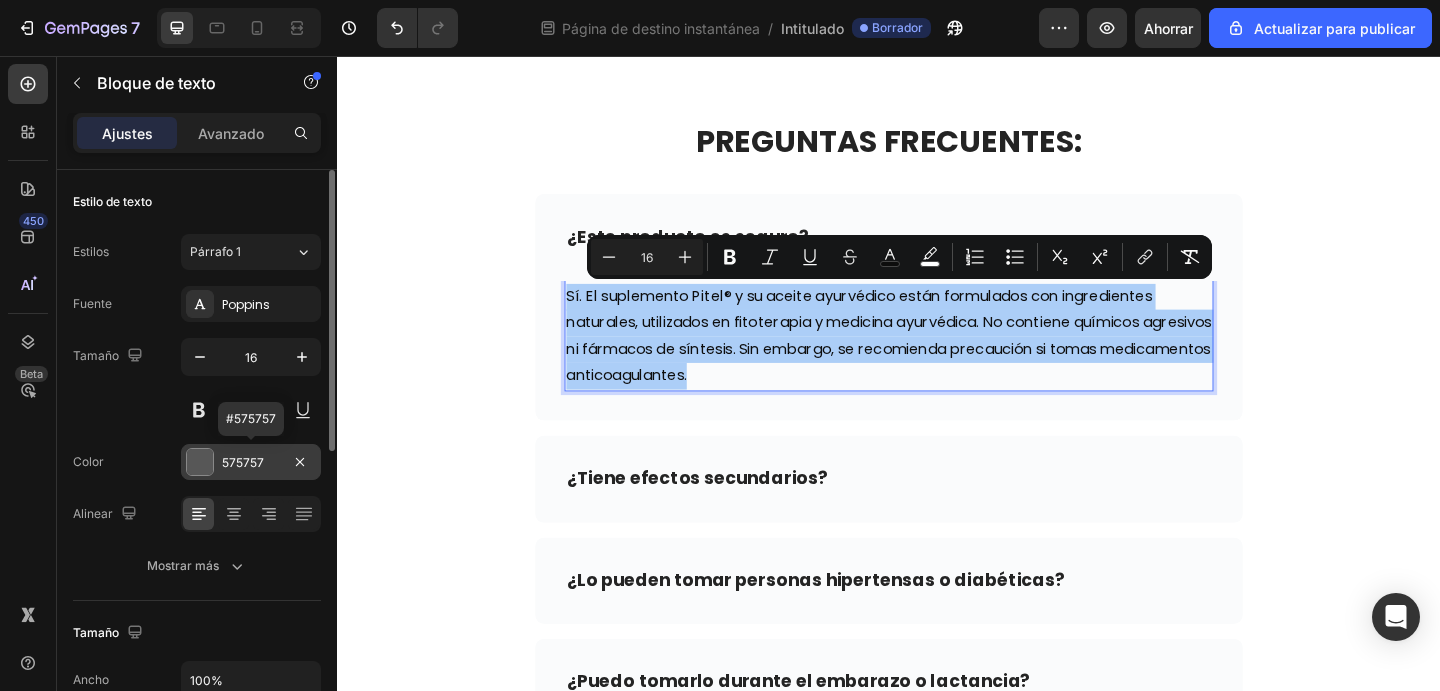 click at bounding box center [200, 462] 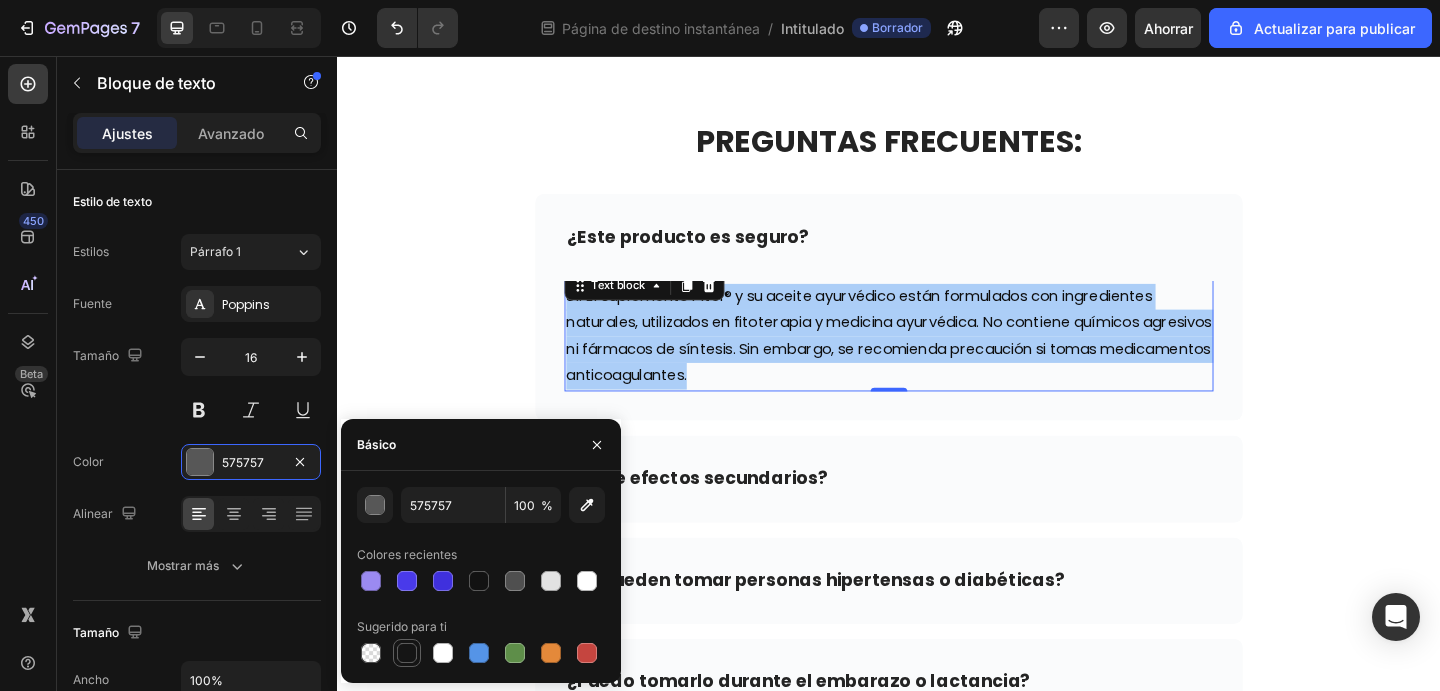 click at bounding box center [407, 653] 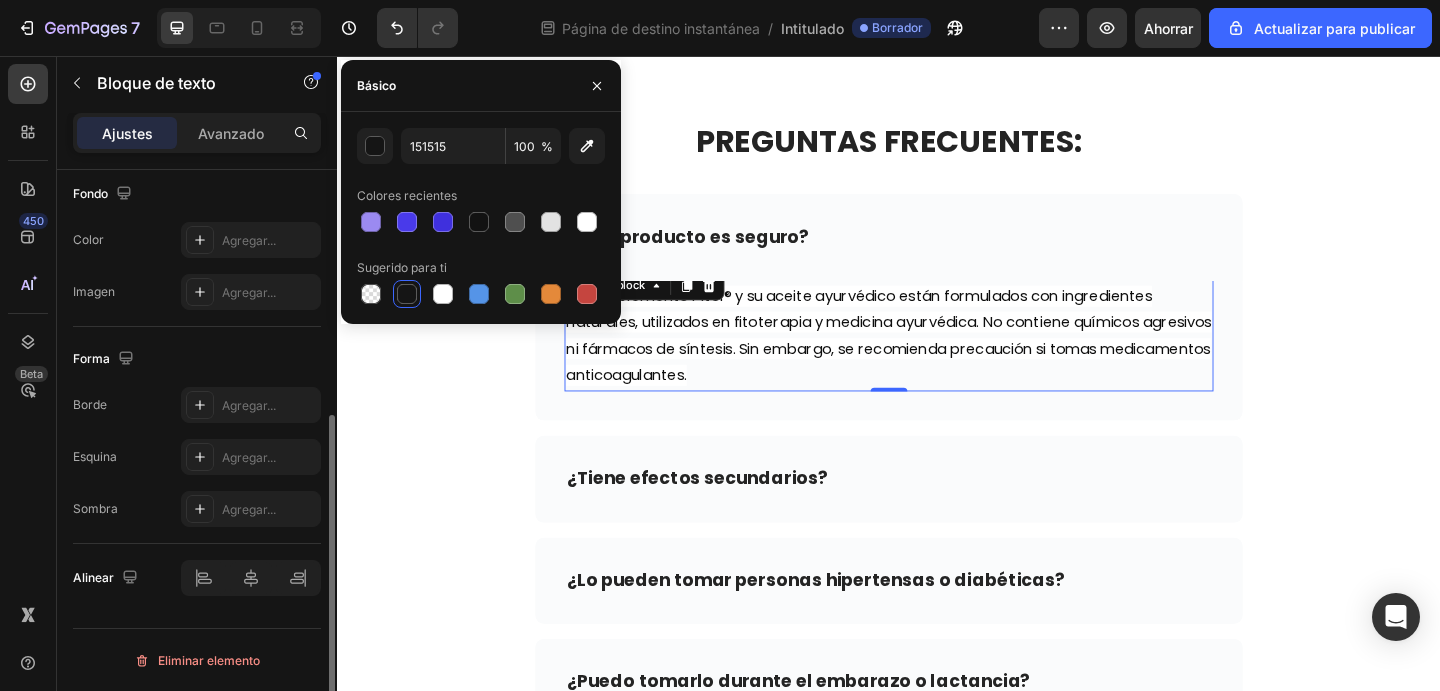 scroll, scrollTop: 572, scrollLeft: 0, axis: vertical 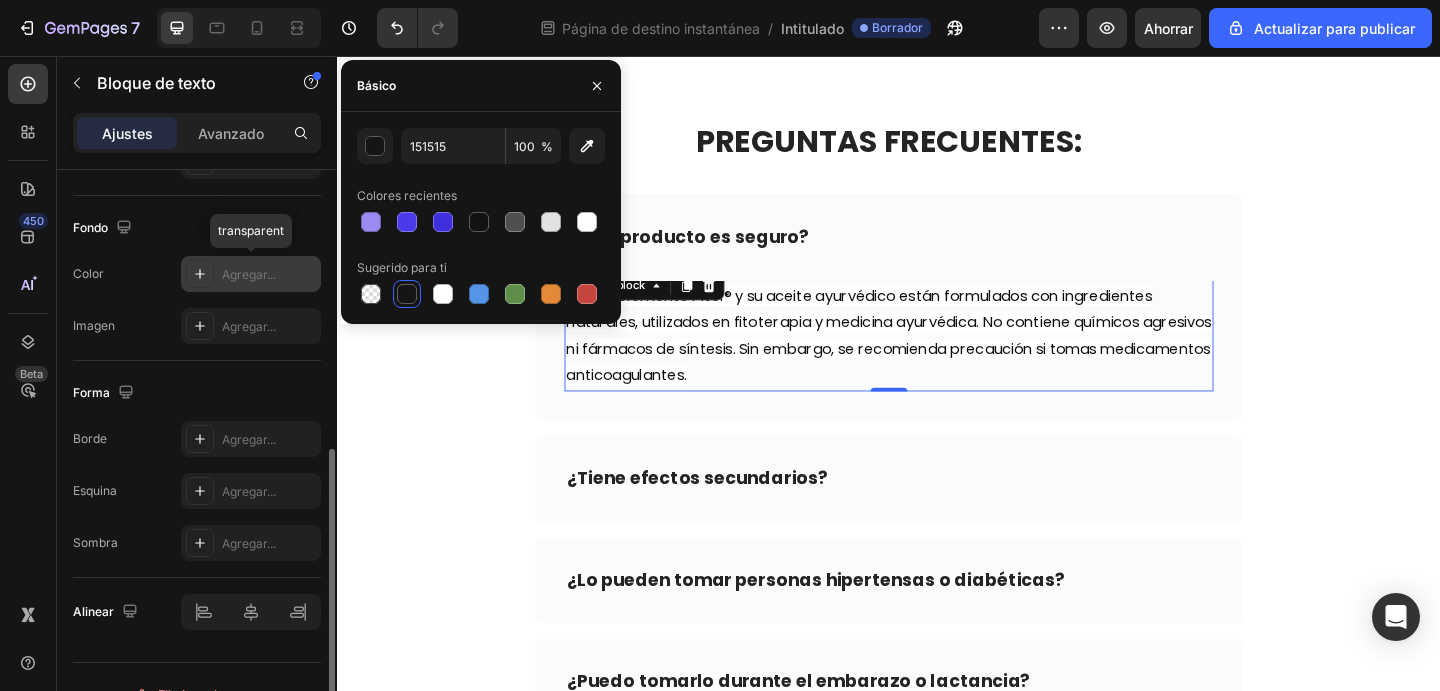 click at bounding box center (200, 274) 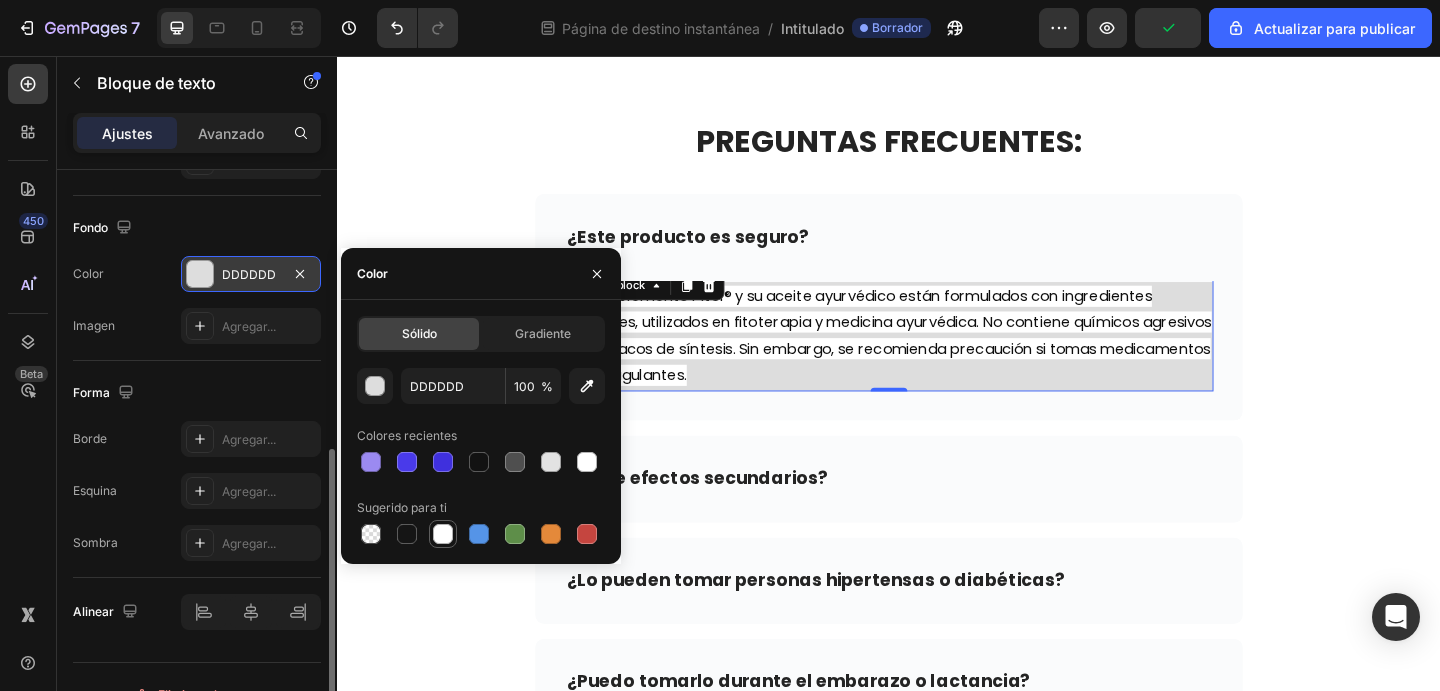 click at bounding box center (443, 534) 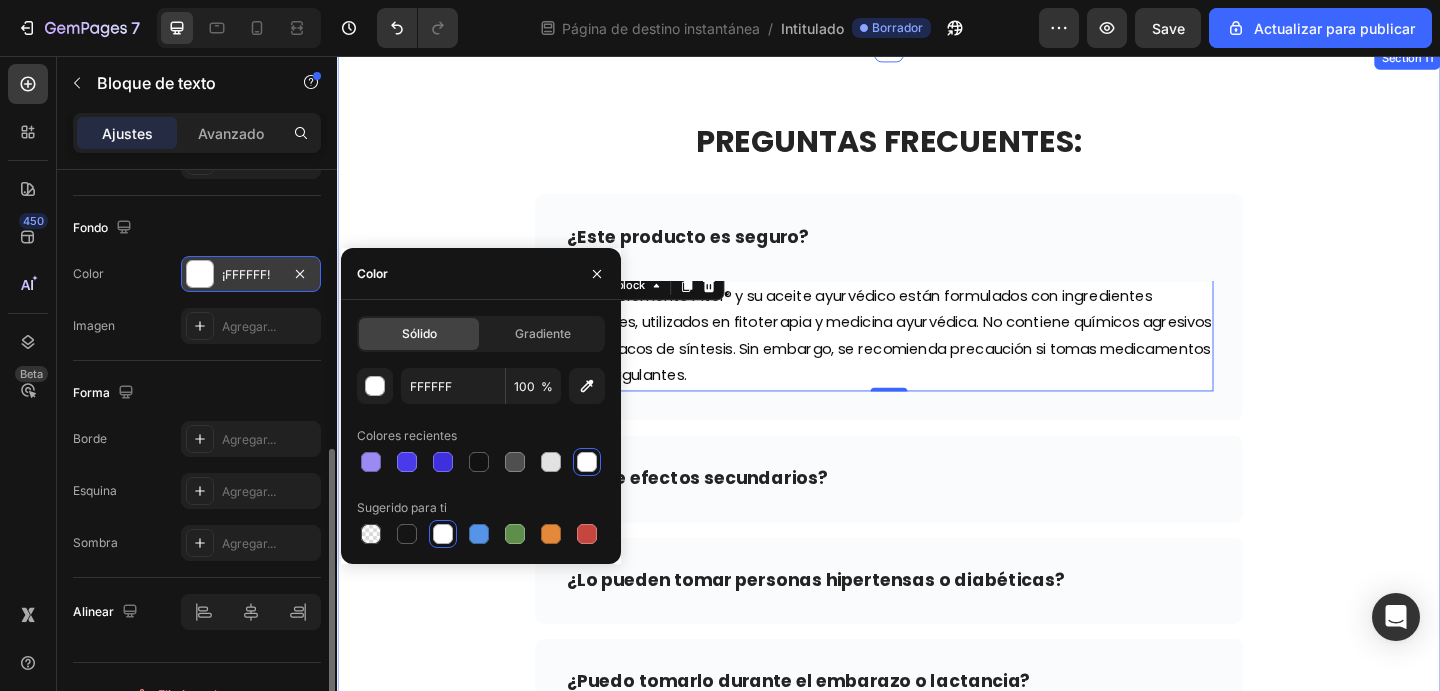 click on "PREGUNTAS FRECUENTES: Heading Row ¿Este producto es seguro? Sí. El suplemento Pitel® y su aceite ayurvédico están formulados con ingredientes naturales, utilizados en fitoterapia y medicina ayurvédica. No contiene químicos agresivos ni fármacos de síntesis. Sin embargo, se recomienda precaución si tomas medicamentos anticoagulantes. Text block   0 Row ¿Tiene efectos secundarios? ¿Lo pueden tomar personas hipertensas o diabéticas? ¿Puedo tomarlo durante el embarazo o lactancia? ¿Cómo se toman las cápsulas? ¿Por cuánto tiempo debo usar el tratamiento? ¿Puedo usar solo las cápsulas o solo el aceite? ¿Cuándo veré resultados? ¿Elimina por completo las várices? ¿Qué pasa si dejo de usarlo? ¿Funciona para hombres también? Accordion" at bounding box center [937, 843] 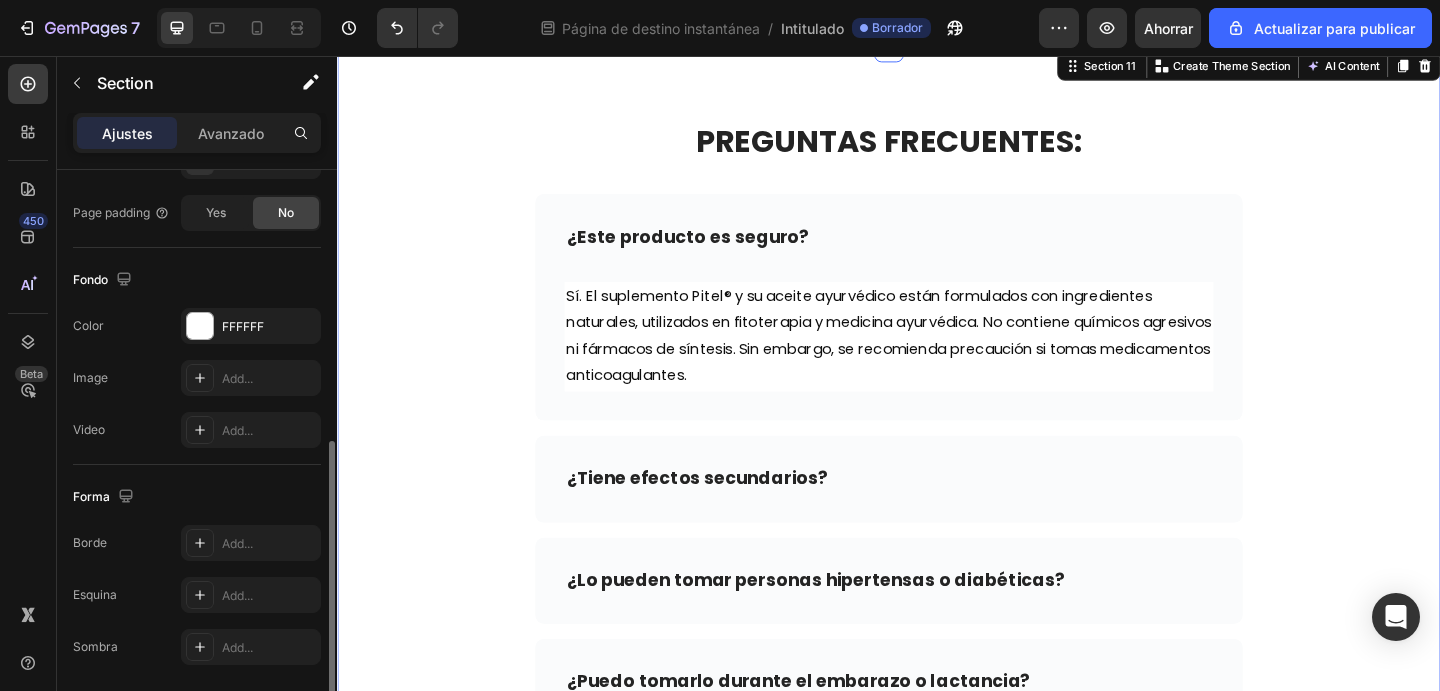 scroll, scrollTop: 0, scrollLeft: 0, axis: both 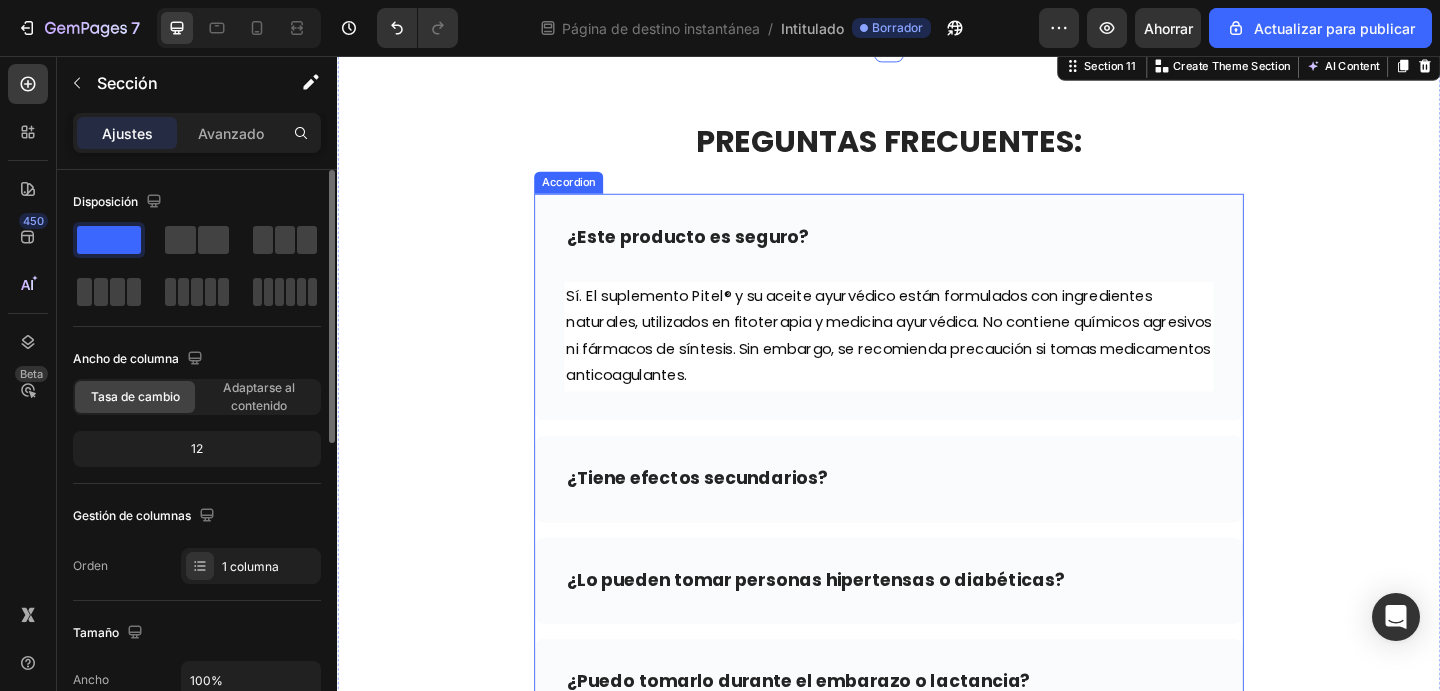 click on "¿Este producto es seguro?" at bounding box center (937, 253) 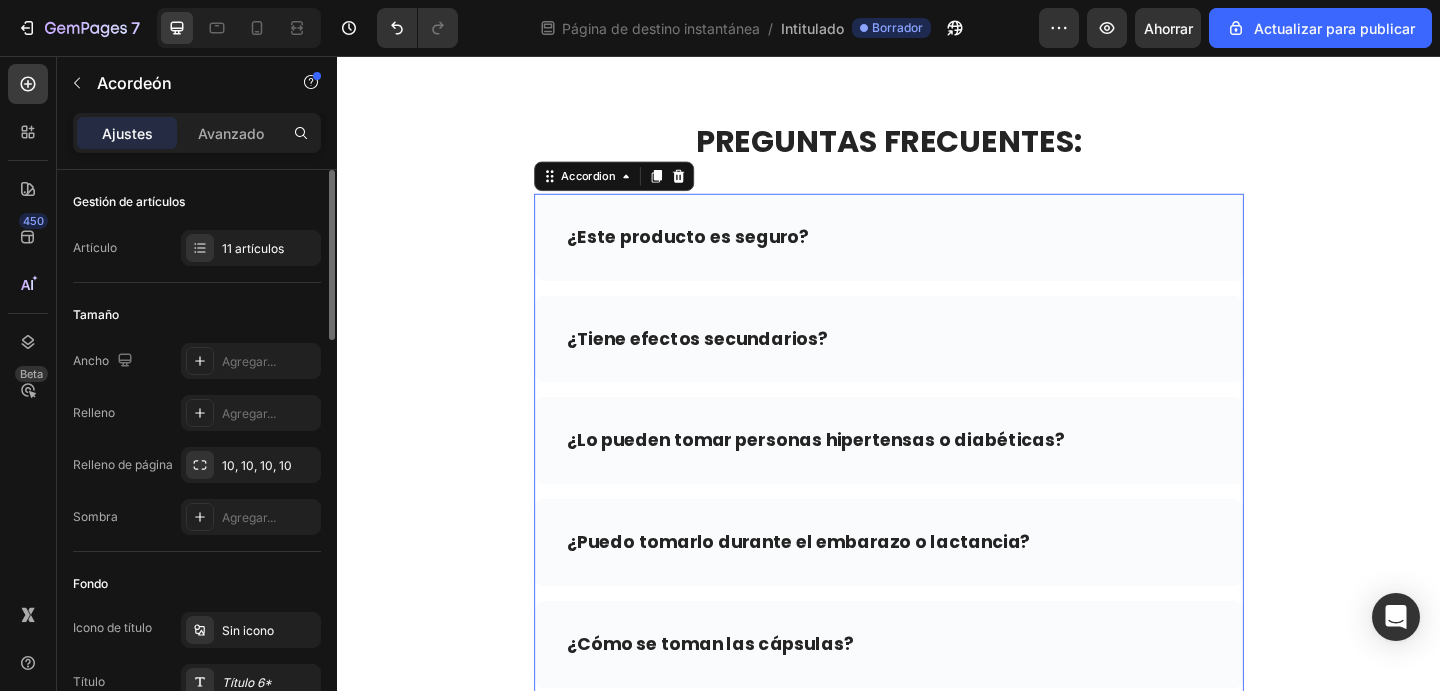 click on "¿Tiene efectos secundarios?" at bounding box center [937, 364] 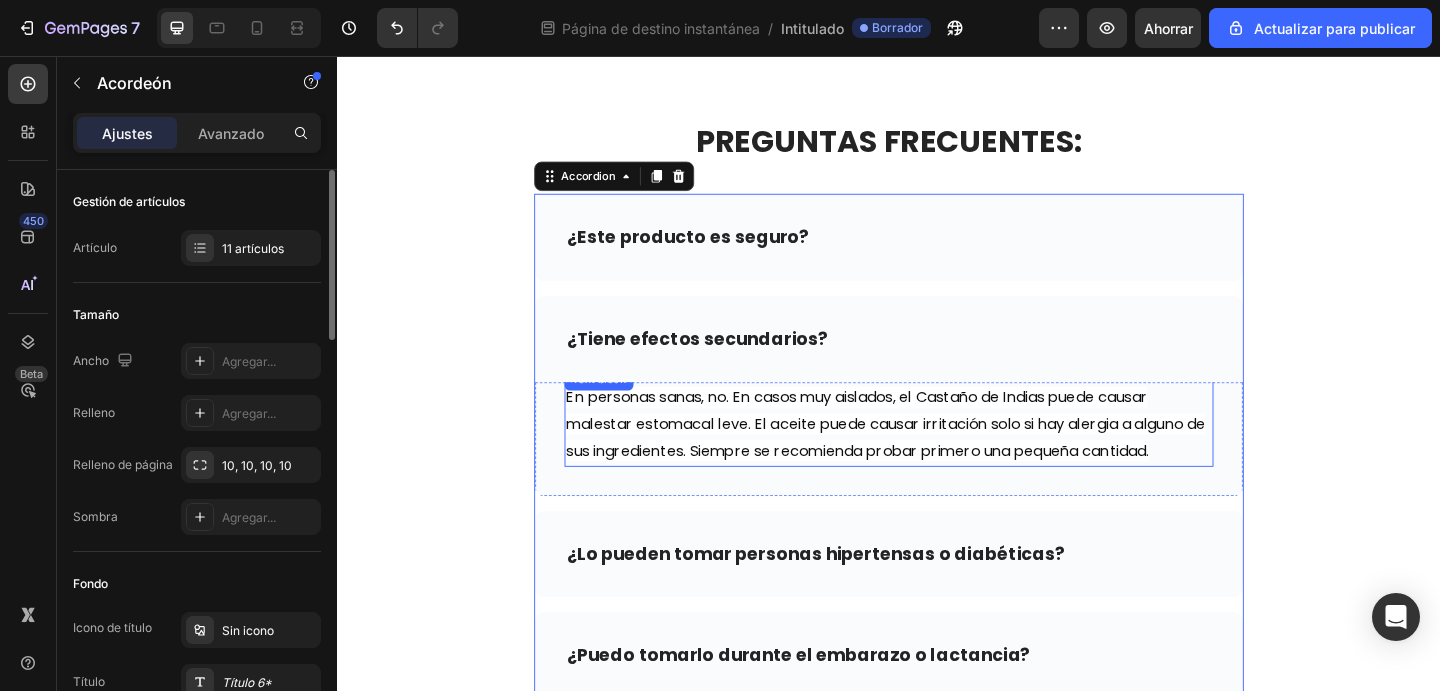 click on "En personas sanas, no. En casos muy aislados, el Castaño de Indias puede causar malestar estomacal leve. El aceite puede causar irritación solo si hay alergia a alguno de sus ingredientes. Siempre se recomienda probar primero una pequeña cantidad." at bounding box center [933, 456] 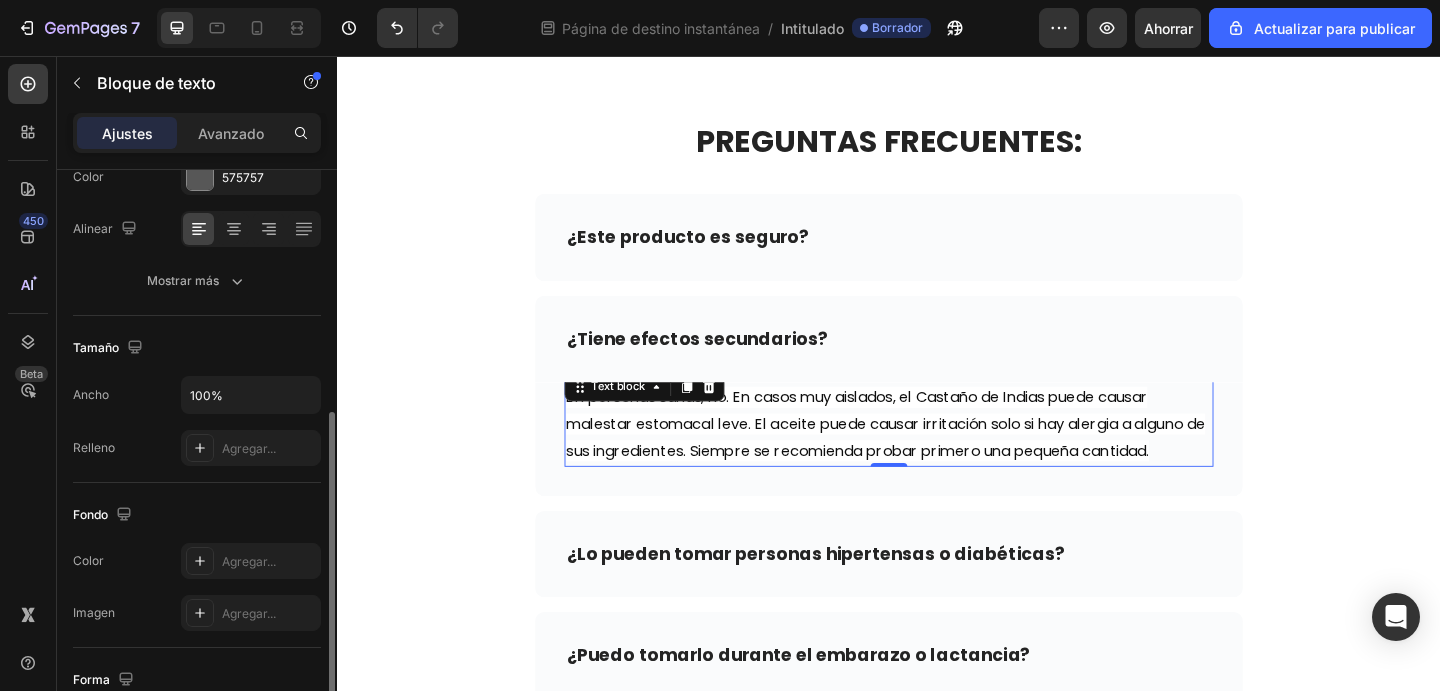 scroll, scrollTop: 463, scrollLeft: 0, axis: vertical 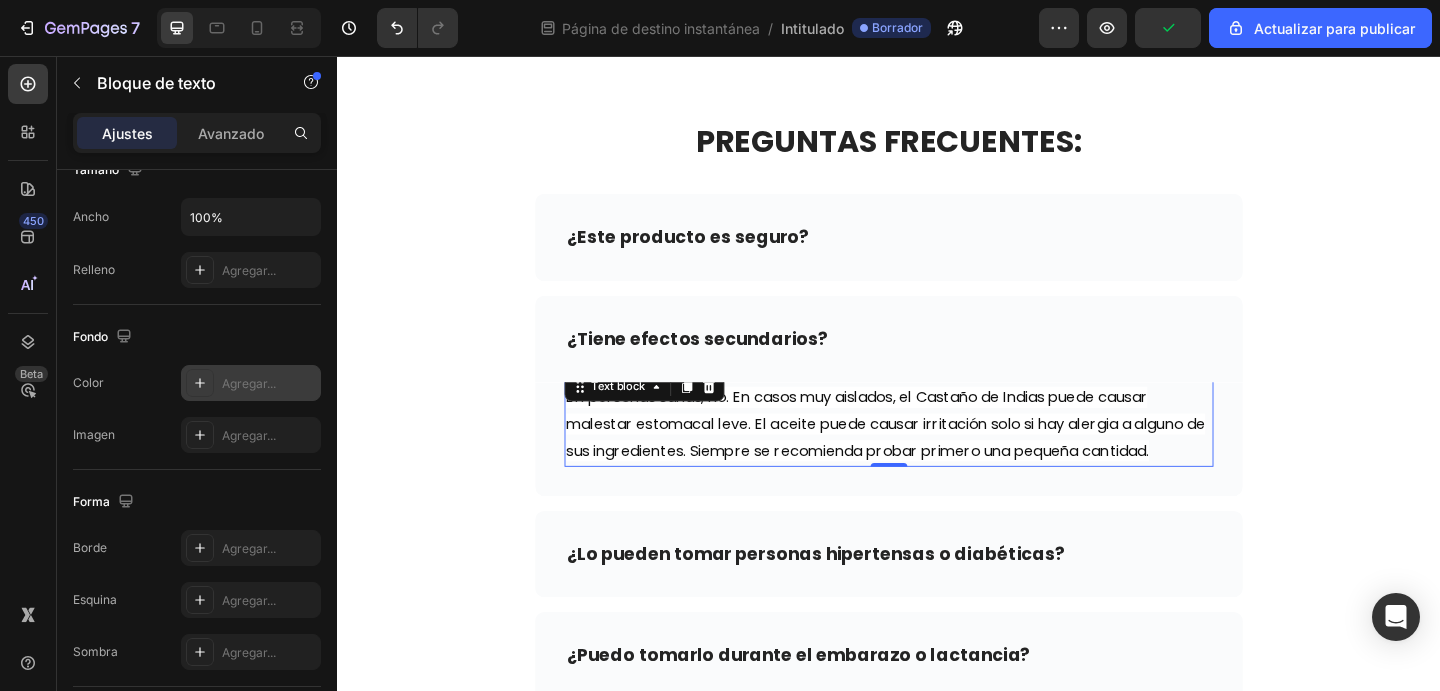 click on "Agregar..." at bounding box center (249, 383) 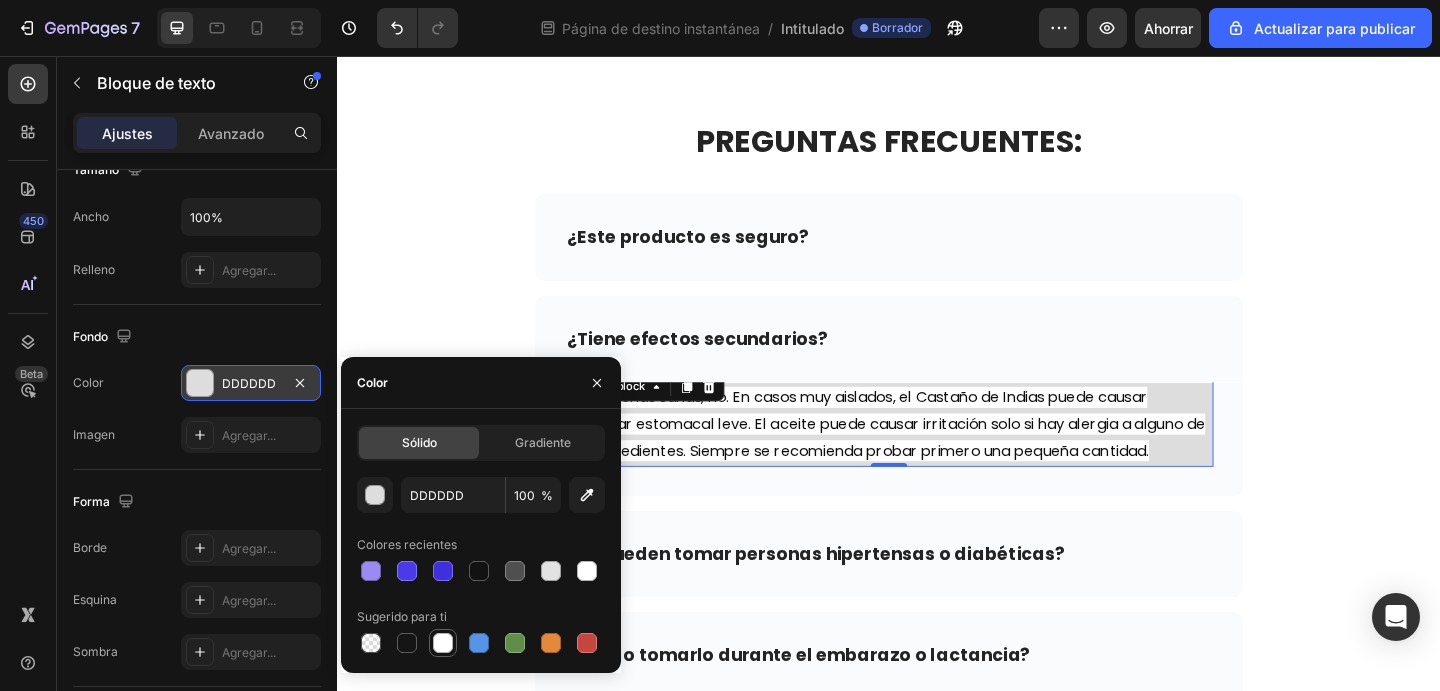click at bounding box center (443, 643) 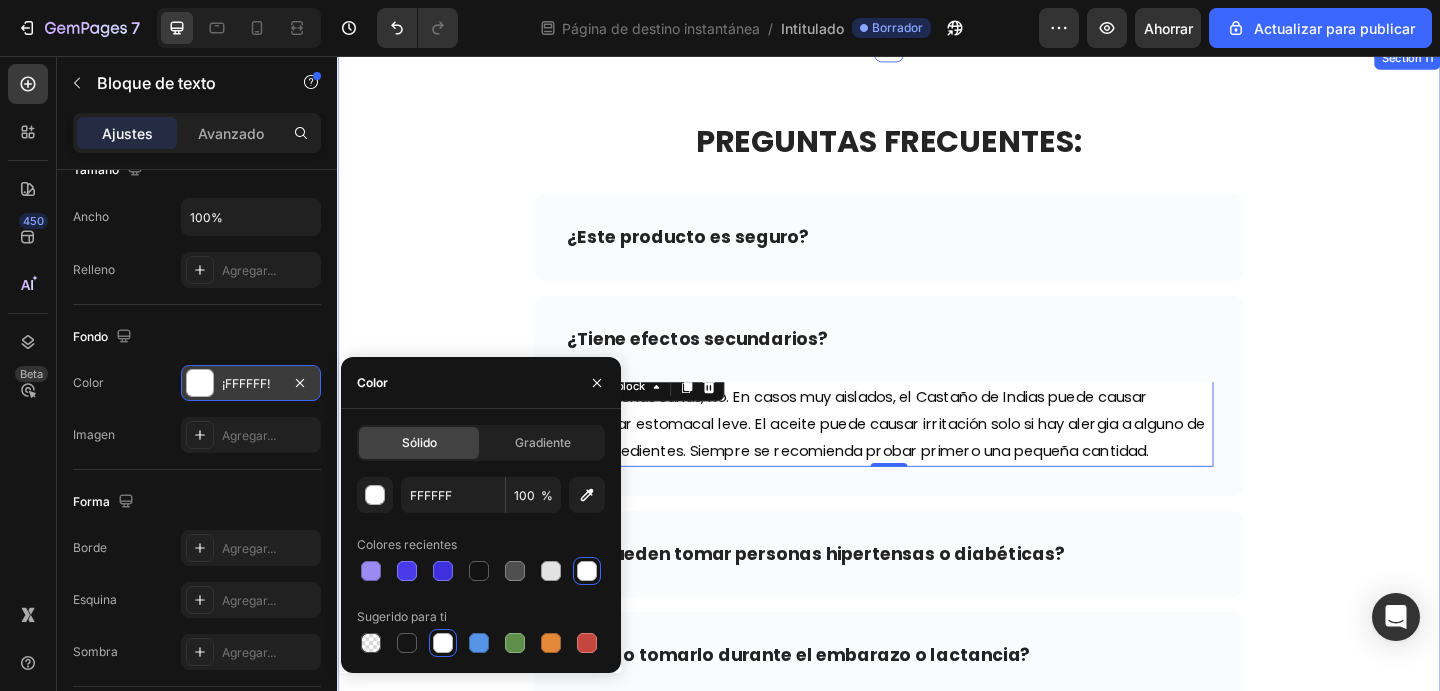 click on "PREGUNTAS FRECUENTES: Heading Row ¿Este producto es seguro? ¿Tiene efectos secundarios? En personas sanas, no. En casos muy aislados, el Castaño de Indias puede causar malestar estomacal leve. El aceite puede causar irritación solo si hay alergia a alguno de sus ingredientes. Siempre se recomienda probar primero una pequeña cantidad. Text block   0 Row ¿Lo pueden tomar personas hipertensas o diabéticas? ¿Puedo tomarlo durante el embarazo o lactancia? ¿Cómo se toman las cápsulas? ¿Por cuánto tiempo debo usar el tratamiento? ¿Puedo usar solo las cápsulas o solo el aceite? ¿Cuándo veré resultados? ¿Elimina por completo las várices? ¿Qué pasa si dejo de usarlo? ¿Funciona para hombres también? Accordion" at bounding box center [937, 829] 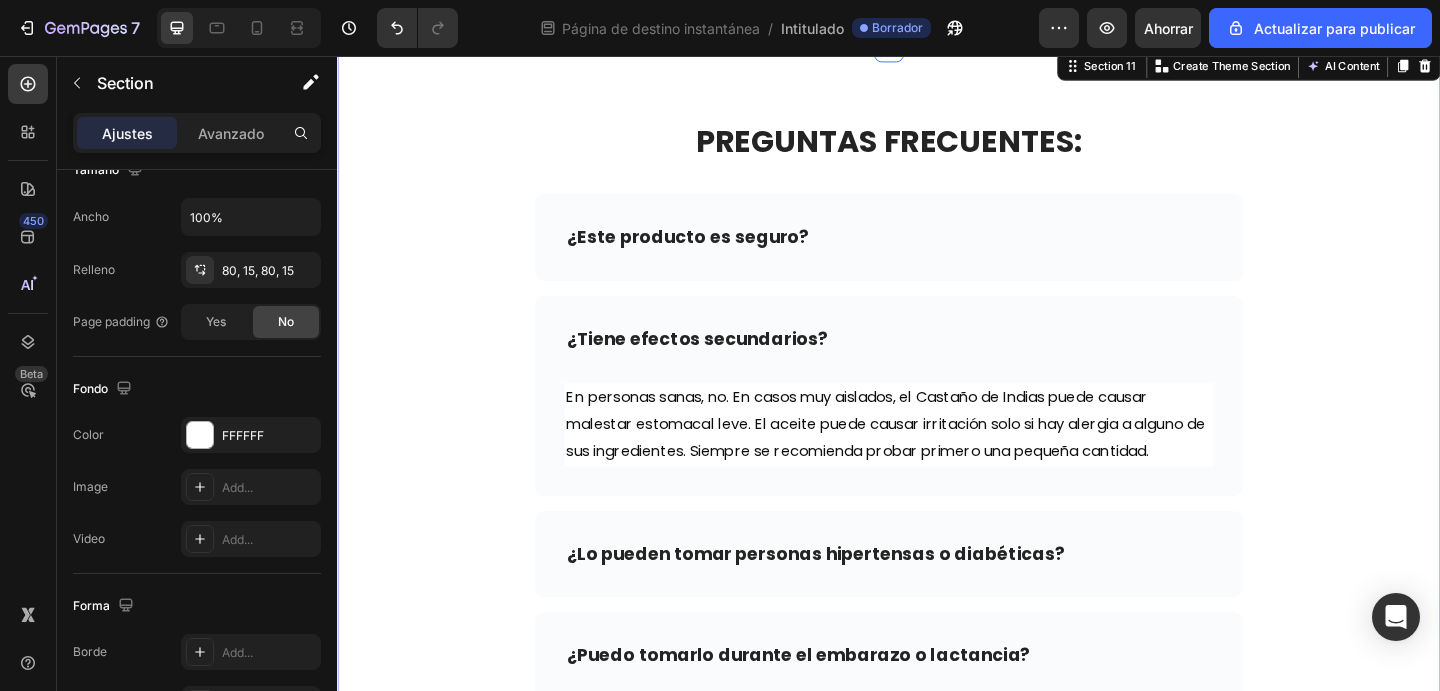 scroll, scrollTop: 0, scrollLeft: 0, axis: both 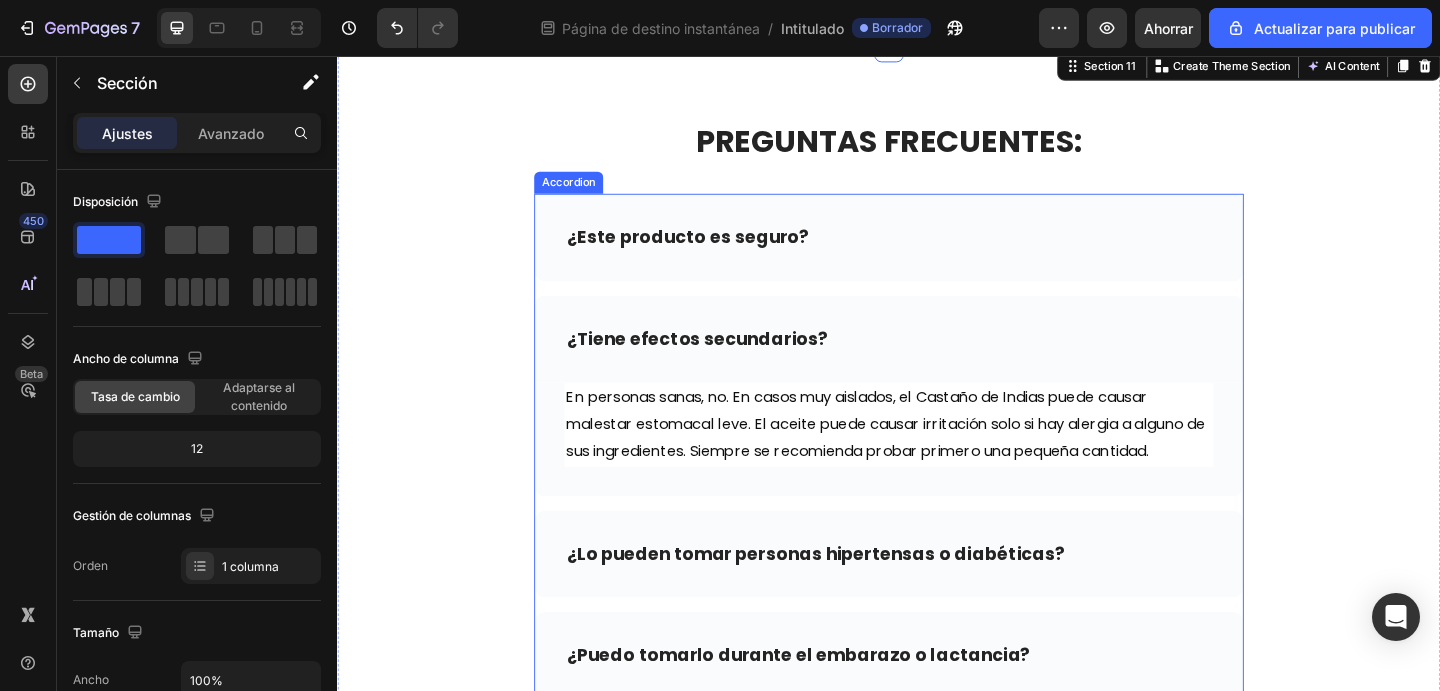 click on "¿Tiene efectos secundarios?" at bounding box center (937, 364) 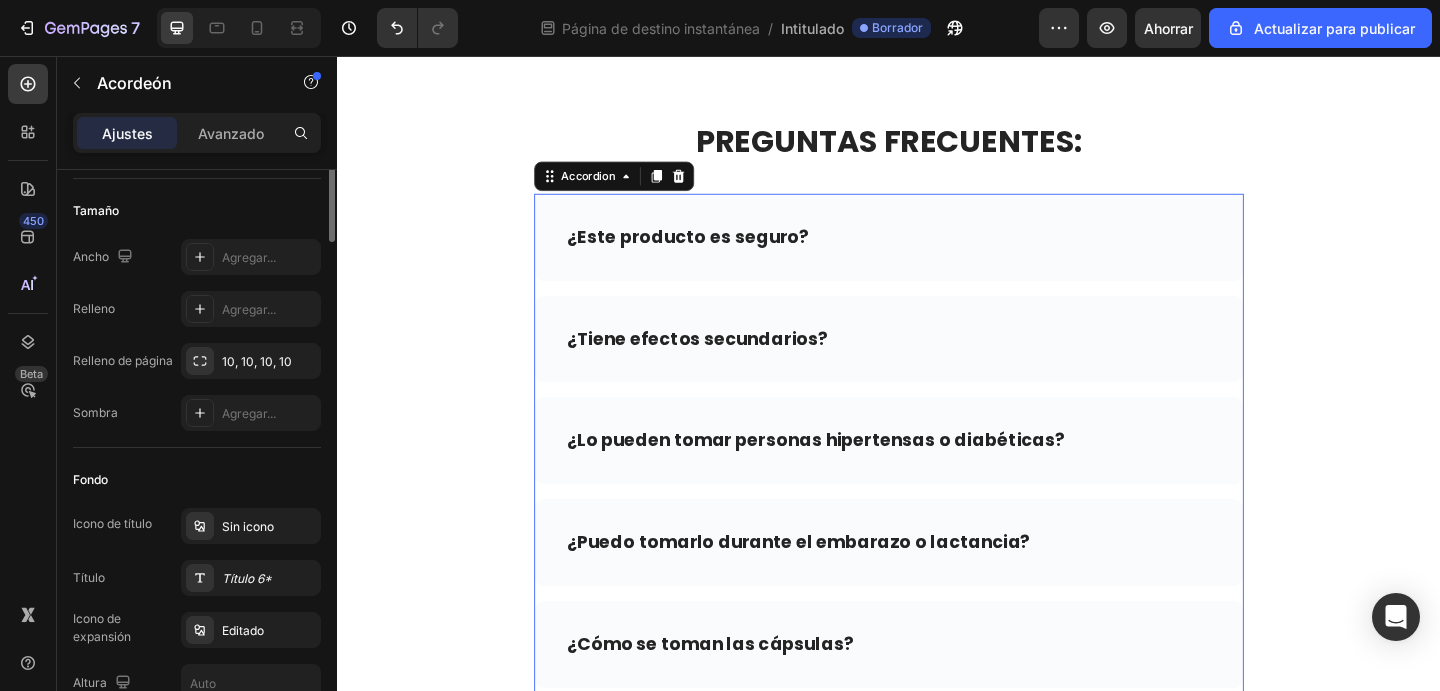 scroll, scrollTop: 0, scrollLeft: 0, axis: both 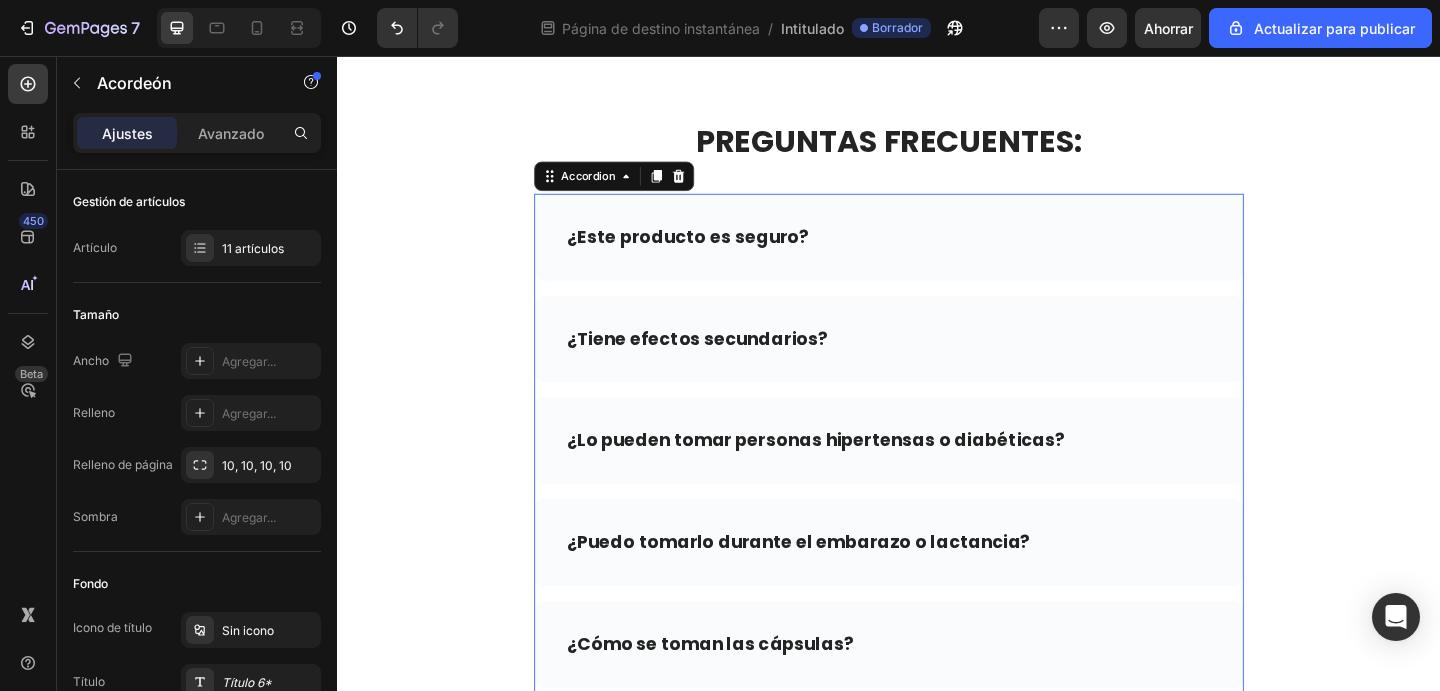 click on "¿Este producto es seguro?" at bounding box center (937, 253) 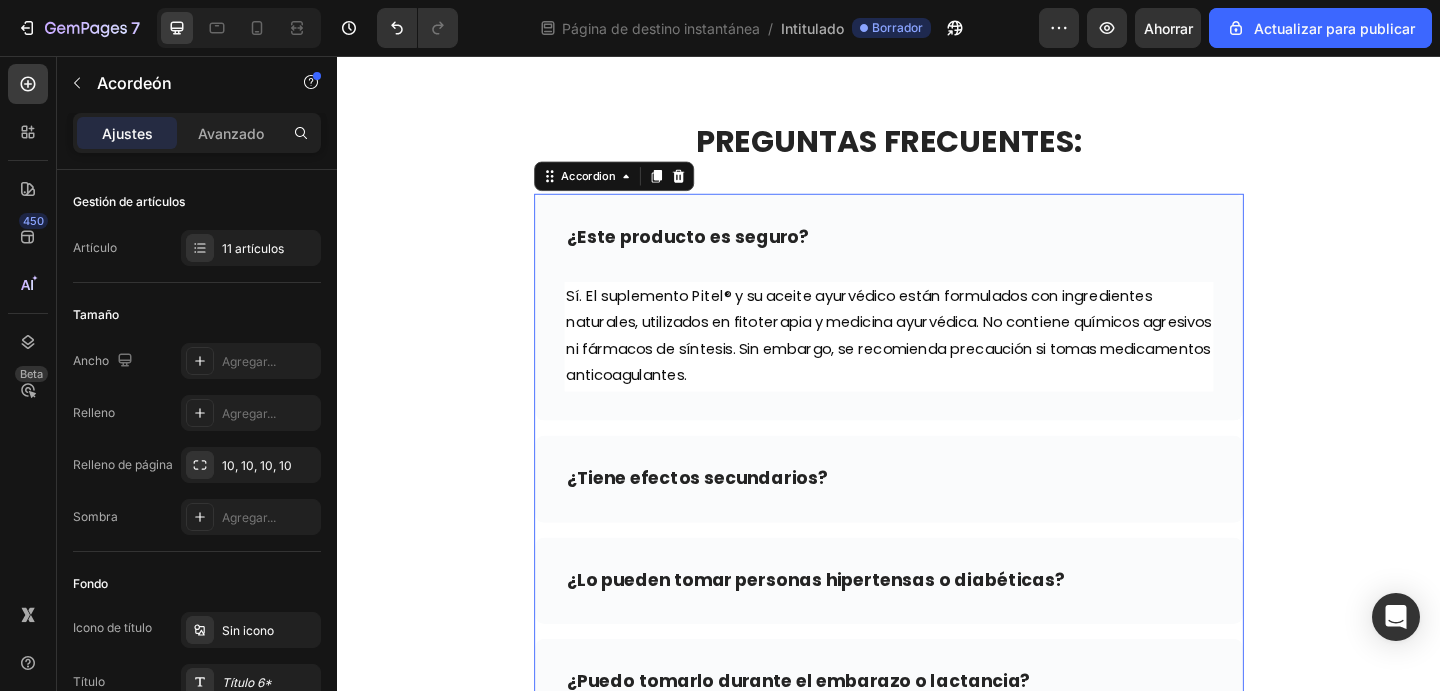 click on "¿Este producto es seguro?" at bounding box center (937, 253) 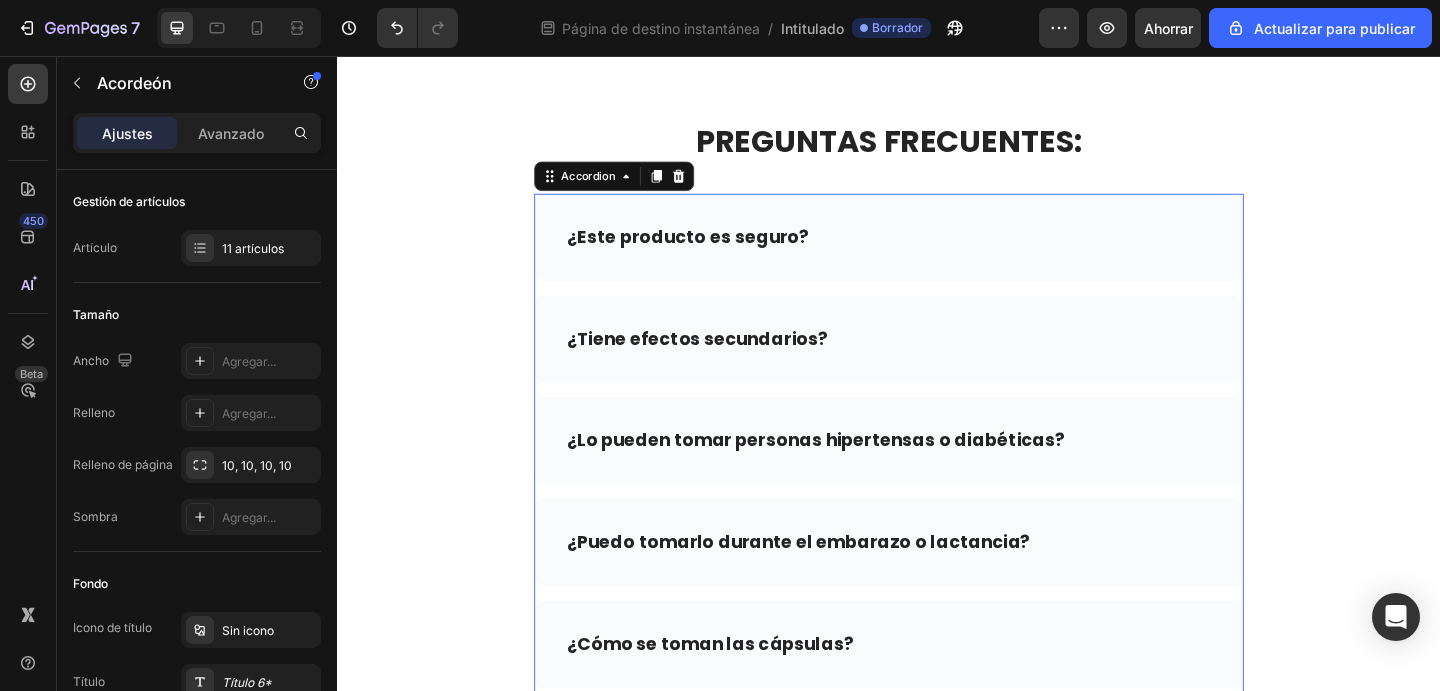 click on "¿Este producto es seguro?" at bounding box center (937, 253) 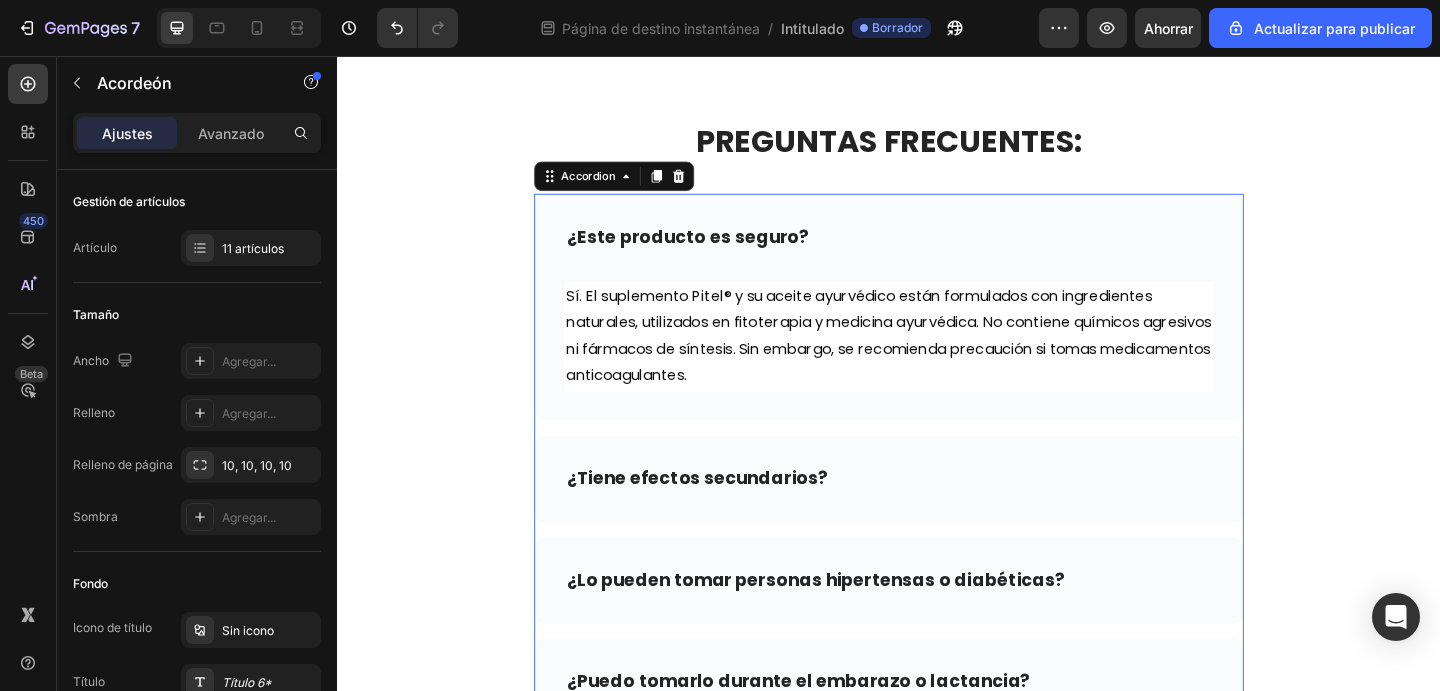 click on "¿Este producto es seguro?" at bounding box center (718, 252) 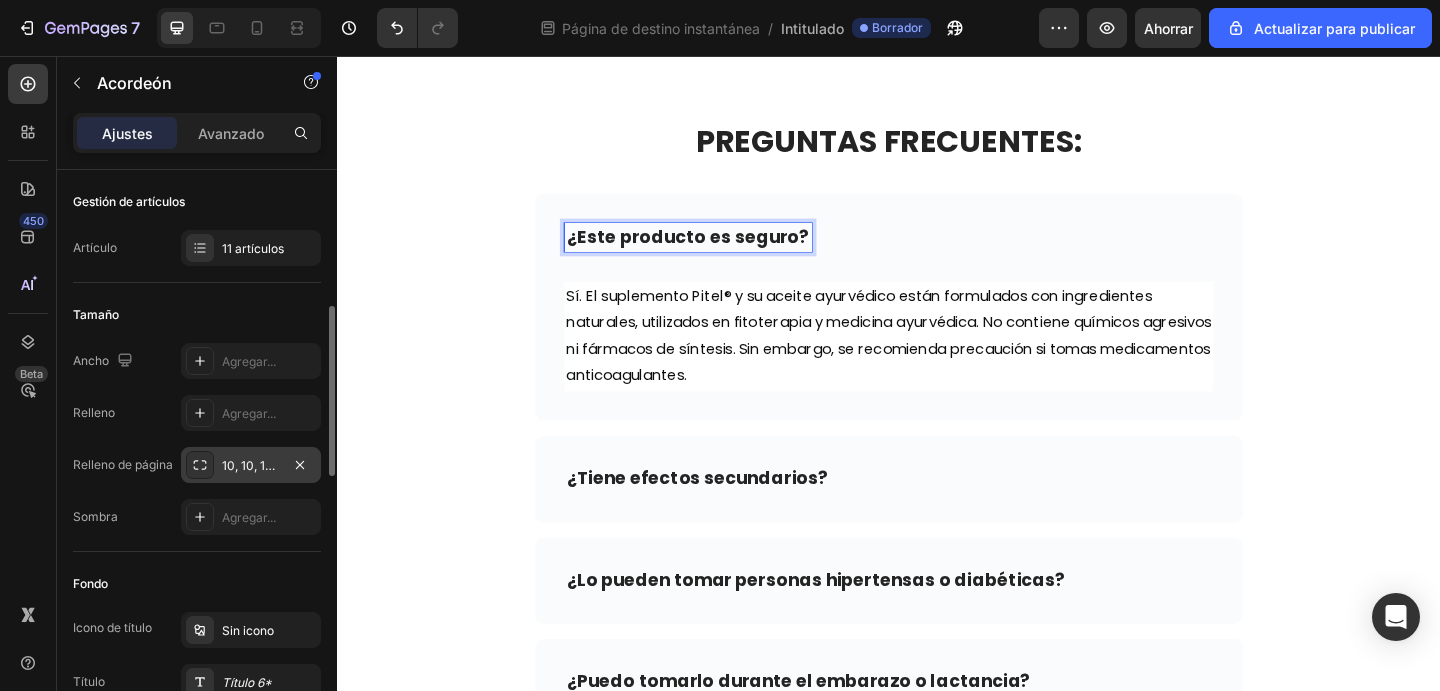 scroll, scrollTop: 107, scrollLeft: 0, axis: vertical 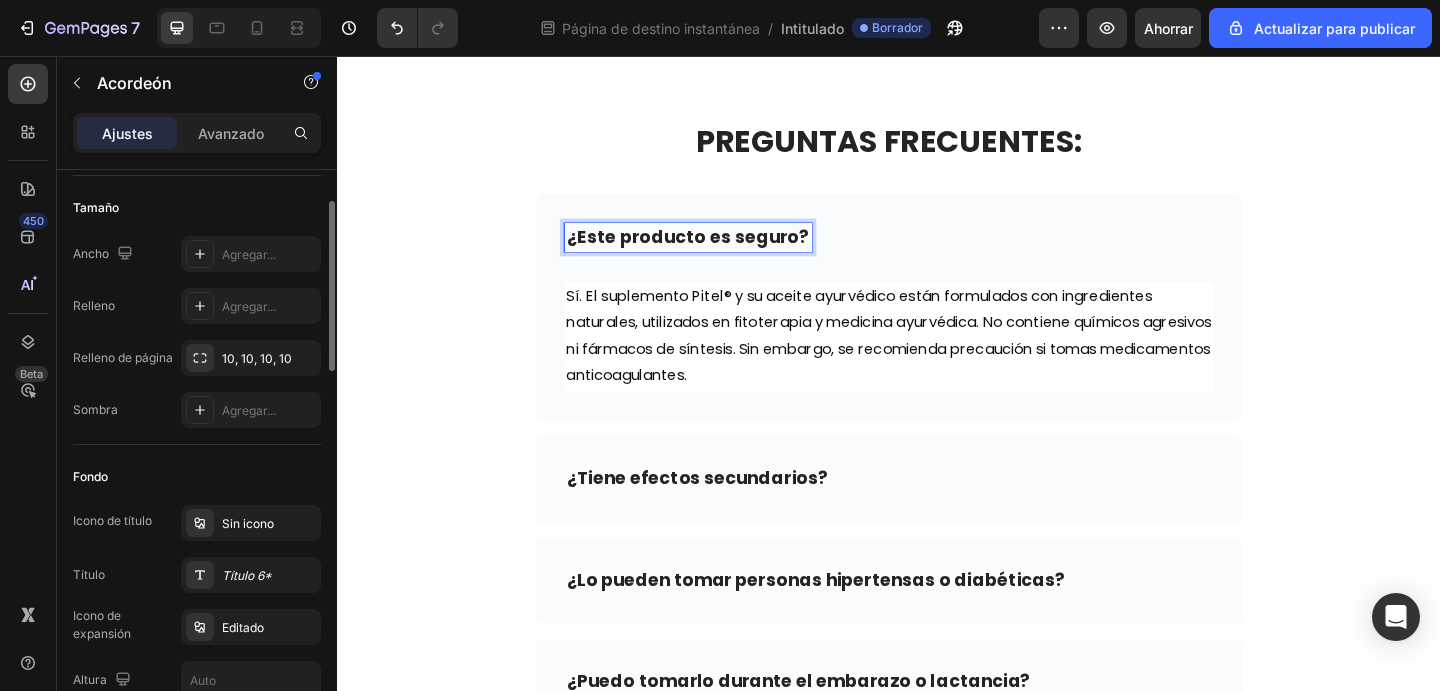 click on "¿Este producto es seguro?" at bounding box center [718, 252] 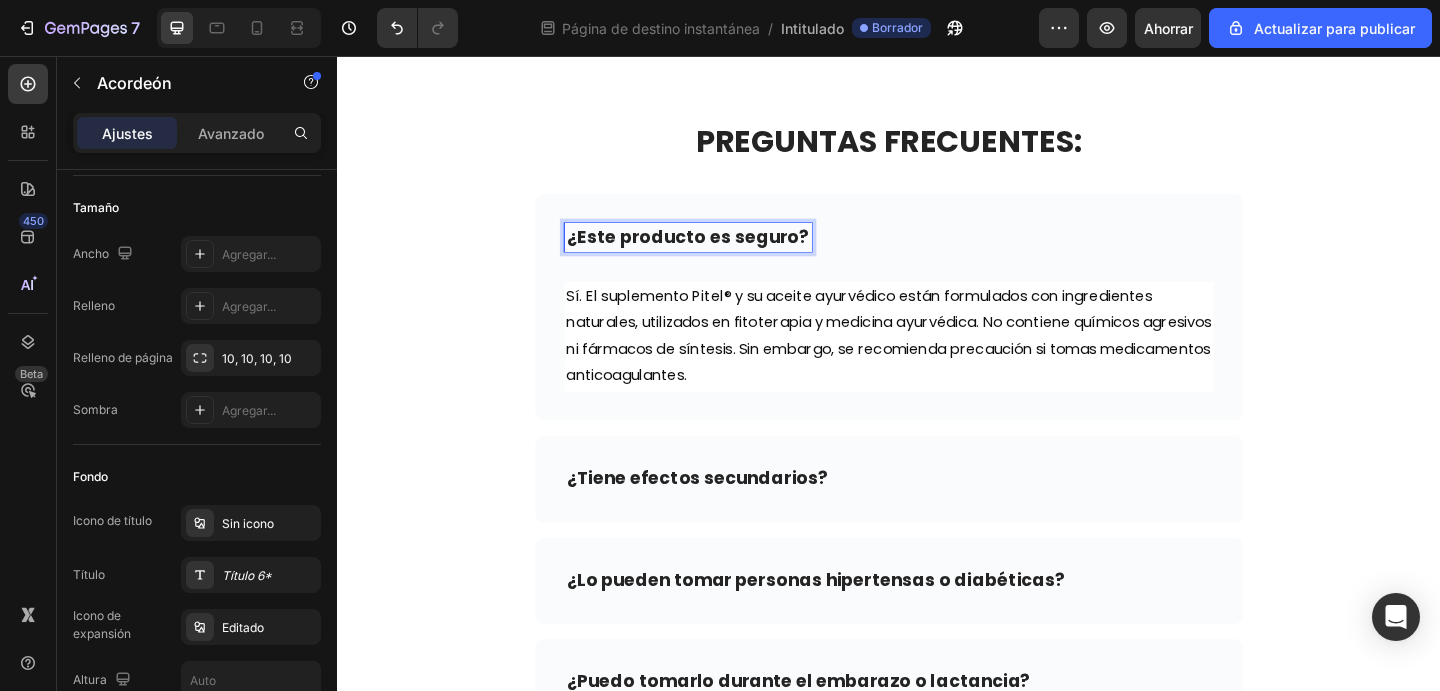 click on "¿Este producto es seguro?" at bounding box center [718, 252] 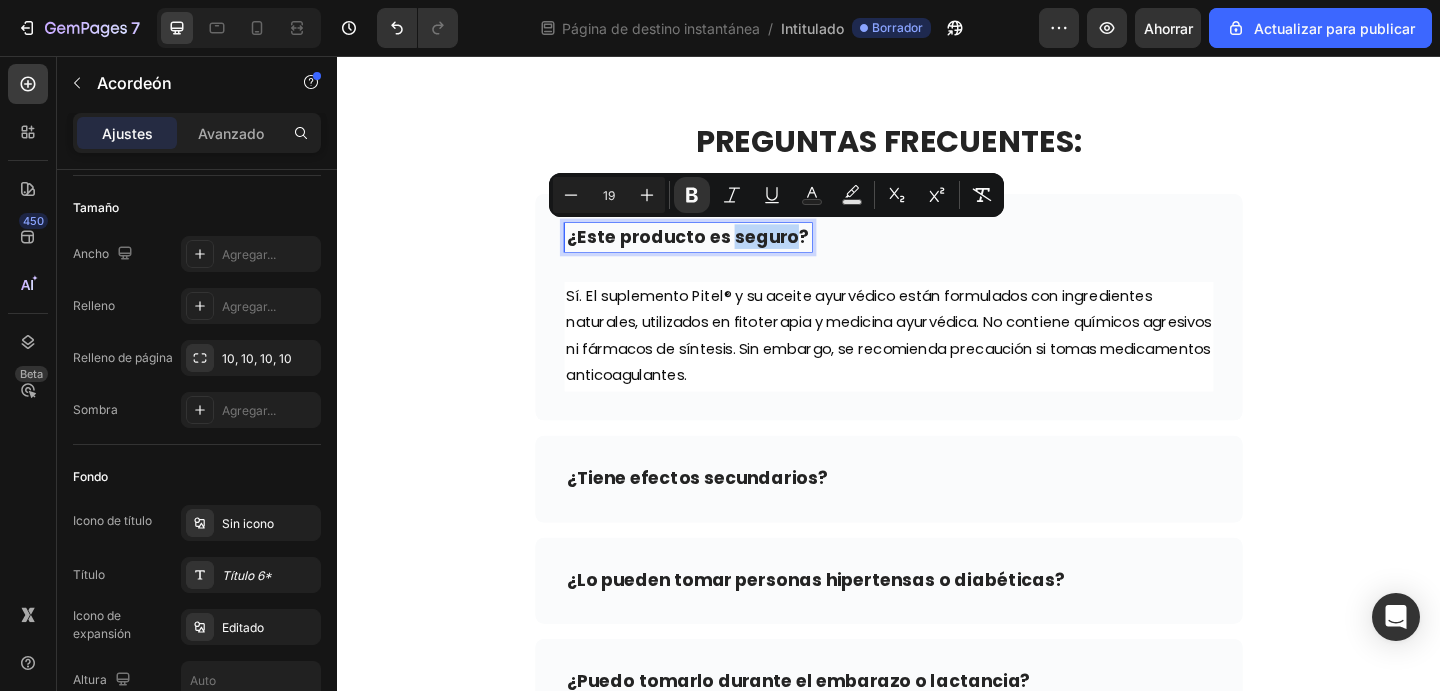 click on "¿Este producto es seguro?" at bounding box center (937, 253) 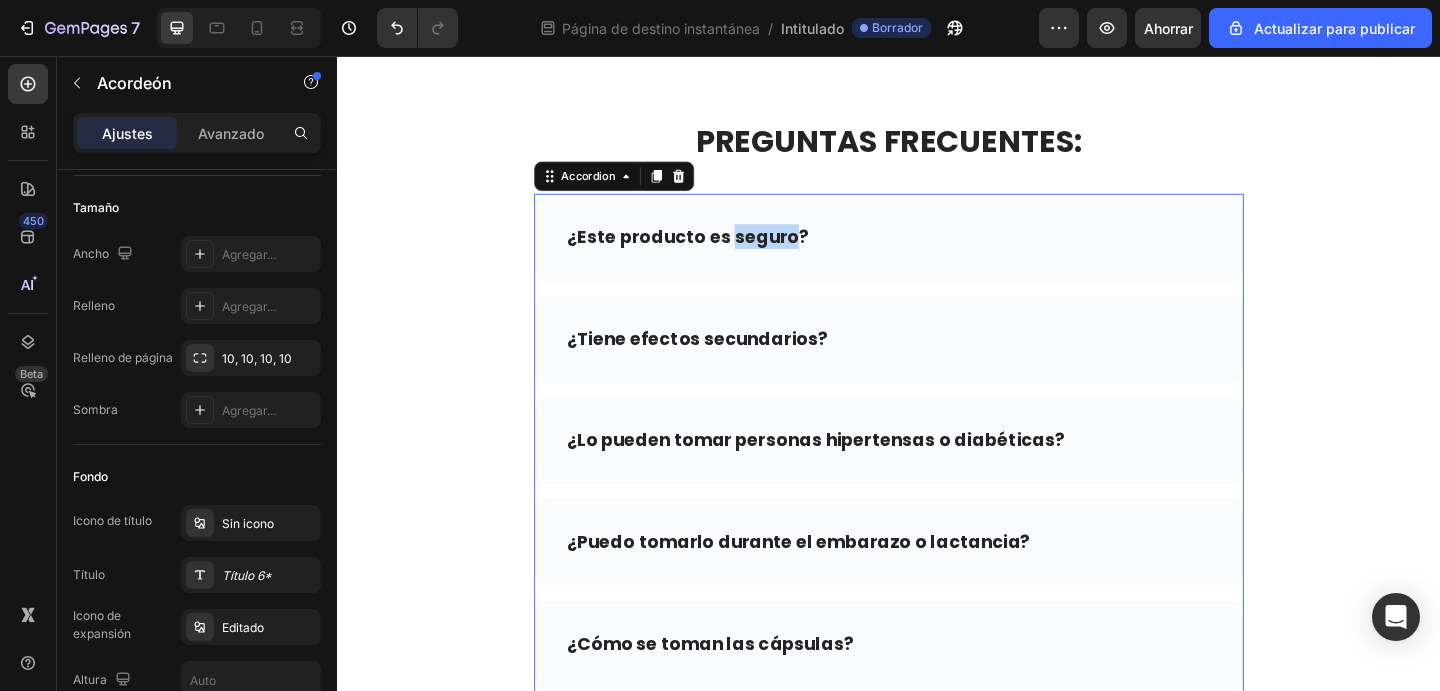 click on "¿Este producto es seguro?" at bounding box center (937, 253) 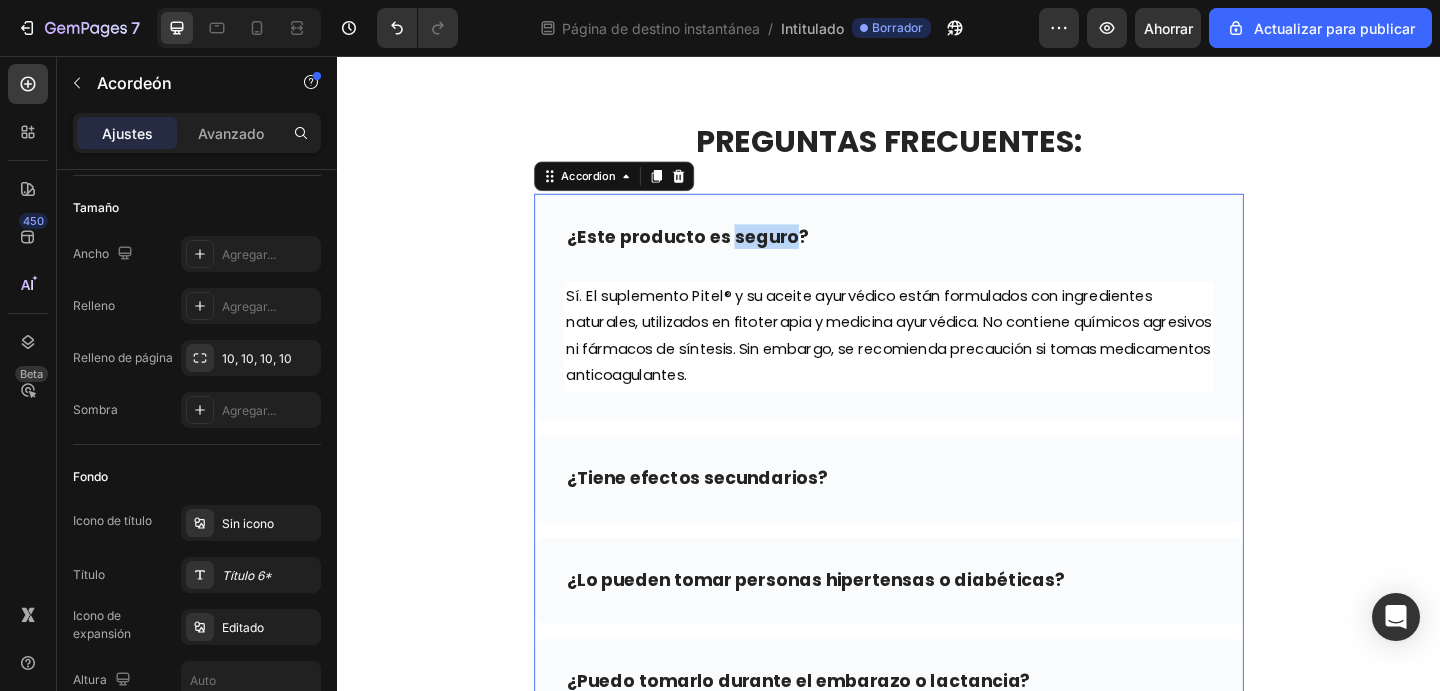 click on "¿Este producto es seguro?" at bounding box center [937, 253] 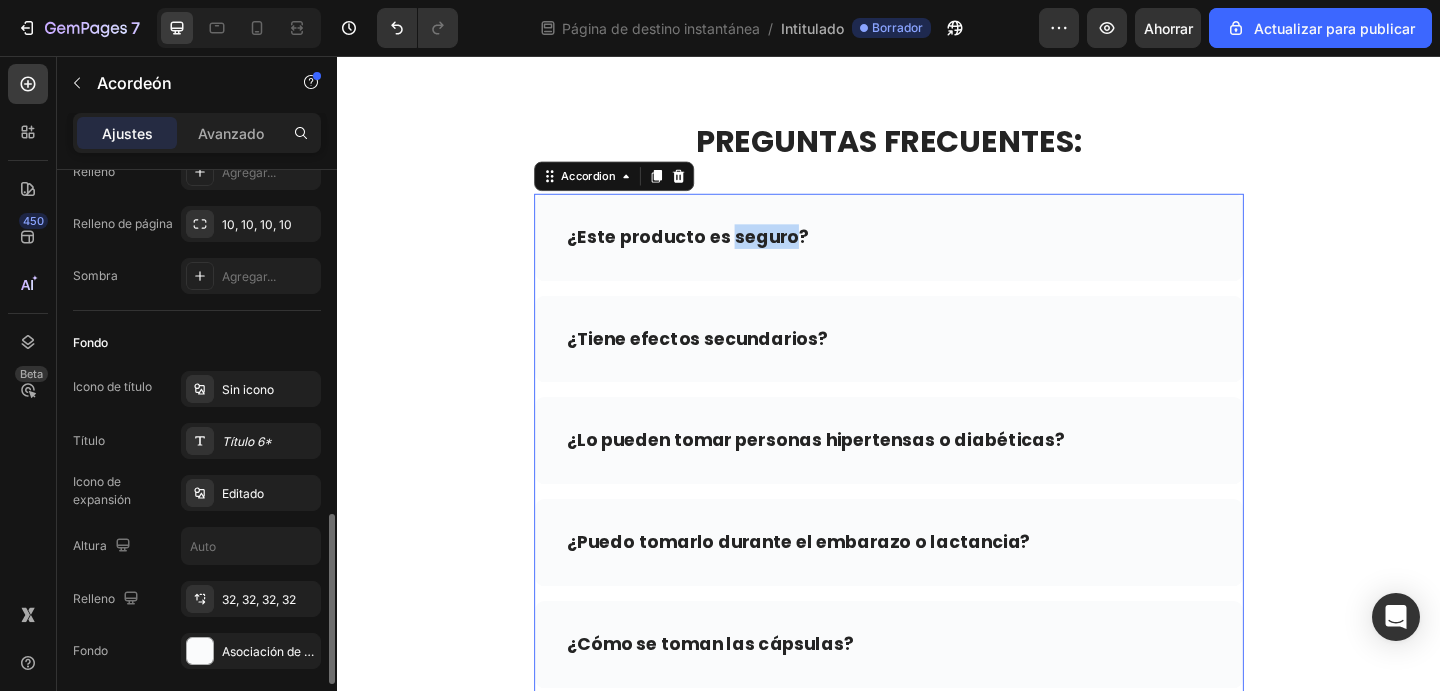 scroll, scrollTop: 458, scrollLeft: 0, axis: vertical 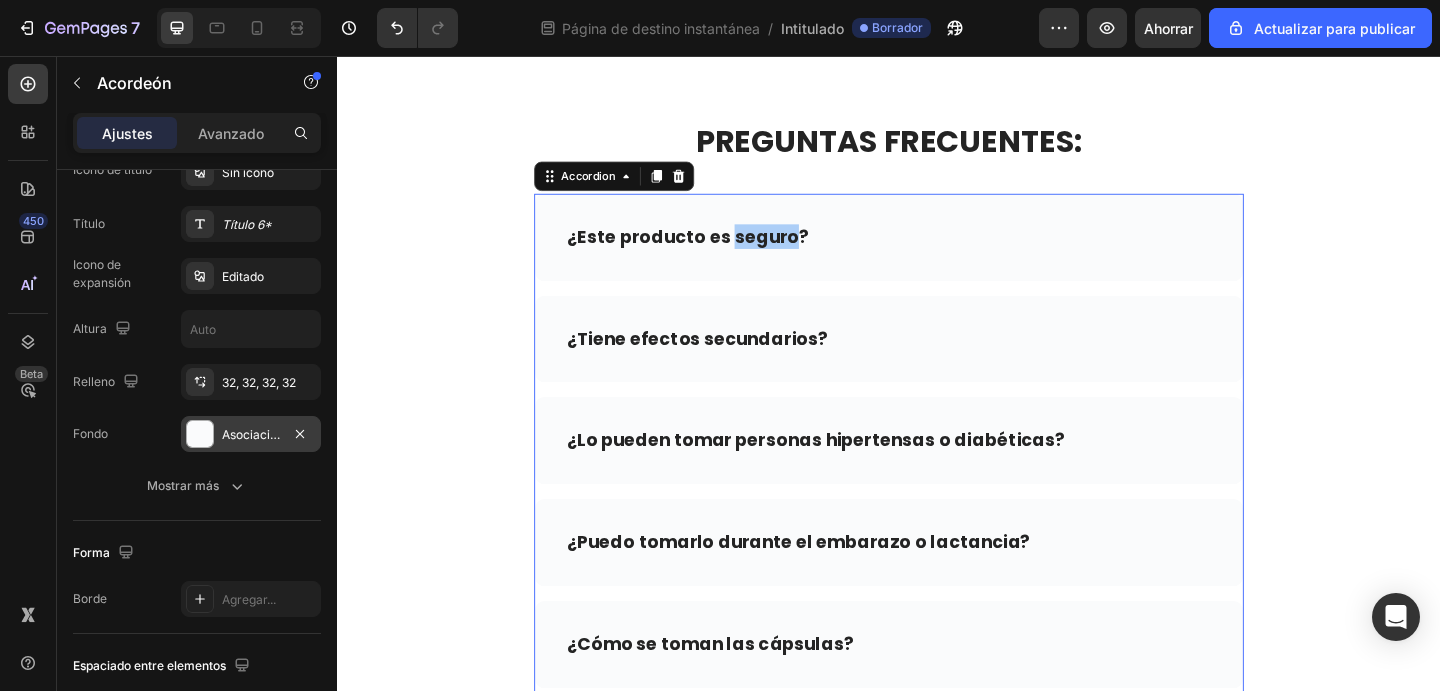 click on "Asociación de Fútbol Americano de la Federación" at bounding box center (251, 434) 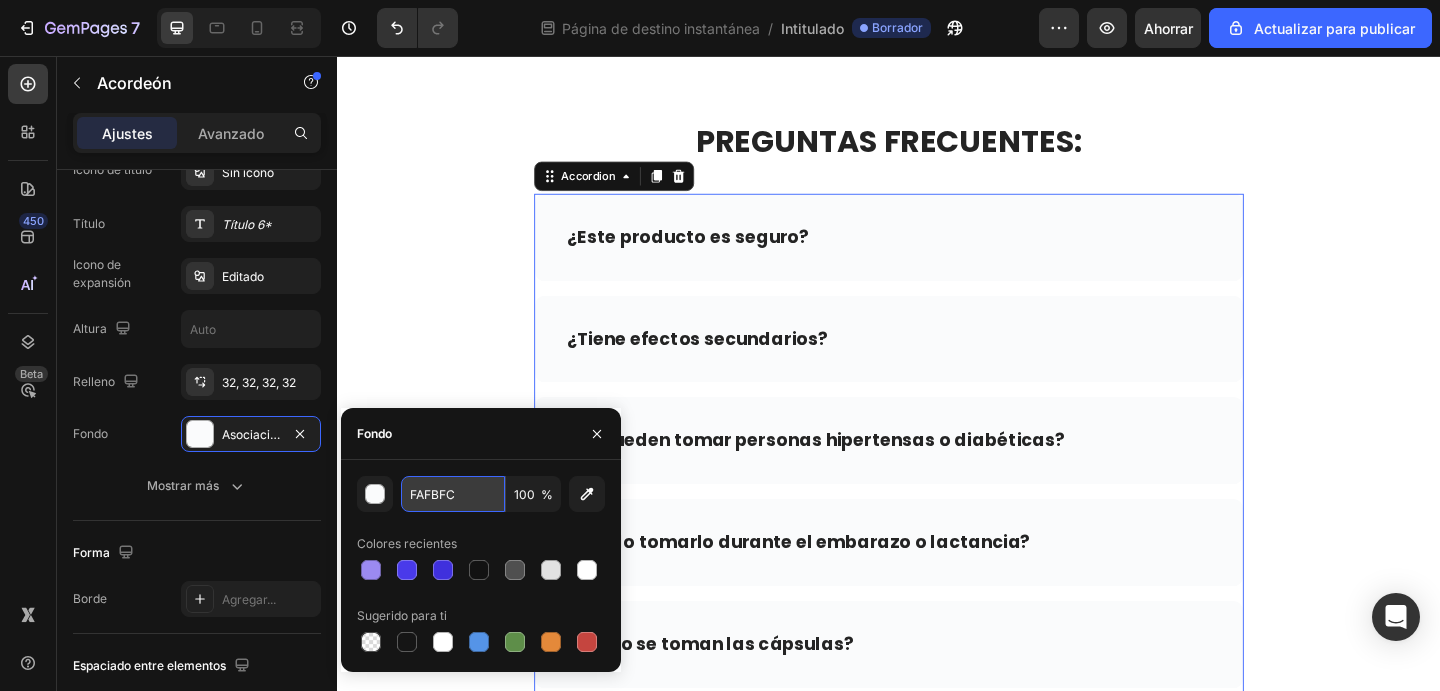 click on "FAFBFC" at bounding box center (453, 494) 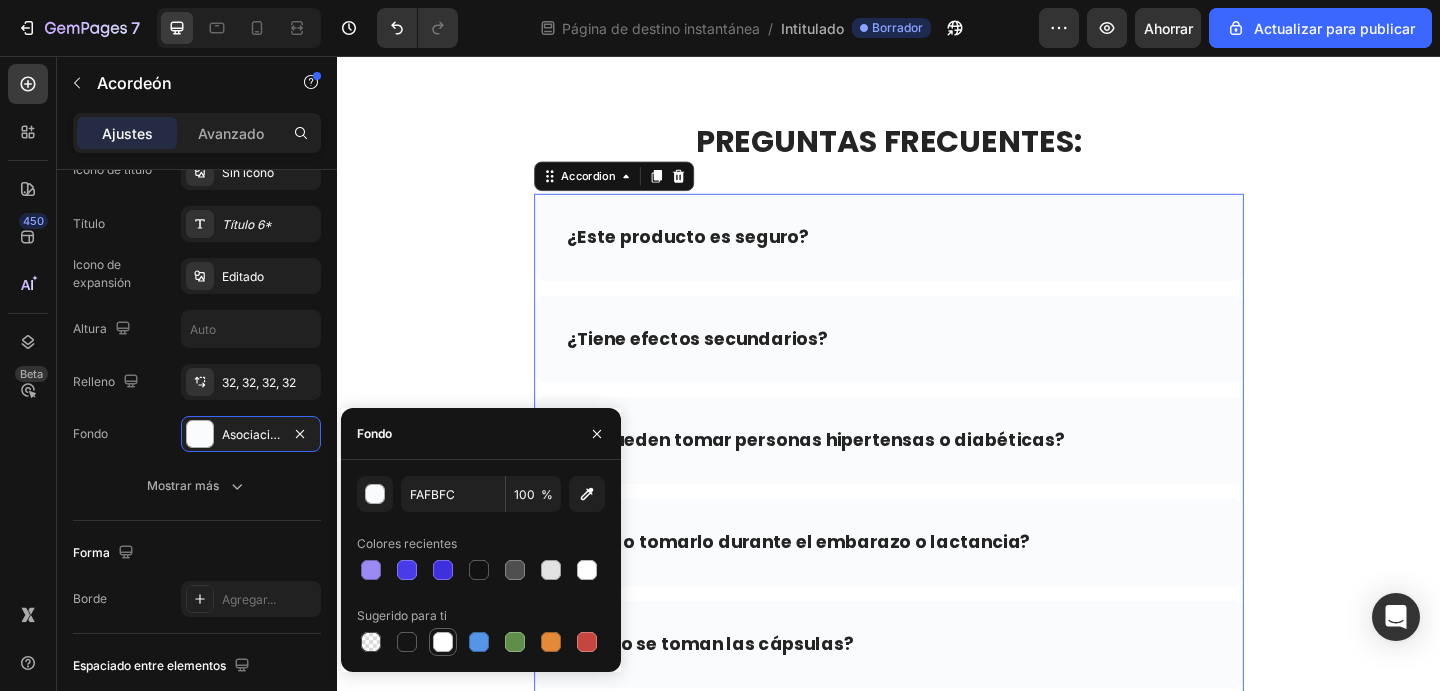 click at bounding box center (443, 642) 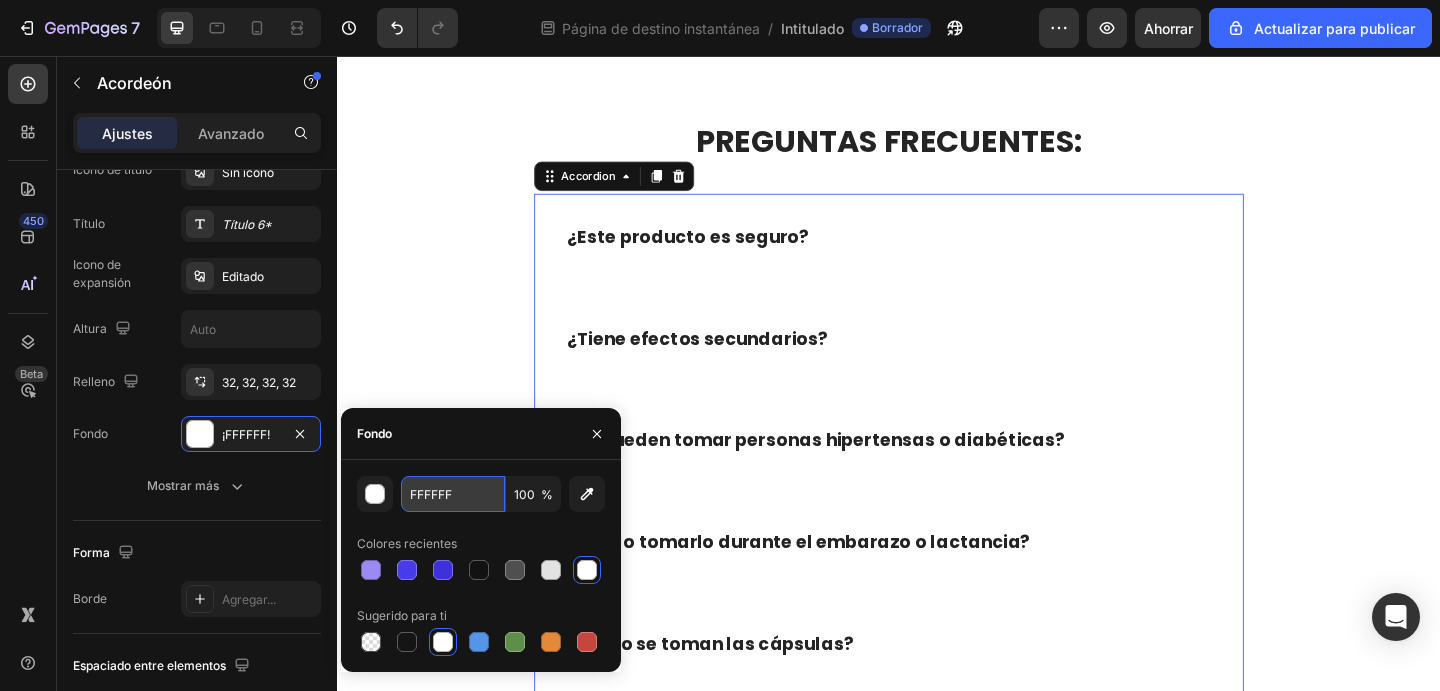 click on "FFFFFF" at bounding box center [453, 494] 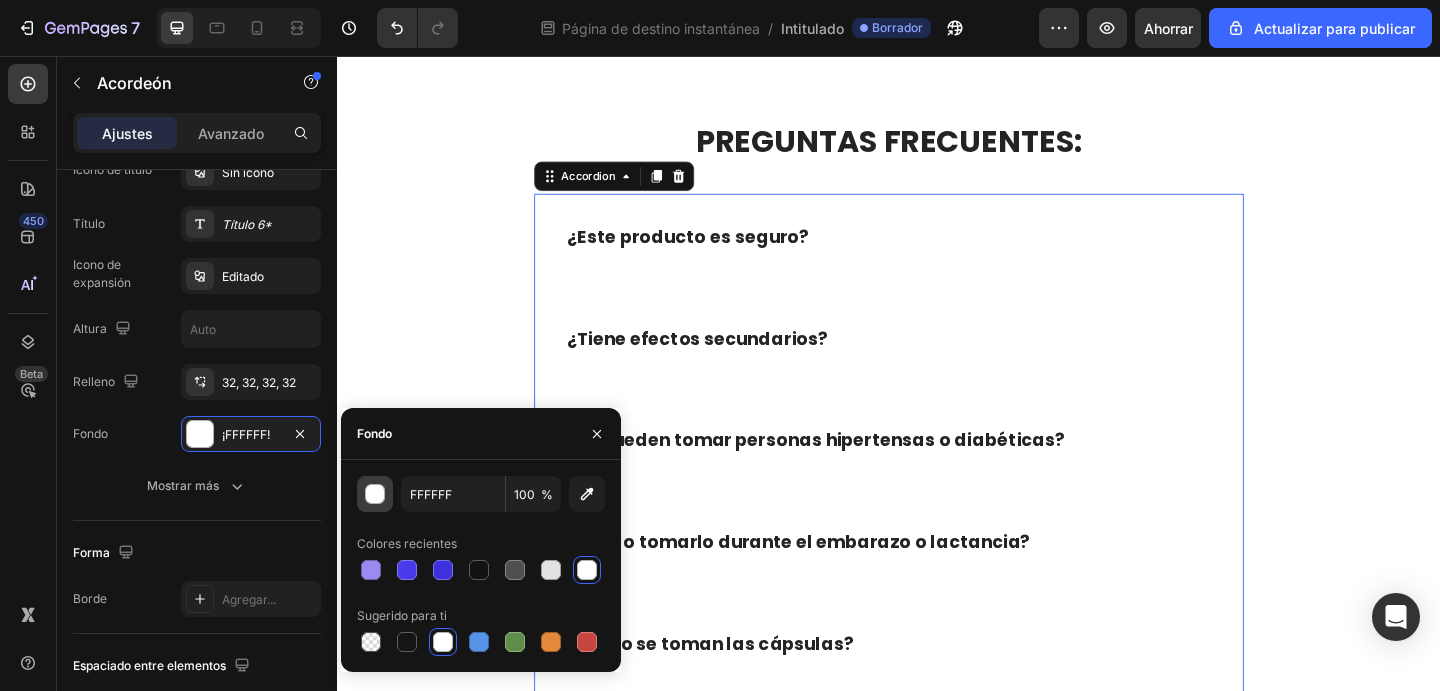 click at bounding box center [376, 495] 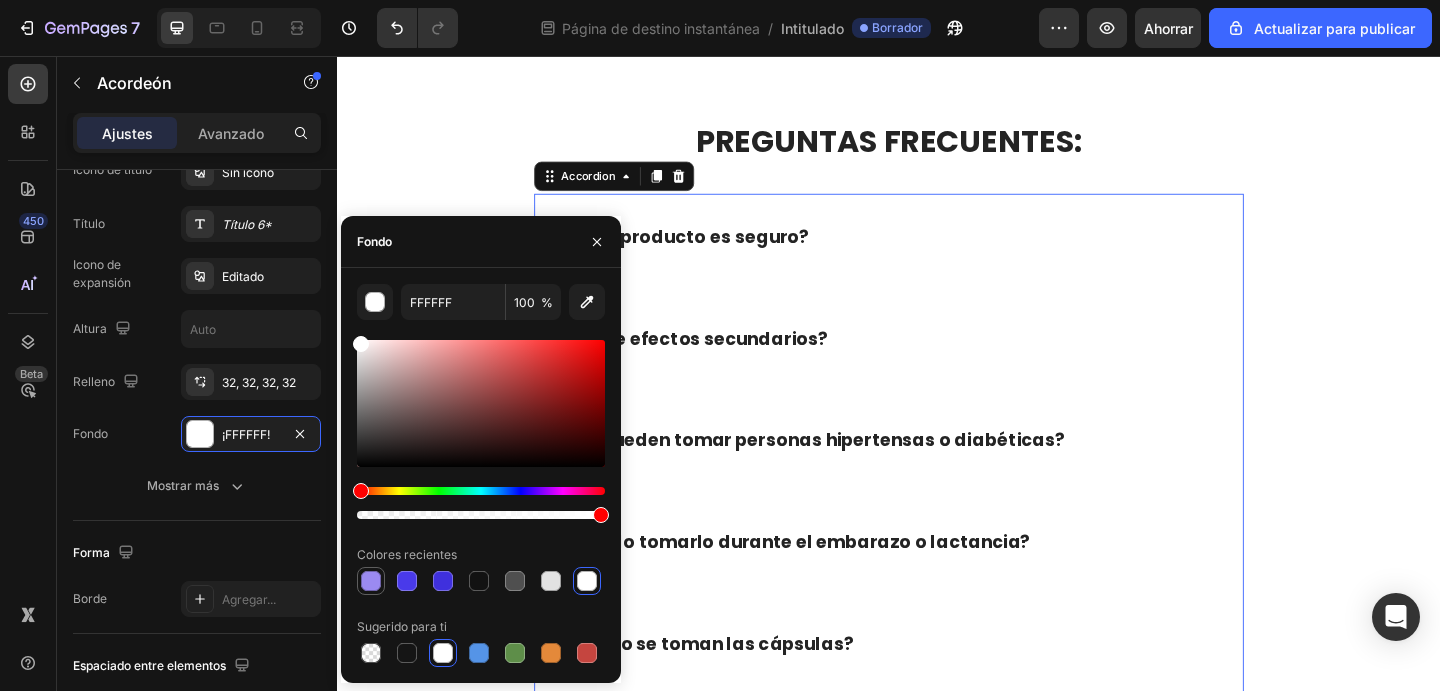 click at bounding box center [371, 581] 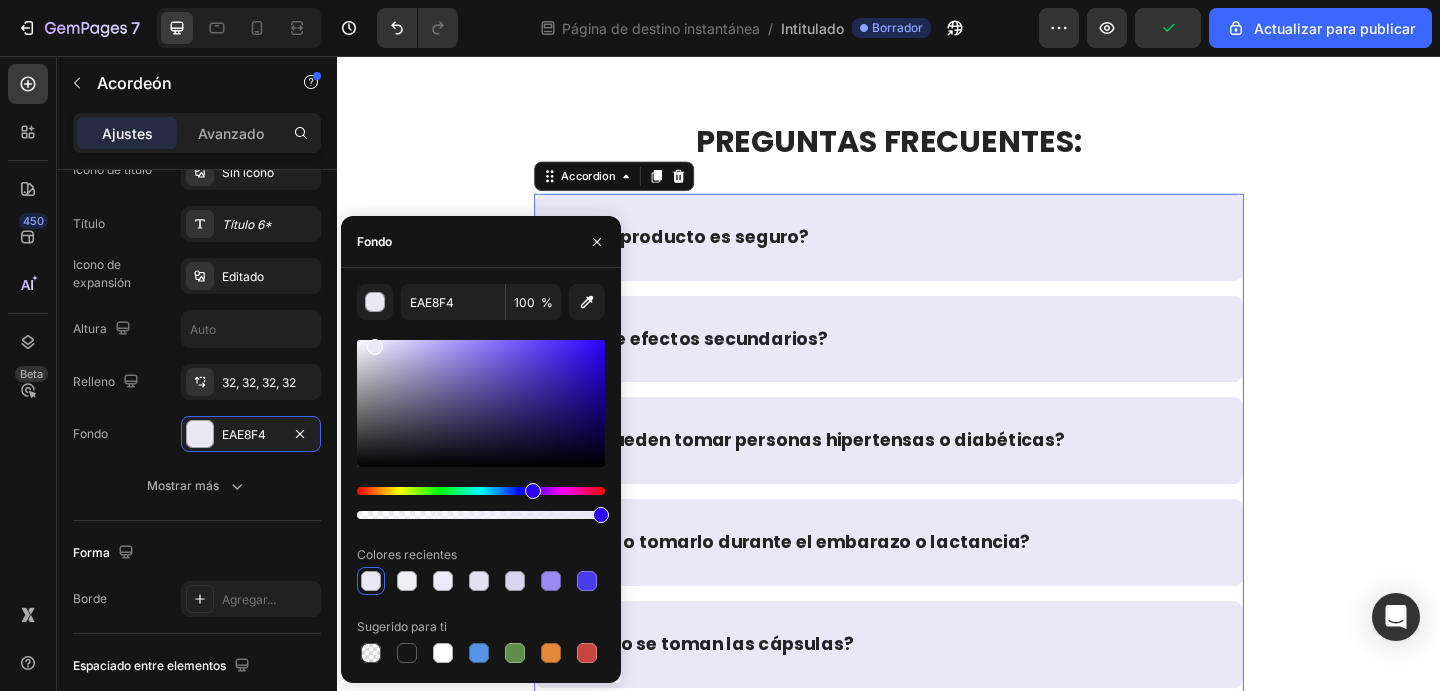 type on "EAE8F7" 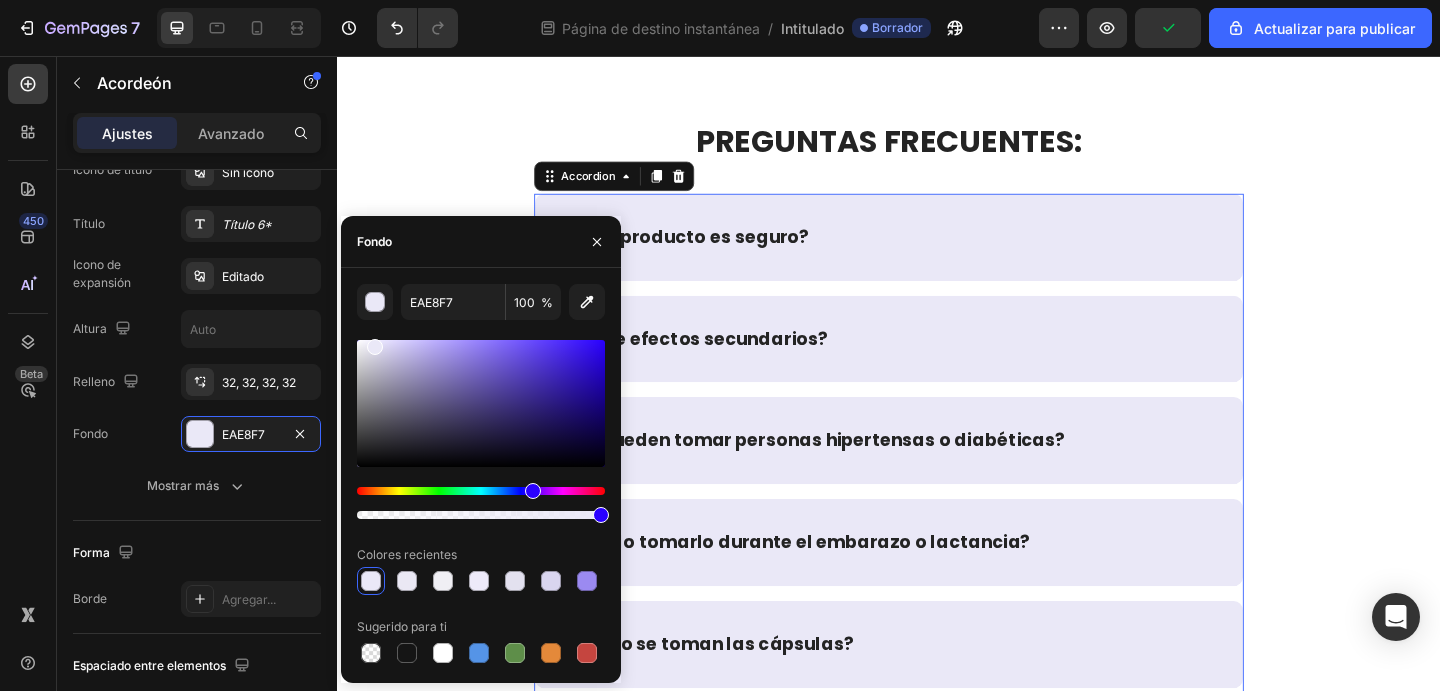 drag, startPoint x: 467, startPoint y: 352, endPoint x: 373, endPoint y: 343, distance: 94.42987 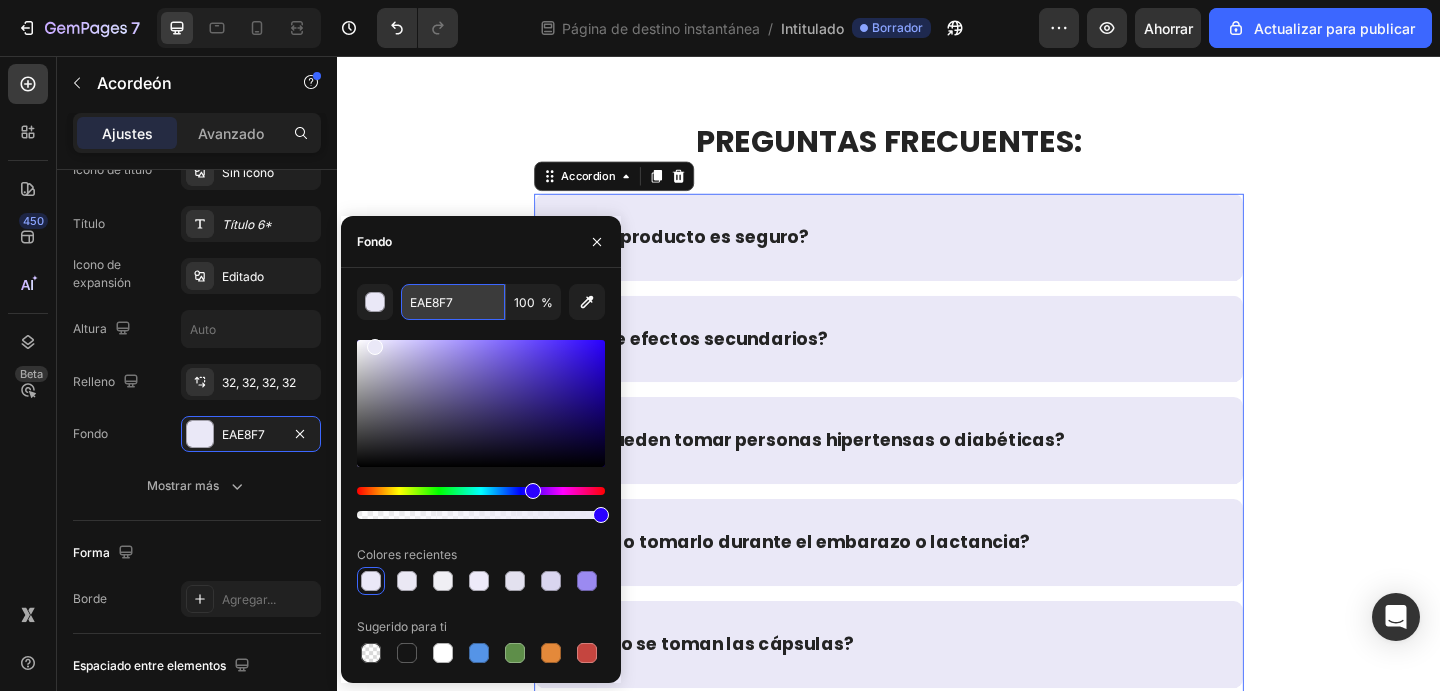 click on "EAE8F7" at bounding box center [453, 302] 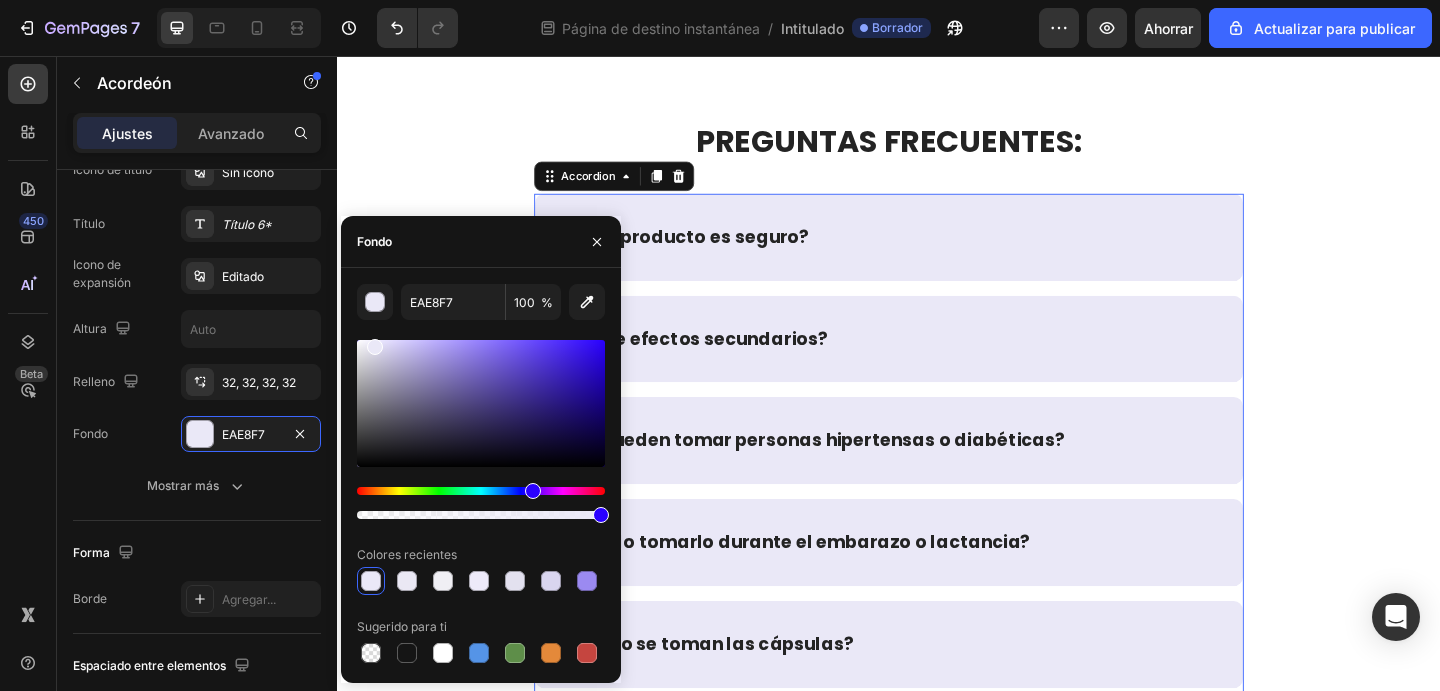 click on "¿Tiene efectos secundarios?" at bounding box center (937, 364) 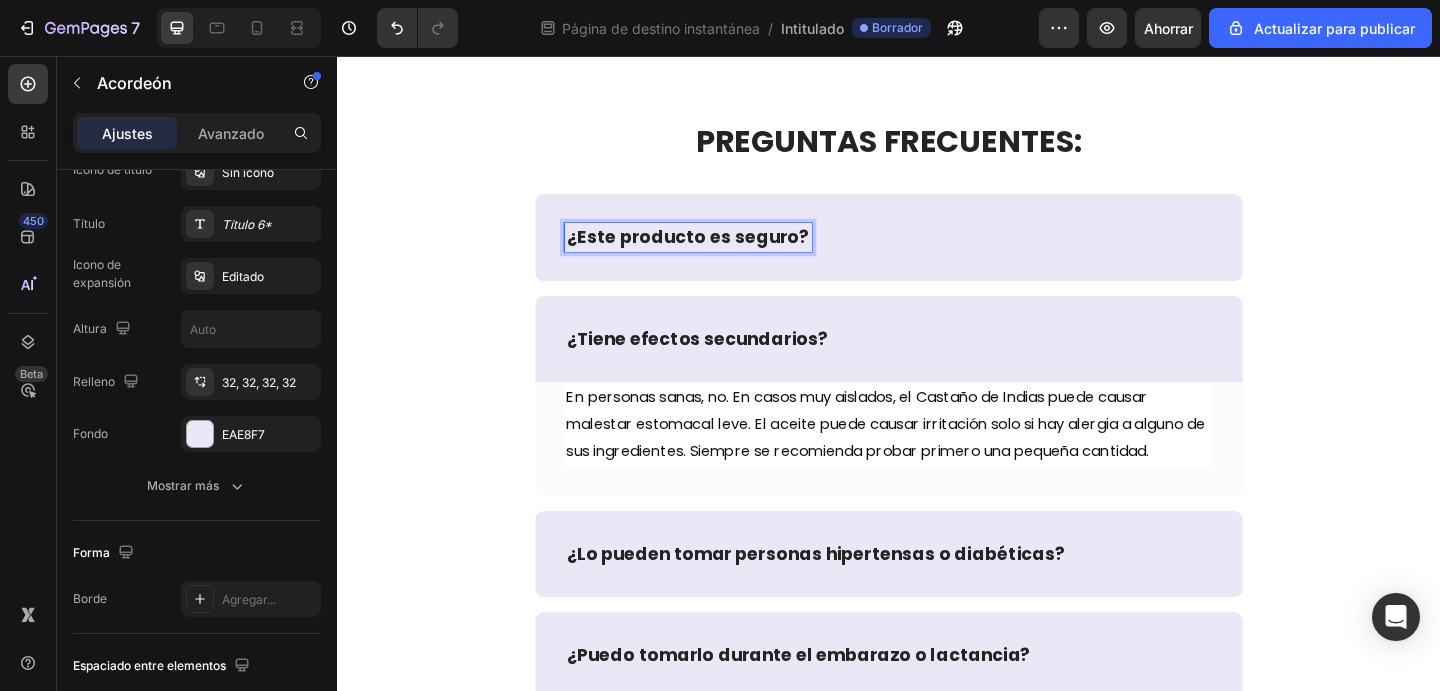 click on "¿Este producto es seguro?" at bounding box center [937, 253] 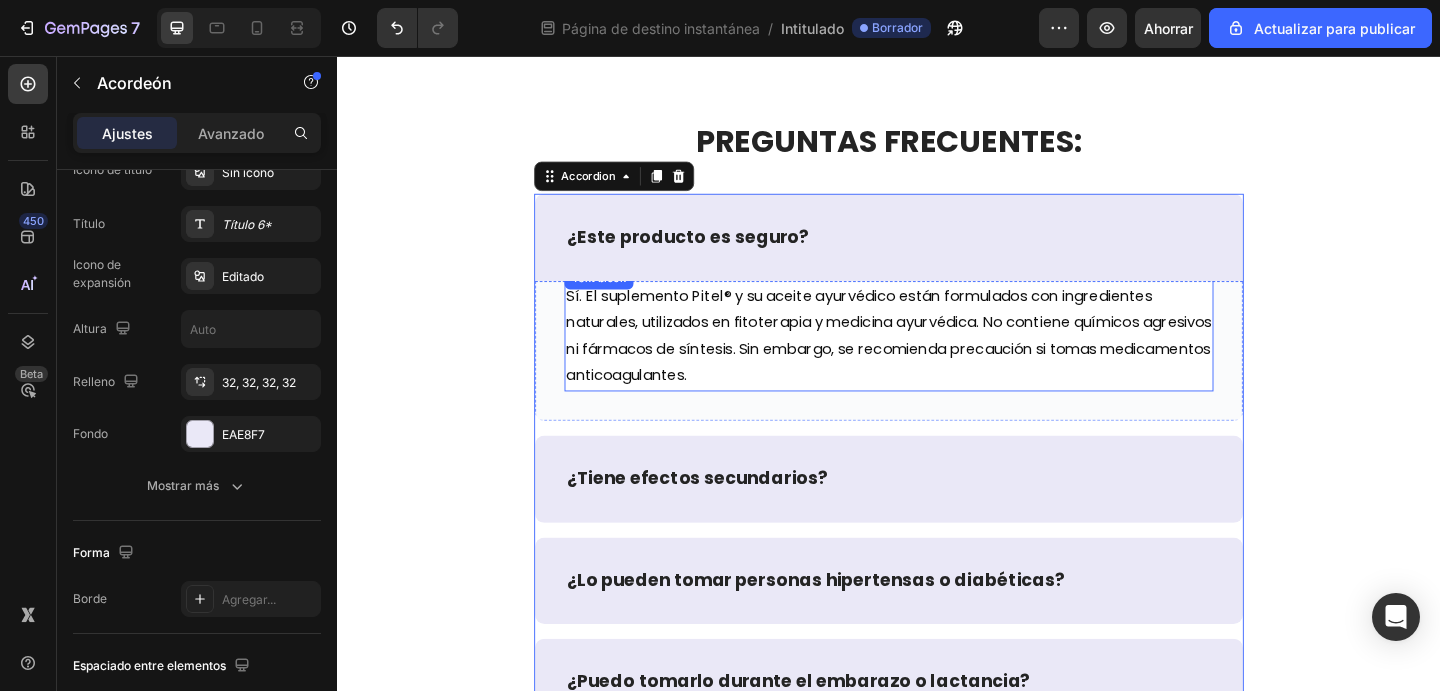 click on "Sí. El suplemento Pitel® y su aceite ayurvédico están formulados con ingredientes naturales, utilizados en fitoterapia y medicina ayurvédica. No contiene químicos agresivos ni fármacos de síntesis. Sin embargo, se recomienda precaución si tomas medicamentos anticoagulantes." at bounding box center (937, 360) 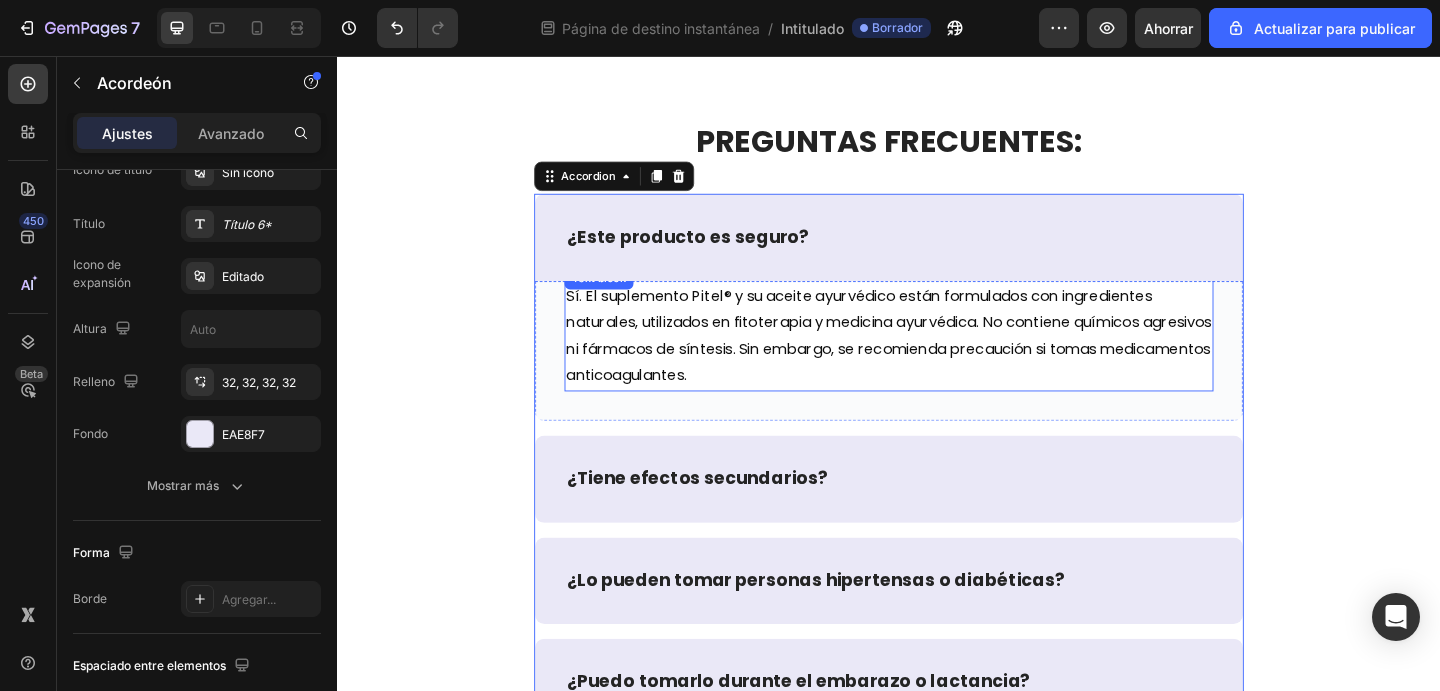 click on "Sí. El suplemento Pitel® y su aceite ayurvédico están formulados con ingredientes naturales, utilizados en fitoterapia y medicina ayurvédica. No contiene químicos agresivos ni fármacos de síntesis. Sin embargo, se recomienda precaución si tomas medicamentos anticoagulantes." at bounding box center [937, 360] 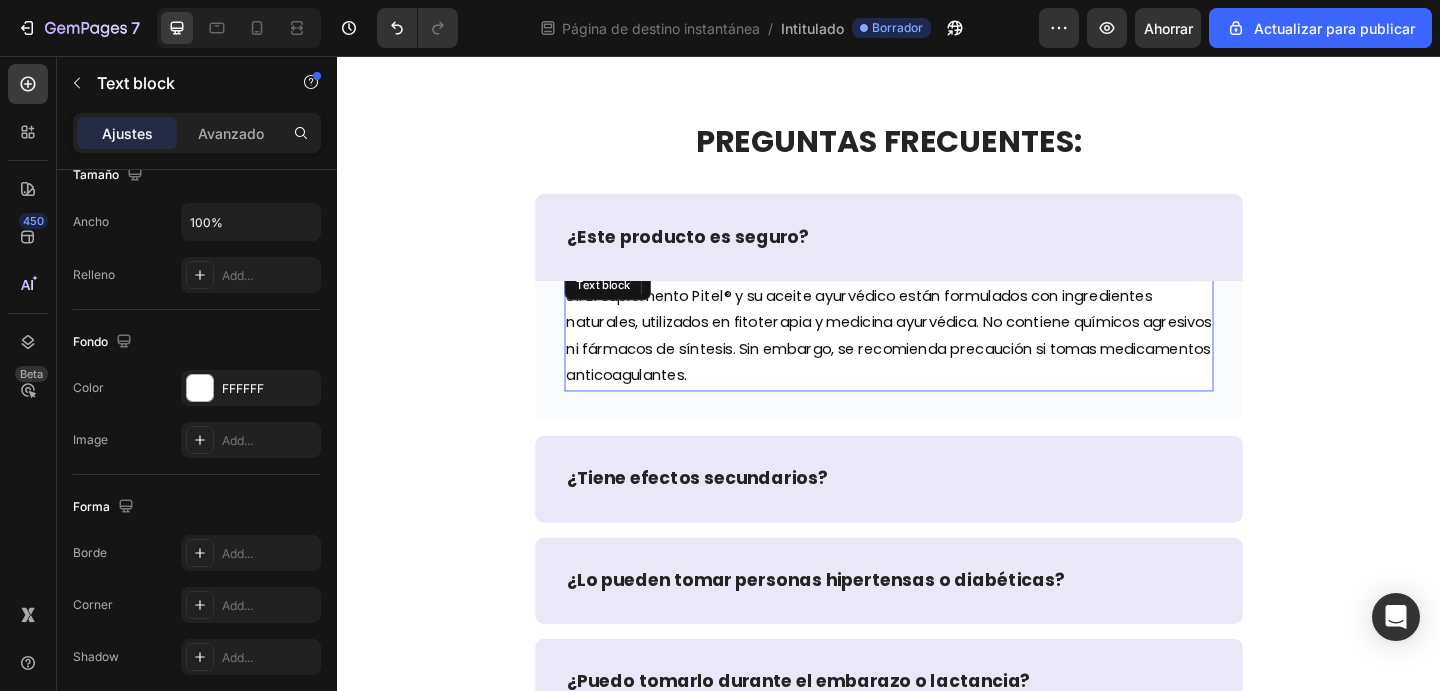 click on "Sí. El suplemento Pitel® y su aceite ayurvédico están formulados con ingredientes naturales, utilizados en fitoterapia y medicina ayurvédica. No contiene químicos agresivos ni fármacos de síntesis. Sin embargo, se recomienda precaución si tomas medicamentos anticoagulantes." at bounding box center [937, 360] 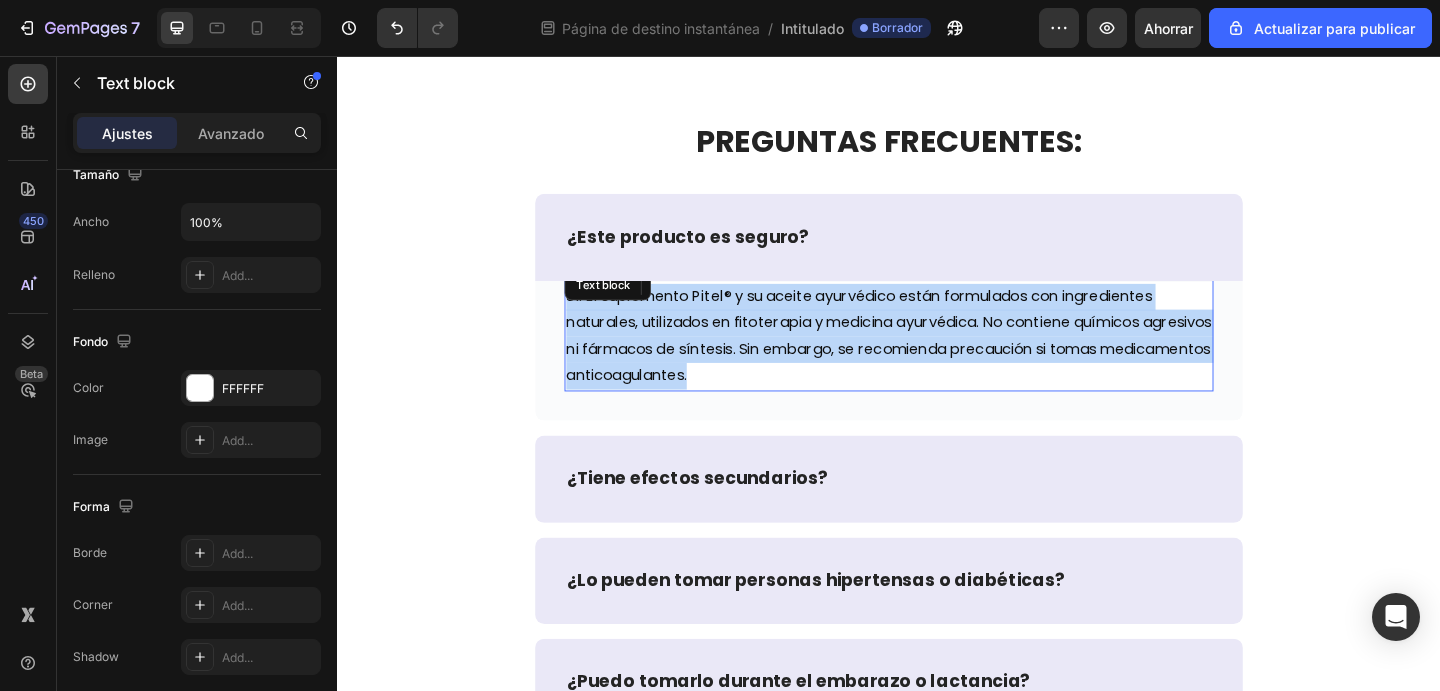 scroll, scrollTop: 0, scrollLeft: 0, axis: both 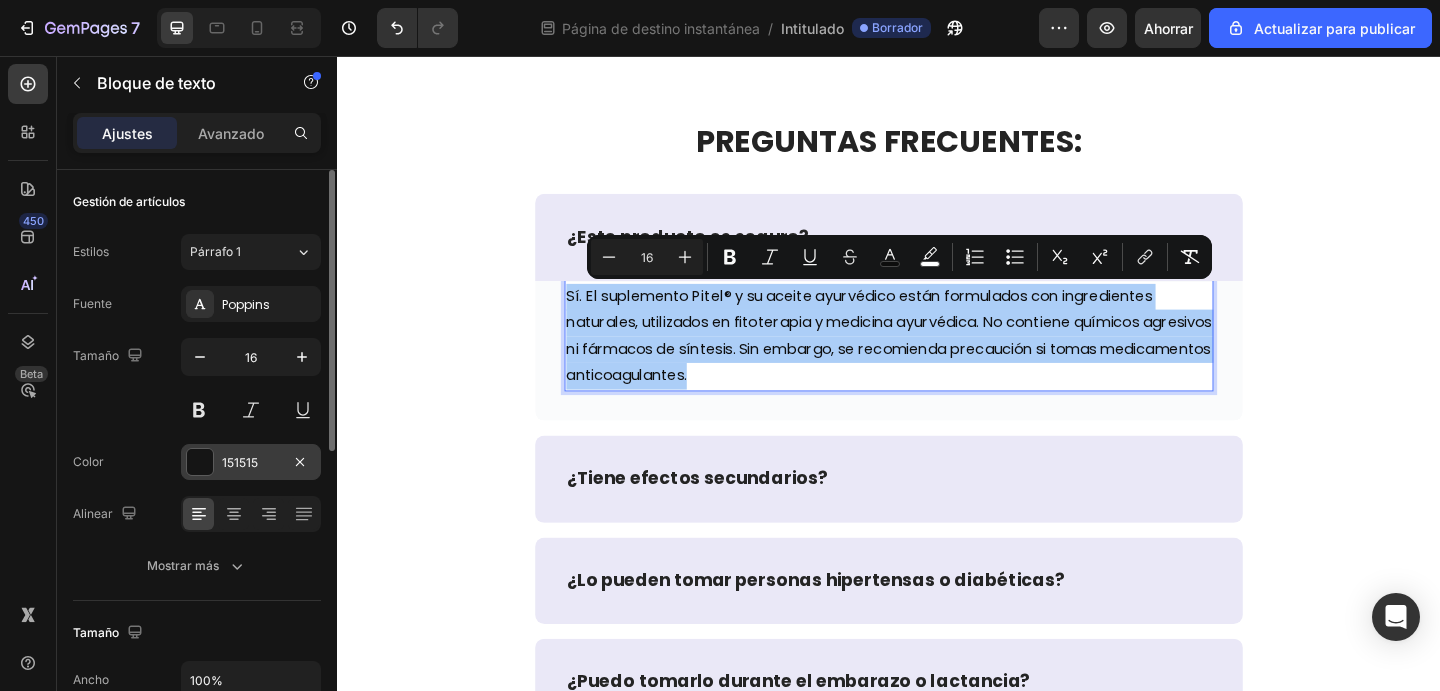 click on "151515" at bounding box center [240, 462] 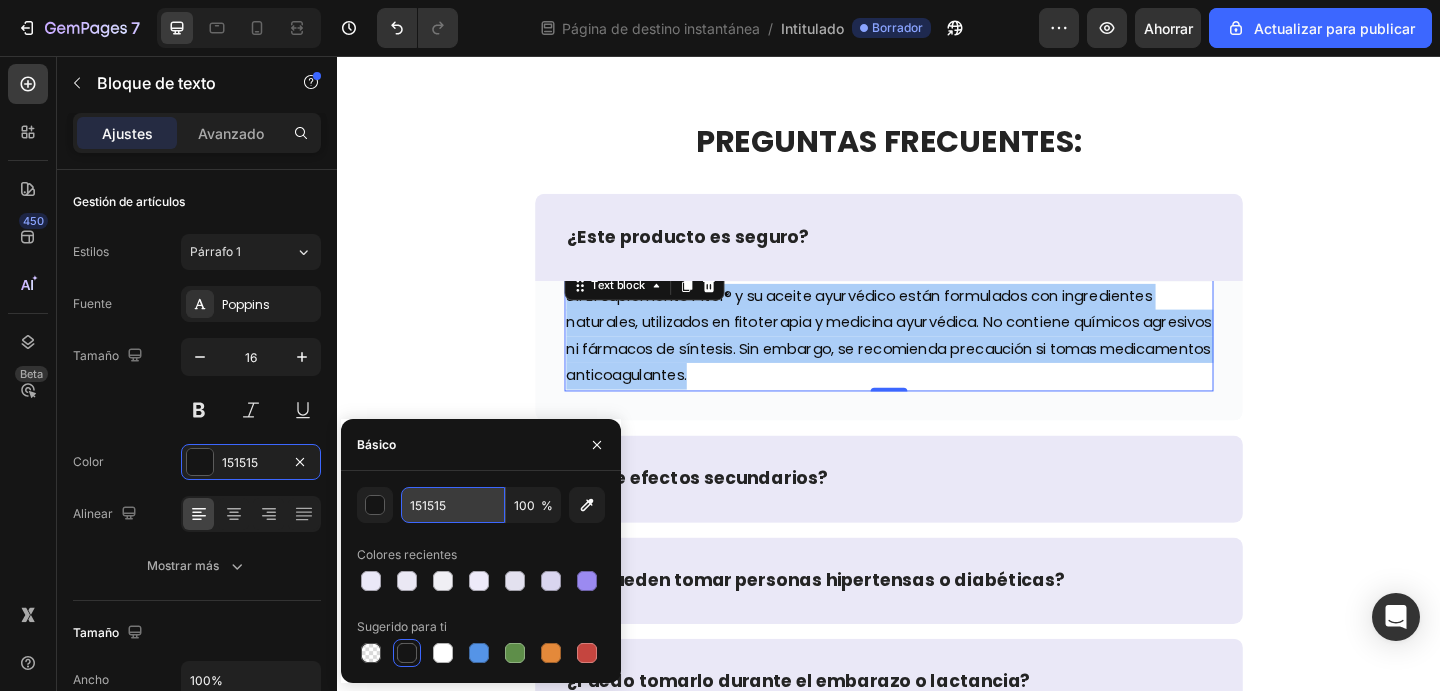 click on "151515" at bounding box center [453, 505] 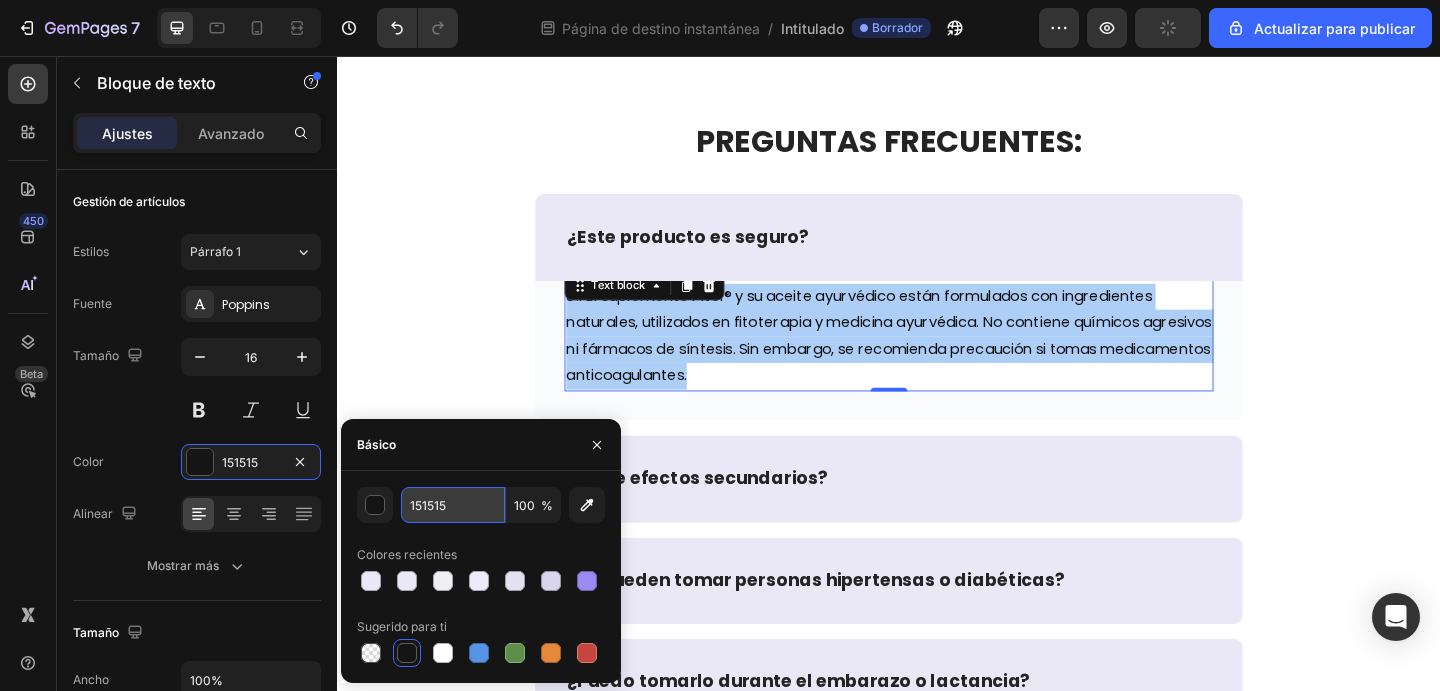 click on "151515" at bounding box center (453, 505) 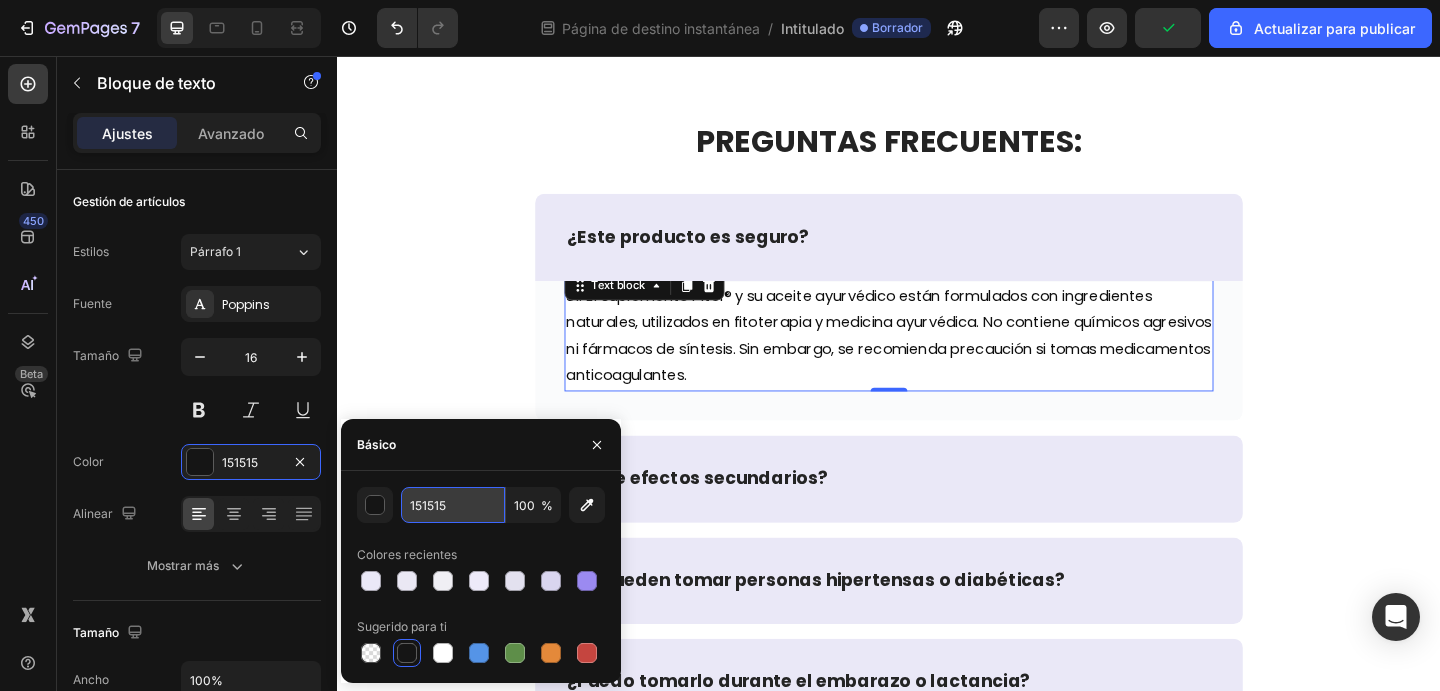 paste on "EAE8F7" 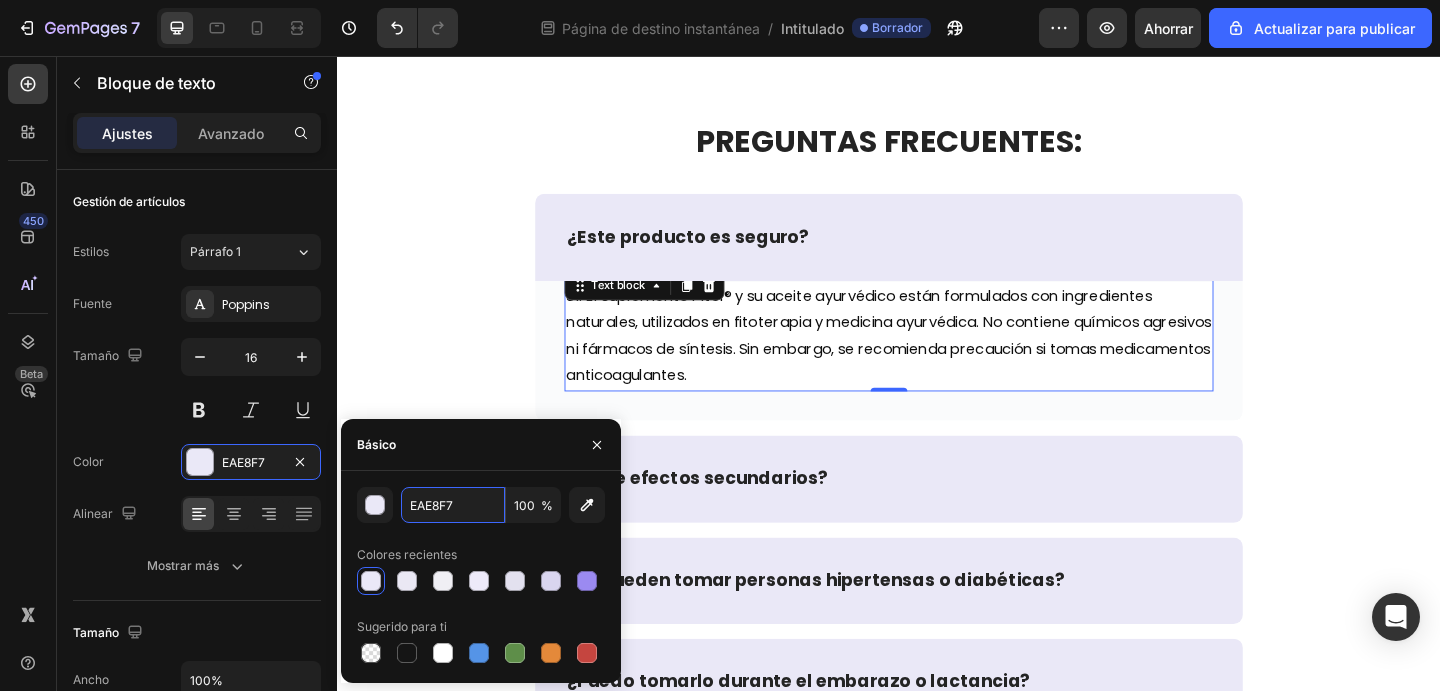 type on "EAE8F7" 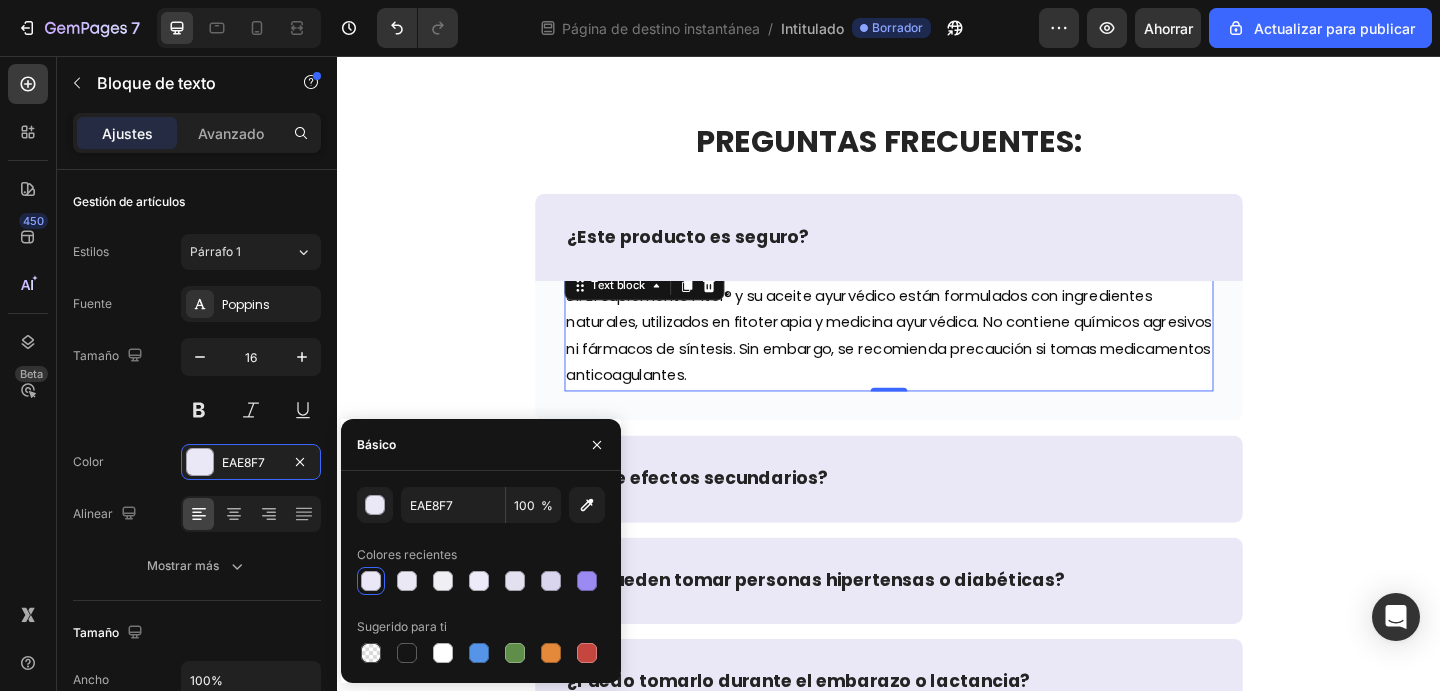 click on "Básico" at bounding box center (481, 445) 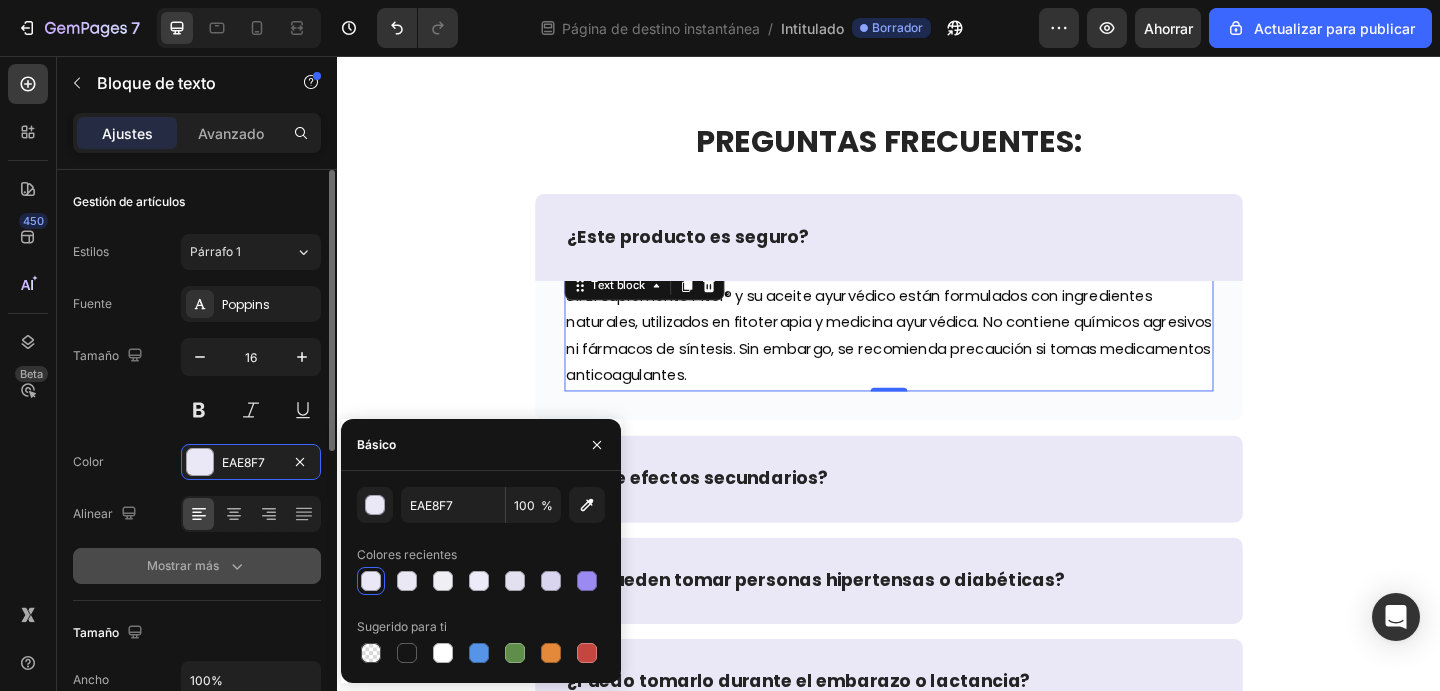 click on "Mostrar más" at bounding box center (197, 566) 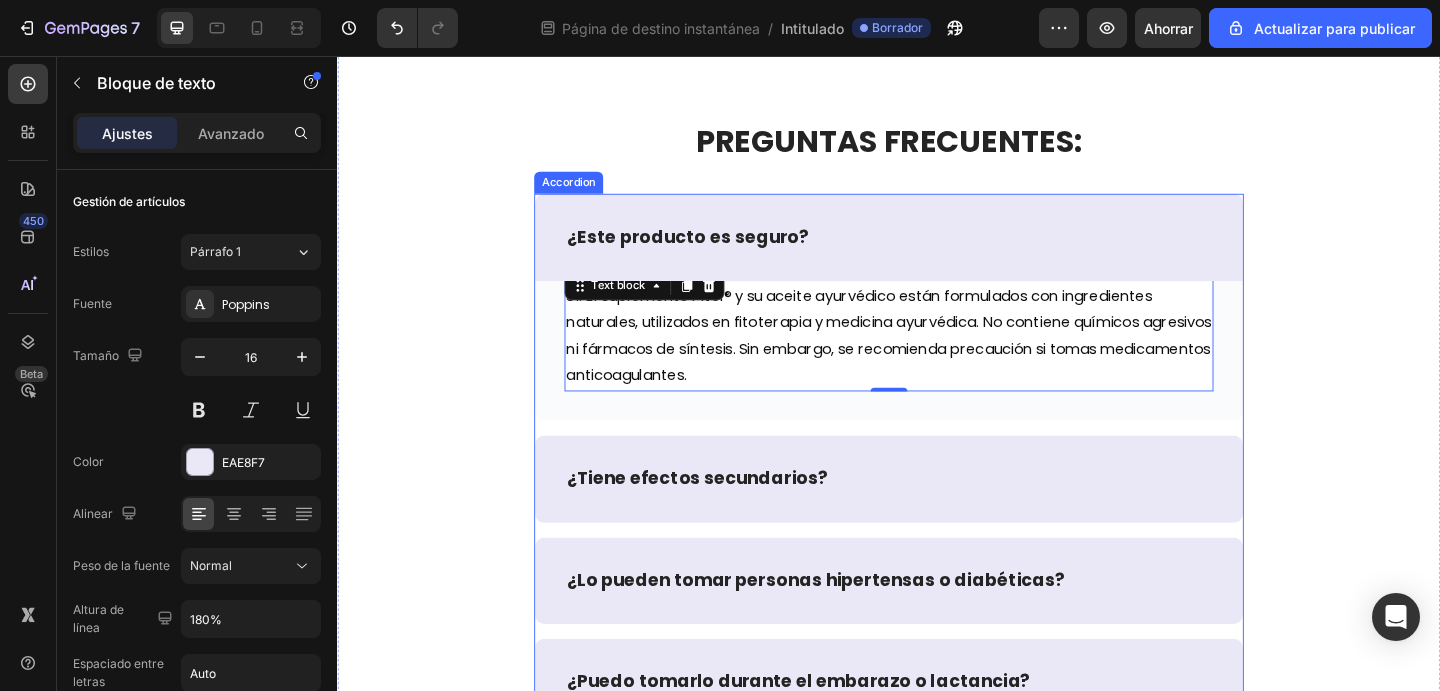 click on "¿Este producto es seguro?" at bounding box center [937, 253] 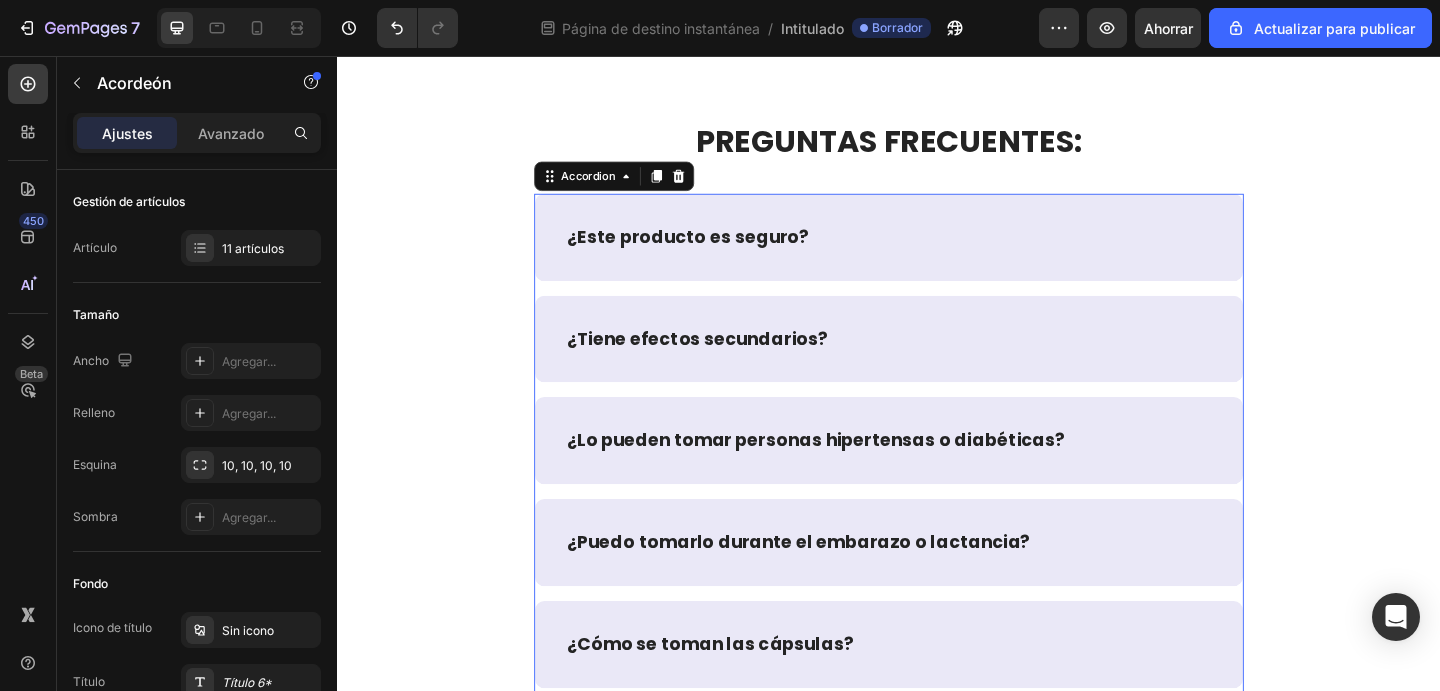 click on "¿Este producto es seguro?" at bounding box center (937, 253) 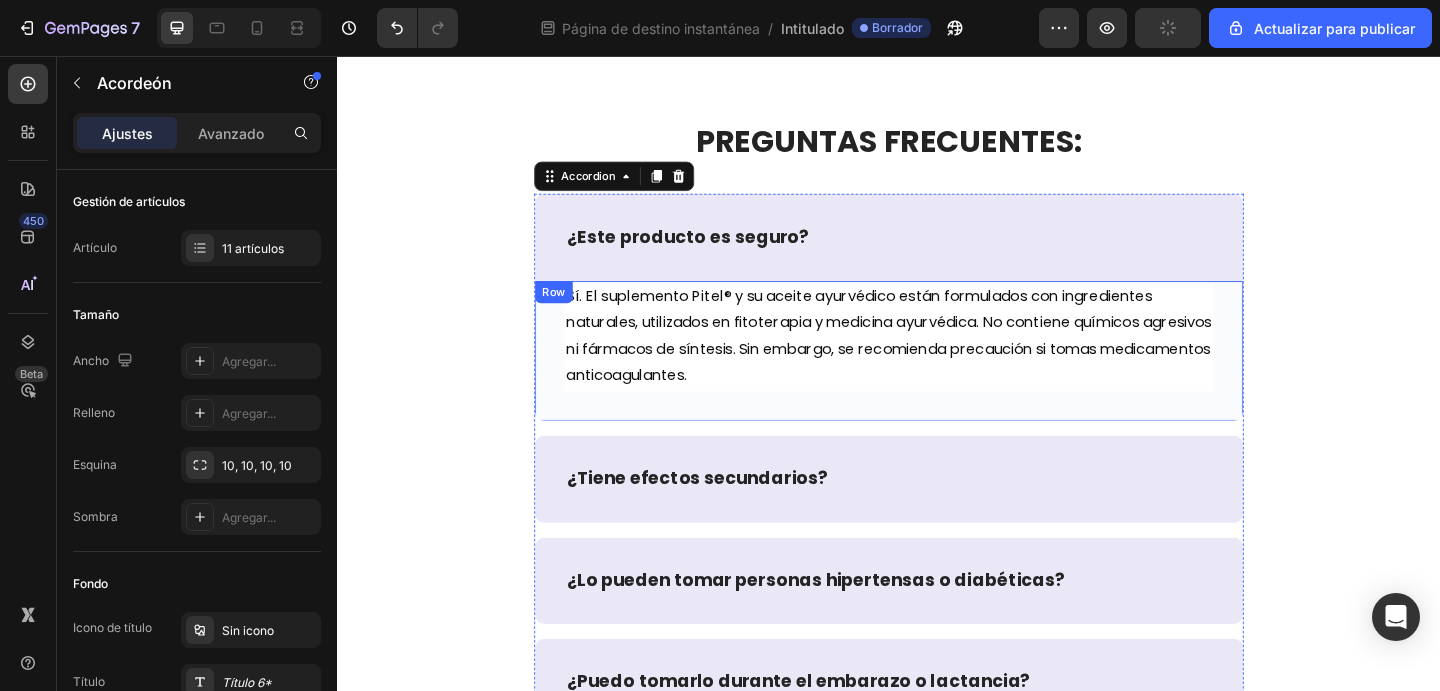 click on "Sí. El suplemento Pitel® y su aceite ayurvédico están formulados con ingredientes naturales, utilizados en fitoterapia y medicina ayurvédica. No contiene químicos agresivos ni fármacos de síntesis. Sin embargo, se recomienda precaución si tomas medicamentos anticoagulantes. Text block Row" at bounding box center [937, 377] 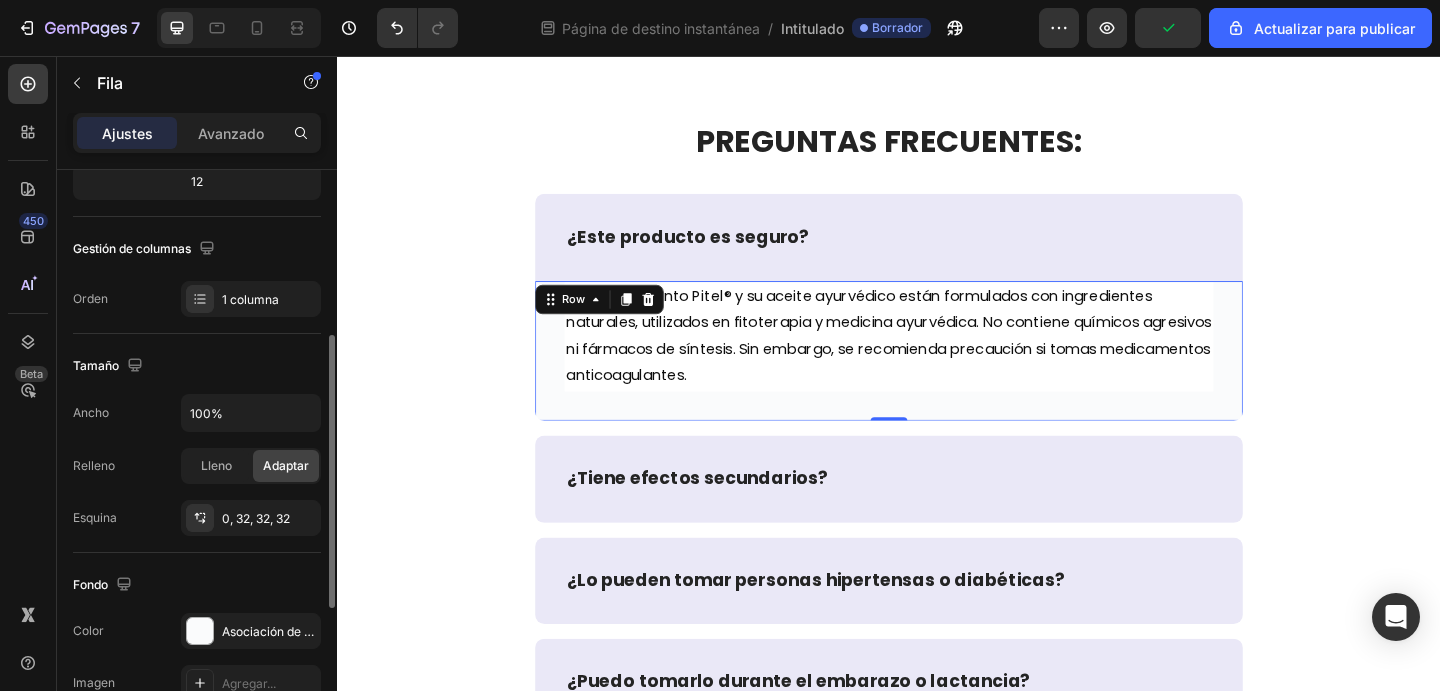 scroll, scrollTop: 293, scrollLeft: 0, axis: vertical 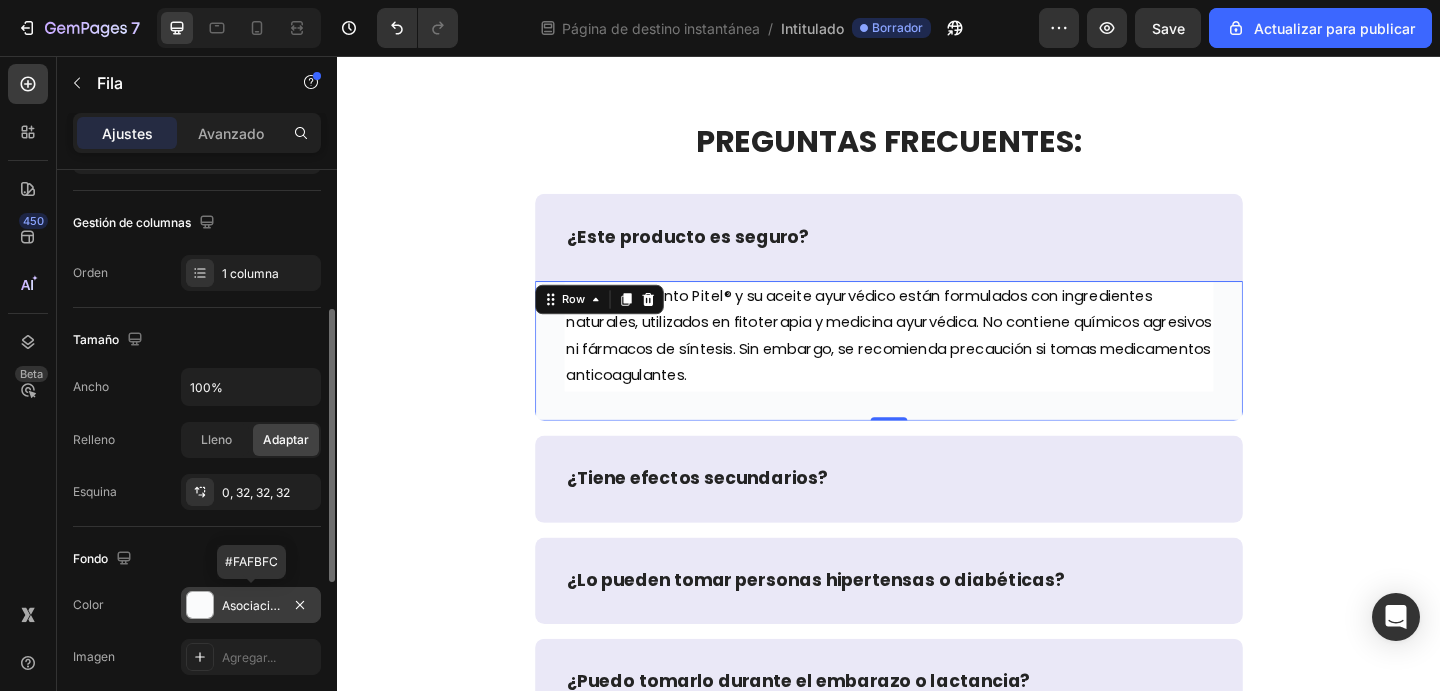 click on "Asociación de Fútbol Americano de la Federación" at bounding box center [361, 605] 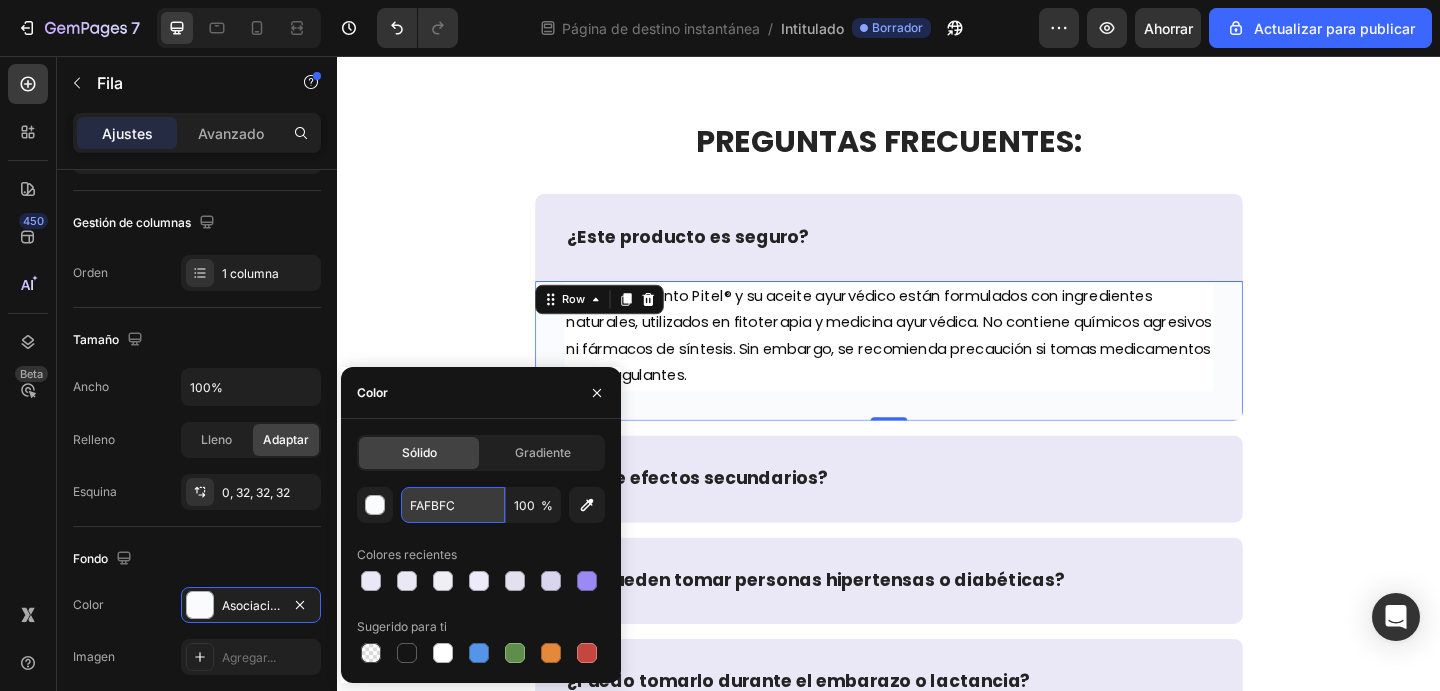 click on "FAFBFC" at bounding box center [453, 505] 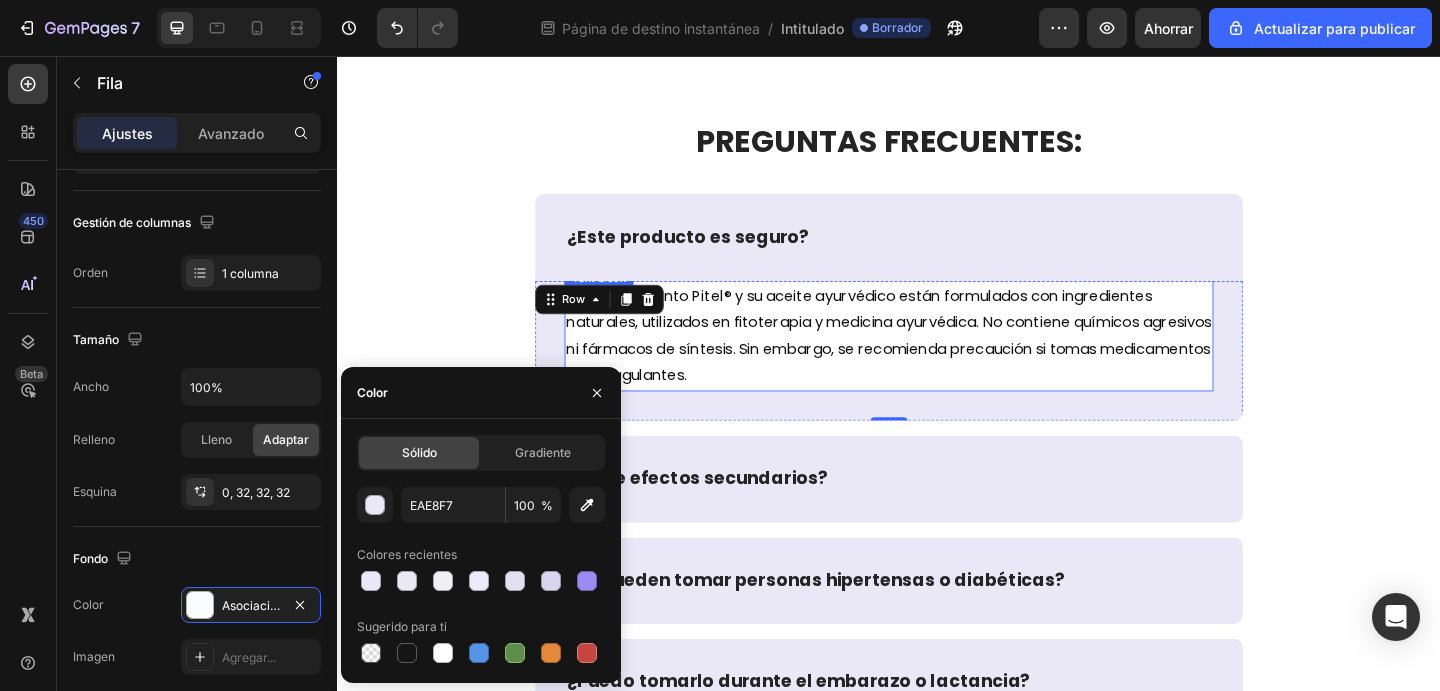click on "Sí. El suplemento Pitel® y su aceite ayurvédico están formulados con ingredientes naturales, utilizados en fitoterapia y medicina ayurvédica. No contiene químicos agresivos ni fármacos de síntesis. Sin embargo, se recomienda precaución si tomas medicamentos anticoagulantes." at bounding box center (937, 360) 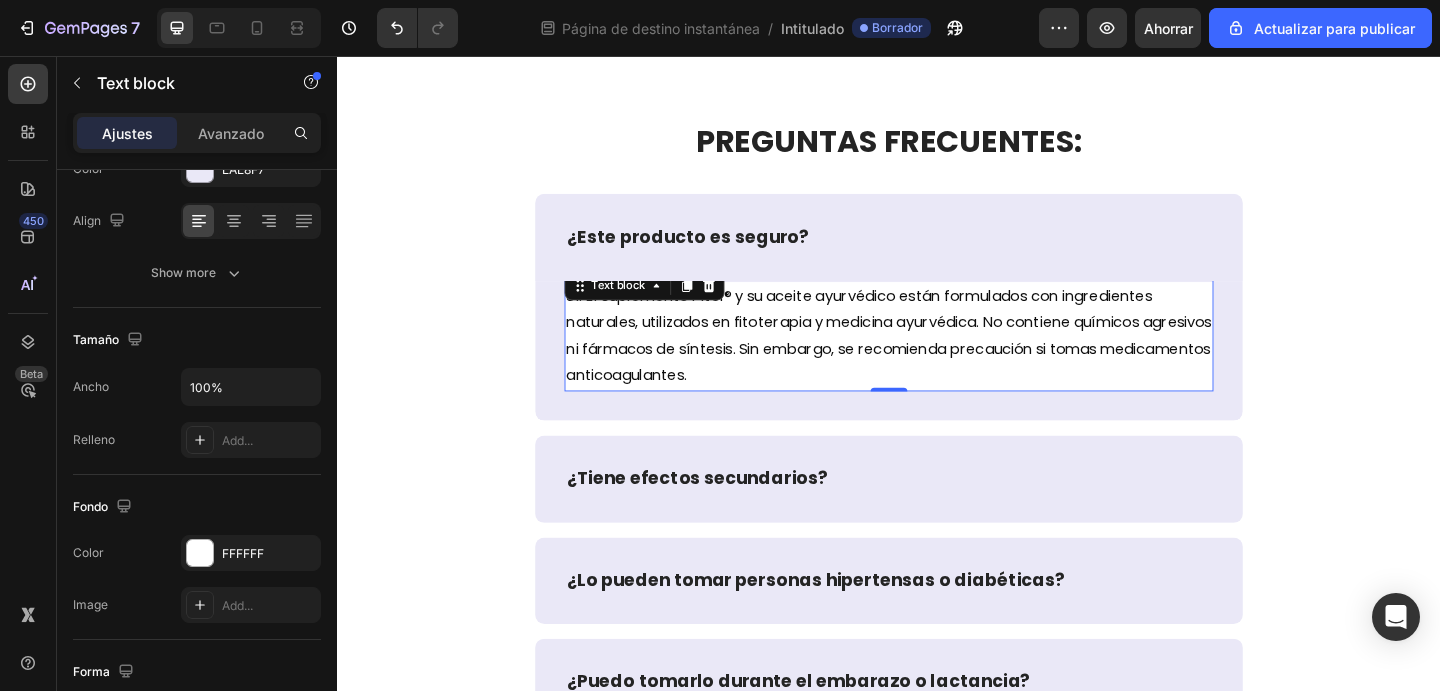 scroll, scrollTop: 0, scrollLeft: 0, axis: both 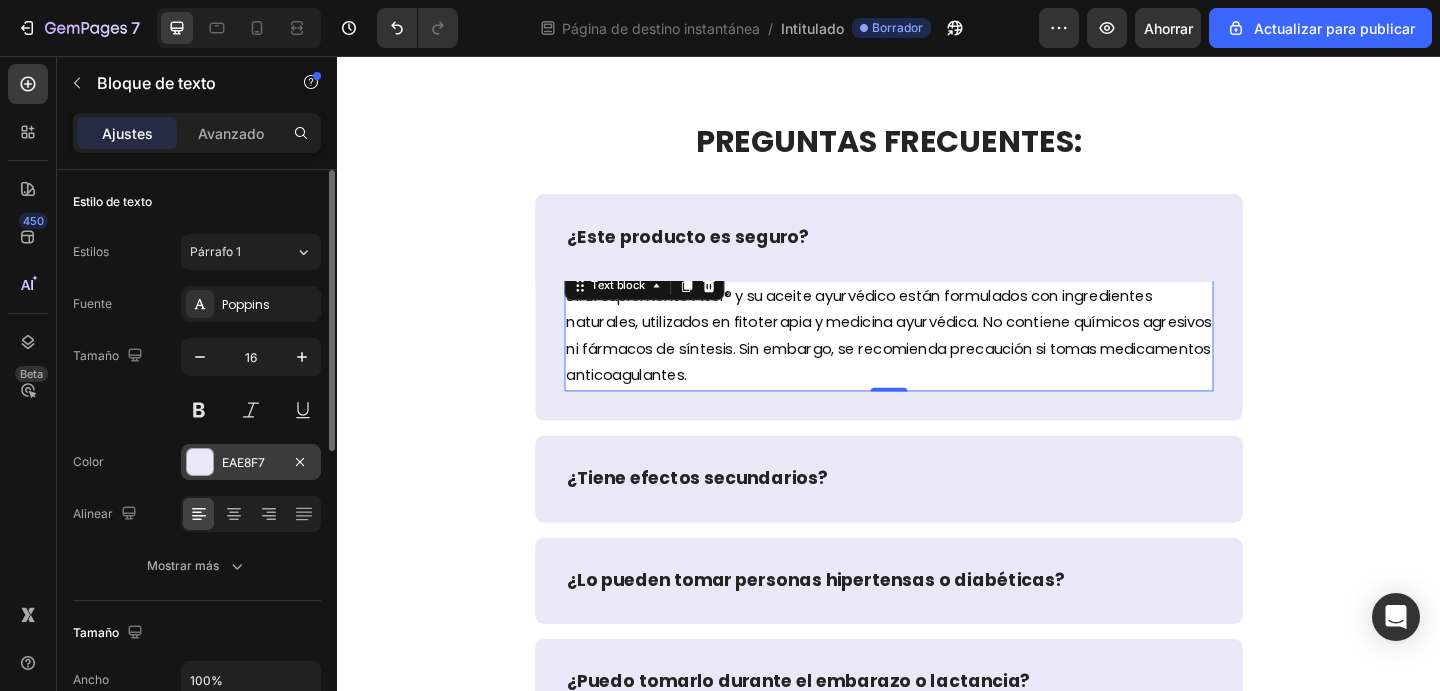 click on "EAE8F7" at bounding box center [251, 462] 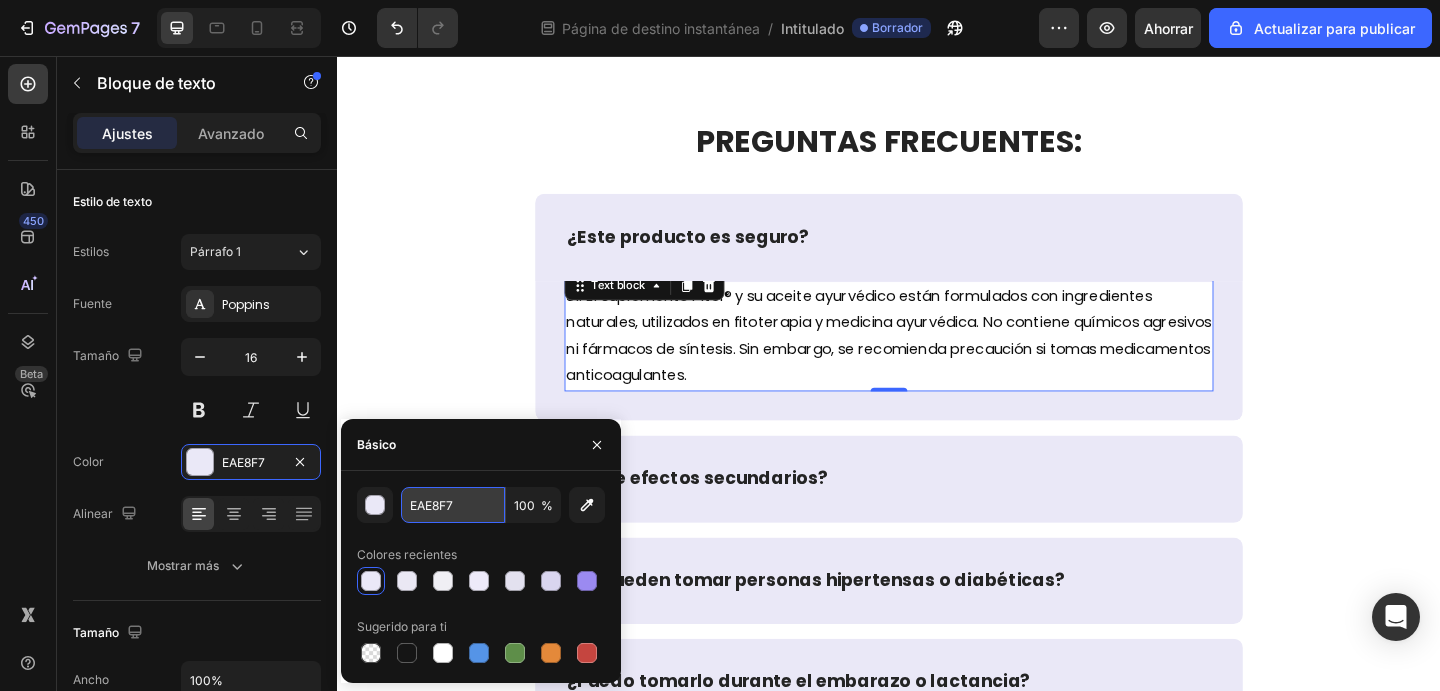 click on "EAE8F7" at bounding box center [453, 505] 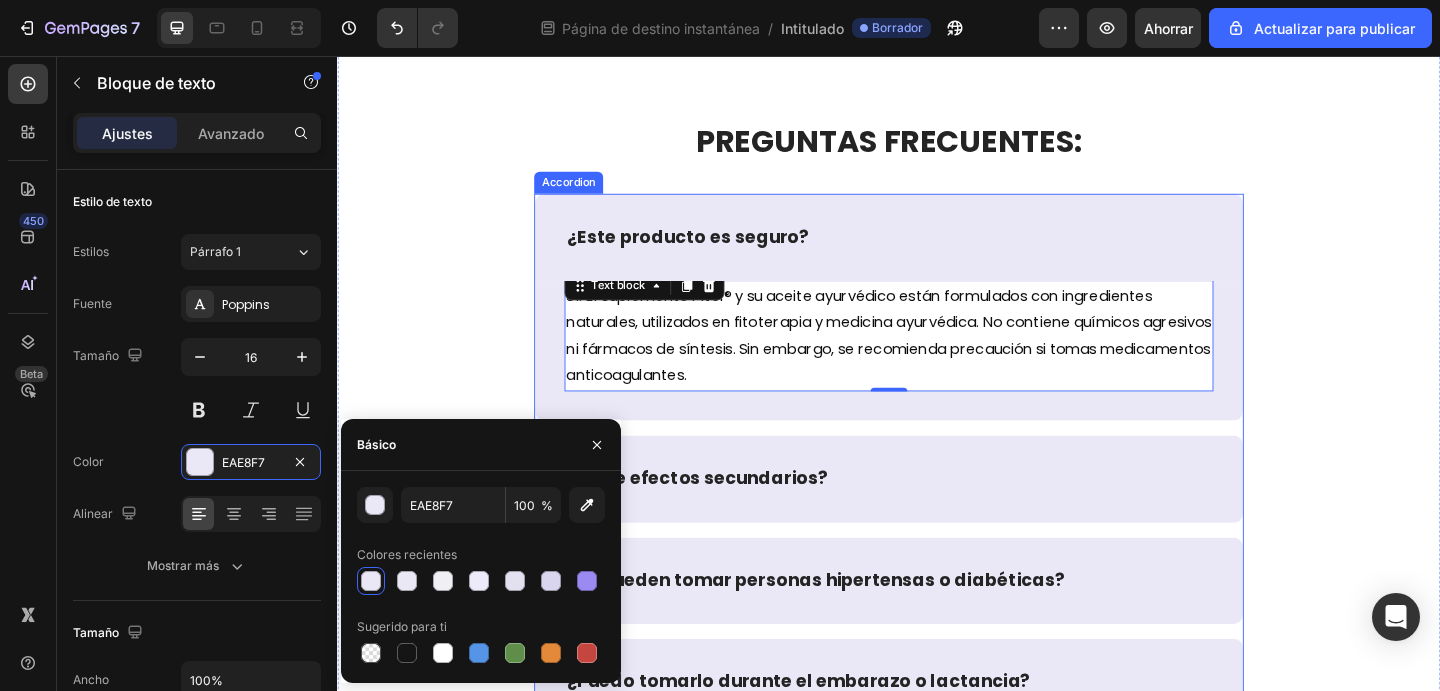 click on "¿Tiene efectos secundarios?" at bounding box center [937, 516] 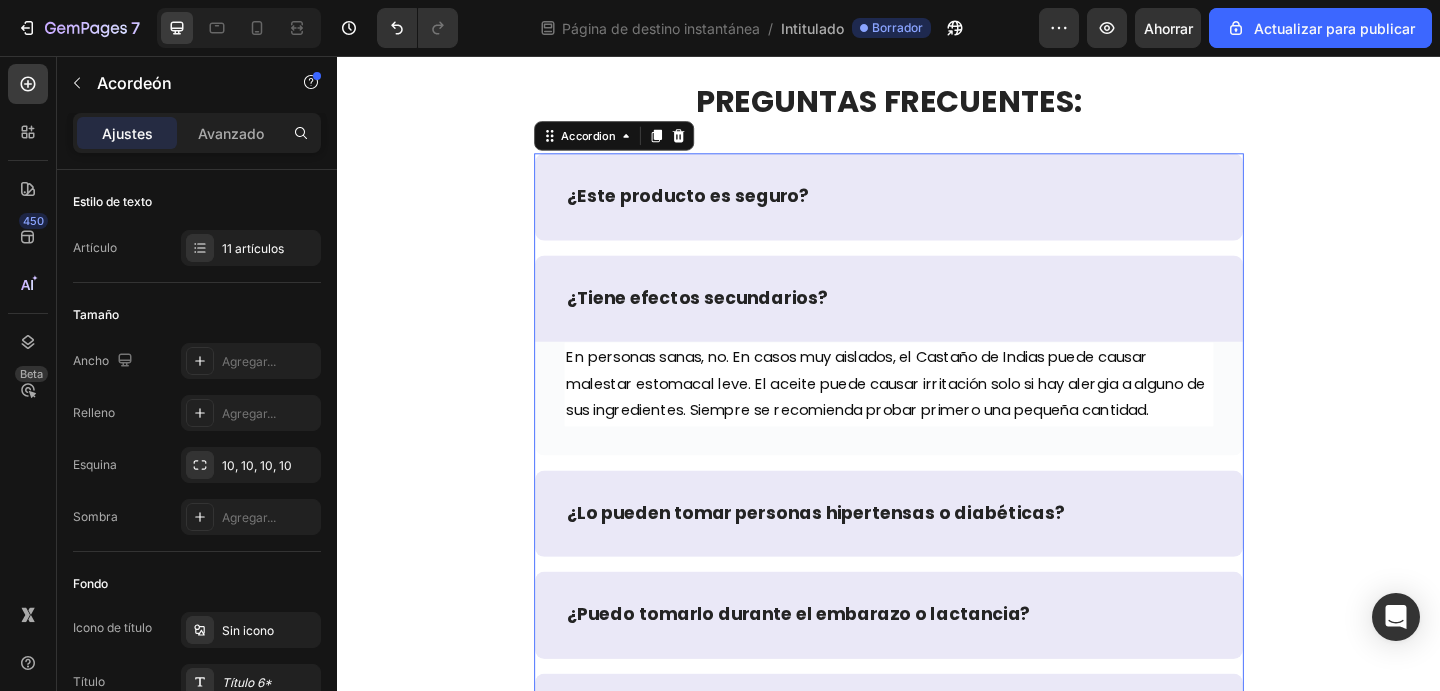 scroll, scrollTop: 9169, scrollLeft: 0, axis: vertical 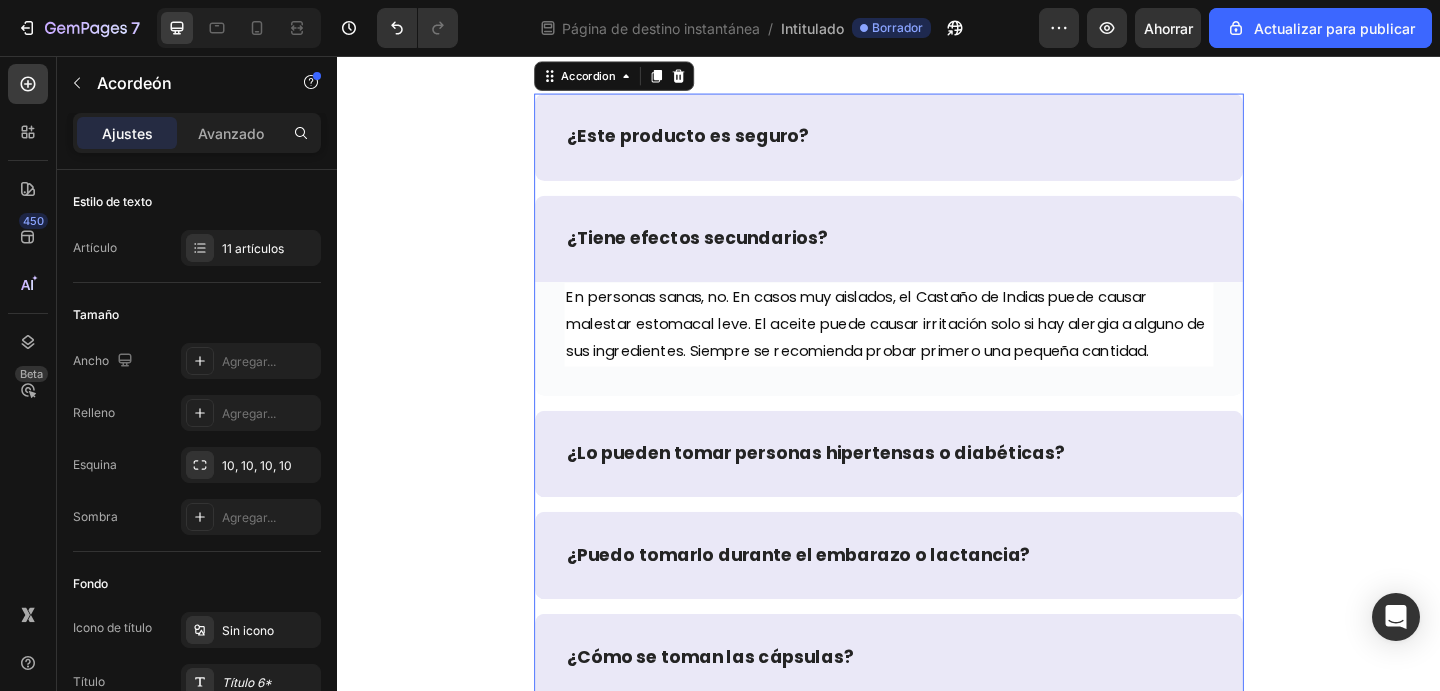 click on "¿Lo pueden tomar personas hipertensas o diabéticas?" at bounding box center [937, 489] 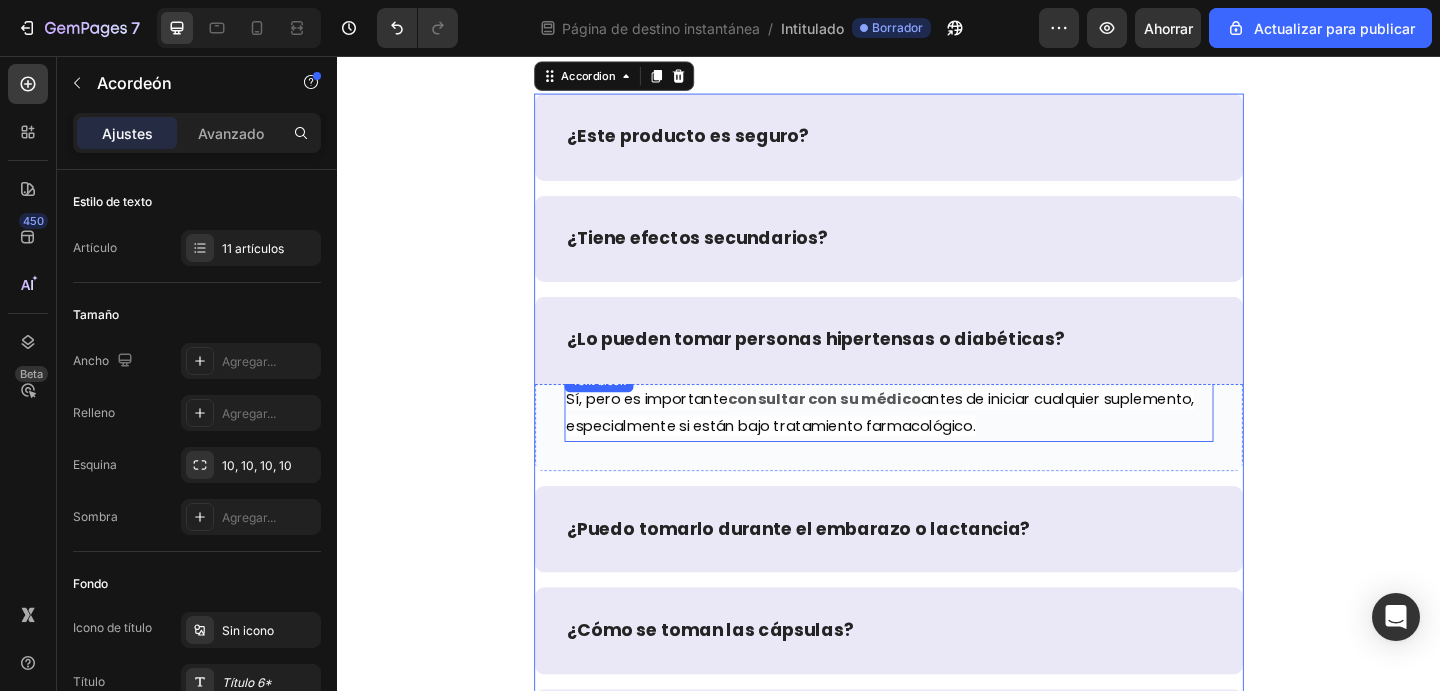 click on "antes de iniciar cualquier suplemento, especialmente si están bajo tratamiento farmacológico." at bounding box center (927, 444) 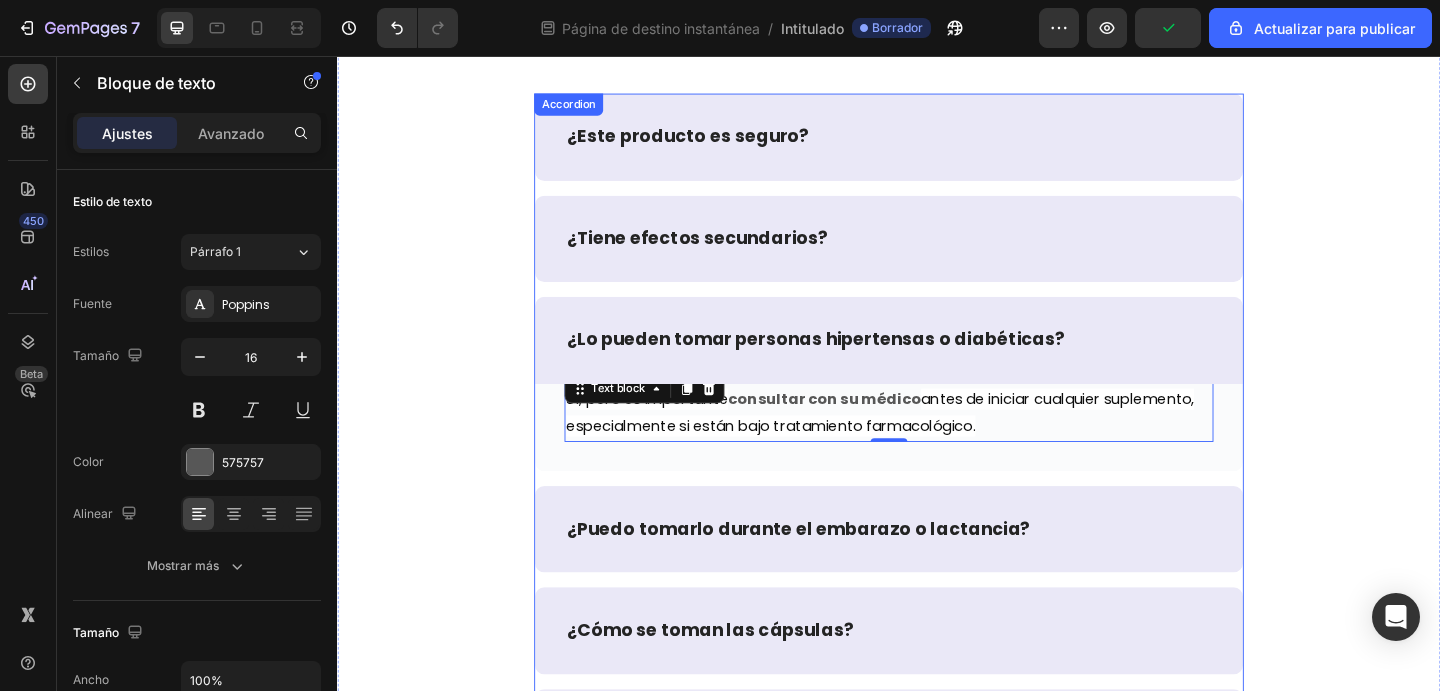 click on "¿Tiene efectos secundarios?" at bounding box center (937, 255) 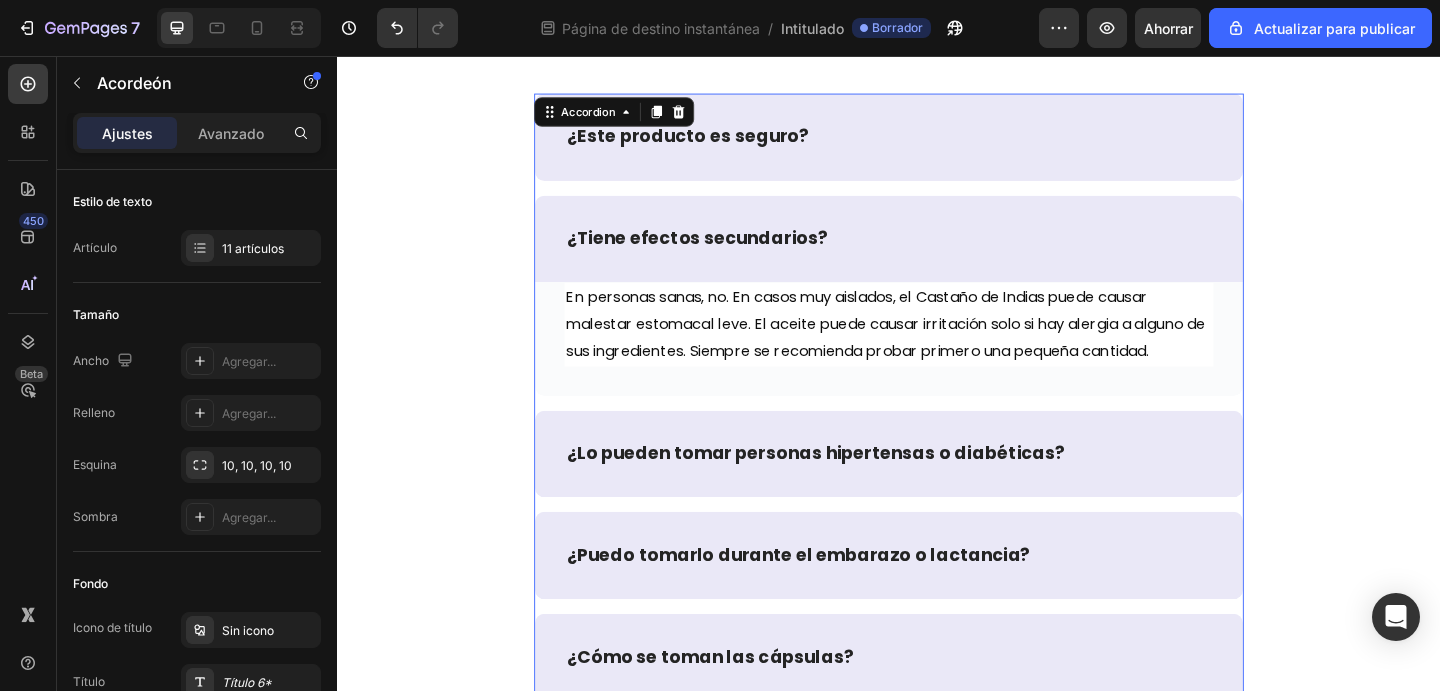 click on "¿Este producto es seguro?" at bounding box center [937, 144] 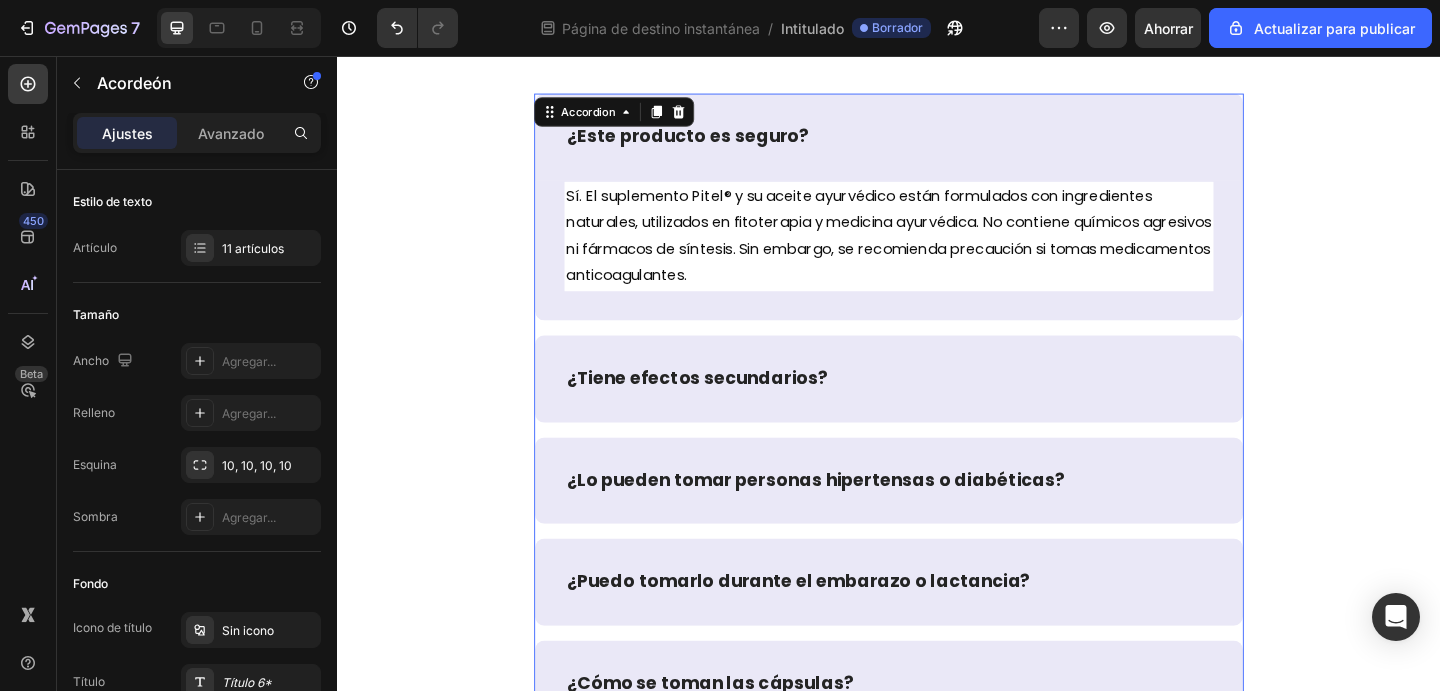 click on "¿Tiene efectos secundarios?" at bounding box center [937, 407] 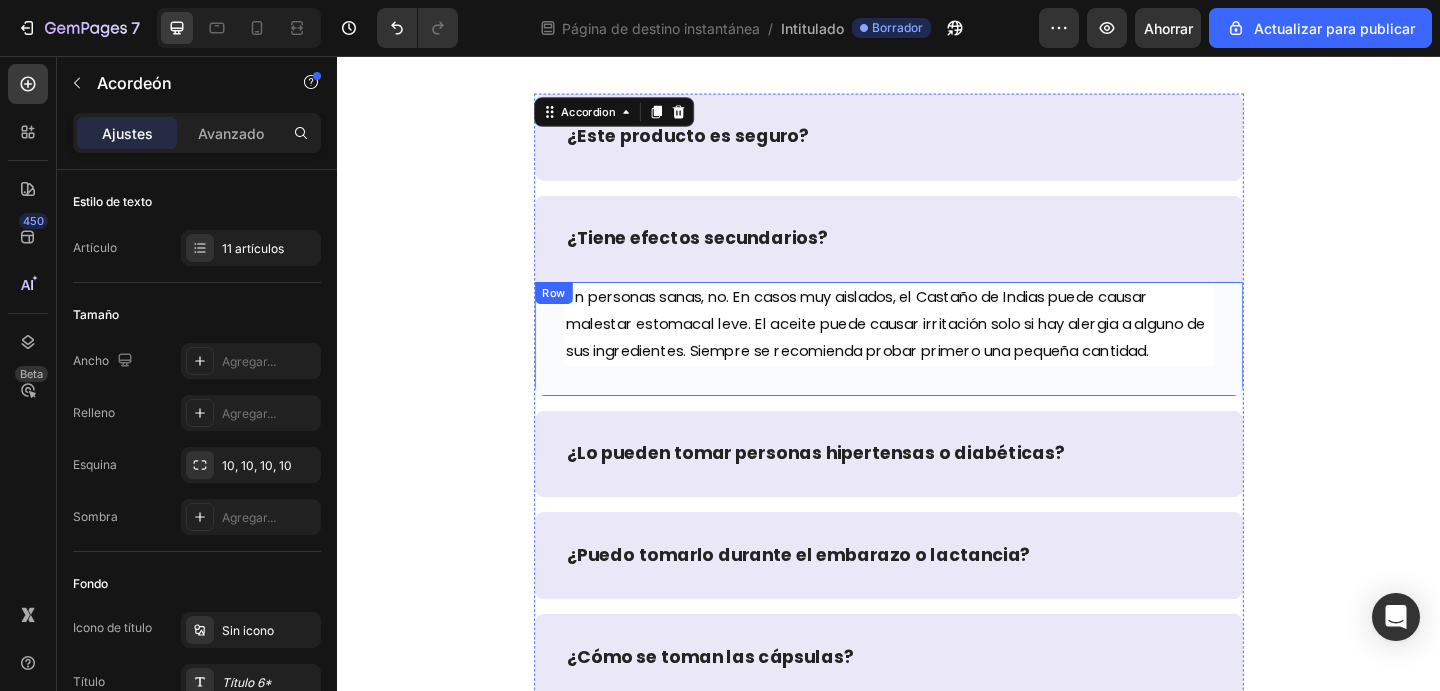 click on "En personas sanas, no. En casos muy aislados, el Castaño de Indias puede causar malestar estomacal leve. El aceite puede causar irritación solo si hay alergia a alguno de sus ingredientes. Siempre se recomienda probar primero una pequeña cantidad. Text block Row" at bounding box center [937, 363] 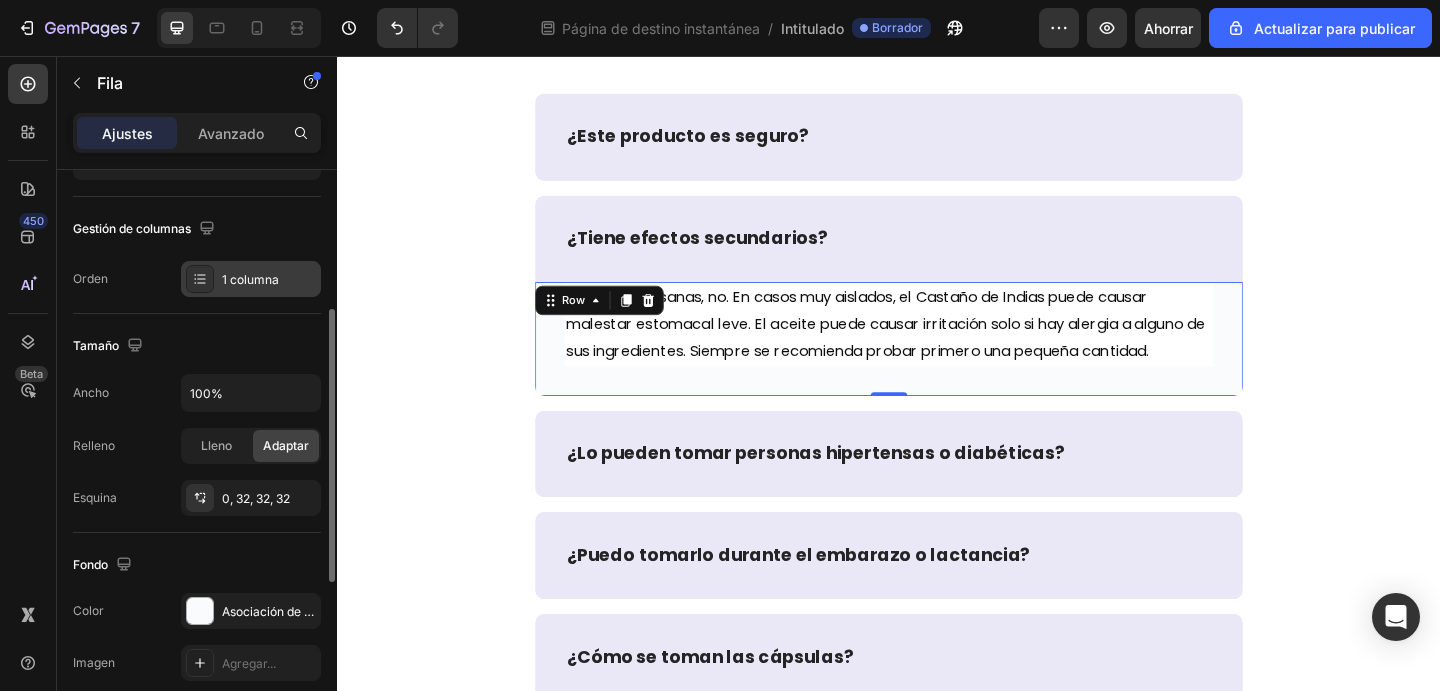 scroll, scrollTop: 289, scrollLeft: 0, axis: vertical 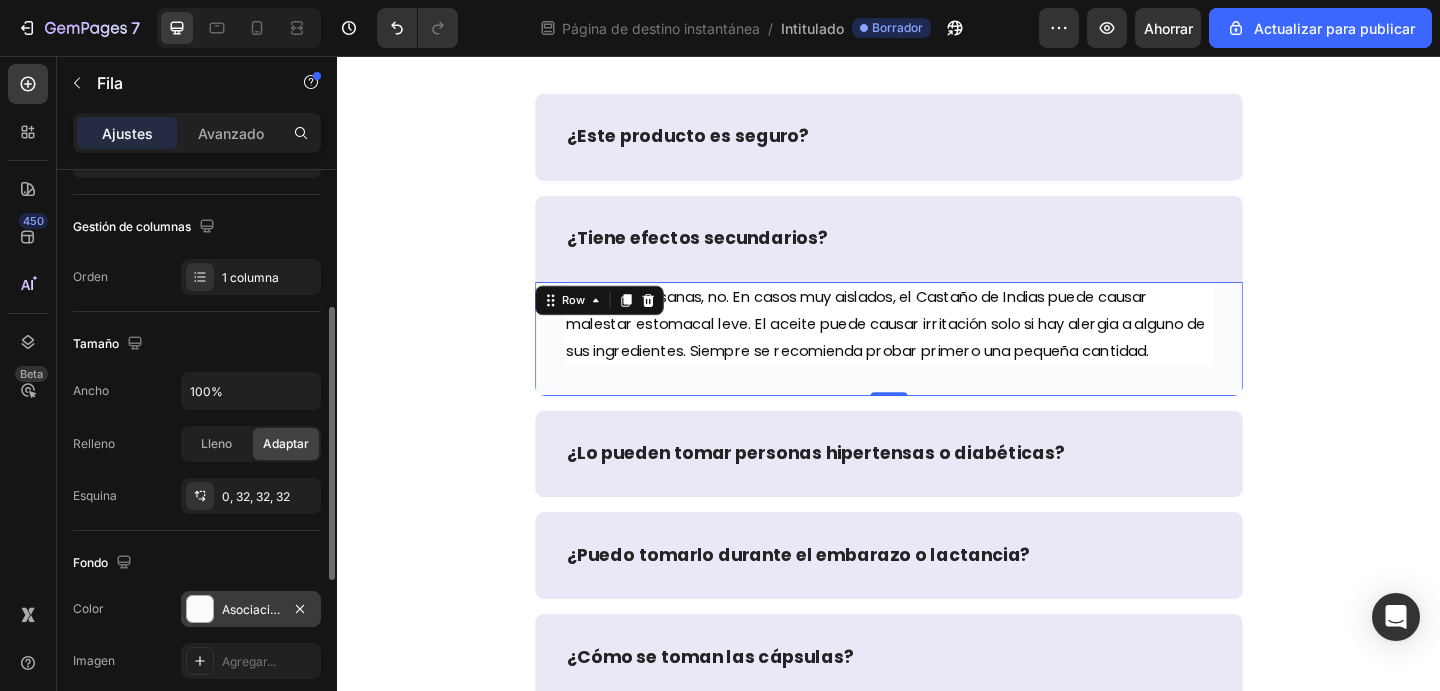 click on "Asociación de Fútbol Americano de la Federación" at bounding box center [361, 609] 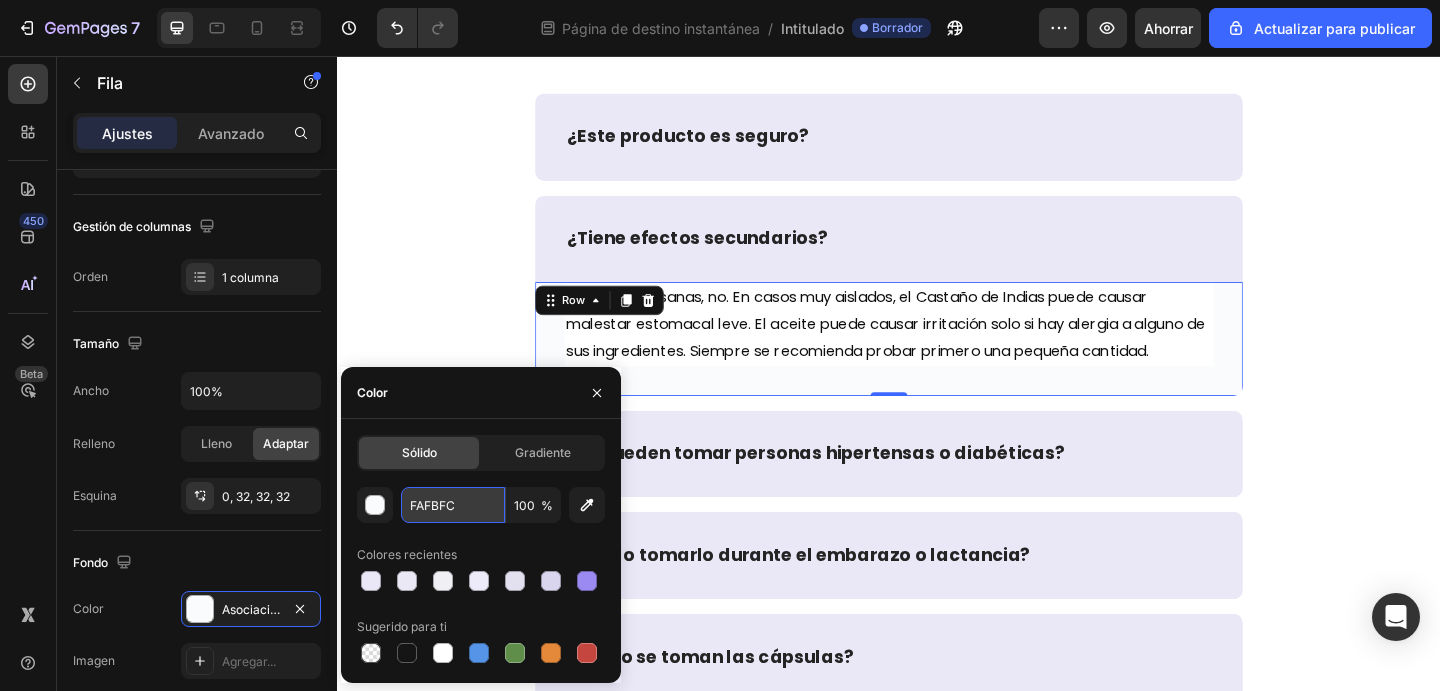click on "FAFBFC" at bounding box center (453, 505) 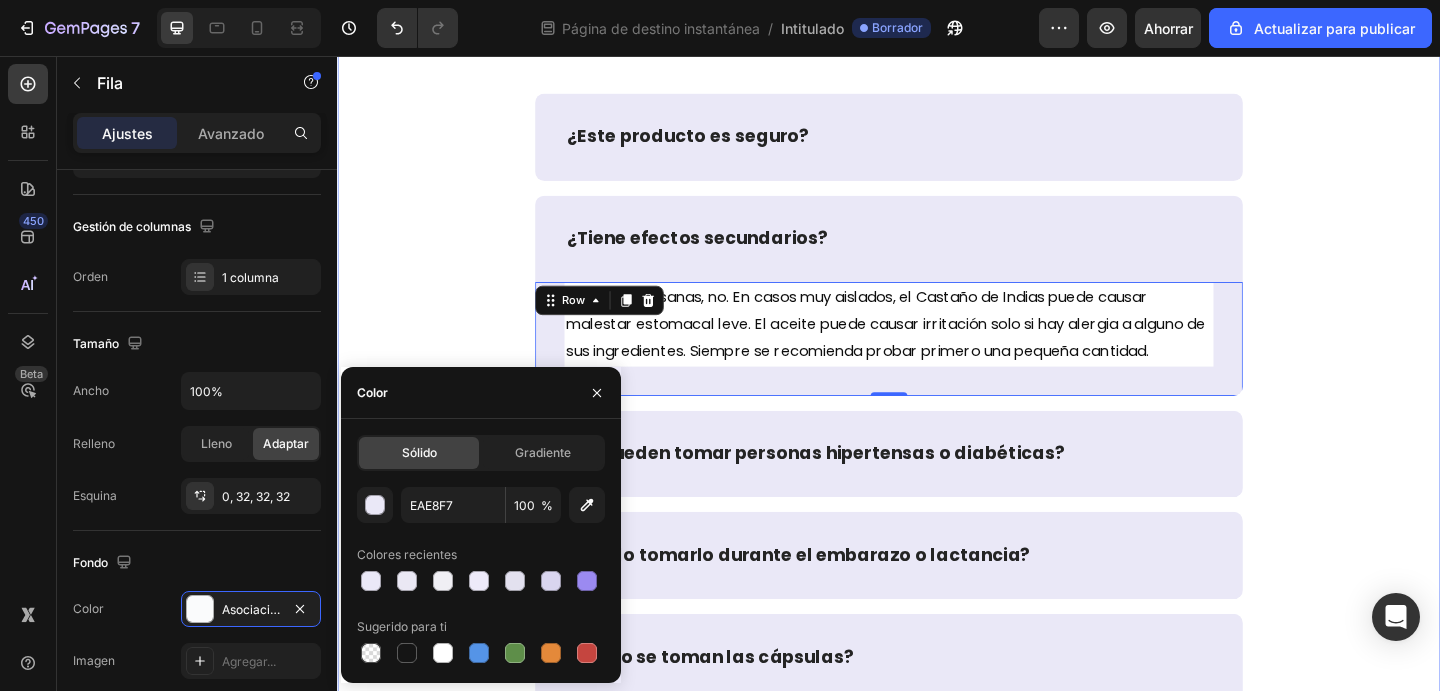 click on "PREGUNTAS FRECUENTES: Heading Row ¿Este producto es seguro? ¿Tiene efectos secundarios? En personas sanas, no. En casos muy aislados, el Castaño de Indias puede causar malestar estomacal leve. El aceite puede causar irritación solo si hay alergia a alguno de sus ingredientes. Siempre se recomienda probar primero una pequeña cantidad. Text block Row   0 ¿Lo pueden tomar personas hipertensas o diabéticas? ¿Puedo tomarlo durante el embarazo o lactancia? ¿Cómo se toman las cápsulas? ¿Por cuánto tiempo debo usar el tratamiento? ¿Puedo usar solo las cápsulas o solo el aceite? ¿Cuándo veré resultados? ¿Elimina por completo las várices? ¿Qué pasa si dejo de usarlo? ¿Funciona para hombres también? Accordion" at bounding box center [937, 720] 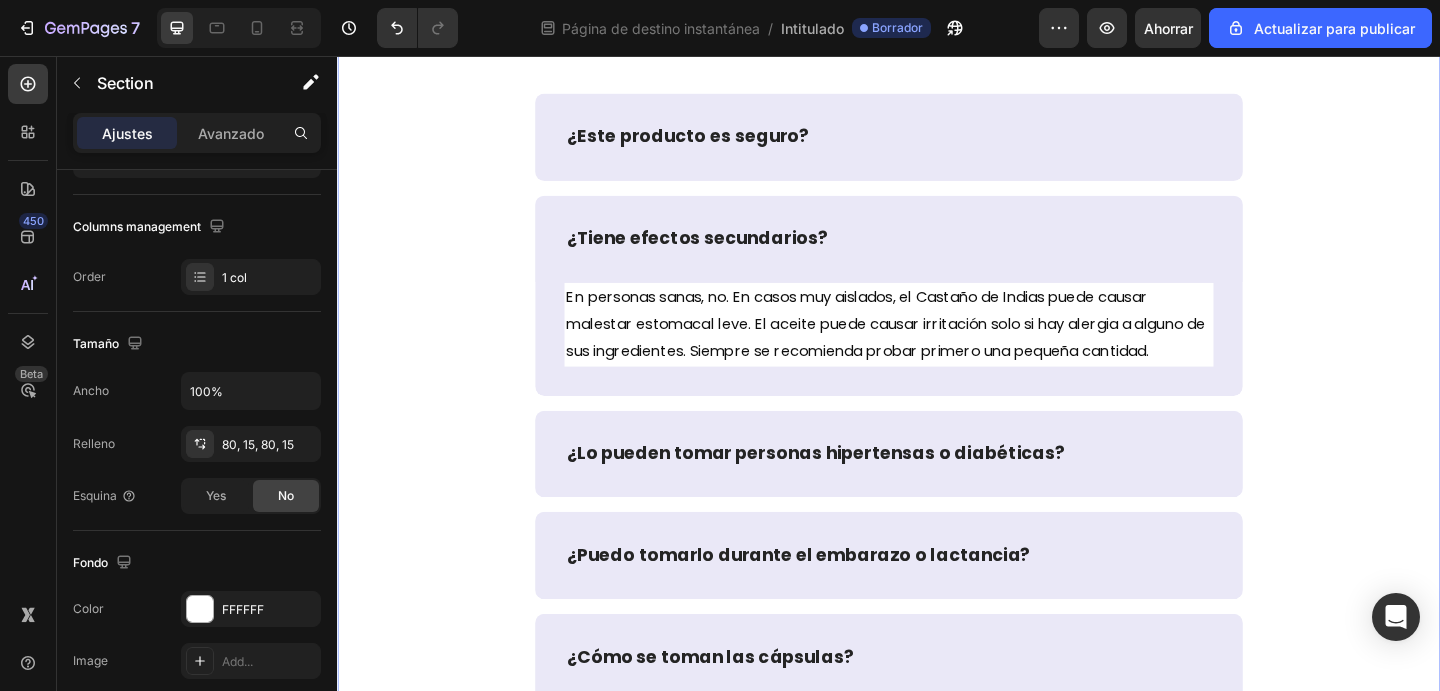 scroll, scrollTop: 0, scrollLeft: 0, axis: both 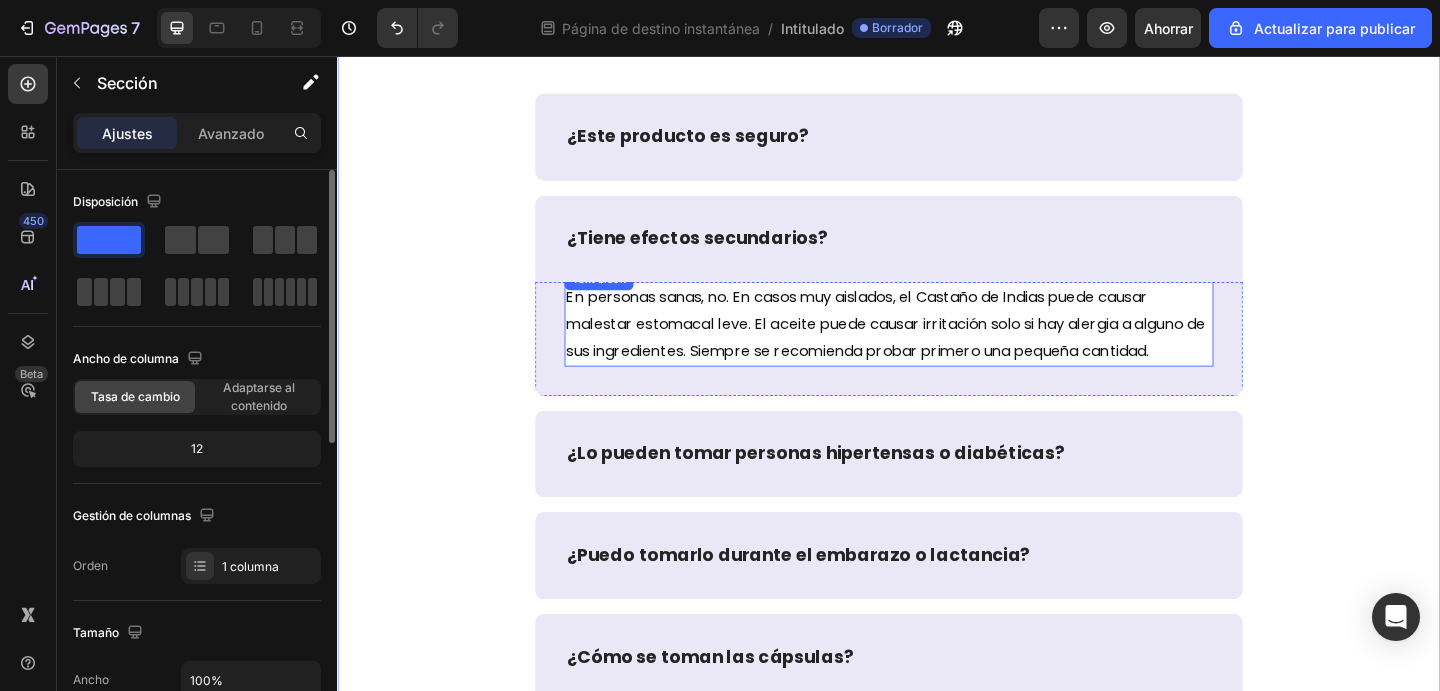 click on "En personas sanas, no. En casos muy aislados, el Castaño de Indias puede causar malestar estomacal leve. El aceite puede causar irritación solo si hay alergia a alguno de sus ingredientes. Siempre se recomienda probar primero una pequeña cantidad." at bounding box center (933, 347) 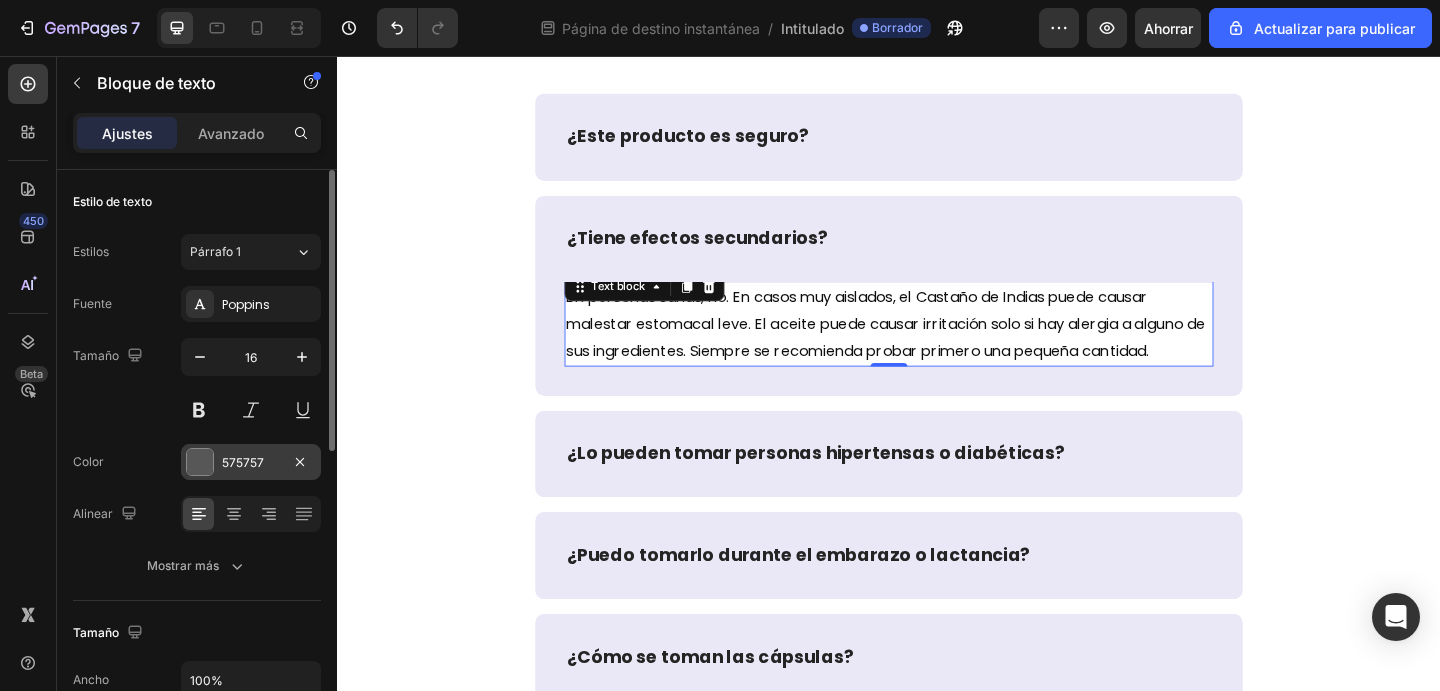 click on "575757" at bounding box center (243, 462) 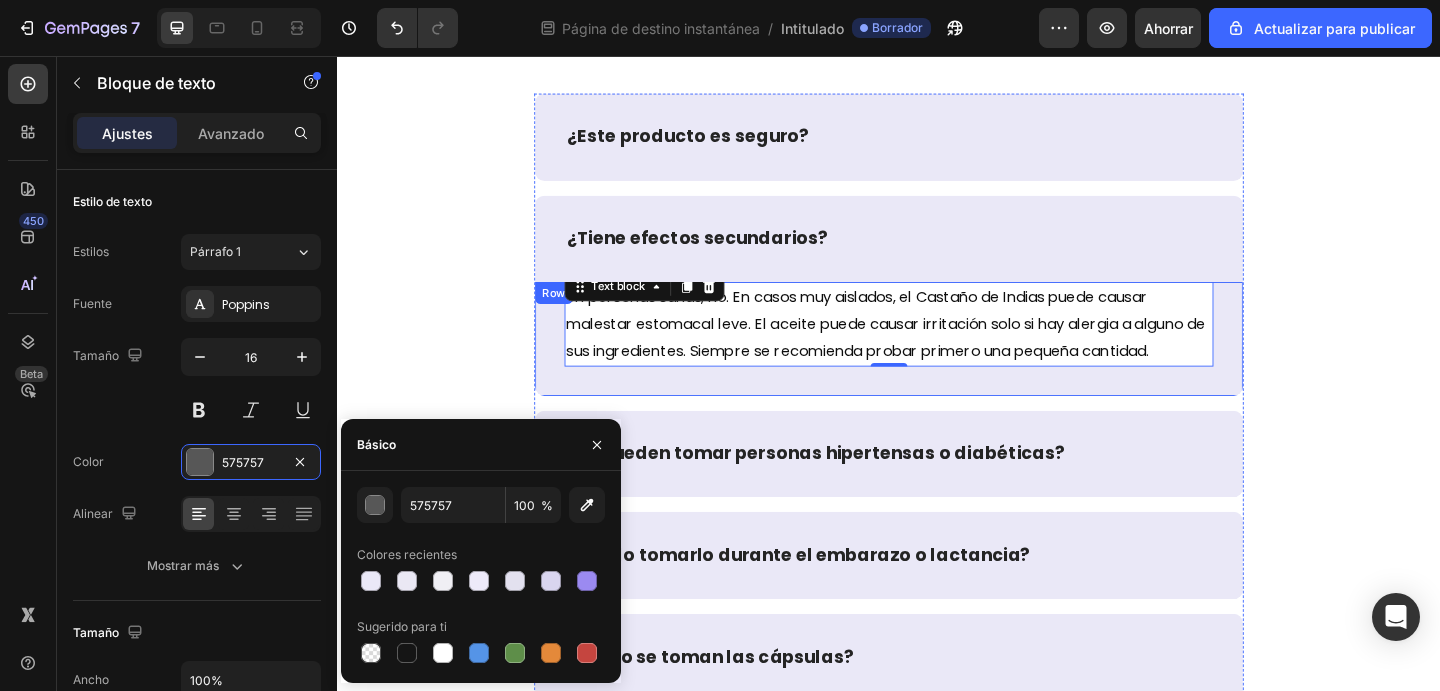 click on "En personas sanas, no. En casos muy aislados, el Castaño de Indias puede causar malestar estomacal leve. El aceite puede causar irritación solo si hay alergia a alguno de sus ingredientes. Siempre se recomienda probar primero una pequeña cantidad. Text block   0 Row" at bounding box center (937, 363) 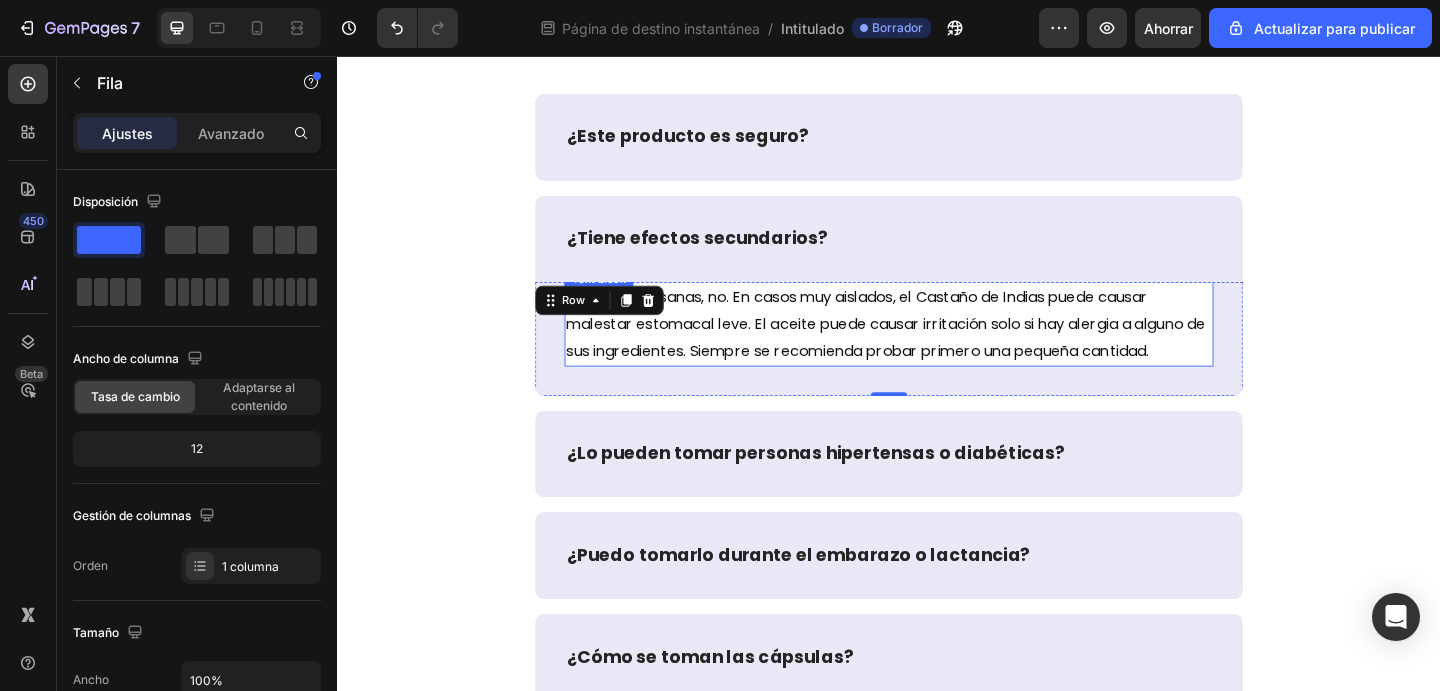click on "En personas sanas, no. En casos muy aislados, el Castaño de Indias puede causar malestar estomacal leve. El aceite puede causar irritación solo si hay alergia a alguno de sus ingredientes. Siempre se recomienda probar primero una pequeña cantidad." at bounding box center [933, 347] 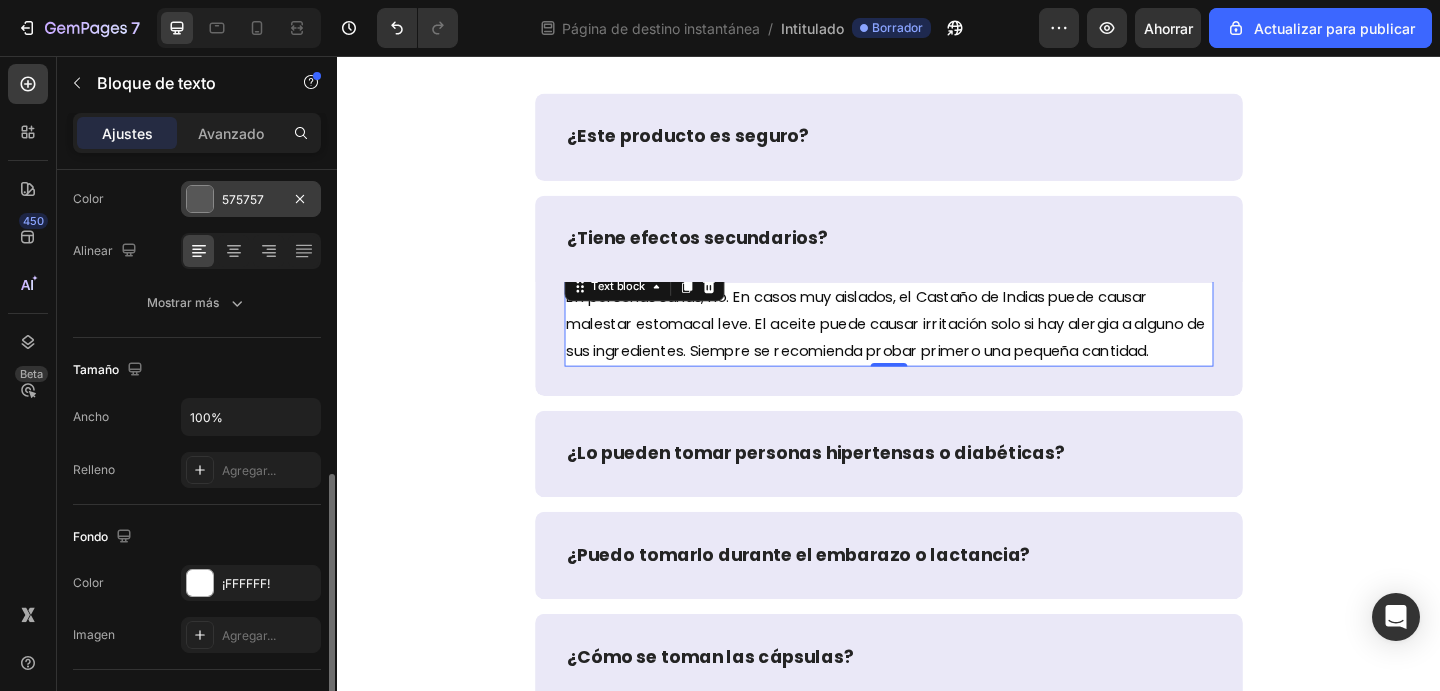 scroll, scrollTop: 385, scrollLeft: 0, axis: vertical 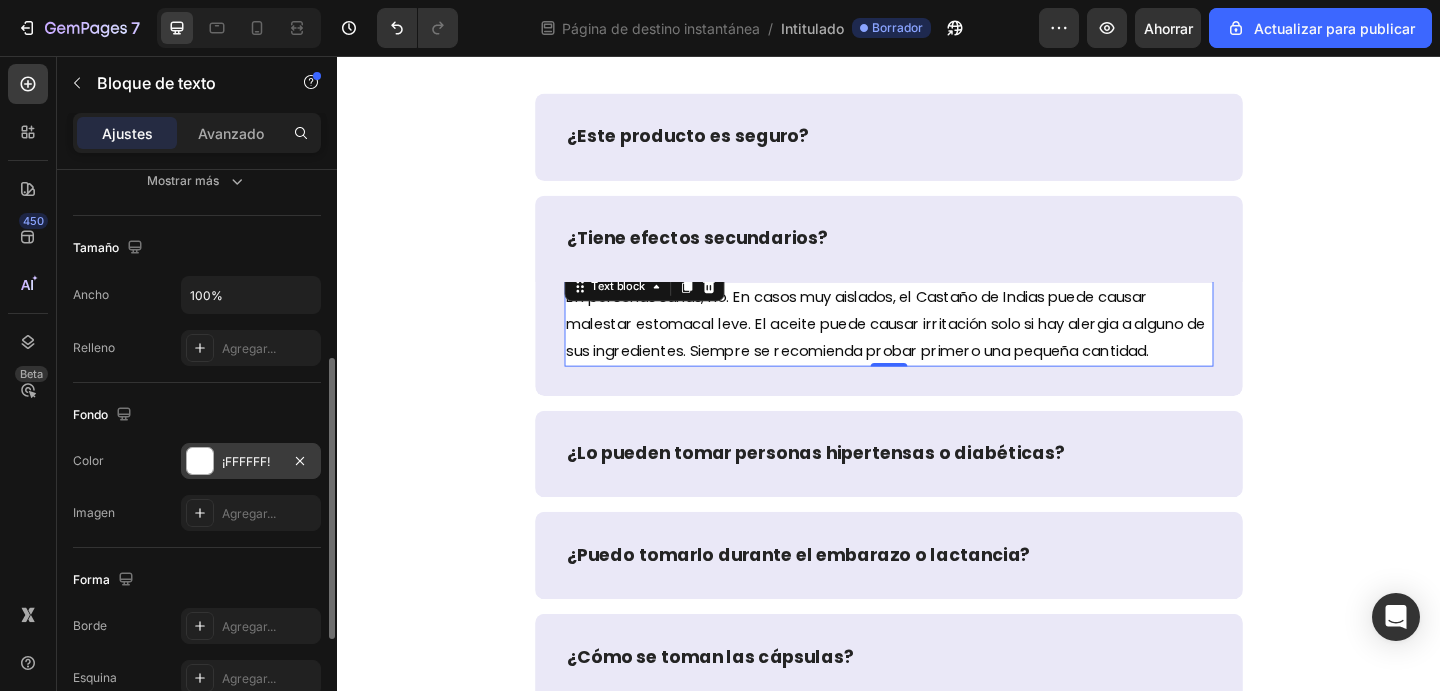 click on "¡FFFFFF!" at bounding box center [246, 461] 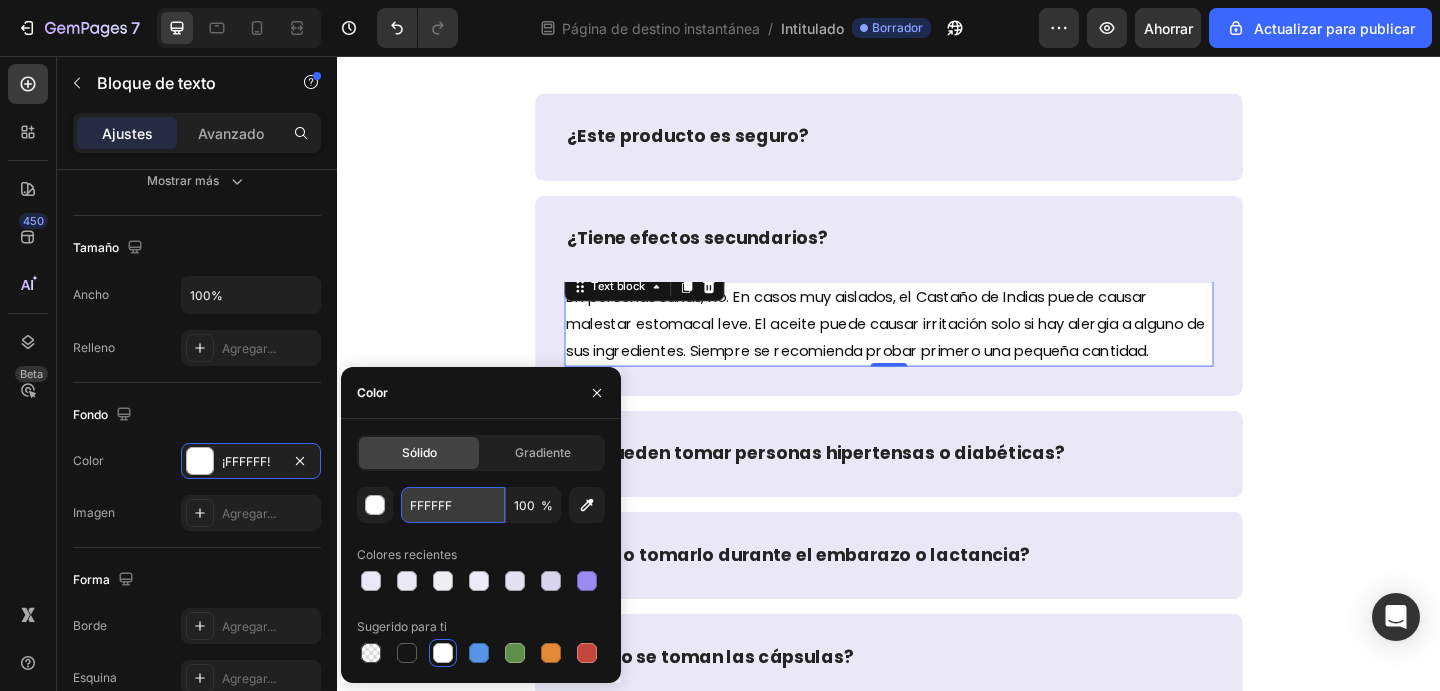 click on "FFFFFF" at bounding box center [453, 505] 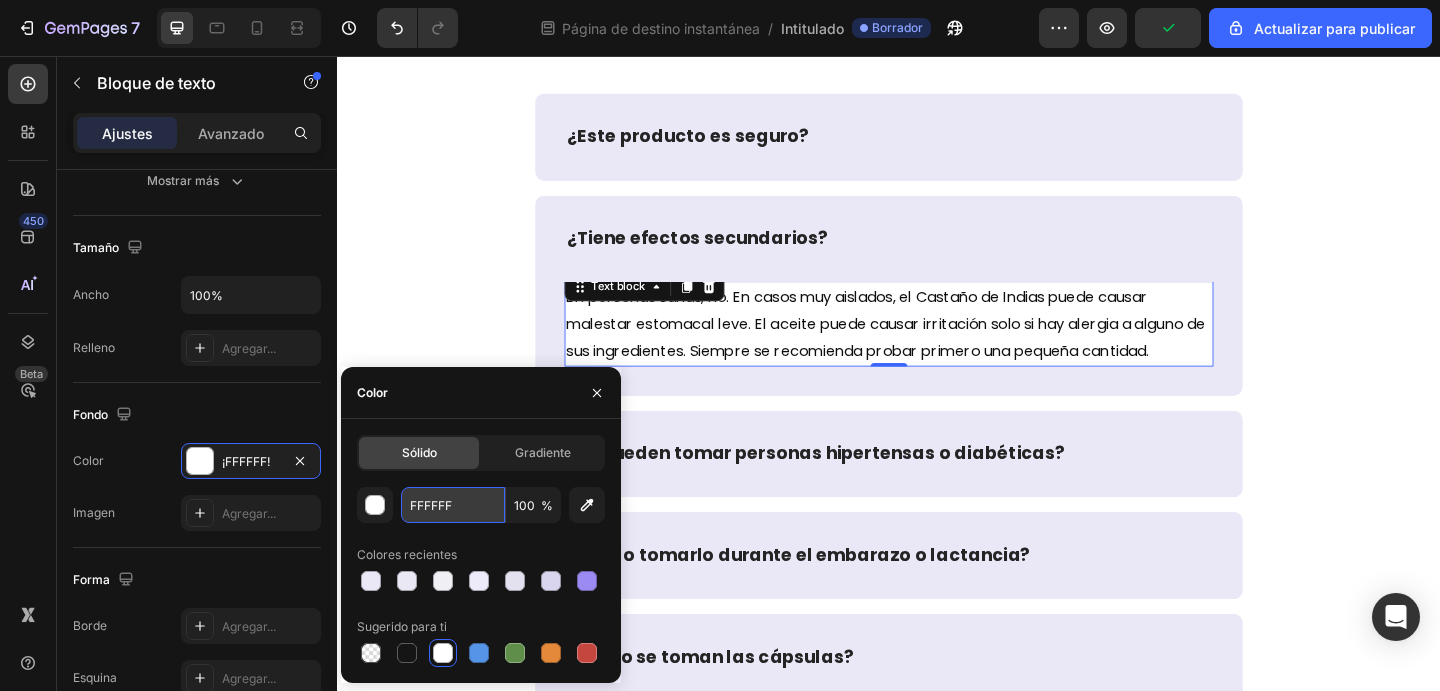 paste on "EAE8F7" 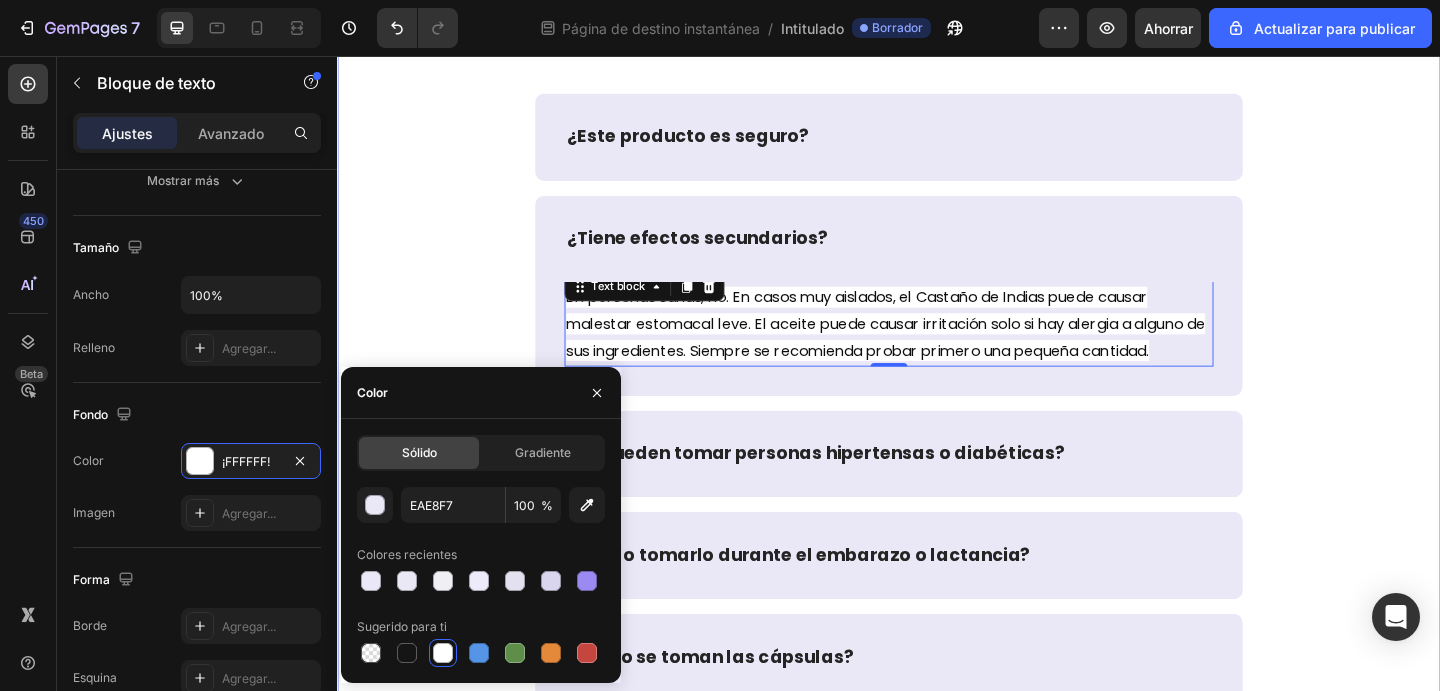 click on "PREGUNTAS FRECUENTES: Heading Row ¿Este producto es seguro? ¿Tiene efectos secundarios? En personas sanas, no. En casos muy aislados, el Castaño de Indias puede causar malestar estomacal leve. El aceite puede causar irritación solo si hay alergia a alguno de sus ingredientes. Siempre se recomienda probar primero una pequeña cantidad. Text block   0 Row ¿Lo pueden tomar personas hipertensas o diabéticas? ¿Puedo tomarlo durante el embarazo o lactancia? ¿Cómo se toman las cápsulas? ¿Por cuánto tiempo debo usar el tratamiento? ¿Puedo usar solo las cápsulas o solo el aceite? ¿Cuándo veré resultados? ¿Elimina por completo las várices? ¿Qué pasa si dejo de usarlo? ¿Funciona para hombres también? Accordion" at bounding box center [937, 720] 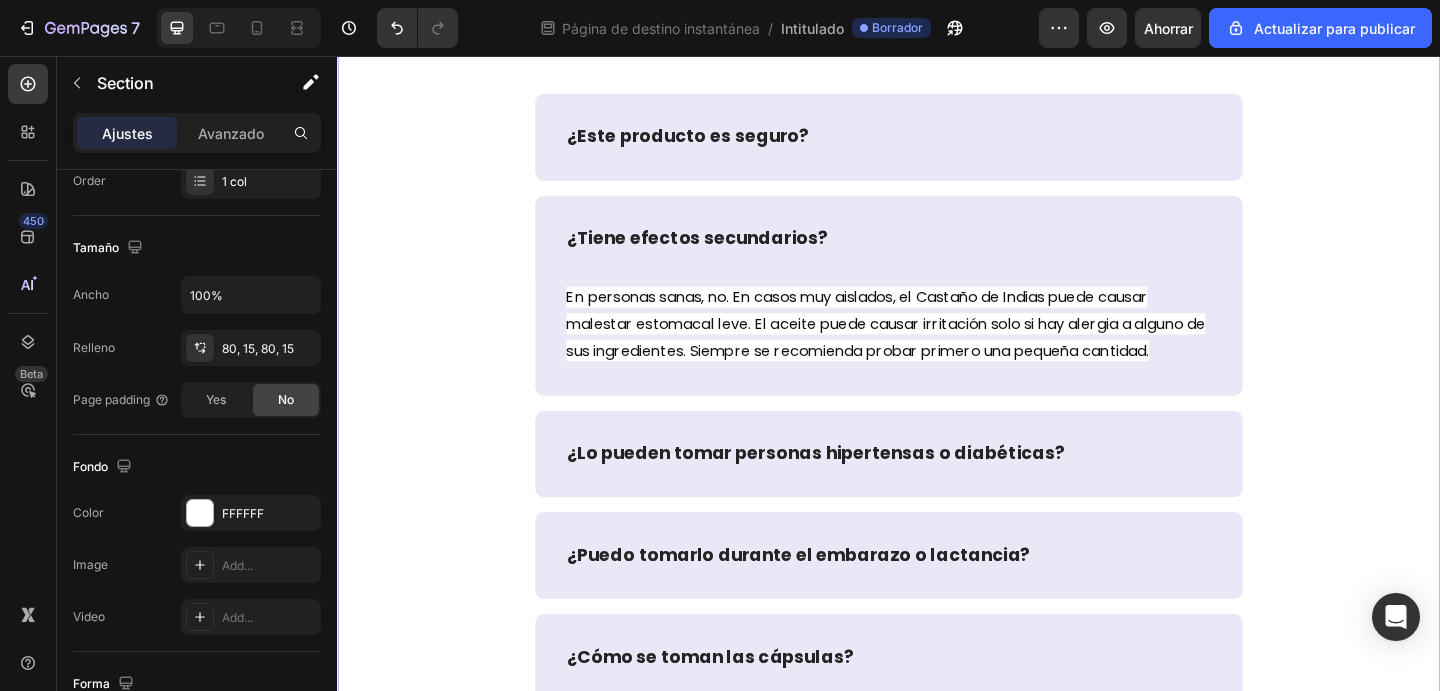 scroll, scrollTop: 0, scrollLeft: 0, axis: both 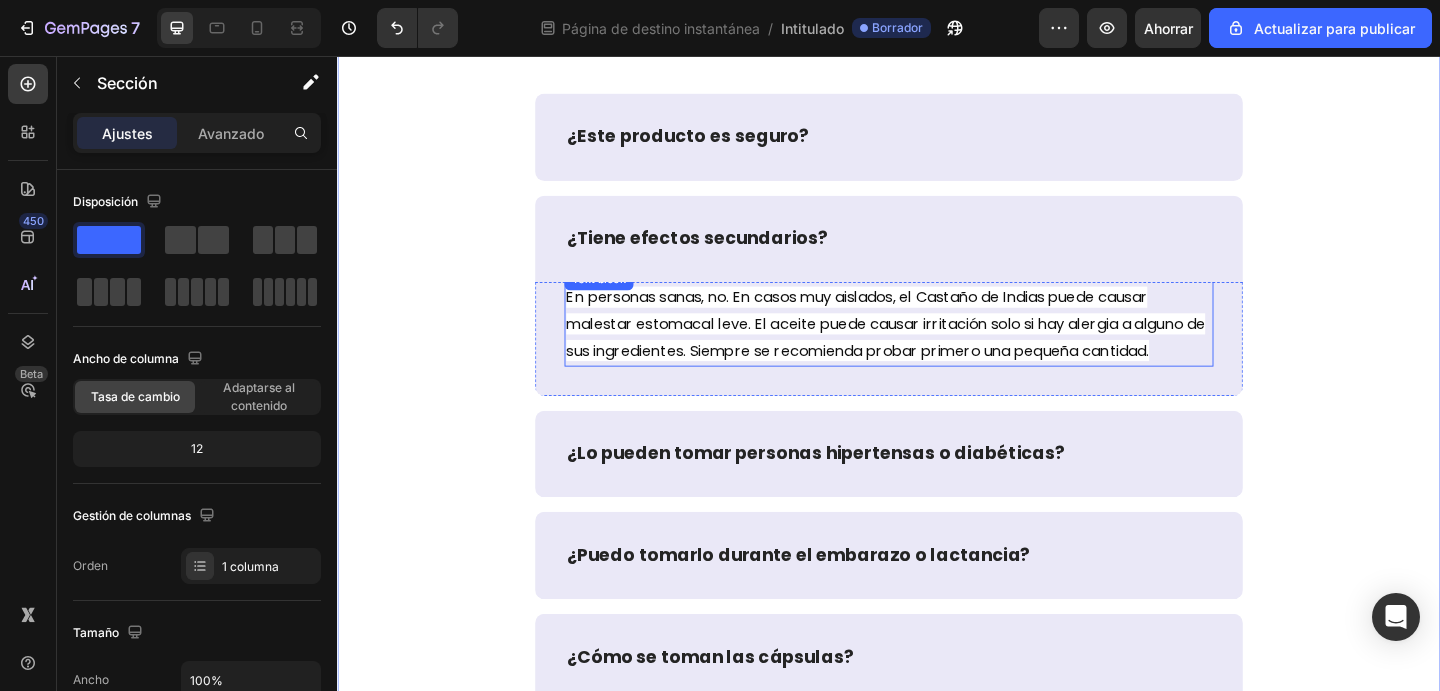 click on "En personas sanas, no. En casos muy aislados, el Castaño de Indias puede causar malestar estomacal leve. El aceite puede causar irritación solo si hay alergia a alguno de sus ingredientes. Siempre se recomienda probar primero una pequeña cantidad." at bounding box center (933, 347) 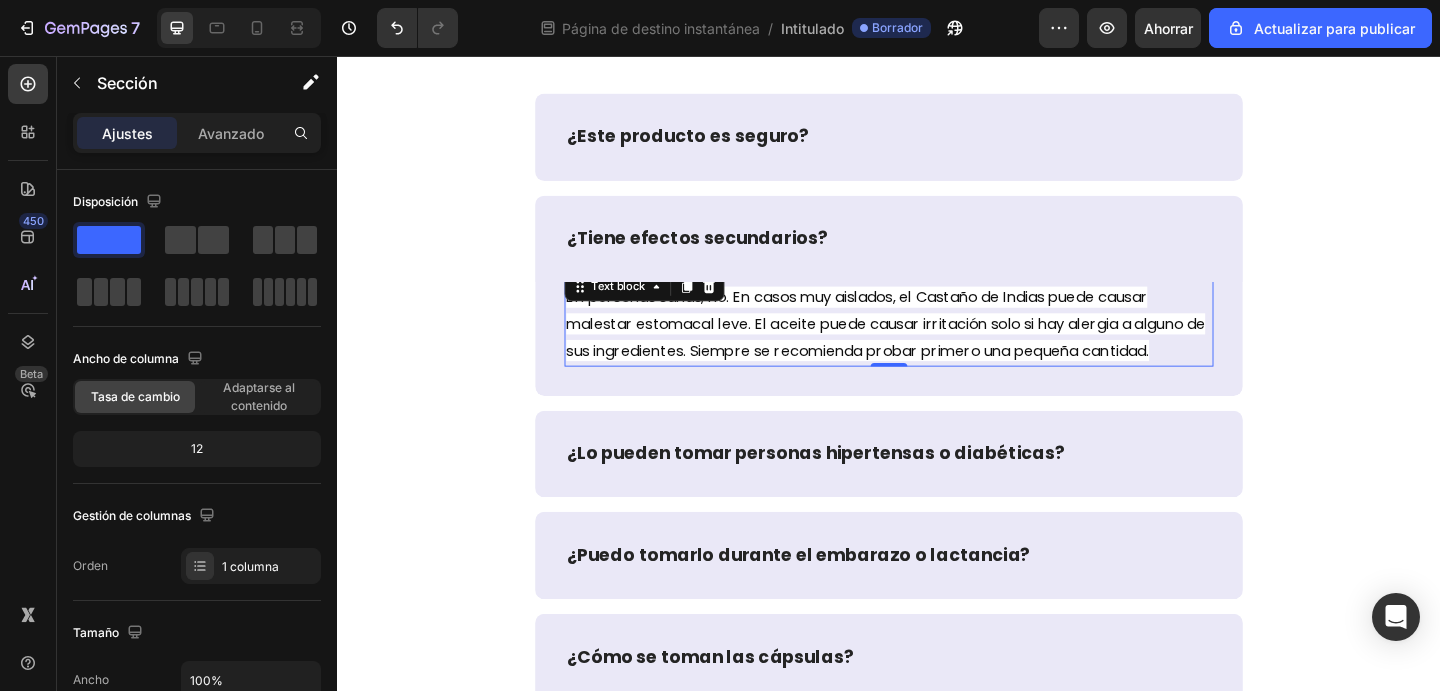 click on "En personas sanas, no. En casos muy aislados, el Castaño de Indias puede causar malestar estomacal leve. El aceite puede causar irritación solo si hay alergia a alguno de sus ingredientes. Siempre se recomienda probar primero una pequeña cantidad." at bounding box center [933, 347] 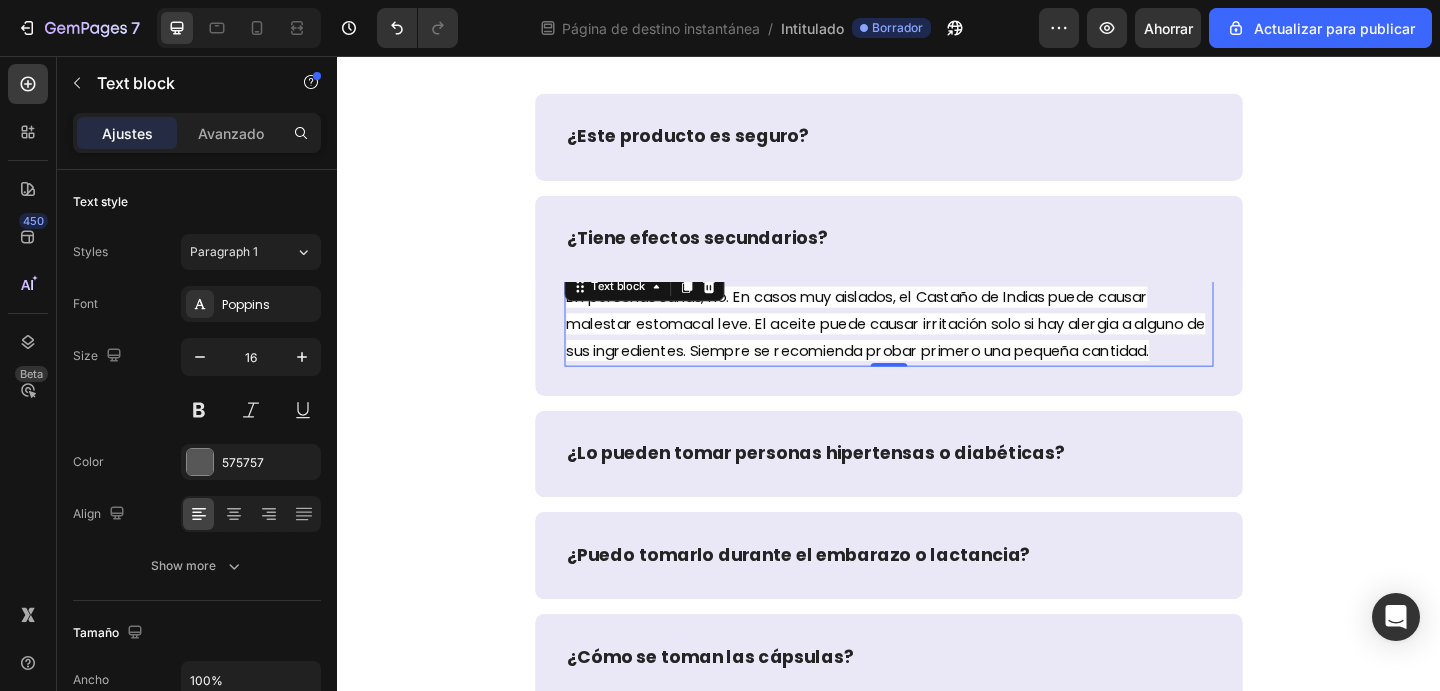 click on "En personas sanas, no. En casos muy aislados, el Castaño de Indias puede causar malestar estomacal leve. El aceite puede causar irritación solo si hay alergia a alguno de sus ingredientes. Siempre se recomienda probar primero una pequeña cantidad." at bounding box center (933, 347) 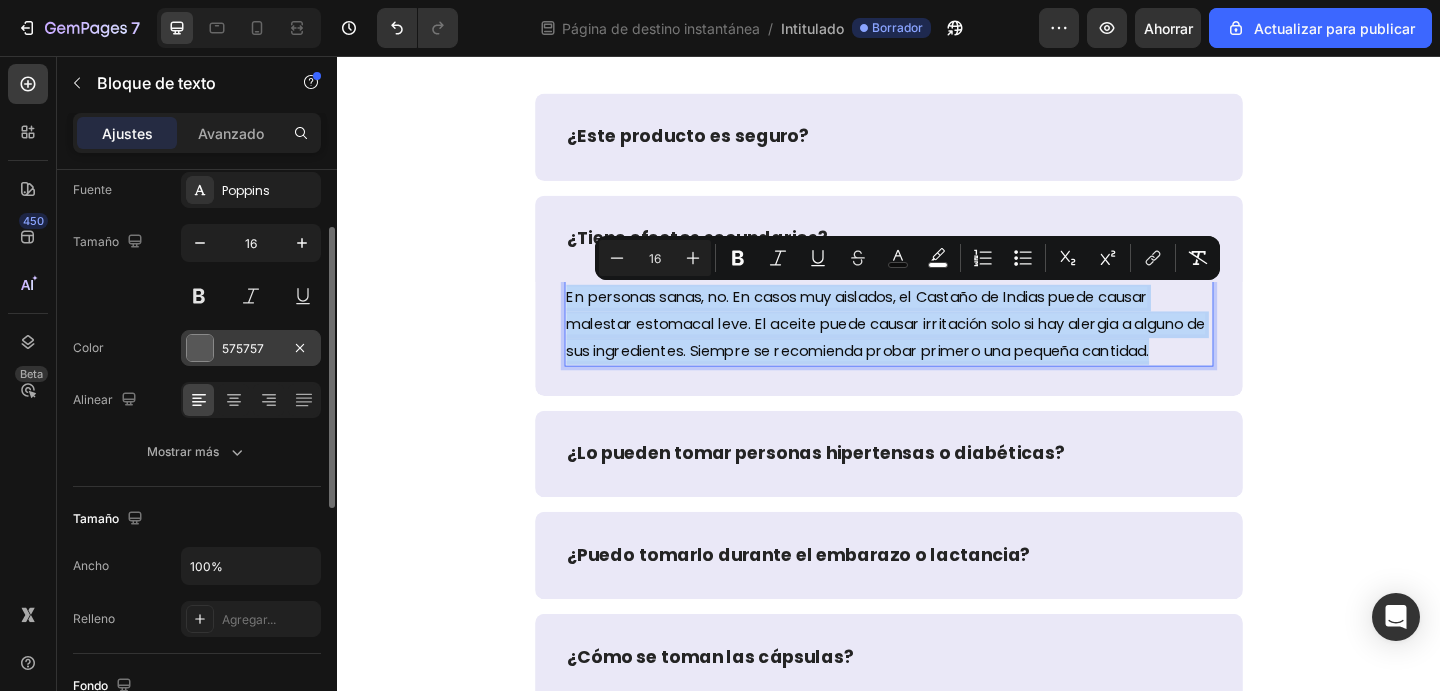 scroll, scrollTop: 115, scrollLeft: 0, axis: vertical 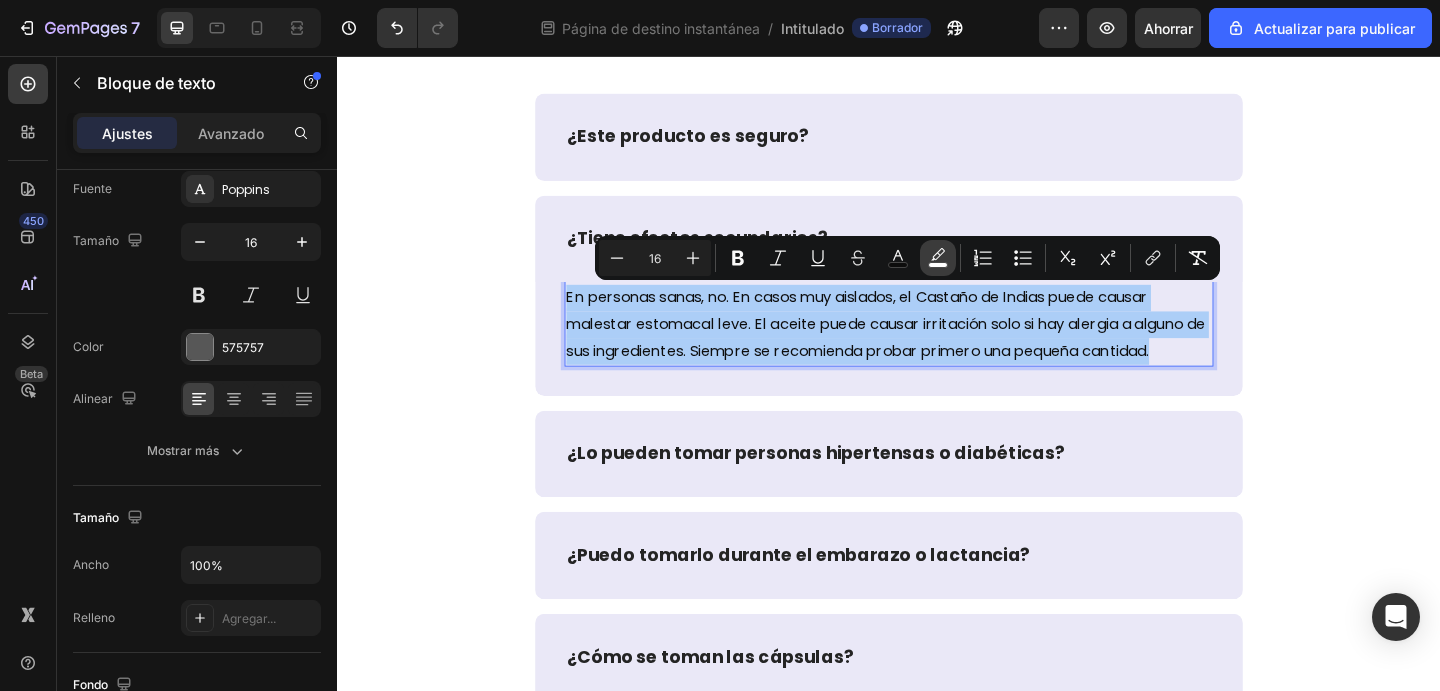 click 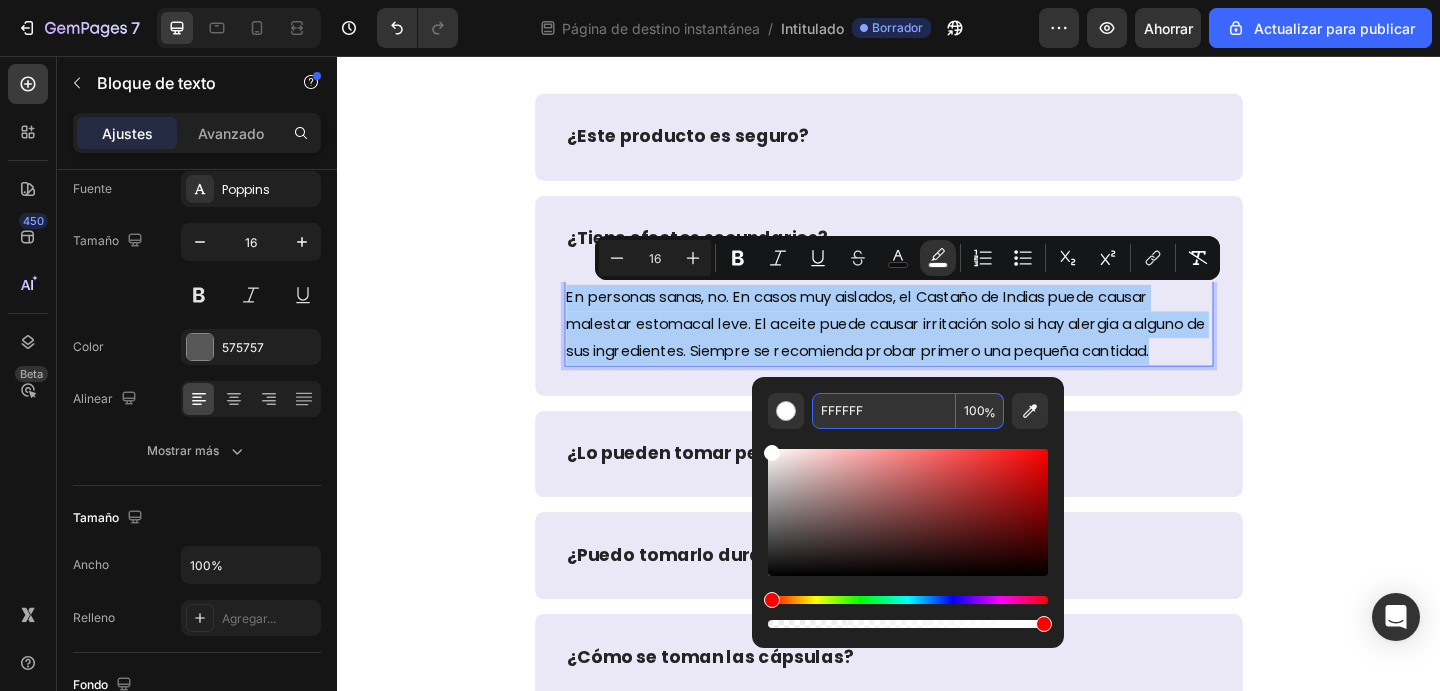 click on "FFFFFF" at bounding box center [884, 411] 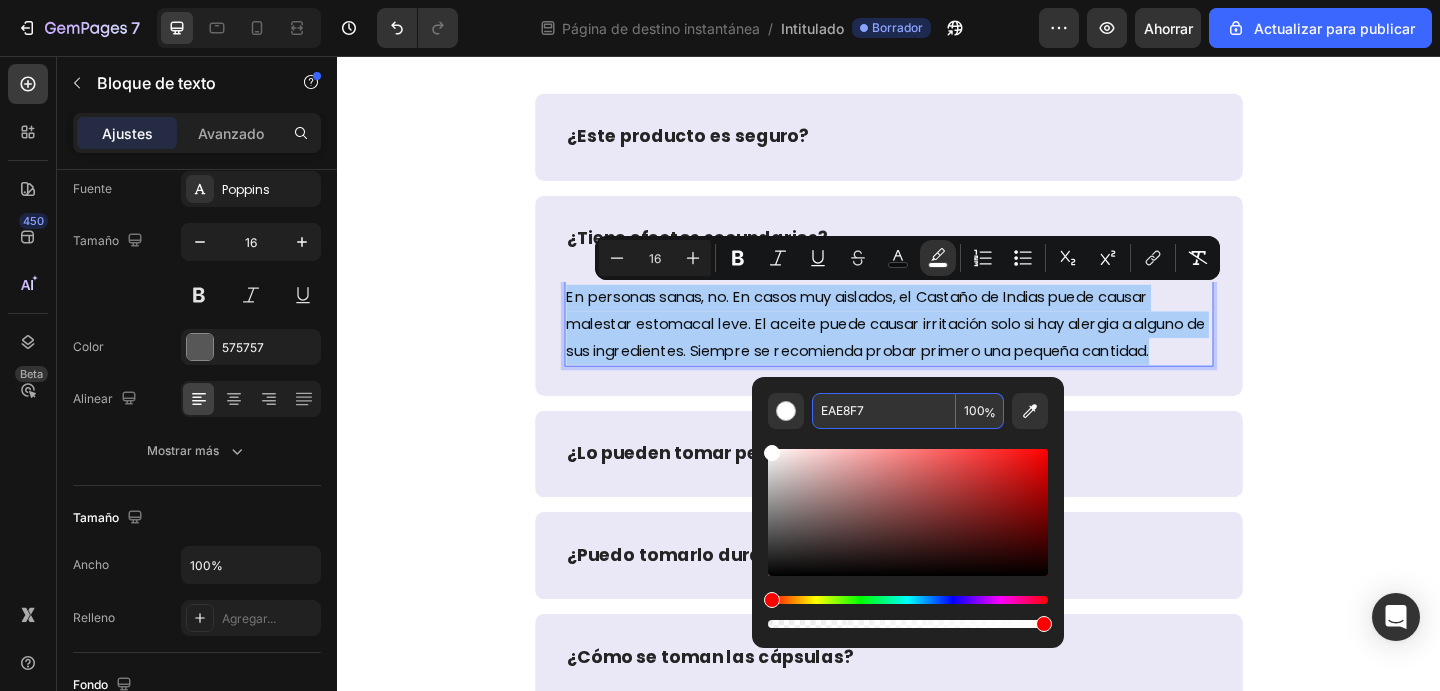 type on "EAE8F7" 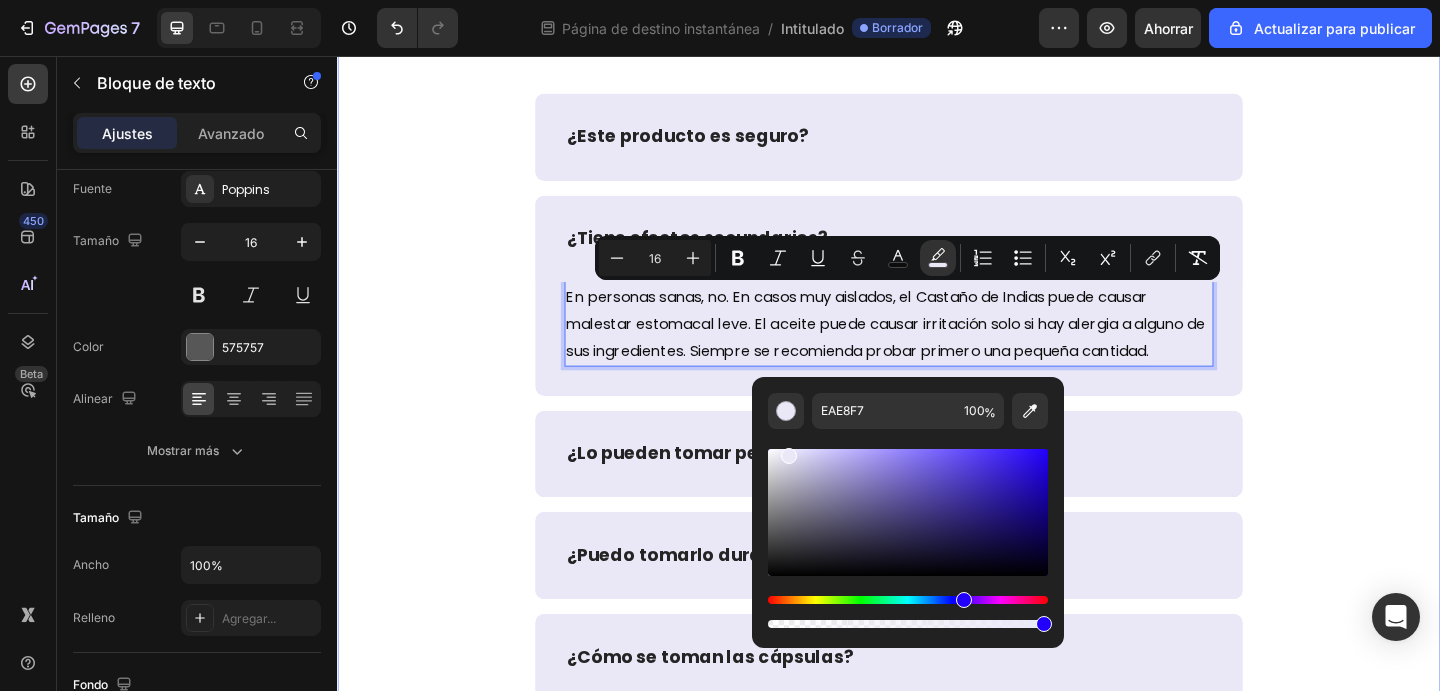 click on "PREGUNTAS FRECUENTES: Heading Row ¿Este producto es seguro? ¿Tiene efectos secundarios? En personas sanas, no. En casos muy aislados, el Castaño de Indias puede causar malestar estomacal leve. El aceite puede causar irritación solo si hay alergia a alguno de sus ingredientes. Siempre se recomienda probar primero una pequeña cantidad. Text block   0 Row ¿Lo pueden tomar personas hipertensas o diabéticas? ¿Puedo tomarlo durante el embarazo o lactancia? ¿Cómo se toman las cápsulas? ¿Por cuánto tiempo debo usar el tratamiento? ¿Puedo usar solo las cápsulas o solo el aceite? ¿Cuándo veré resultados? ¿Elimina por completo las várices? ¿Qué pasa si dejo de usarlo? ¿Funciona para hombres también? Accordion" at bounding box center [937, 720] 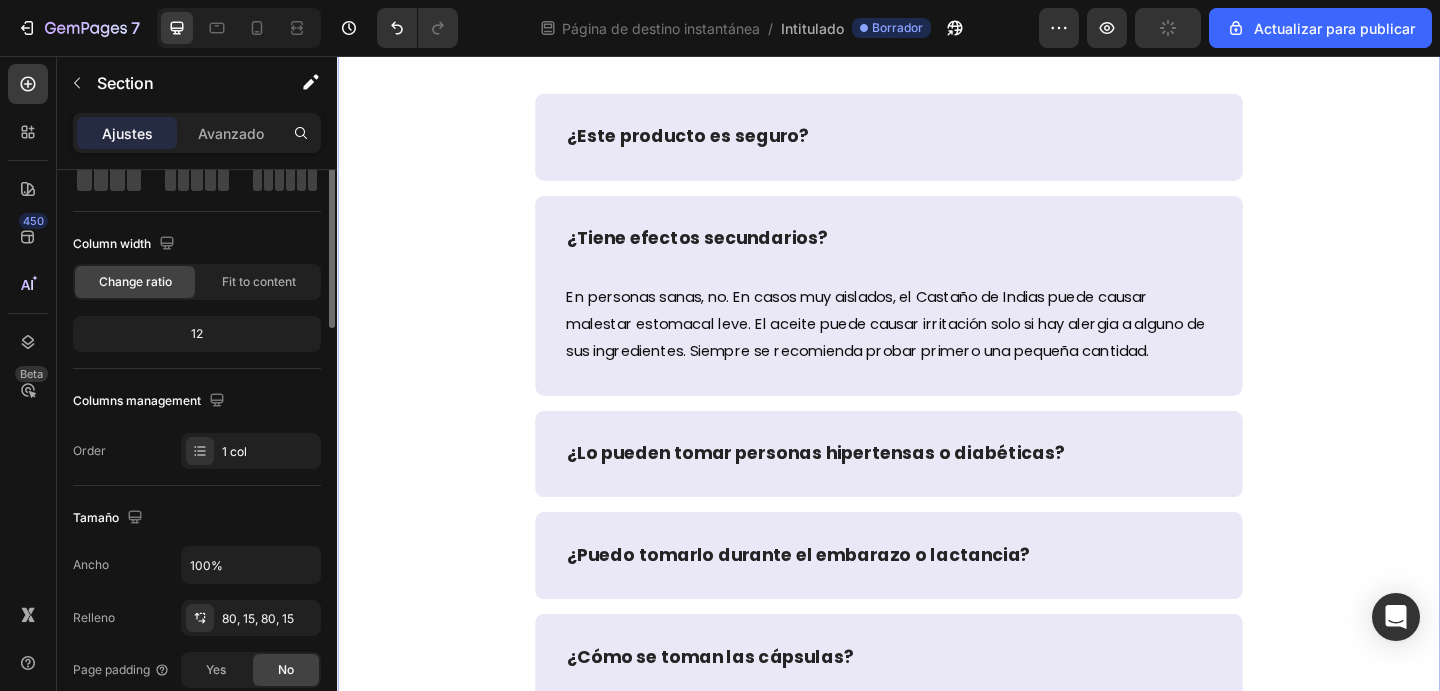 scroll, scrollTop: 0, scrollLeft: 0, axis: both 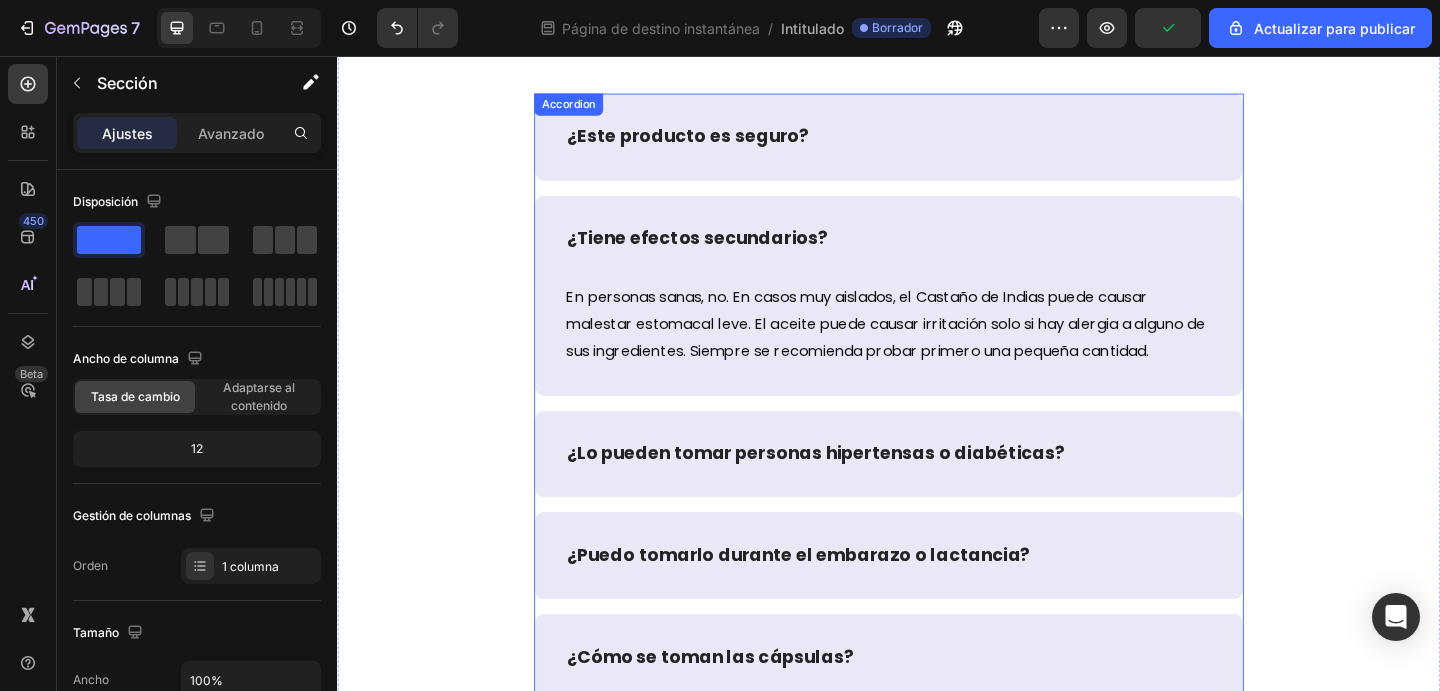 click on "¿Este producto es seguro?" at bounding box center [937, 144] 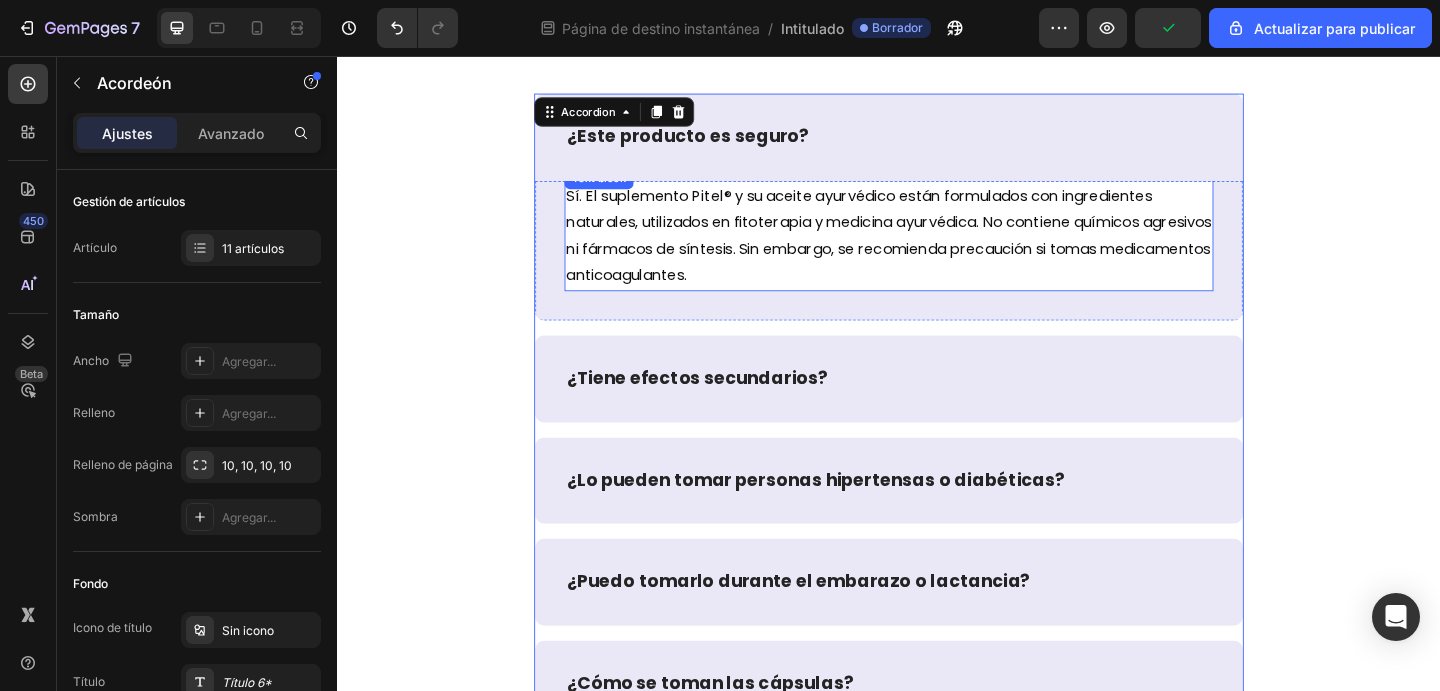 click on "Sí. El suplemento Pitel® y su aceite ayurvédico están formulados con ingredientes naturales, utilizados en fitoterapia y medicina ayurvédica. No contiene químicos agresivos ni fármacos de síntesis. Sin embargo, se recomienda precaución si tomas medicamentos anticoagulantes." at bounding box center (937, 251) 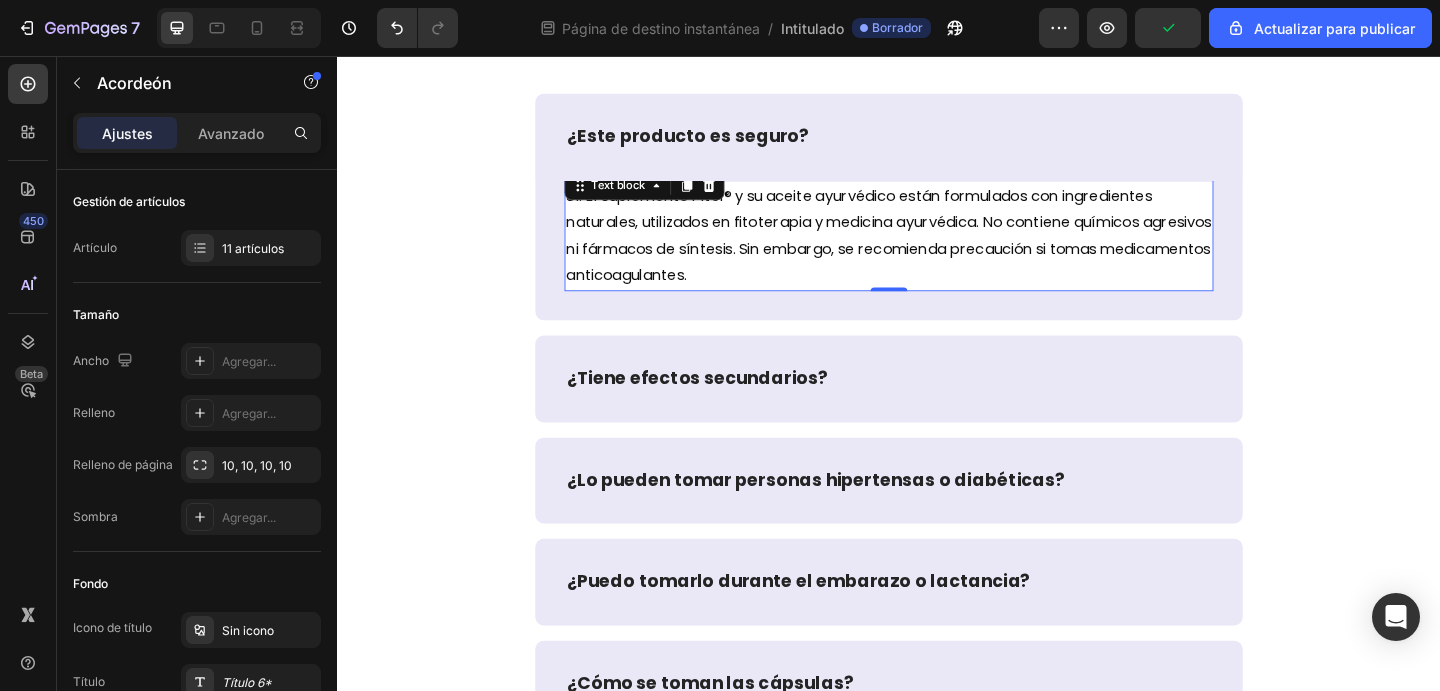click on "Sí. El suplemento Pitel® y su aceite ayurvédico están formulados con ingredientes naturales, utilizados en fitoterapia y medicina ayurvédica. No contiene químicos agresivos ni fármacos de síntesis. Sin embargo, se recomienda precaución si tomas medicamentos anticoagulantes." at bounding box center [937, 251] 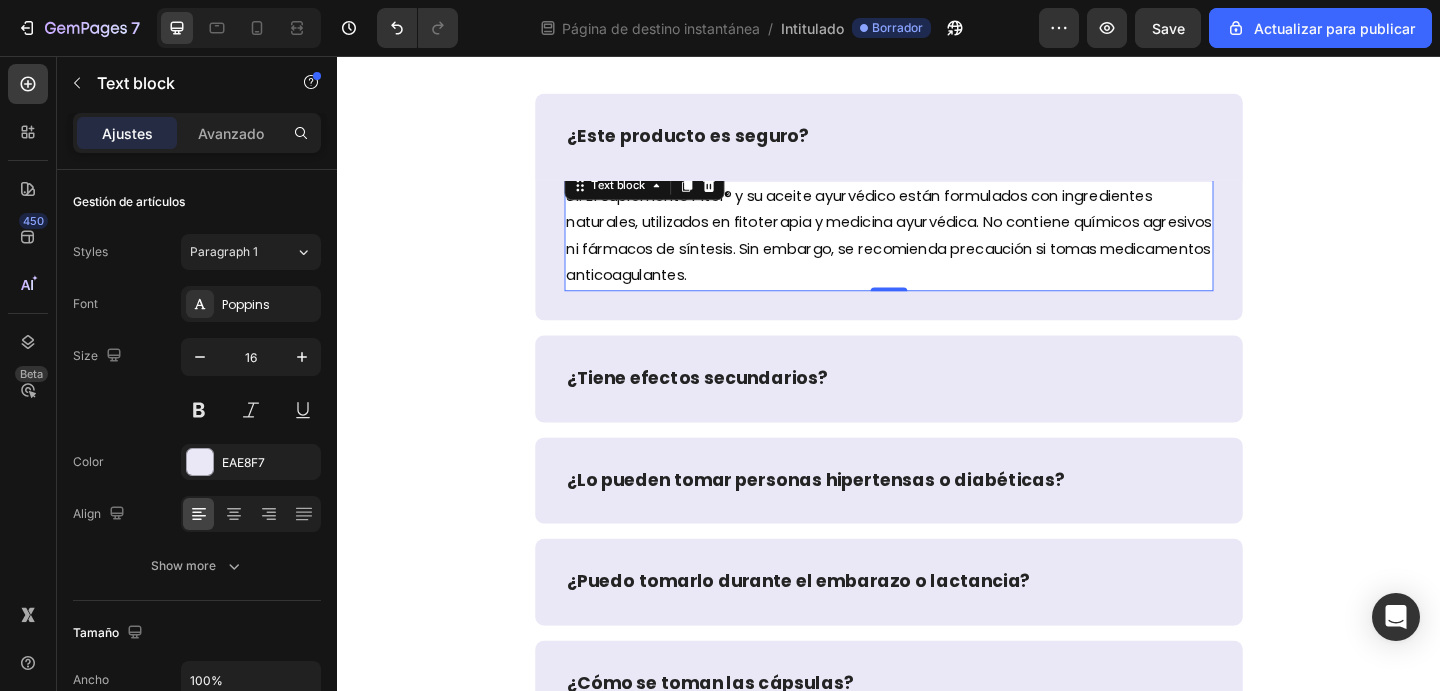 click on "Sí. El suplemento Pitel® y su aceite ayurvédico están formulados con ingredientes naturales, utilizados en fitoterapia y medicina ayurvédica. No contiene químicos agresivos ni fármacos de síntesis. Sin embargo, se recomienda precaución si tomas medicamentos anticoagulantes." at bounding box center [937, 251] 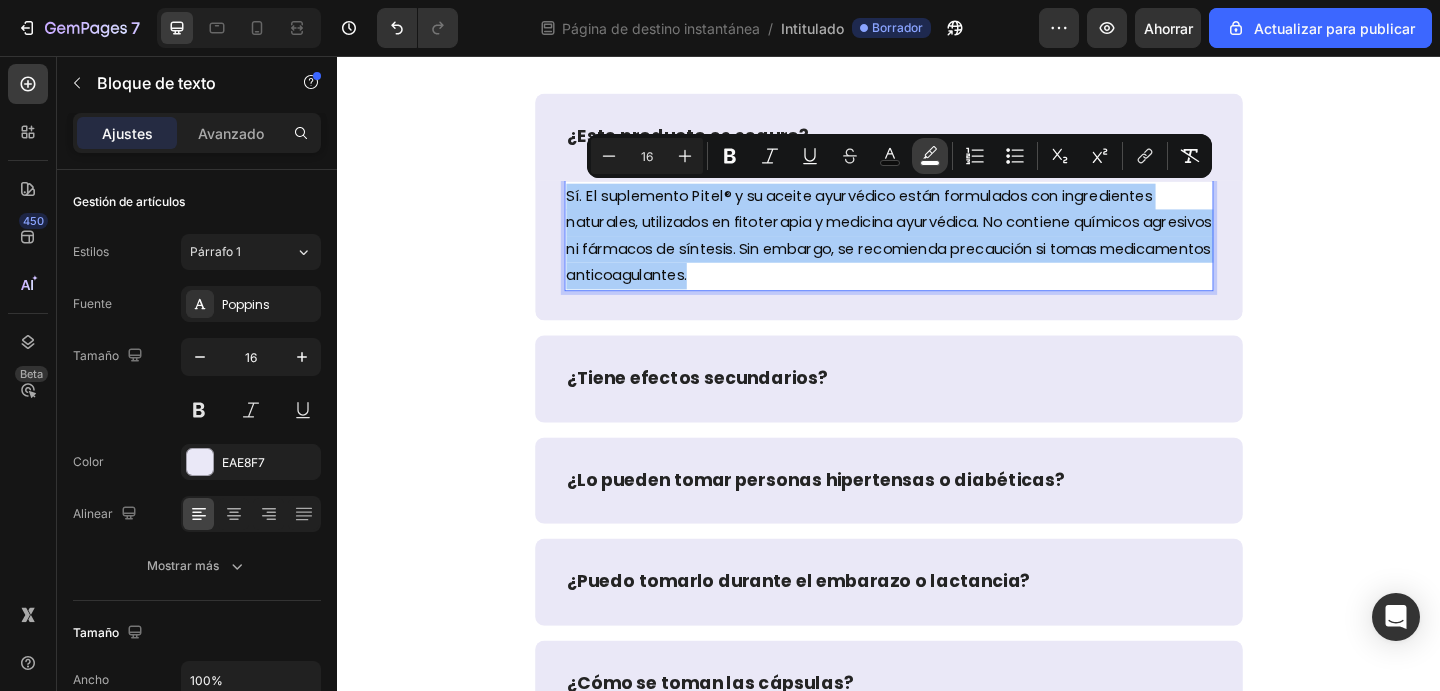 click on "color" at bounding box center [930, 156] 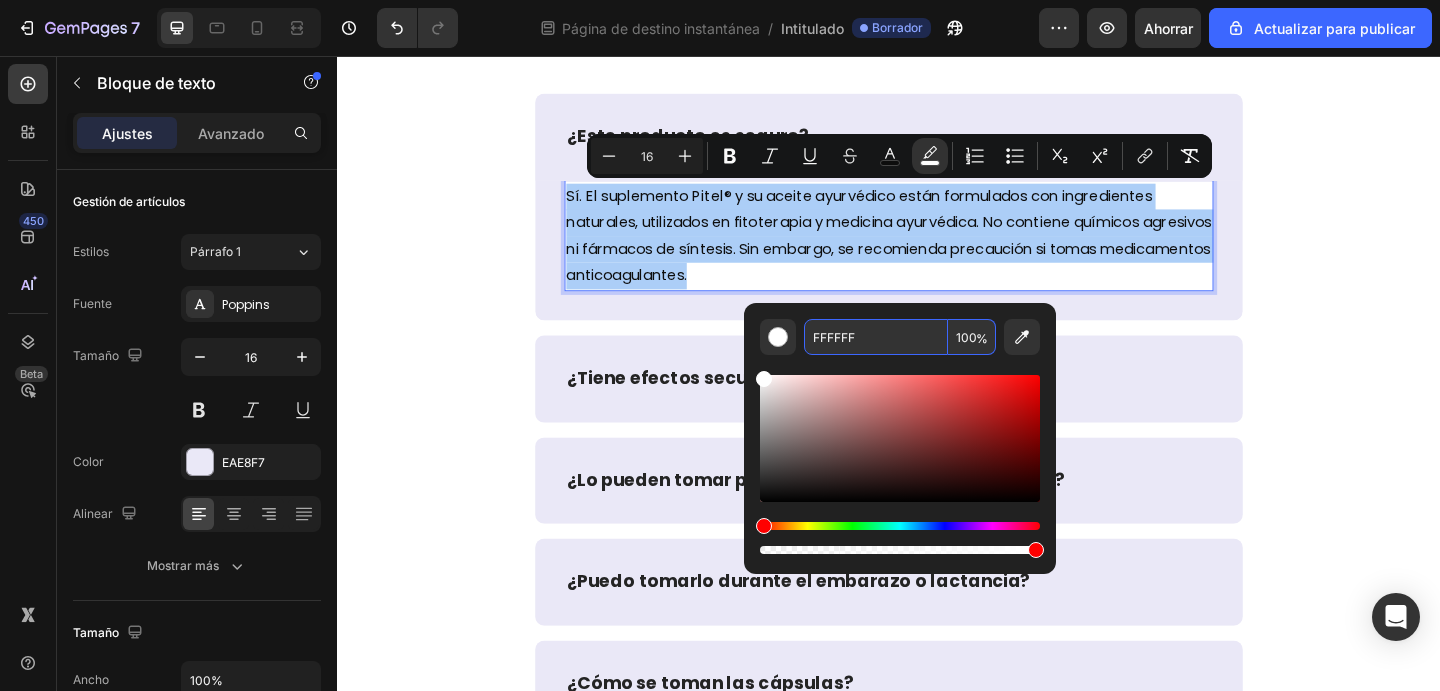 click on "FFFFFF" at bounding box center [876, 337] 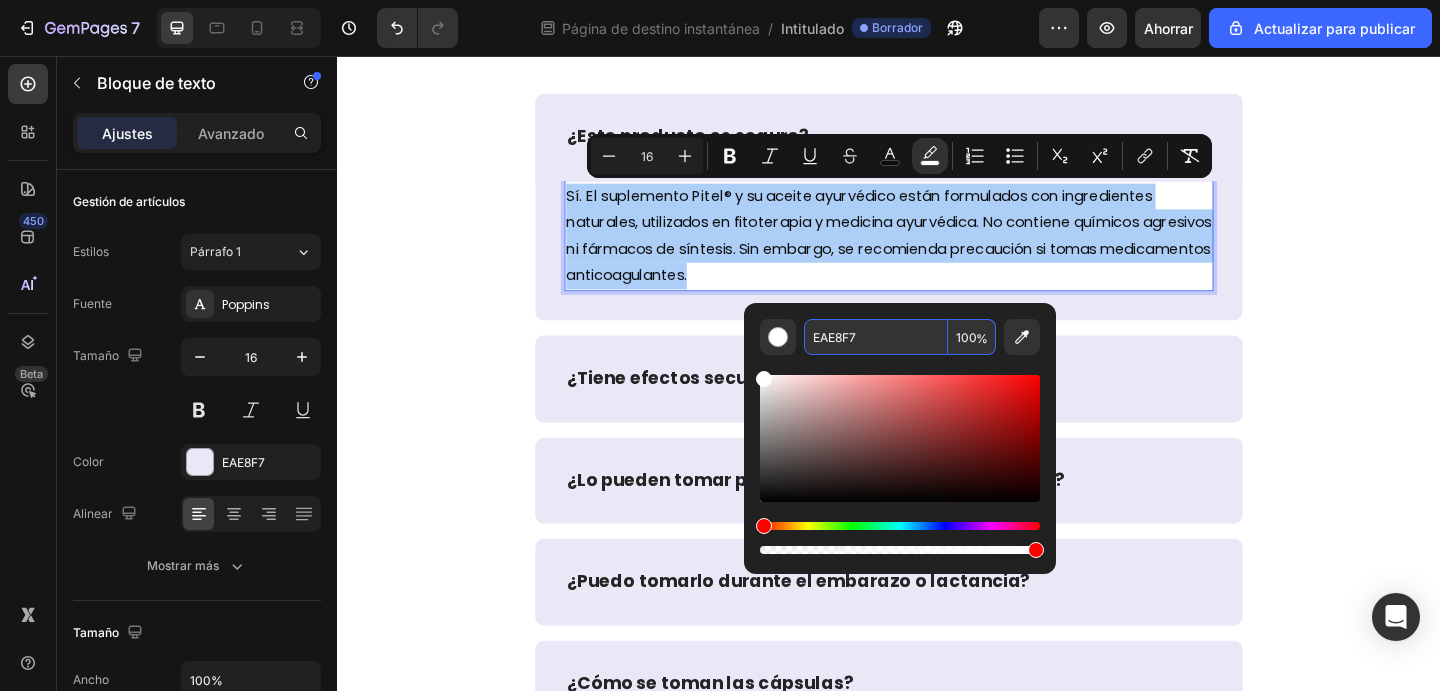 type on "EAE8F7" 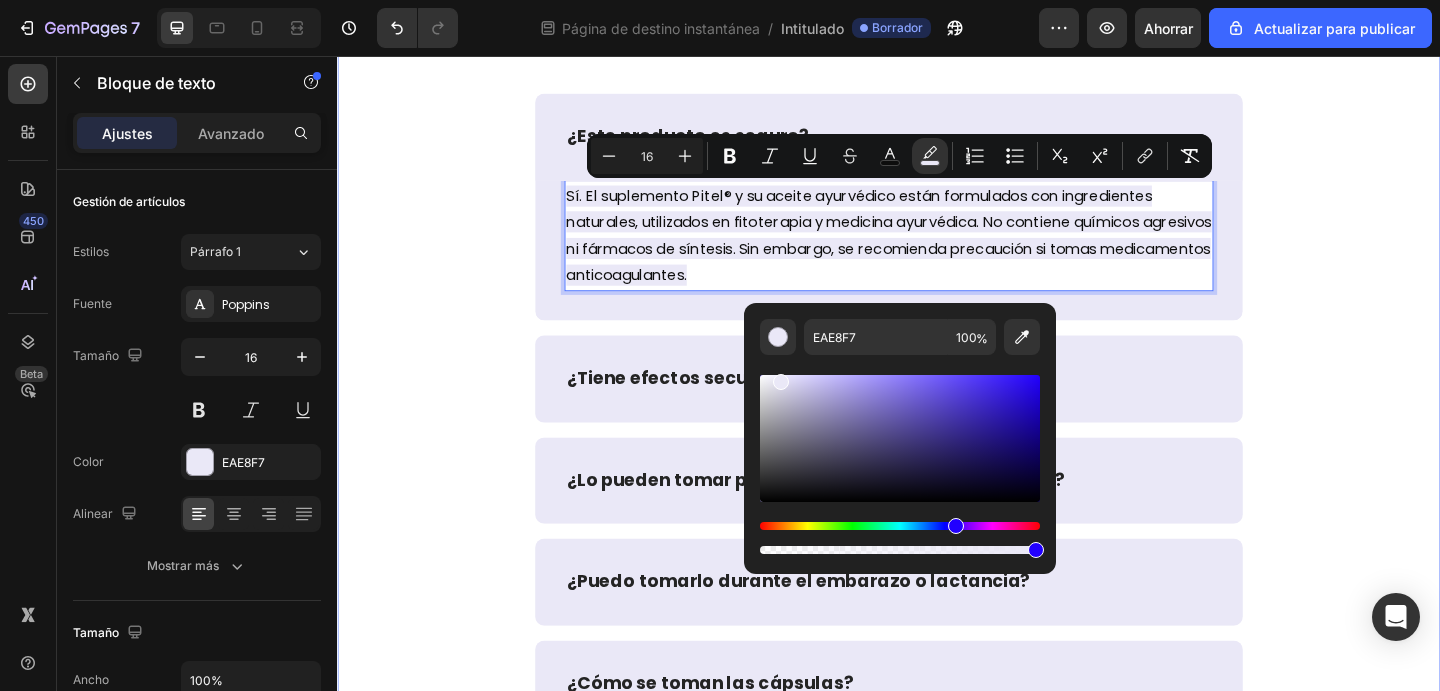 click on "PREGUNTAS FRECUENTES: Heading Row ¿Este producto es seguro? Sí. El suplemento Pitel® y su aceite ayurvédico están formulados con ingredientes naturales, utilizados en fitoterapia y medicina ayurvédica. No contiene químicos agresivos ni fármacos de síntesis. Sin embargo, se recomienda precaución si tomas medicamentos anticoagulantes. Text block   0 Row ¿Tiene efectos secundarios? ¿Lo pueden tomar personas hipertensas o diabéticas? ¿Puedo tomarlo durante el embarazo o lactancia? ¿Cómo se toman las cápsulas? ¿Por cuánto tiempo debo usar el tratamiento? ¿Puedo usar solo las cápsulas o solo el aceite? ¿Cuándo veré resultados? ¿Elimina por completo las várices? ¿Qué pasa si dejo de usarlo? ¿Funciona para hombres también? Accordion" at bounding box center [937, 734] 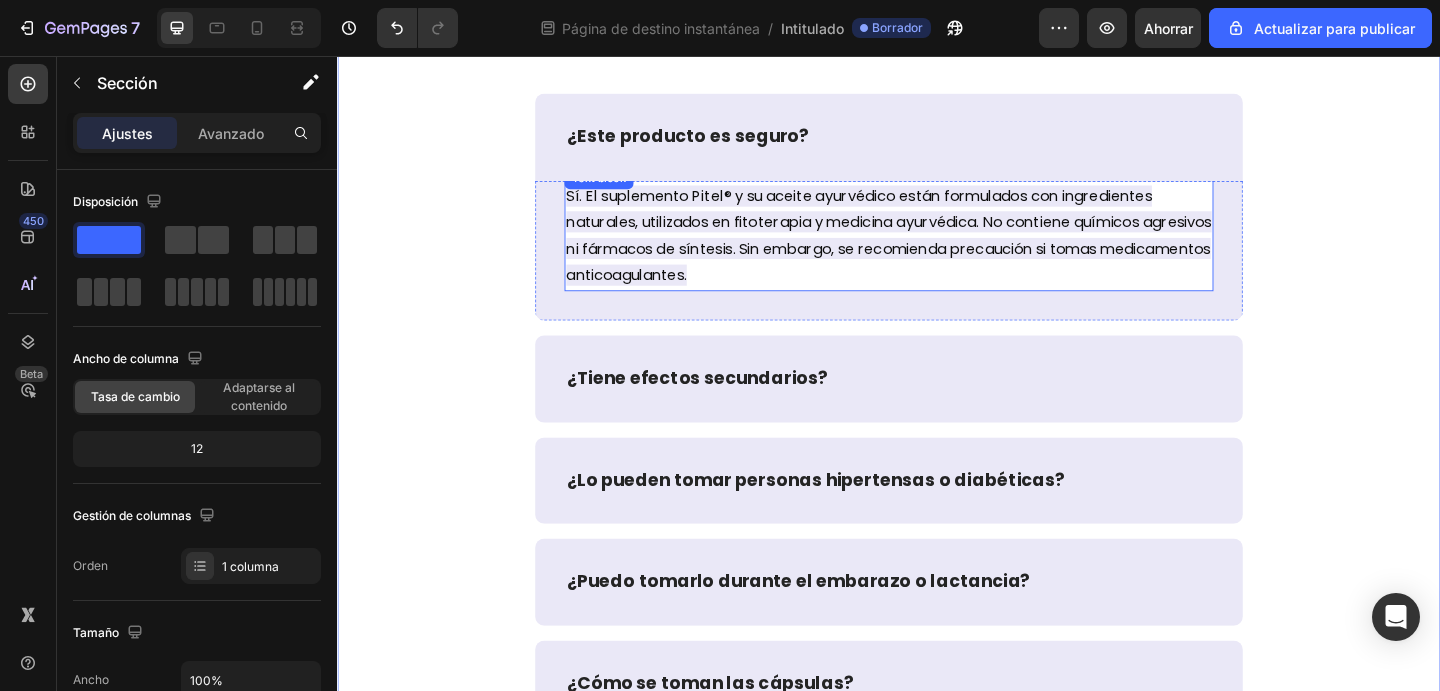click on "Sí. El suplemento Pitel® y su aceite ayurvédico están formulados con ingredientes naturales, utilizados en fitoterapia y medicina ayurvédica. No contiene químicos agresivos ni fármacos de síntesis. Sin embargo, se recomienda precaución si tomas medicamentos anticoagulantes." at bounding box center (937, 252) 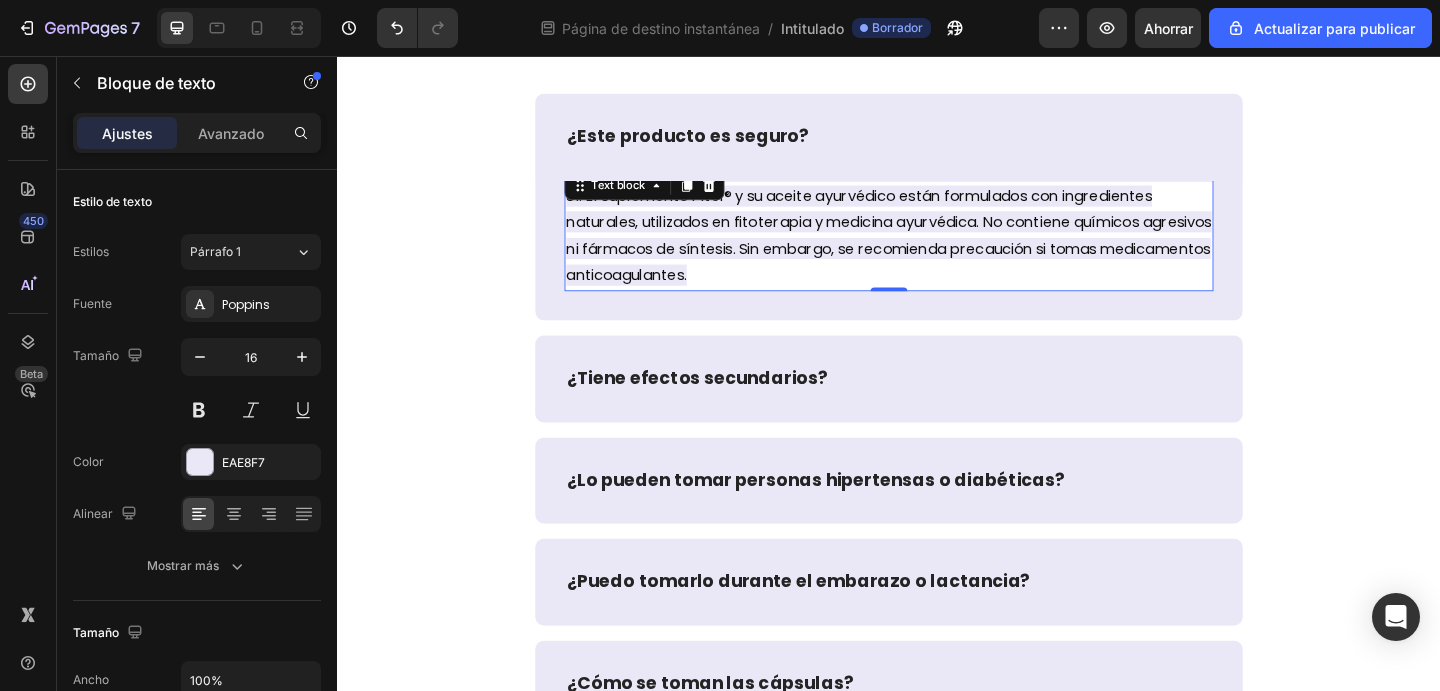 click on "Sí. El suplemento Pitel® y su aceite ayurvédico están formulados con ingredientes naturales, utilizados en fitoterapia y medicina ayurvédica. No contiene químicos agresivos ni fármacos de síntesis. Sin embargo, se recomienda precaución si tomas medicamentos anticoagulantes." at bounding box center (937, 252) 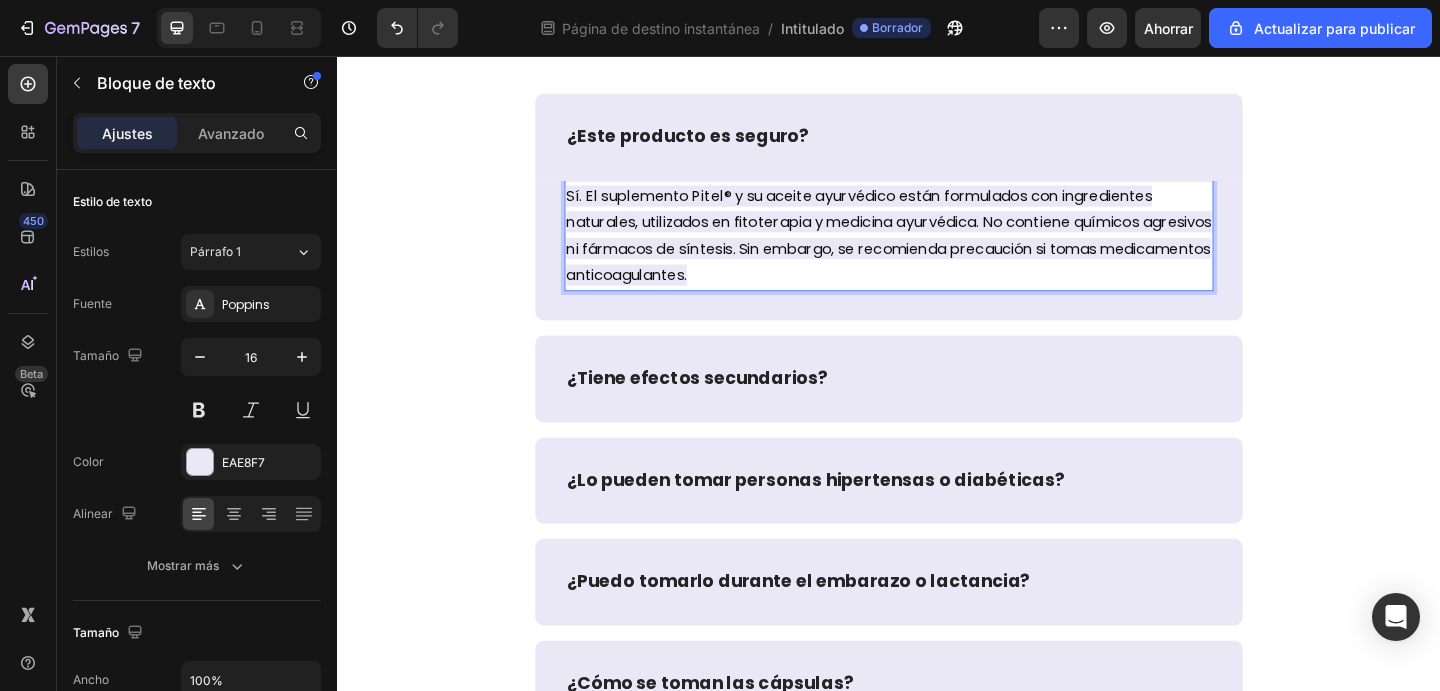 click on "Sí. El suplemento Pitel® y su aceite ayurvédico están formulados con ingredientes naturales, utilizados en fitoterapia y medicina ayurvédica. No contiene químicos agresivos ni fármacos de síntesis. Sin embargo, se recomienda precaución si tomas medicamentos anticoagulantes." at bounding box center [937, 252] 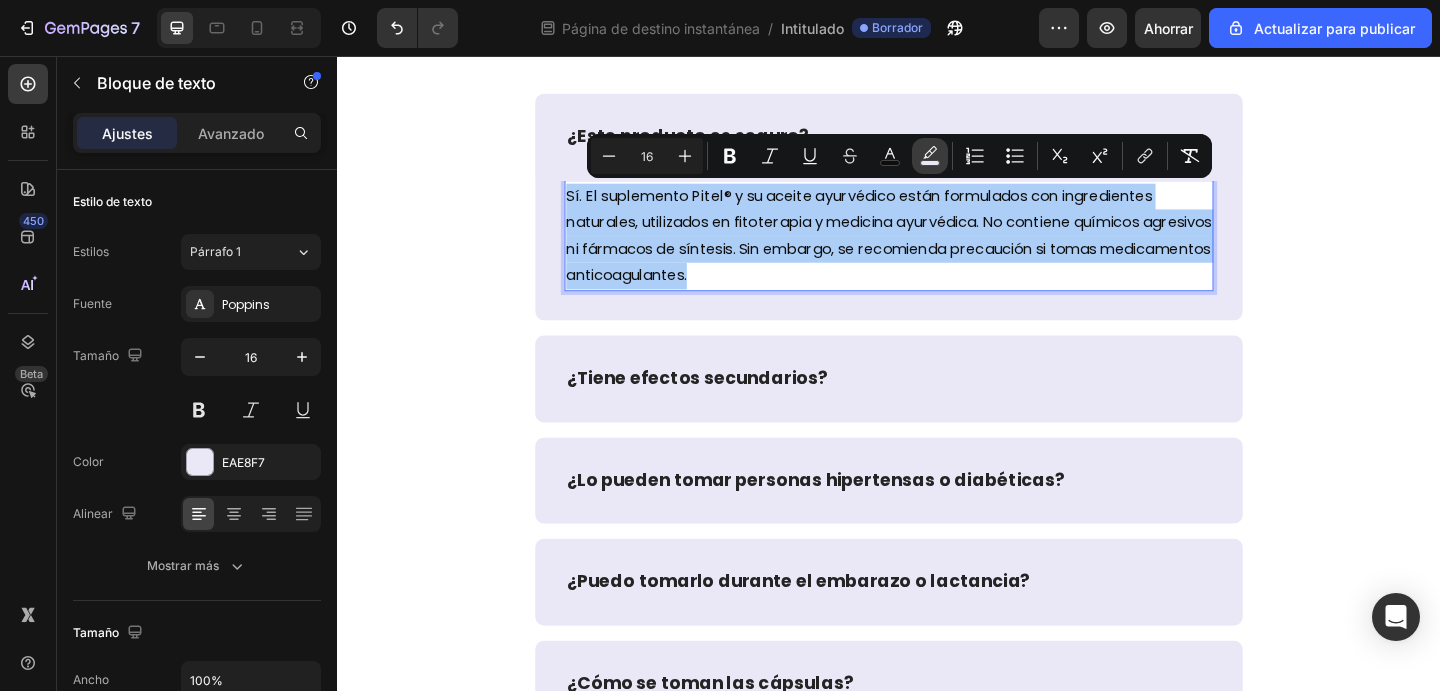 click 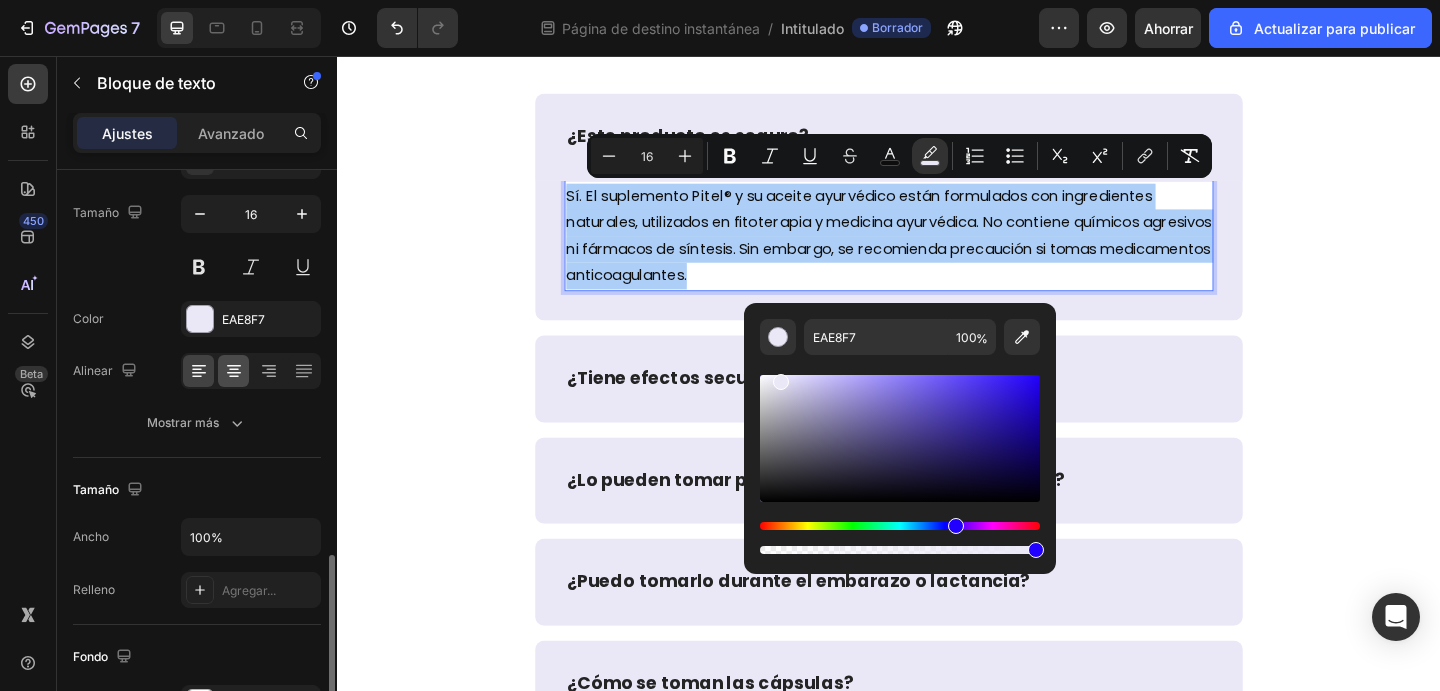 scroll, scrollTop: 359, scrollLeft: 0, axis: vertical 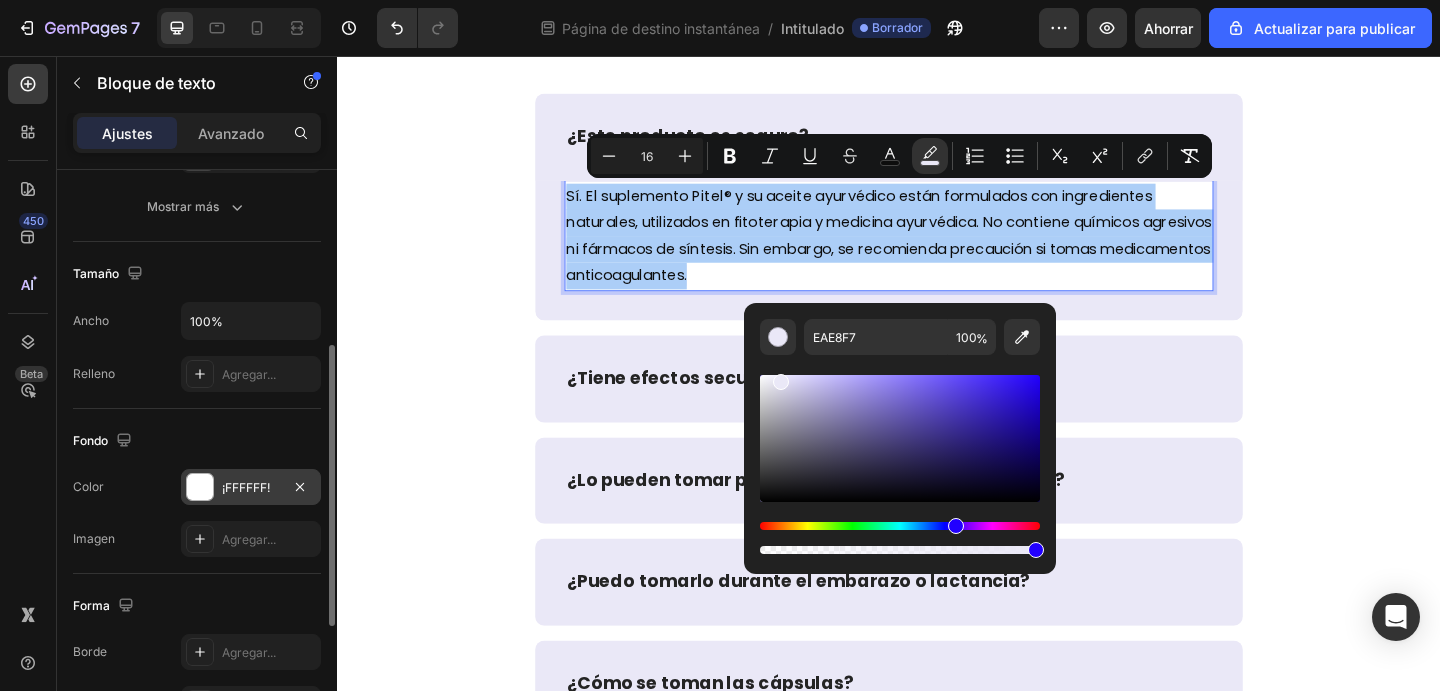 click on "¡FFFFFF!" at bounding box center (246, 487) 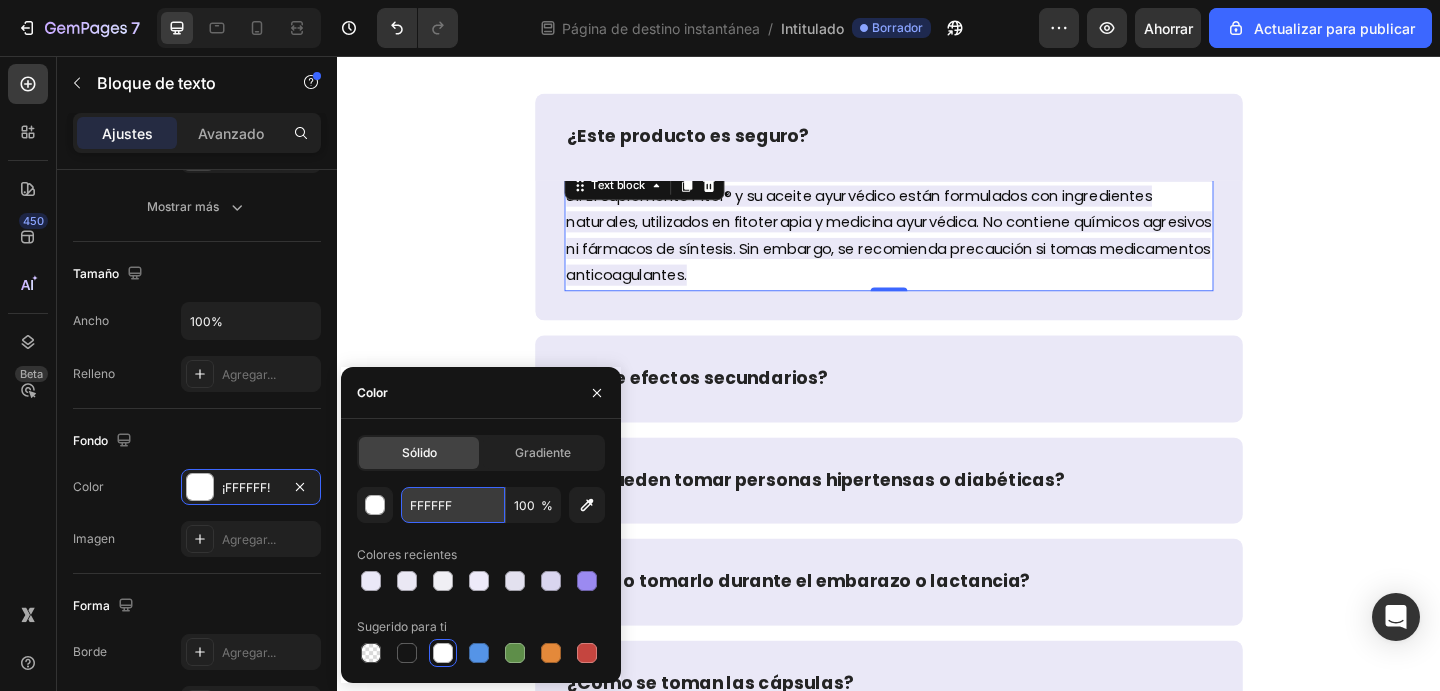 click on "FFFFFF" at bounding box center (453, 505) 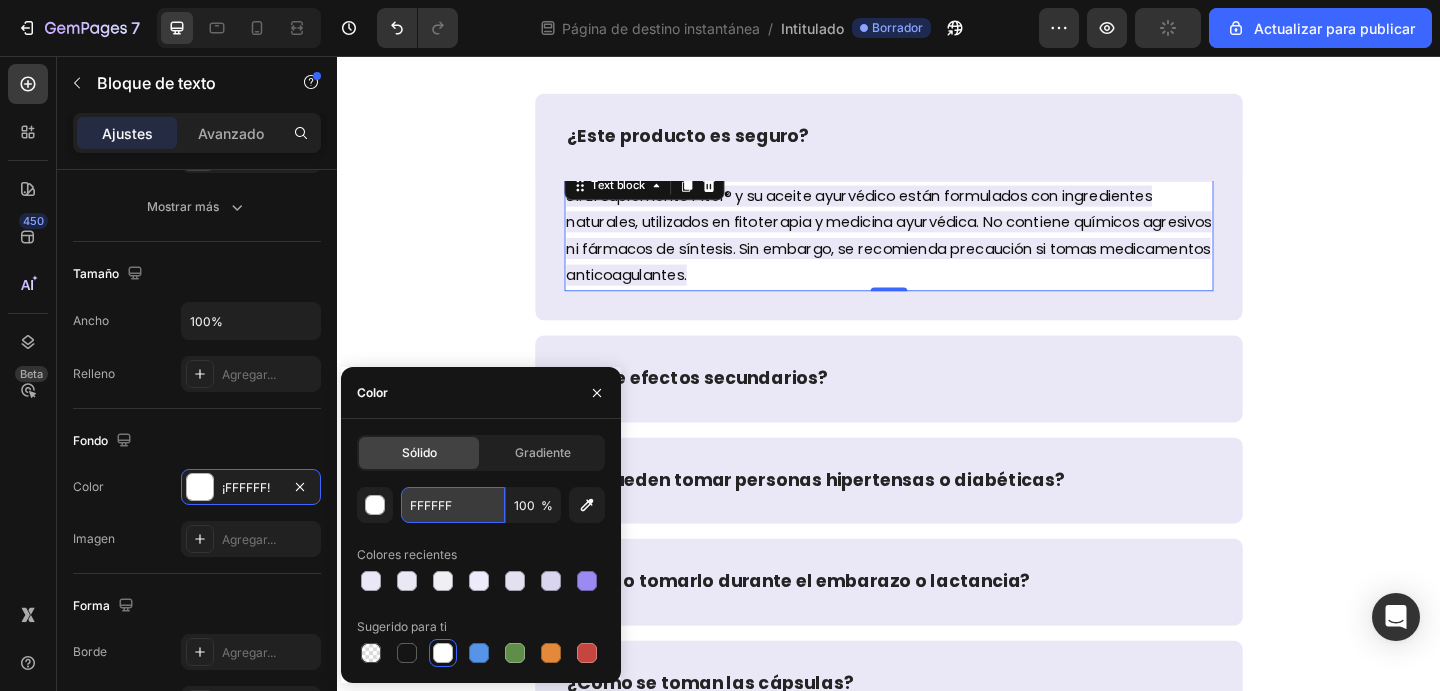 paste on "EAE8F7" 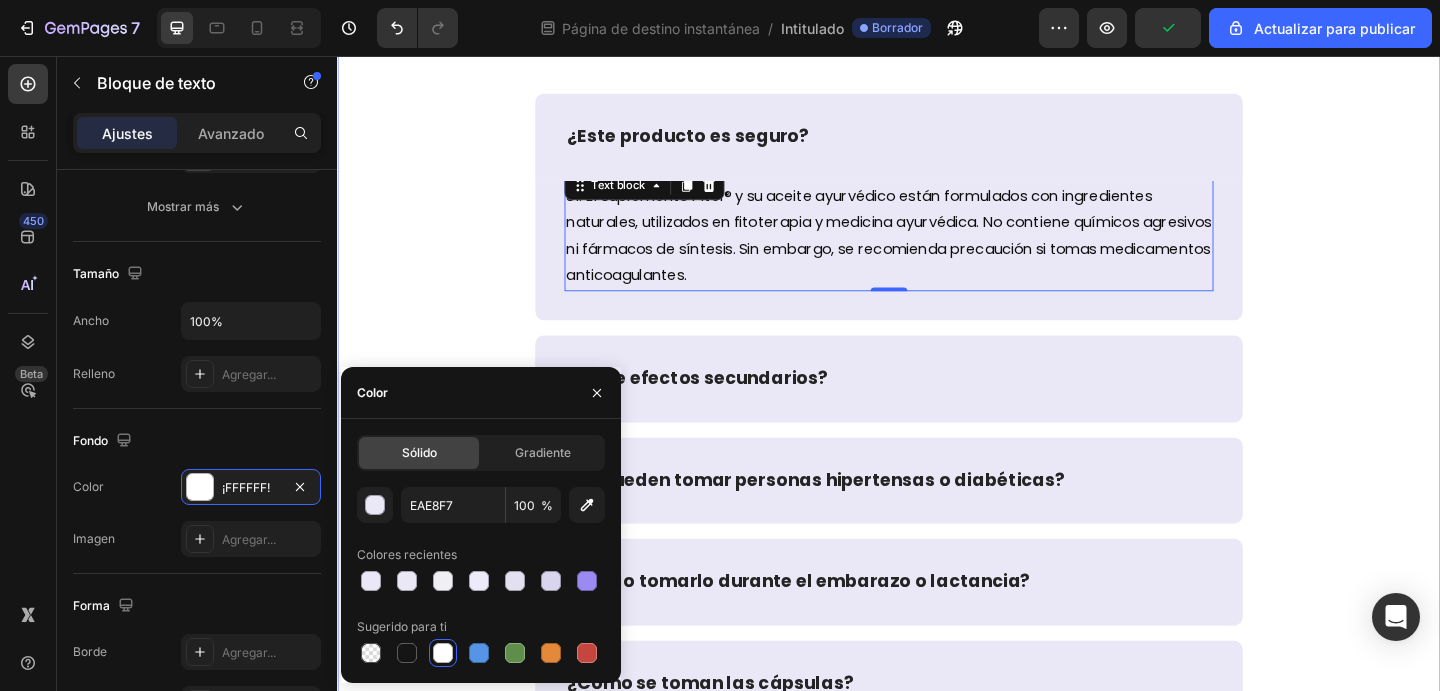 click on "PREGUNTAS FRECUENTES: Heading Row ¿Este producto es seguro? Sí. El suplemento Pitel® y su aceite ayurvédico están formulados con ingredientes naturales, utilizados en fitoterapia y medicina ayurvédica. No contiene químicos agresivos ni fármacos de síntesis. Sin embargo, se recomienda precaución si tomas medicamentos anticoagulantes. Text block   0 Row ¿Tiene efectos secundarios? ¿Lo pueden tomar personas hipertensas o diabéticas? ¿Puedo tomarlo durante el embarazo o lactancia? ¿Cómo se toman las cápsulas? ¿Por cuánto tiempo debo usar el tratamiento? ¿Puedo usar solo las cápsulas o solo el aceite? ¿Cuándo veré resultados? ¿Elimina por completo las várices? ¿Qué pasa si dejo de usarlo? ¿Funciona para hombres también? Accordion" at bounding box center (937, 734) 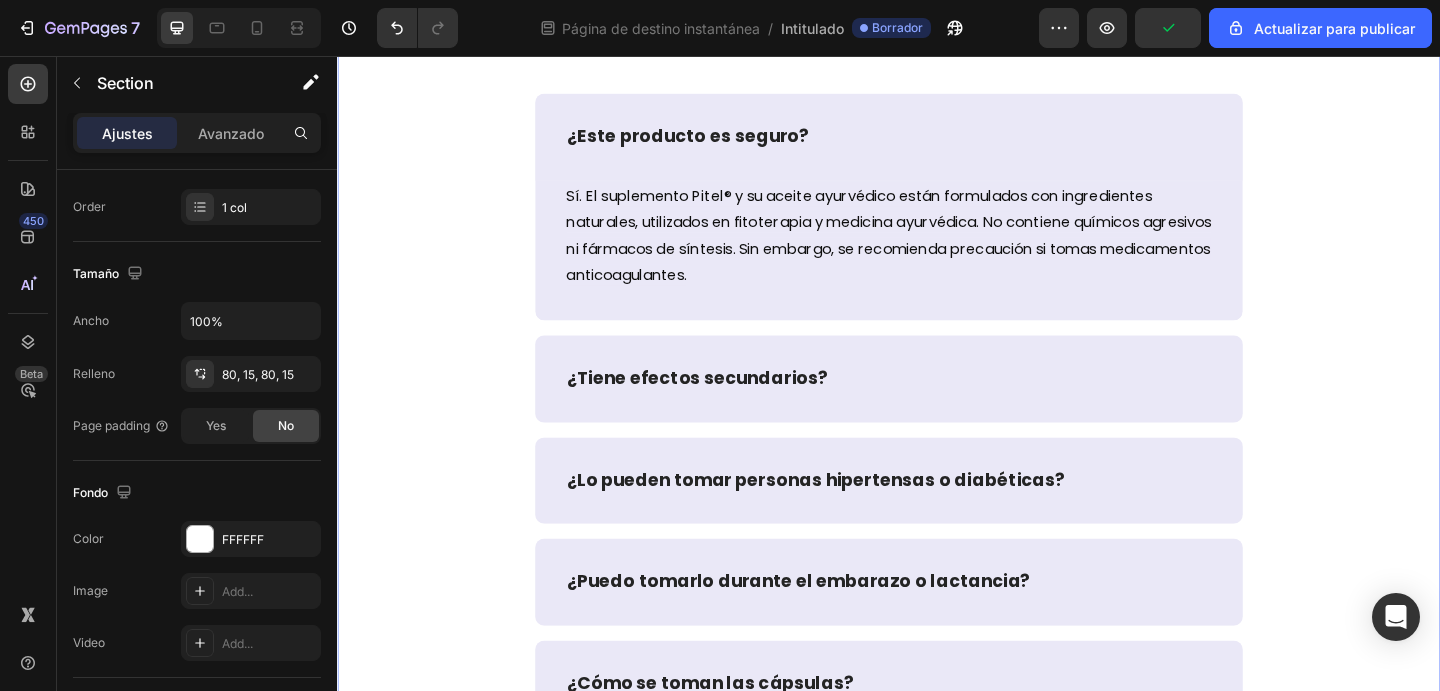 scroll, scrollTop: 0, scrollLeft: 0, axis: both 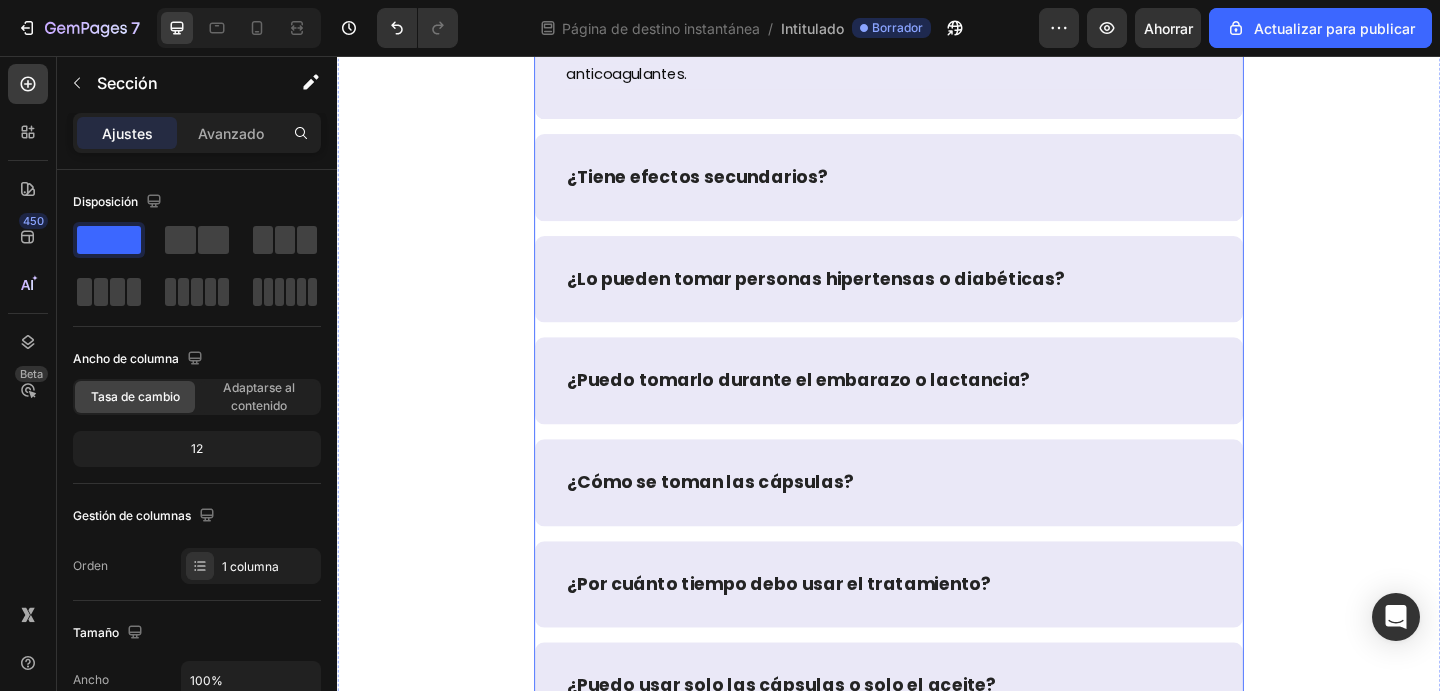 click on "¿Lo pueden tomar personas hipertensas o diabéticas?" at bounding box center (937, 299) 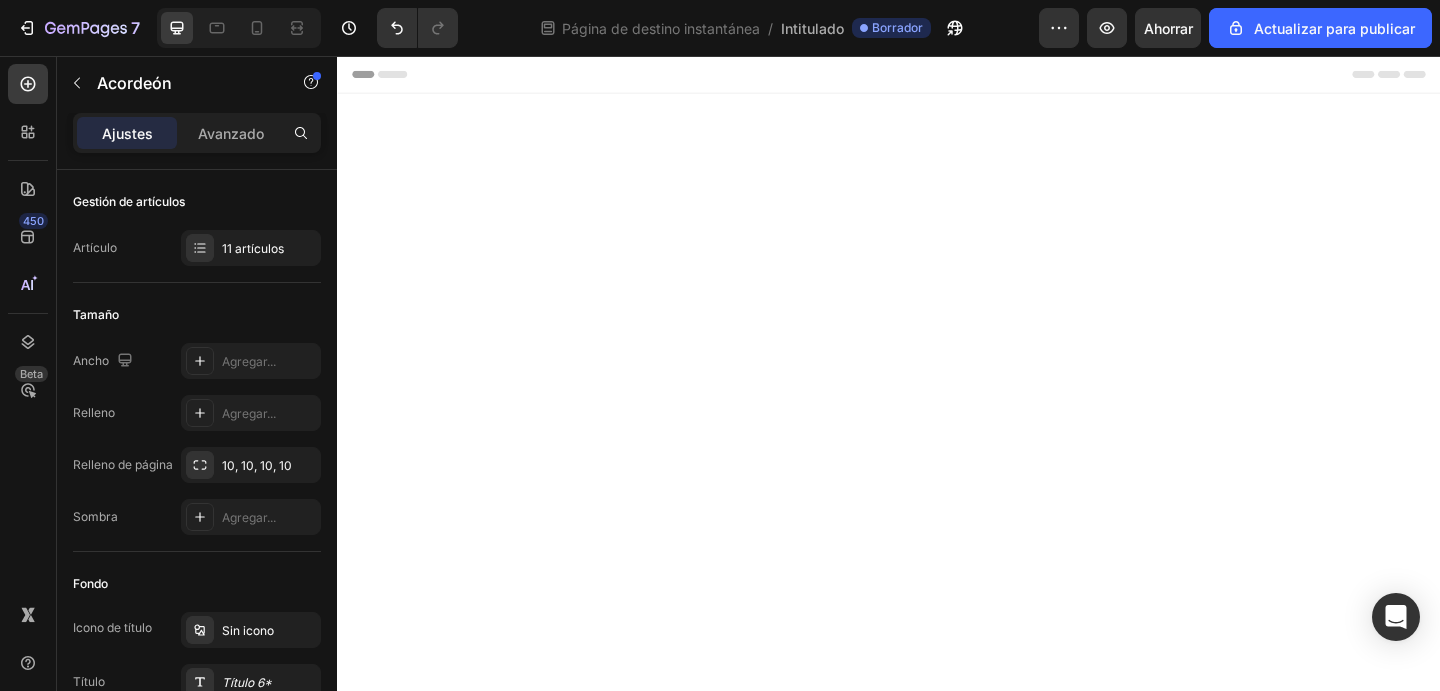 scroll, scrollTop: 9388, scrollLeft: 0, axis: vertical 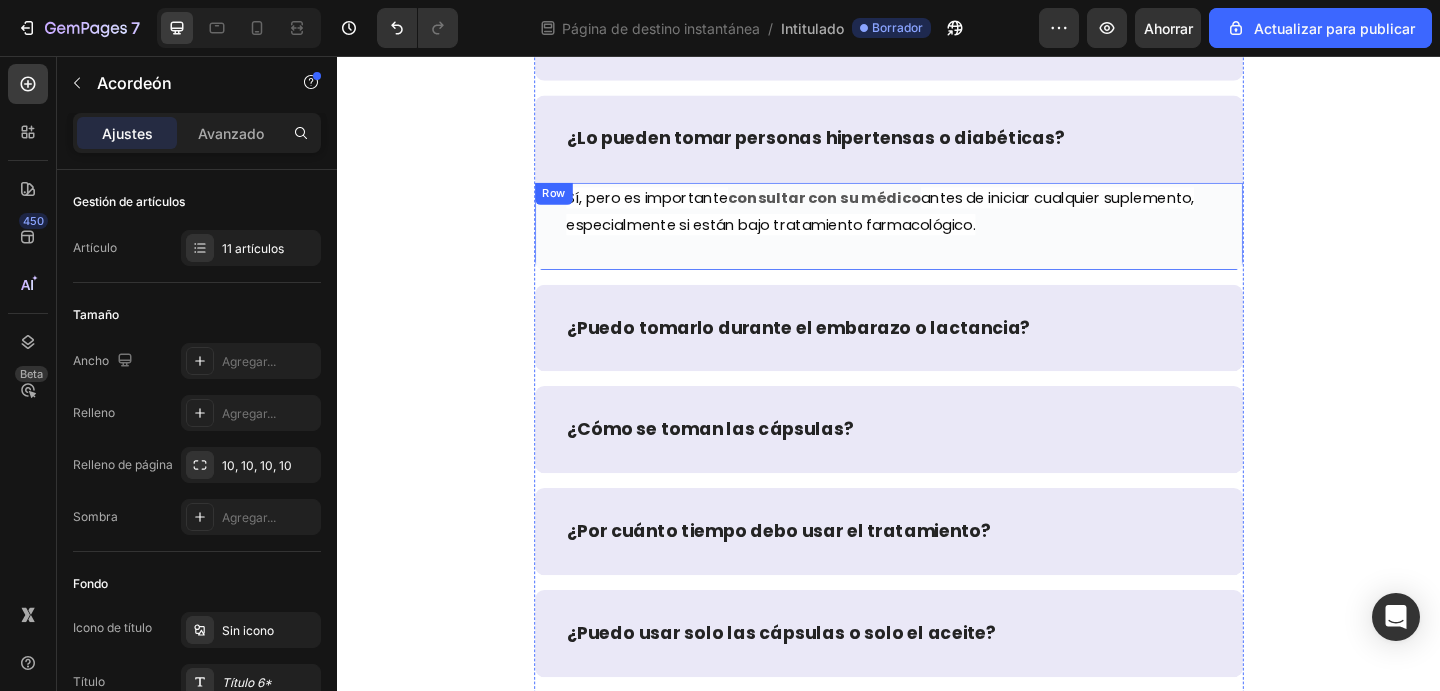 click on "Sí, pero es importante  consultar con su [PROFESSION]  antes de iniciar cualquier suplemento, especialmente si están bajo tratamiento farmacológico. Text block Row" at bounding box center (937, 241) 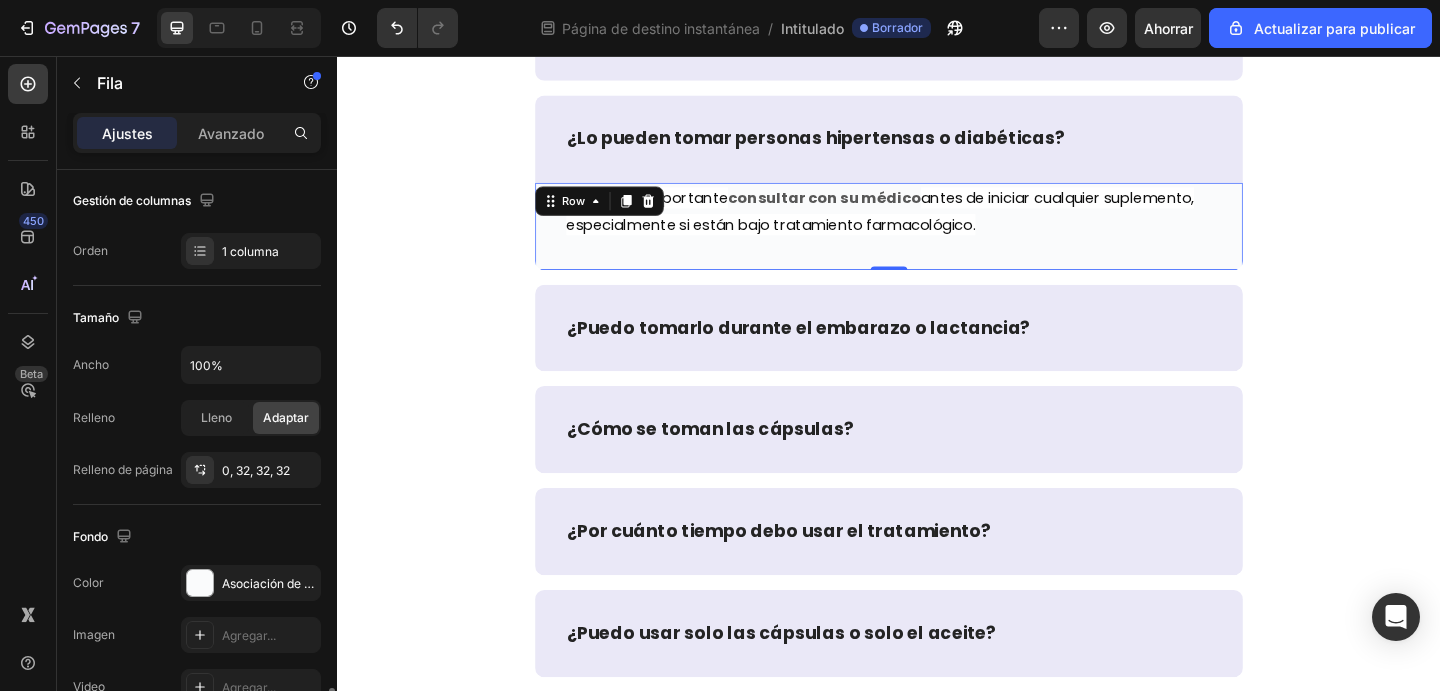 scroll, scrollTop: 565, scrollLeft: 0, axis: vertical 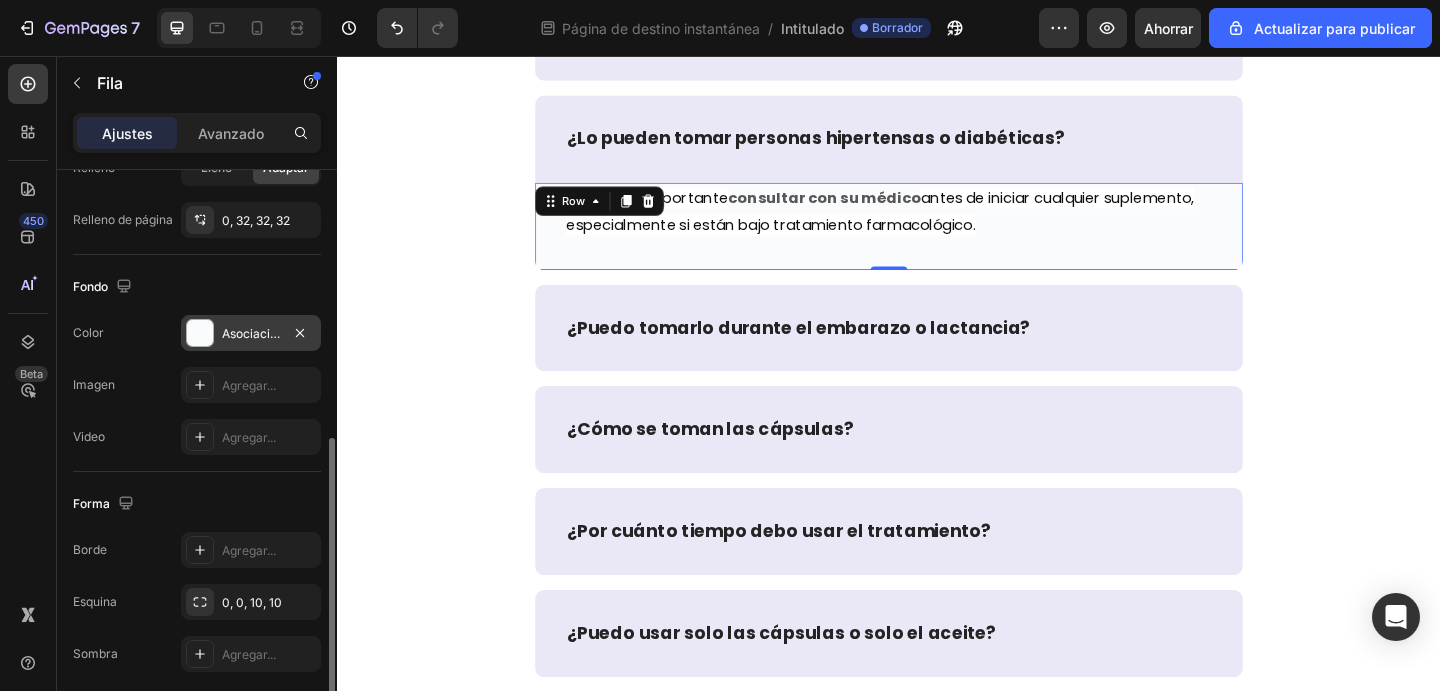 click on "Asociación de Fútbol Americano de la Federación" at bounding box center (361, 333) 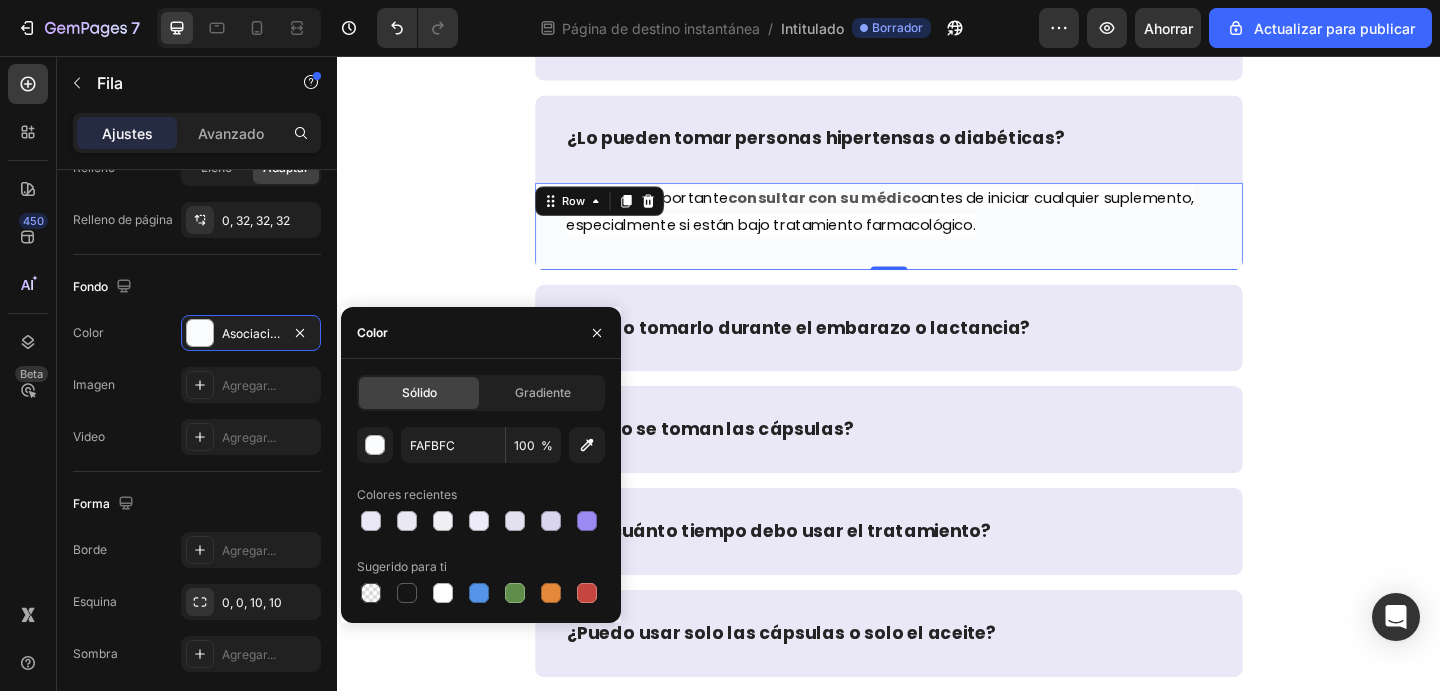 click on "FAFBFC 100 % Colores recientes Sugerido para ti" at bounding box center (481, 517) 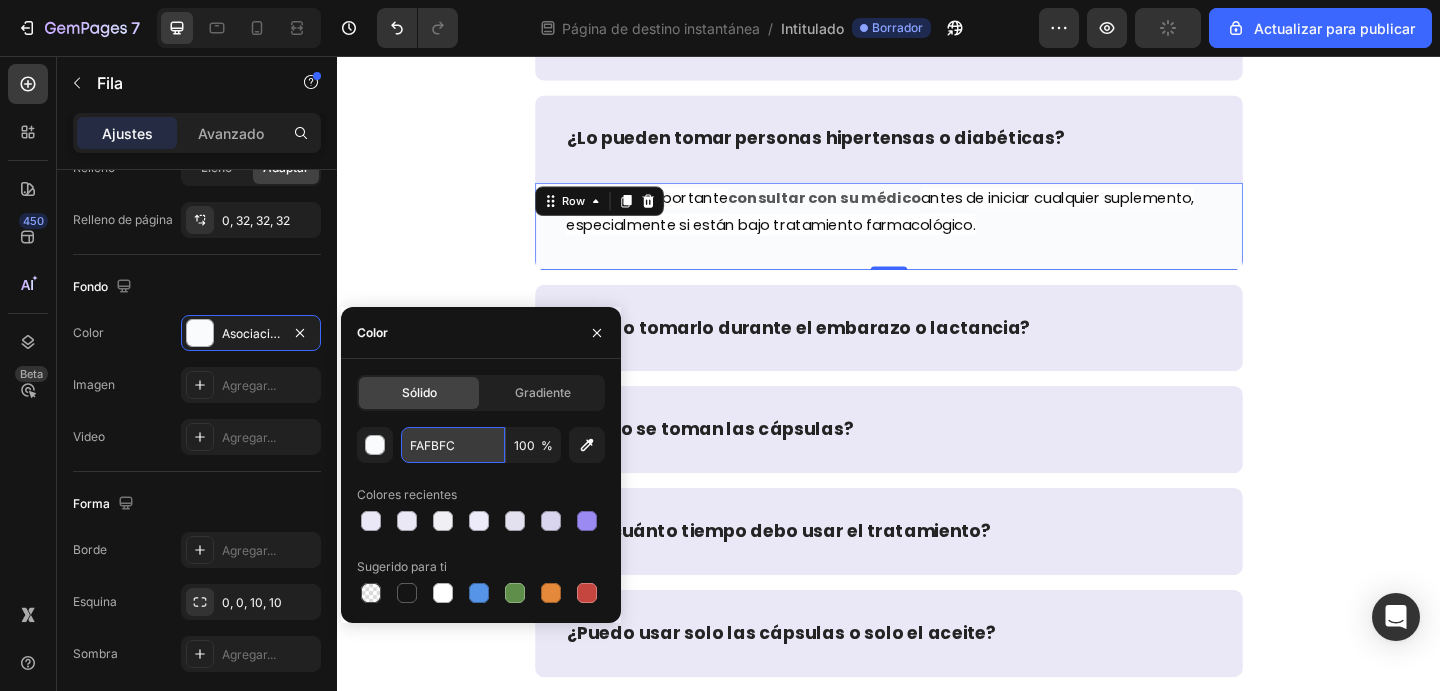 click on "FAFBFC" at bounding box center (453, 445) 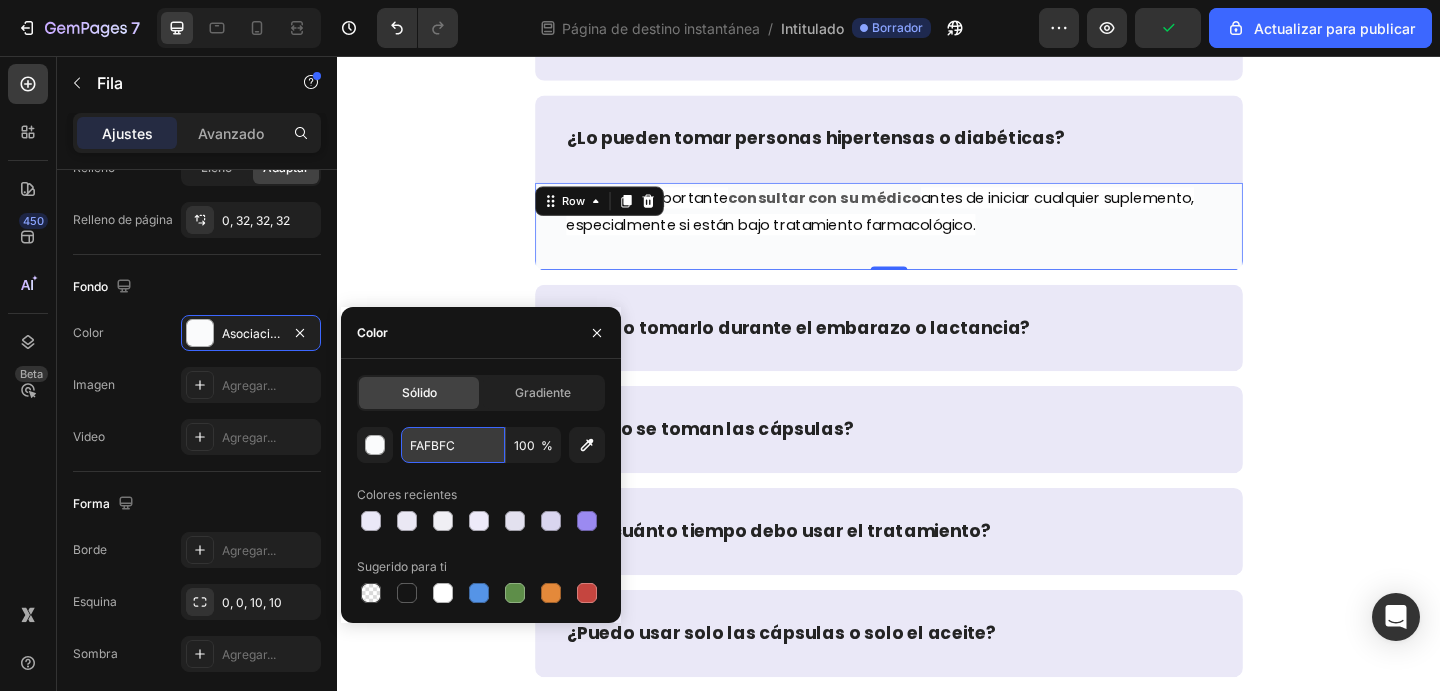 click on "FAFBFC" at bounding box center [453, 445] 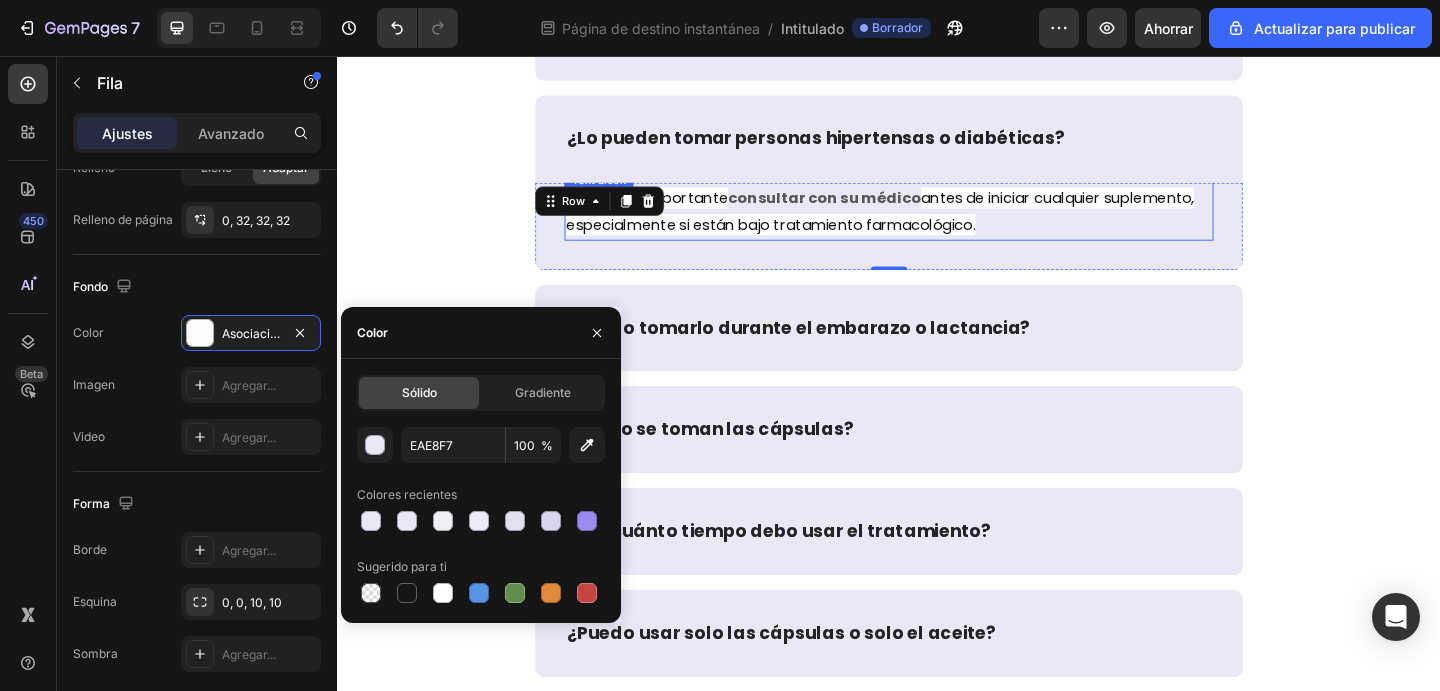 click on "Sí, pero es importante  consultar con su médico  antes de iniciar cualquier suplemento, especialmente si están bajo tratamiento farmacológico." at bounding box center (937, 226) 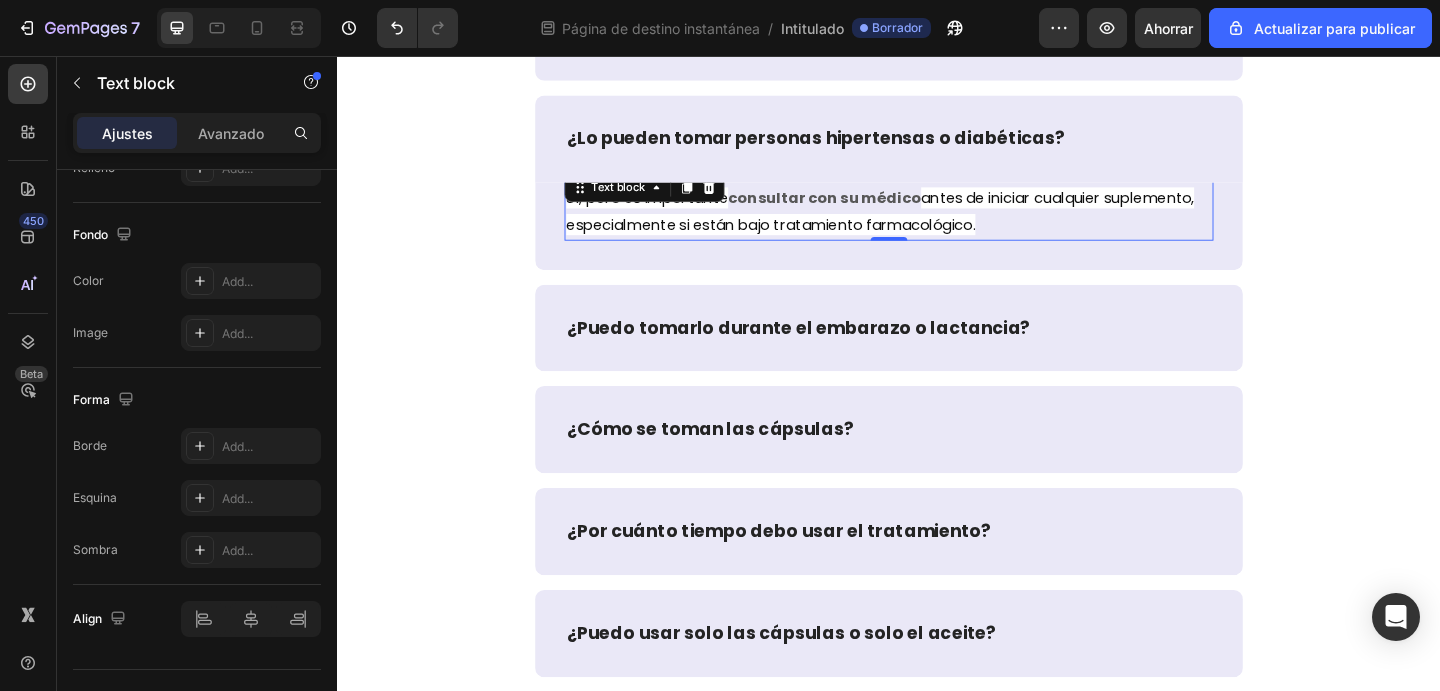 scroll, scrollTop: 0, scrollLeft: 0, axis: both 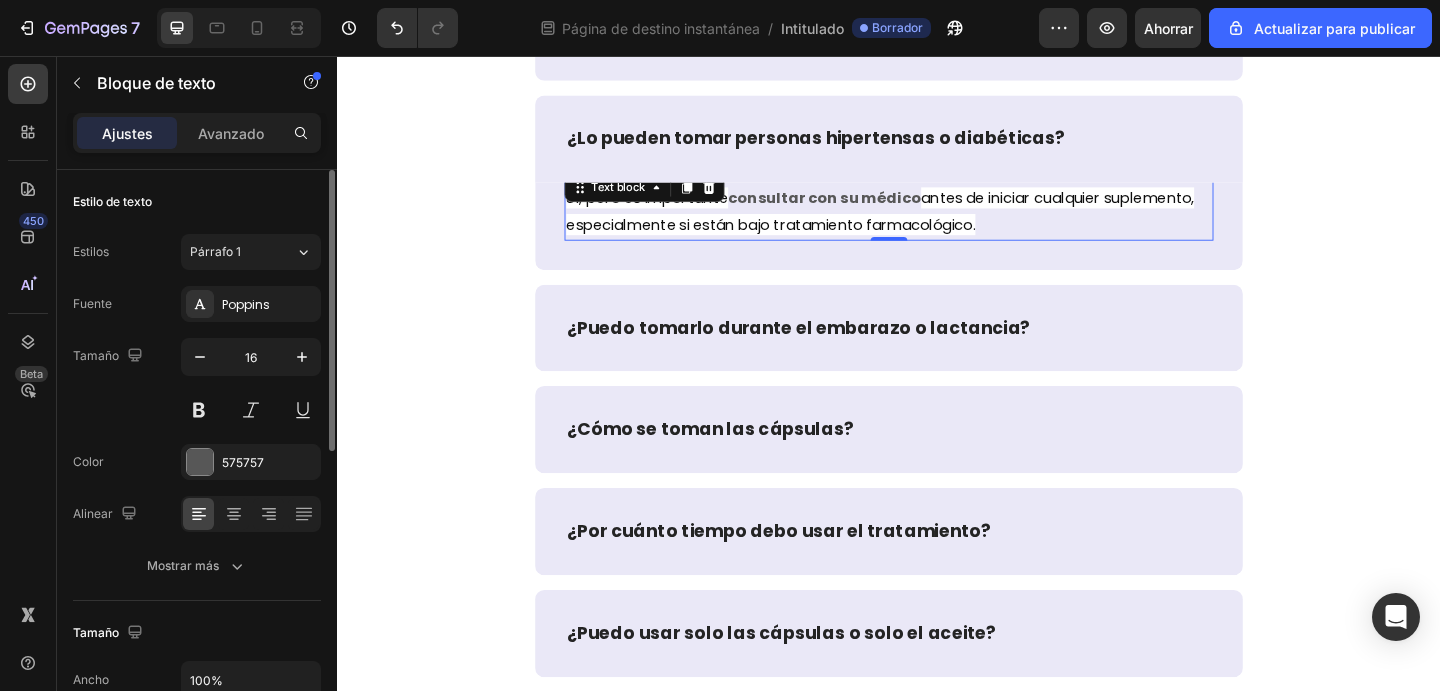 click on "Sí, pero es importante  consultar con su médico  antes de iniciar cualquier suplemento, especialmente si están bajo tratamiento farmacológico." at bounding box center (937, 226) 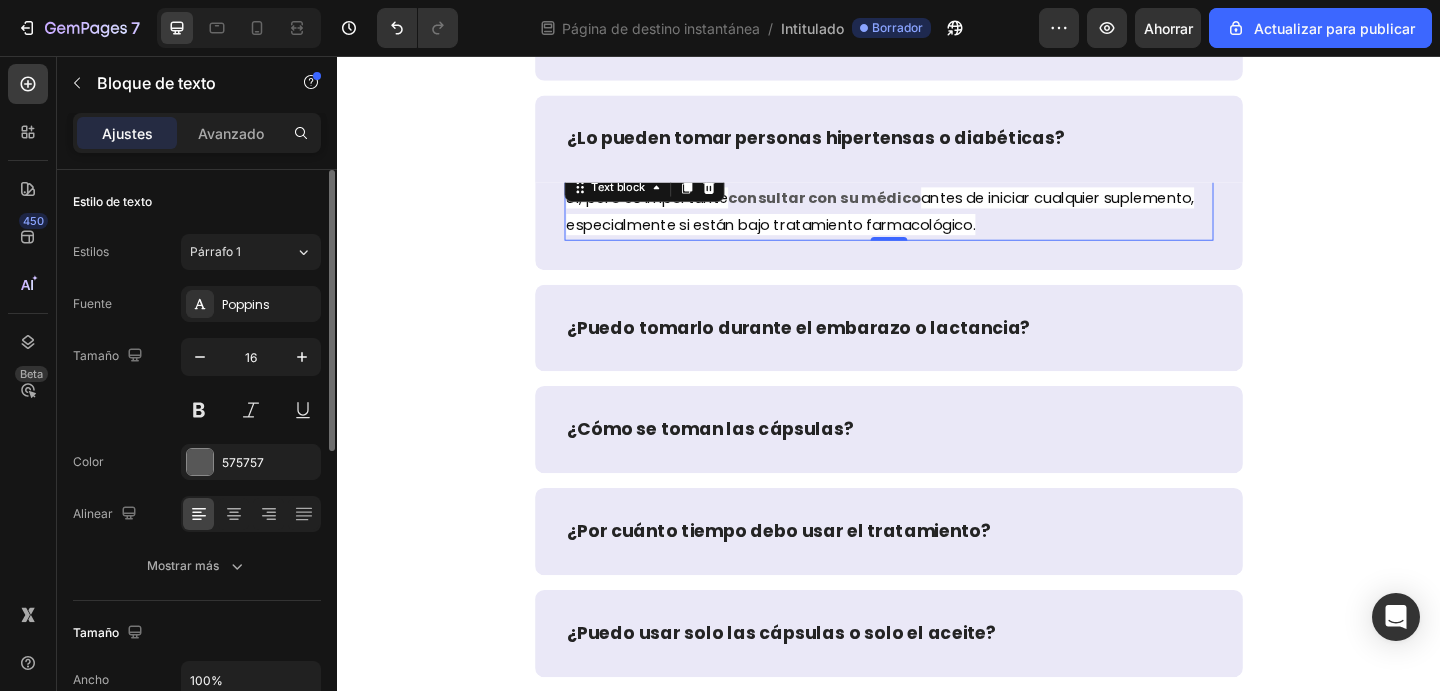 click on "Sí, pero es importante  consultar con su médico  antes de iniciar cualquier suplemento, especialmente si están bajo tratamiento farmacológico." at bounding box center [937, 226] 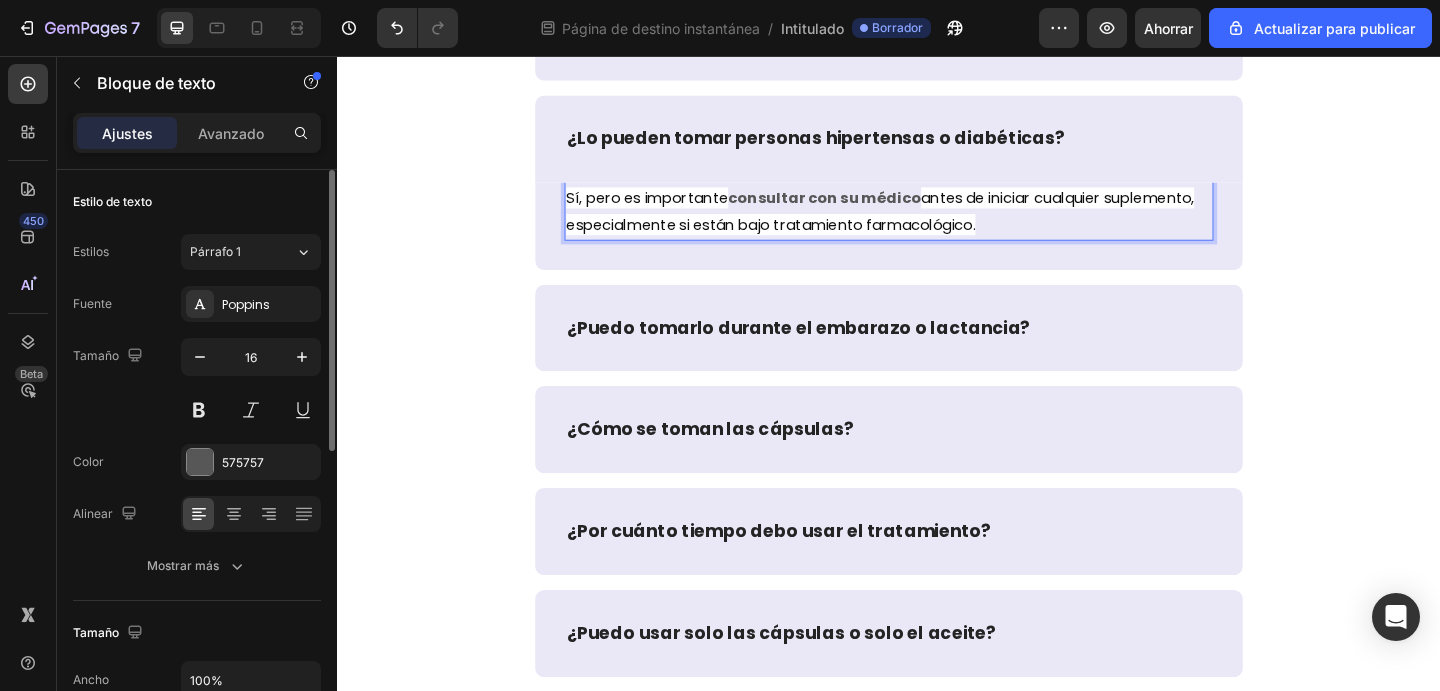 click on "Sí, pero es importante  consultar con su médico  antes de iniciar cualquier suplemento, especialmente si están bajo tratamiento farmacológico." at bounding box center [937, 226] 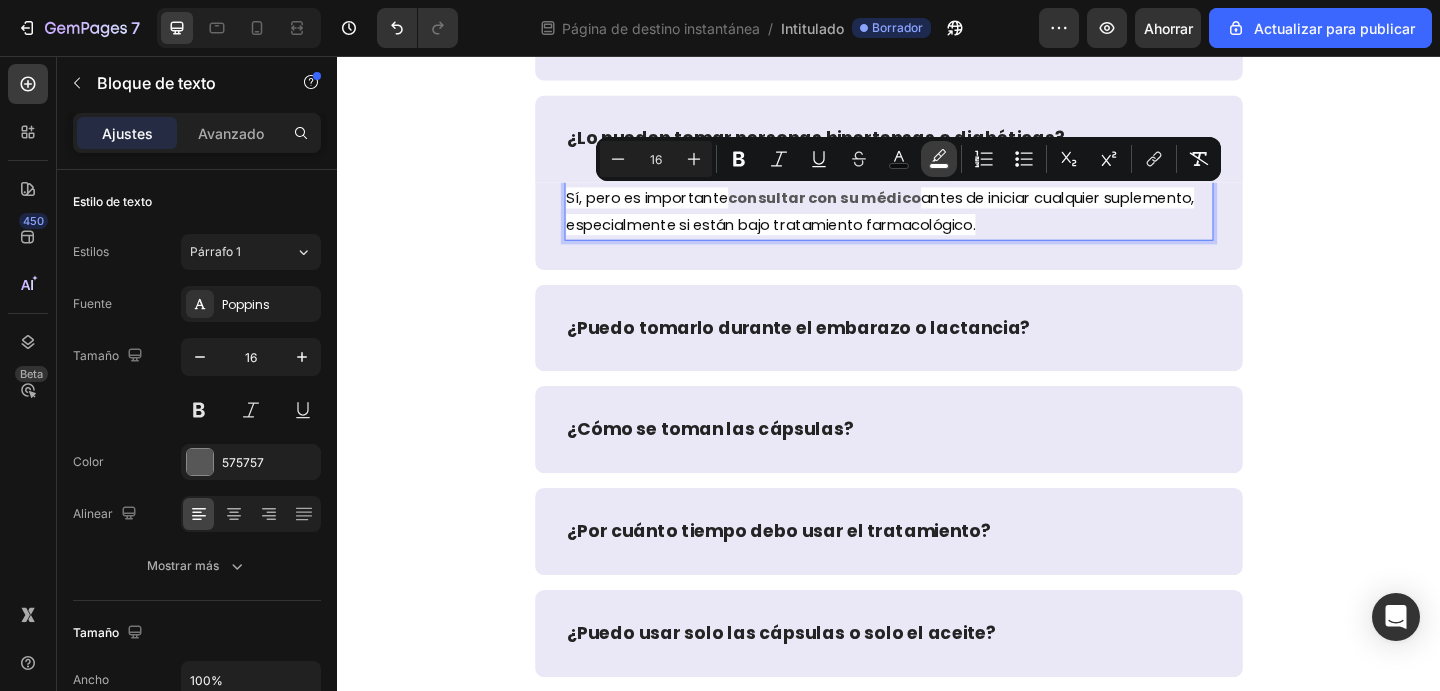 click 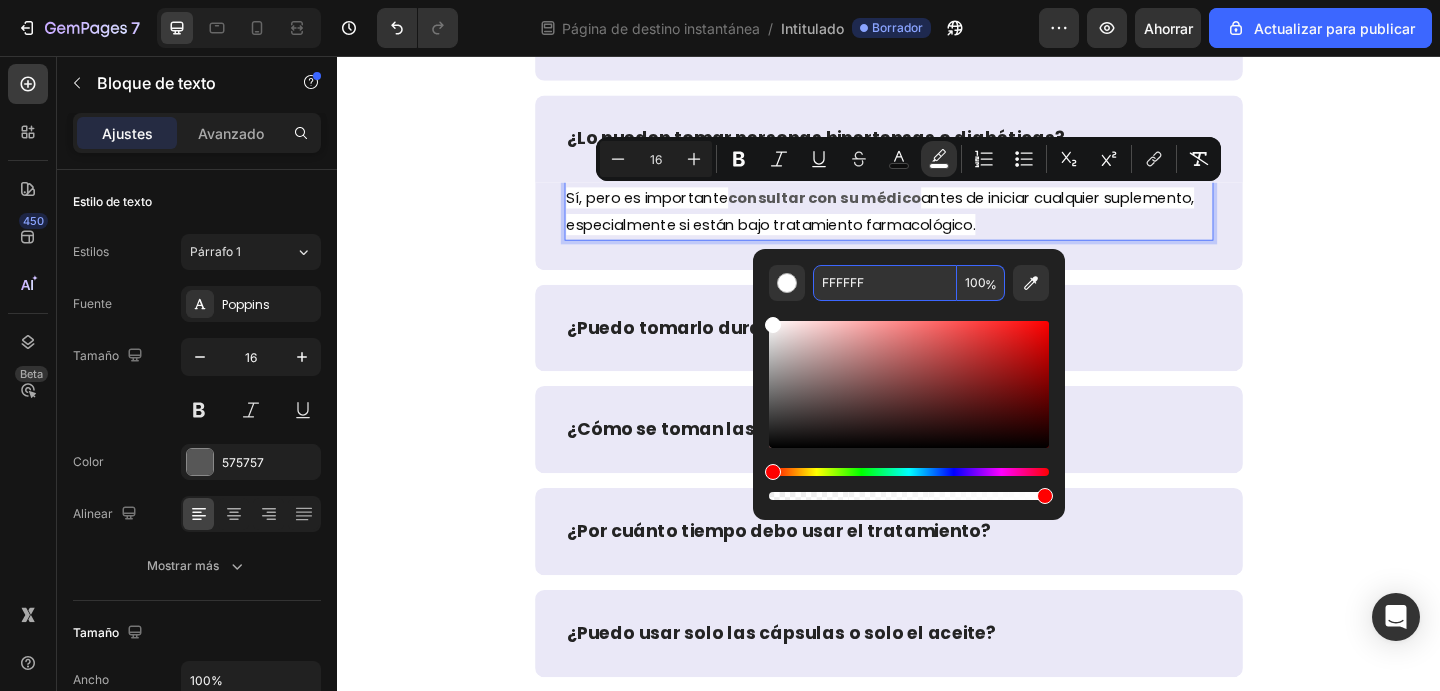 click on "FFFFFF" at bounding box center (885, 283) 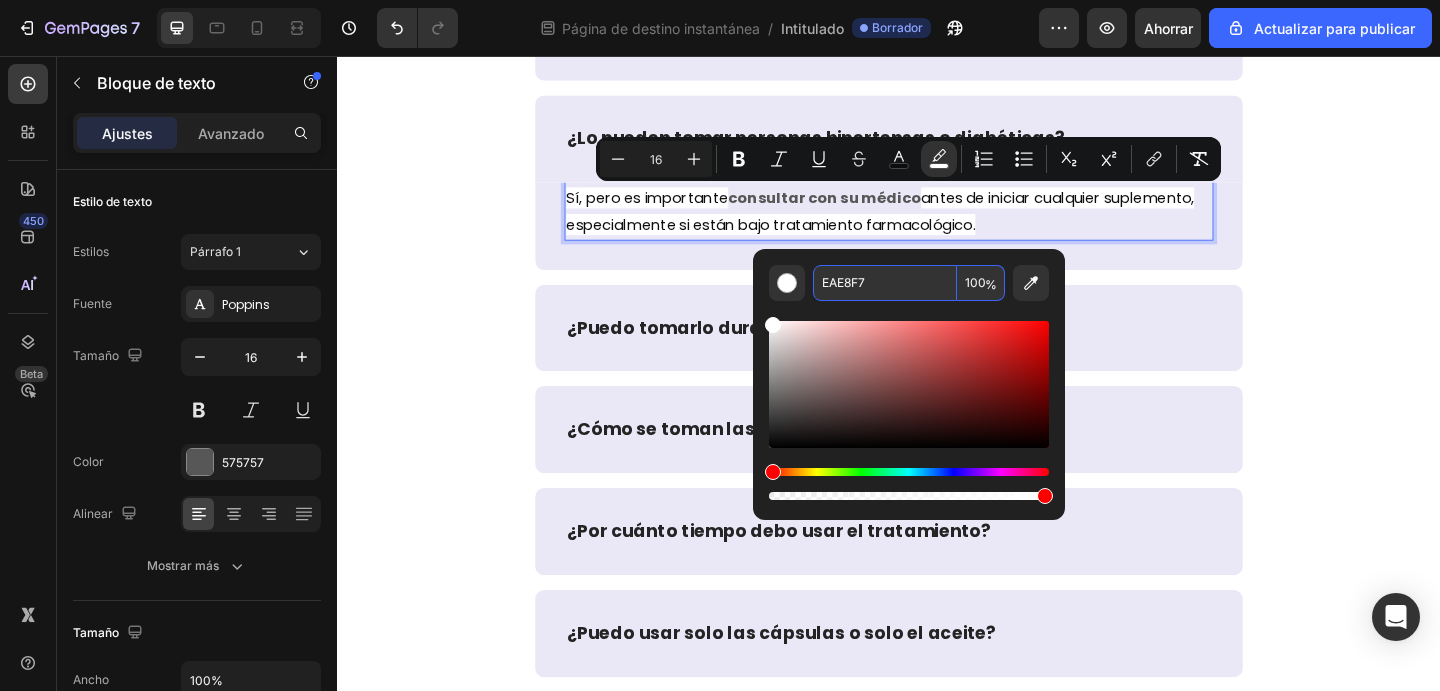 type on "EAE8F7" 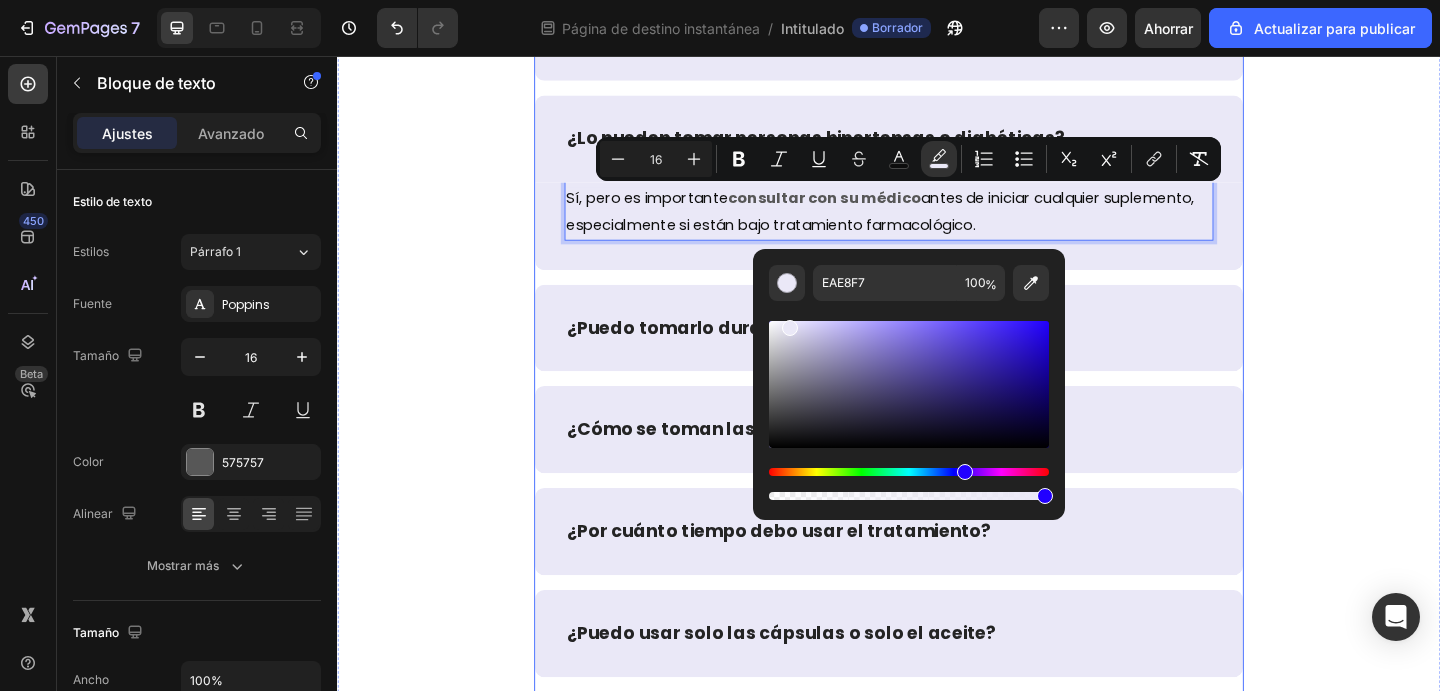 click on "¿Puedo tomarlo durante el embarazo o lactancia?" at bounding box center (937, 352) 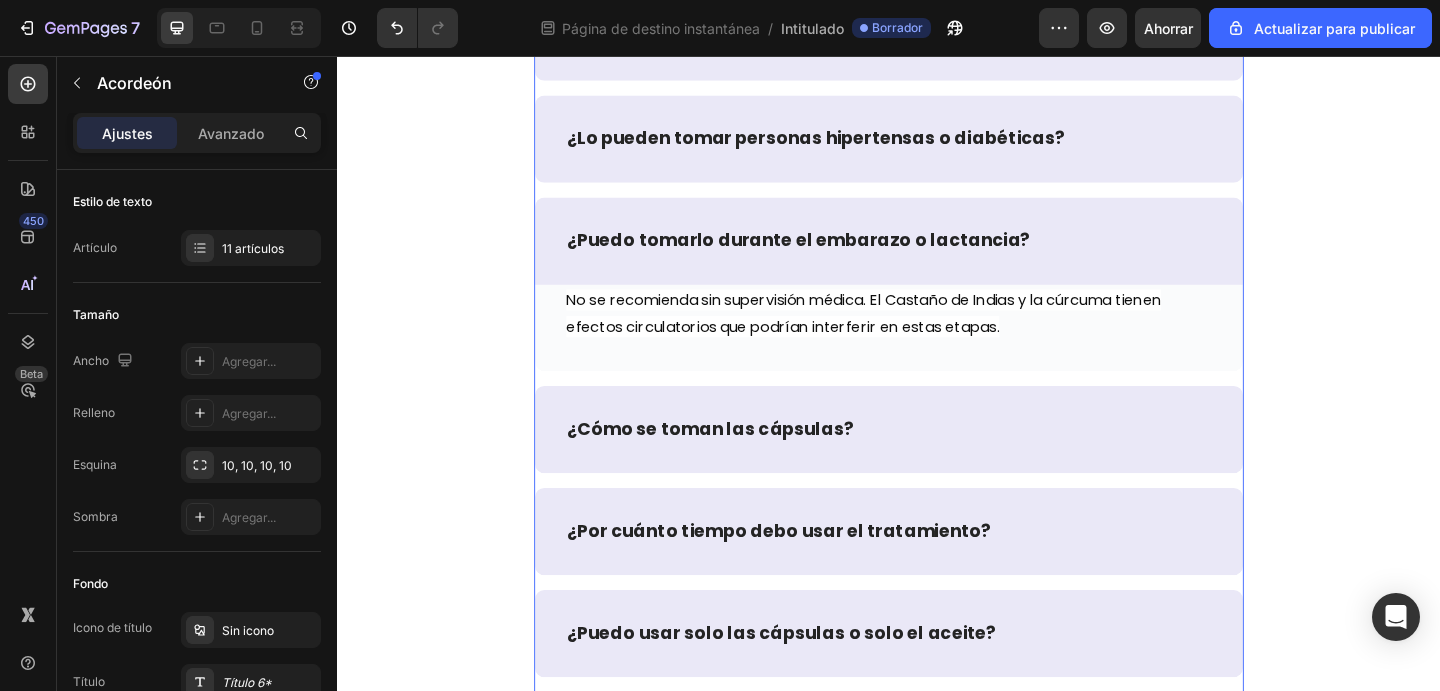 scroll, scrollTop: 9118, scrollLeft: 0, axis: vertical 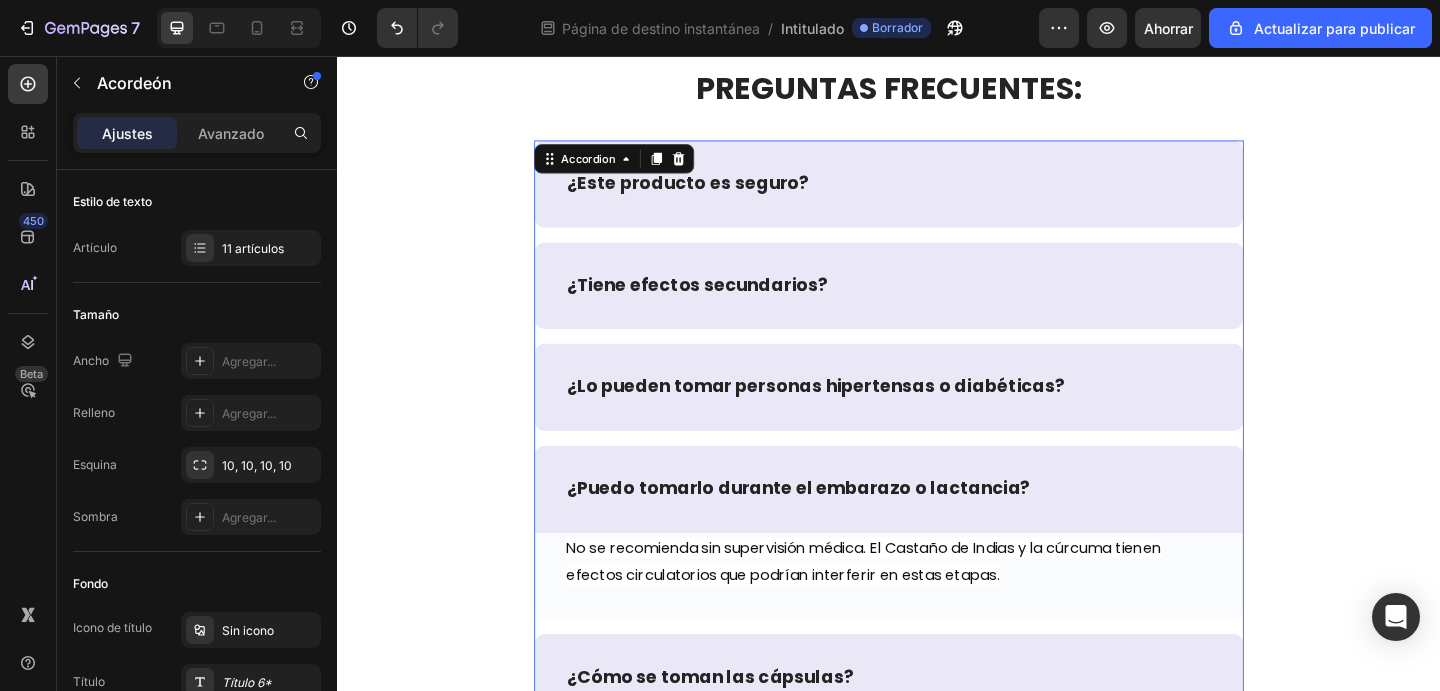 click on "¿Este producto es seguro?" at bounding box center (937, 195) 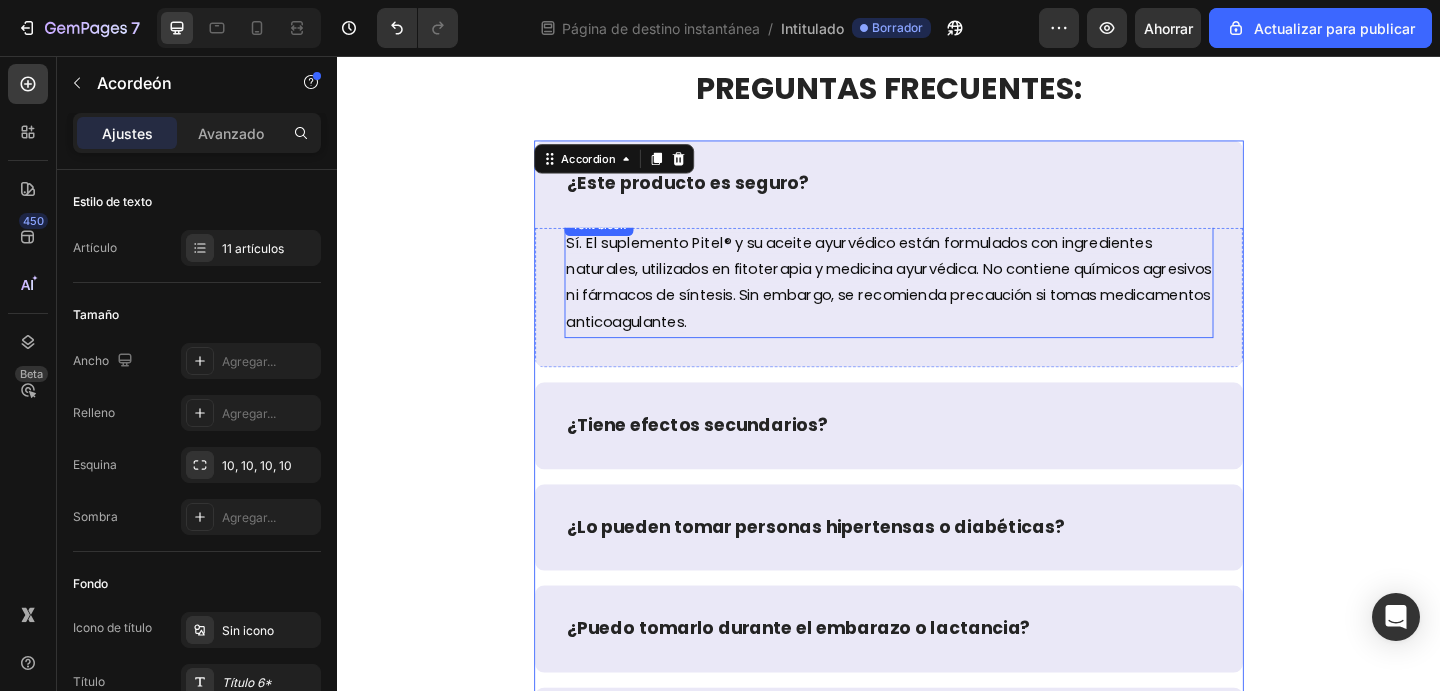 click on "Sí. El suplemento Pitel® y su aceite ayurvédico están formulados con ingredientes naturales, utilizados en fitoterapia y medicina ayurvédica. No contiene químicos agresivos ni fármacos de síntesis. Sin embargo, se recomienda precaución si tomas medicamentos anticoagulantes." at bounding box center (937, 302) 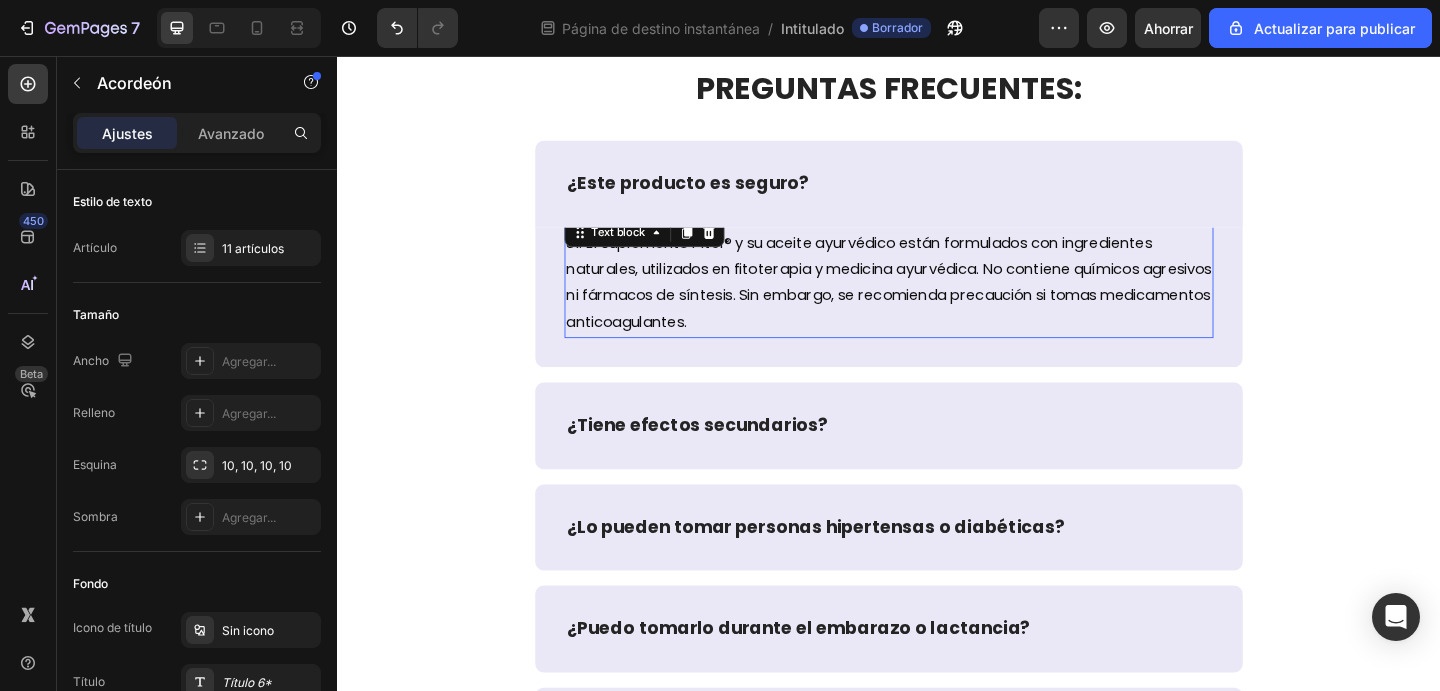 click on "Sí. El suplemento Pitel® y su aceite ayurvédico están formulados con ingredientes naturales, utilizados en fitoterapia y medicina ayurvédica. No contiene químicos agresivos ni fármacos de síntesis. Sin embargo, se recomienda precaución si tomas medicamentos anticoagulantes." at bounding box center (937, 302) 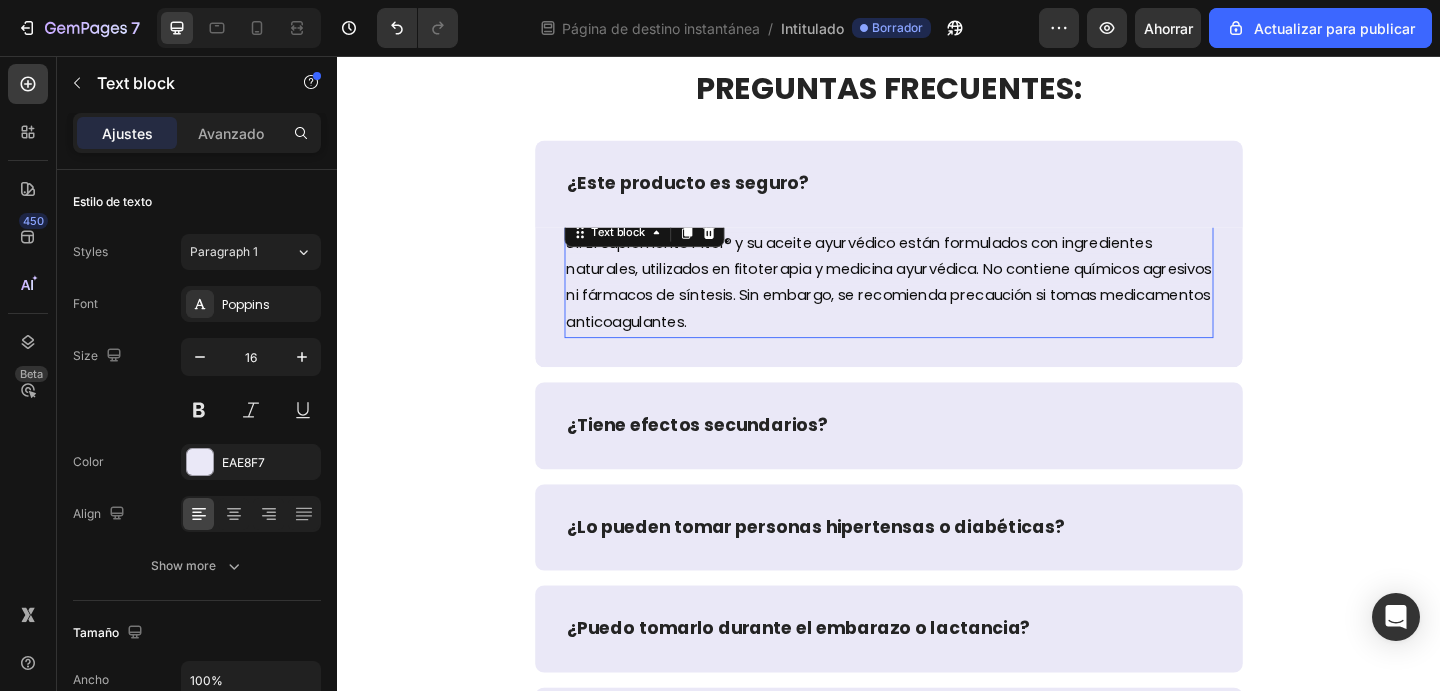 click on "Sí. El suplemento Pitel® y su aceite ayurvédico están formulados con ingredientes naturales, utilizados en fitoterapia y medicina ayurvédica. No contiene químicos agresivos ni fármacos de síntesis. Sin embargo, se recomienda precaución si tomas medicamentos anticoagulantes." at bounding box center (937, 302) 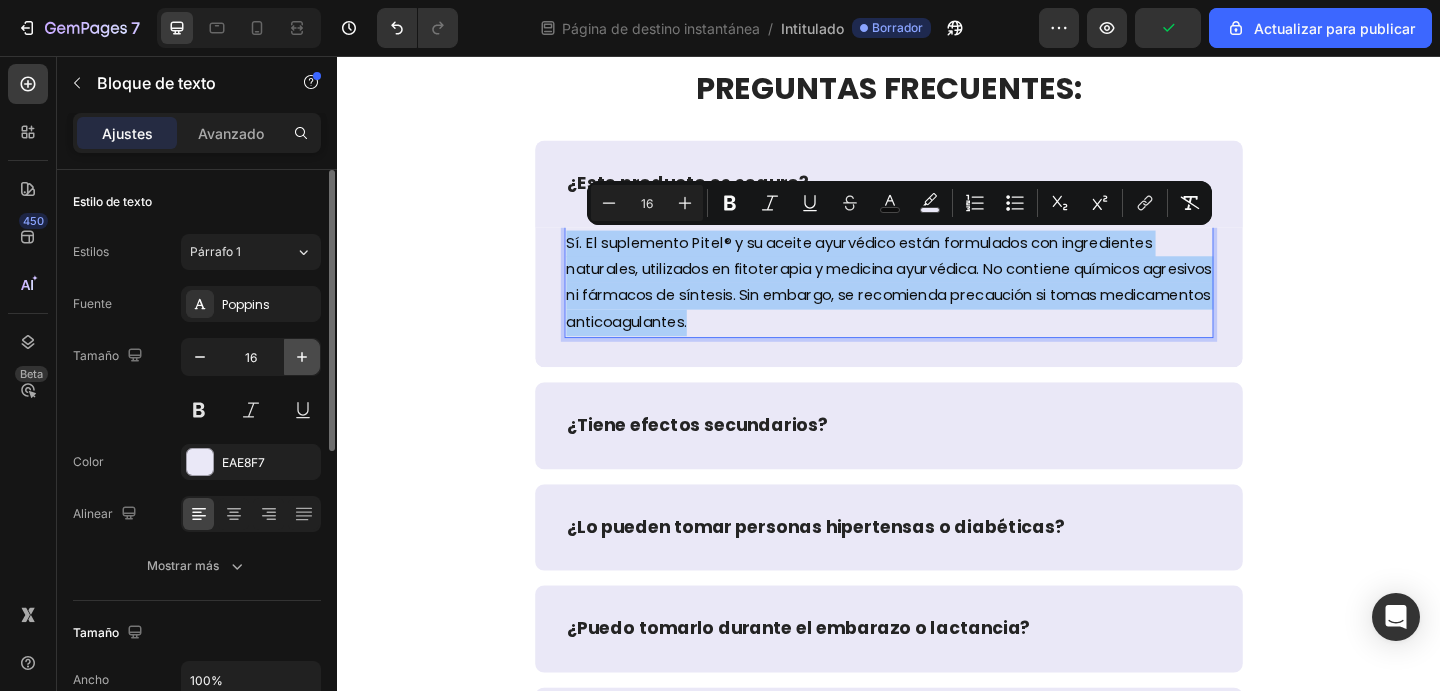 click 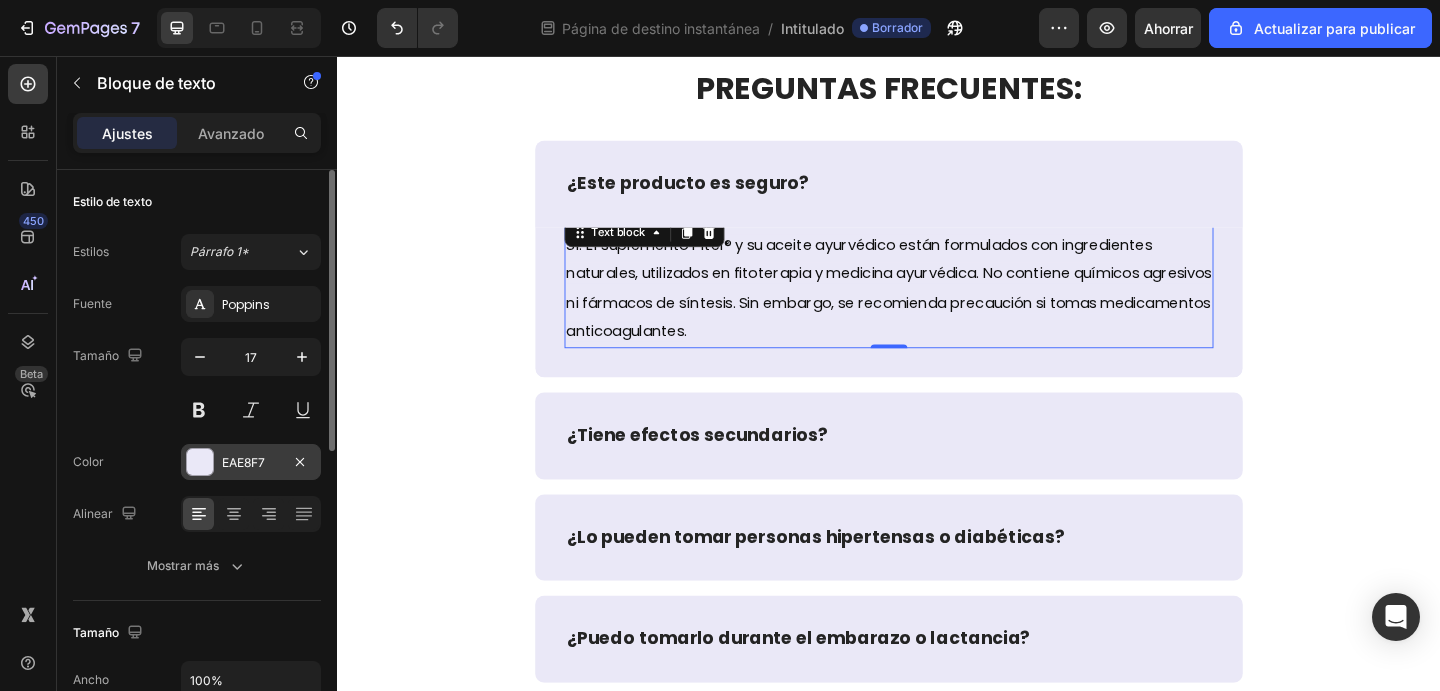 click on "EAE8F7" at bounding box center (251, 463) 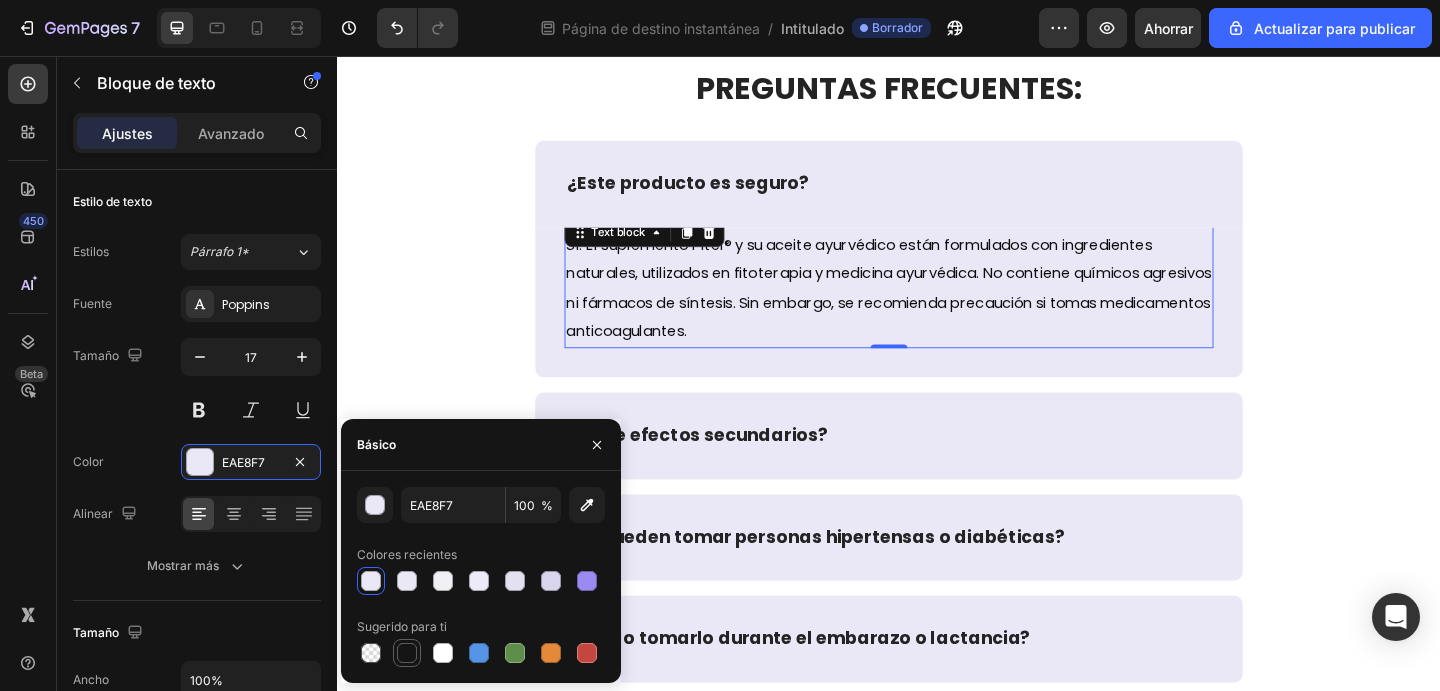 click at bounding box center [407, 653] 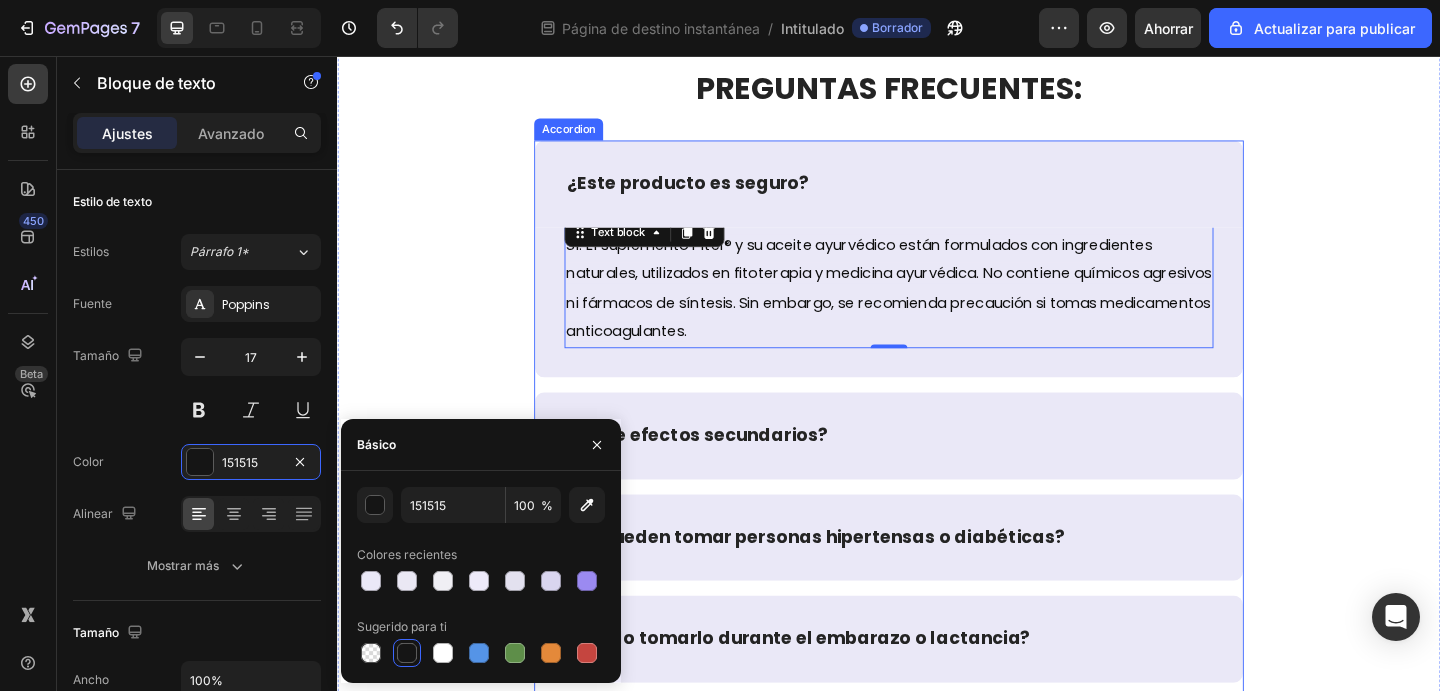 click on "¿Tiene efectos secundarios?" at bounding box center [937, 469] 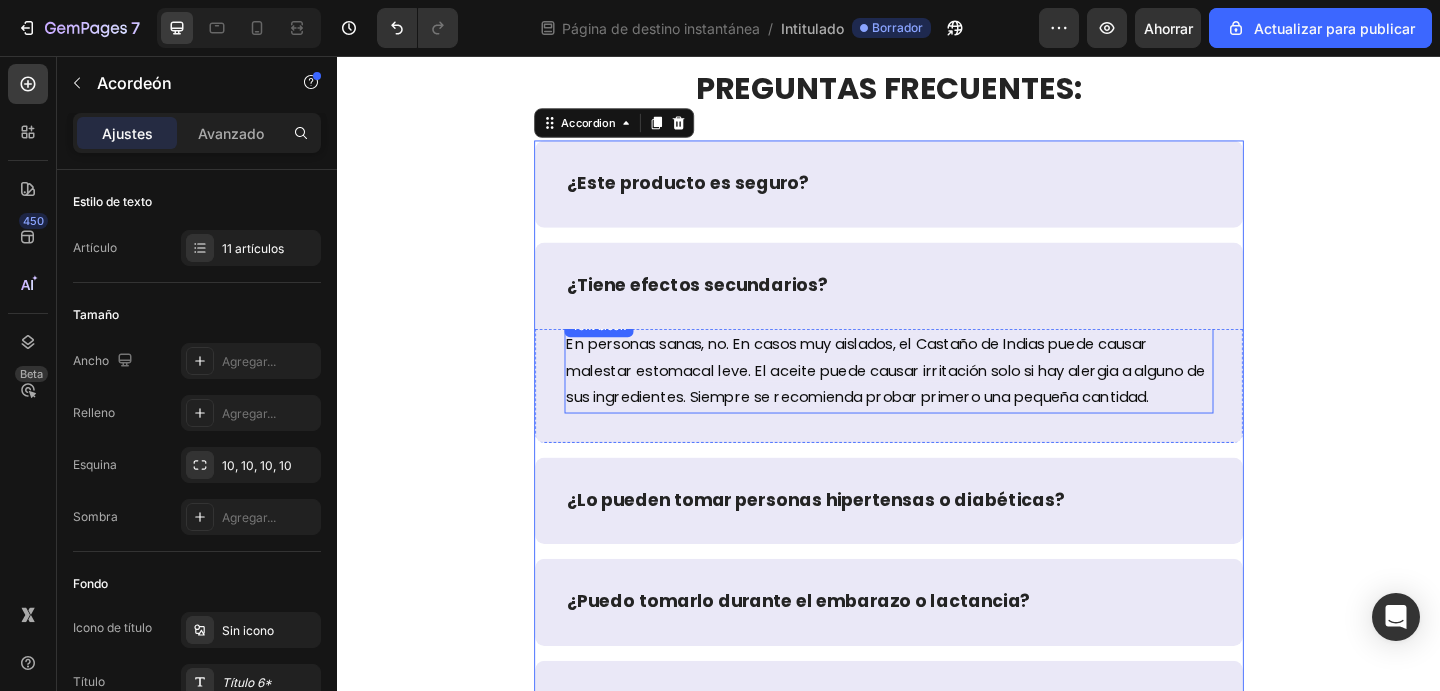 click on "En personas sanas, no. En casos muy aislados, el Castaño de Indias puede causar malestar estomacal leve. El aceite puede causar irritación solo si hay alergia a alguno de sus ingredientes. Siempre se recomienda probar primero una pequeña cantidad." at bounding box center [933, 398] 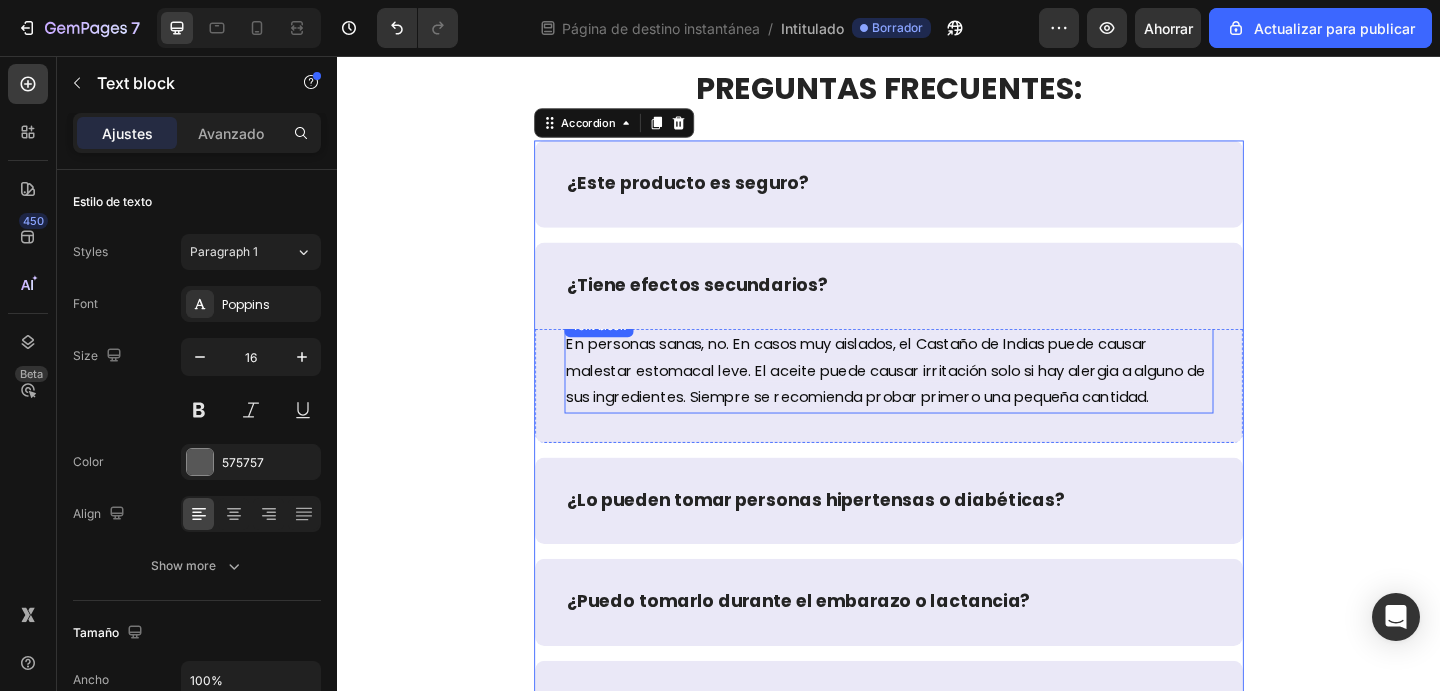 click on "En personas sanas, no. En casos muy aislados, el Castaño de Indias puede causar malestar estomacal leve. El aceite puede causar irritación solo si hay alergia a alguno de sus ingredientes. Siempre se recomienda probar primero una pequeña cantidad." at bounding box center [933, 398] 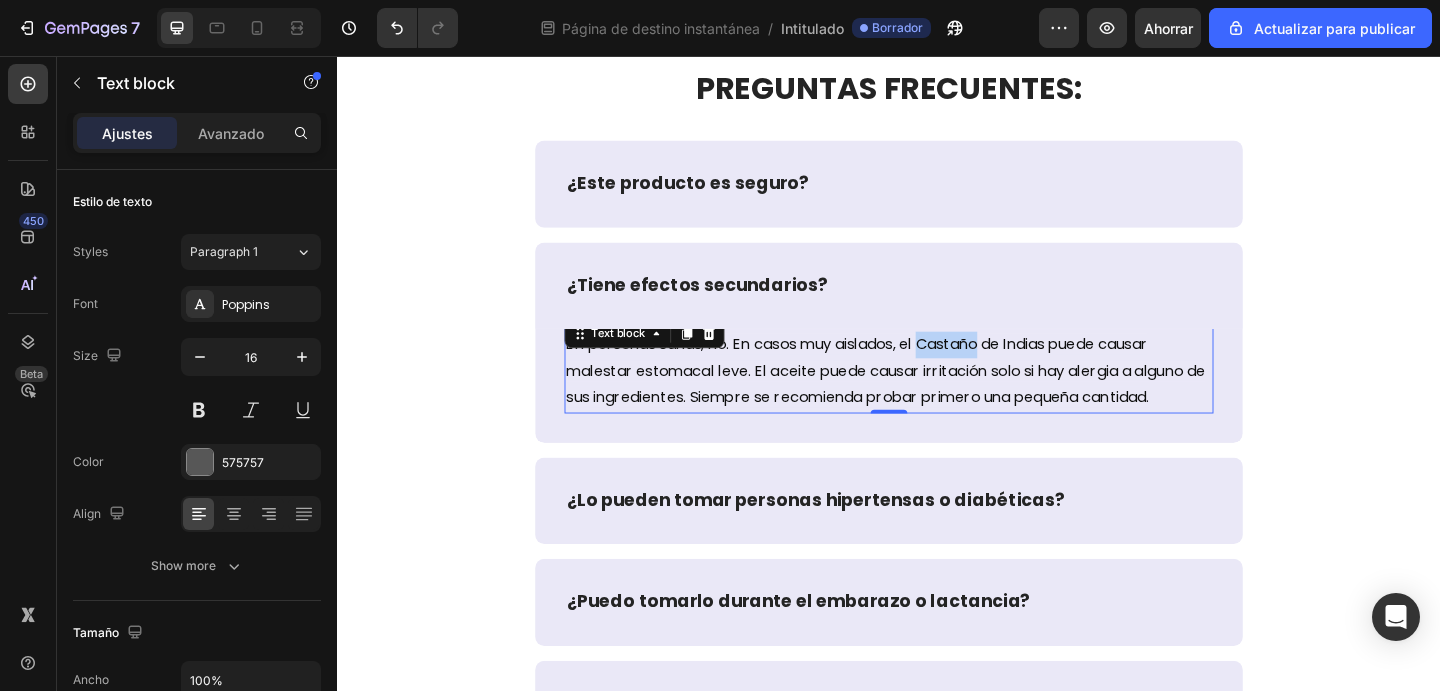 click on "En personas sanas, no. En casos muy aislados, el Castaño de Indias puede causar malestar estomacal leve. El aceite puede causar irritación solo si hay alergia a alguno de sus ingredientes. Siempre se recomienda probar primero una pequeña cantidad." at bounding box center (933, 398) 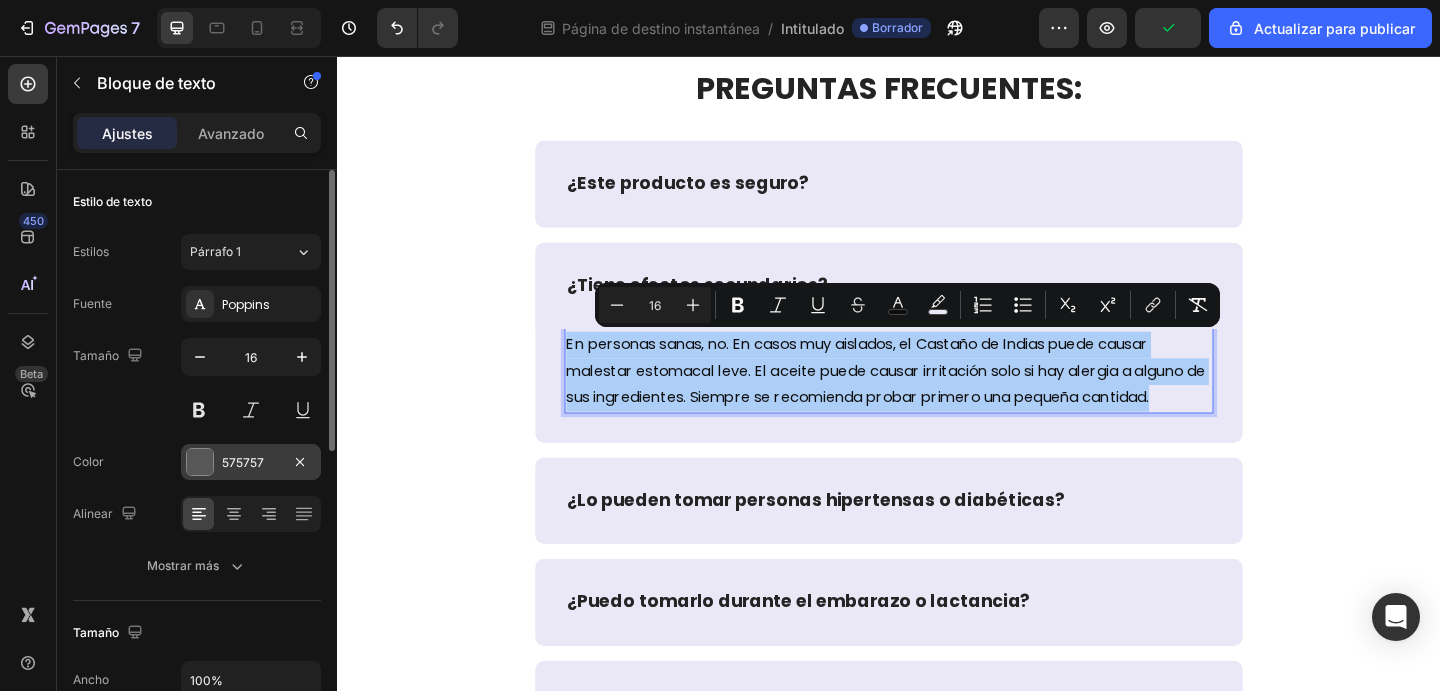 click on "575757" at bounding box center [243, 462] 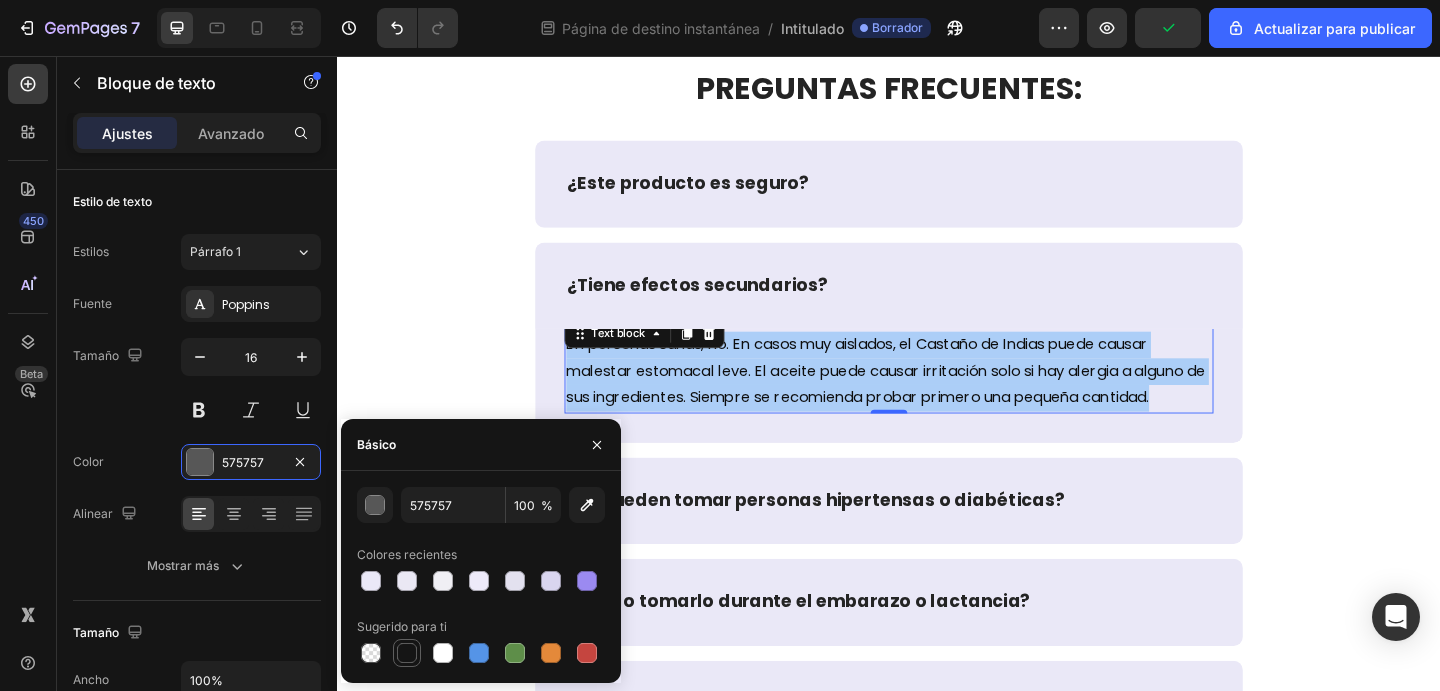 click at bounding box center [407, 653] 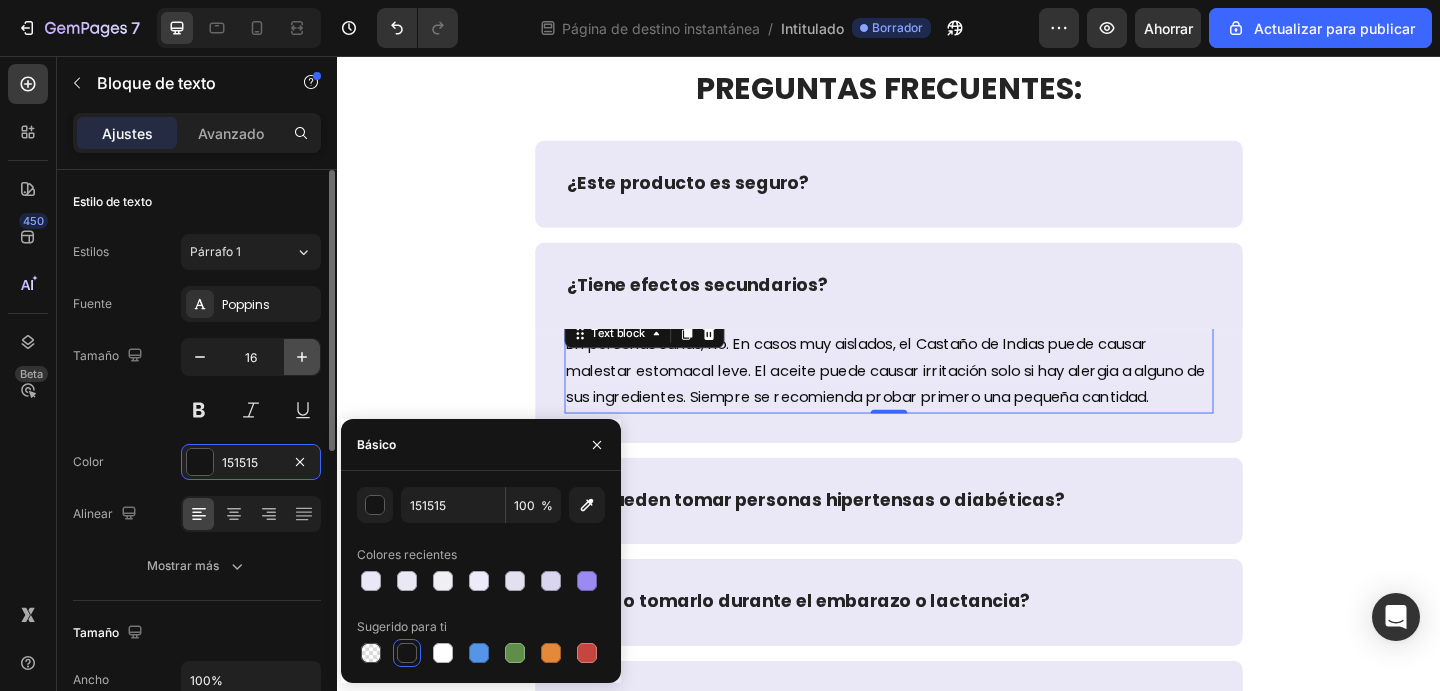 click 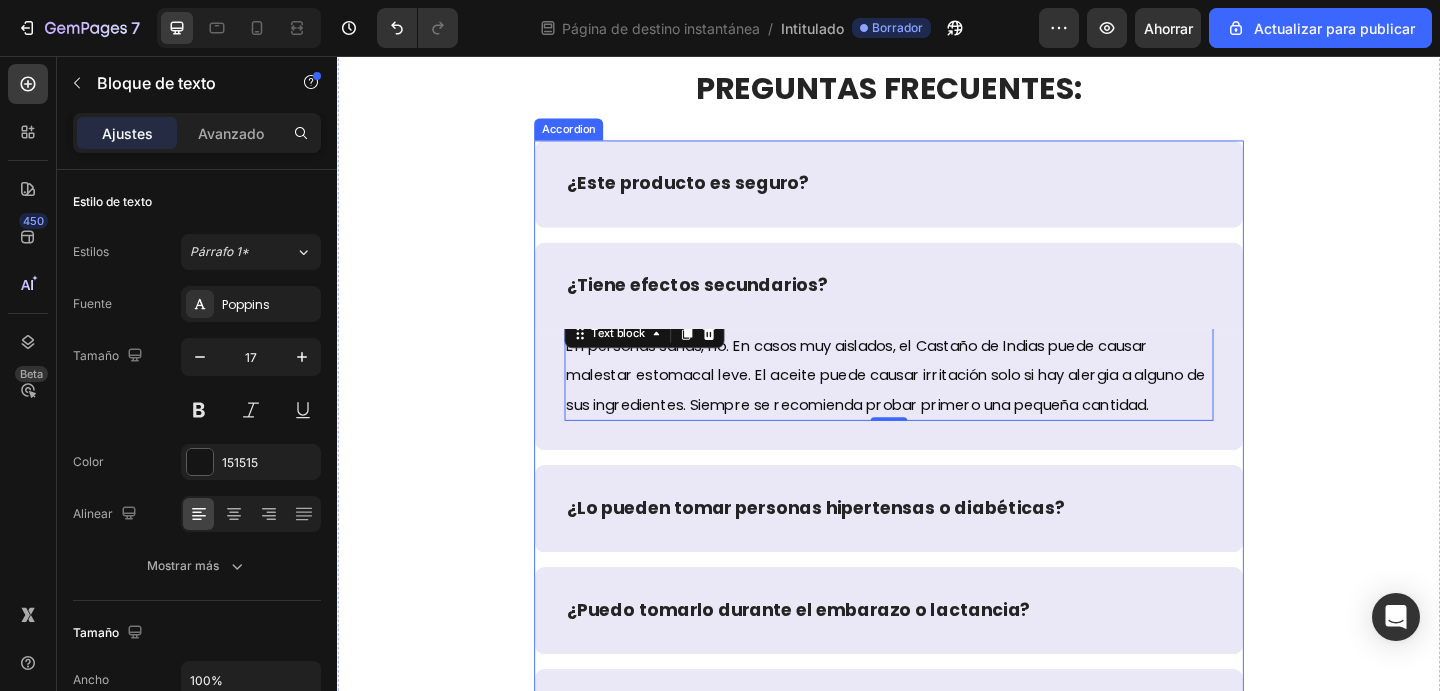 click on "¿Este producto es seguro?" at bounding box center (937, 195) 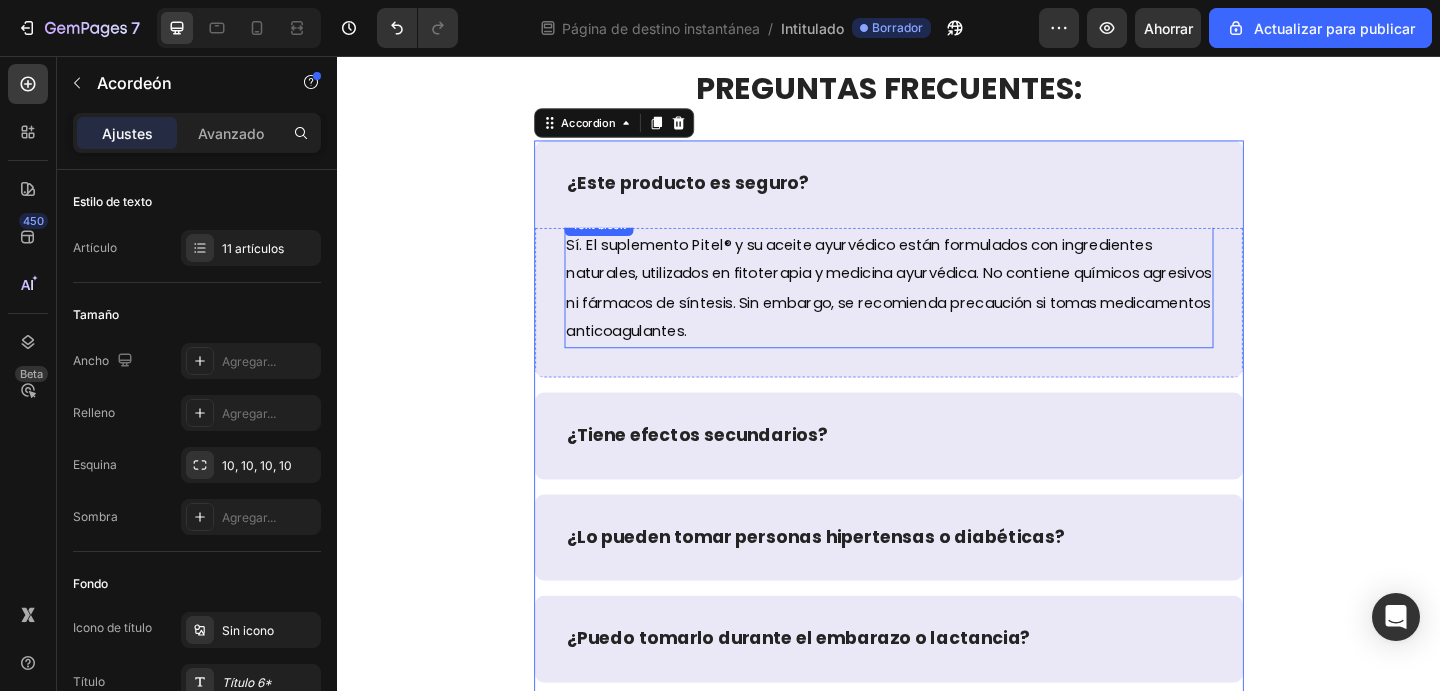 click on "Sí. El suplemento Pitel® y su aceite ayurvédico están formulados con ingredientes naturales, utilizados en fitoterapia y medicina ayurvédica. No contiene químicos agresivos ni fármacos de síntesis. Sin embargo, se recomienda precaución si tomas medicamentos anticoagulantes." at bounding box center [937, 309] 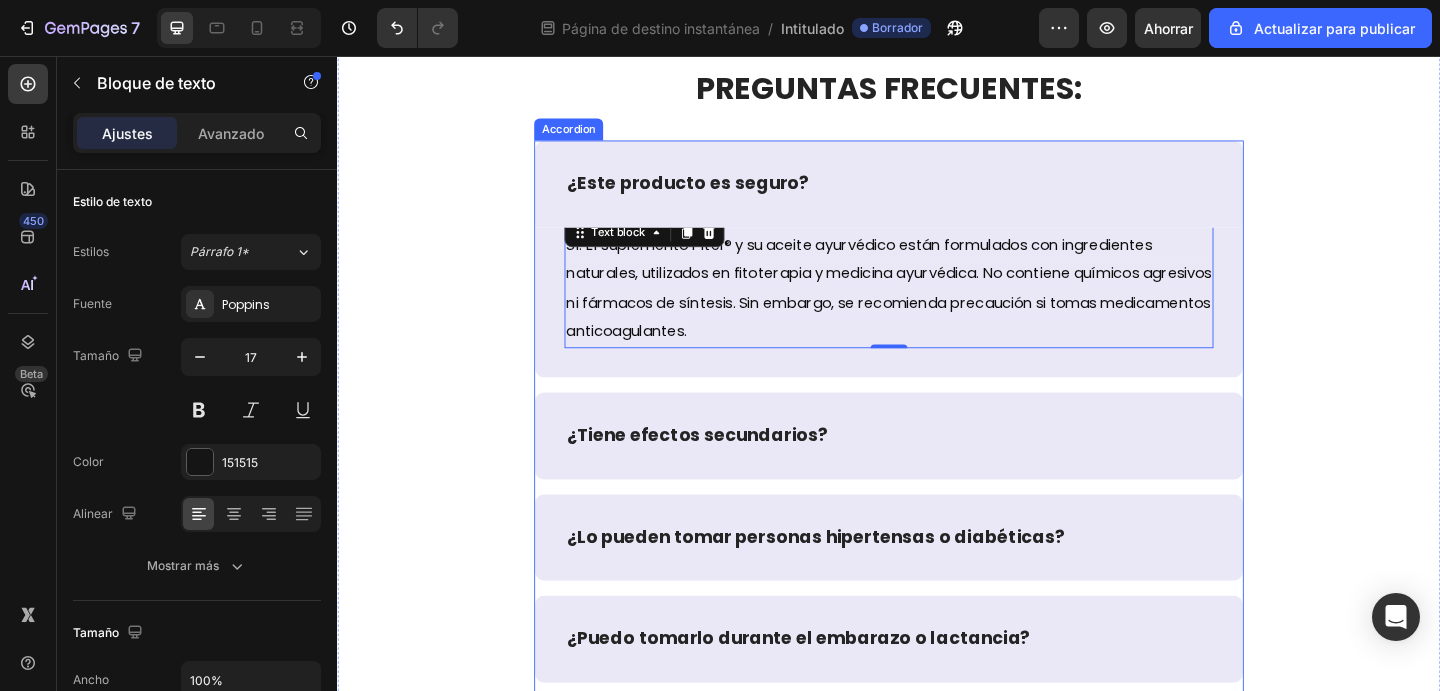click on "¿Tiene efectos secundarios?" at bounding box center [937, 469] 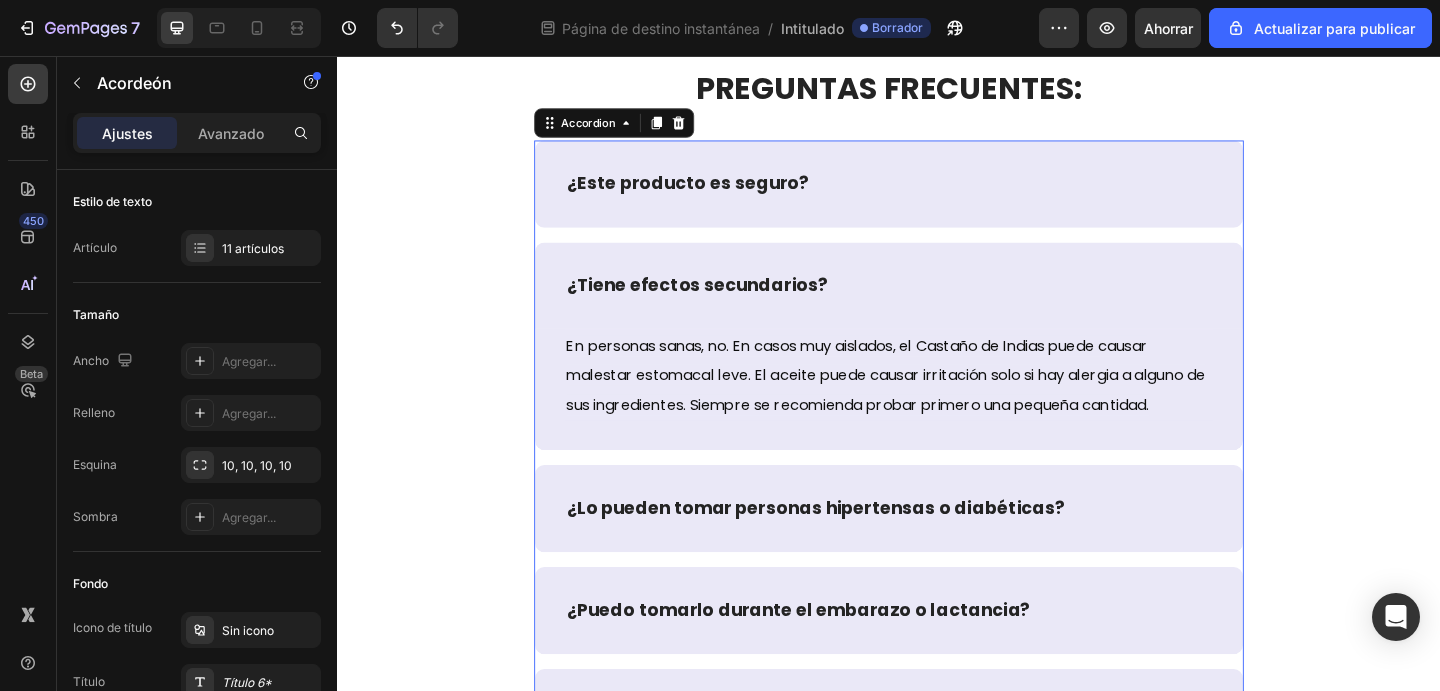 scroll, scrollTop: 9246, scrollLeft: 0, axis: vertical 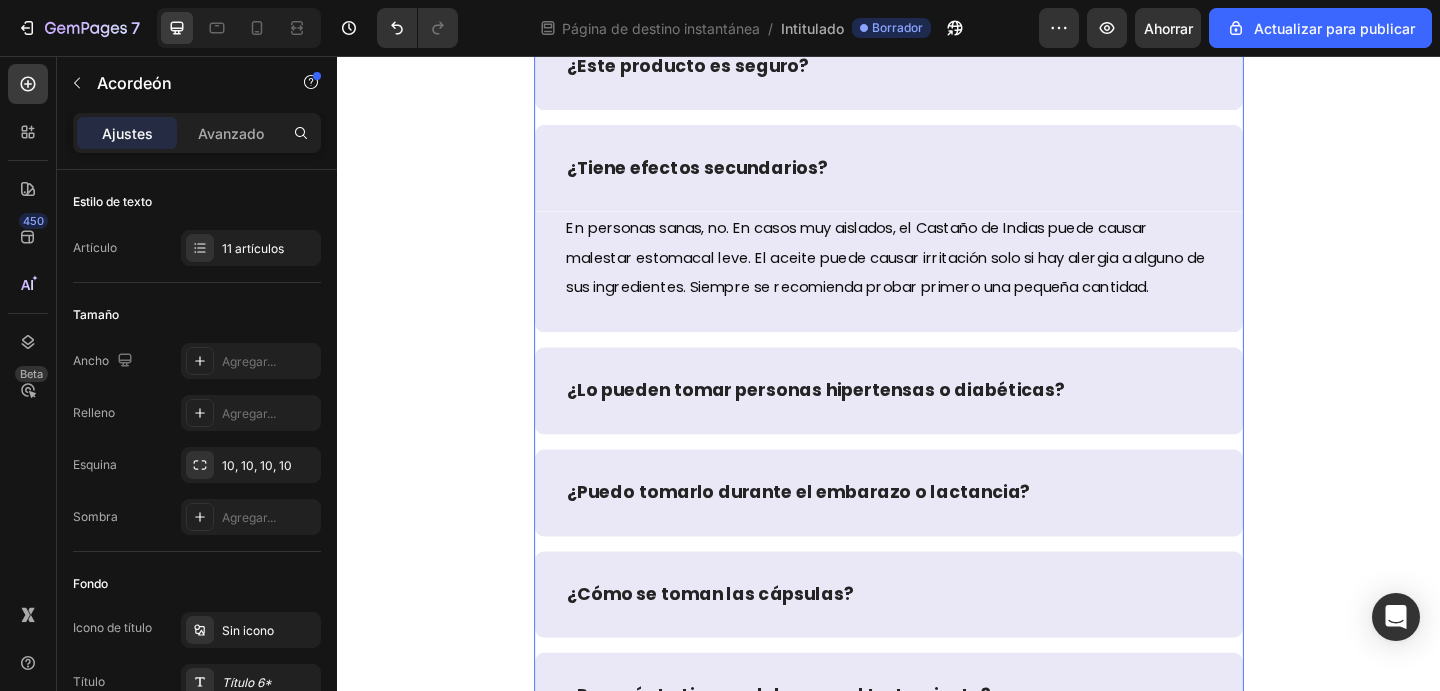 click on "¿Lo pueden tomar personas hipertensas o diabéticas?" at bounding box center (937, 420) 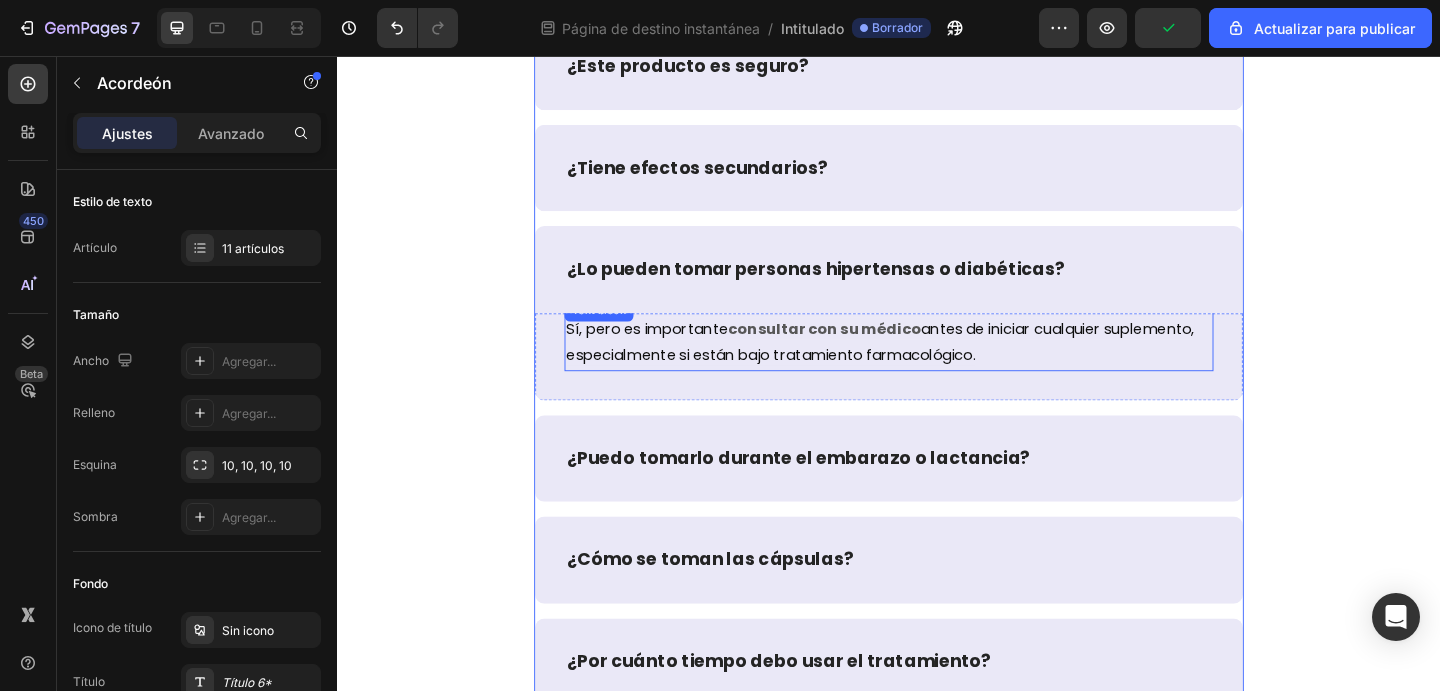 click on "antes de iniciar cualquier suplemento, especialmente si están bajo tratamiento farmacológico." at bounding box center [927, 367] 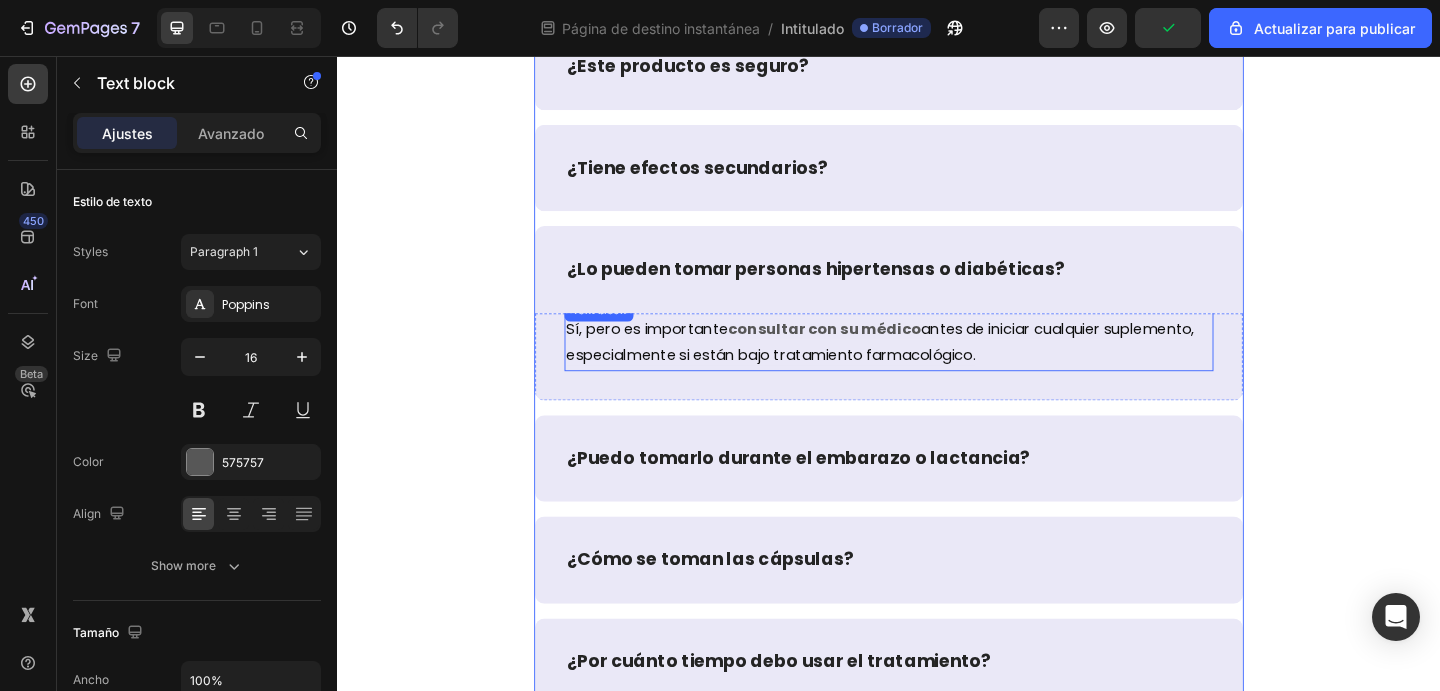 click on "antes de iniciar cualquier suplemento, especialmente si están bajo tratamiento farmacológico." at bounding box center [927, 367] 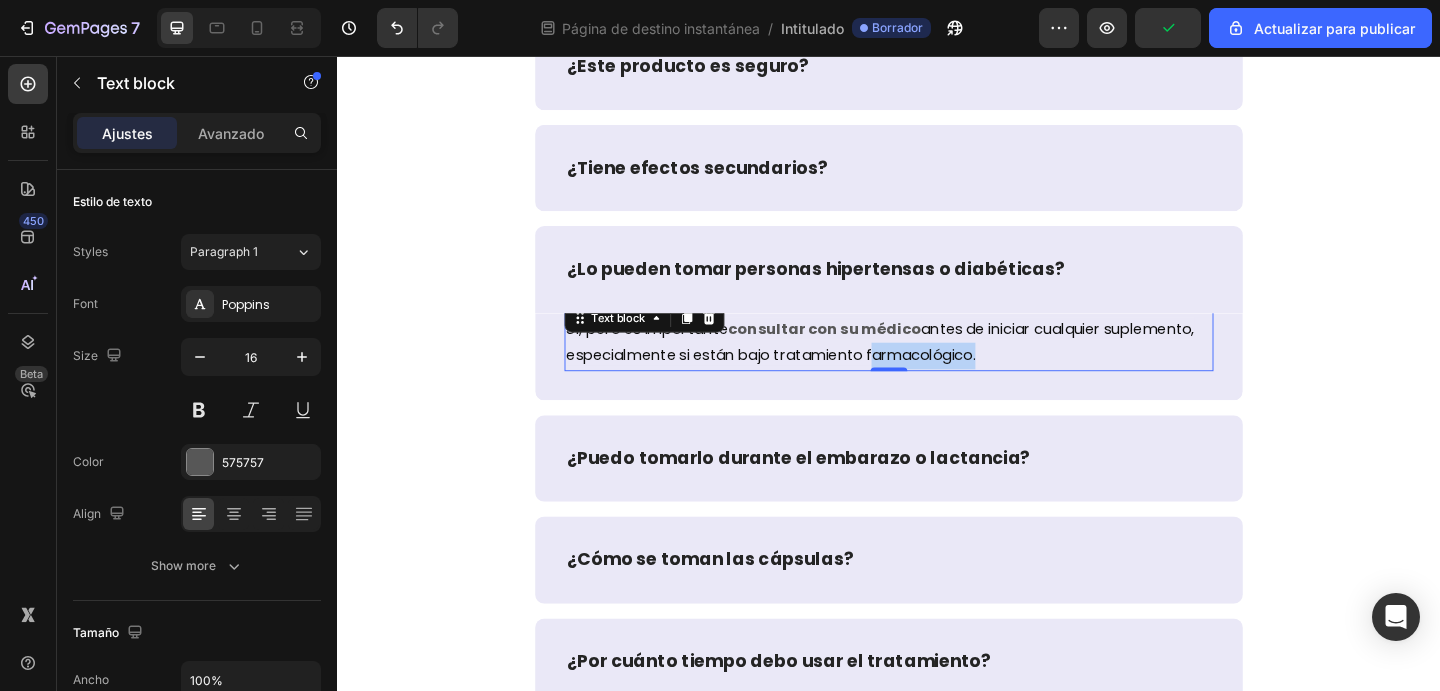 click on "antes de iniciar cualquier suplemento, especialmente si están bajo tratamiento farmacológico." at bounding box center [927, 367] 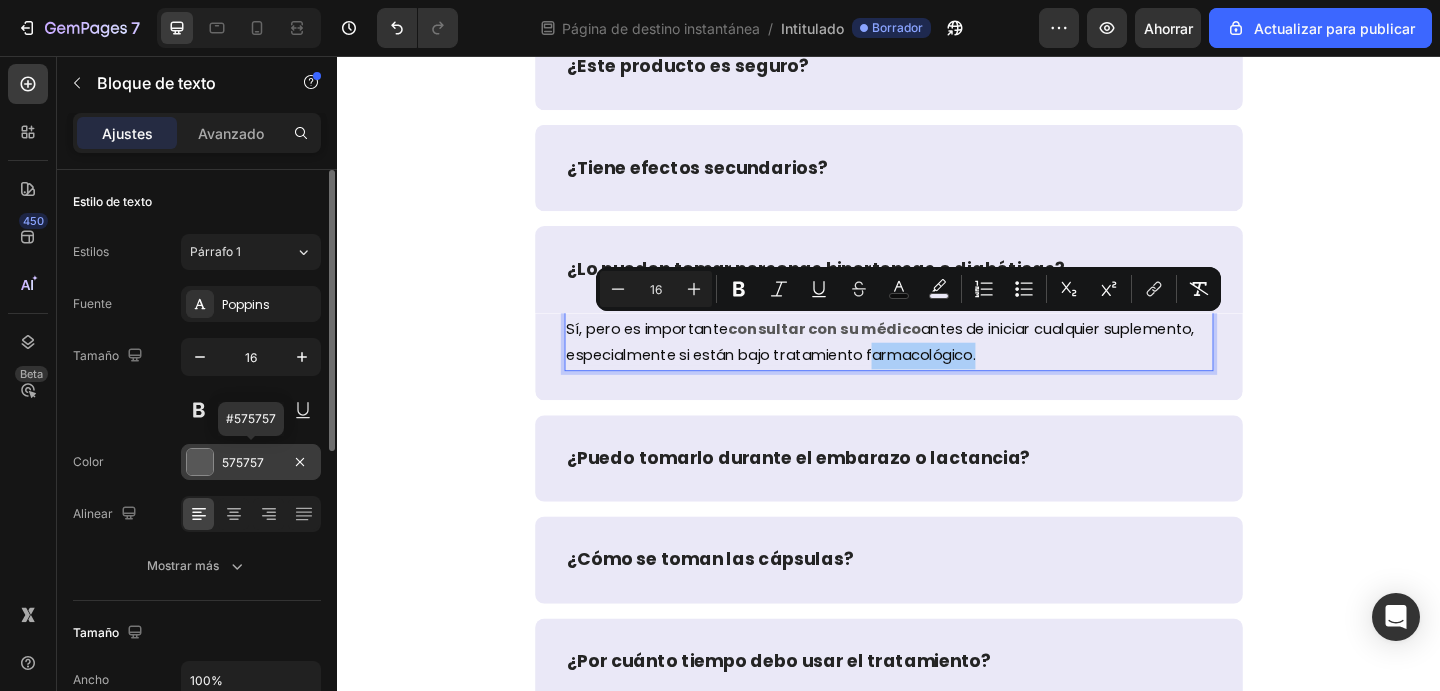 click on "575757" at bounding box center (251, 463) 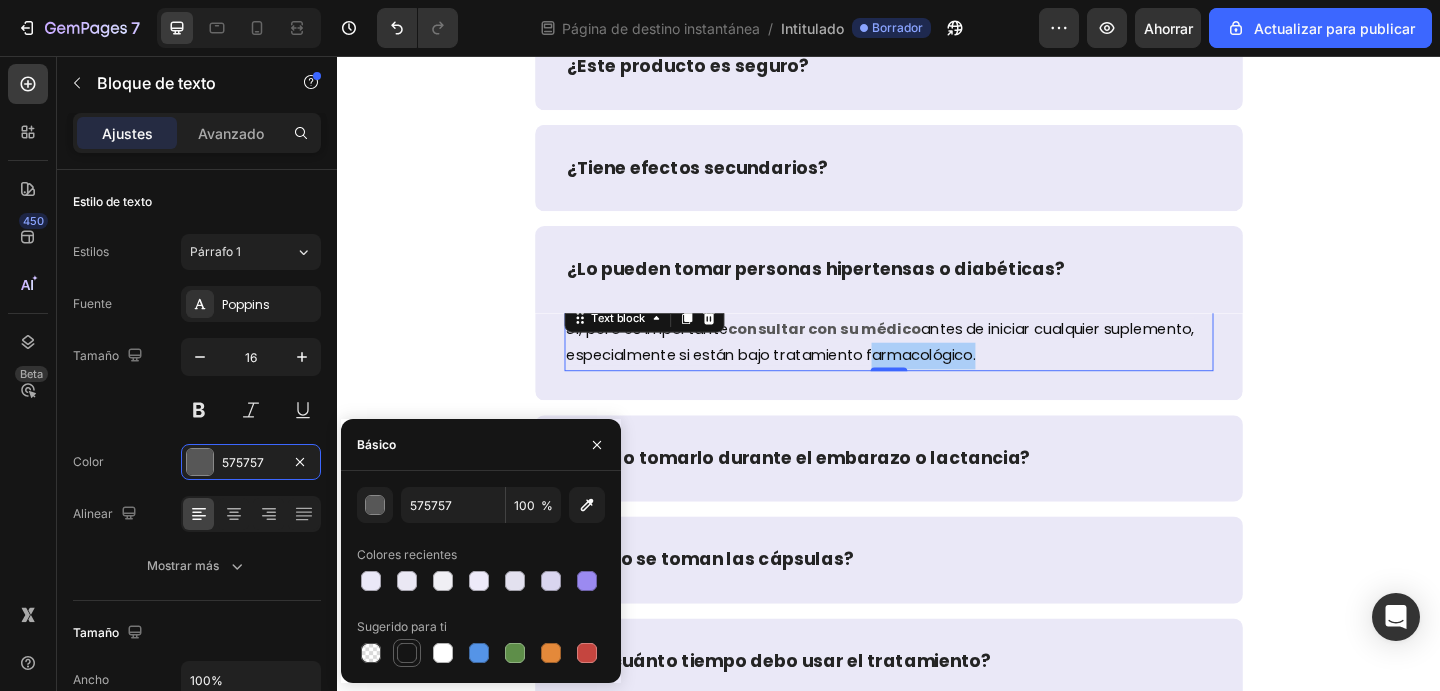 click at bounding box center (407, 653) 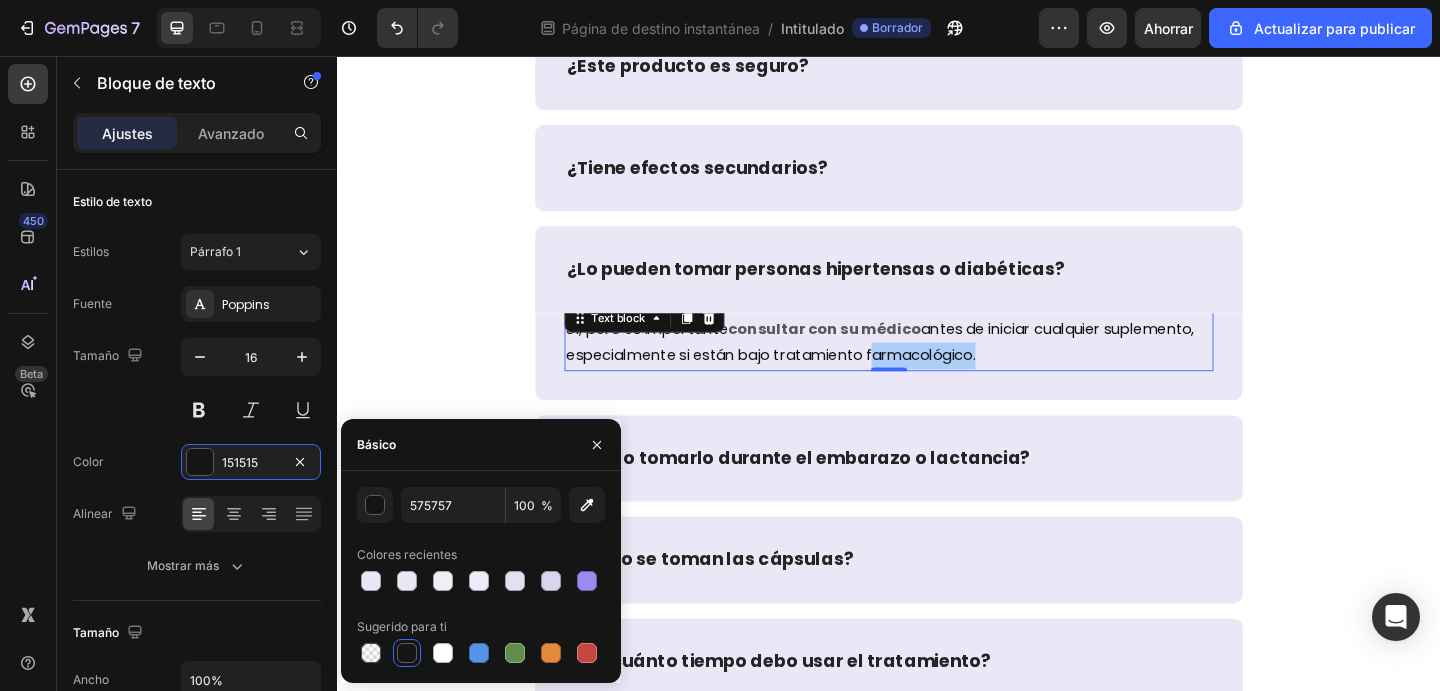 type on "151515" 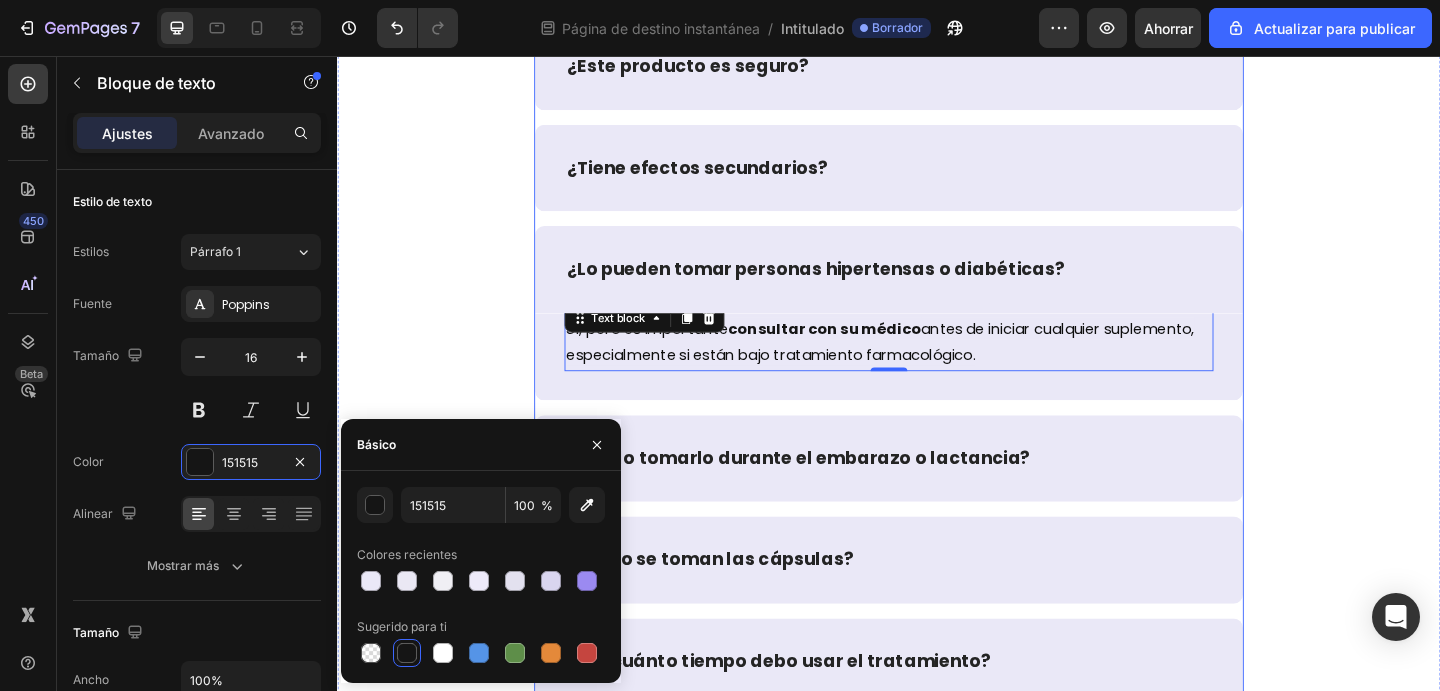 click on "¿Puedo tomarlo durante el embarazo o lactancia?" at bounding box center (937, 494) 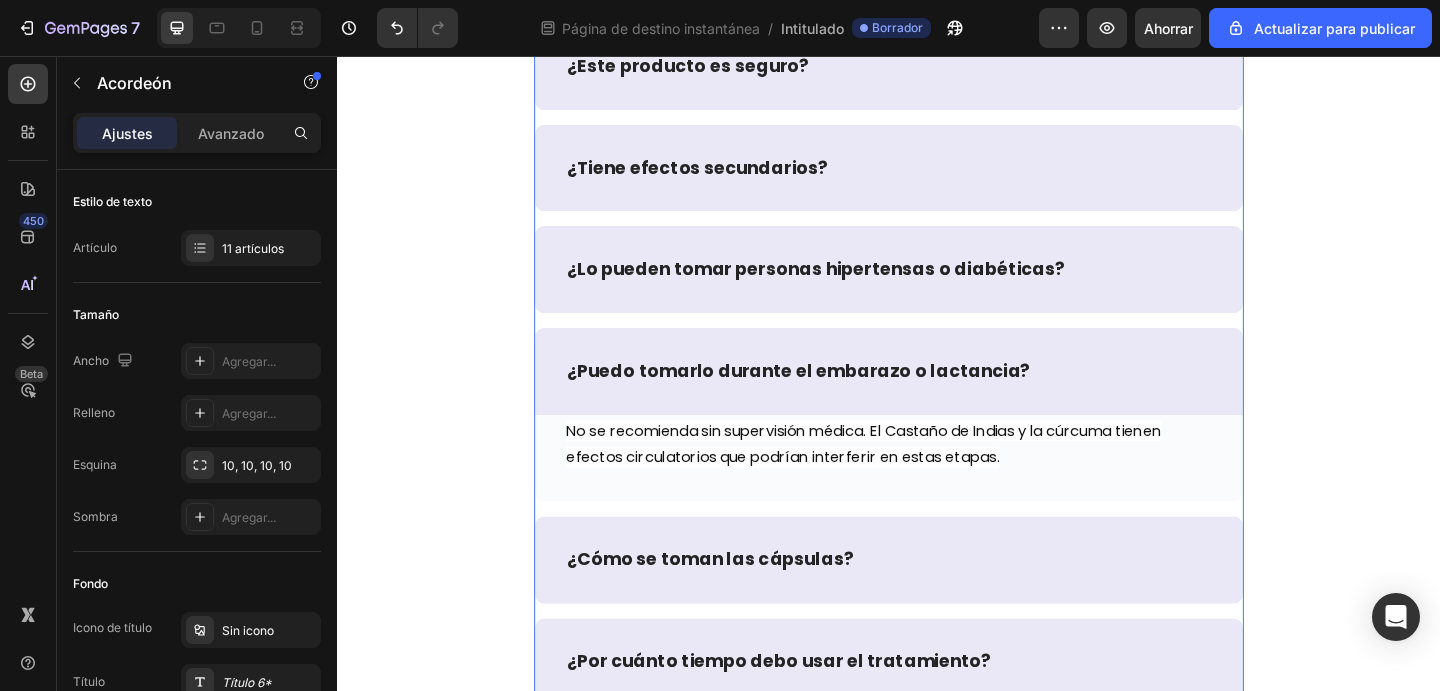 click on "¿Lo pueden tomar personas hipertensas o diabéticas?" at bounding box center (937, 288) 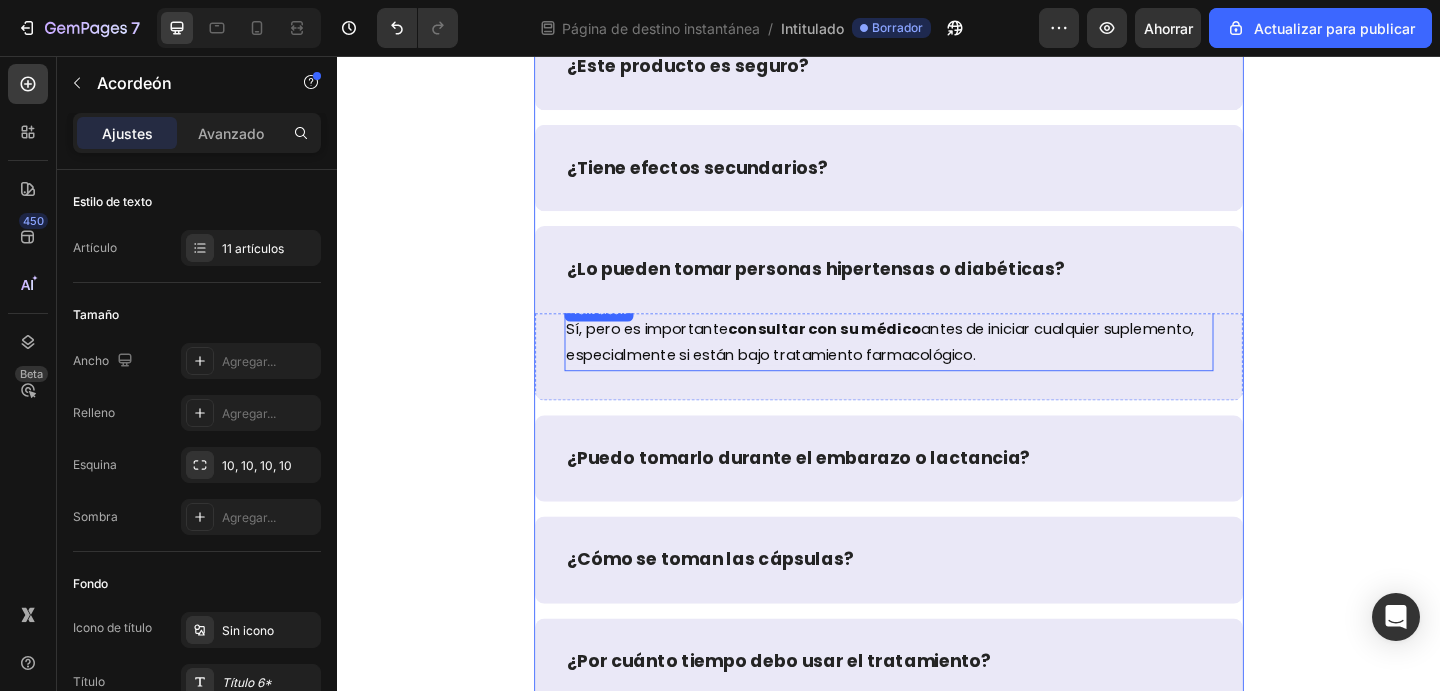click on "consultar con su médico" at bounding box center (867, 352) 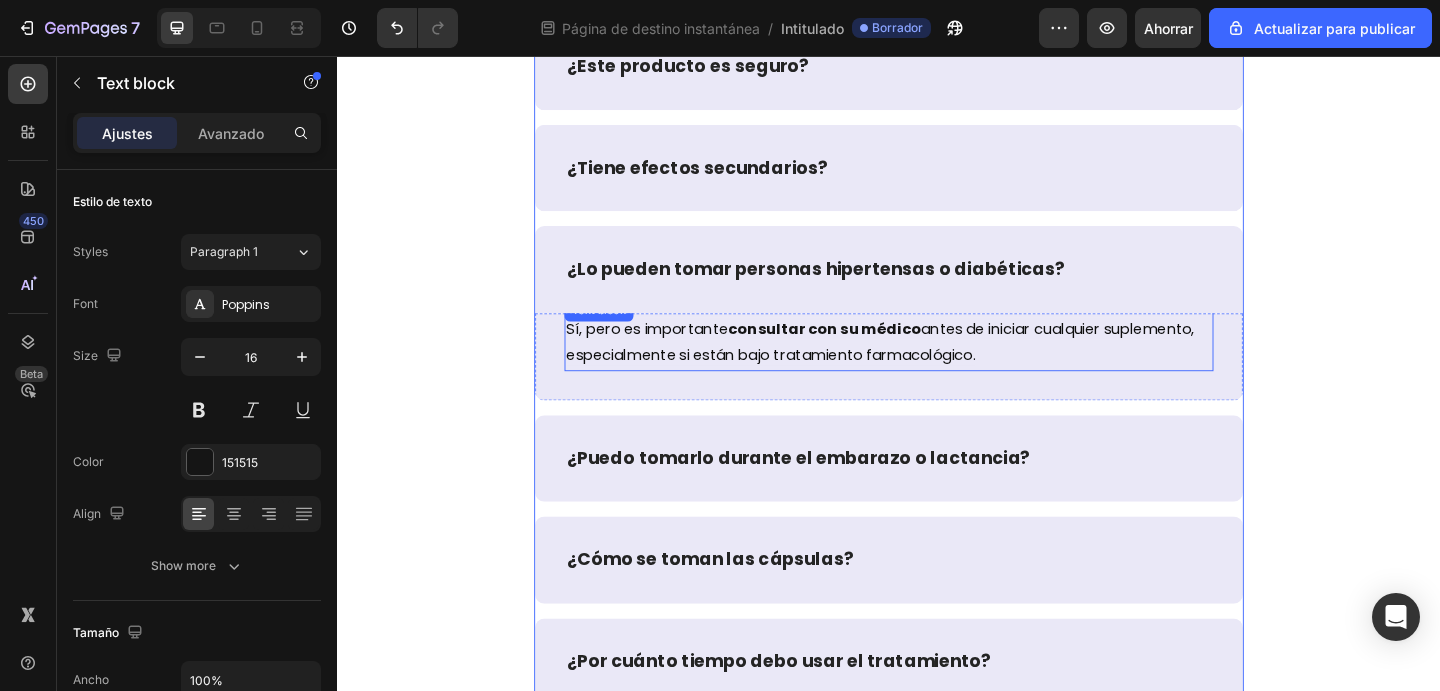 click on "consultar con su médico" at bounding box center (867, 352) 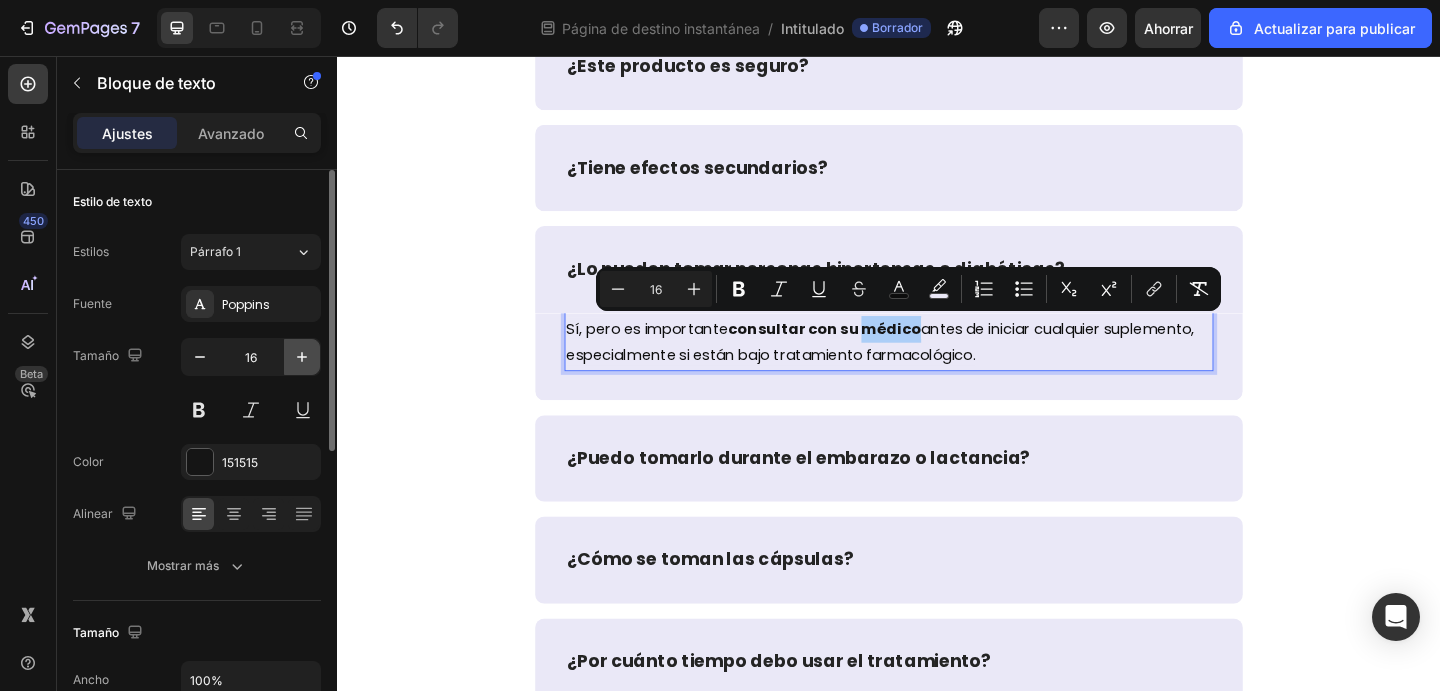 click 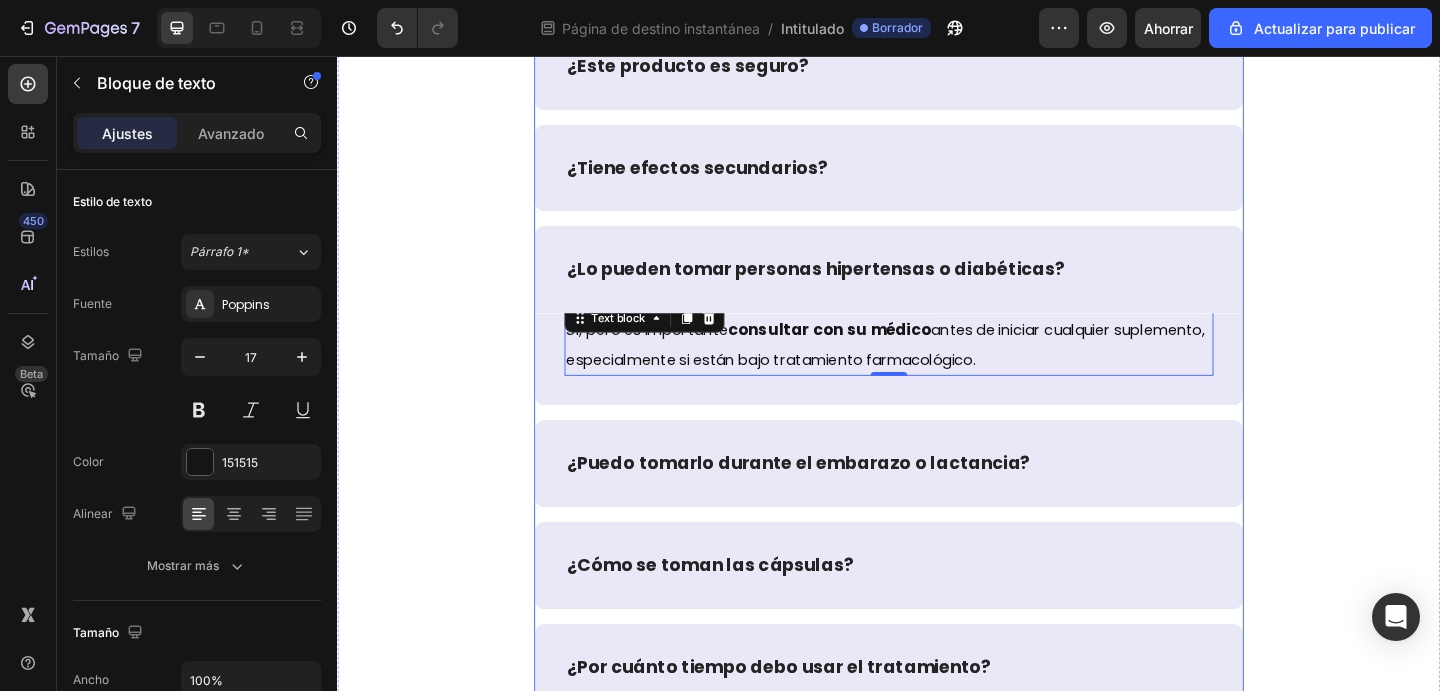 click on "¿Puedo tomarlo durante el embarazo o lactancia?" at bounding box center (937, 499) 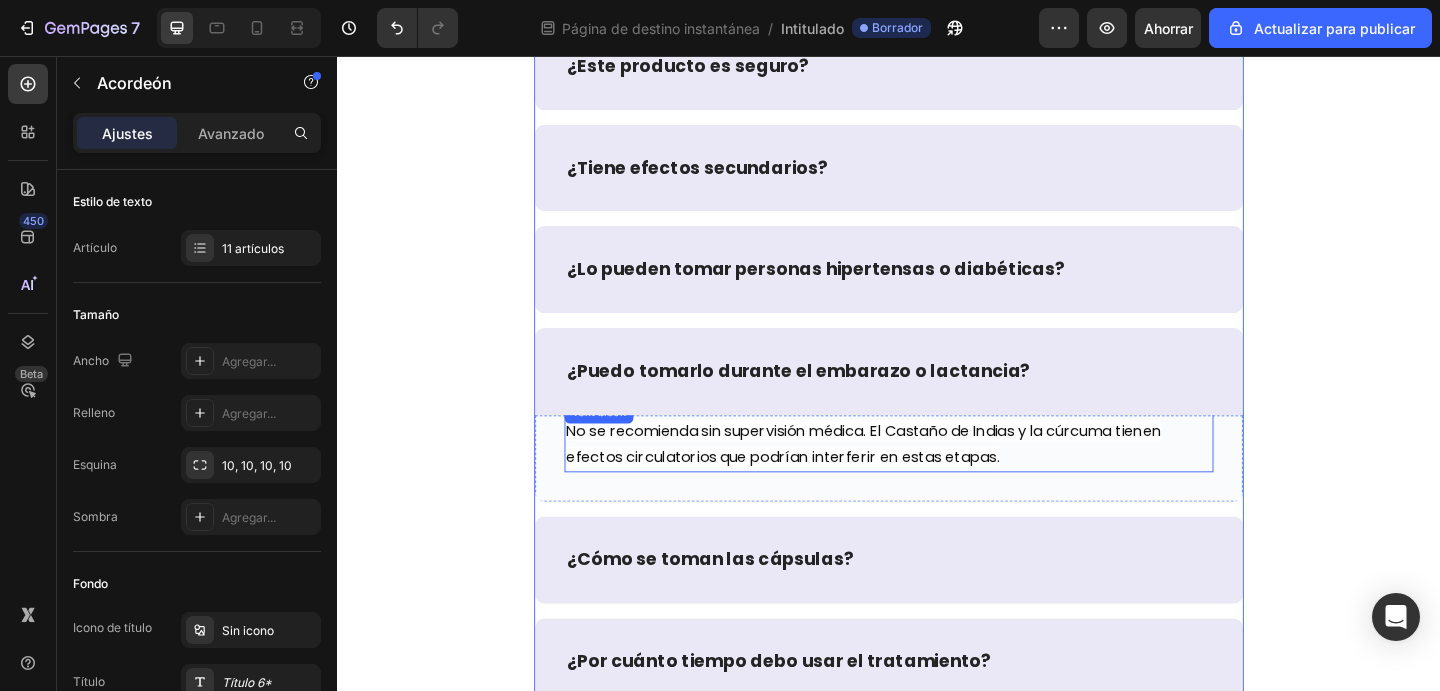 click on "No se recomienda sin supervisión médica. El Castaño de Indias y la cúrcuma tienen efectos circulatorios que podrían interferir en estas etapas." at bounding box center [937, 479] 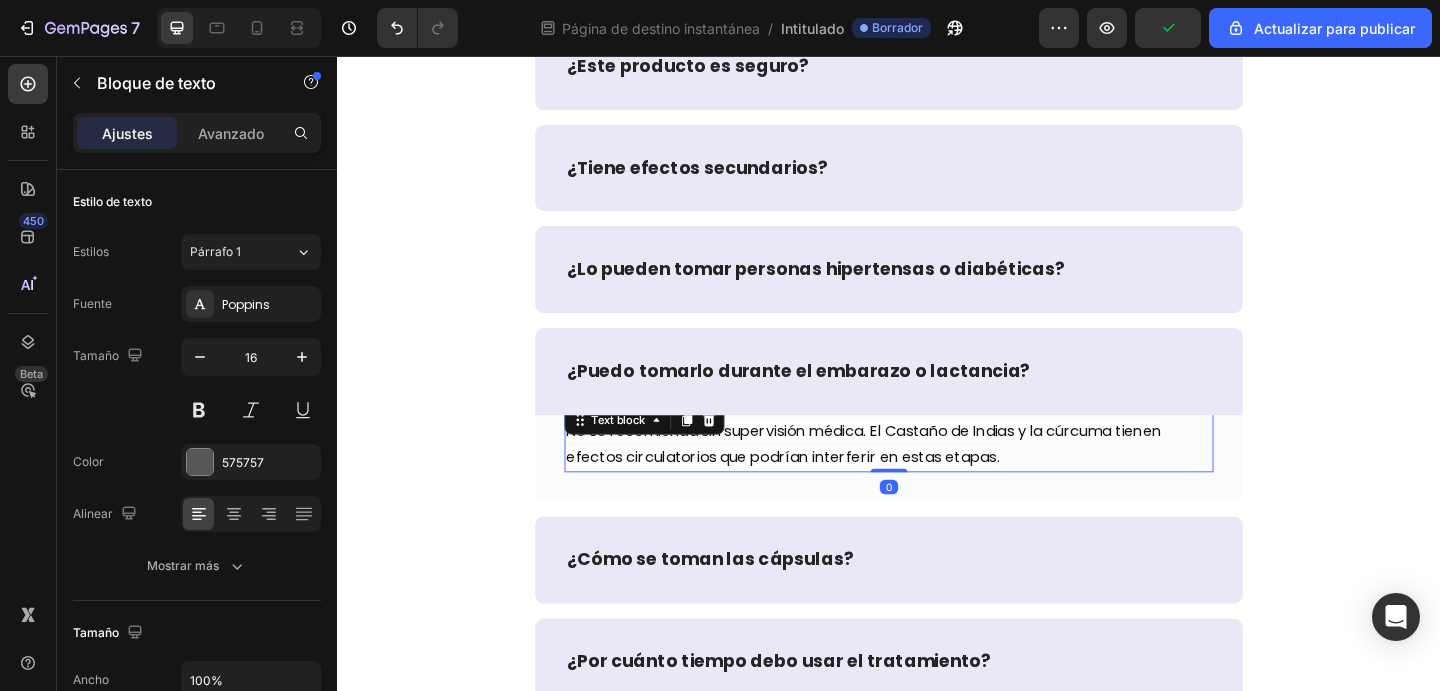 click on "No se recomienda sin supervisión médica. El Castaño de Indias y la cúrcuma tienen efectos circulatorios que podrían interferir en estas etapas." at bounding box center (937, 479) 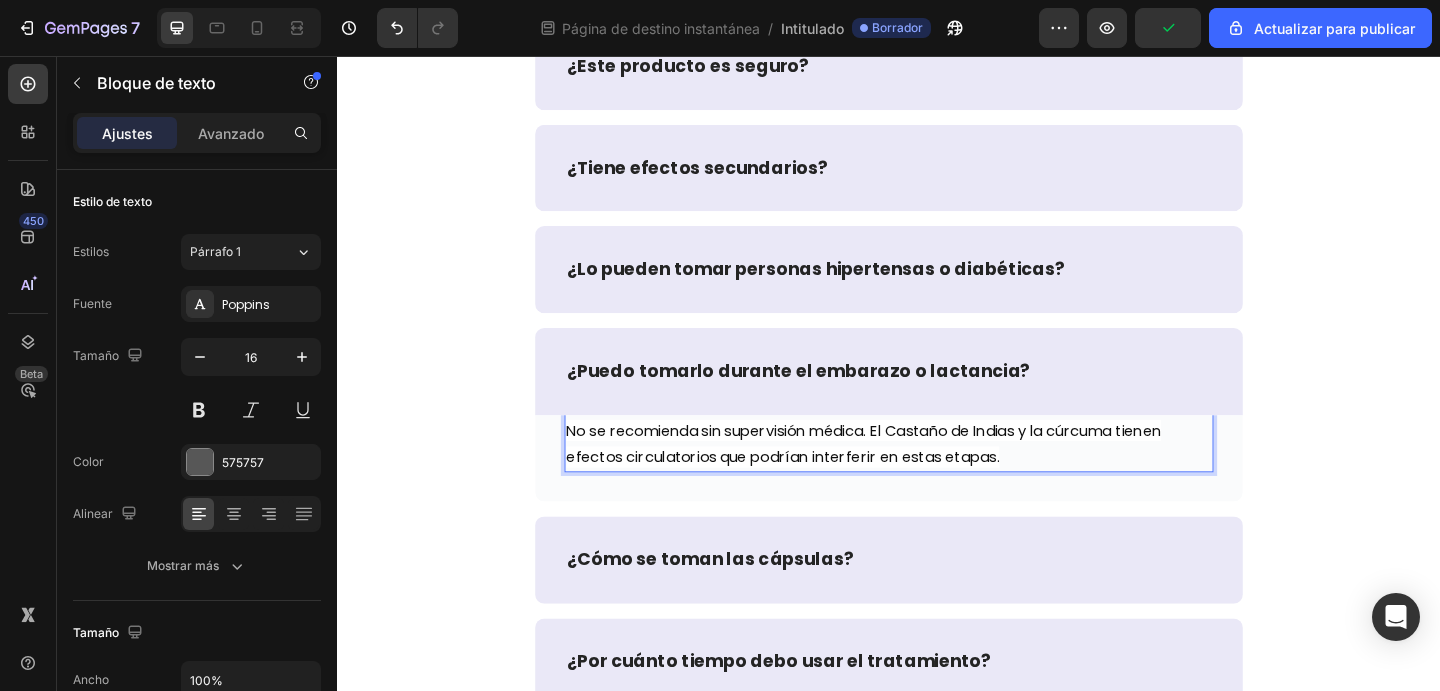 click on "No se recomienda sin supervisión médica. El Castaño de Indias y la cúrcuma tienen efectos circulatorios que podrían interferir en estas etapas." at bounding box center (937, 479) 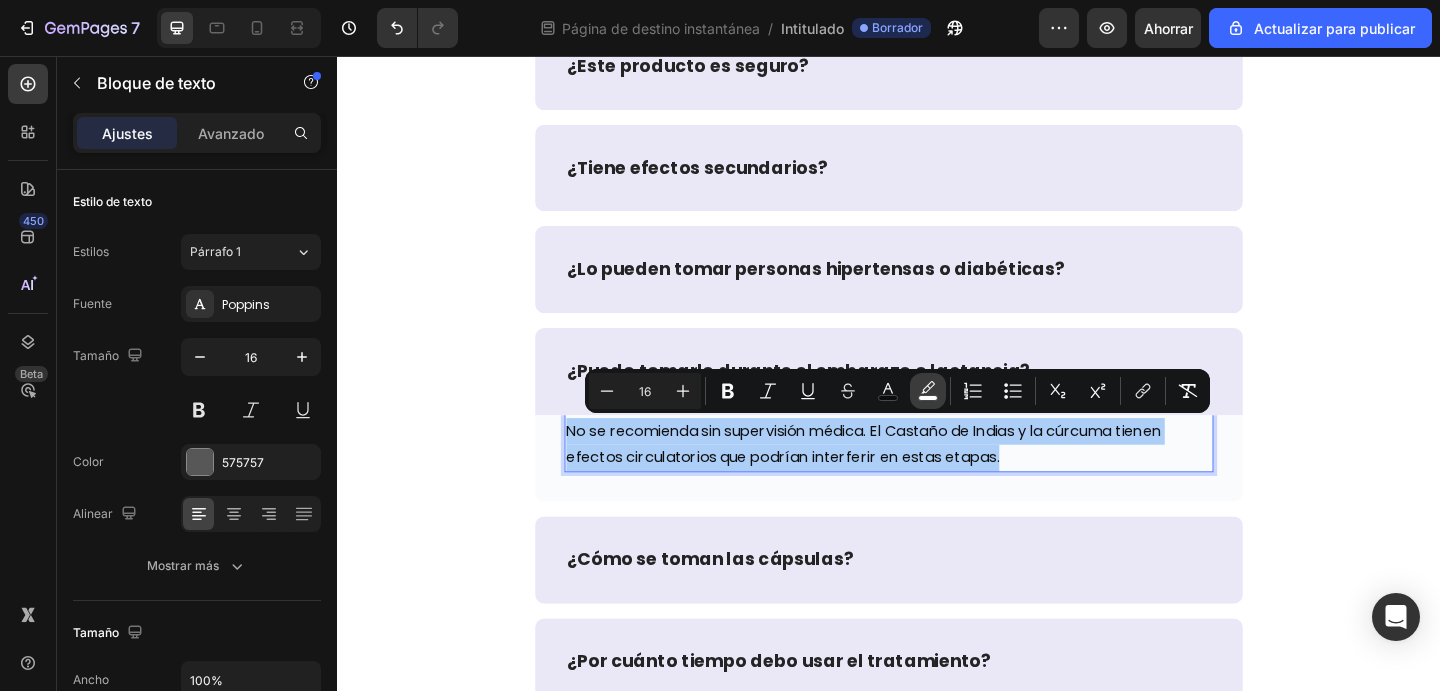 click 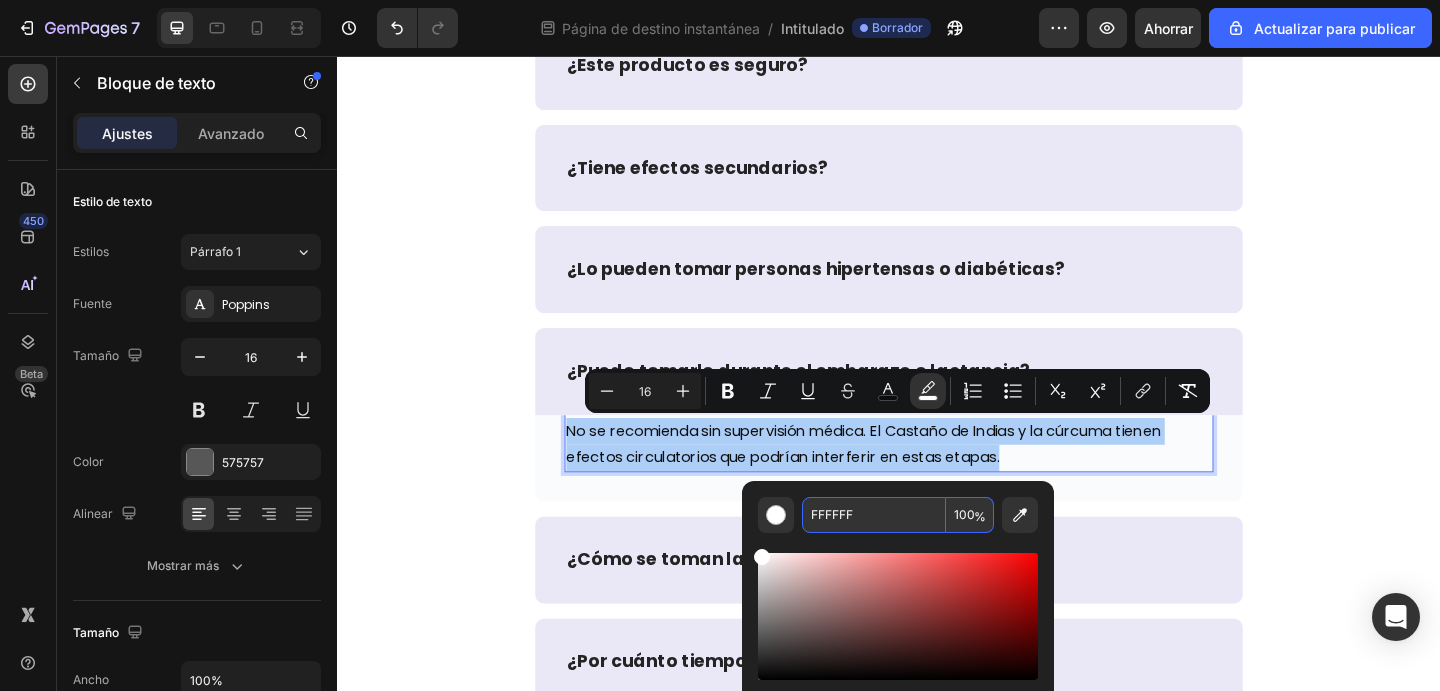 click on "FFFFFF" at bounding box center [874, 515] 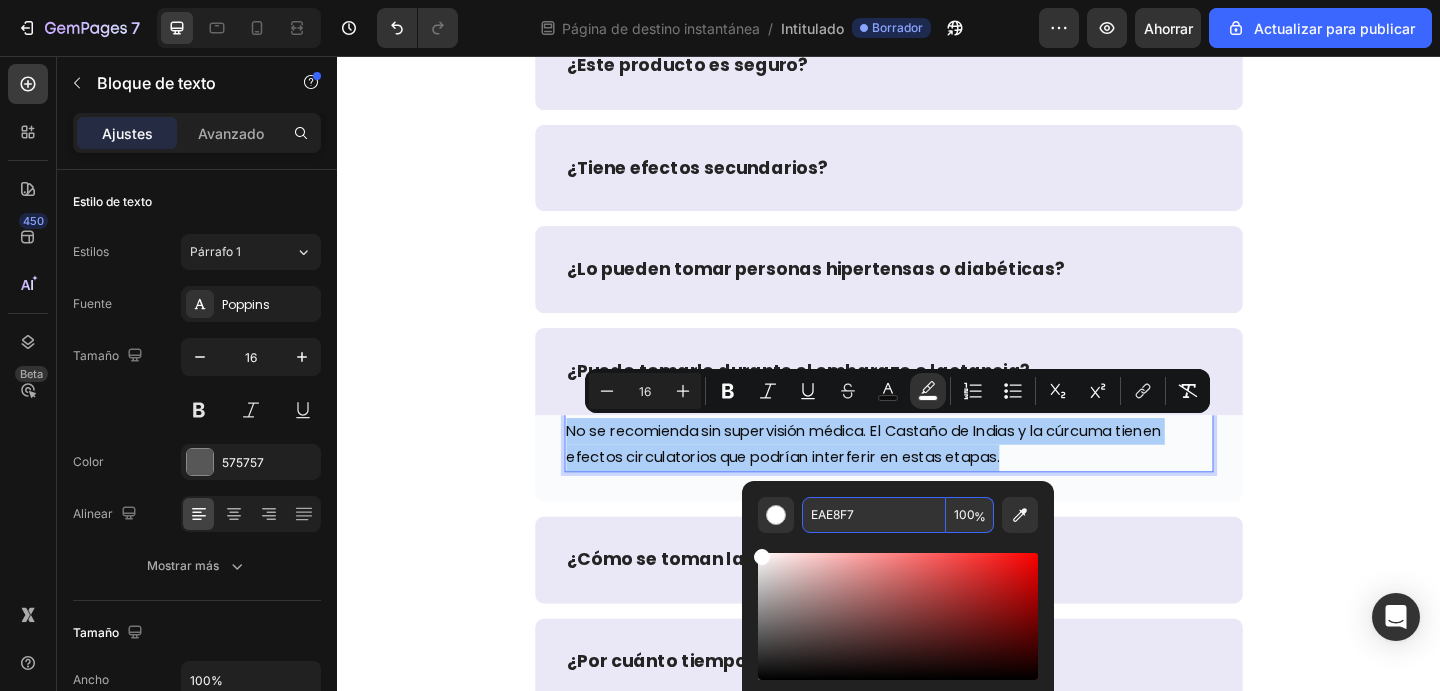 type on "EAE8F7" 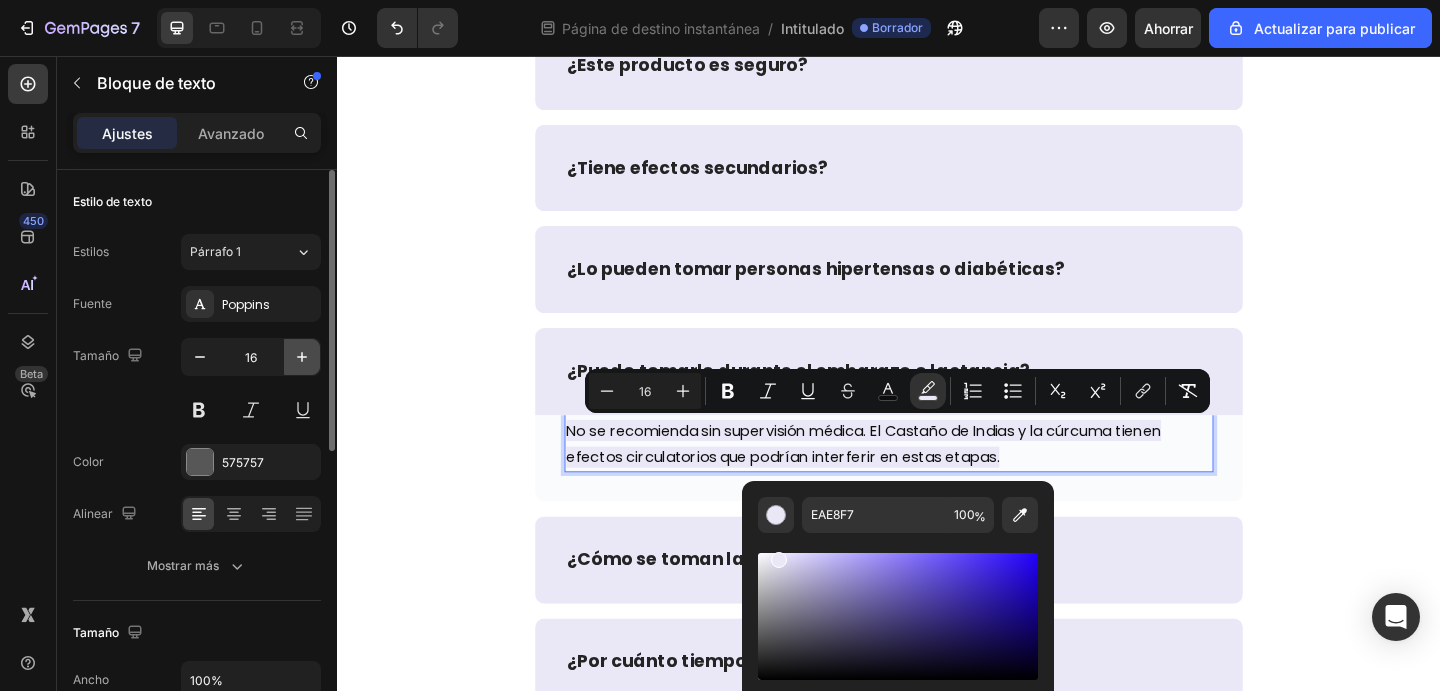 click 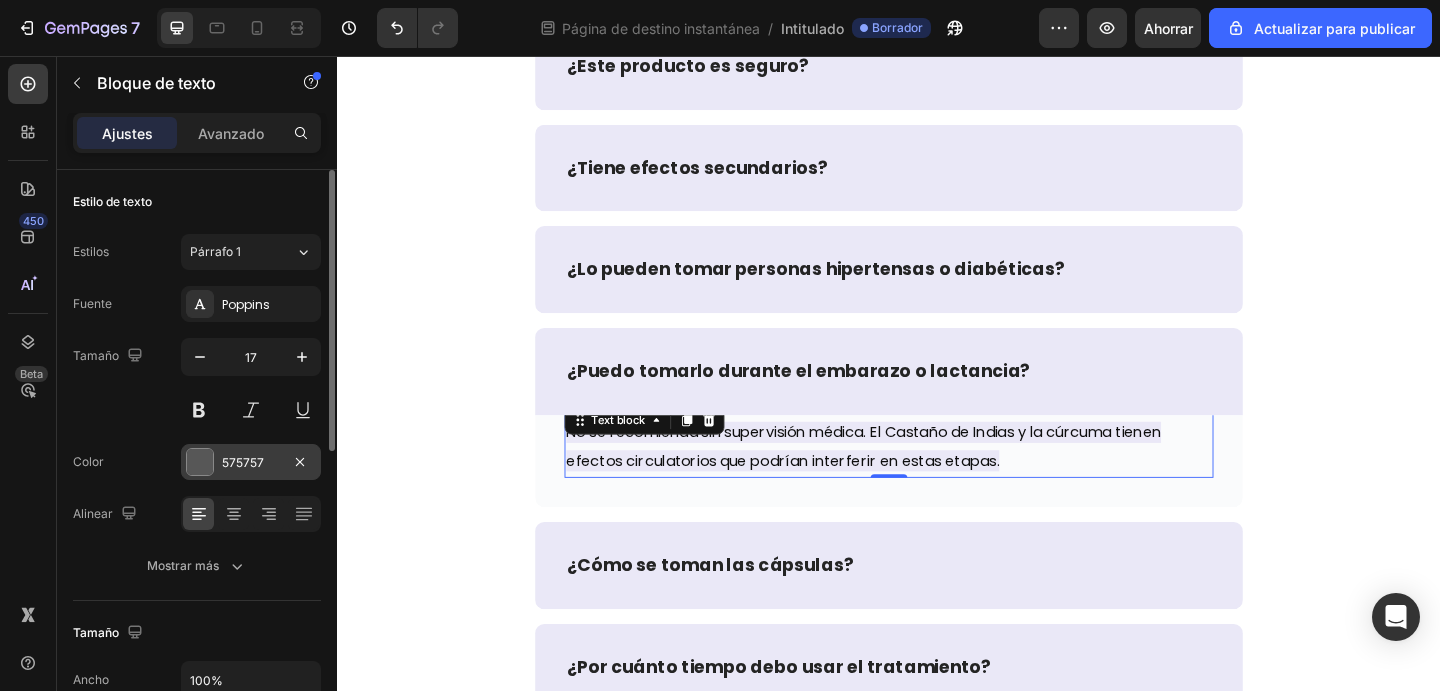 click on "575757" at bounding box center [243, 462] 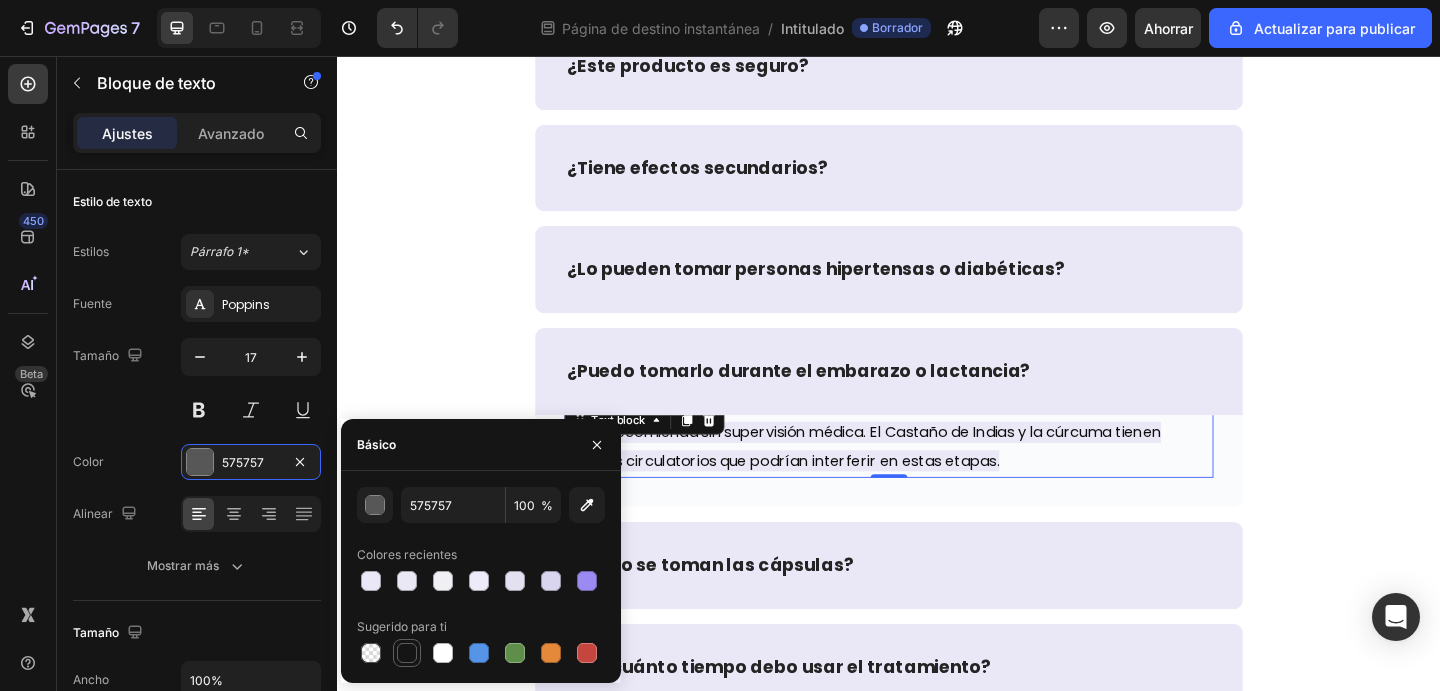 click at bounding box center (407, 653) 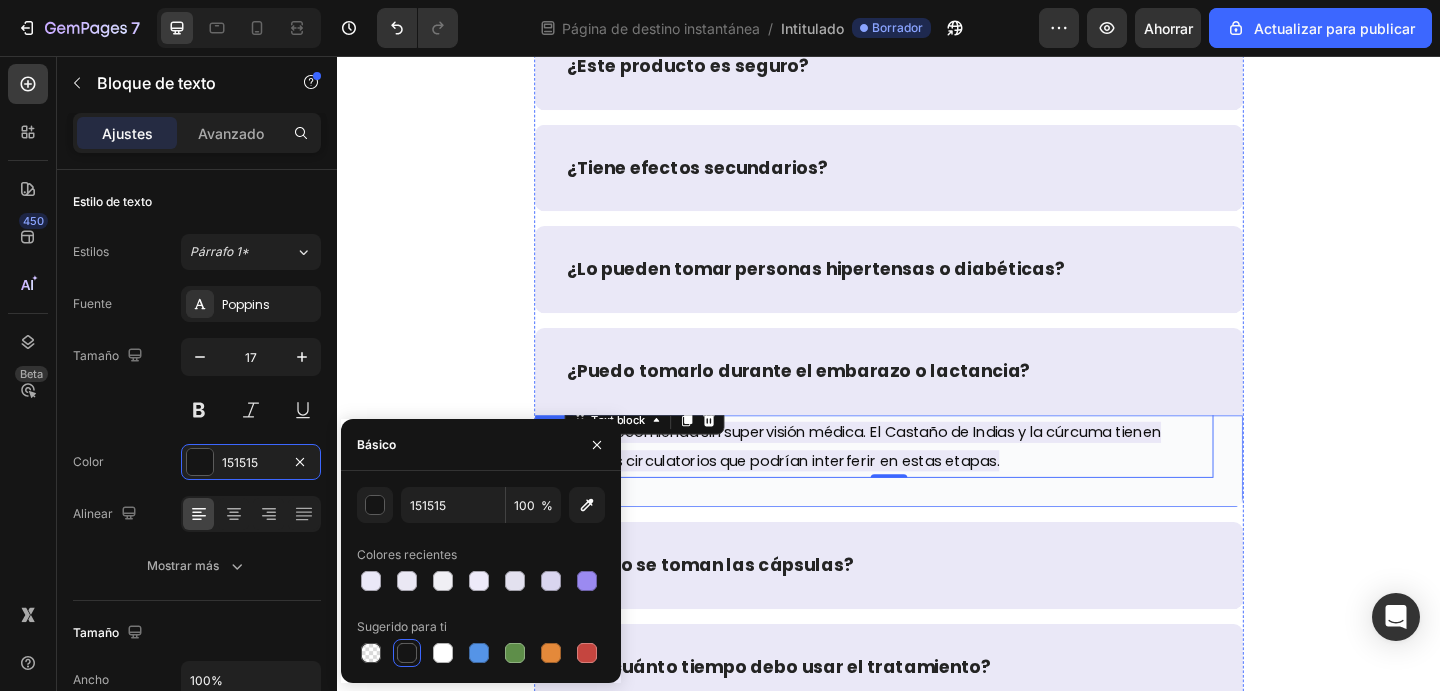 click on "No se recomienda sin supervisión médica. El Castaño de Indias y la cúrcuma tienen efectos circulatorios que podrían interferir en estas etapas. Text block   0 Row" at bounding box center (937, 497) 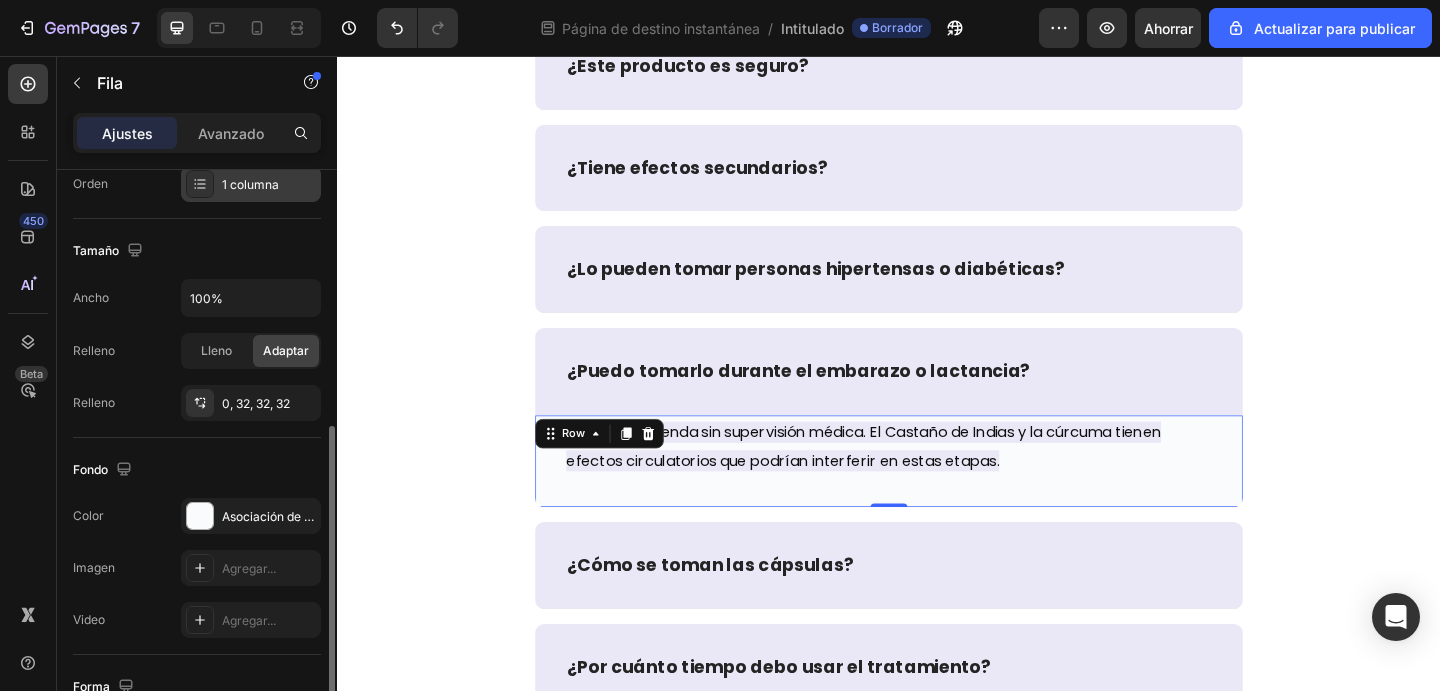 scroll, scrollTop: 434, scrollLeft: 0, axis: vertical 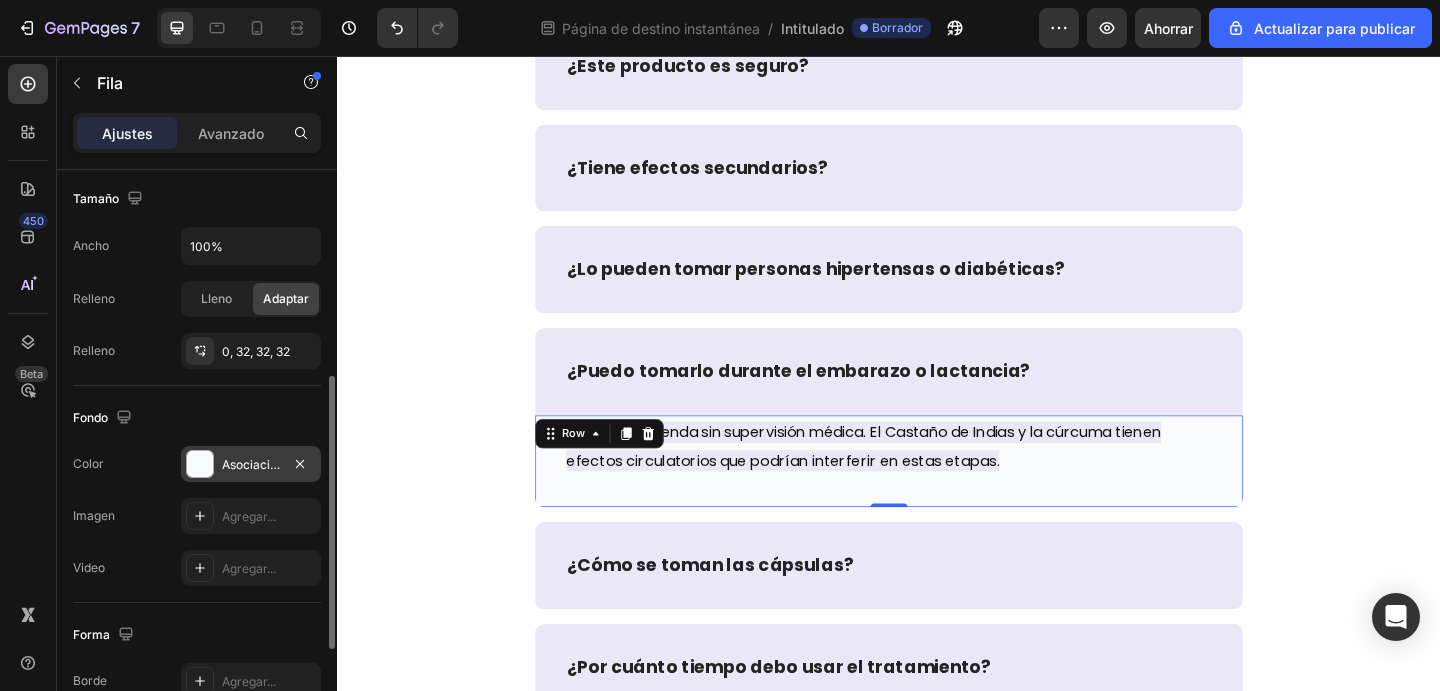 click on "Asociación de Fútbol Americano de la Federación" at bounding box center [361, 464] 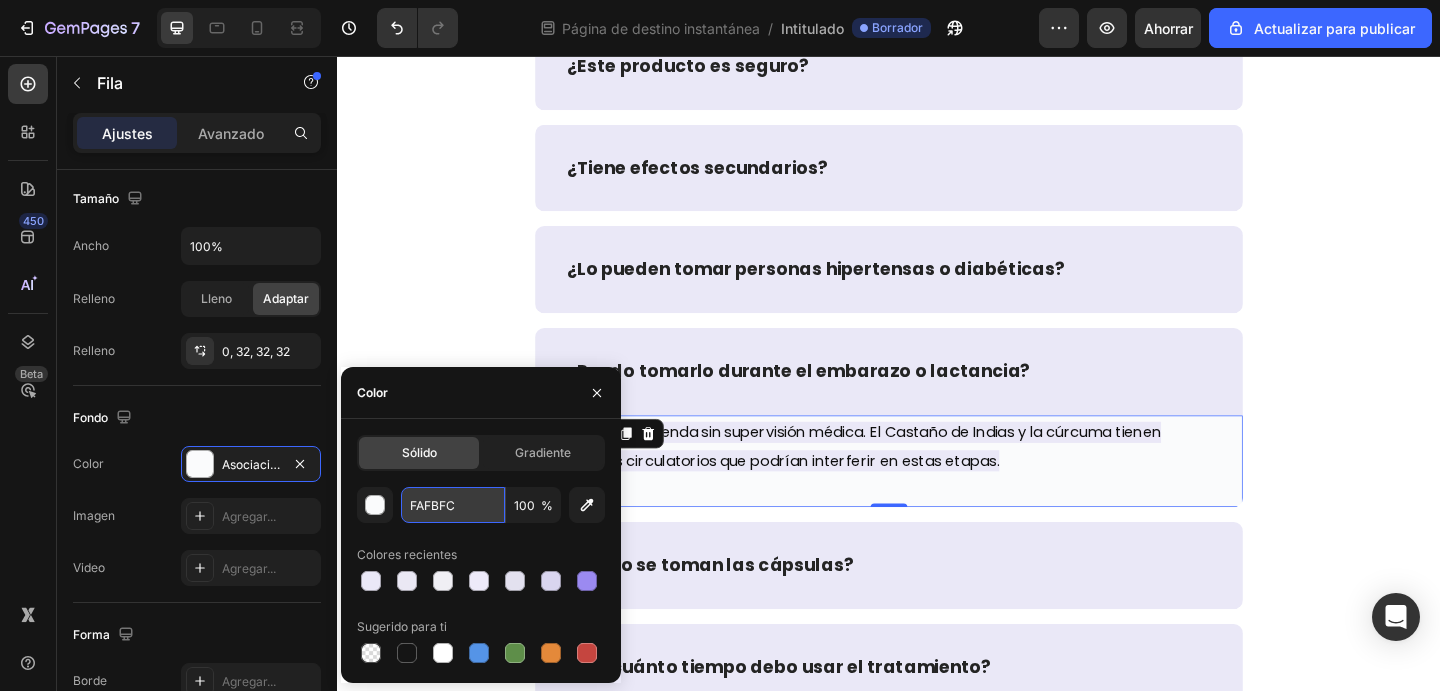 click on "FAFBFC" at bounding box center (453, 505) 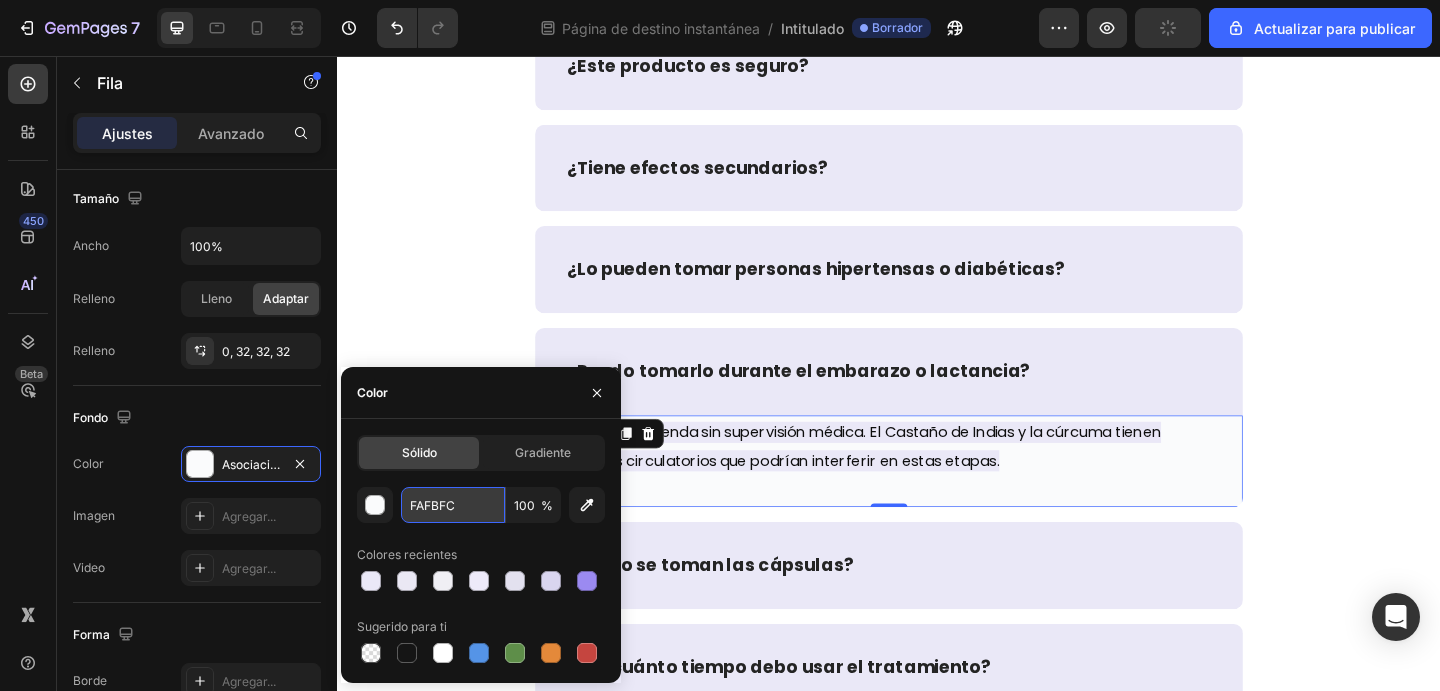 click on "FAFBFC" at bounding box center [453, 505] 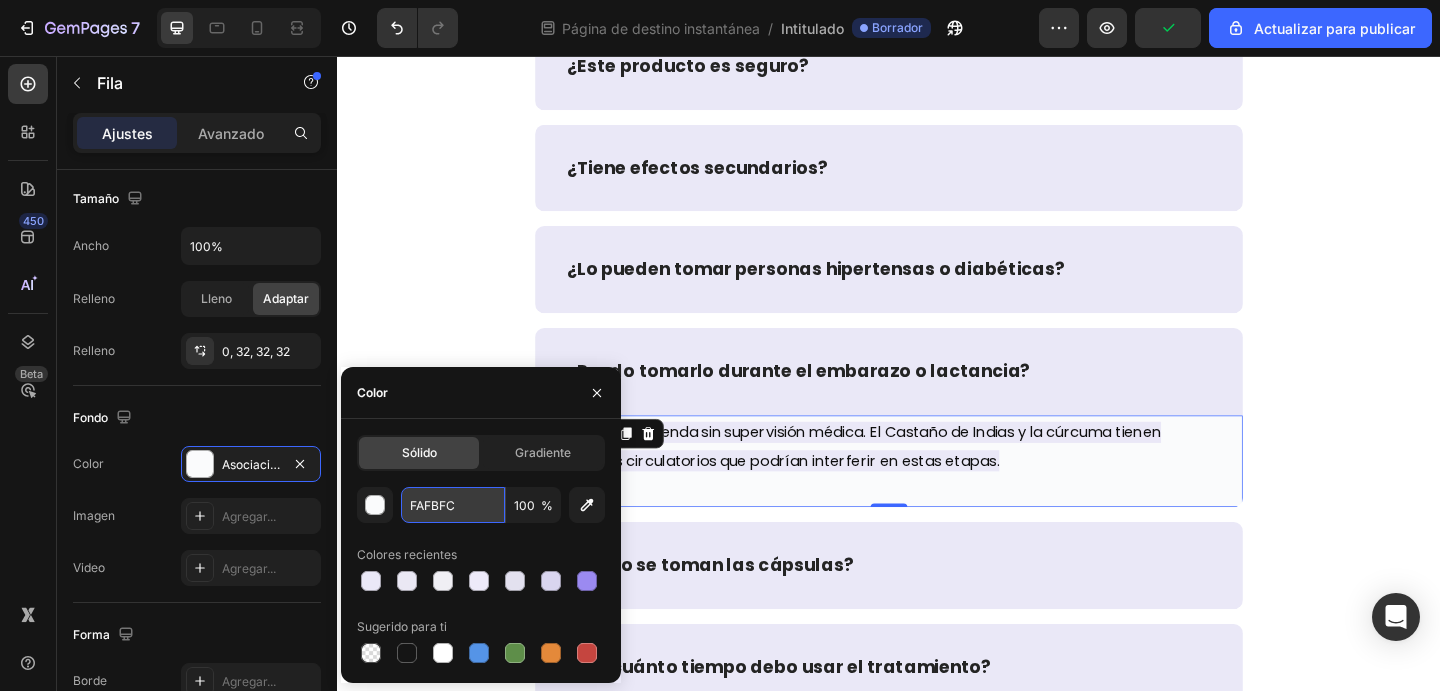 paste on "EAE8F7" 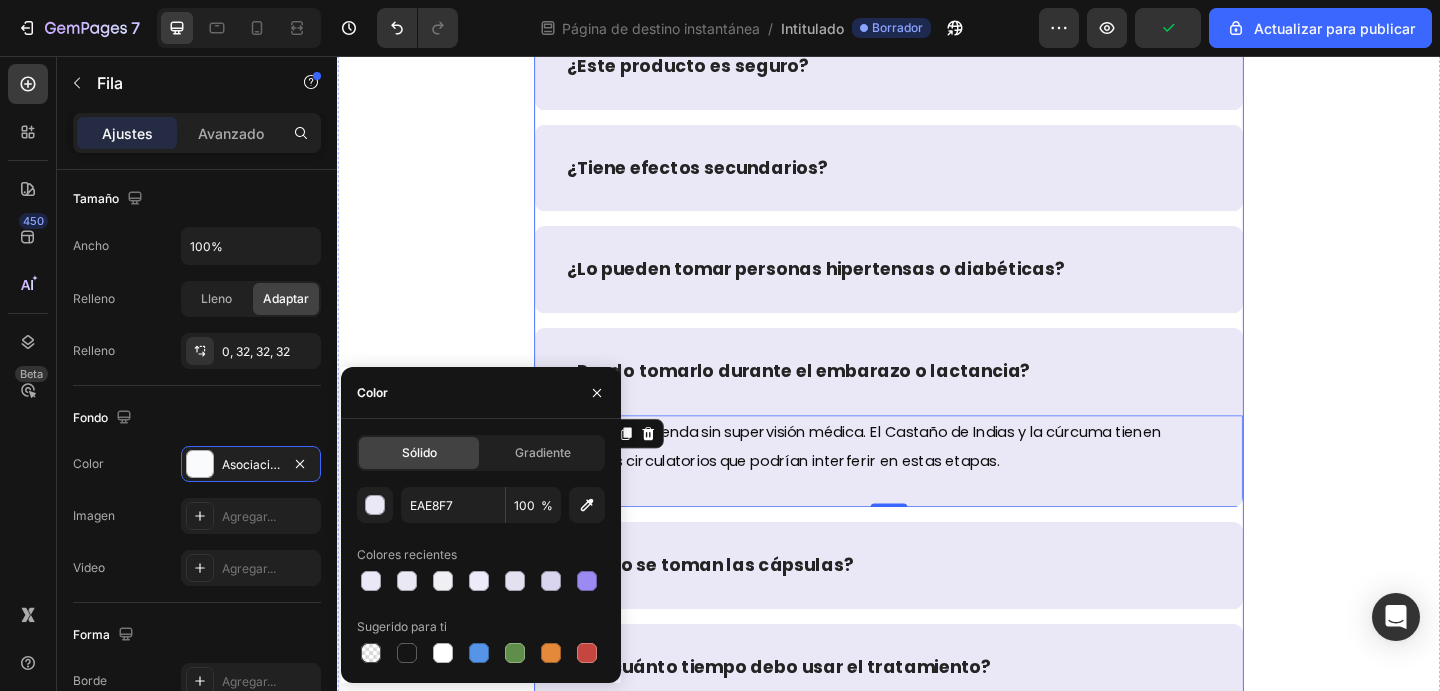 click on "¿Cómo se toman las cápsulas?" at bounding box center (937, 610) 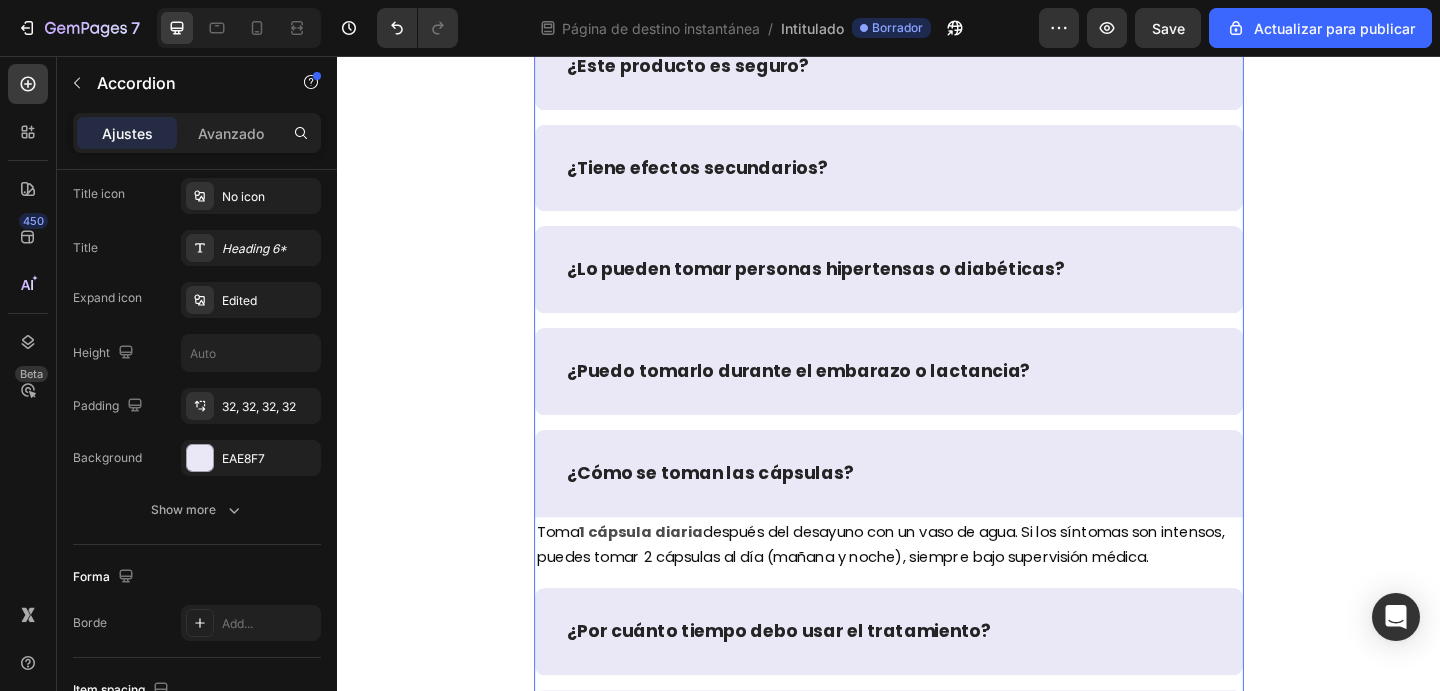 scroll, scrollTop: 0, scrollLeft: 0, axis: both 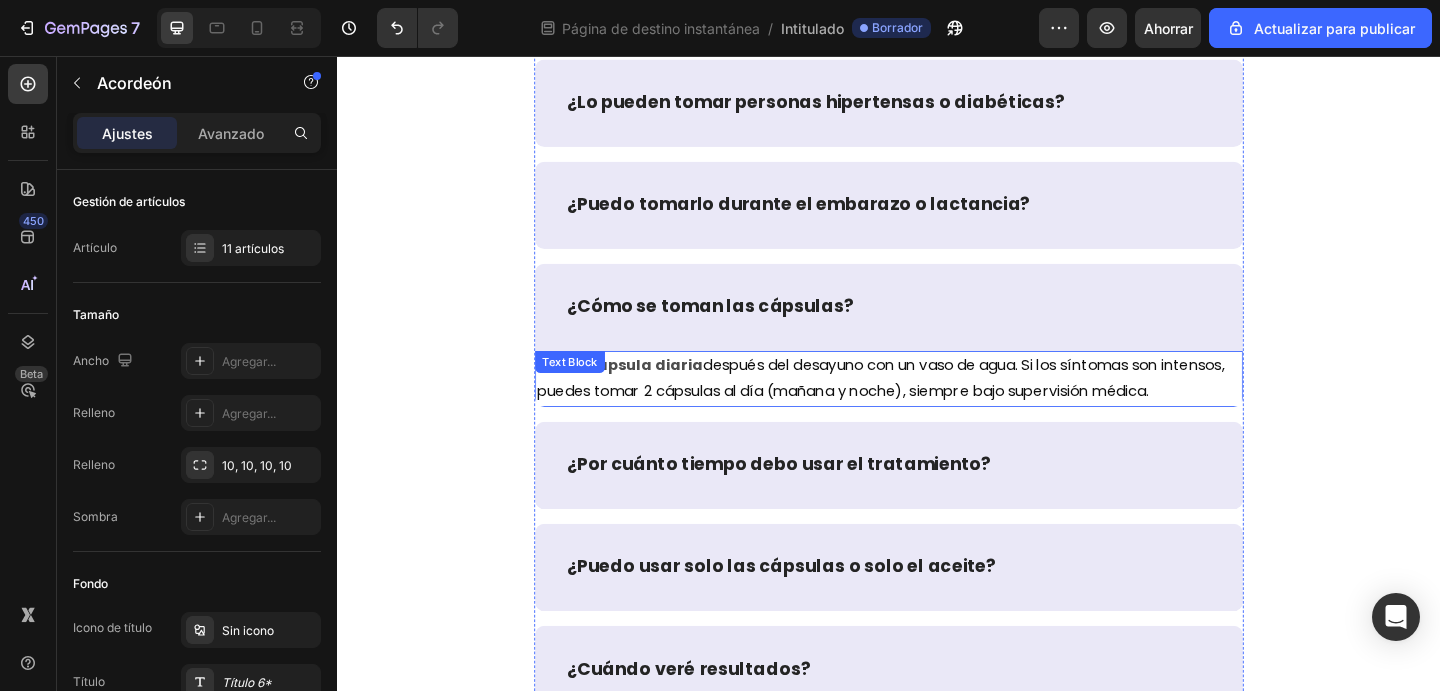 click on "después del desayuno con un vaso de agua. Si los síntomas son intensos, puedes tomar 2 cápsulas al día (mañana y noche), siempre bajo supervisión médica." at bounding box center (928, 407) 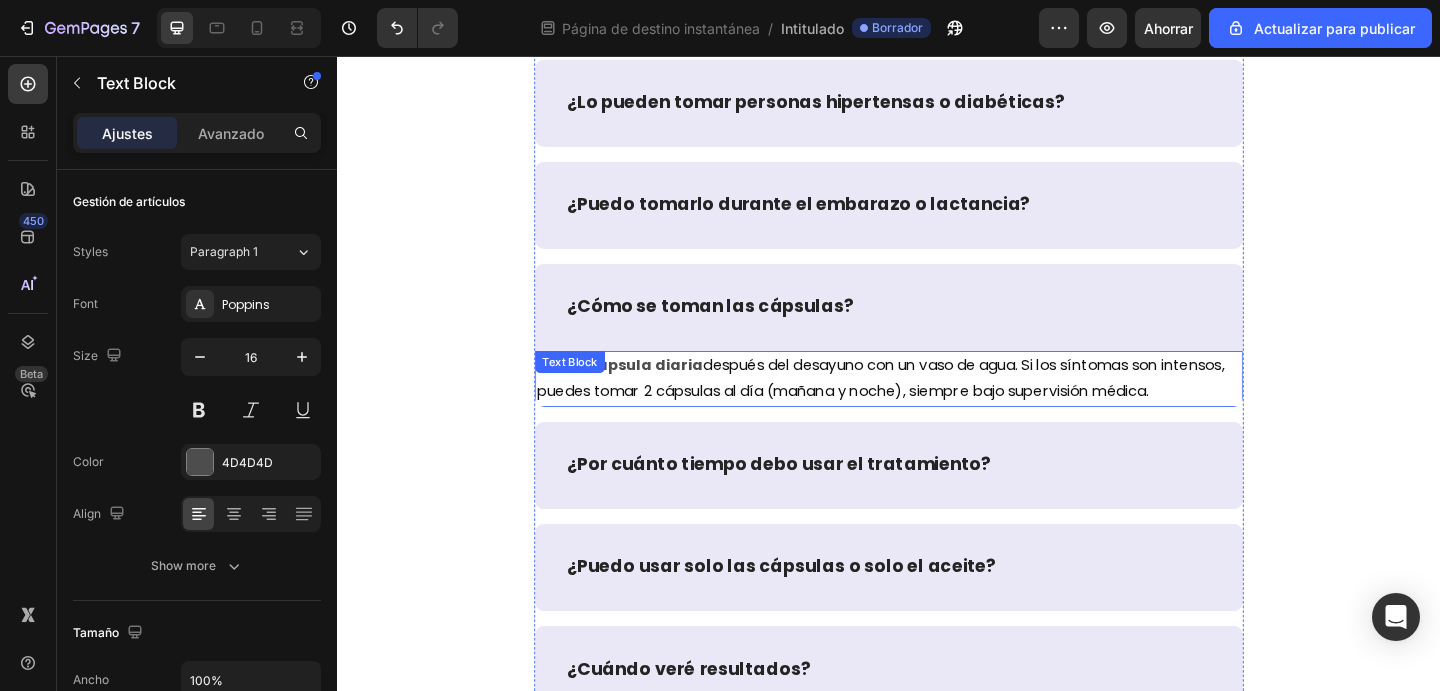 click on "después del desayuno con un vaso de agua. Si los síntomas son intensos, puedes tomar 2 cápsulas al día (mañana y noche), siempre bajo supervisión médica." at bounding box center [928, 407] 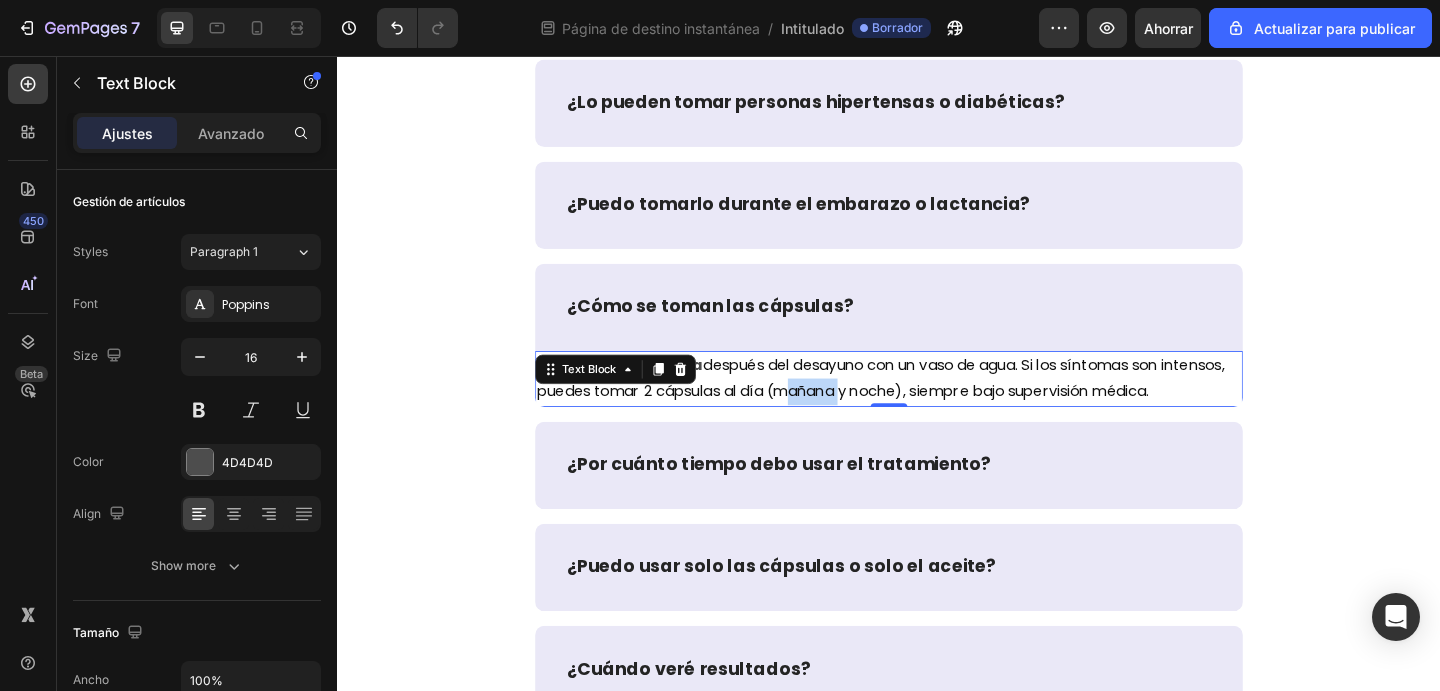 click on "después del desayuno con un vaso de agua. Si los síntomas son intensos, puedes tomar 2 cápsulas al día (mañana y noche), siempre bajo supervisión médica." at bounding box center [928, 407] 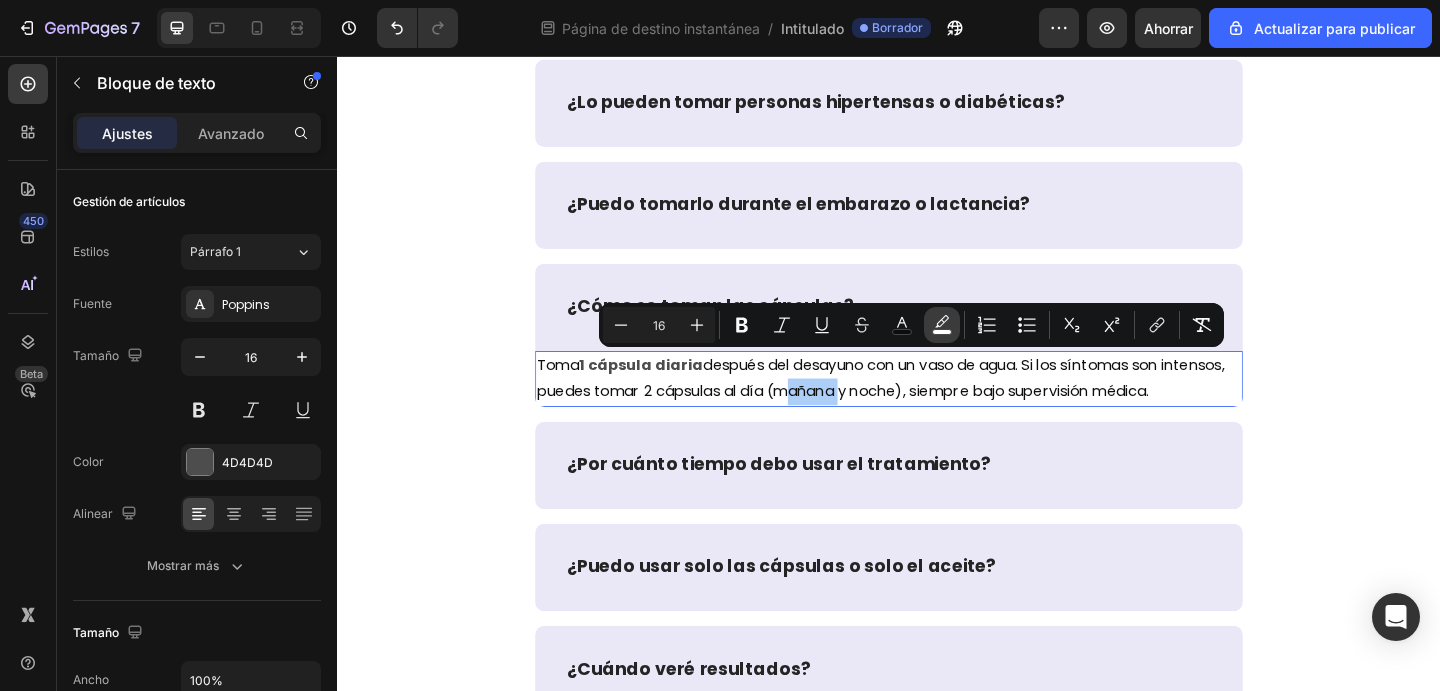 click 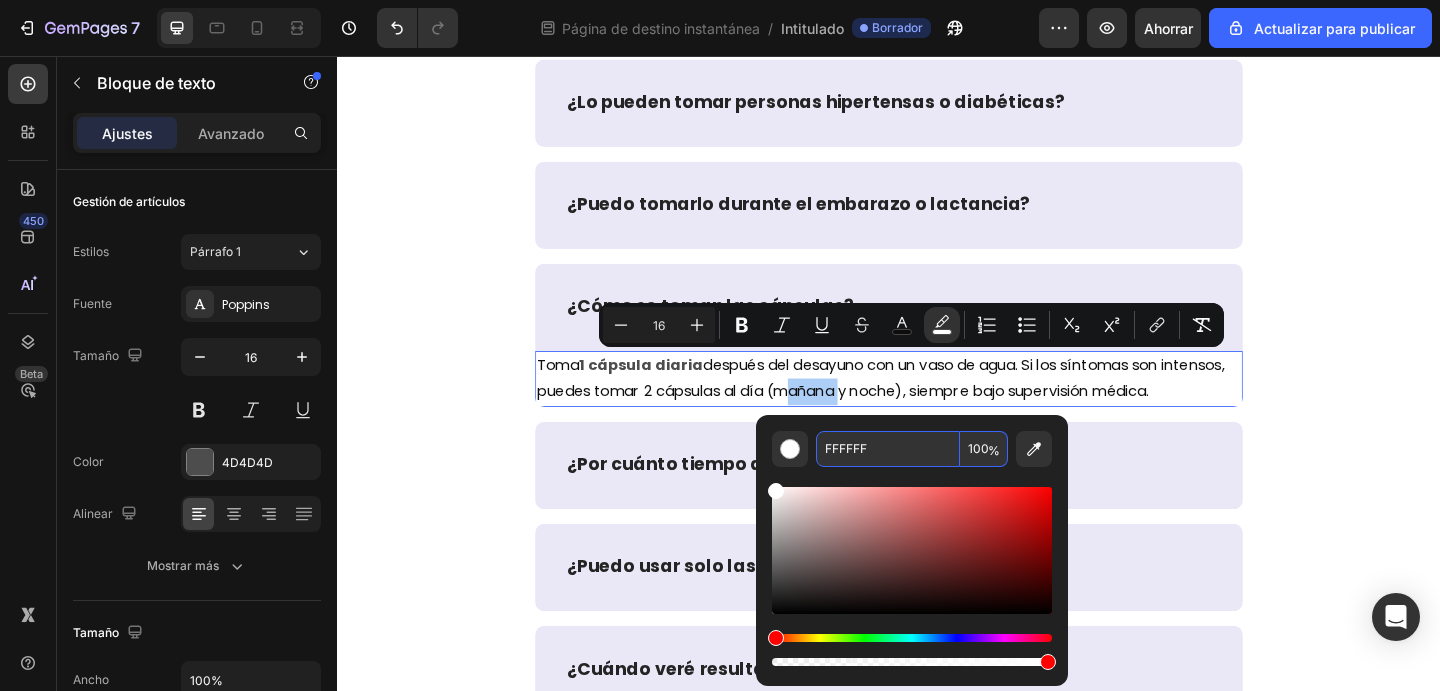 click on "FFFFFF" at bounding box center (888, 449) 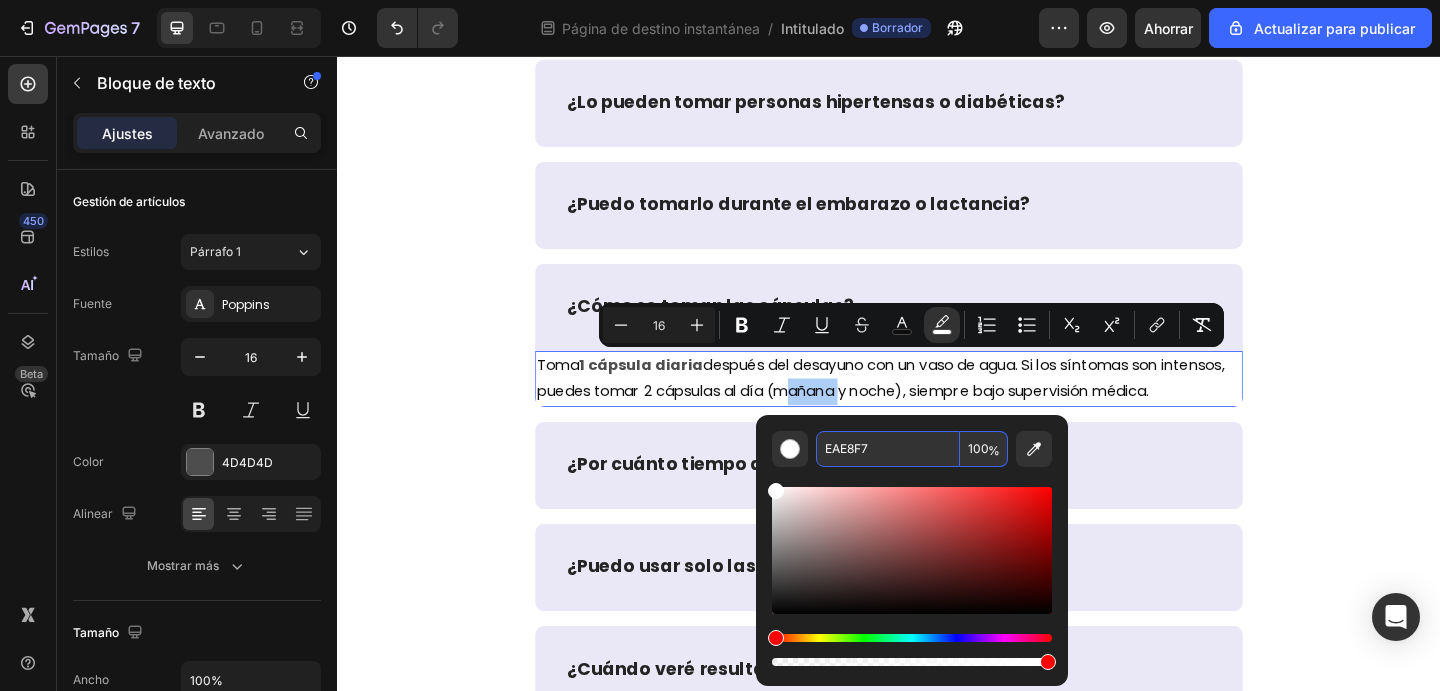 type on "EAE8F7" 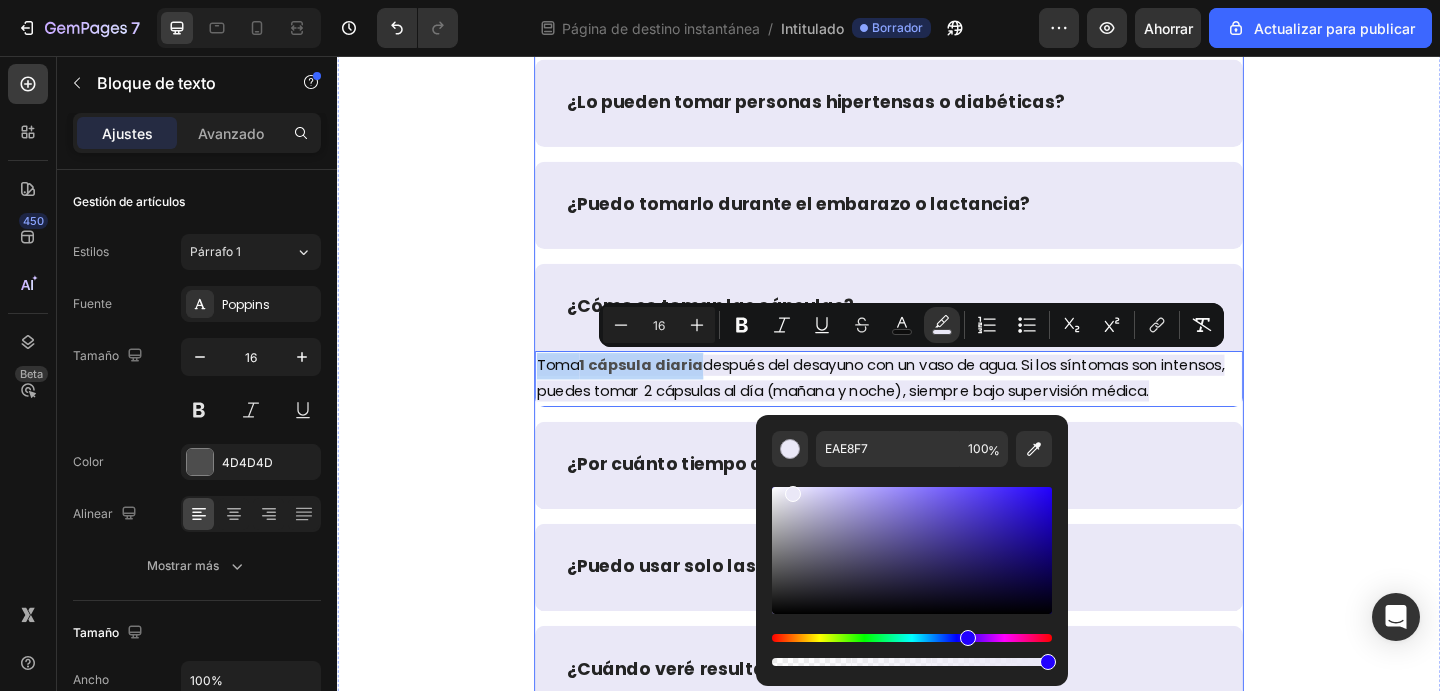 click on "¿Por cuánto tiempo debo usar el tratamiento?" at bounding box center [937, 501] 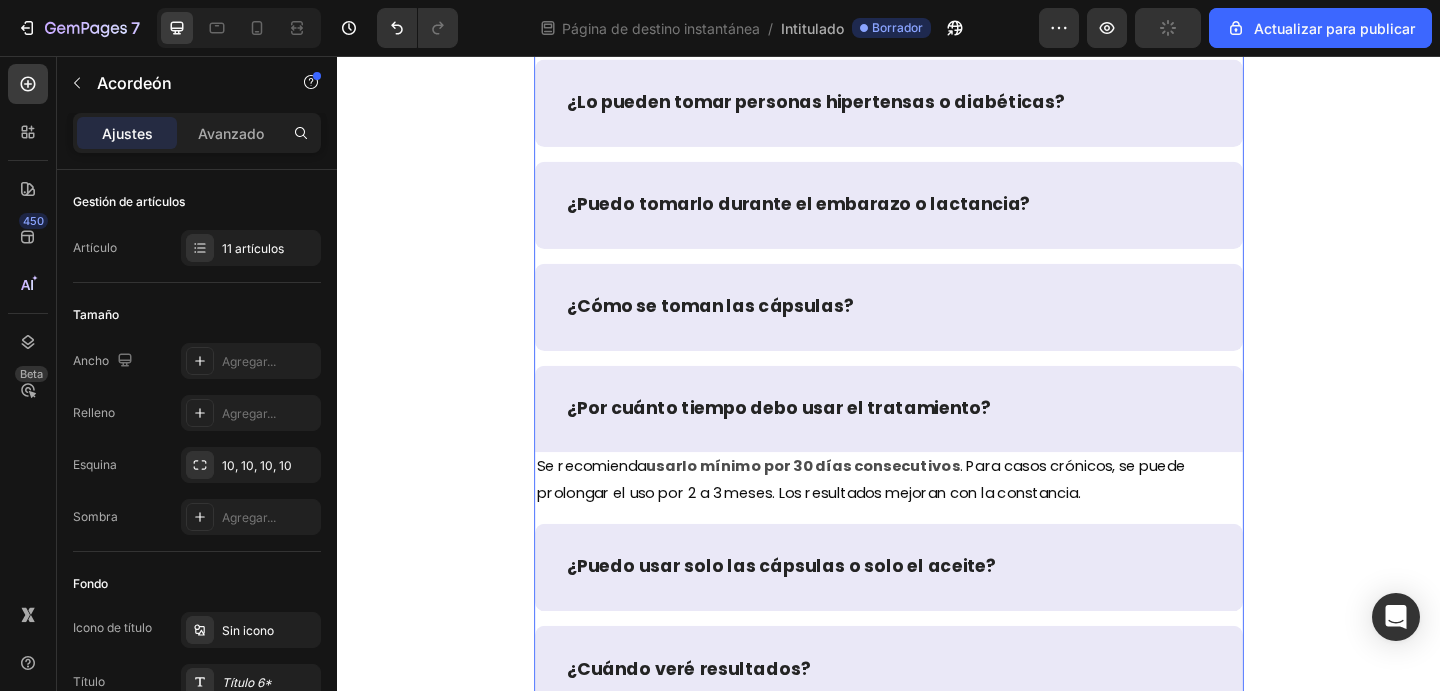 click on "¿Cómo se toman las cápsulas?" at bounding box center (937, 329) 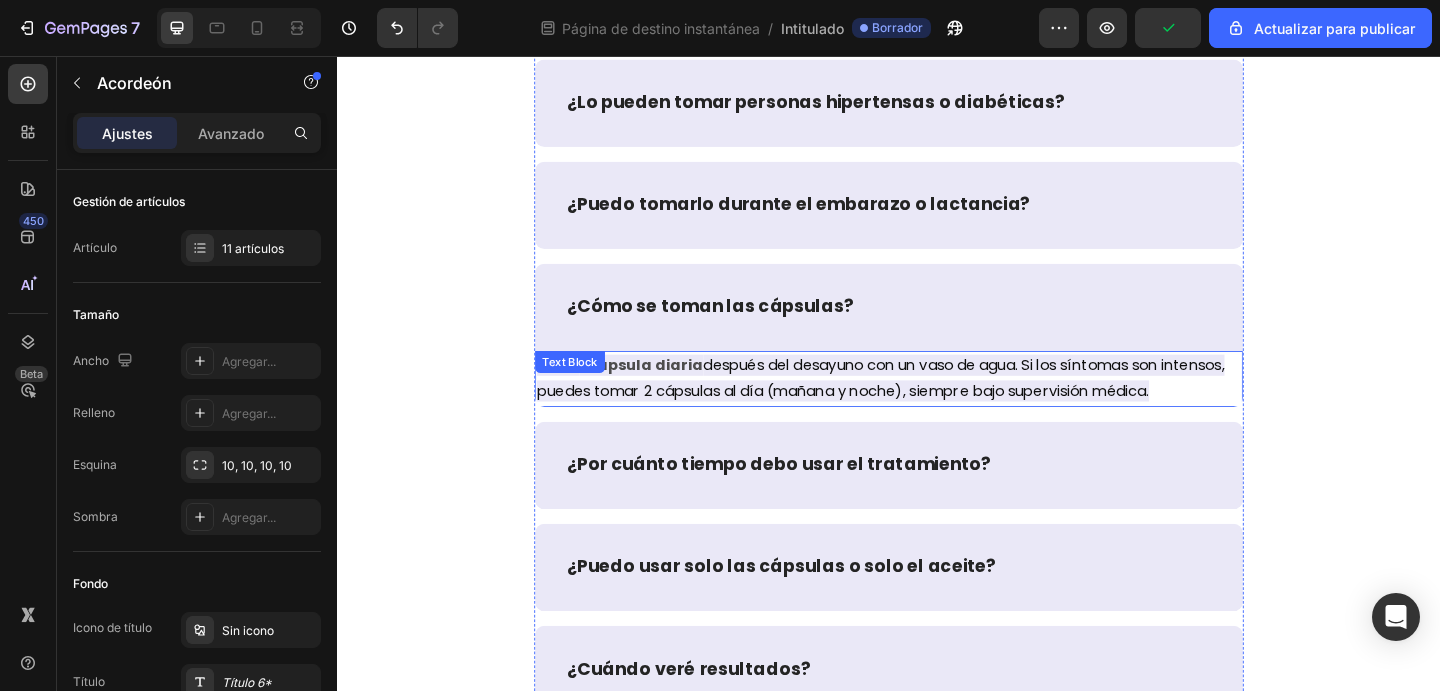 click on "después del desayuno con un vaso de agua. Si los síntomas son intensos, puedes tomar 2 cápsulas al día (mañana y noche), siempre bajo supervisión médica." at bounding box center (928, 407) 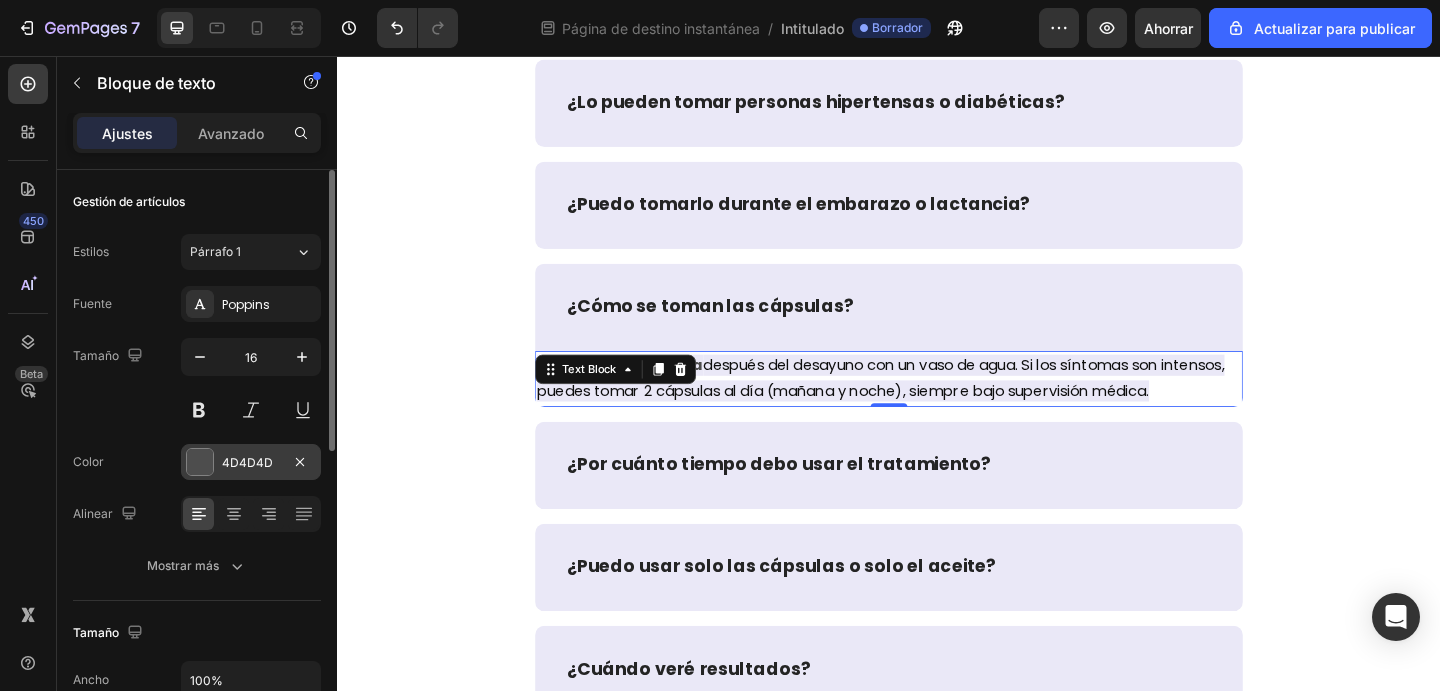 click on "4D4D4D" at bounding box center [251, 462] 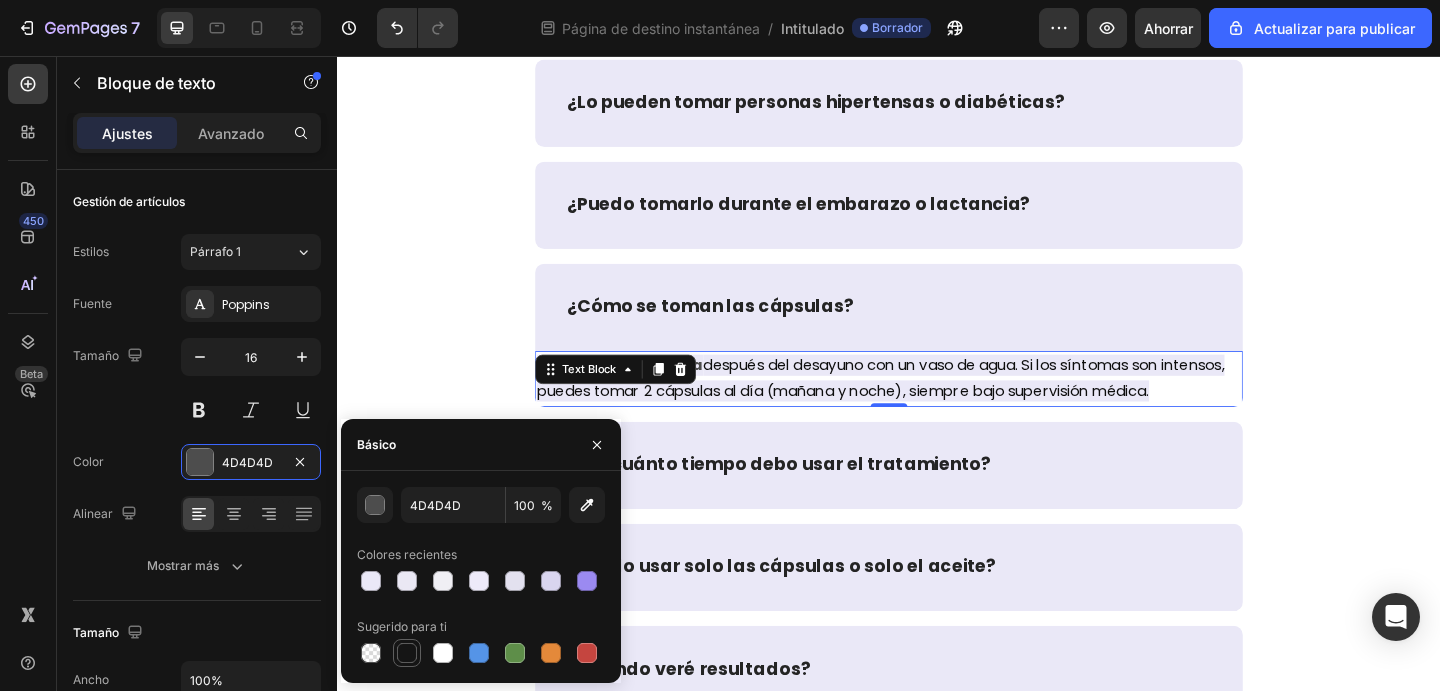 click at bounding box center [407, 653] 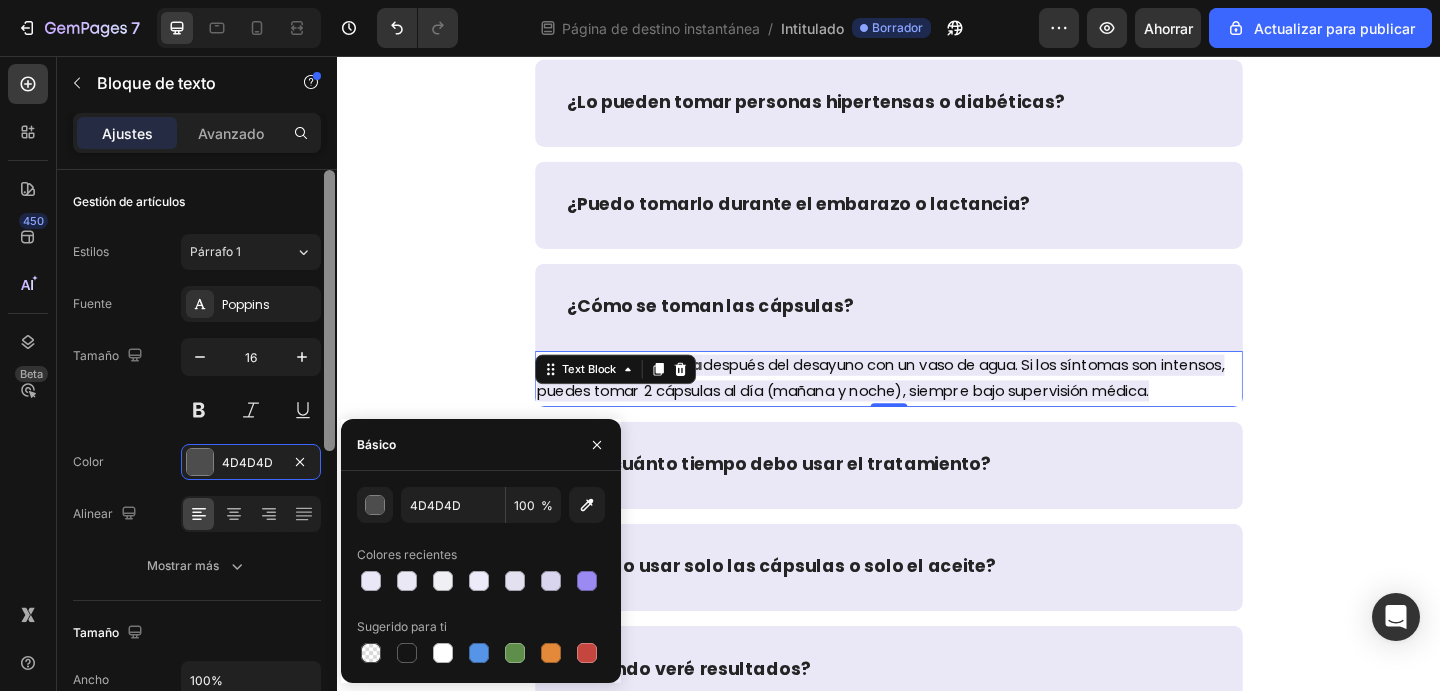 type on "151515" 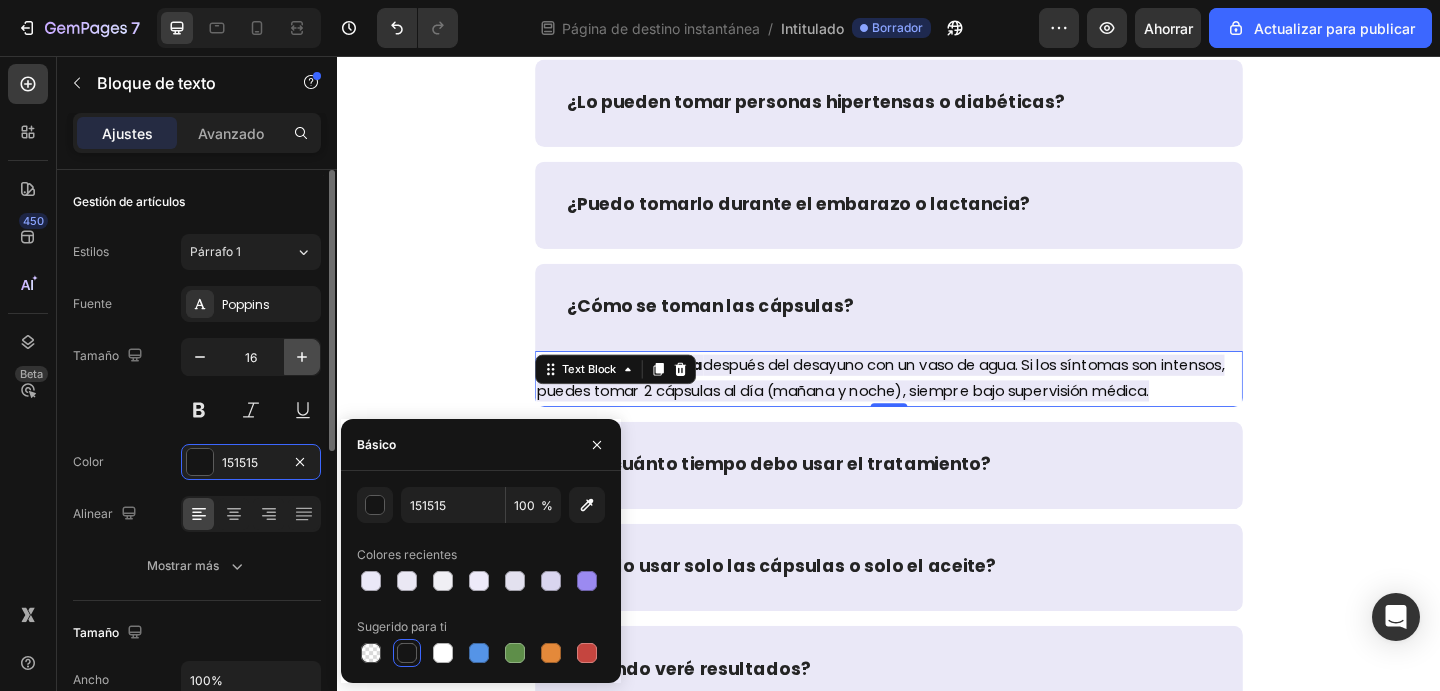 click 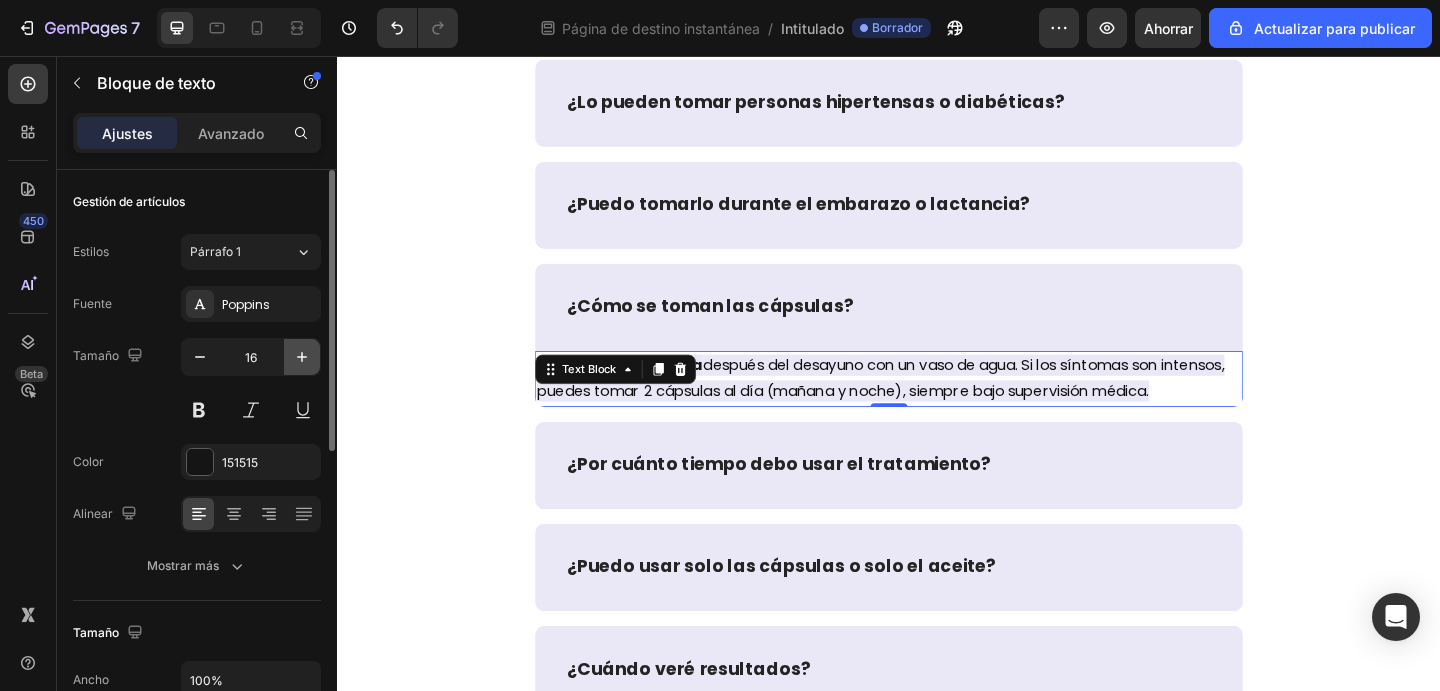 type on "17" 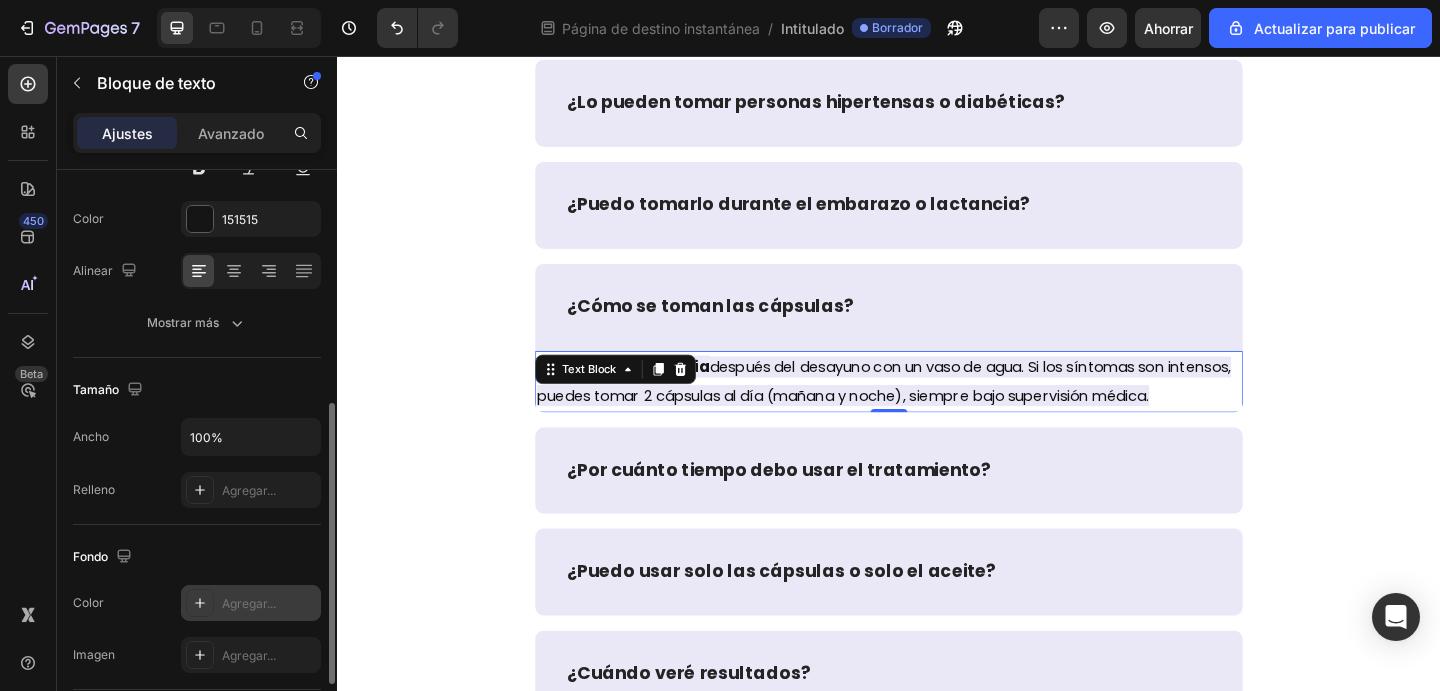 scroll, scrollTop: 335, scrollLeft: 0, axis: vertical 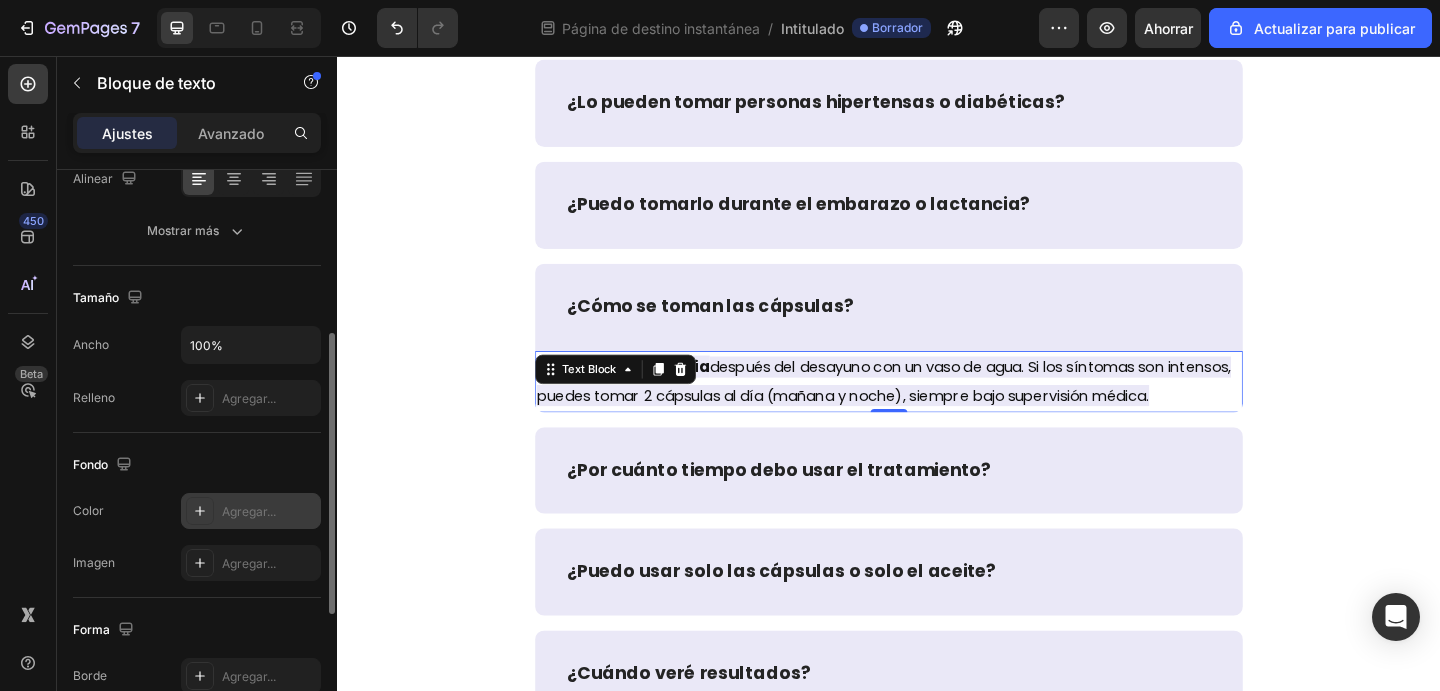 click on "Agregar..." at bounding box center [251, 511] 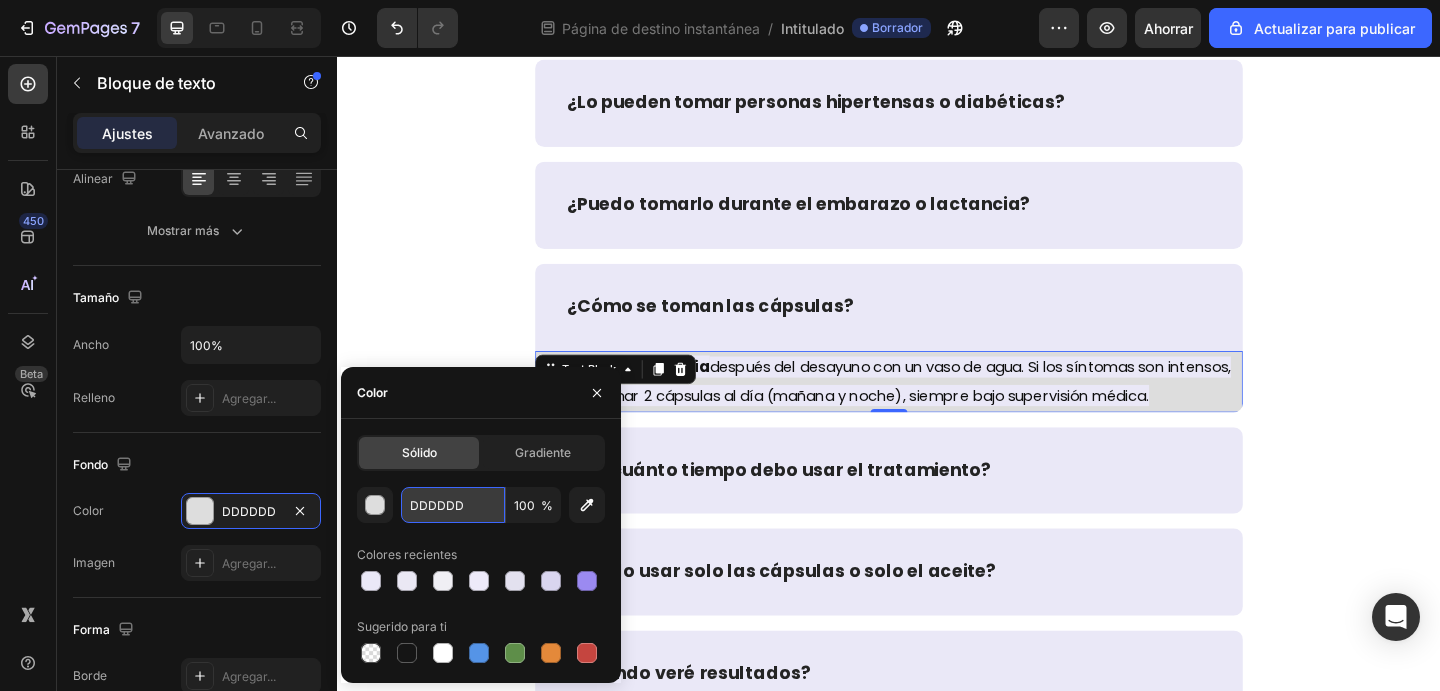 click on "DDDDDD" at bounding box center (0, 0) 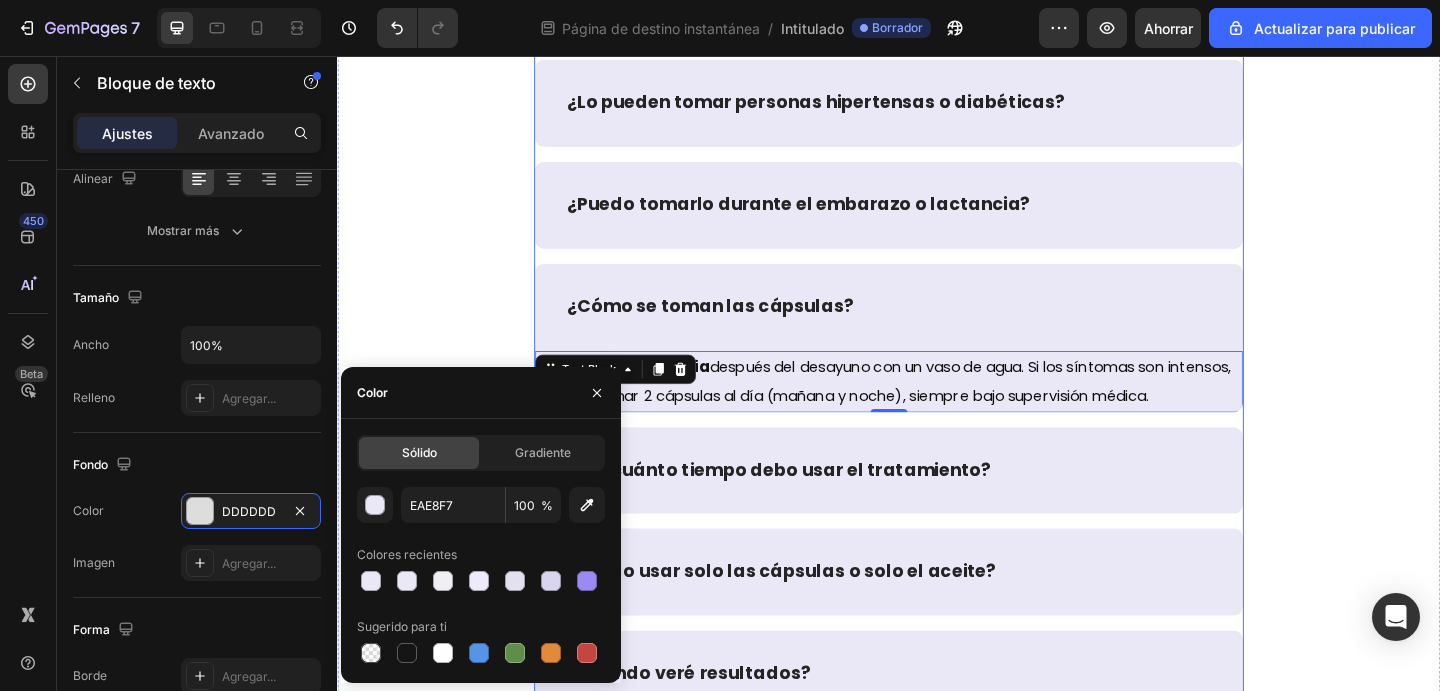 click on "¿Por cuánto tiempo debo usar el tratamiento?" at bounding box center (937, 507) 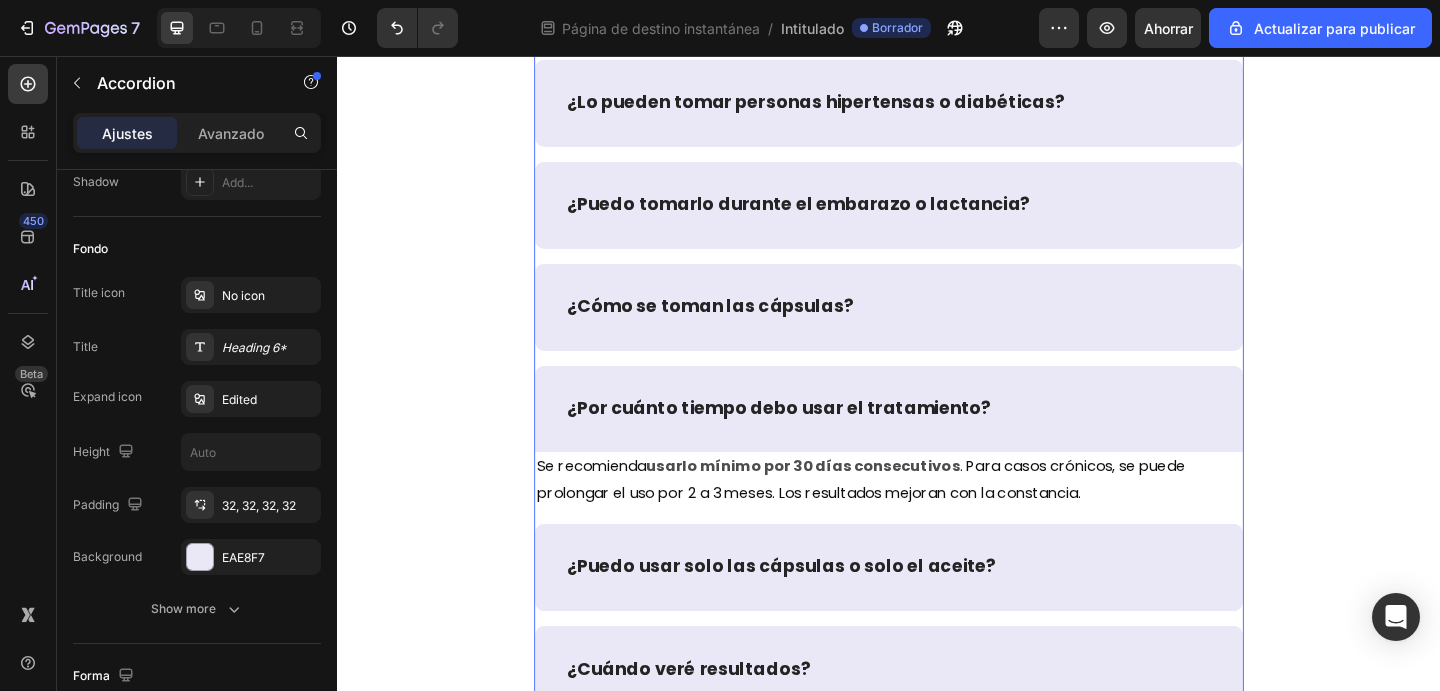 scroll, scrollTop: 0, scrollLeft: 0, axis: both 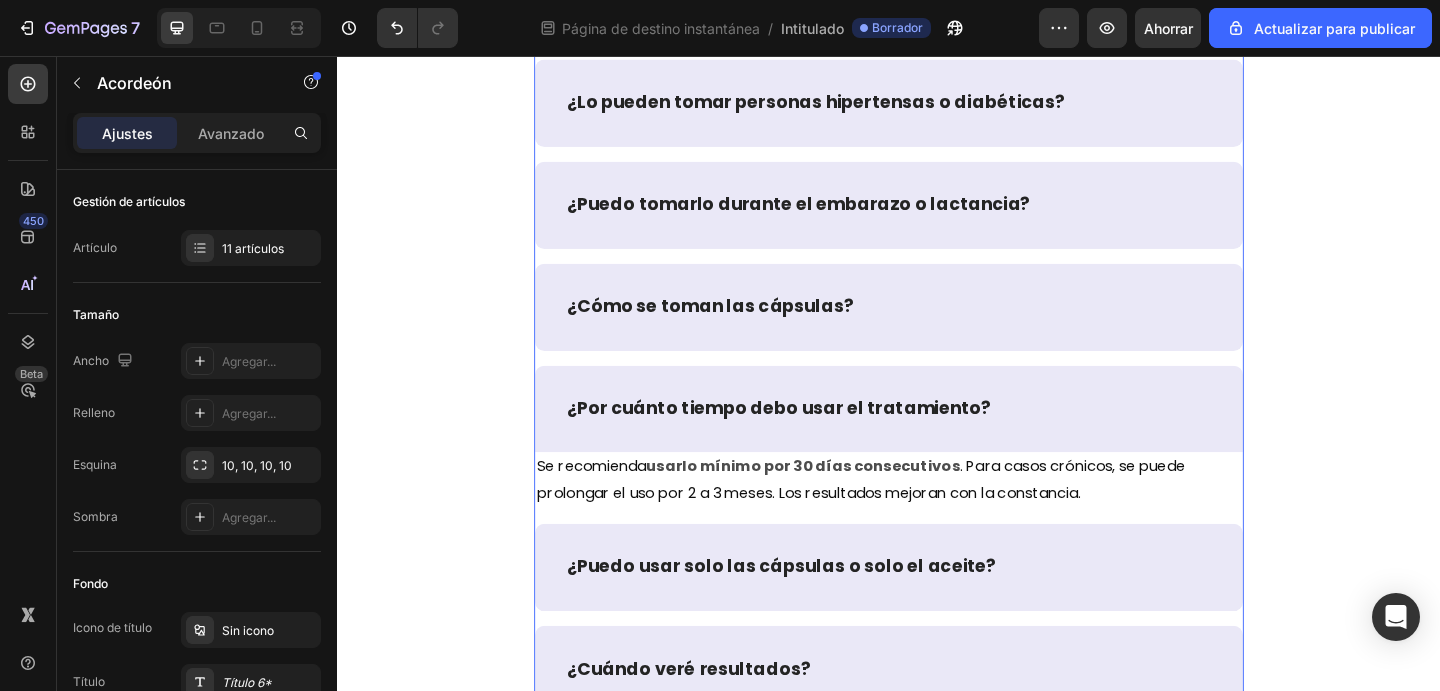 click on "¿Cómo se toman las cápsulas?" at bounding box center [937, 329] 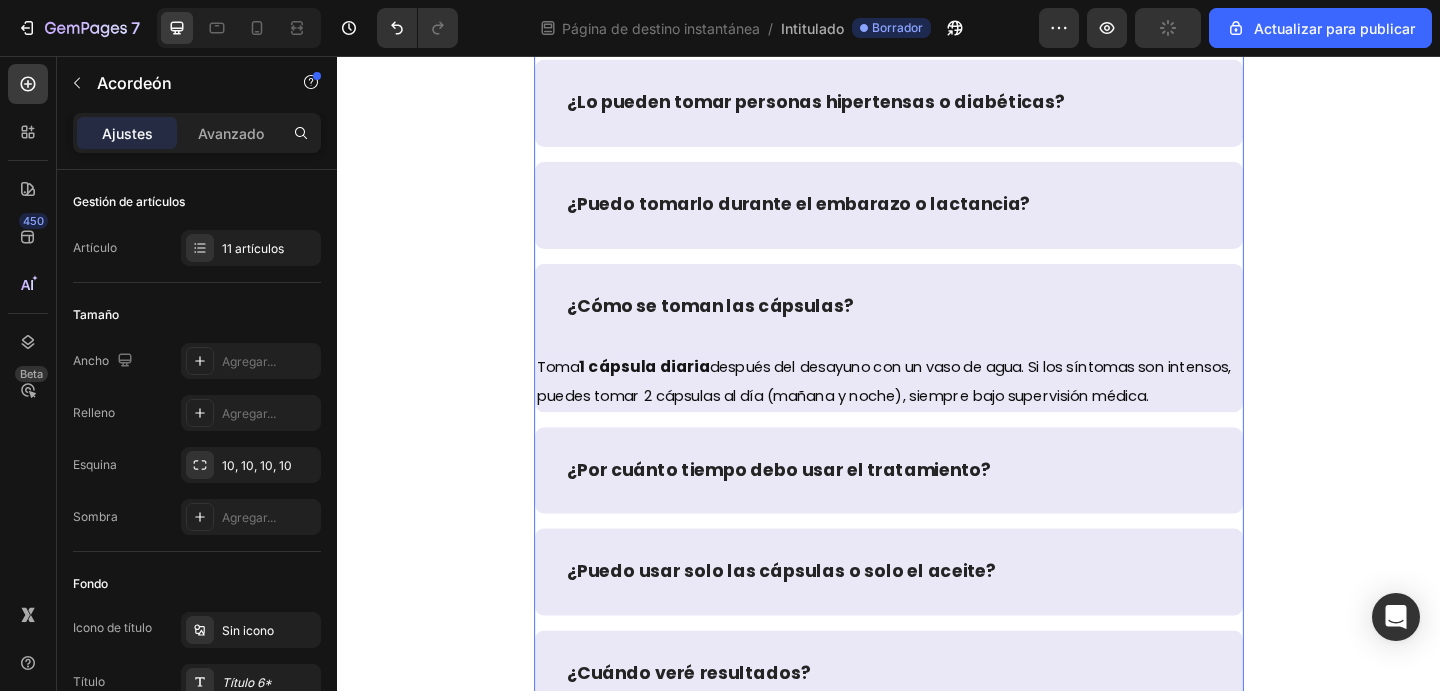 click on "¿Puedo tomarlo durante el embarazo o lactancia?" at bounding box center [937, 218] 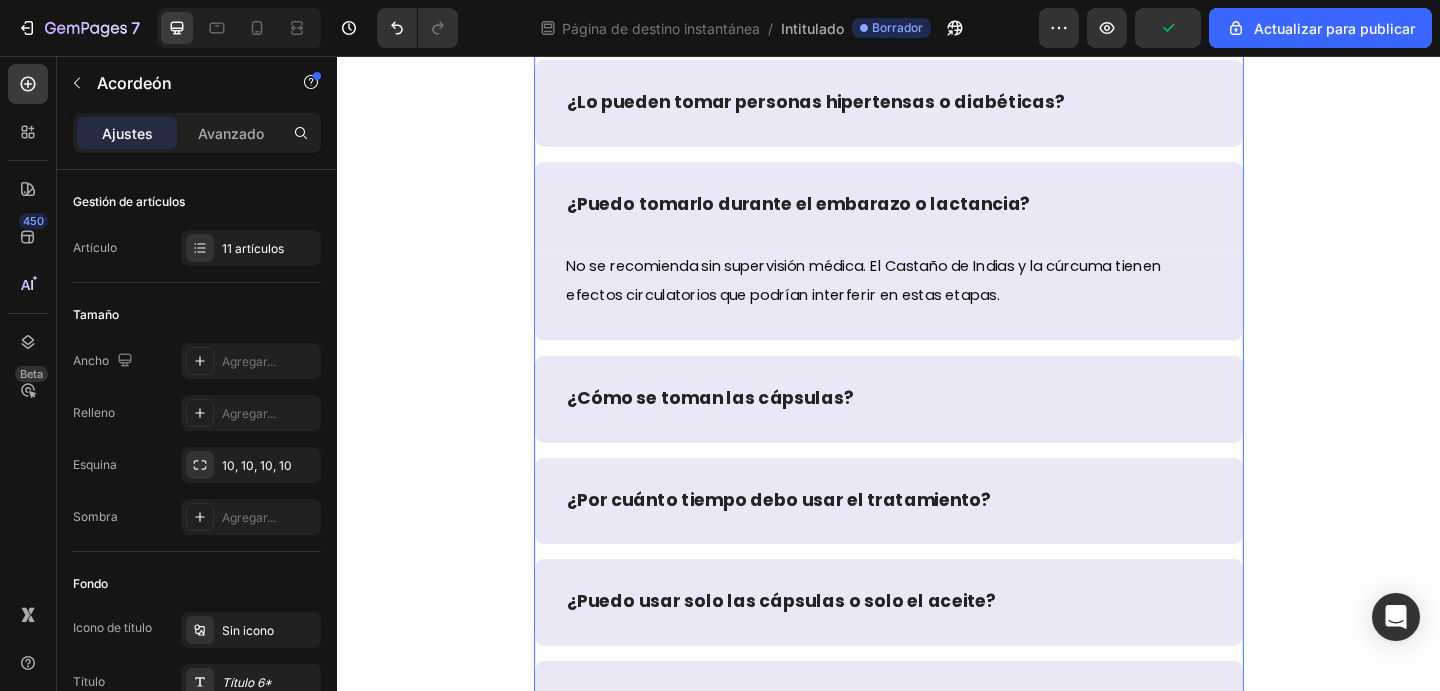 click on "¿Cómo se toman las cápsulas?" at bounding box center (937, 429) 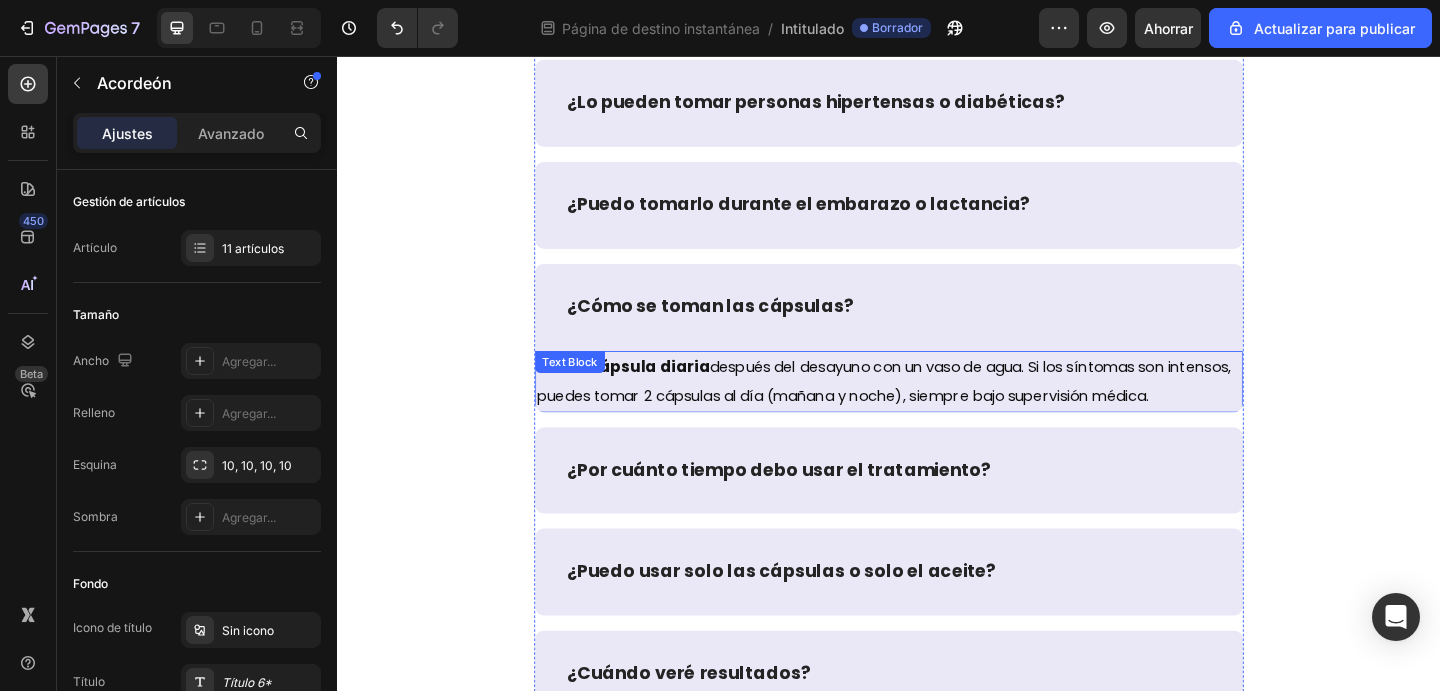 click on "1 cápsula diaria" at bounding box center [671, 394] 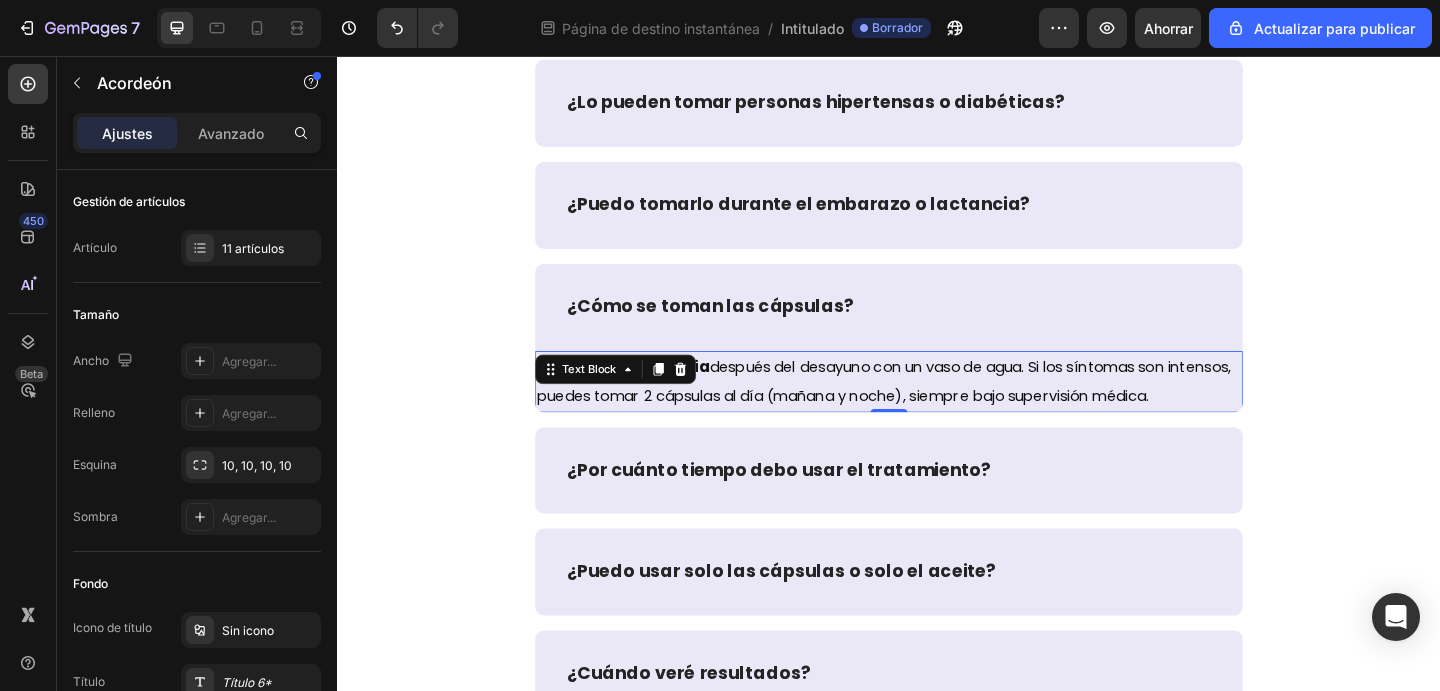 click 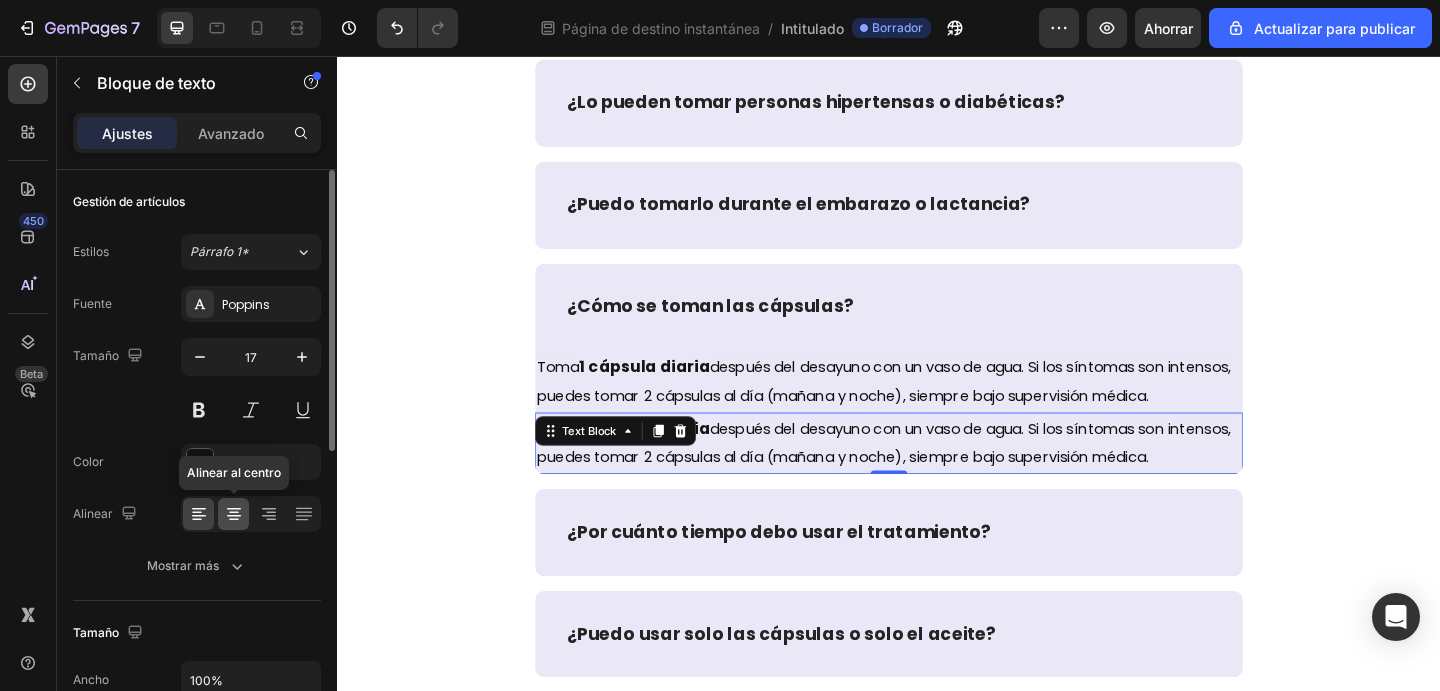 click 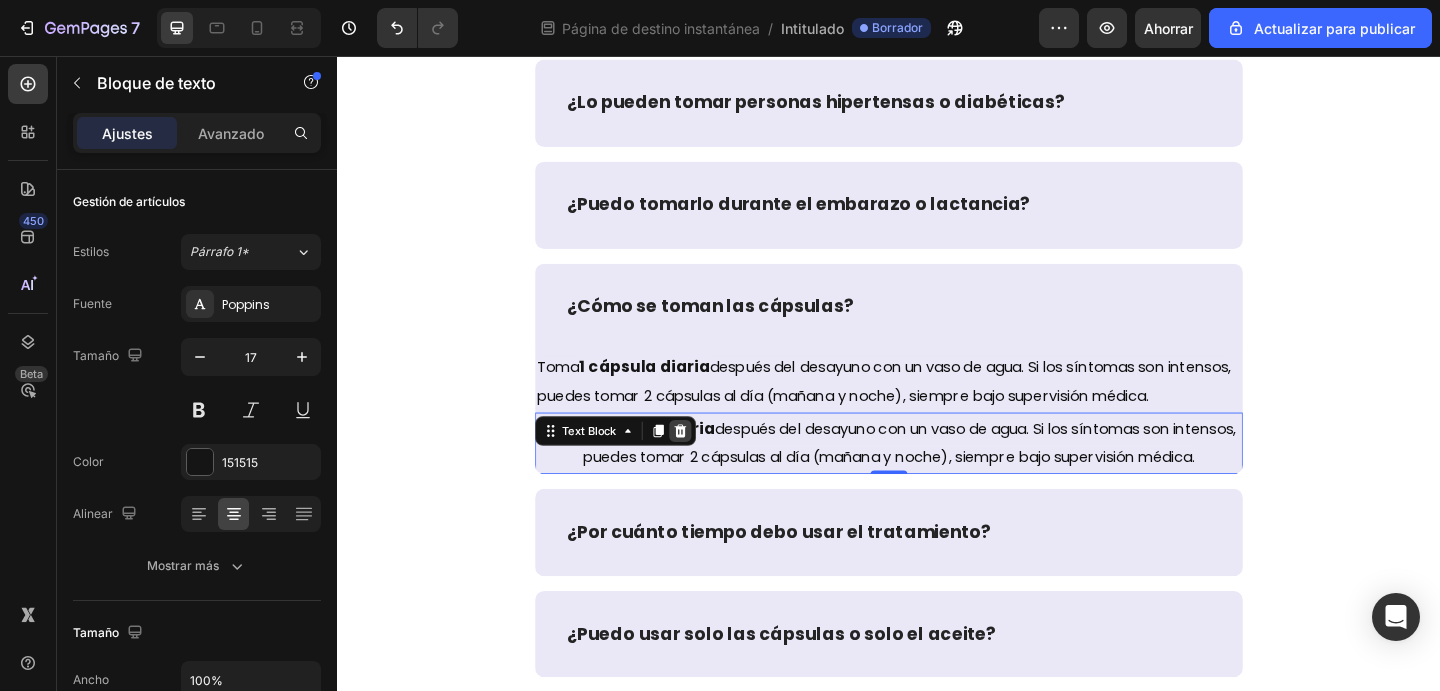 click 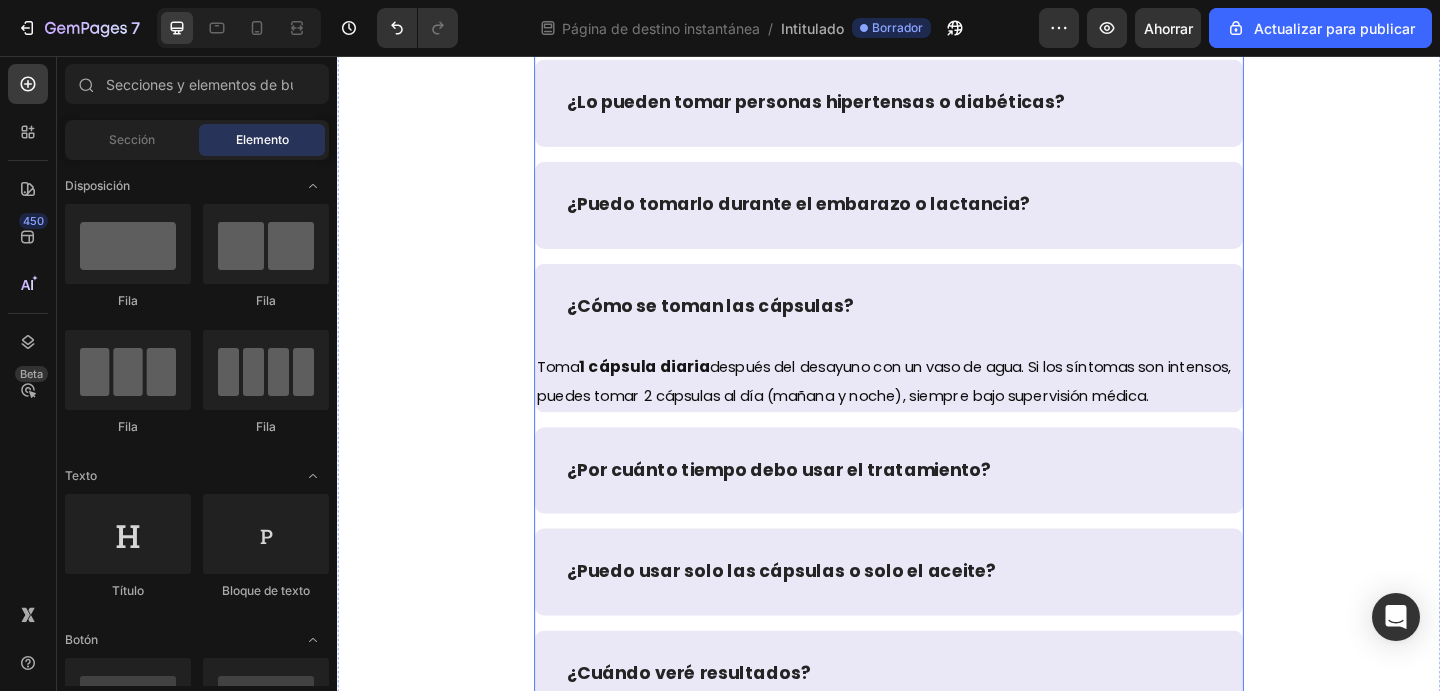 click on "¿Puedo tomarlo durante el embarazo o lactancia?" at bounding box center [937, 218] 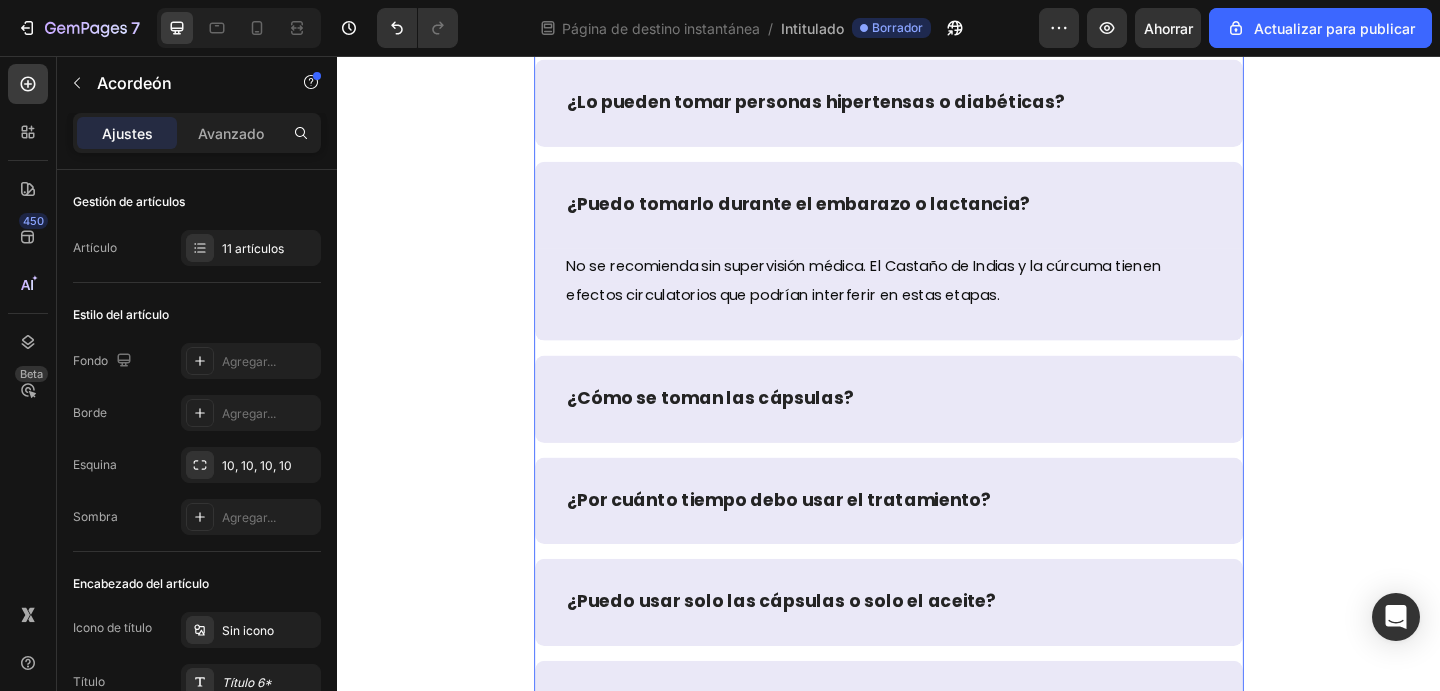 scroll, scrollTop: 9336, scrollLeft: 0, axis: vertical 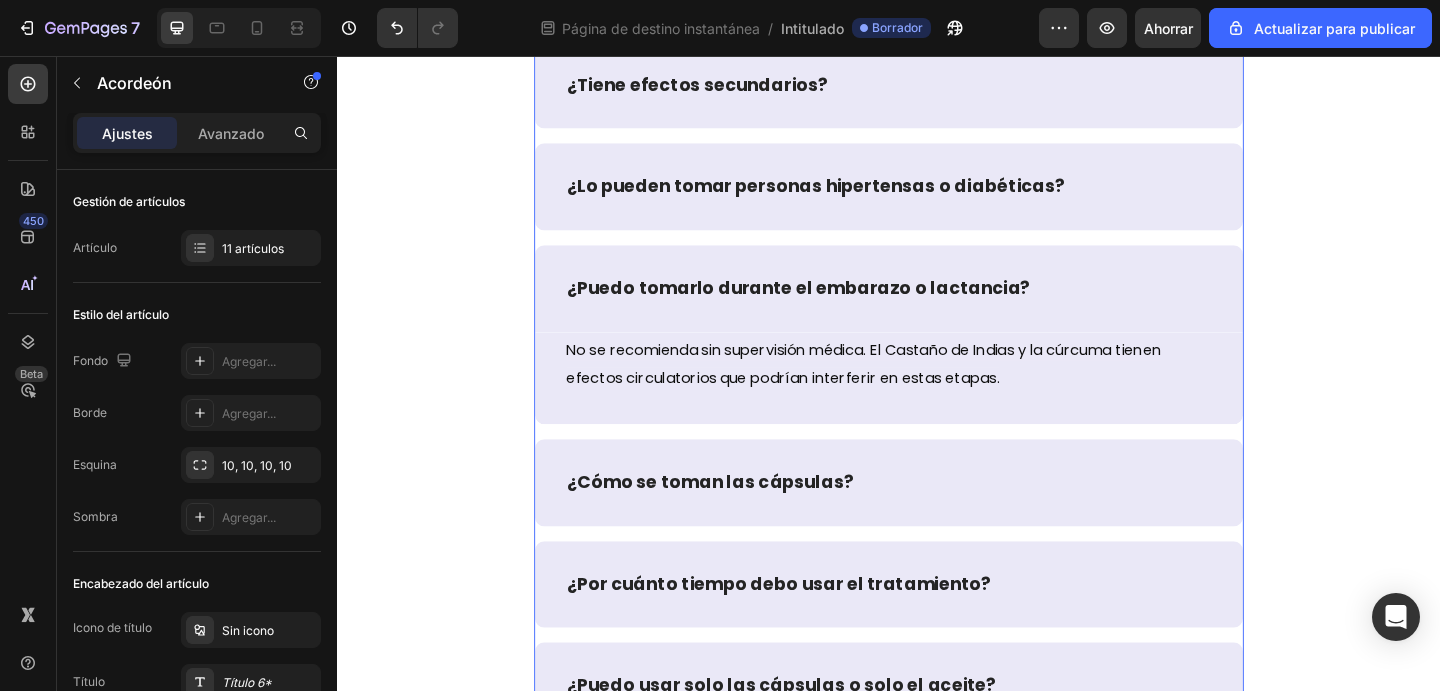 click on "¿Lo pueden tomar personas hipertensas o diabéticas?" at bounding box center [937, 198] 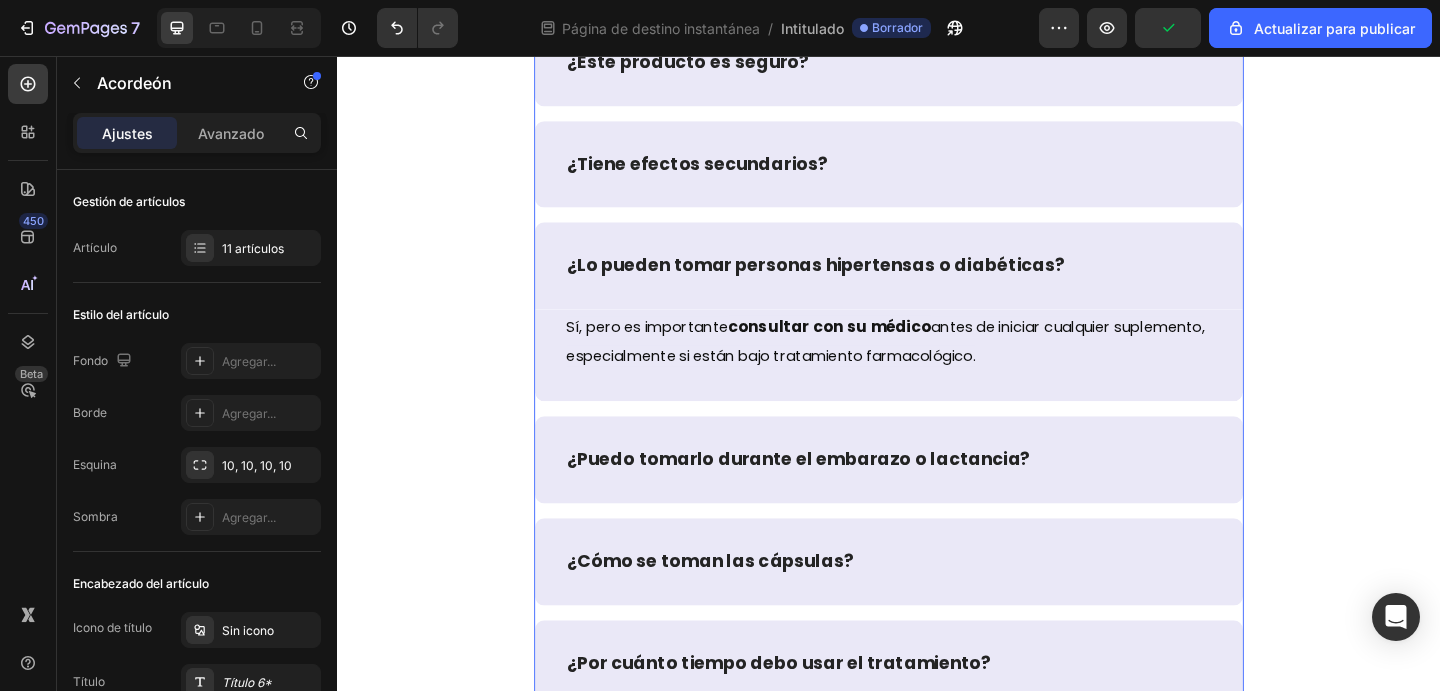 scroll, scrollTop: 9221, scrollLeft: 0, axis: vertical 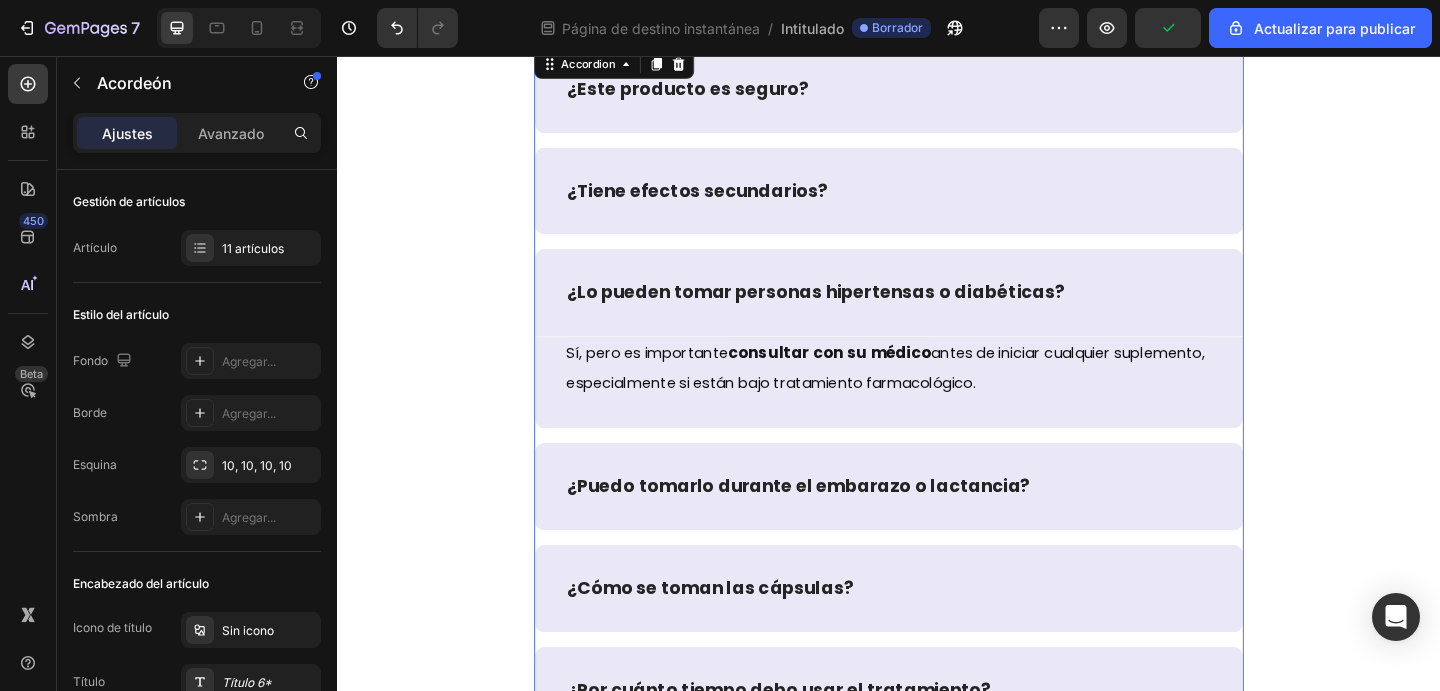 click on "¿Tiene efectos secundarios?" at bounding box center (937, 203) 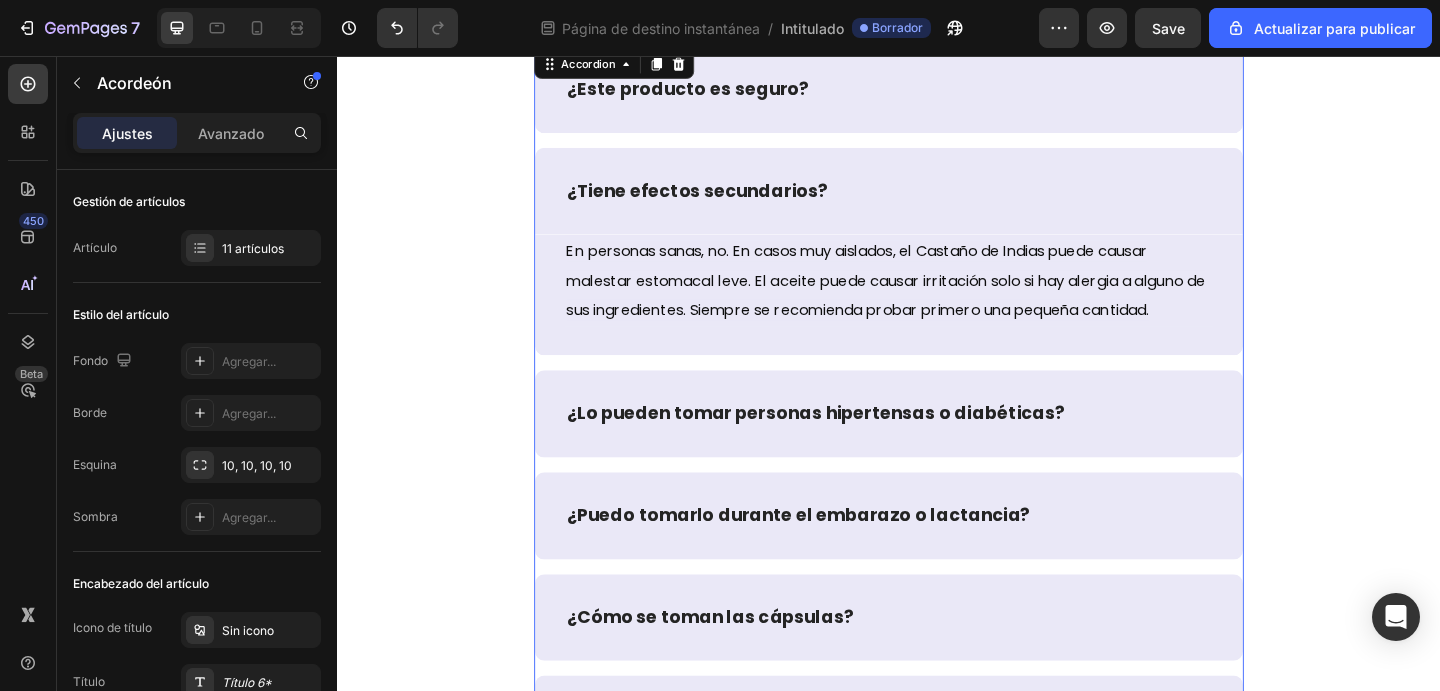 scroll, scrollTop: 9483, scrollLeft: 0, axis: vertical 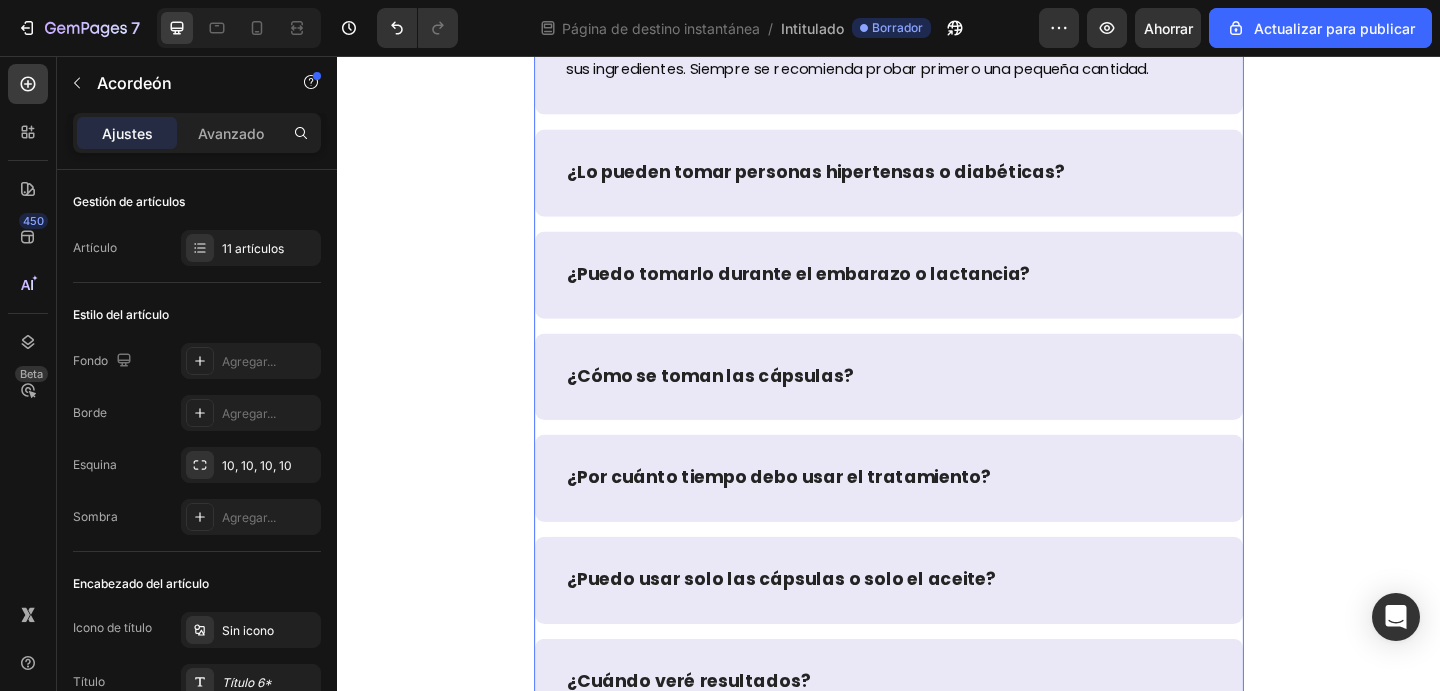 click on "¿Puedo tomarlo durante el embarazo o lactancia?" at bounding box center [937, 294] 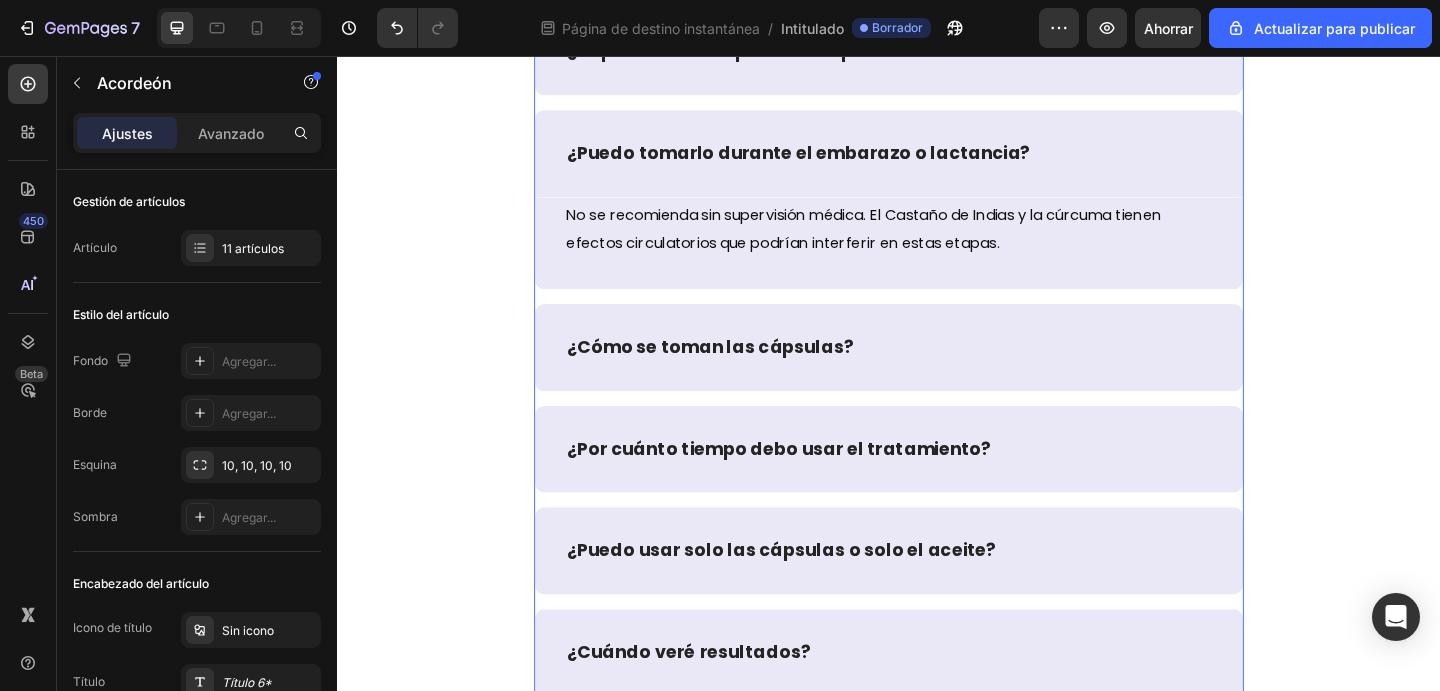 click on "¿Cómo se toman las cápsulas?" at bounding box center (937, 373) 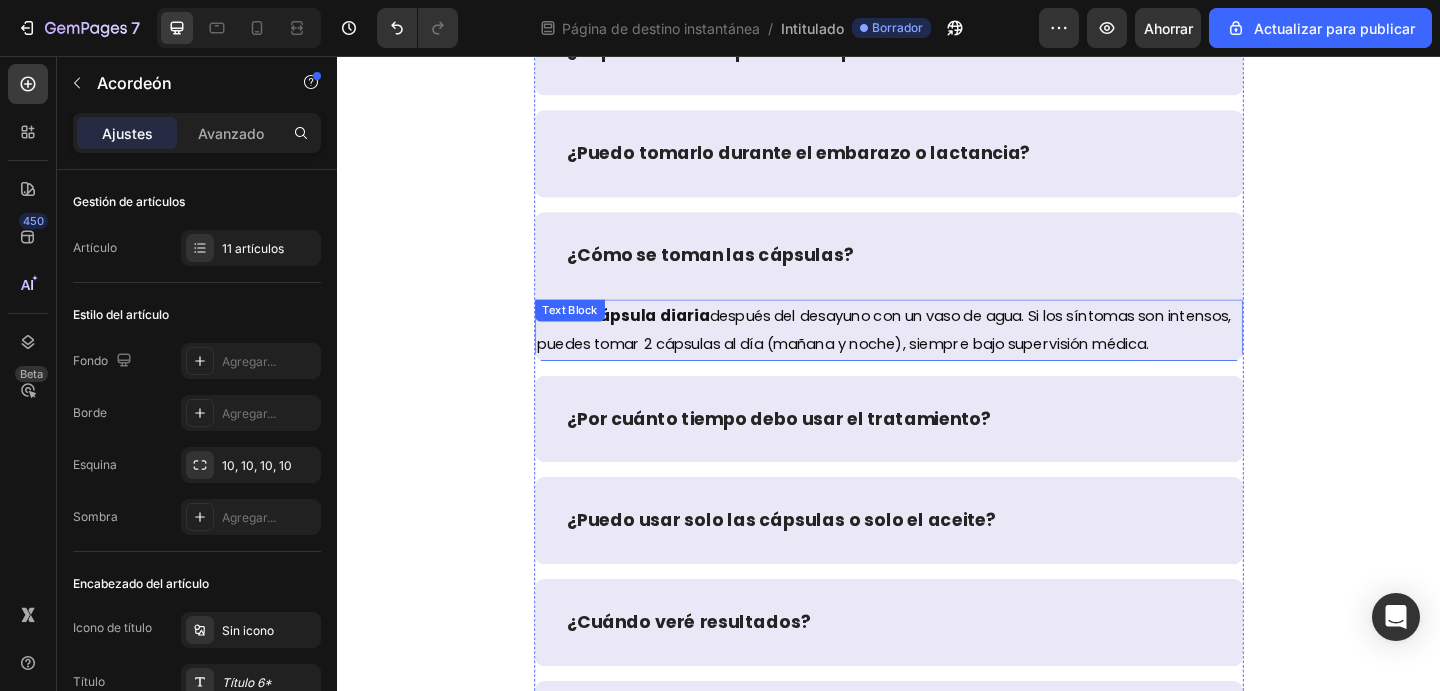click on "después del desayuno con un vaso de agua. Si los síntomas son intensos, puedes tomar 2 cápsulas al día (mañana y noche), siempre bajo supervisión médica." at bounding box center [931, 354] 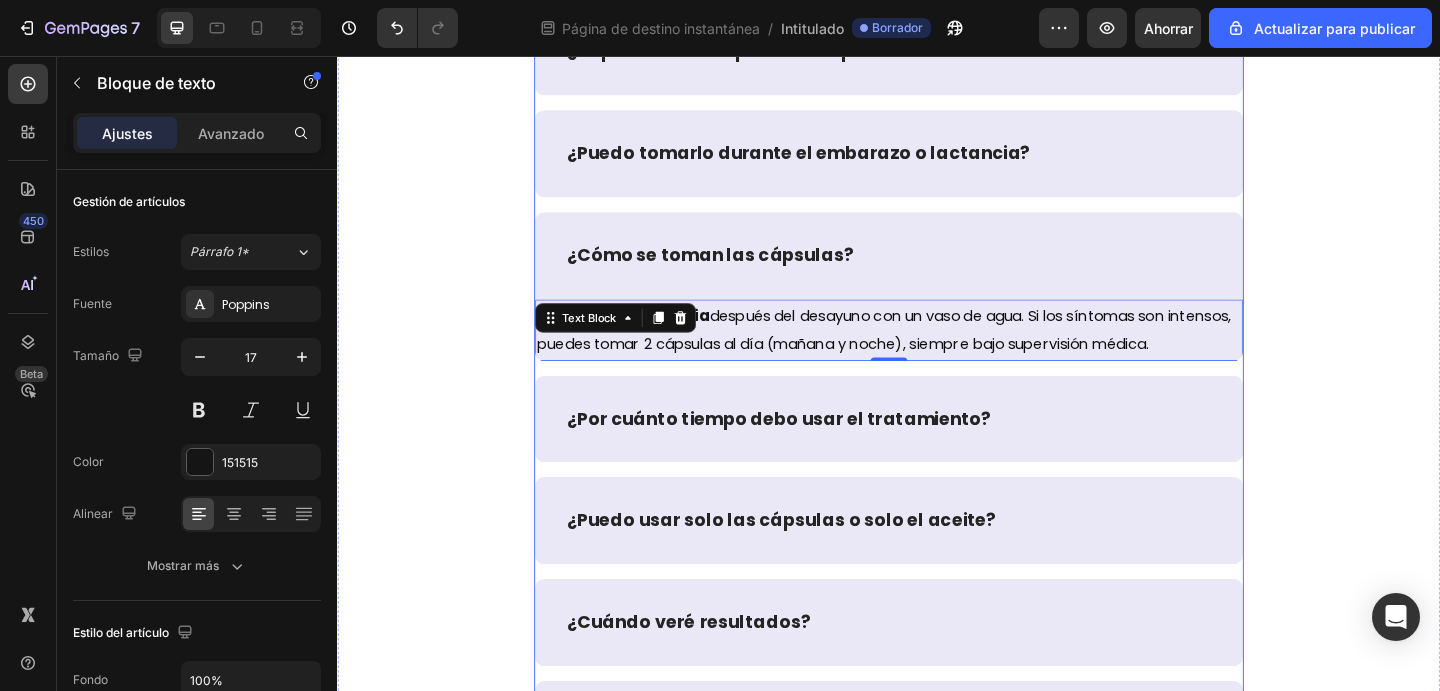 click on "¿Puedo tomarlo durante el embarazo o lactancia?" at bounding box center [937, 162] 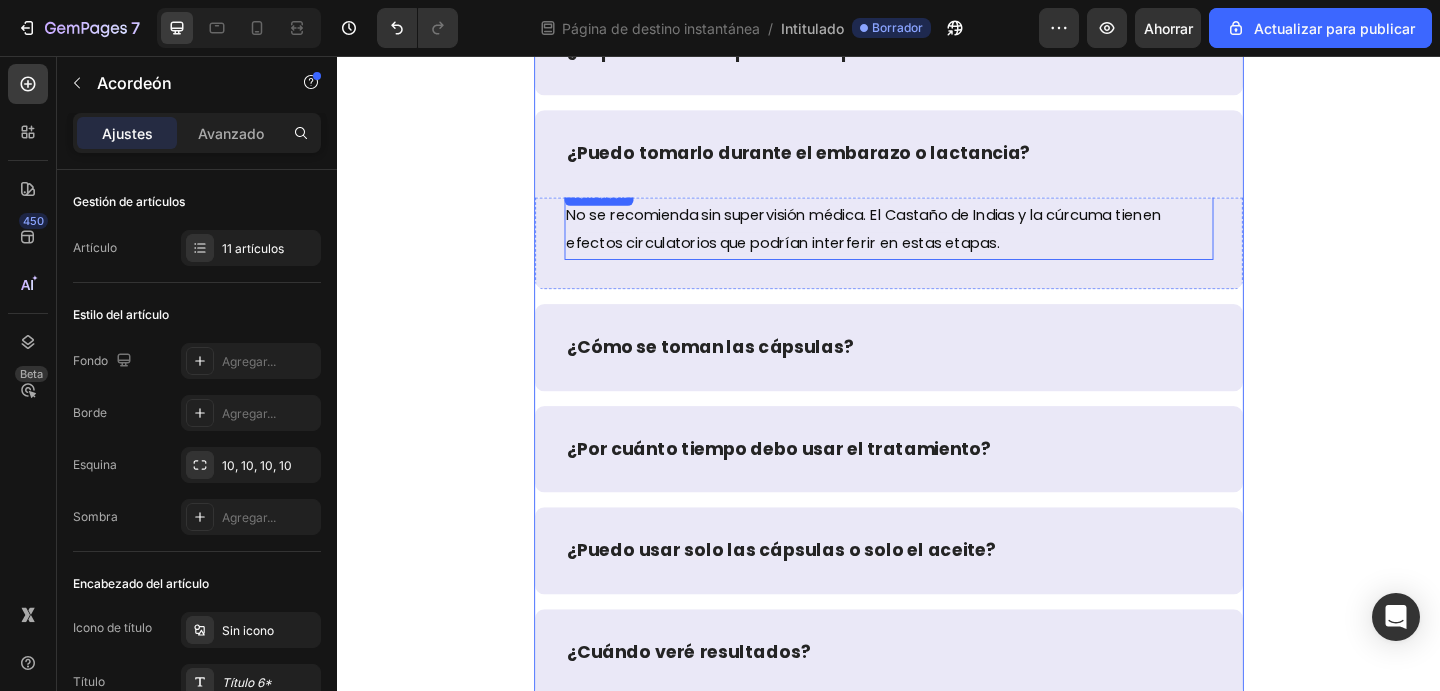 click on "No se recomienda sin supervisión médica. El Castaño de Indias y la cúrcuma tienen efectos circulatorios que podrían interferir en estas etapas." at bounding box center (909, 244) 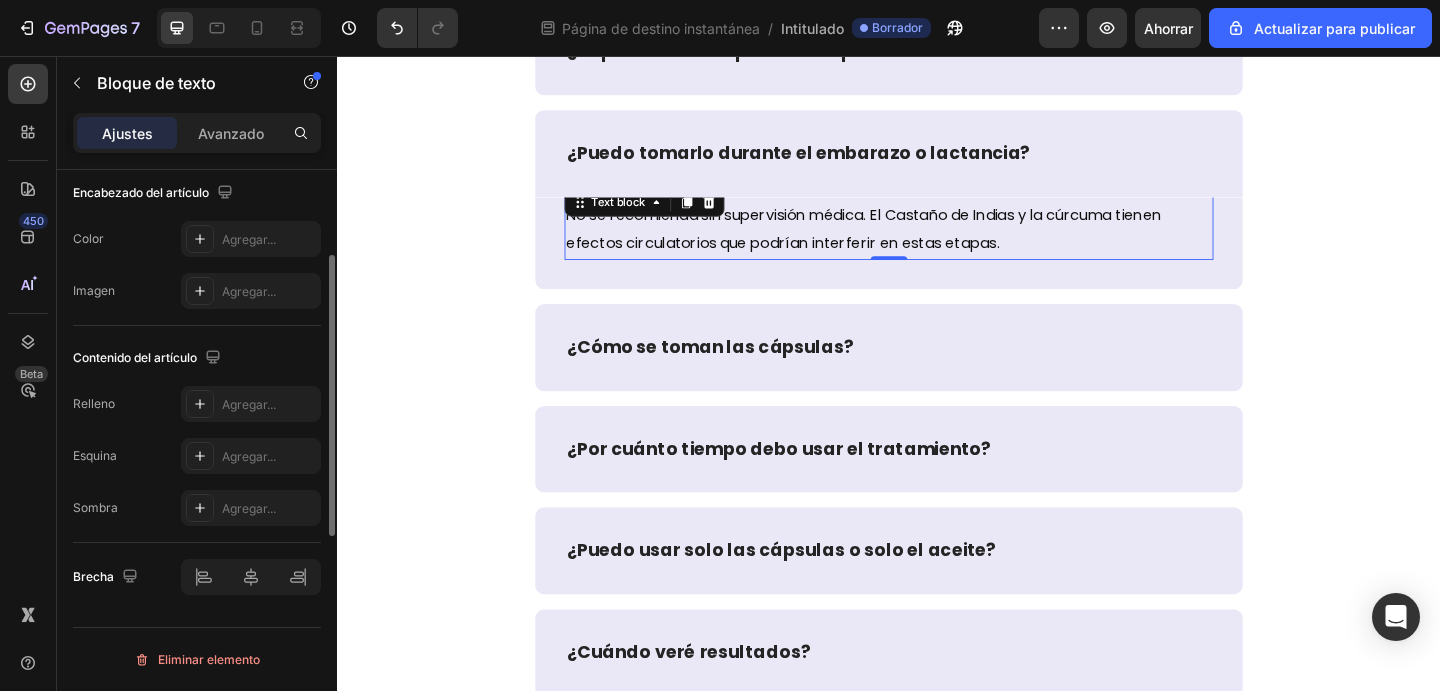 scroll, scrollTop: 0, scrollLeft: 0, axis: both 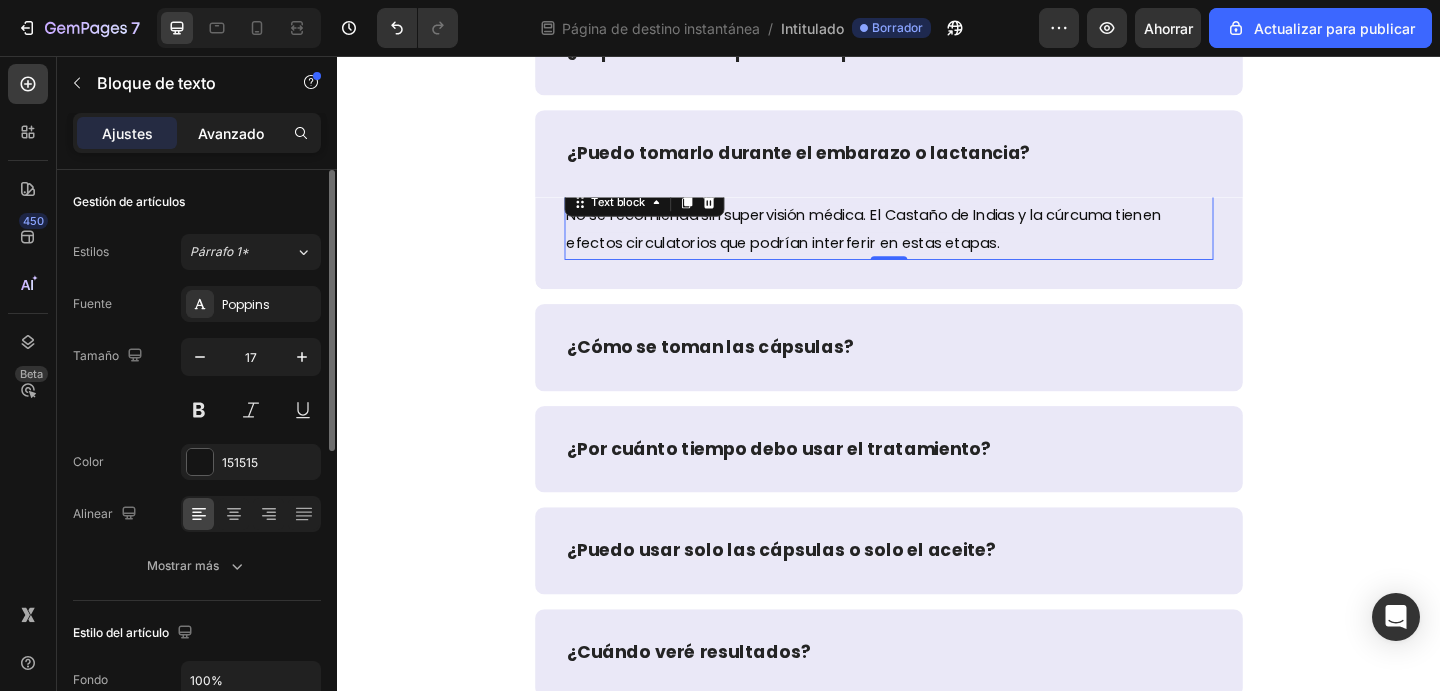 click on "Avanzado" at bounding box center [231, 133] 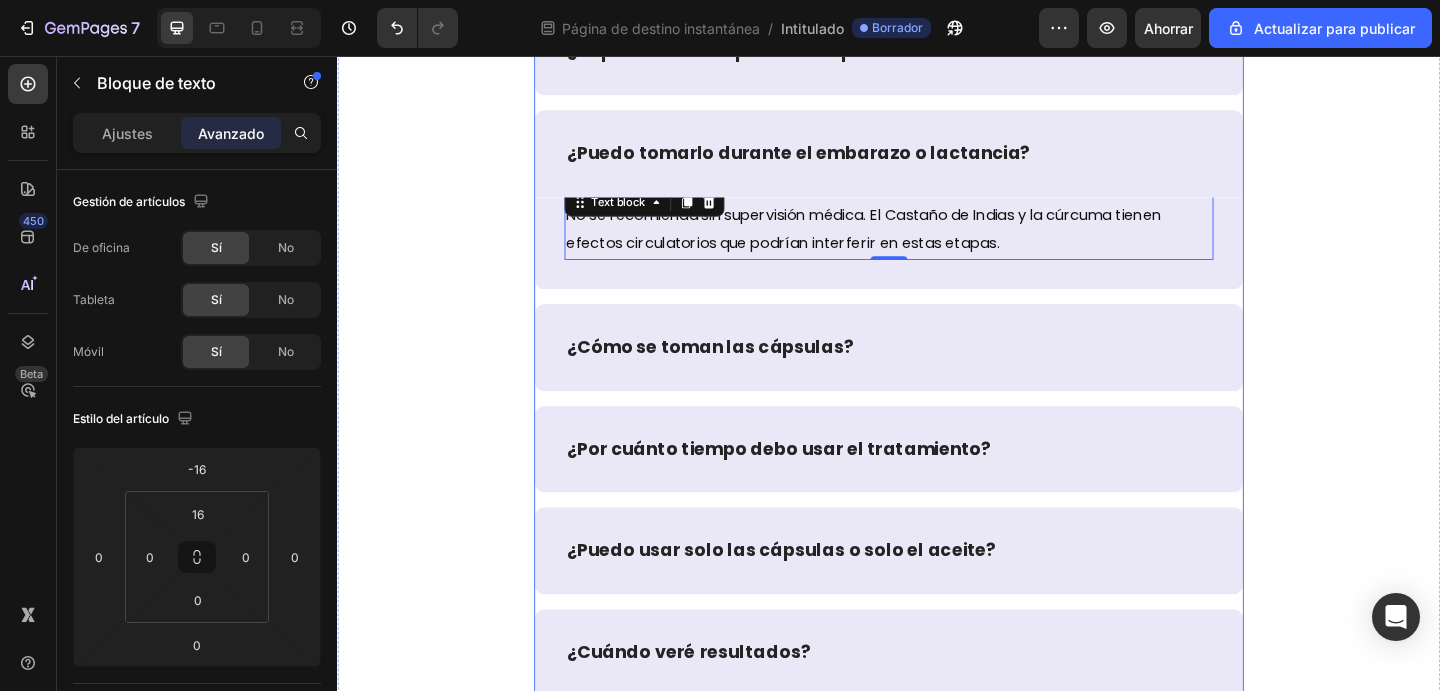 click on "¿Cómo se toman las cápsulas?" at bounding box center (937, 373) 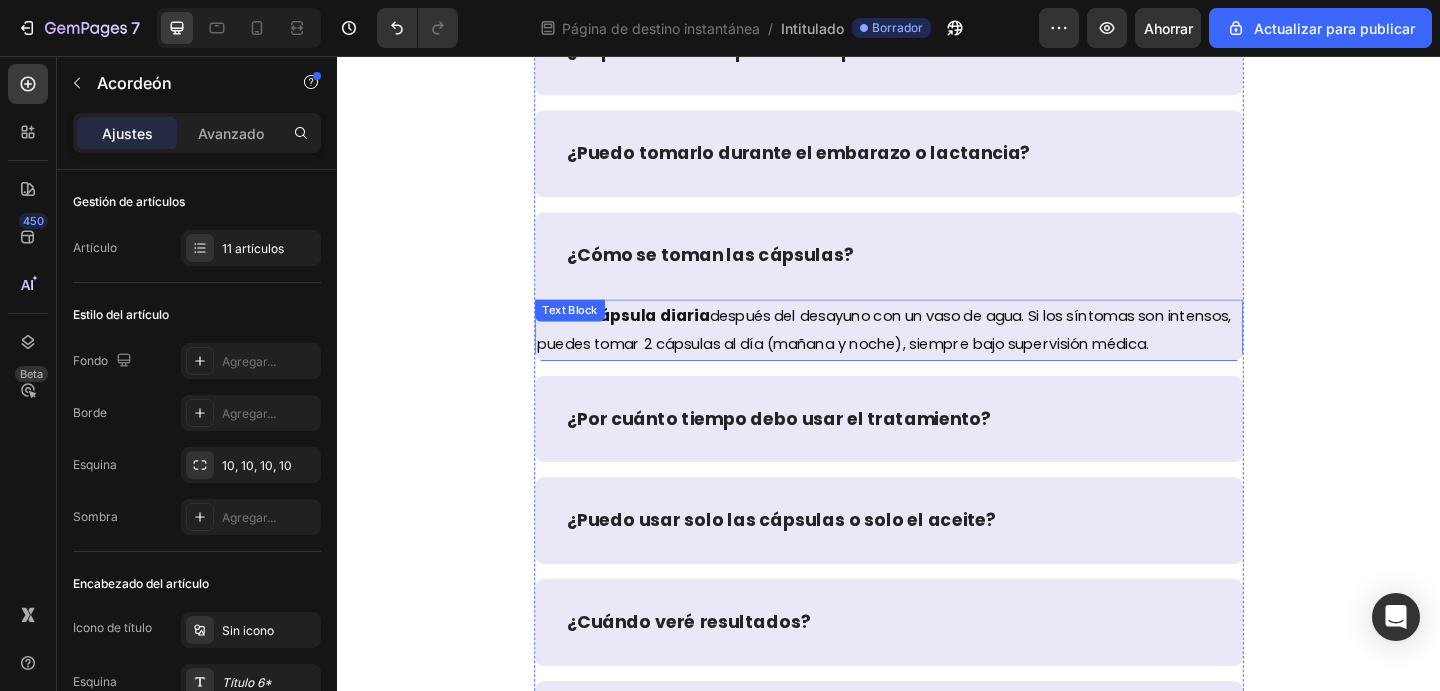 click on "Toma  1 cápsula diaria  después del desayuno con un vaso de agua. Si los síntomas son intensos, puedes tomar 2 cápsulas al día (mañana y noche), siempre bajo supervisión médica." at bounding box center (937, 354) 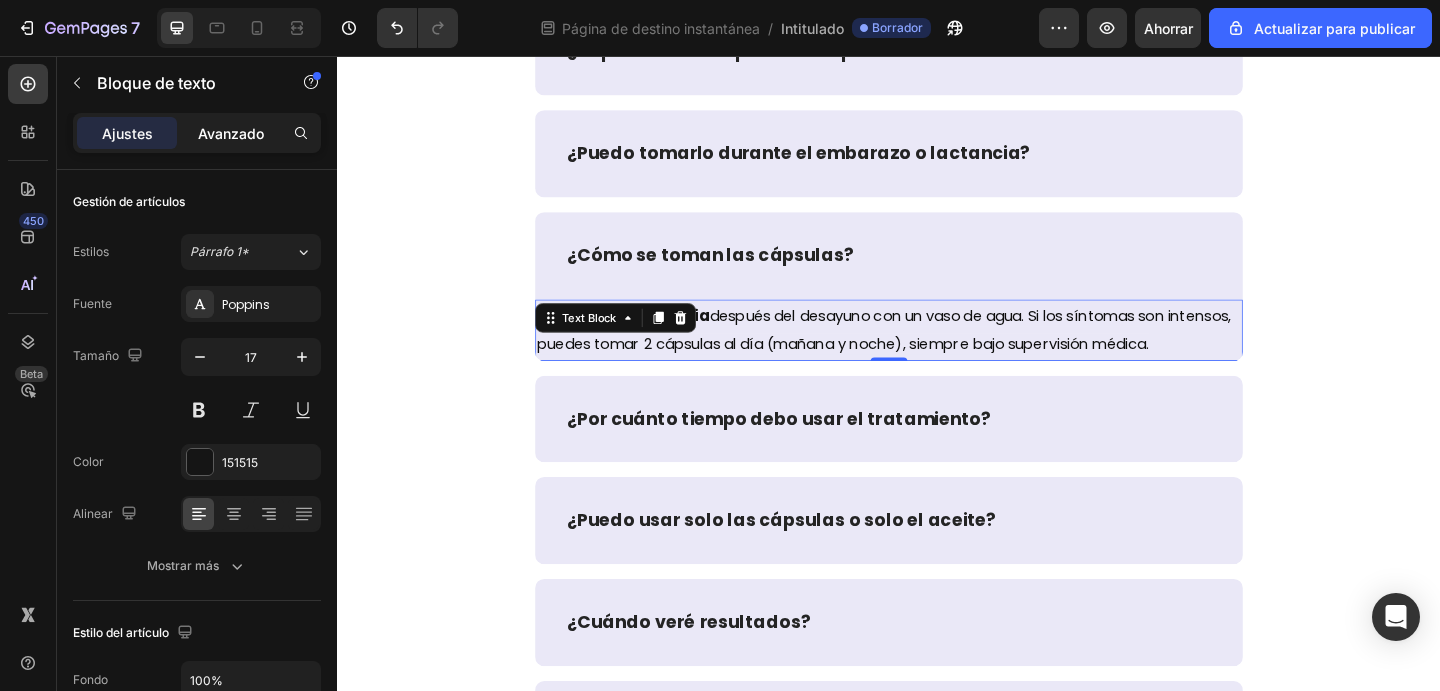 click on "Avanzado" at bounding box center (231, 133) 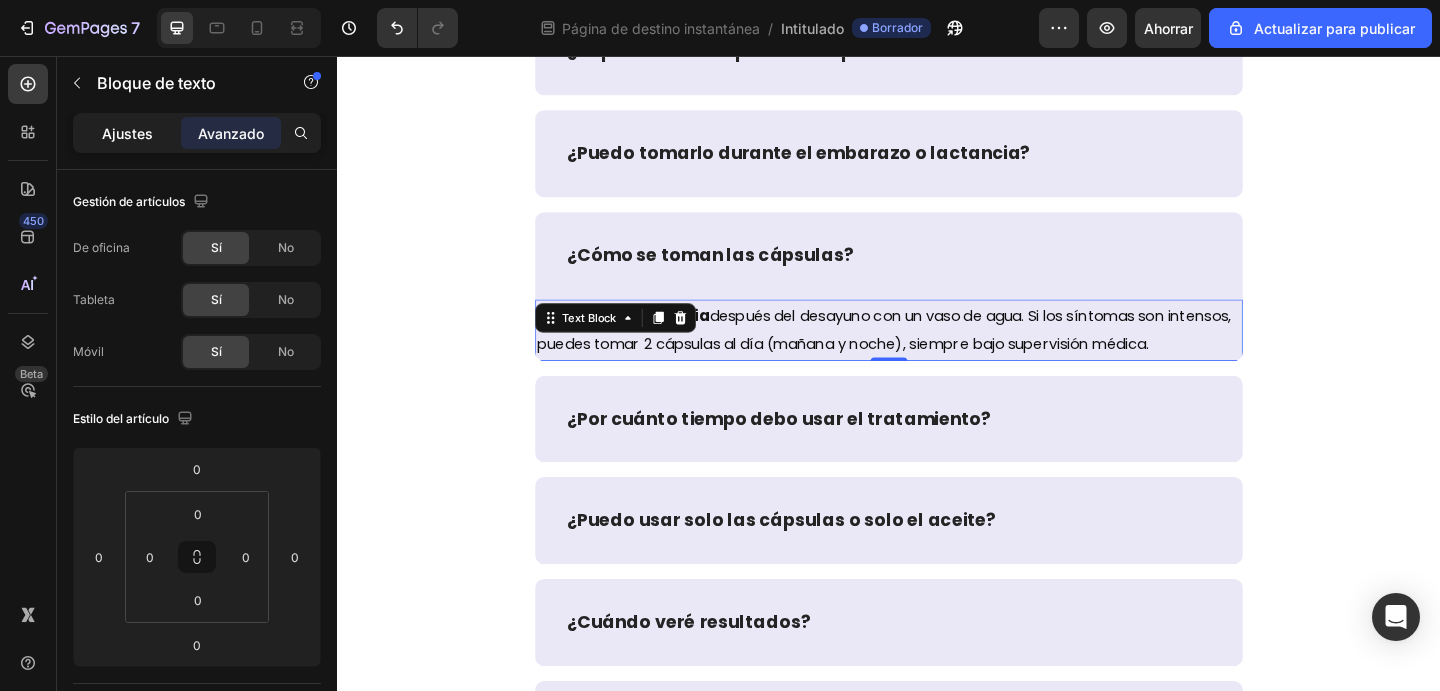 click on "Ajustes" at bounding box center [127, 133] 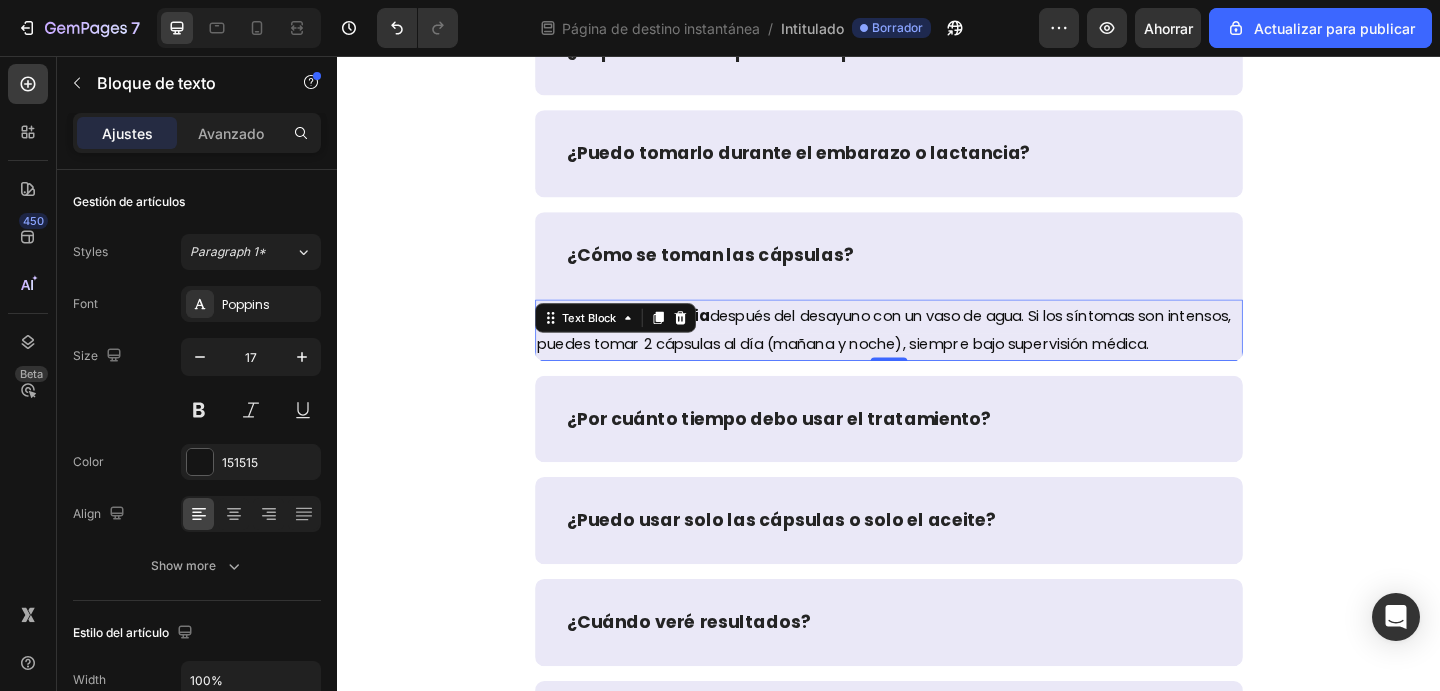 click on "Ajustes" at bounding box center [127, 133] 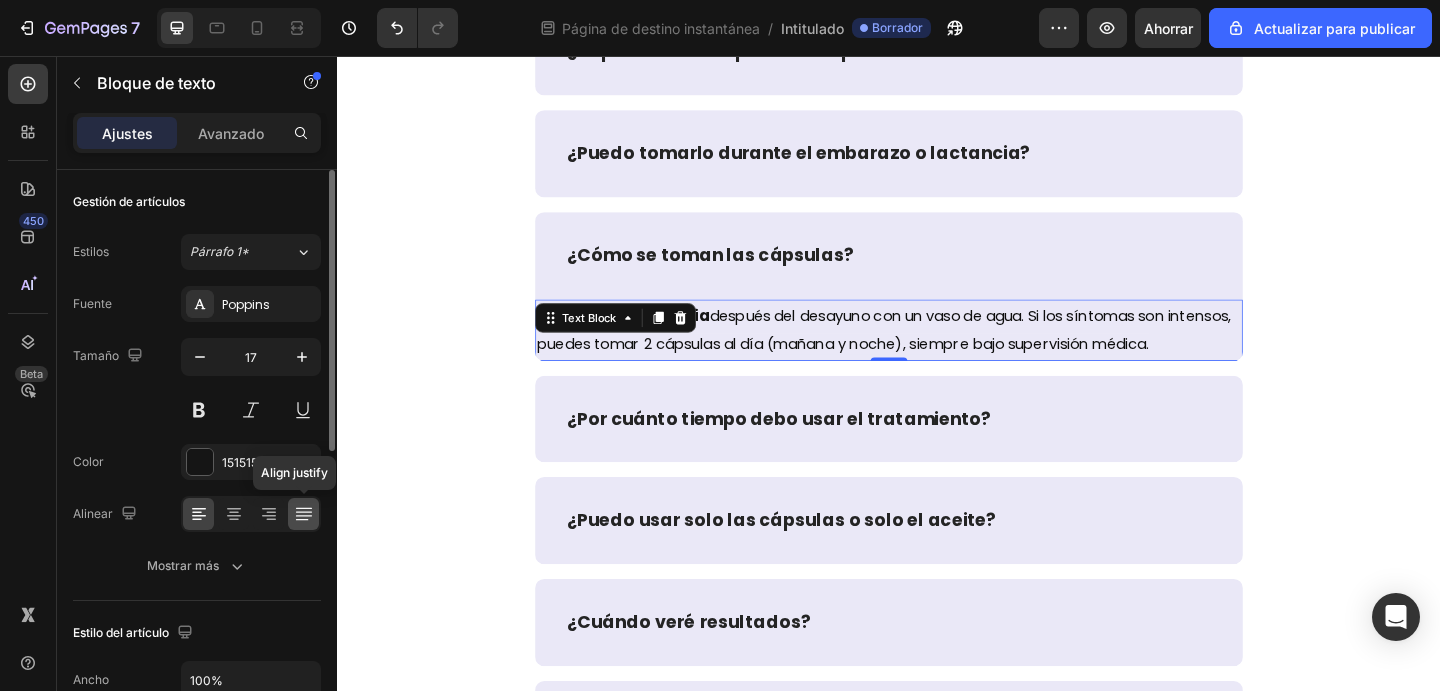 click 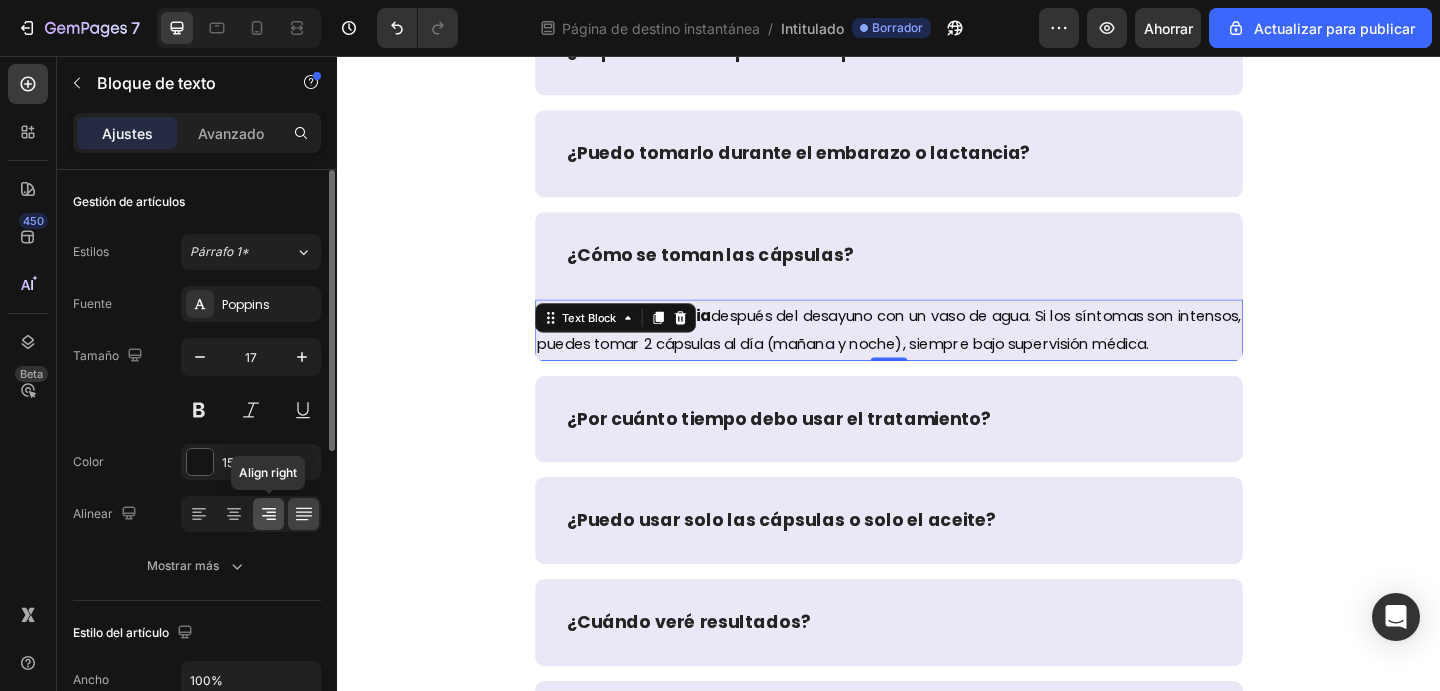 click 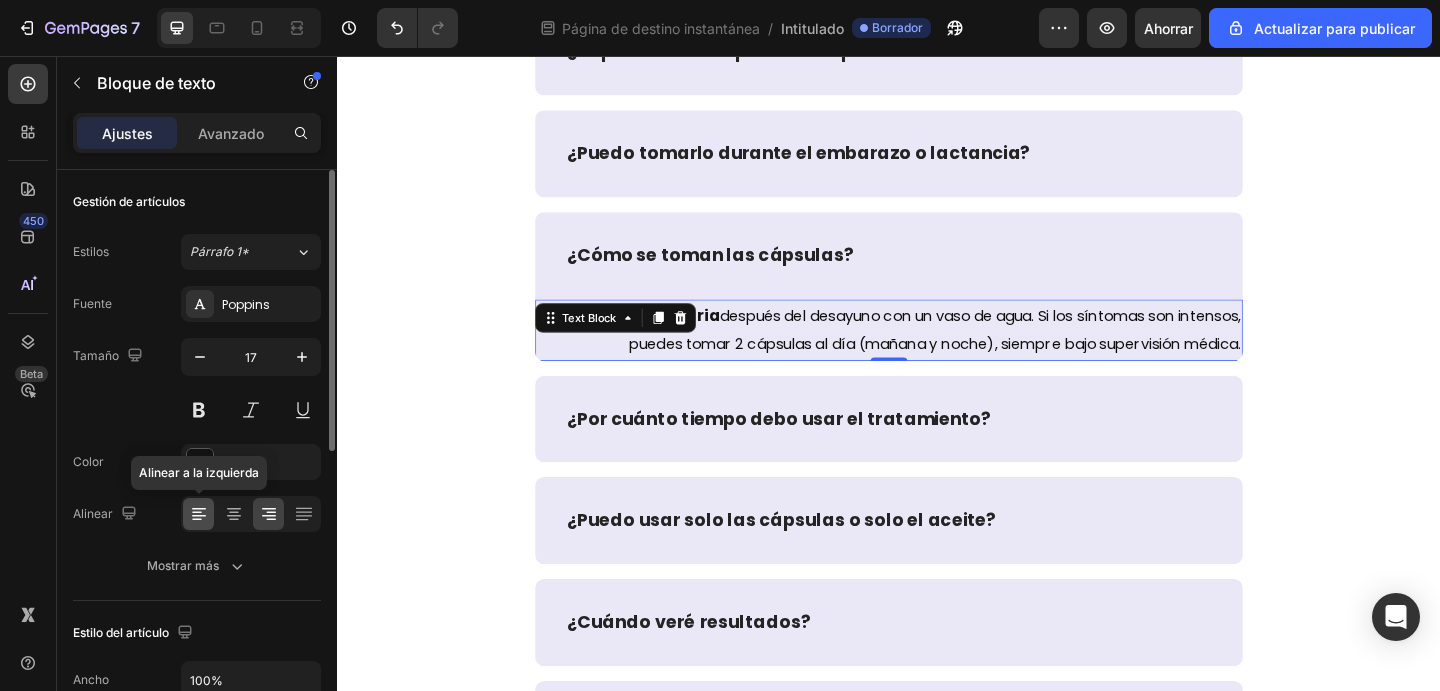 click 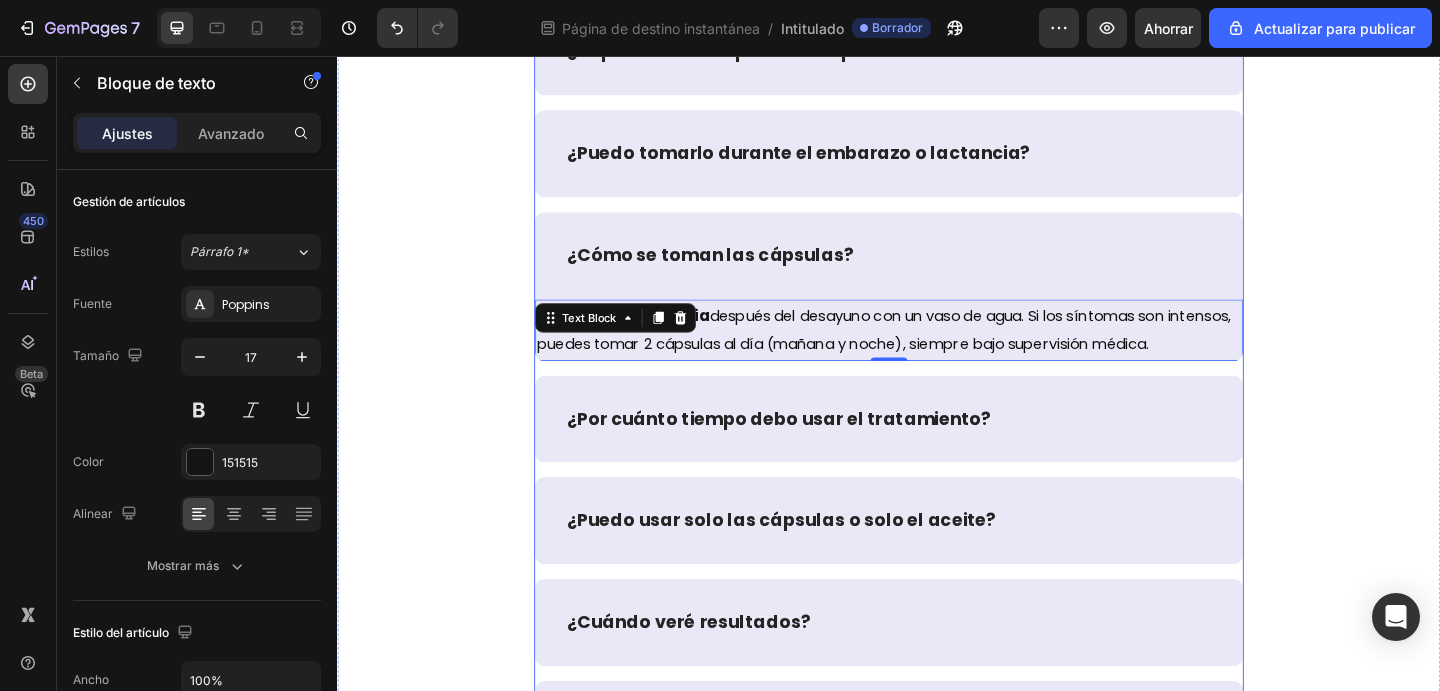 click on "¿Por cuánto tiempo debo usar el tratamiento?" at bounding box center (937, 451) 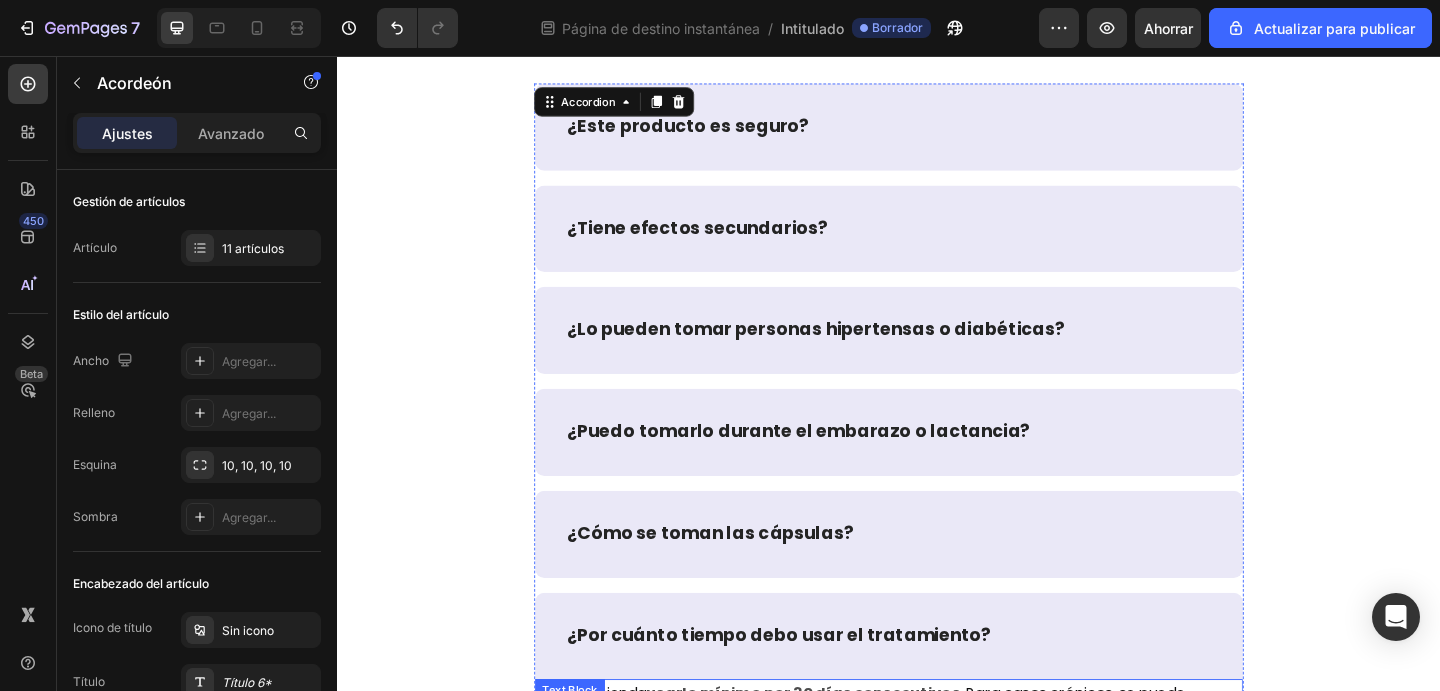 scroll, scrollTop: 9181, scrollLeft: 0, axis: vertical 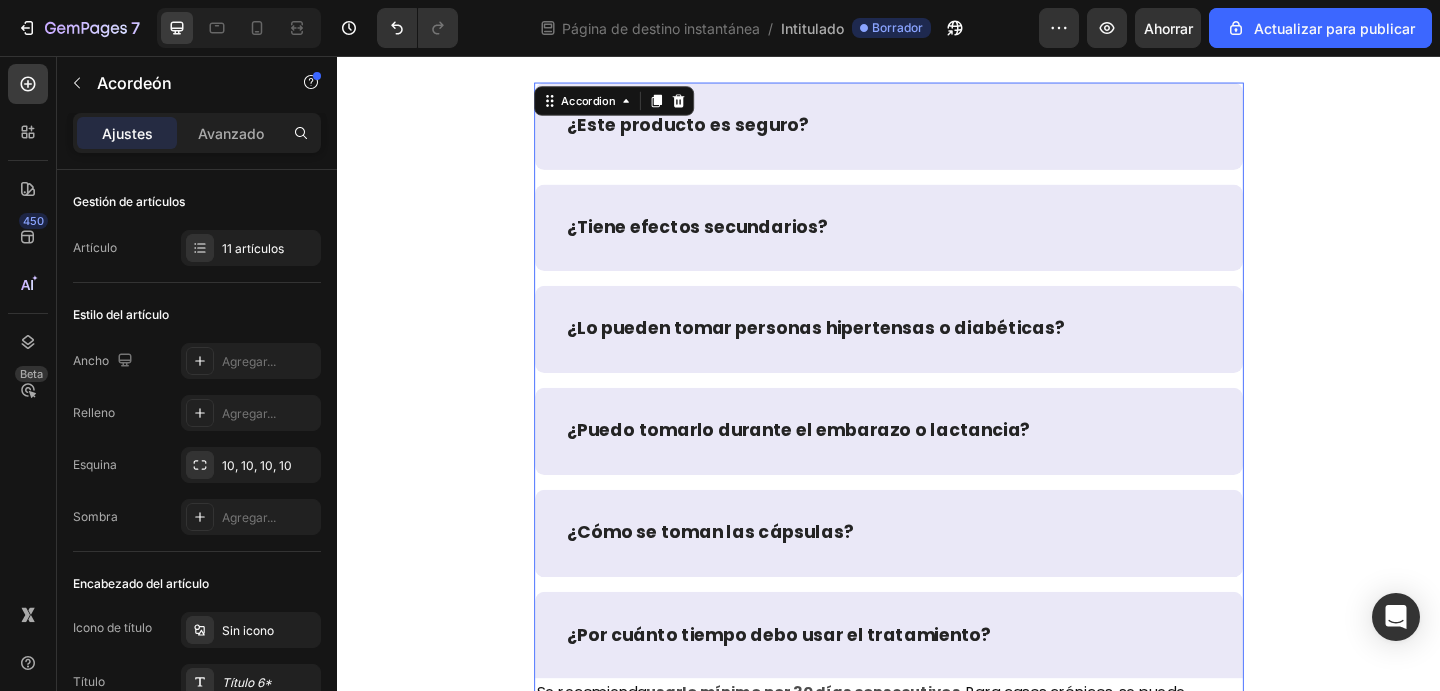 click on "¿Puedo tomarlo durante el embarazo o lactancia?" at bounding box center [937, 464] 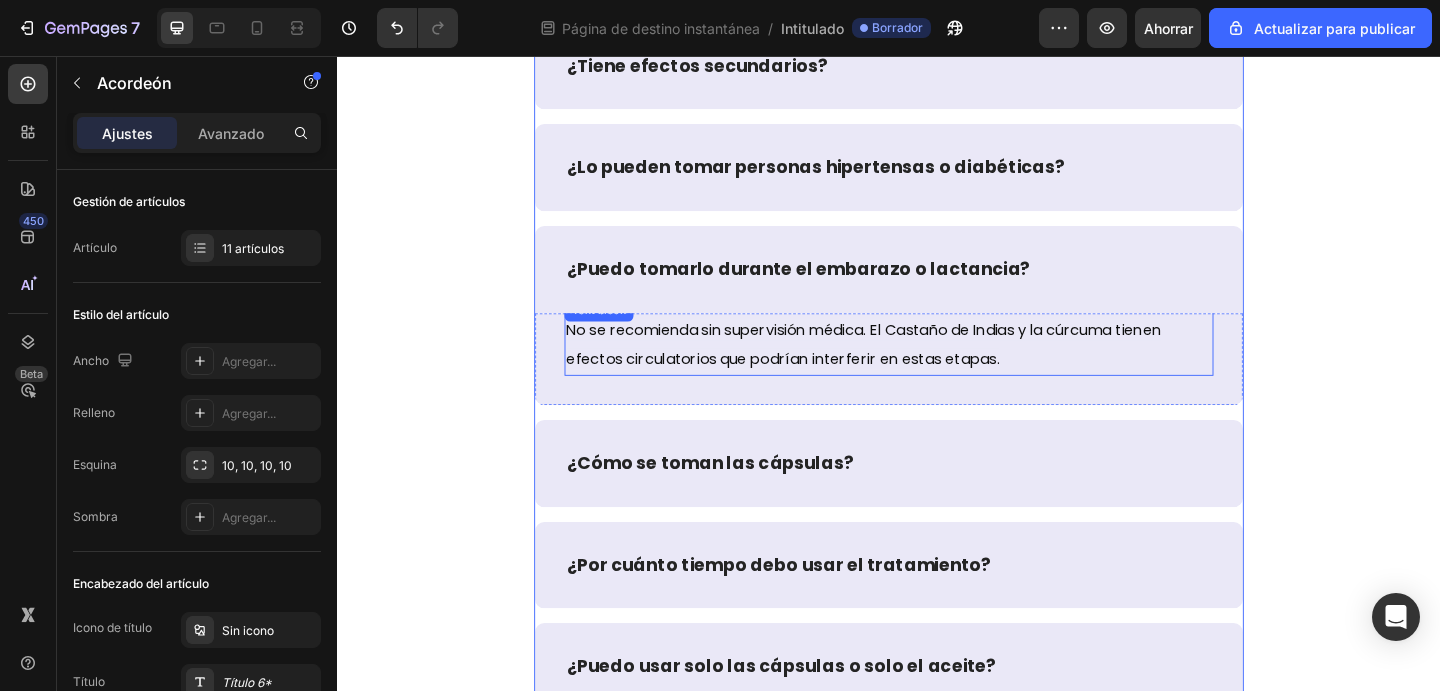 scroll, scrollTop: 9364, scrollLeft: 0, axis: vertical 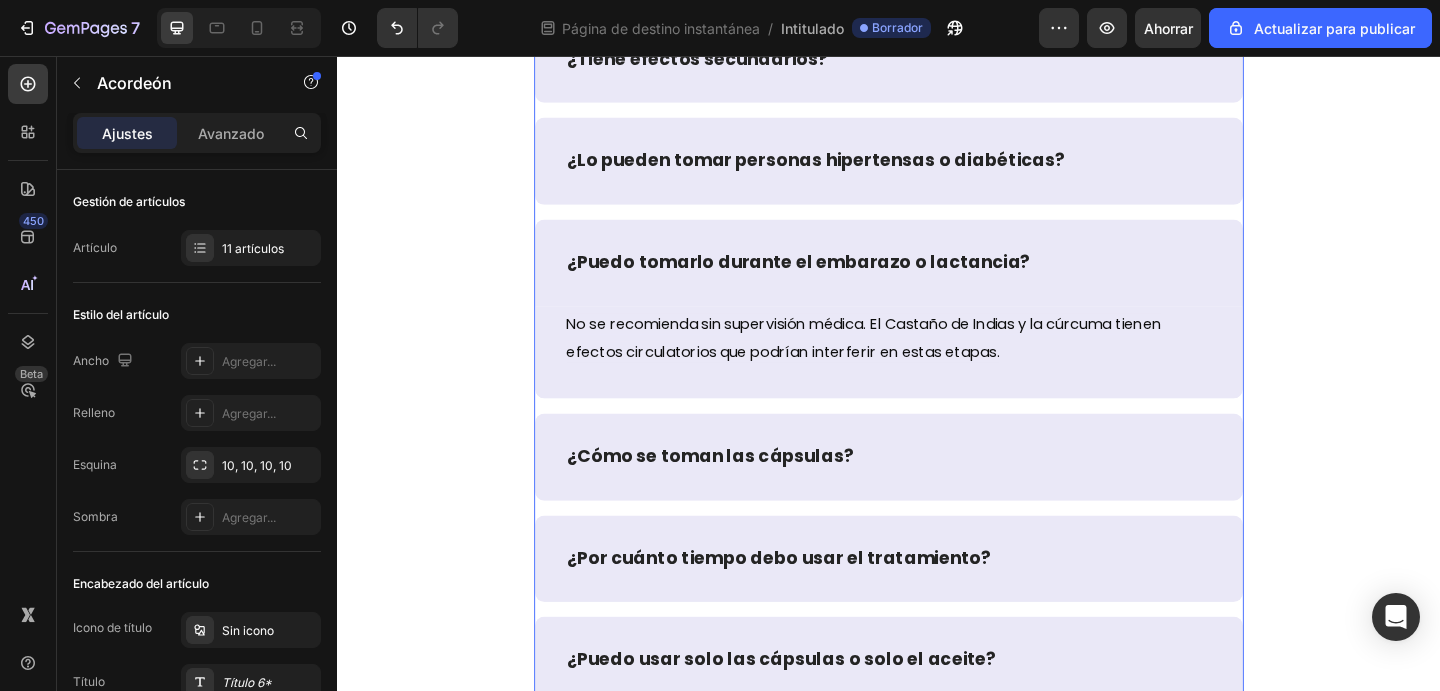 click on "¿Cómo se toman las cápsulas?" at bounding box center [937, 492] 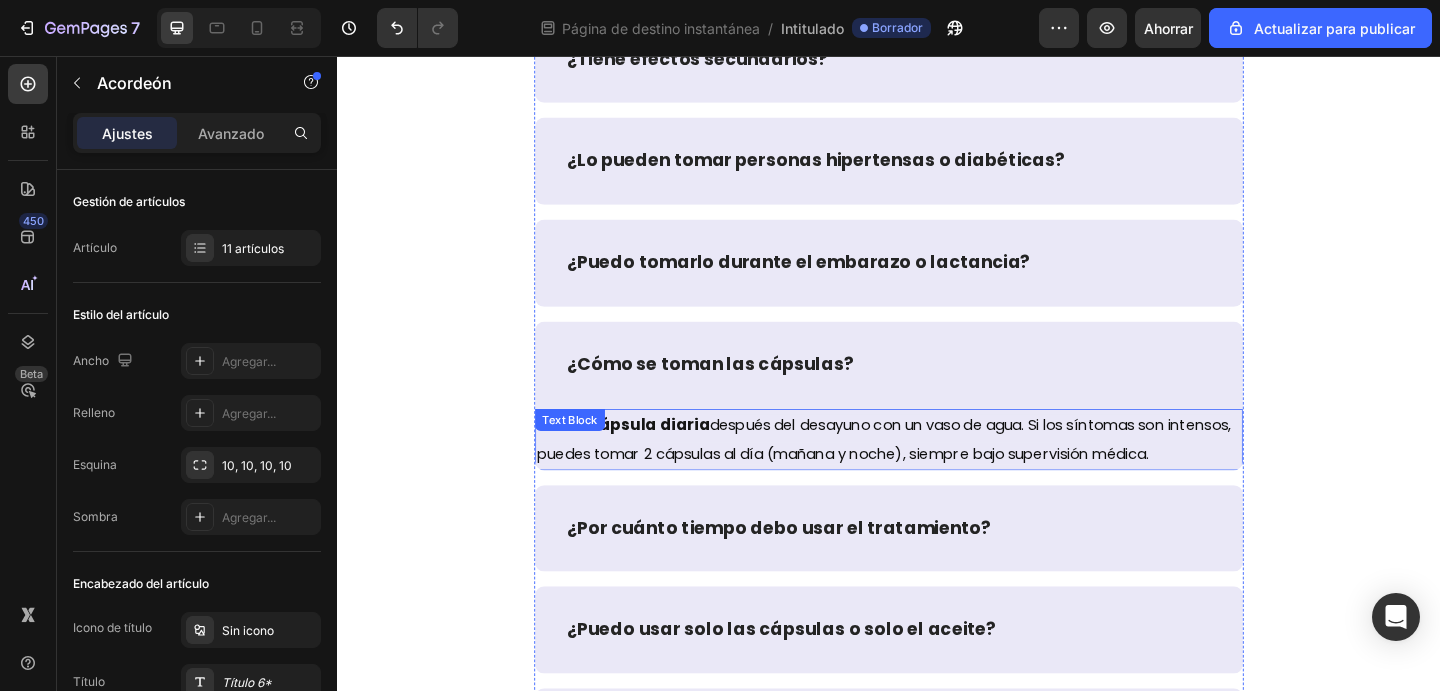 scroll, scrollTop: 9272, scrollLeft: 0, axis: vertical 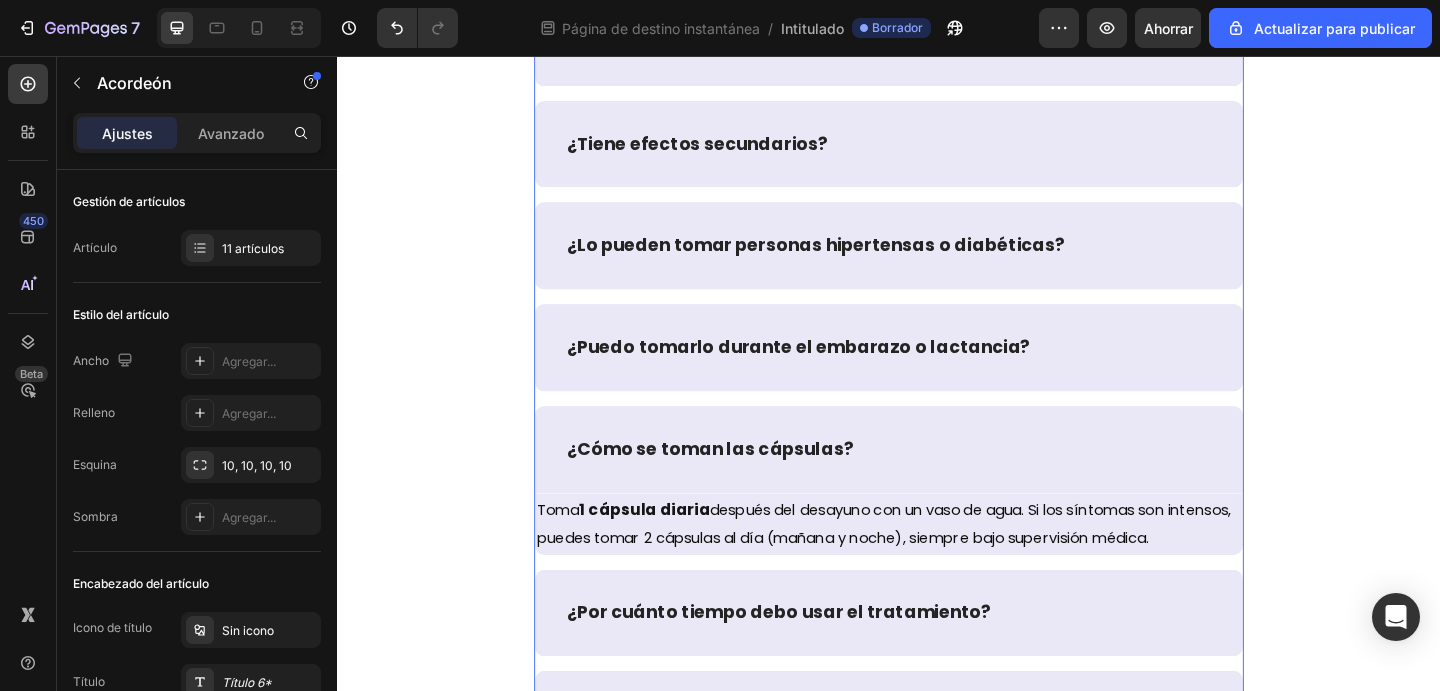 click on "¿Puedo tomarlo durante el embarazo o lactancia?" at bounding box center (937, 373) 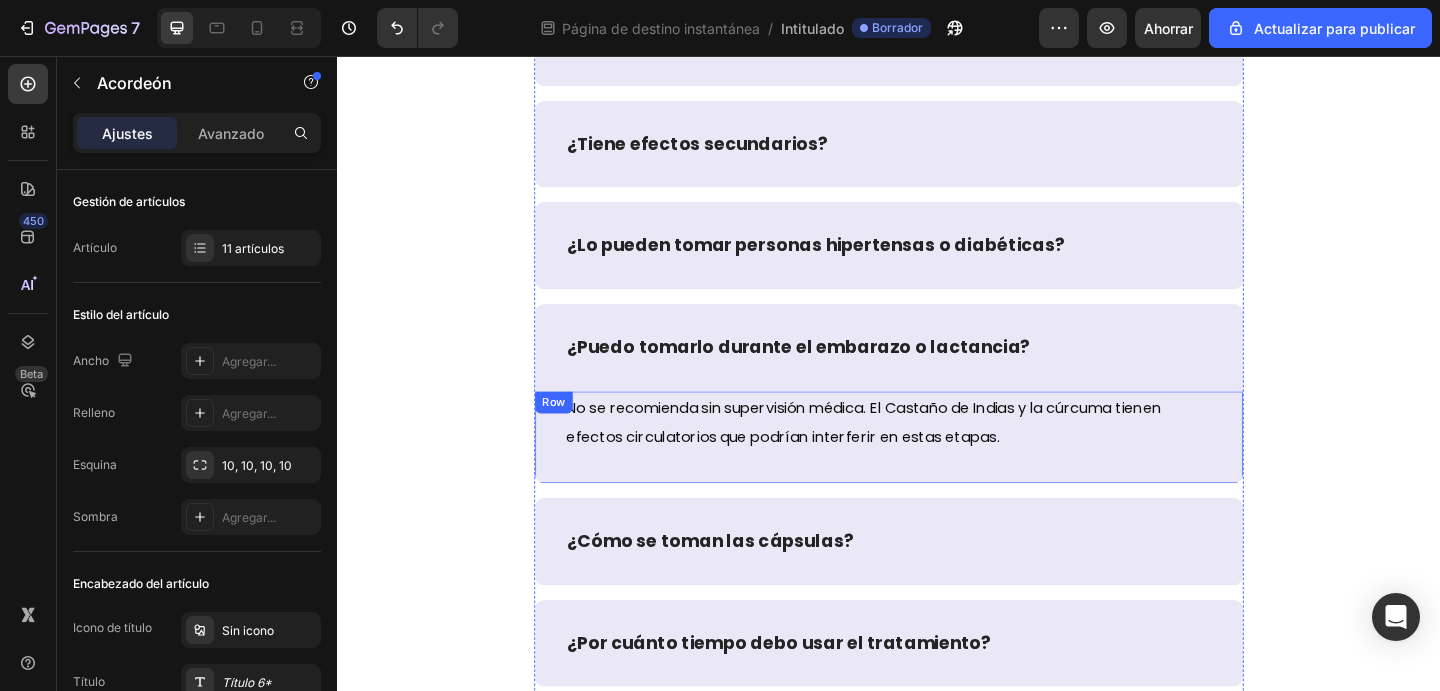 click on "Row" at bounding box center (572, 433) 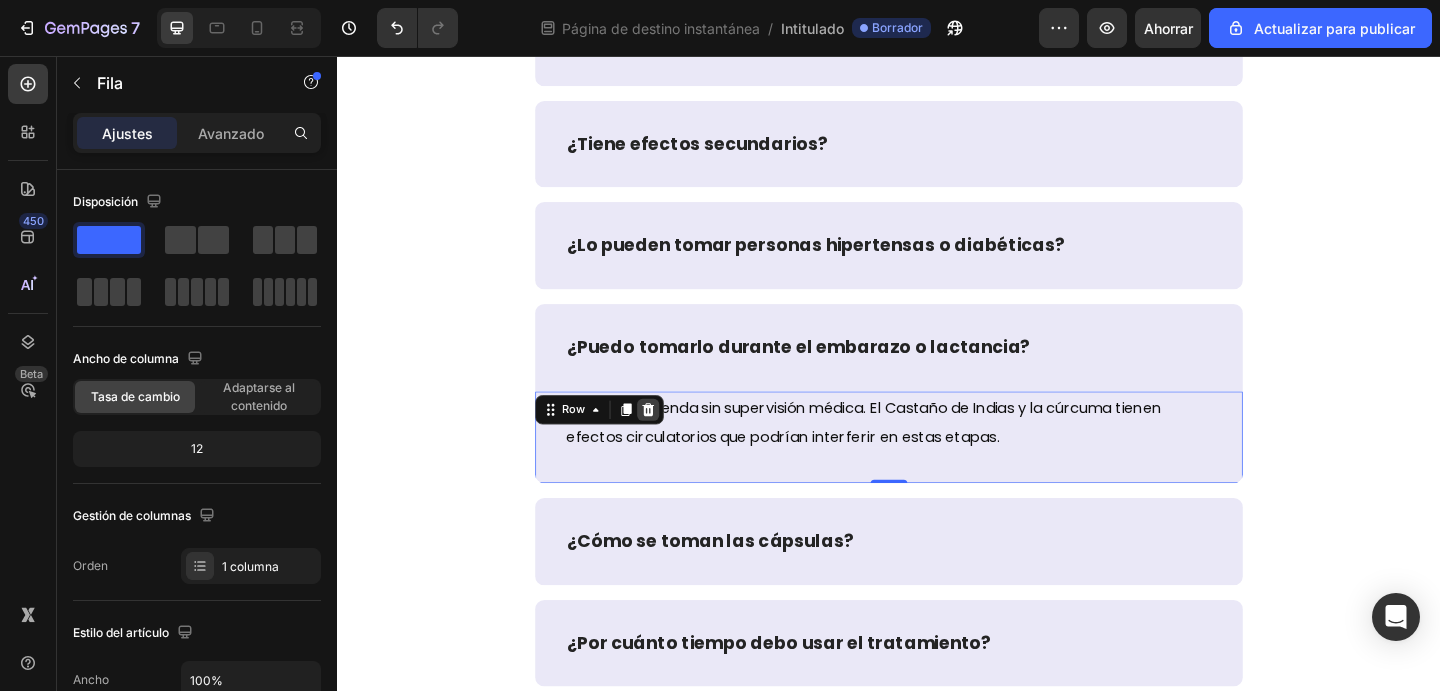 click 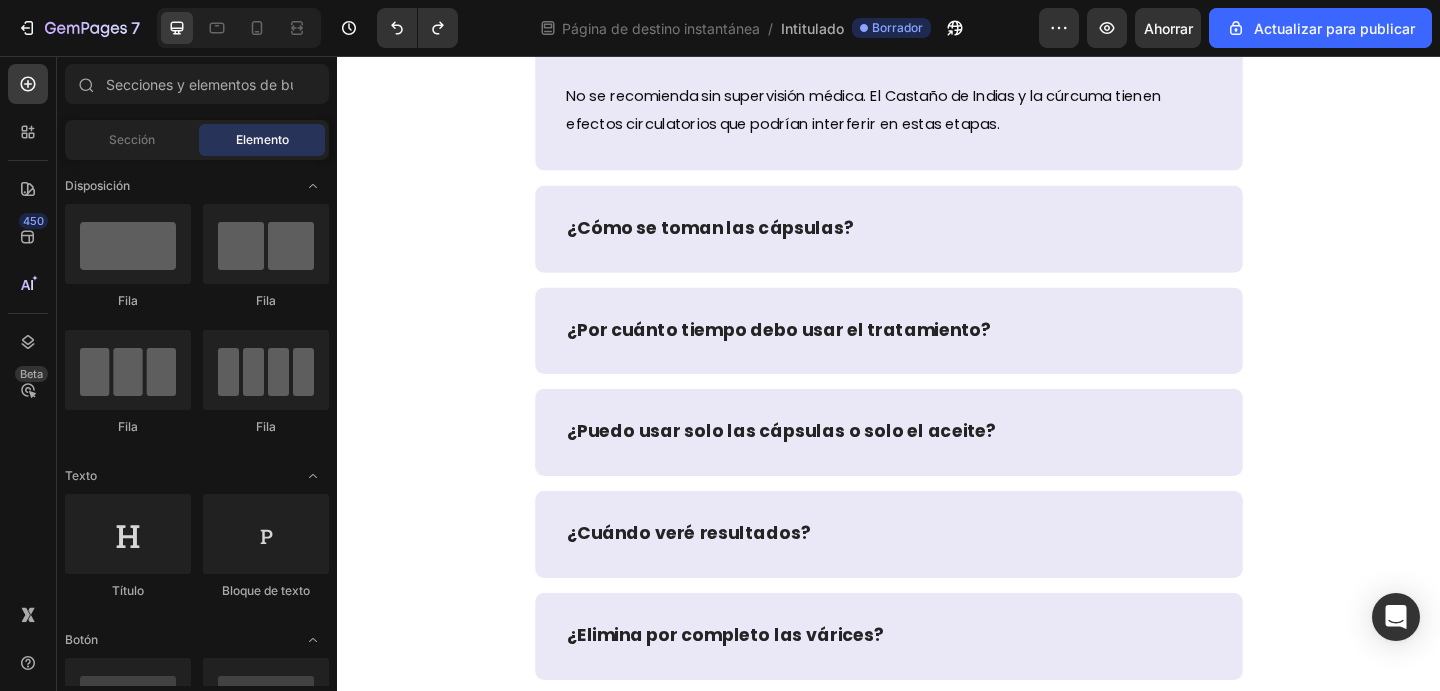 scroll, scrollTop: 9709, scrollLeft: 0, axis: vertical 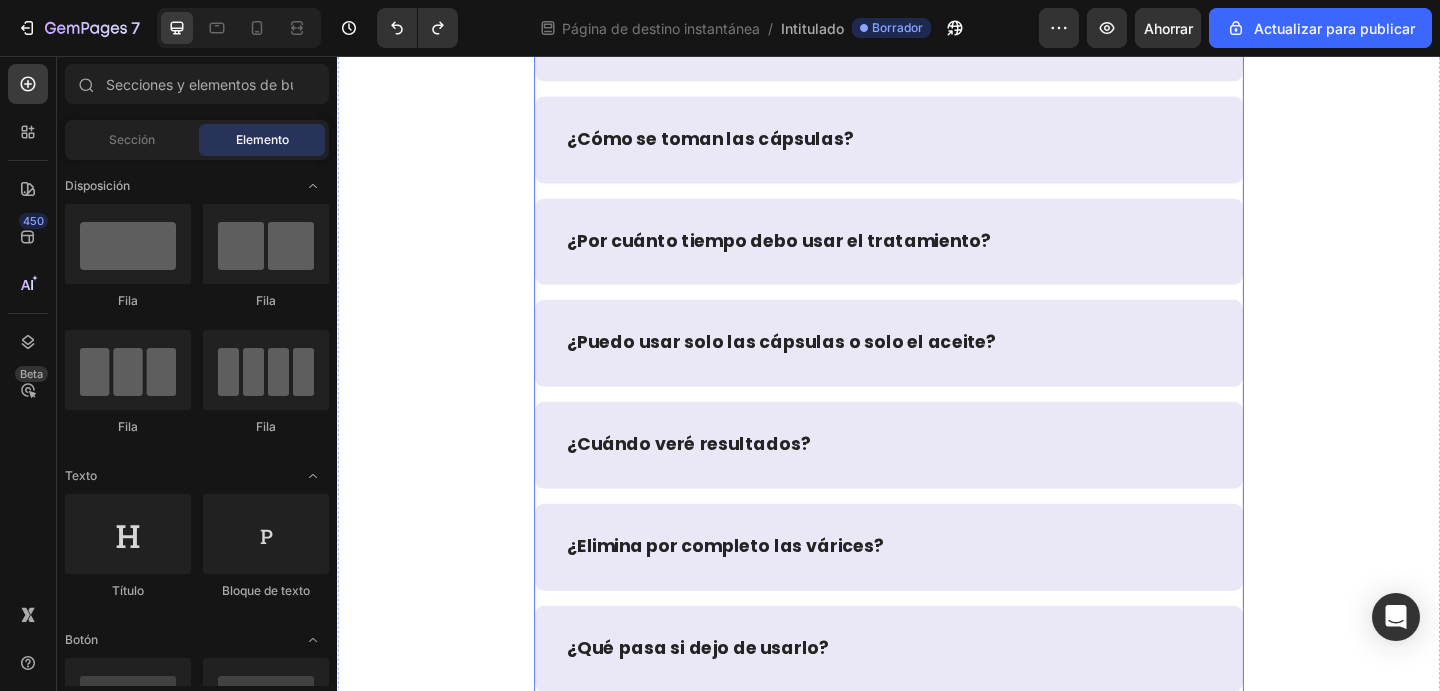 click on "¿Por cuánto tiempo debo usar el tratamiento?" at bounding box center [937, 258] 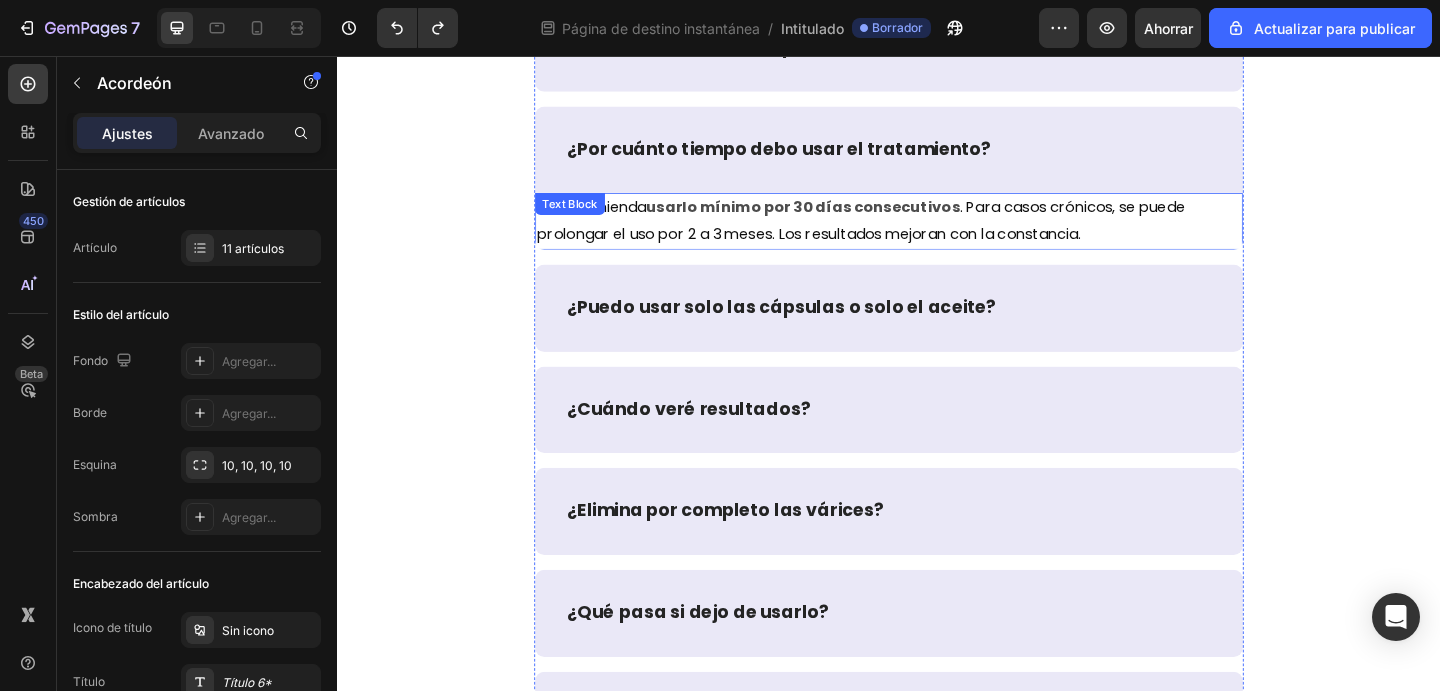 click on ". Para casos crónicos, se puede prolongar el uso por 2 a 3 meses. Los resultados mejoran con la constancia." at bounding box center [906, 235] 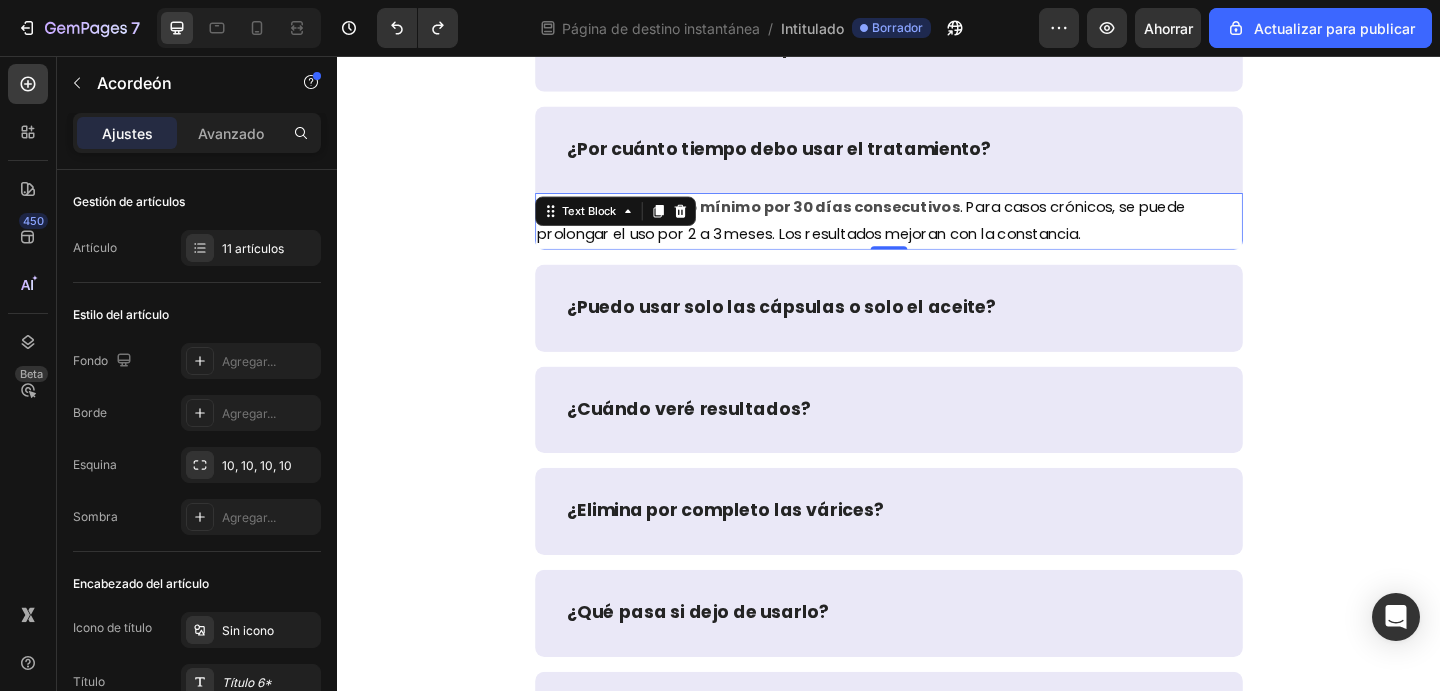 click on ". Para casos crónicos, se puede prolongar el uso por 2 a 3 meses. Los resultados mejoran con la constancia." at bounding box center (906, 235) 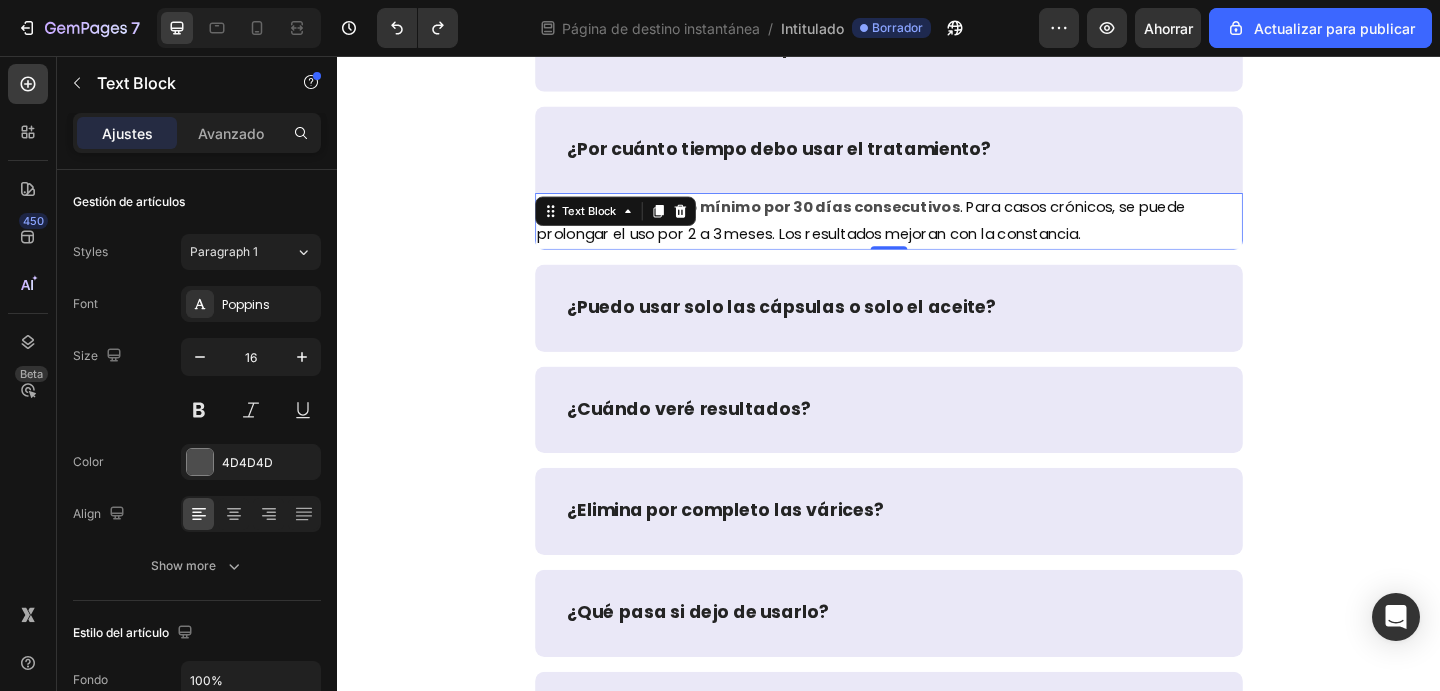 click on ". Para casos crónicos, se puede prolongar el uso por 2 a 3 meses. Los resultados mejoran con la constancia." at bounding box center (906, 235) 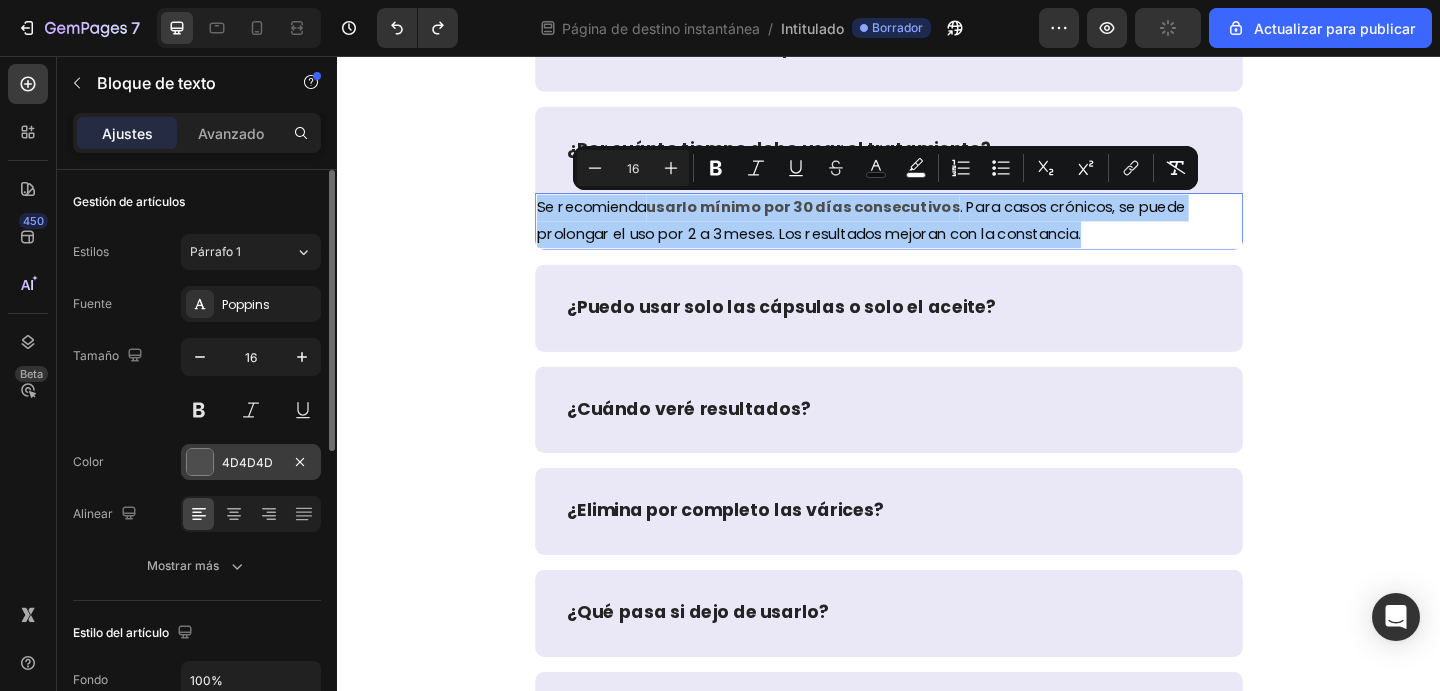 click on "4D4D4D" at bounding box center [247, 462] 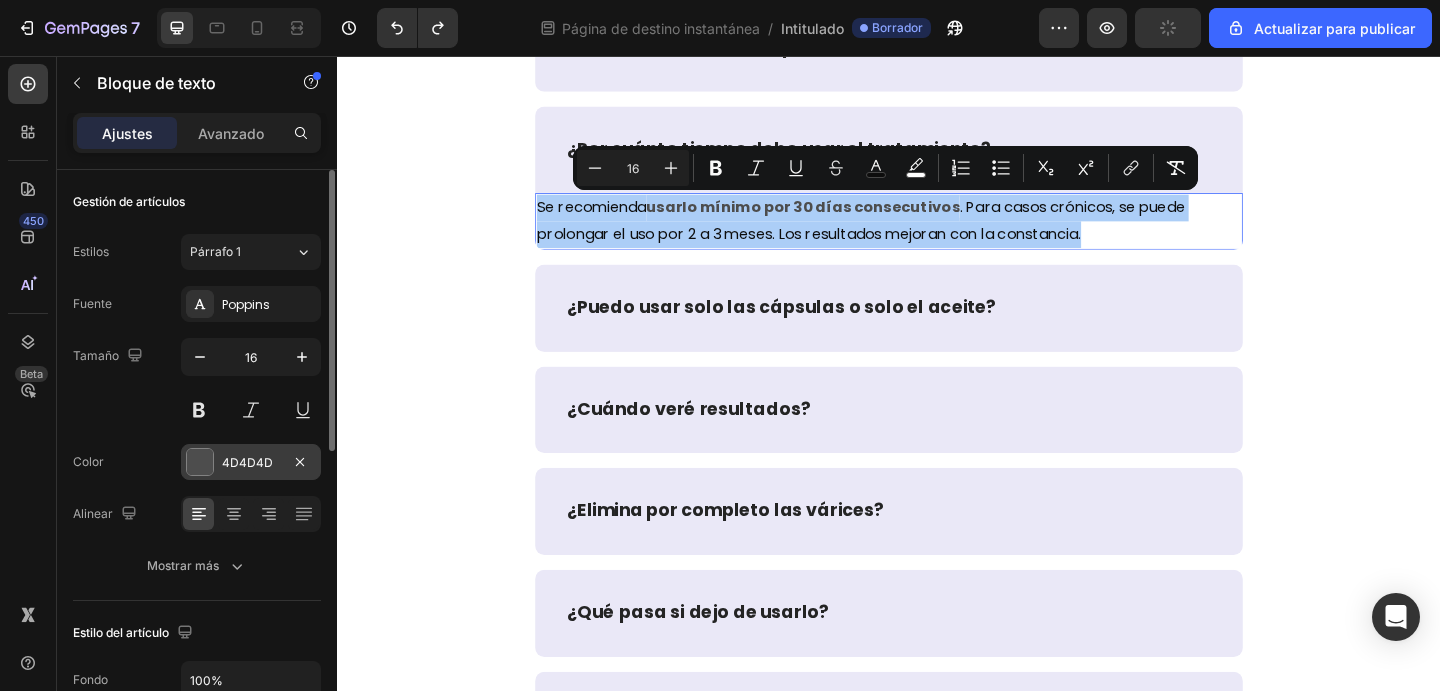 click on "4D4D4D" at bounding box center [247, 462] 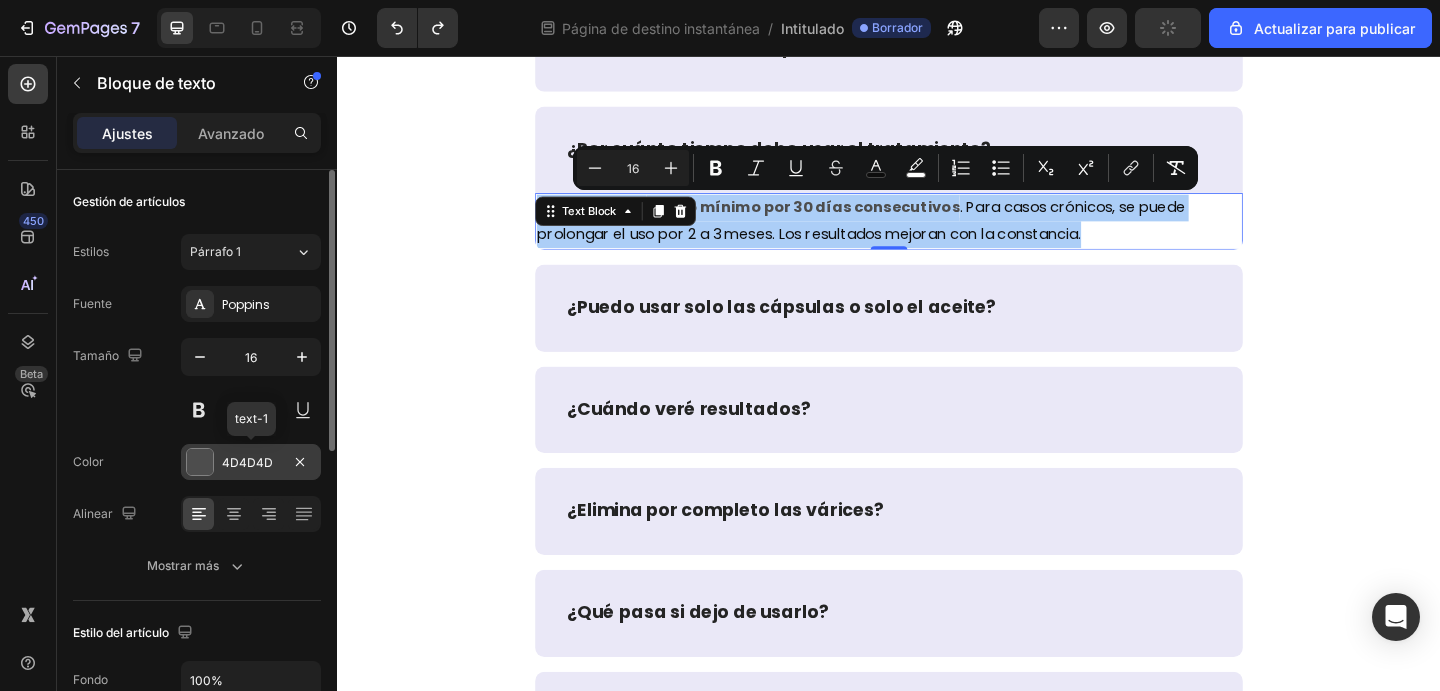 click on "4D4D4D" at bounding box center [247, 462] 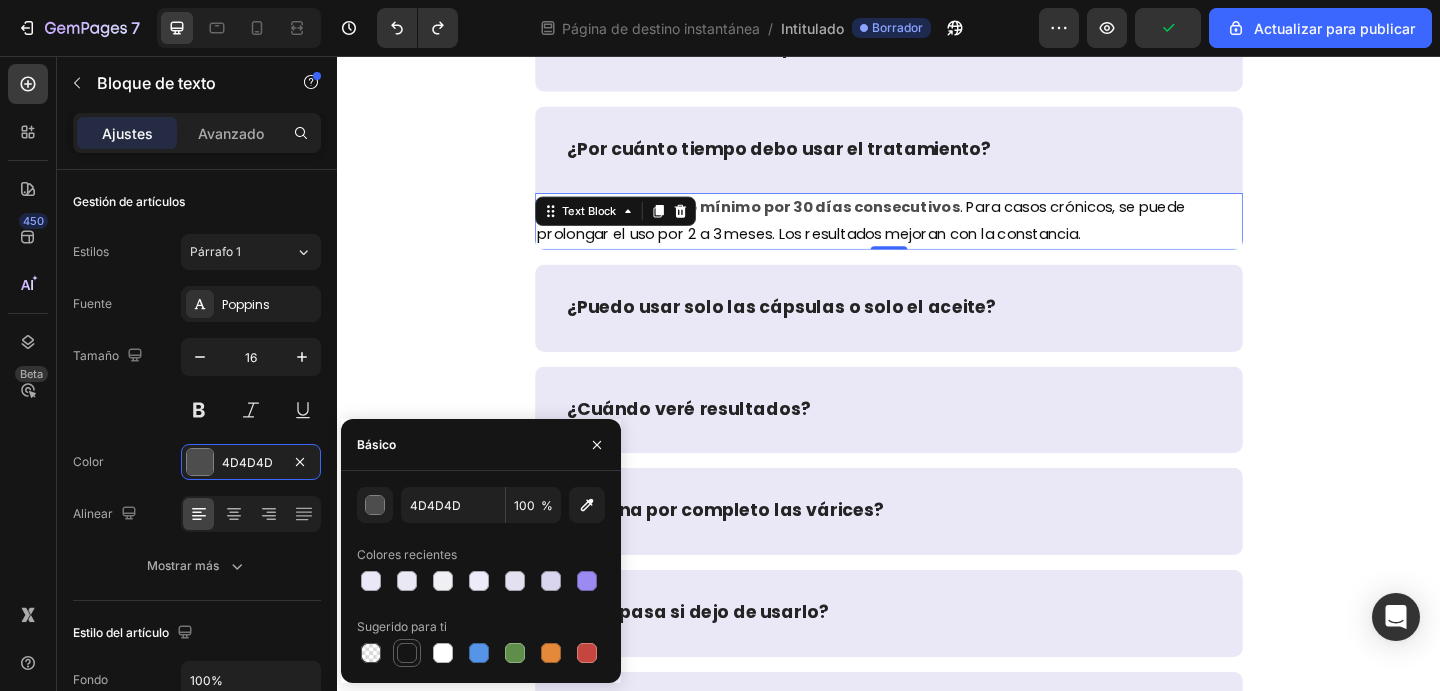 click at bounding box center [407, 653] 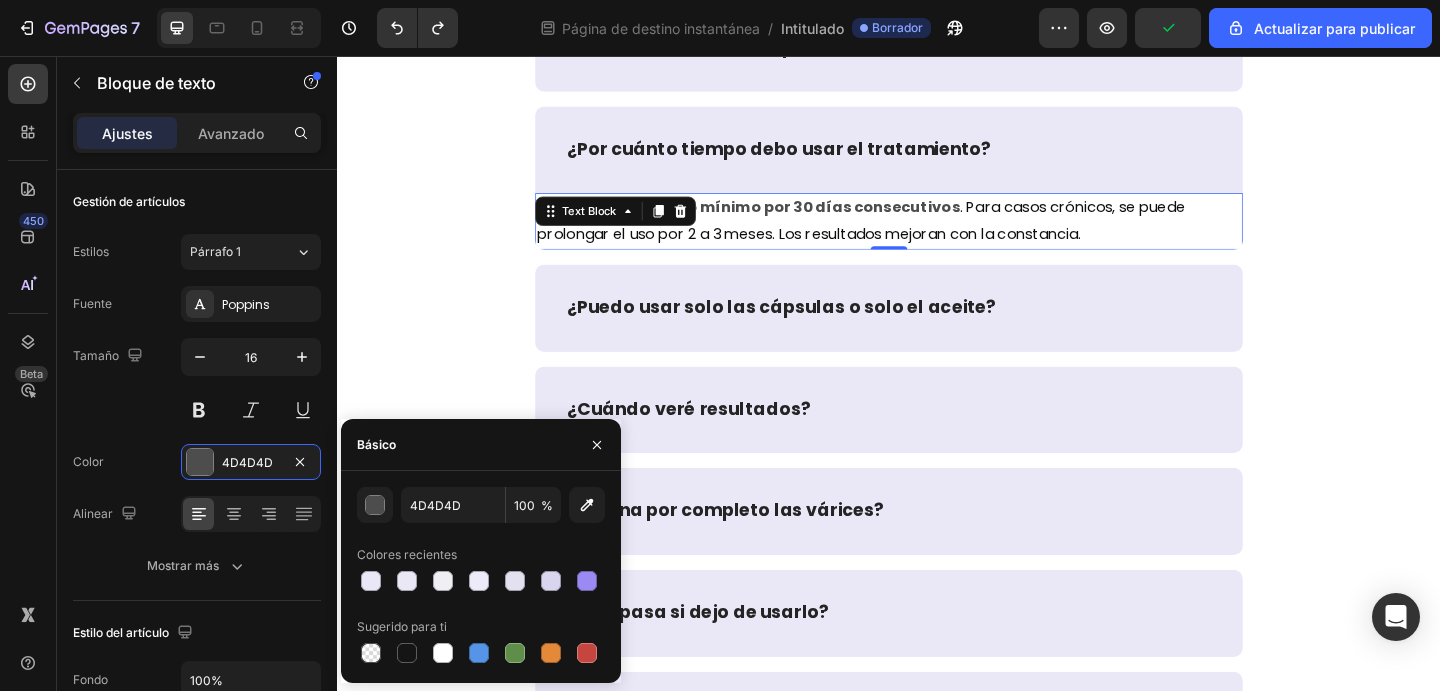 type on "151515" 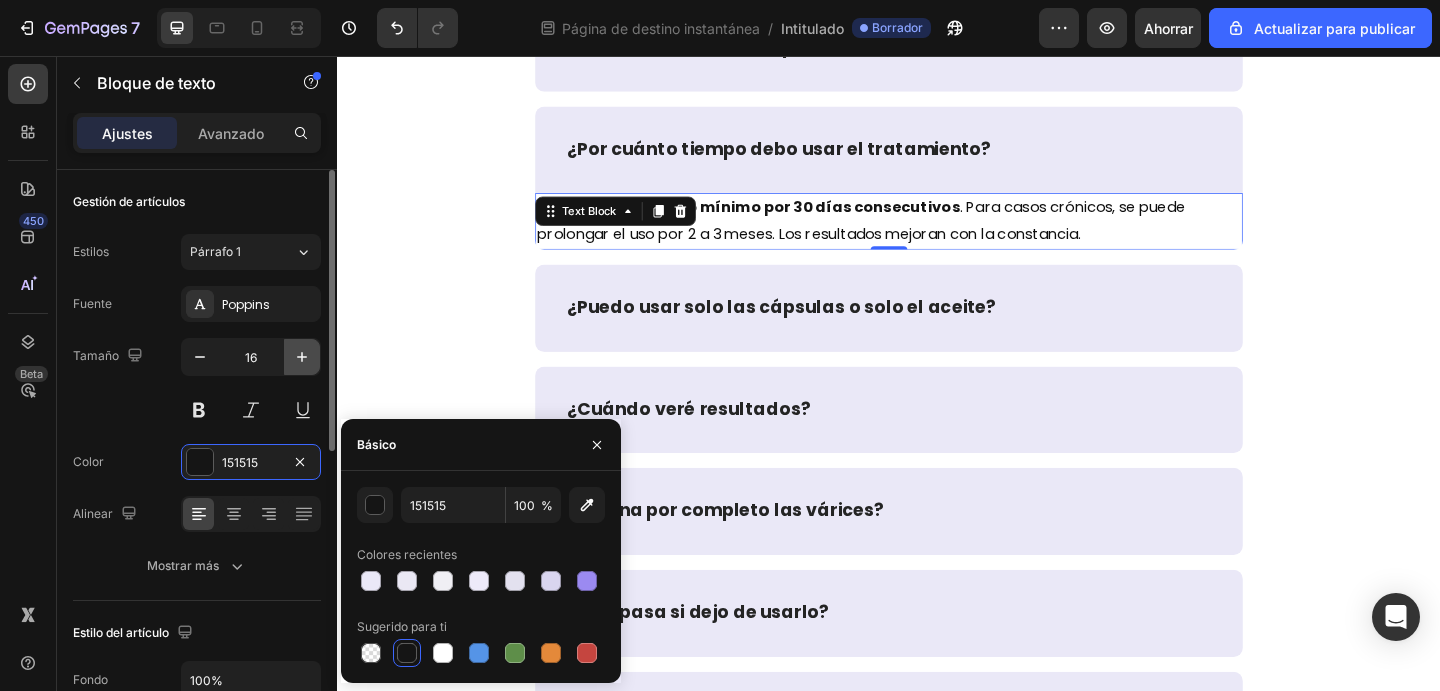 click at bounding box center (302, 357) 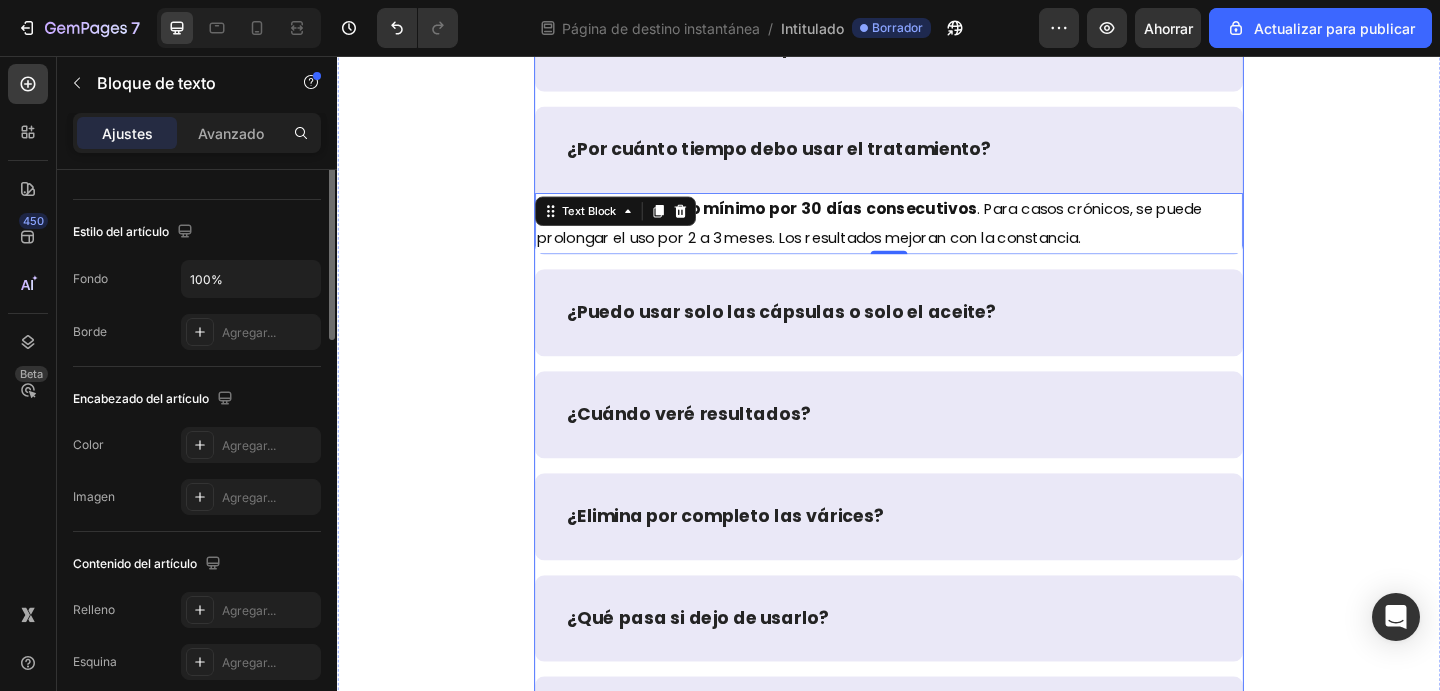 scroll, scrollTop: 195, scrollLeft: 0, axis: vertical 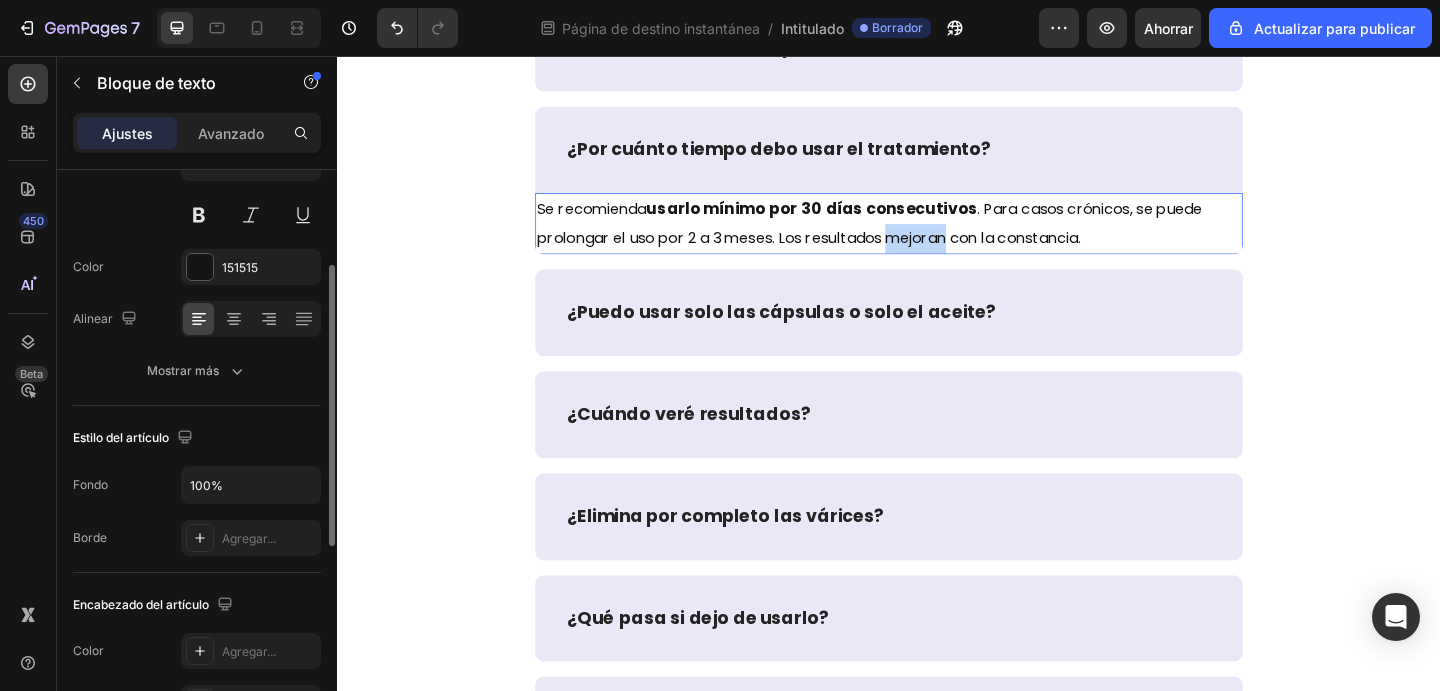 click on ". Para casos crónicos, se puede prolongar el uso por 2 a 3 meses. Los resultados mejoran con la constancia." at bounding box center [916, 238] 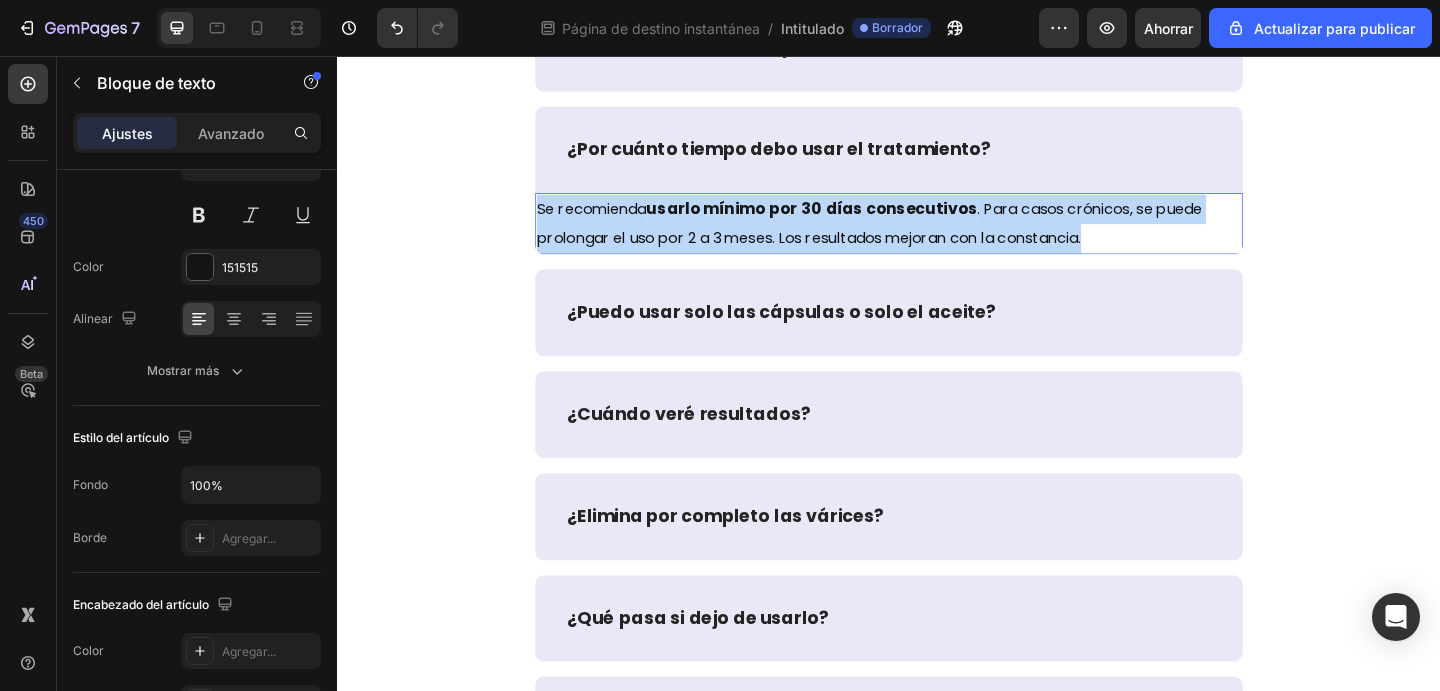 click on ". Para casos crónicos, se puede prolongar el uso por 2 a 3 meses. Los resultados mejoran con la constancia." at bounding box center (916, 238) 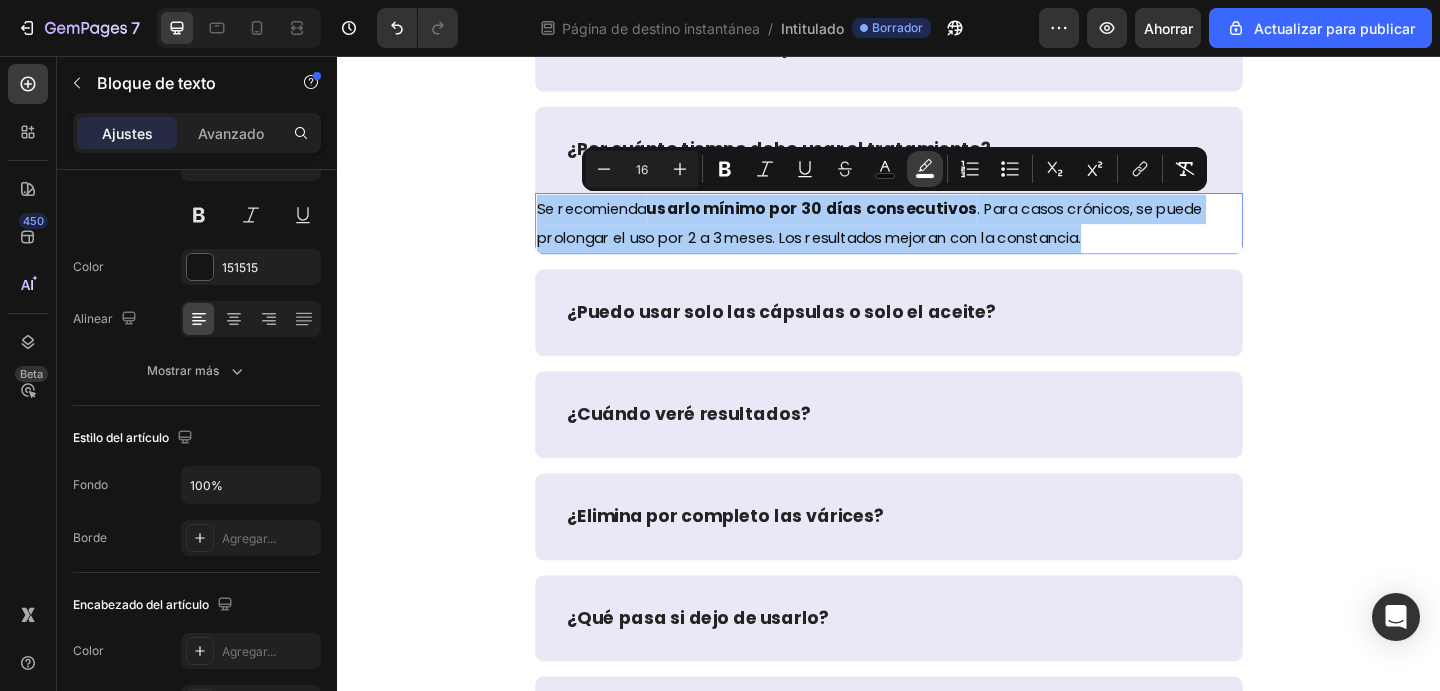 click 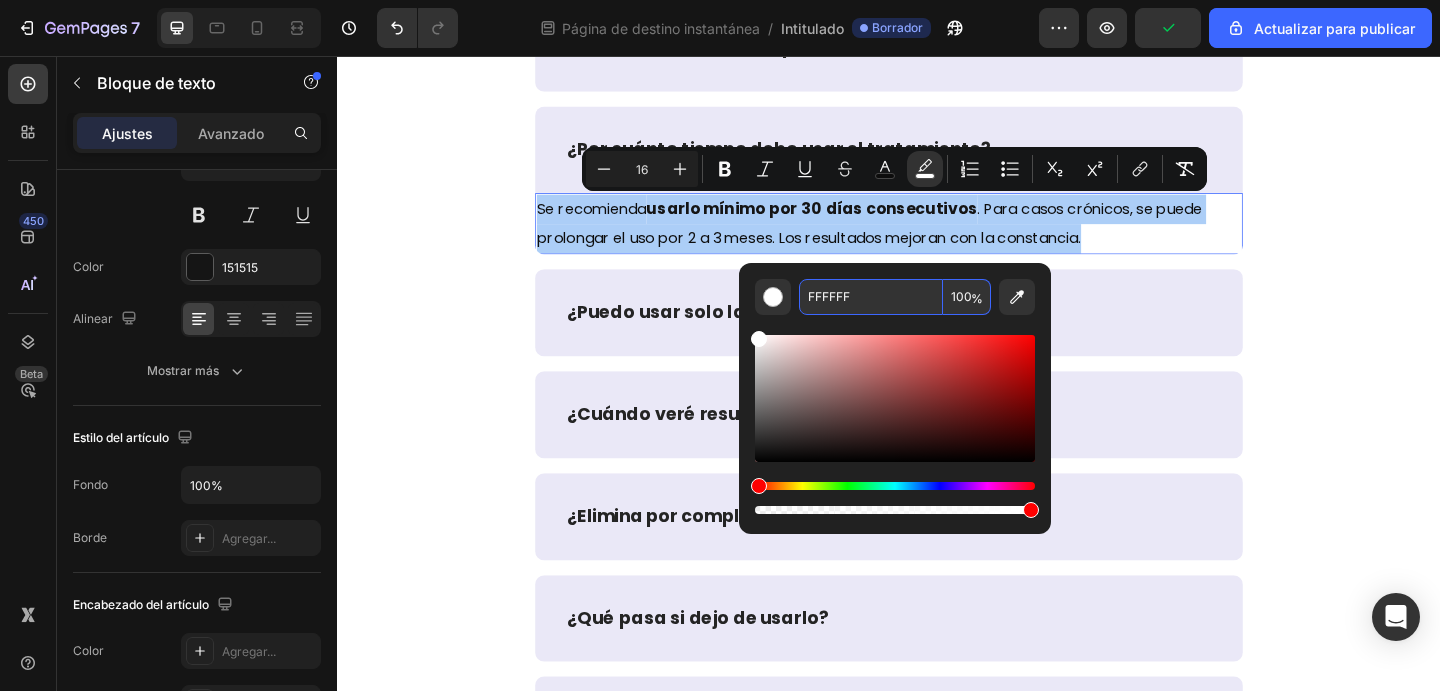 click on "FFFFFF" at bounding box center [871, 297] 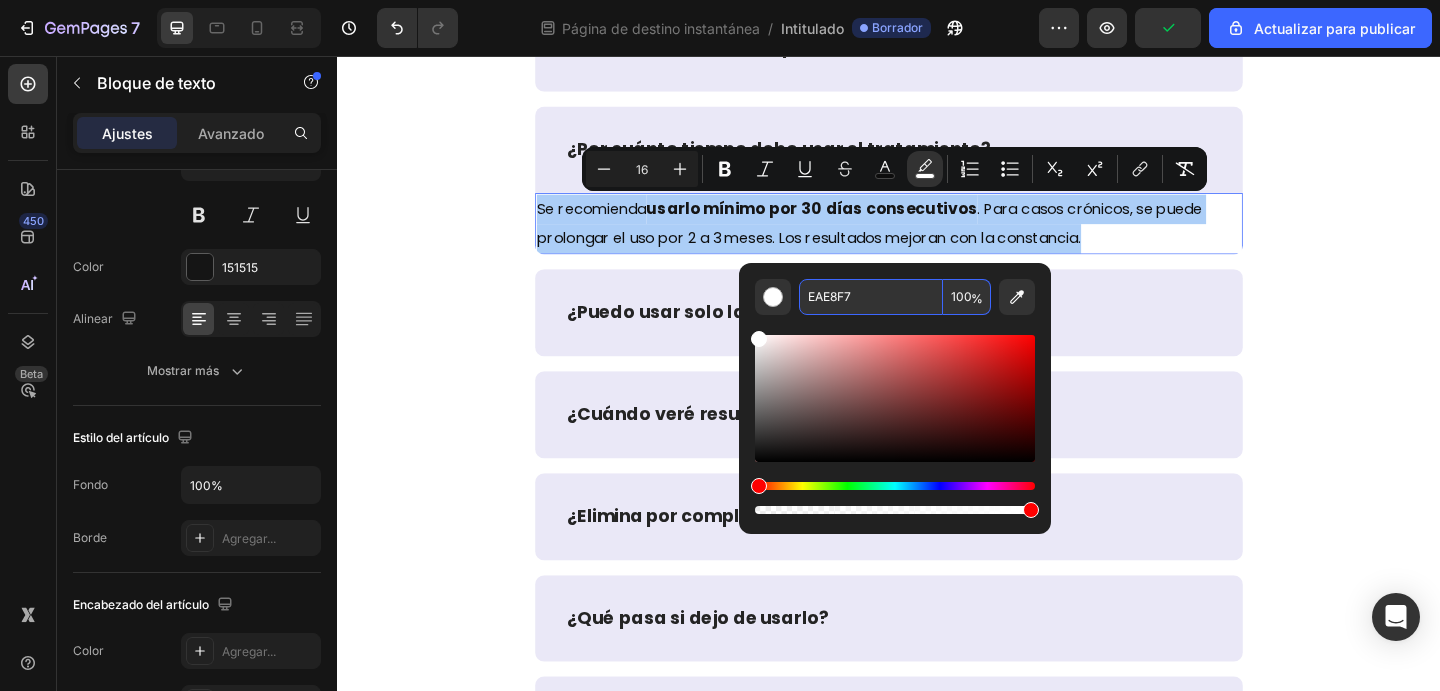type on "EAE8F7" 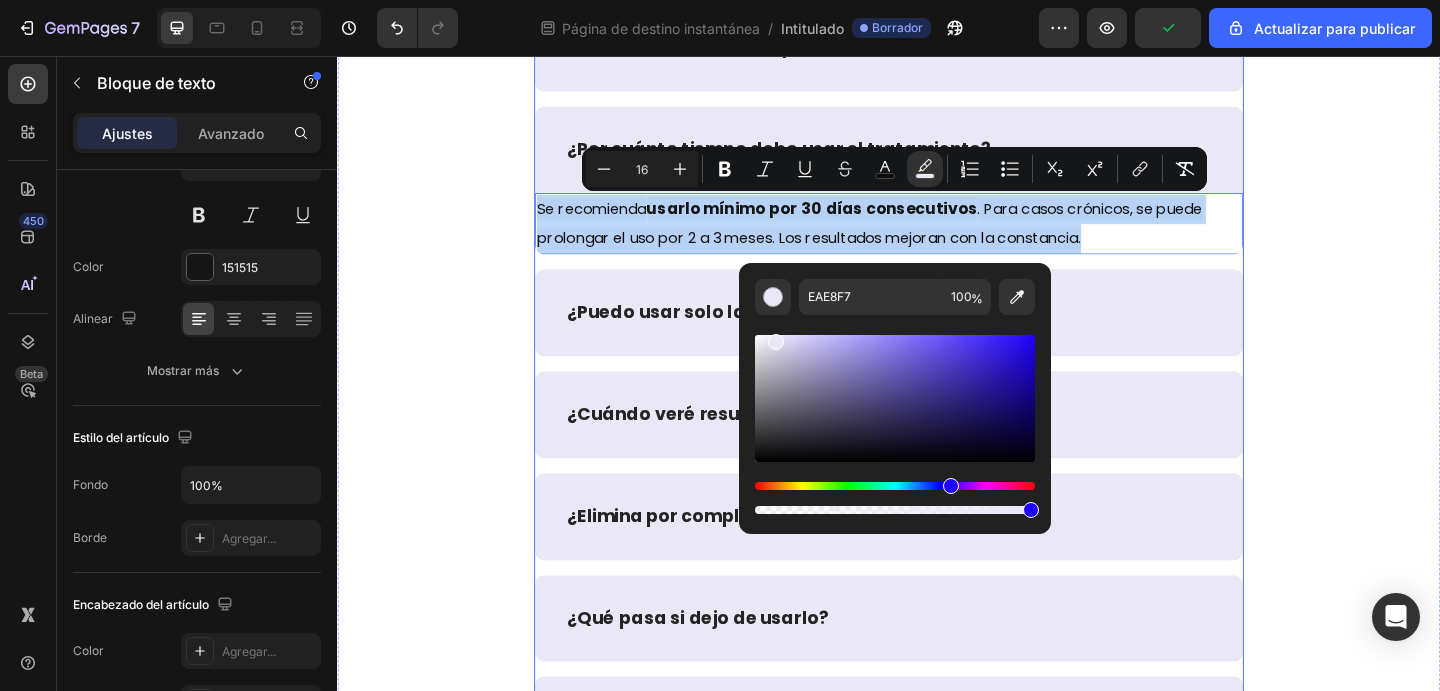 click on "¿Cuándo veré resultados?" at bounding box center [937, 446] 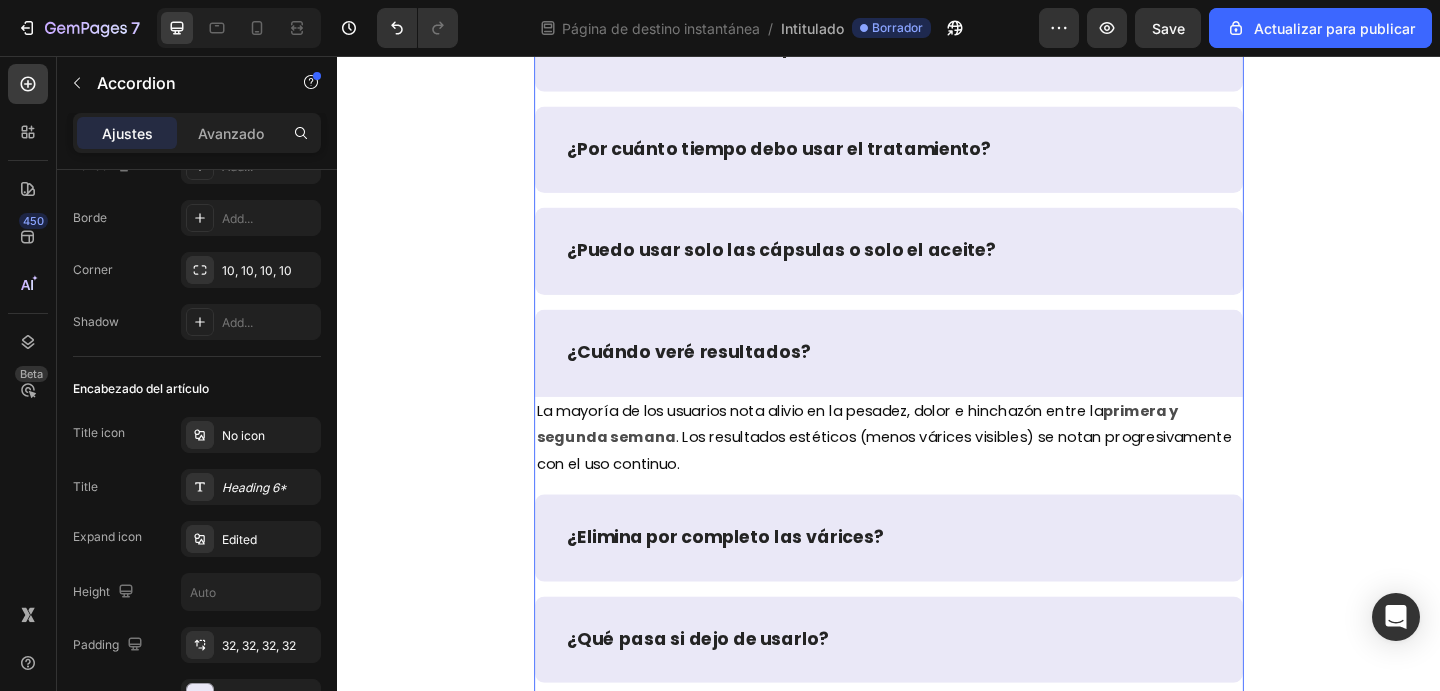 scroll, scrollTop: 0, scrollLeft: 0, axis: both 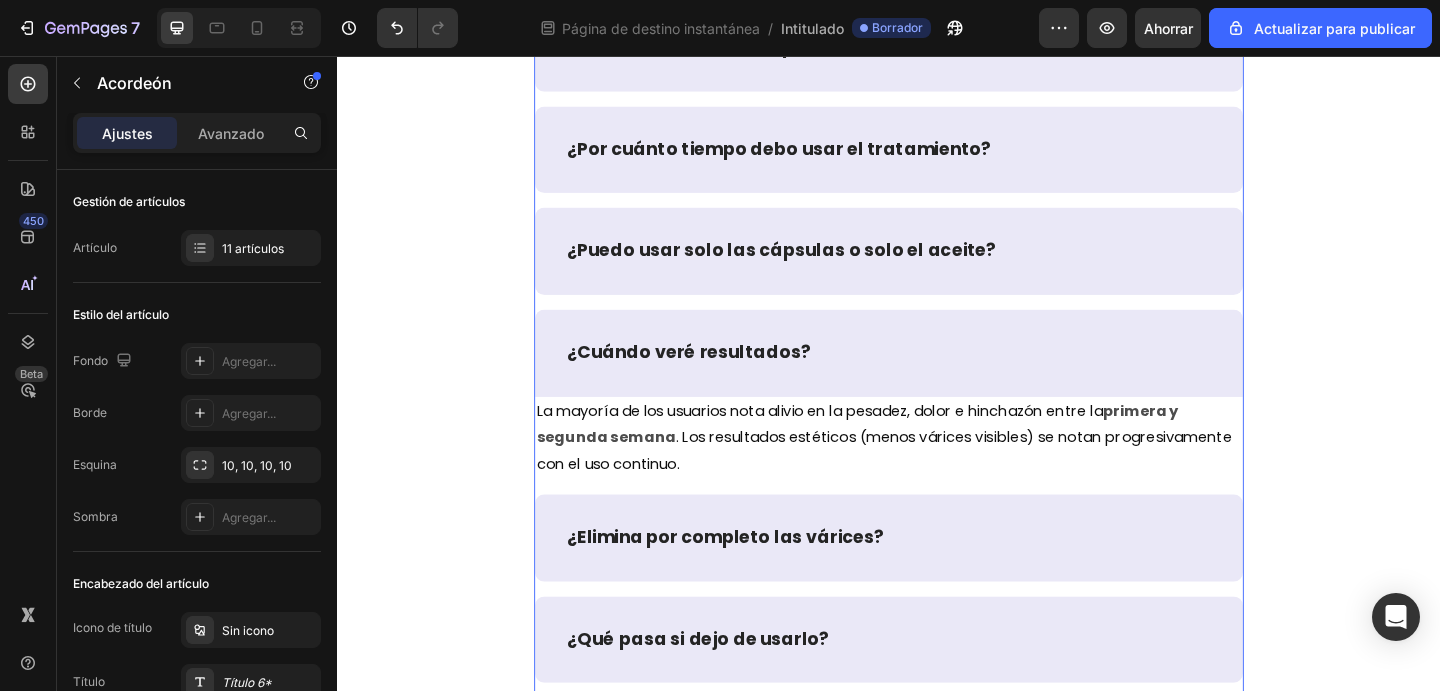 click on "¿Por cuánto tiempo debo usar el tratamiento?" at bounding box center [937, 158] 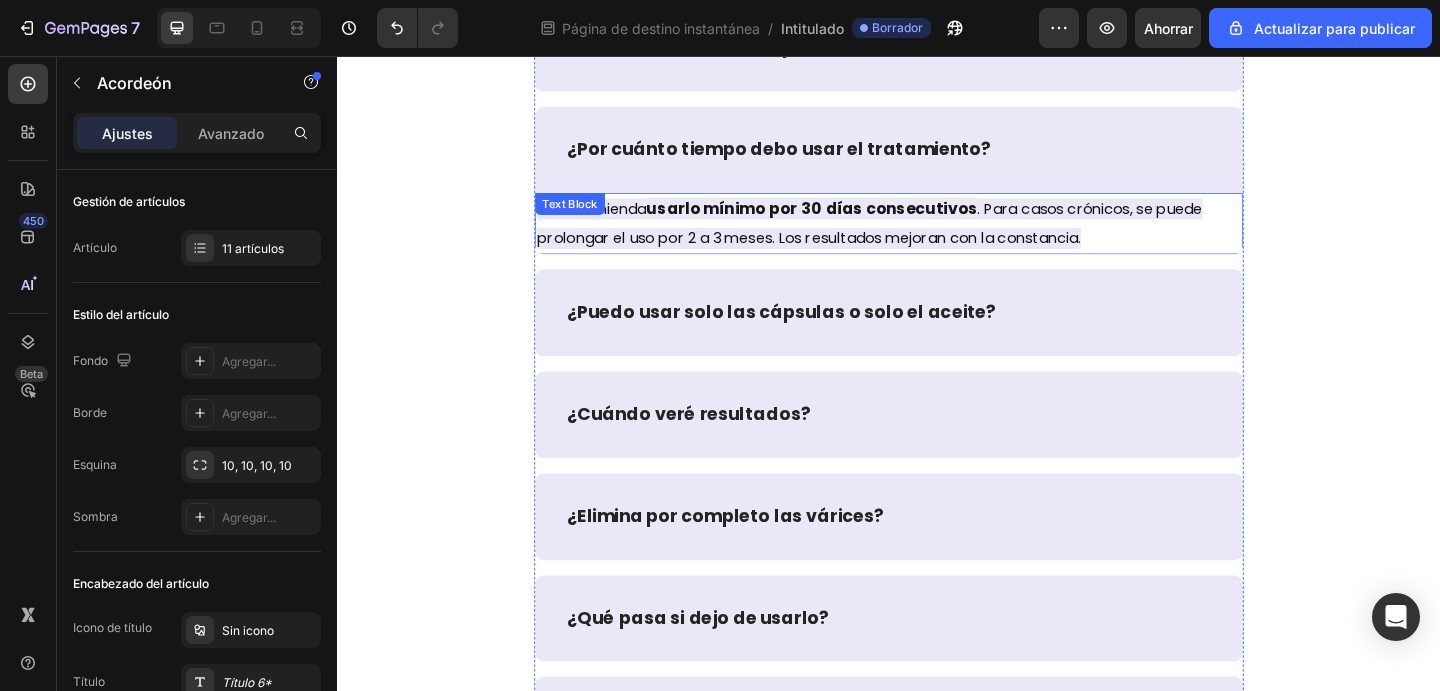 click on "Se recomienda  usarlo mínimo por 30 días consecutivos . Para casos crónicos, se puede prolongar el uso por 2 a 3 meses. Los resultados mejoran con la constancia." at bounding box center (937, 238) 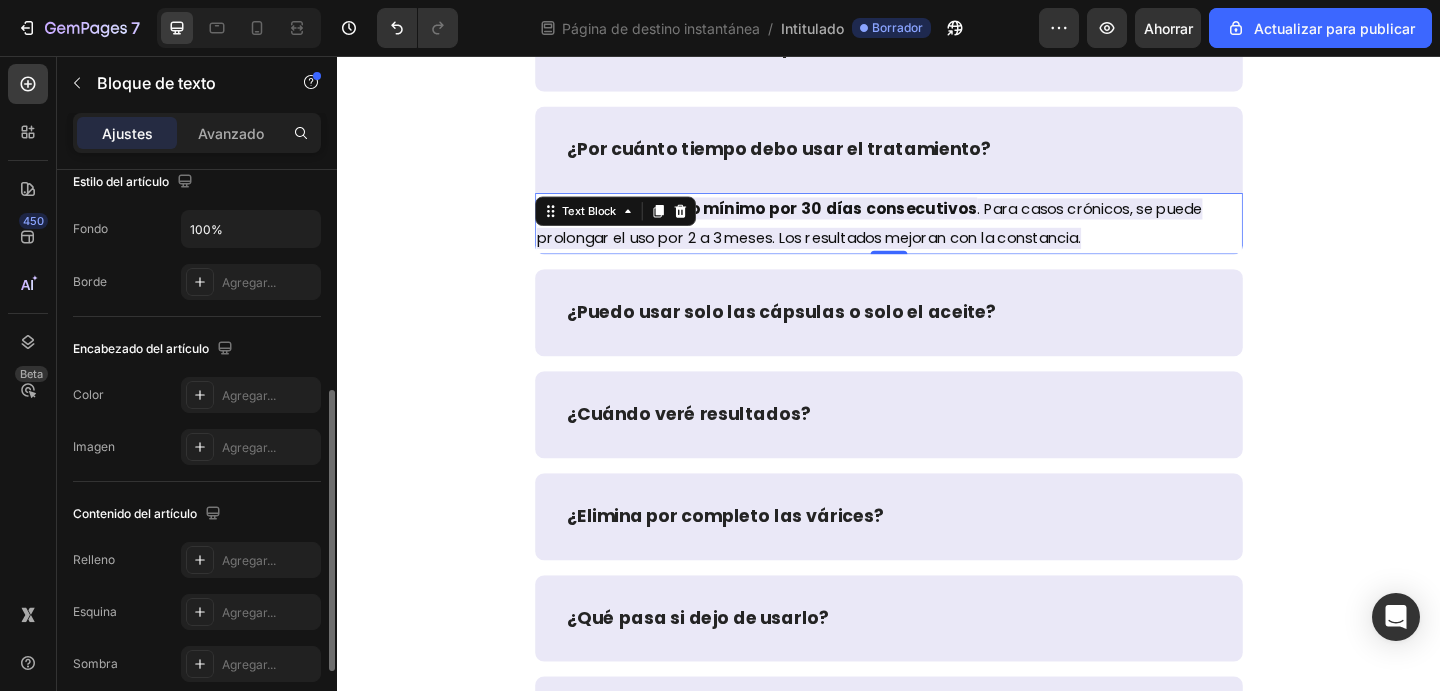 scroll, scrollTop: 450, scrollLeft: 0, axis: vertical 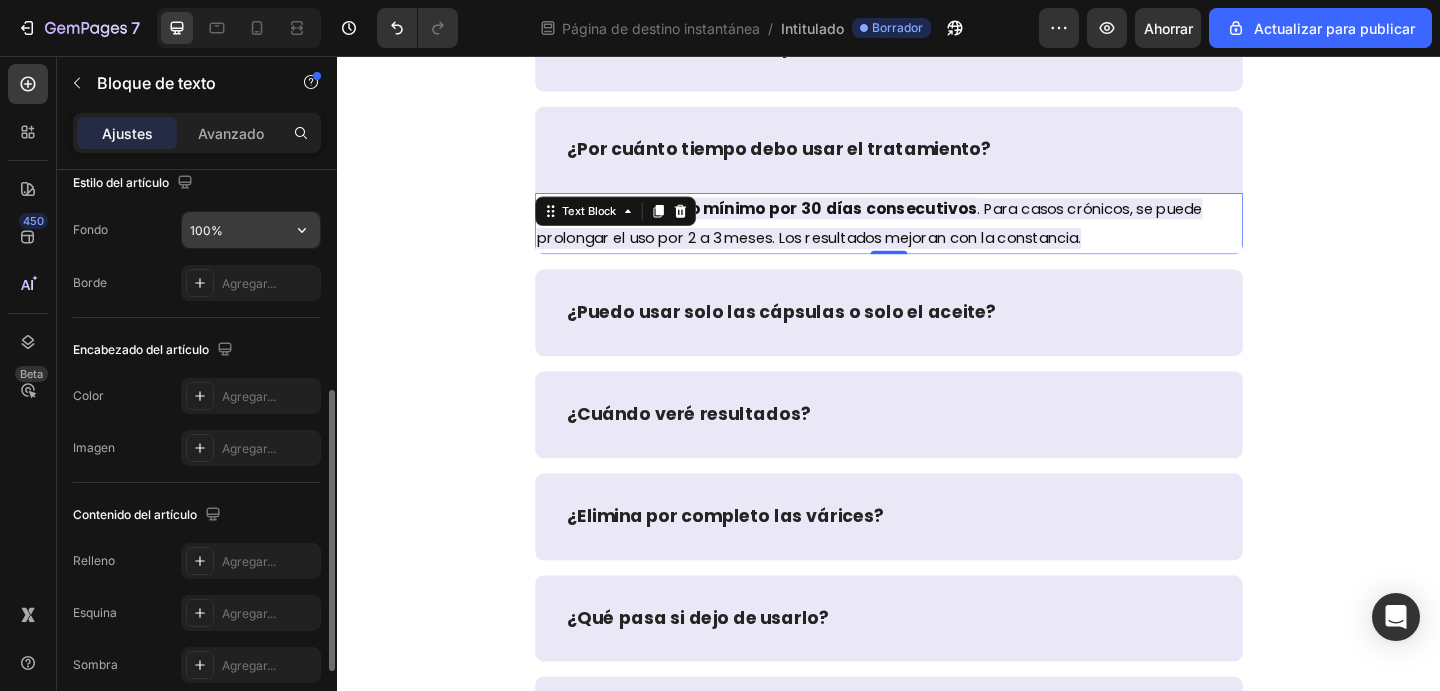 click on "100%" at bounding box center [251, 230] 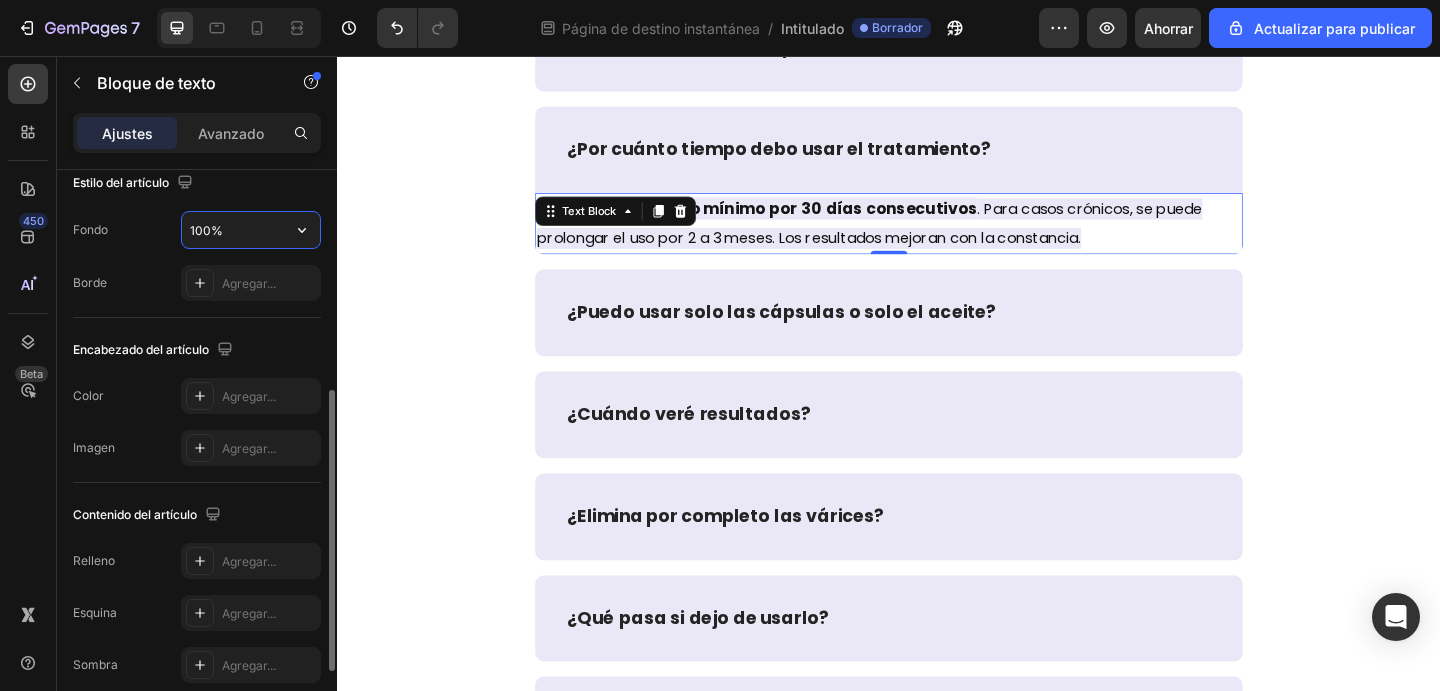 click on "100%" at bounding box center [251, 230] 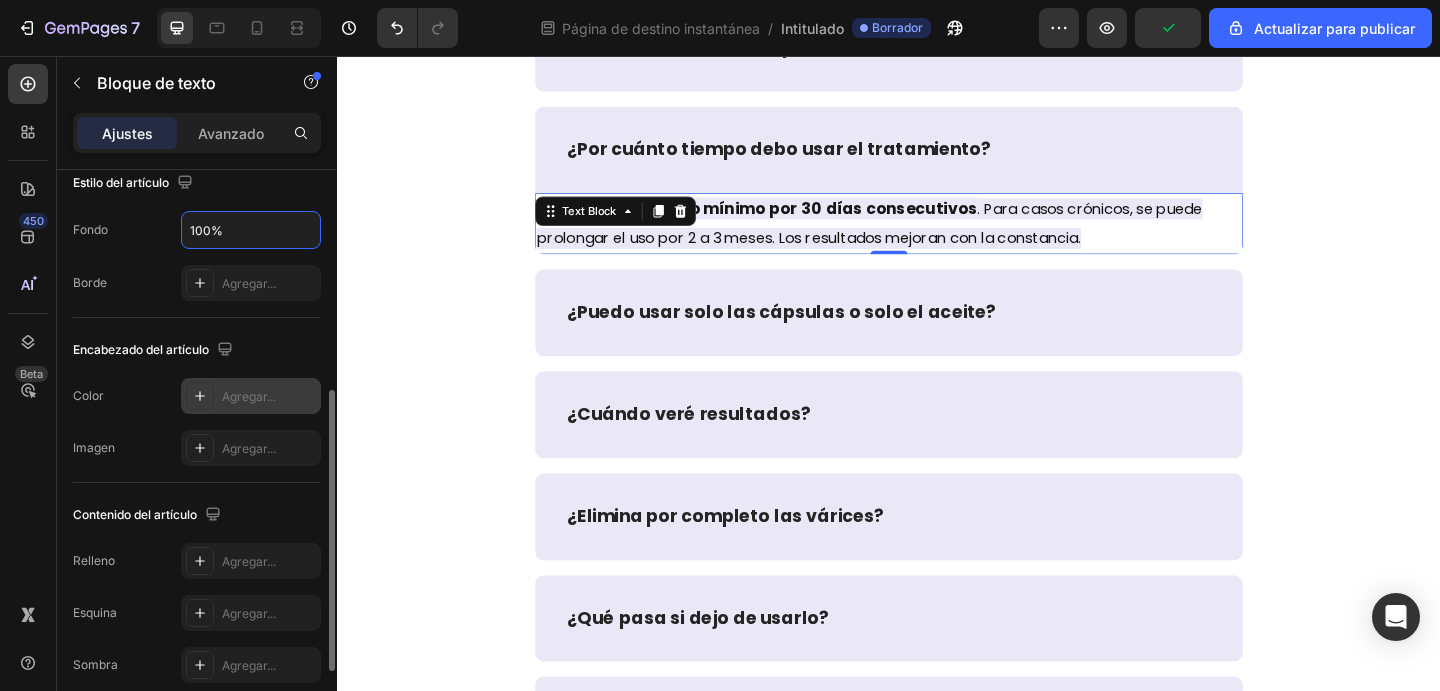 click on "Agregar..." at bounding box center [249, 396] 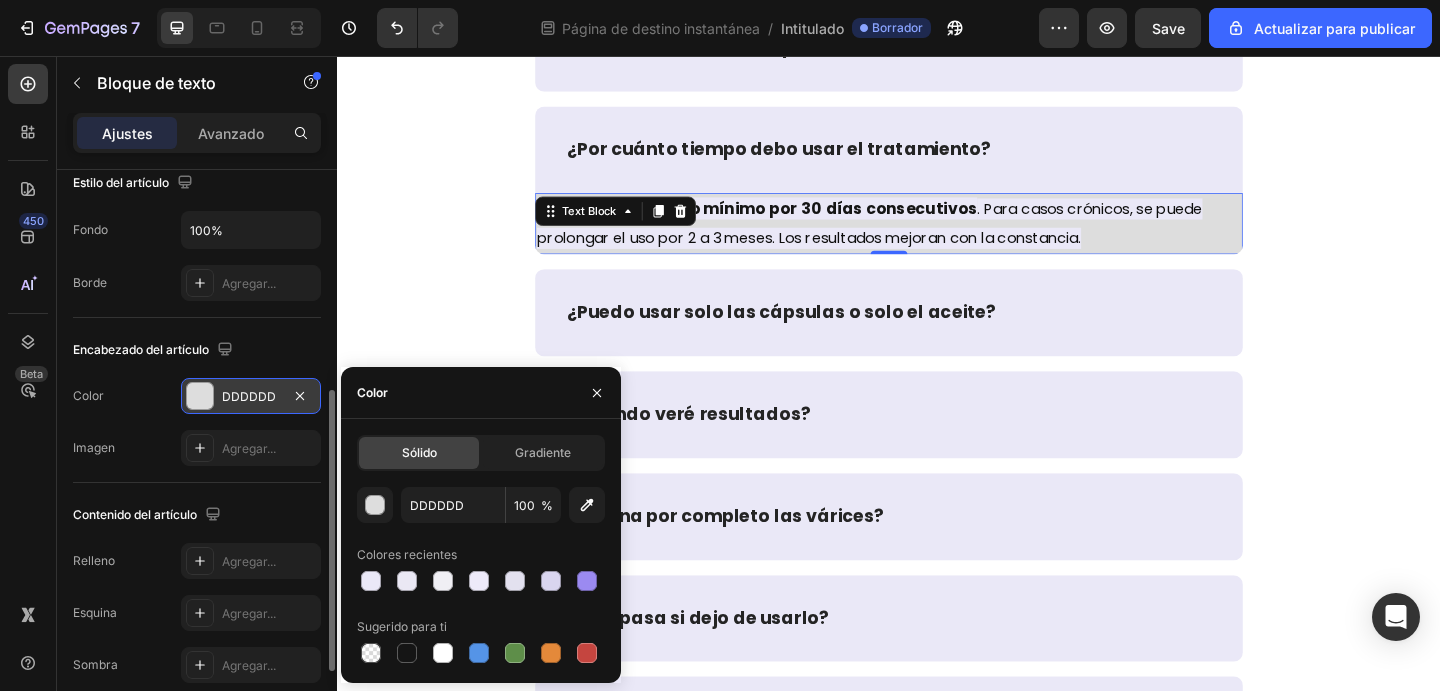 click on "Color DDDDDD" at bounding box center [197, 396] 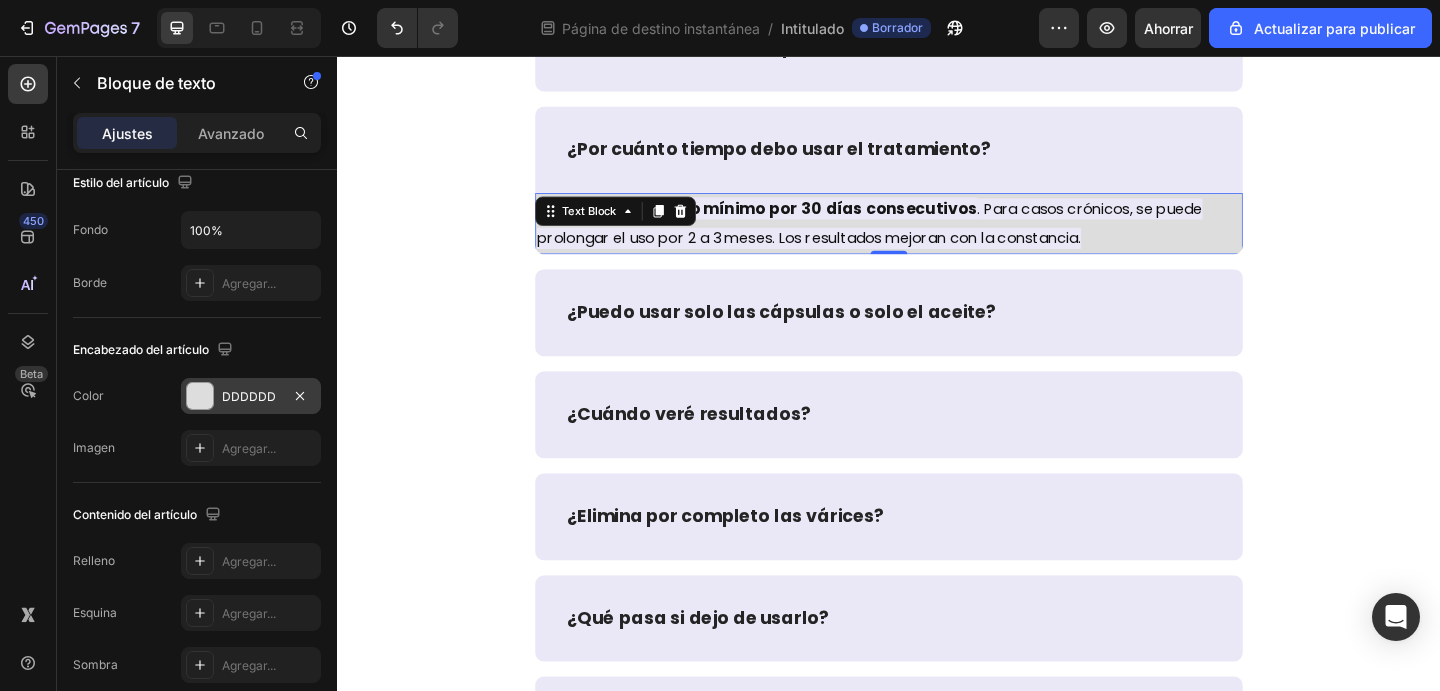 click on "DDDDDD" at bounding box center (249, 396) 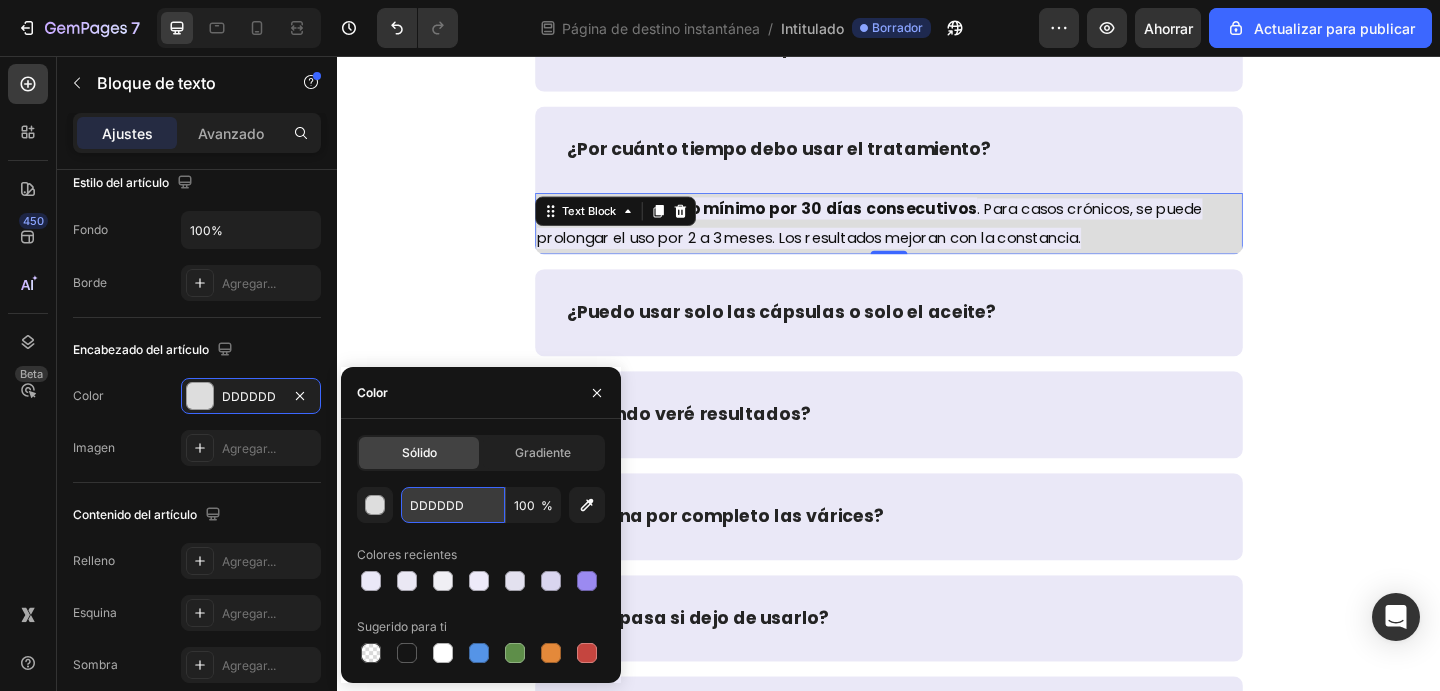 click on "DDDDDD" at bounding box center [453, 505] 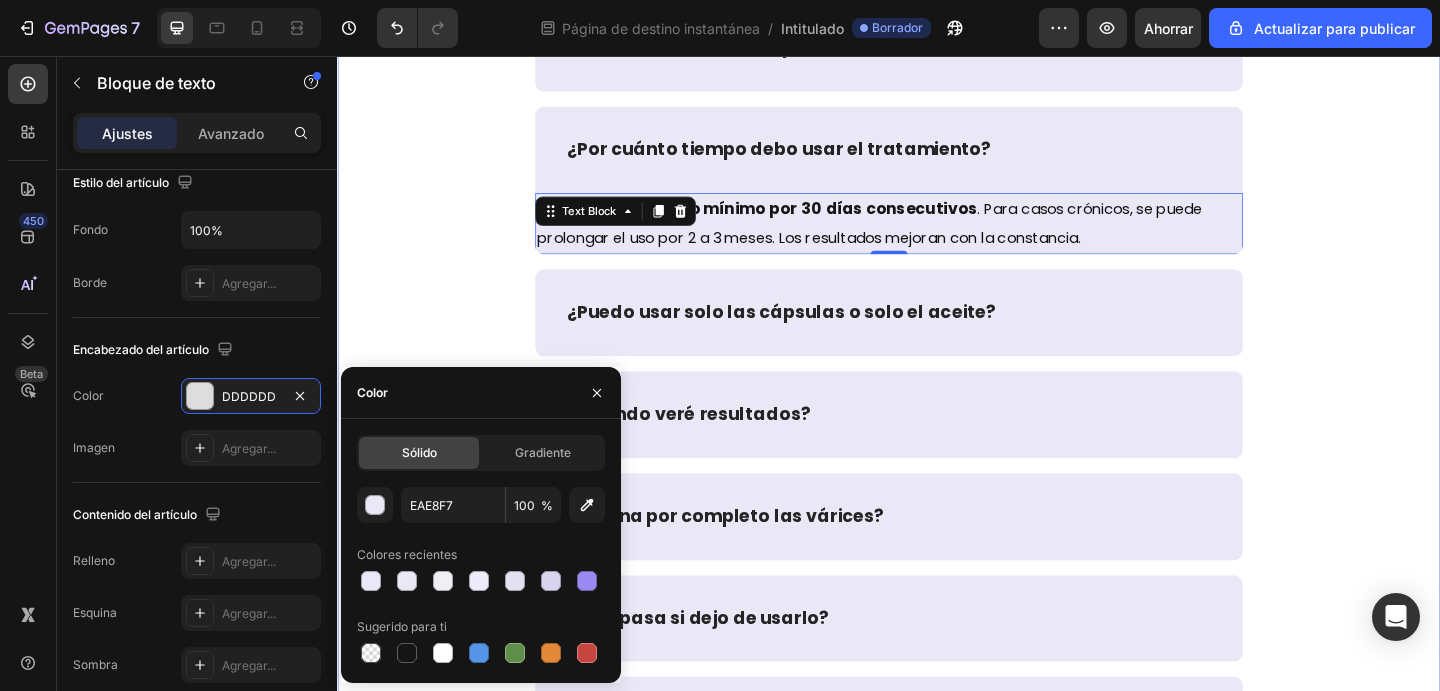 click on "PREGUNTAS FRECUENTES: Heading Row ¿Este producto es seguro? ¿Tiene efectos secundarios? ¿Lo pueden tomar personas hipertensas o diabéticas? ¿Puedo tomarlo durante el embarazo o lactancia? ¿Cómo se toman las cápsulas? ¿Por cuánto tiempo debo usar el tratamiento? Se recomienda  usarlo mínimo por 30 días consecutivos . Para casos crónicos, se puede prolongar el uso por 2 a 3 meses. Los resultados mejoran con la constancia. Text Block   0 ¿Puedo usar solo las cápsulas o solo el aceite? ¿Cuándo veré resultados? ¿Elimina por completo las várices? ¿Qué pasa si dejo de usarlo? ¿Funciona para hombres también? Accordion" at bounding box center (937, 152) 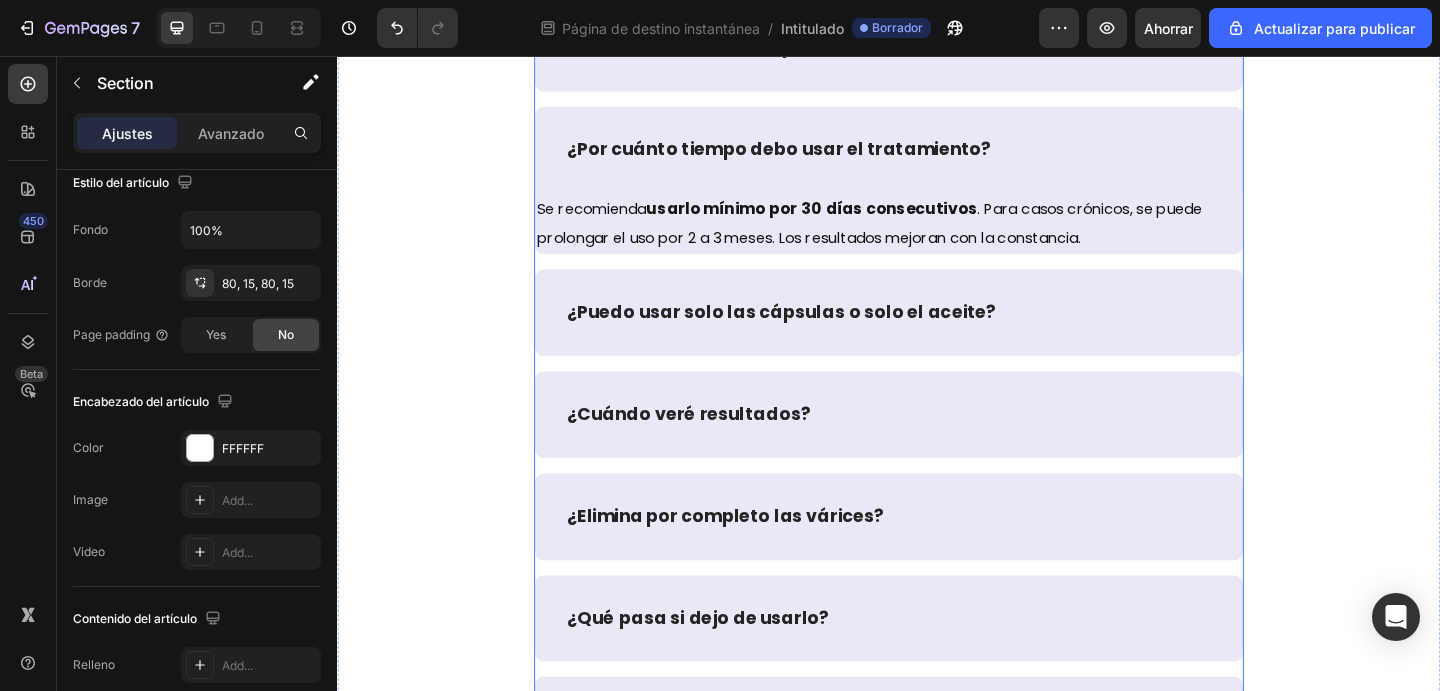 scroll, scrollTop: 0, scrollLeft: 0, axis: both 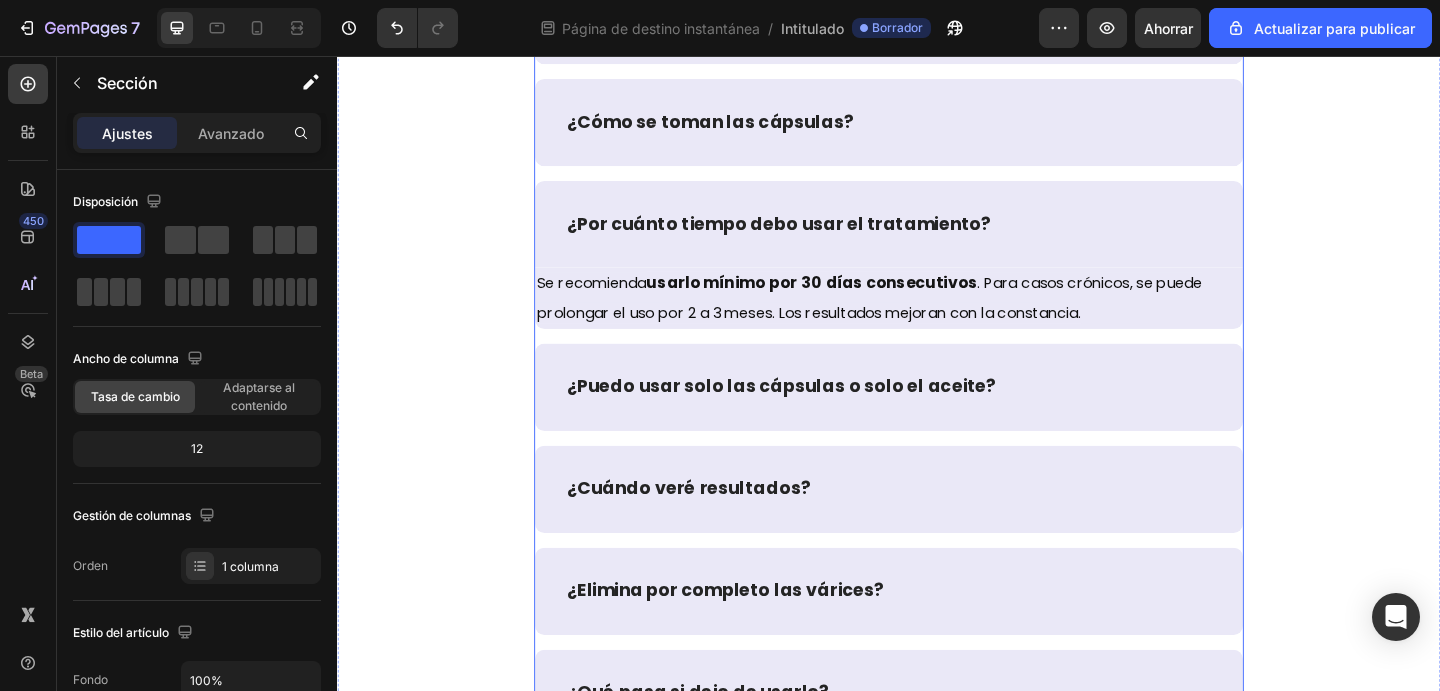 click on "¿Puedo usar solo las cápsulas o solo el aceite?" at bounding box center [937, 416] 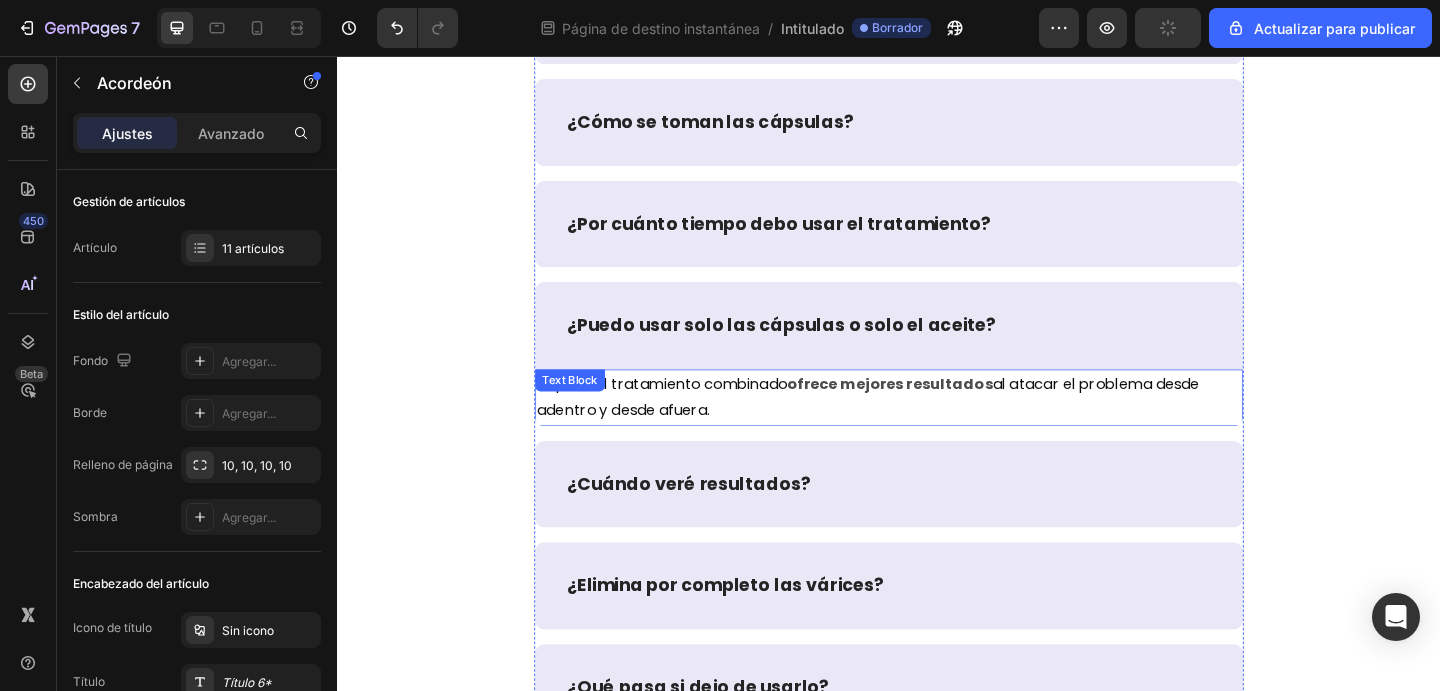 click on "Sí, pero el tratamiento combinado  ofrece mejores resultados  al atacar el problema desde adentro y desde afuera." at bounding box center (937, 428) 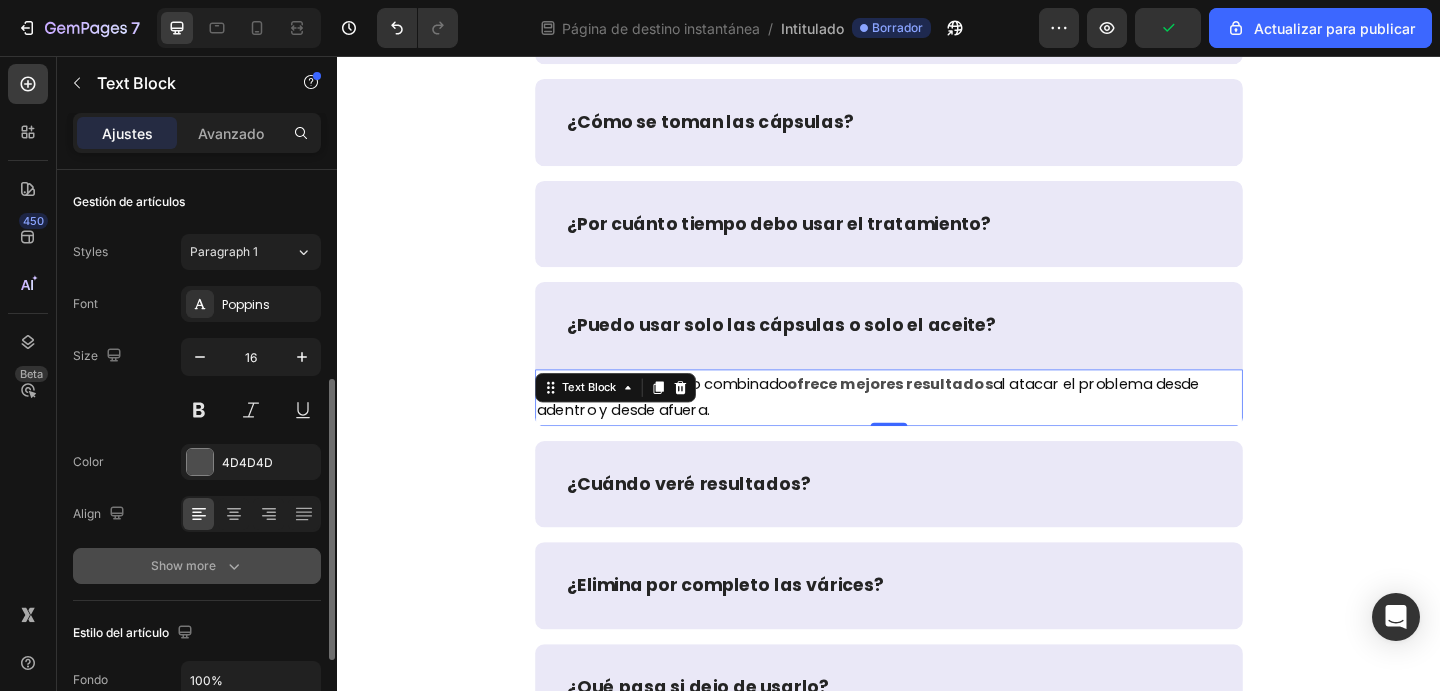scroll, scrollTop: 145, scrollLeft: 0, axis: vertical 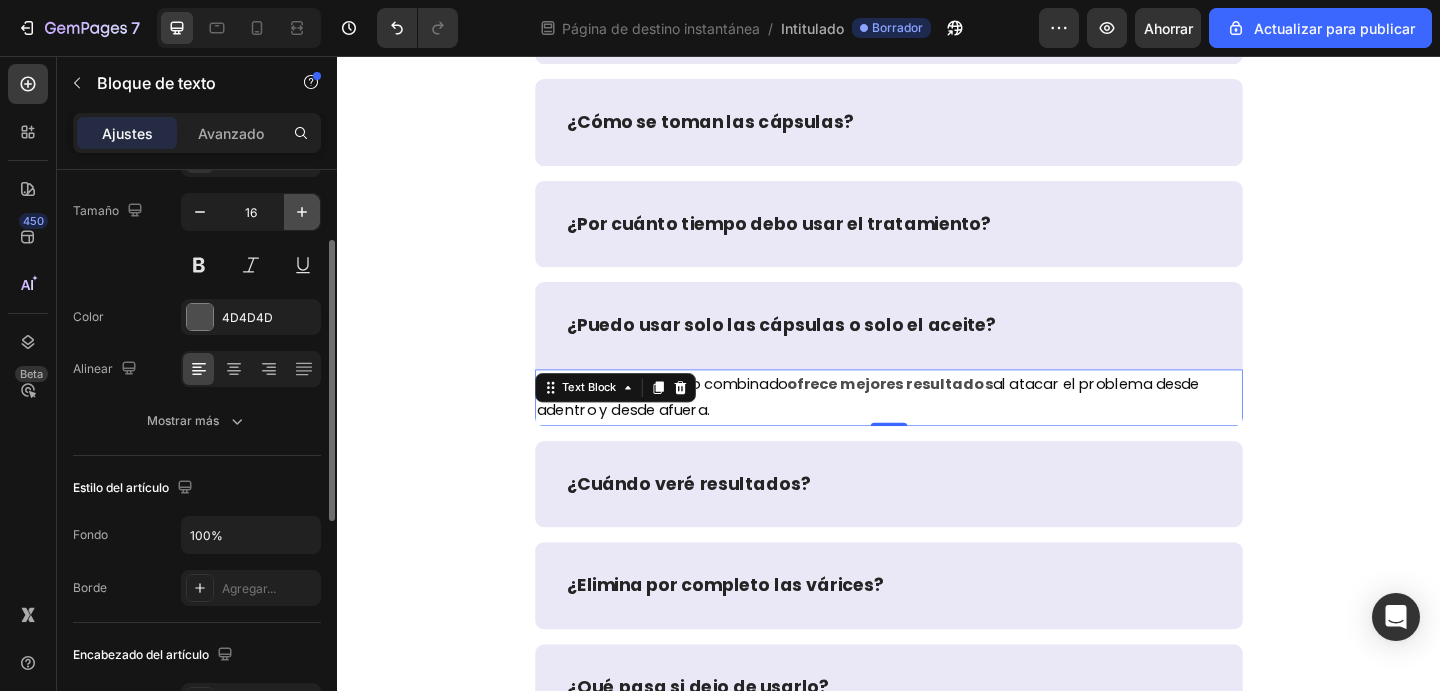 click 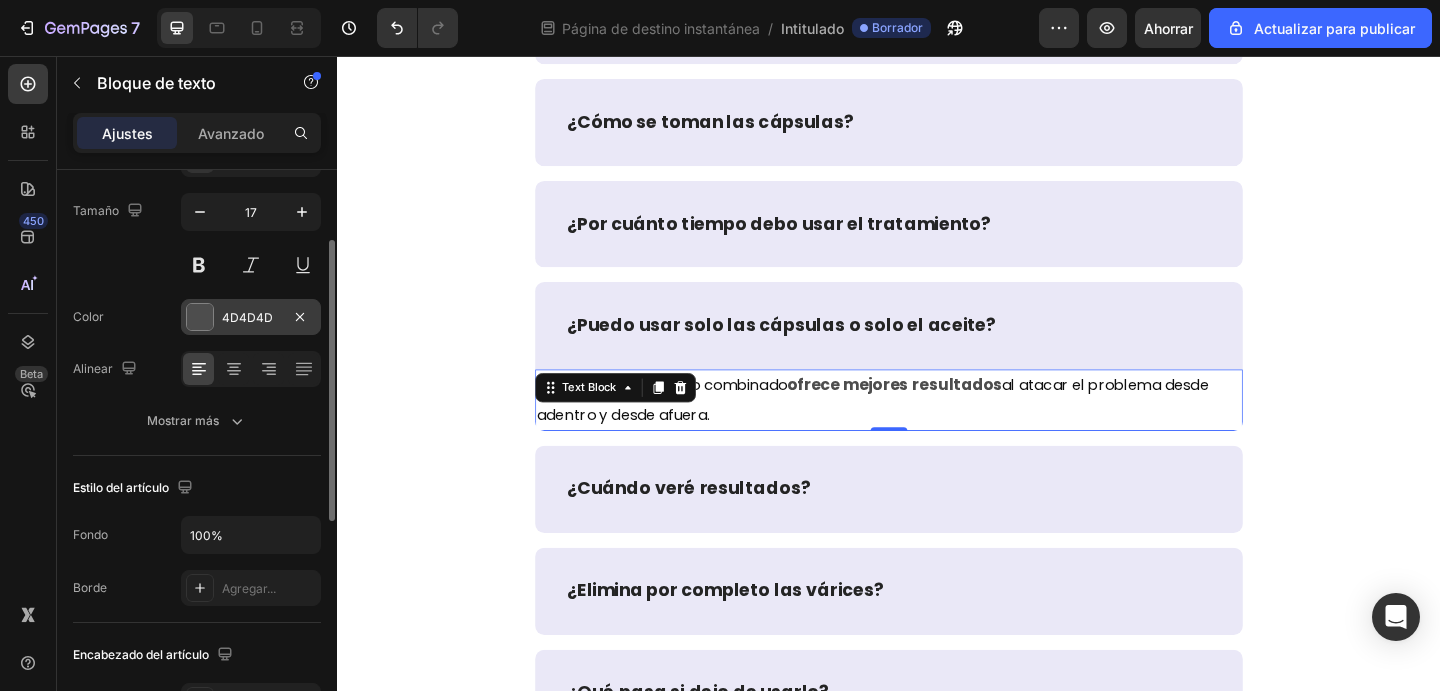 click on "4D4D4D" at bounding box center (251, 317) 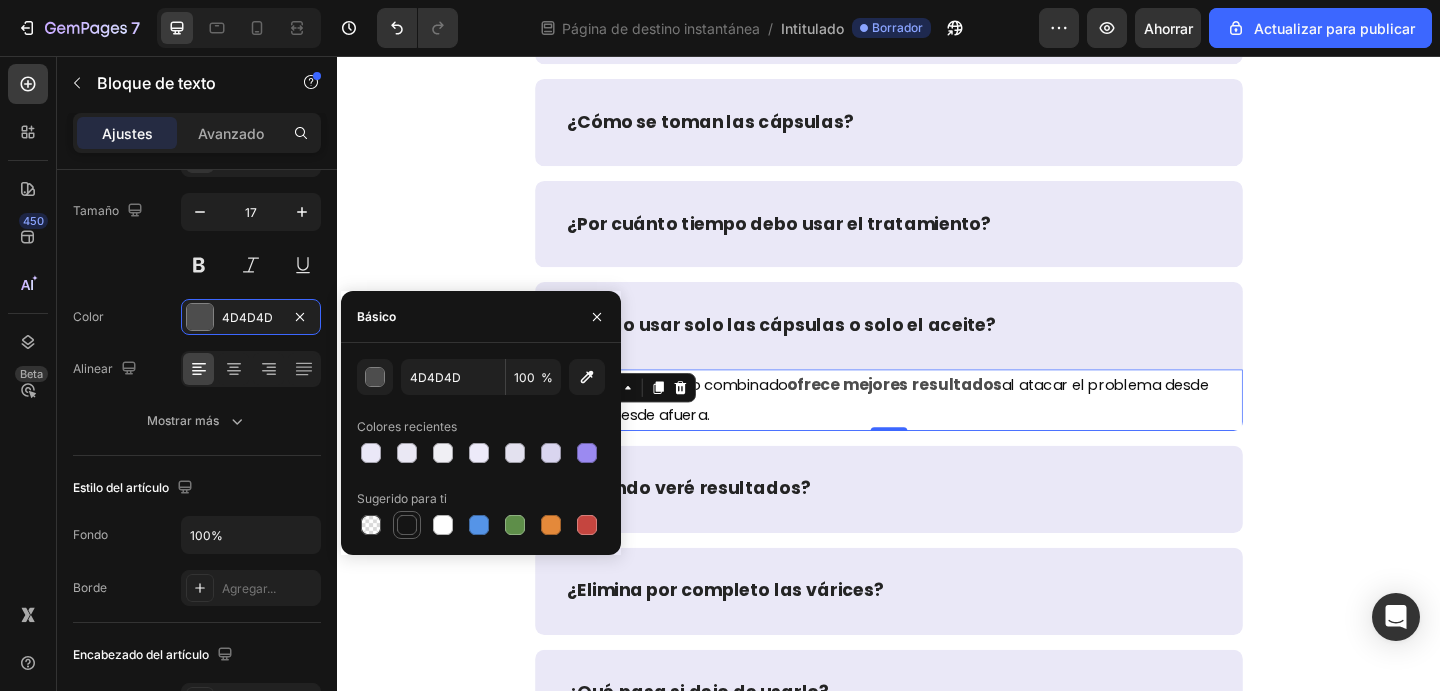 click at bounding box center (407, 525) 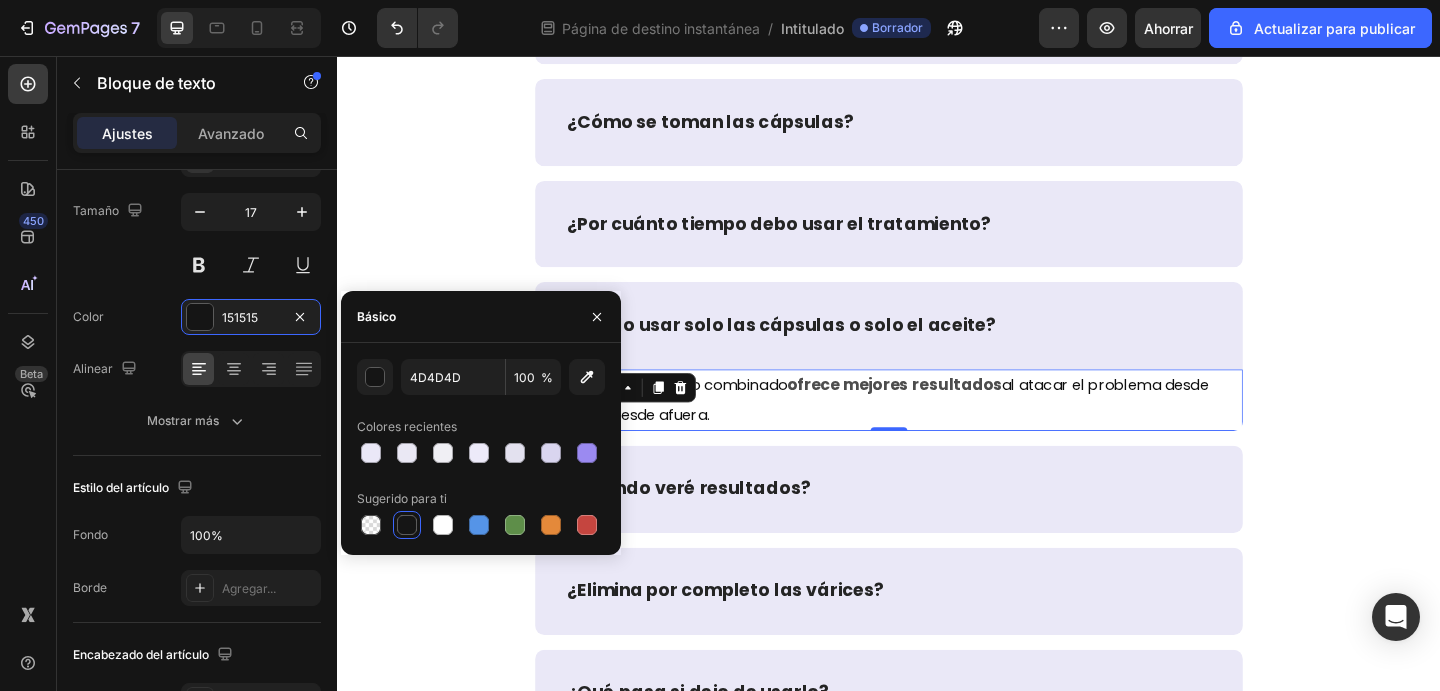 type on "151515" 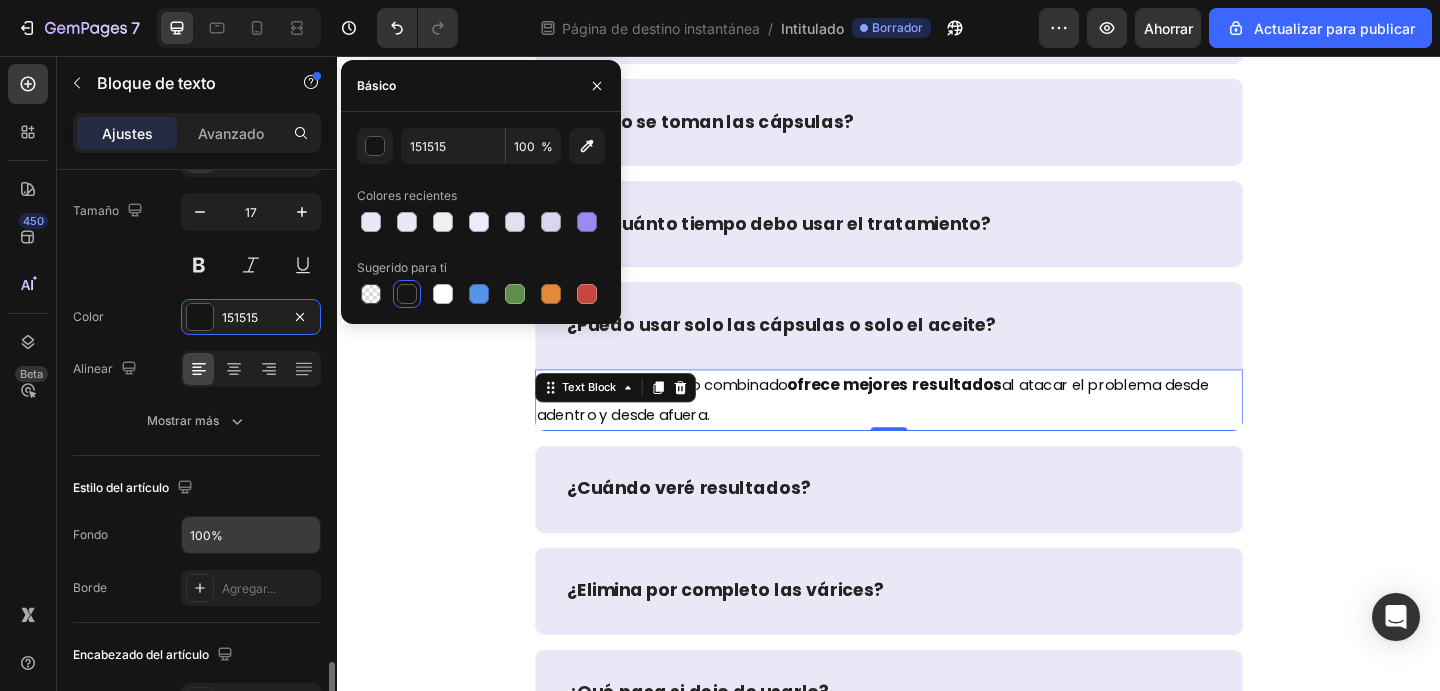 scroll, scrollTop: 429, scrollLeft: 0, axis: vertical 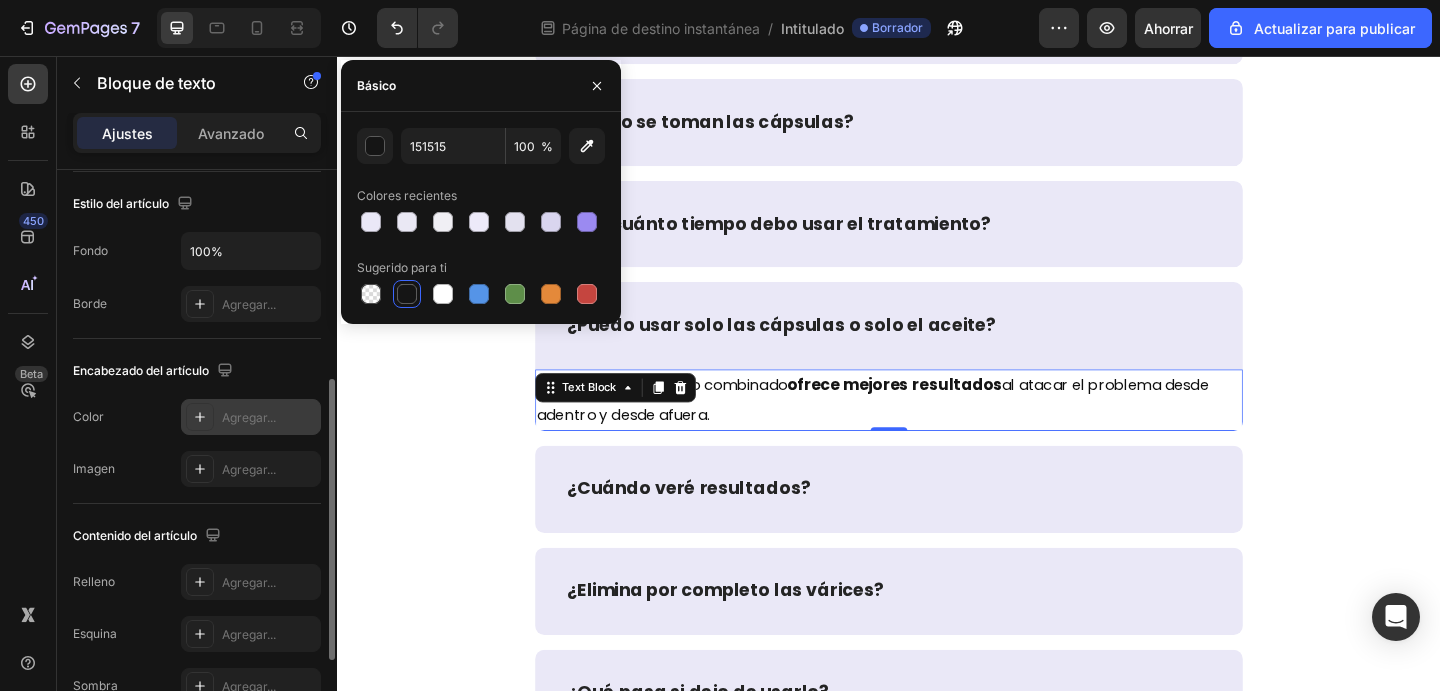 click on "Agregar..." at bounding box center [249, 417] 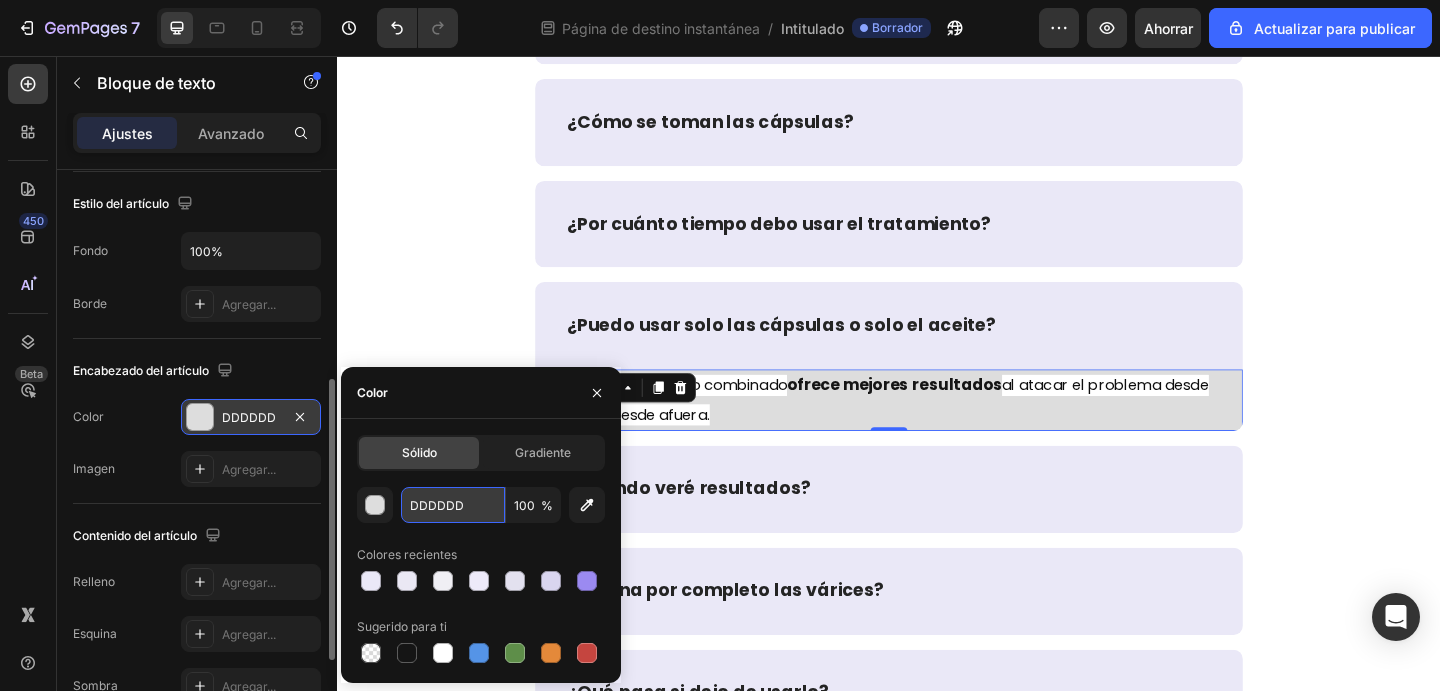click on "DDDDDD" at bounding box center (0, 0) 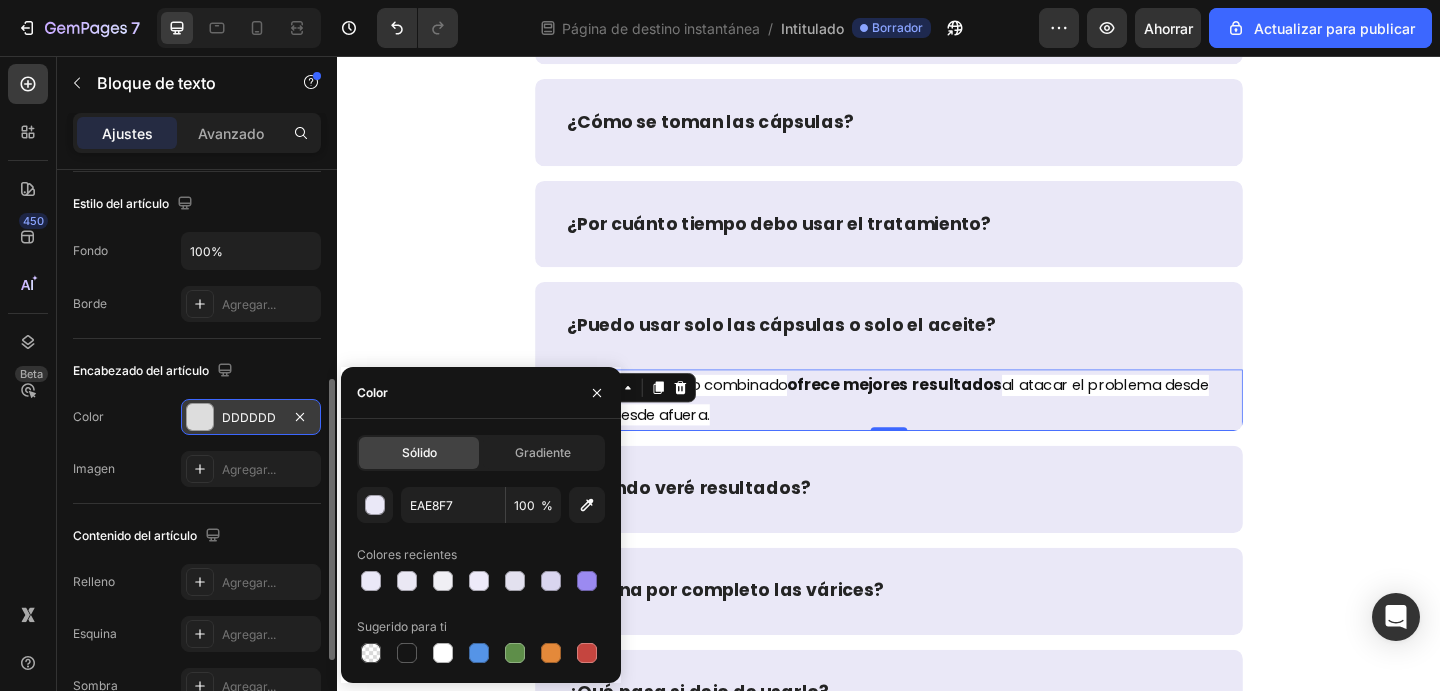 click on "Sí, pero el tratamiento combinado  ofrece mejores resultados  al atacar el problema desde adentro y desde afuera." at bounding box center [937, 430] 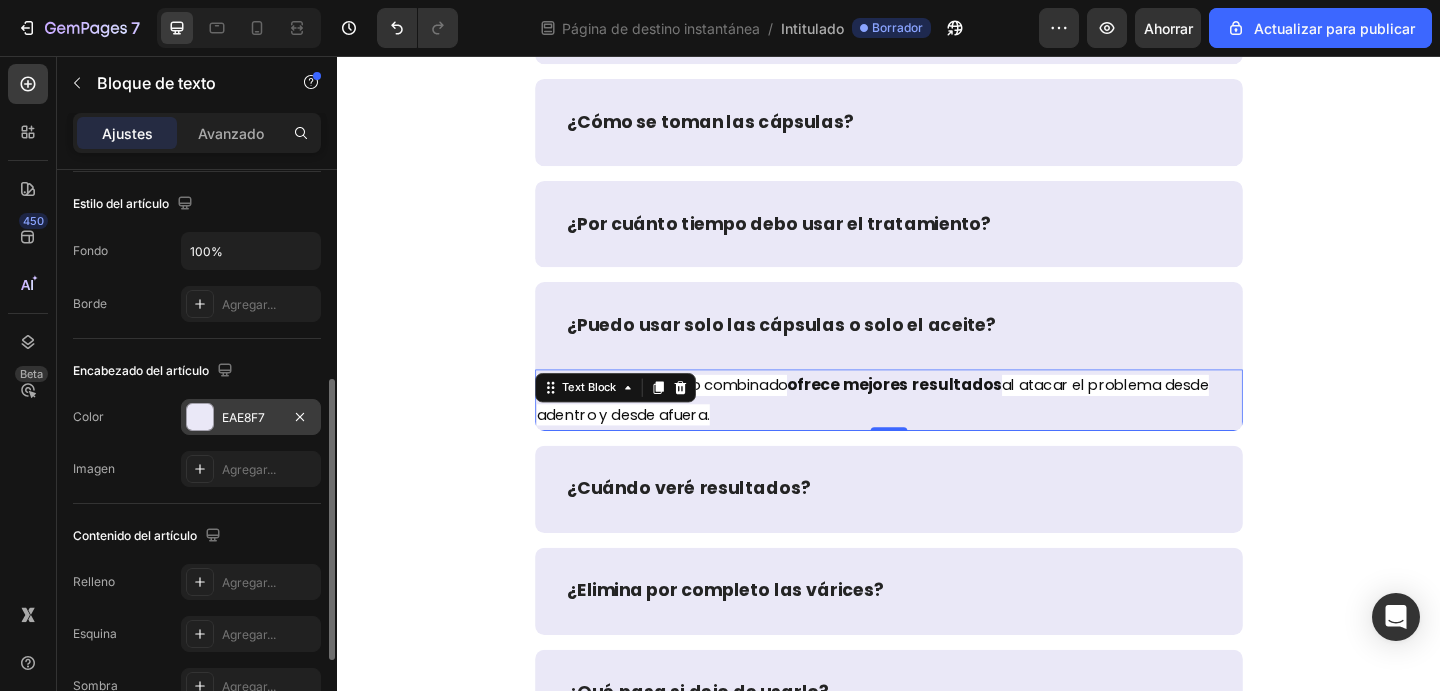 click on "Sí, pero el tratamiento combinado  ofrece mejores resultados  al atacar el problema desde adentro y desde afuera." at bounding box center [937, 430] 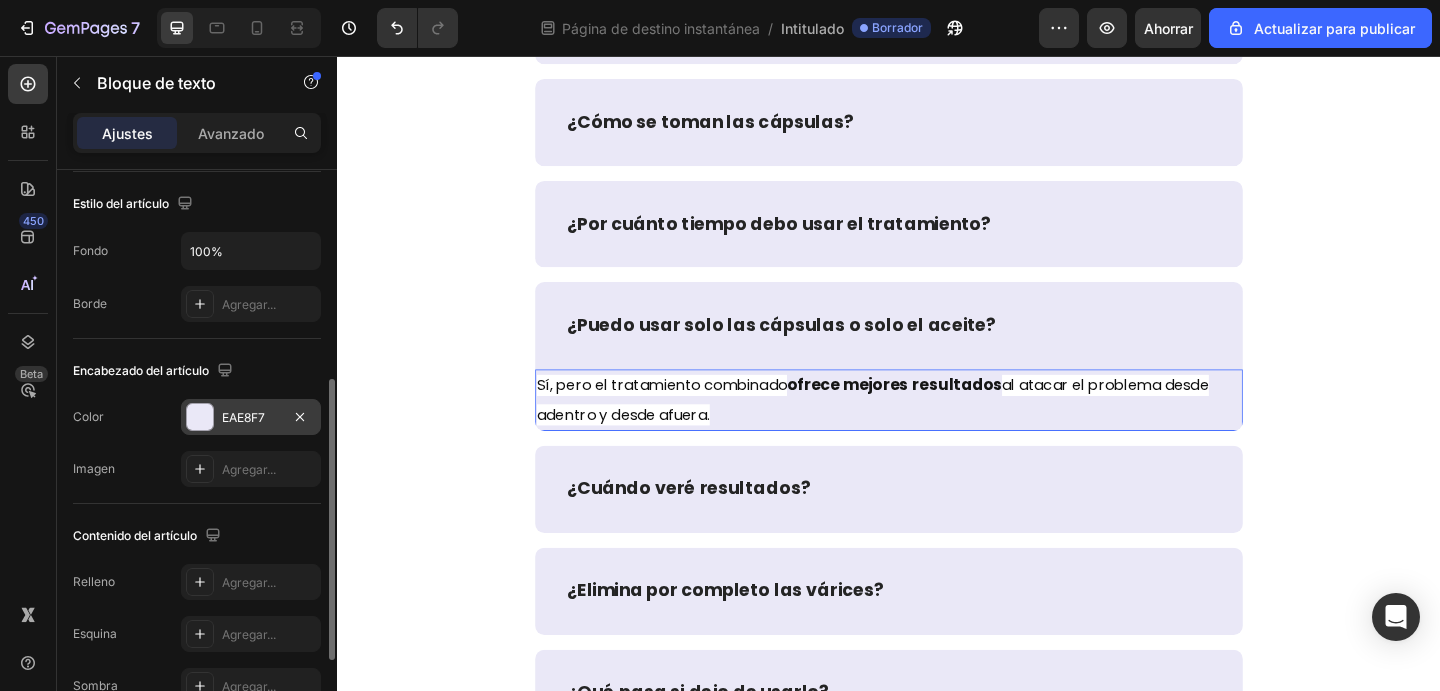 click on "Sí, pero el tratamiento combinado  ofrece mejores resultados  al atacar el problema desde adentro y desde afuera." at bounding box center [937, 430] 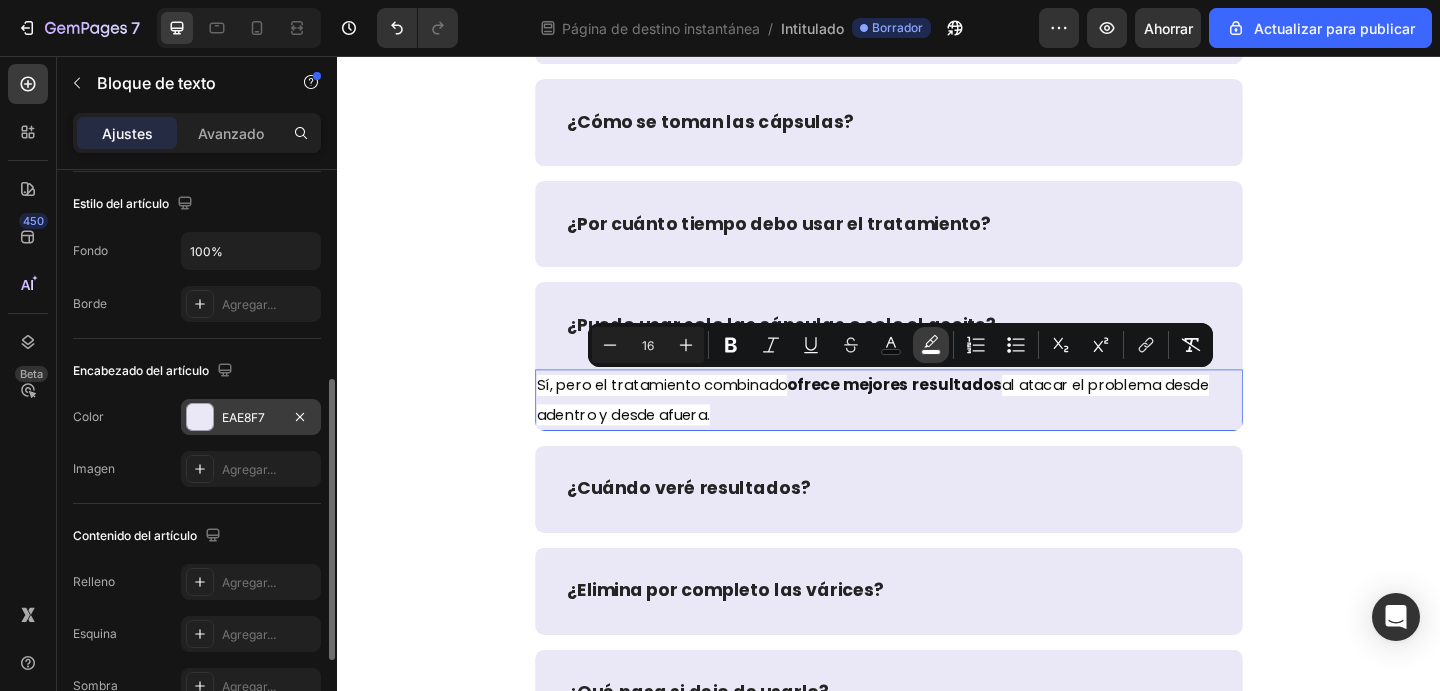 click 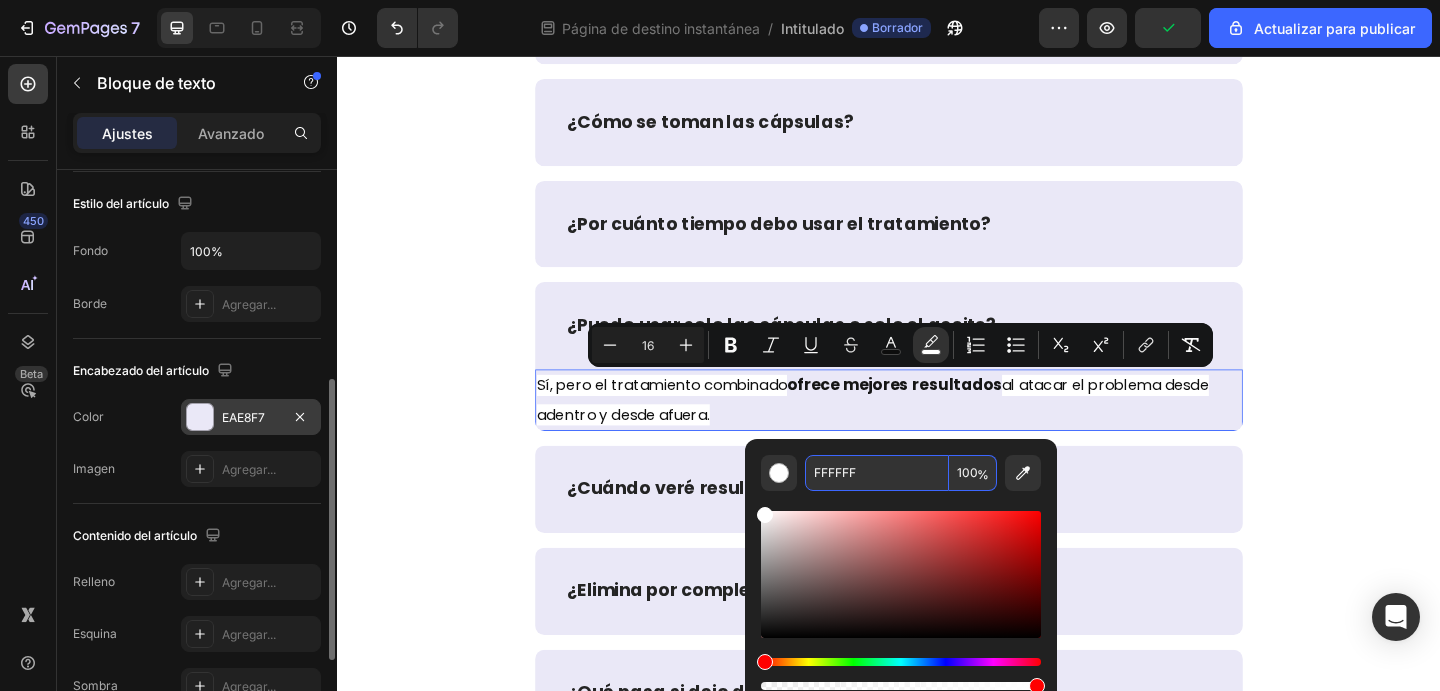 click on "FFFFFF" at bounding box center [877, 473] 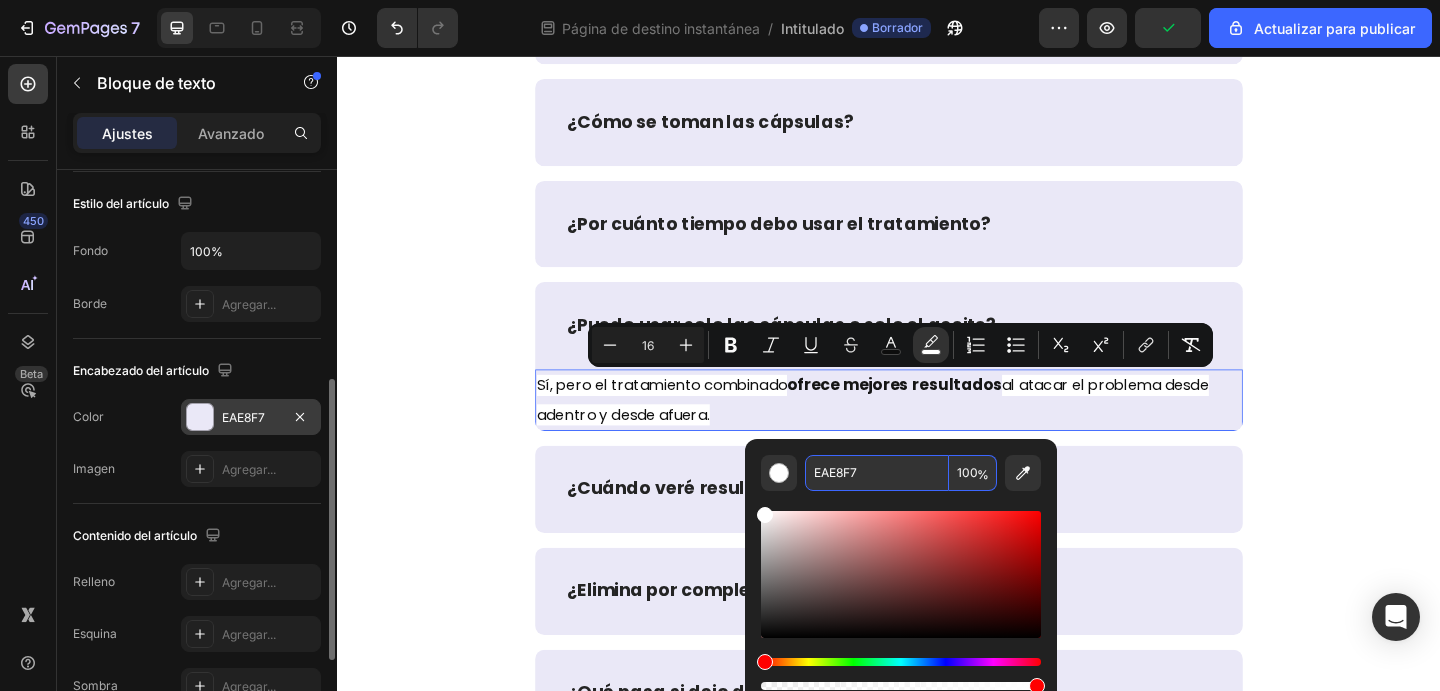 type on "EAE8F7" 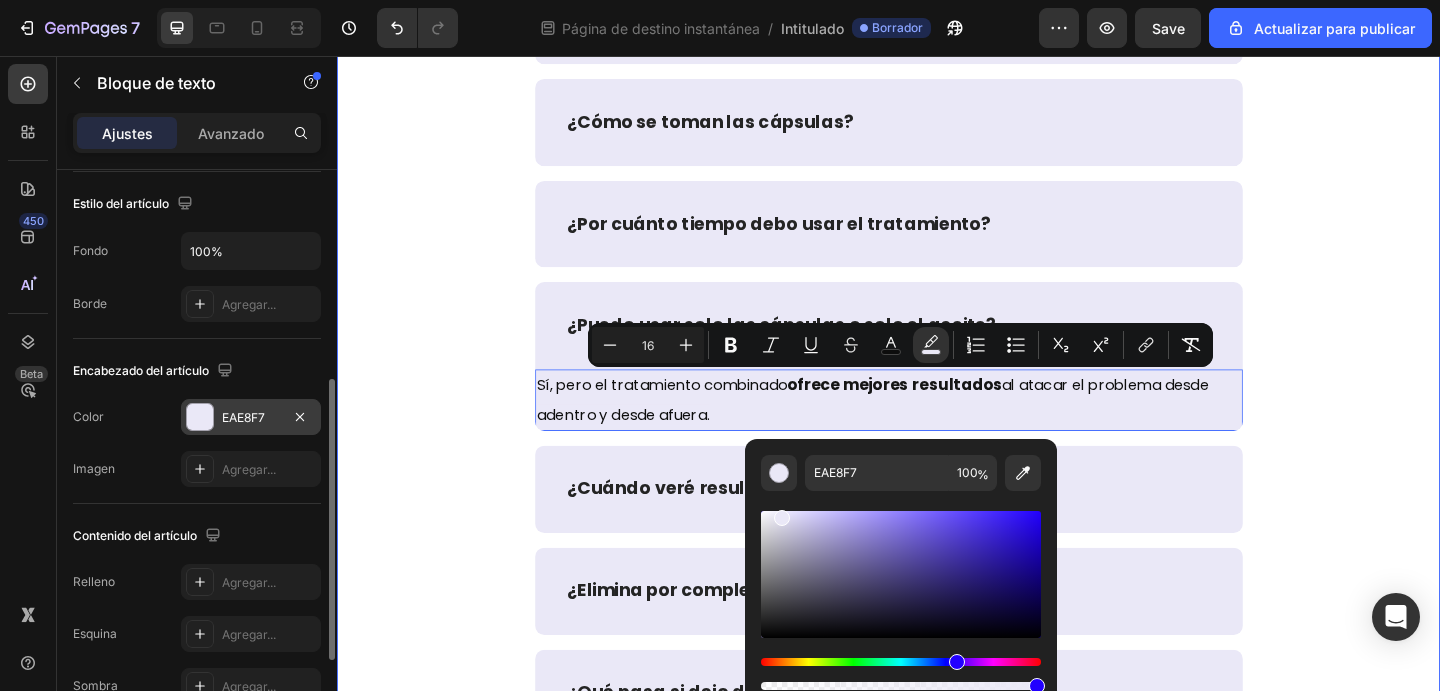 click on "PREGUNTAS FRECUENTES: Heading Row ¿Este producto es seguro? ¿Tiene efectos secundarios? ¿Lo pueden tomar personas hipertensas o diabéticas? ¿Puedo tomarlo durante el embarazo o lactancia? ¿Cómo se toman las cápsulas? ¿Por cuánto tiempo debo usar el tratamiento? ¿Puedo usar solo las cápsulas o solo el aceite? Sí, pero el tratamiento combinado  ofrece mejores resultados  al atacar el problema desde adentro y desde afuera. Text Block   0 ¿Cuándo veré resultados? ¿Elimina por completo las várices? ¿Qué pasa si dejo de usarlo? ¿Funciona para hombres también? Accordion" at bounding box center [937, 233] 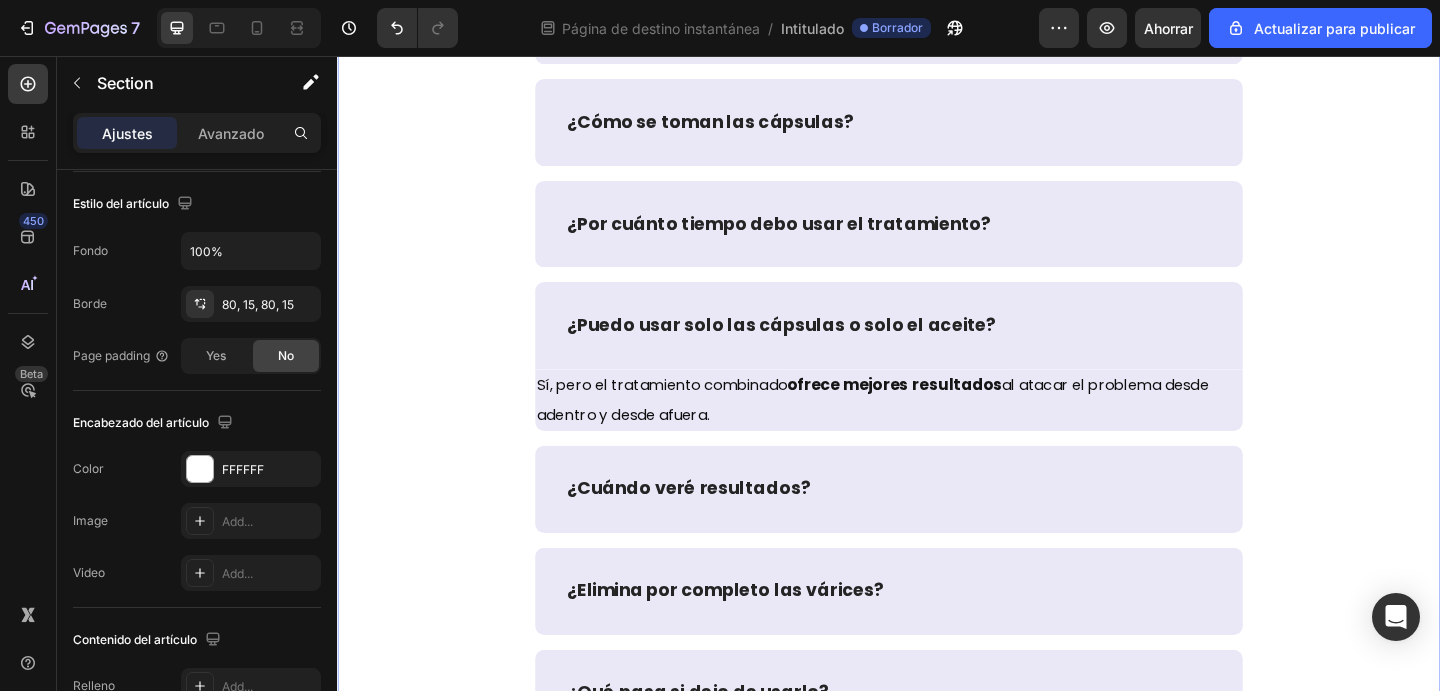 scroll, scrollTop: 0, scrollLeft: 0, axis: both 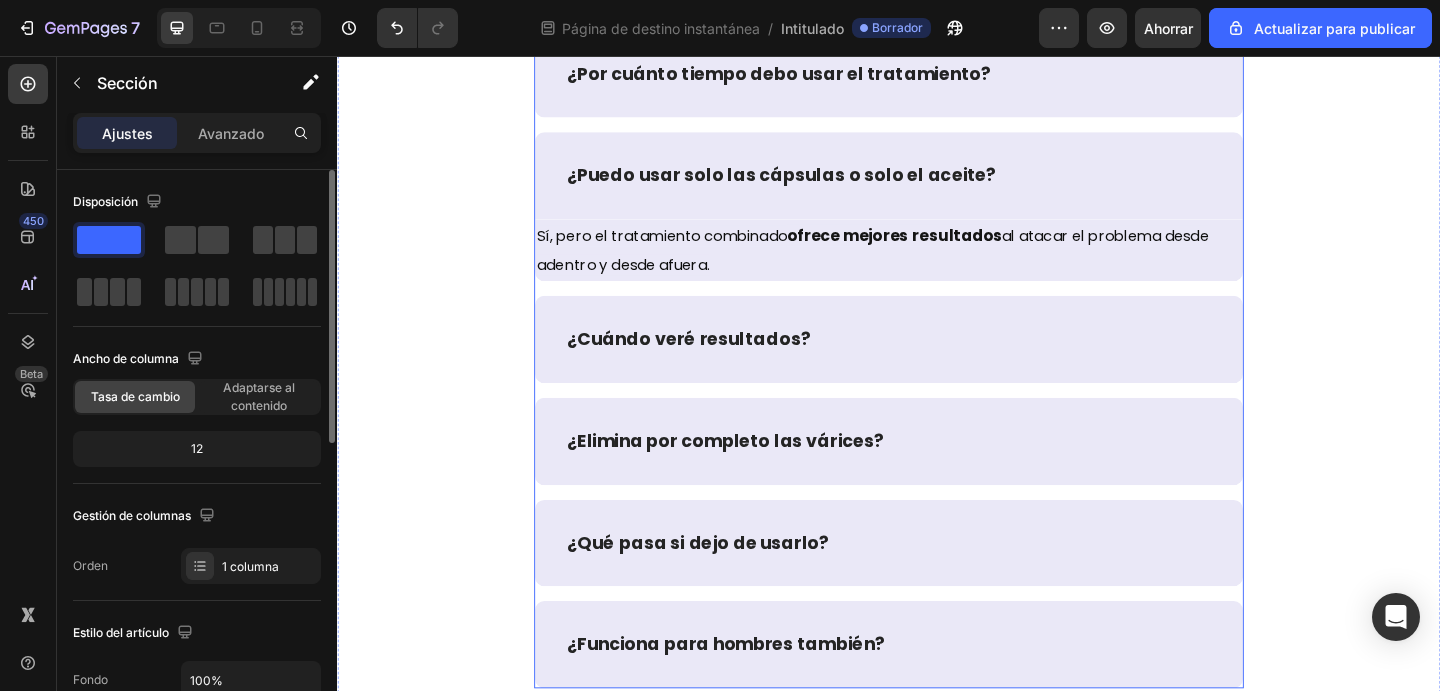 click on "¿Cuándo veré resultados?" at bounding box center [937, 364] 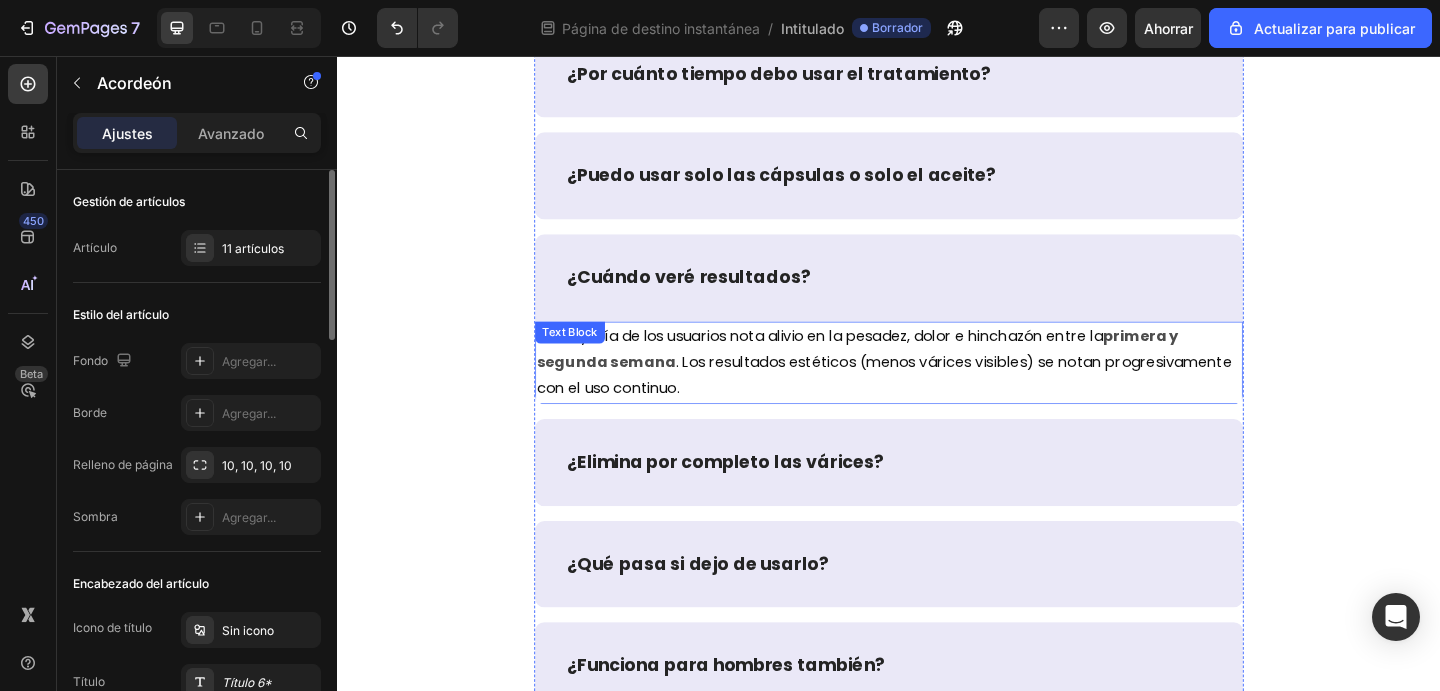 click on "La mayoría de los usuarios nota alivio en la pesadez, dolor e hinchazón entre la  primera y segunda semana . Los resultados estéticos (menos várices visibles) se notan progresivamente con el uso continuo." at bounding box center (937, 390) 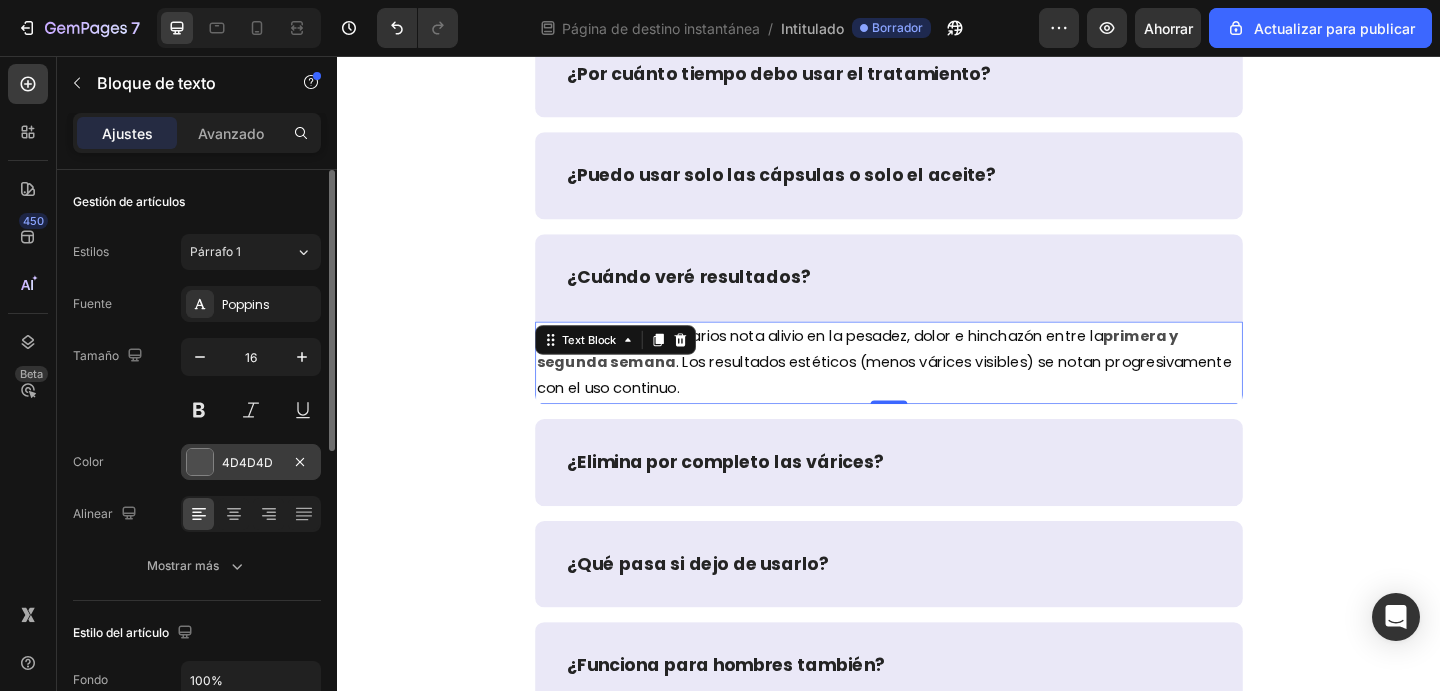 click on "4D4D4D" at bounding box center (247, 462) 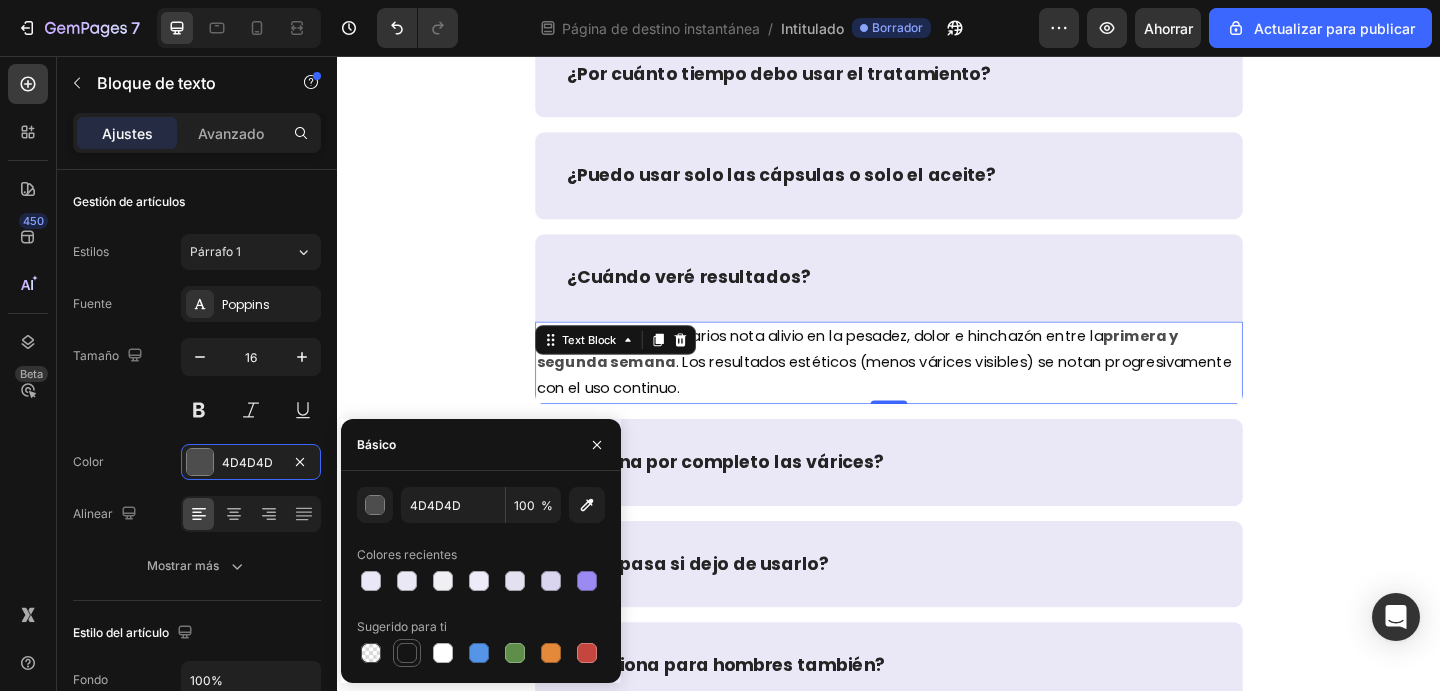 click at bounding box center (407, 653) 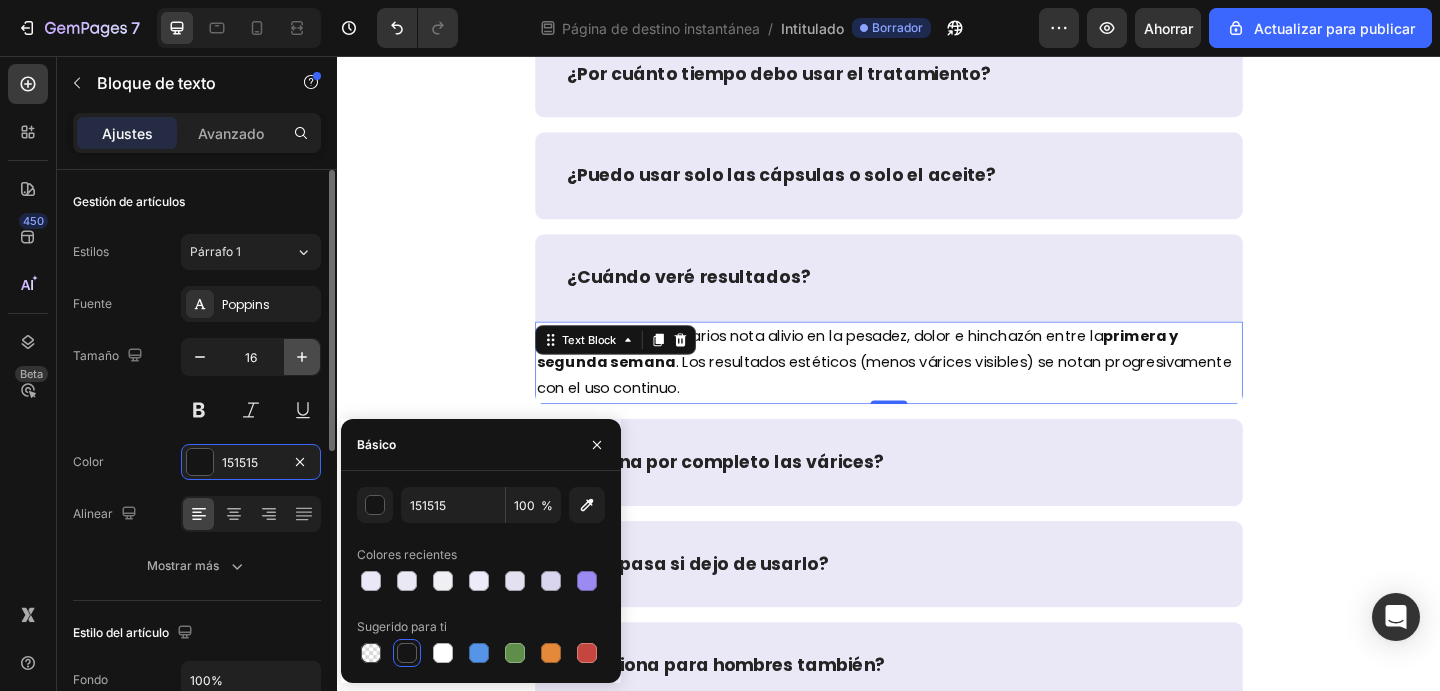 click 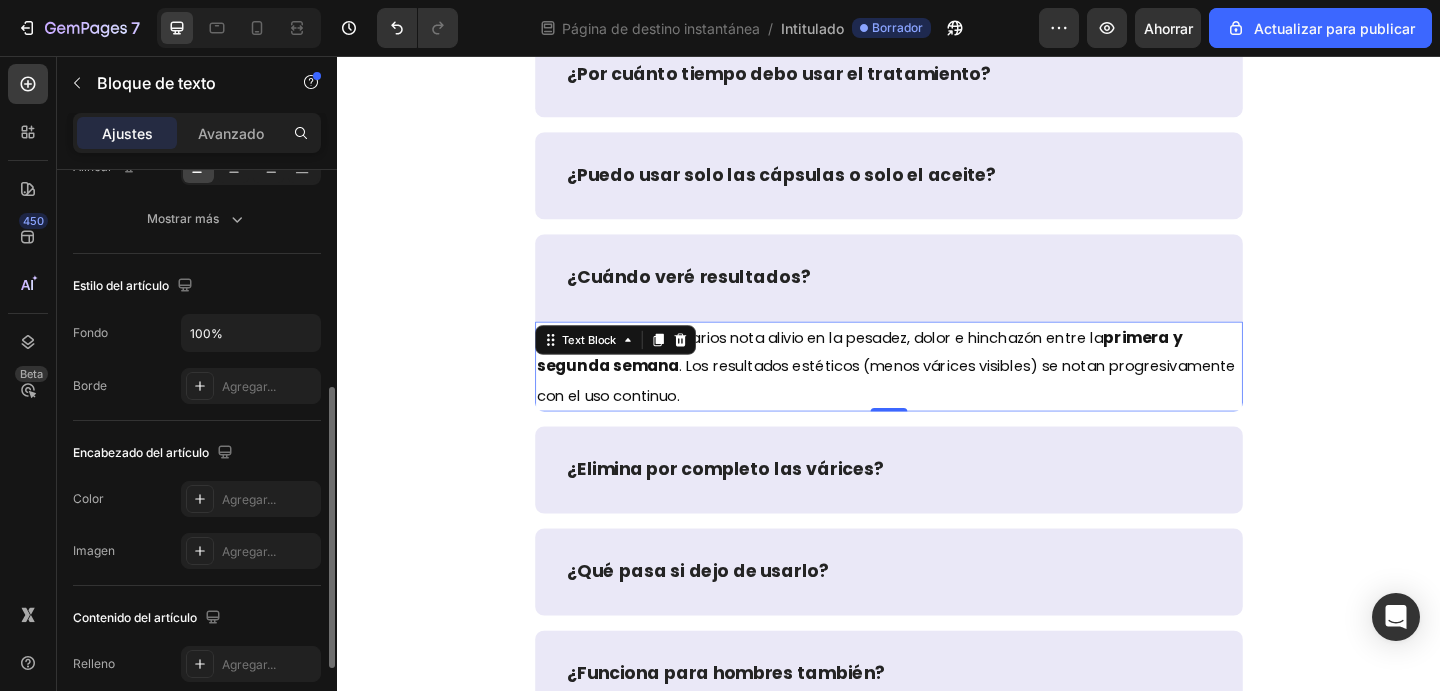 scroll, scrollTop: 400, scrollLeft: 0, axis: vertical 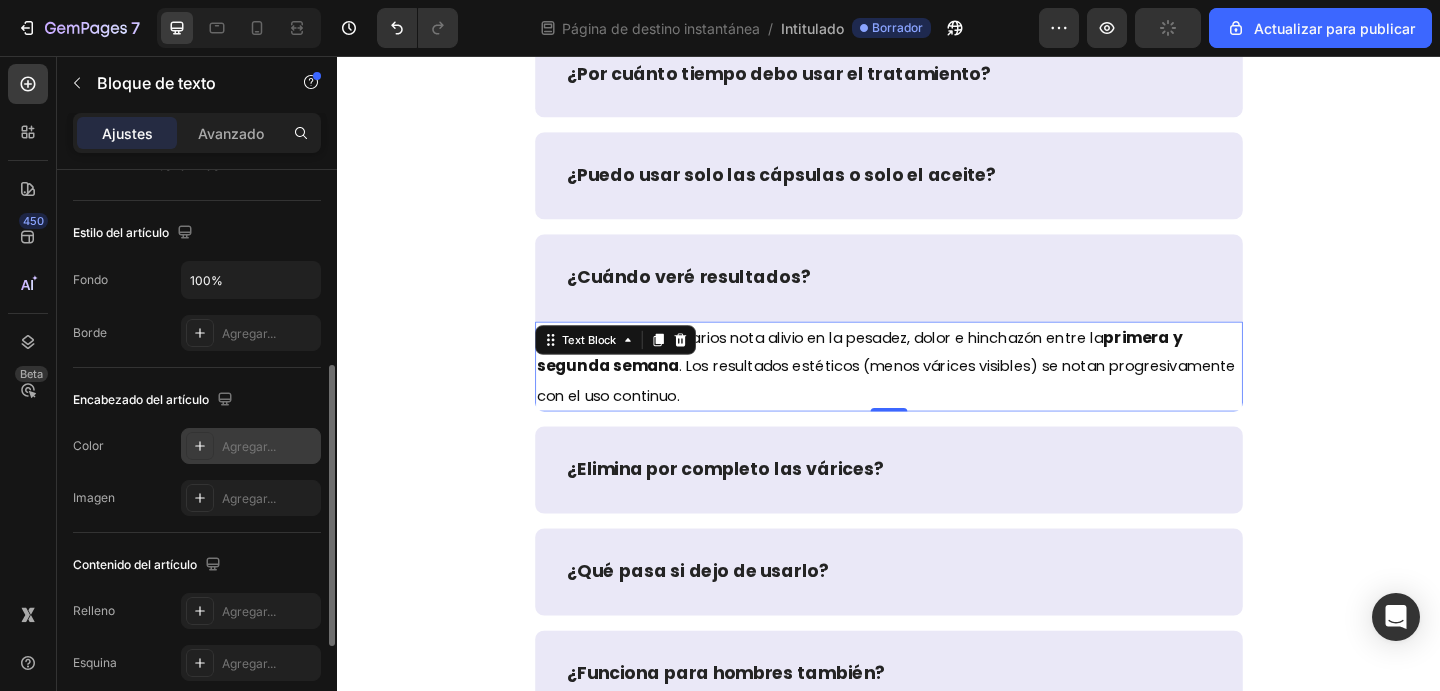 click on "Agregar..." at bounding box center [249, 446] 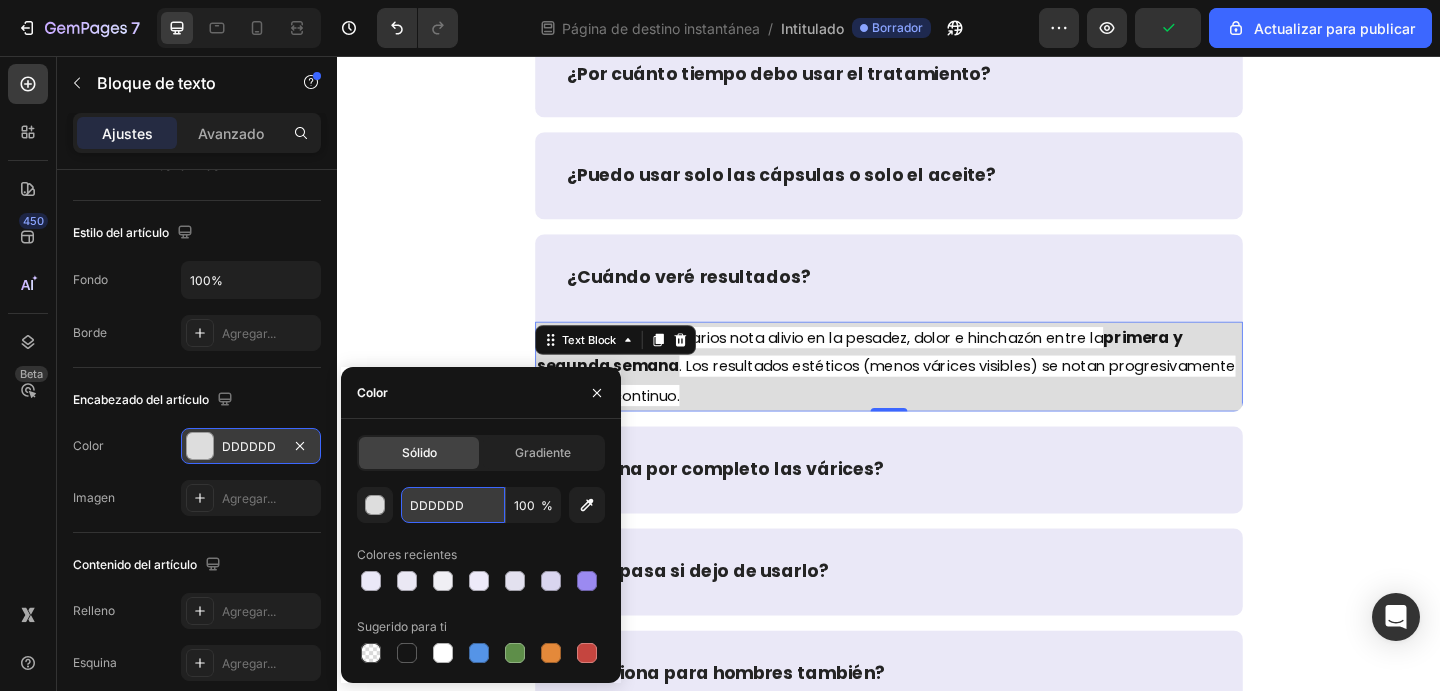click on "DDDDDD" at bounding box center [0, 0] 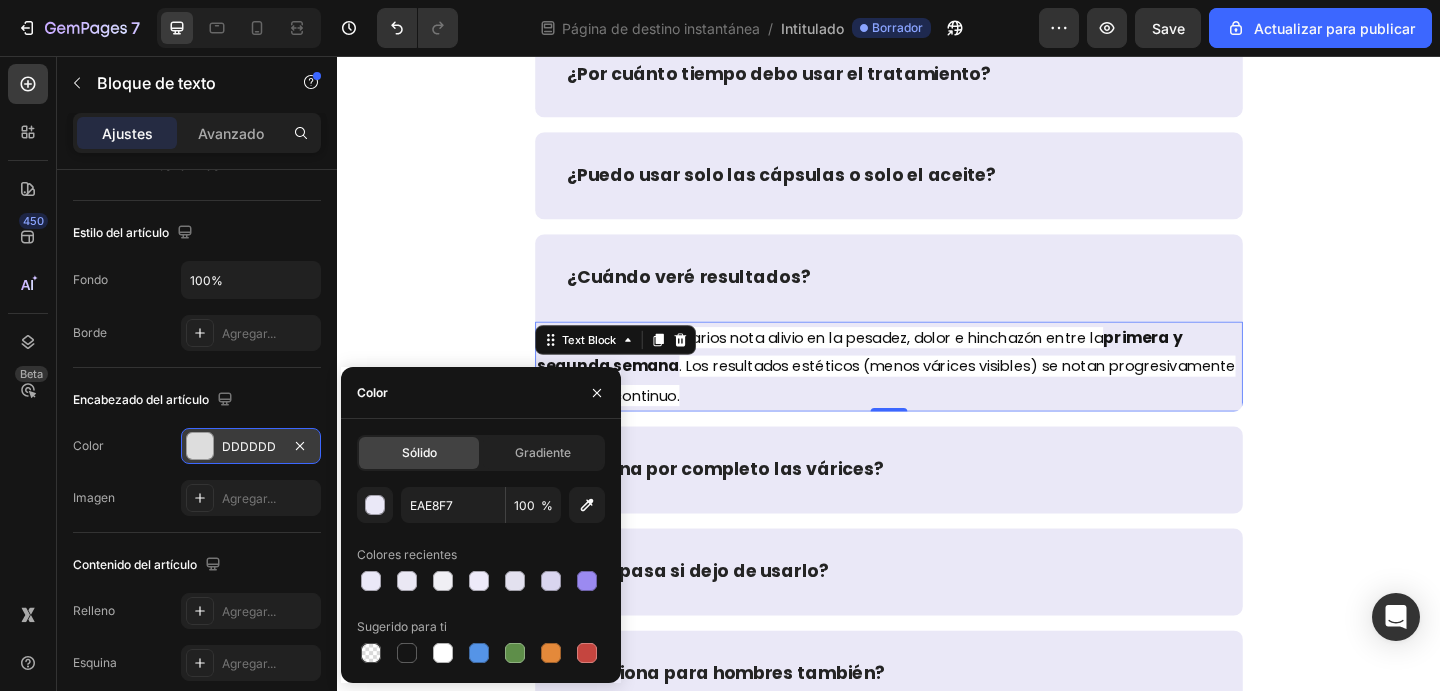 click on "La mayoría de los usuarios nota alivio en la pesadez, dolor e hinchazón entre la  primera y segunda semana . Los resultados estéticos (menos várices visibles) se notan progresivamente con el uso continuo." at bounding box center [937, 394] 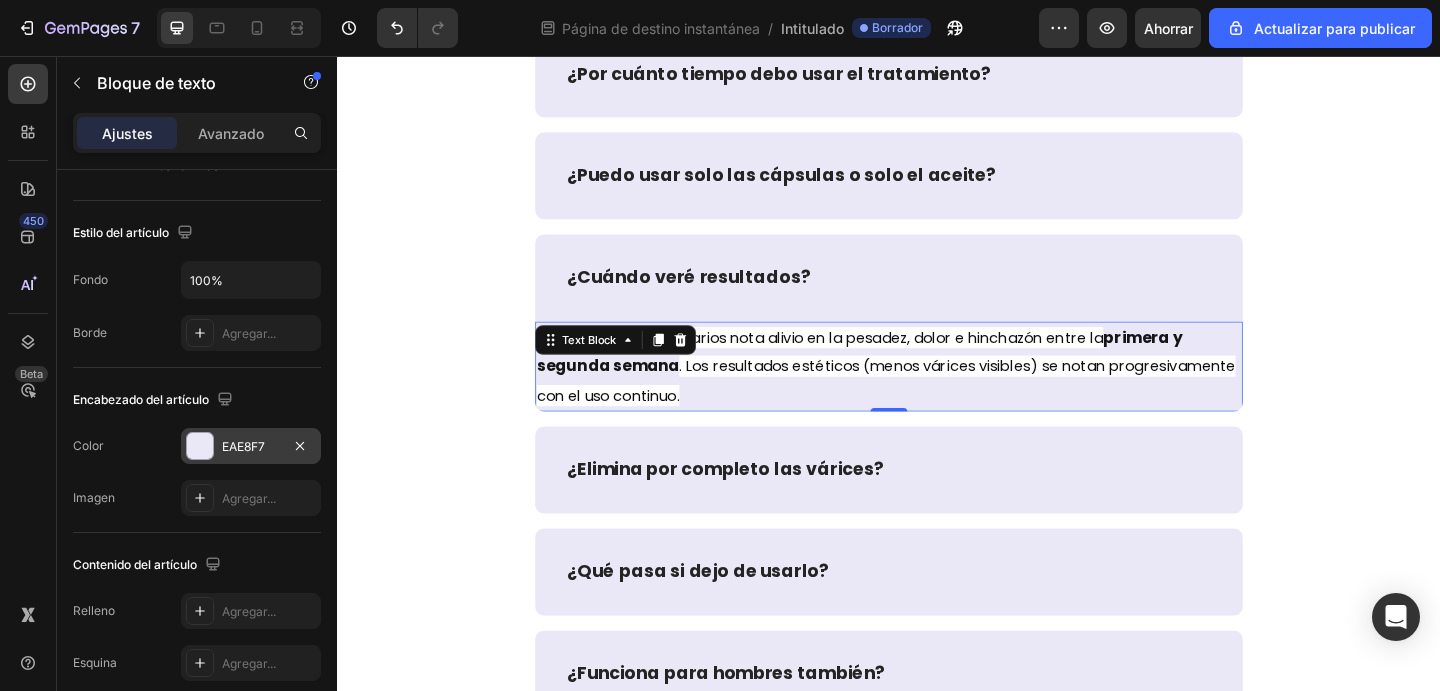 click on "La mayoría de los usuarios nota alivio en la pesadez, dolor e hinchazón entre la  primera y segunda semana . Los resultados estéticos (menos várices visibles) se notan progresivamente con el uso continuo." at bounding box center [937, 394] 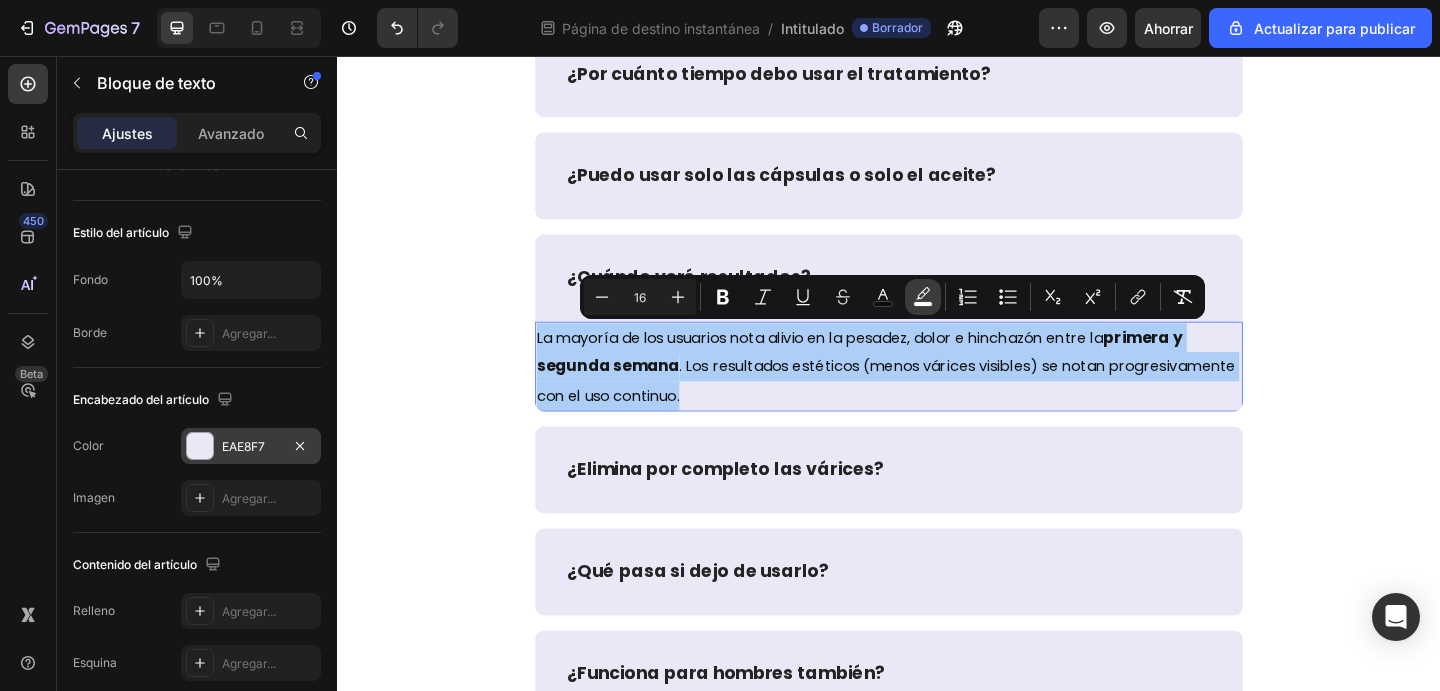 click 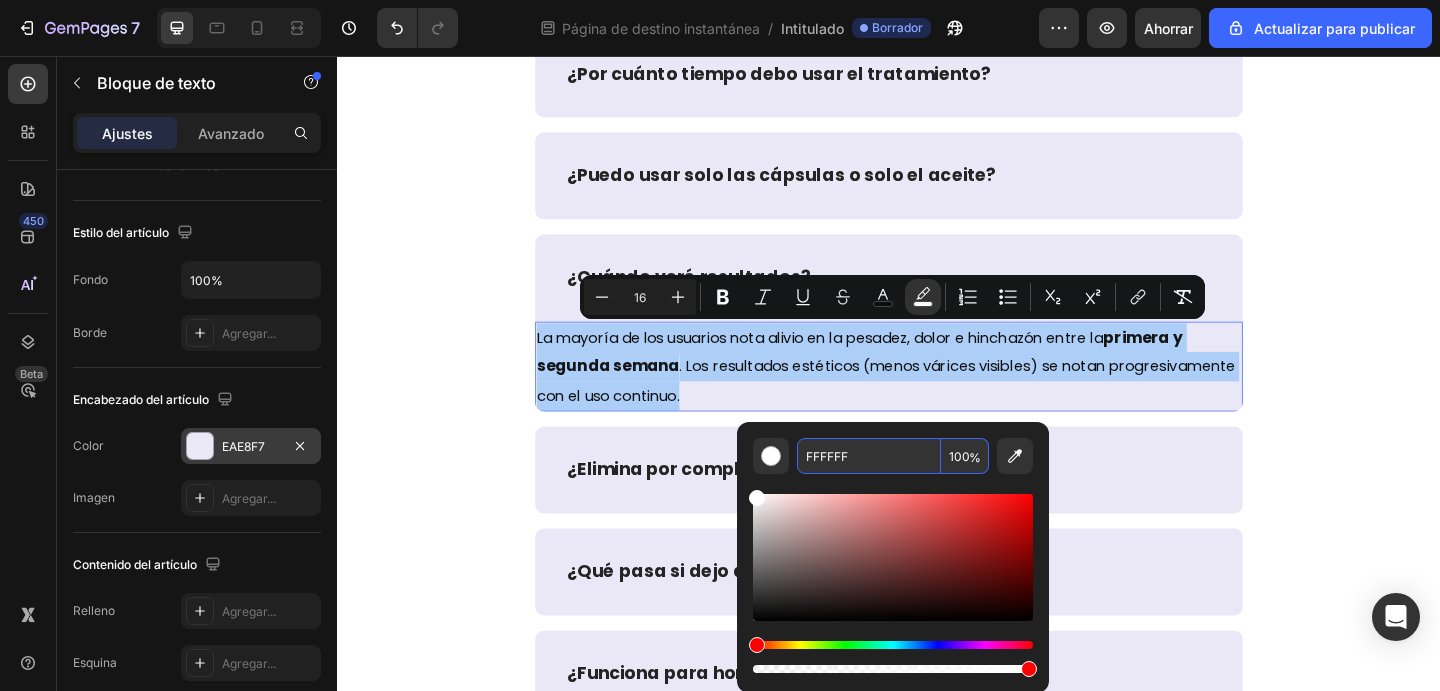 click on "FFFFFF" at bounding box center [869, 456] 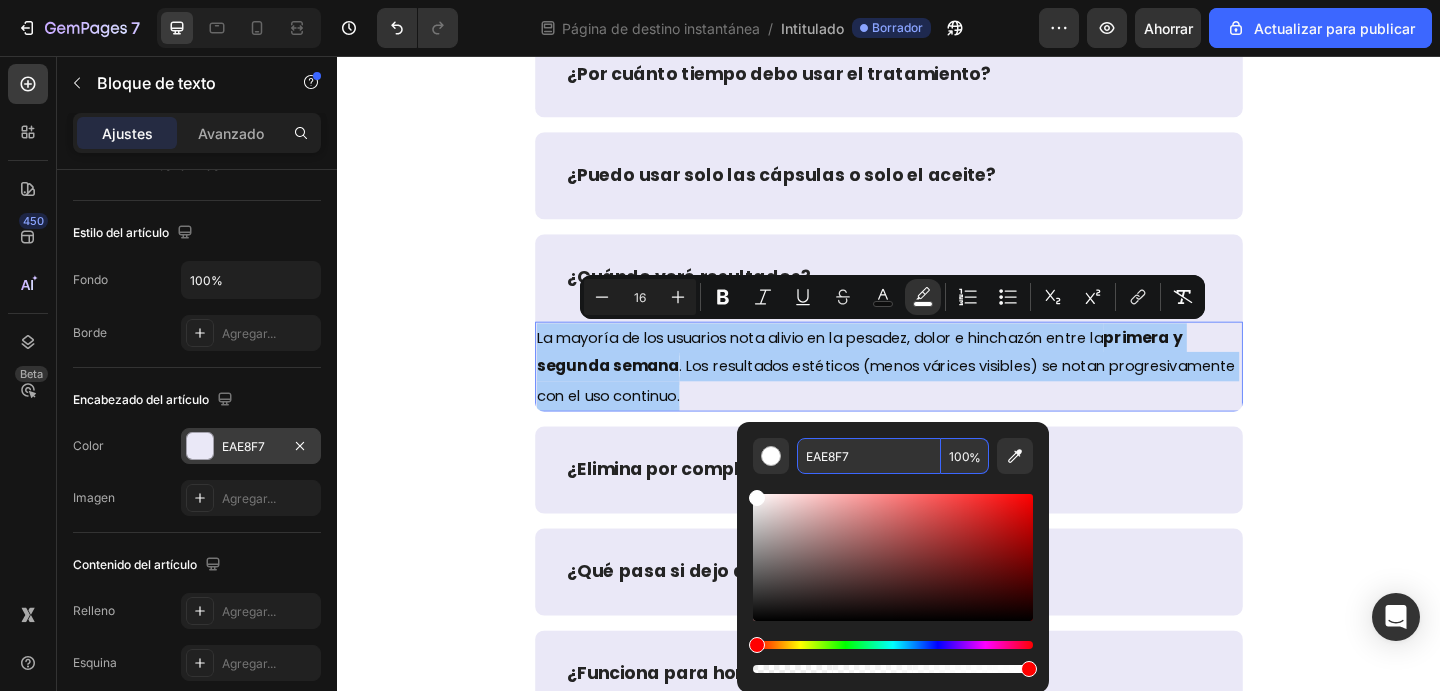 type on "EAE8F7" 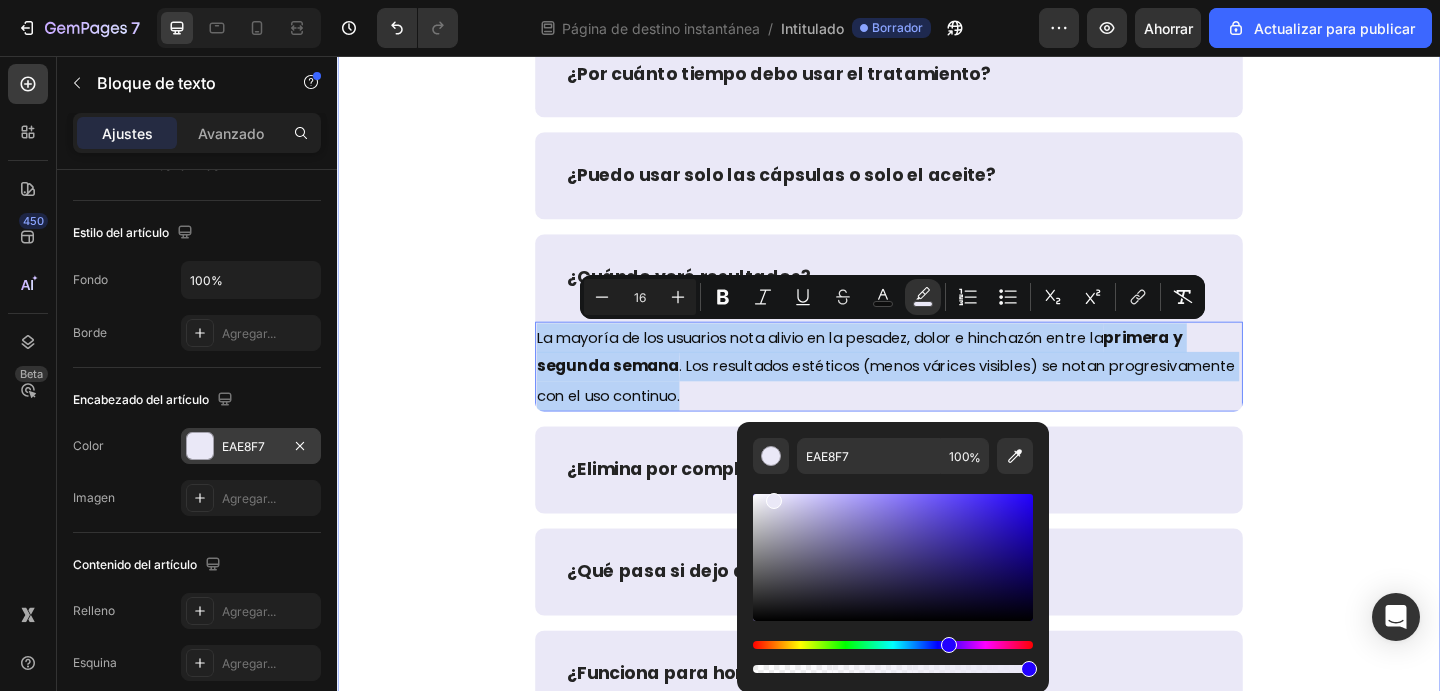 click on "PREGUNTAS FRECUENTES: Heading Row ¿Este producto es seguro? ¿Tiene efectos secundarios? ¿Lo pueden tomar personas hipertensas o diabéticas? ¿Puedo tomarlo durante el embarazo o lactancia? ¿Cómo se toman las cápsulas? ¿Por cuánto tiempo debo usar el tratamiento? ¿Puedo usar solo las cápsulas o solo el aceite? ¿Cuándo veré resultados? La mayoría de los usuarios nota alivio en la pesadez, dolor e hinchazón entre la  primera y segunda semana . Los resultados estéticos (menos várices visibles) se notan progresivamente con el uso continuo. Text Block   0 ¿Elimina por completo las várices? ¿Qué pasa si dejo de usarlo? ¿Funciona para hombres también? Accordion" at bounding box center (937, 85) 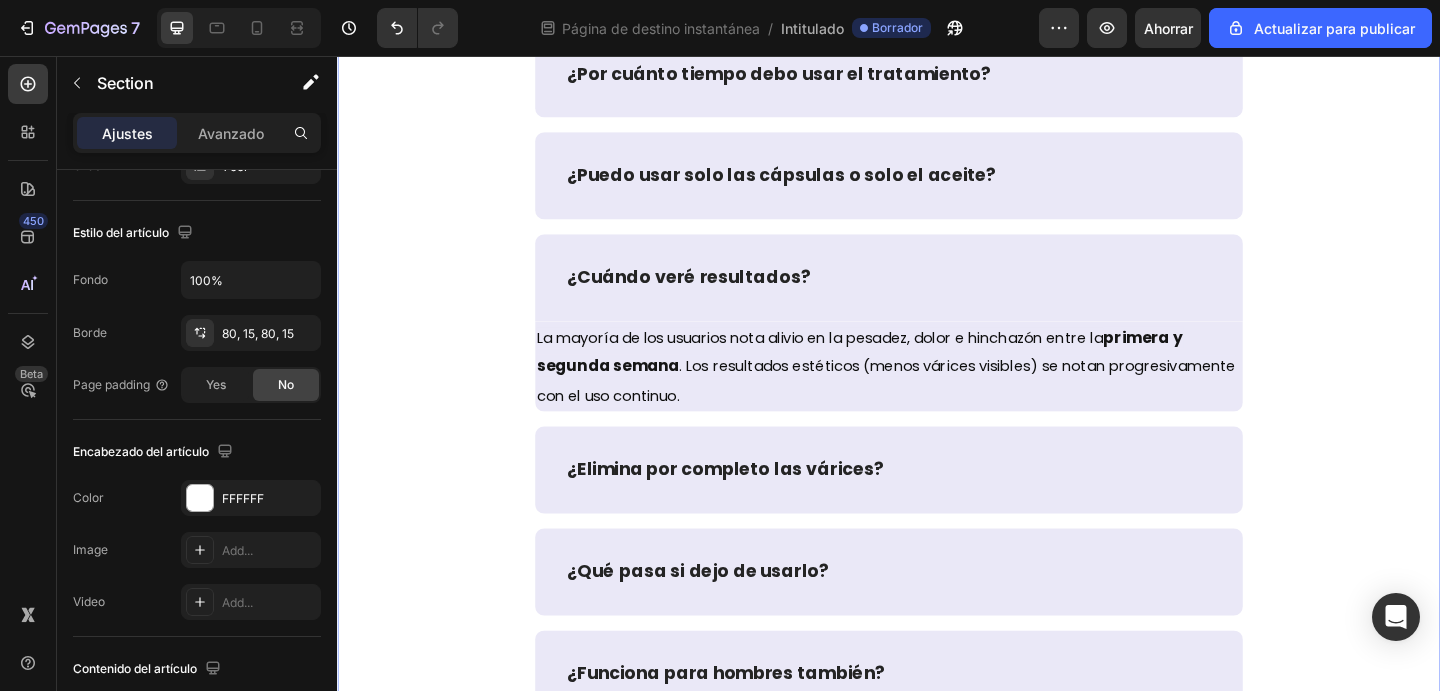 scroll, scrollTop: 0, scrollLeft: 0, axis: both 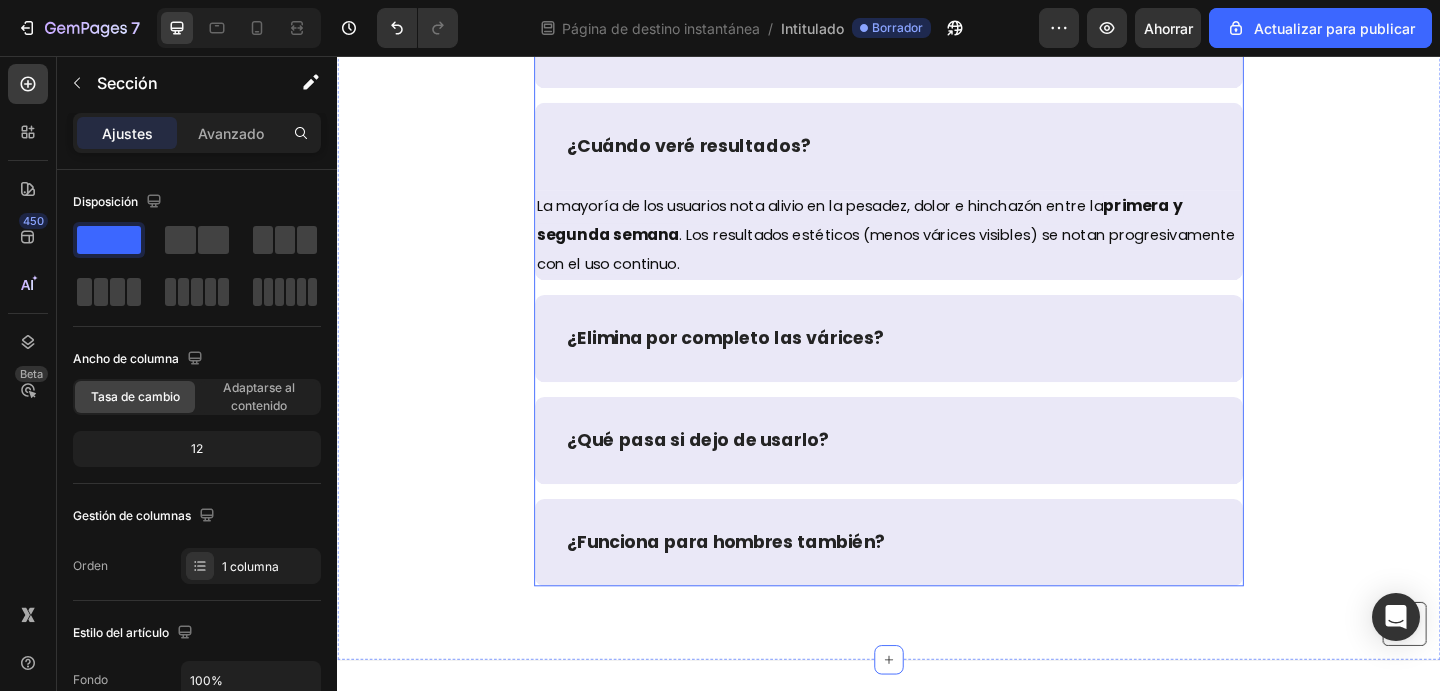 click on "¿Elimina por completo las várices?" at bounding box center [937, 363] 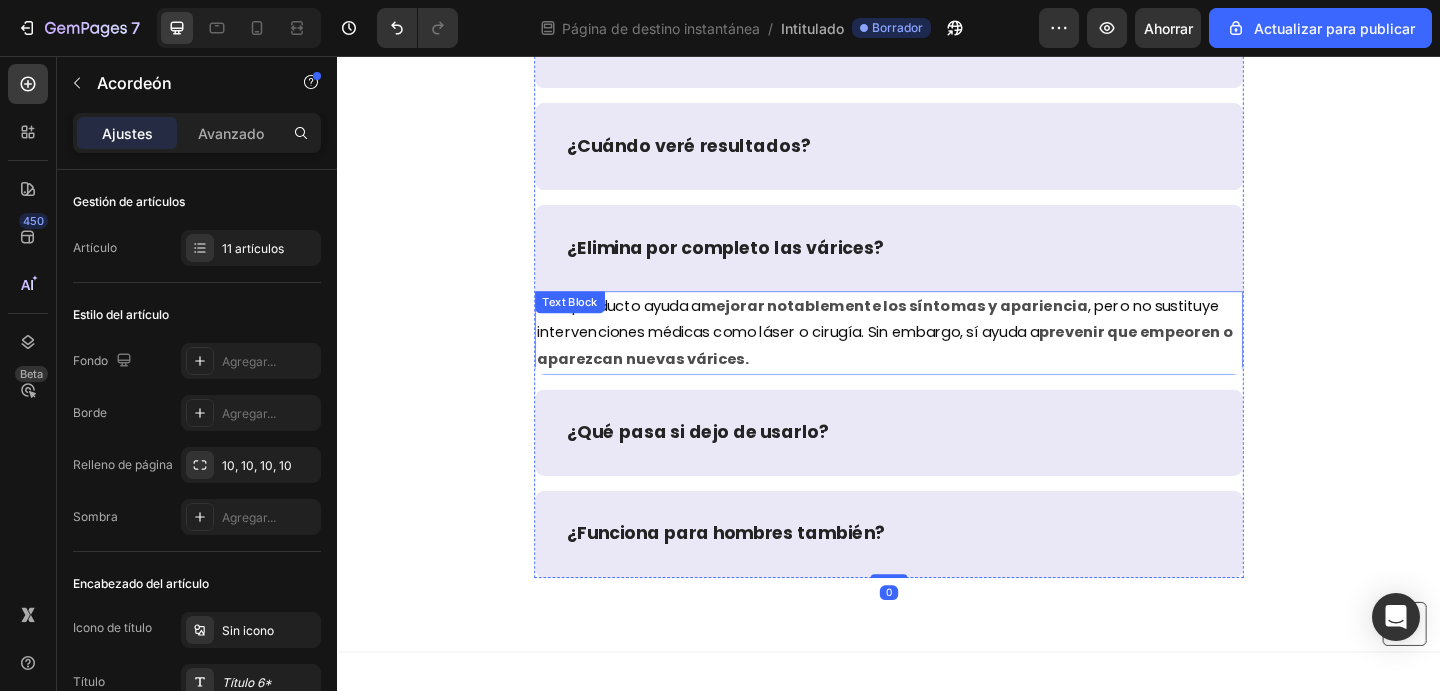 click on "Este producto ayuda a  mejorar notablemente los síntomas y apariencia , pero no sustituye intervenciones médicas como láser o cirugía. Sin embargo, sí ayuda a  prevenir que empeoren o aparezcan nuevas várices." at bounding box center (937, 357) 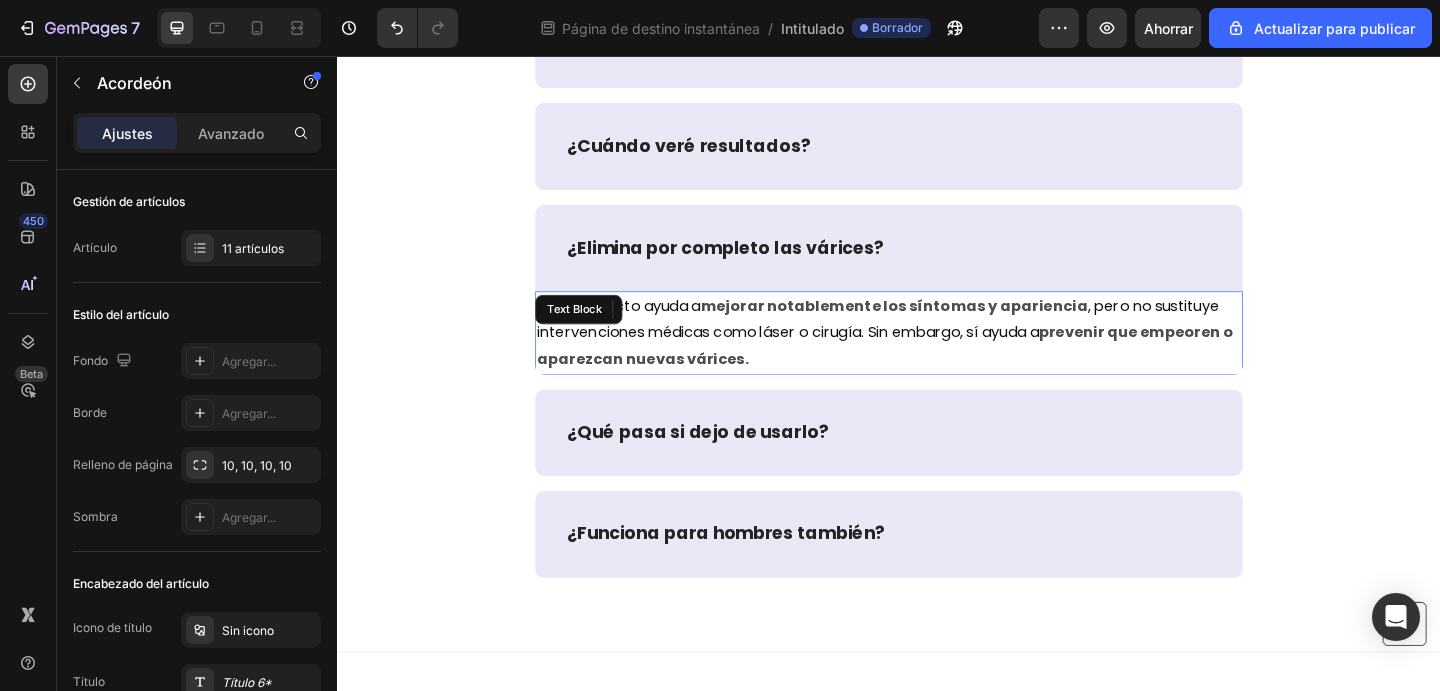 click on "Este producto ayuda a  mejorar notablemente los síntomas y apariencia , pero no sustituye intervenciones médicas como láser o cirugía. Sin embargo, sí ayuda a  prevenir que empeoren o aparezcan nuevas várices." at bounding box center (937, 357) 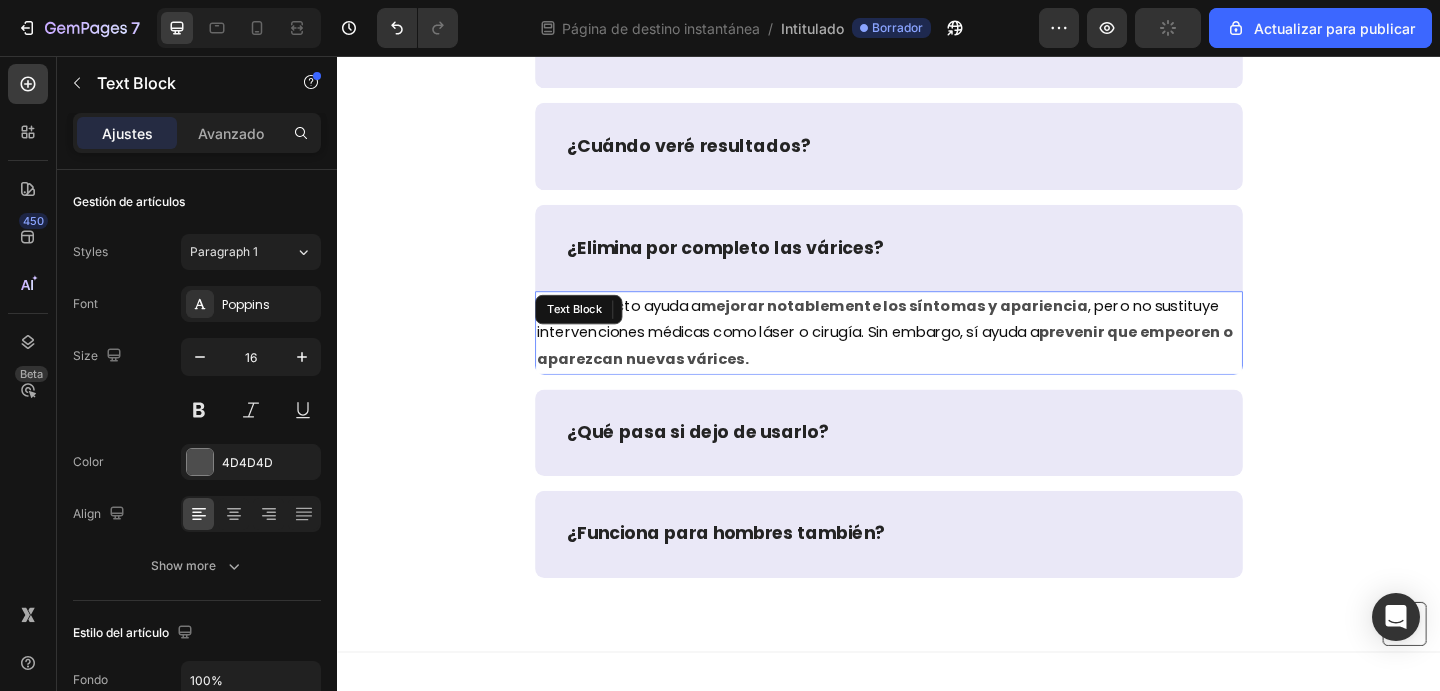 click on "Este producto ayuda a  mejorar notablemente los síntomas y apariencia , pero no sustituye intervenciones médicas como láser o cirugía. Sin embargo, sí ayuda a  prevenir que empeoren o aparezcan nuevas várices." at bounding box center [937, 357] 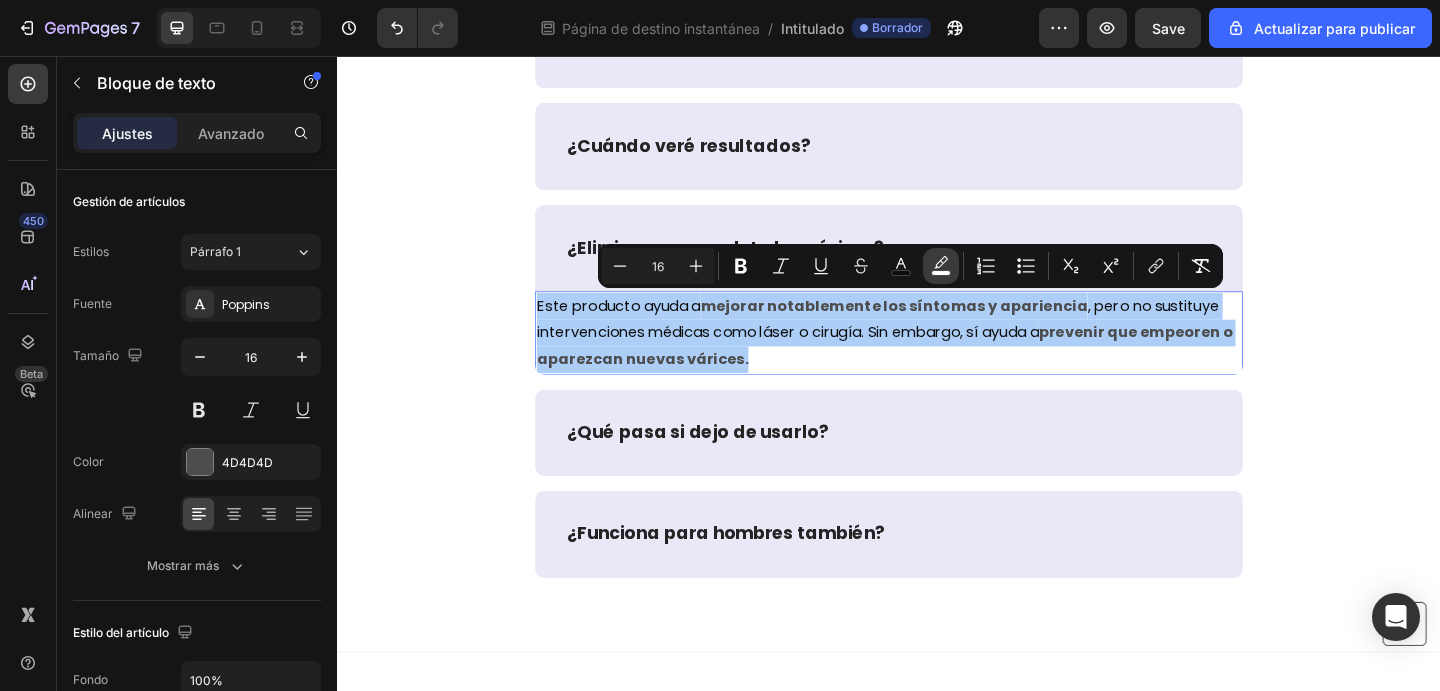 click 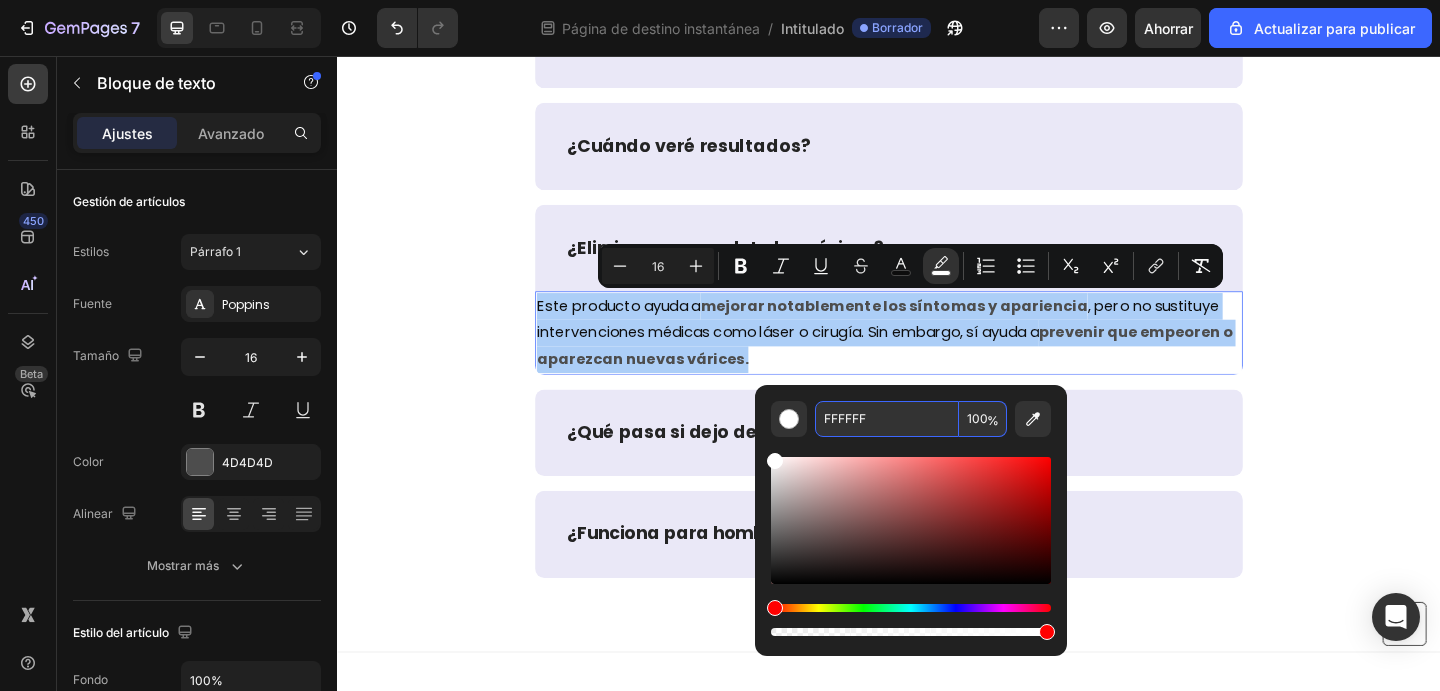 click on "FFFFFF" at bounding box center [887, 419] 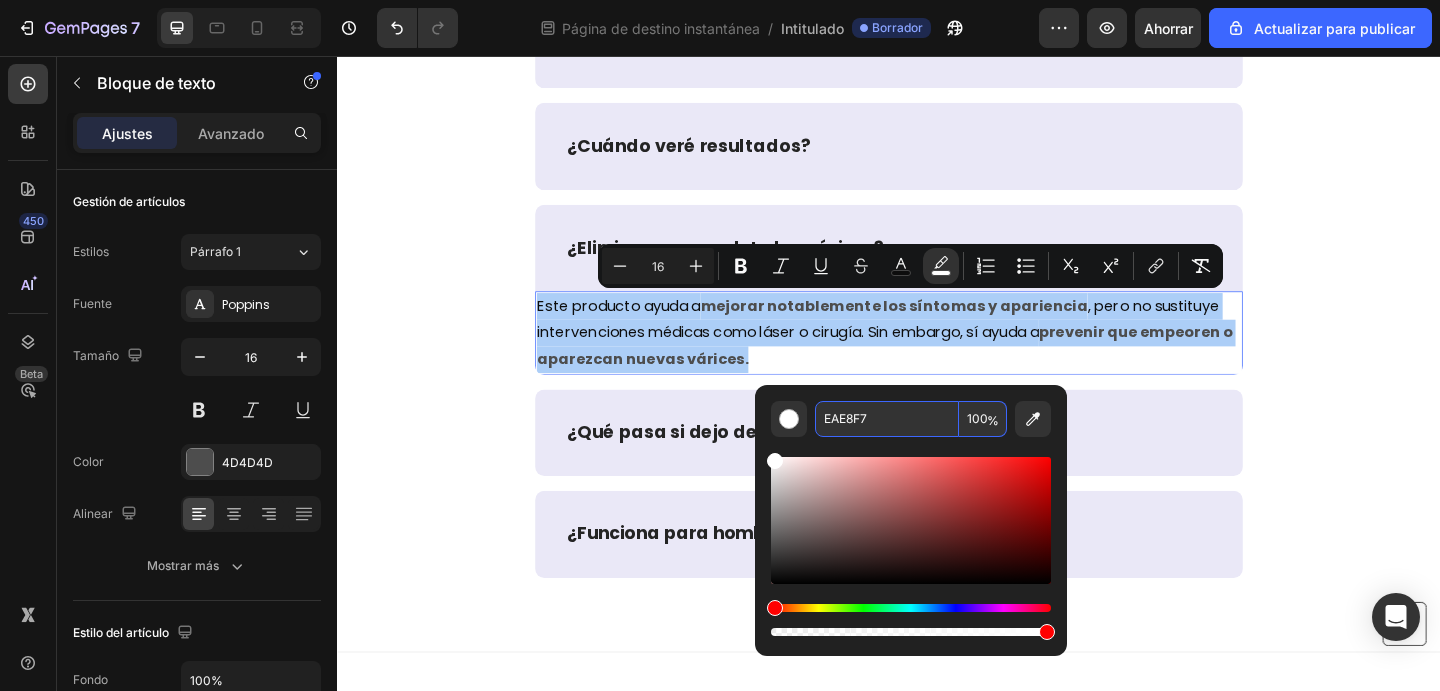 type on "EAE8F7" 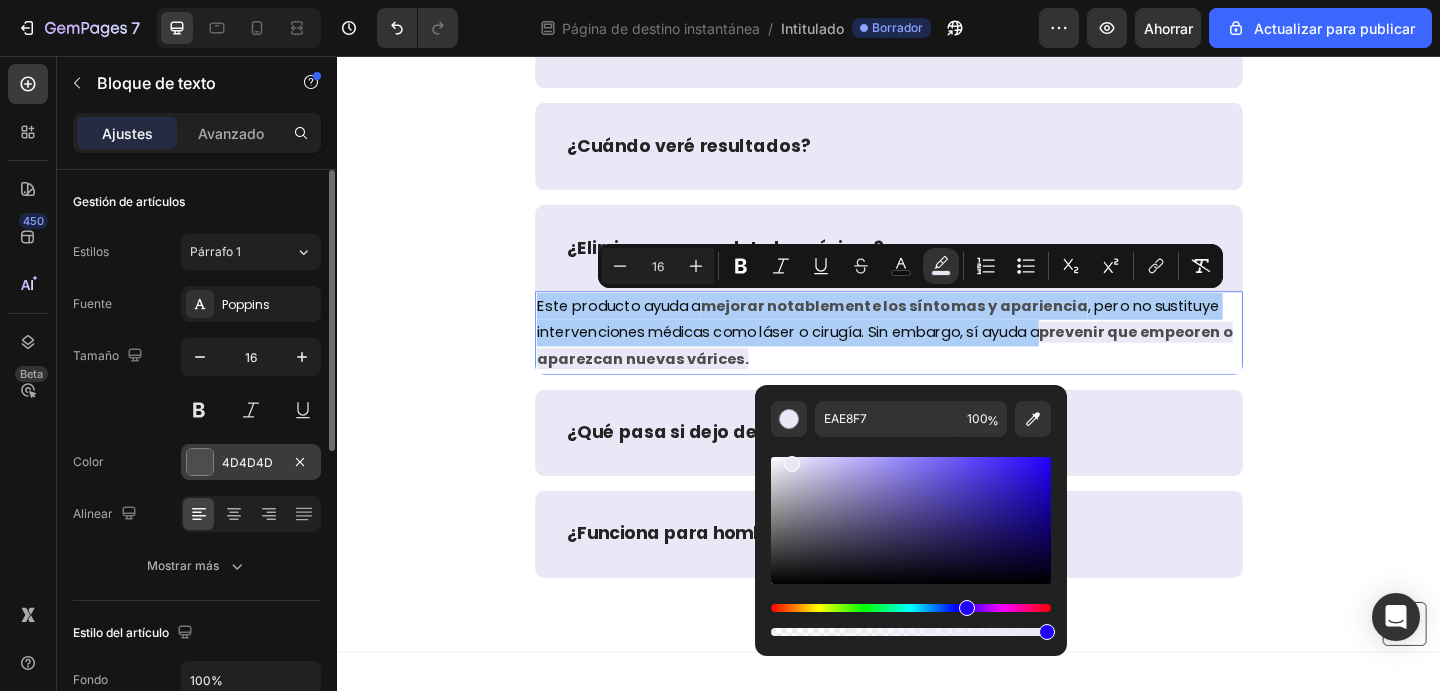 click on "4D4D4D" at bounding box center (251, 463) 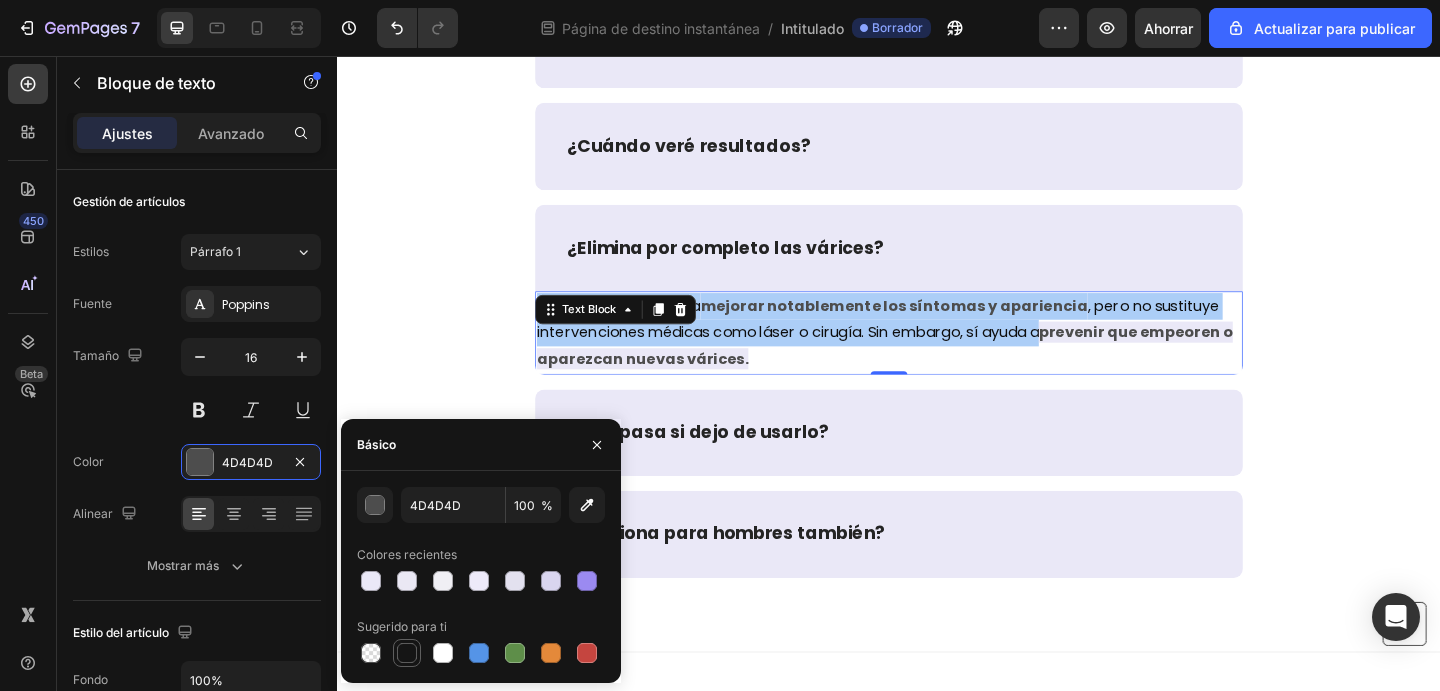 click at bounding box center [407, 653] 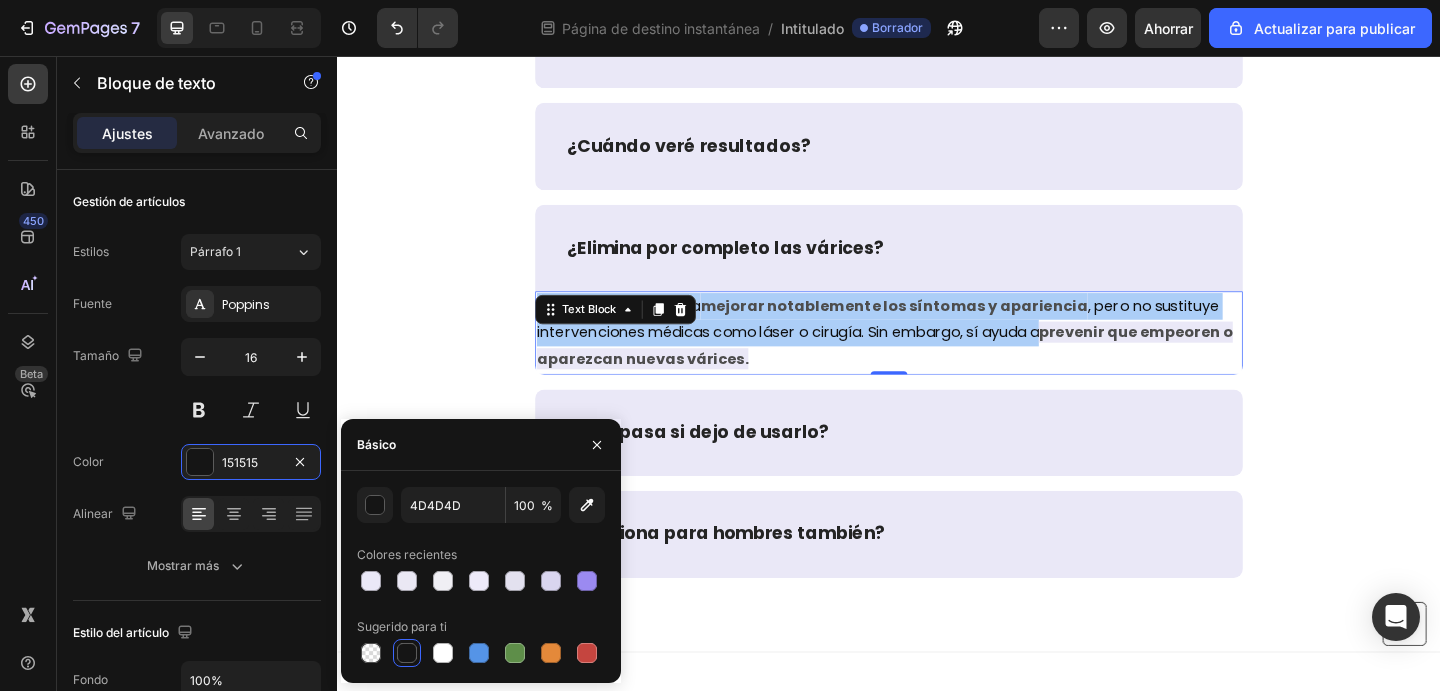 type on "151515" 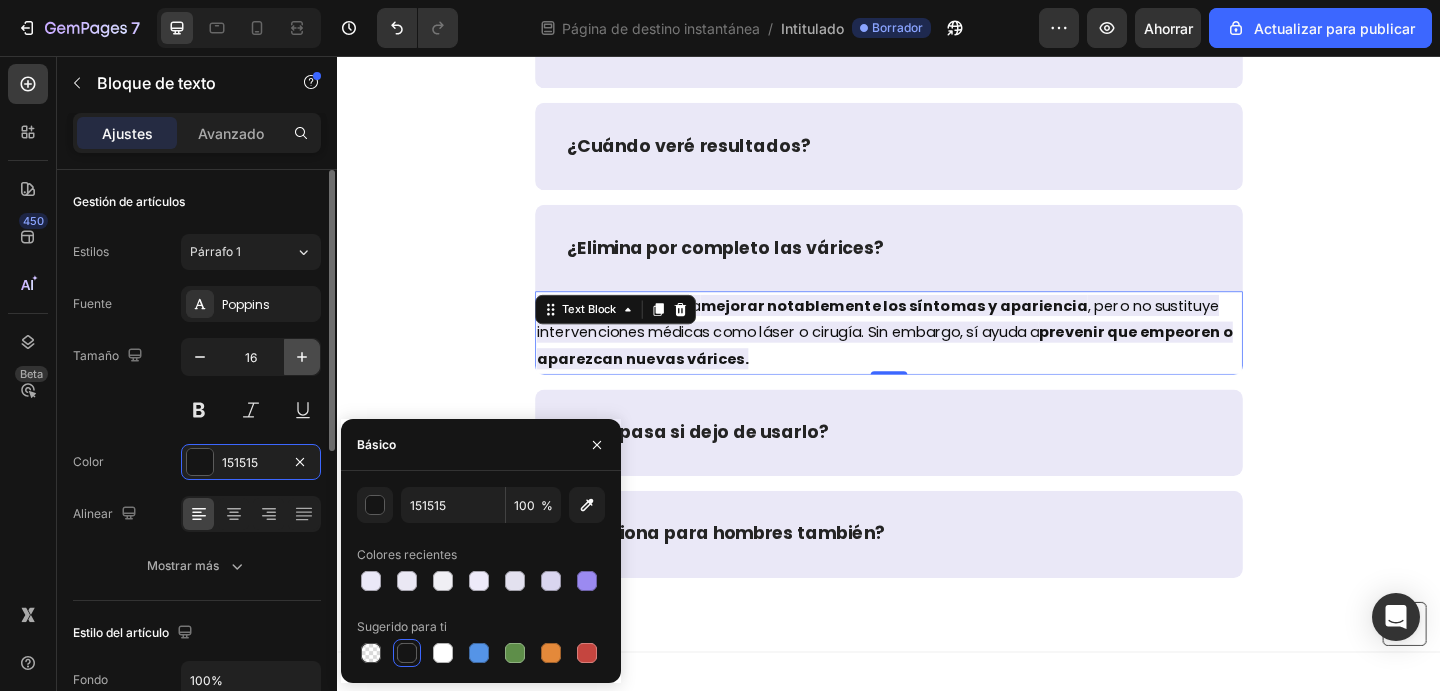 click 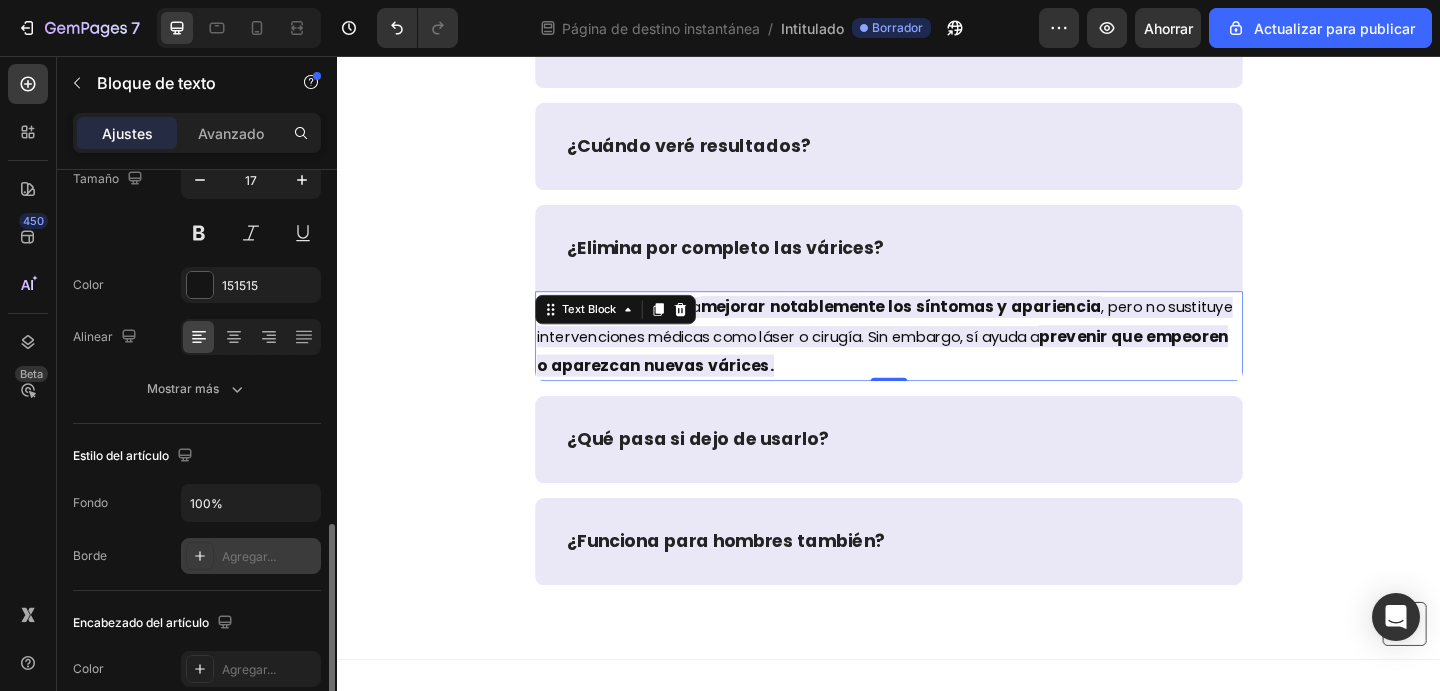 scroll, scrollTop: 357, scrollLeft: 0, axis: vertical 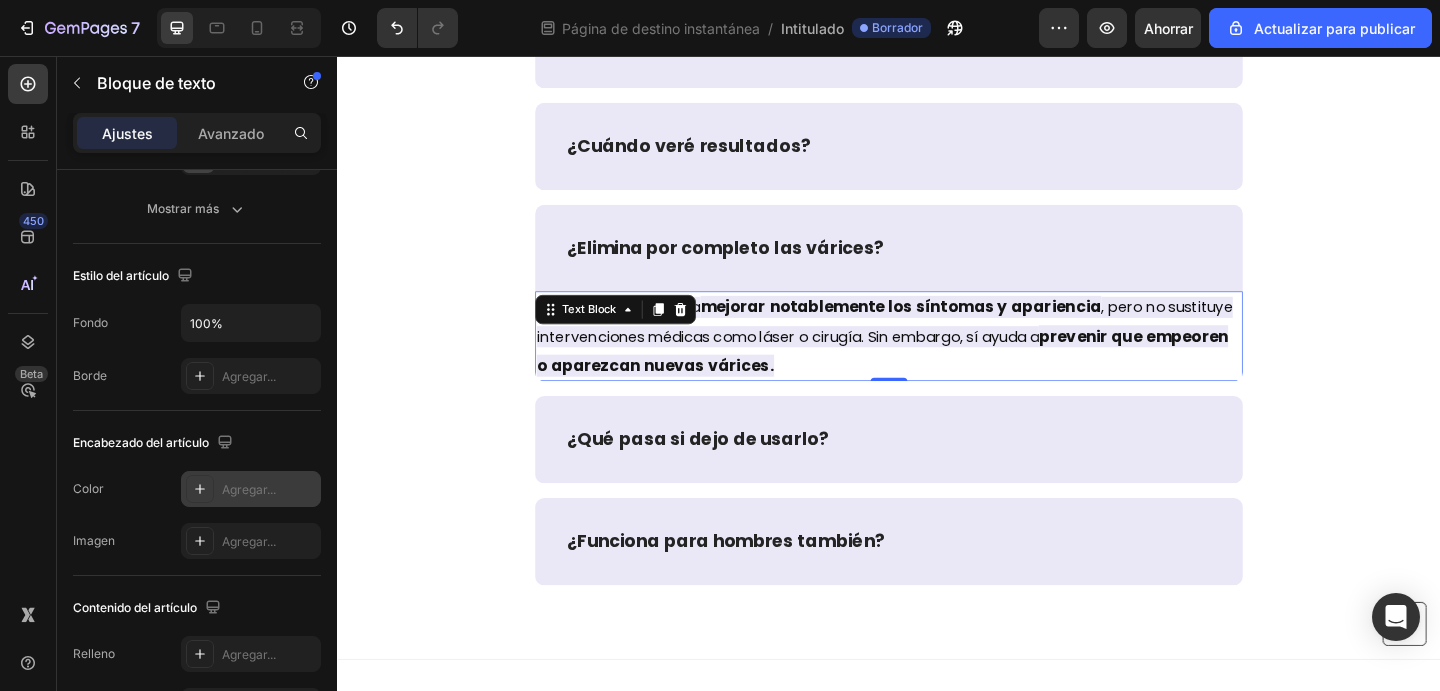 click on "Agregar..." at bounding box center (249, 489) 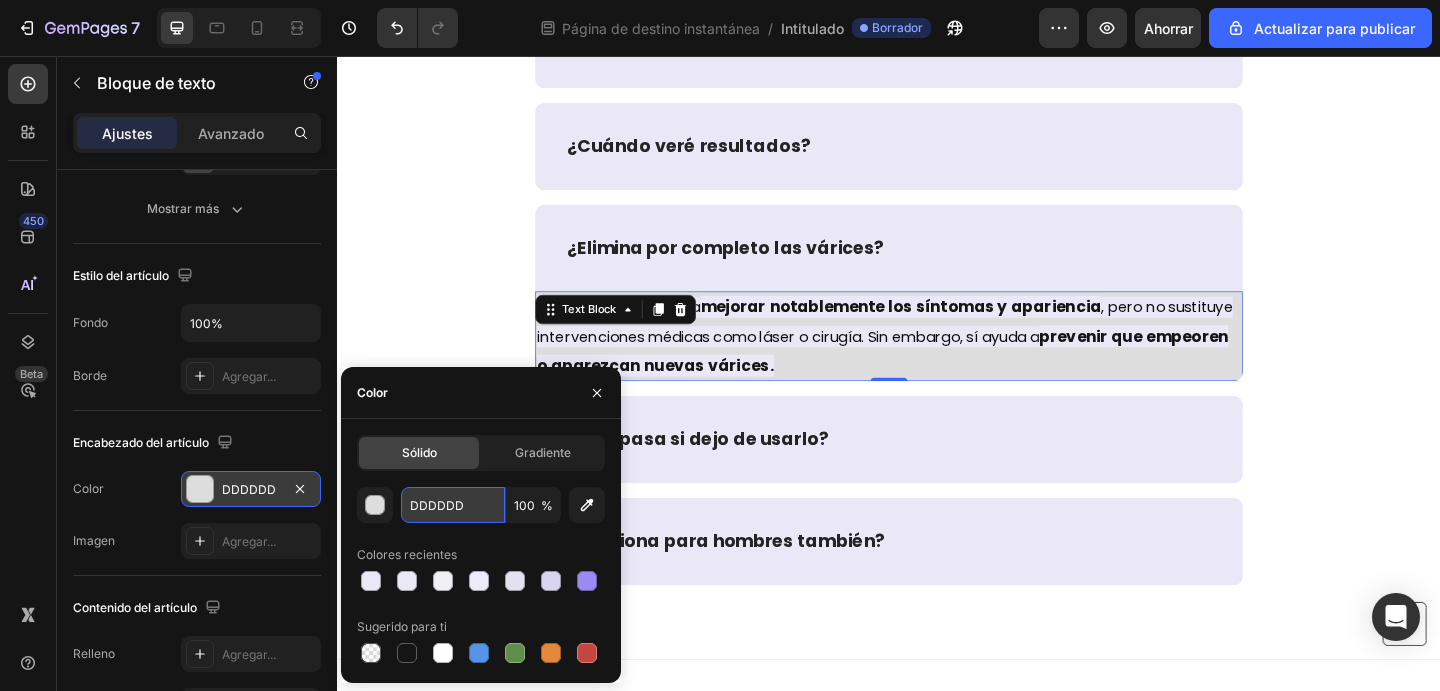 click on "DDDDDD" at bounding box center [0, 0] 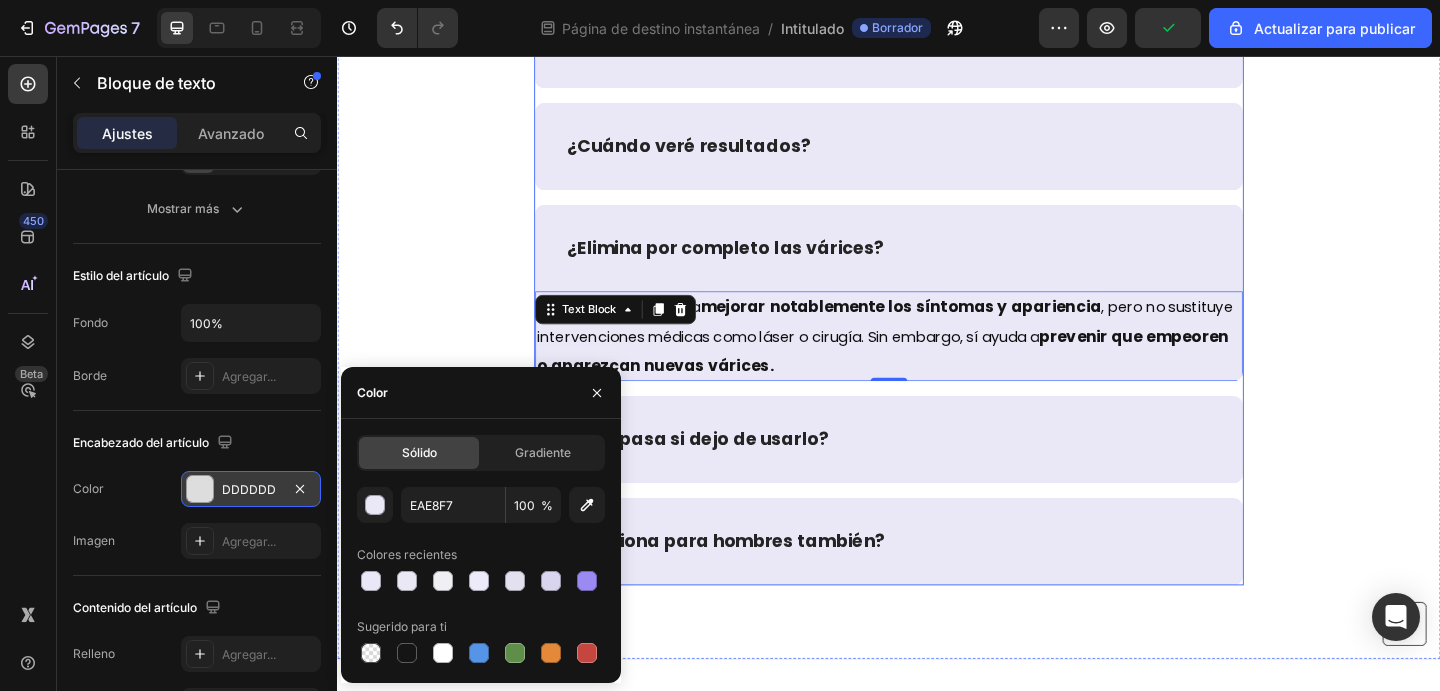 click on "¿Qué pasa si dejo de usarlo?" at bounding box center (937, 473) 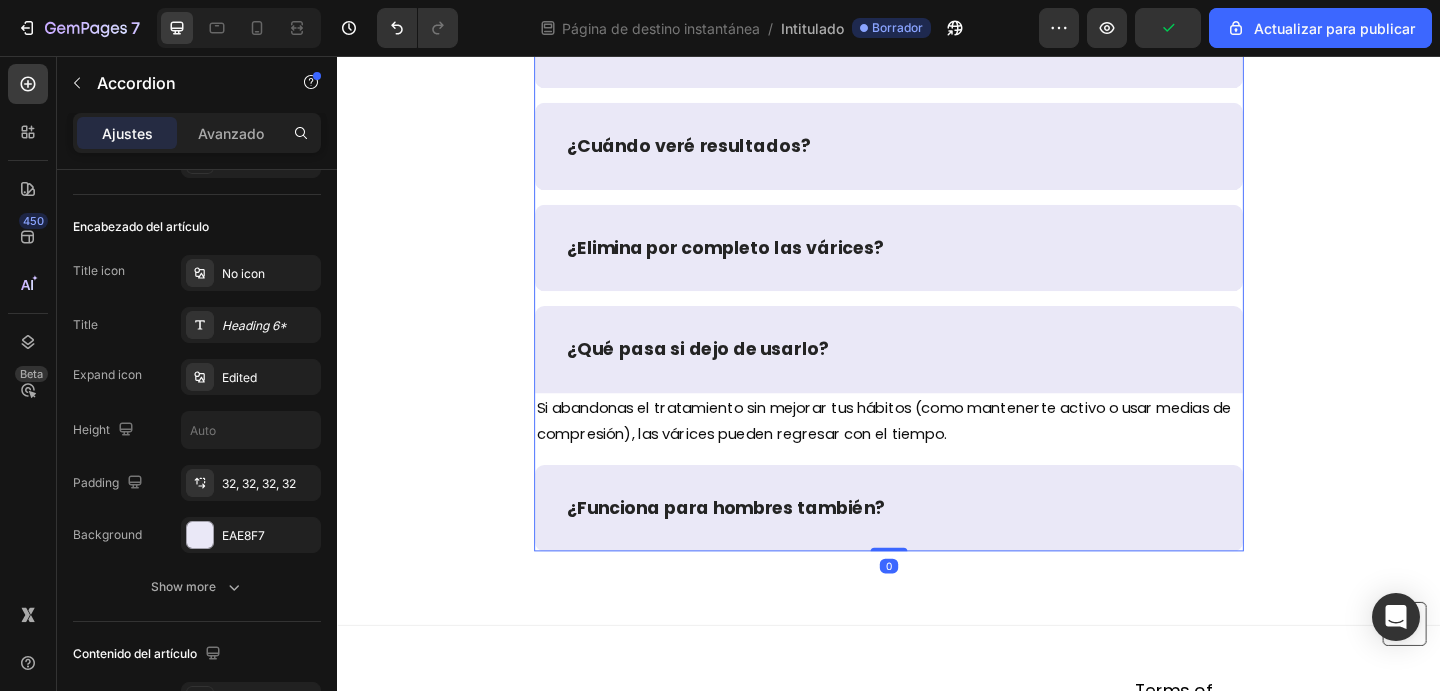 scroll, scrollTop: 0, scrollLeft: 0, axis: both 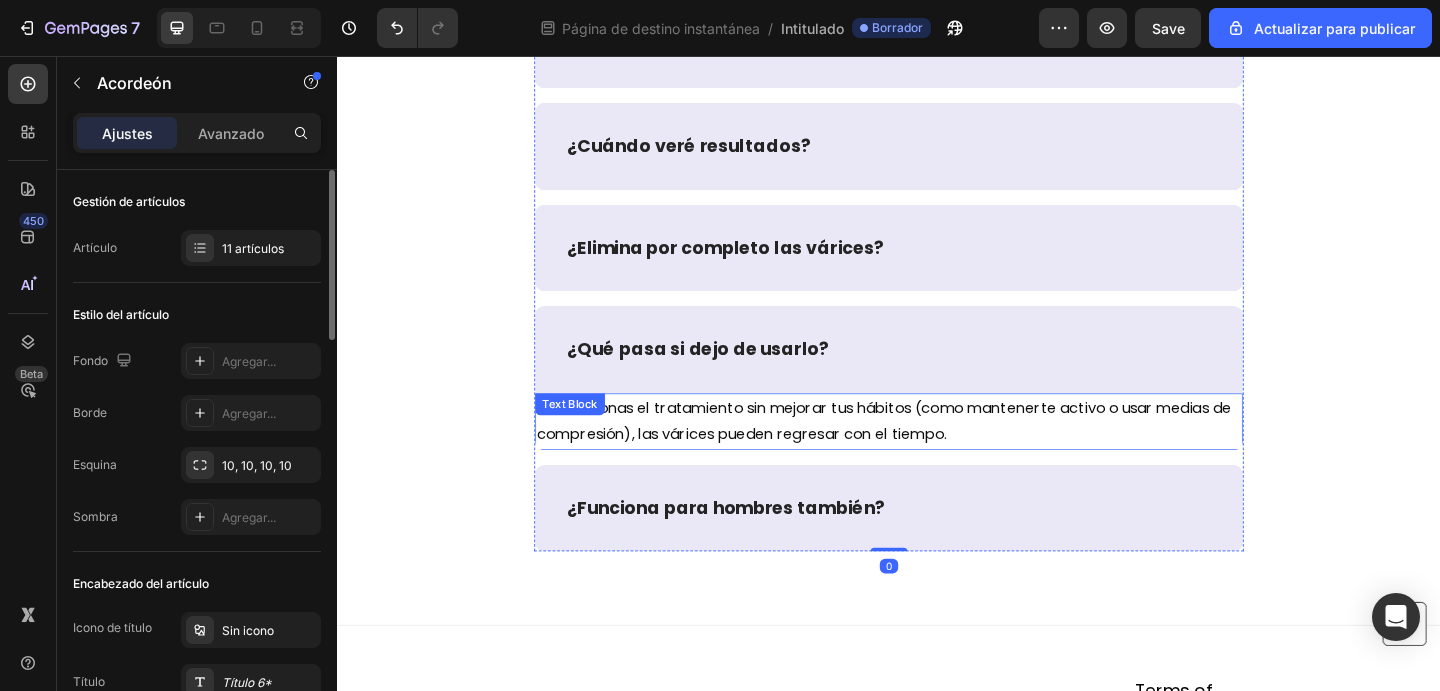 click on "Si abandonas el tratamiento sin mejorar tus hábitos (como mantenerte activo o usar medias de compresión), las várices pueden regresar con el tiempo." at bounding box center (937, 454) 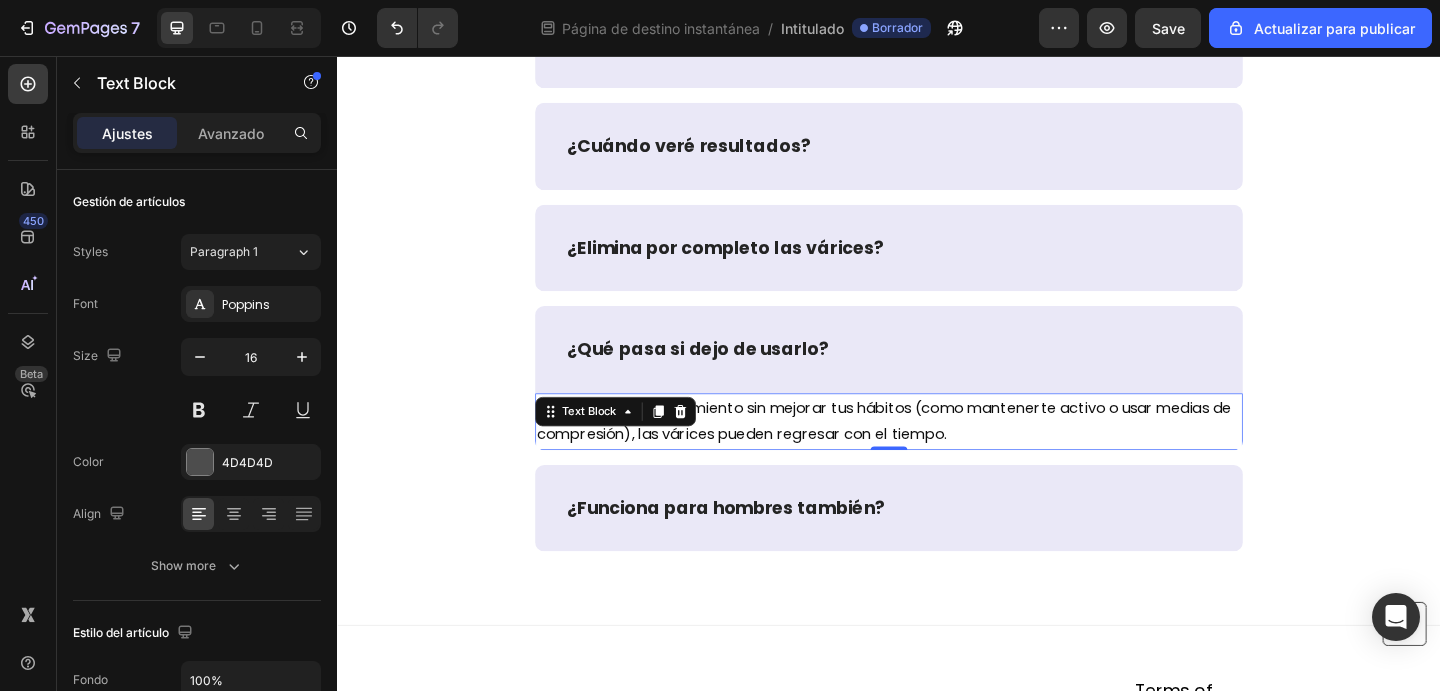click at bounding box center [937, 483] 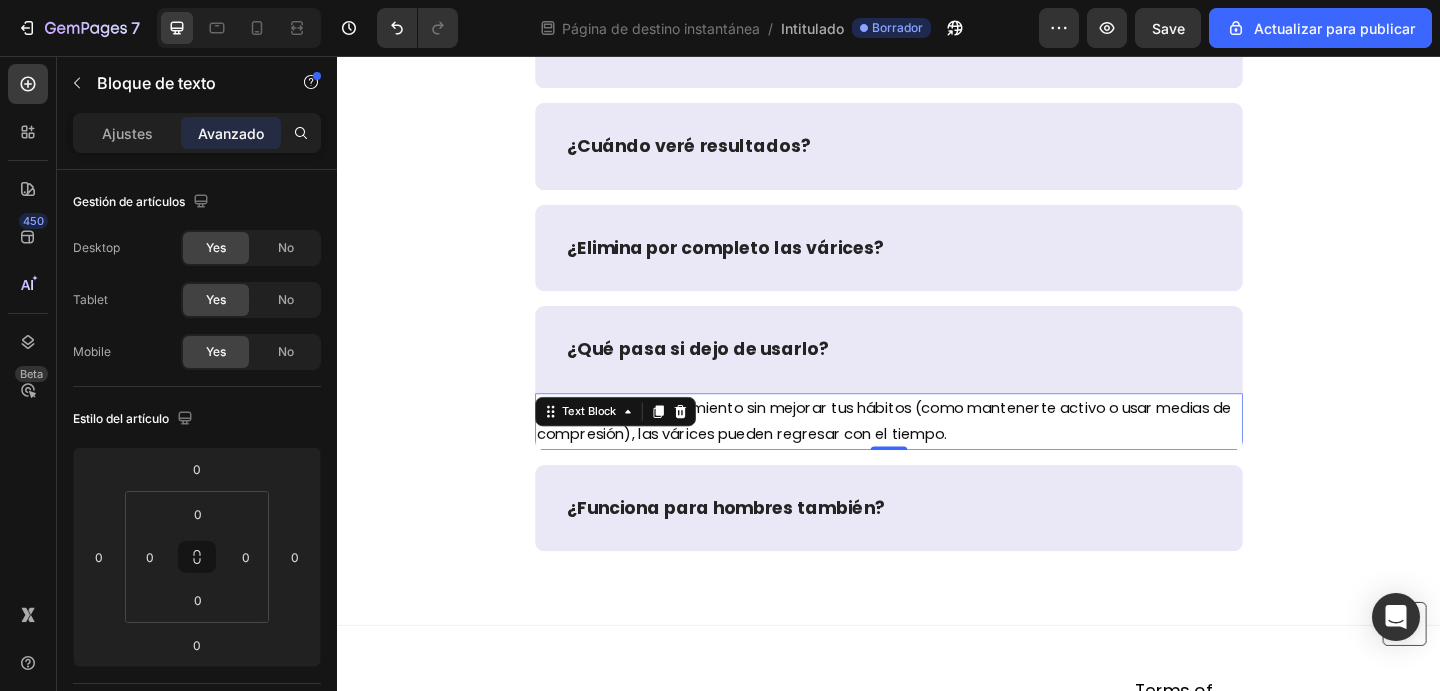 click on "Si abandonas el tratamiento sin mejorar tus hábitos (como mantenerte activo o usar medias de compresión), las várices pueden regresar con el tiempo." at bounding box center (937, 454) 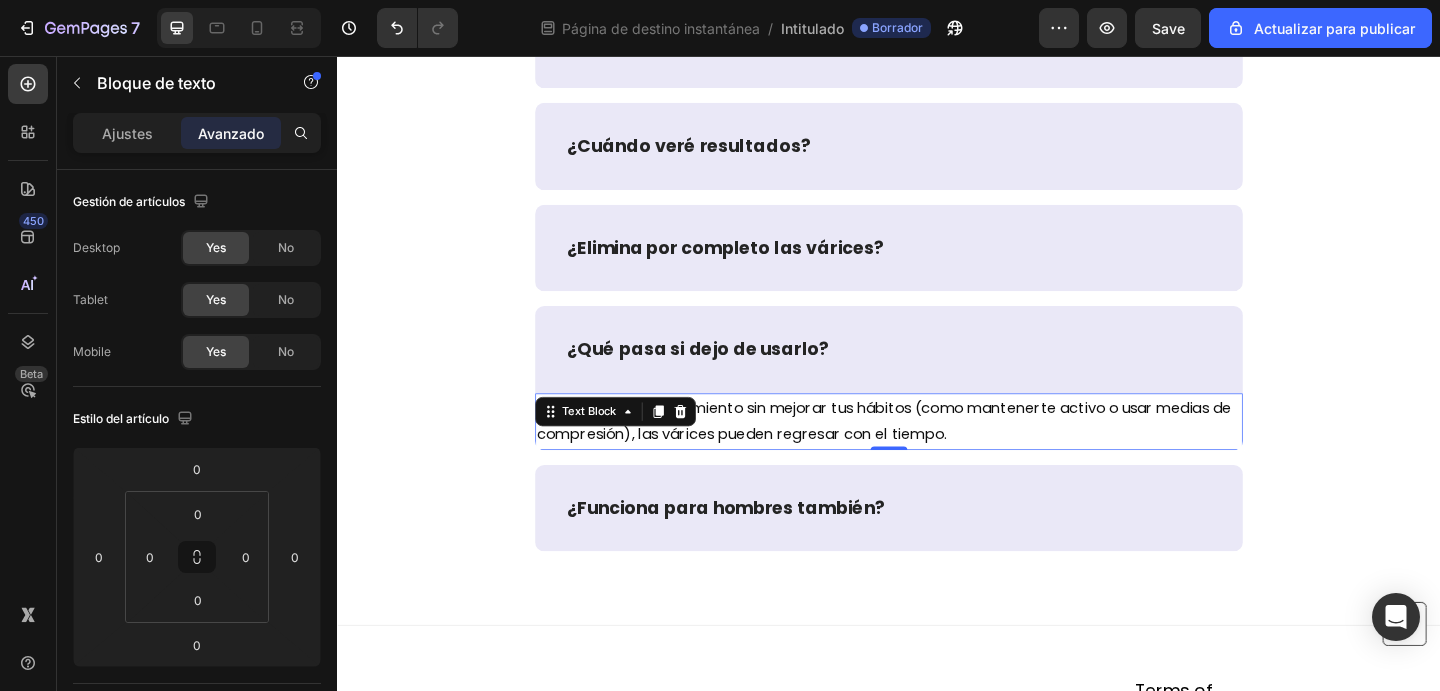 click on "Si abandonas el tratamiento sin mejorar tus hábitos (como mantenerte activo o usar medias de compresión), las várices pueden regresar con el tiempo." at bounding box center [937, 454] 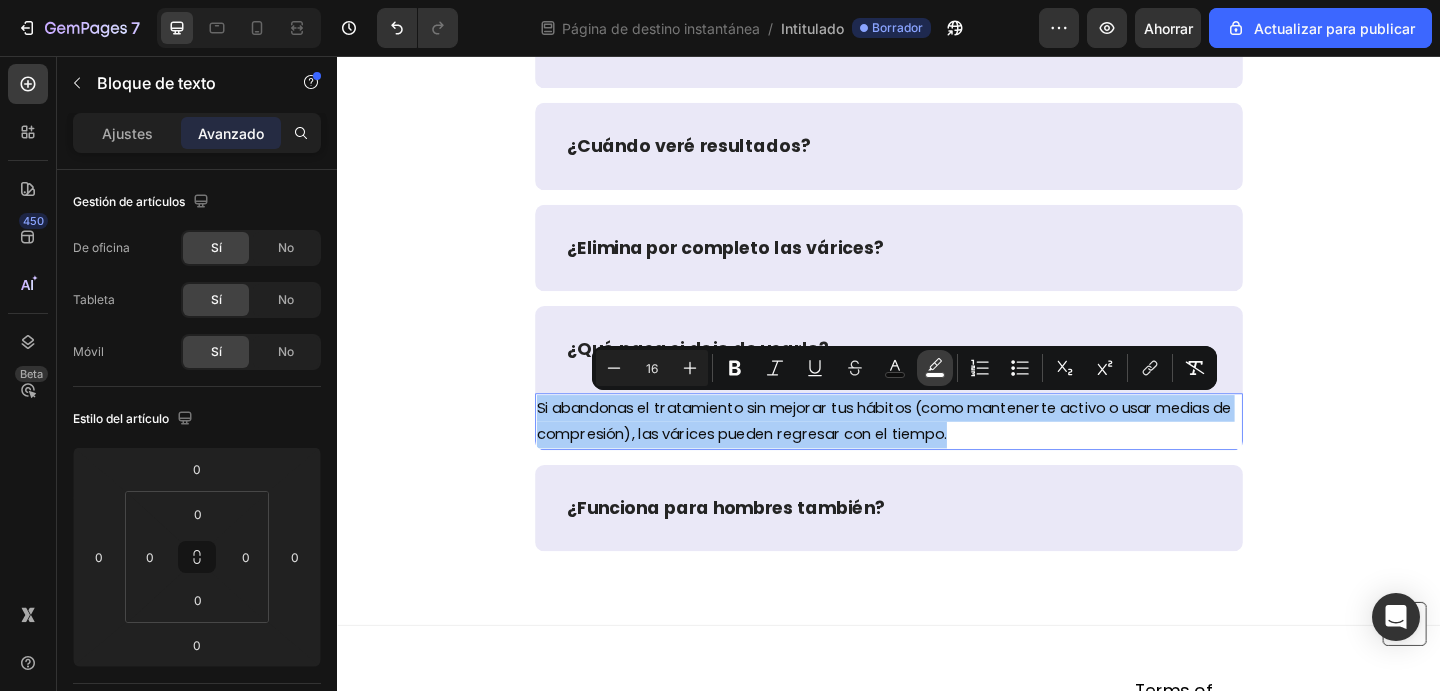 click on "color" at bounding box center (935, 368) 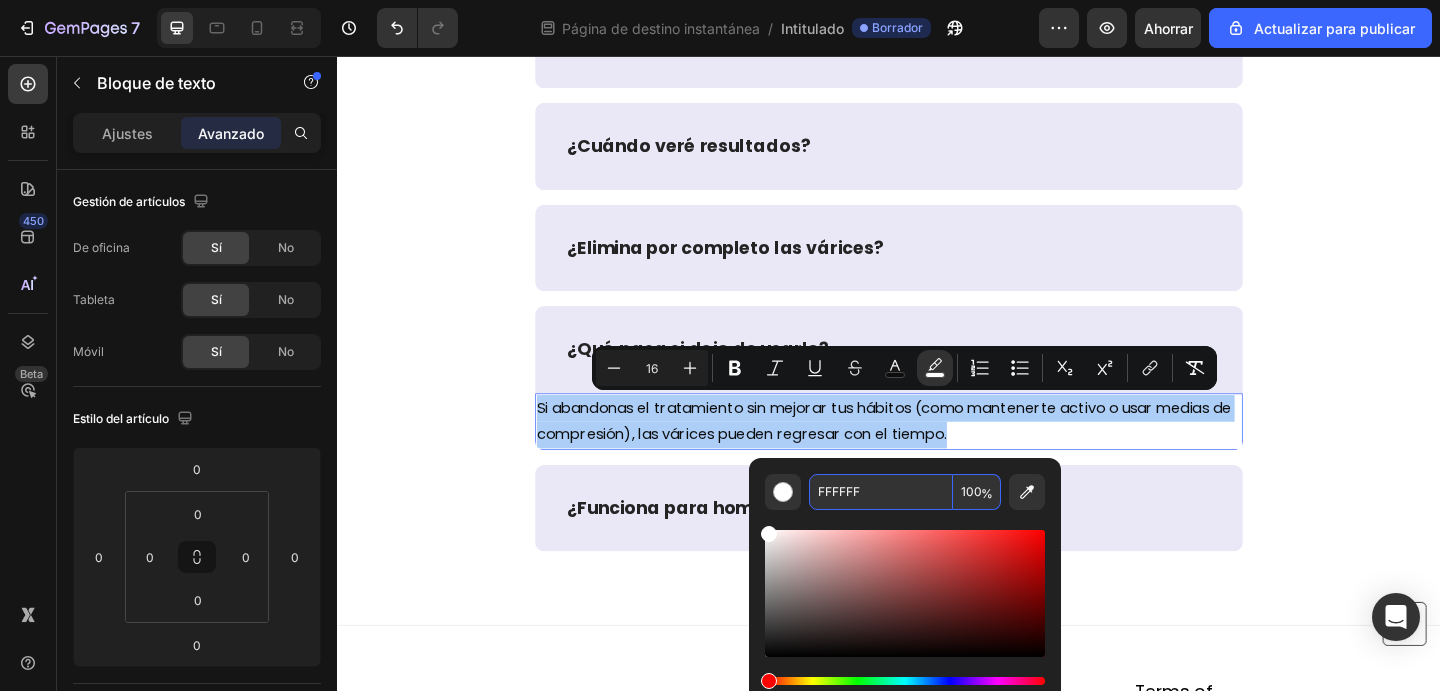 click on "FFFFFF" at bounding box center (881, 492) 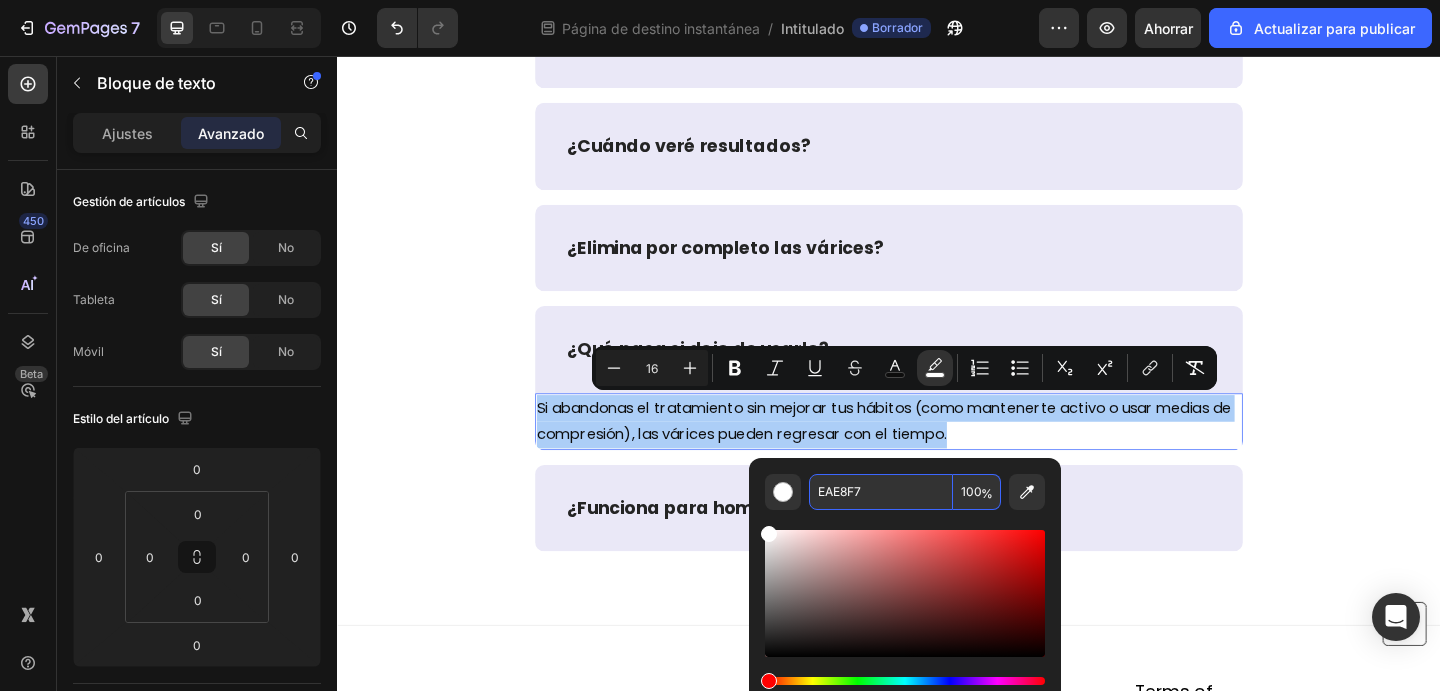 type on "EAE8F7" 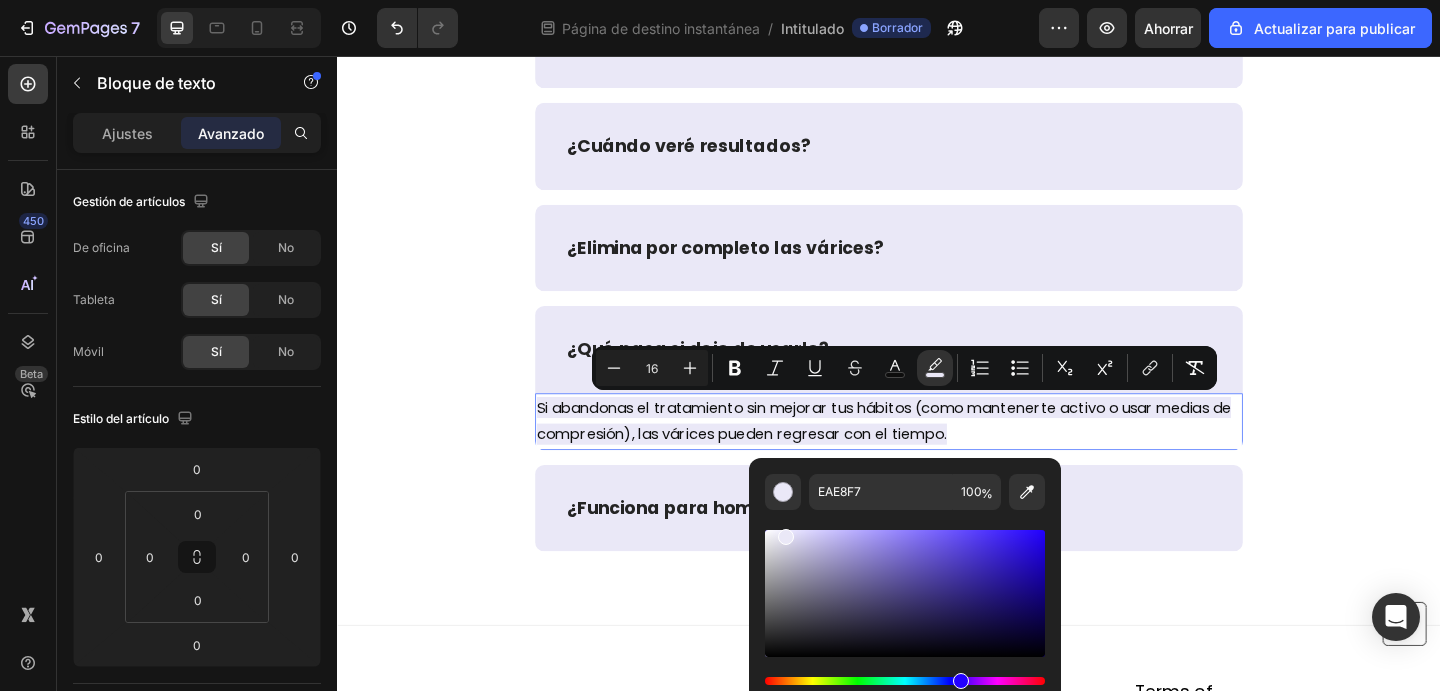 click on "Si abandonas el tratamiento sin mejorar tus hábitos (como mantenerte activo o usar medias de compresión), las várices pueden regresar con el tiempo." at bounding box center [931, 453] 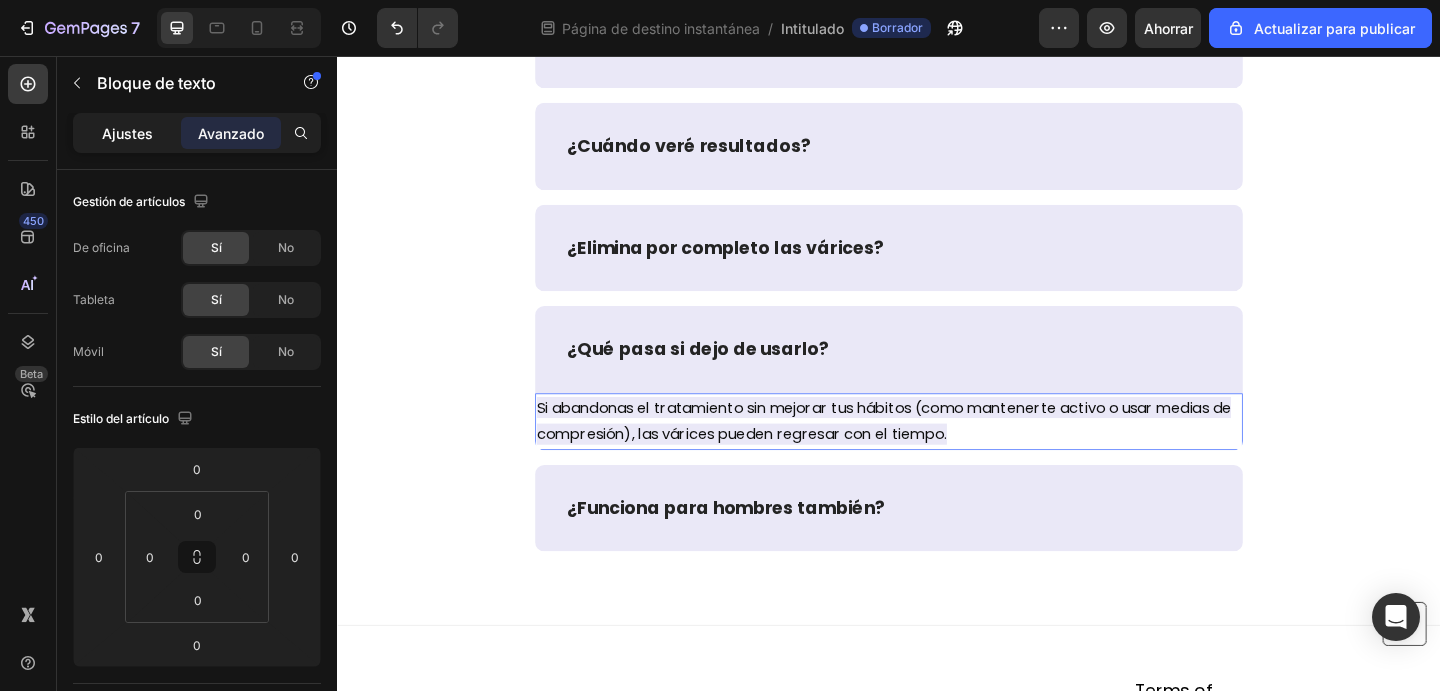 click on "Ajustes" at bounding box center (127, 133) 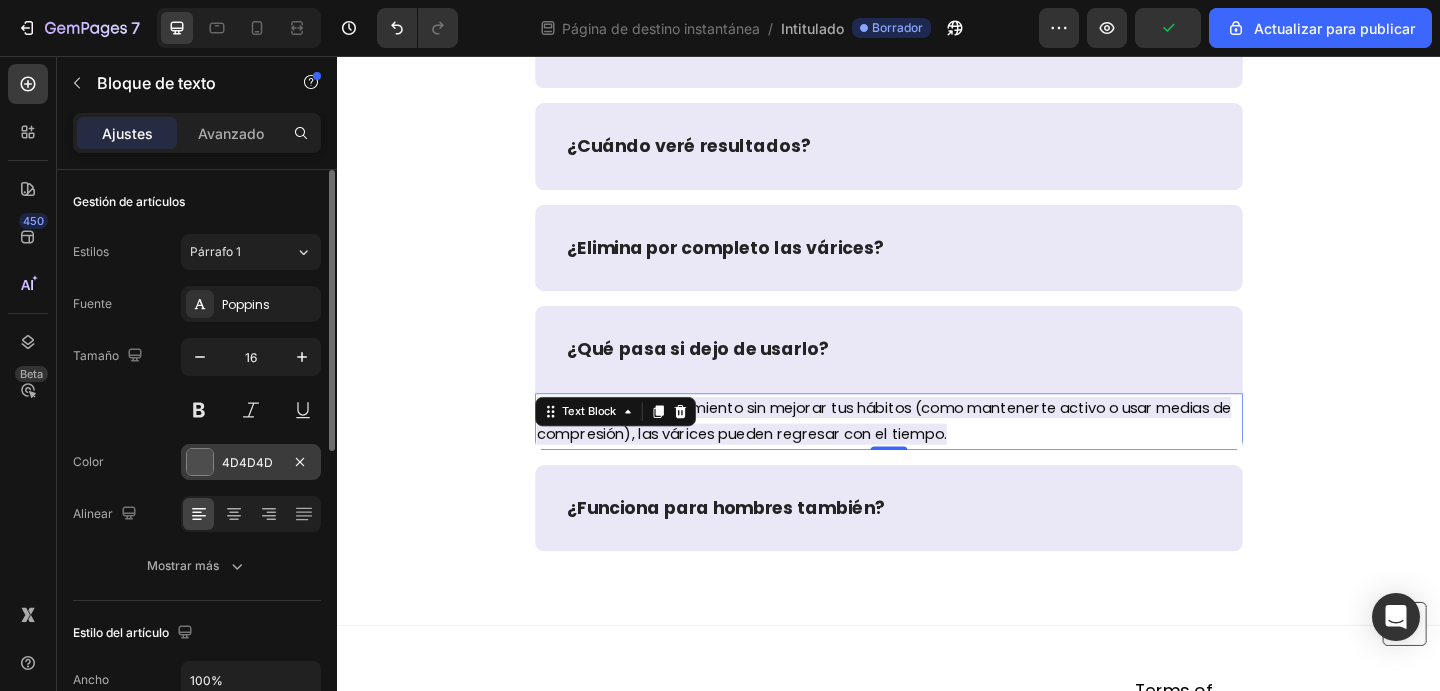 click on "4D4D4D" at bounding box center (251, 462) 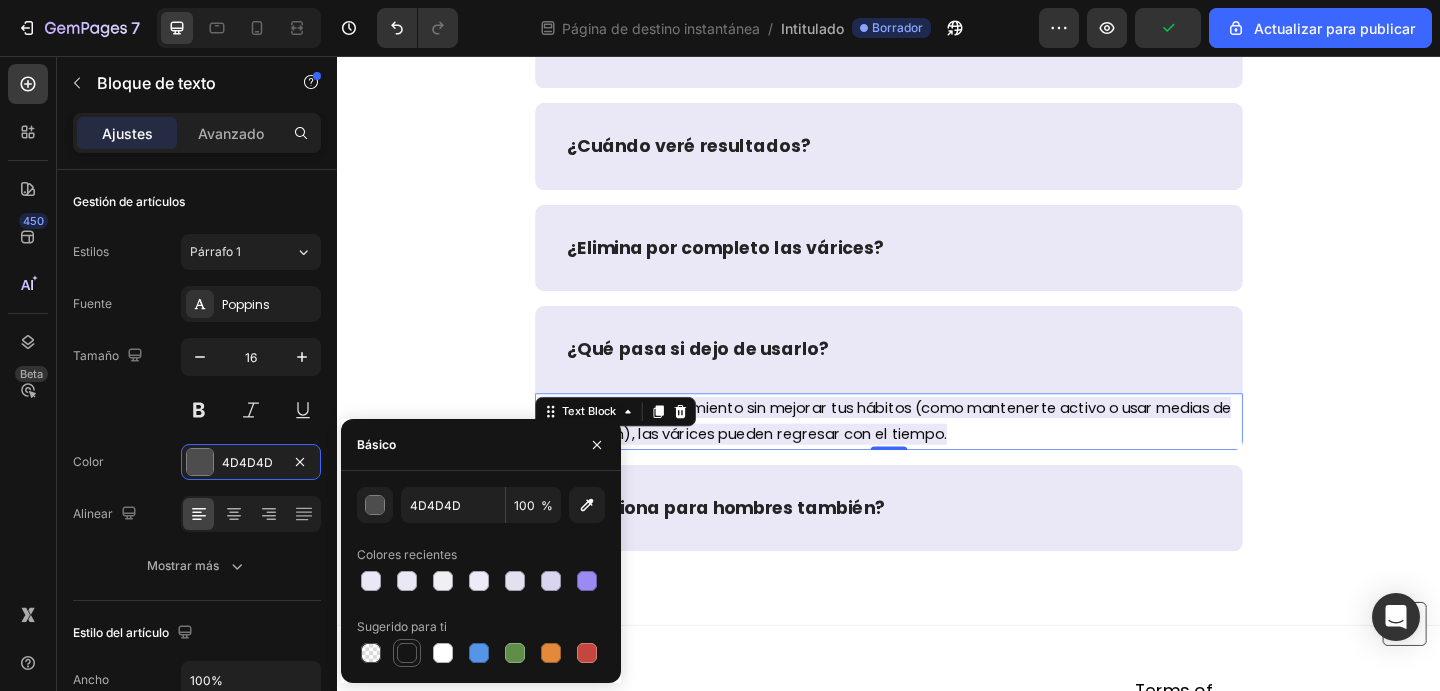 click at bounding box center [407, 653] 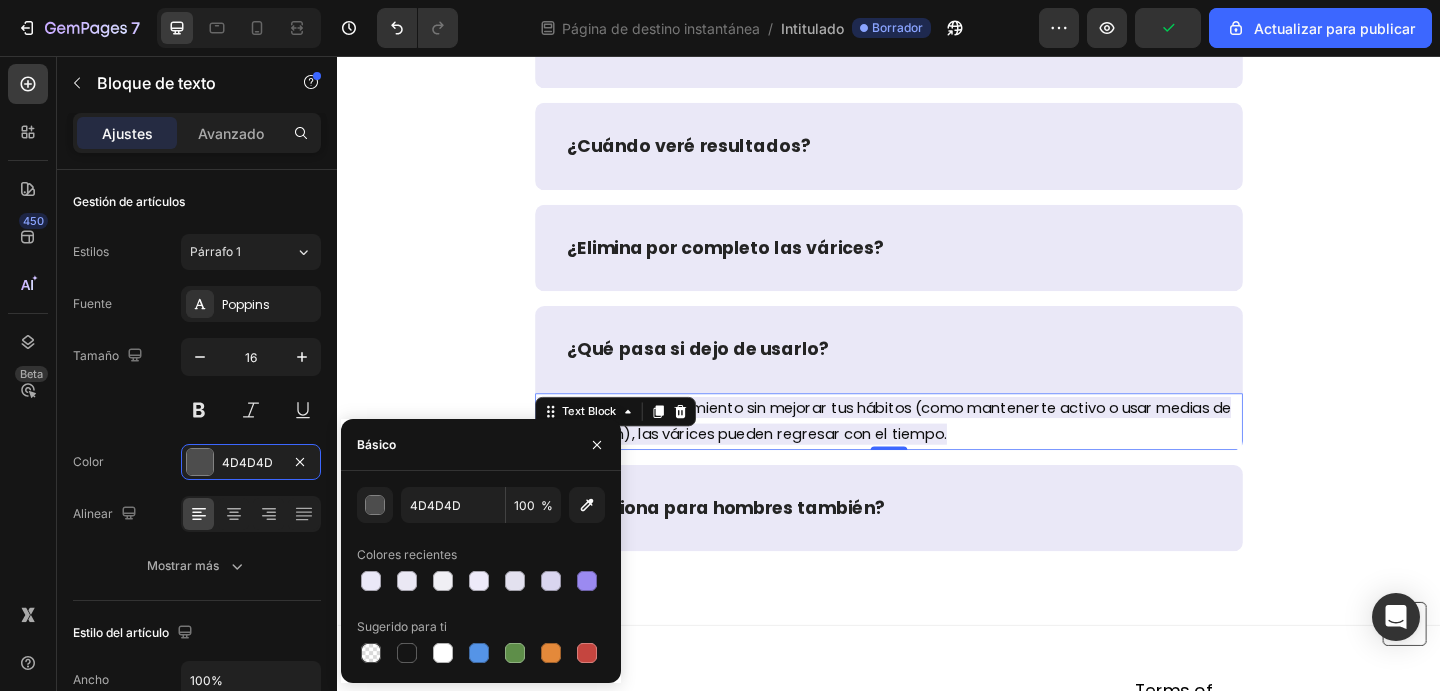 type on "151515" 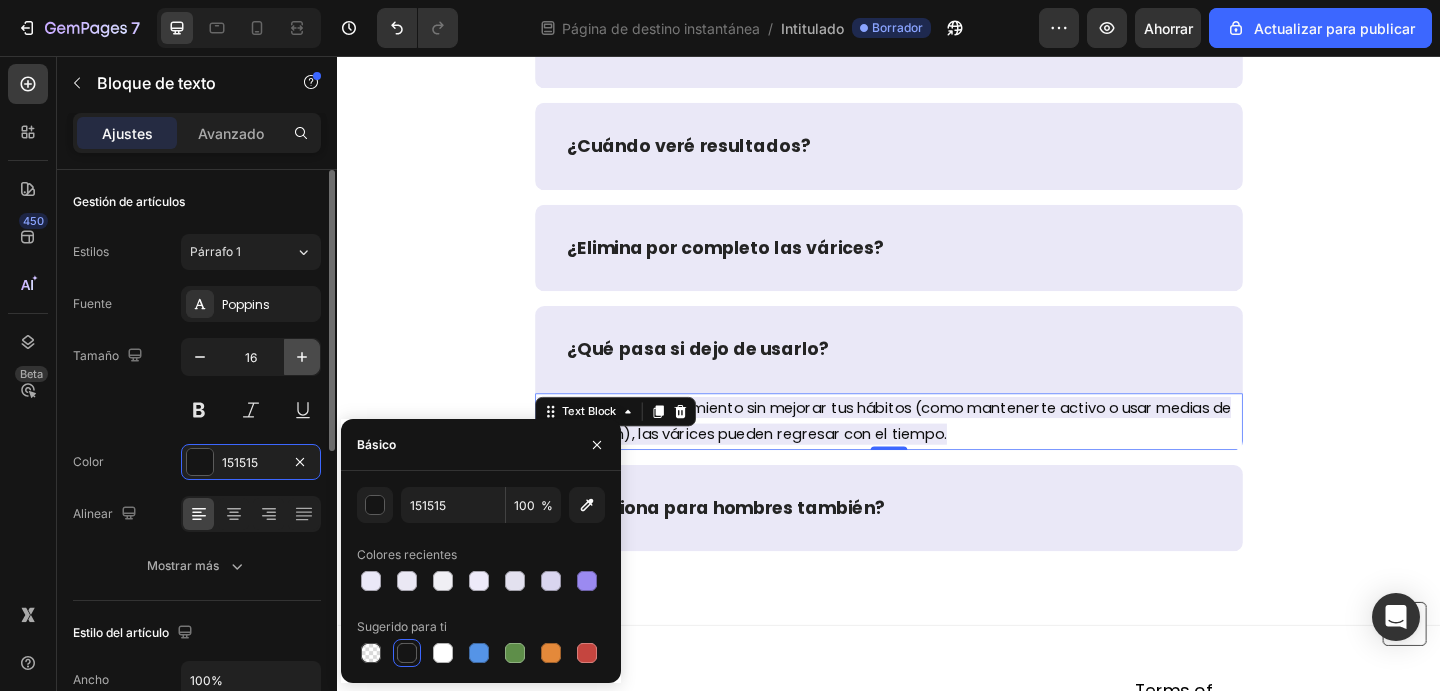 click 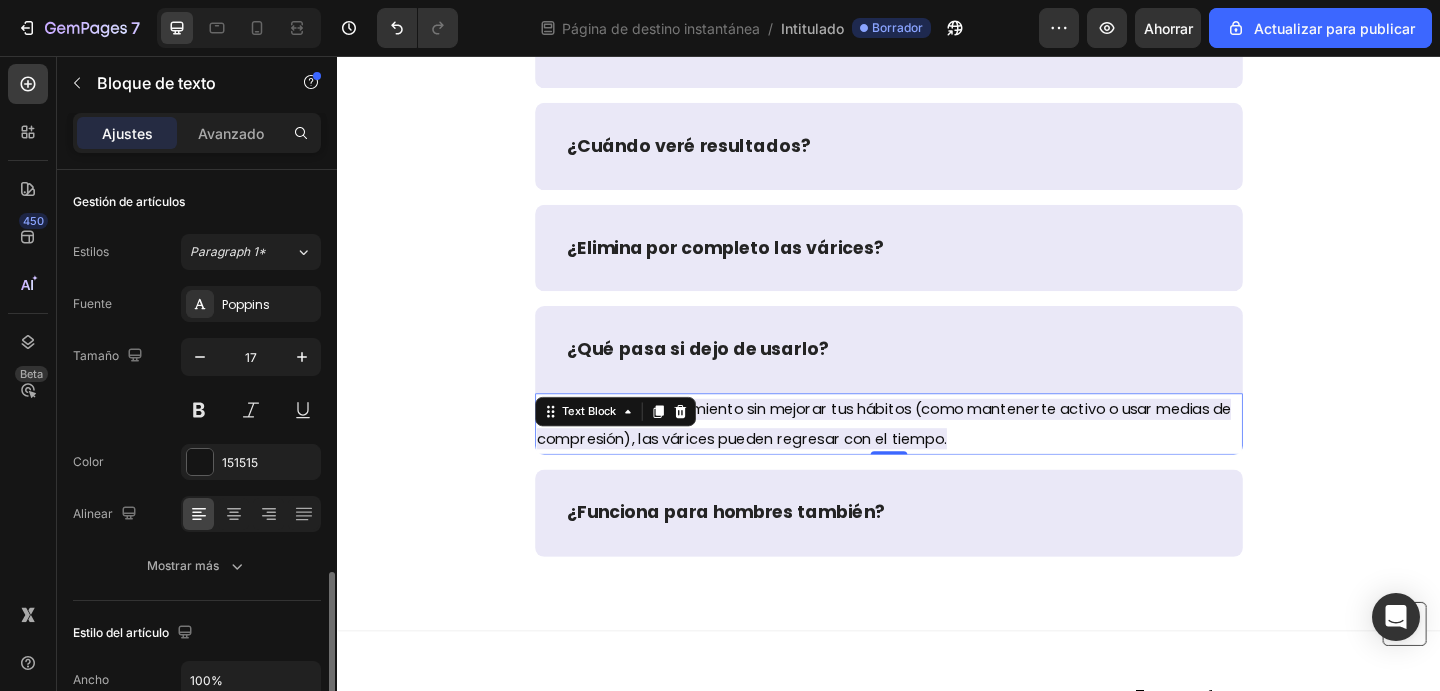 scroll, scrollTop: 270, scrollLeft: 0, axis: vertical 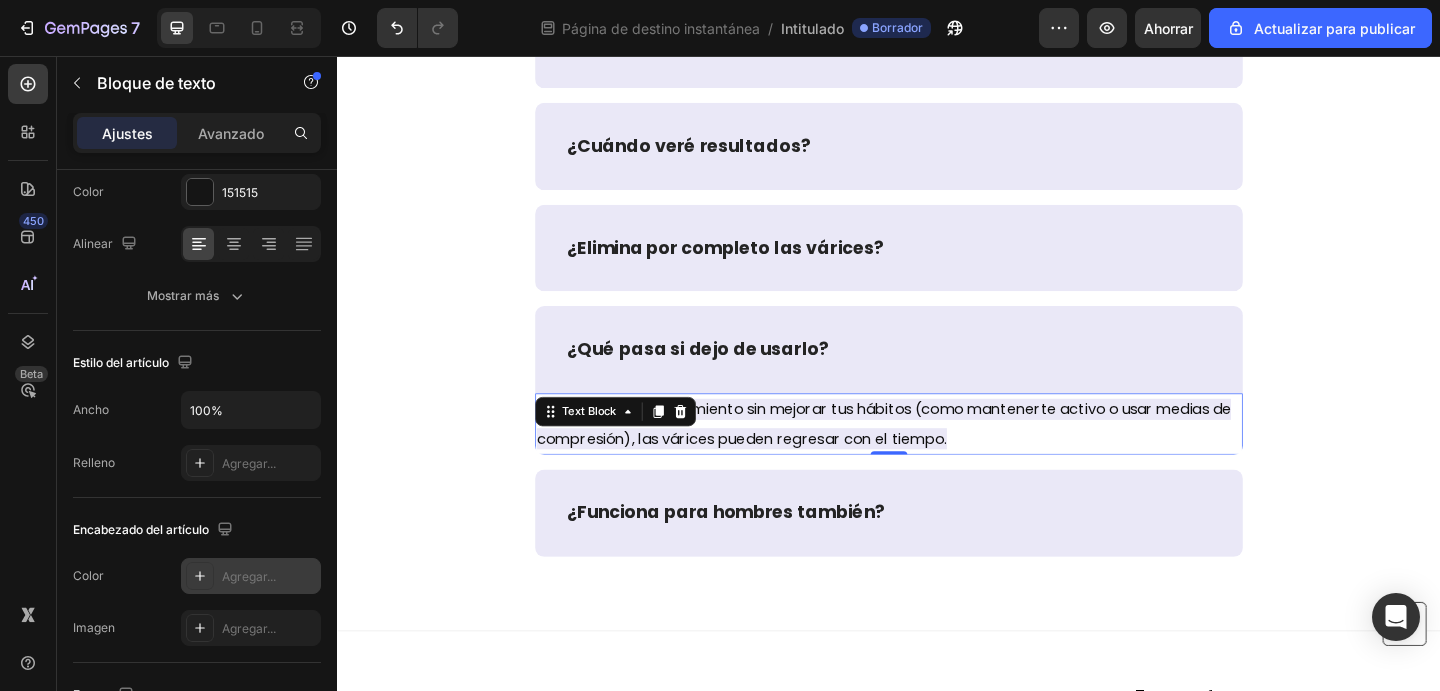 click on "Agregar..." at bounding box center [249, 576] 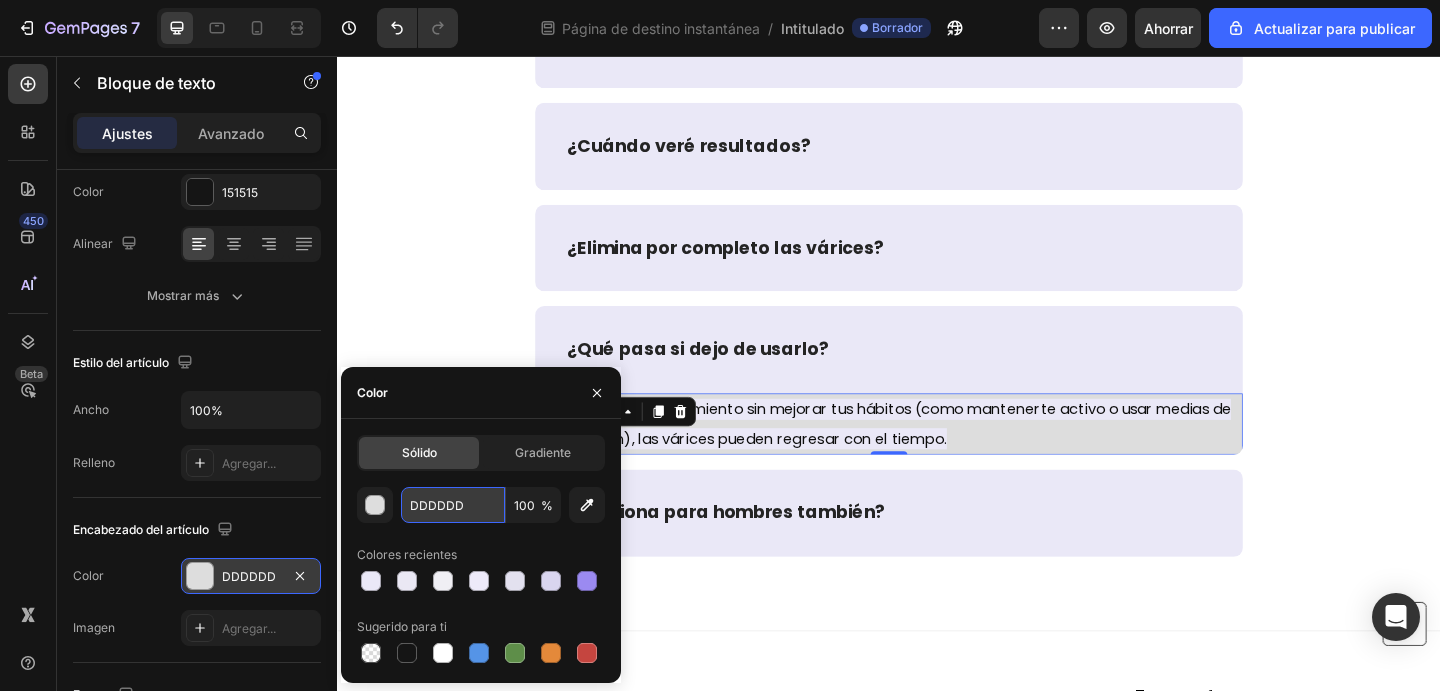 click on "DDDDDD" at bounding box center (0, 0) 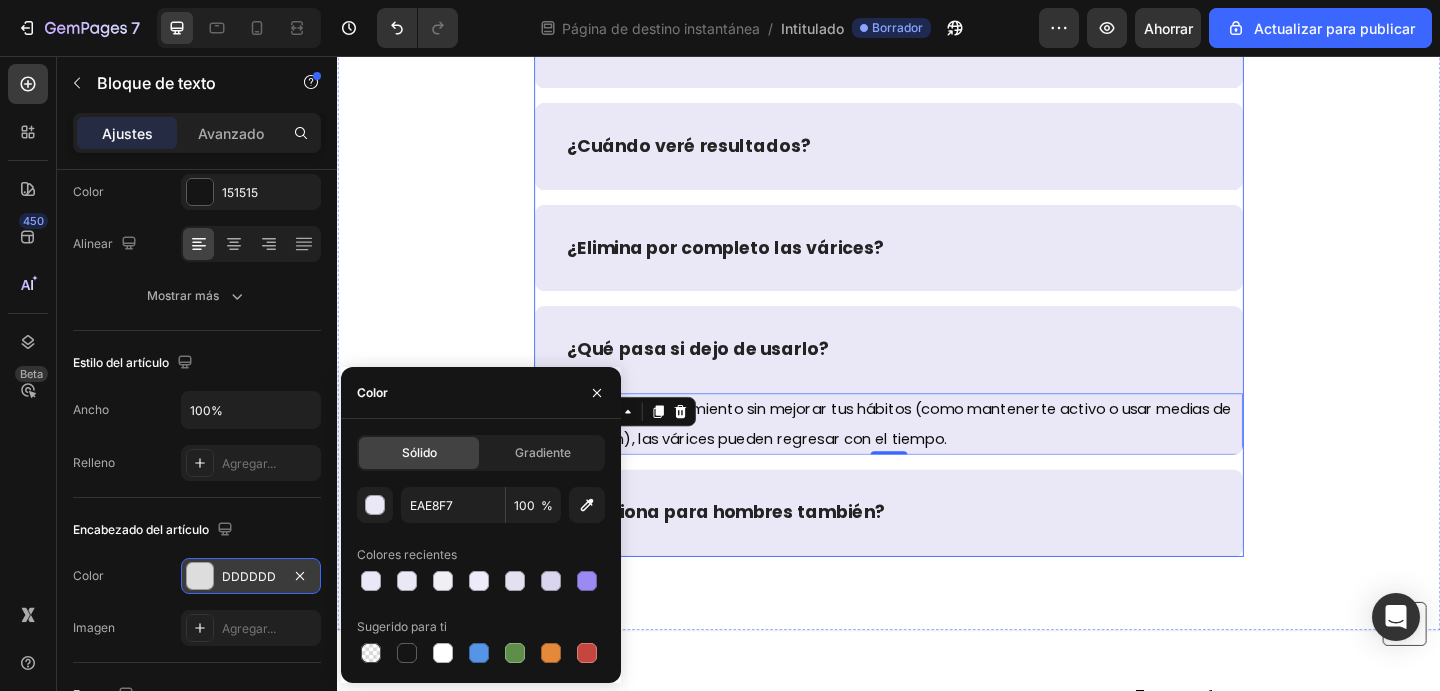 click on "¿Funciona para hombres también?" at bounding box center (937, 553) 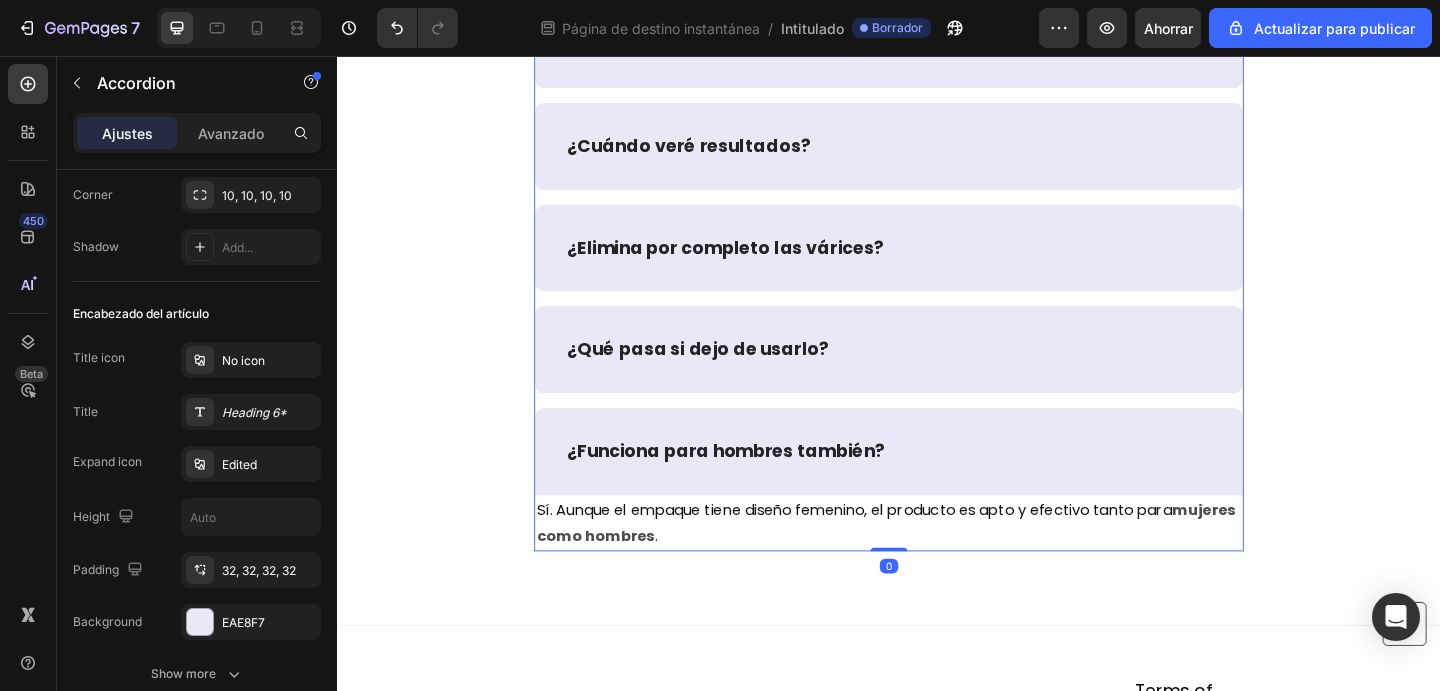 scroll, scrollTop: 0, scrollLeft: 0, axis: both 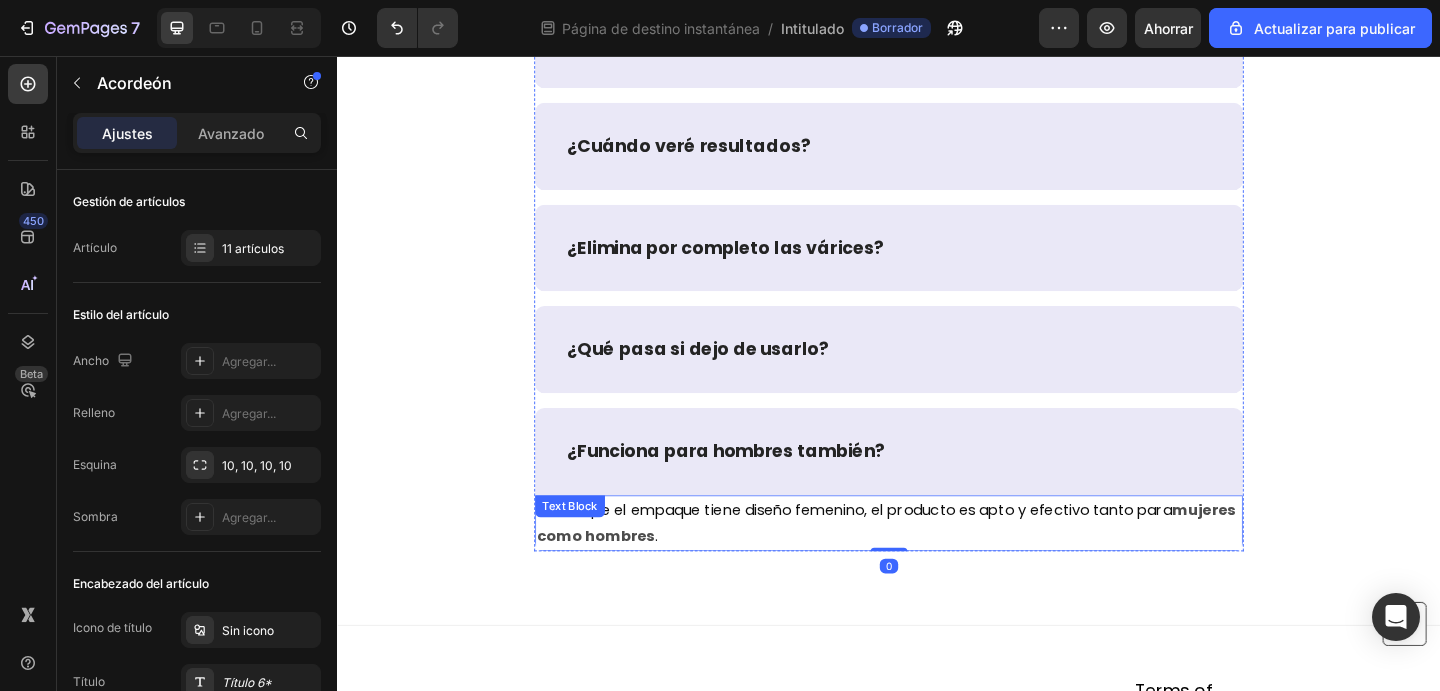 click on "Sí. Aunque el empaque tiene diseño femenino, el producto es apto y efectivo tanto para  mujeres como hombres ." at bounding box center (937, 565) 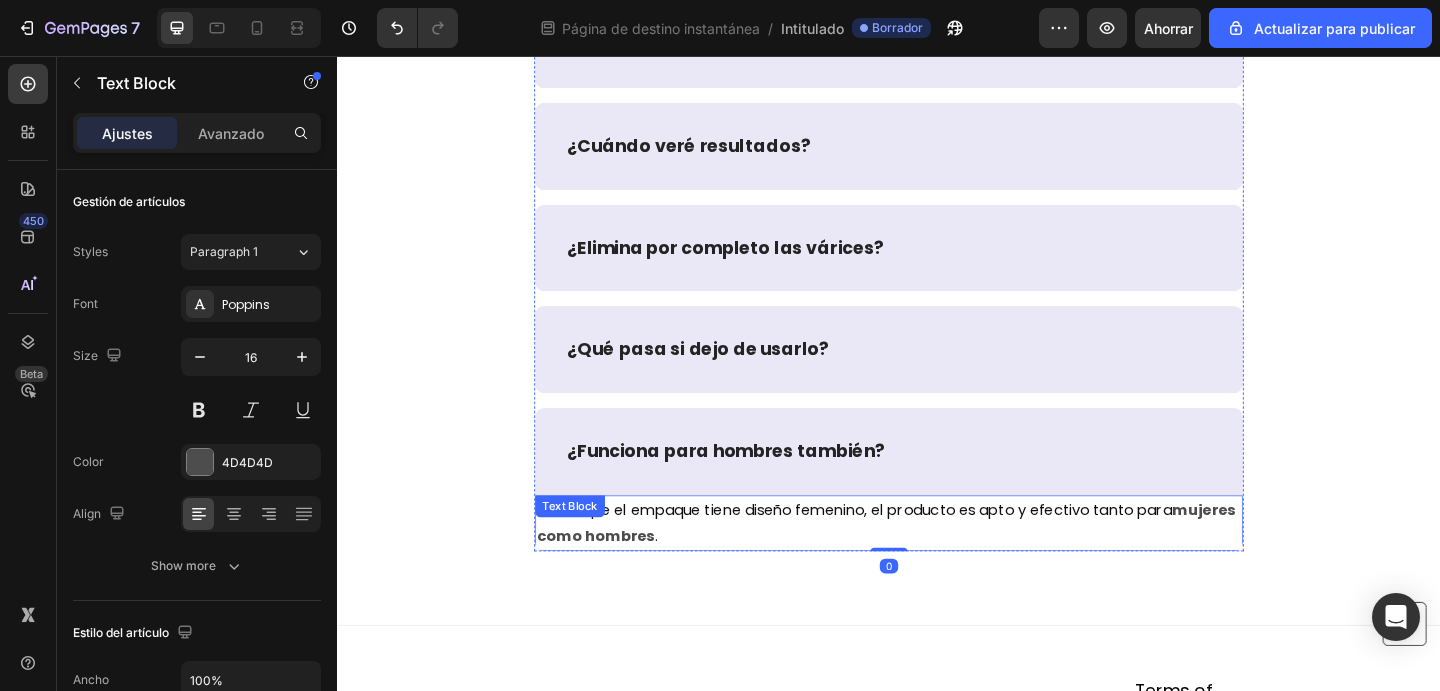 click on "Sí. Aunque el empaque tiene diseño femenino, el producto es apto y efectivo tanto para  mujeres como hombres ." at bounding box center (937, 565) 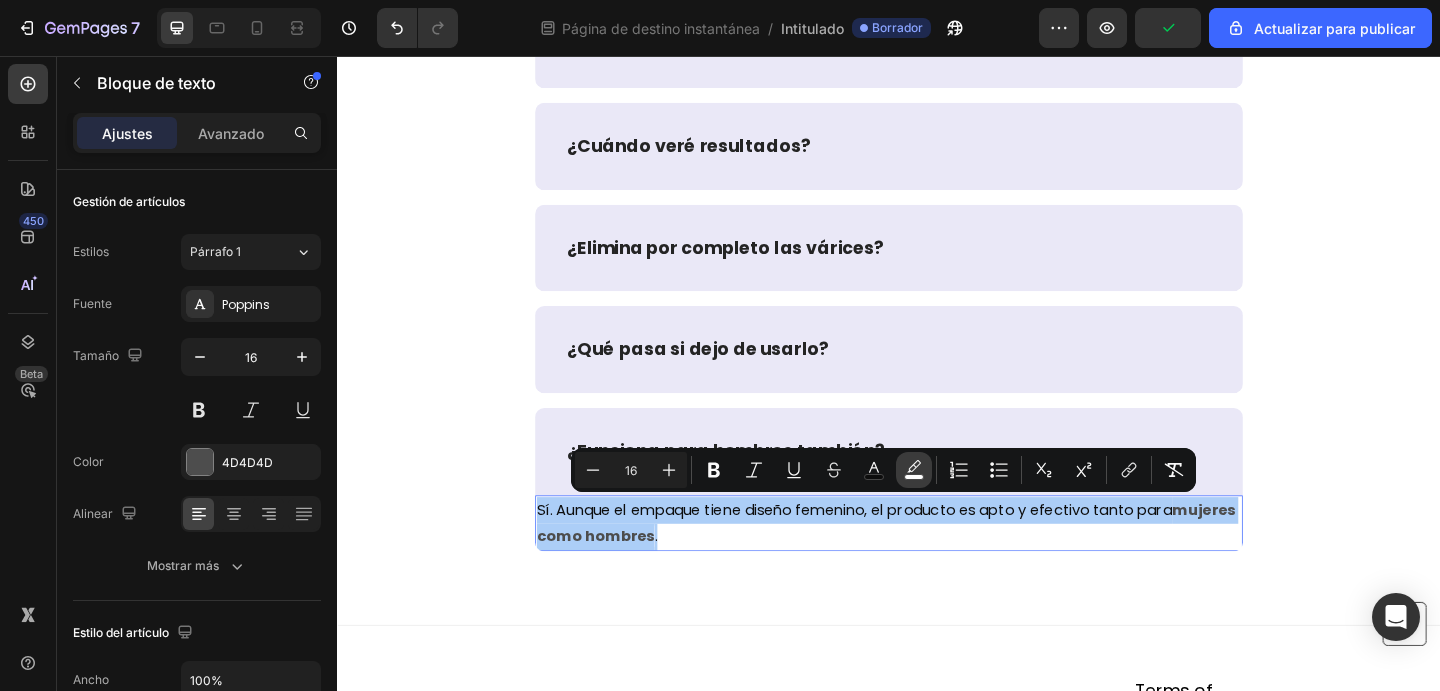 click 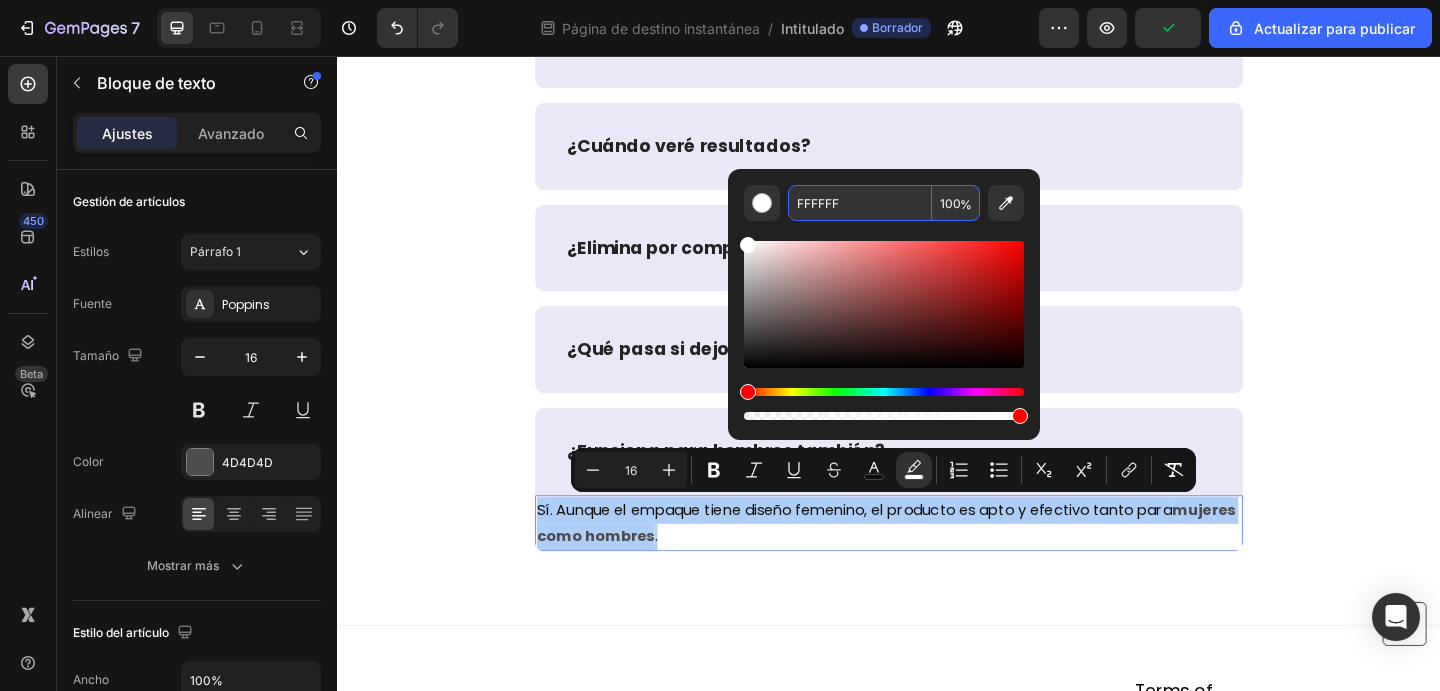 click on "FFFFFF" at bounding box center (860, 203) 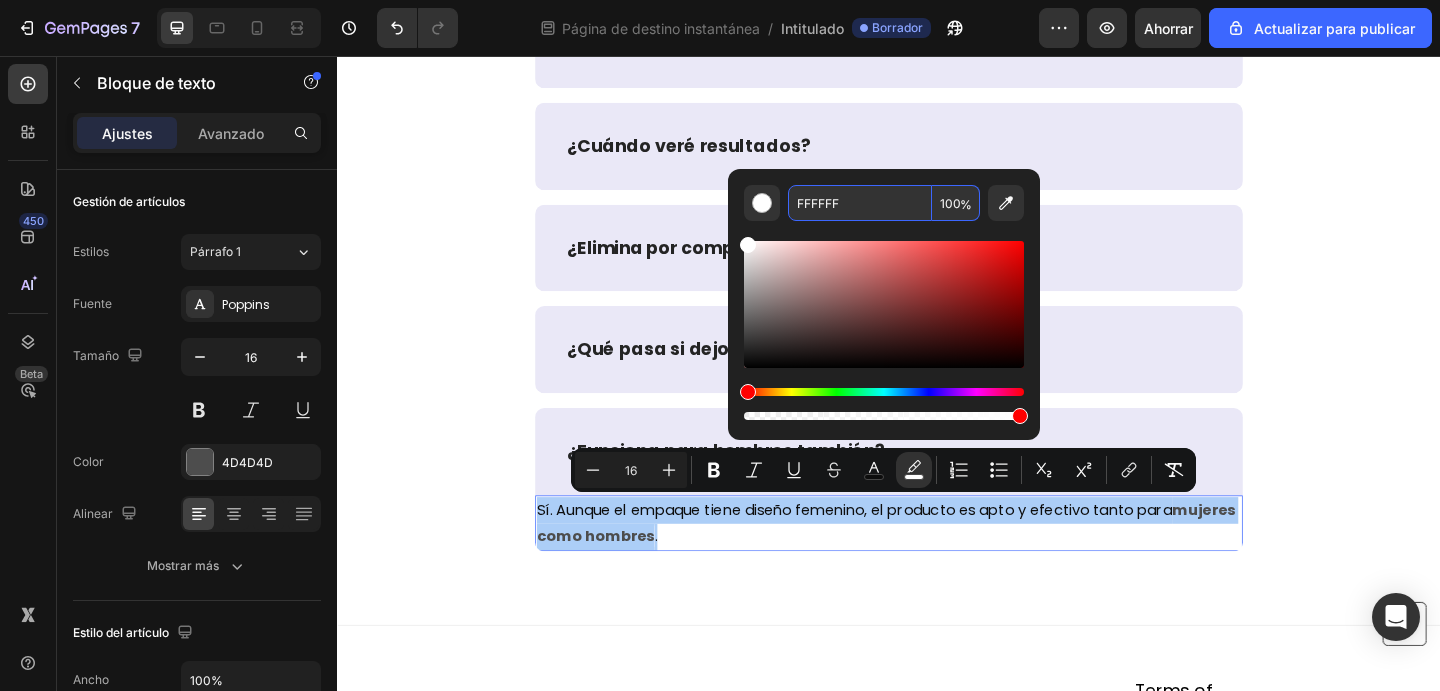 paste on "EAE8F7" 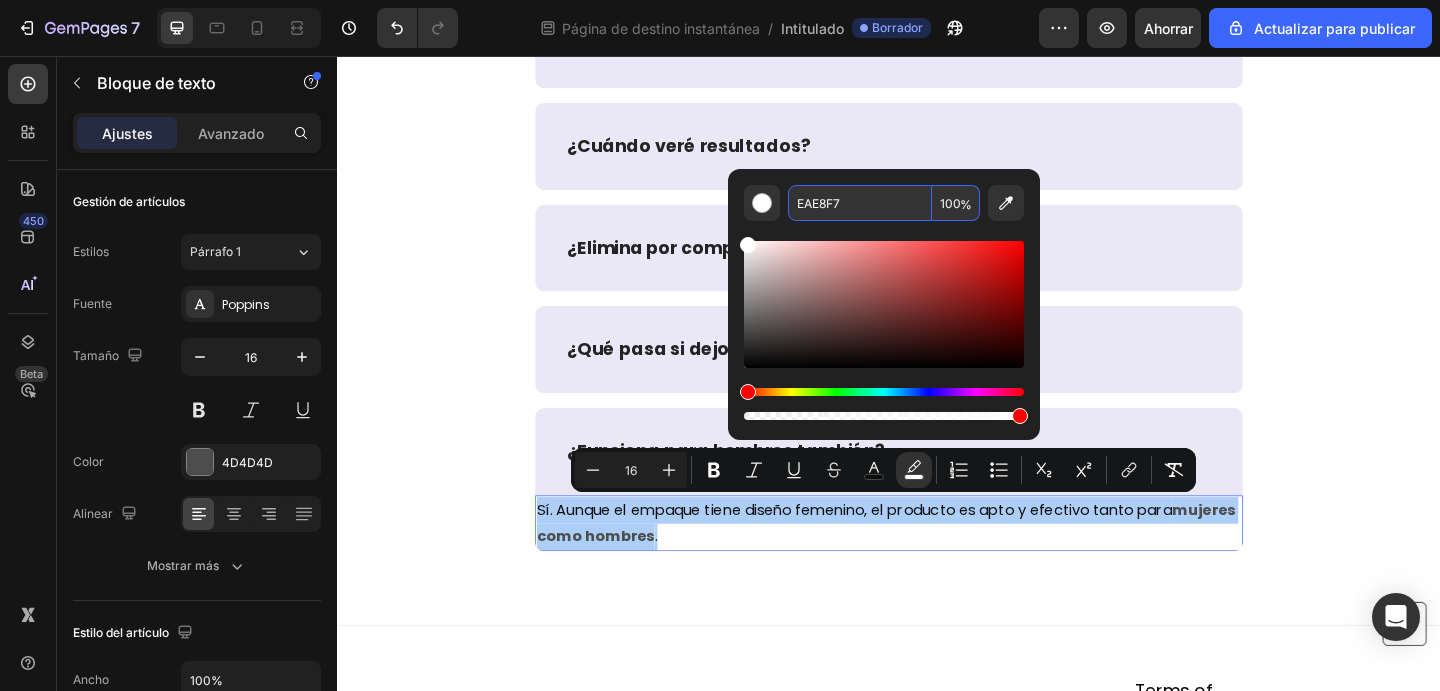 type on "EAE8F7" 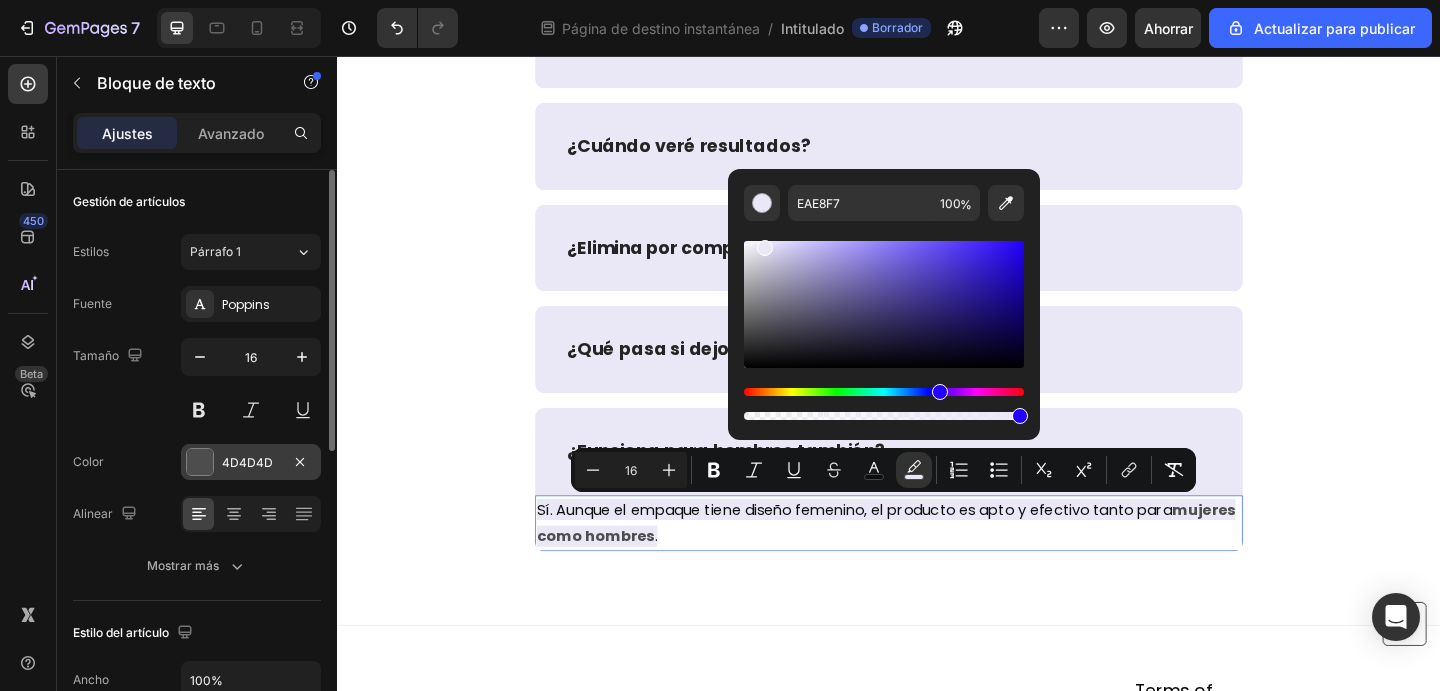 click on "4D4D4D" at bounding box center (247, 462) 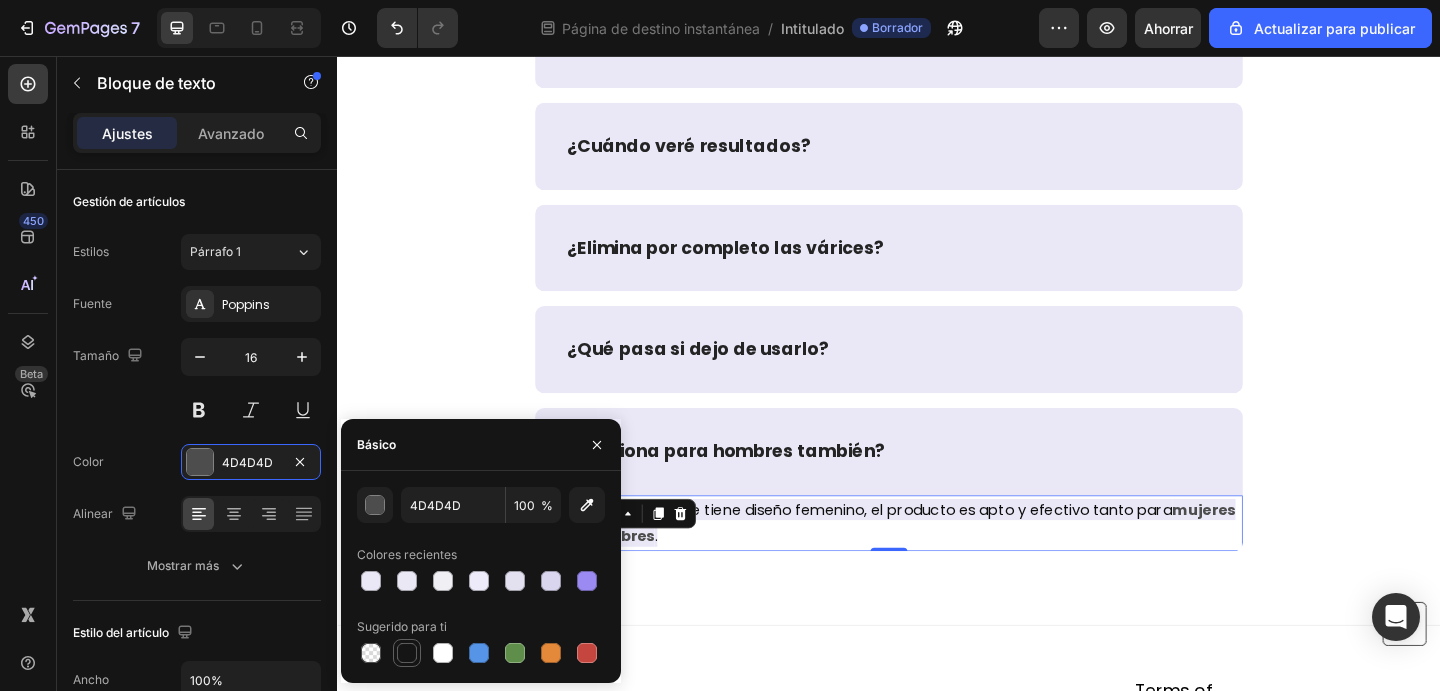 click at bounding box center (407, 653) 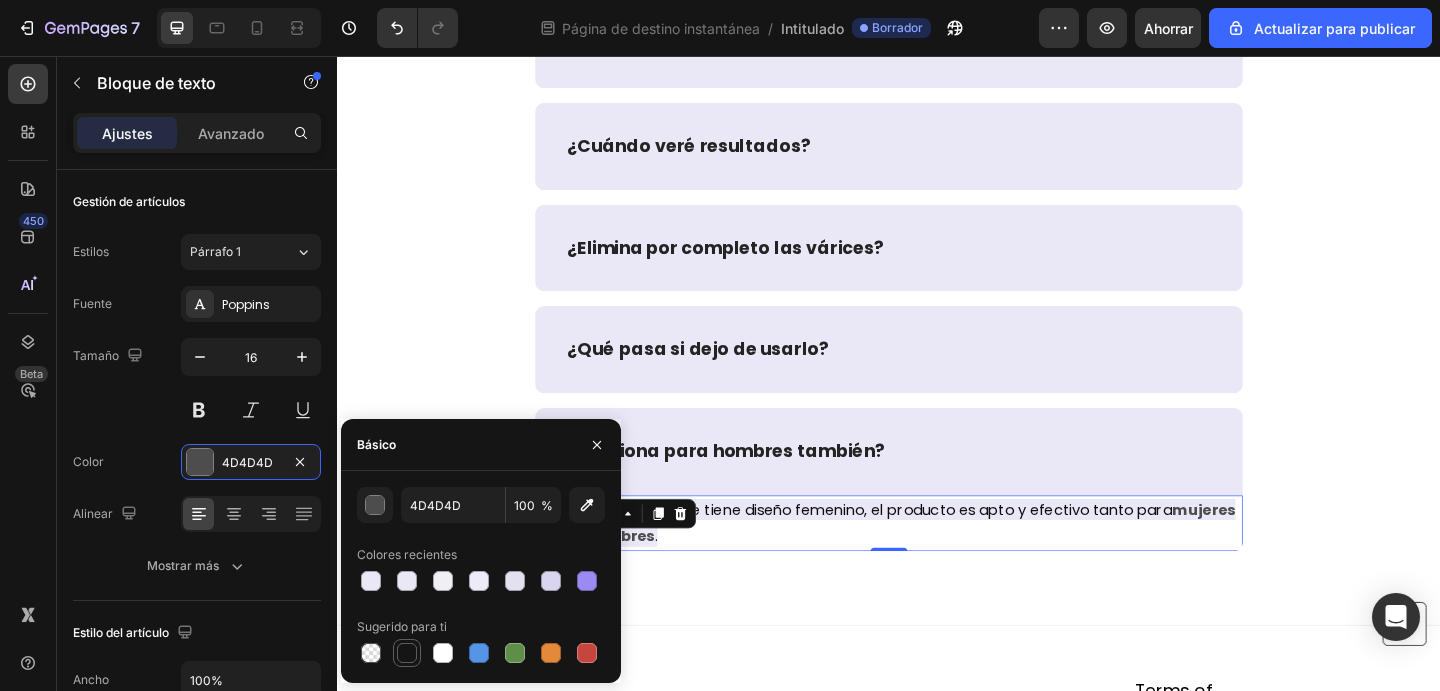 type on "151515" 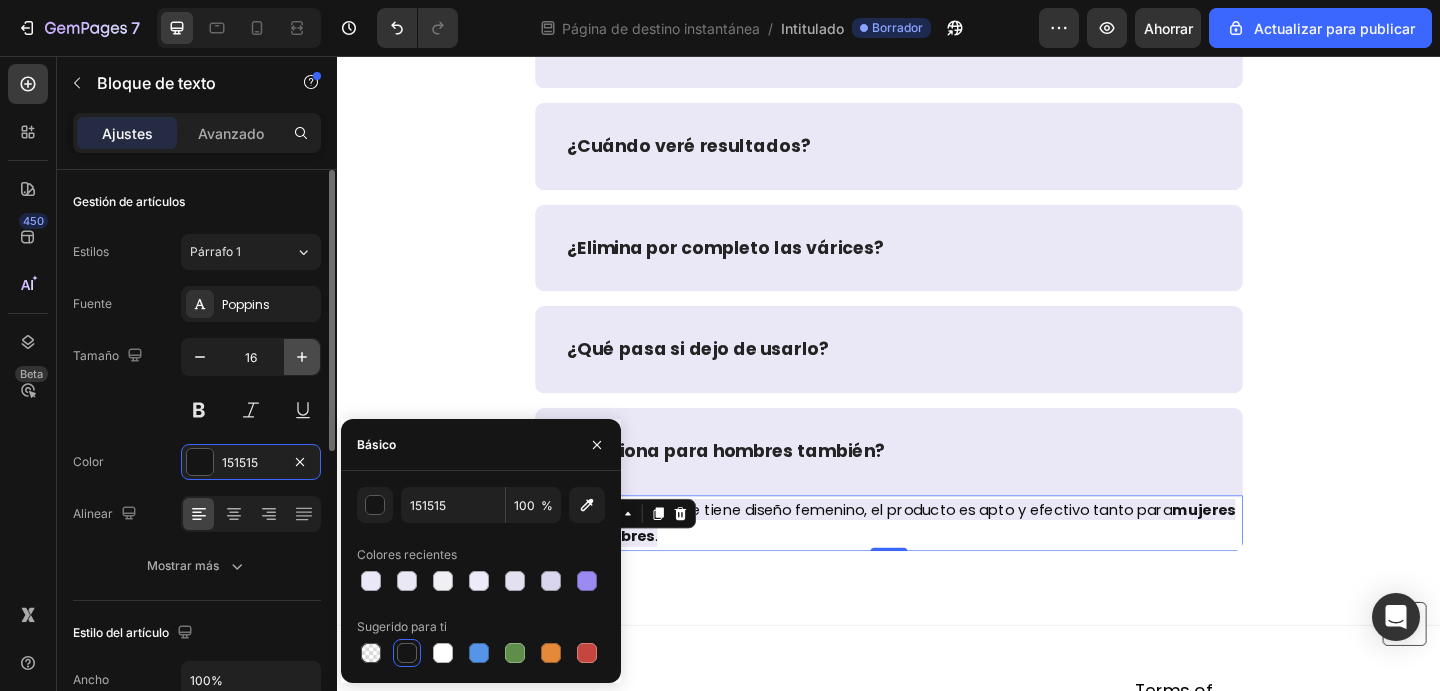click 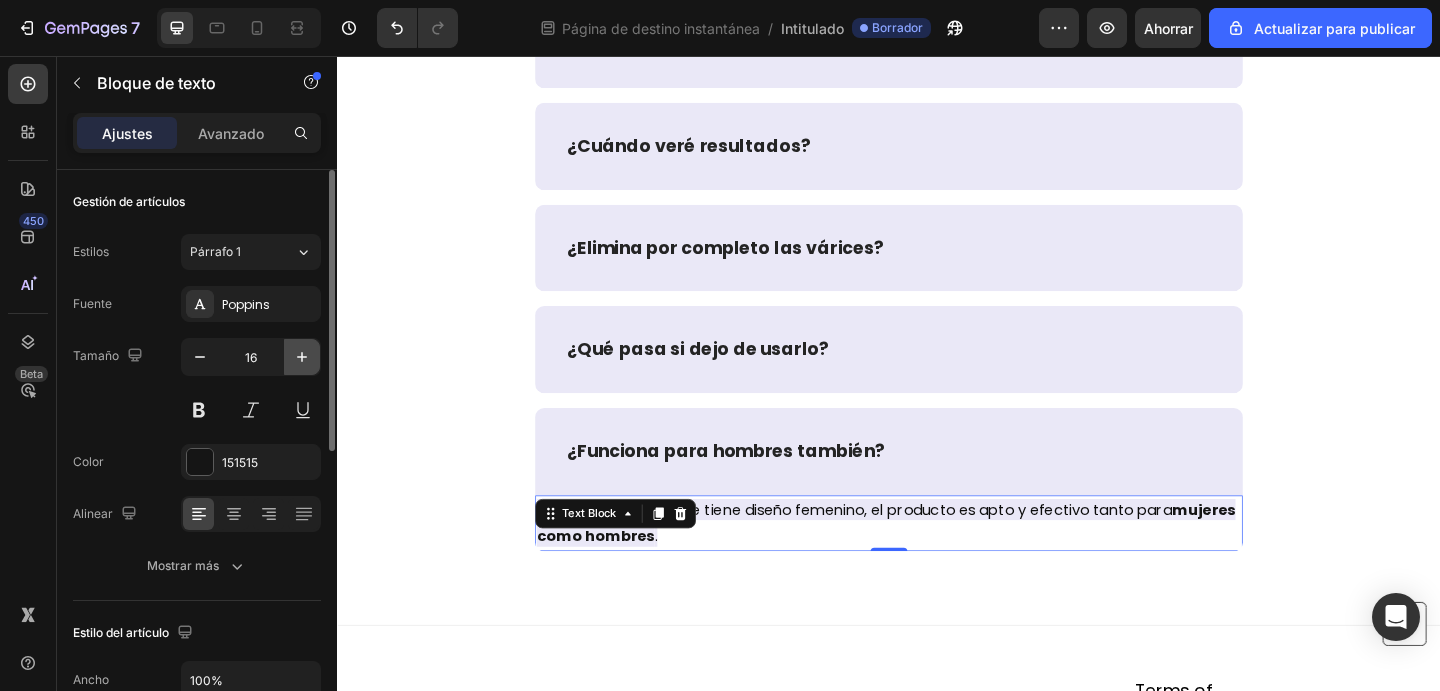 type on "17" 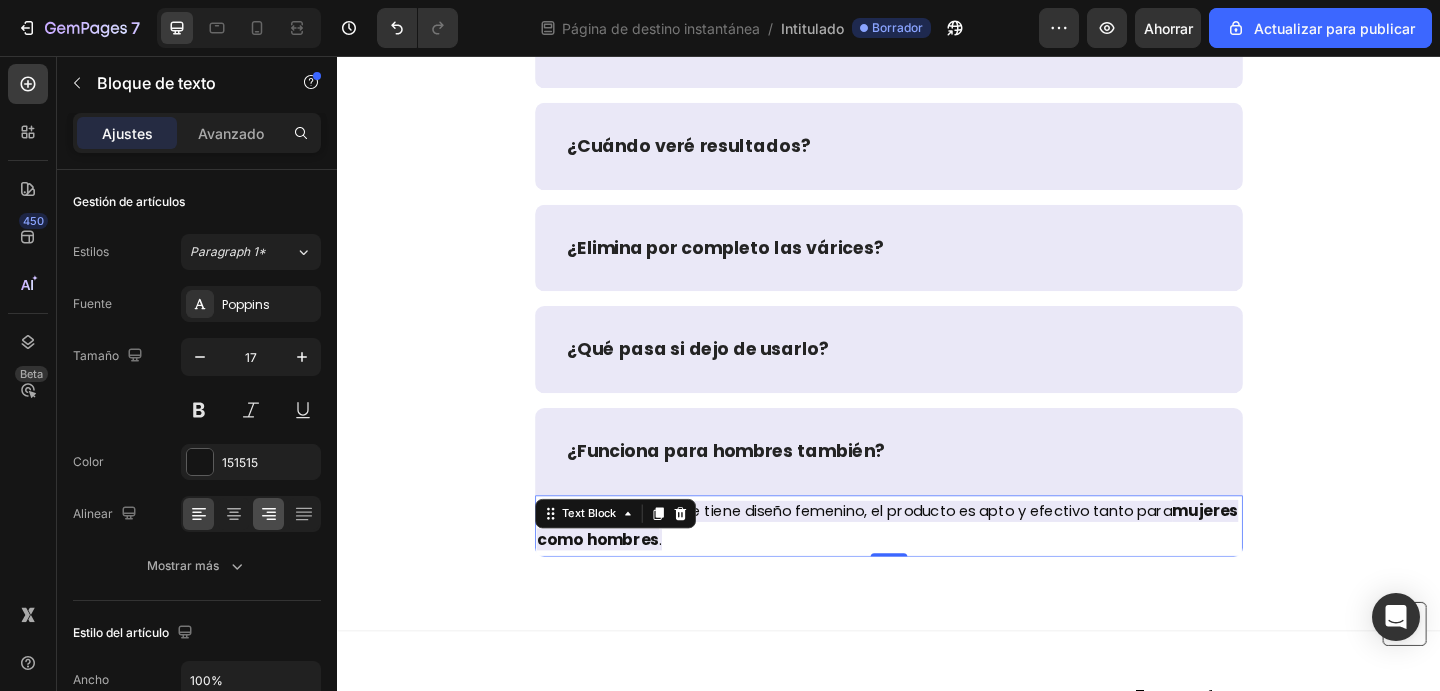 scroll, scrollTop: 378, scrollLeft: 0, axis: vertical 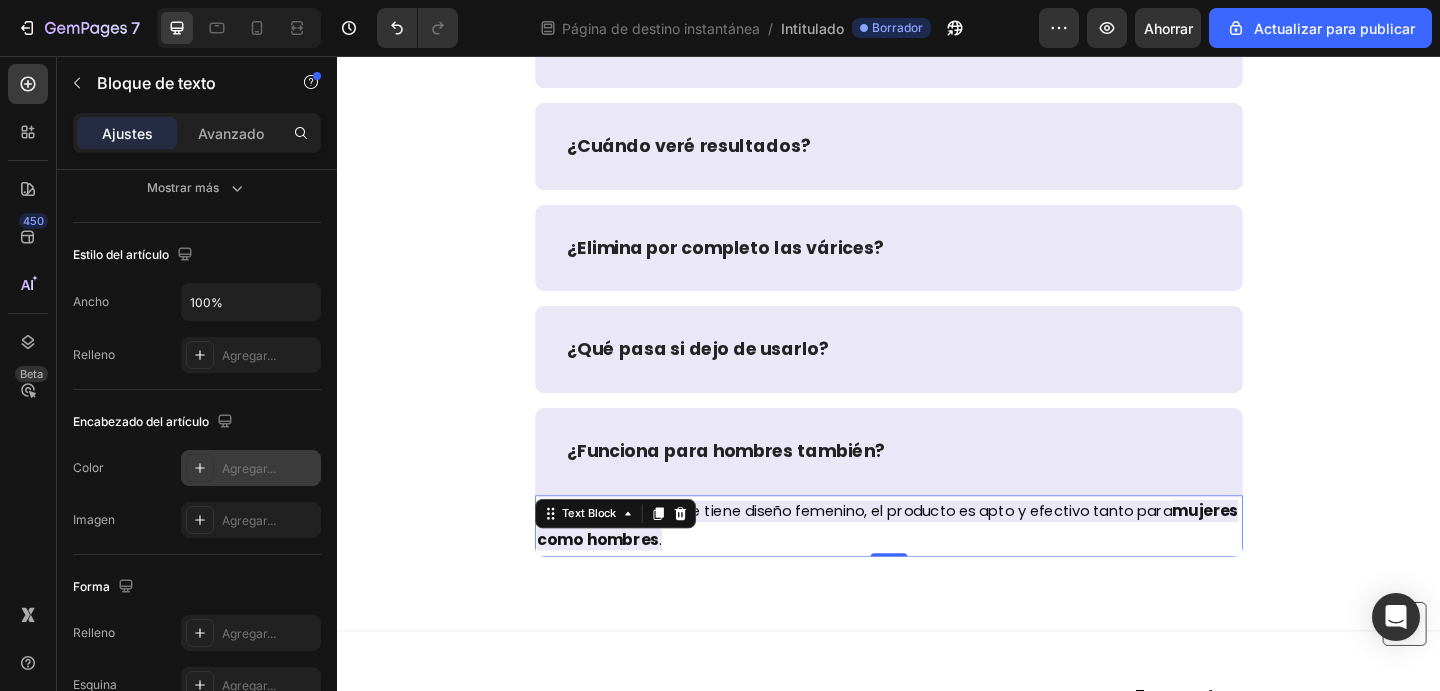click on "Agregar..." at bounding box center [251, 468] 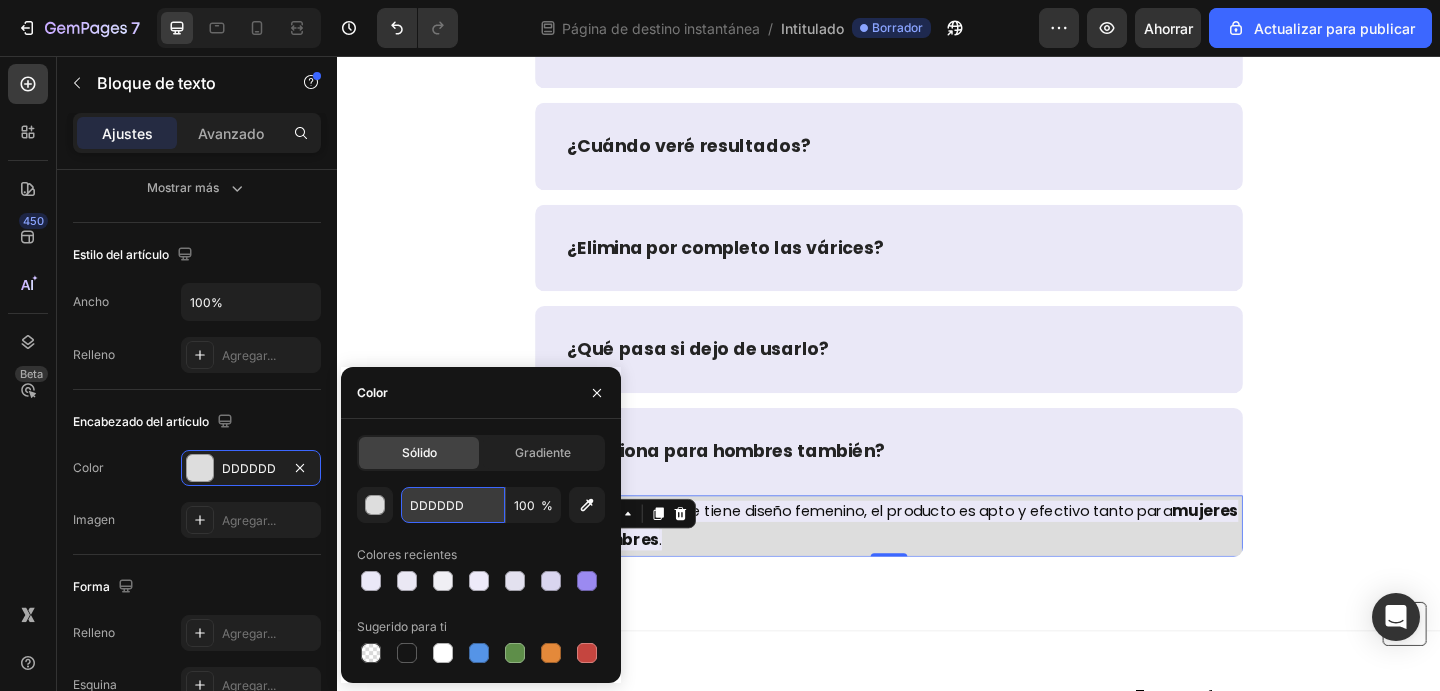 click on "DDDDDD" at bounding box center [0, 0] 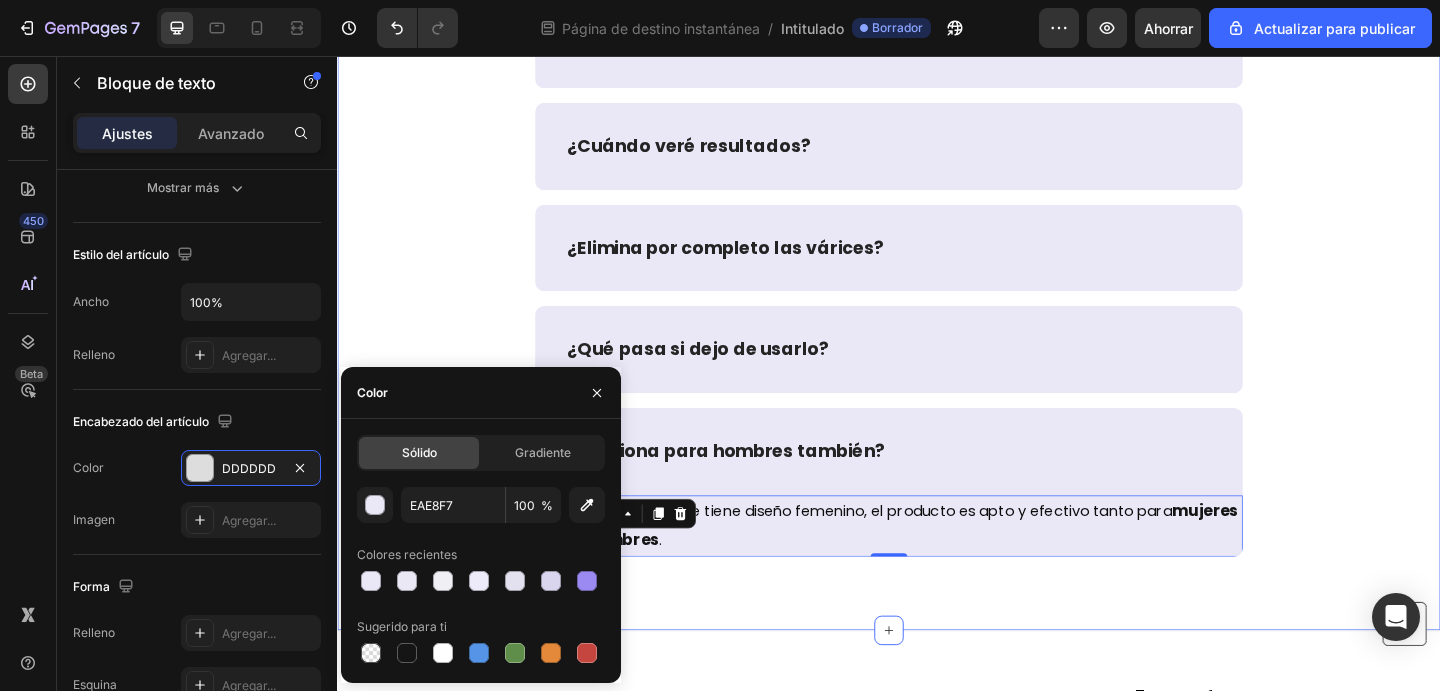 click on "PREGUNTAS FRECUENTES: Heading Row ¿Este producto es seguro? ¿Tiene efectos secundarios? ¿Lo pueden tomar personas hipertensas o diabéticas? ¿Puedo tomarlo durante el embarazo o lactancia? ¿Cómo se toman las cápsulas? ¿Por cuánto tiempo debo usar el tratamiento? ¿Puedo usar solo las cápsulas o solo el aceite? ¿Cuándo veré resultados? ¿Elimina por completo las várices? ¿Qué pasa si dejo de usarlo? ¿Funciona para hombres también? Sí. Aunque el empaque tiene diseño femenino, el producto es apto y efectivo tanto para  mujeres como hombres . Text Block   0 Accordion" at bounding box center (937, -73) 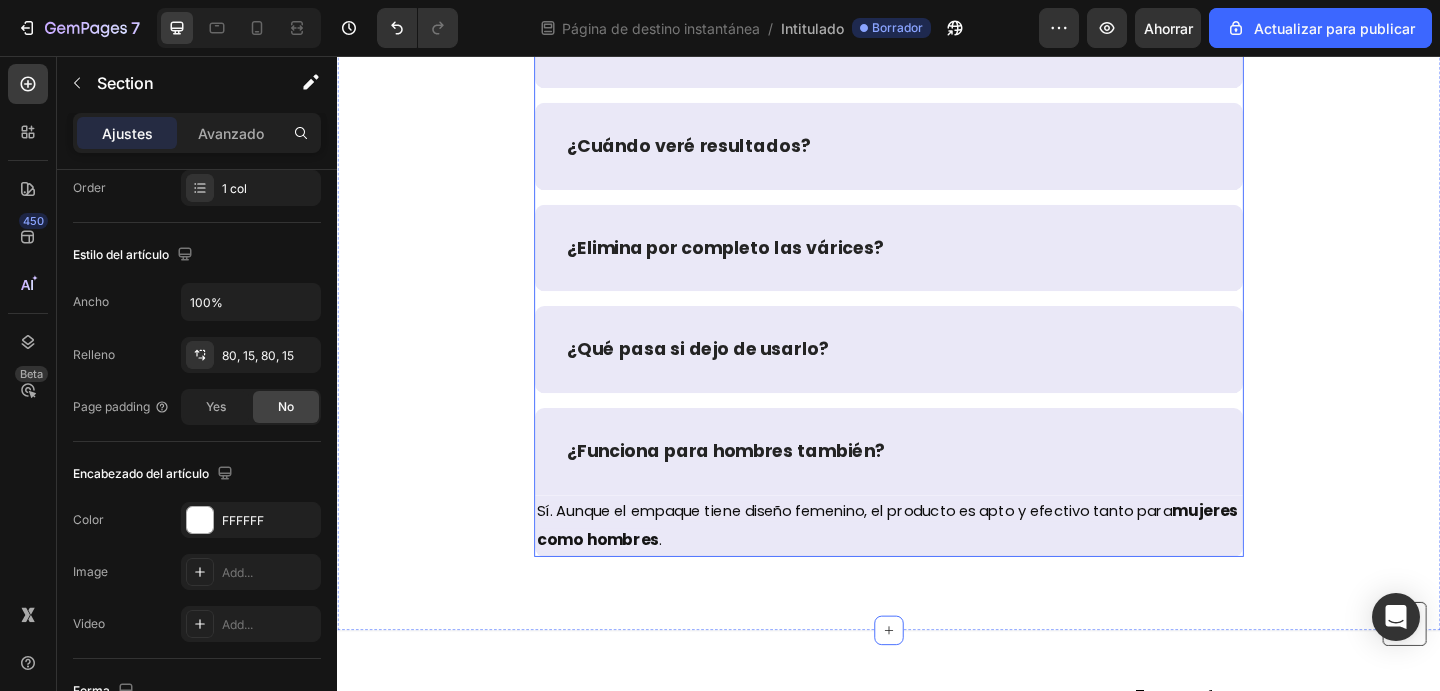 scroll, scrollTop: 0, scrollLeft: 0, axis: both 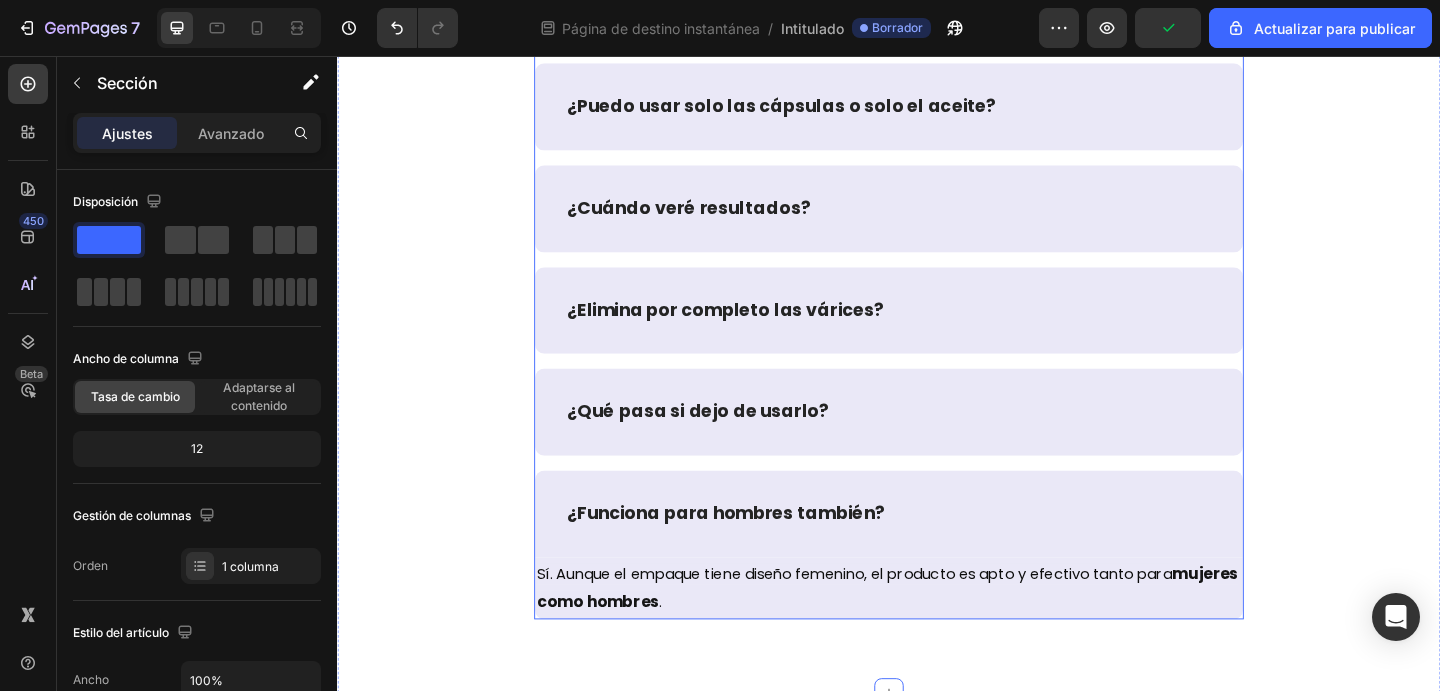 click on "¿Funciona para hombres también?" at bounding box center (937, 554) 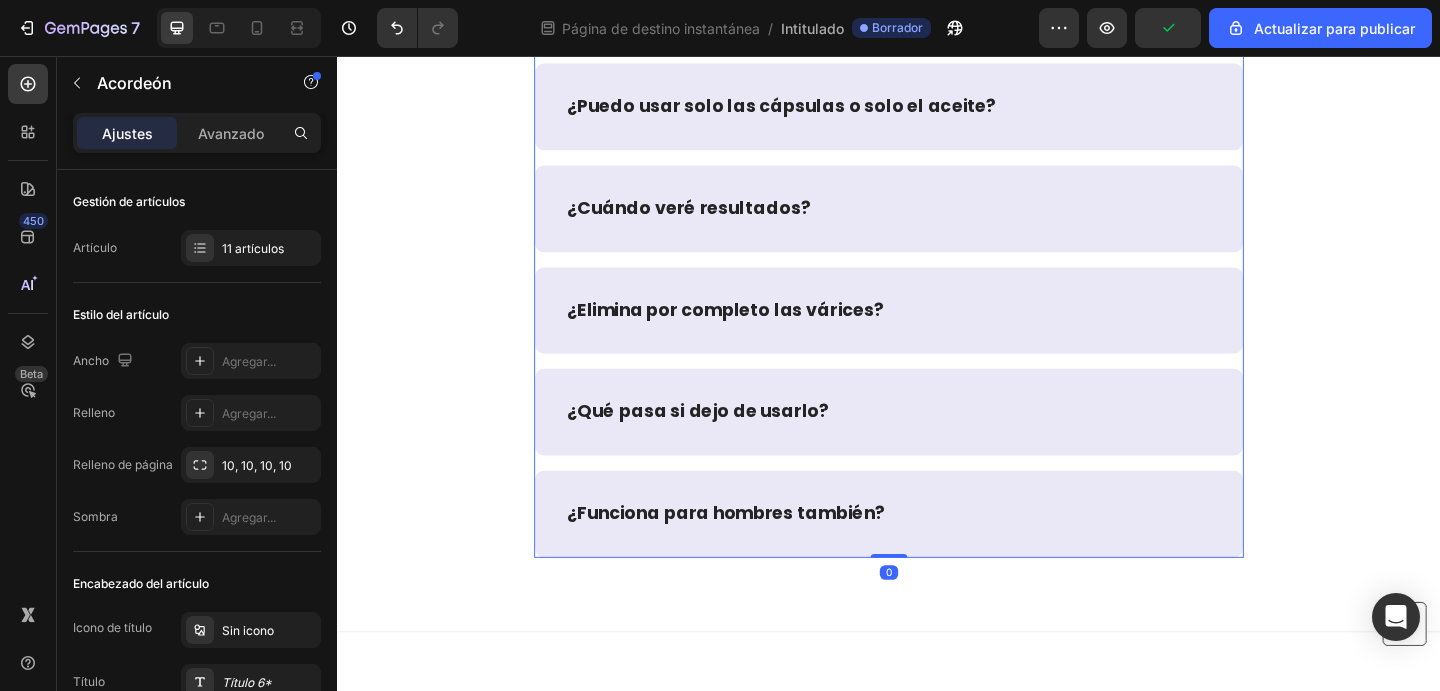 scroll, scrollTop: 9799, scrollLeft: 0, axis: vertical 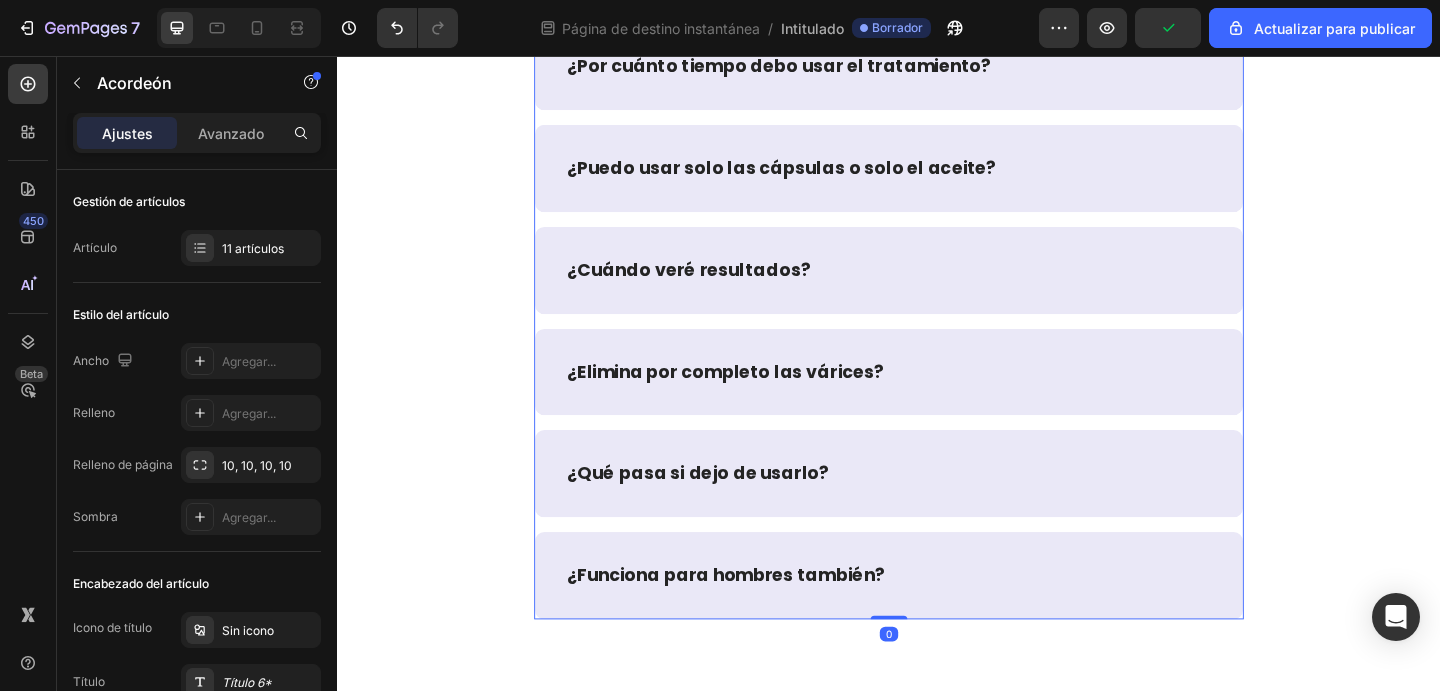 click on "¿Qué pasa si dejo de usarlo?" at bounding box center [937, 510] 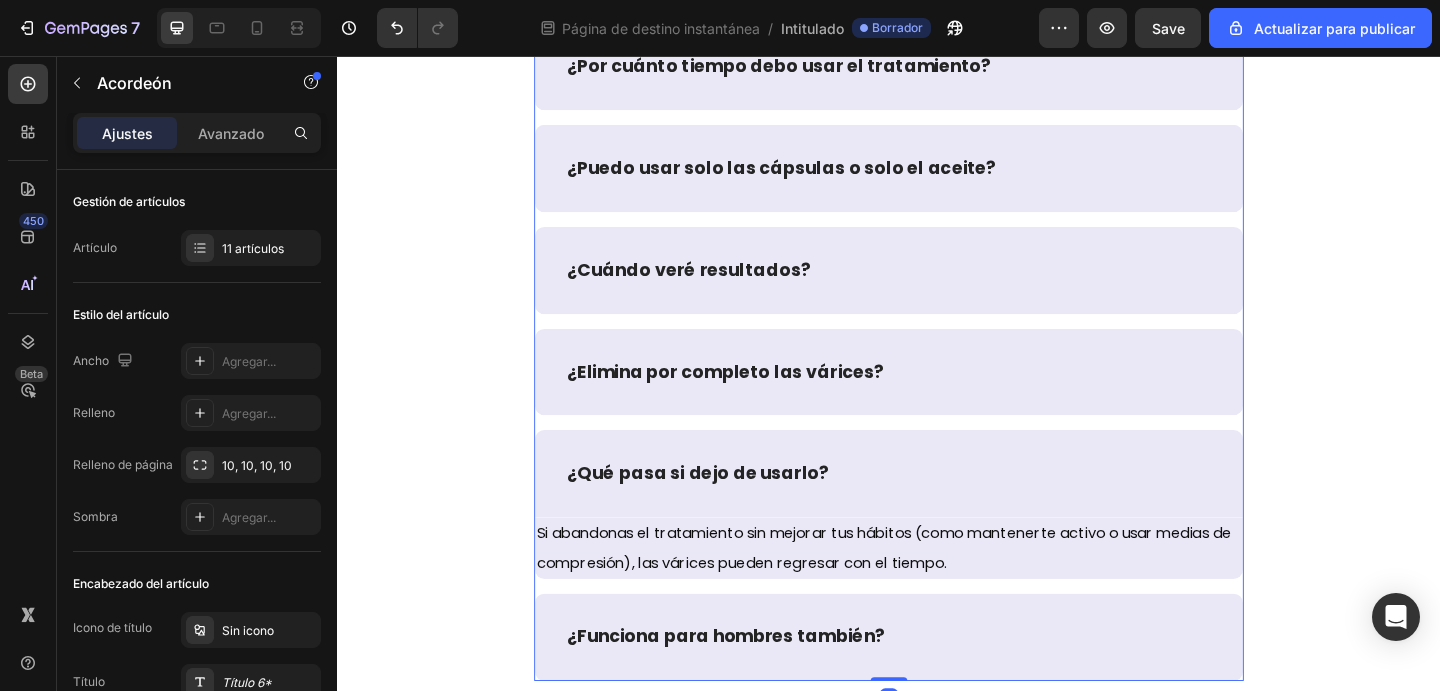 click on "¿Qué pasa si dejo de usarlo?" at bounding box center [937, 510] 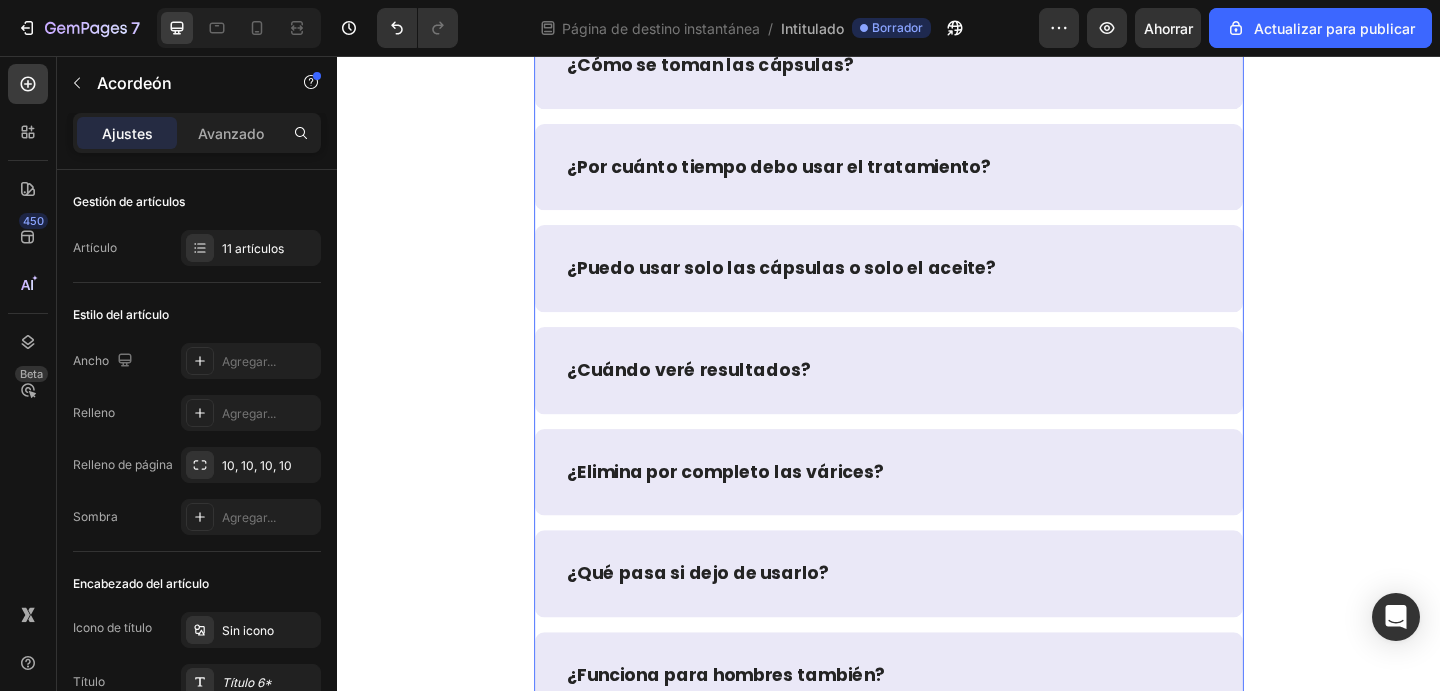 scroll, scrollTop: 9689, scrollLeft: 0, axis: vertical 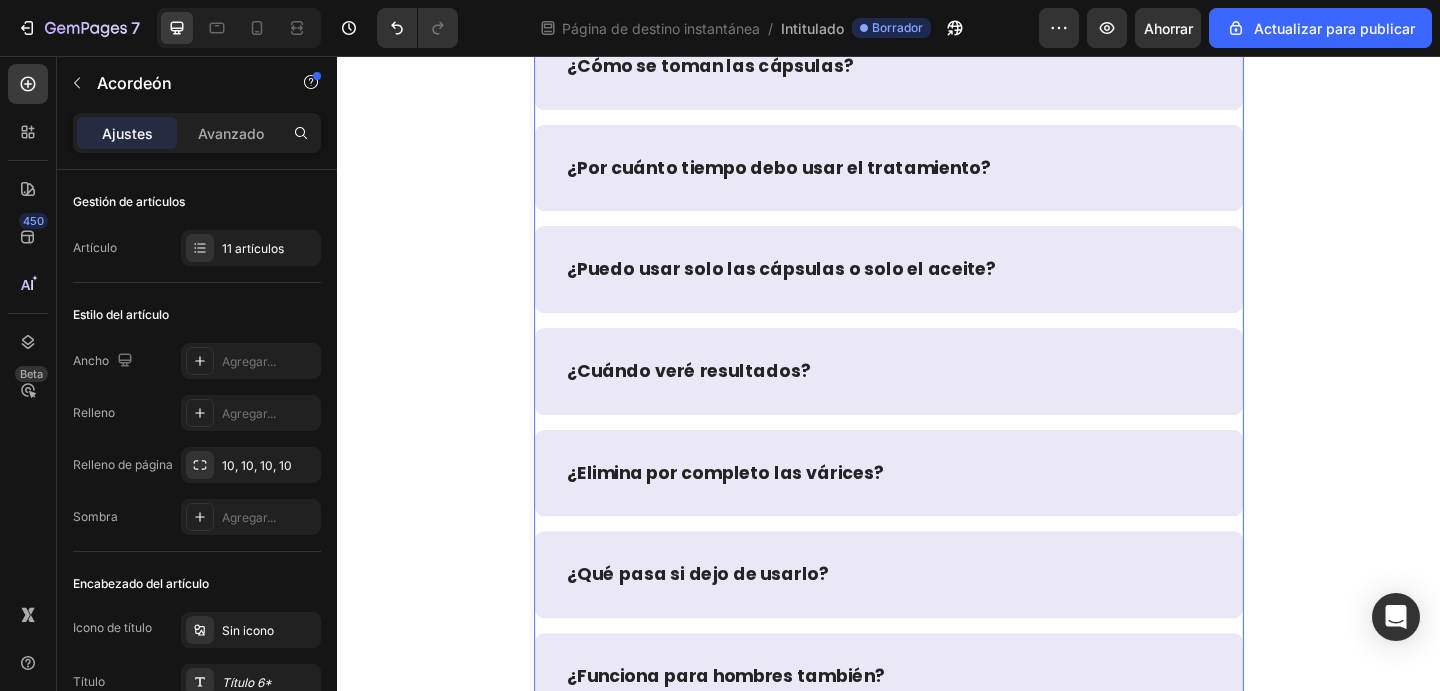click on "¿Elimina por completo las várices?" at bounding box center (937, 510) 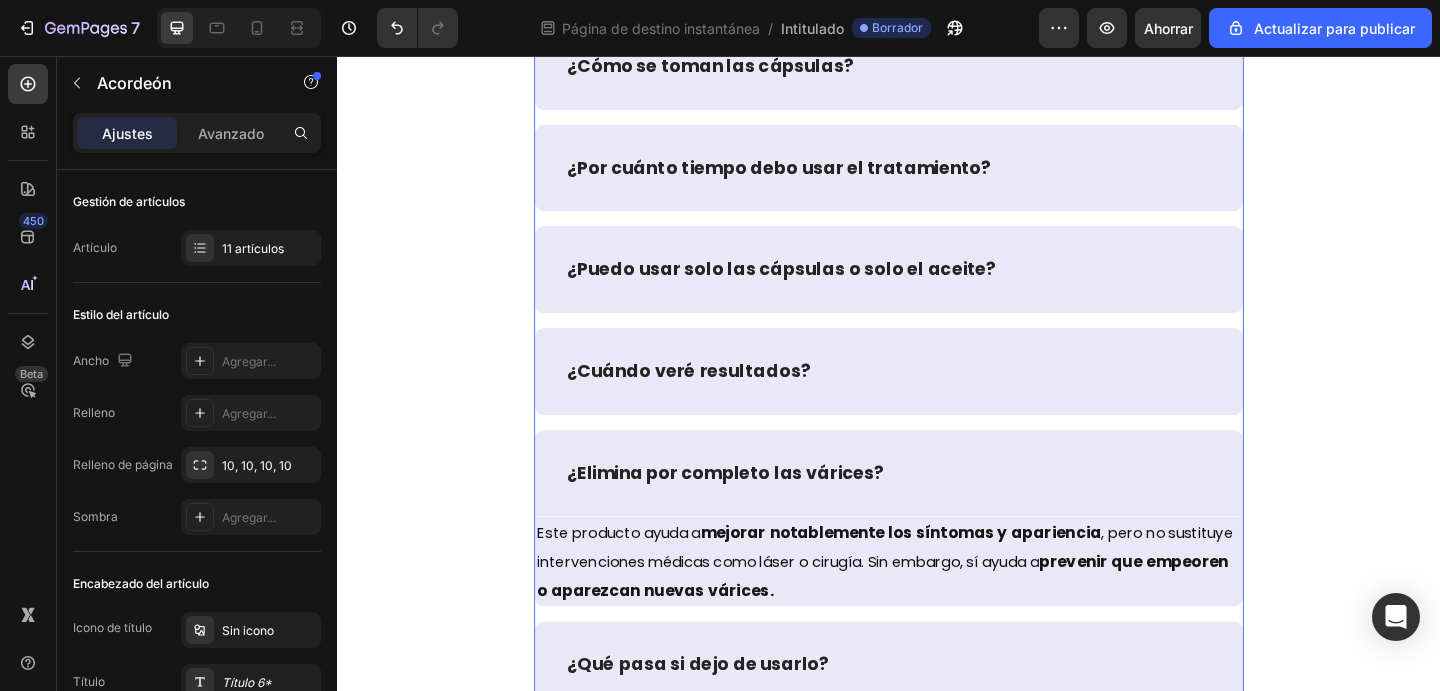 click on "¿Elimina por completo las várices?" at bounding box center (937, 510) 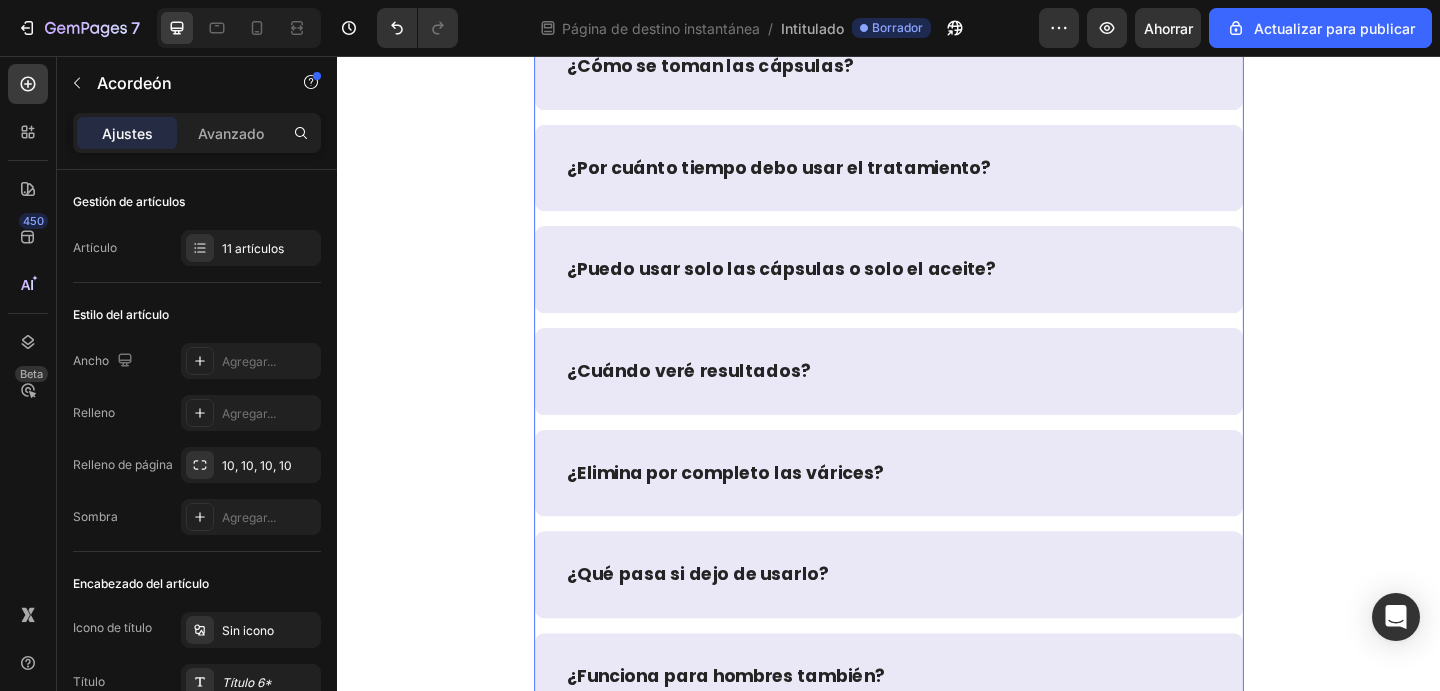 scroll, scrollTop: 9628, scrollLeft: 0, axis: vertical 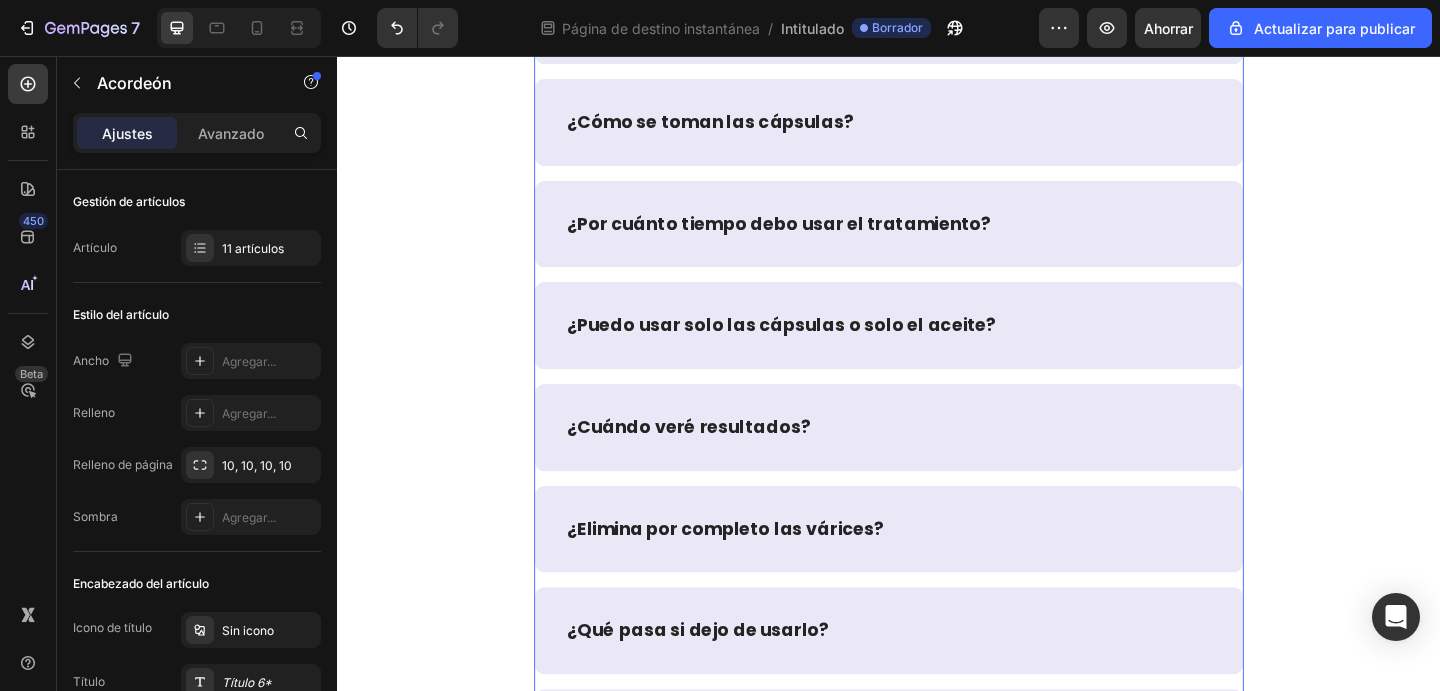 click on "¿Cuándo veré resultados?" at bounding box center [937, 460] 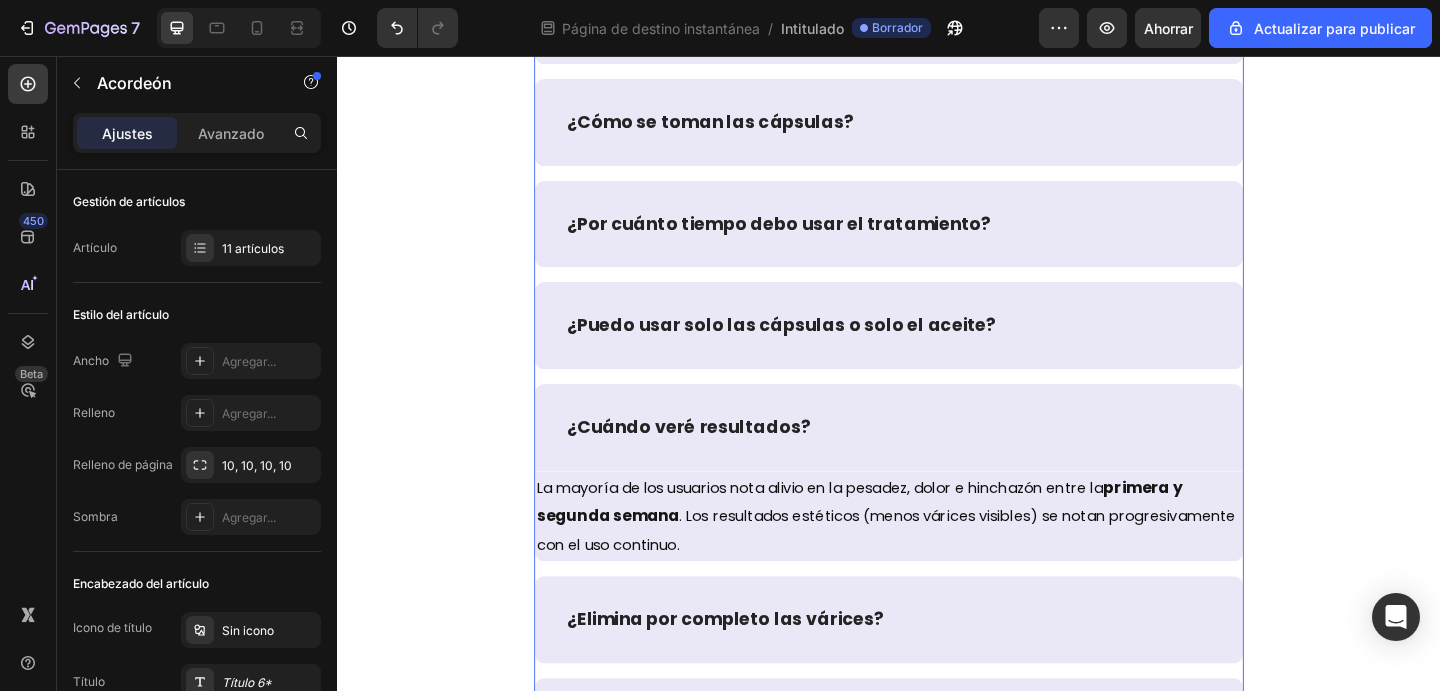 click on "¿Cuándo veré resultados?" at bounding box center (937, 460) 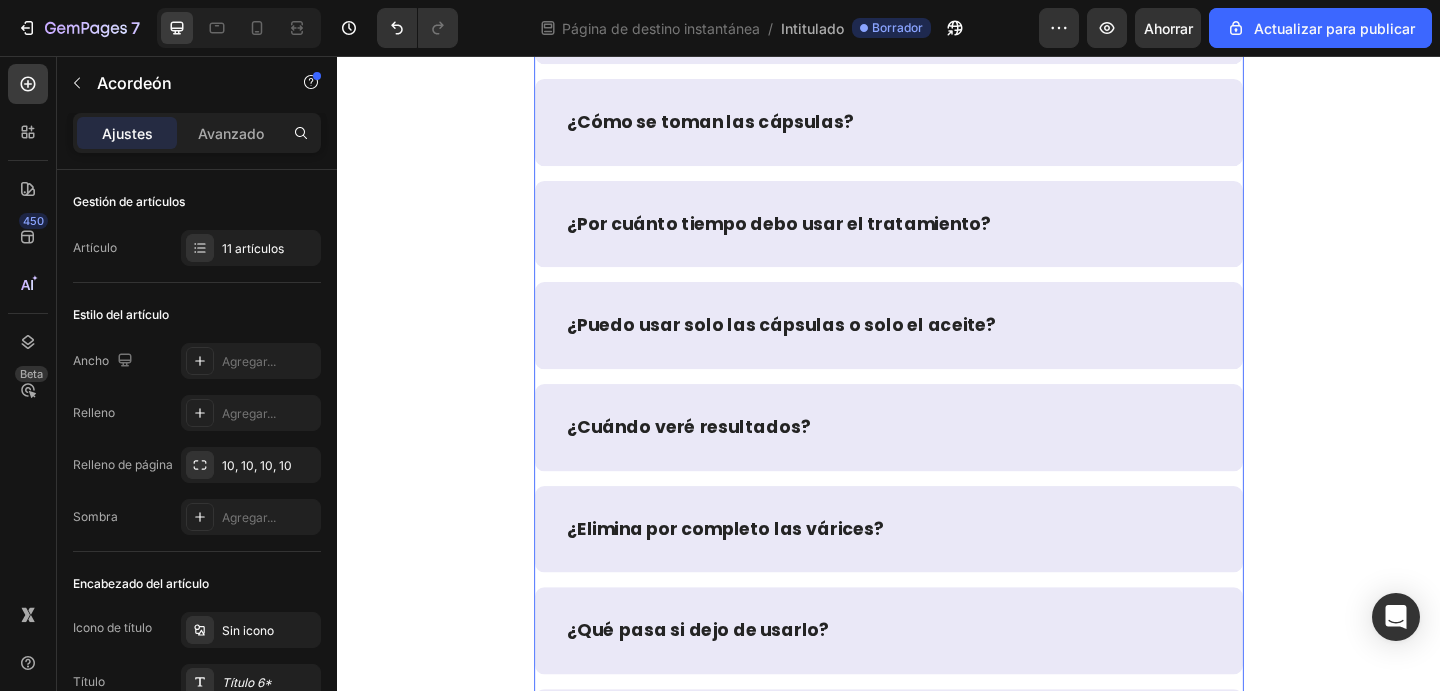 scroll, scrollTop: 9505, scrollLeft: 0, axis: vertical 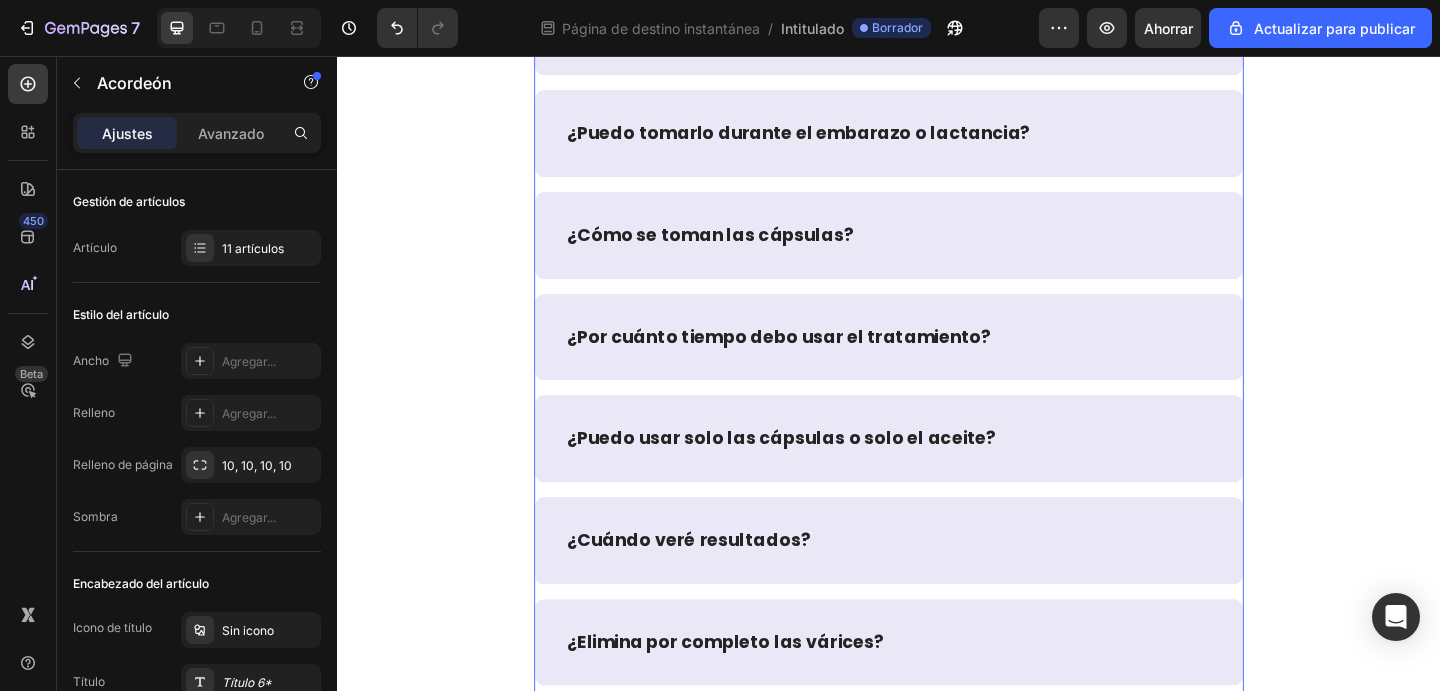 click on "¿Puedo usar solo las cápsulas o solo el aceite?" at bounding box center (937, 472) 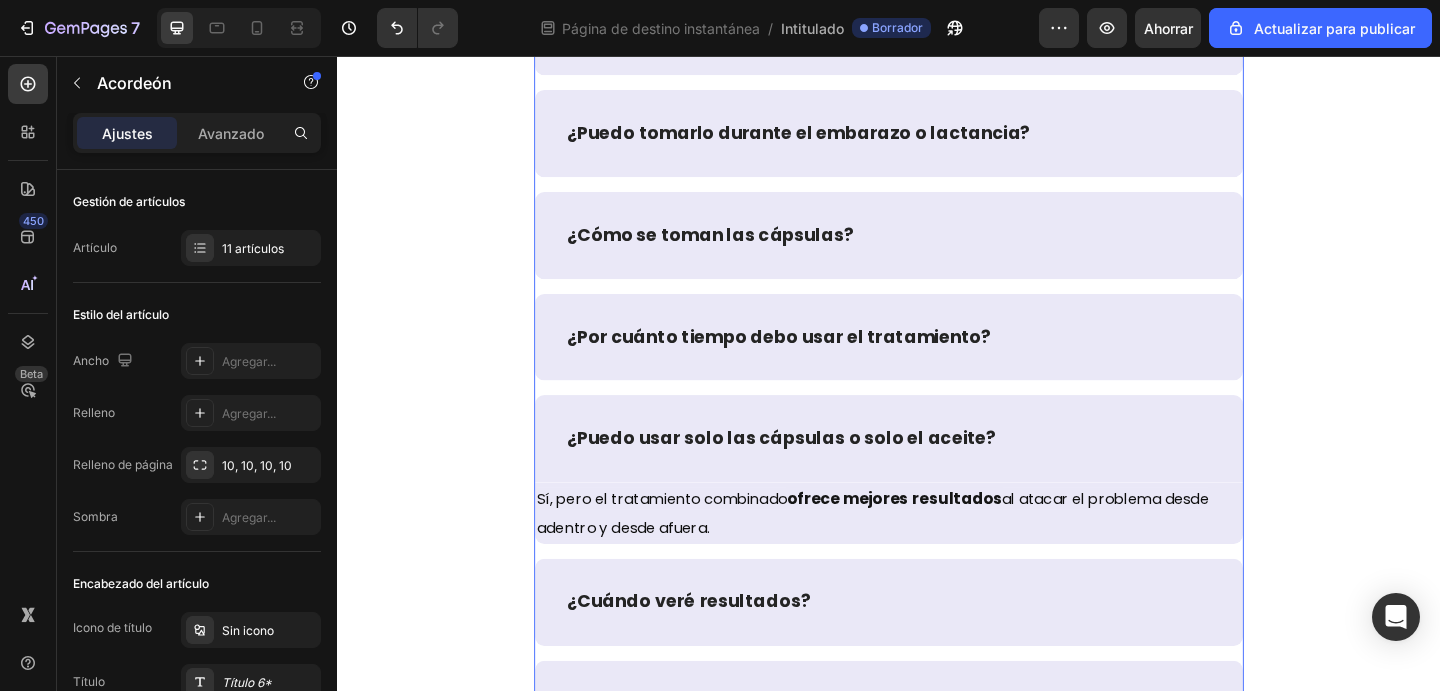 click on "¿Puedo usar solo las cápsulas o solo el aceite?" at bounding box center (937, 472) 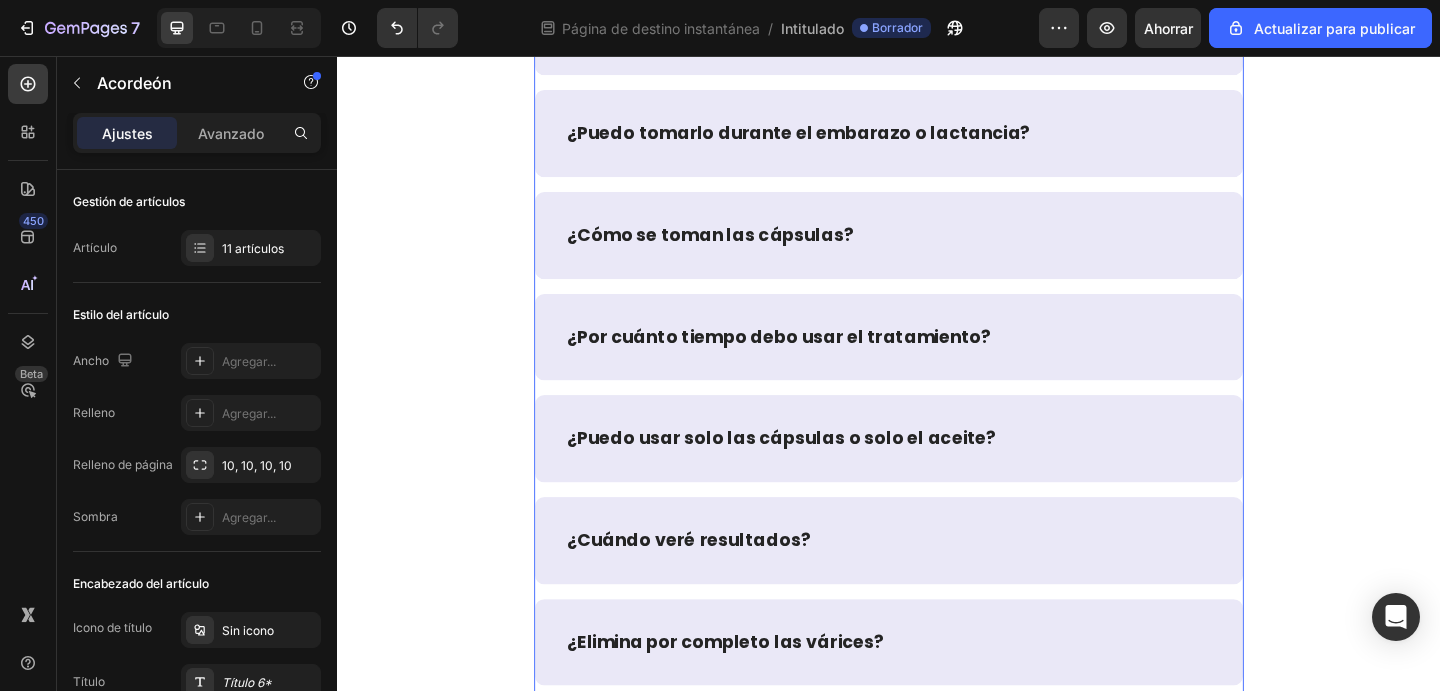 click on "¿Por cuánto tiempo debo usar el tratamiento?" at bounding box center (937, 362) 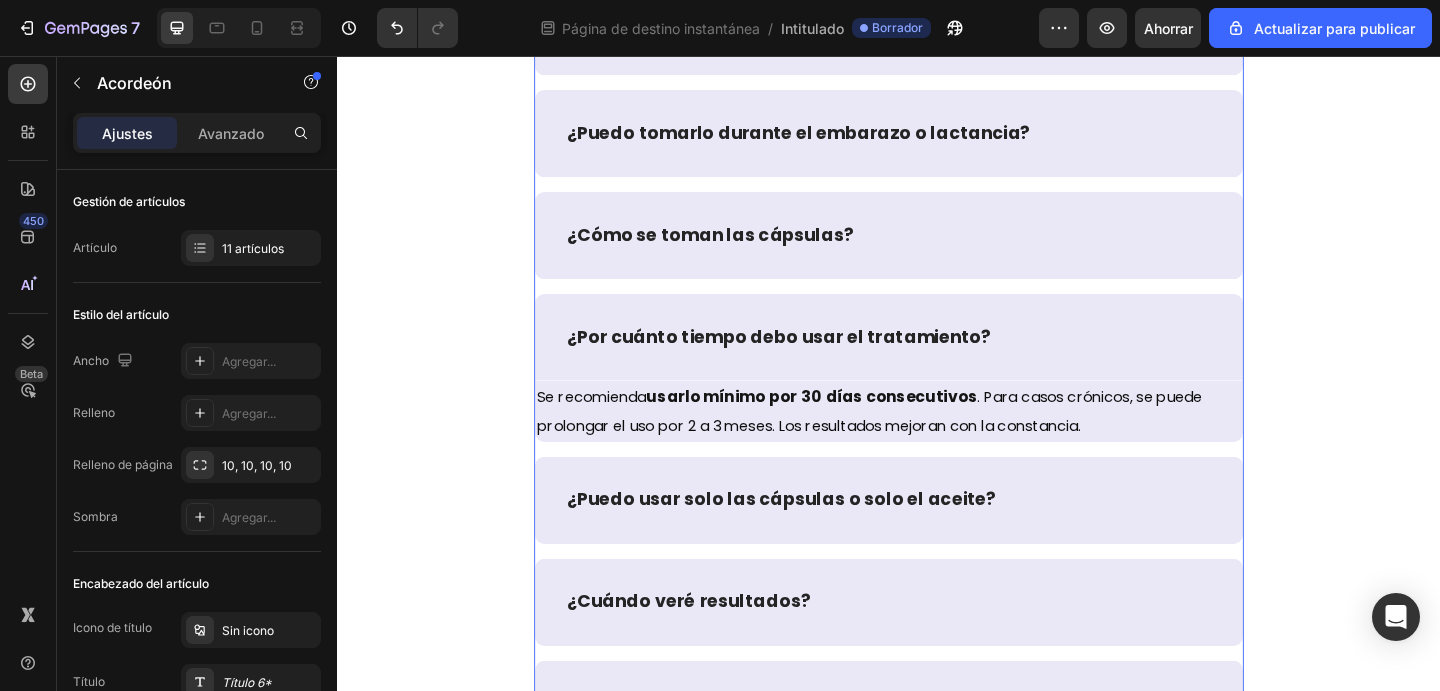 click on "¿Por cuánto tiempo debo usar el tratamiento?" at bounding box center [937, 362] 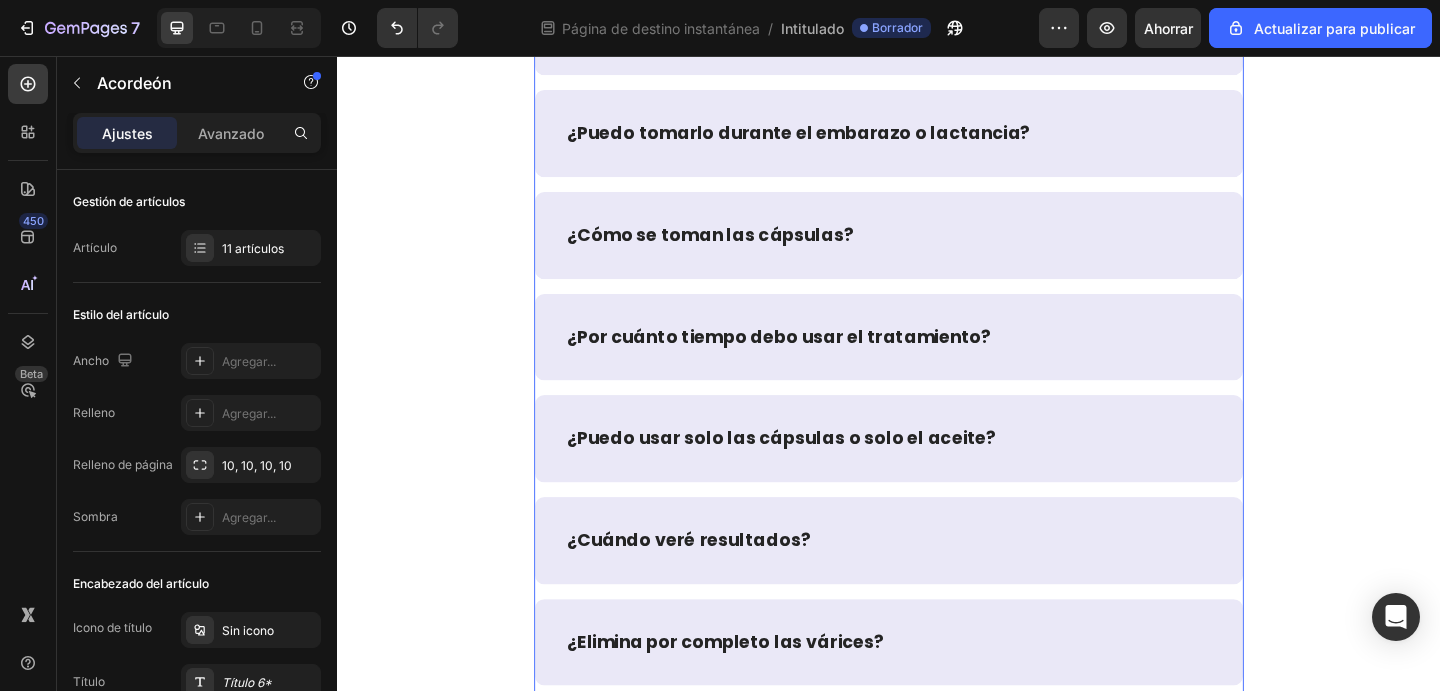 scroll, scrollTop: 9399, scrollLeft: 0, axis: vertical 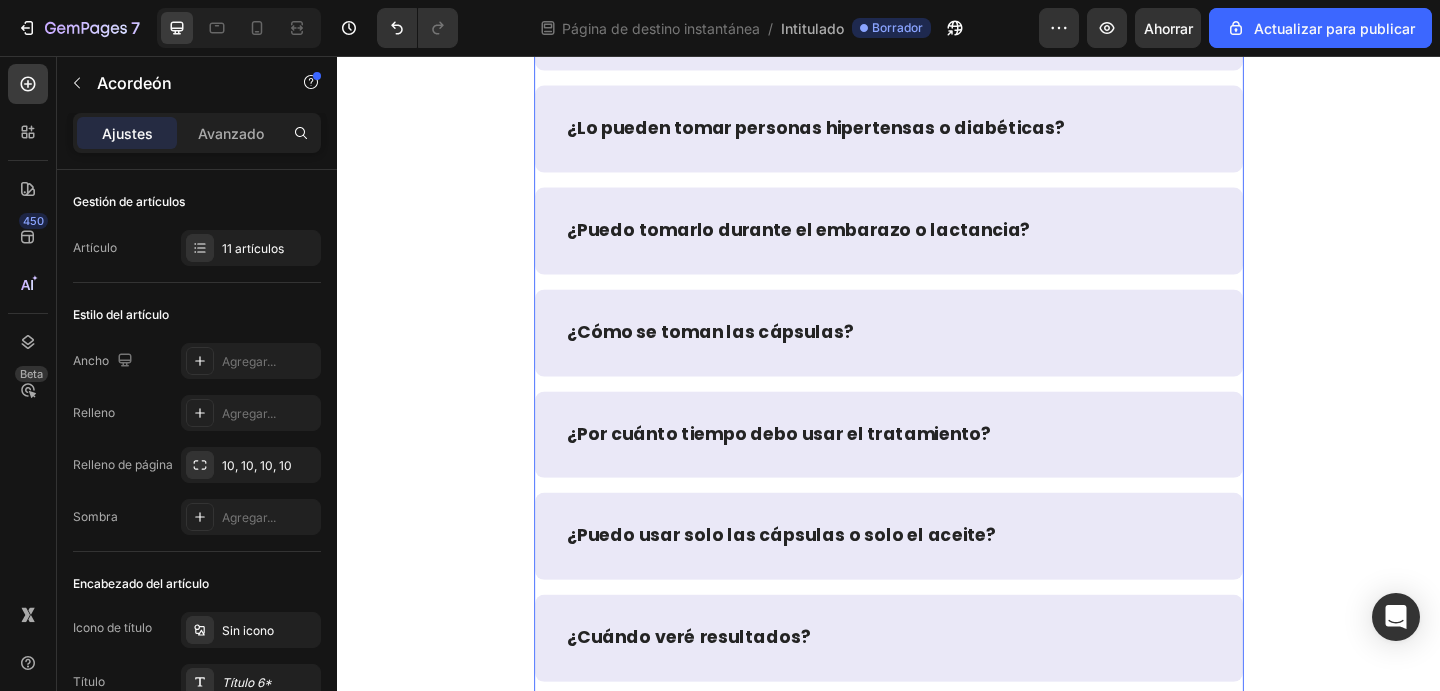 click on "¿Cómo se toman las cápsulas?" at bounding box center [937, 357] 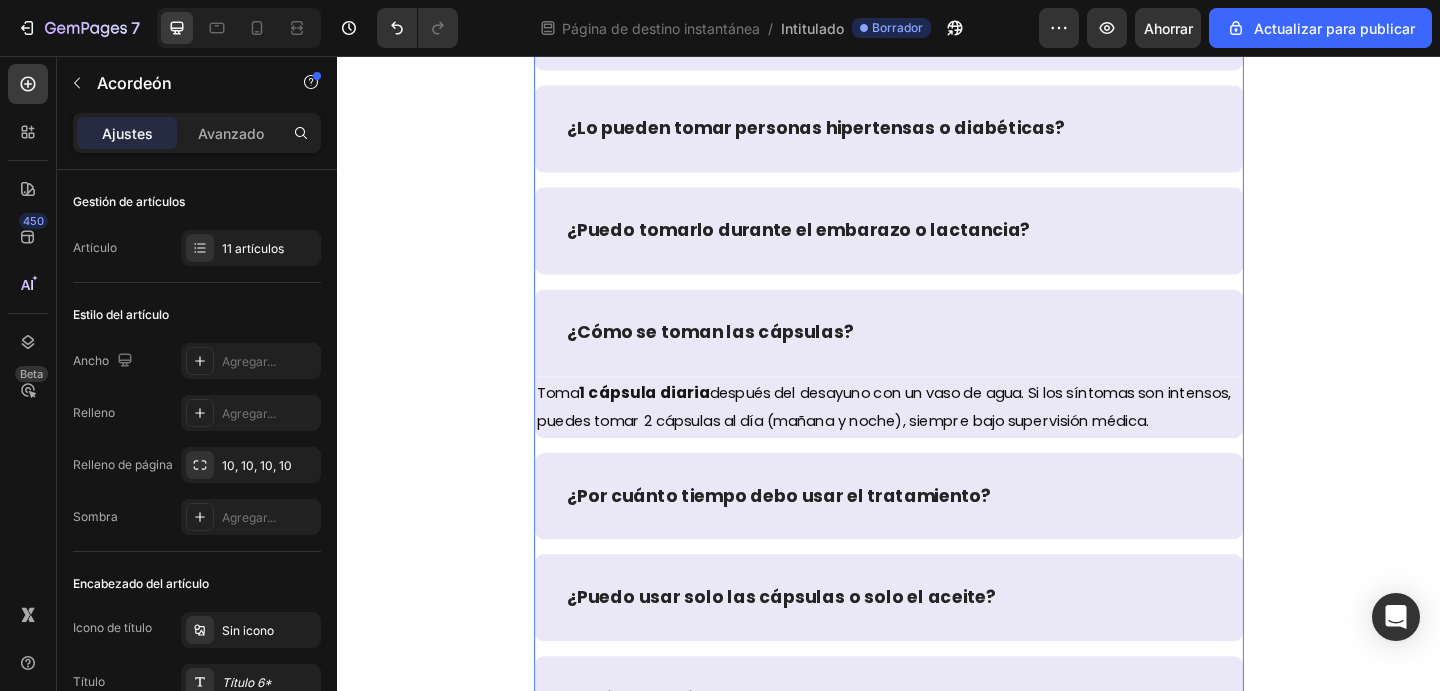 click on "¿Cómo se toman las cápsulas?" at bounding box center [937, 357] 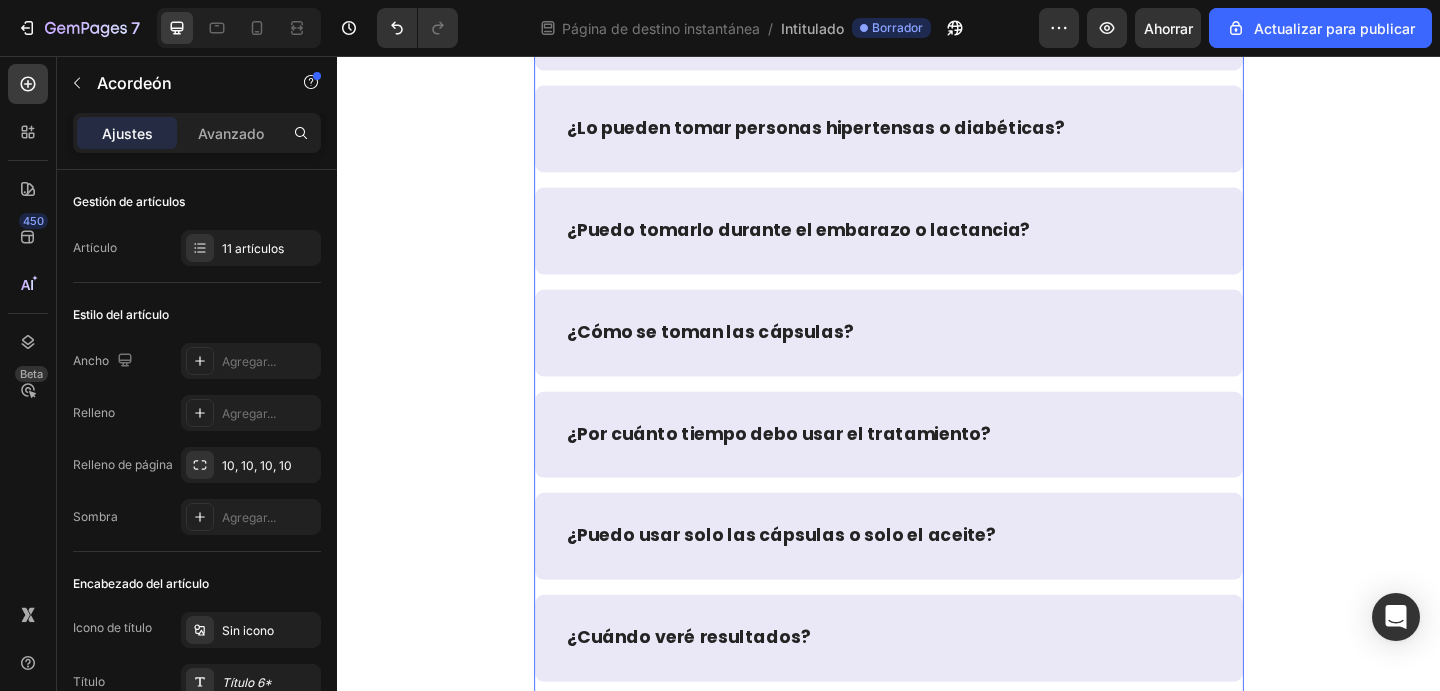 click on "¿Puedo tomarlo durante el embarazo o lactancia?" at bounding box center (937, 246) 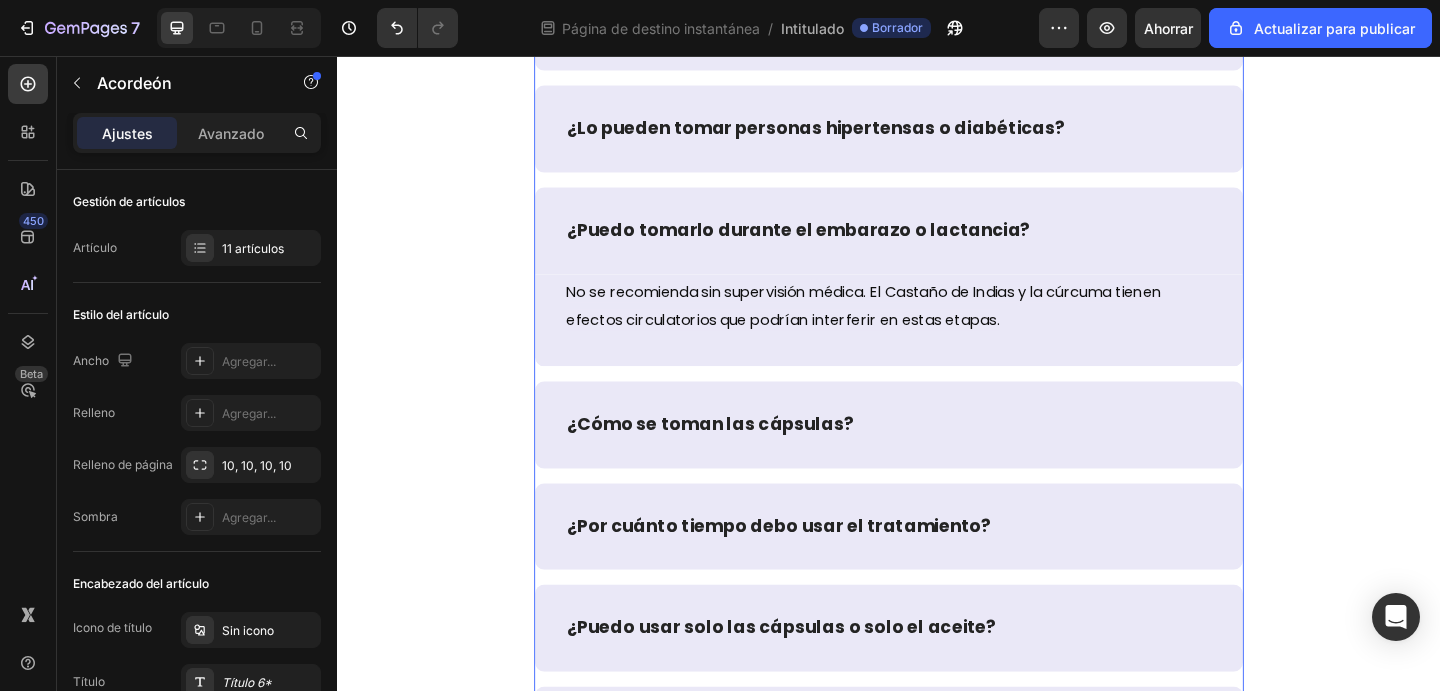 click on "¿Puedo tomarlo durante el embarazo o lactancia?" at bounding box center (937, 246) 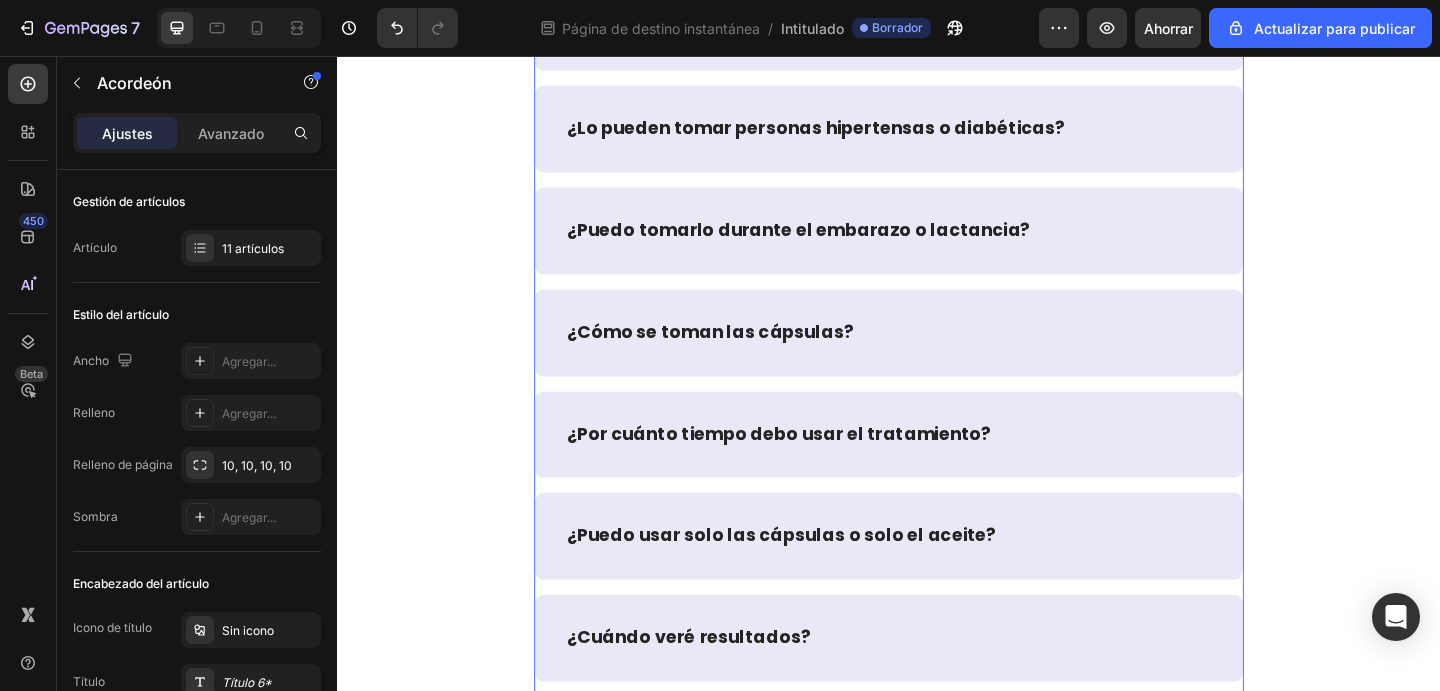 scroll, scrollTop: 9239, scrollLeft: 0, axis: vertical 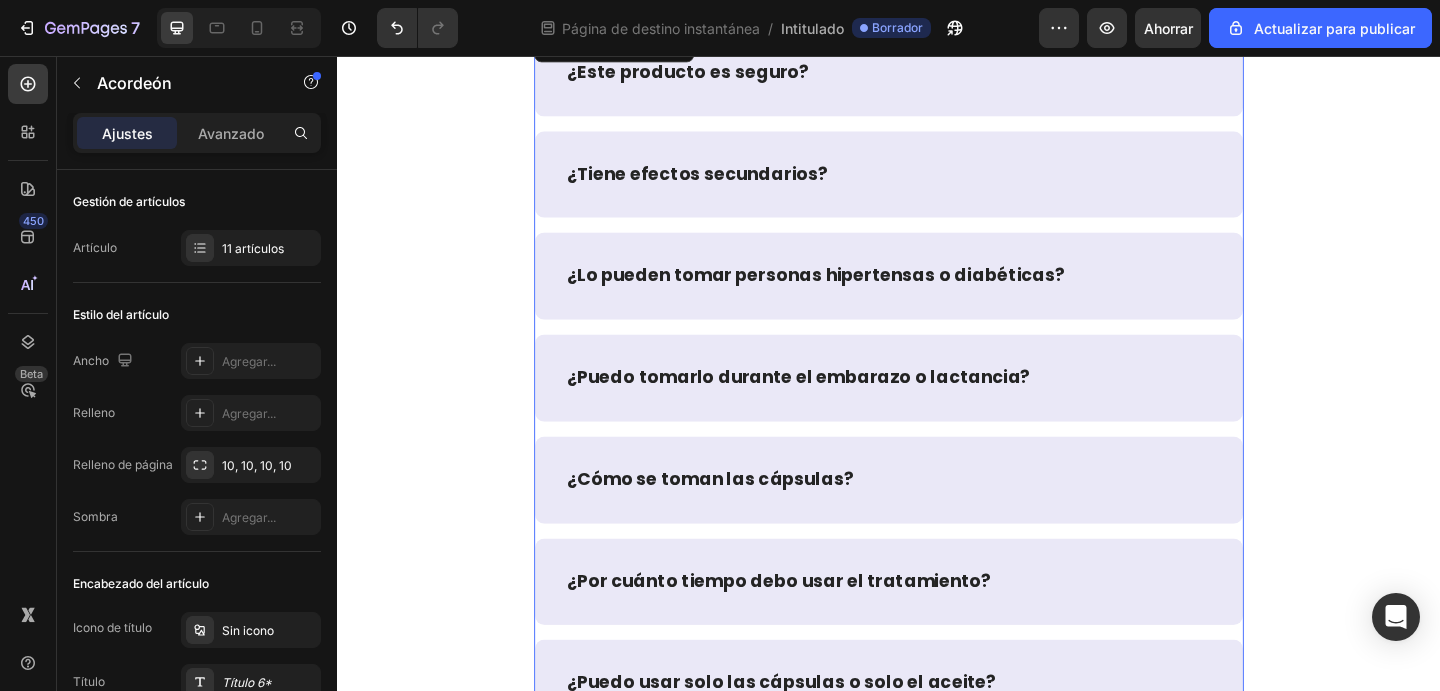 click on "¿Lo pueden tomar personas hipertensas o diabéticas?" at bounding box center (937, 295) 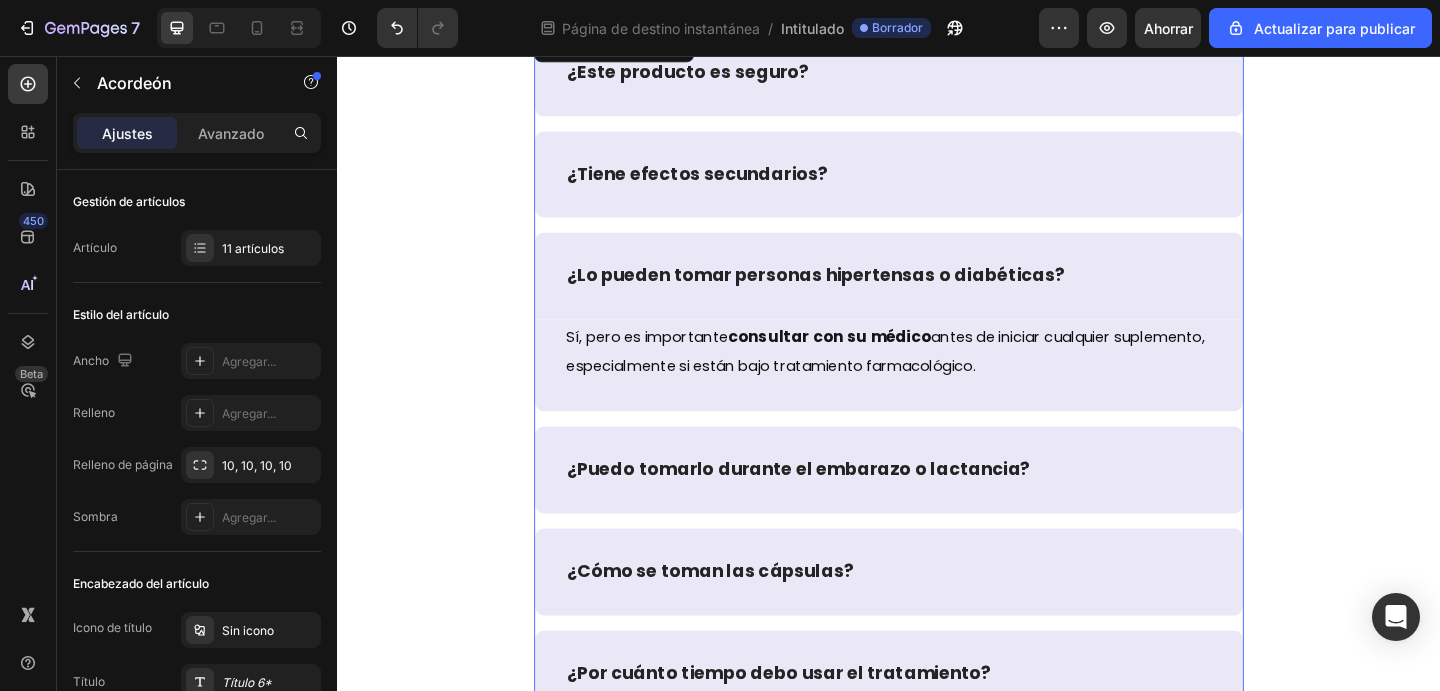 click on "¿Lo pueden tomar personas hipertensas o diabéticas?" at bounding box center [937, 295] 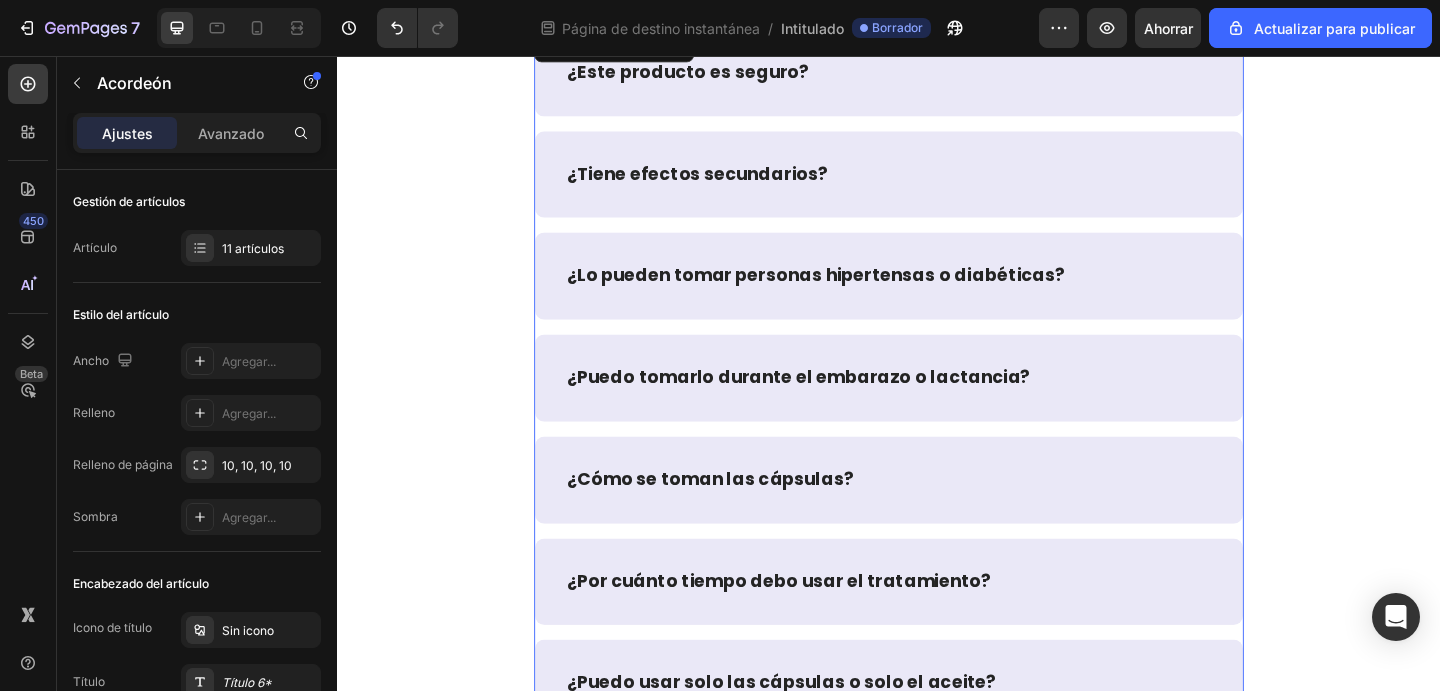 click on "¿Puedo tomarlo durante el embarazo o lactancia?" at bounding box center [937, 406] 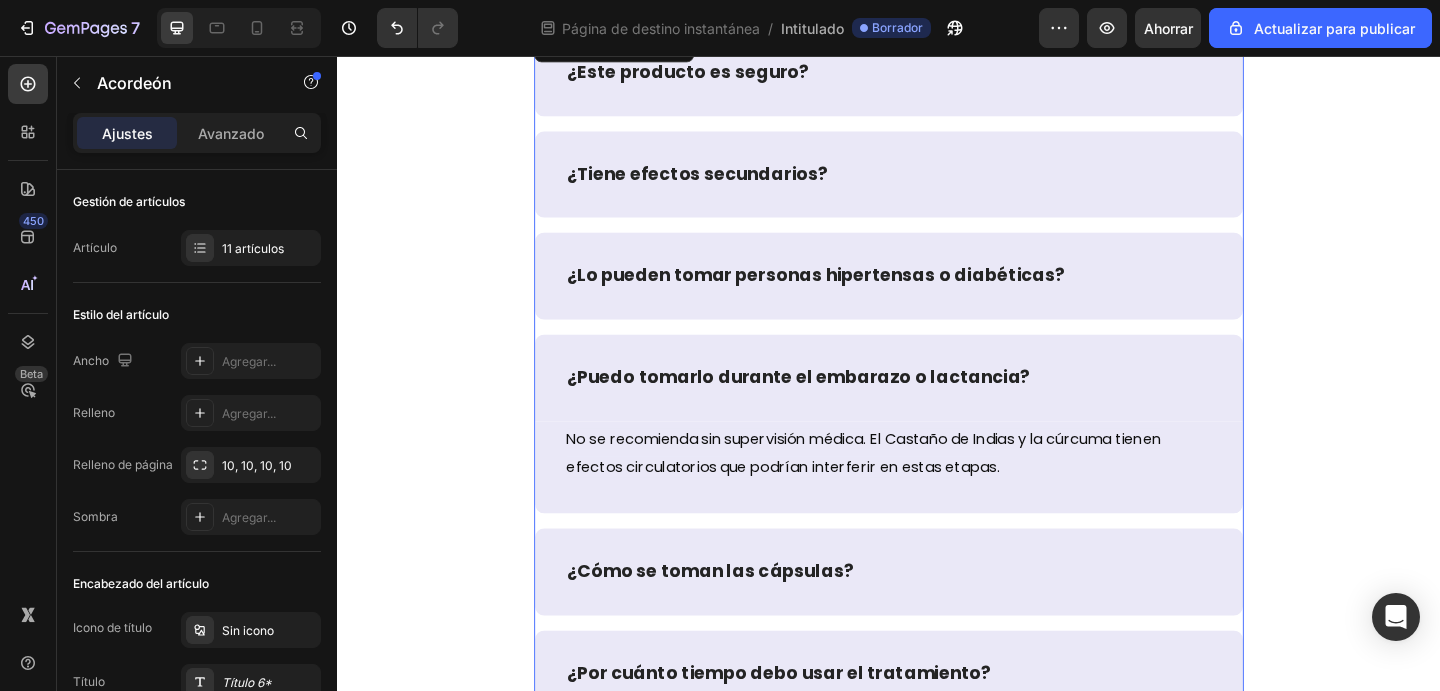 click on "¿Puedo tomarlo durante el embarazo o lactancia?" at bounding box center [937, 406] 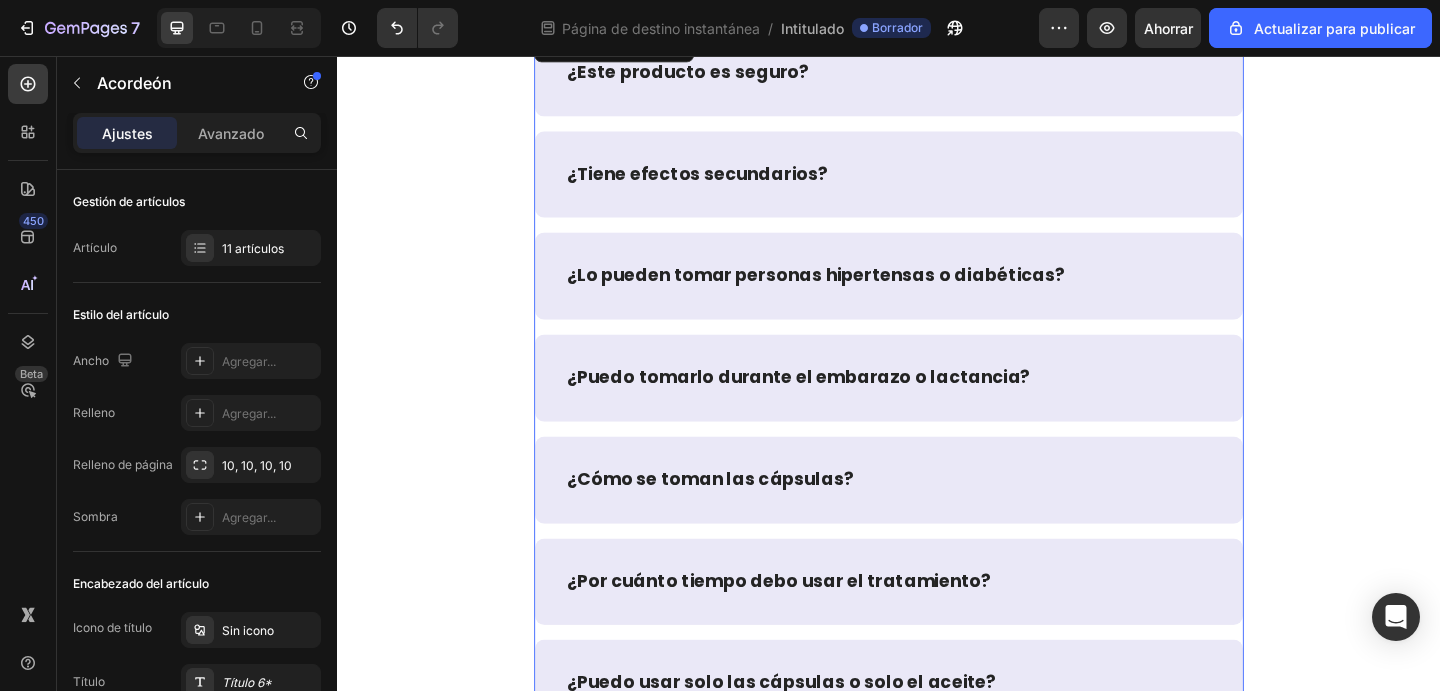 click on "¿Cómo se toman las cápsulas?" at bounding box center [937, 517] 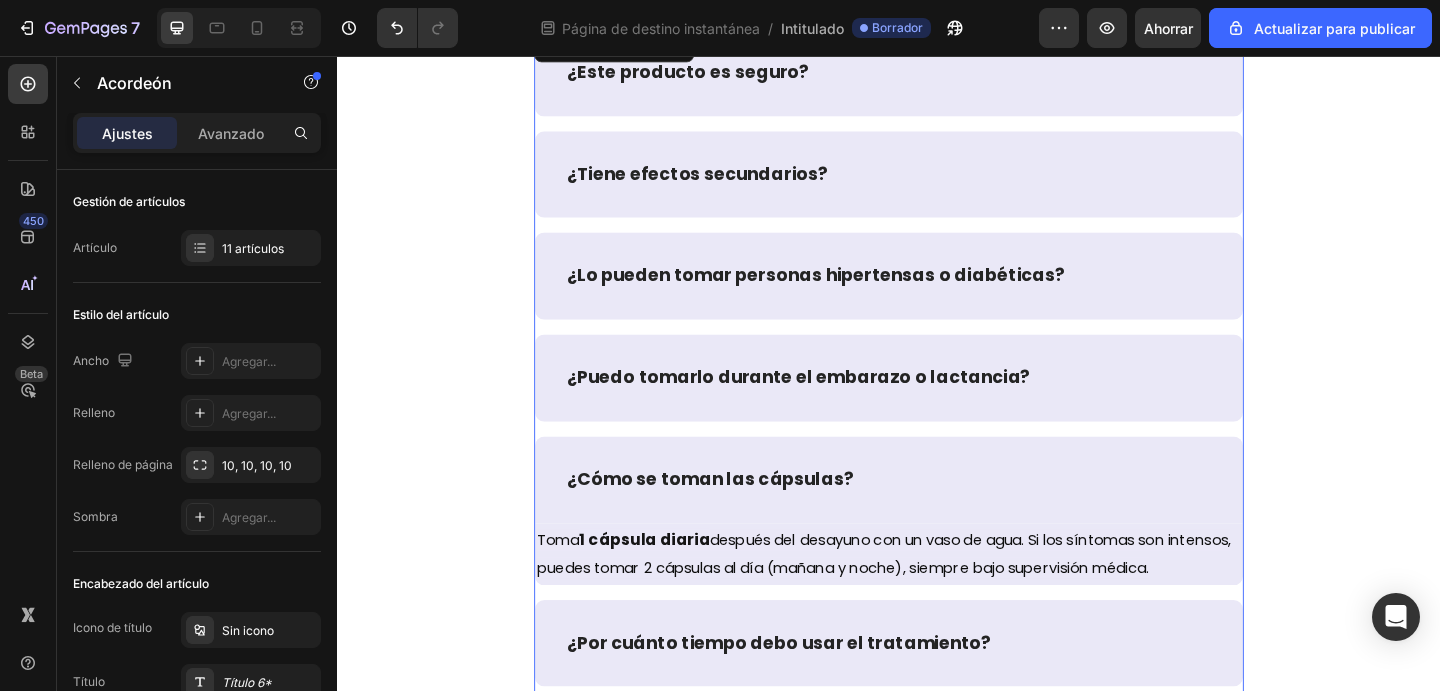 click on "¿Cómo se toman las cápsulas?" at bounding box center (937, 517) 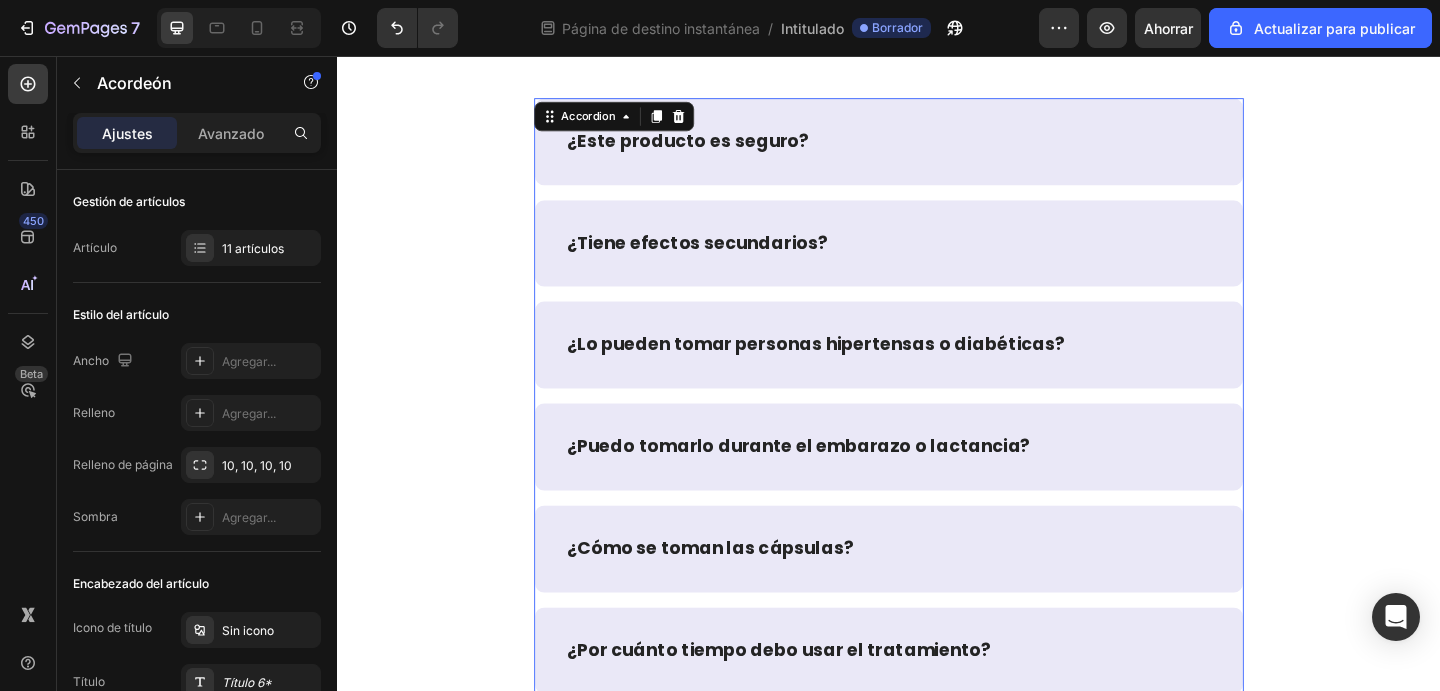 scroll, scrollTop: 9165, scrollLeft: 0, axis: vertical 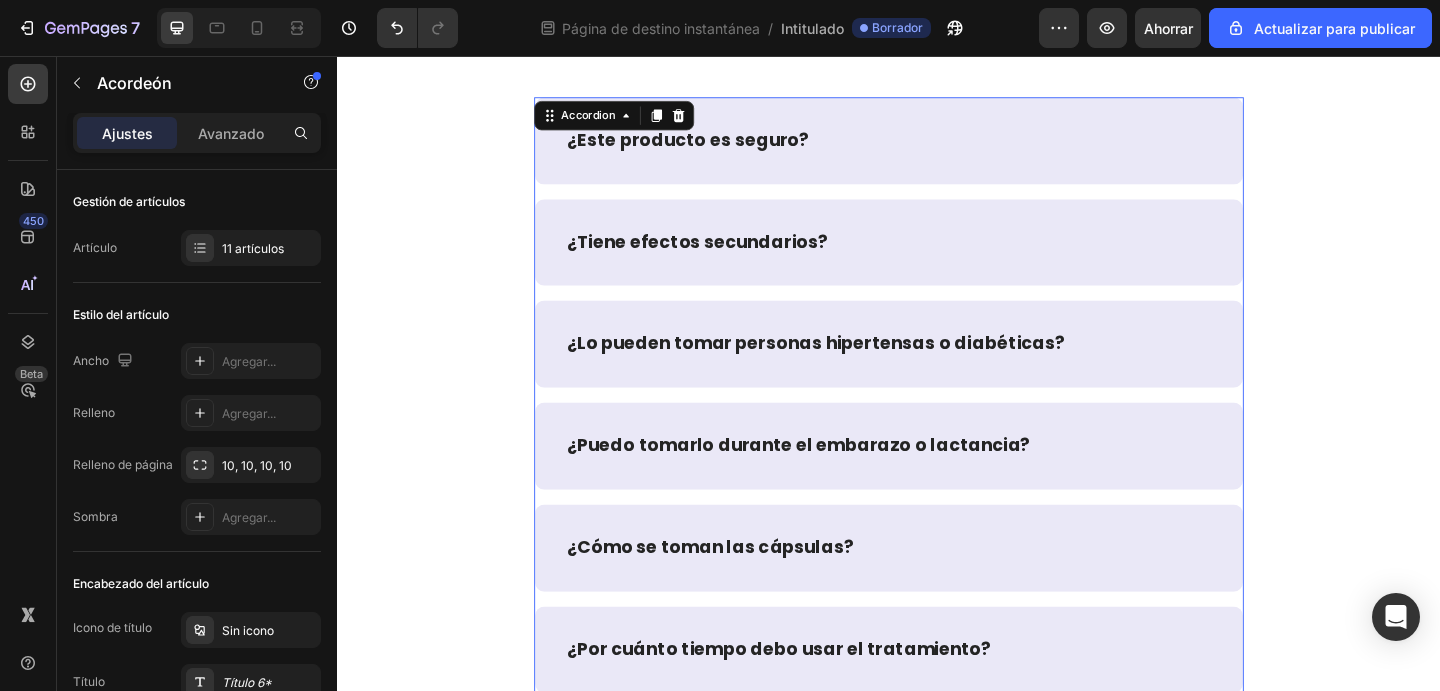 click on "¿Puedo tomarlo durante el embarazo o lactancia?" at bounding box center [937, 480] 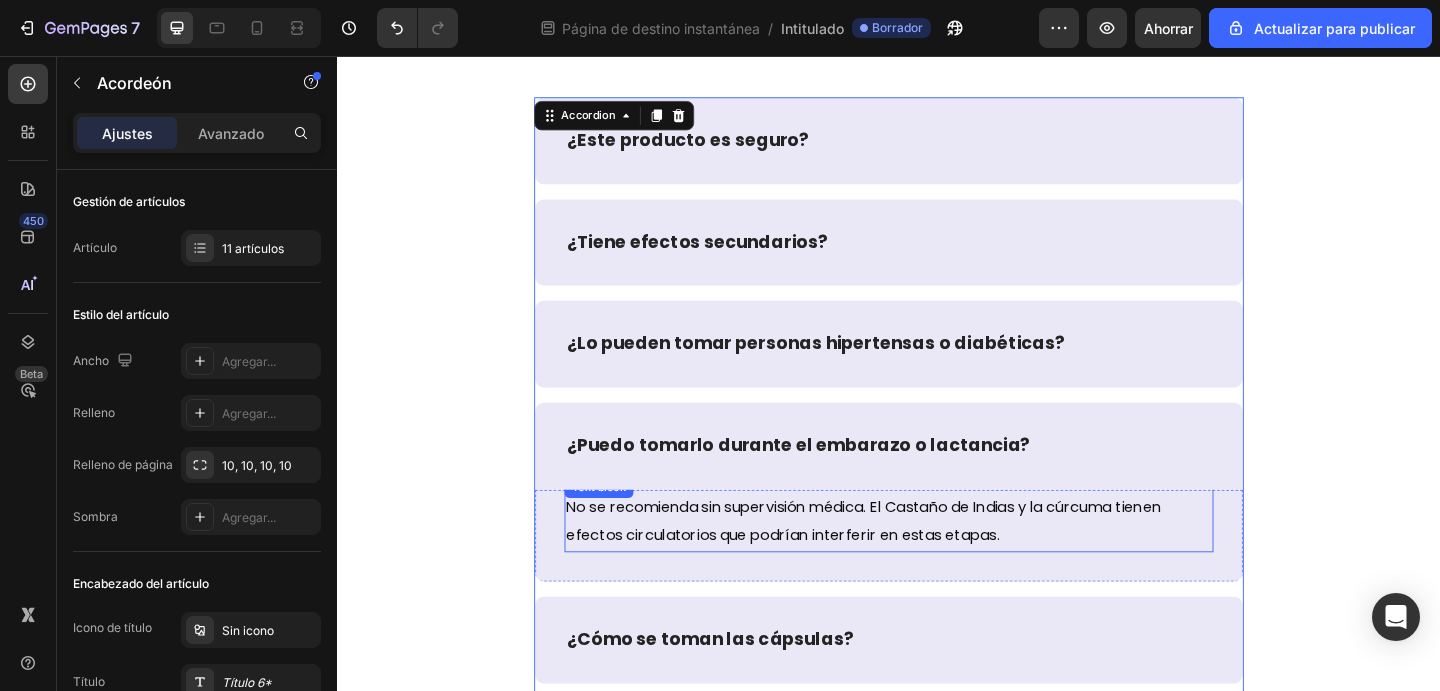 click on "No se recomienda sin supervisión médica. El Castaño de Indias y la cúrcuma tienen efectos circulatorios que podrían interferir en estas etapas." at bounding box center (937, 562) 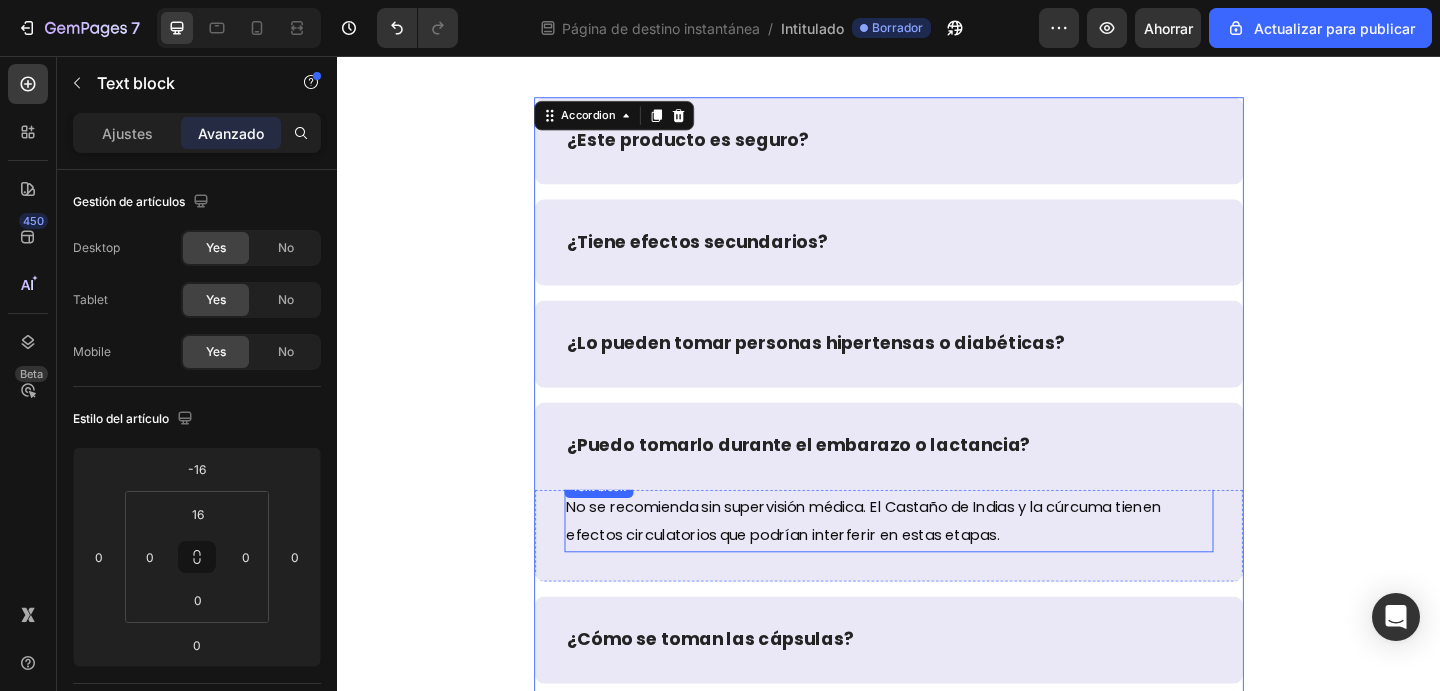 click on "No se recomienda sin supervisión médica. El Castaño de Indias y la cúrcuma tienen efectos circulatorios que podrían interferir en estas etapas." at bounding box center (937, 562) 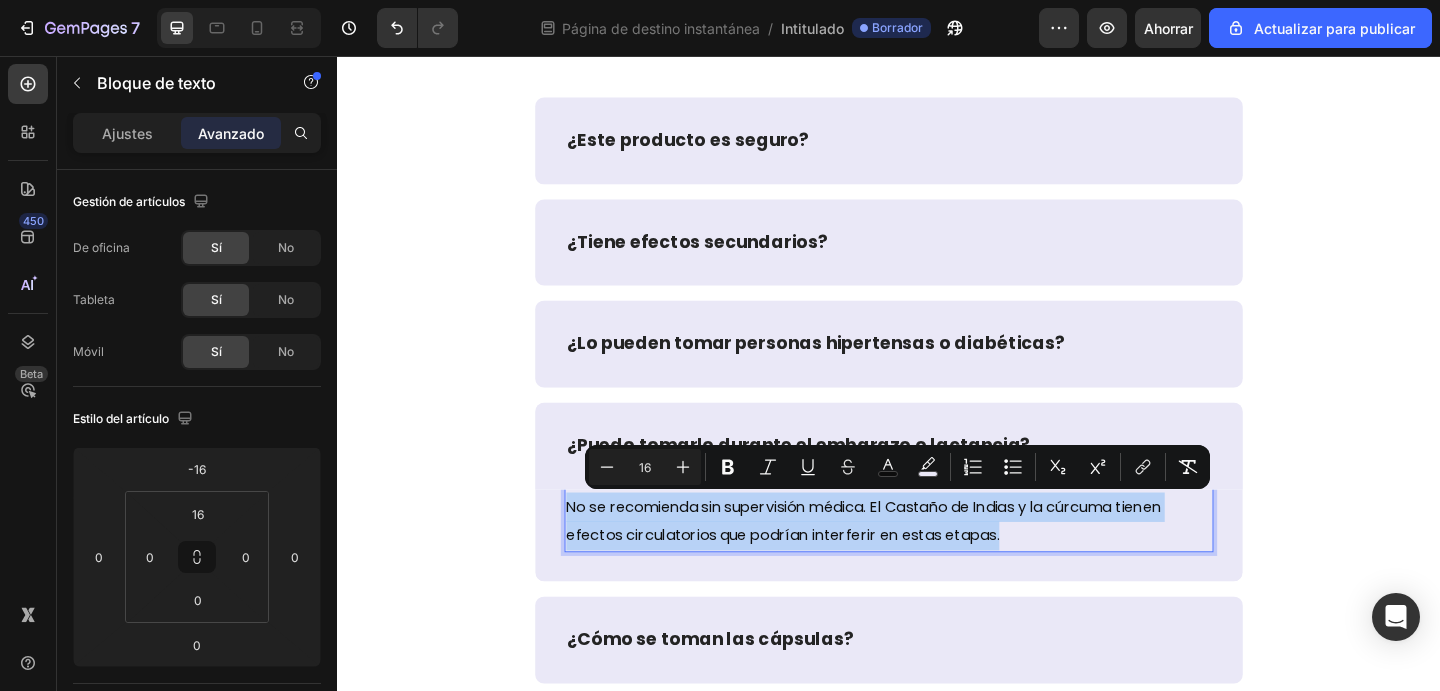 copy on "No se recomienda sin supervisión médica. El Castaño de Indias y la cúrcuma tienen efectos circulatorios que podrían interferir en estas etapas." 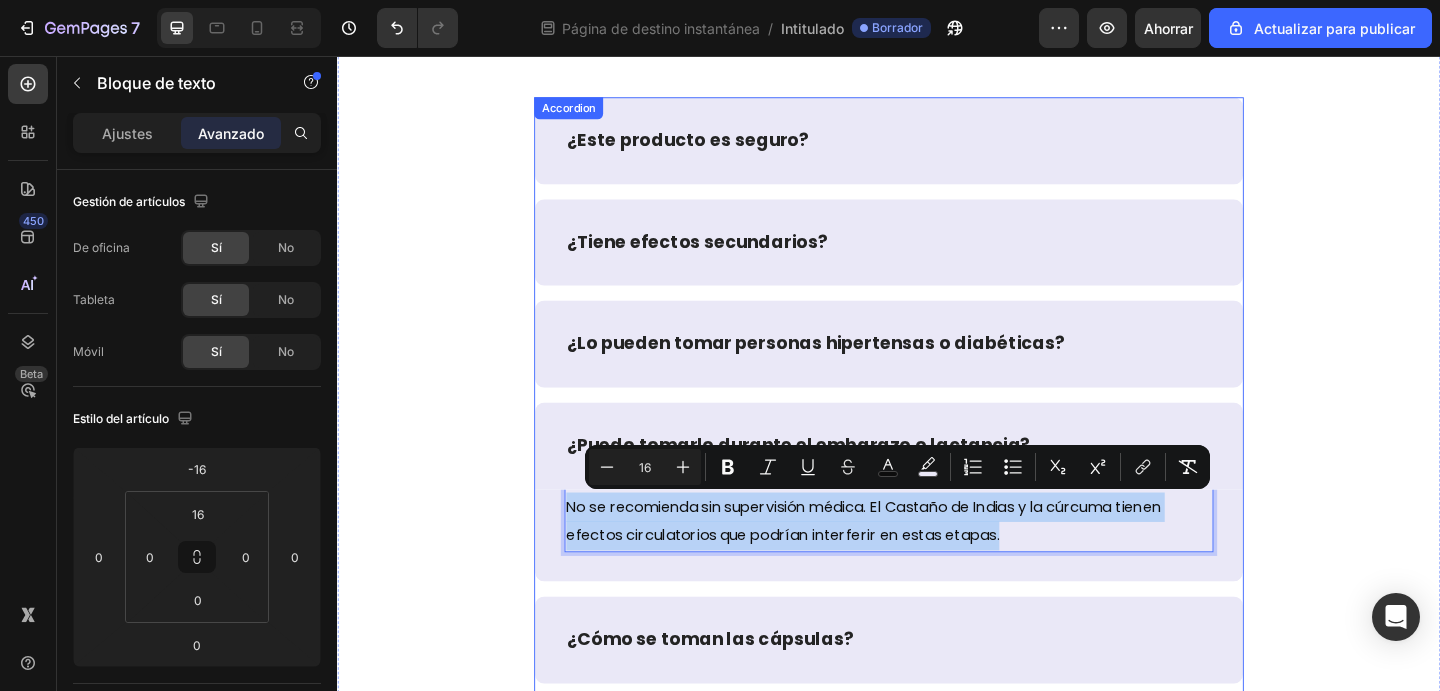 click on "¿Puedo tomarlo durante el embarazo o lactancia?" at bounding box center [937, 480] 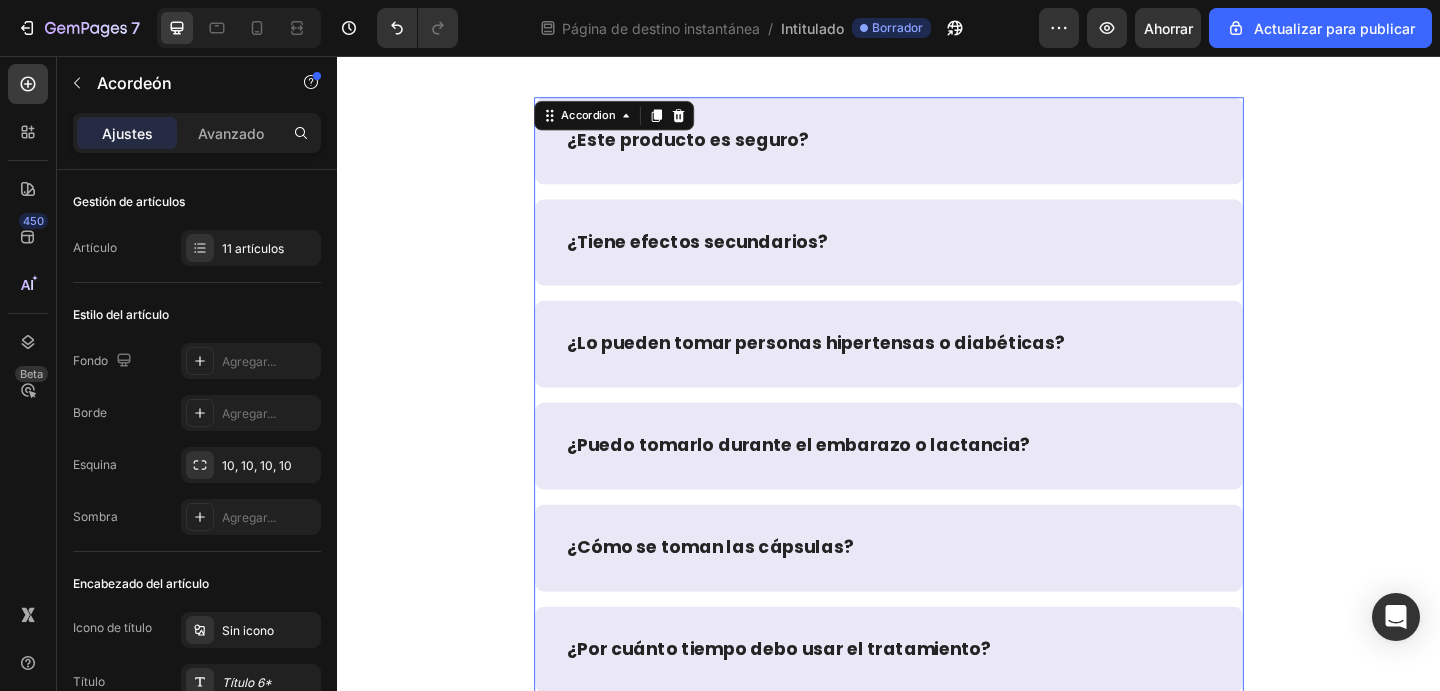 click on "¿Puedo tomarlo durante el embarazo o lactancia?" at bounding box center (937, 480) 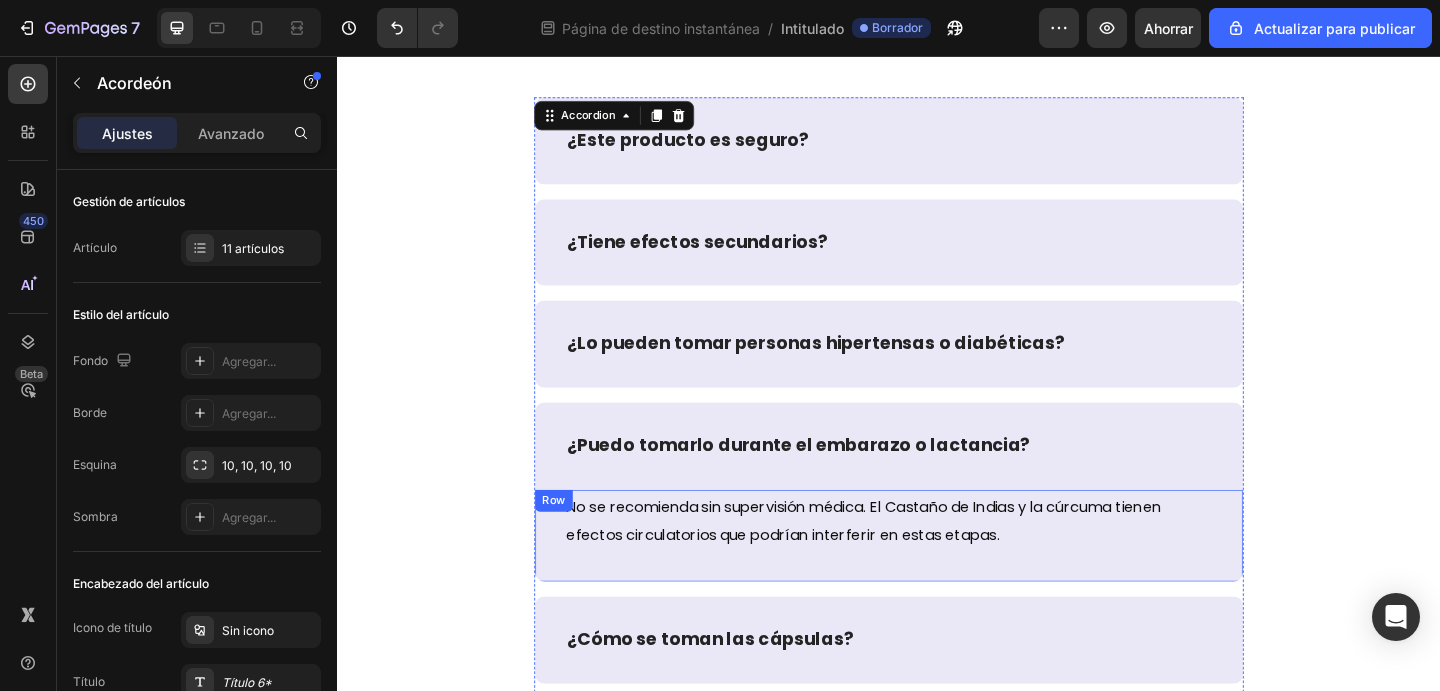 click on "Row" at bounding box center (572, 540) 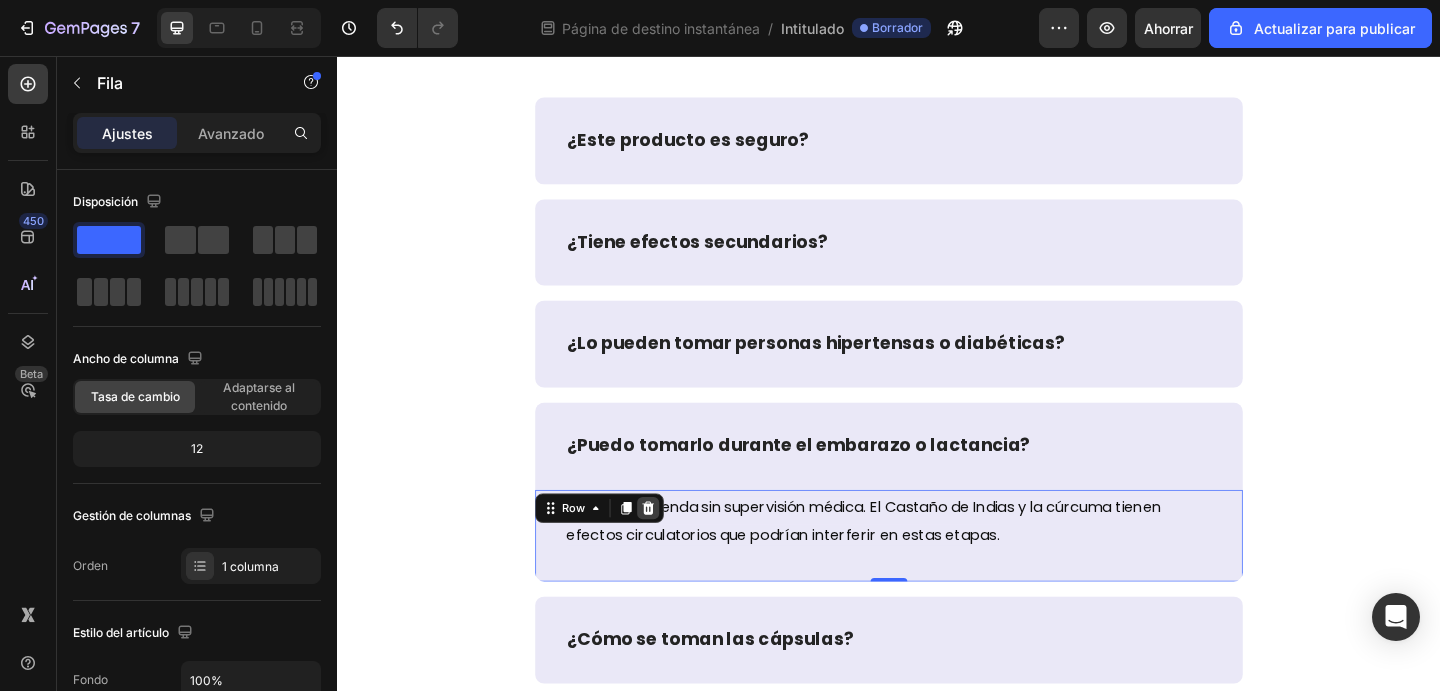 click 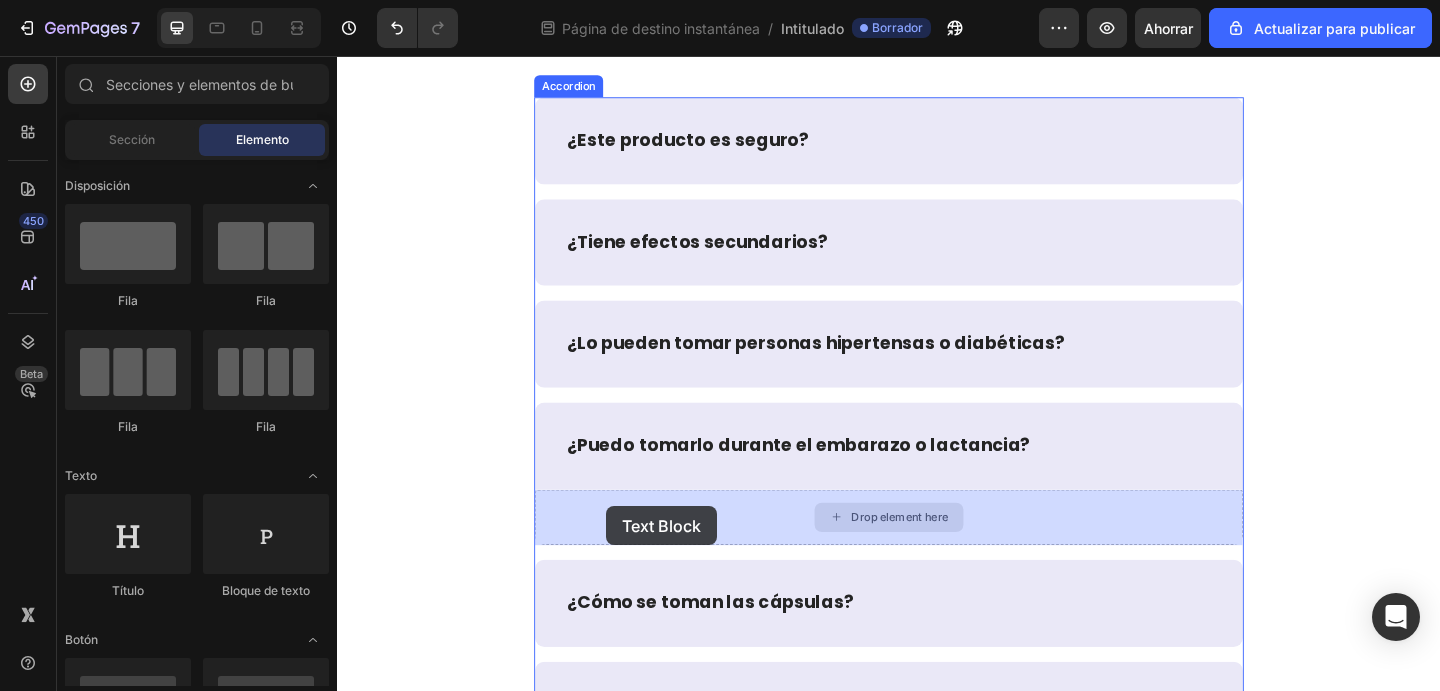 drag, startPoint x: 600, startPoint y: 522, endPoint x: 632, endPoint y: 545, distance: 39.40812 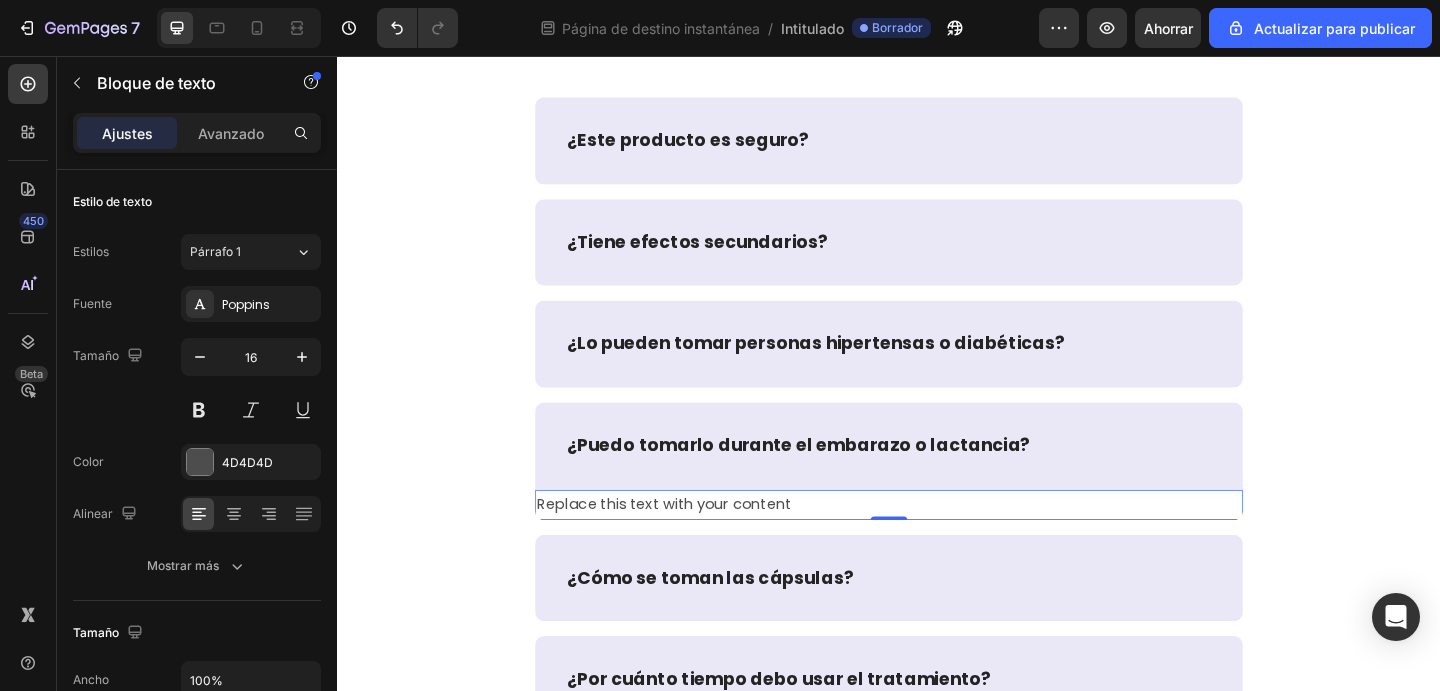 click on "Replace this text with your content" at bounding box center [937, 544] 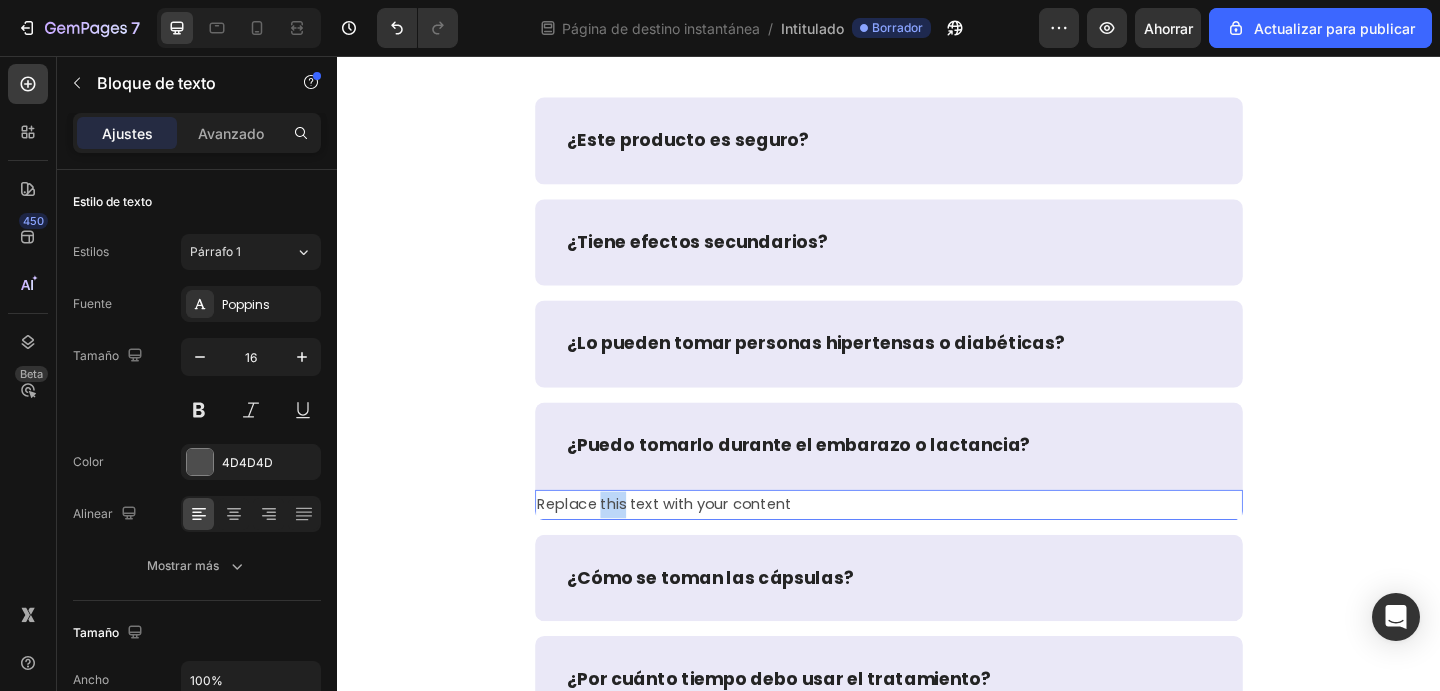 click on "Replace this text with your content" at bounding box center (937, 544) 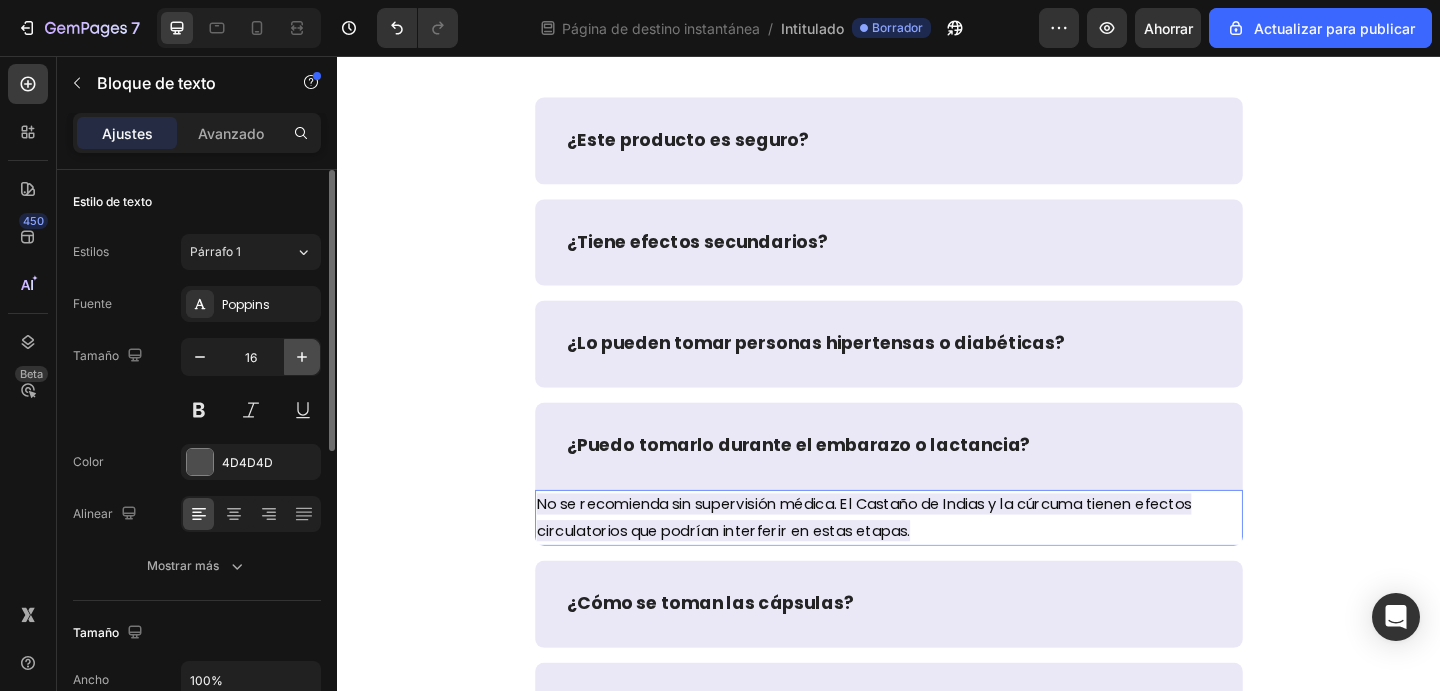 click 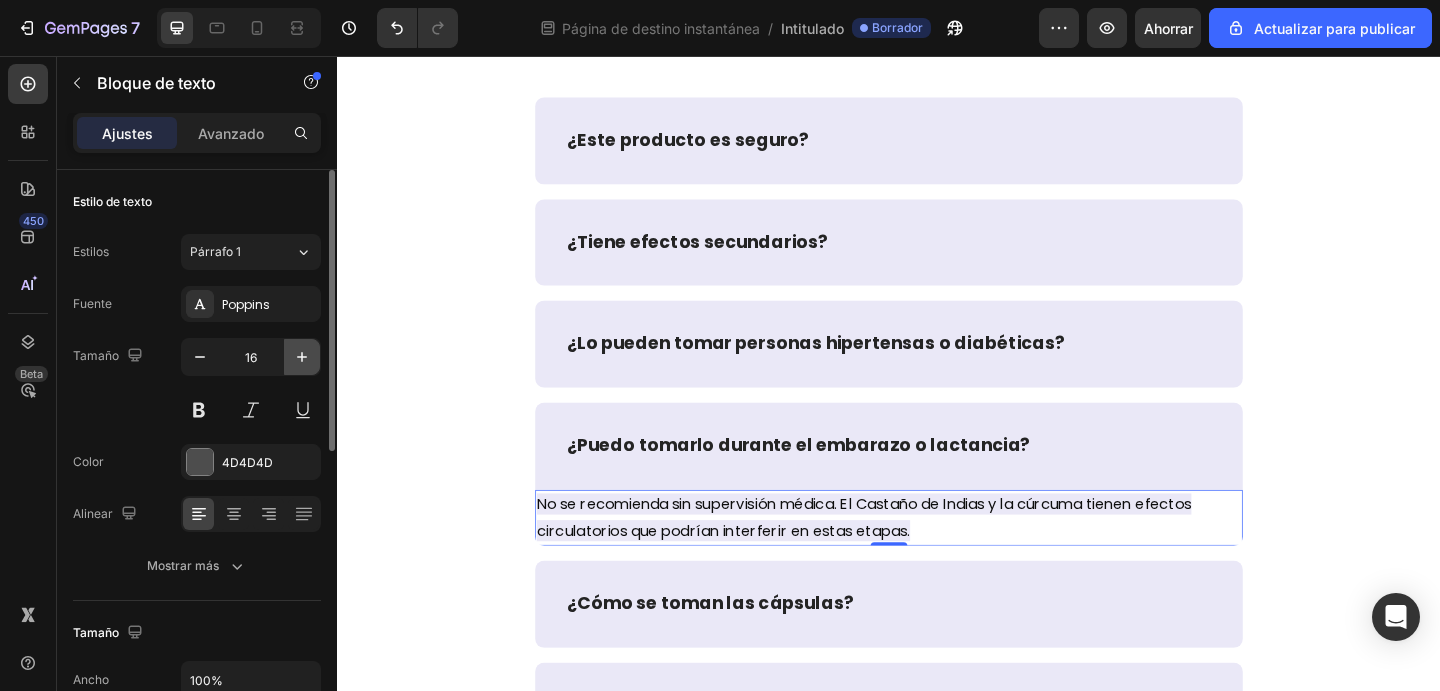 type on "17" 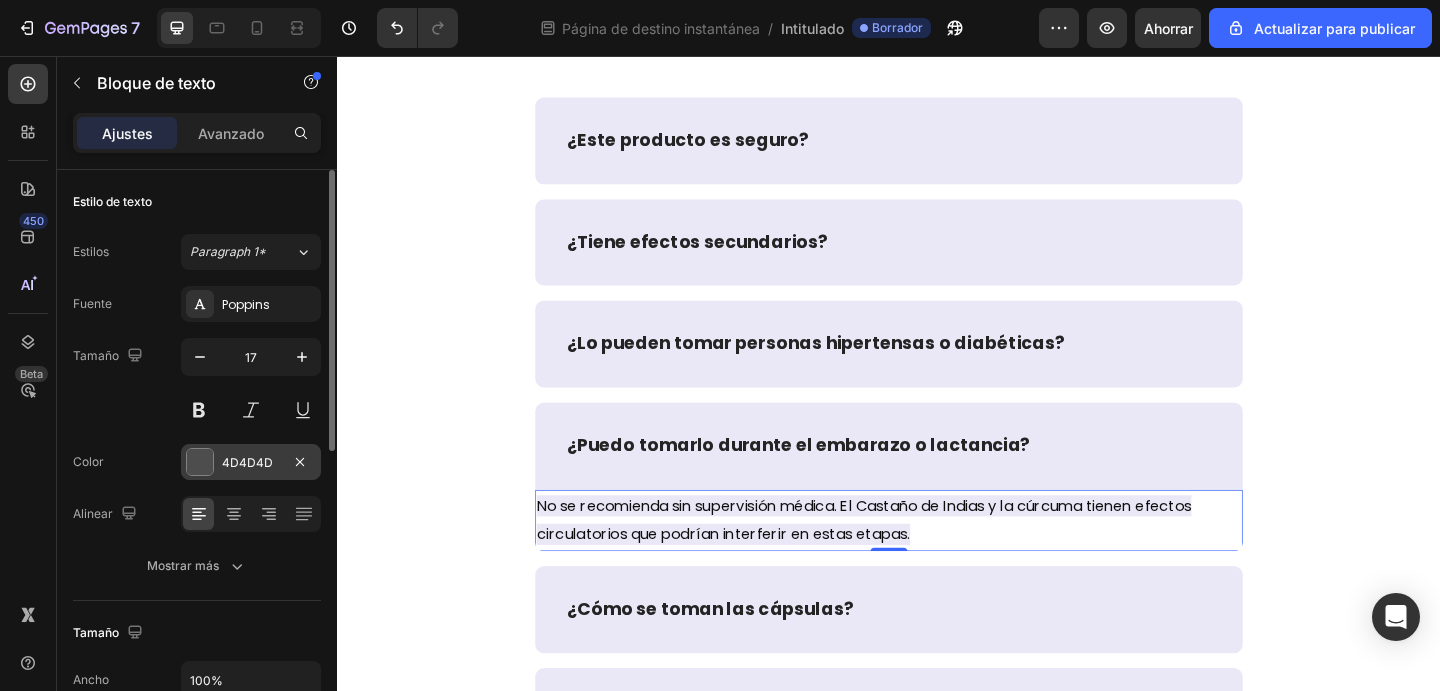 click on "4D4D4D" at bounding box center (247, 462) 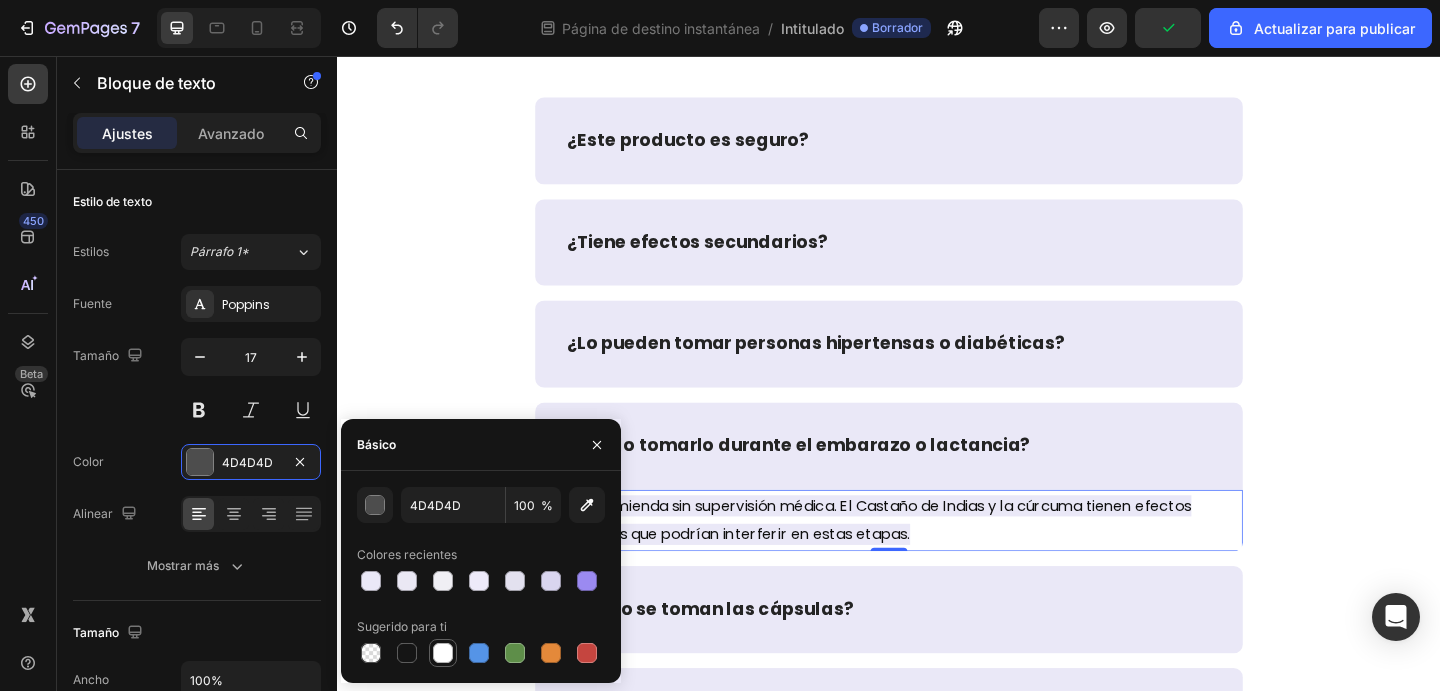 click at bounding box center (443, 653) 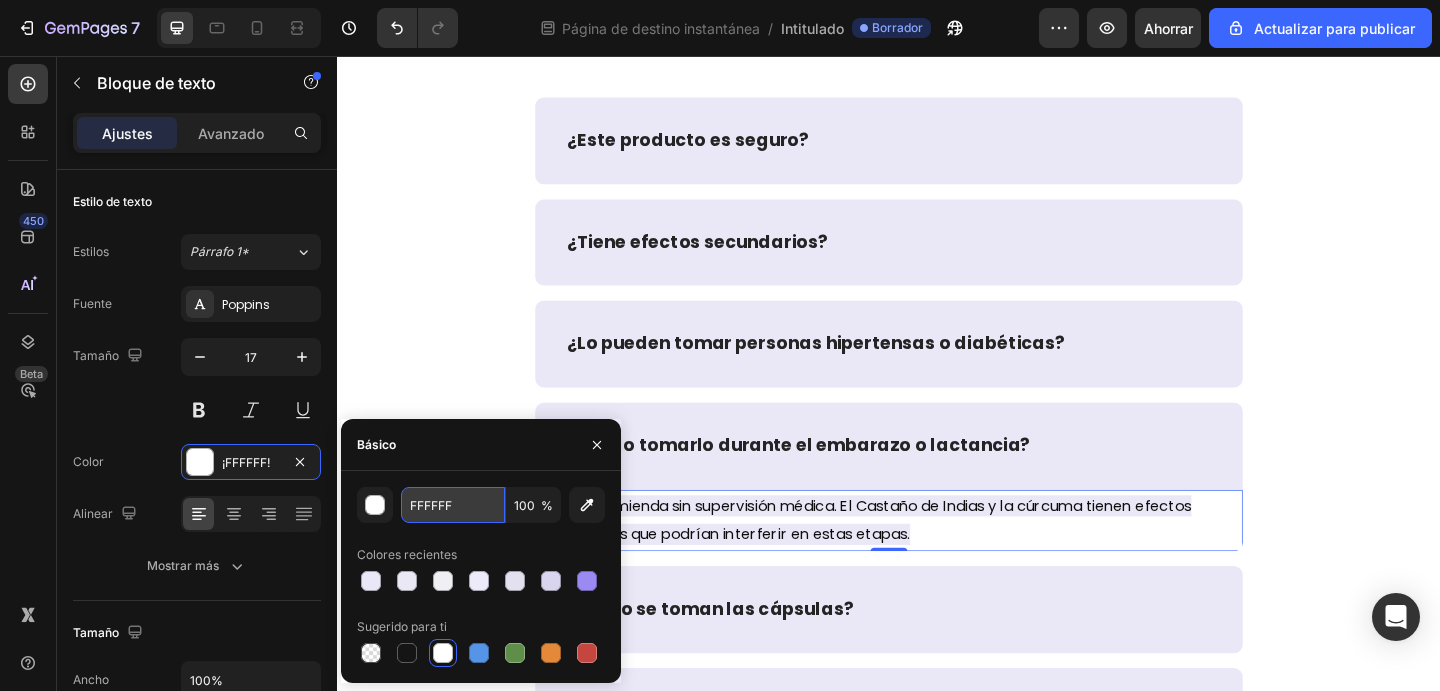 click on "FFFFFF" at bounding box center (453, 505) 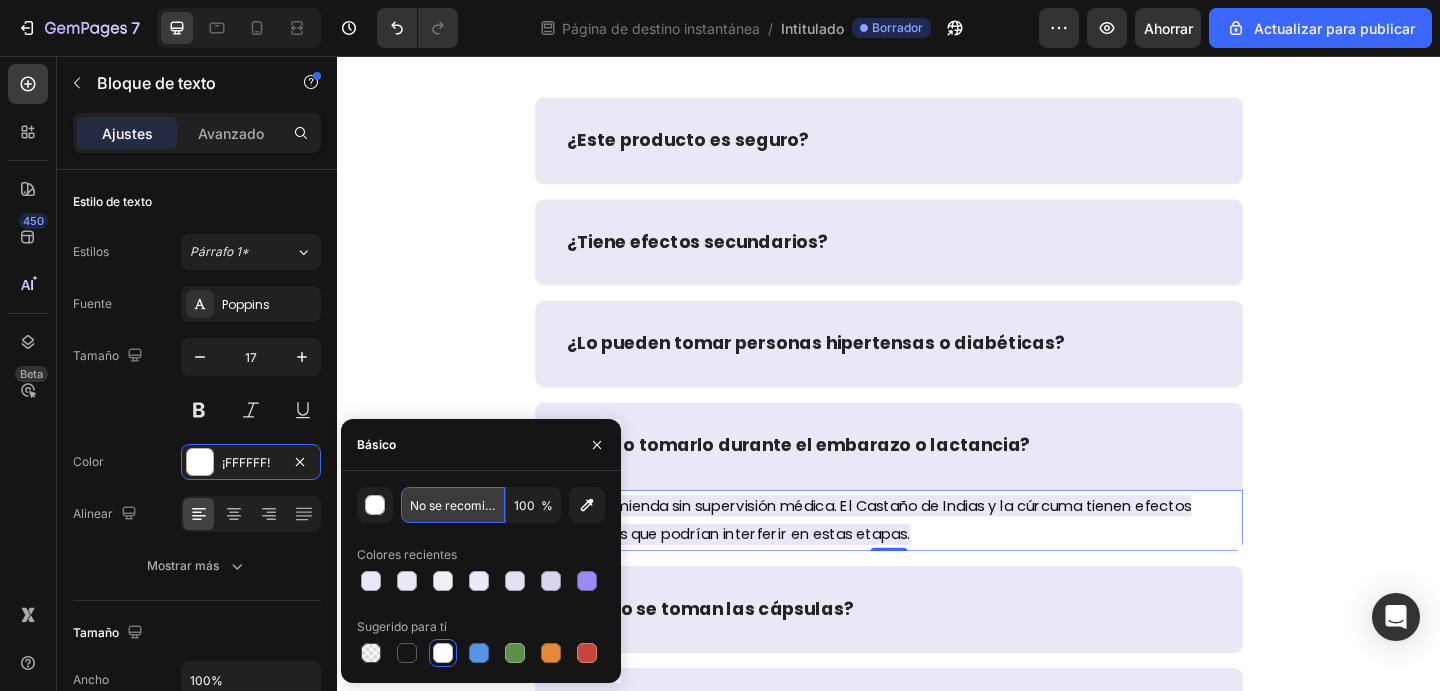 scroll, scrollTop: 0, scrollLeft: 725, axis: horizontal 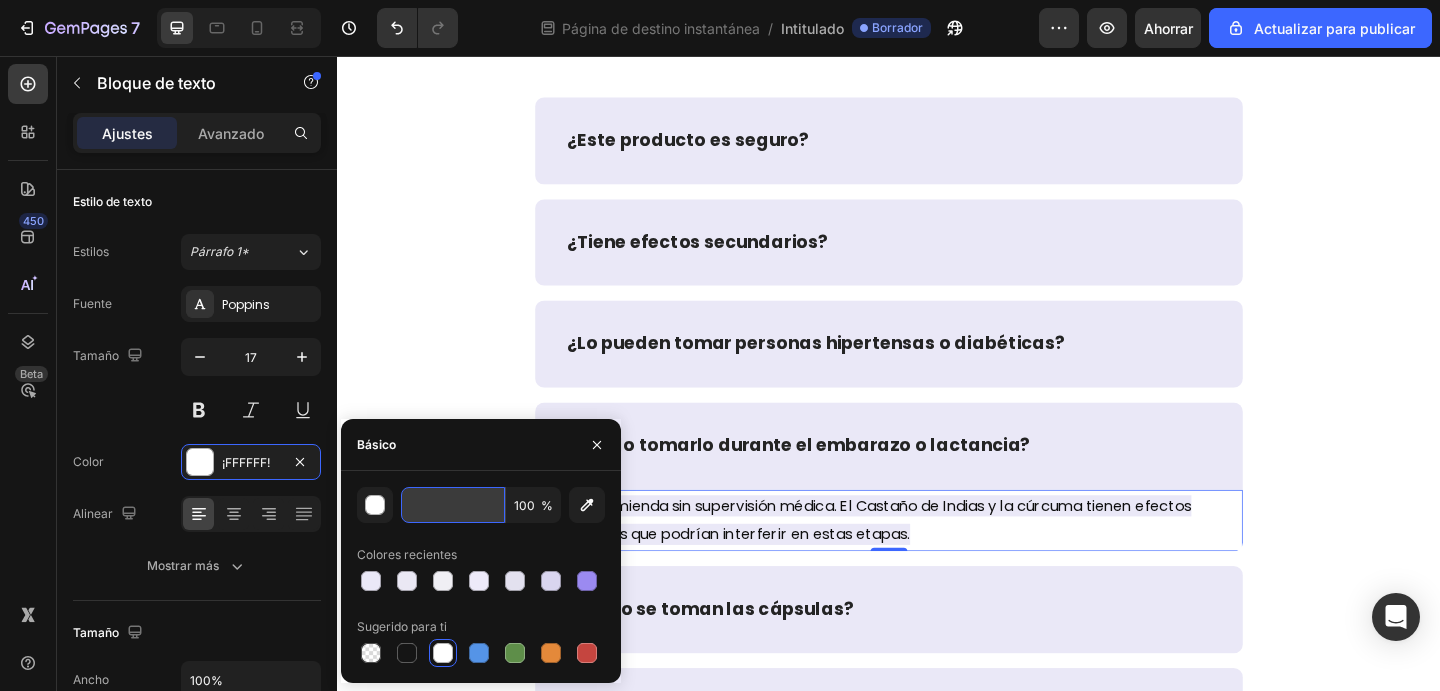 type on "FFFFFF" 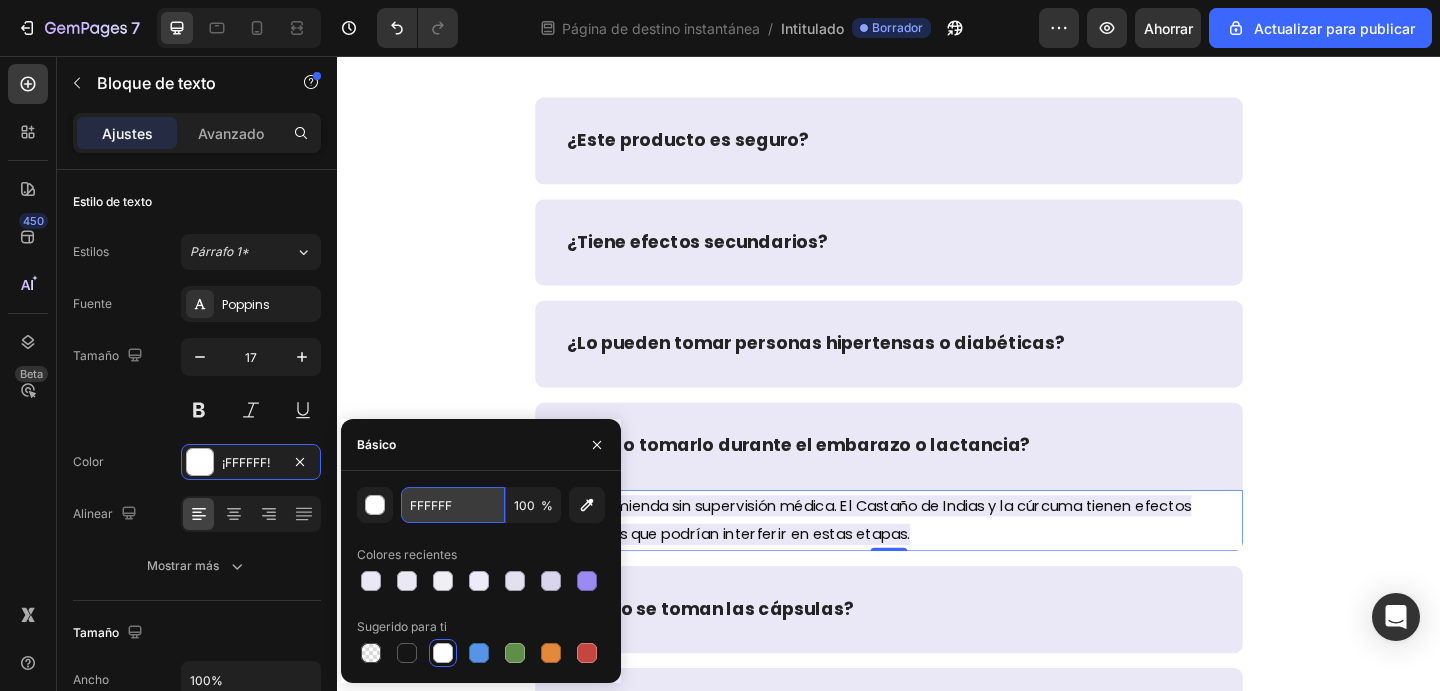 scroll, scrollTop: 0, scrollLeft: 0, axis: both 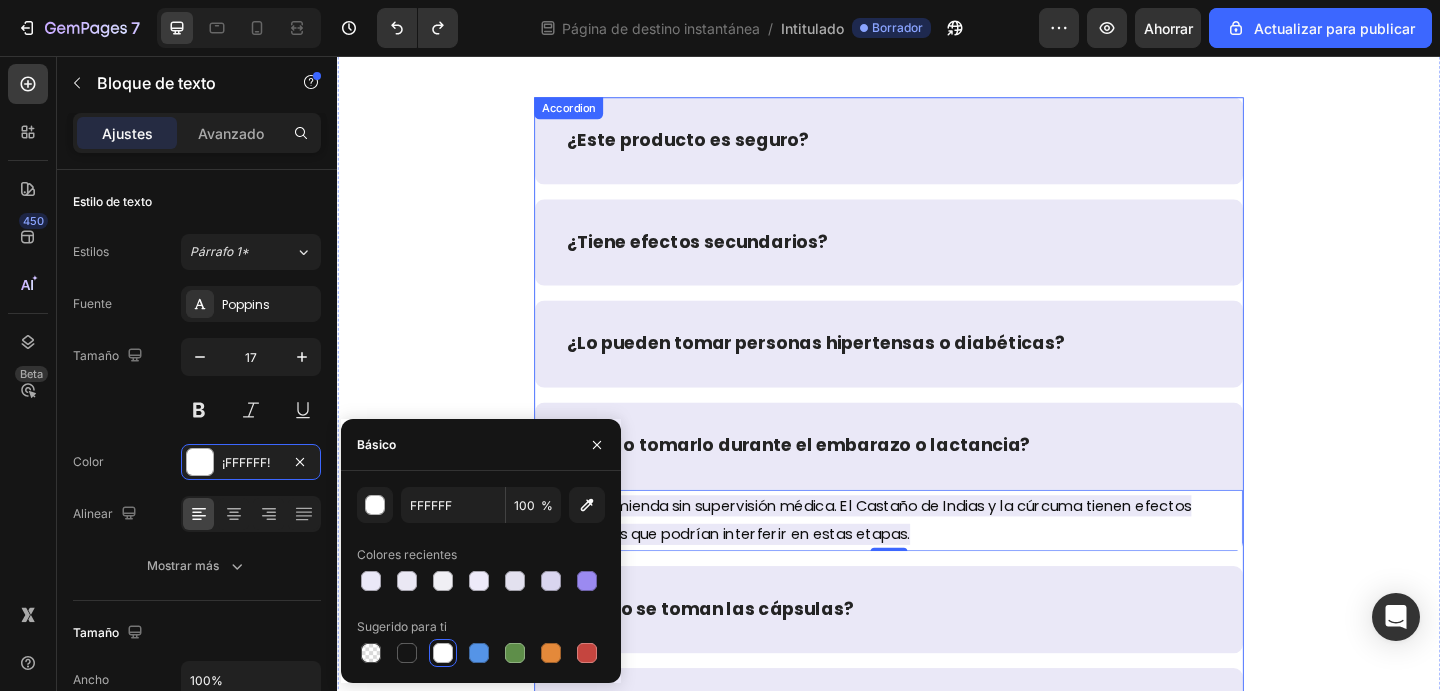 click on "¿Cómo se toman las cápsulas?" at bounding box center [937, 658] 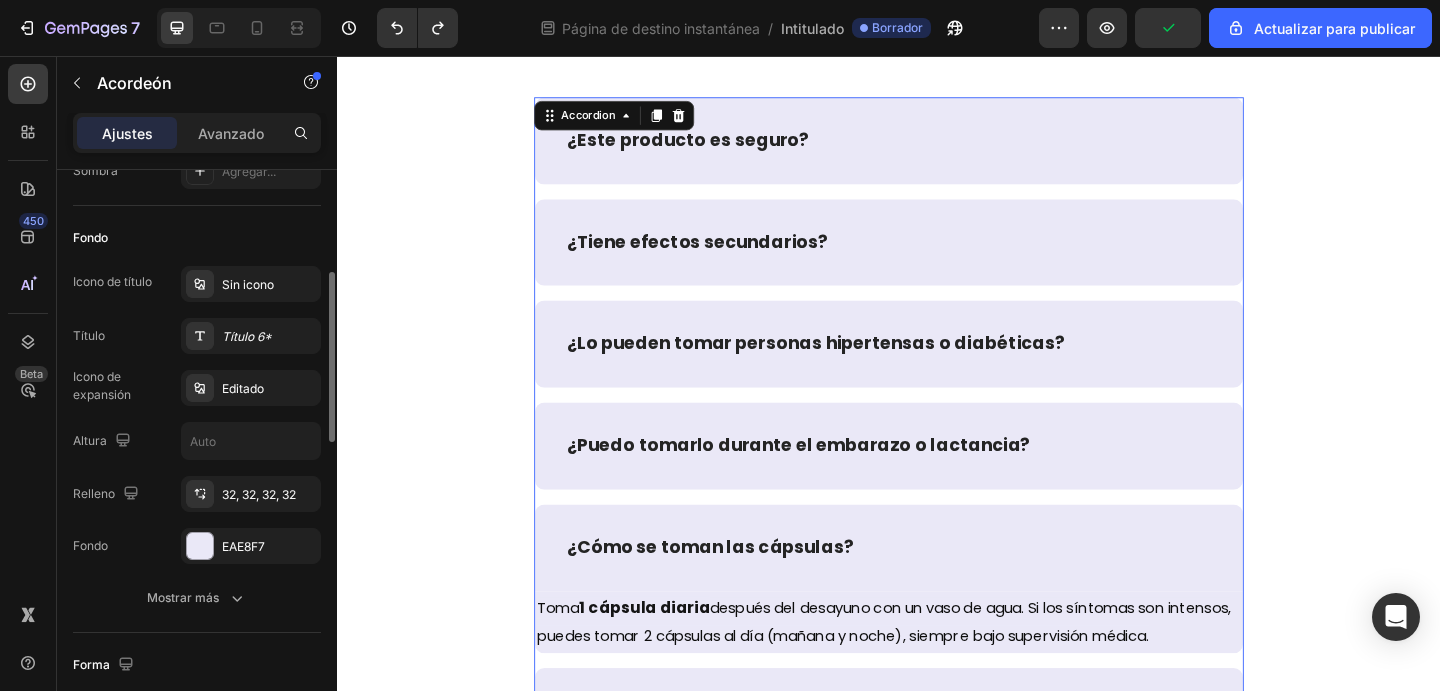 scroll, scrollTop: 348, scrollLeft: 0, axis: vertical 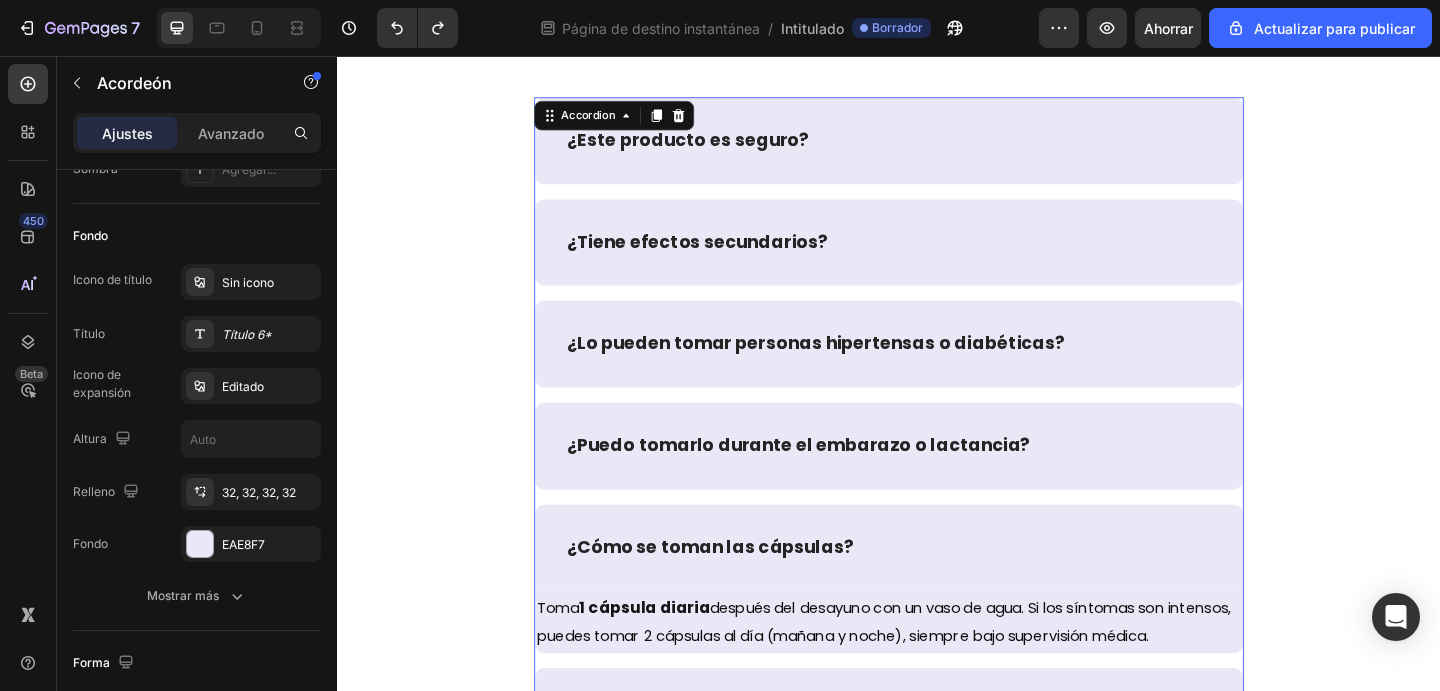 click on "¿Lo pueden tomar personas hipertensas o diabéticas?" at bounding box center [937, 369] 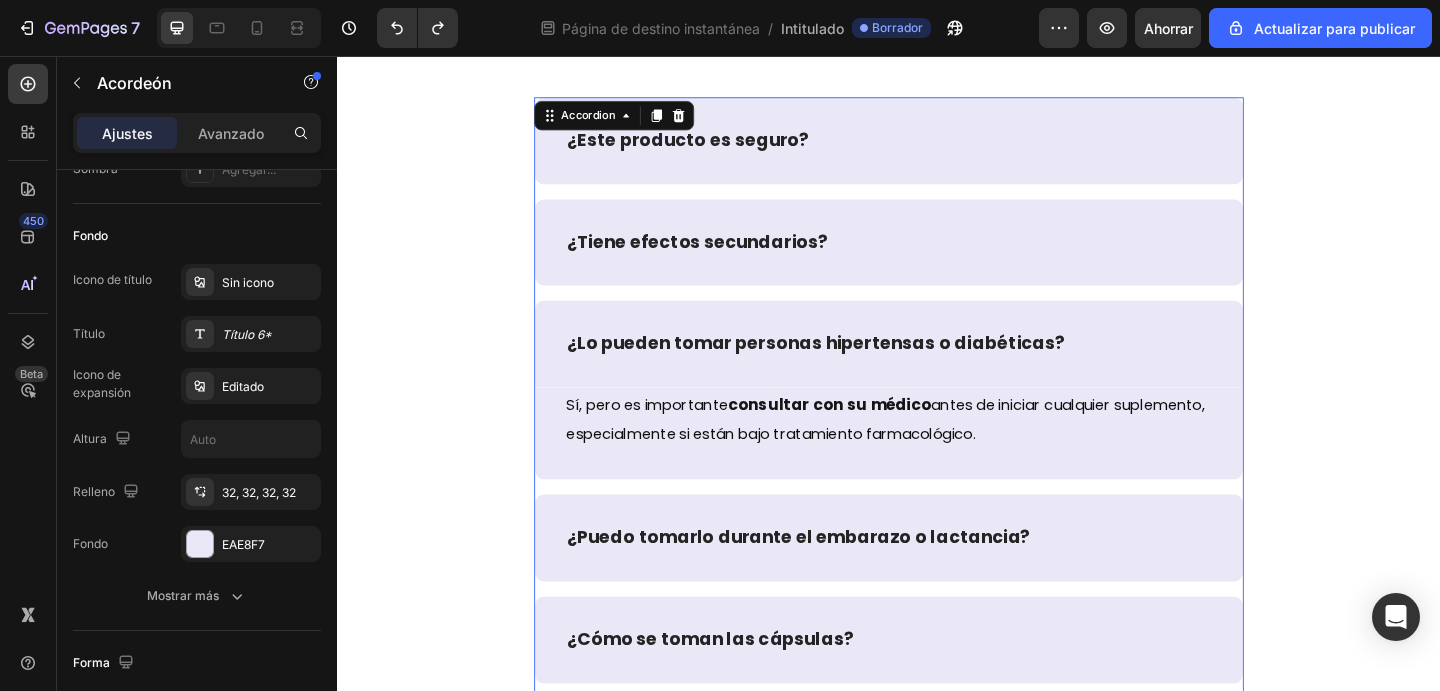 click on "¿Puedo tomarlo durante el embarazo o lactancia?" at bounding box center [937, 580] 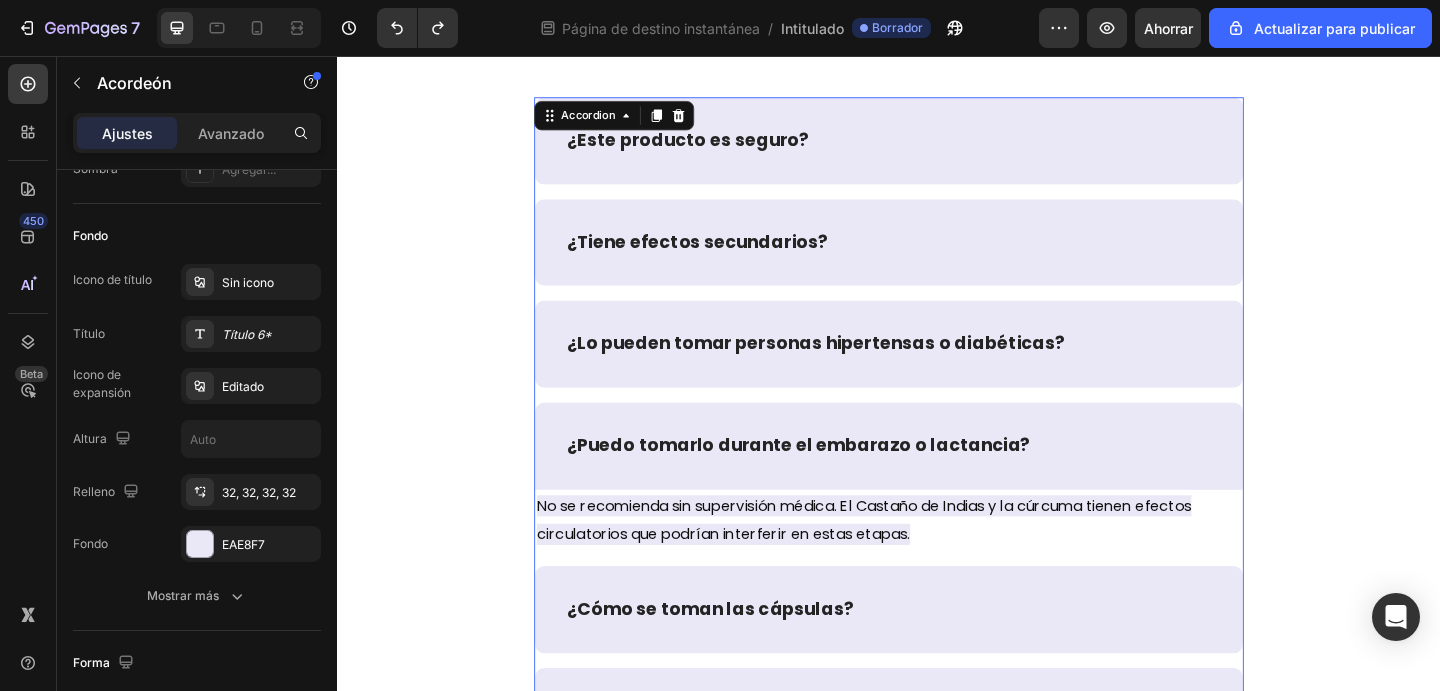 click on "¿Lo pueden tomar personas hipertensas o diabéticas?" at bounding box center [937, 369] 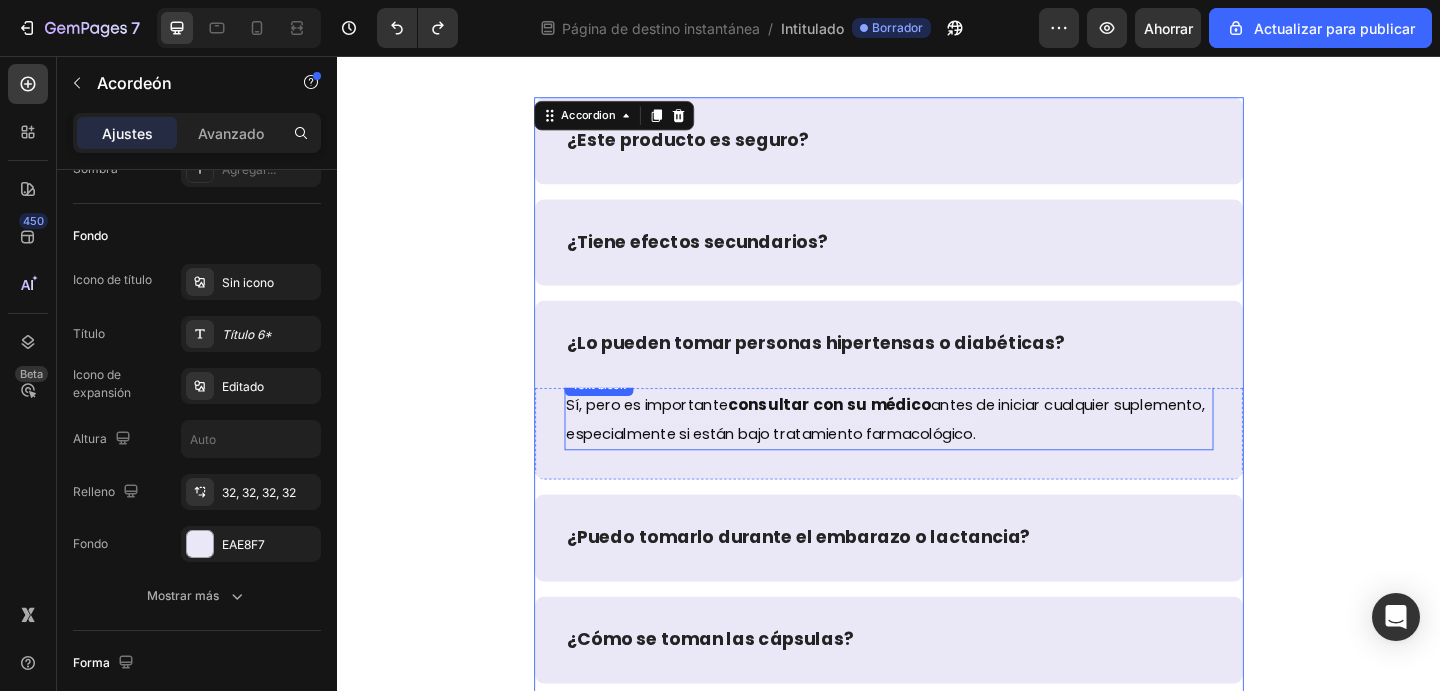 click on "antes de iniciar cualquier suplemento, especialmente si están bajo tratamiento farmacológico." at bounding box center (933, 451) 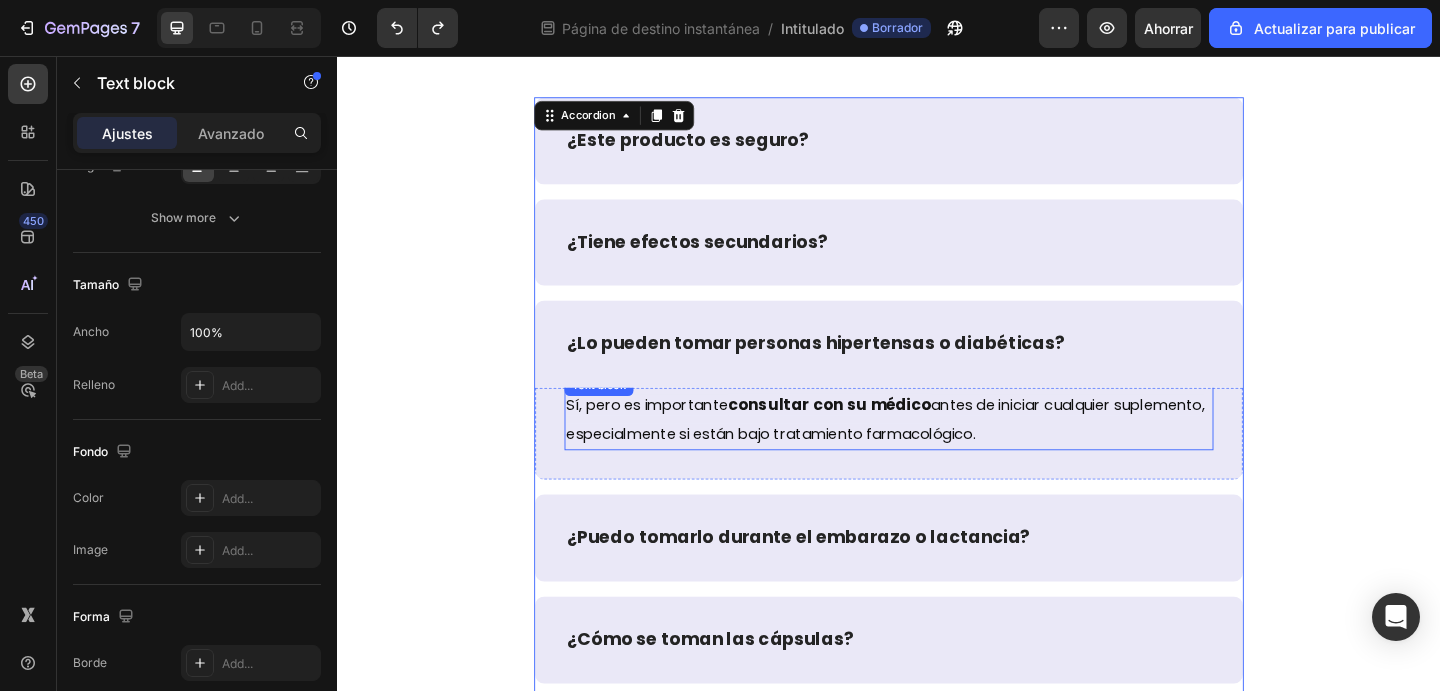 click on "antes de iniciar cualquier suplemento, especialmente si están bajo tratamiento farmacológico." at bounding box center (933, 451) 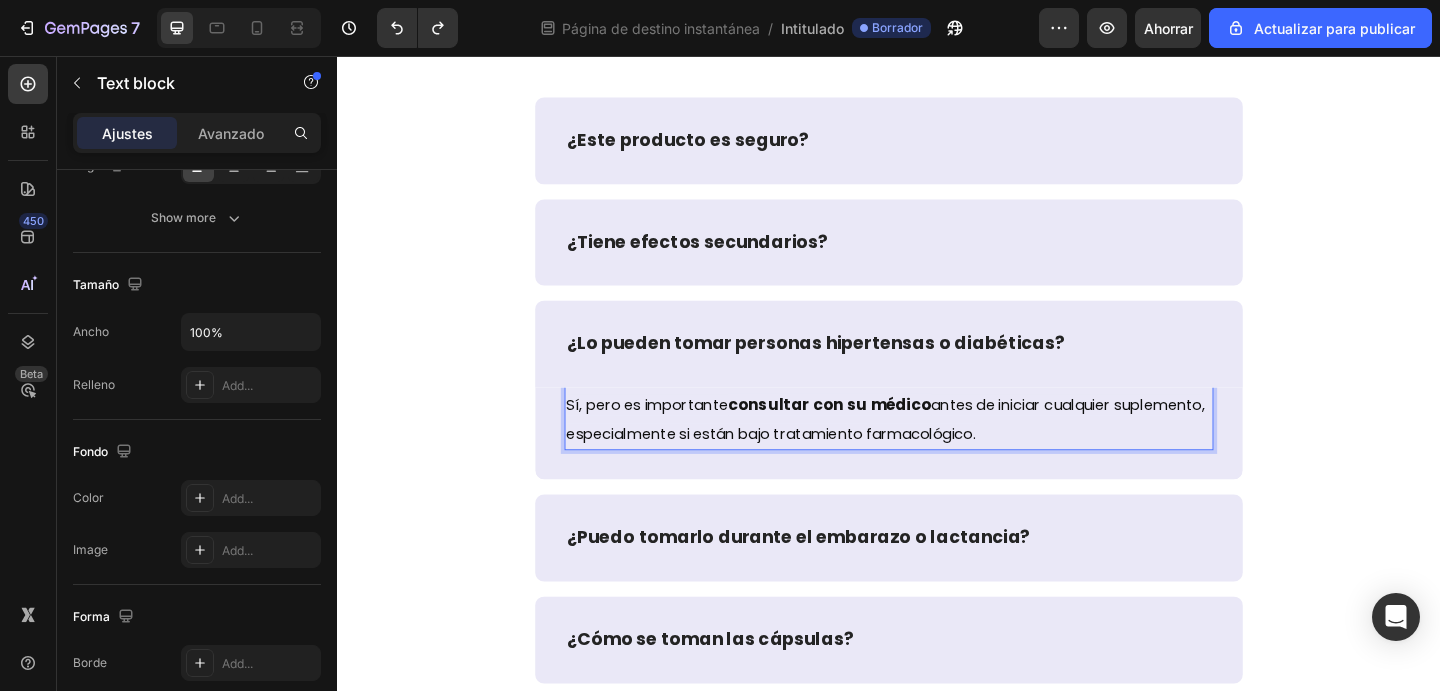 scroll, scrollTop: 0, scrollLeft: 0, axis: both 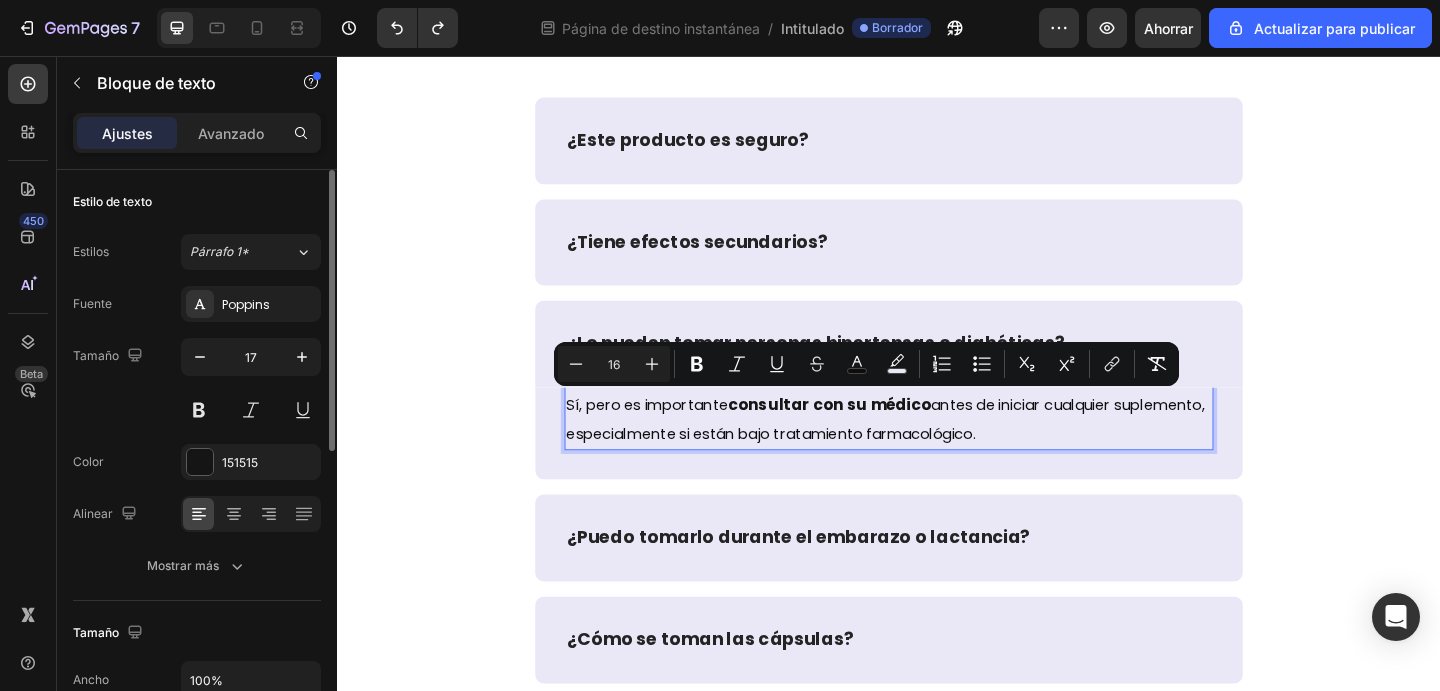 copy on "Sí, pero es importante  consultar con su médico  antes de iniciar cualquier suplemento, especialmente si están bajo tratamiento farmacológico." 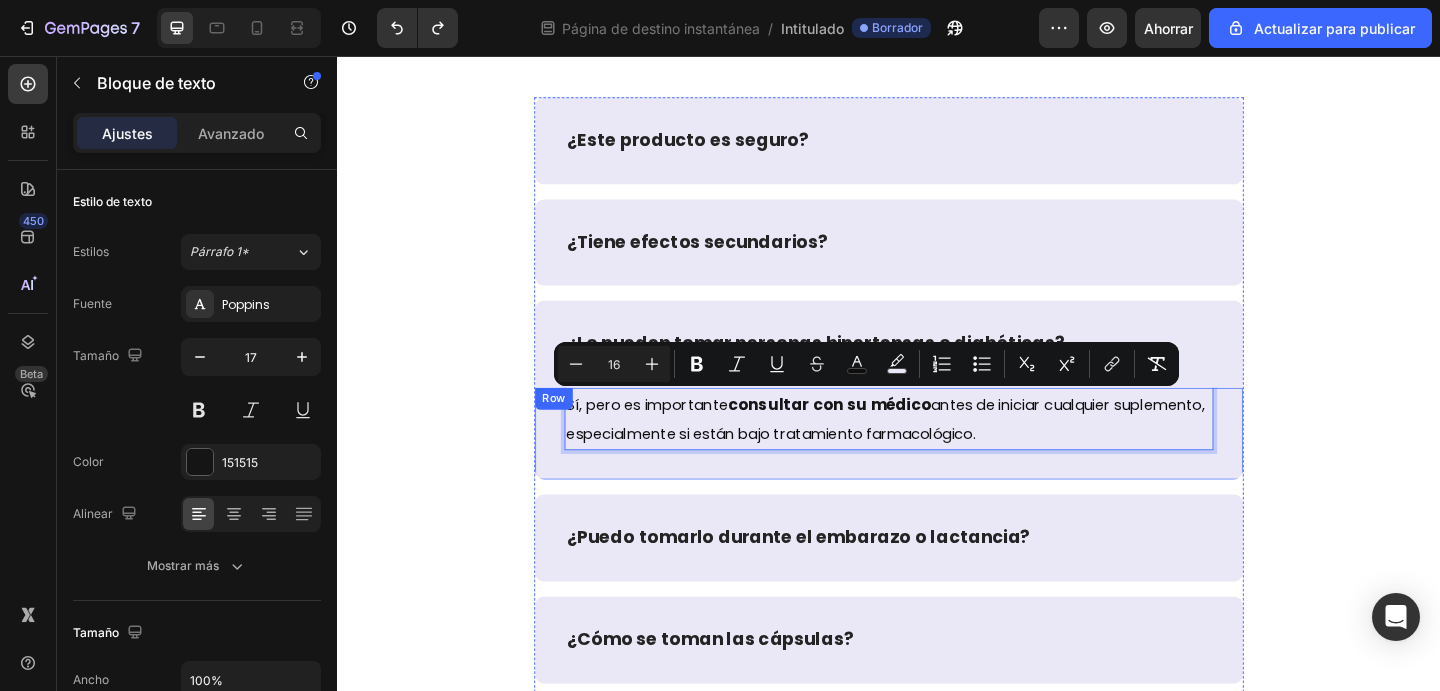 click on "Sí, pero es importante  consultar con su médico  antes de iniciar cualquier suplemento, especialmente si están bajo tratamiento farmacológico. Text block   0 Row" at bounding box center [937, 467] 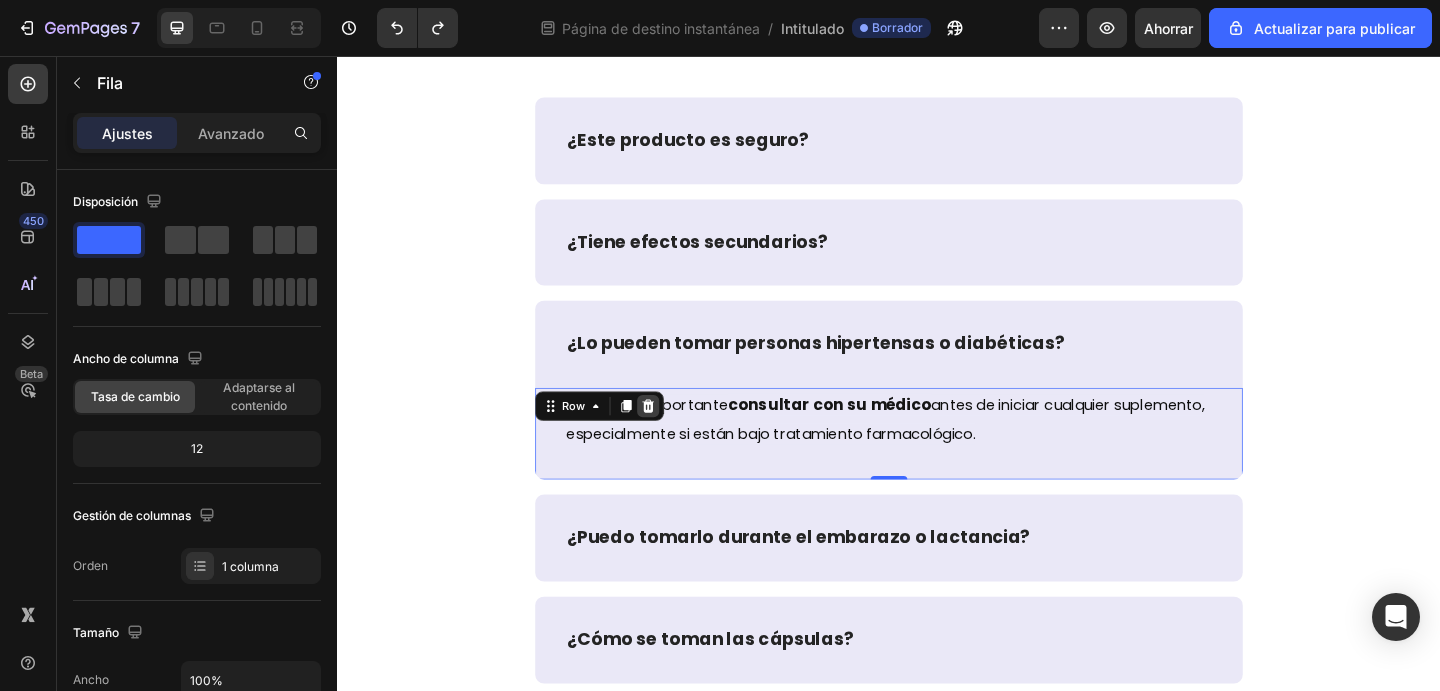 click 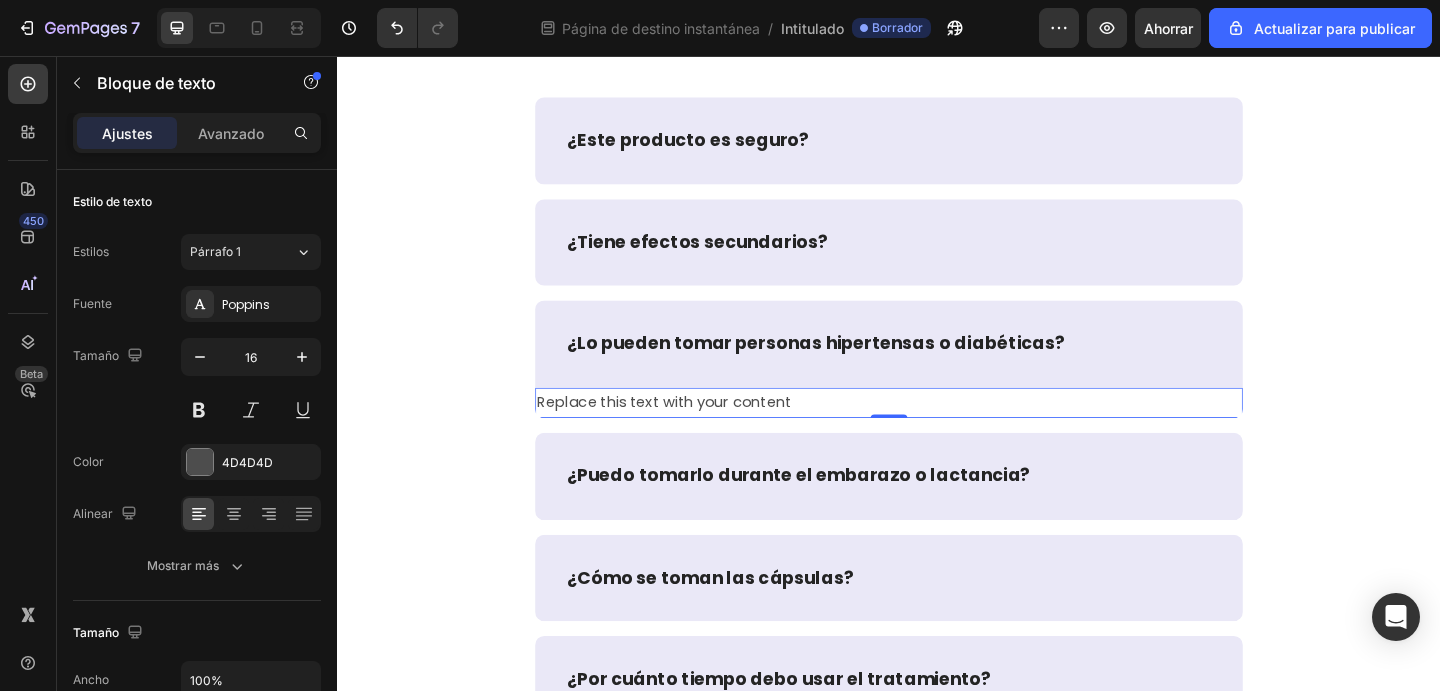click on "Replace this text with your content" at bounding box center [937, 433] 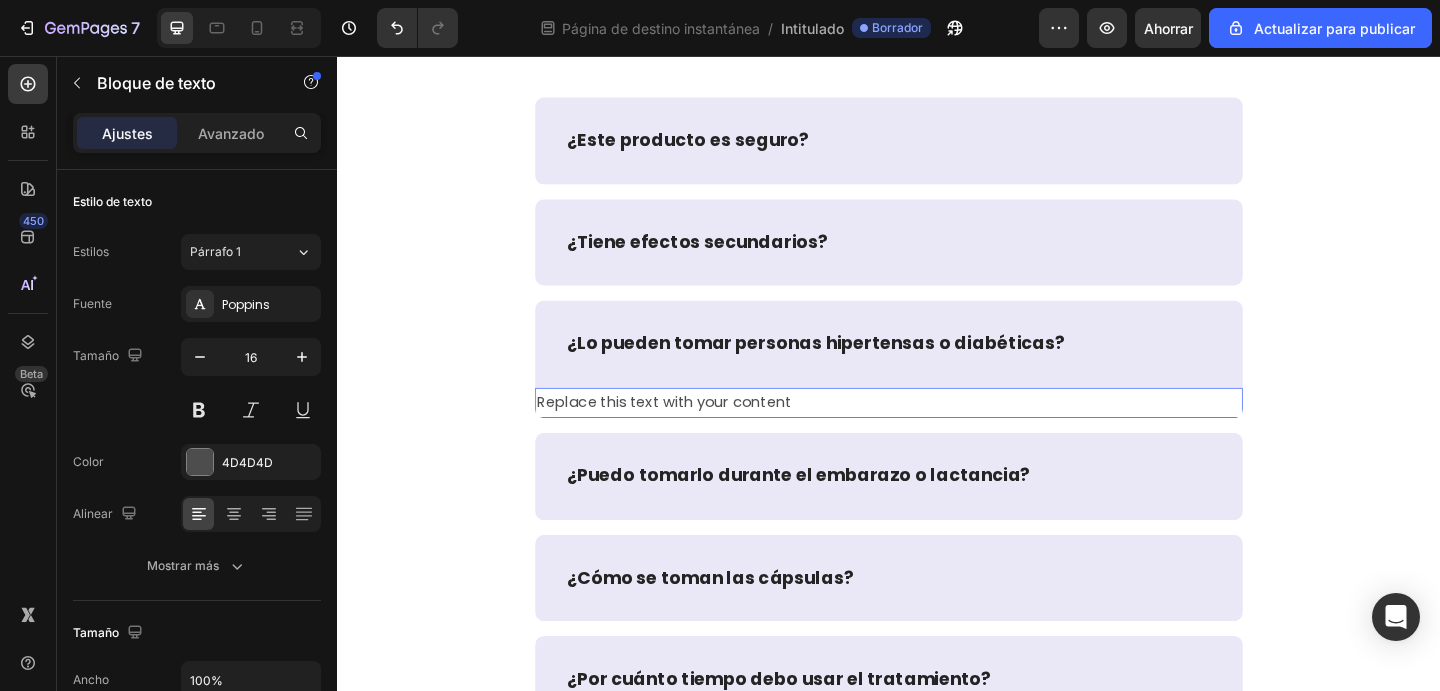 click on "Replace this text with your content" at bounding box center [937, 433] 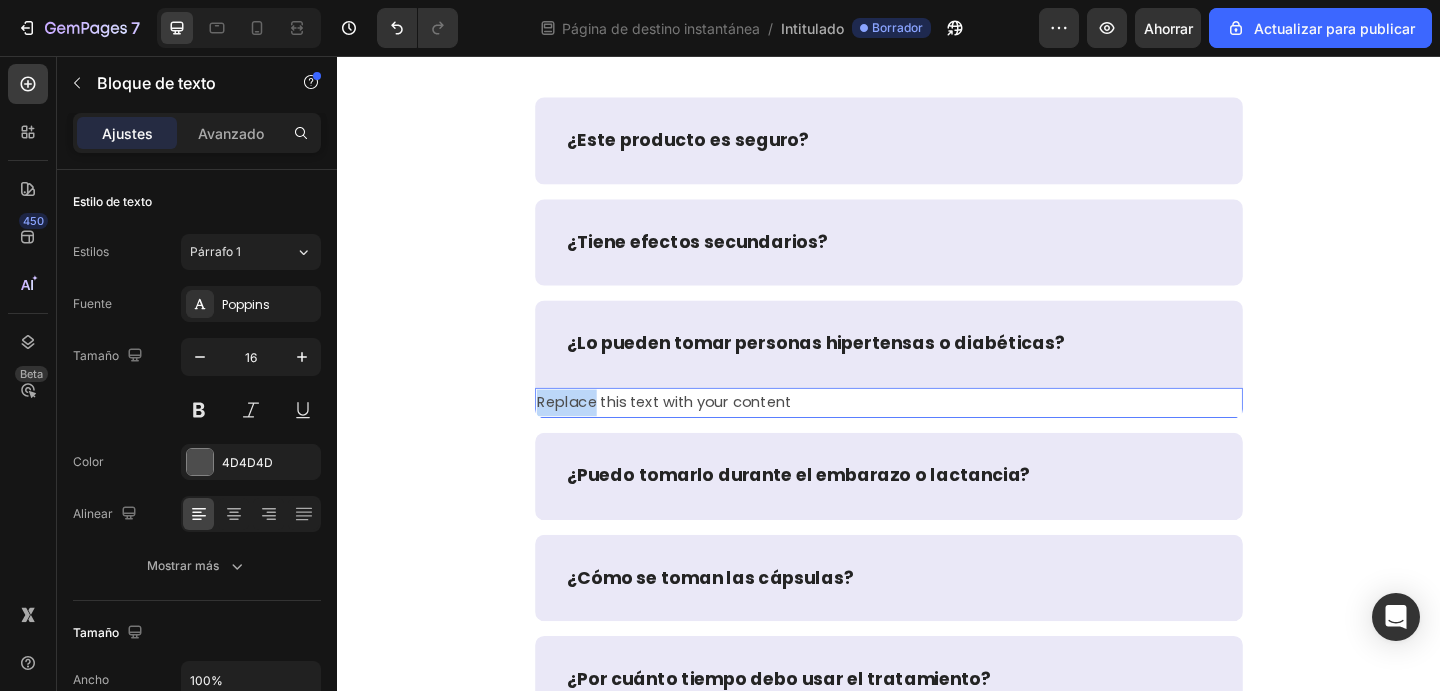 click on "Replace this text with your content" at bounding box center [937, 433] 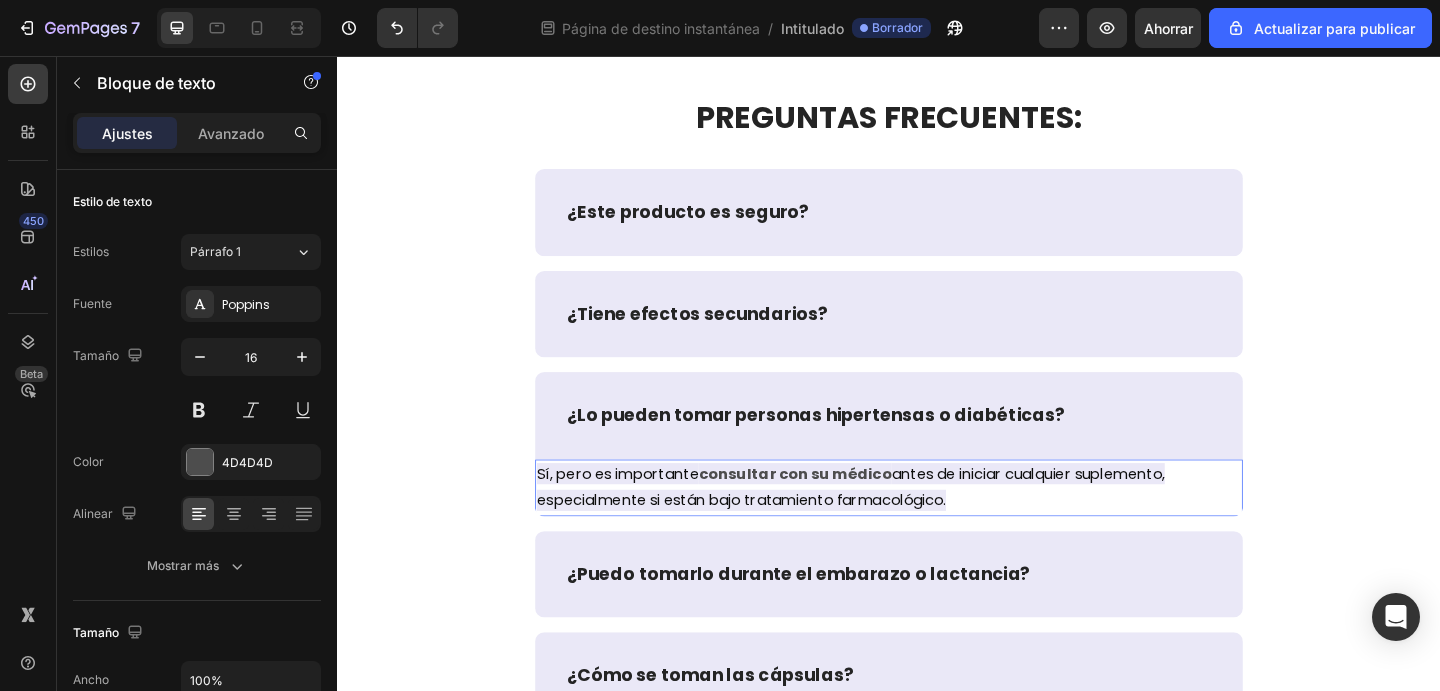 scroll, scrollTop: 9081, scrollLeft: 0, axis: vertical 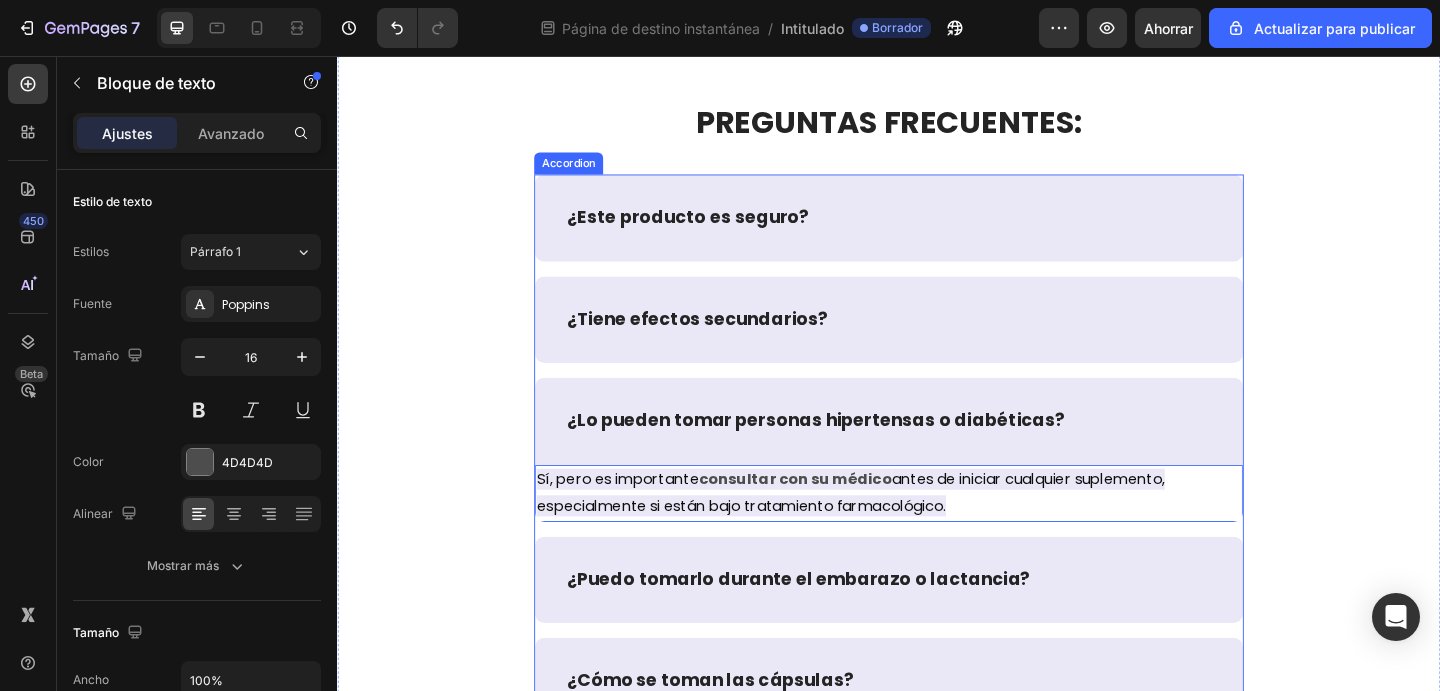 click on "¿Tiene efectos secundarios?" at bounding box center (937, 343) 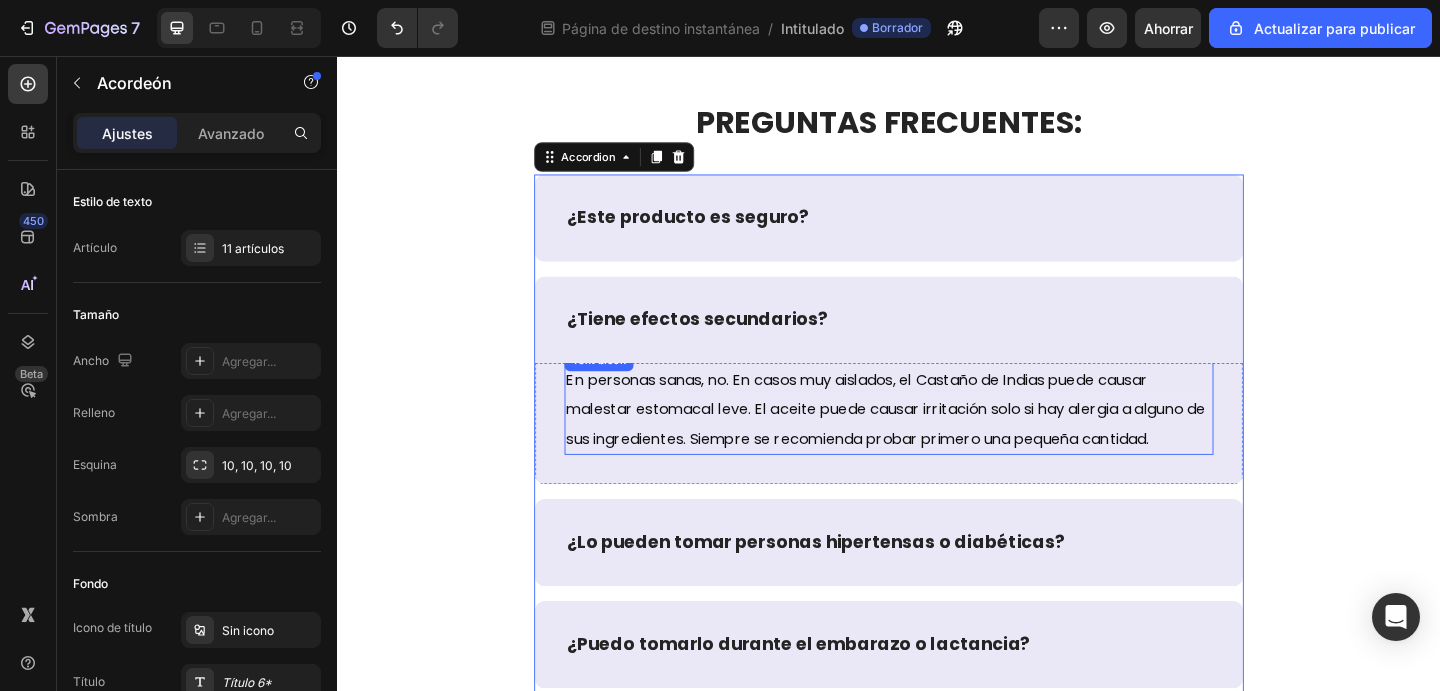 click on "En personas sanas, no. En casos muy aislados, el Castaño de Indias puede causar malestar estomacal leve. El aceite puede causar irritación solo si hay alergia a alguno de sus ingredientes. Siempre se recomienda probar primero una pequeña cantidad." at bounding box center [933, 440] 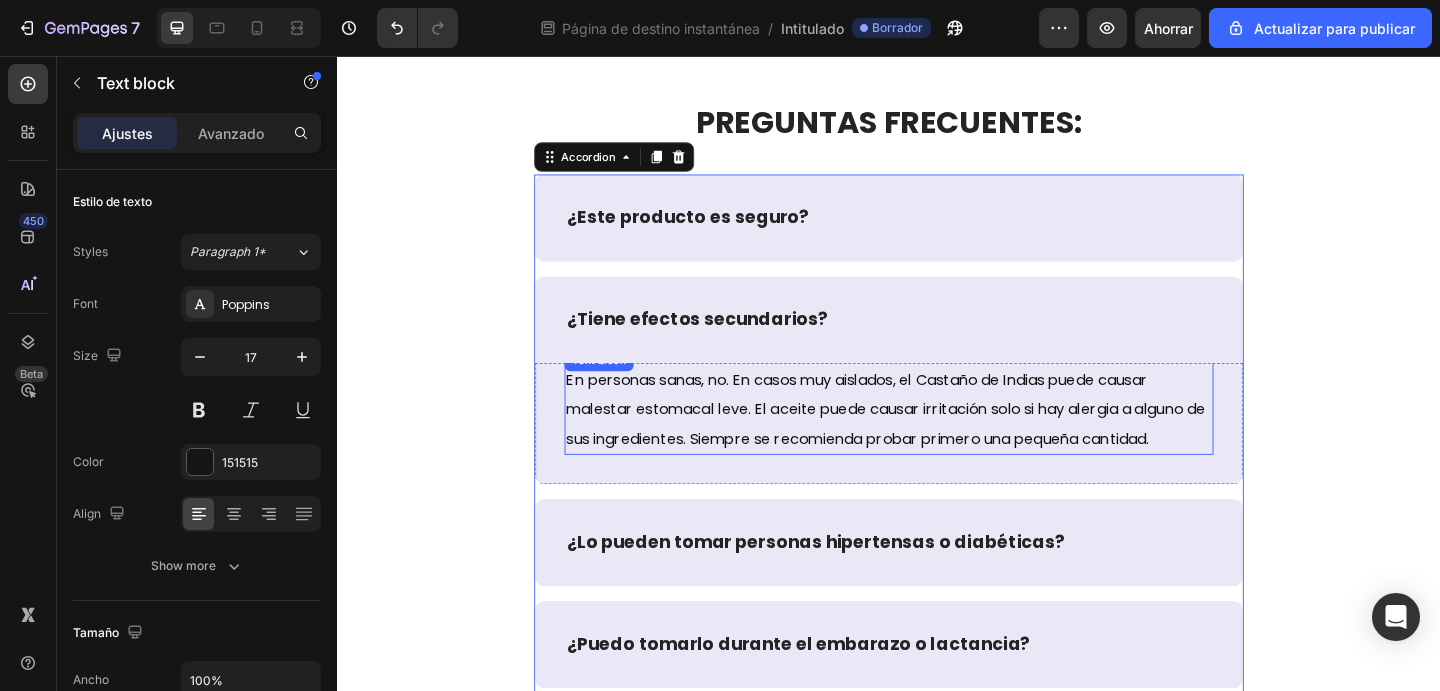 click on "En personas sanas, no. En casos muy aislados, el Castaño de Indias puede causar malestar estomacal leve. El aceite puede causar irritación solo si hay alergia a alguno de sus ingredientes. Siempre se recomienda probar primero una pequeña cantidad." at bounding box center [933, 440] 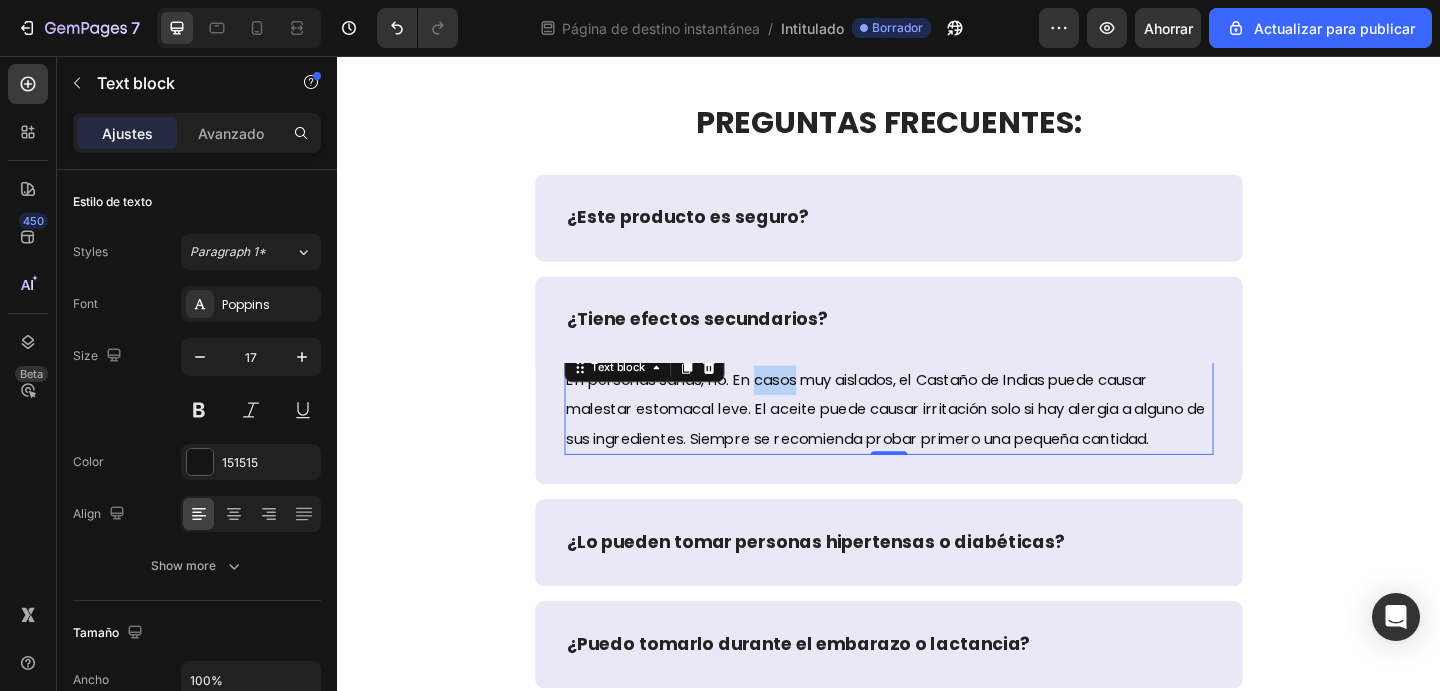 click on "En personas sanas, no. En casos muy aislados, el Castaño de Indias puede causar malestar estomacal leve. El aceite puede causar irritación solo si hay alergia a alguno de sus ingredientes. Siempre se recomienda probar primero una pequeña cantidad." at bounding box center (933, 440) 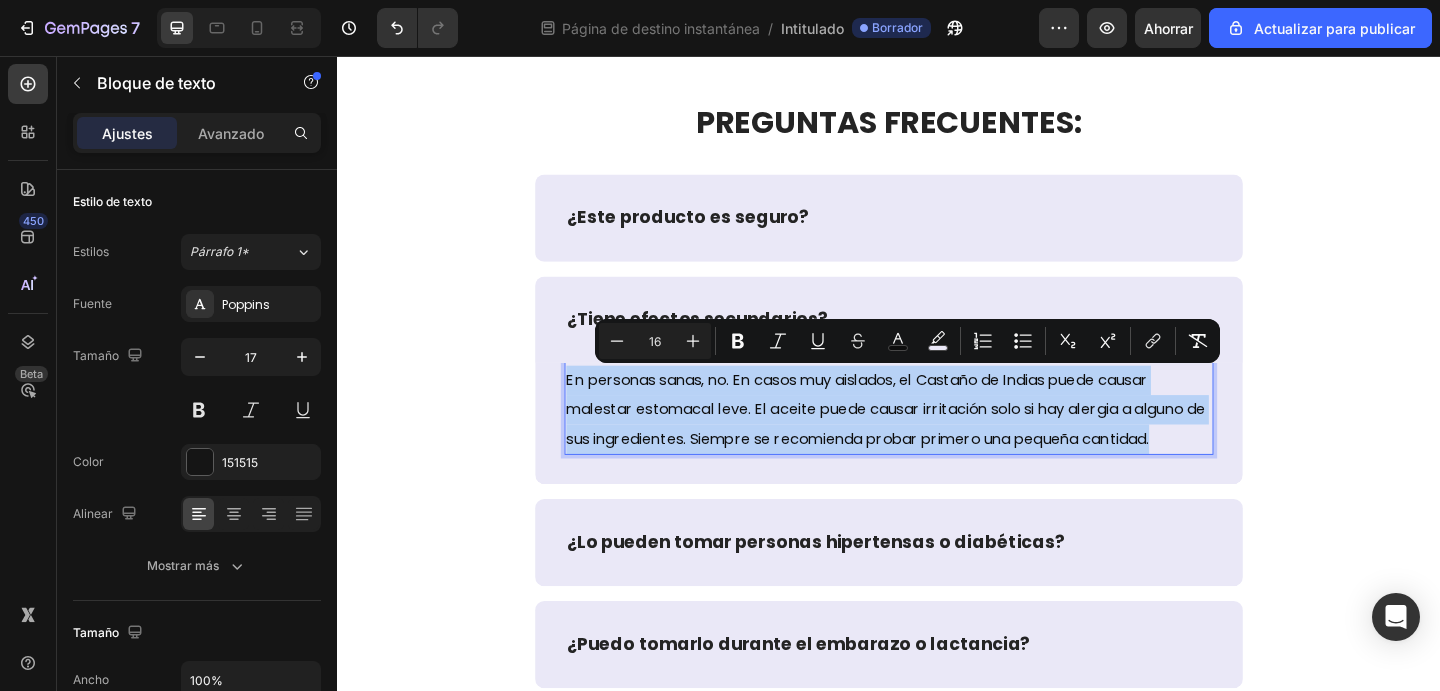 copy on "En personas sanas, no. En casos muy aislados, el Castaño de Indias puede causar malestar estomacal leve. El aceite puede causar irritación solo si hay alergia a alguno de sus ingredientes. Siempre se recomienda probar primero una pequeña cantidad." 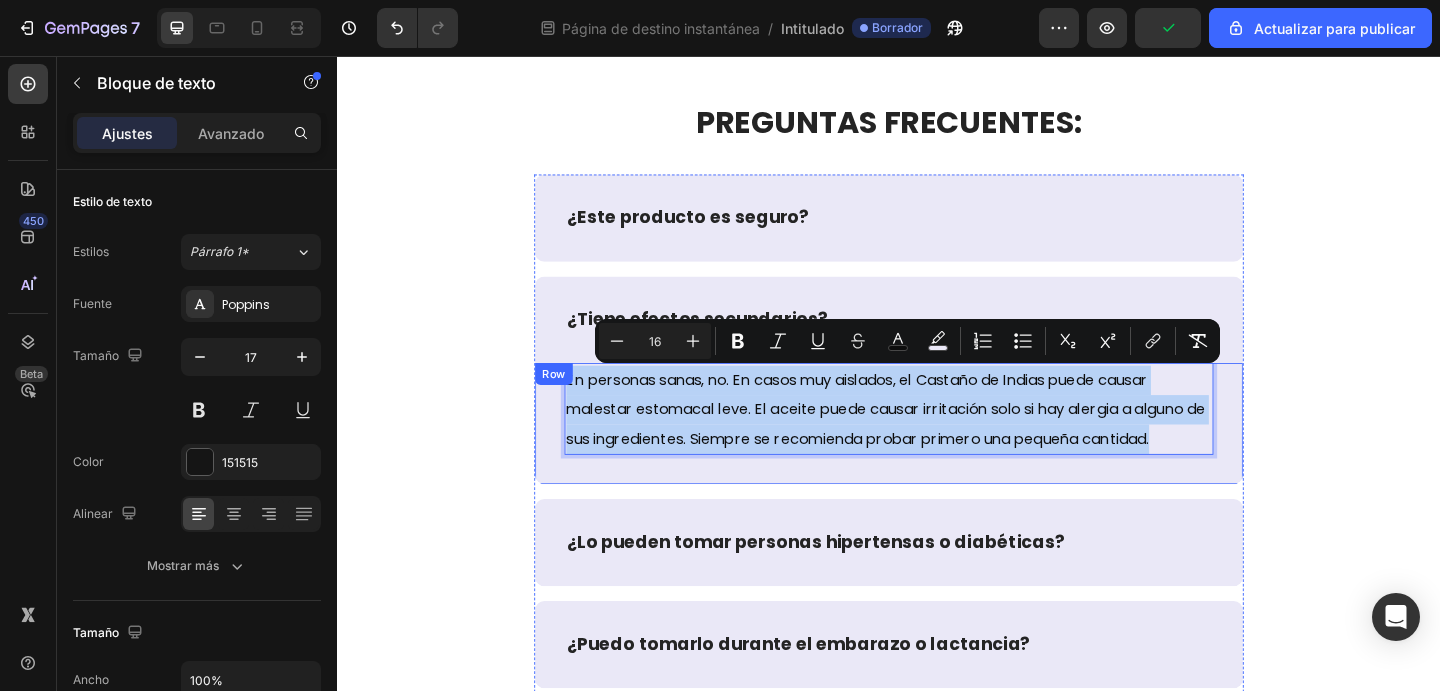 click on "Row" at bounding box center (572, 402) 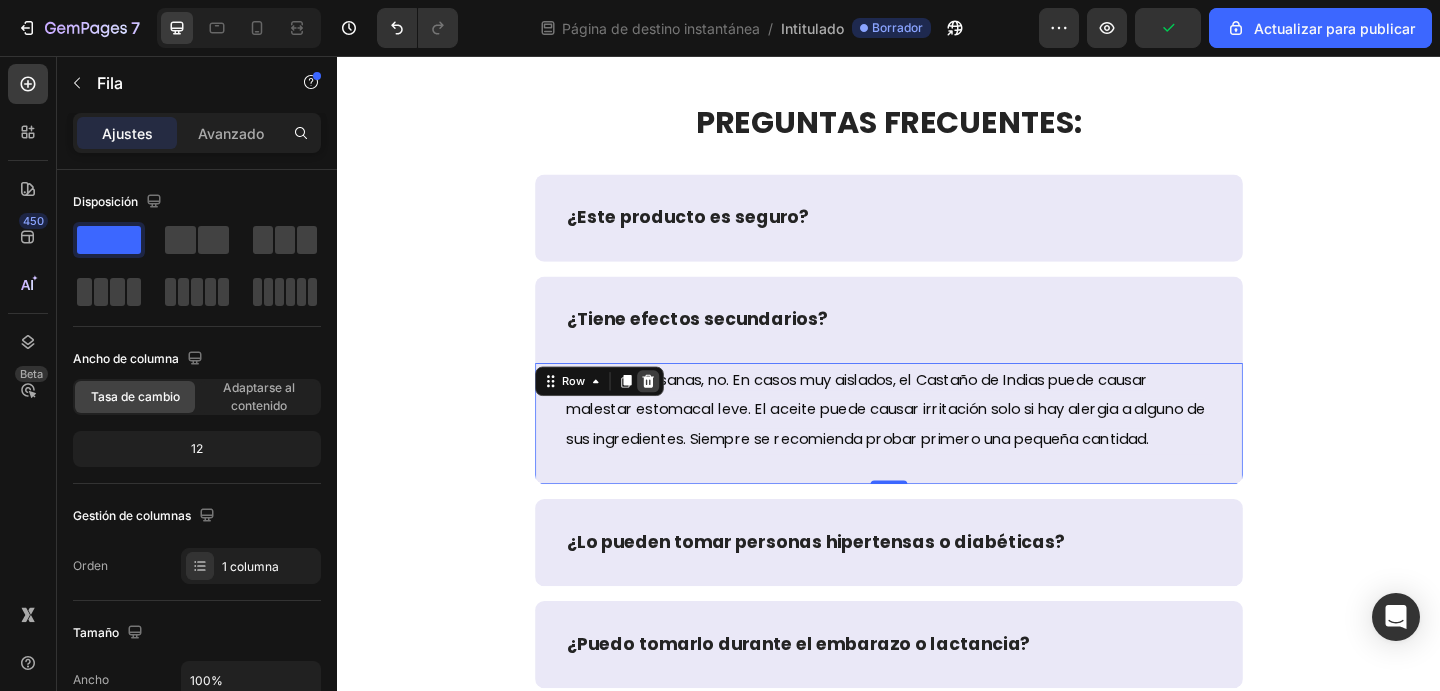 click 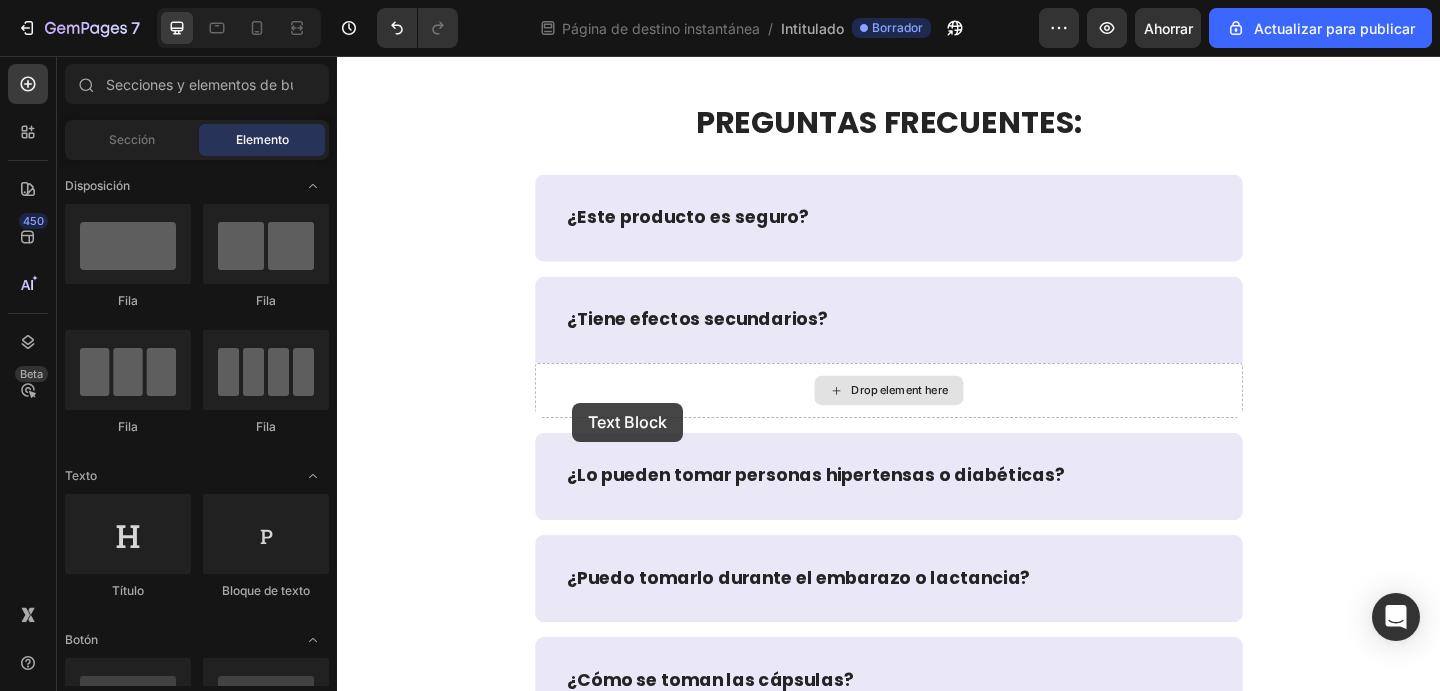 drag, startPoint x: 610, startPoint y: 524, endPoint x: 593, endPoint y: 427, distance: 98.478424 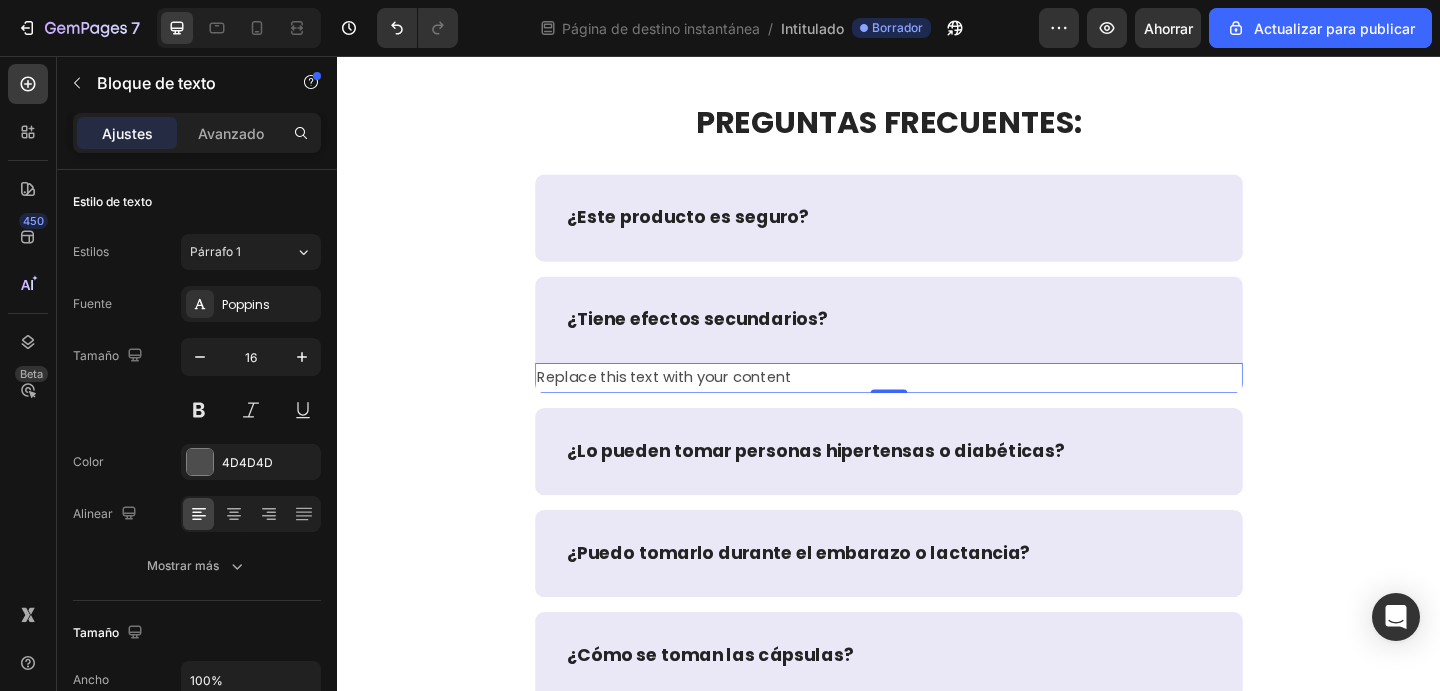 click on "Replace this text with your content" at bounding box center (937, 406) 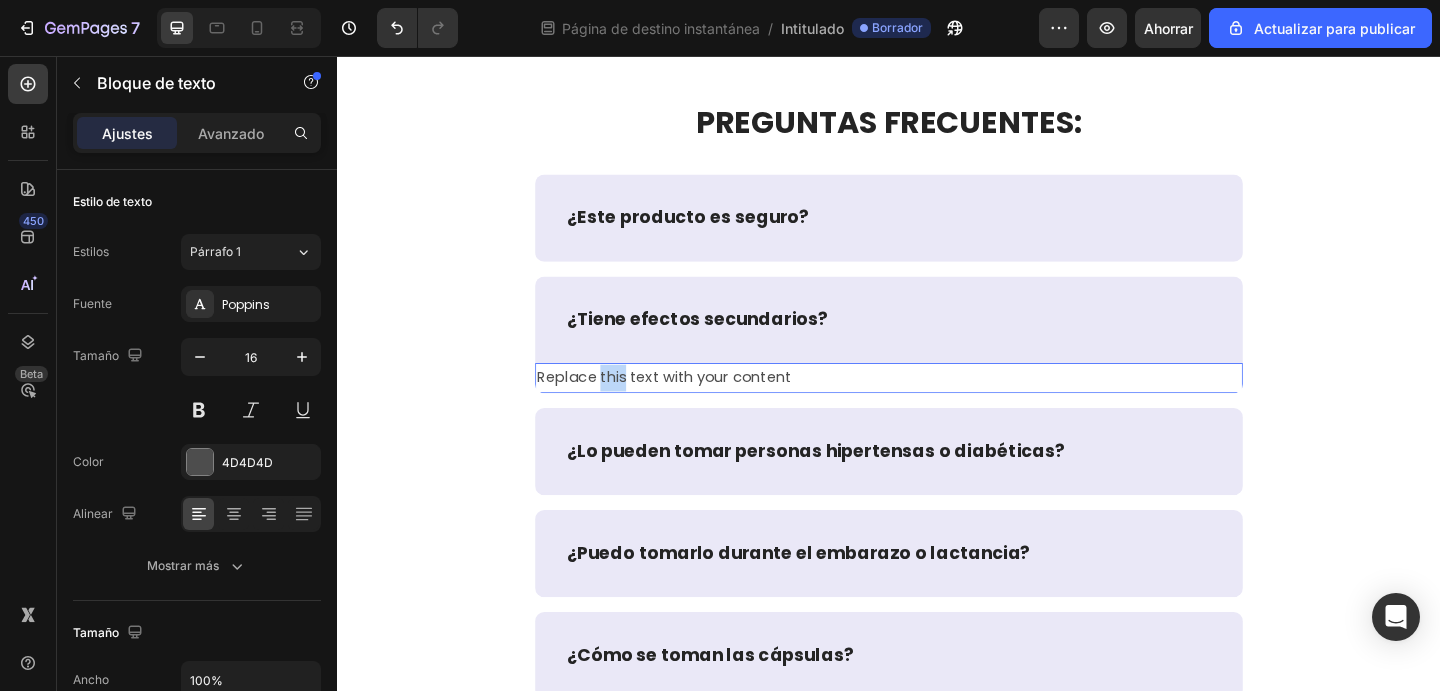 click on "Replace this text with your content" at bounding box center (937, 406) 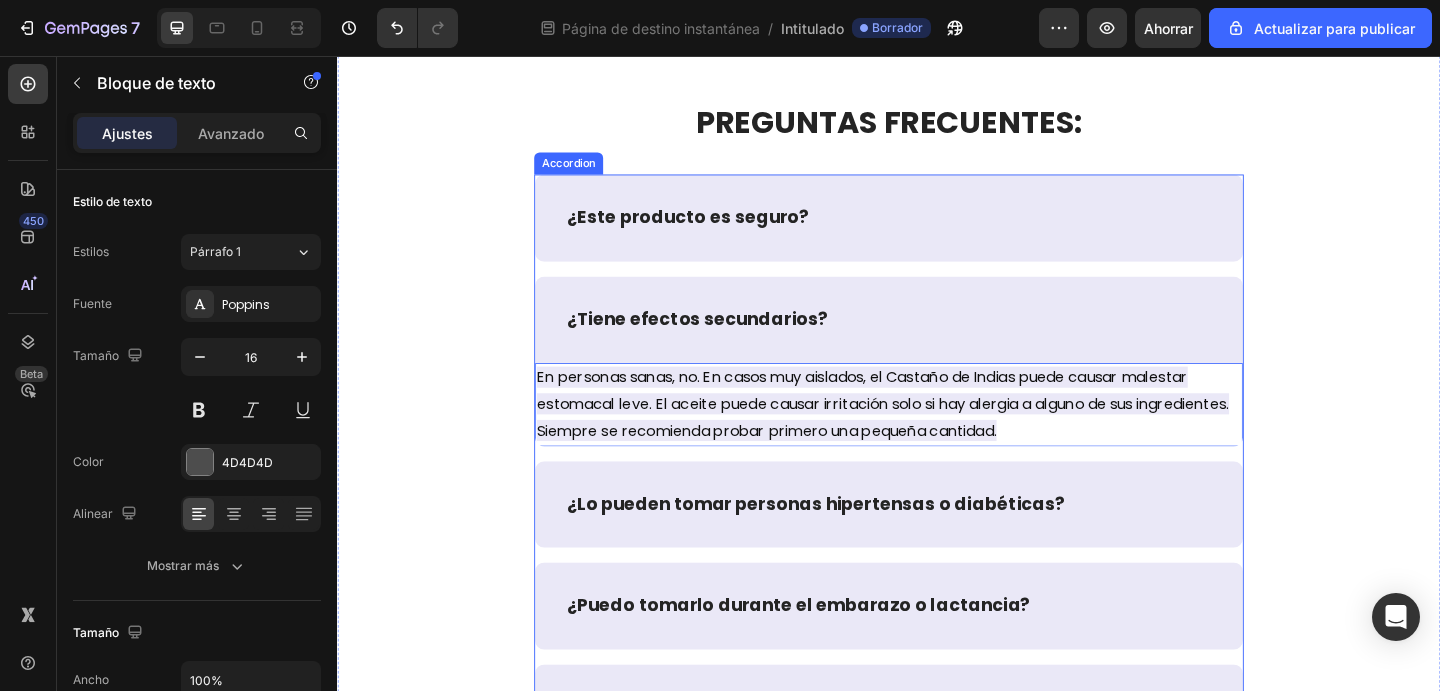 click on "¿Este producto es seguro?" at bounding box center [937, 232] 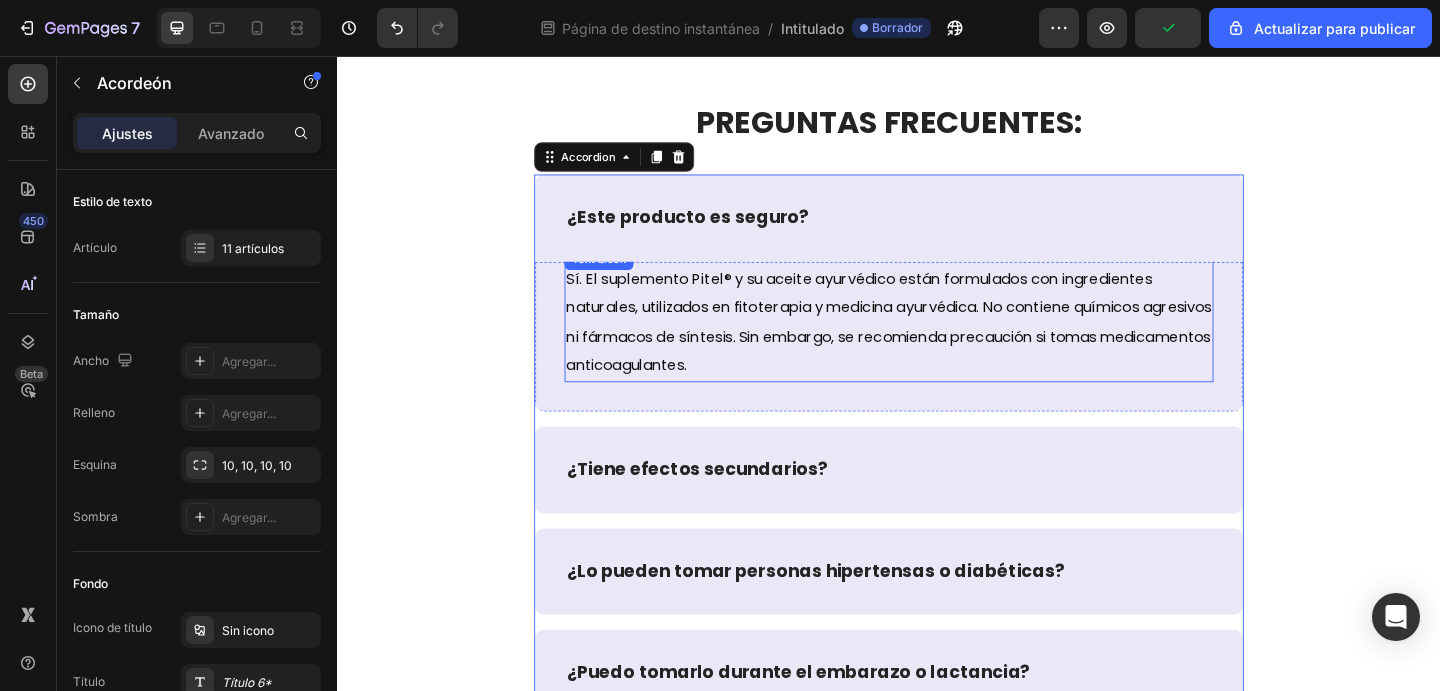 click on "Sí. El suplemento Pitel® y su aceite ayurvédico están formulados con ingredientes naturales, utilizados en fitoterapia y medicina ayurvédica. No contiene químicos agresivos ni fármacos de síntesis. Sin embargo, se recomienda precaución si tomas medicamentos anticoagulantes." at bounding box center (937, 346) 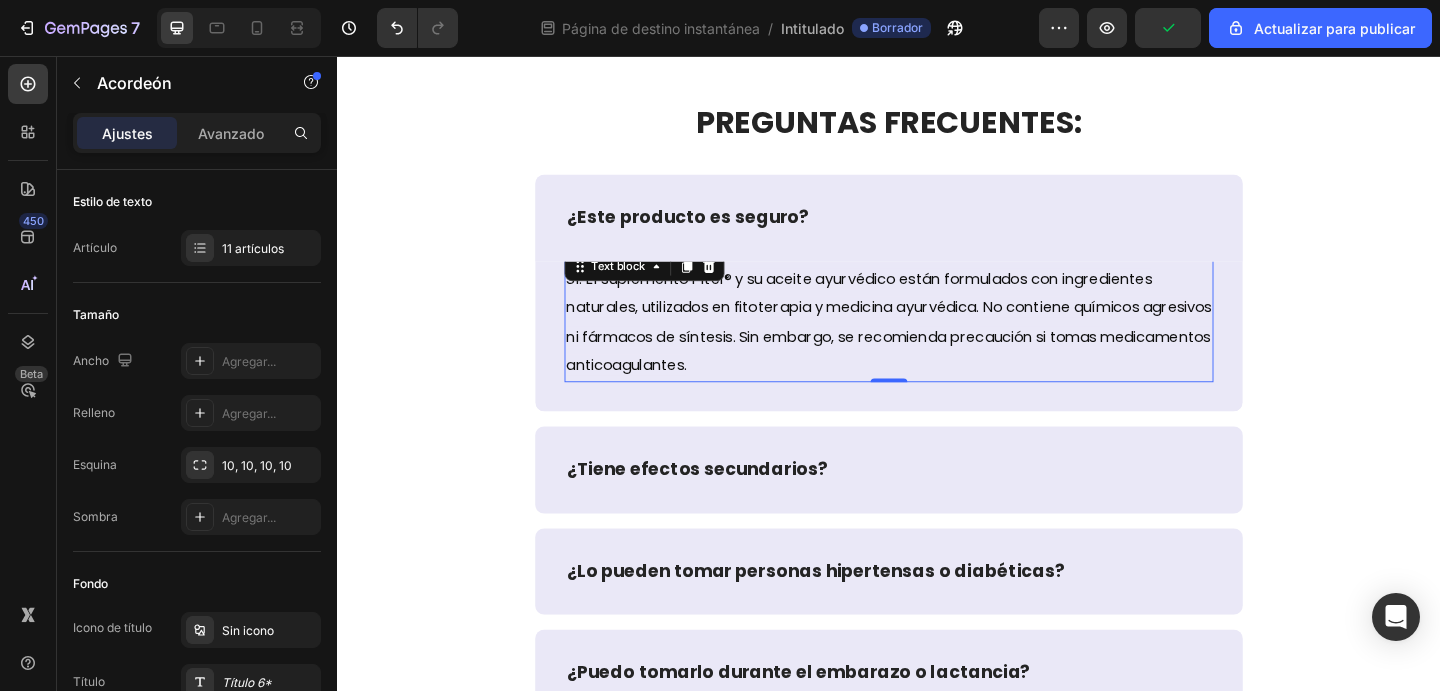 click on "Sí. El suplemento Pitel® y su aceite ayurvédico están formulados con ingredientes naturales, utilizados en fitoterapia y medicina ayurvédica. No contiene químicos agresivos ni fármacos de síntesis. Sin embargo, se recomienda precaución si tomas medicamentos anticoagulantes." at bounding box center (937, 346) 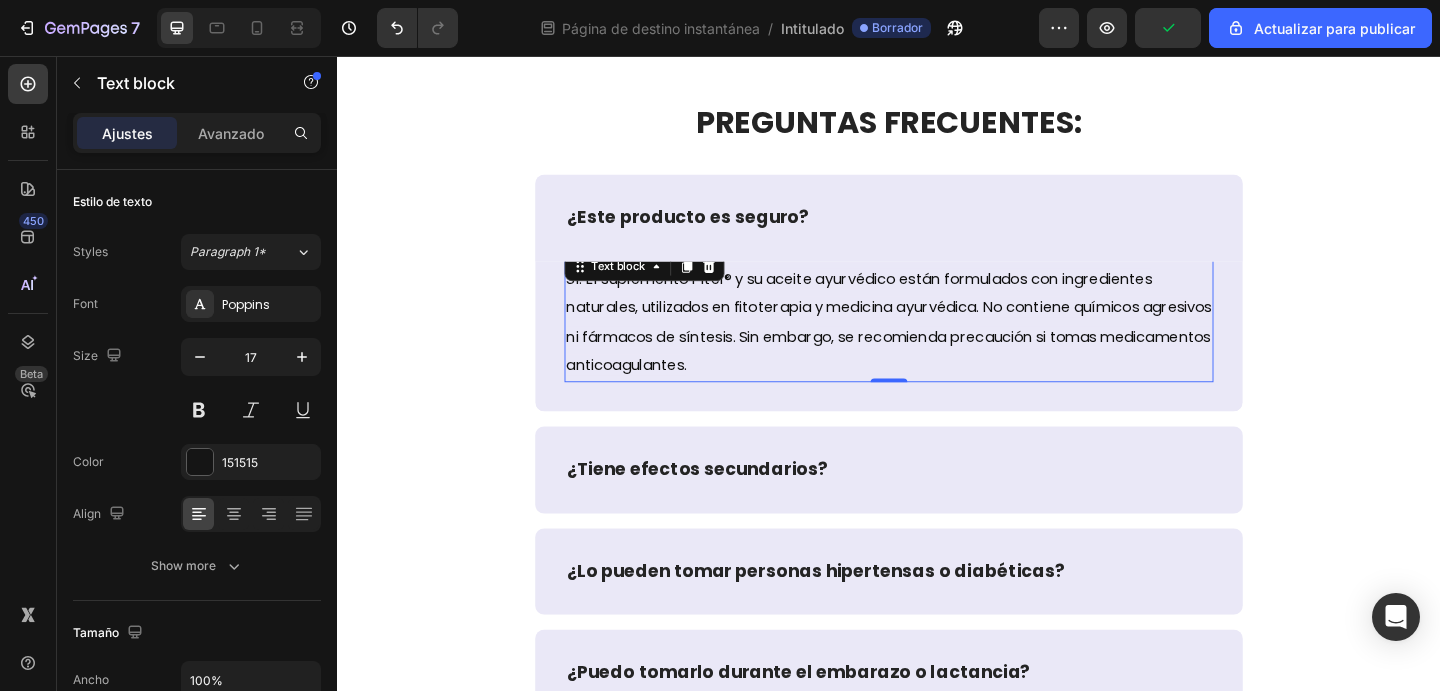 click on "Sí. El suplemento Pitel® y su aceite ayurvédico están formulados con ingredientes naturales, utilizados en fitoterapia y medicina ayurvédica. No contiene químicos agresivos ni fármacos de síntesis. Sin embargo, se recomienda precaución si tomas medicamentos anticoagulantes." at bounding box center (937, 346) 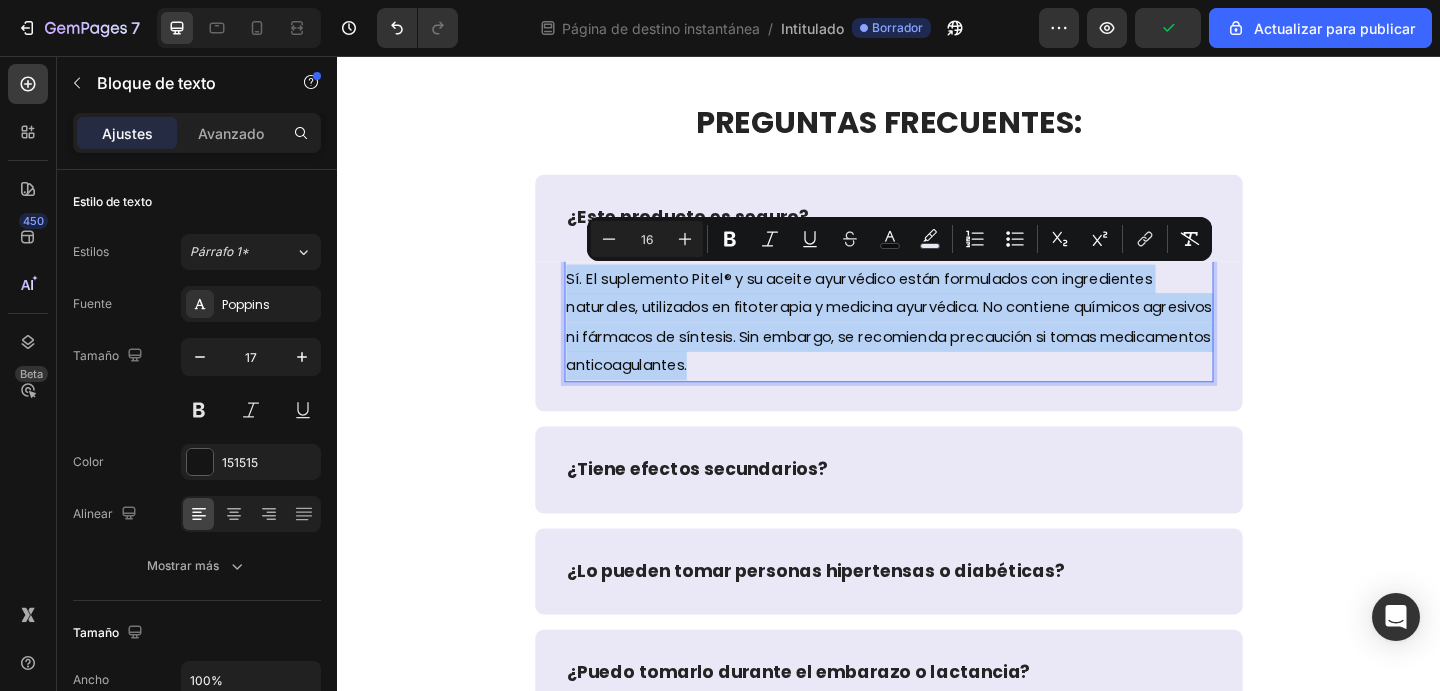 copy on "Sí. El suplemento Pitel® y su aceite ayurvédico están formulados con ingredientes naturales, utilizados en fitoterapia y medicina ayurvédica. No contiene químicos agresivos ni fármacos de síntesis. Sin embargo, se recomienda precaución si tomas medicamentos anticoagulantes." 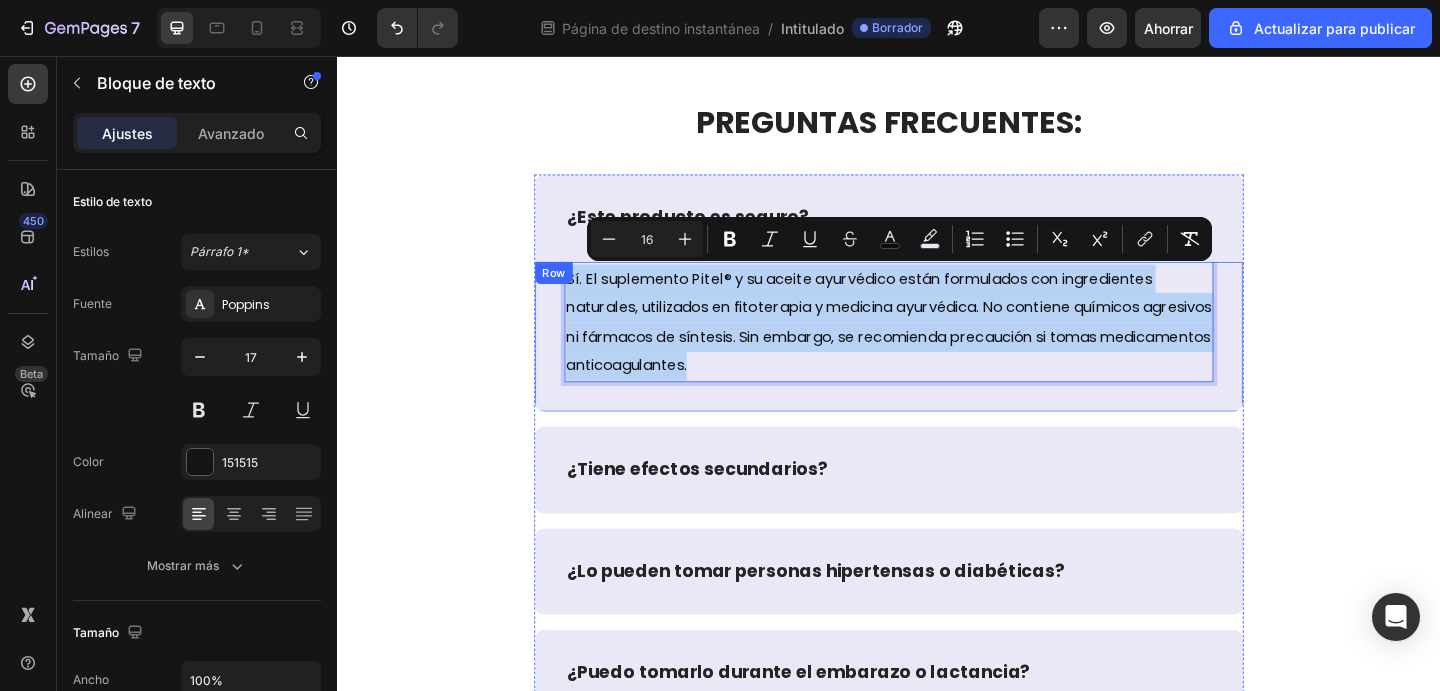 click on "Row" at bounding box center (572, 292) 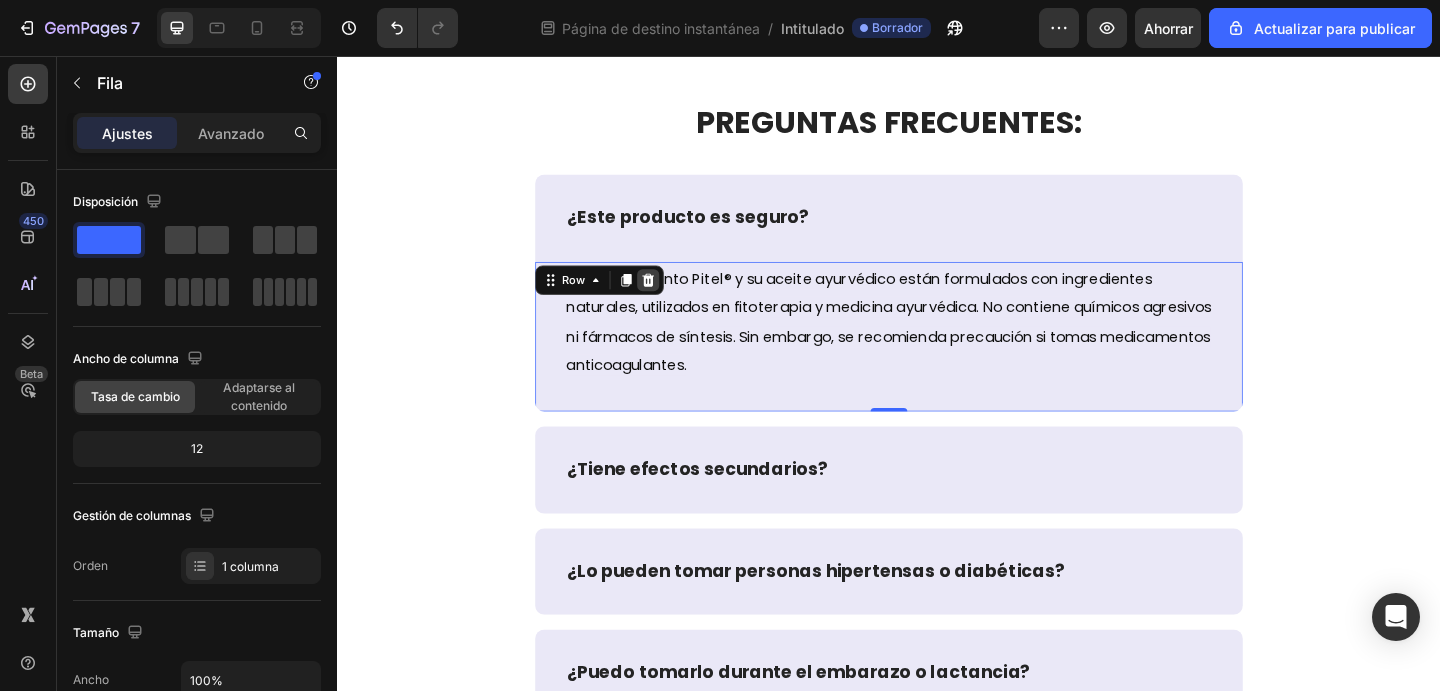 click 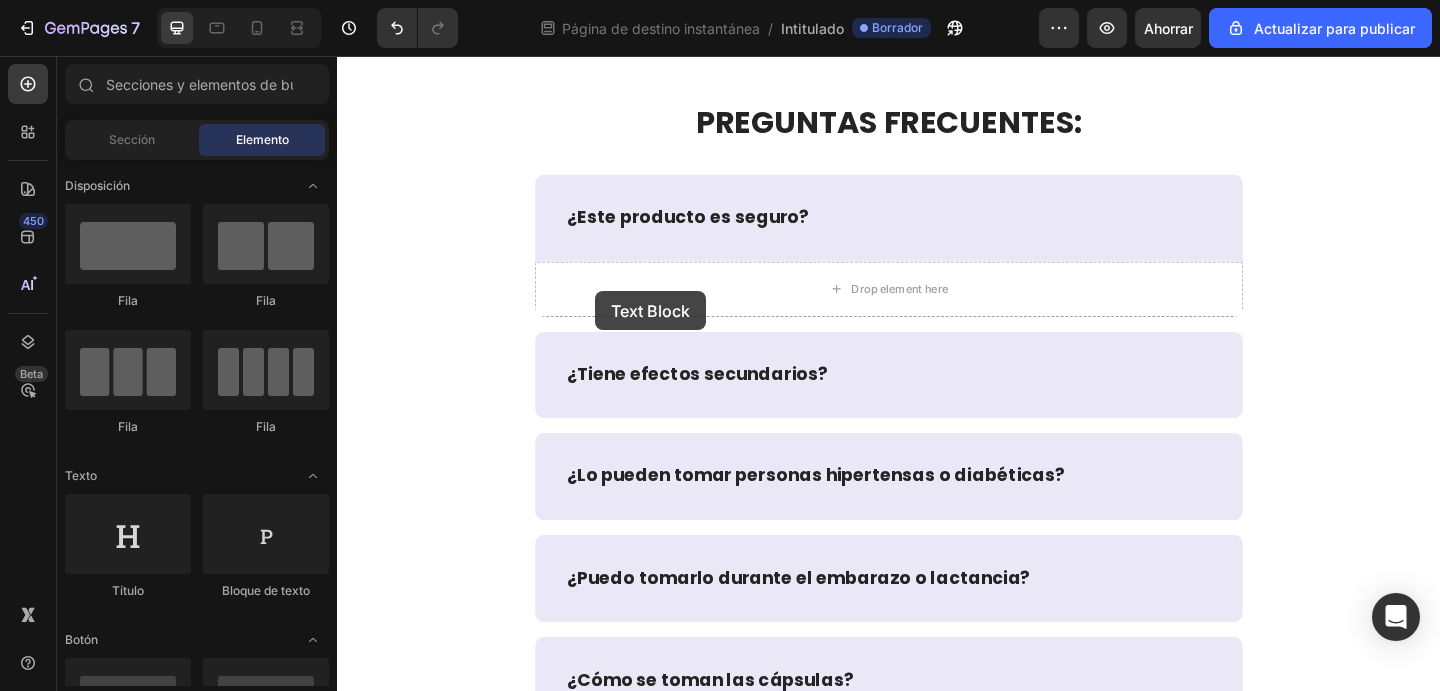 drag, startPoint x: 595, startPoint y: 534, endPoint x: 618, endPoint y: 301, distance: 234.13245 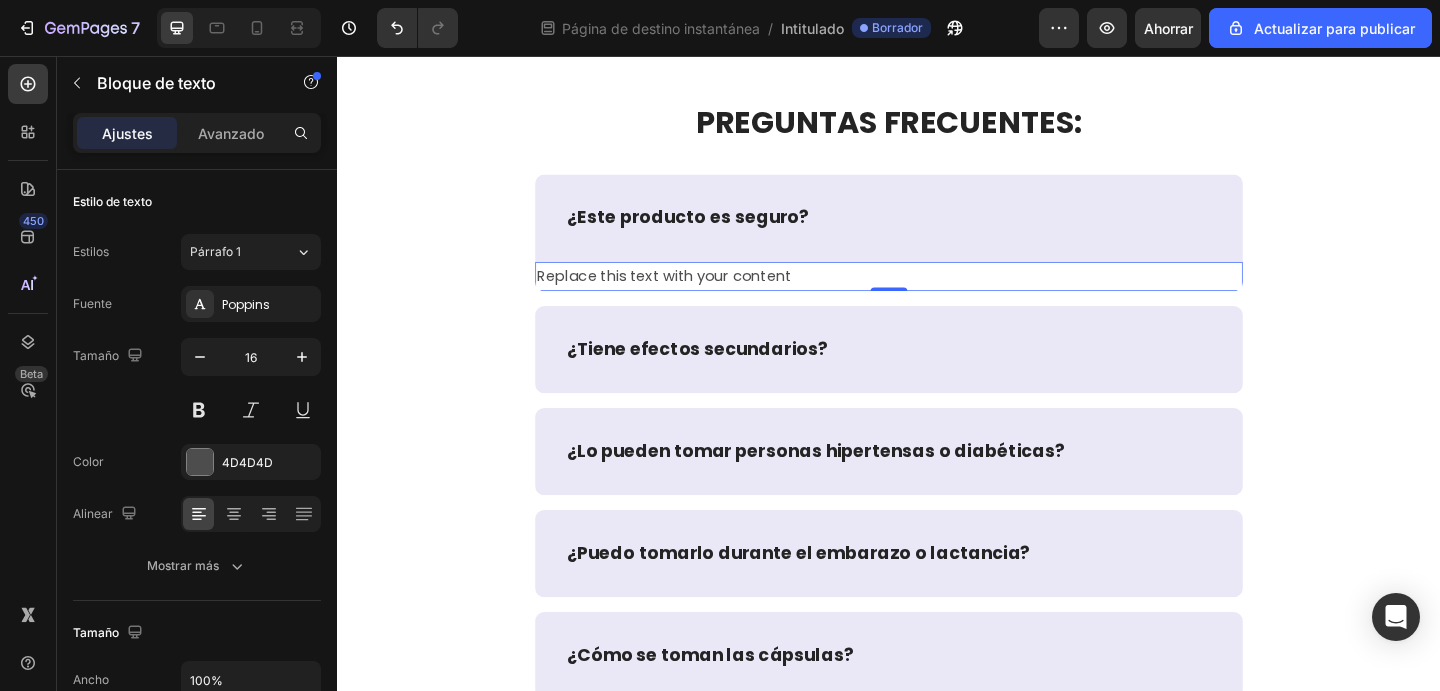 click on "Replace this text with your content" at bounding box center [937, 296] 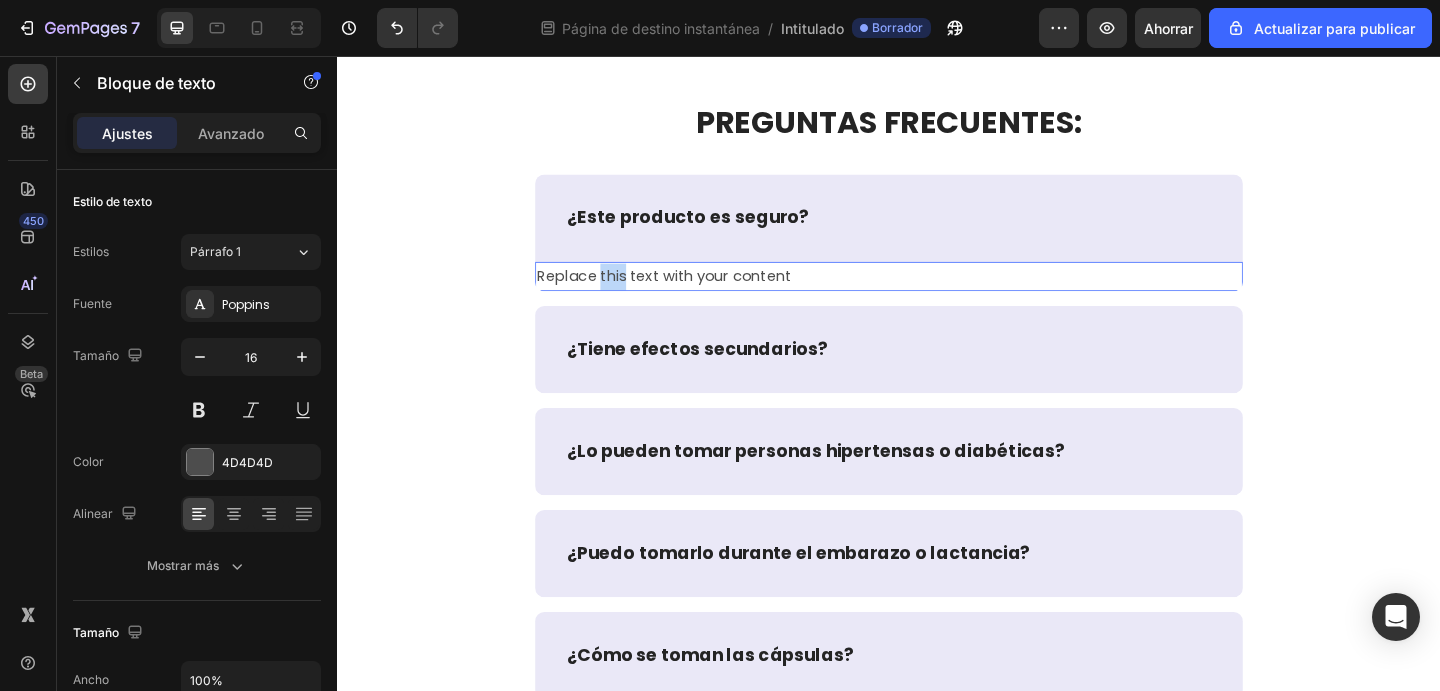 click on "Replace this text with your content" at bounding box center [937, 296] 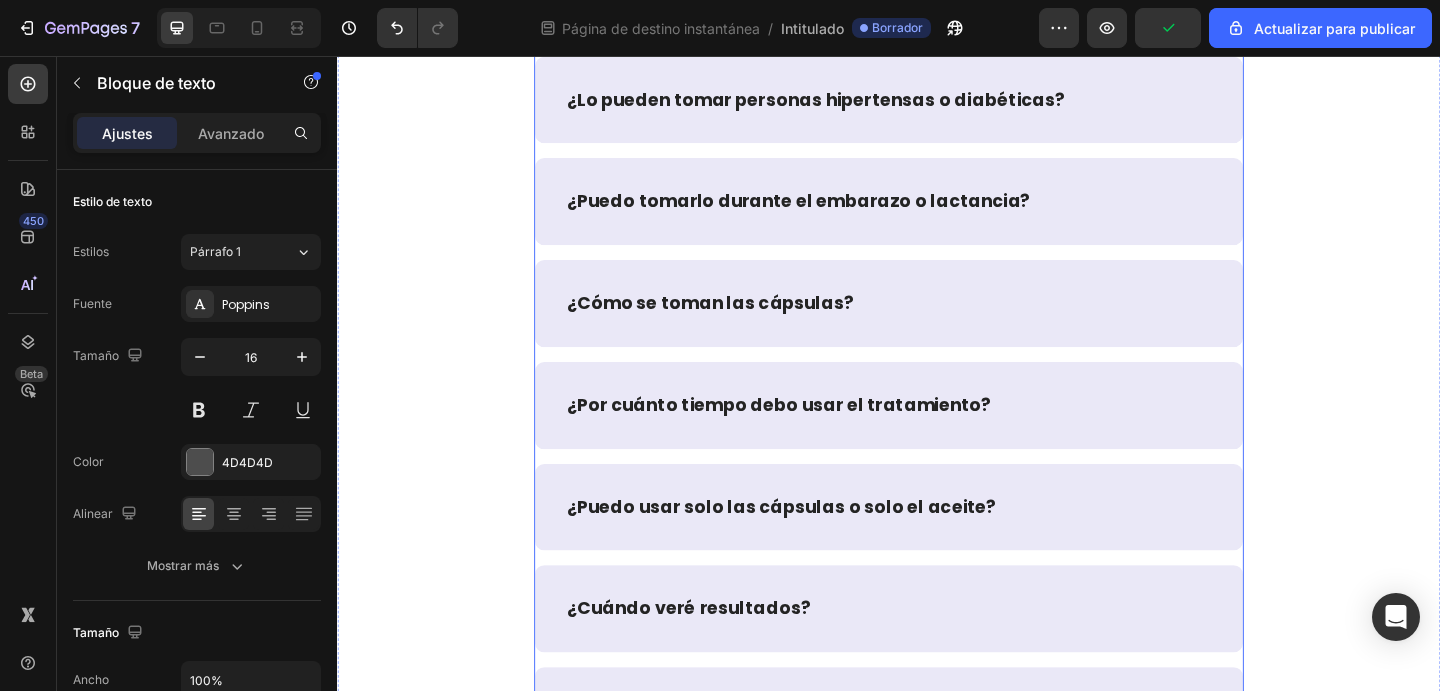 scroll, scrollTop: 9576, scrollLeft: 0, axis: vertical 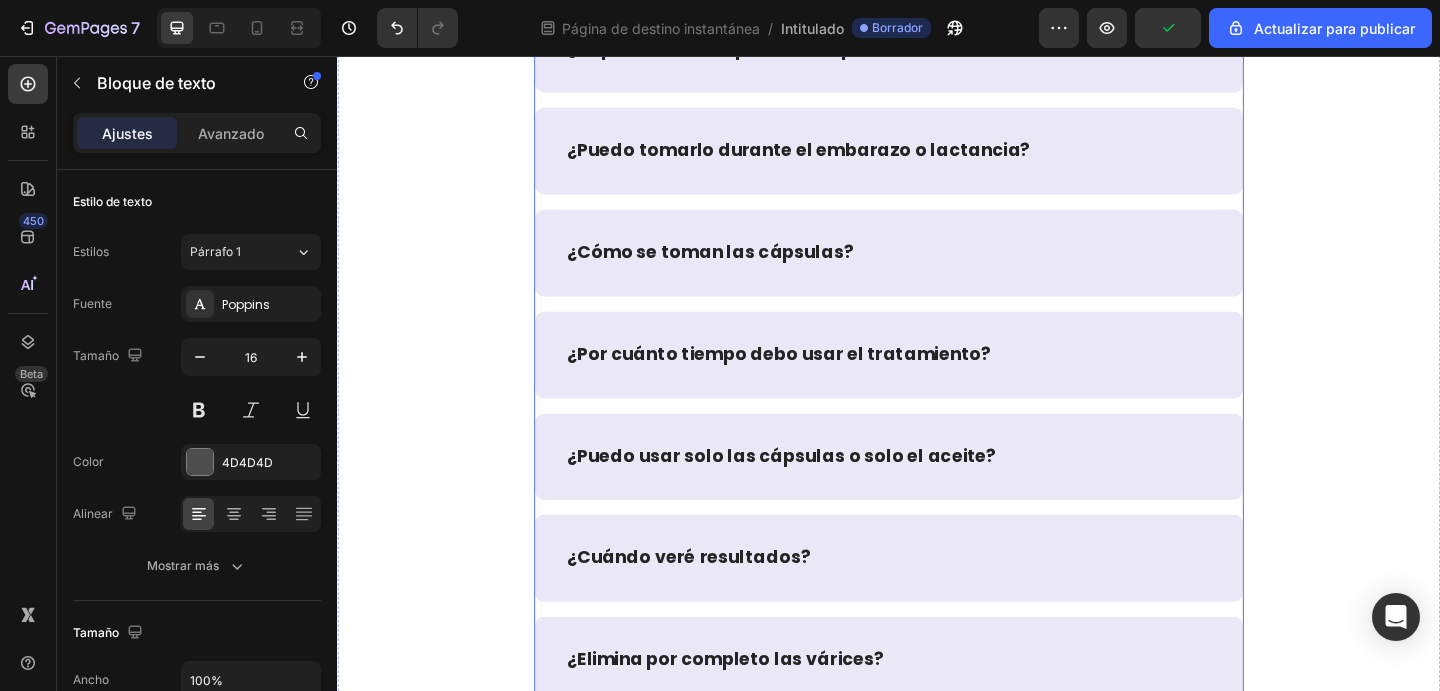 click on "¿Puedo usar solo las cápsulas o solo el aceite?" at bounding box center (937, 492) 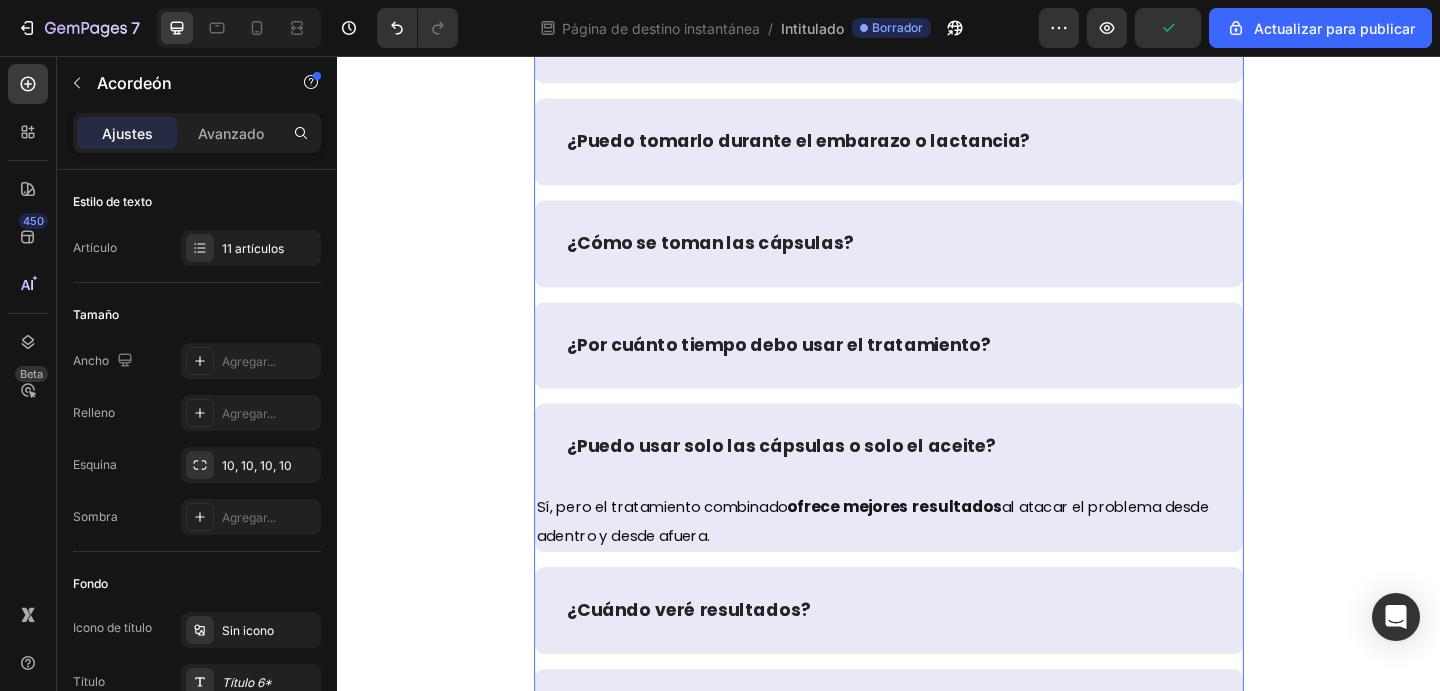 scroll, scrollTop: 9485, scrollLeft: 0, axis: vertical 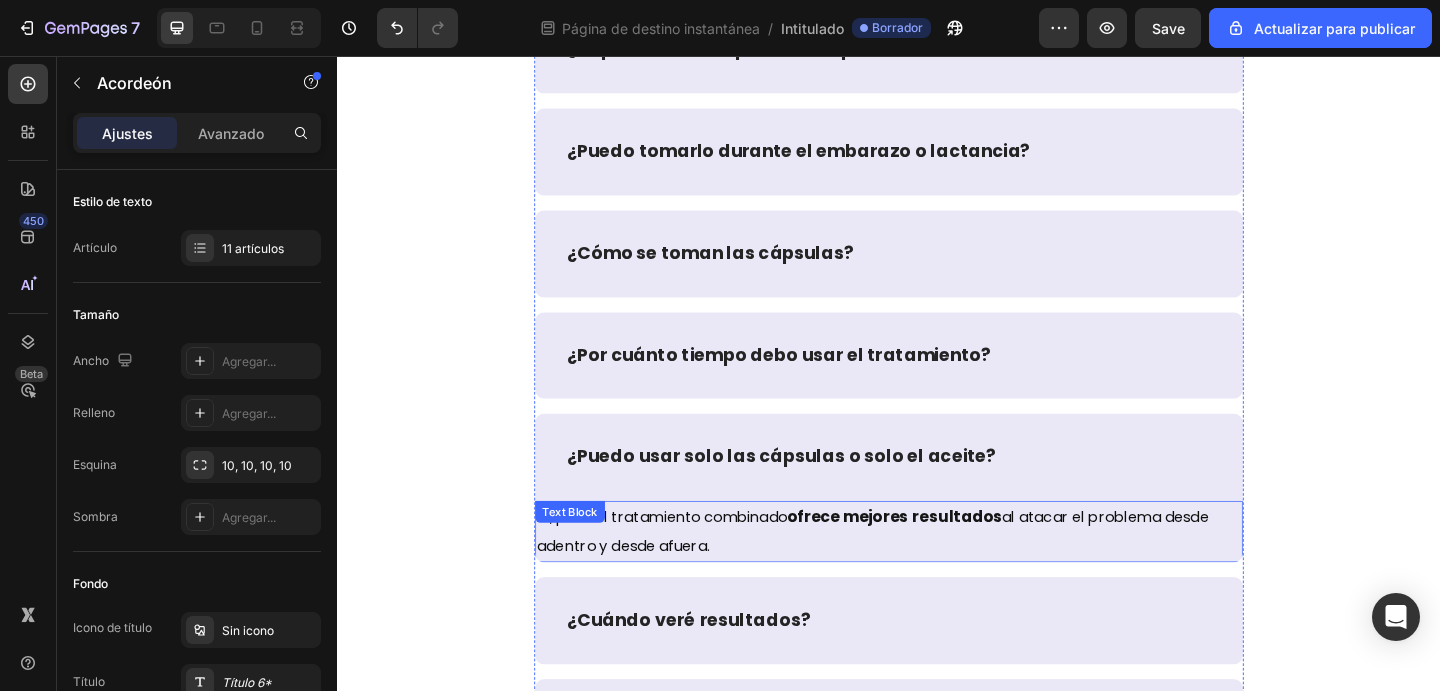 click on "Sí, pero el tratamiento combinado  ofrece mejores resultados  al atacar el problema desde adentro y desde afuera." at bounding box center [937, 573] 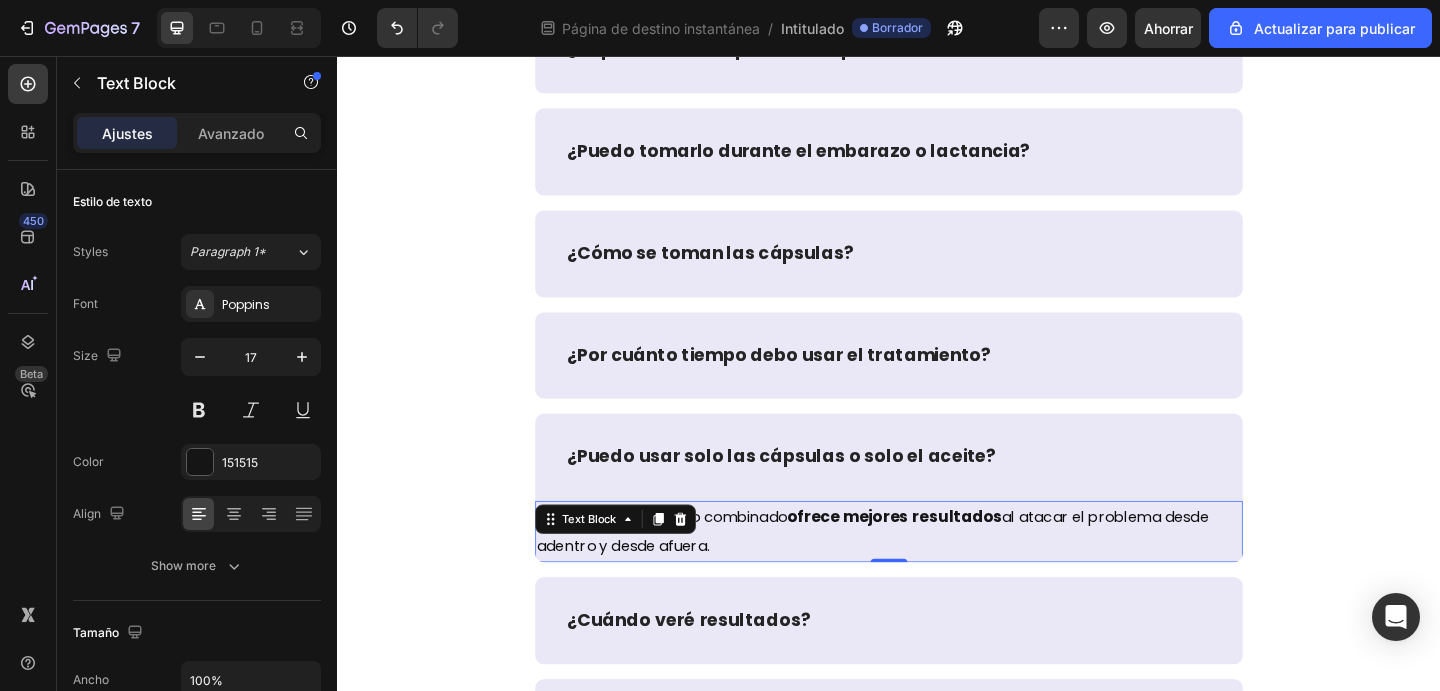 click on "Sí, pero el tratamiento combinado  ofrece mejores resultados  al atacar el problema desde adentro y desde afuera." at bounding box center (937, 573) 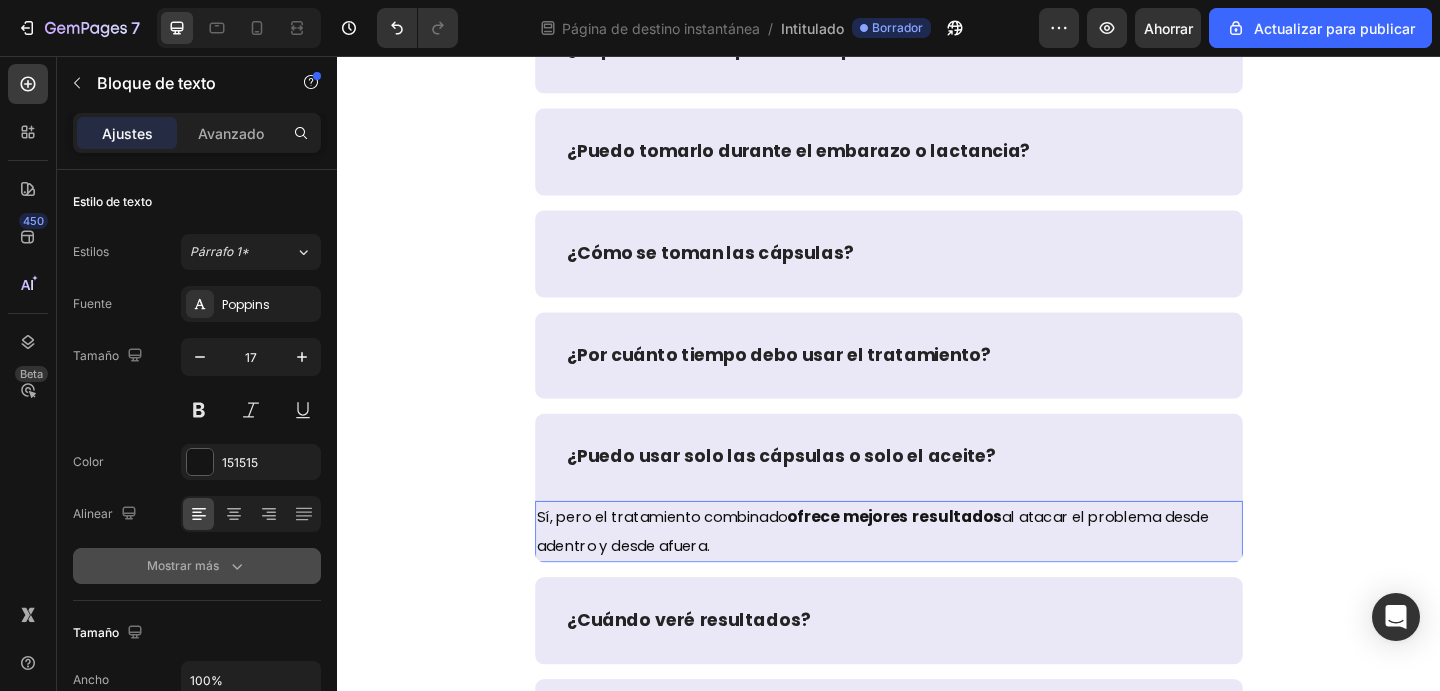 scroll, scrollTop: 384, scrollLeft: 0, axis: vertical 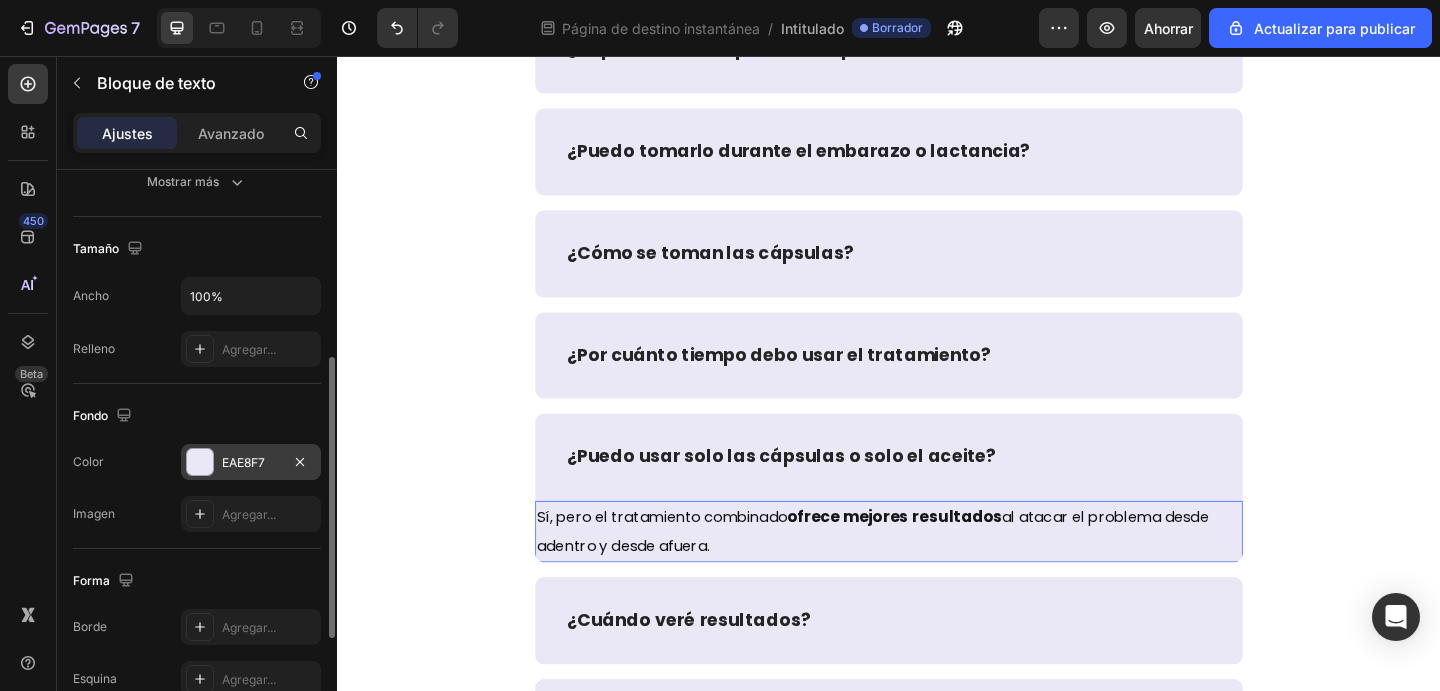 click on "EAE8F7" at bounding box center (243, 462) 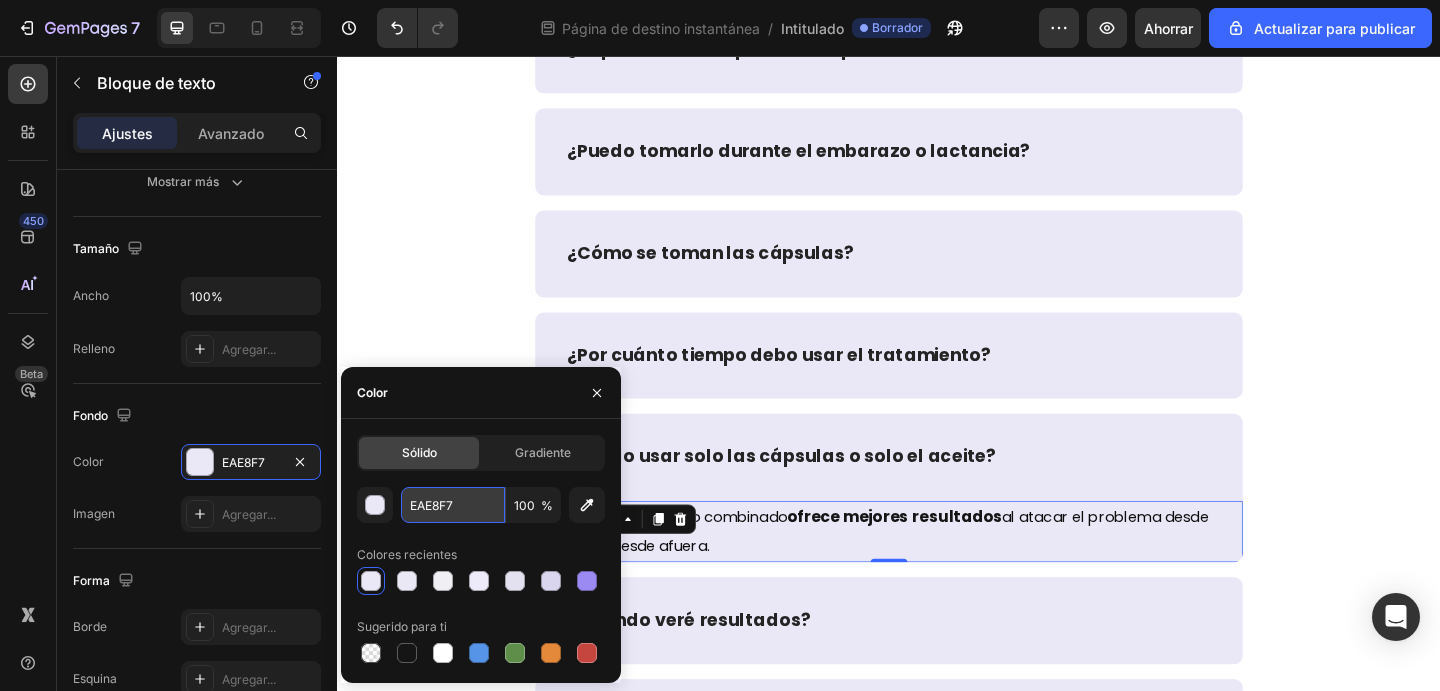 click on "EAE8F7" at bounding box center [453, 505] 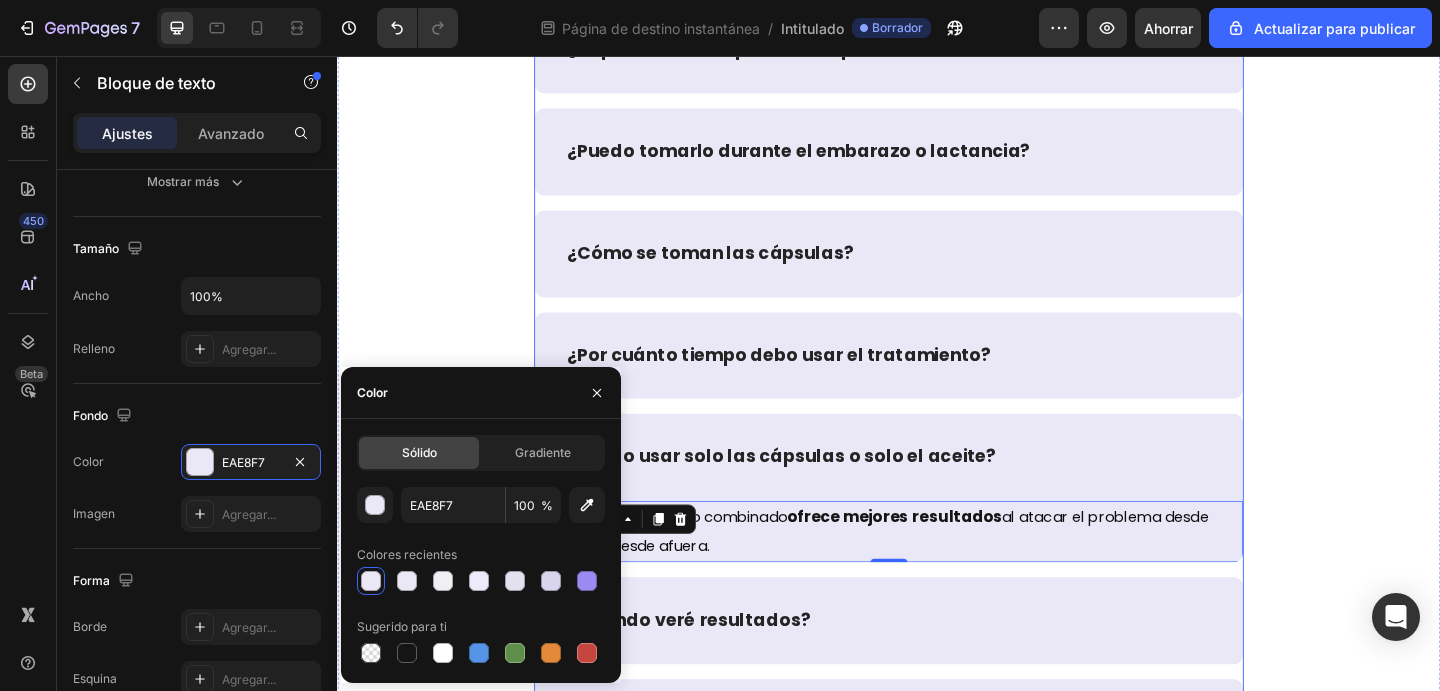 click on "¿Cómo se toman las cápsulas?" at bounding box center [937, 271] 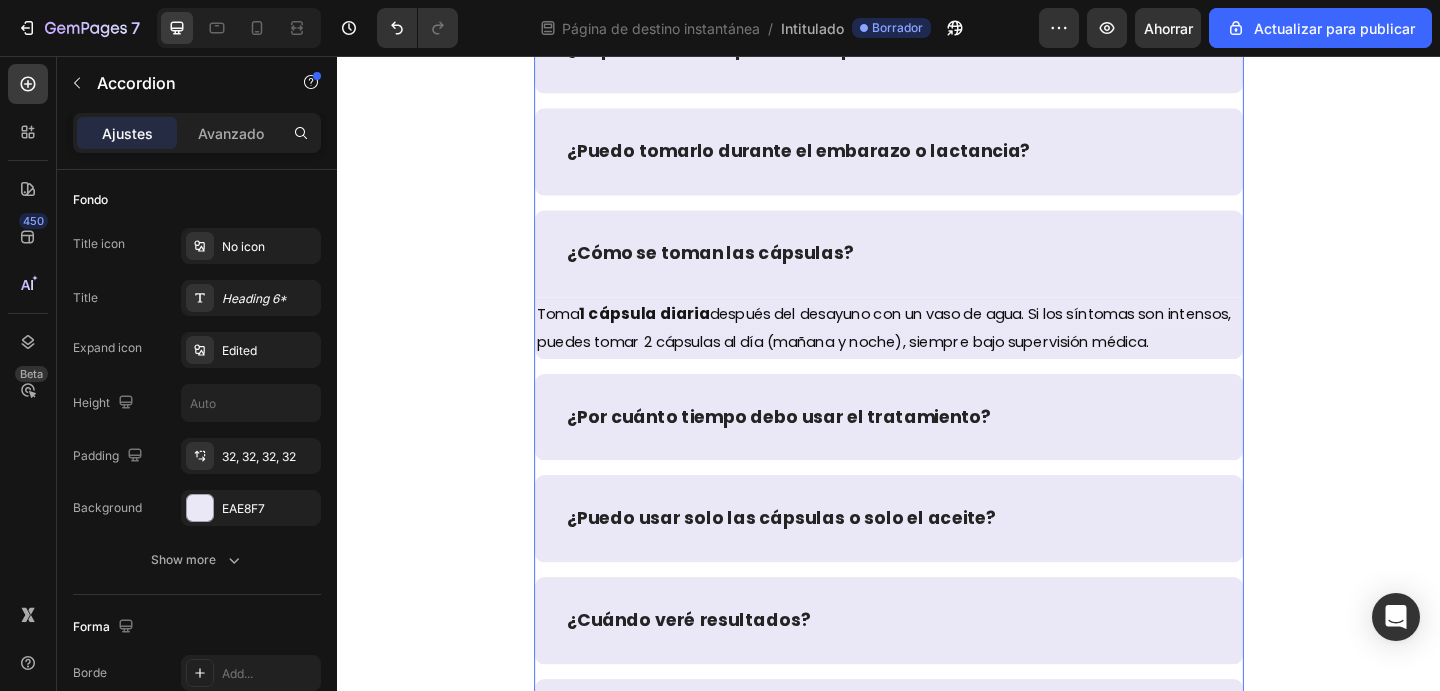 scroll, scrollTop: 0, scrollLeft: 0, axis: both 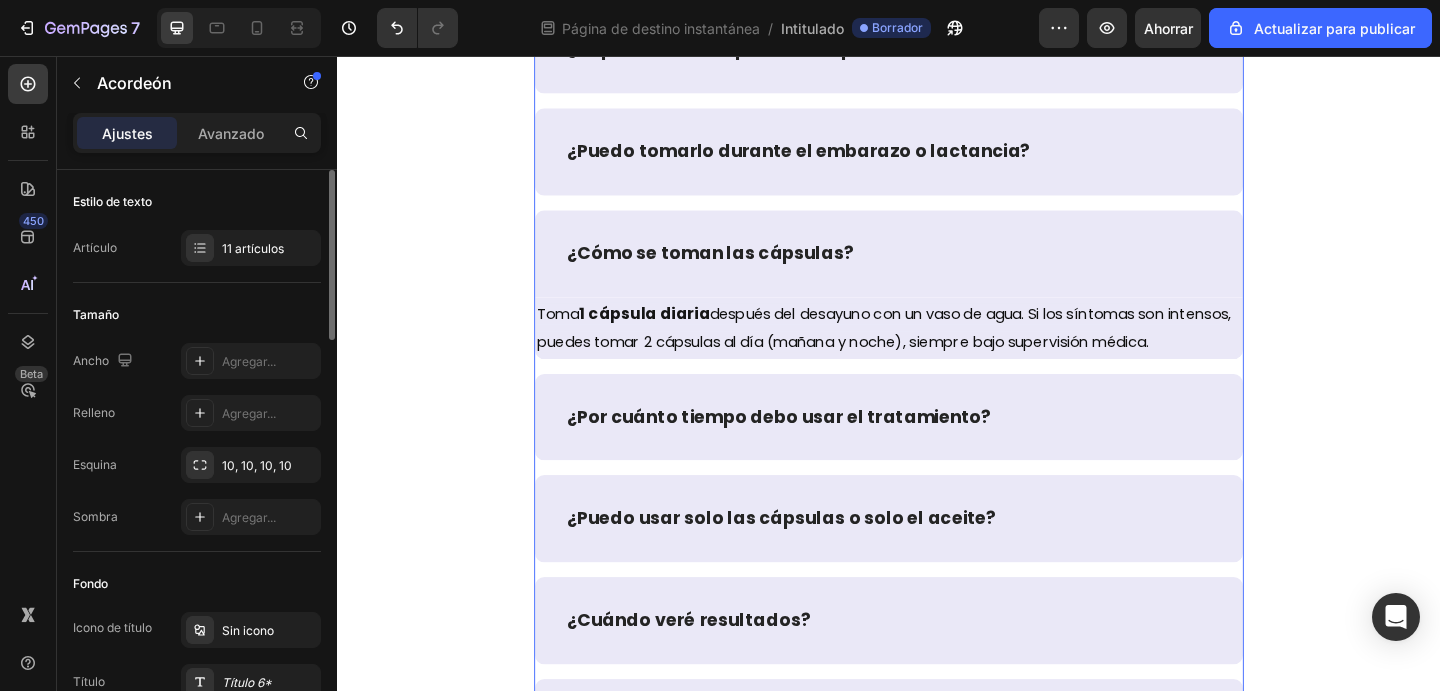 click on "¿Cómo se toman las cápsulas?" at bounding box center [937, 271] 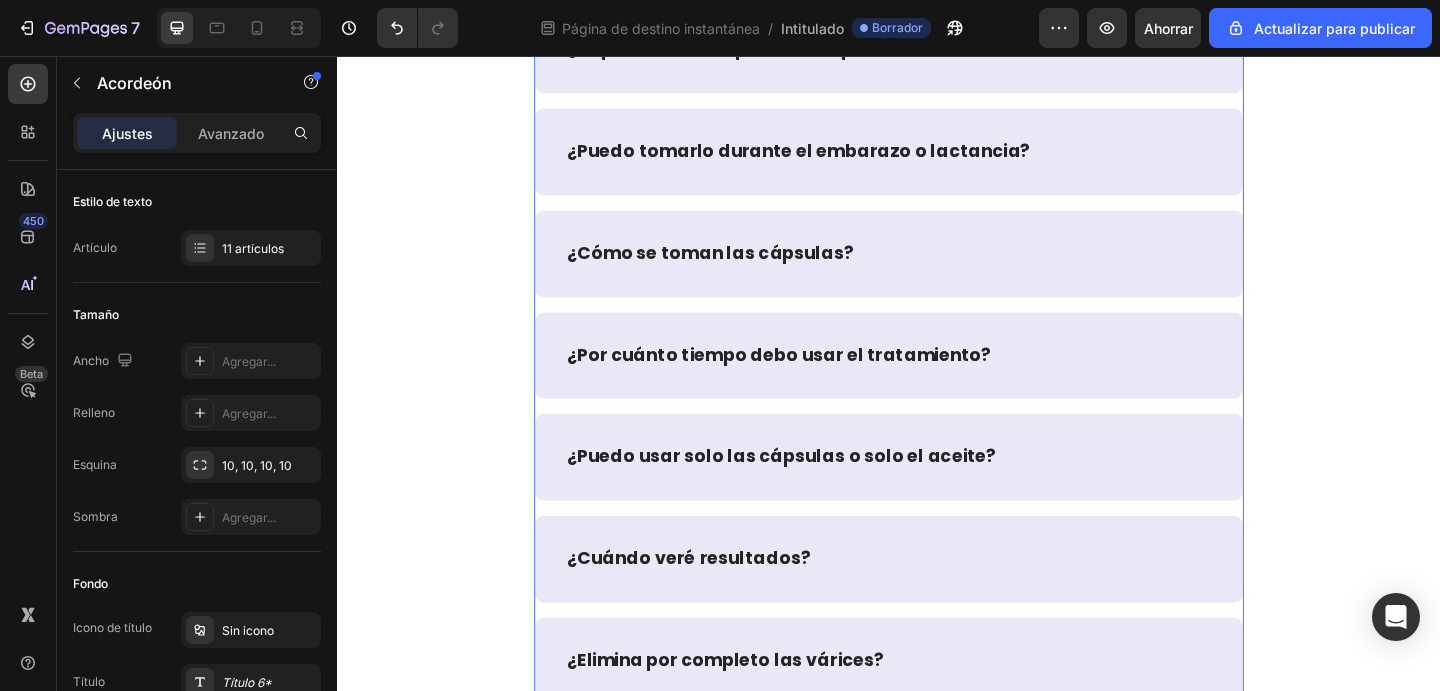 click on "¿Puedo tomarlo durante el embarazo o lactancia?" at bounding box center (937, 160) 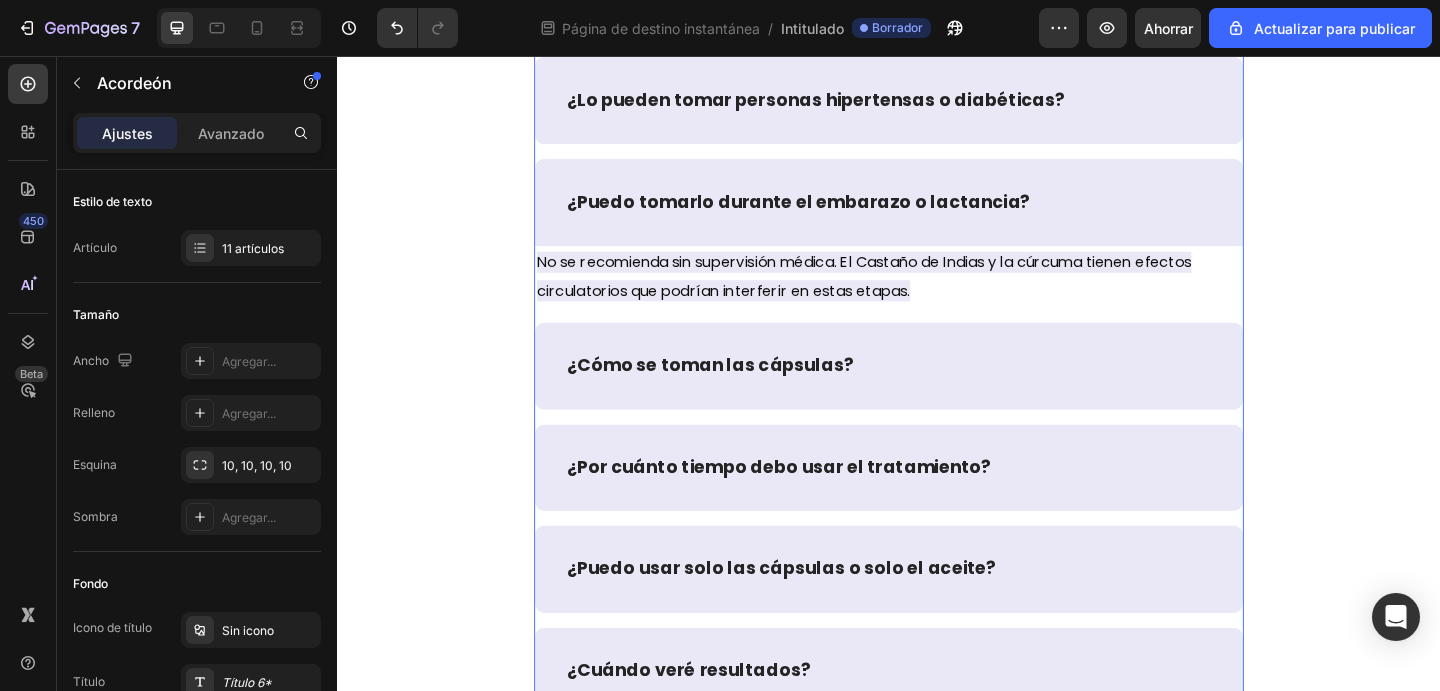 scroll, scrollTop: 9427, scrollLeft: 0, axis: vertical 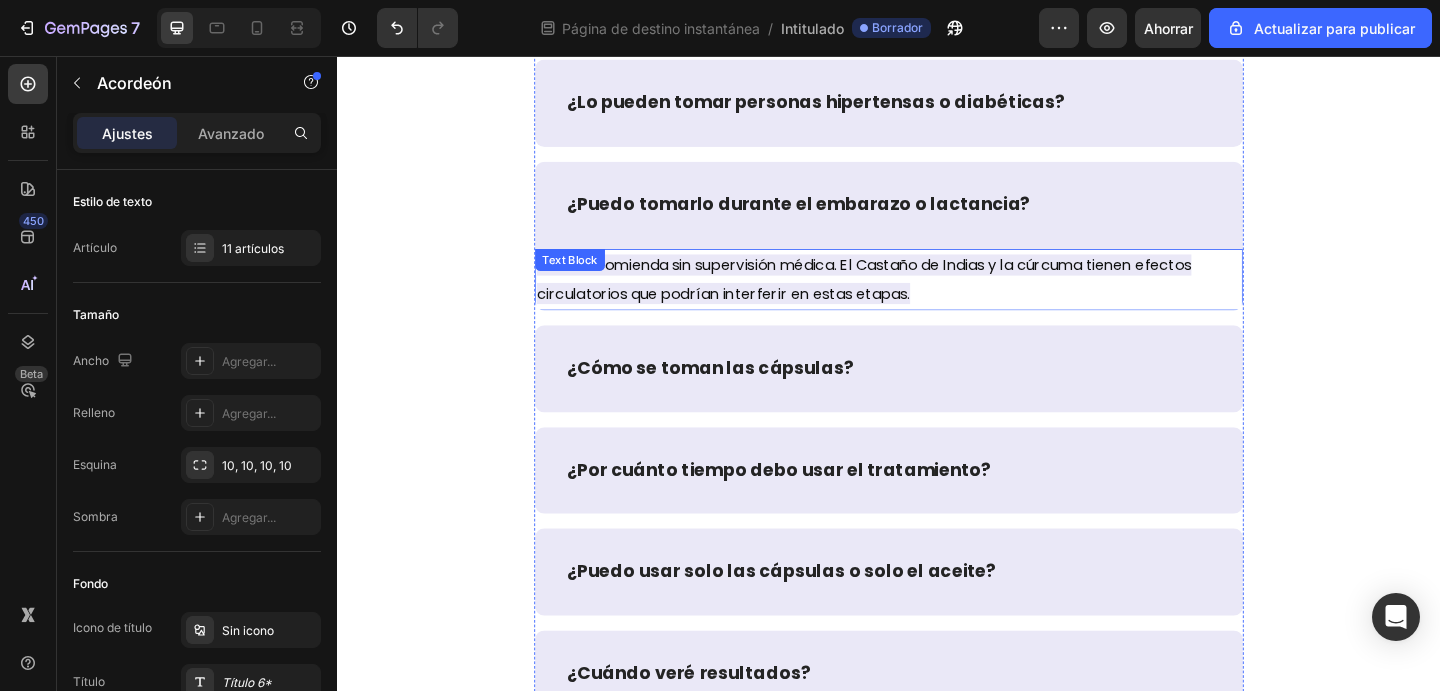 click on "No se recomienda sin supervisión médica. El Castaño de Indias y la cúrcuma tienen efectos circulatorios que podrían interferir en estas etapas." at bounding box center [937, 299] 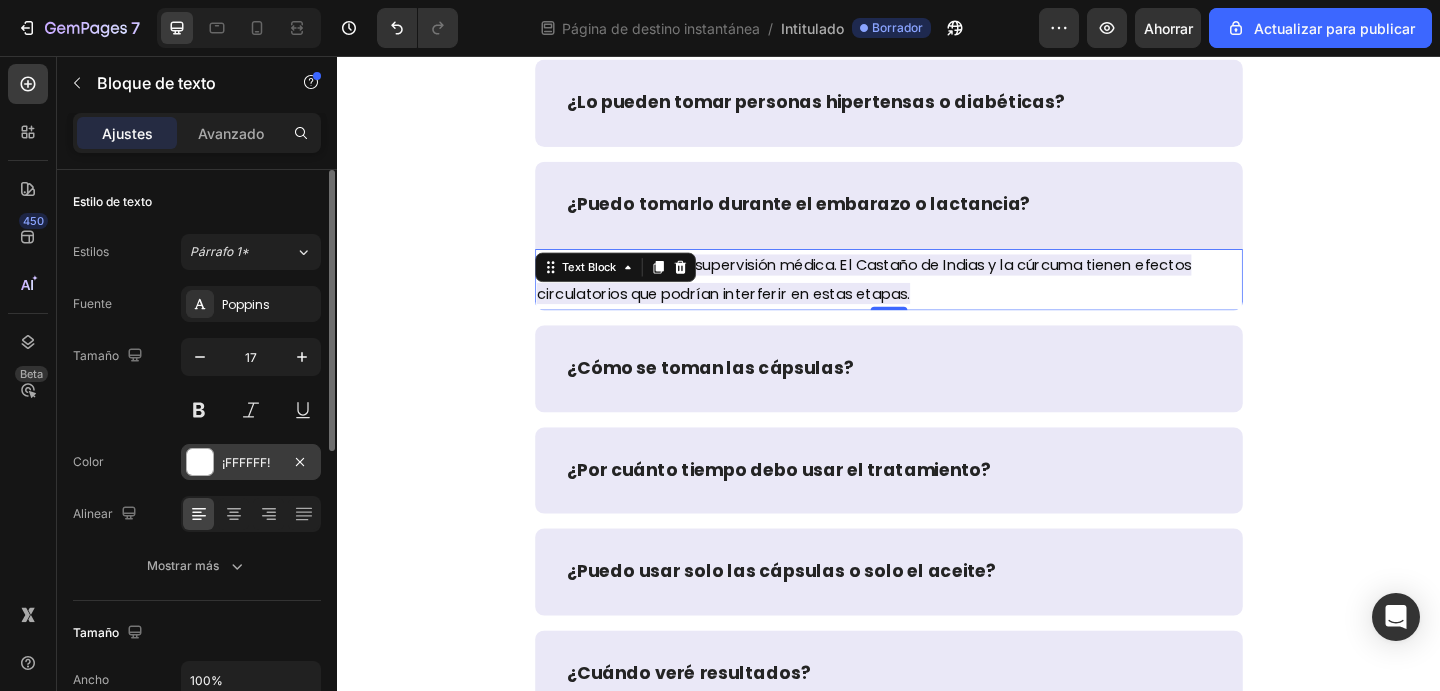 click on "¡FFFFFF!" at bounding box center [246, 462] 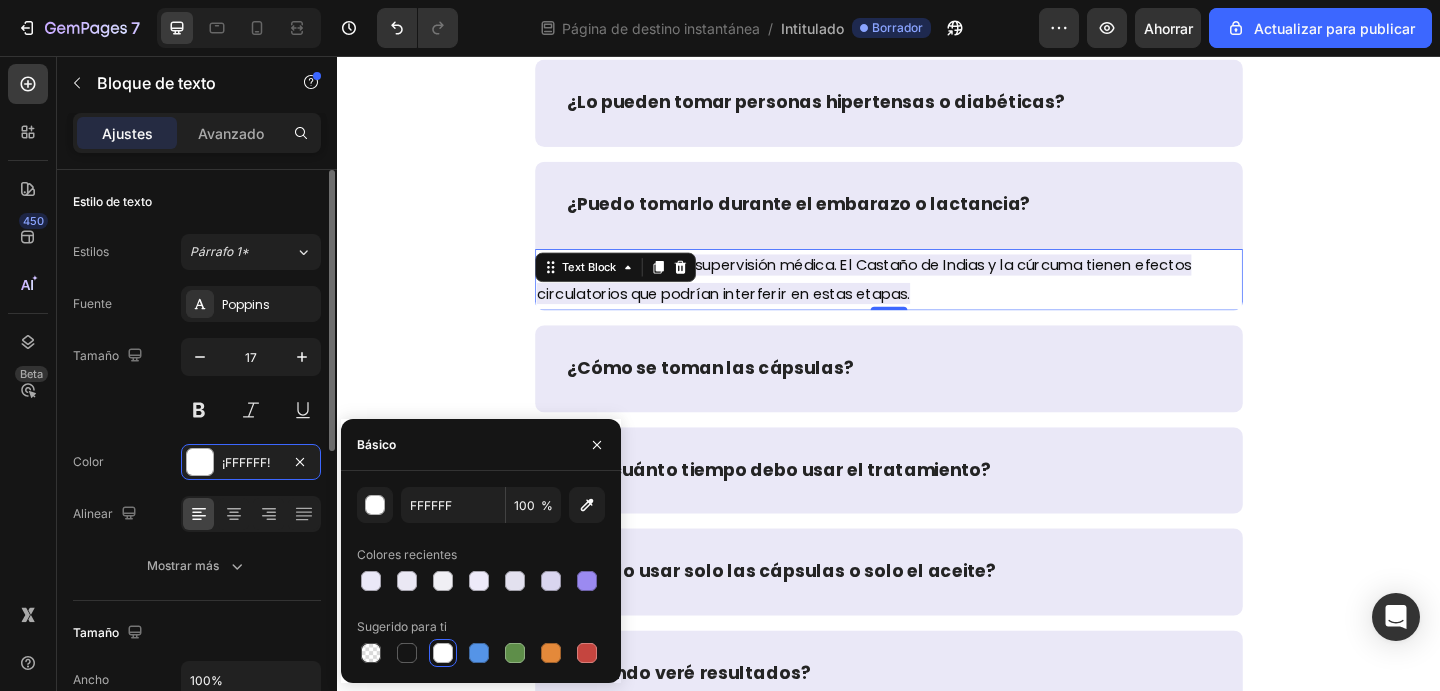click on "Fuente Poppins Tamaño 17 Color ¡FFFFFF! Alinear Mostrar más" at bounding box center (197, 435) 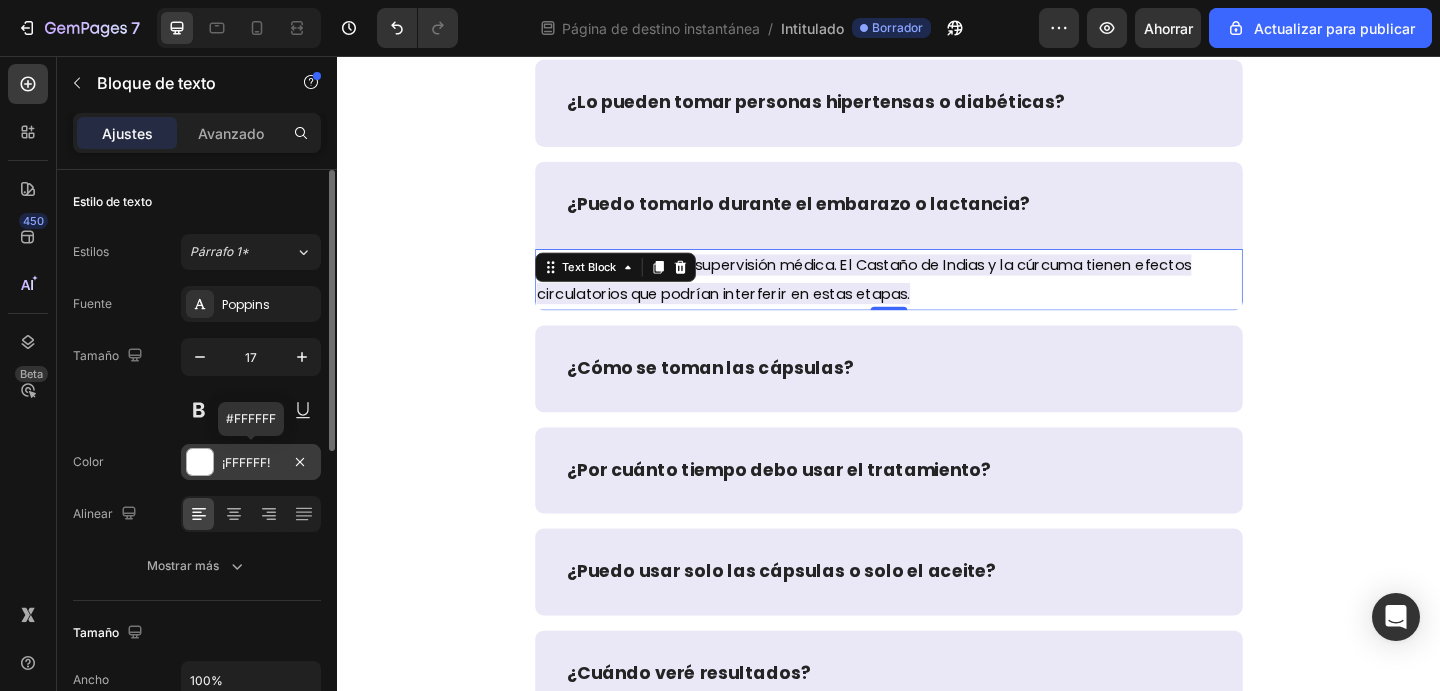 click on "¡FFFFFF!" at bounding box center (251, 462) 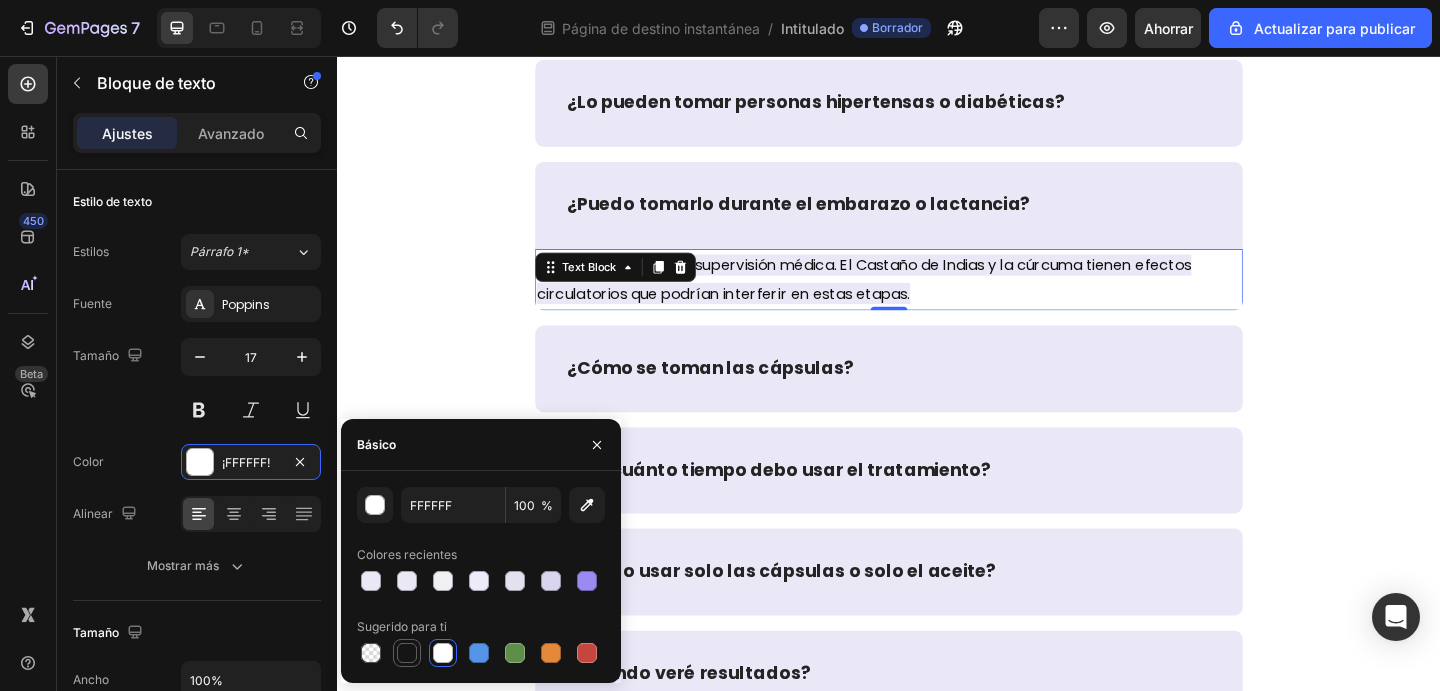 click at bounding box center (407, 653) 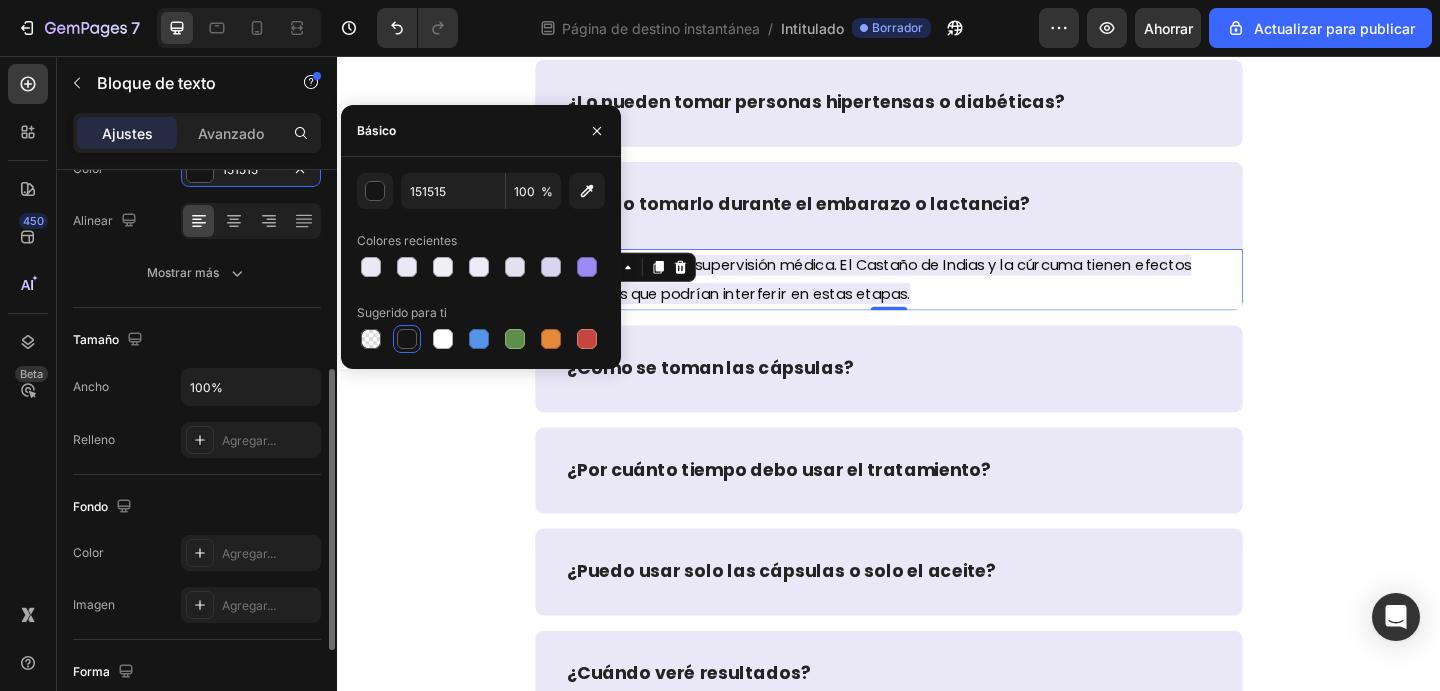 scroll, scrollTop: 333, scrollLeft: 0, axis: vertical 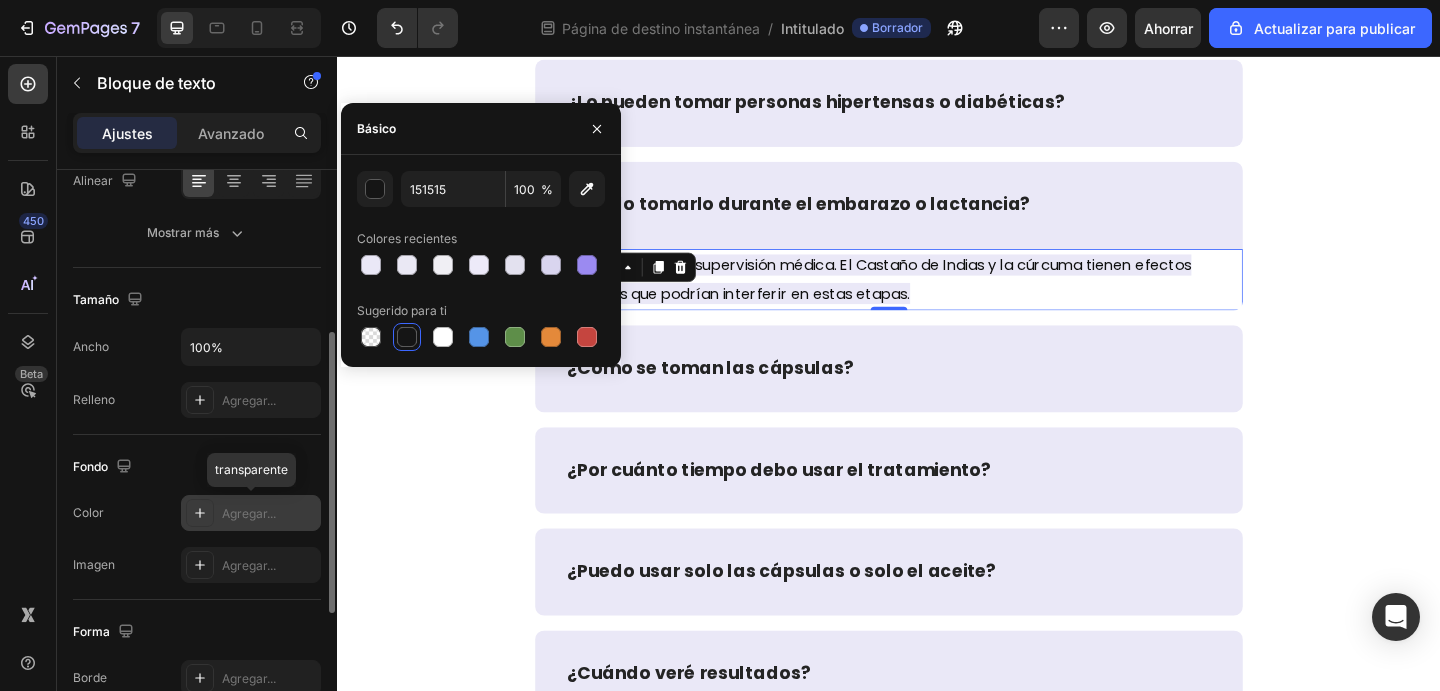 click on "Agregar..." at bounding box center [249, 513] 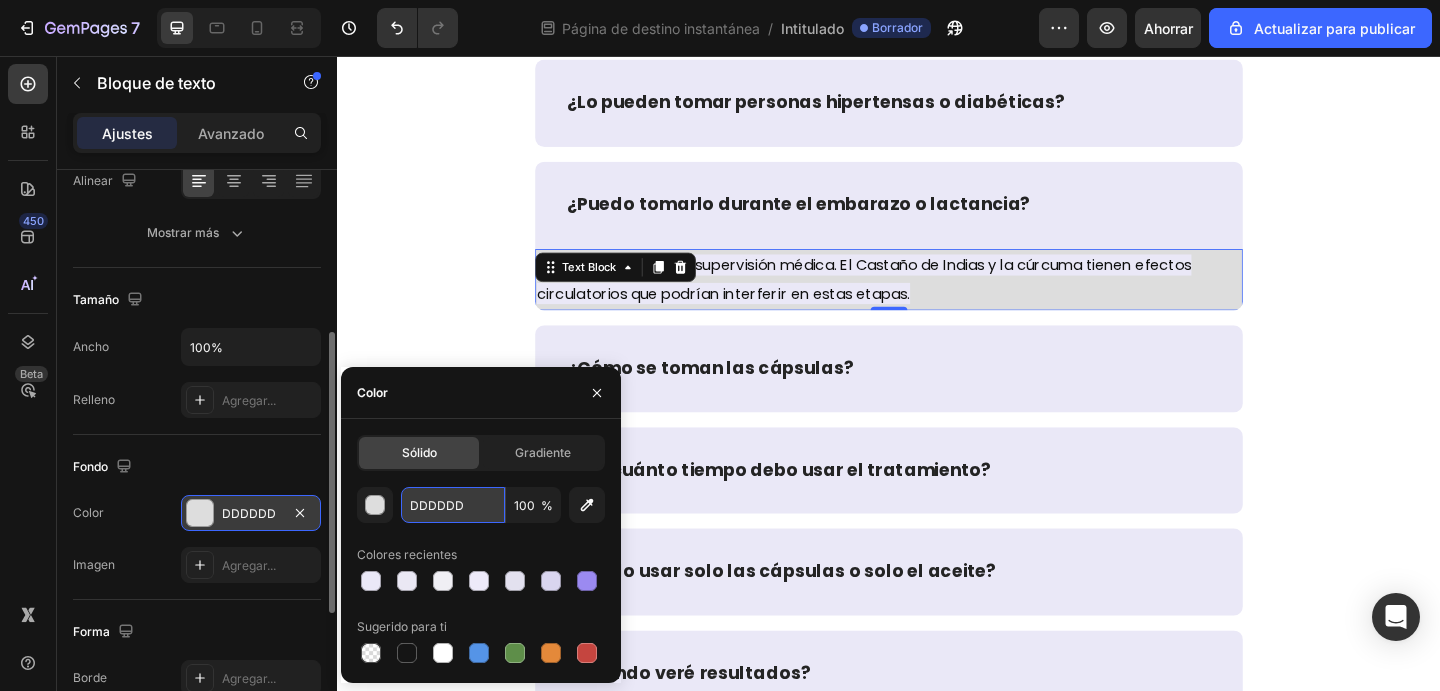 click on "DDDDDD" at bounding box center (0, 0) 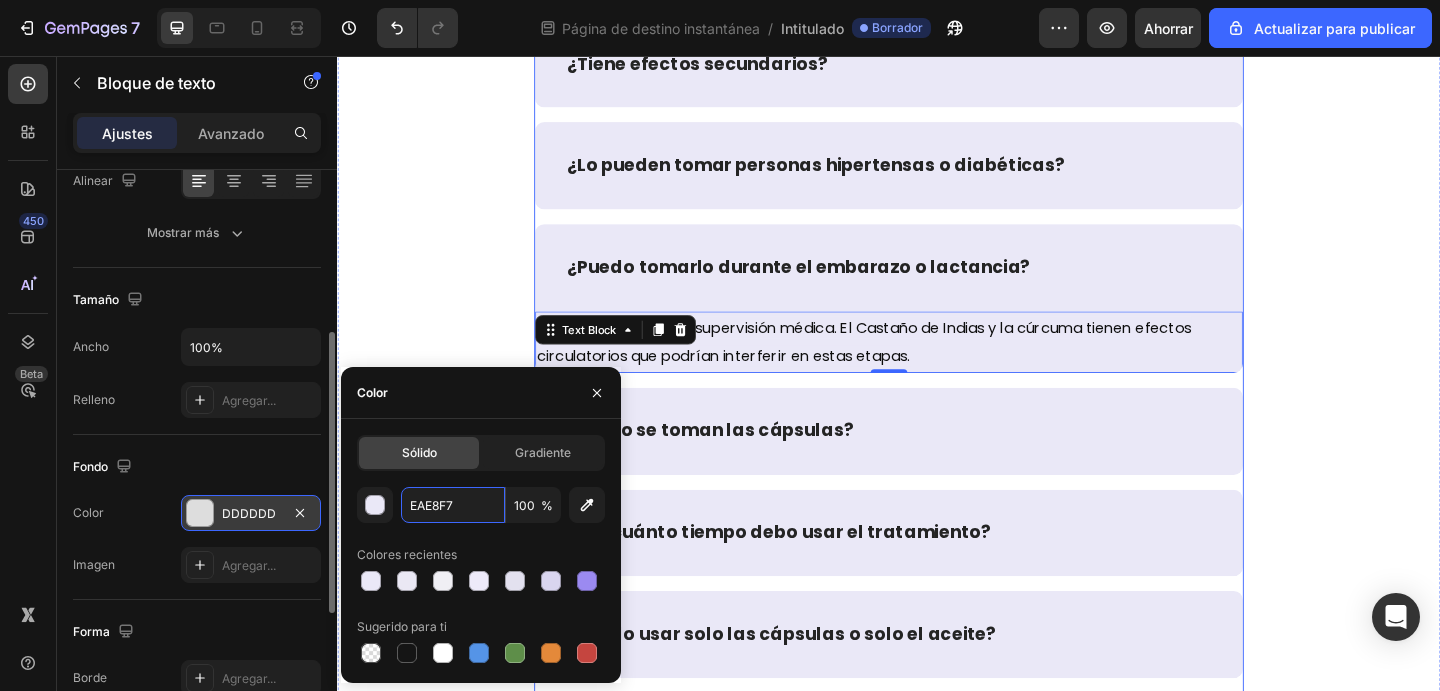 scroll, scrollTop: 9326, scrollLeft: 0, axis: vertical 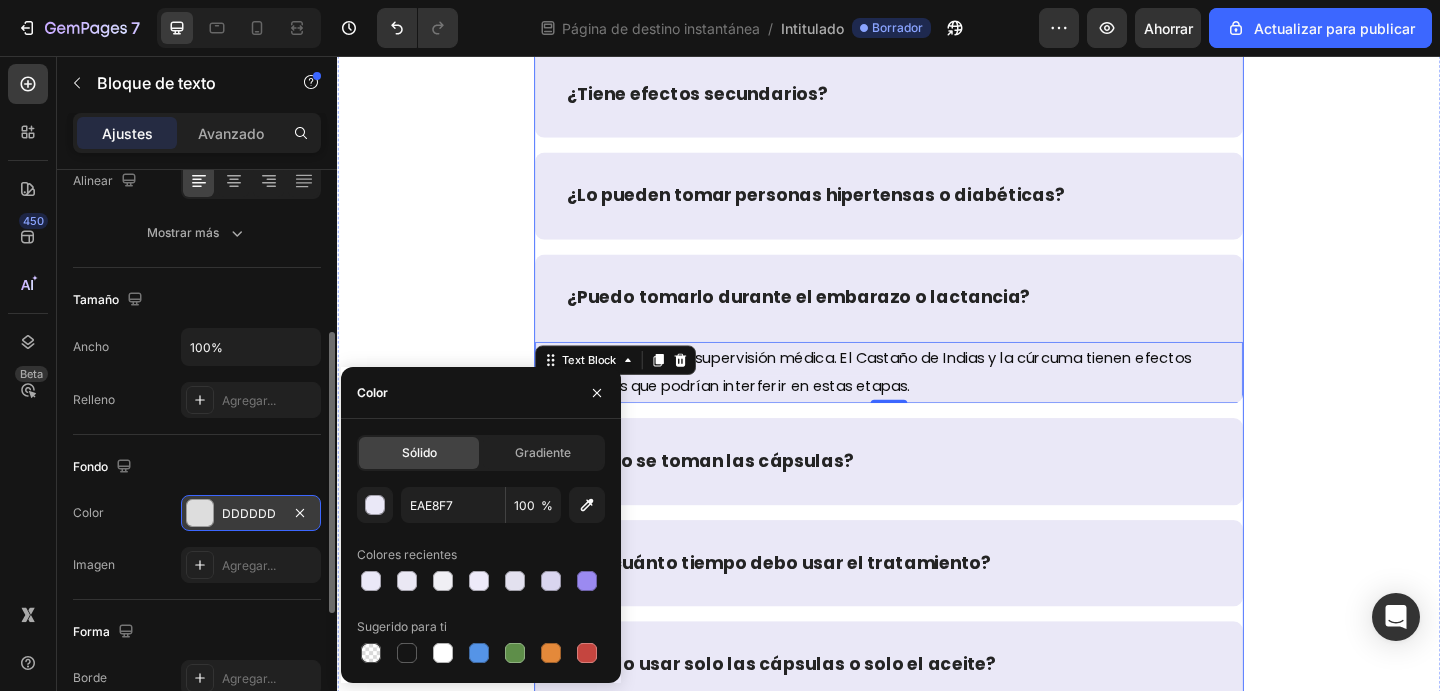 click on "¿Lo pueden tomar personas hipertensas o diabéticas?" at bounding box center (937, 208) 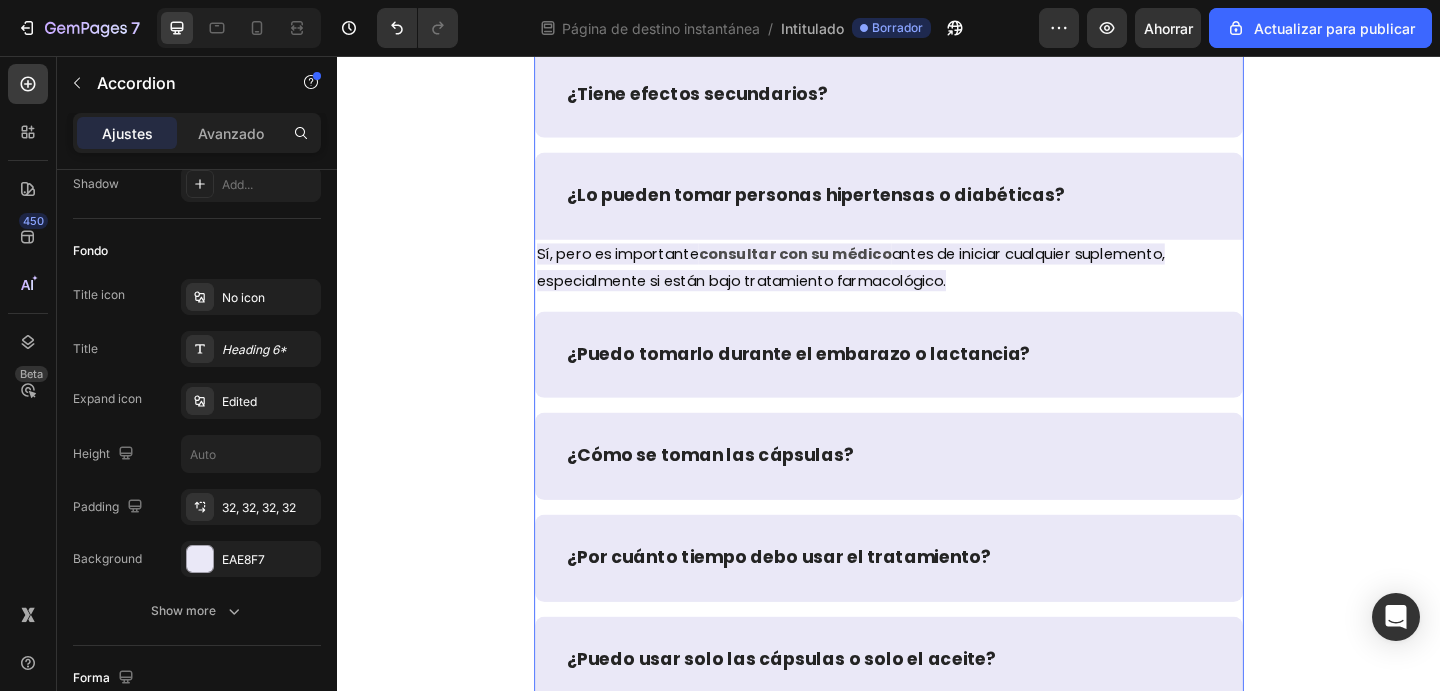 scroll, scrollTop: 0, scrollLeft: 0, axis: both 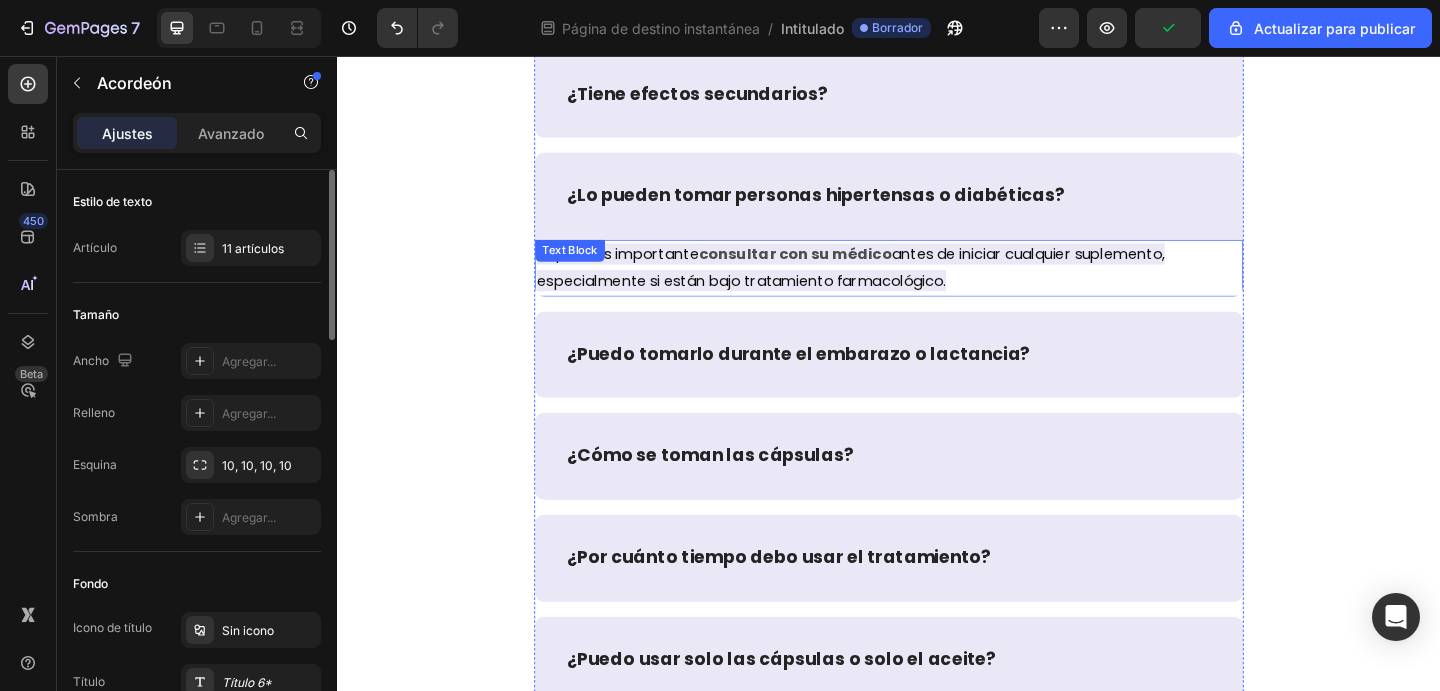 click on "antes de iniciar cualquier suplemento, especialmente si están bajo tratamiento farmacológico." at bounding box center (895, 286) 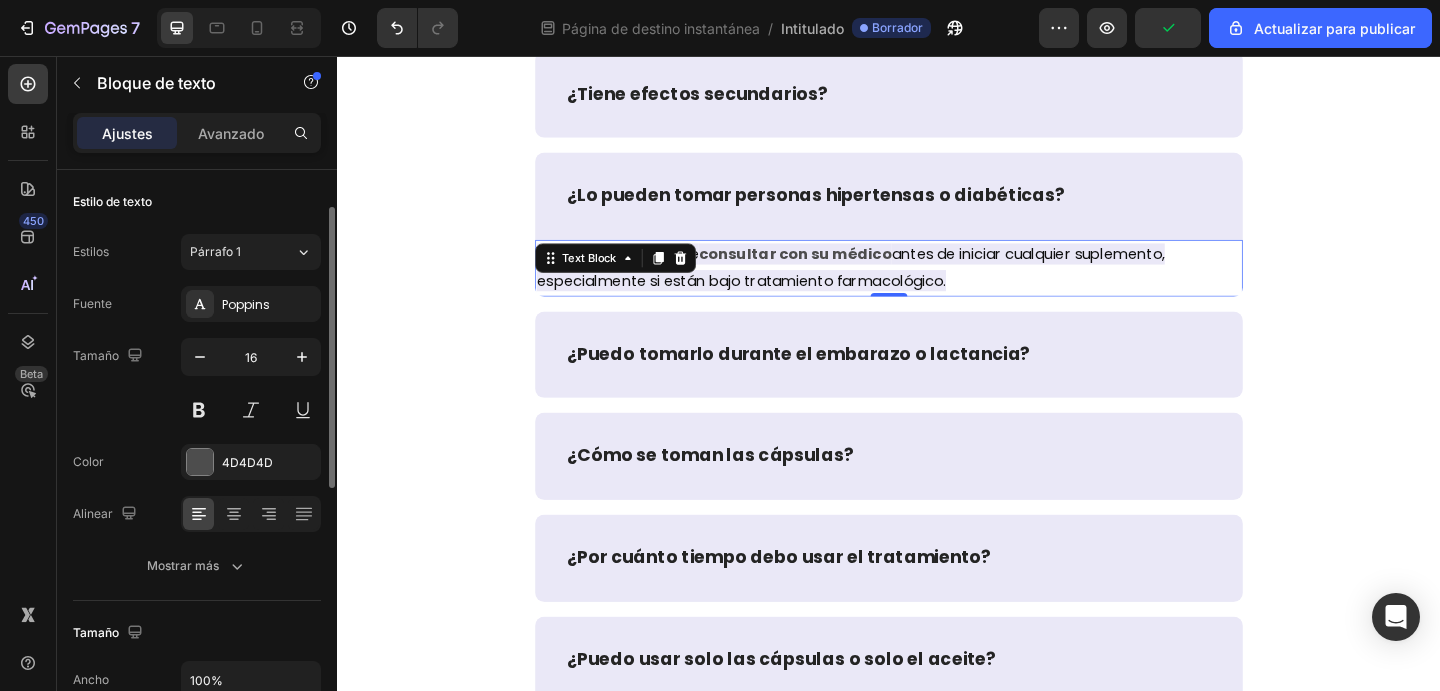 scroll, scrollTop: 28, scrollLeft: 0, axis: vertical 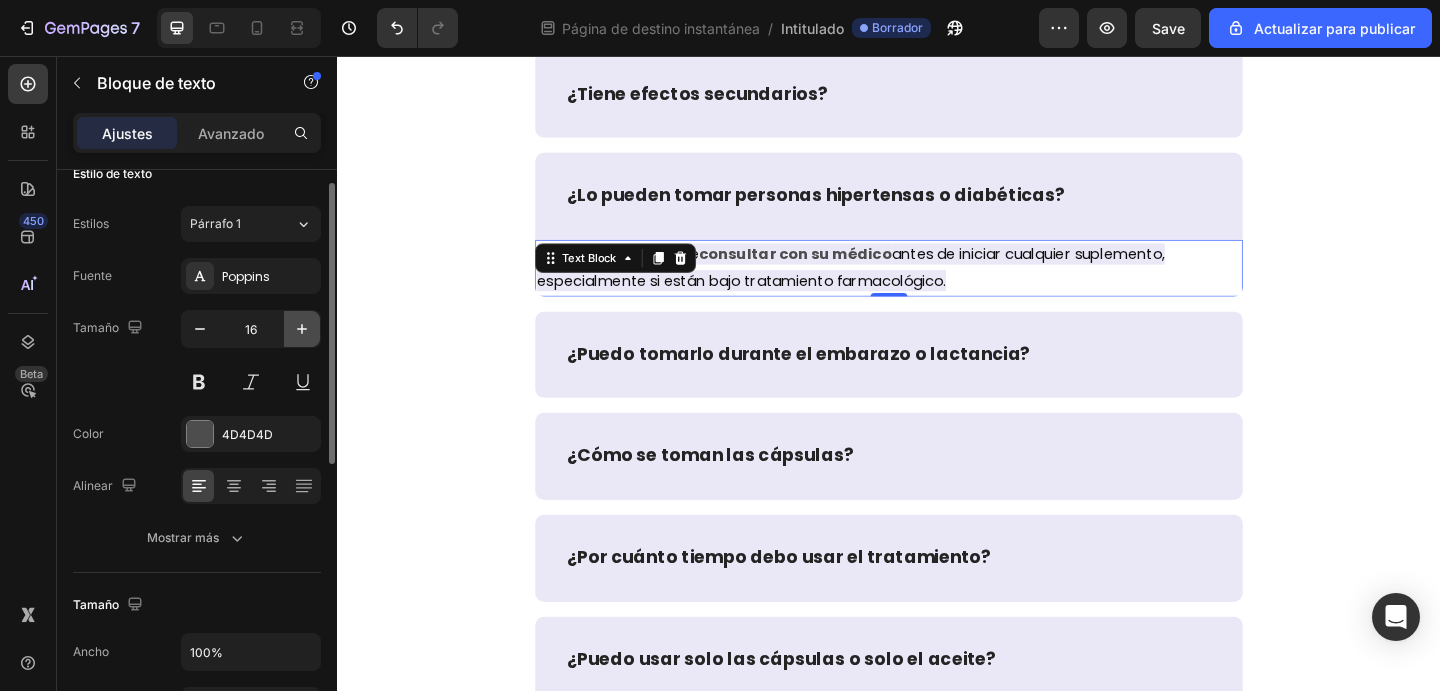 click 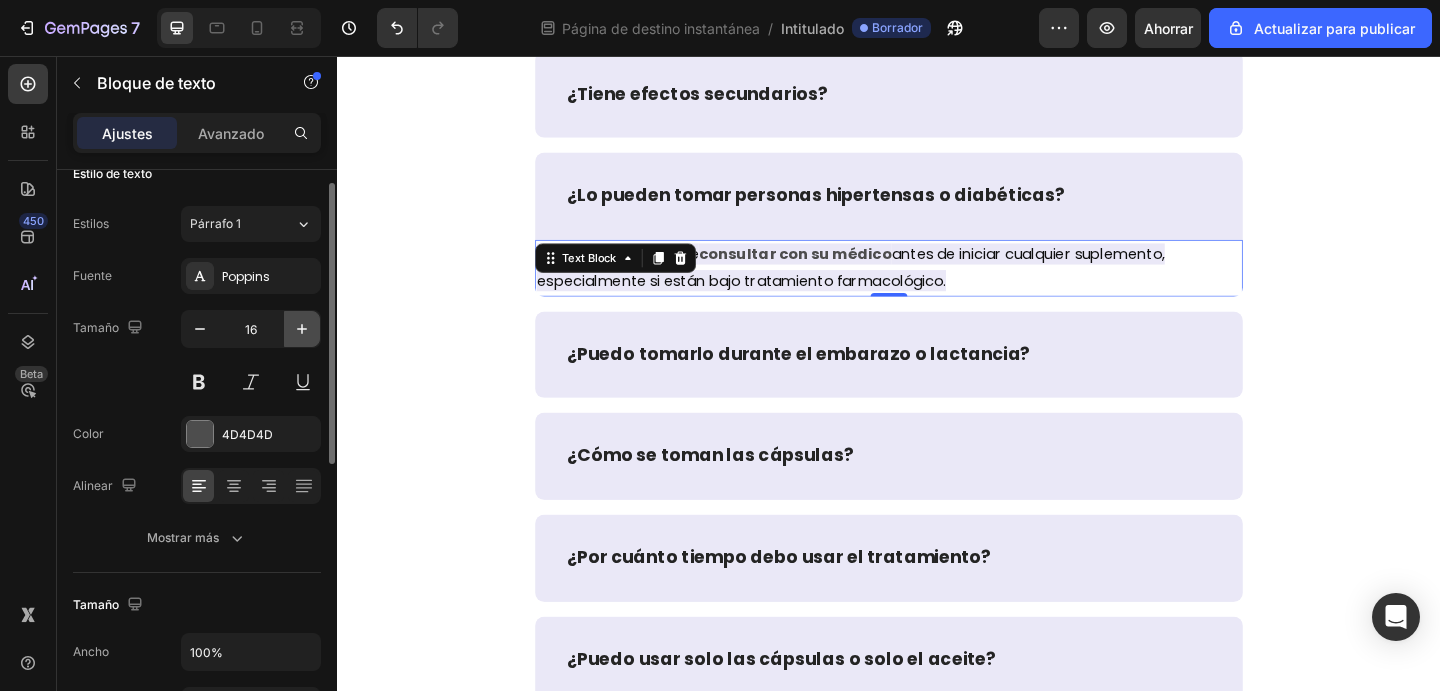 type on "17" 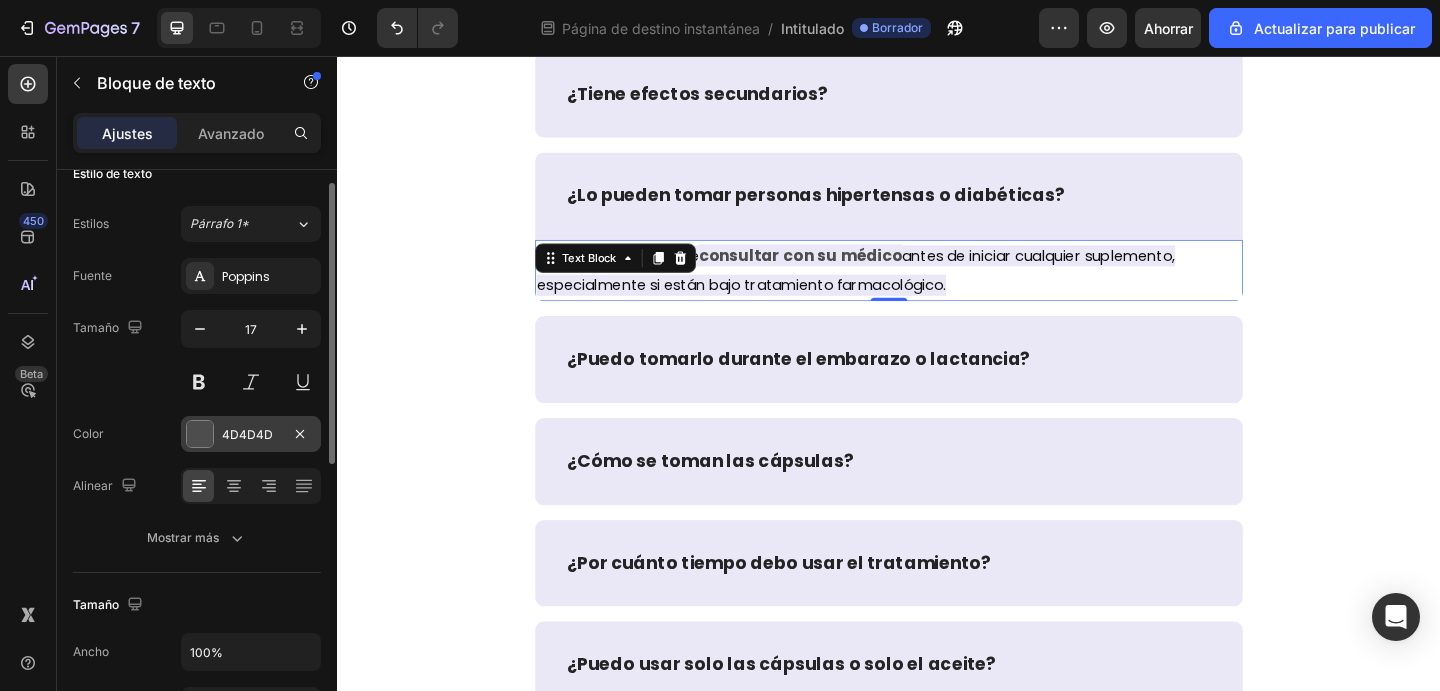 click on "4D4D4D" at bounding box center (247, 434) 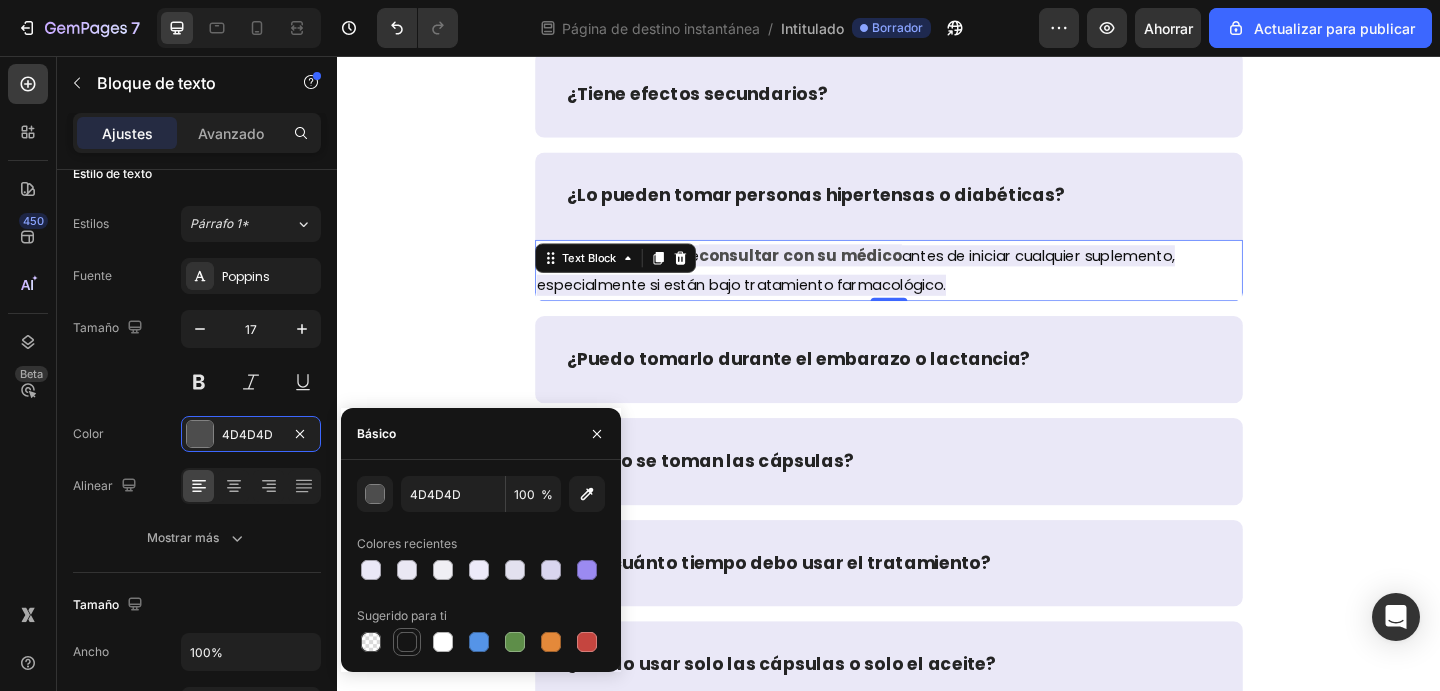 click at bounding box center [407, 642] 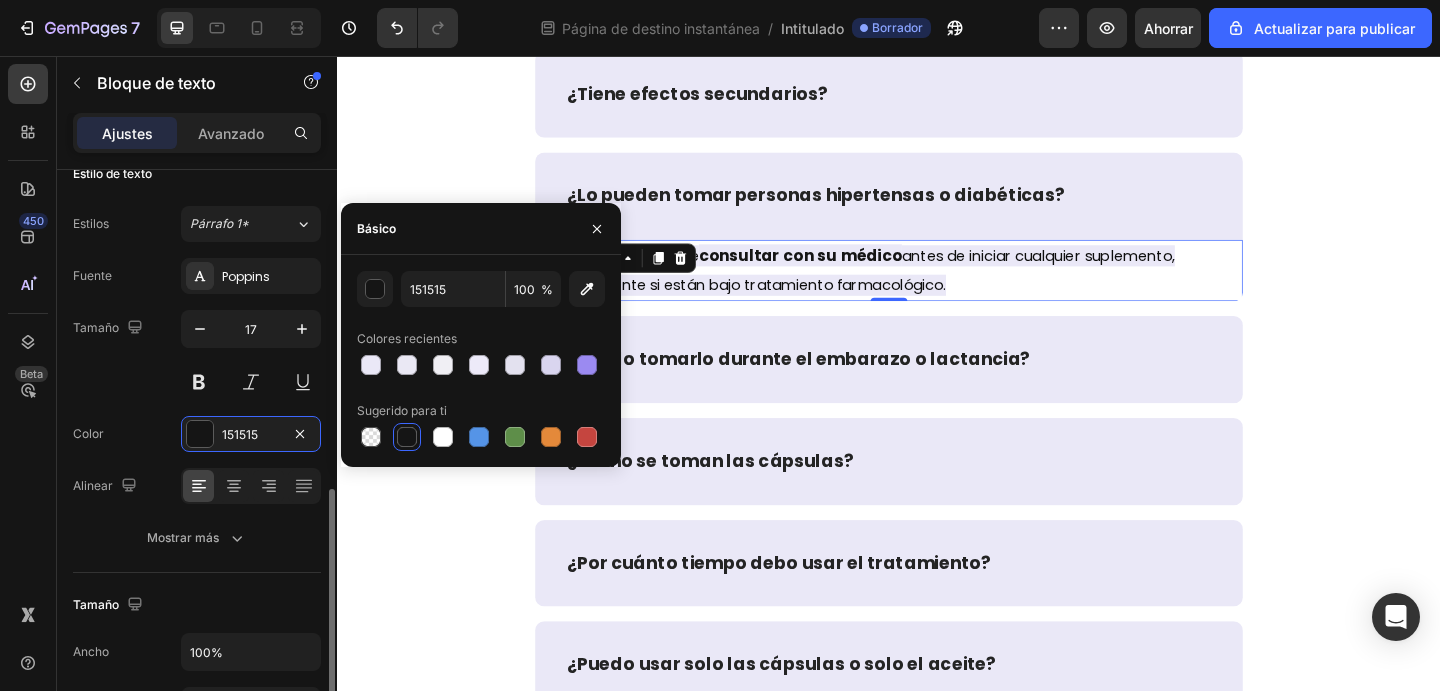 scroll, scrollTop: 233, scrollLeft: 0, axis: vertical 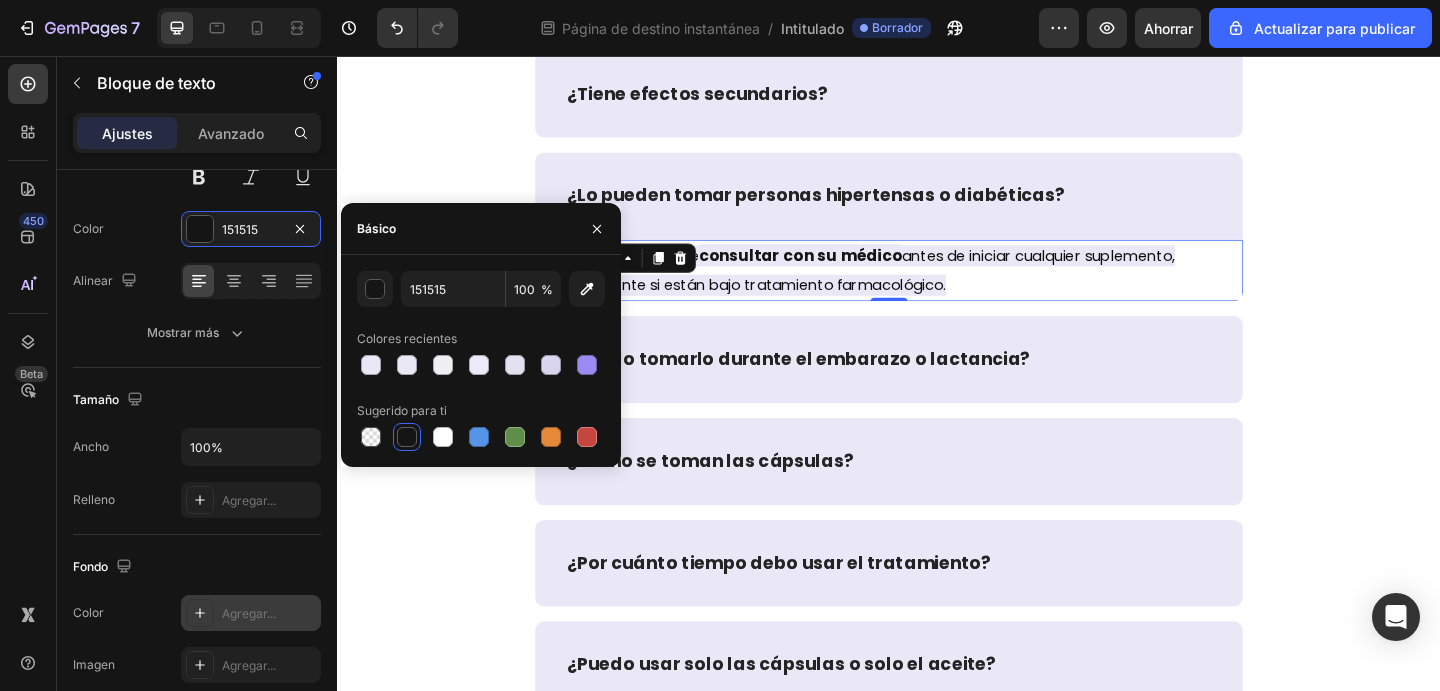click on "Agregar..." at bounding box center (251, 613) 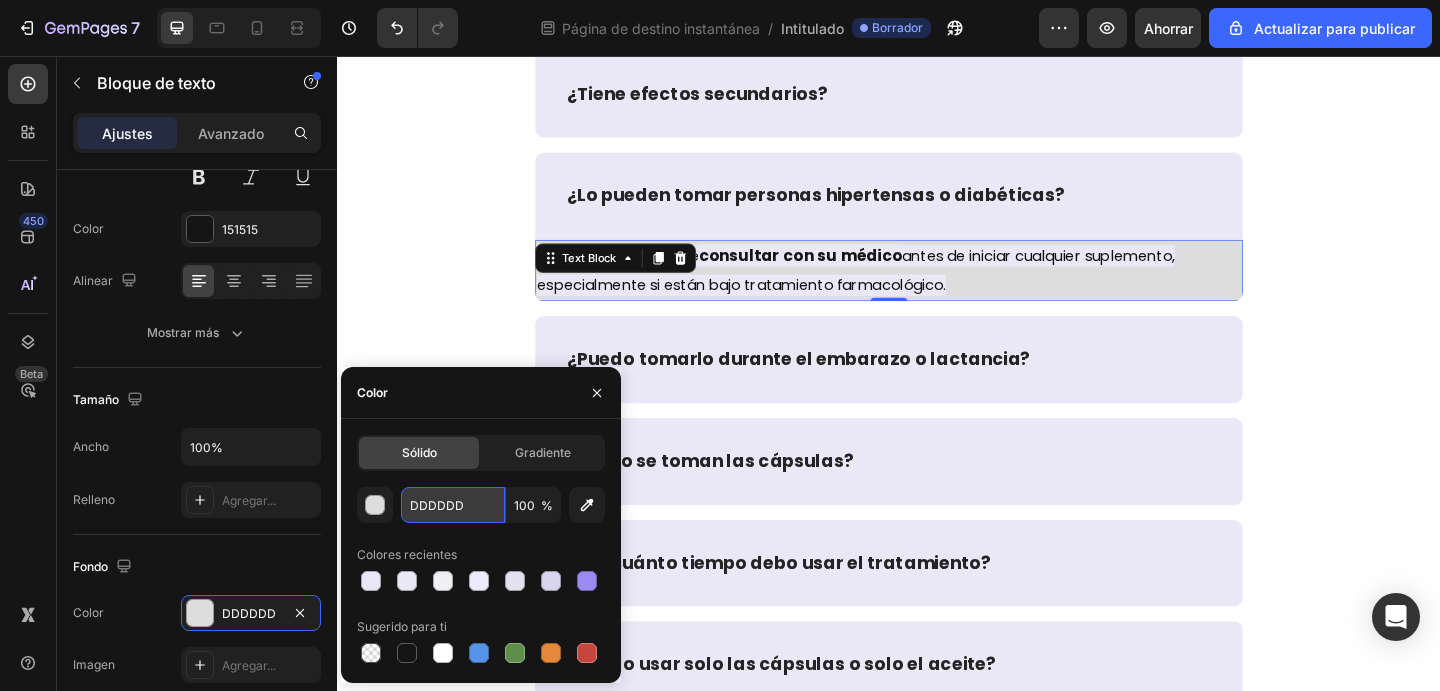click on "DDDDDD" at bounding box center [0, 0] 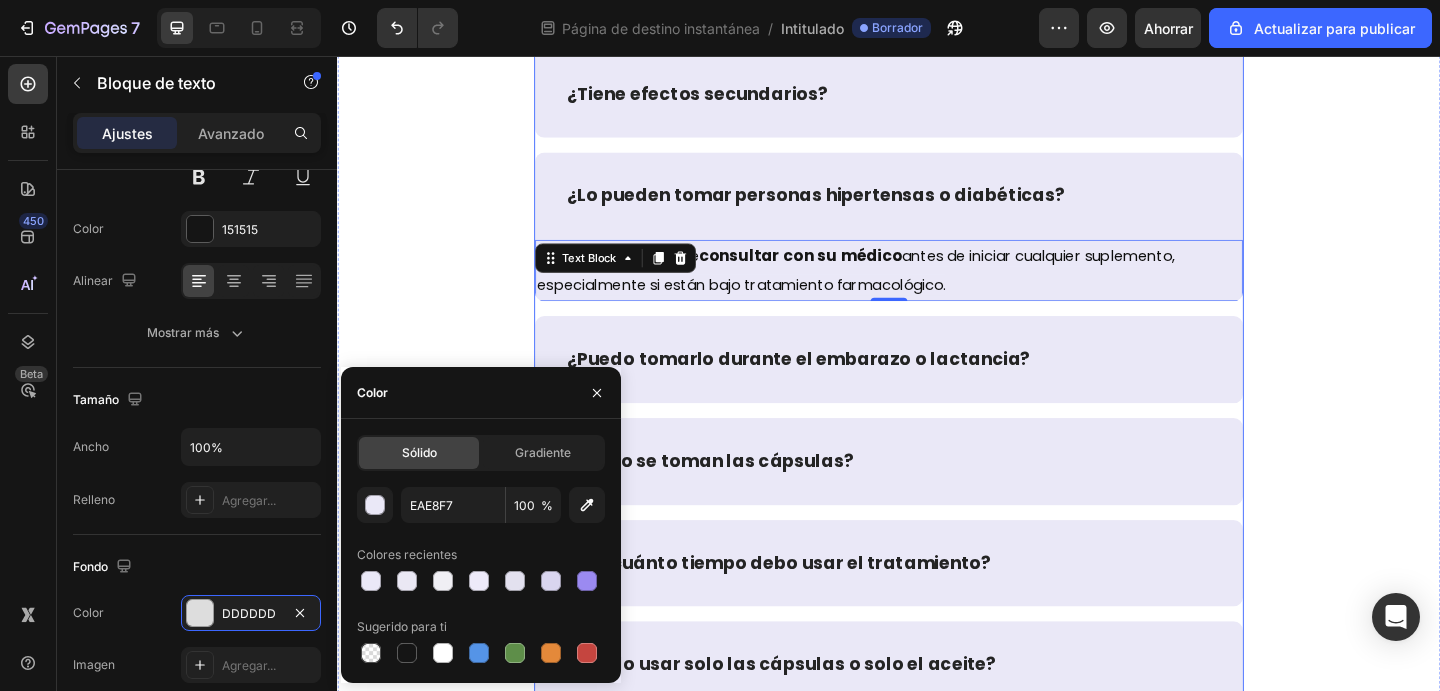 click on "¿Puedo tomarlo durante el embarazo o lactancia?" at bounding box center [937, 386] 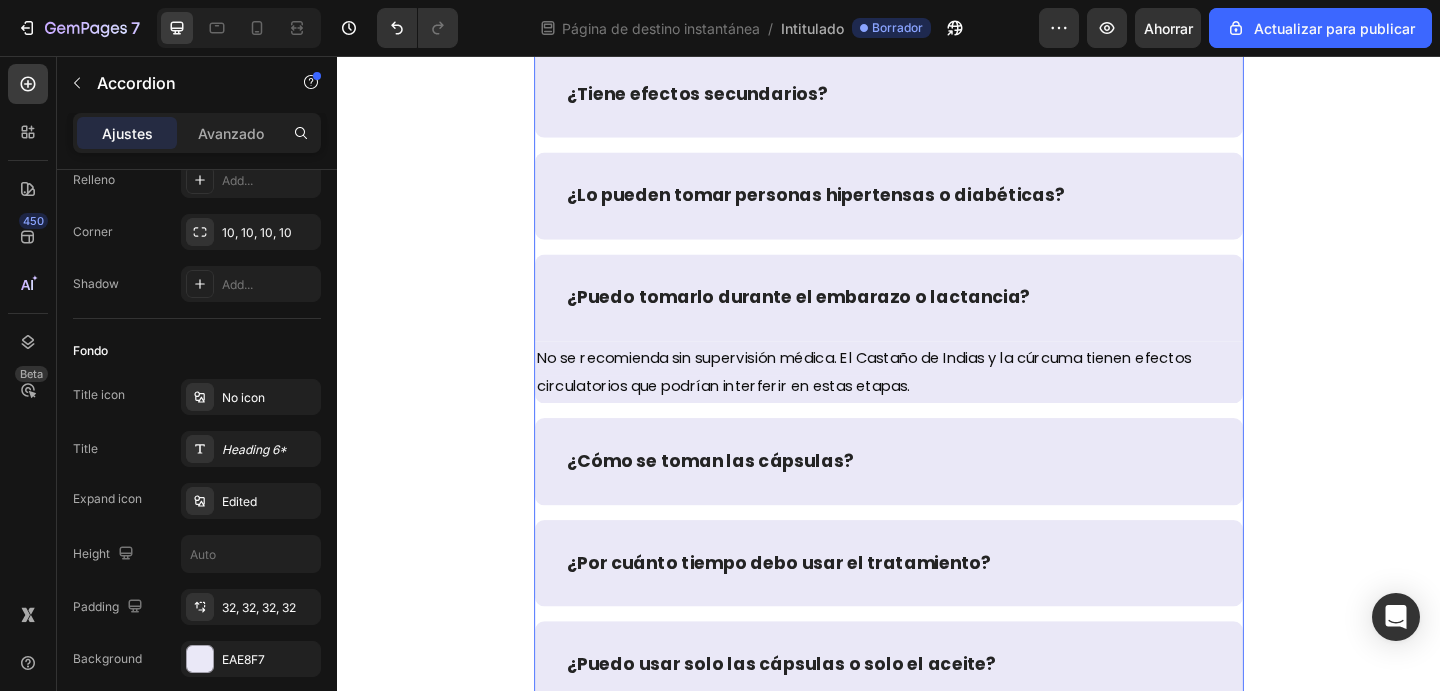 scroll, scrollTop: 0, scrollLeft: 0, axis: both 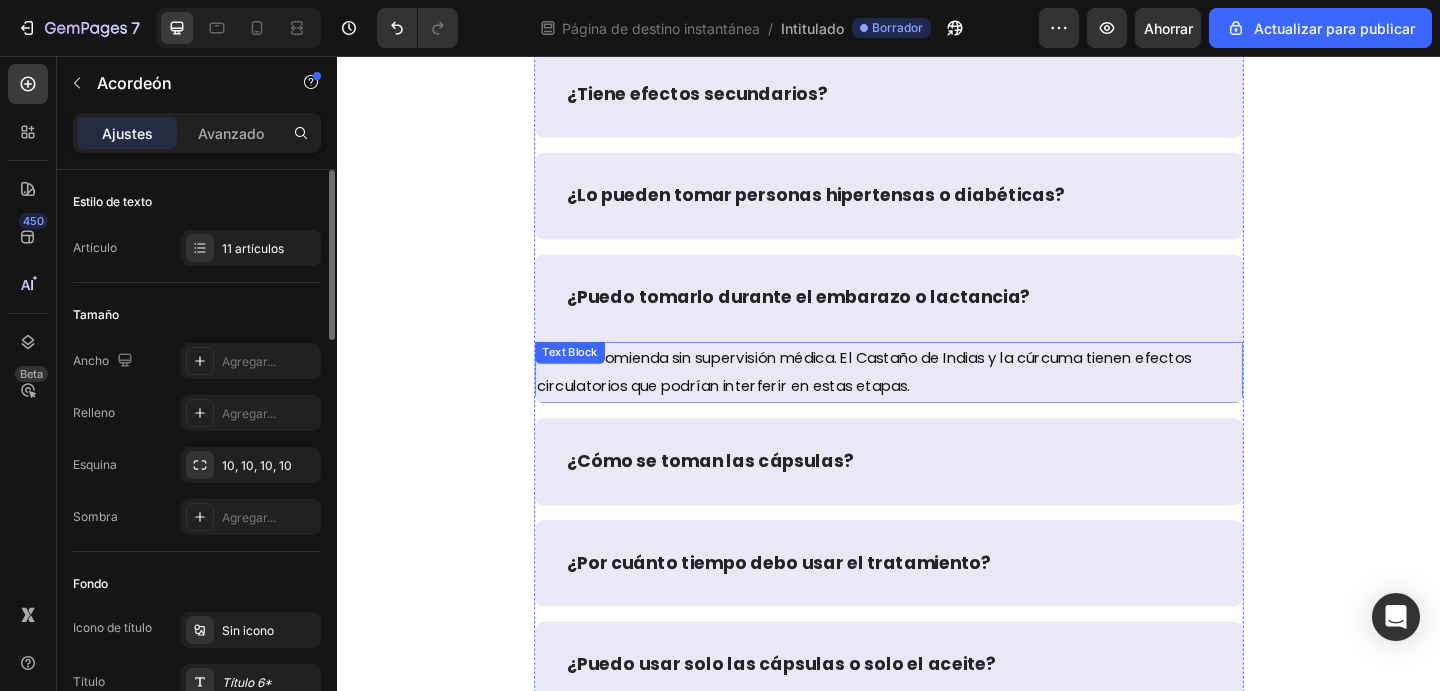 click on "No se recomienda sin supervisión médica. El Castaño de Indias y la cúrcuma tienen efectos circulatorios que podrían interferir en estas etapas." at bounding box center [937, 400] 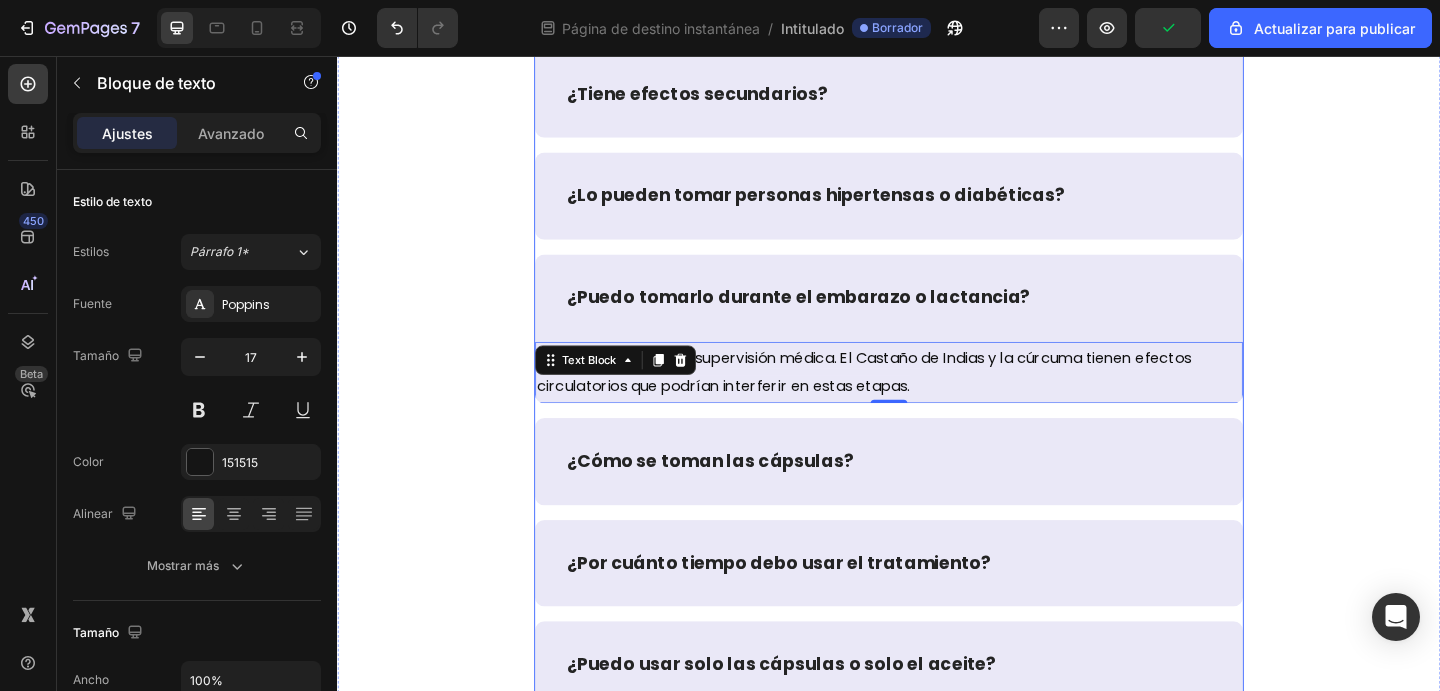 click on "¿Lo pueden tomar personas hipertensas o diabéticas?" at bounding box center [937, 208] 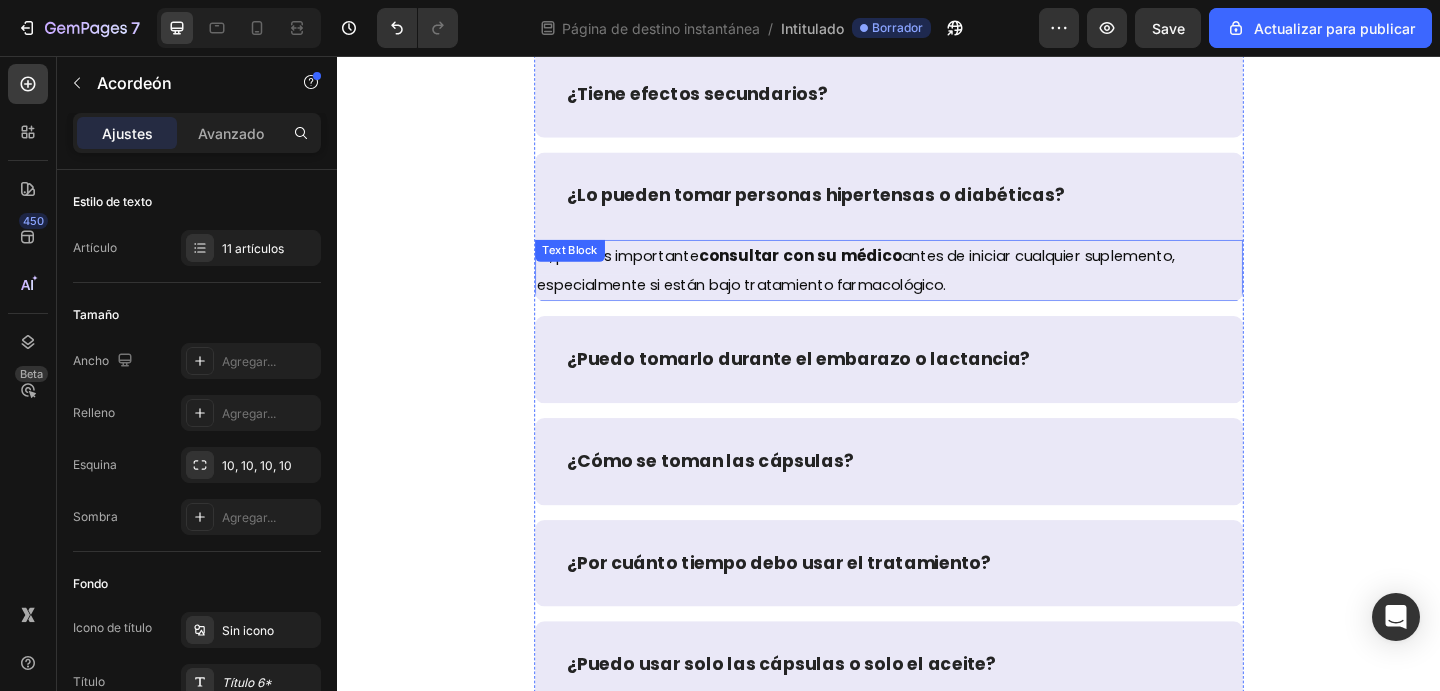 click on "Sí, pero es importante  consultar con su médico  antes de iniciar cualquier suplemento, especialmente si están bajo tratamiento farmacológico." at bounding box center (937, 289) 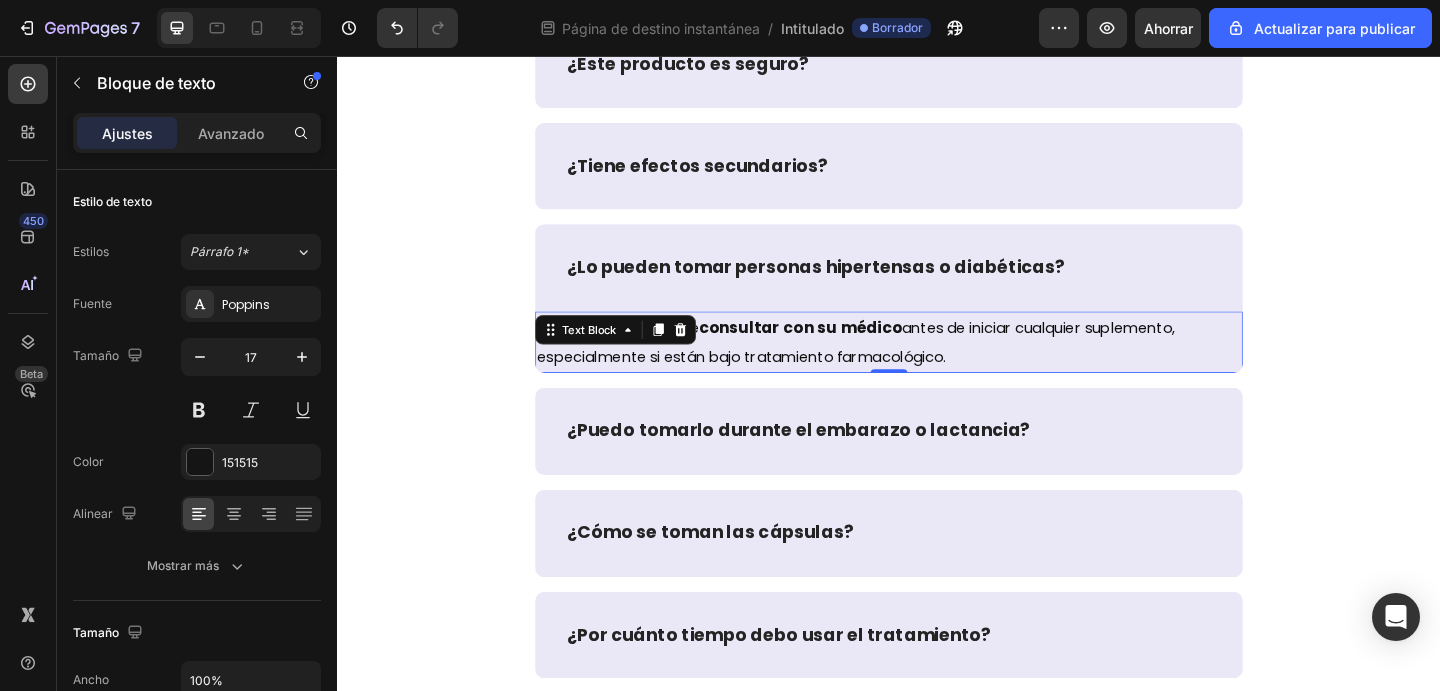 scroll, scrollTop: 9184, scrollLeft: 0, axis: vertical 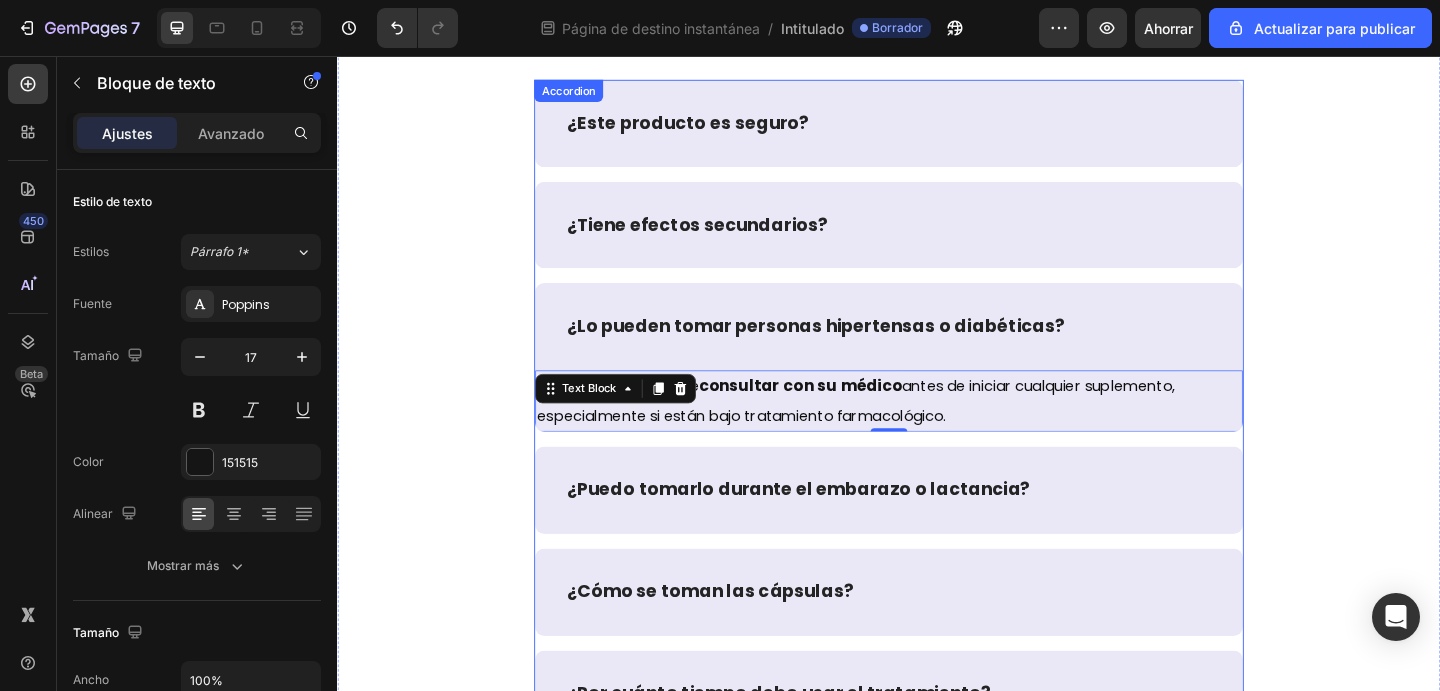 click on "¿Tiene efectos secundarios?" at bounding box center [937, 240] 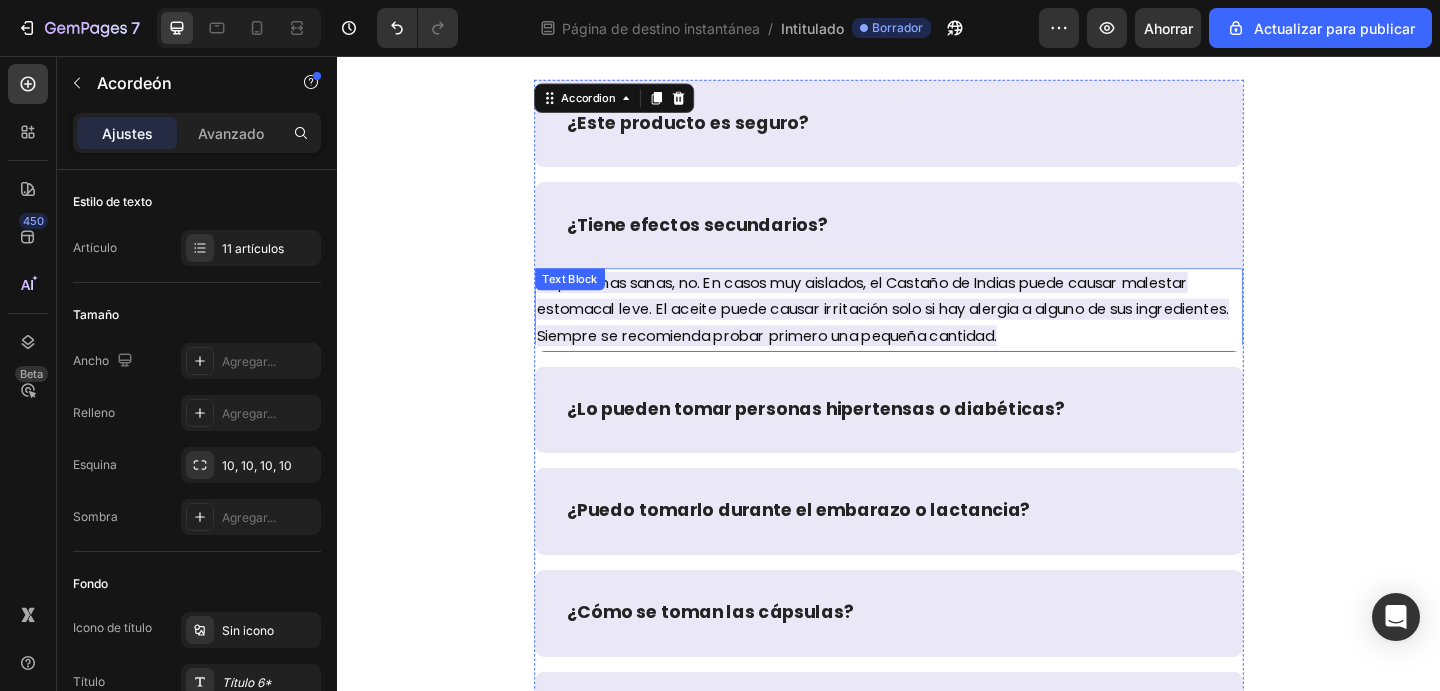 click on "En personas sanas, no. En casos muy aislados, el Castaño de Indias puede causar malestar estomacal leve. El aceite puede causar irritación solo si hay alergia a alguno de sus ingredientes. Siempre se recomienda probar primero una pequeña cantidad." at bounding box center [930, 331] 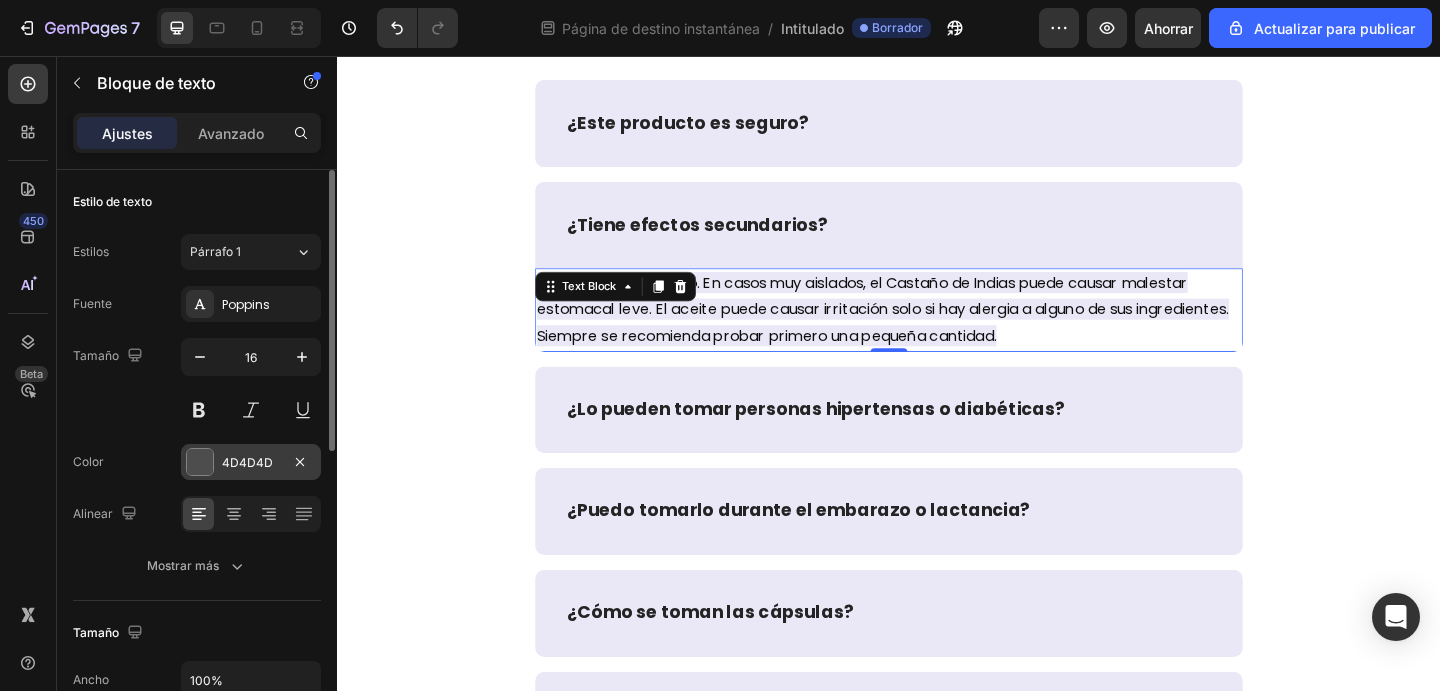 click on "4D4D4D" at bounding box center [251, 462] 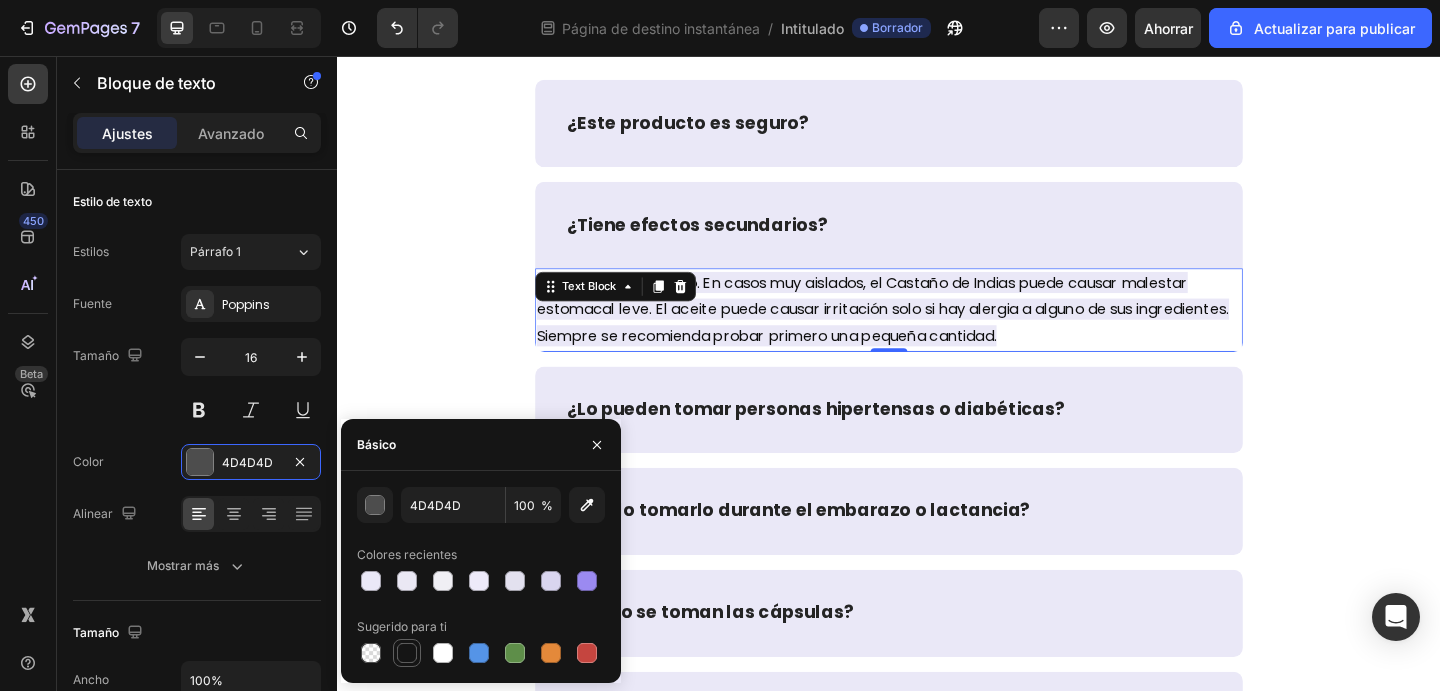 click at bounding box center [407, 653] 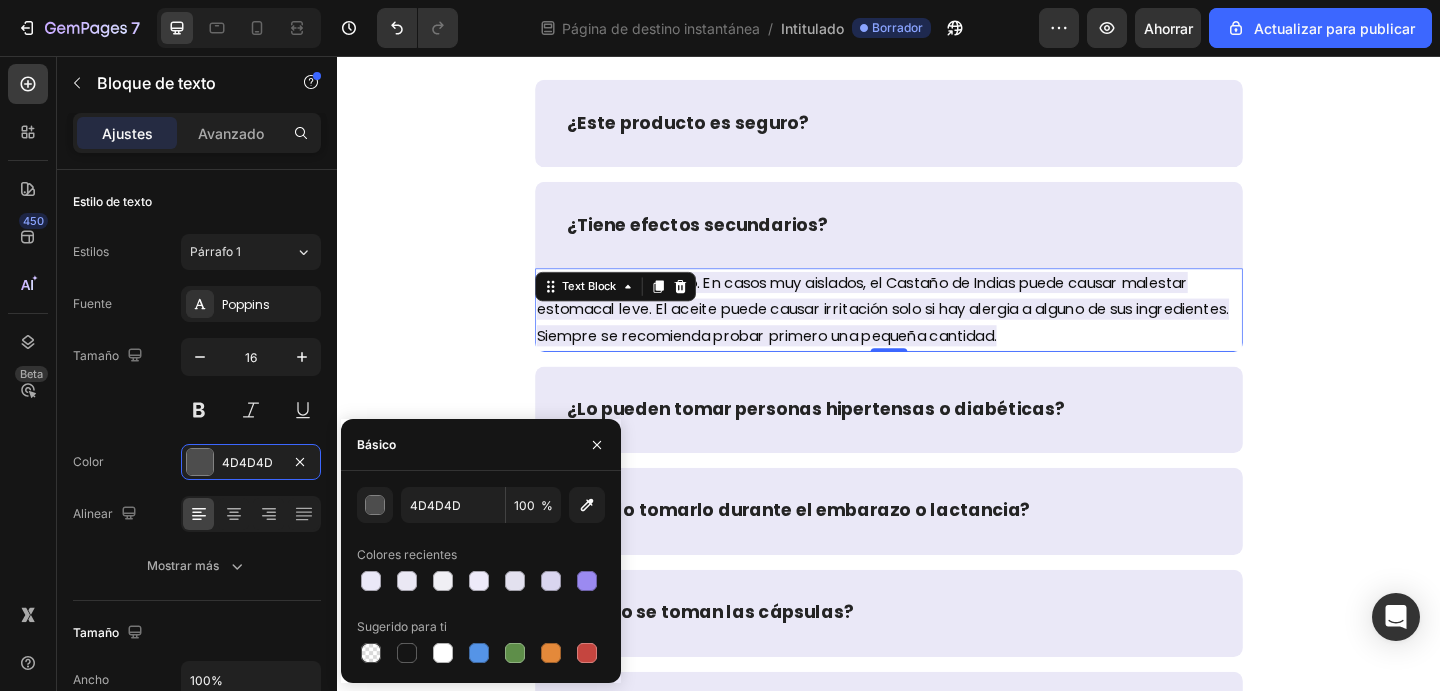 type on "151515" 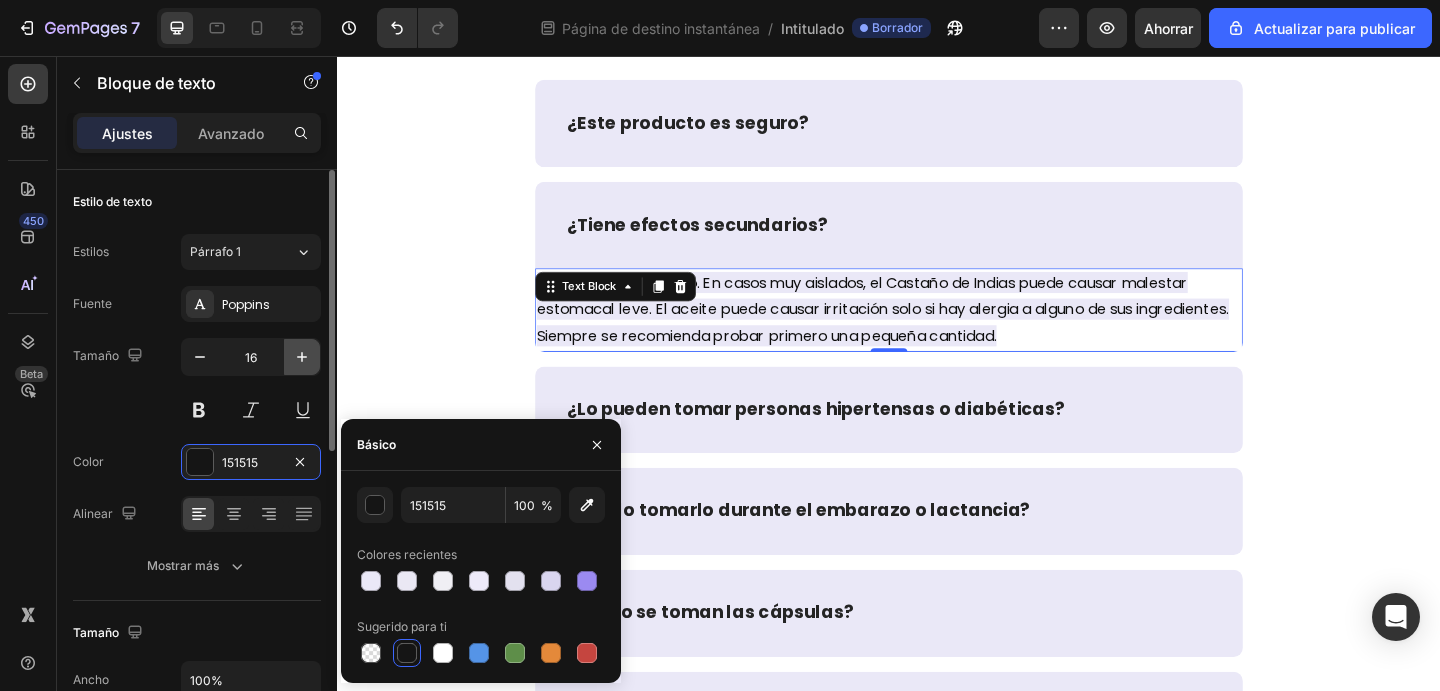 click 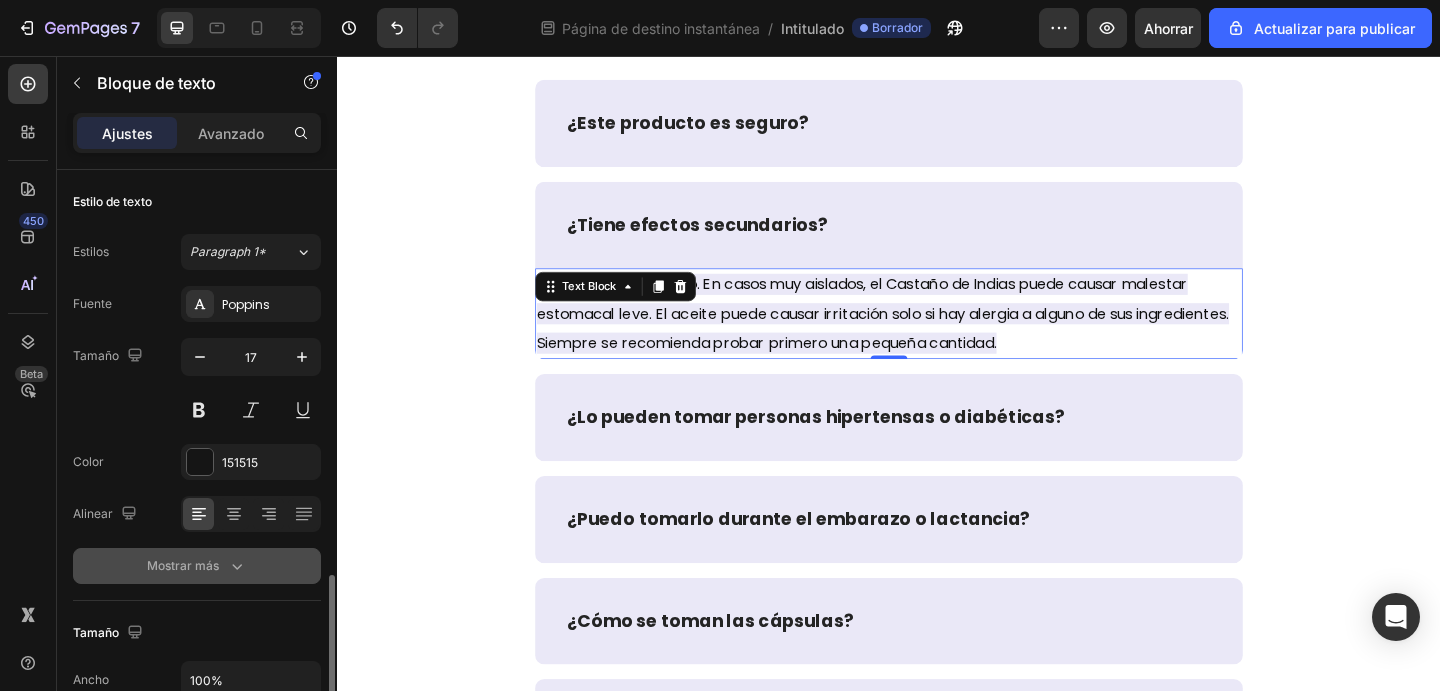 scroll, scrollTop: 272, scrollLeft: 0, axis: vertical 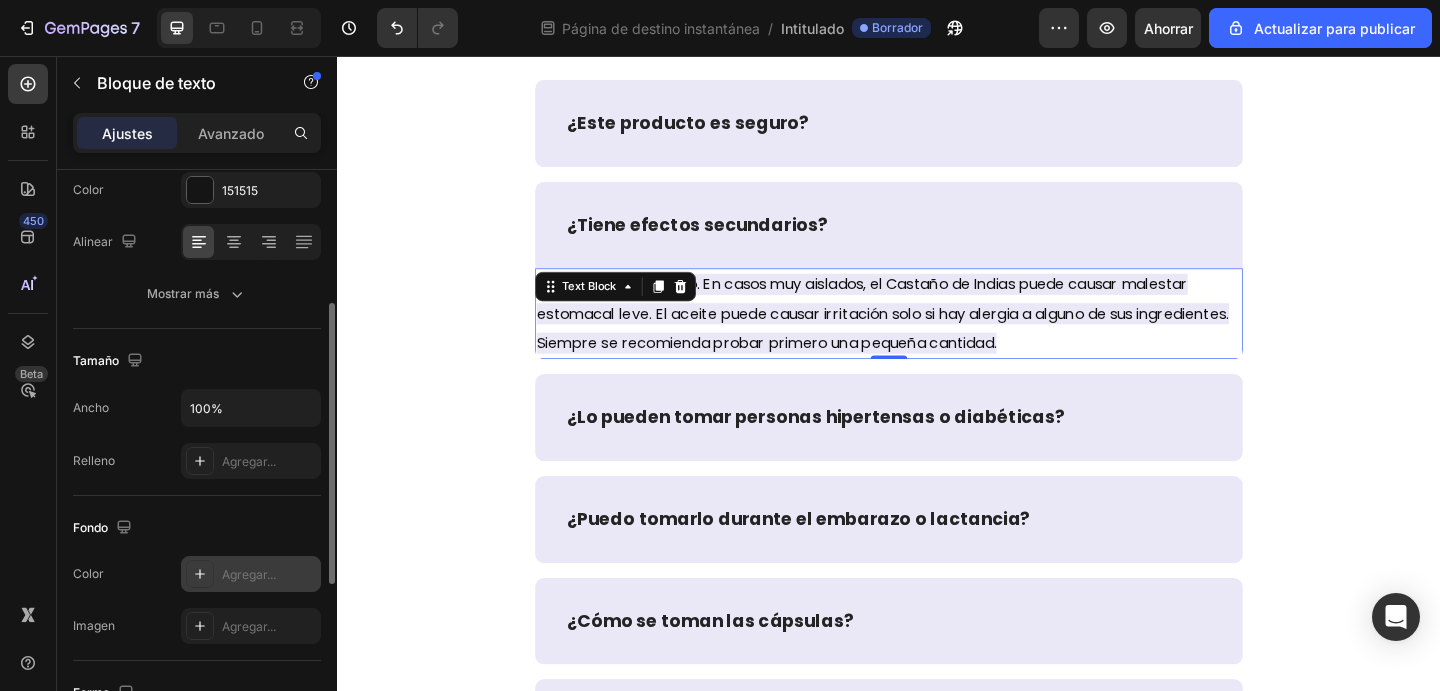 click on "Agregar..." at bounding box center (249, 574) 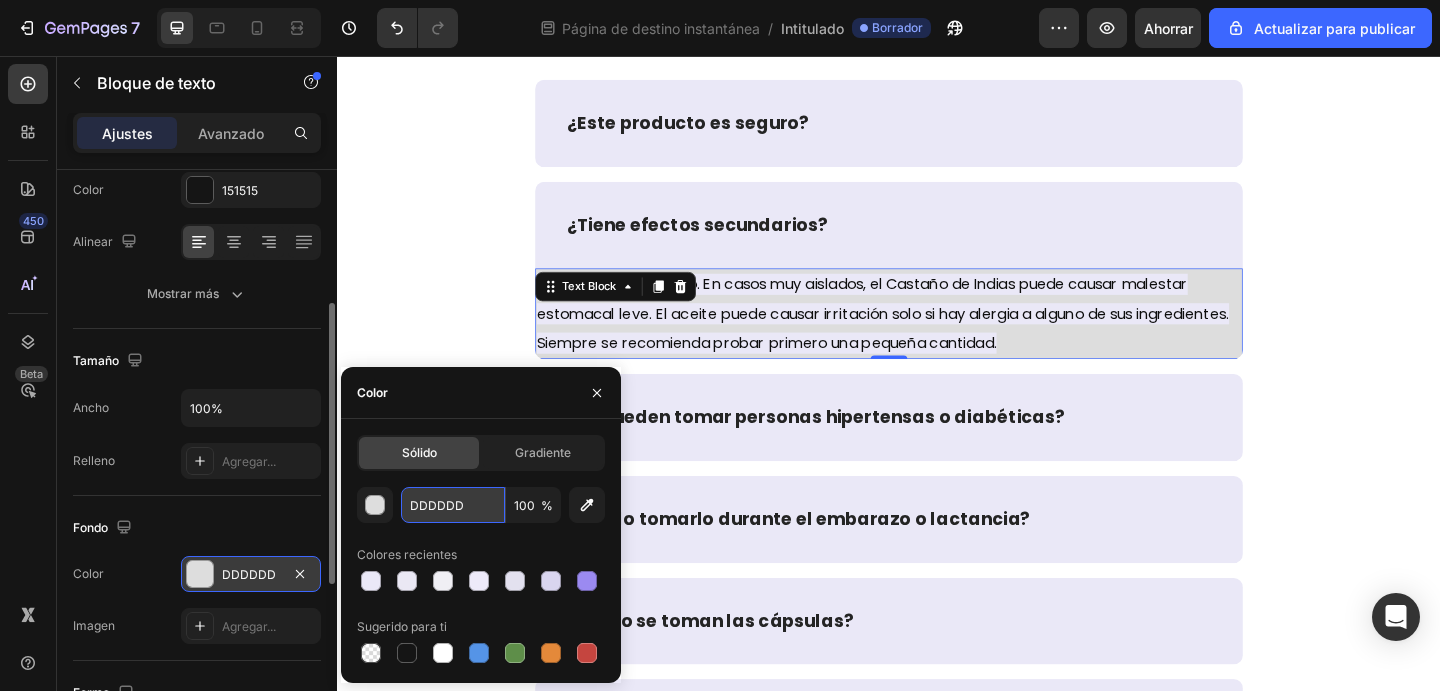 click on "DDDDDD" at bounding box center (0, 0) 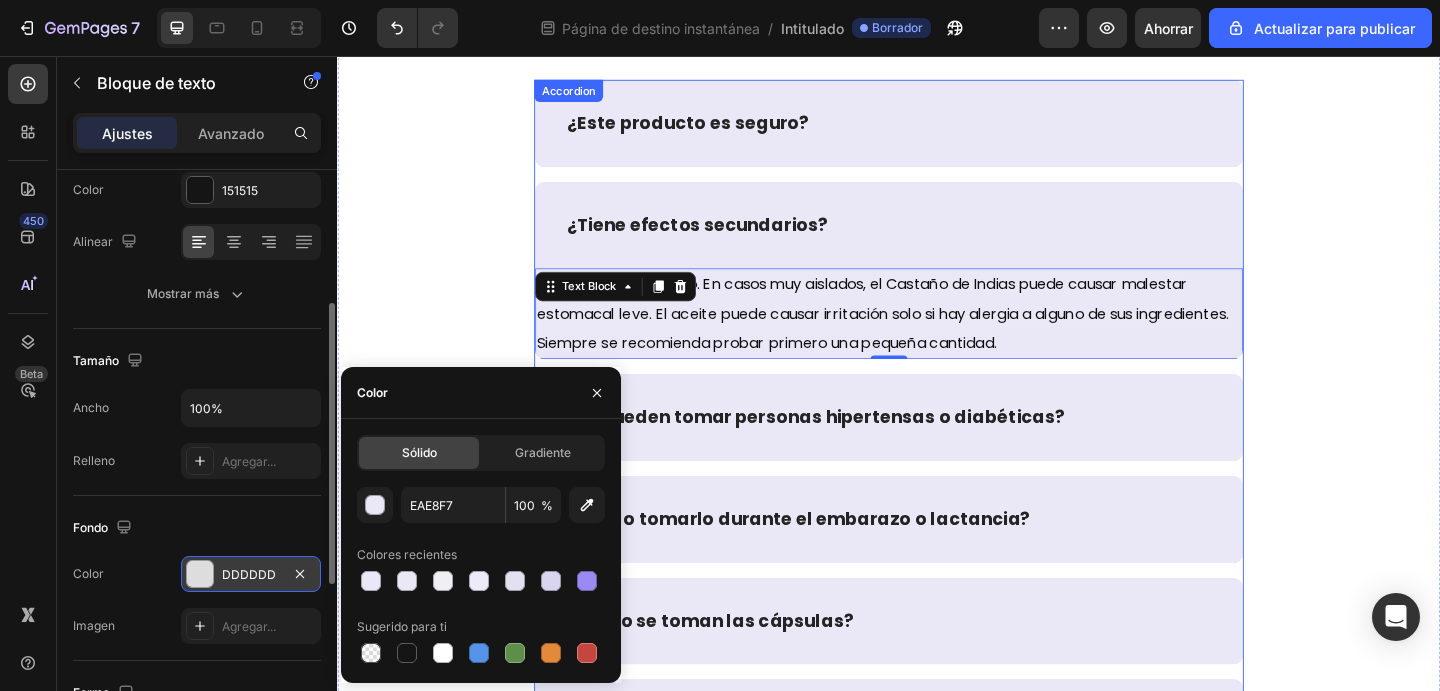 click on "¿Tiene efectos secundarios?" at bounding box center (937, 240) 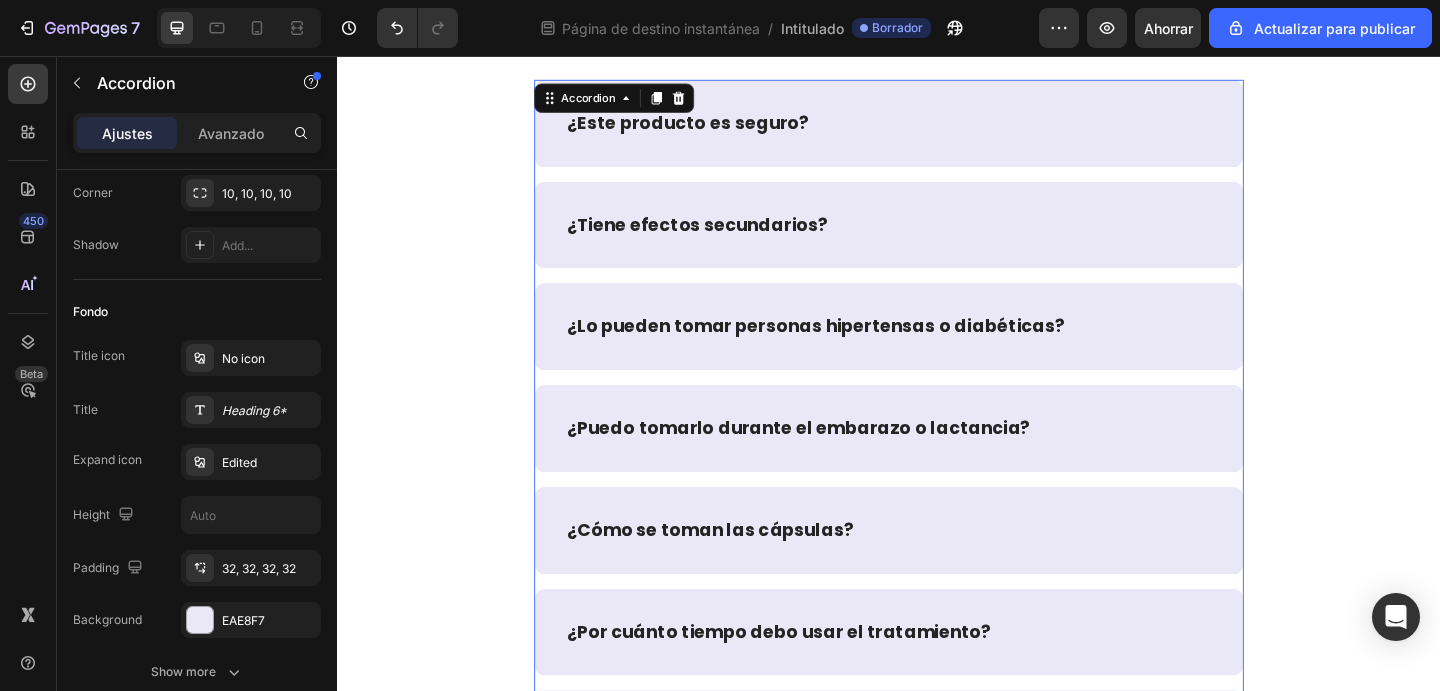 scroll, scrollTop: 0, scrollLeft: 0, axis: both 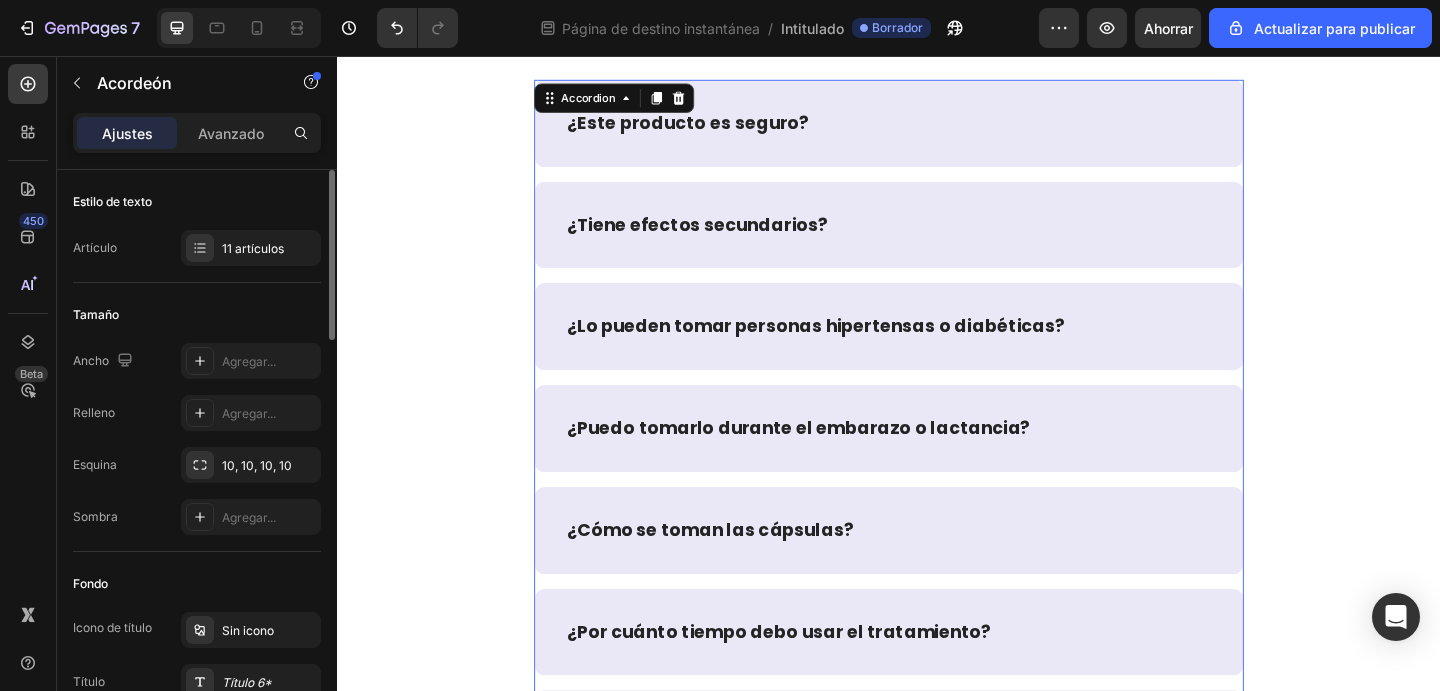 click on "¿Este producto es seguro?" at bounding box center [937, 129] 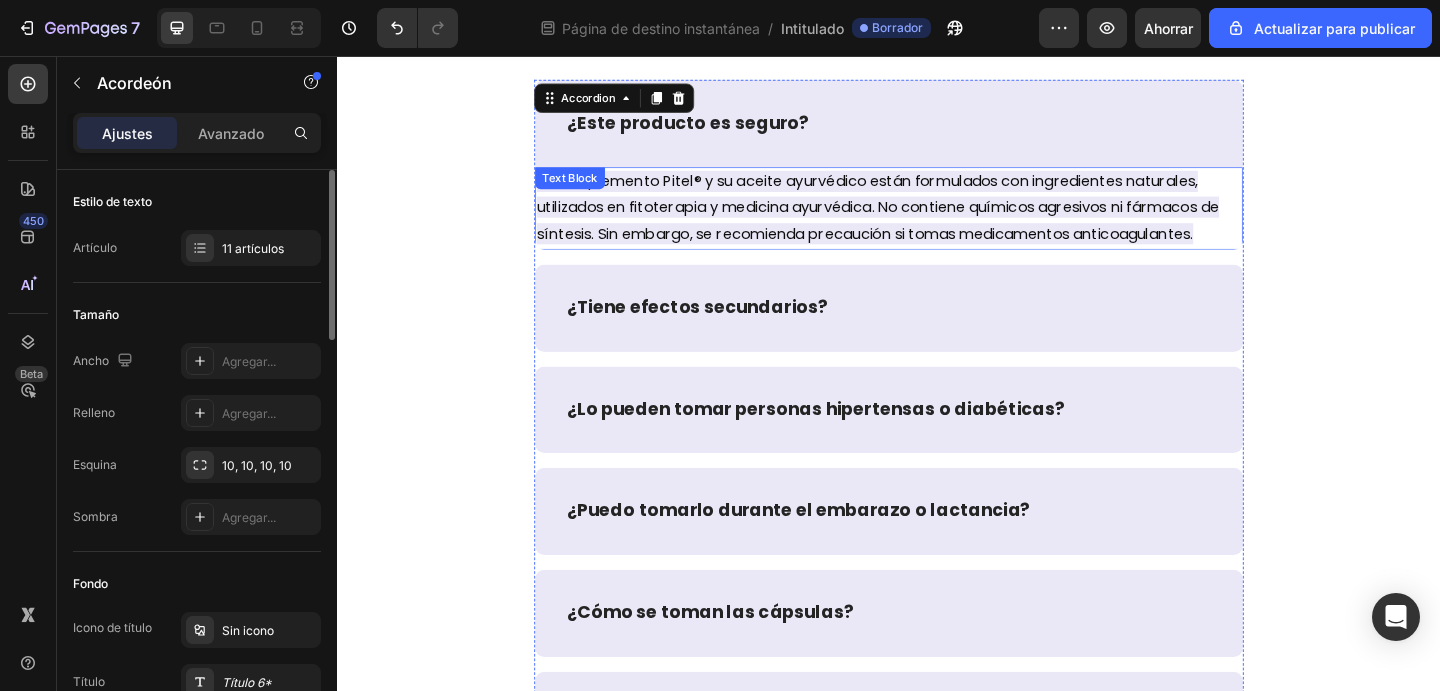 click on "Sí. El suplemento Pitel® y su aceite ayurvédico están formulados con ingredientes naturales, utilizados en fitoterapia y medicina ayurvédica. No contiene químicos agresivos ni fármacos de síntesis. Sin embargo, se recomienda precaución si tomas medicamentos anticoagulantes." at bounding box center (925, 221) 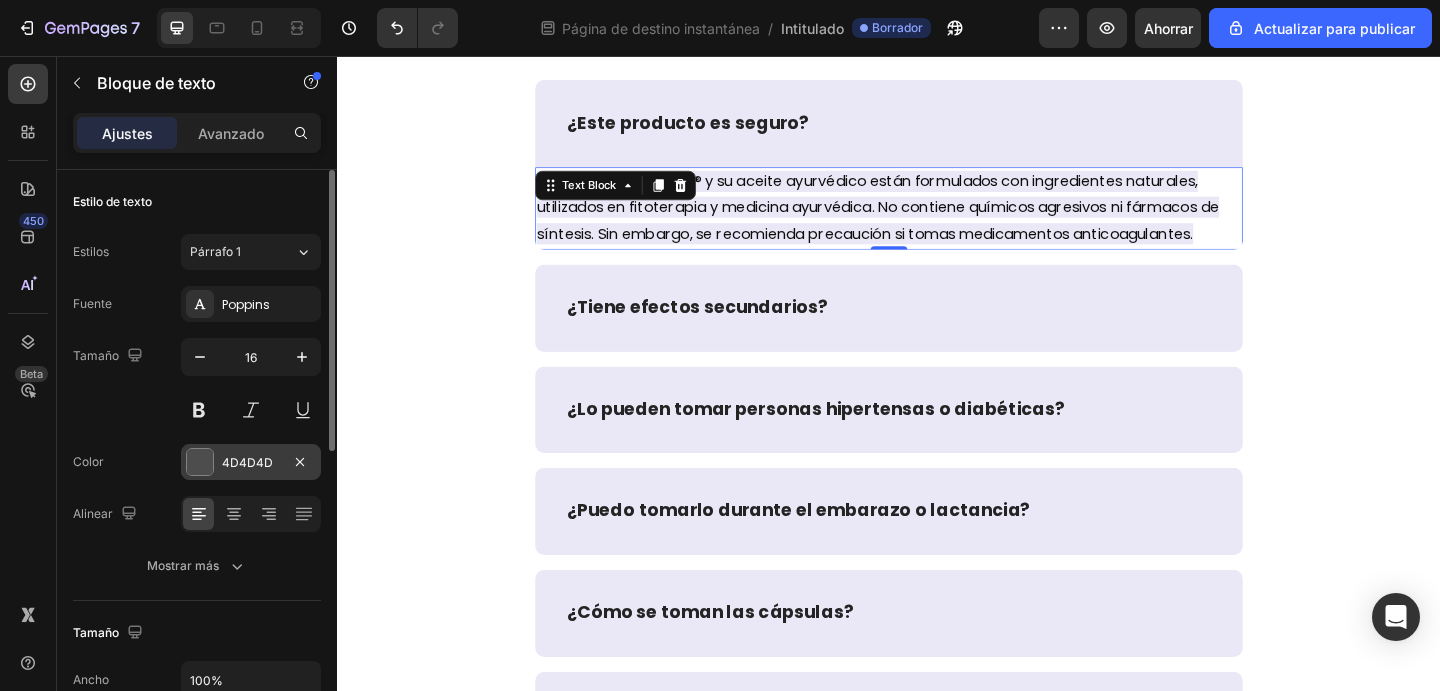 click on "4D4D4D" at bounding box center (251, 462) 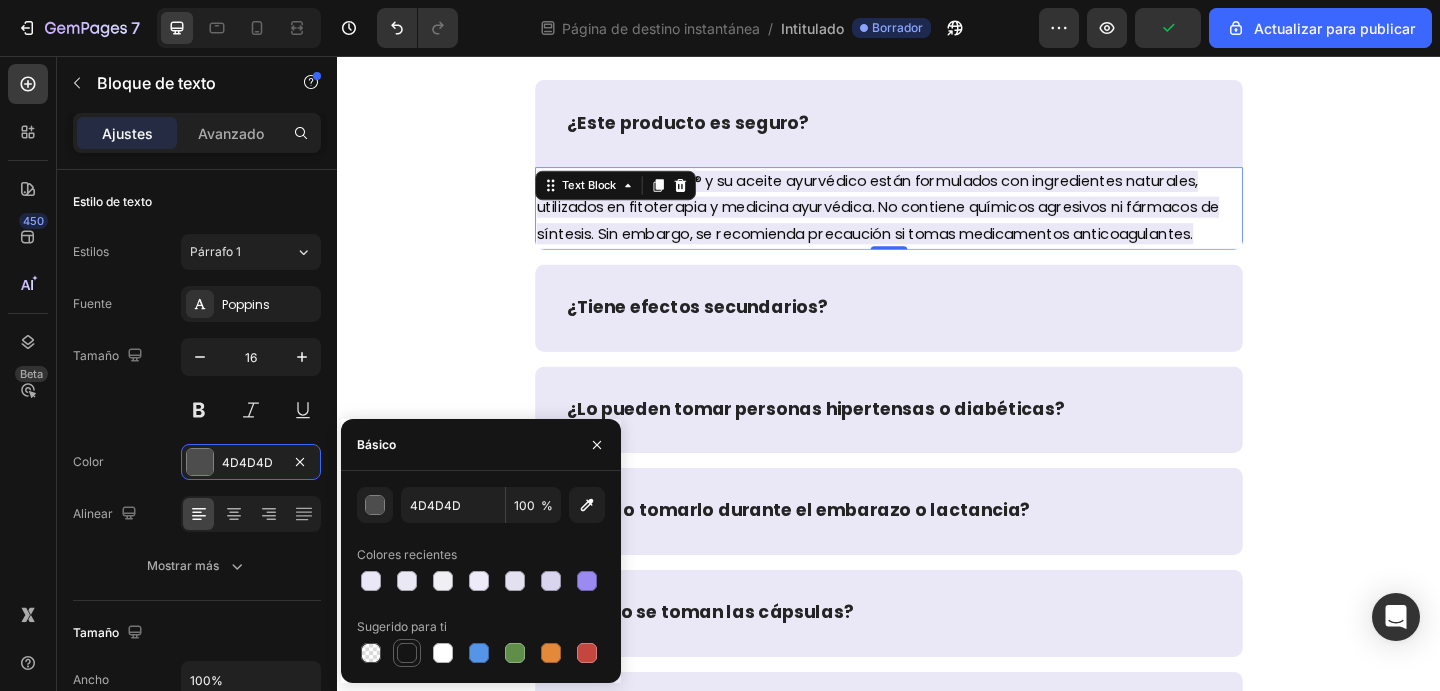 click at bounding box center [407, 653] 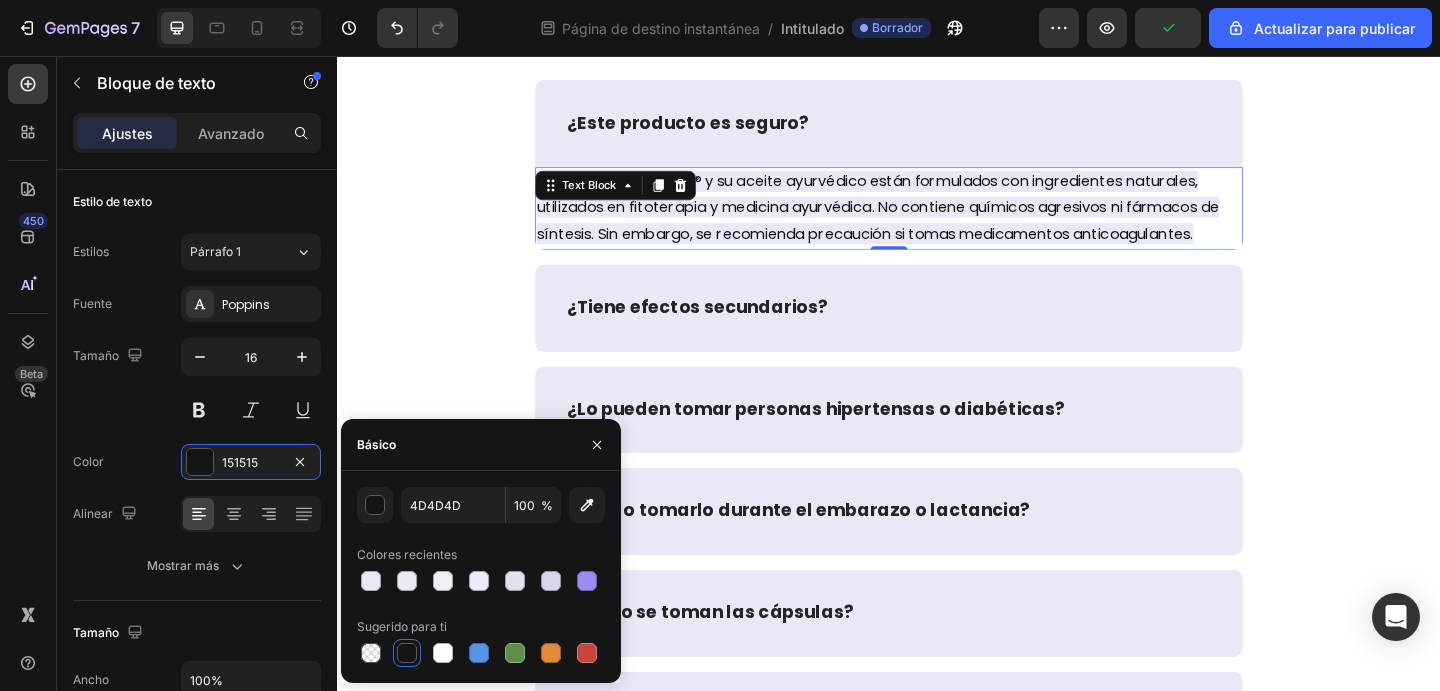 type on "151515" 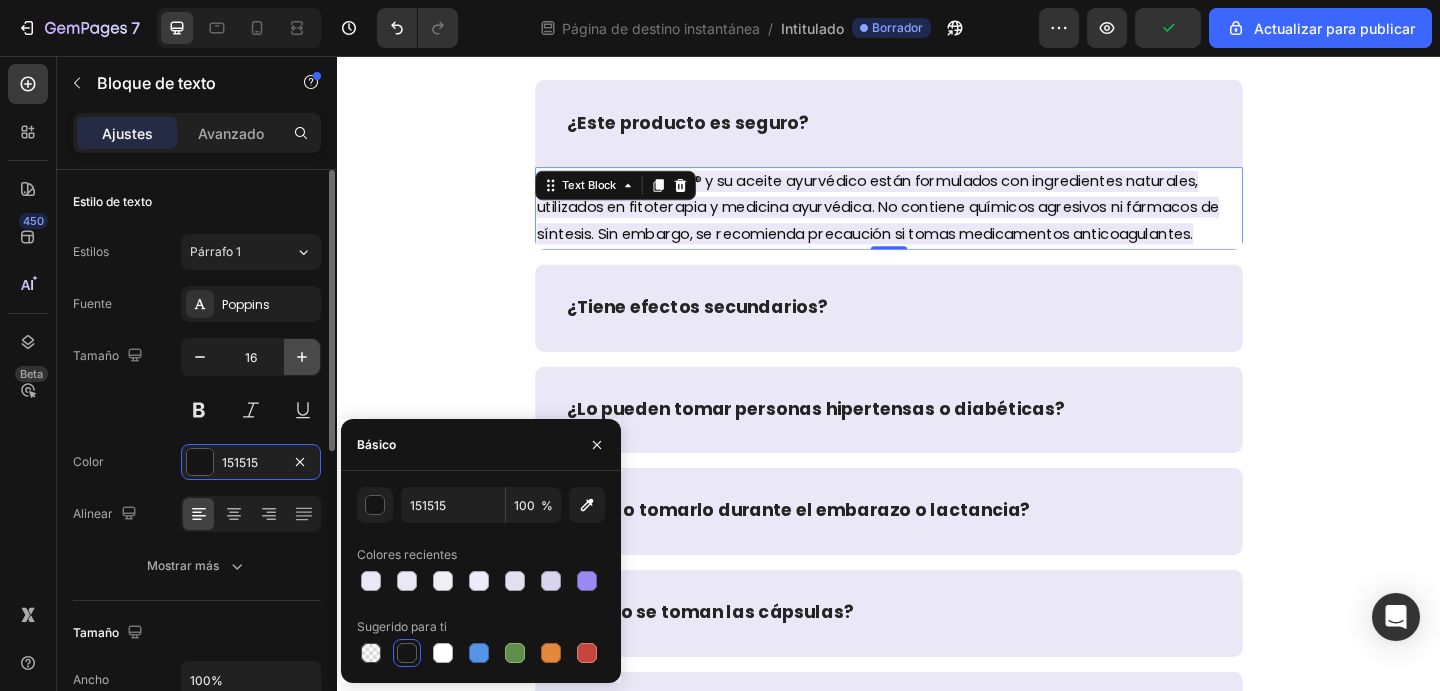 click 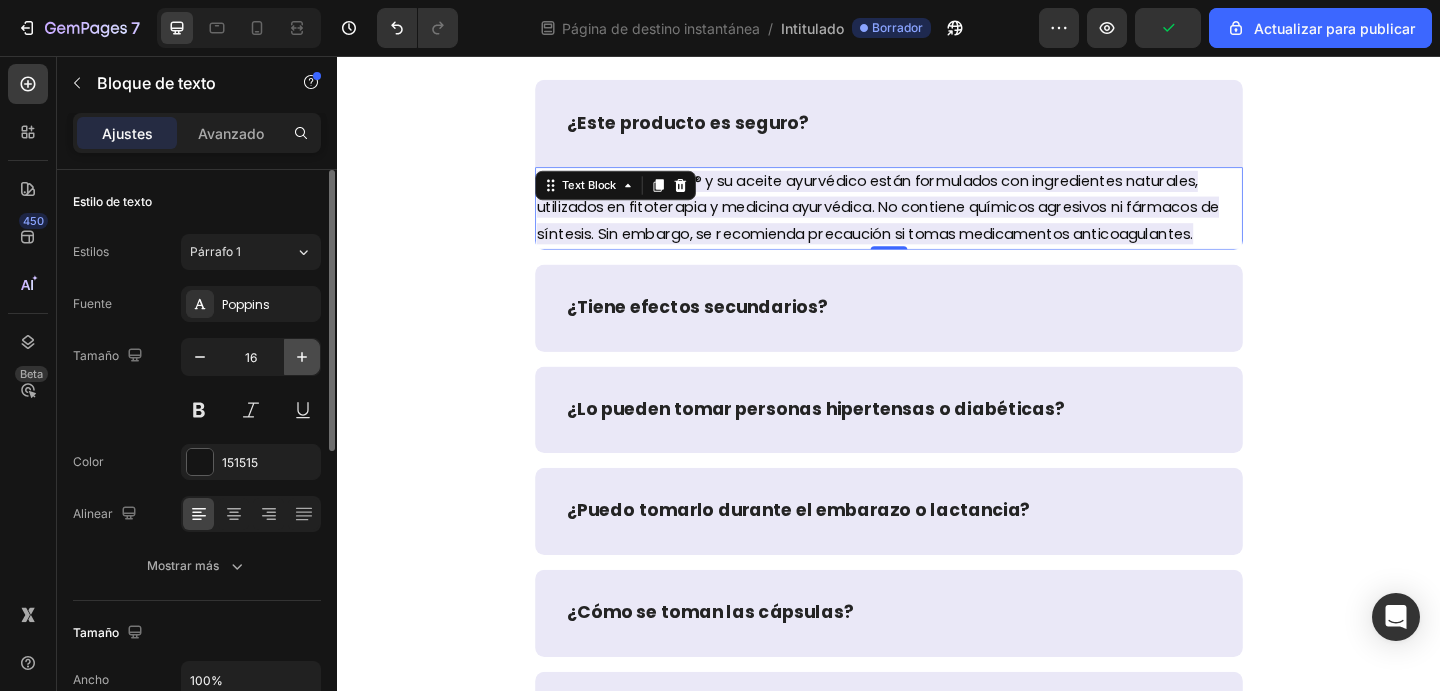 type on "17" 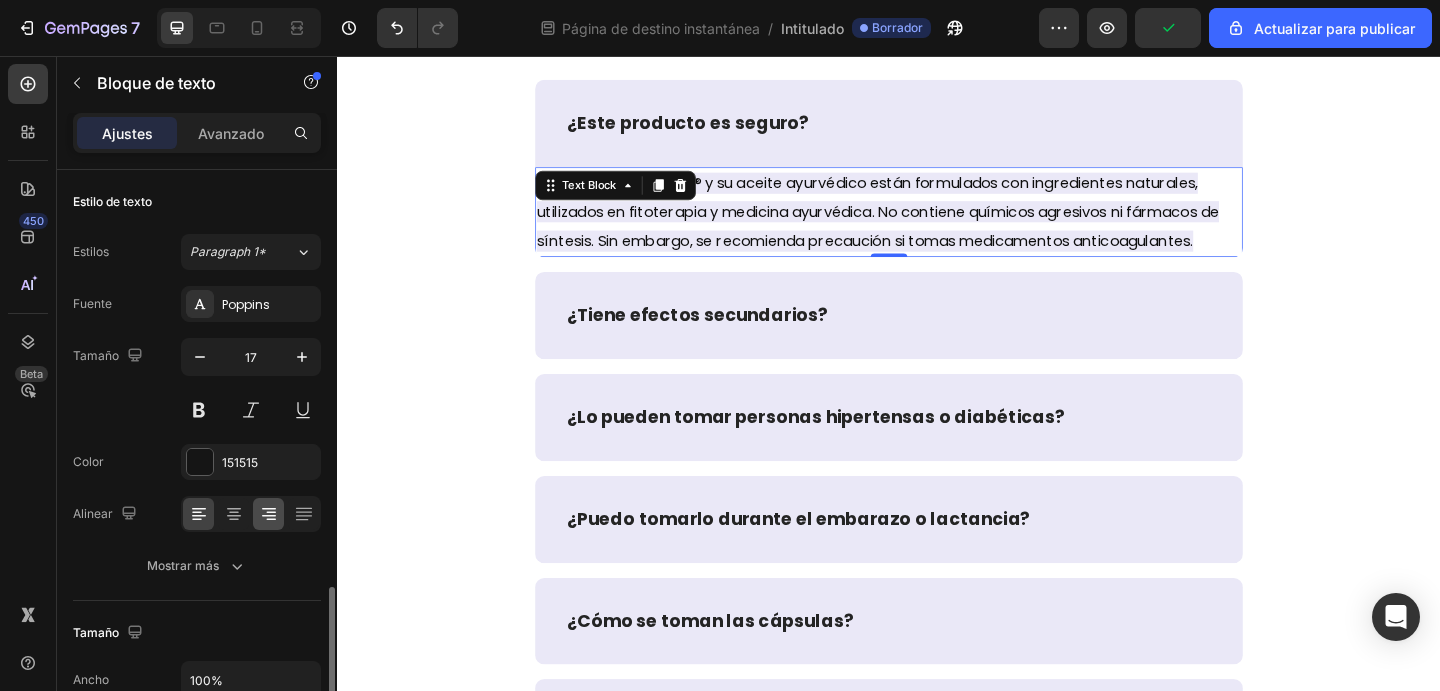 scroll, scrollTop: 280, scrollLeft: 0, axis: vertical 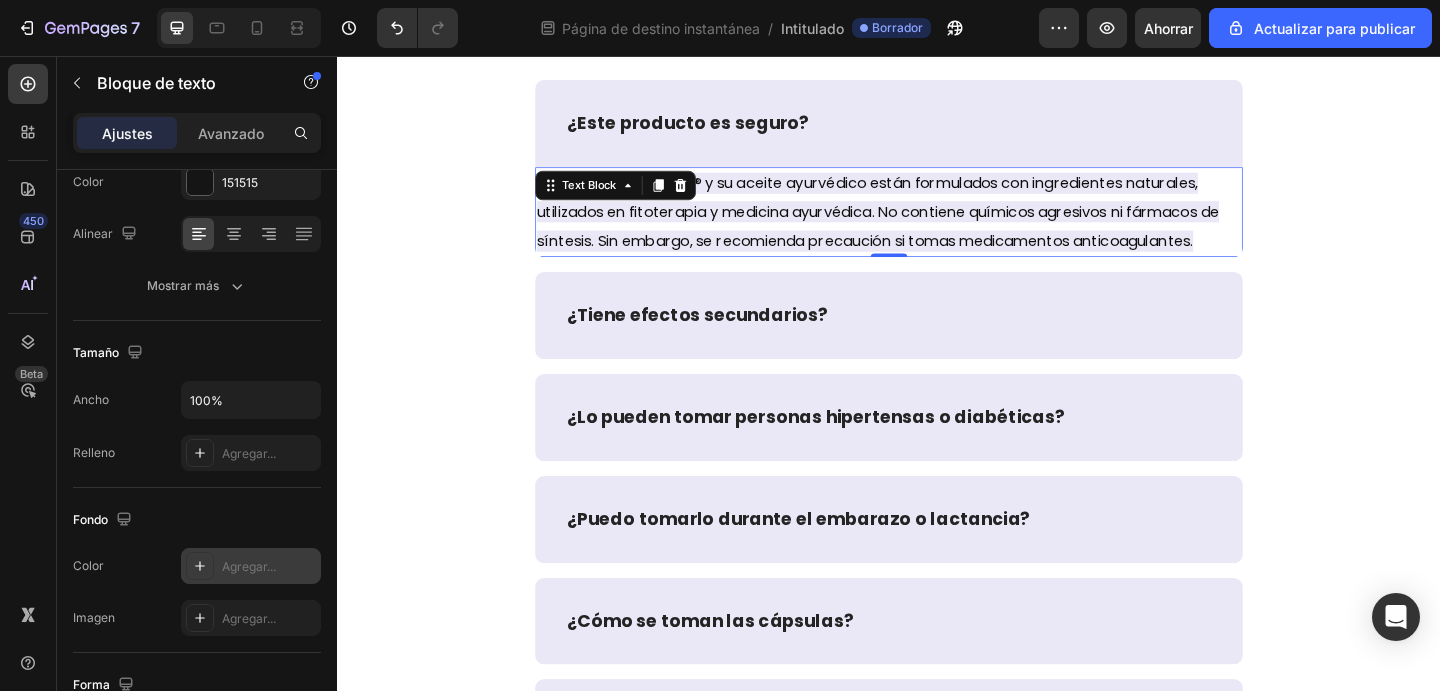 click on "Agregar..." at bounding box center [249, 566] 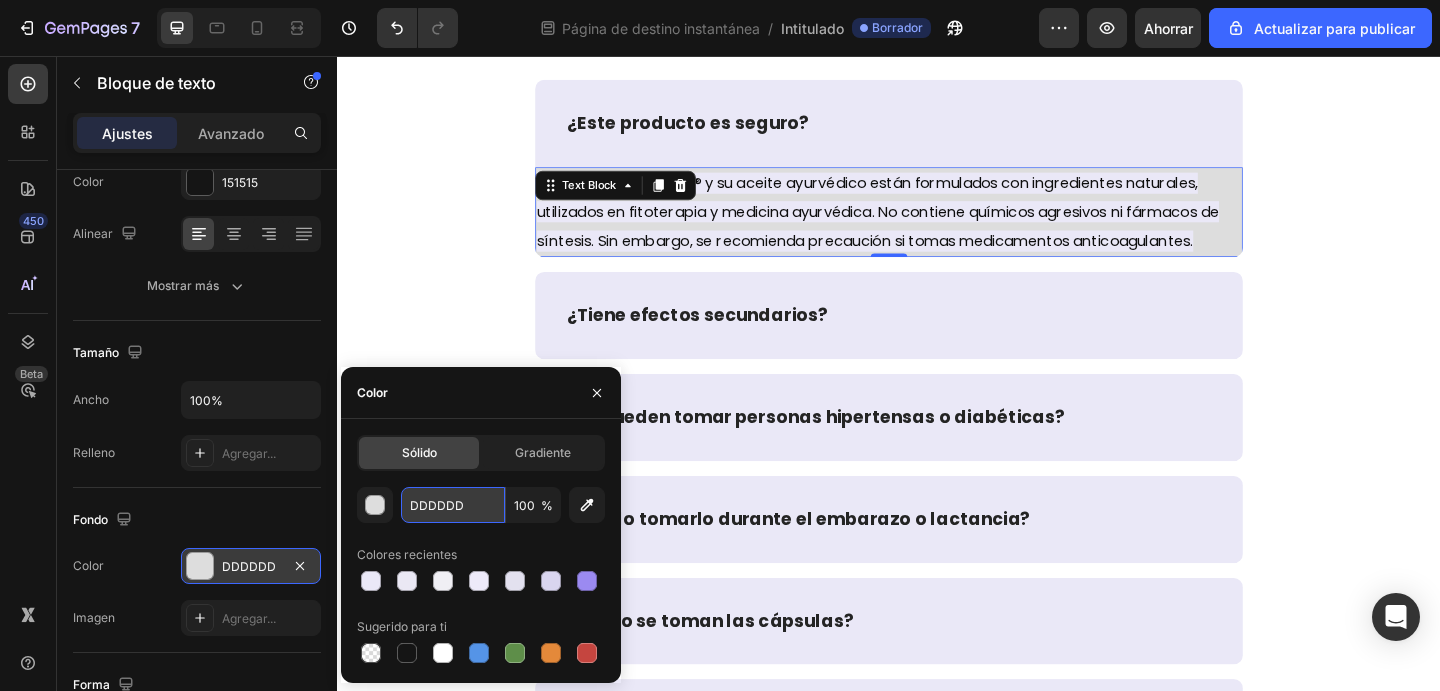 click on "DDDDDD" at bounding box center (0, 0) 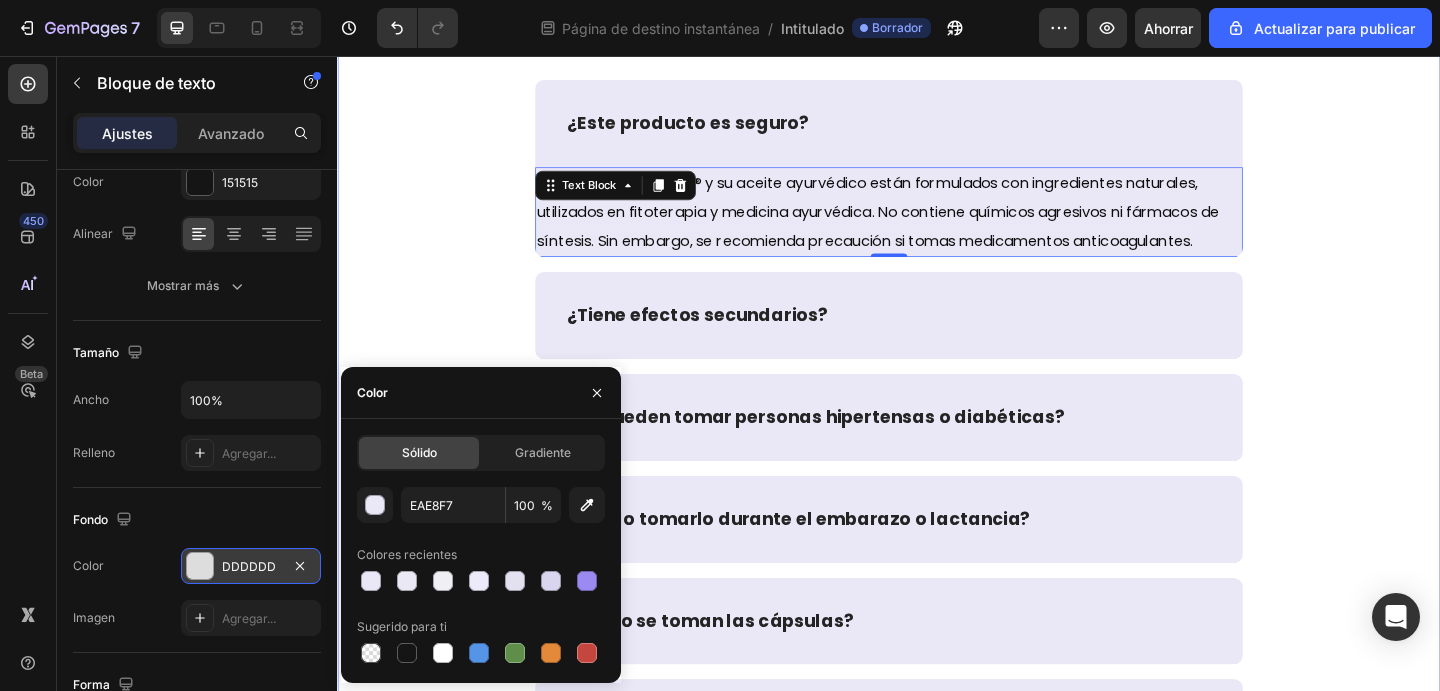 click on "PREGUNTAS FRECUENTES: Heading Row ¿Este producto es seguro? Sí. El suplemento Pitel® y su aceite ayurvédico están formulados con ingredientes naturales, utilizados en fitoterapia y medicina ayurvédica. No contiene químicos agresivos ni fármacos de síntesis. Sin embargo, se recomienda precaución si tomas medicamentos anticoagulantes. Text Block   0 ¿Tiene efectos secundarios? ¿Lo pueden tomar personas hipertensas o diabéticas? ¿Puedo tomarlo durante el embarazo o lactancia? ¿Cómo se toman las cápsulas? ¿Por cuánto tiempo debo usar el tratamiento? ¿Puedo usar solo las cápsulas o solo el aceite? ¿Cuándo veré resultados? ¿Elimina por completo las várices? ¿Qué pasa si dejo de usarlo? ¿Funciona para hombres también? Accordion" at bounding box center (937, 692) 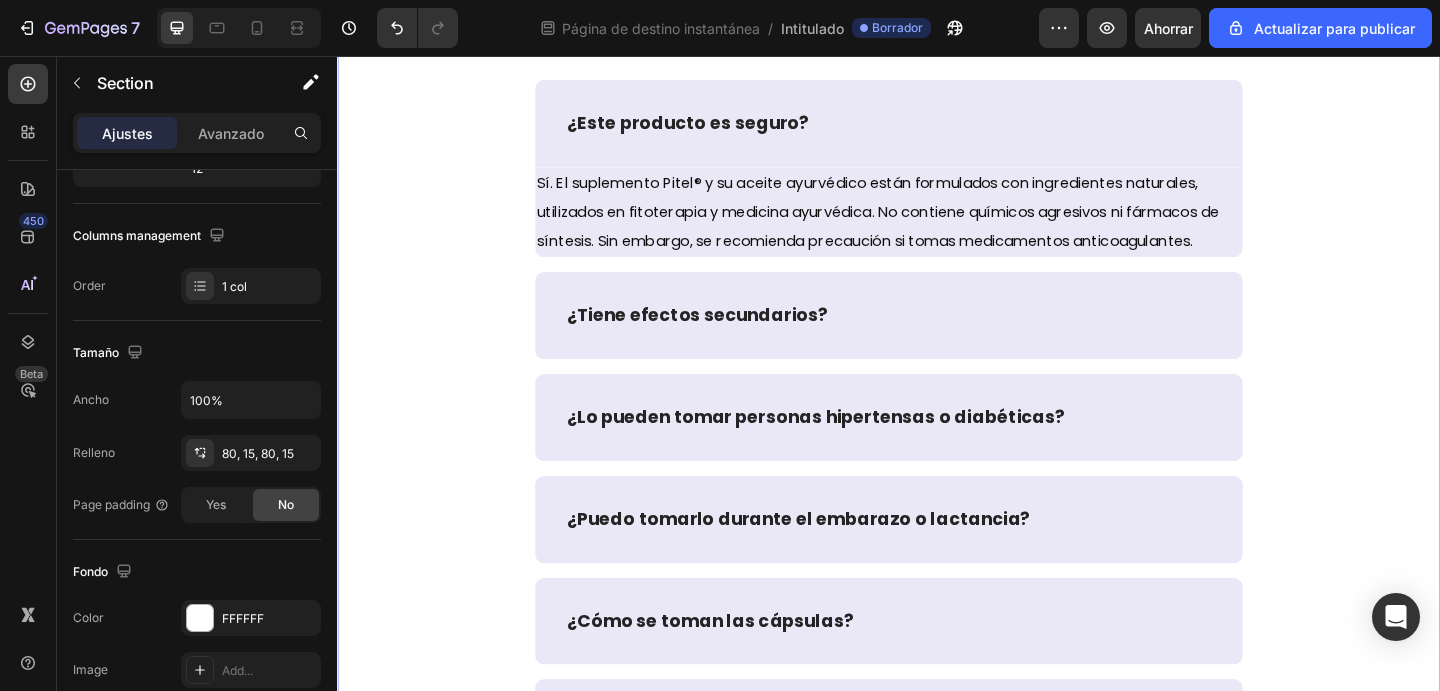 scroll, scrollTop: 0, scrollLeft: 0, axis: both 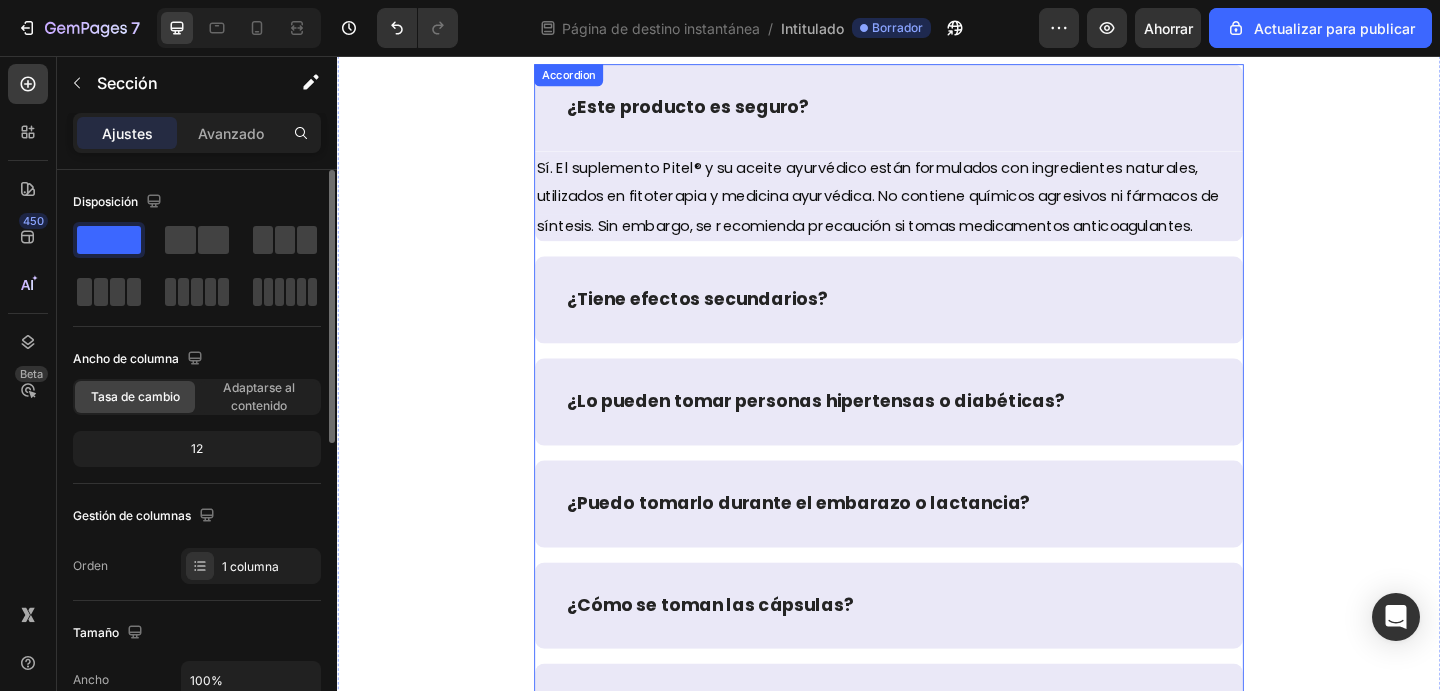 click on "¿Este producto es seguro?" at bounding box center [937, 112] 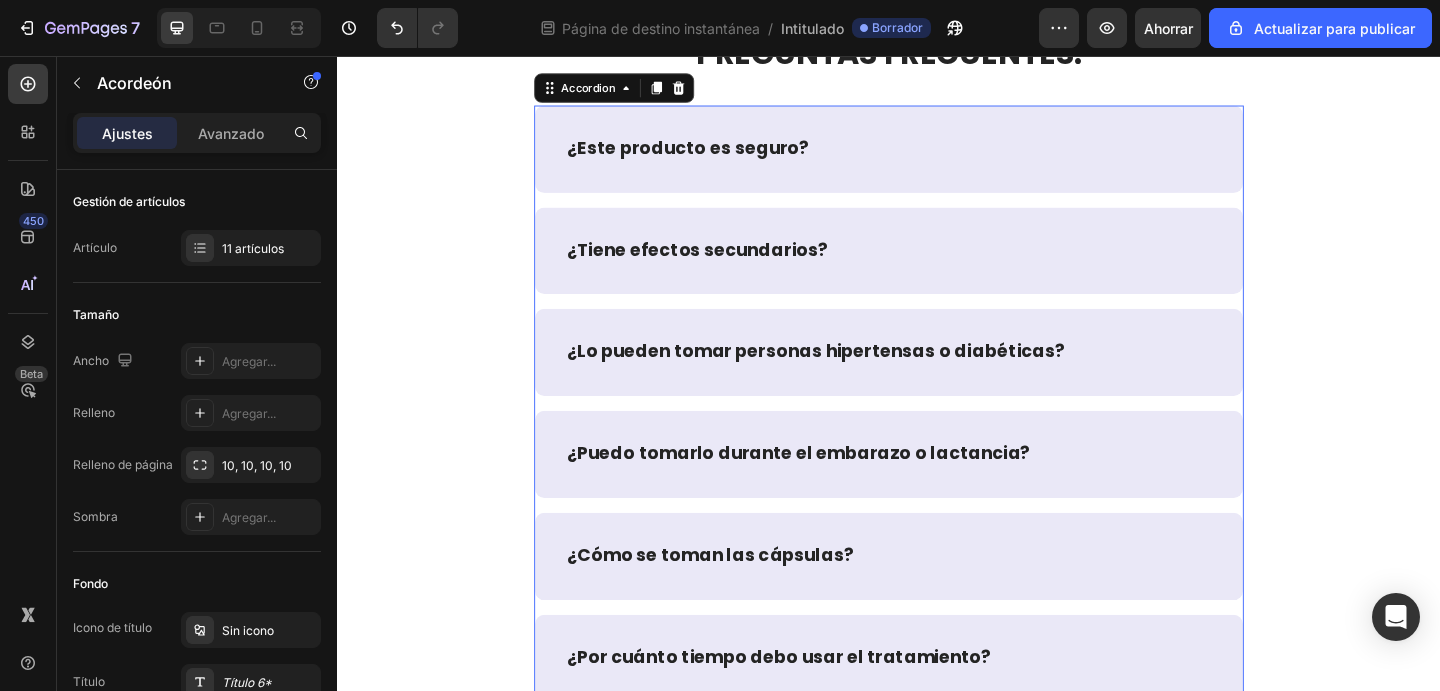 scroll, scrollTop: 9086, scrollLeft: 0, axis: vertical 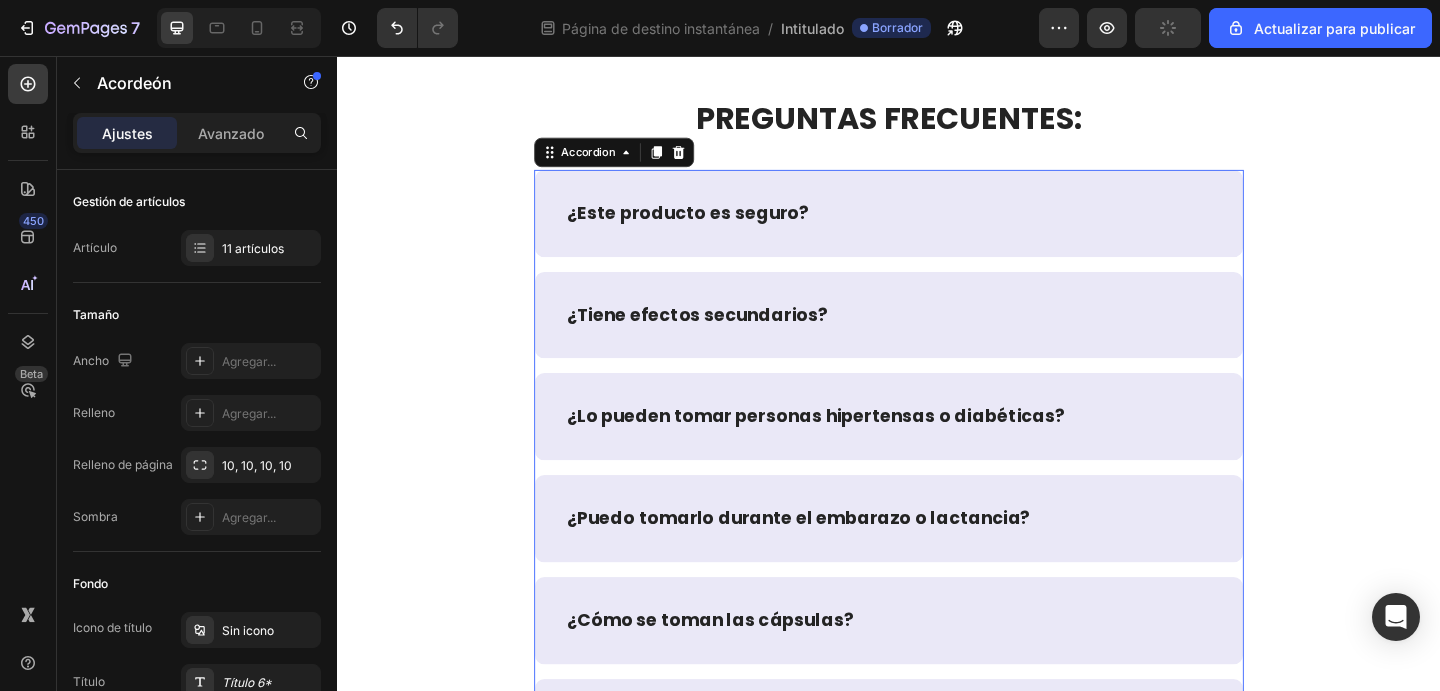 click on "¿Este producto es seguro?" at bounding box center [937, 227] 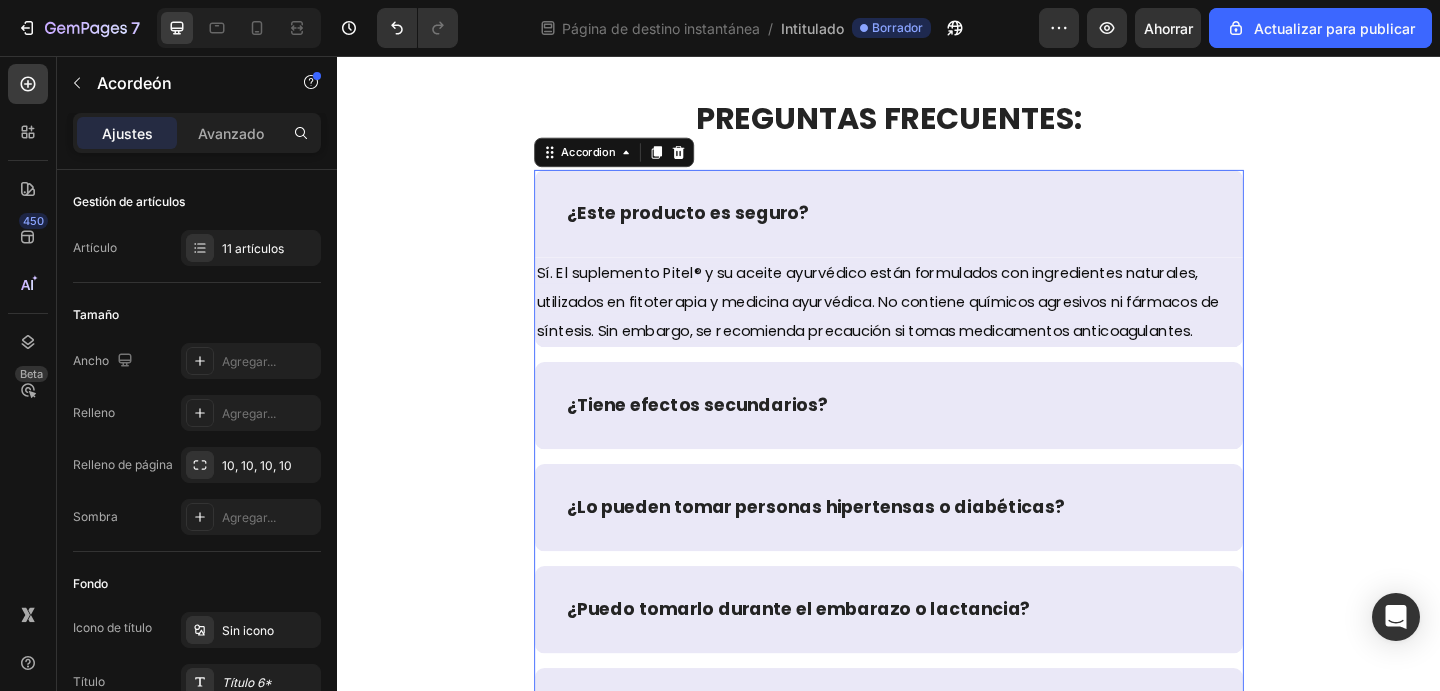 scroll, scrollTop: 9126, scrollLeft: 0, axis: vertical 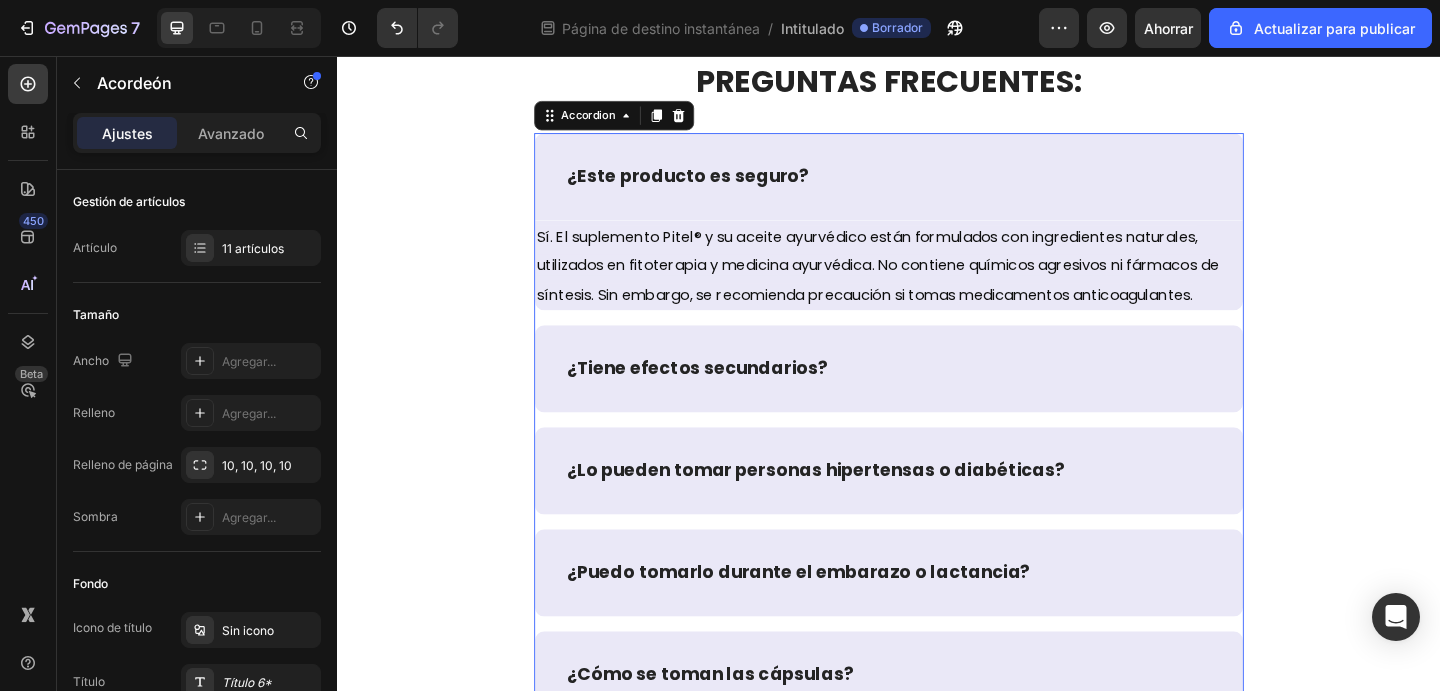 click on "¿Tiene efectos secundarios?" at bounding box center (937, 396) 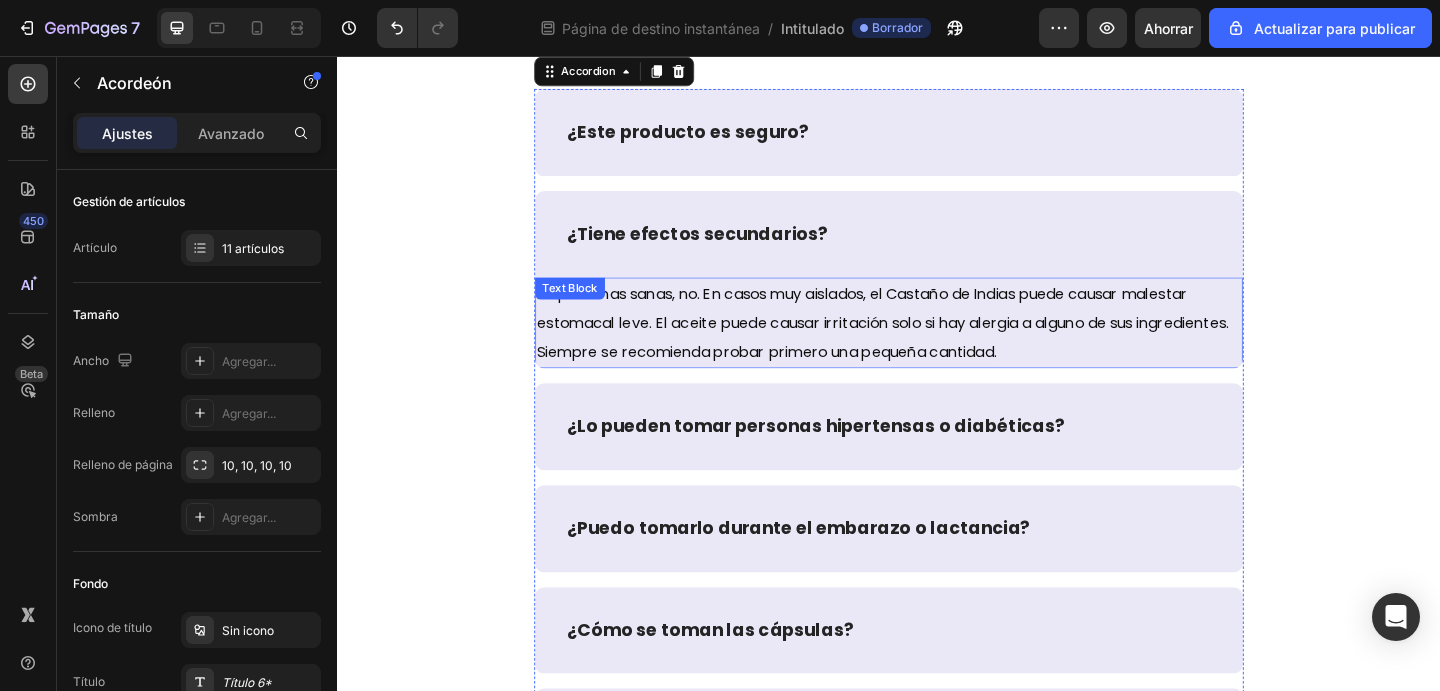 scroll, scrollTop: 9230, scrollLeft: 0, axis: vertical 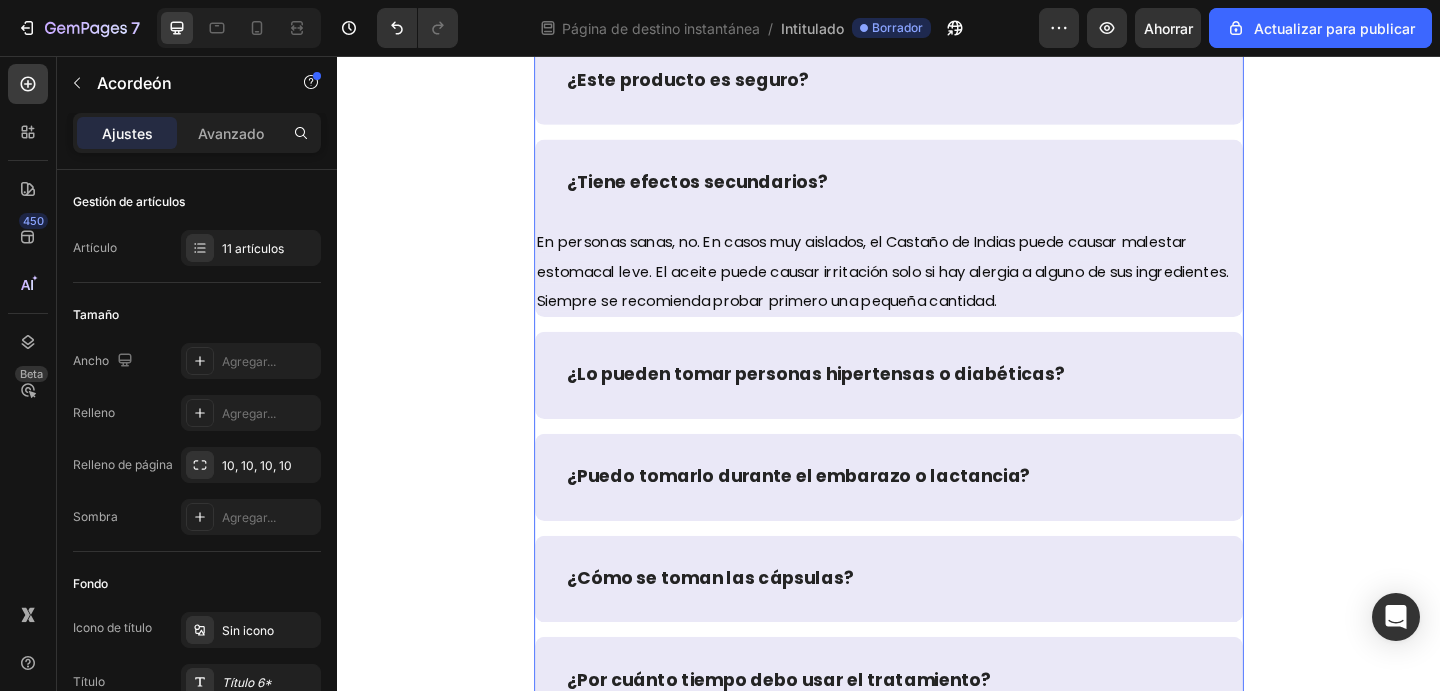 click on "¿Lo pueden tomar personas hipertensas o diabéticas?" at bounding box center (937, 403) 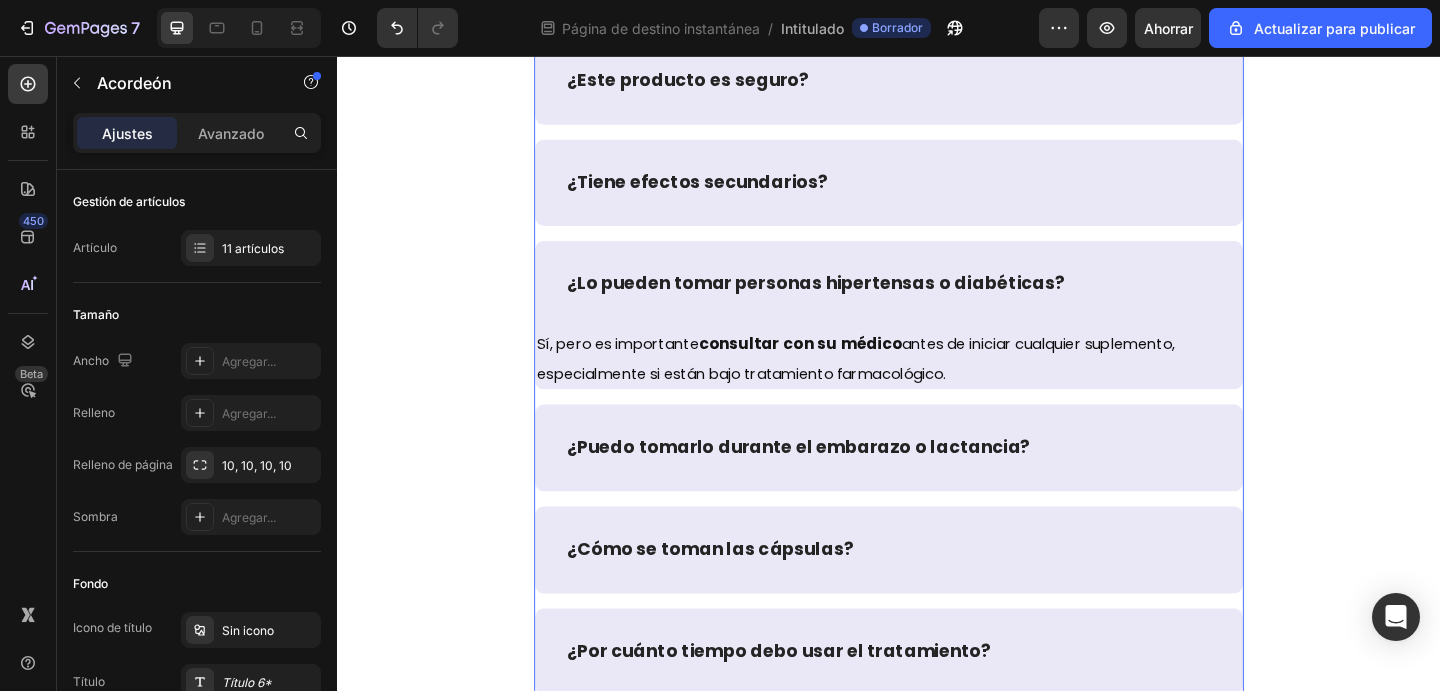 click on "¿Tiene efectos secundarios?" at bounding box center (937, 194) 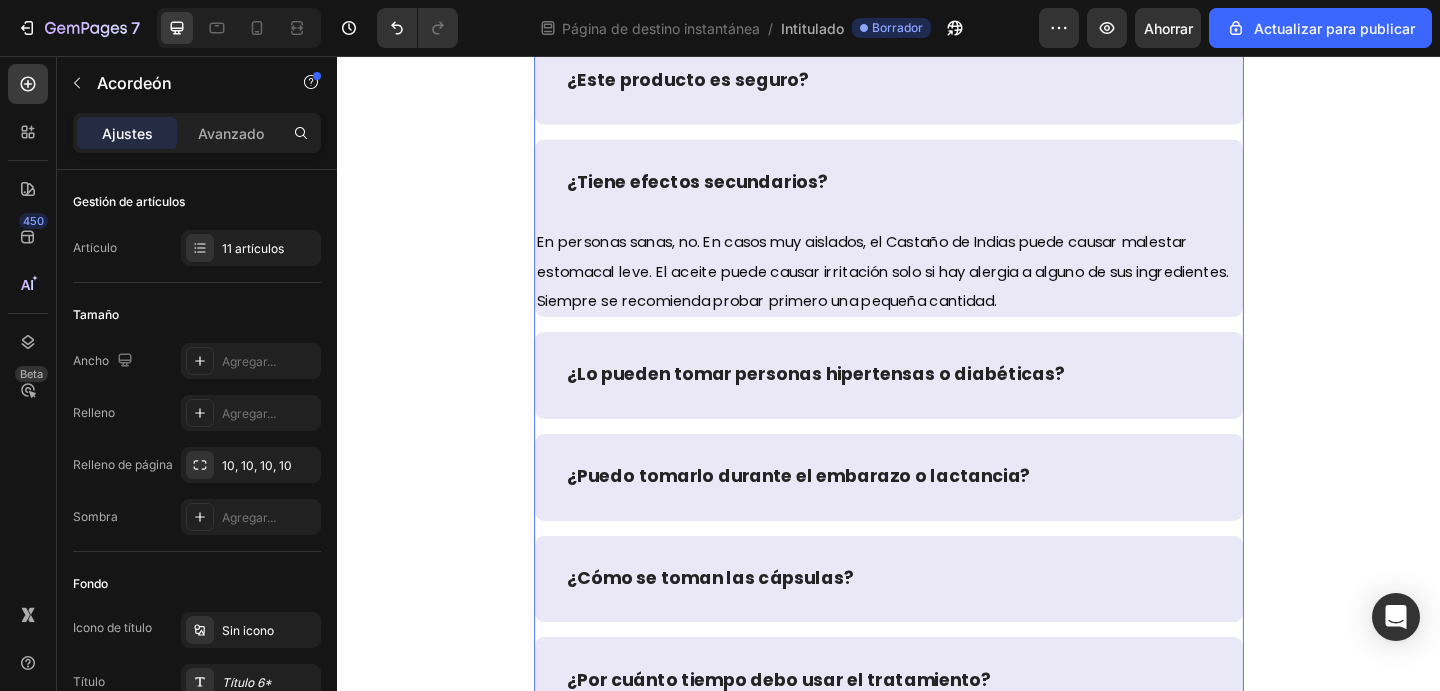 click on "¿Lo pueden tomar personas hipertensas o diabéticas?" at bounding box center (937, 403) 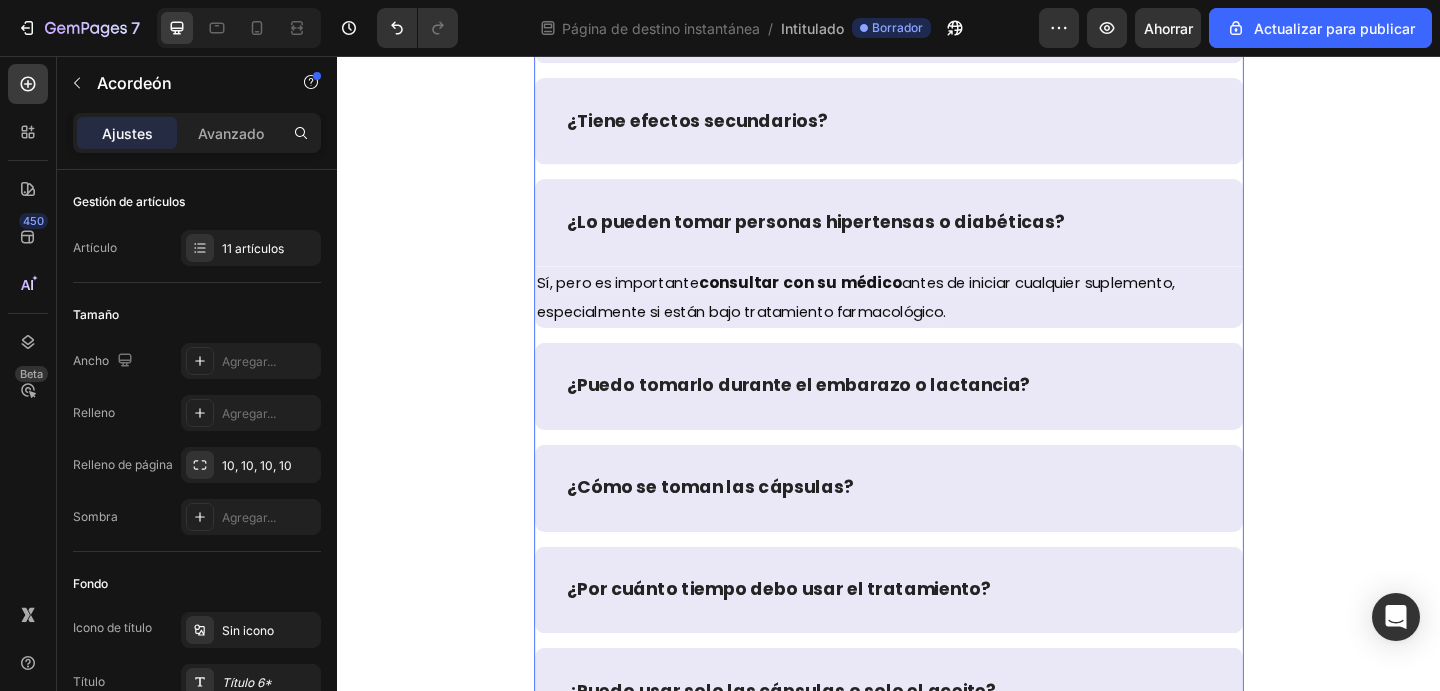 scroll, scrollTop: 9335, scrollLeft: 0, axis: vertical 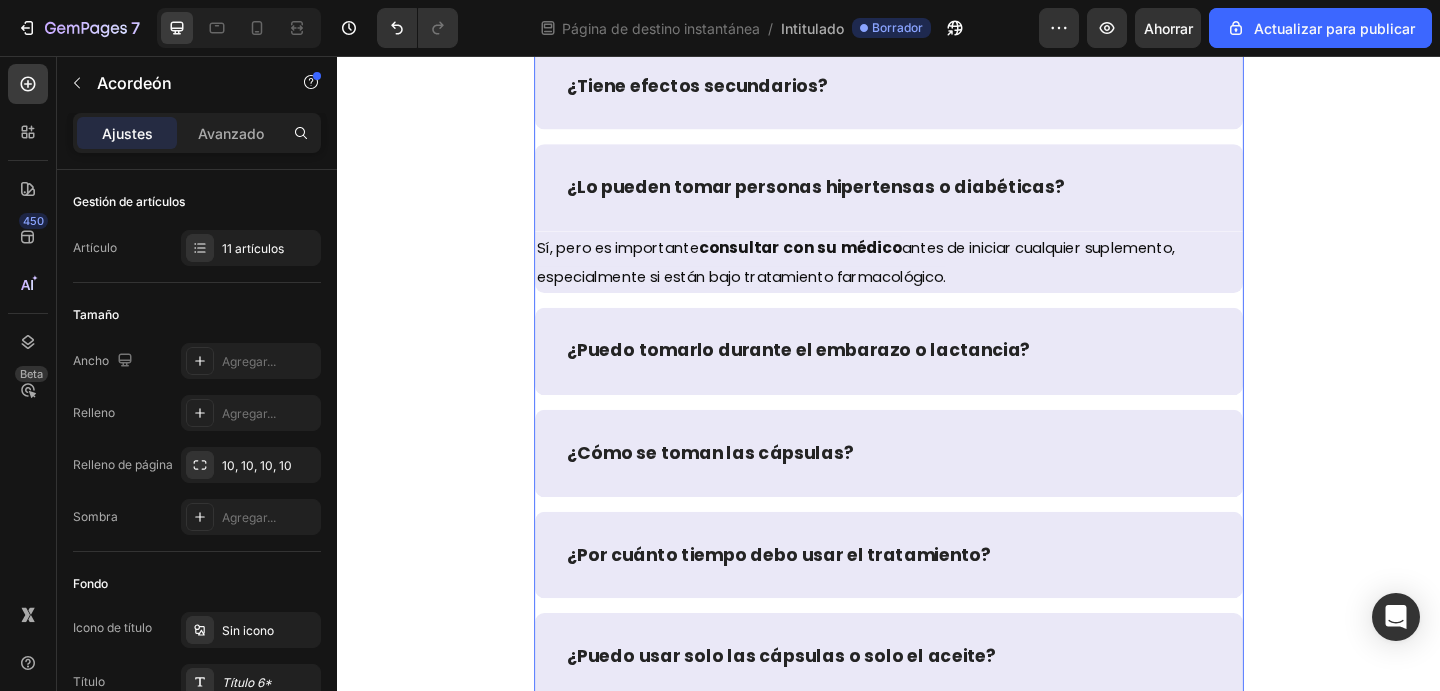 click on "¿Puedo tomarlo durante el embarazo o lactancia?" at bounding box center [937, 377] 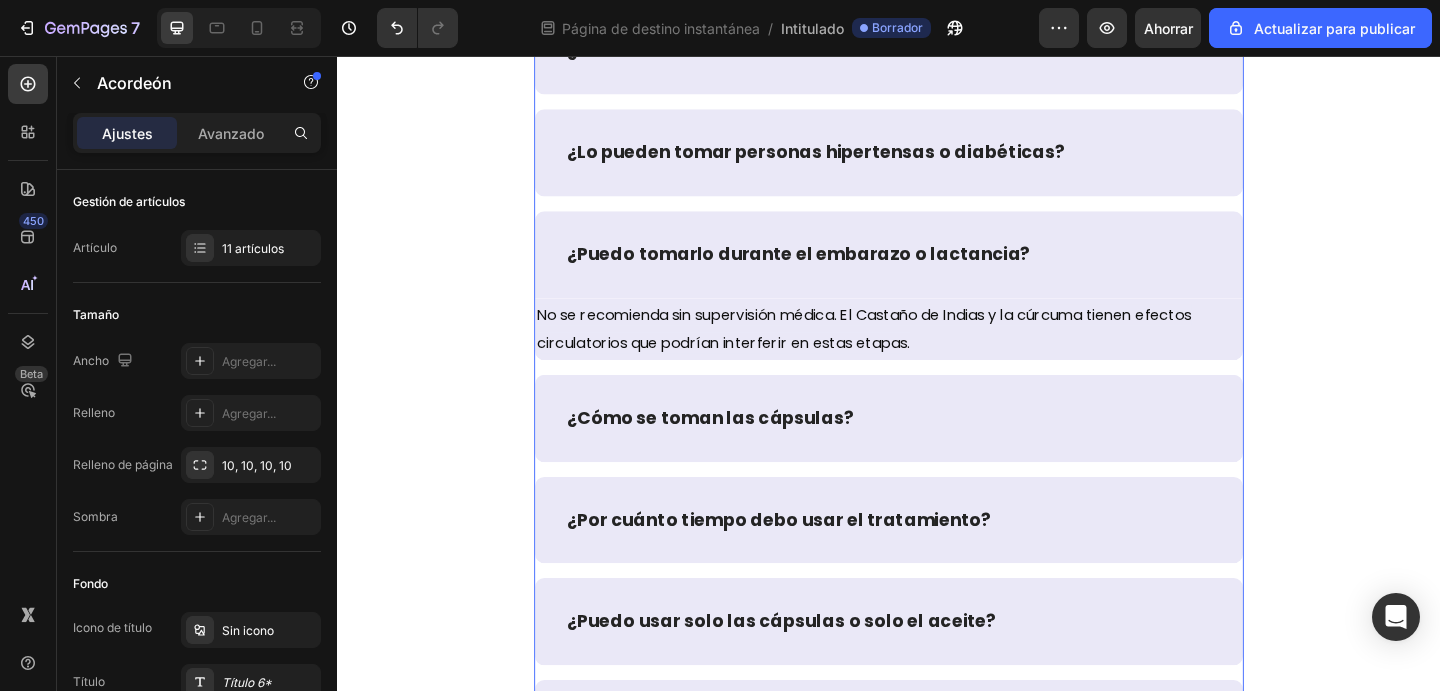scroll, scrollTop: 9399, scrollLeft: 0, axis: vertical 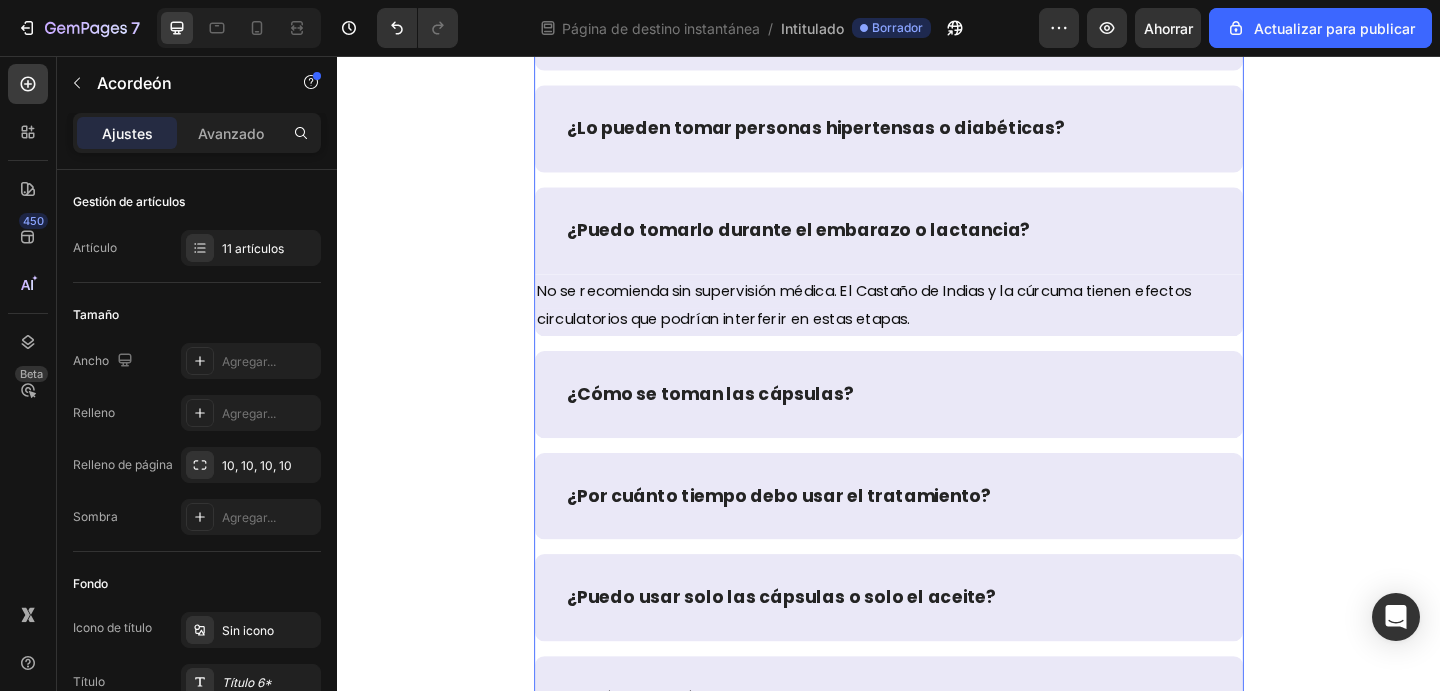 click on "¿Cómo se toman las cápsulas?" at bounding box center (937, 424) 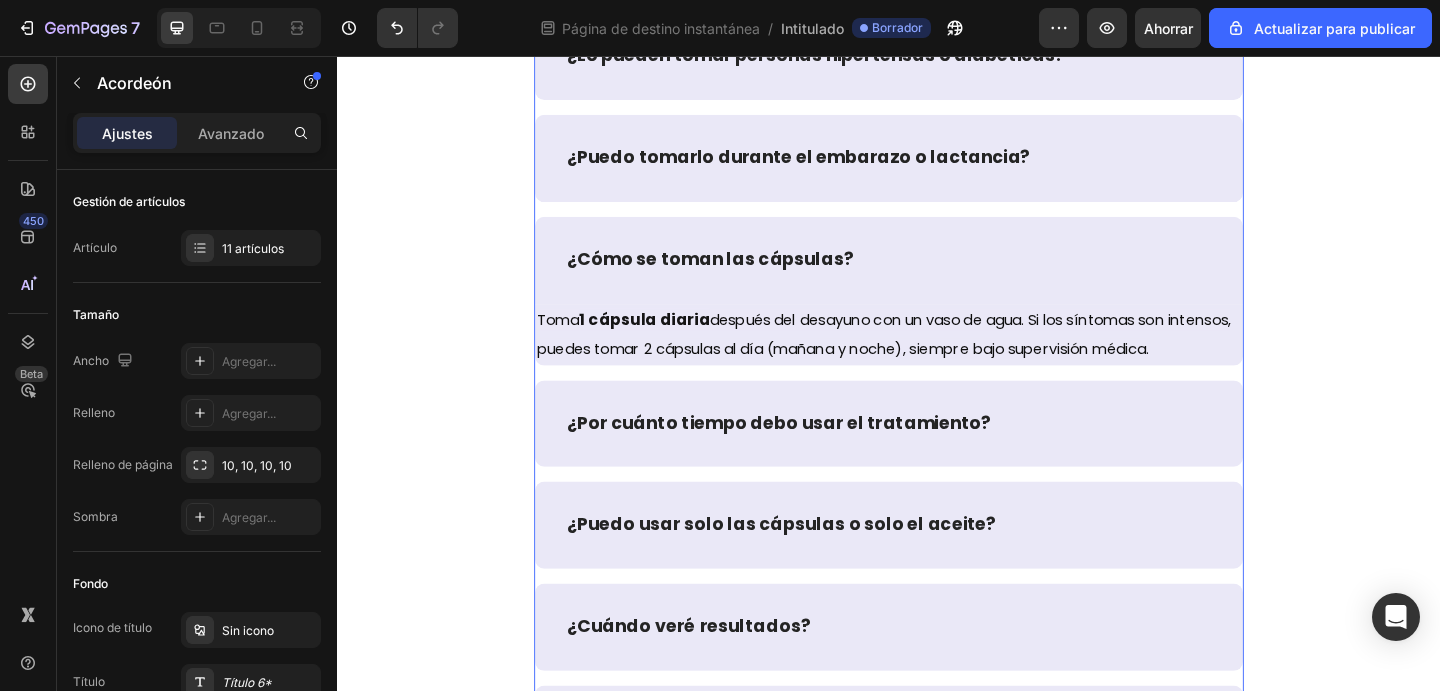 scroll, scrollTop: 9530, scrollLeft: 0, axis: vertical 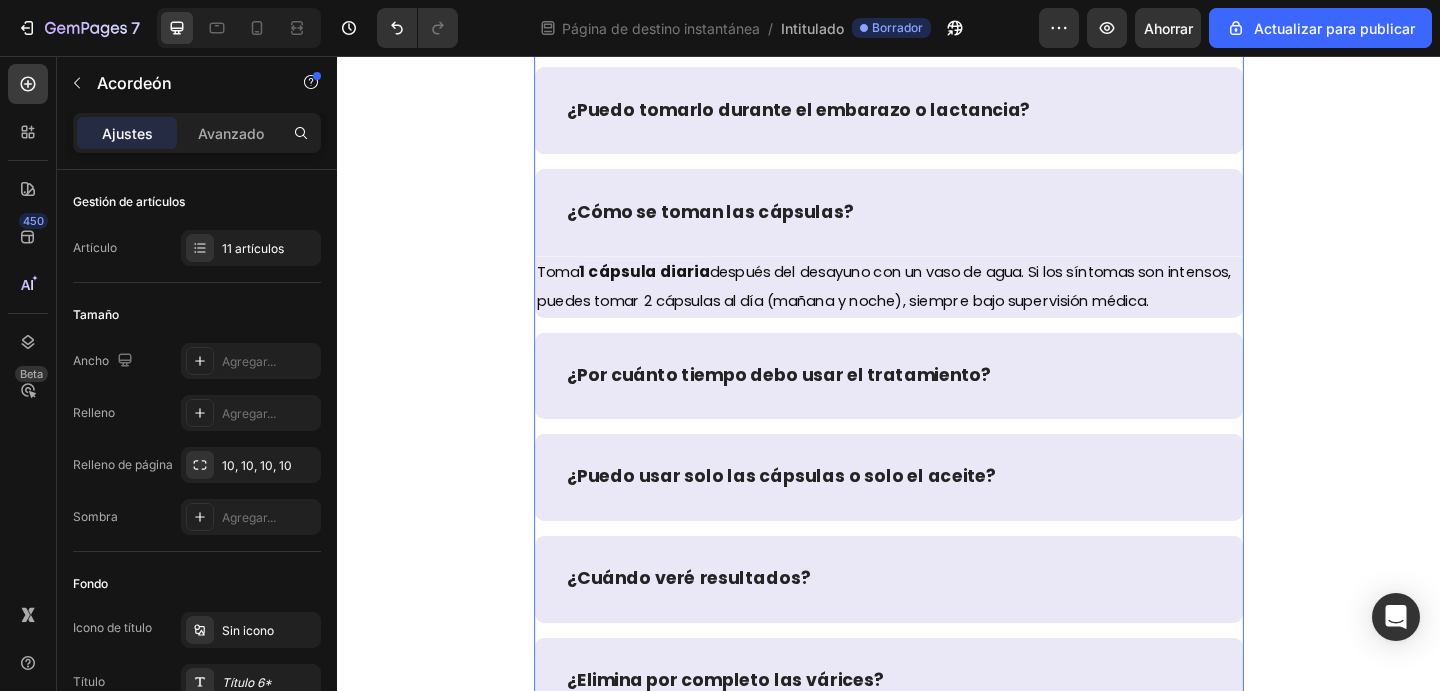 click on "¿Por cuánto tiempo debo usar el tratamiento?" at bounding box center [937, 404] 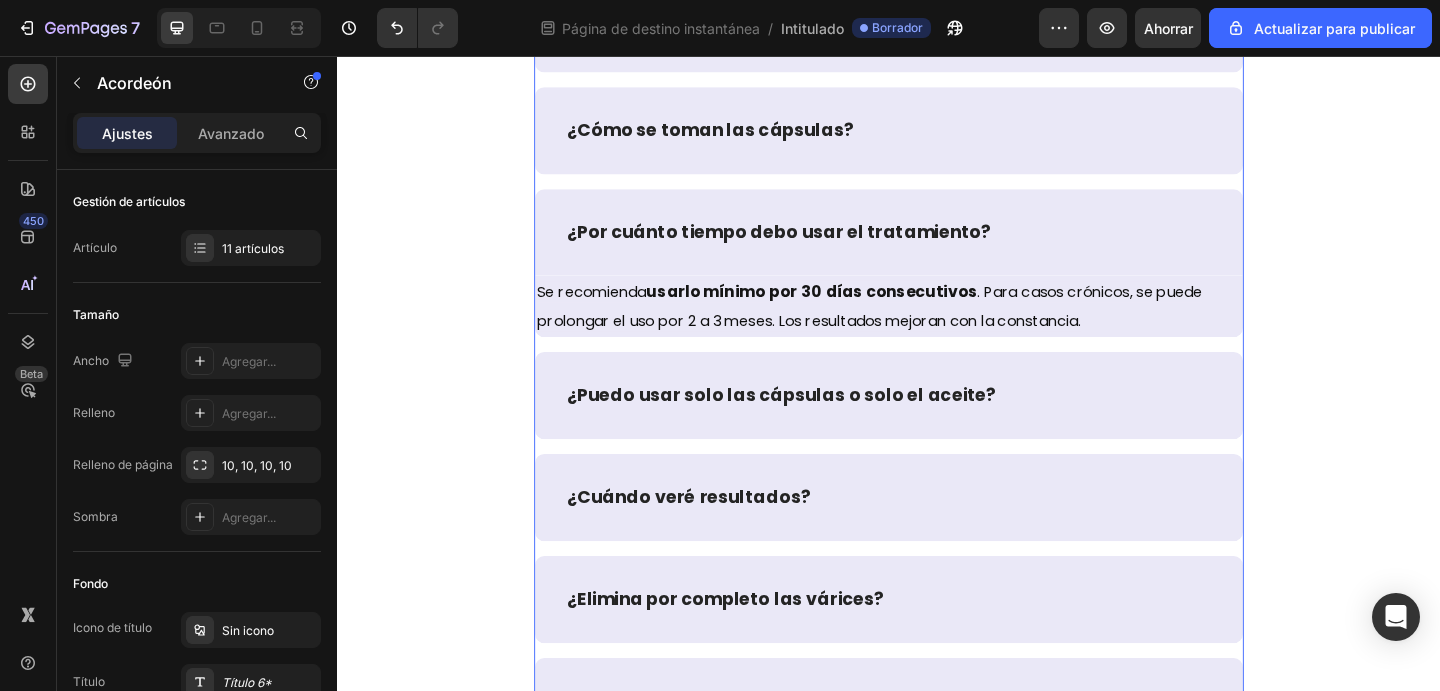 scroll, scrollTop: 9644, scrollLeft: 0, axis: vertical 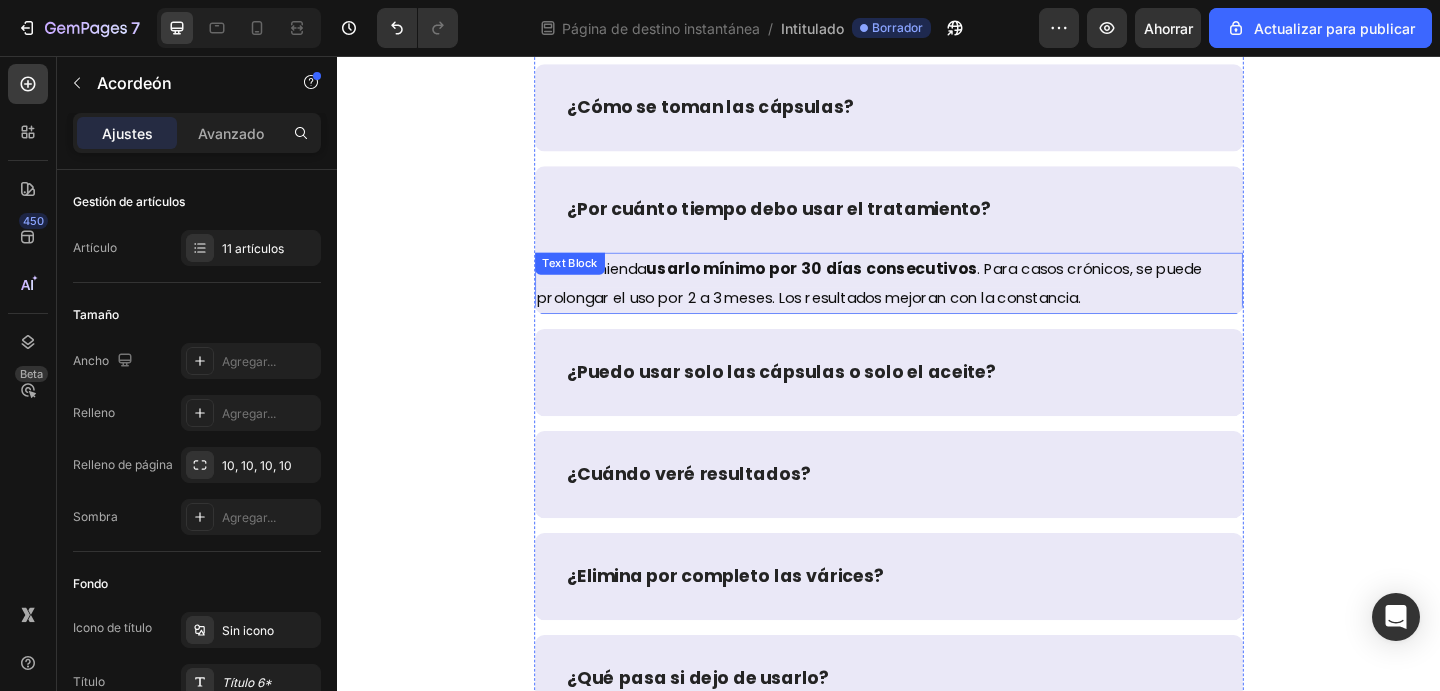 click on "usarlo mínimo por 30 días consecutivos" at bounding box center (853, 287) 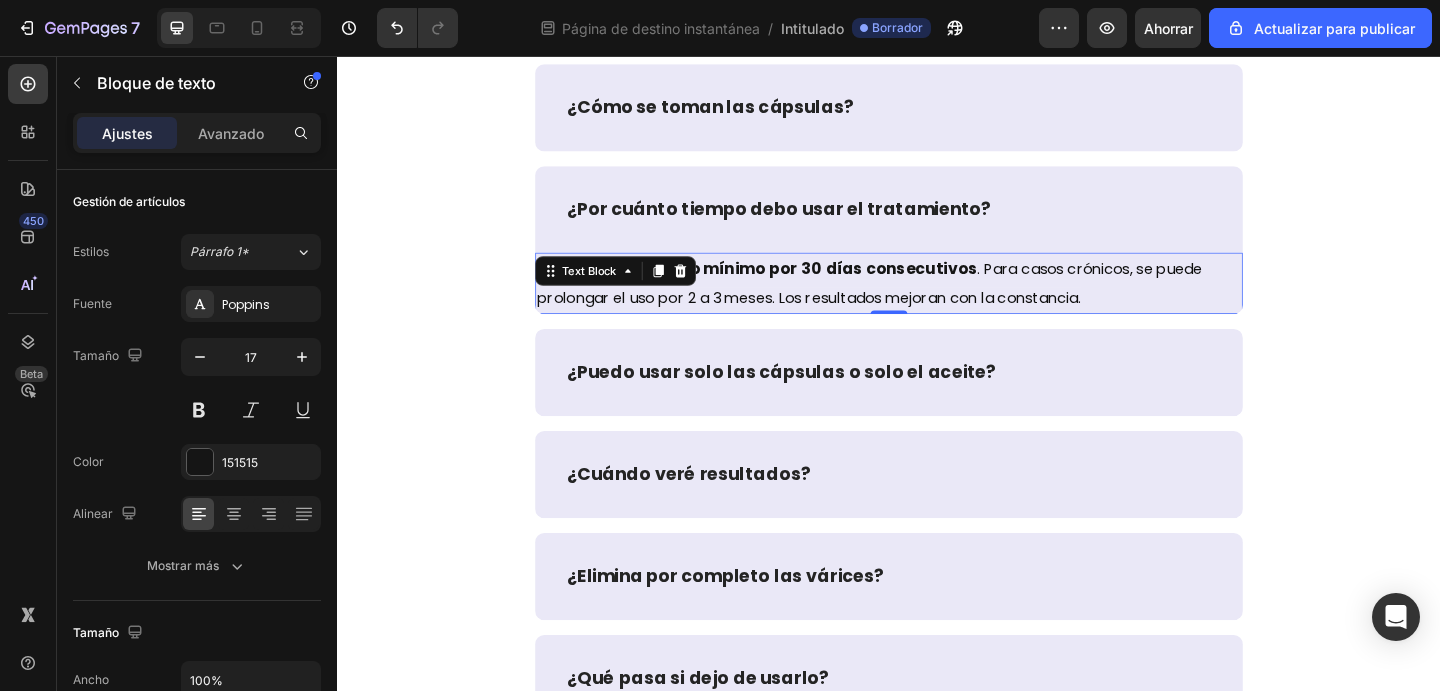 click on "usarlo mínimo por 30 días consecutivos" at bounding box center [853, 287] 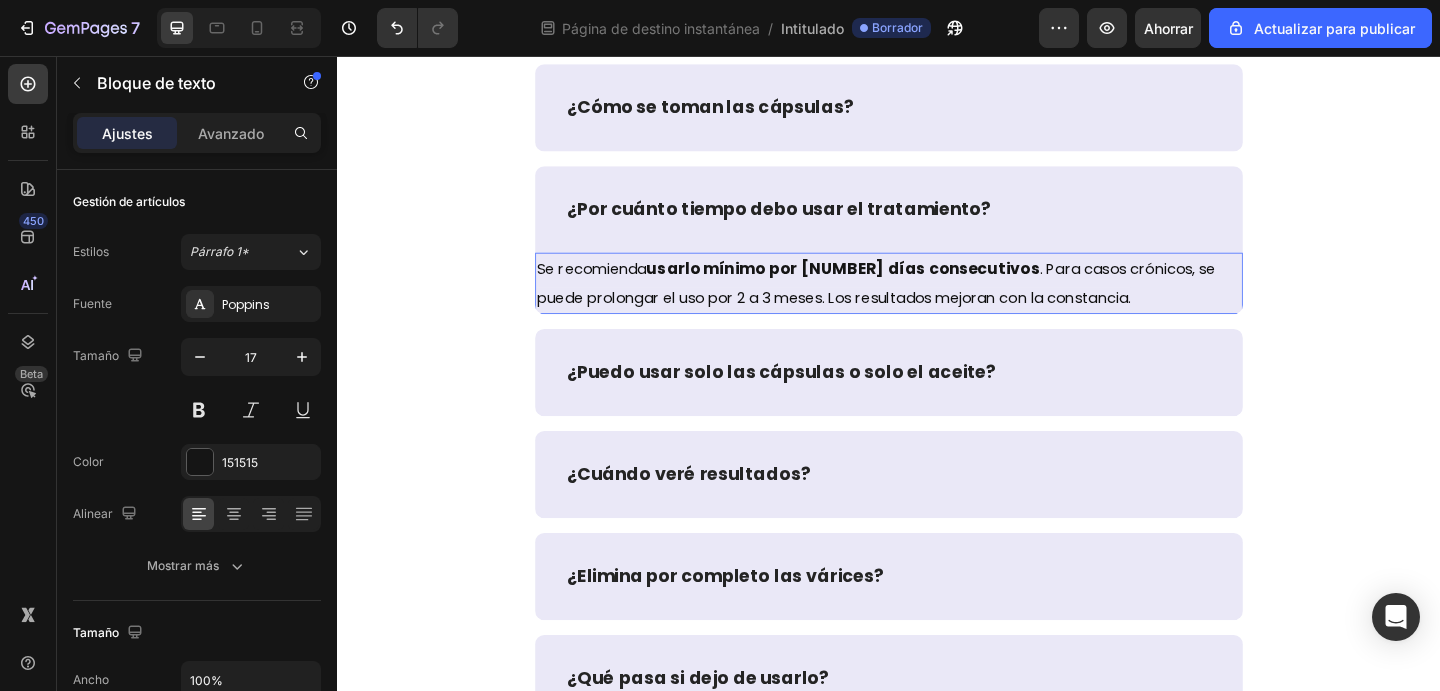 click on ". Para casos crónicos, se puede prolongar el uso por 2 a 3 meses. Los resultados mejoran con la constancia." at bounding box center (923, 303) 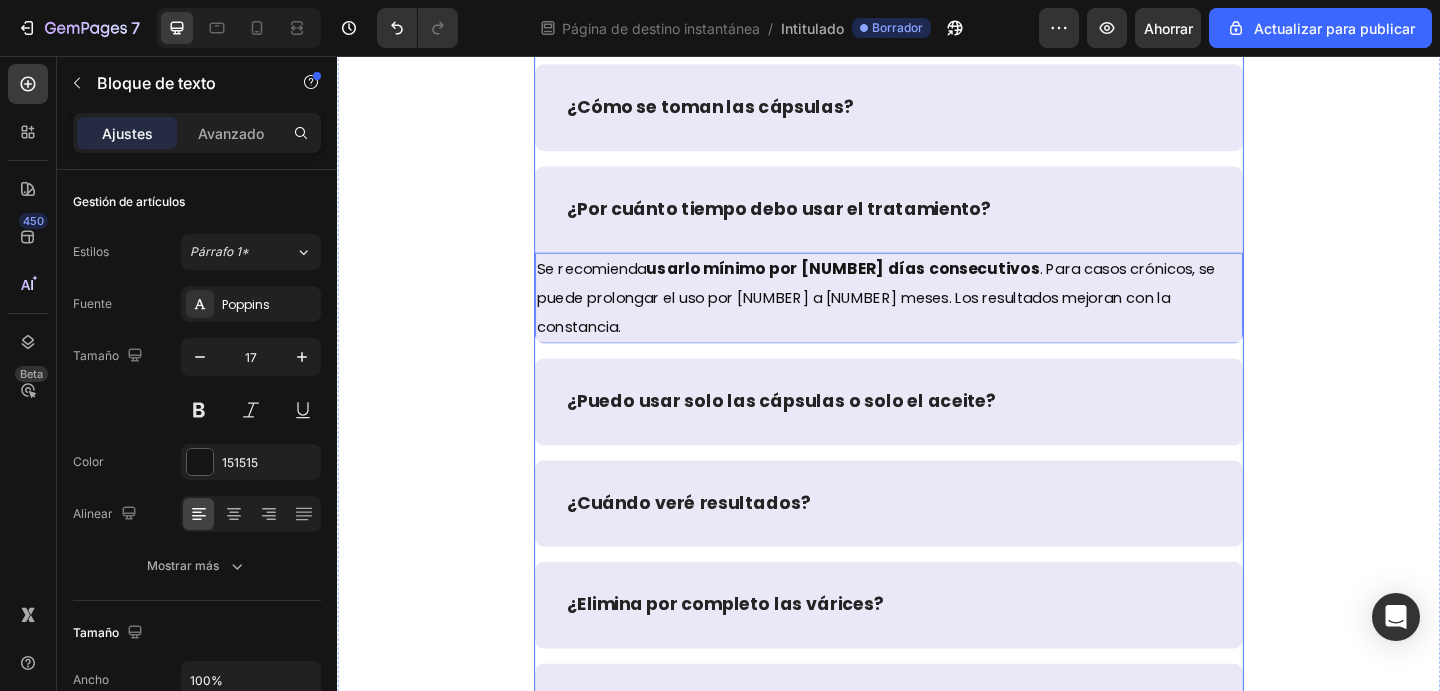 click on "¿Puedo usar solo las cápsulas o solo el aceite?" at bounding box center (937, 432) 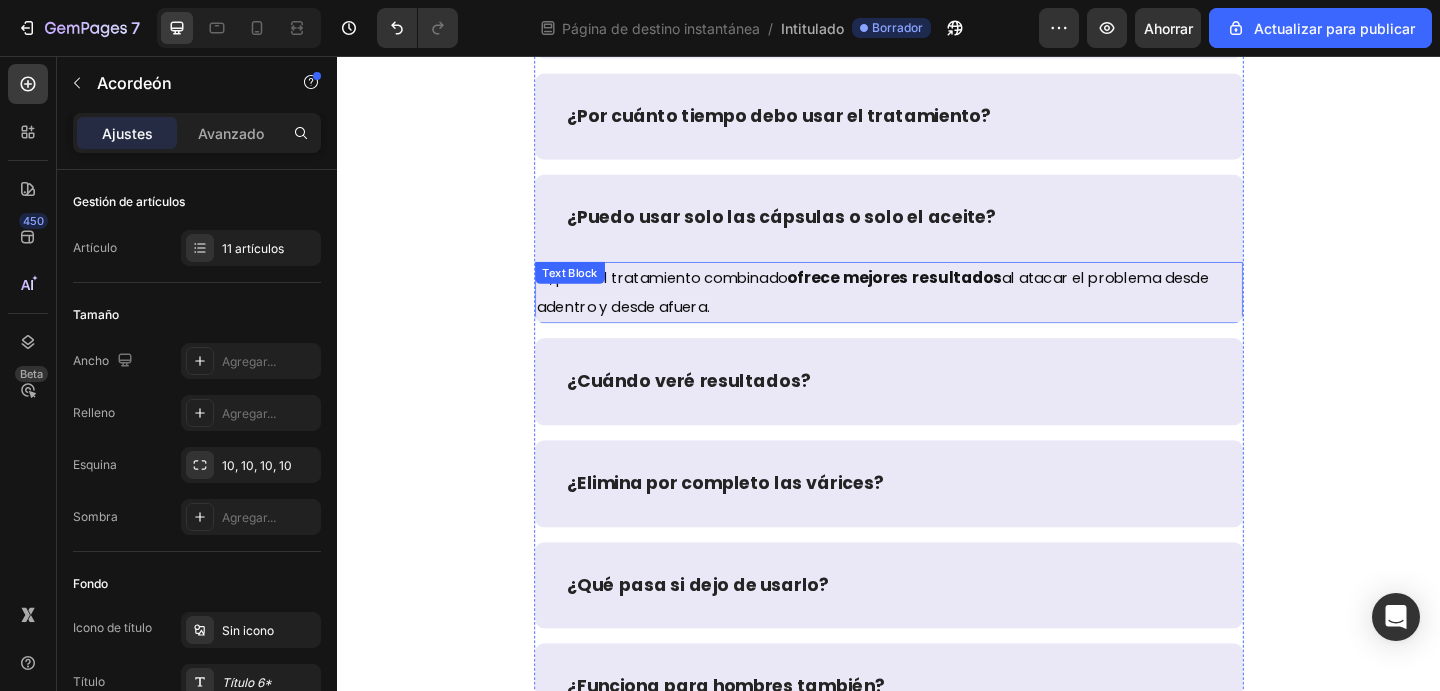 scroll, scrollTop: 9749, scrollLeft: 0, axis: vertical 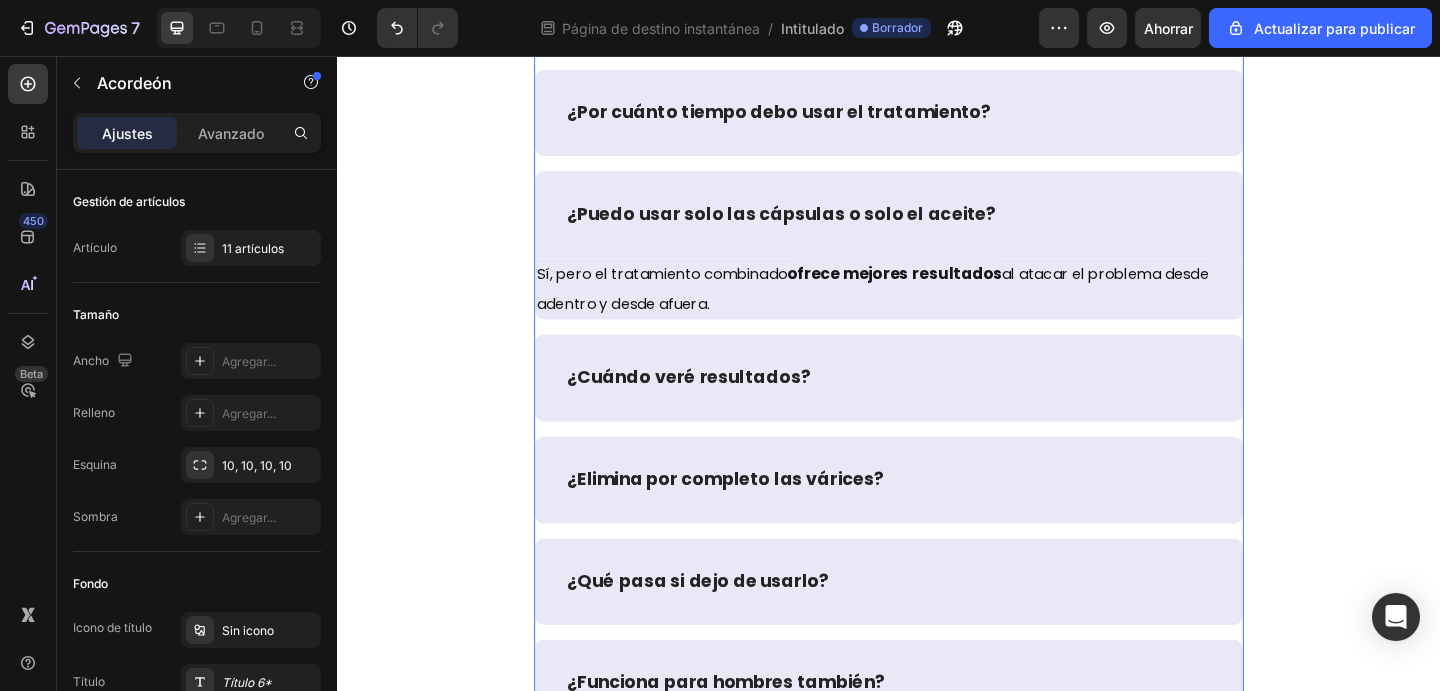 click on "¿Cuándo veré resultados?" at bounding box center (937, 406) 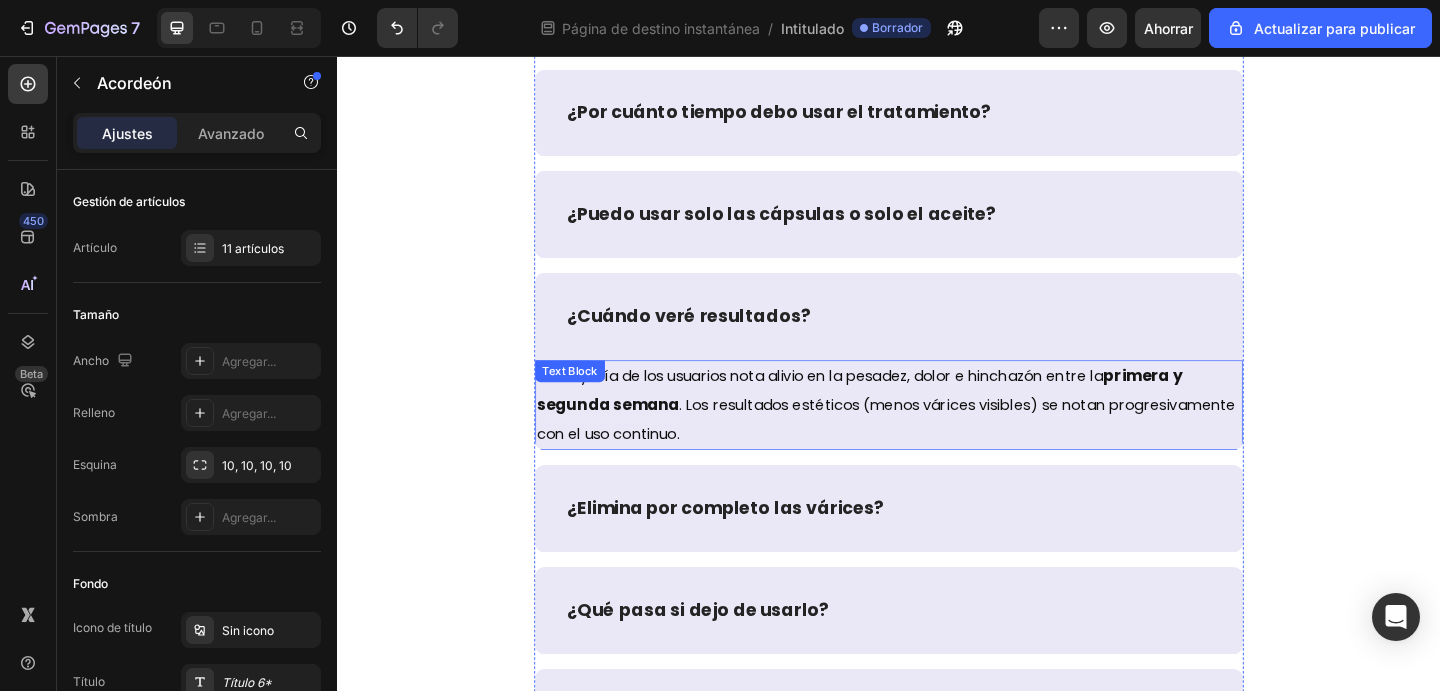 click on "La mayoría de los usuarios nota alivio en la pesadez, dolor e hinchazón entre la  primera y segunda semana . Los resultados estéticos (menos várices visibles) se notan progresivamente con el uso continuo." at bounding box center (937, 436) 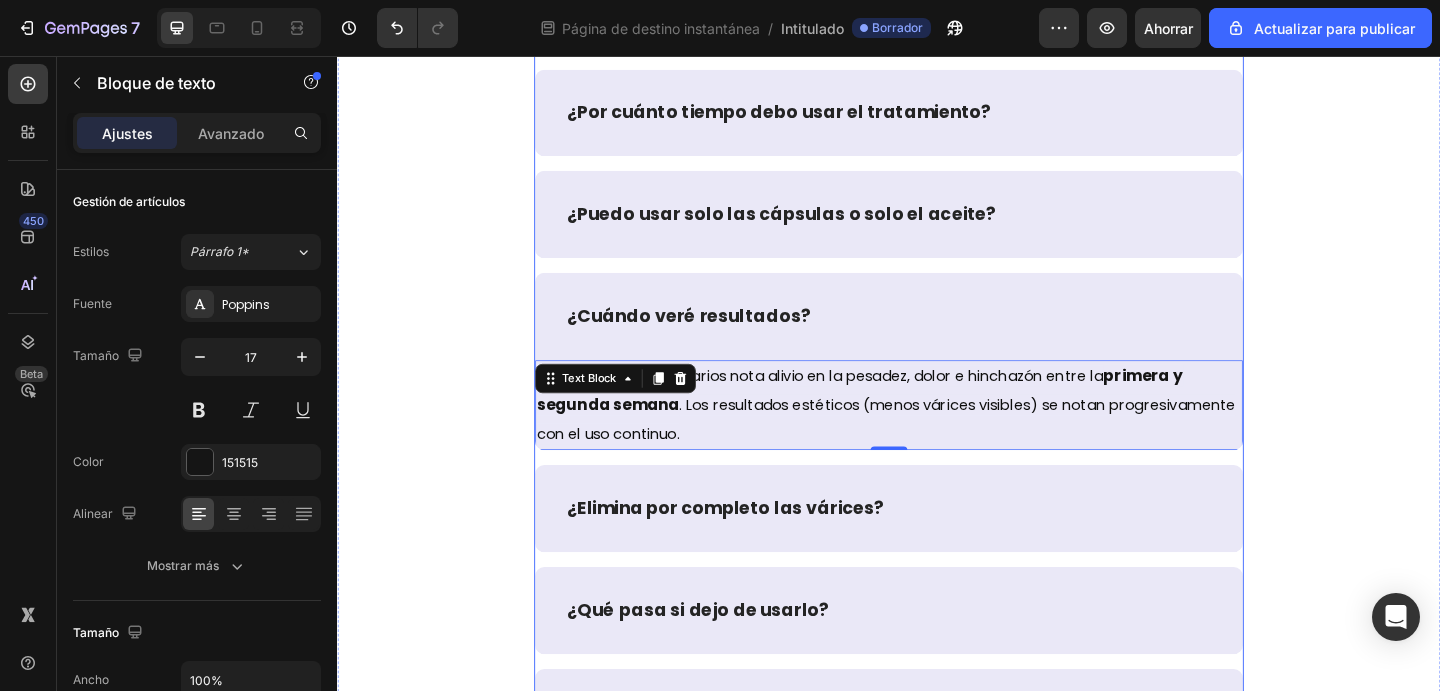 click on "¿Elimina por completo las várices?" at bounding box center (937, 548) 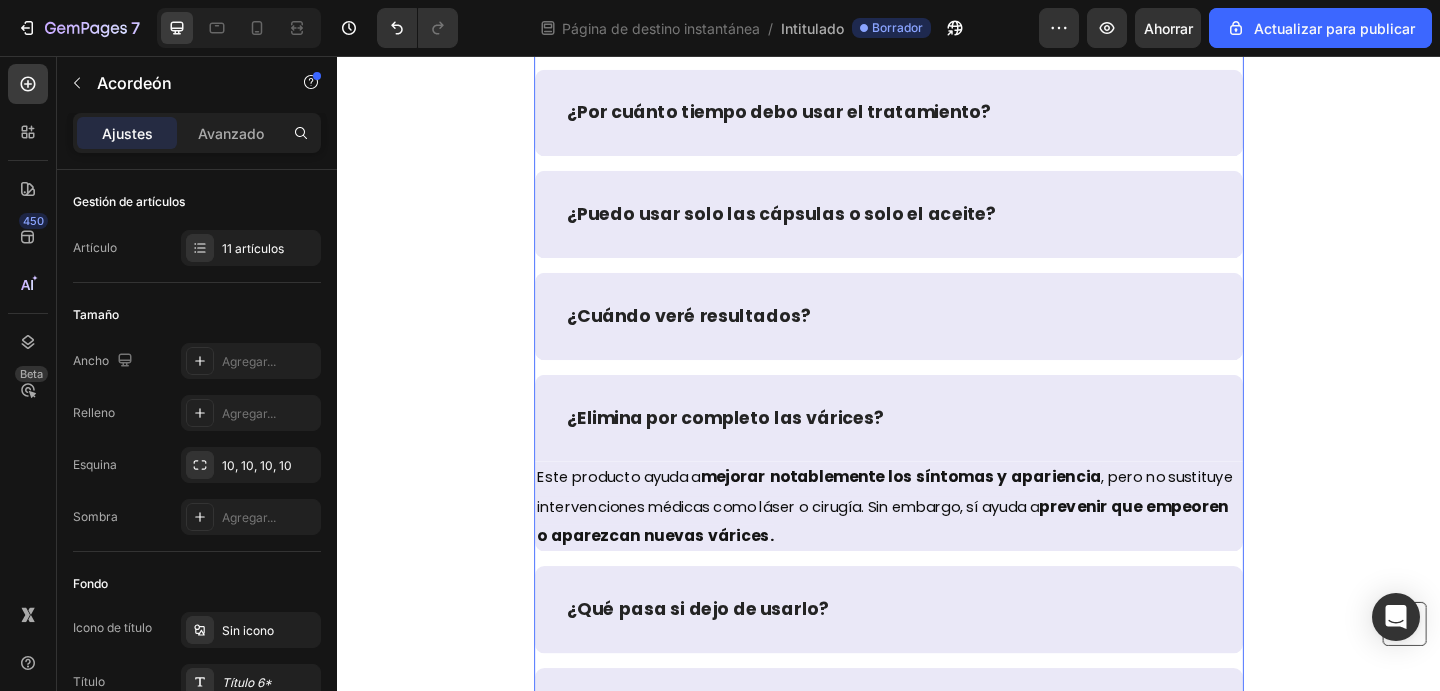 scroll, scrollTop: 9903, scrollLeft: 0, axis: vertical 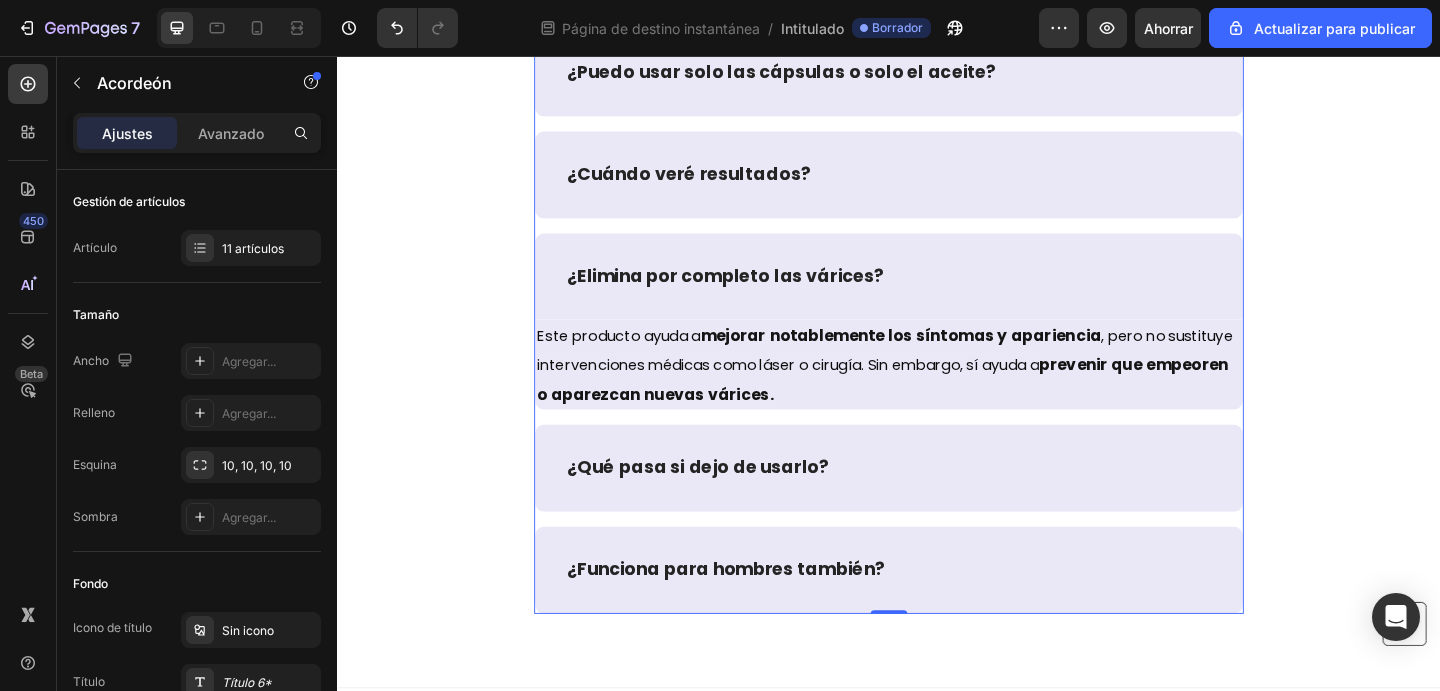 click on "¿Qué pasa si dejo de usarlo?" at bounding box center [937, 504] 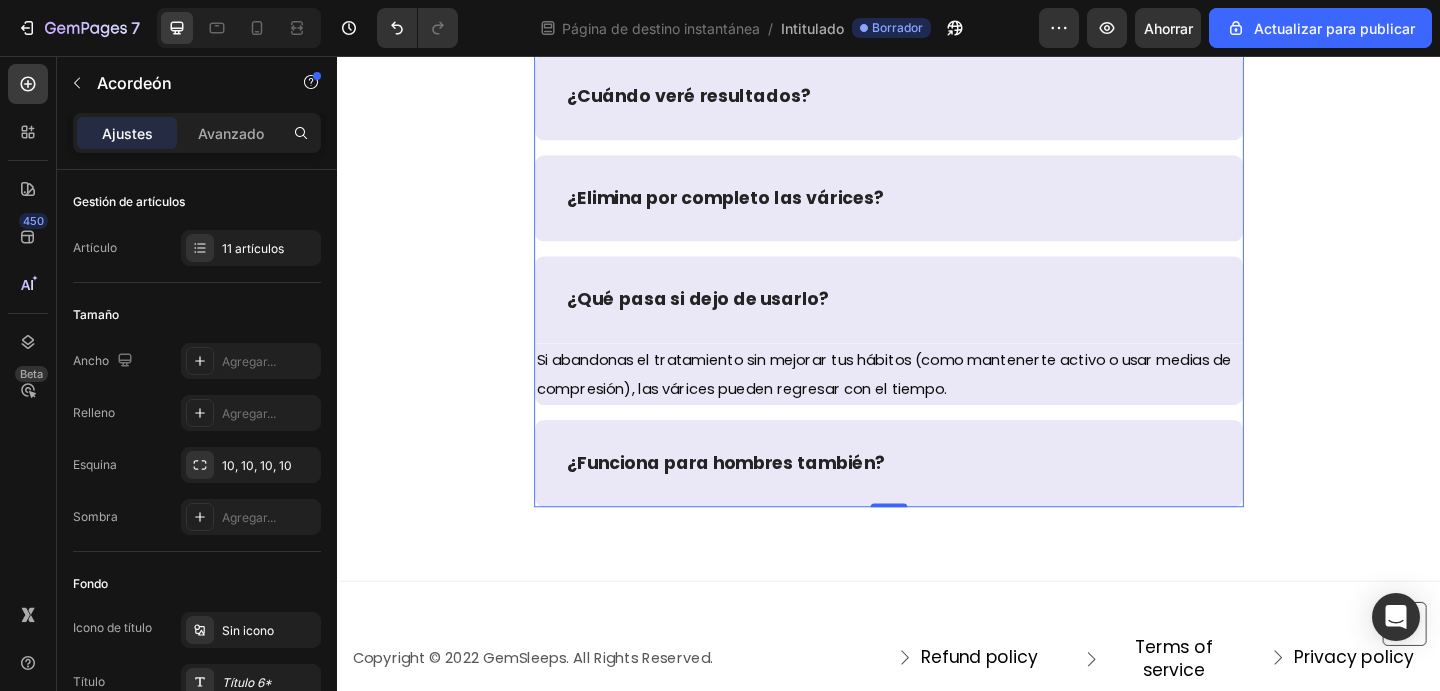 scroll, scrollTop: 10021, scrollLeft: 0, axis: vertical 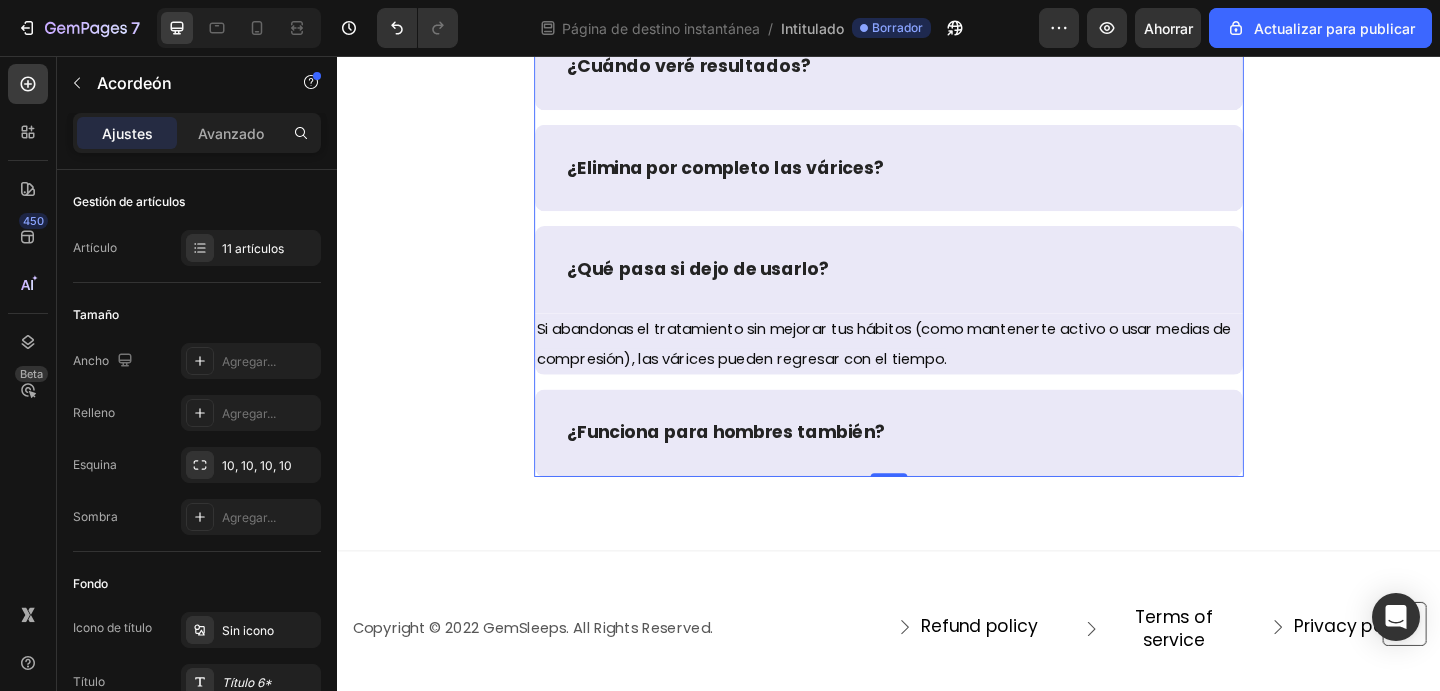 click on "¿Funciona para hombres también?" at bounding box center (937, 466) 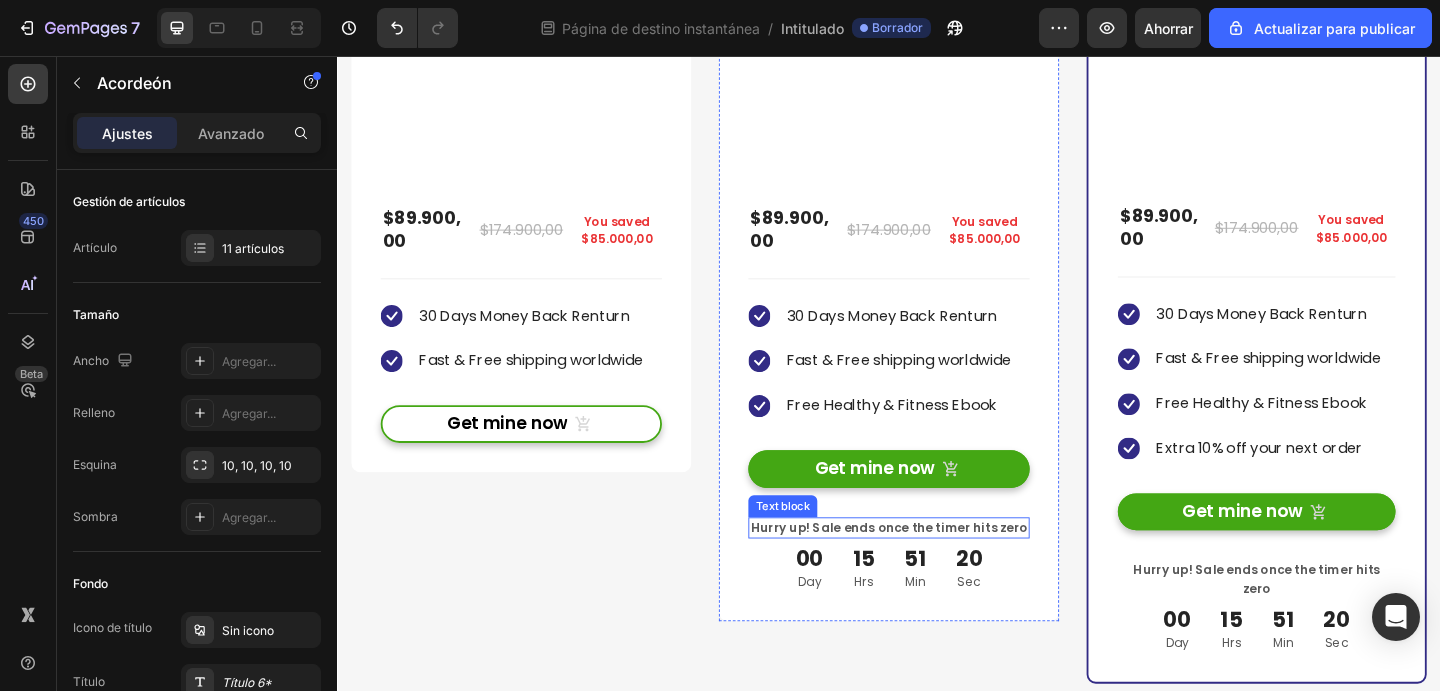 scroll, scrollTop: 7397, scrollLeft: 0, axis: vertical 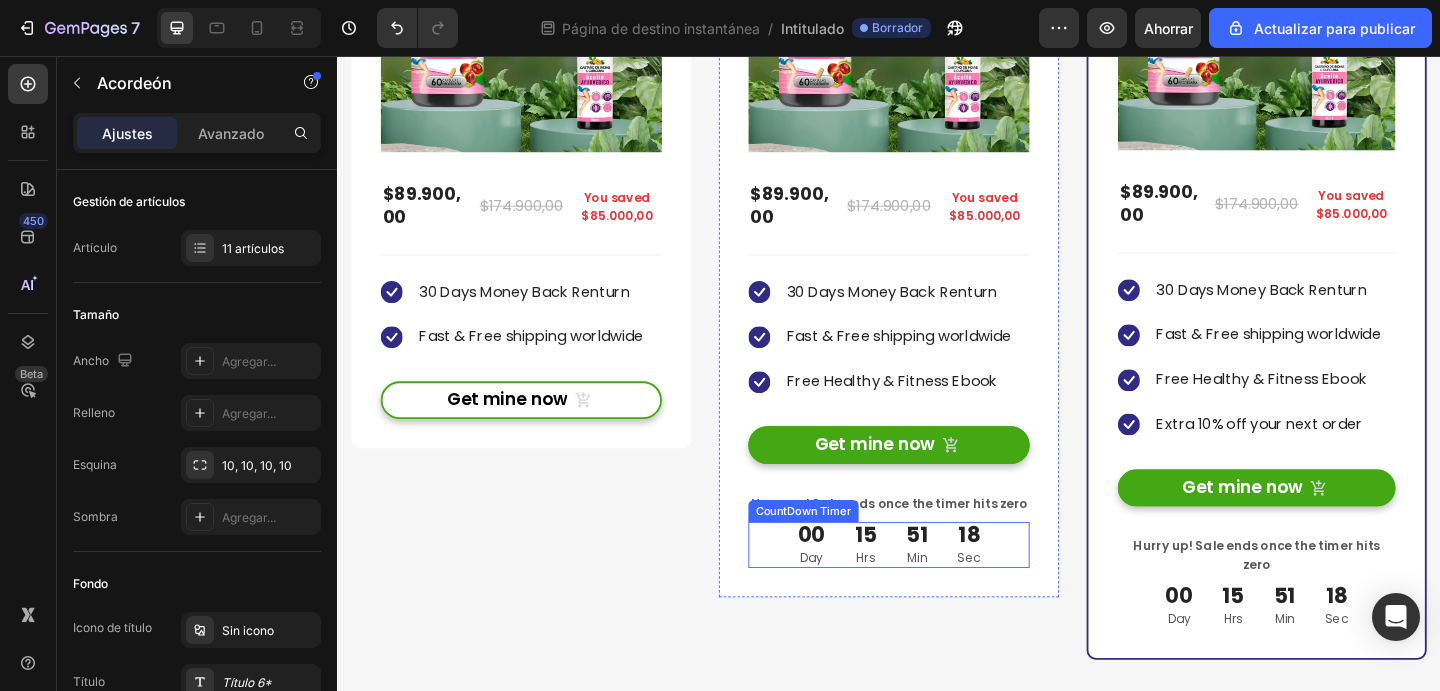click on "CountDown Timer" at bounding box center [844, 551] 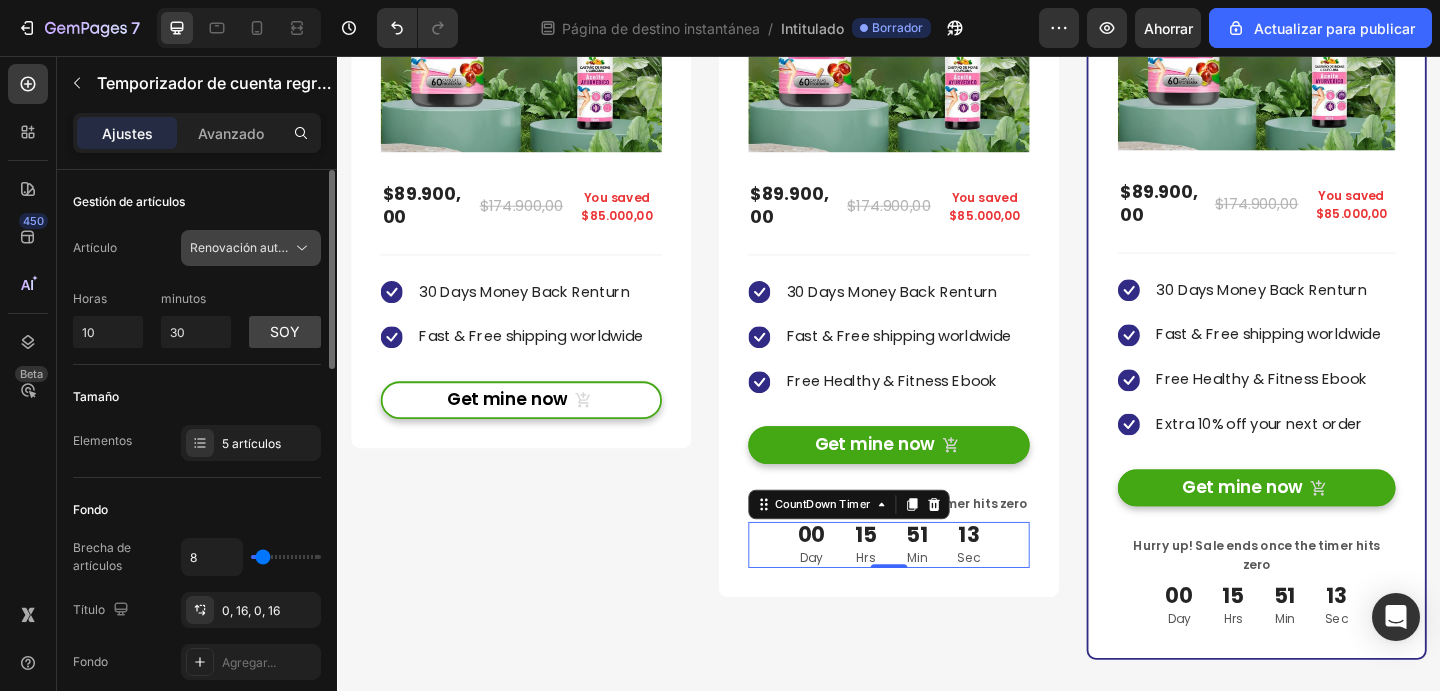 click on "Renovación automática" at bounding box center (257, 247) 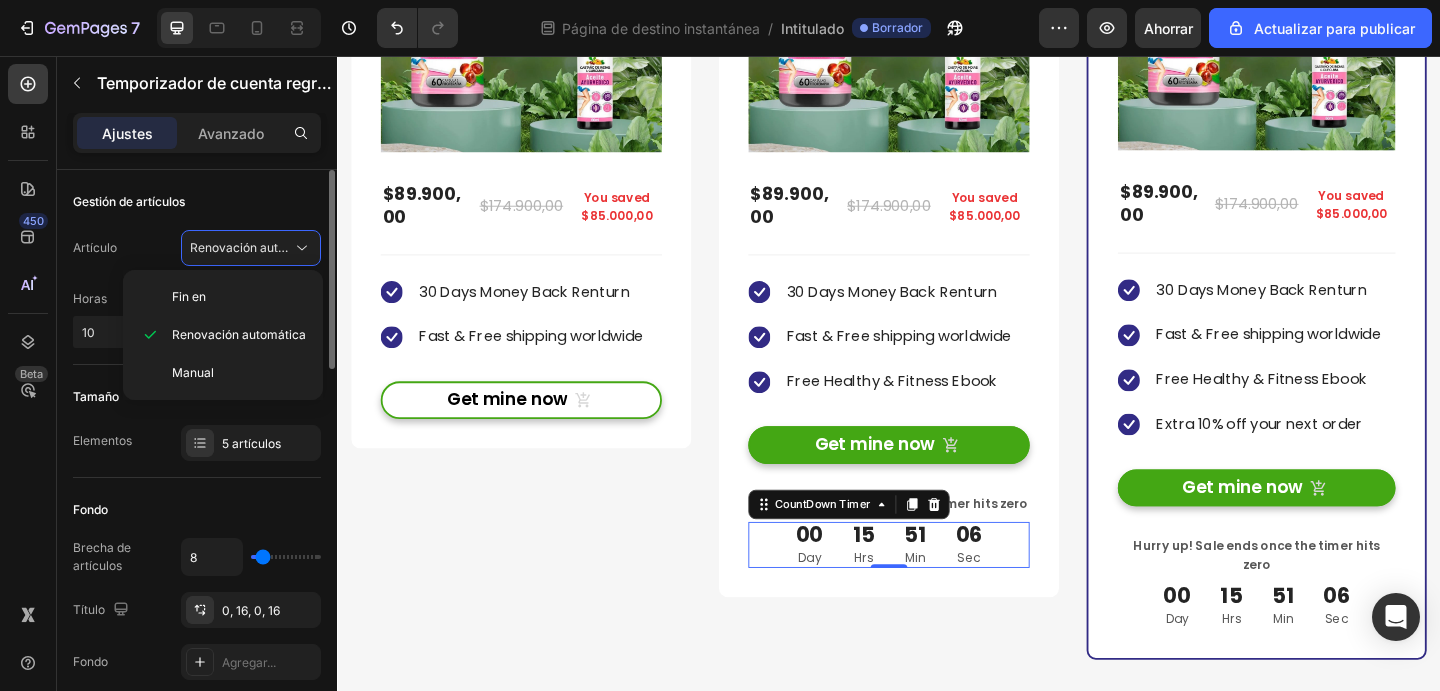 click on "Gestión de artículos" at bounding box center (197, 202) 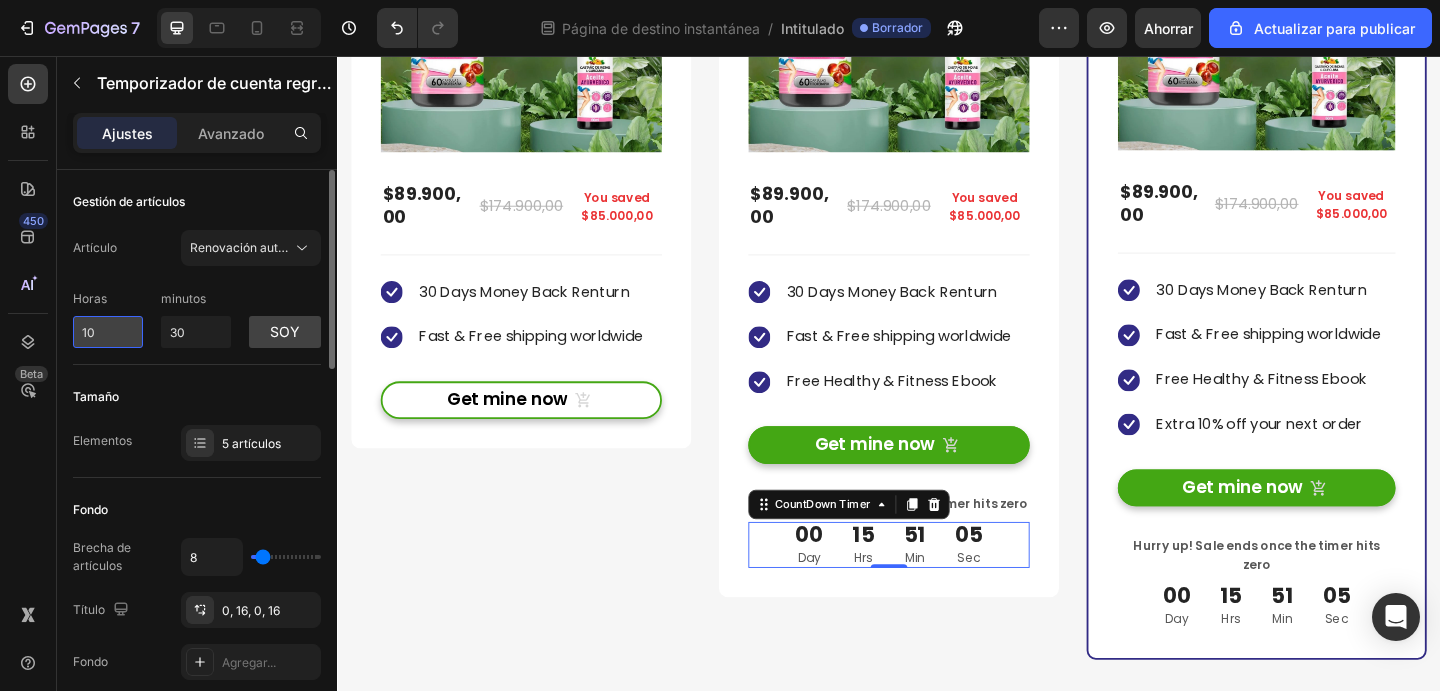 click on "10" at bounding box center (108, 332) 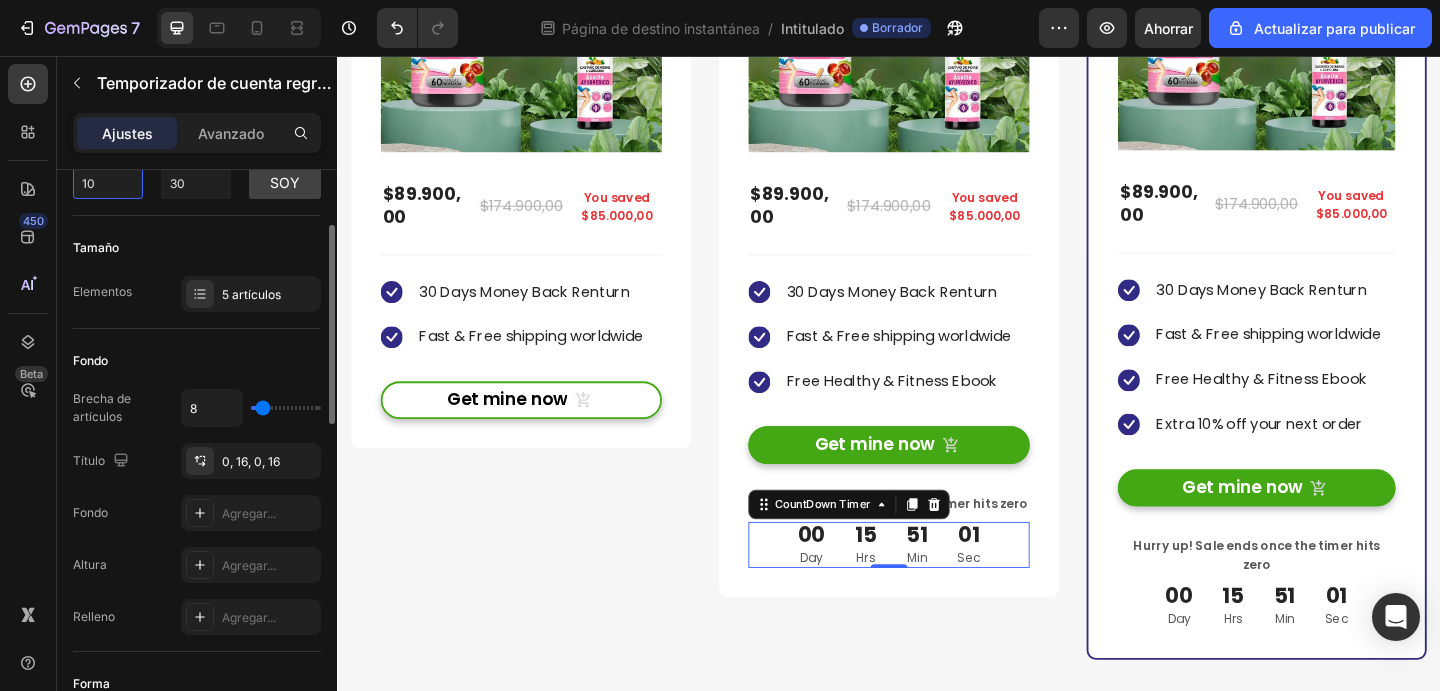 scroll, scrollTop: 152, scrollLeft: 0, axis: vertical 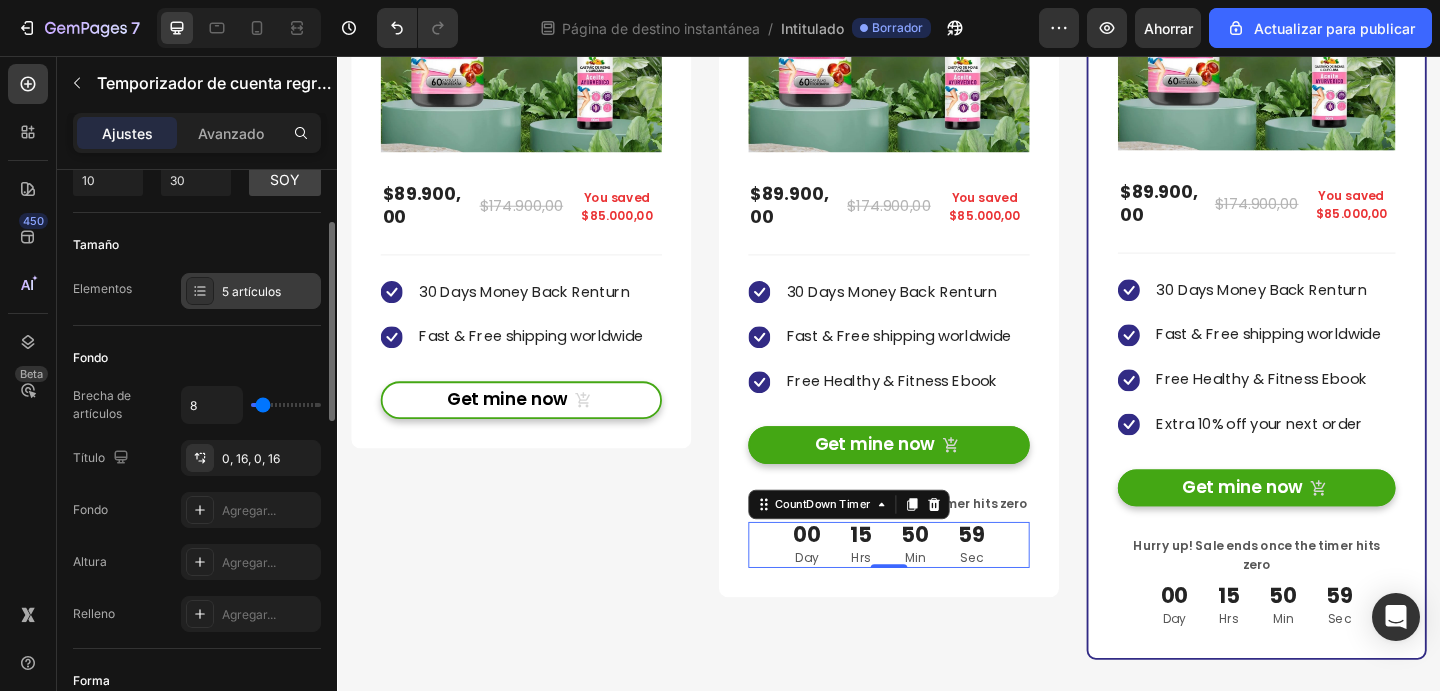 click on "5 artículos" at bounding box center (251, 291) 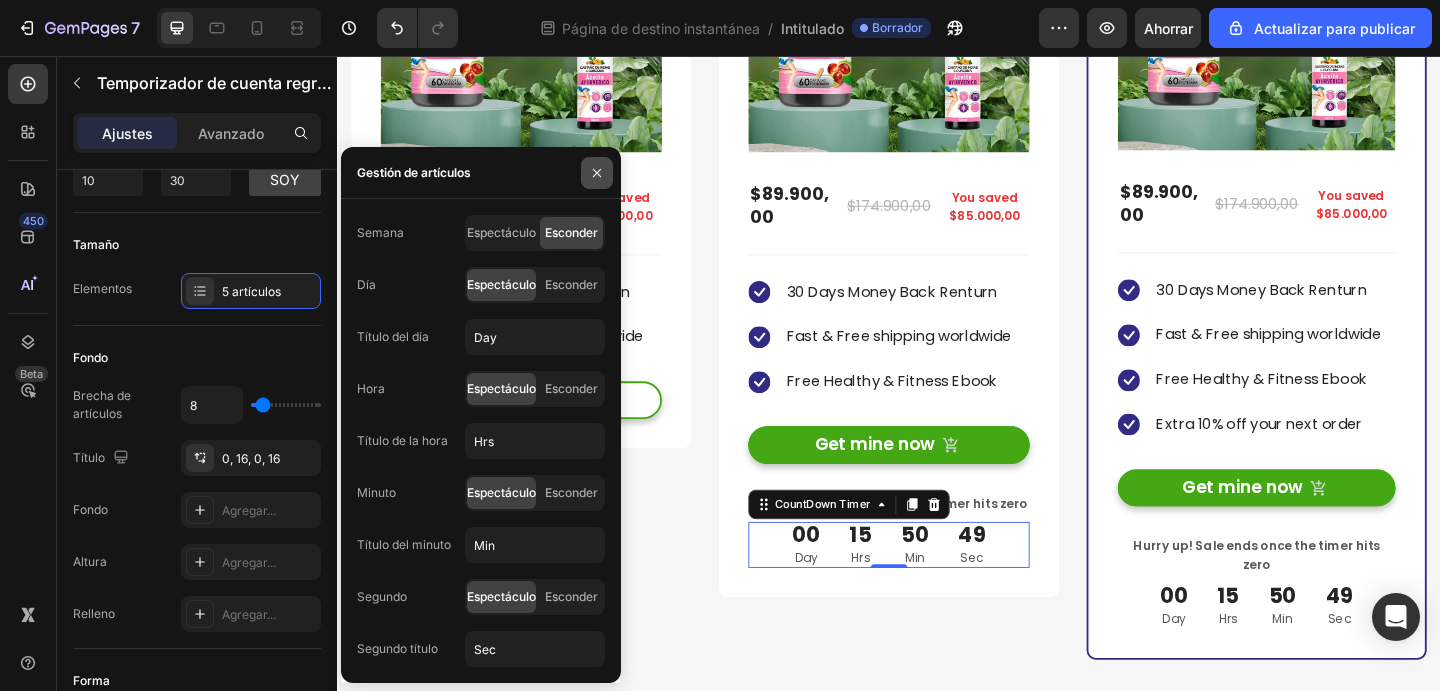 click 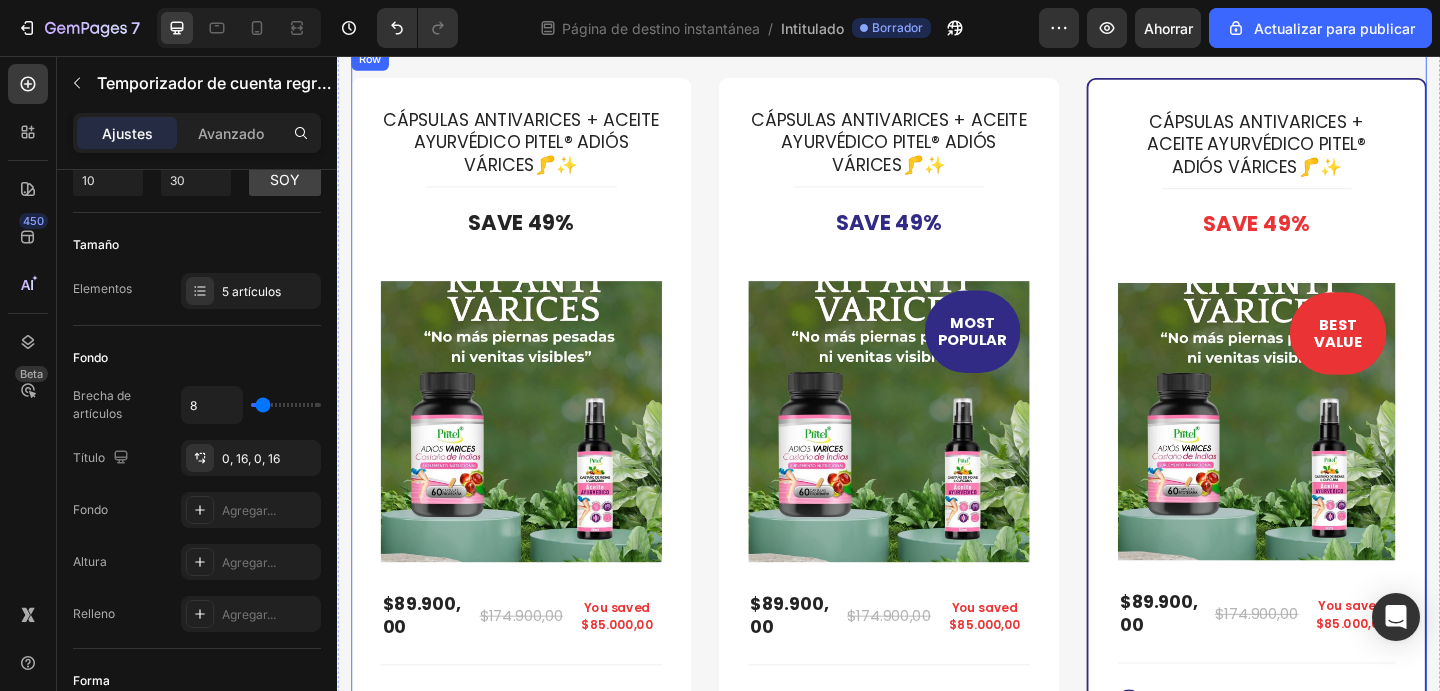 scroll, scrollTop: 6548, scrollLeft: 0, axis: vertical 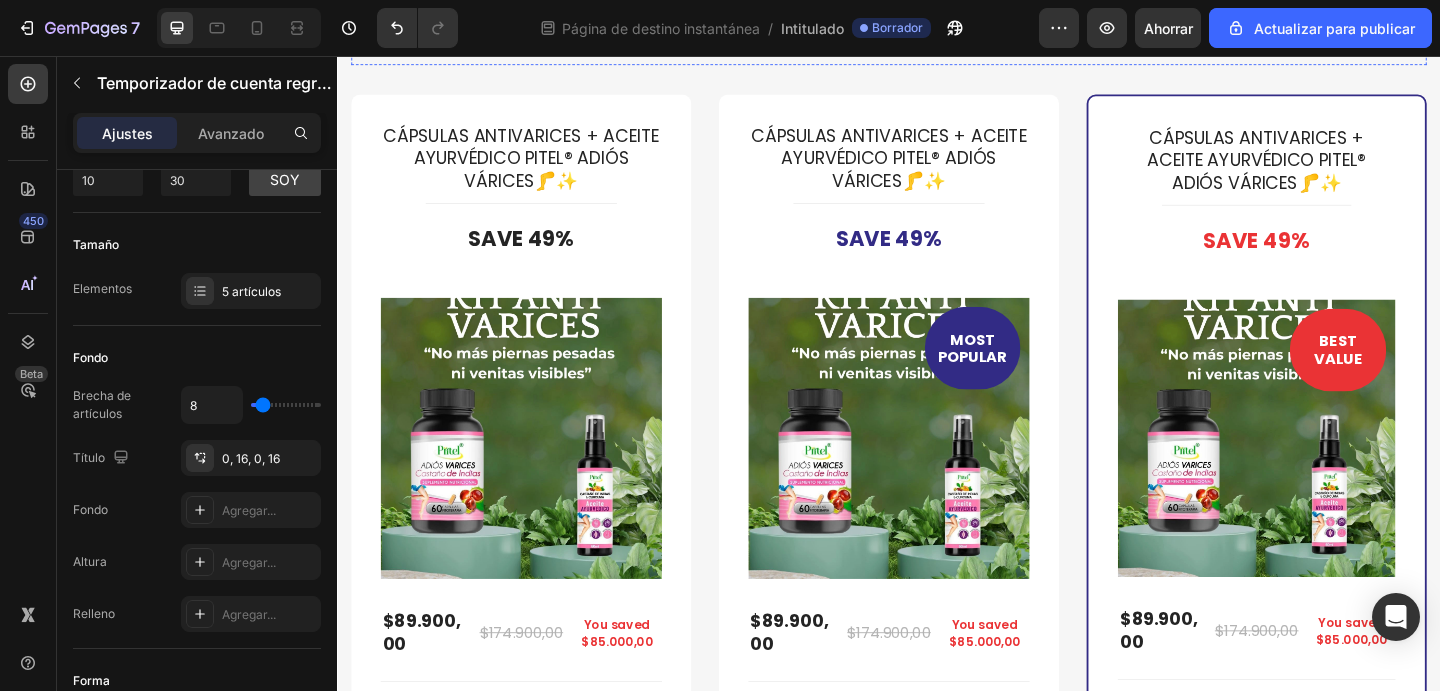 click on "Buy more & save up to 55%" at bounding box center (937, -19) 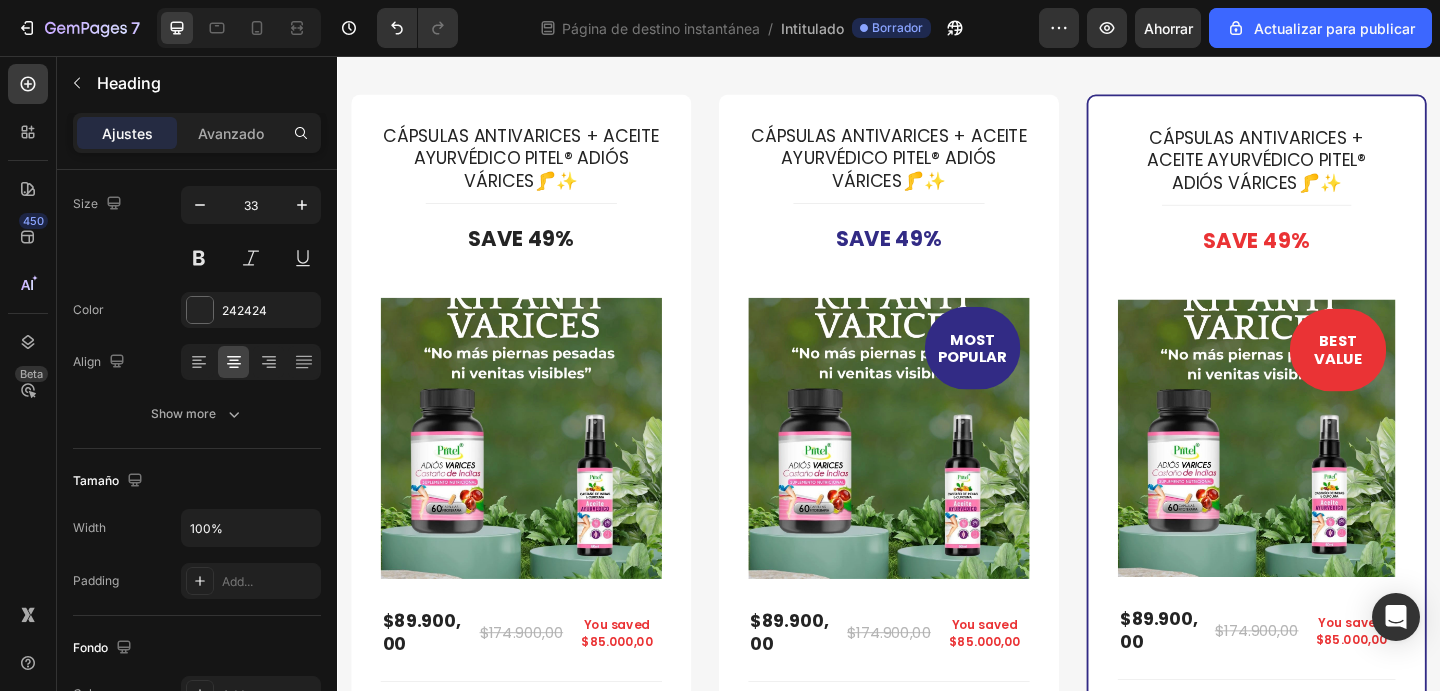 click on "Buy more & save up to 55%" at bounding box center [937, -19] 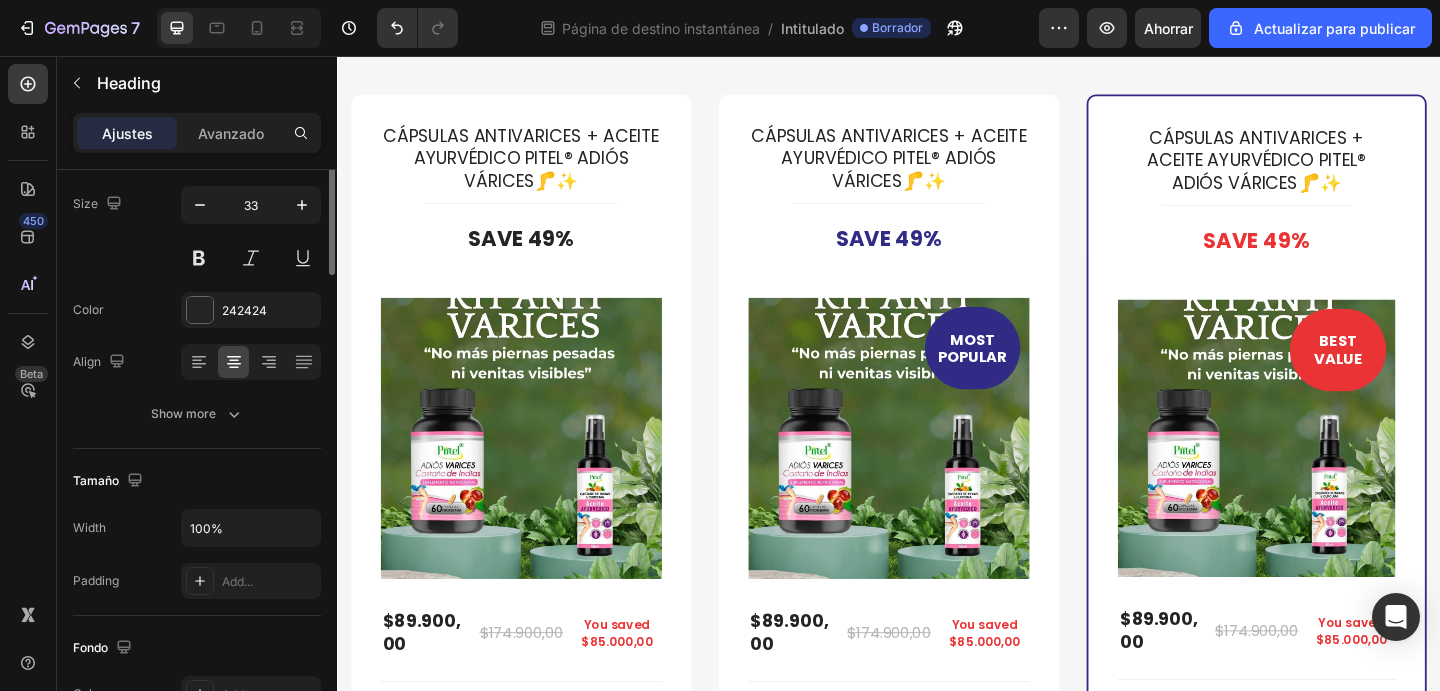 scroll, scrollTop: 0, scrollLeft: 0, axis: both 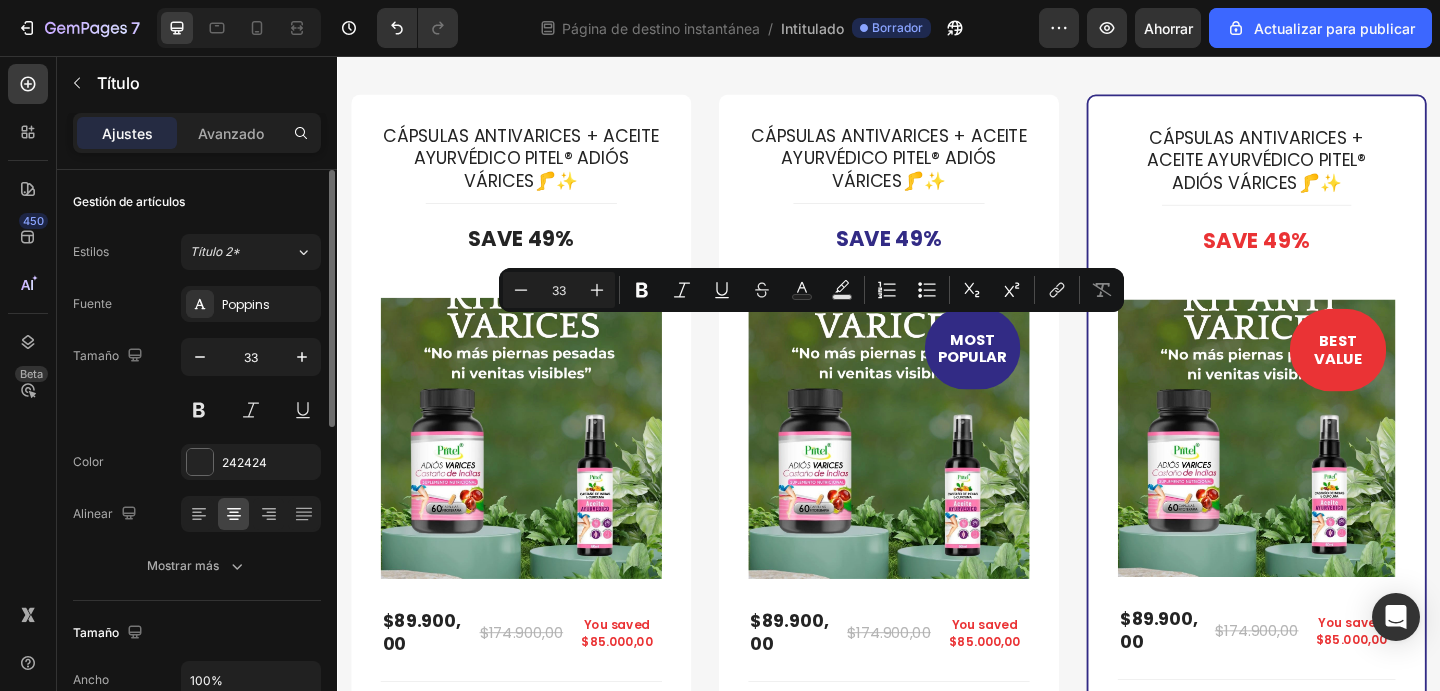 click on "Buy more & save up to 55%" at bounding box center (937, -19) 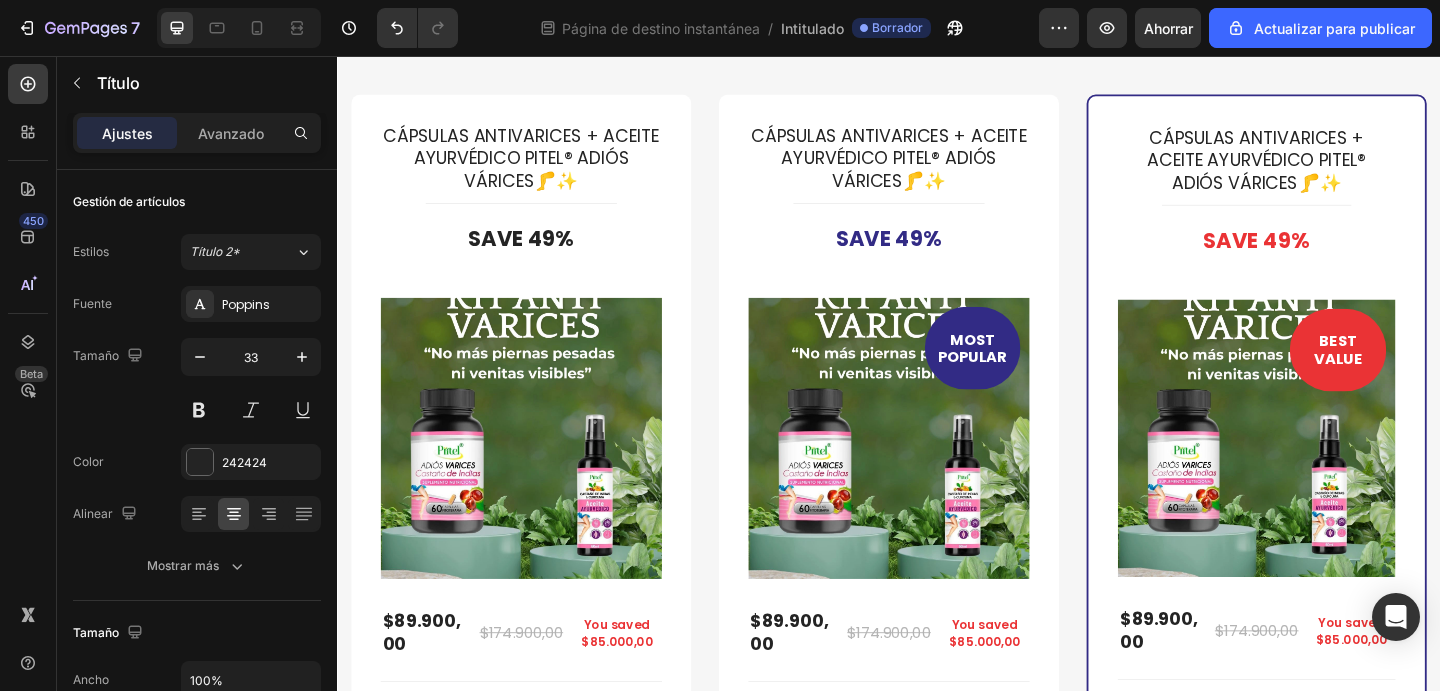 click on "Buy more & save up to 55%" at bounding box center (937, -19) 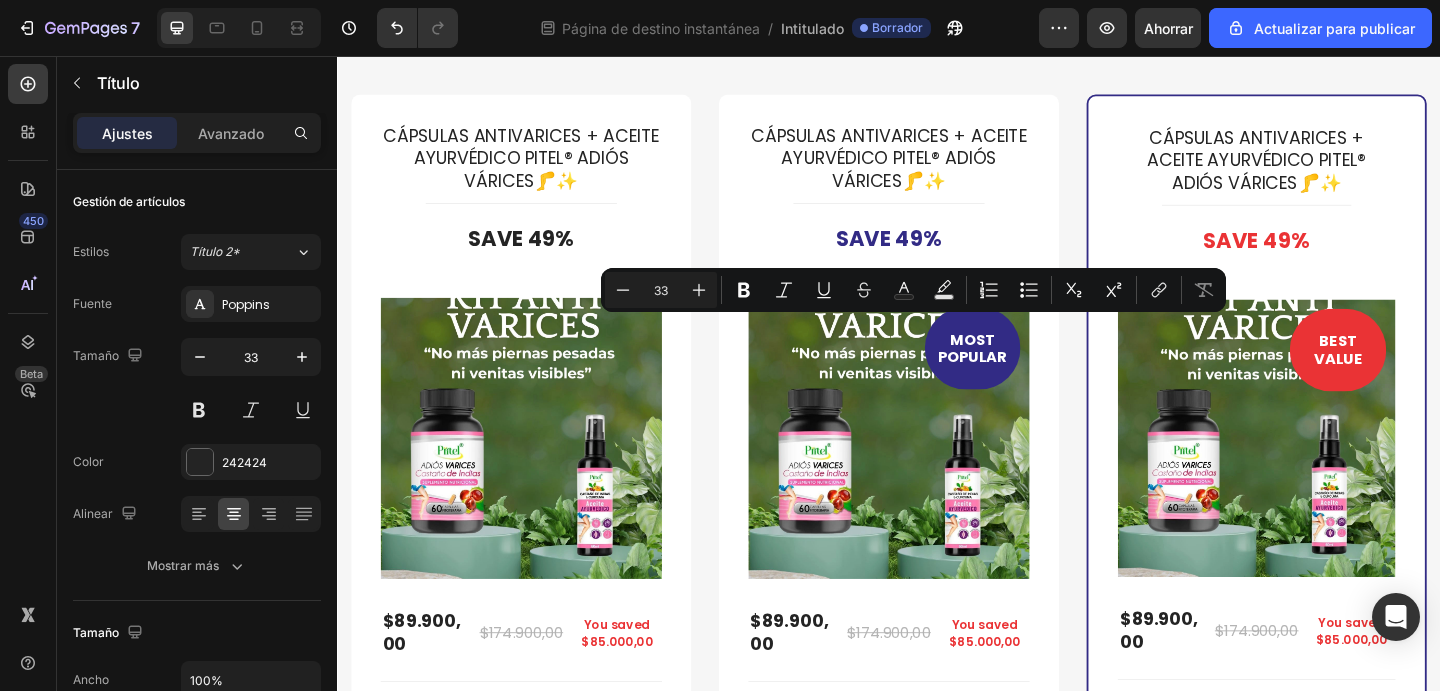 copy on "Buy more & save up to 55%" 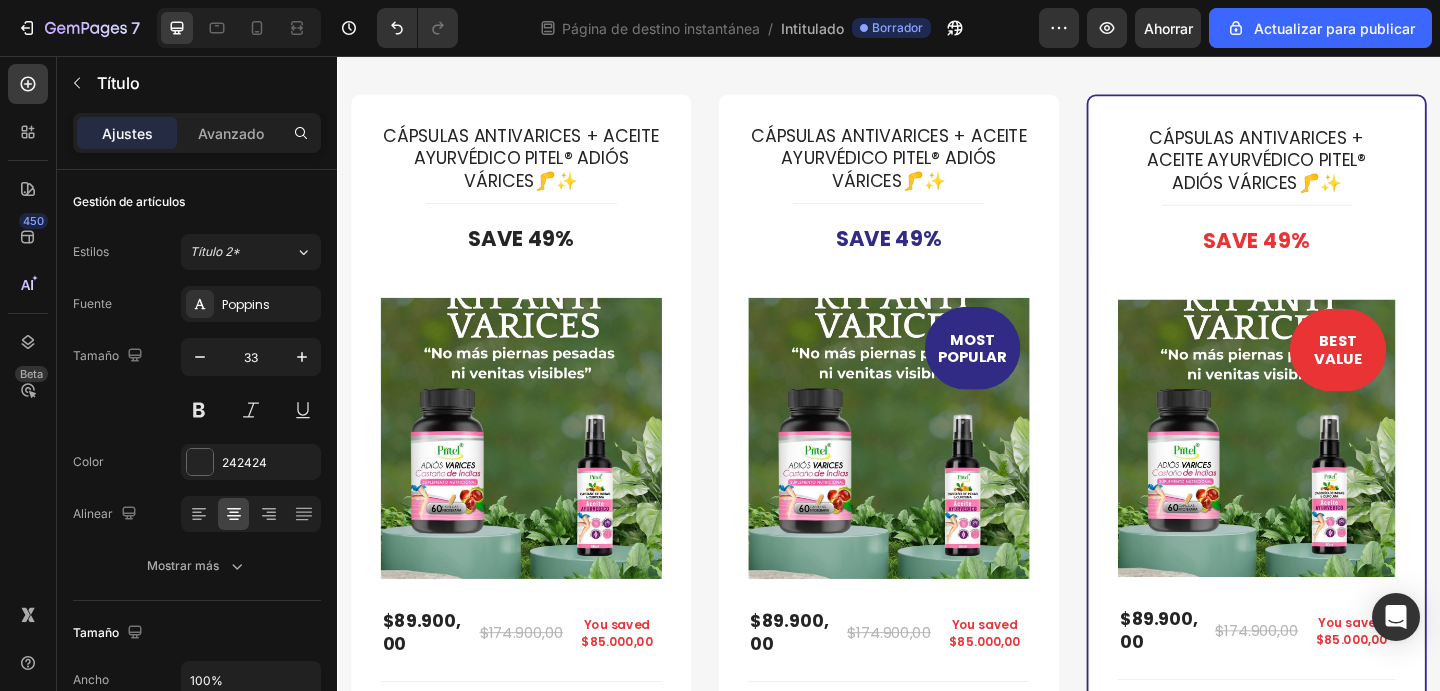 click on "Buy more & save up to 55%" at bounding box center (937, -19) 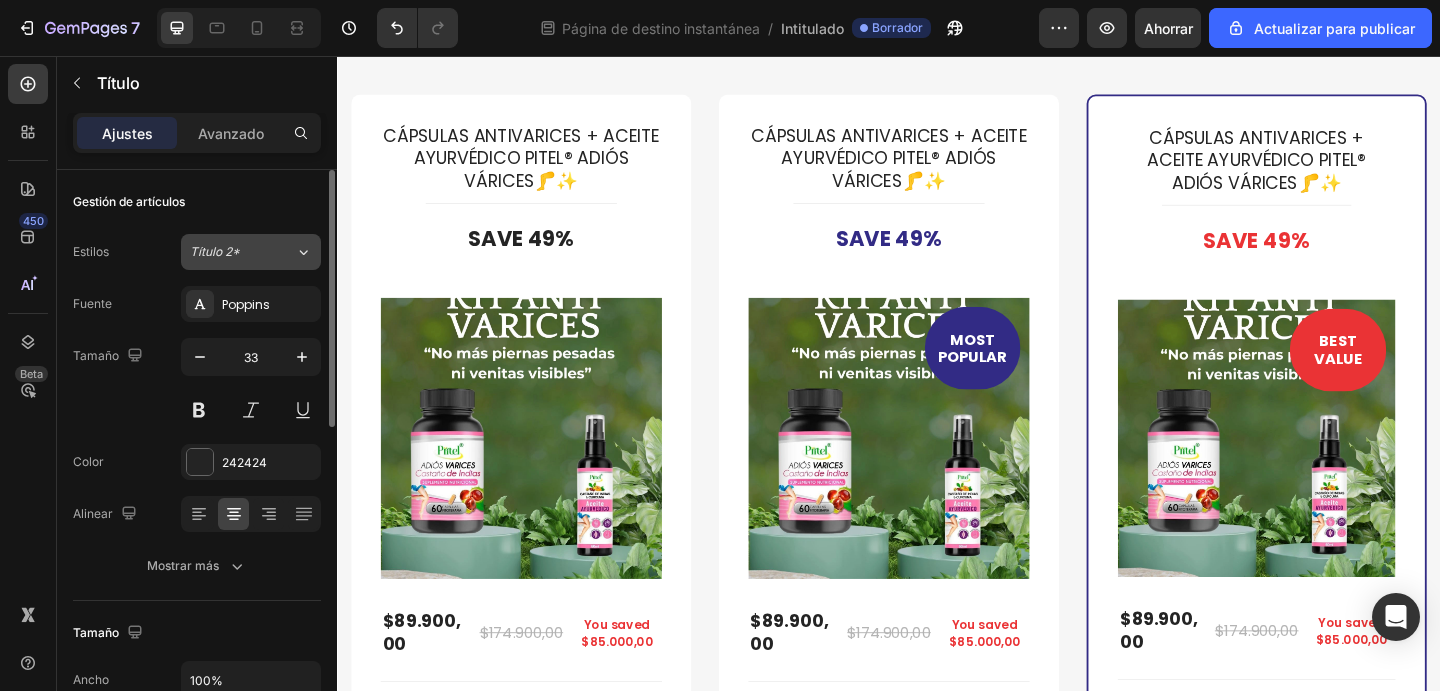 click on "Título 2*" at bounding box center (215, 251) 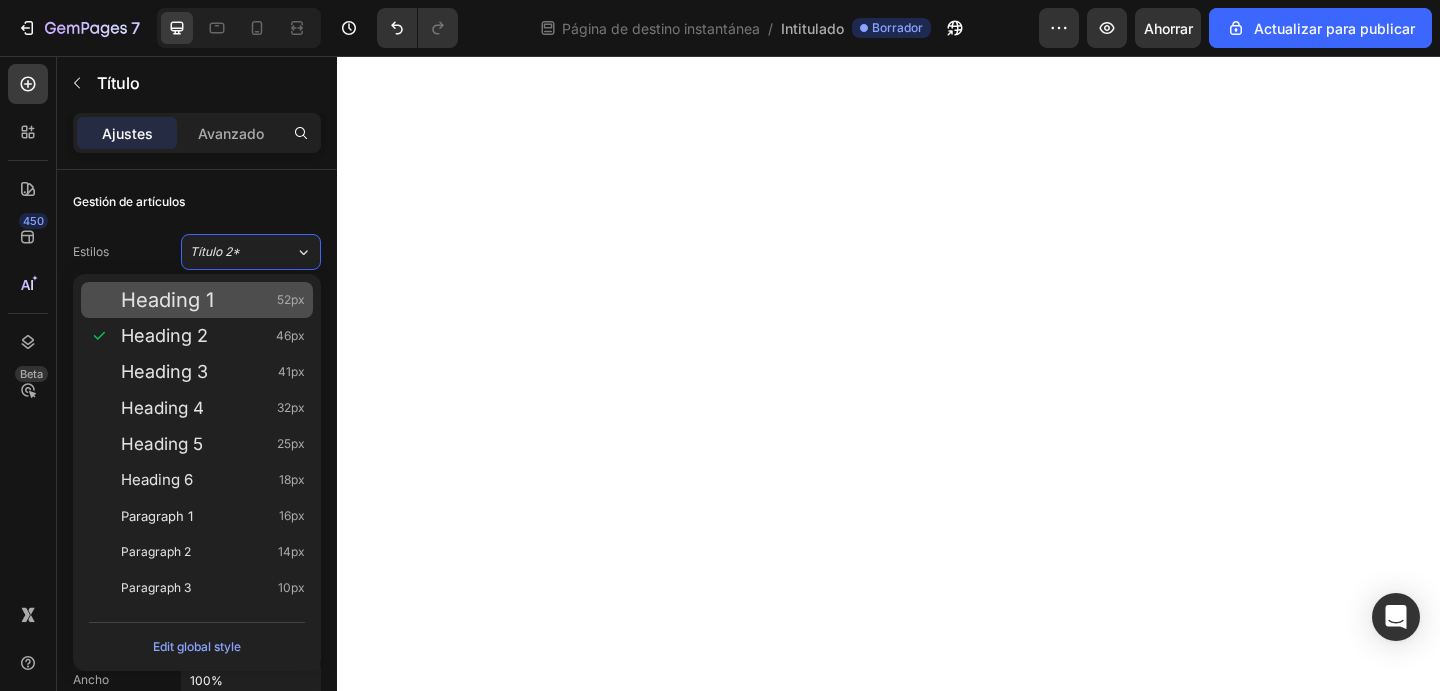 scroll, scrollTop: 0, scrollLeft: 0, axis: both 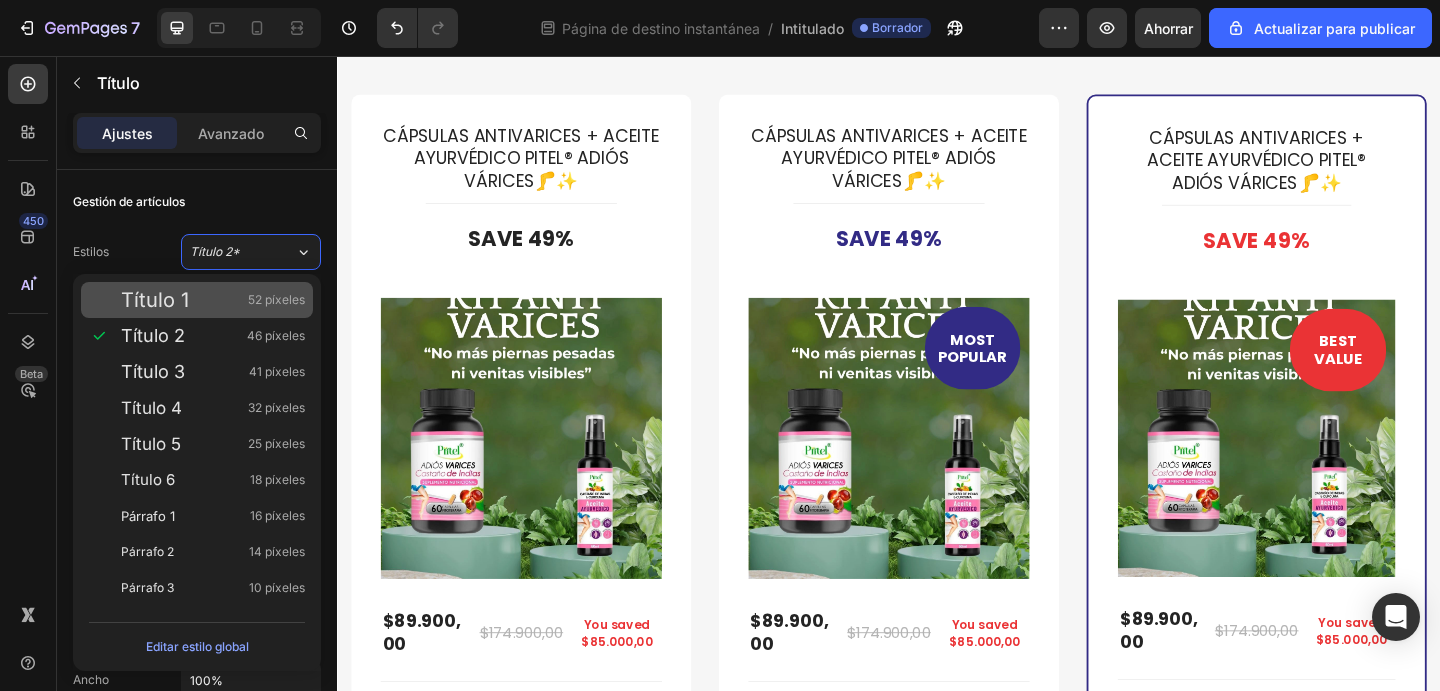 click on "Título 1 52 píxeles" at bounding box center (213, 300) 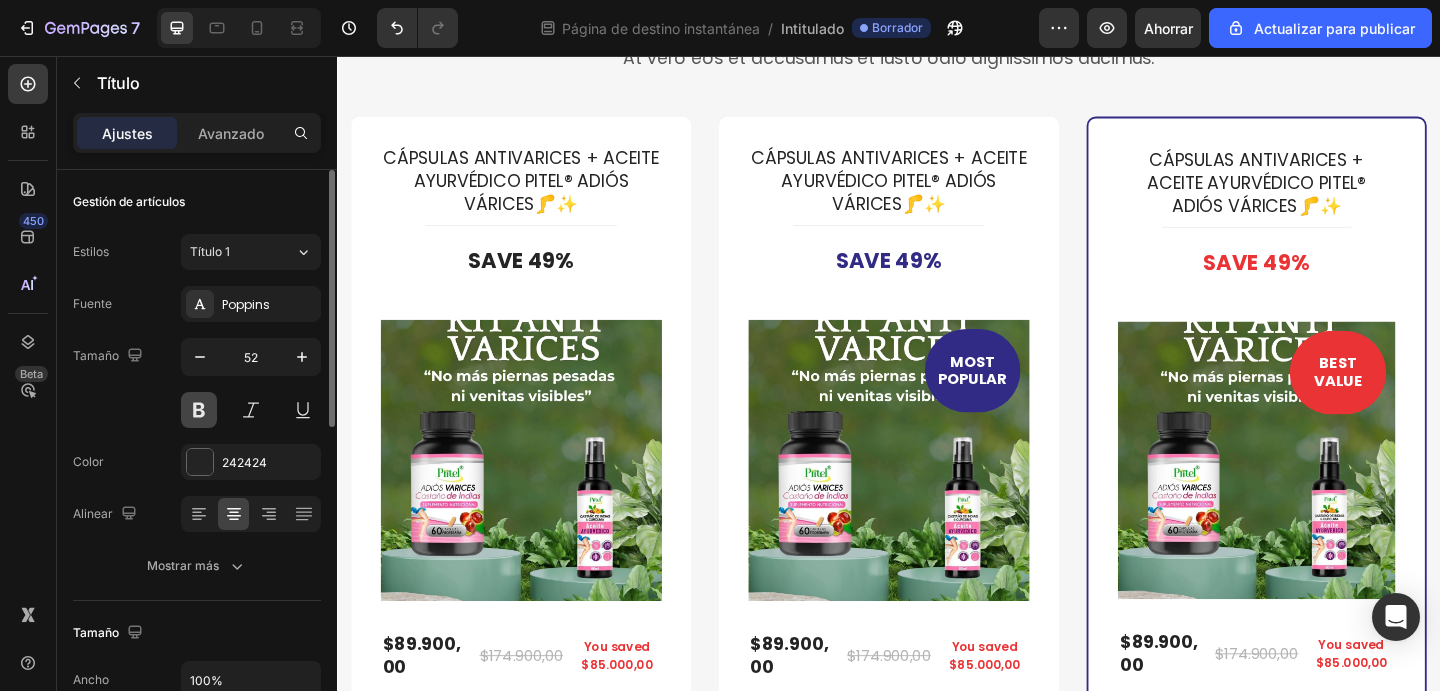click at bounding box center (199, 410) 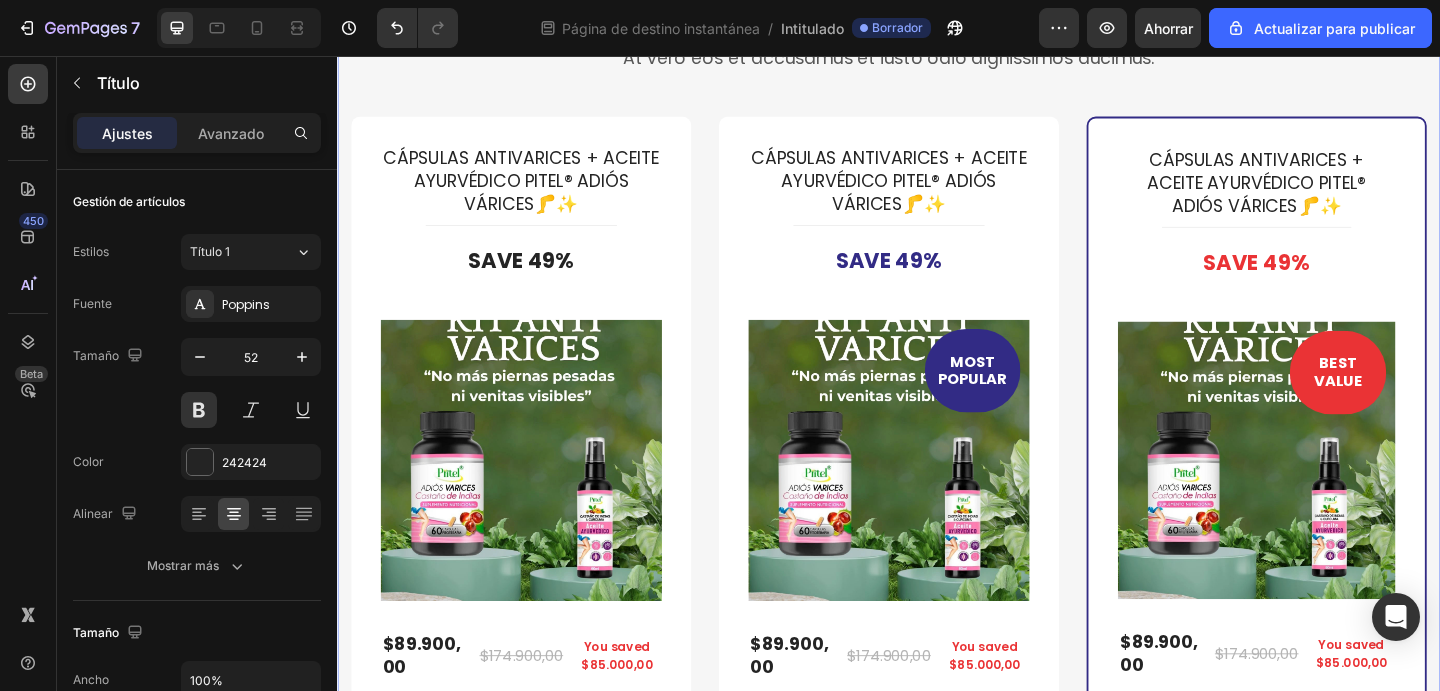 click on "Compre más y ahorre hasta un 55% Heading   16 At vero eos et accusamus et iusto odio dignissimos ducimus. Text block Row CÁPSULAS ANTIVARICES + ACEITE AYURVÉDICO PITEL® ADIÓS VÁRICES🦵✨ (P) Title                Title Line Save 49% Product Badge (P) Images & Gallery $89.900,00 (P) Price (P) Price $174.900,00 (P) Price (P) Price You saved $85.000,00 Product Badge Row You saved $85.000,00 Product Badge
Icon 30 Days Money Back Renturn Text block
Icon Fast & Free shipping worldwide Text block Icon List Get mine now (P) Cart Button Product Row Row CÁPSULAS ANTIVARICES + ACEITE AYURVÉDICO PITEL® ADIÓS VÁRICES🦵✨ (P) Title                Title Line Save 49% Product Badge MOST POPULAR Text block Row (P) Images & Gallery Row $89.900,00 (P) Price (P) Price $174.900,00 (P) Price (P) Price You saved $85.000,00 Product Badge Row You saved $85.000,00 Product Badge
Icon 30 Days Money Back Renturn Text block
Icon Fast & Free shipping worldwide" at bounding box center (937, 580) 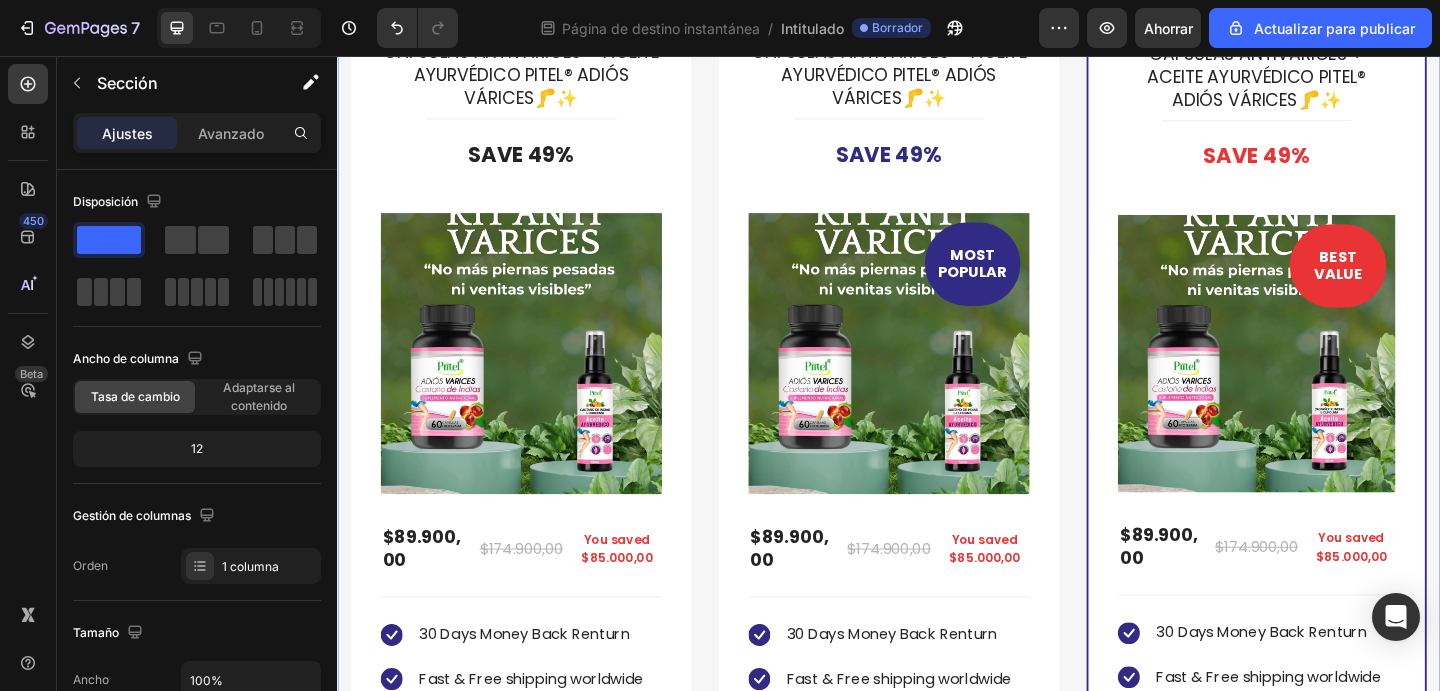 scroll, scrollTop: 6676, scrollLeft: 0, axis: vertical 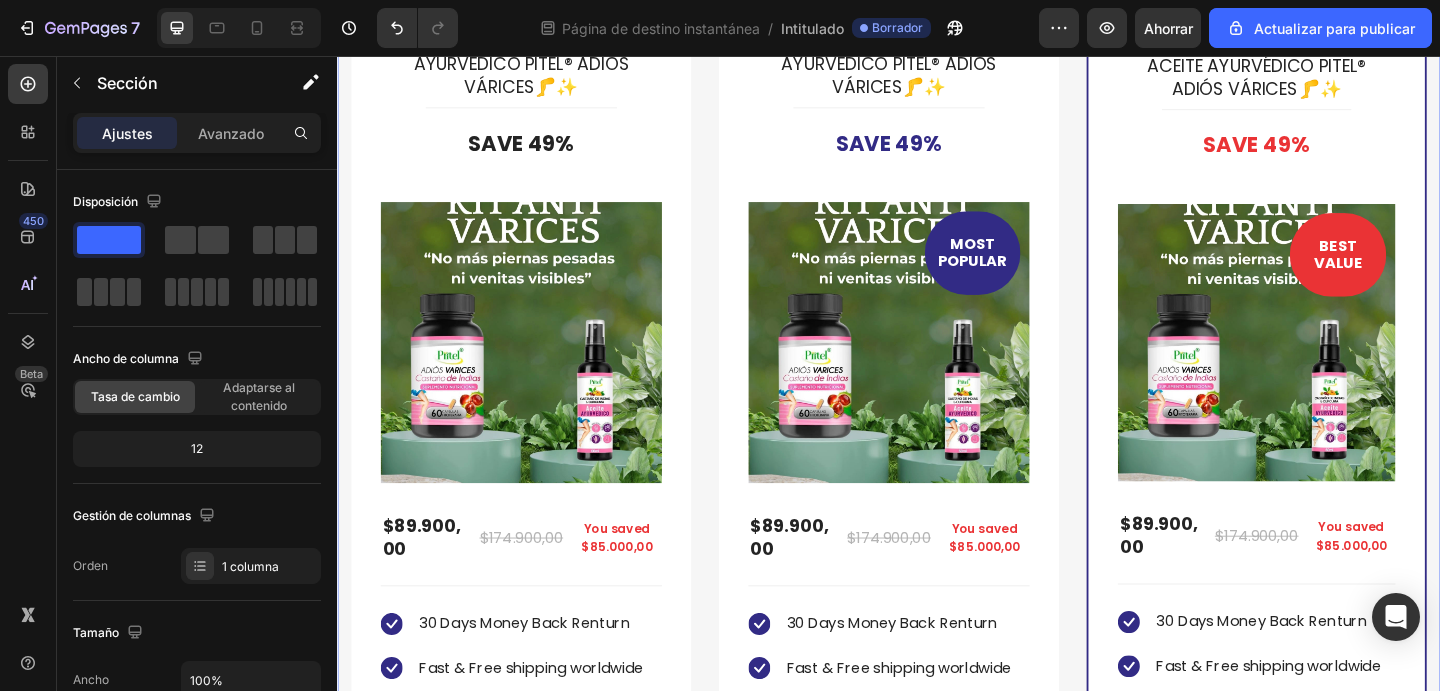 click on "At vero eos et accusamus et iusto odio dignissimos ducimus." at bounding box center [937, -69] 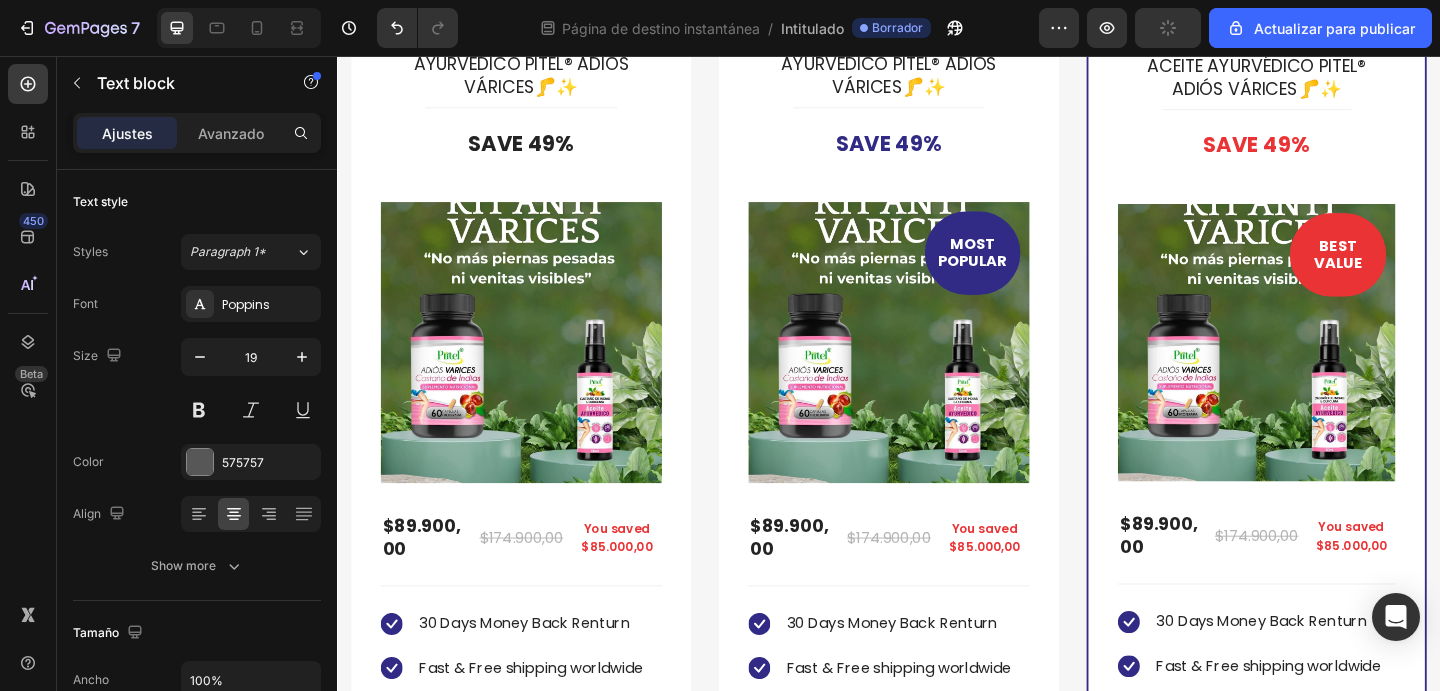 click on "At vero eos et accusamus et iusto odio dignissimos ducimus." at bounding box center [937, -69] 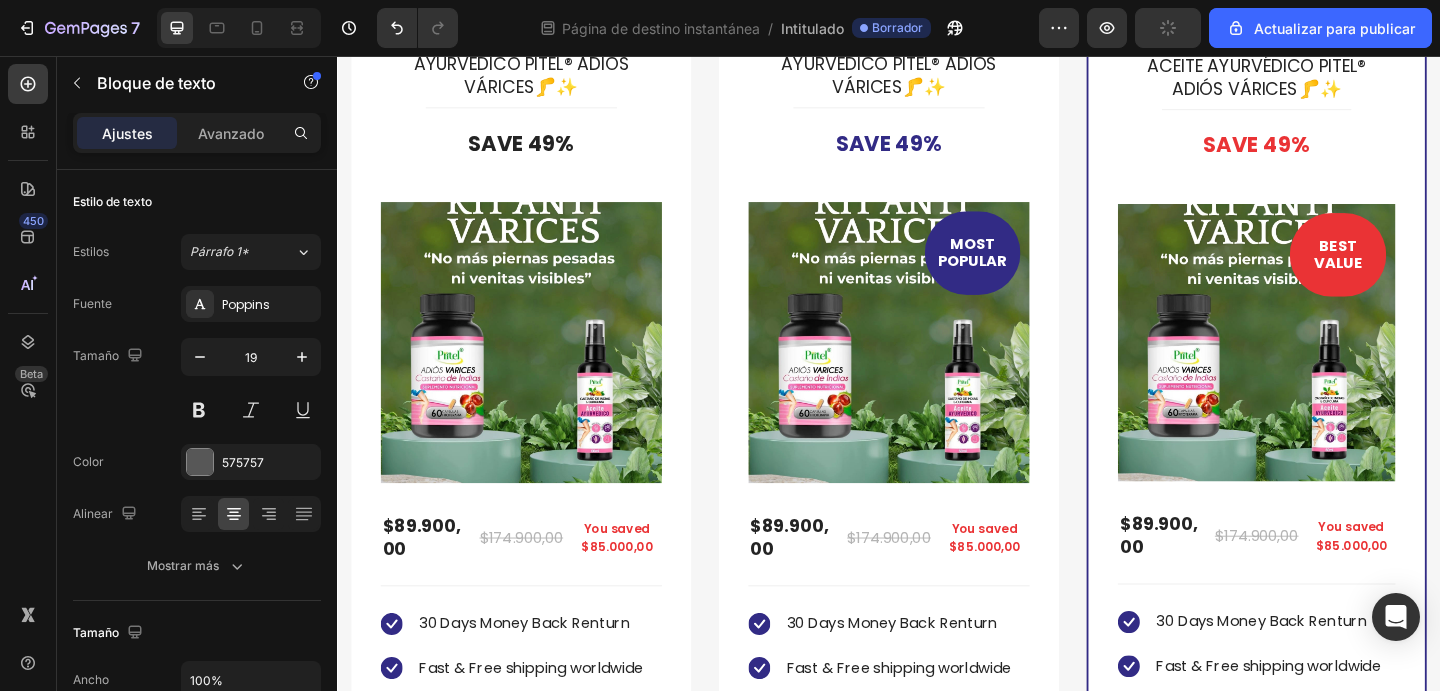 click on "At vero eos et accusamus et iusto odio dignissimos ducimus." at bounding box center [937, -69] 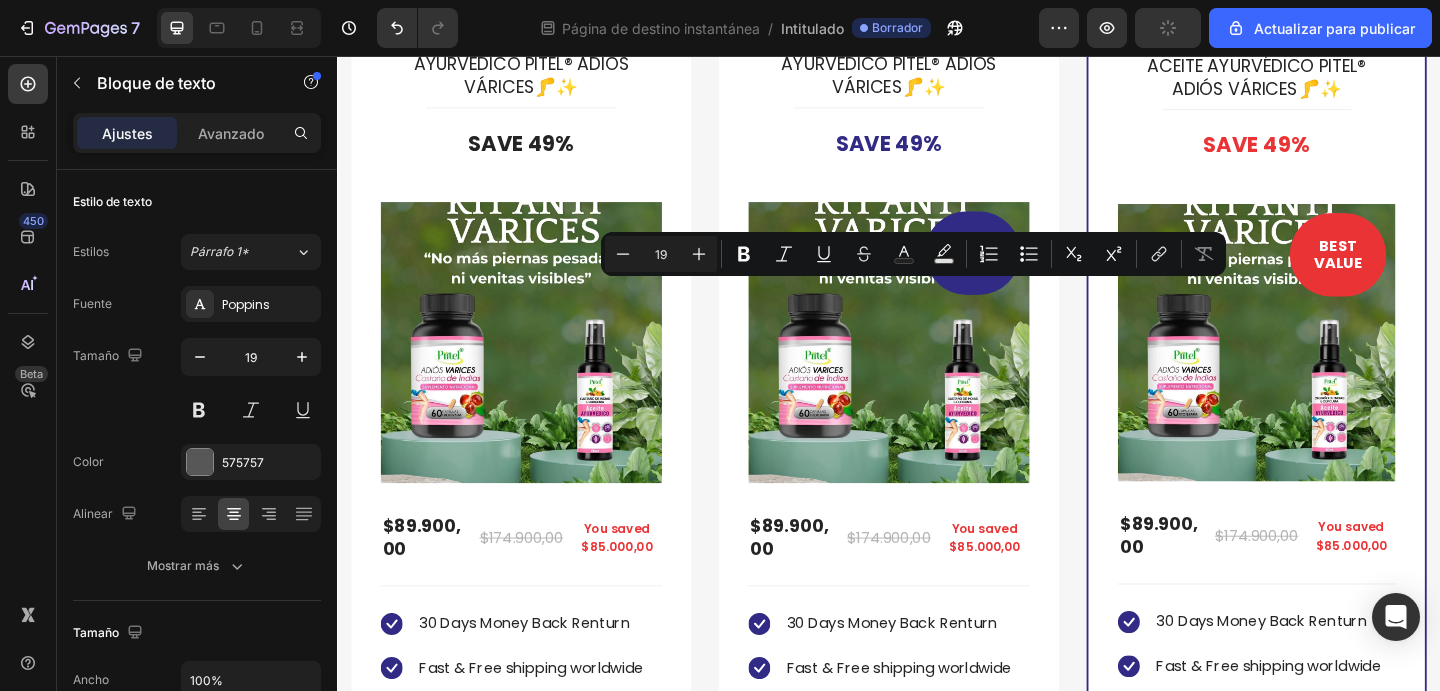 copy on "At vero eos et accusamus et iusto odio dignissimos ducimus." 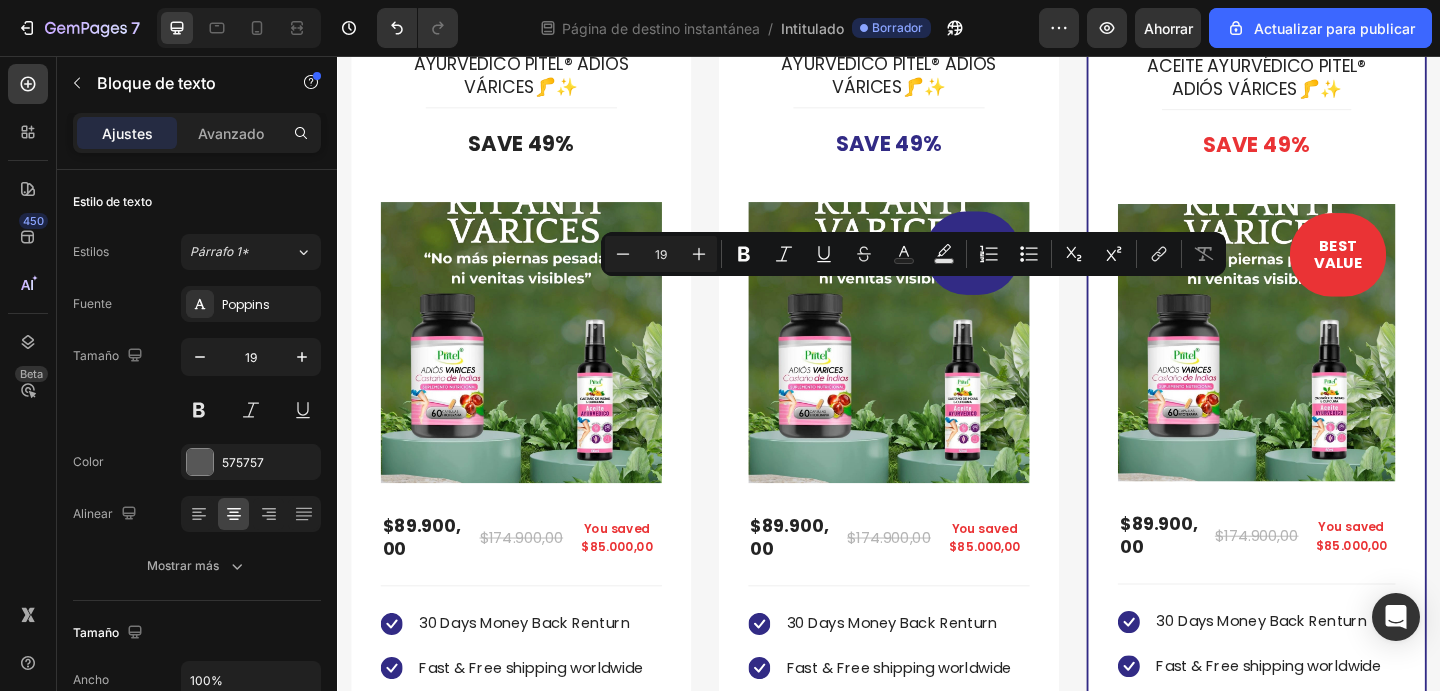click on "At vero eos et accusamus et iusto odio dignissimos ducimus." at bounding box center [937, -69] 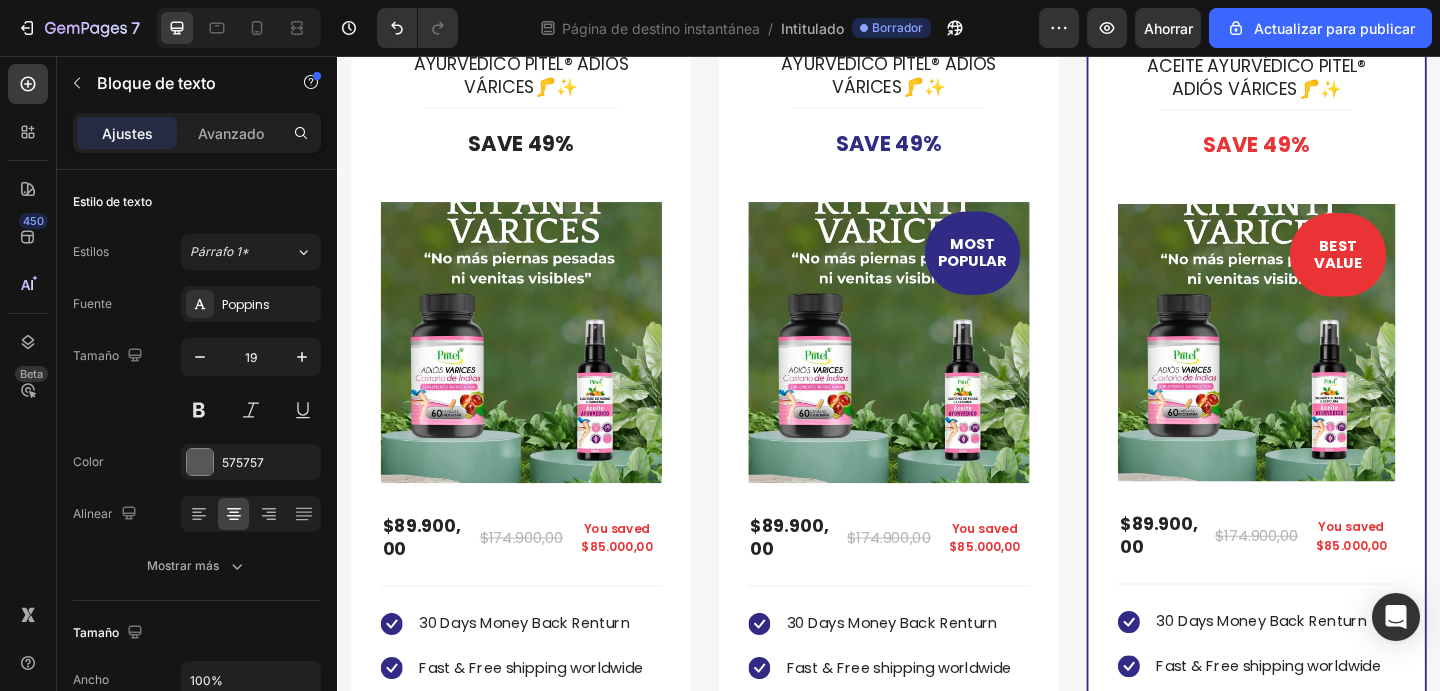 click on "At vero eos et accusamus et iusto odio dignissimos ducimus." at bounding box center (937, -69) 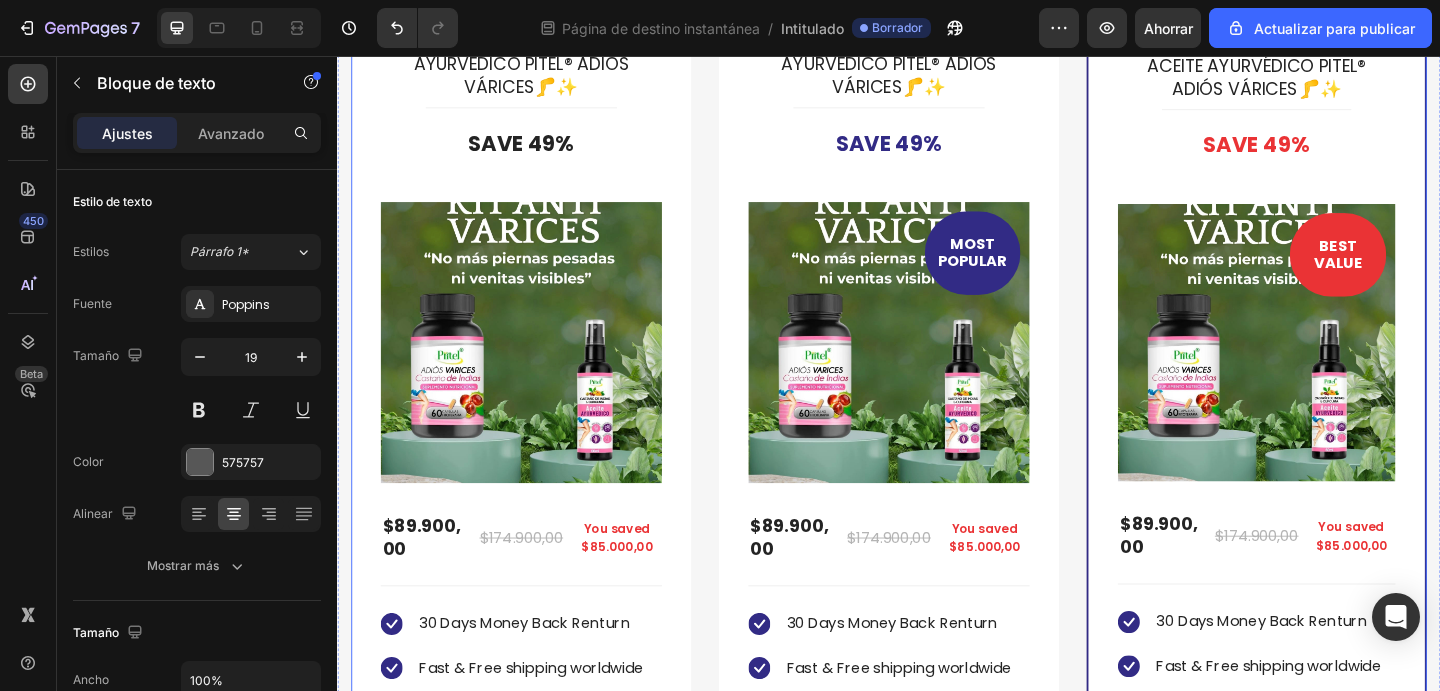 click on "CÁPSULAS ANTIVARICES + ACEITE AYURVÉDICO PITEL® ADIÓS VÁRICES🦵✨ (P) Title                Title Line Save 49% Product Badge (P) Images & Gallery $89.900,00 (P) Price (P) Price $174.900,00 (P) Price (P) Price You saved $85.000,00 Product Badge Row You saved $85.000,00 Product Badge
Icon 30 Days Money Back Renturn Text block
Icon Fast & Free shipping worldwide Text block Icon List Get mine now (P) Cart Button Product Row Row CÁPSULAS ANTIVARICES + ACEITE AYURVÉDICO PITEL® ADIÓS VÁRICES🦵✨ (P) Title                Title Line Save 49% Product Badge MOST POPULAR Text block Row (P) Images & Gallery Row $89.900,00 (P) Price (P) Price $174.900,00 (P) Price (P) Price You saved $85.000,00 Product Badge Row You saved $85.000,00 Product Badge
Icon 30 Days Money Back Renturn Text block
Icon Fast & Free shipping worldwide Text block
Icon Free Healthy & Fitness Ebook  Text block Icon List Get mine now (P) Cart Button Product" at bounding box center (937, 517) 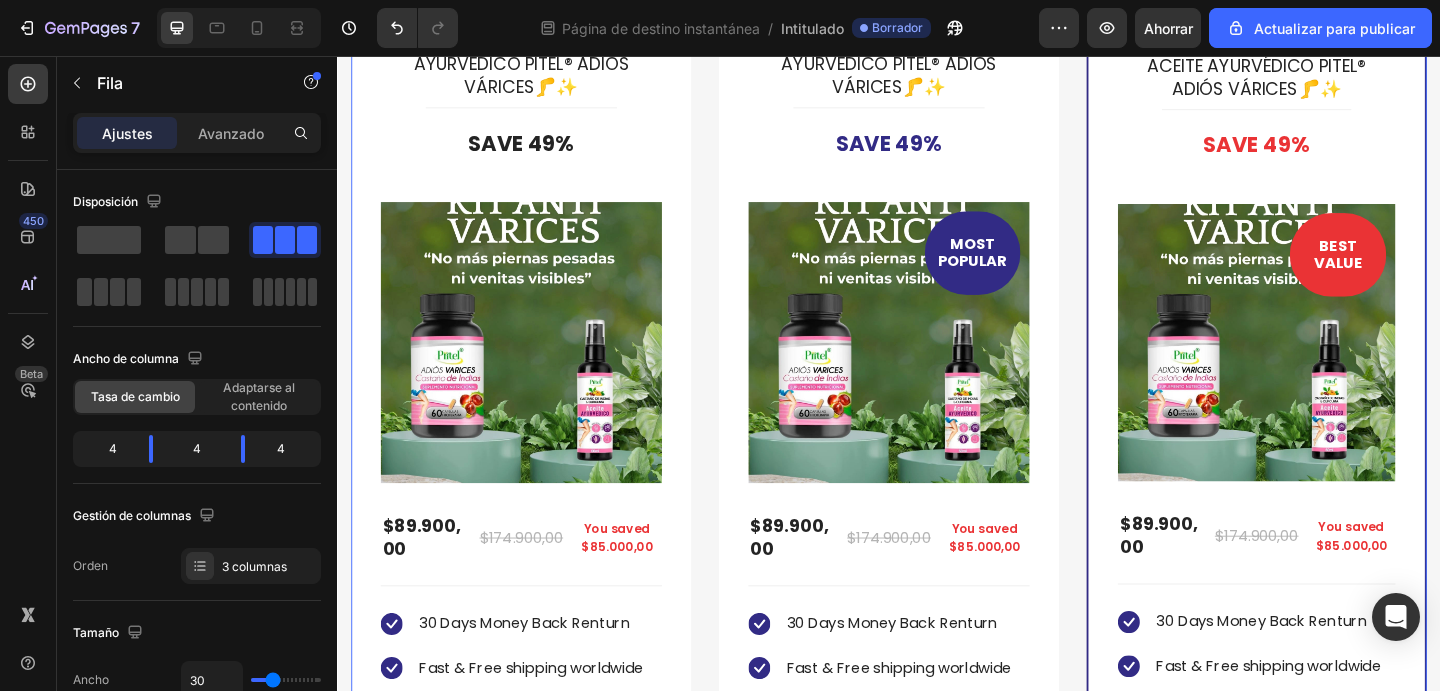 click on "At vero eos et accusamus et iusto odio dignissimos ducimus." at bounding box center [937, -69] 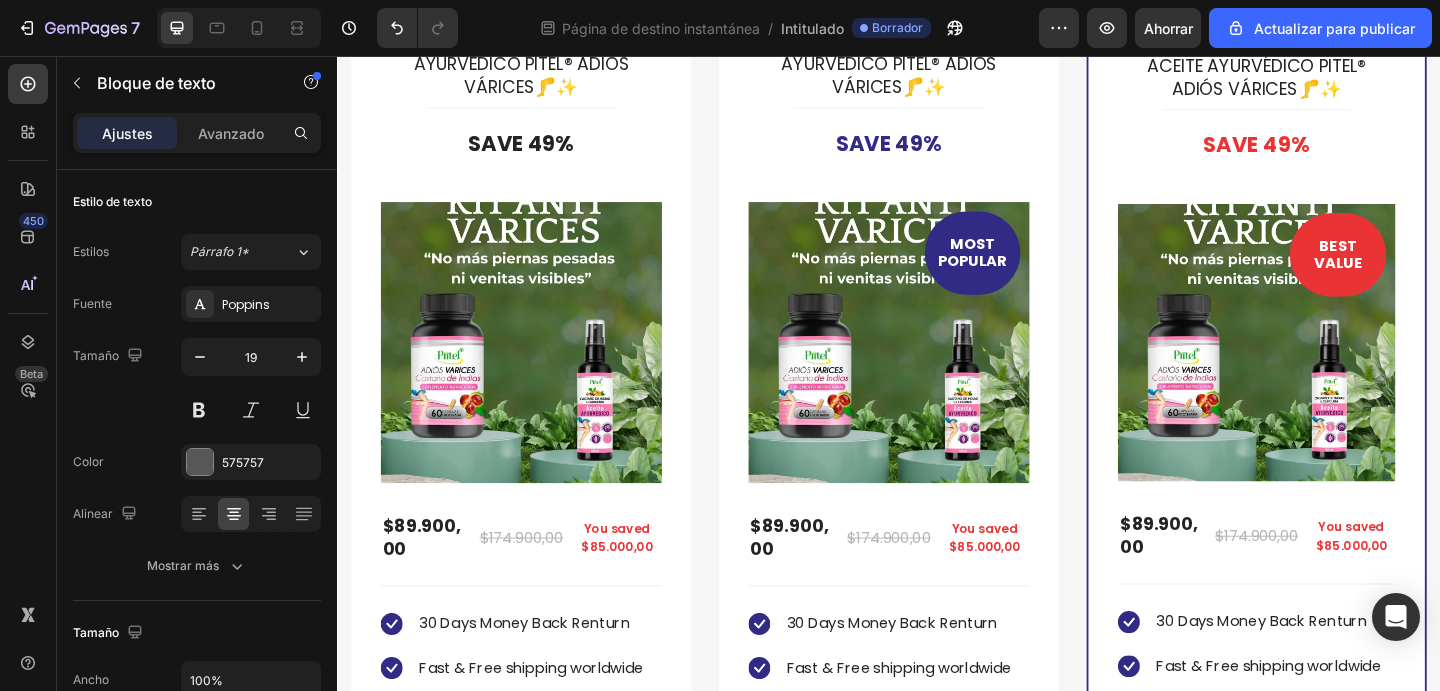 click 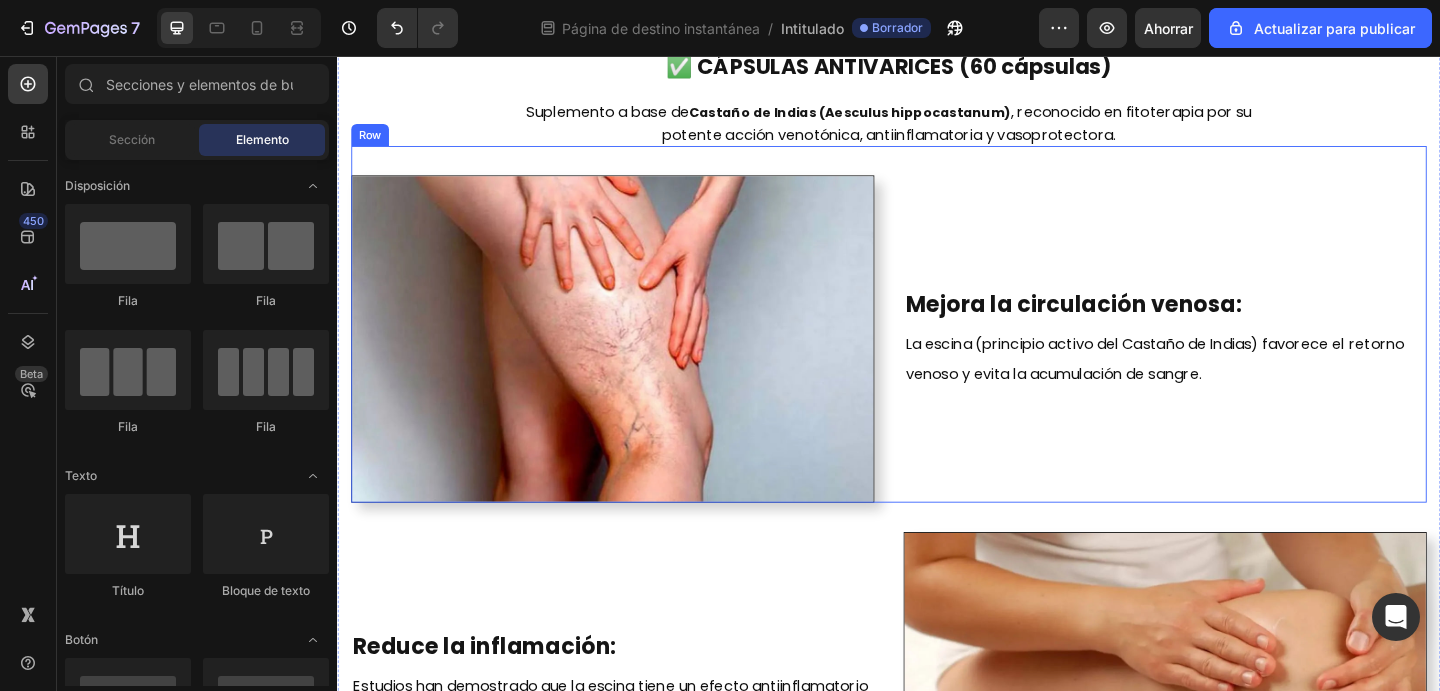 scroll, scrollTop: 1525, scrollLeft: 0, axis: vertical 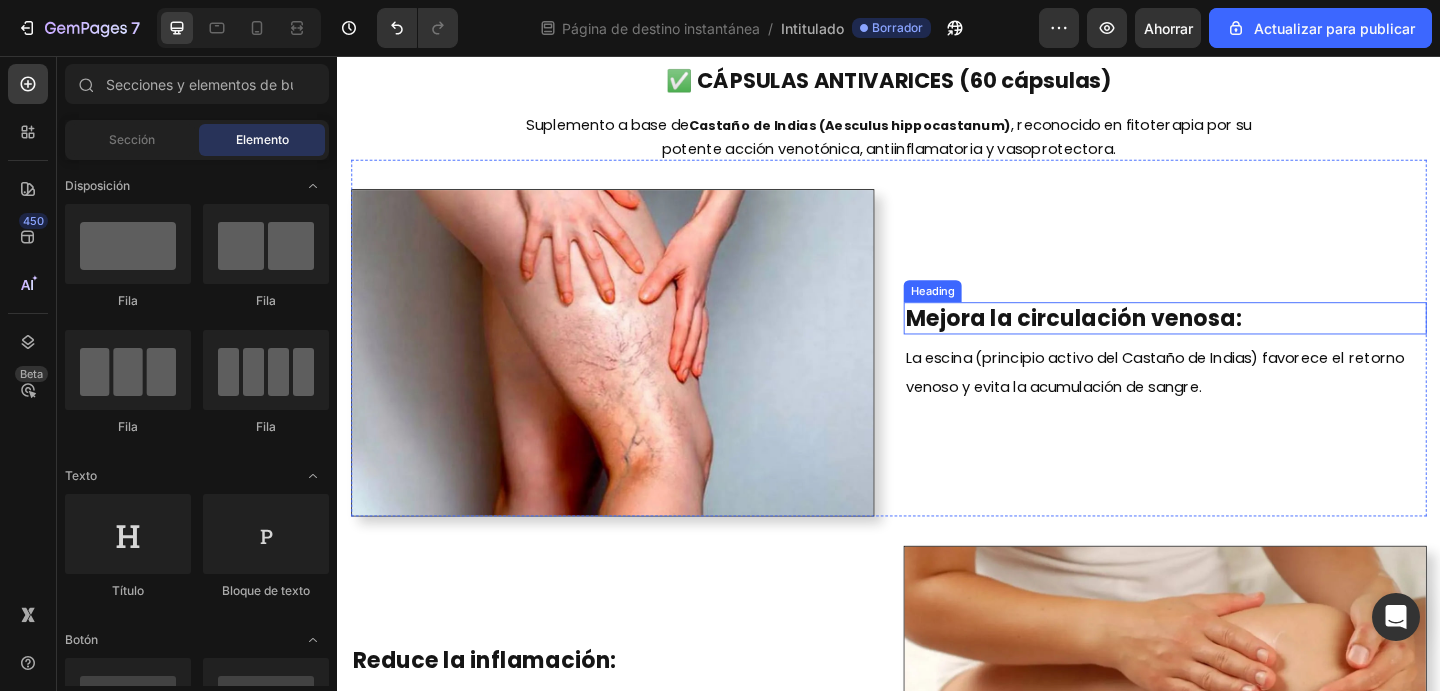 click on "Mejora la circulación venosa:" at bounding box center (1138, 341) 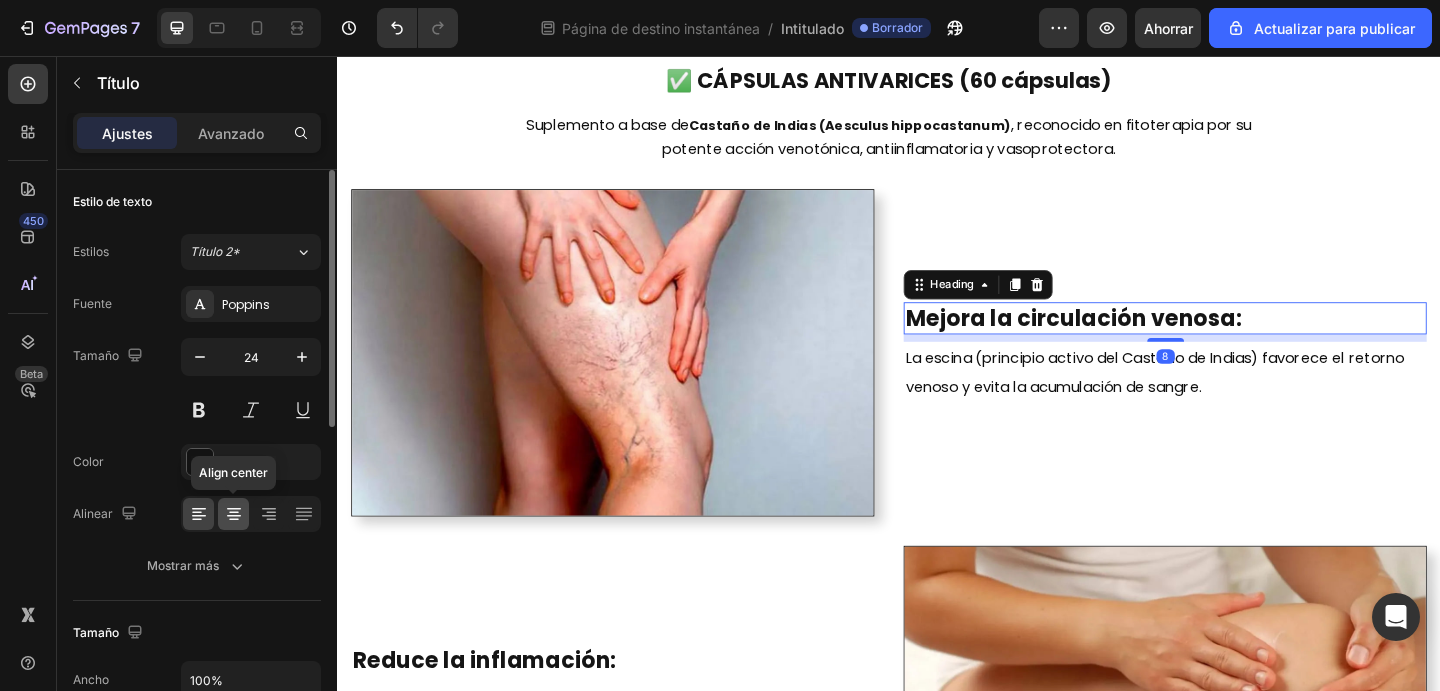 click 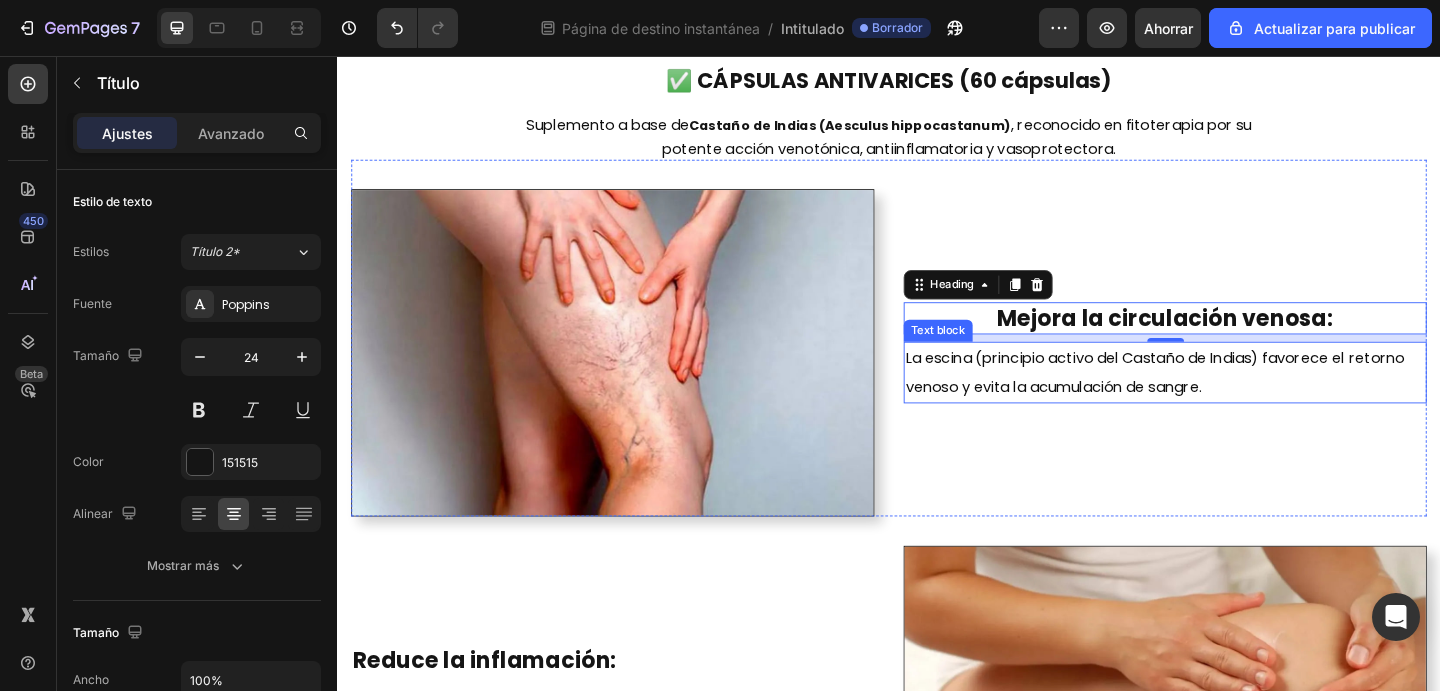 click on "La escina (principio activo del Castaño de Indias) favorece el retorno venoso y evita la acumulación de sangre." at bounding box center (1226, 400) 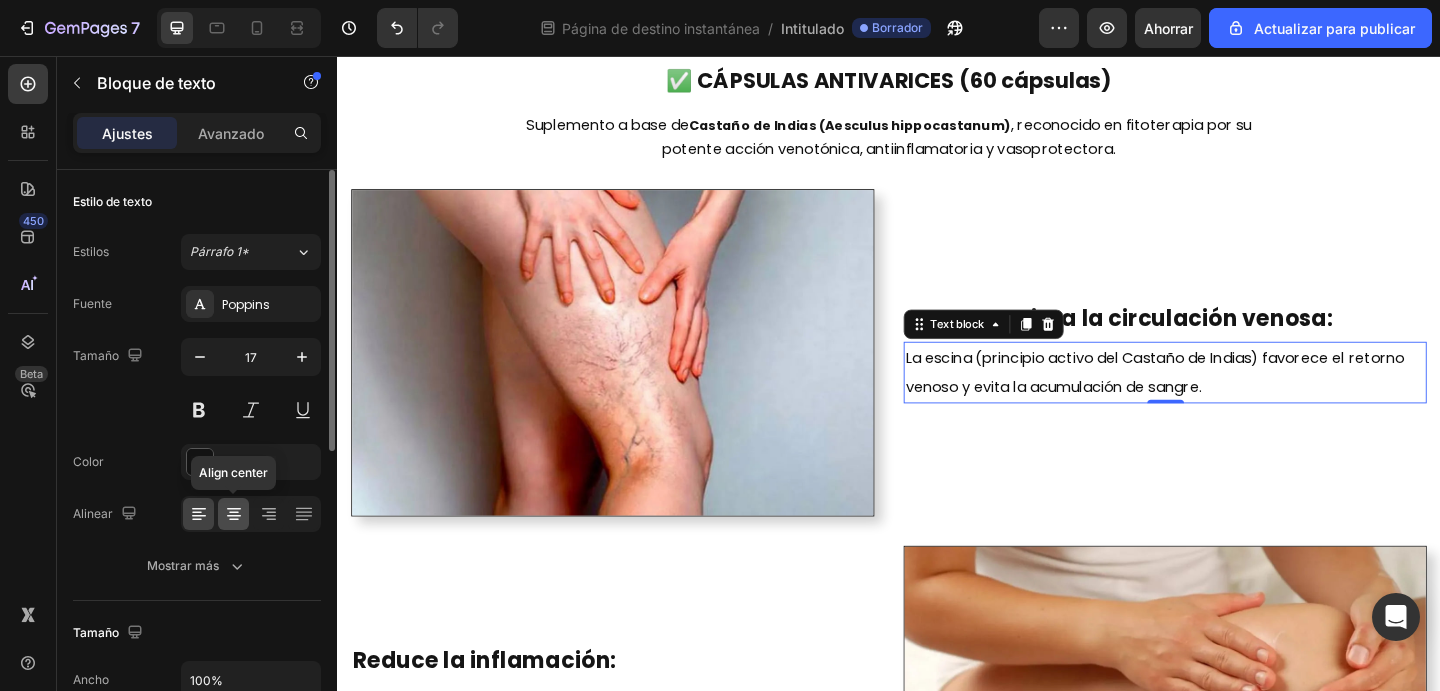 click 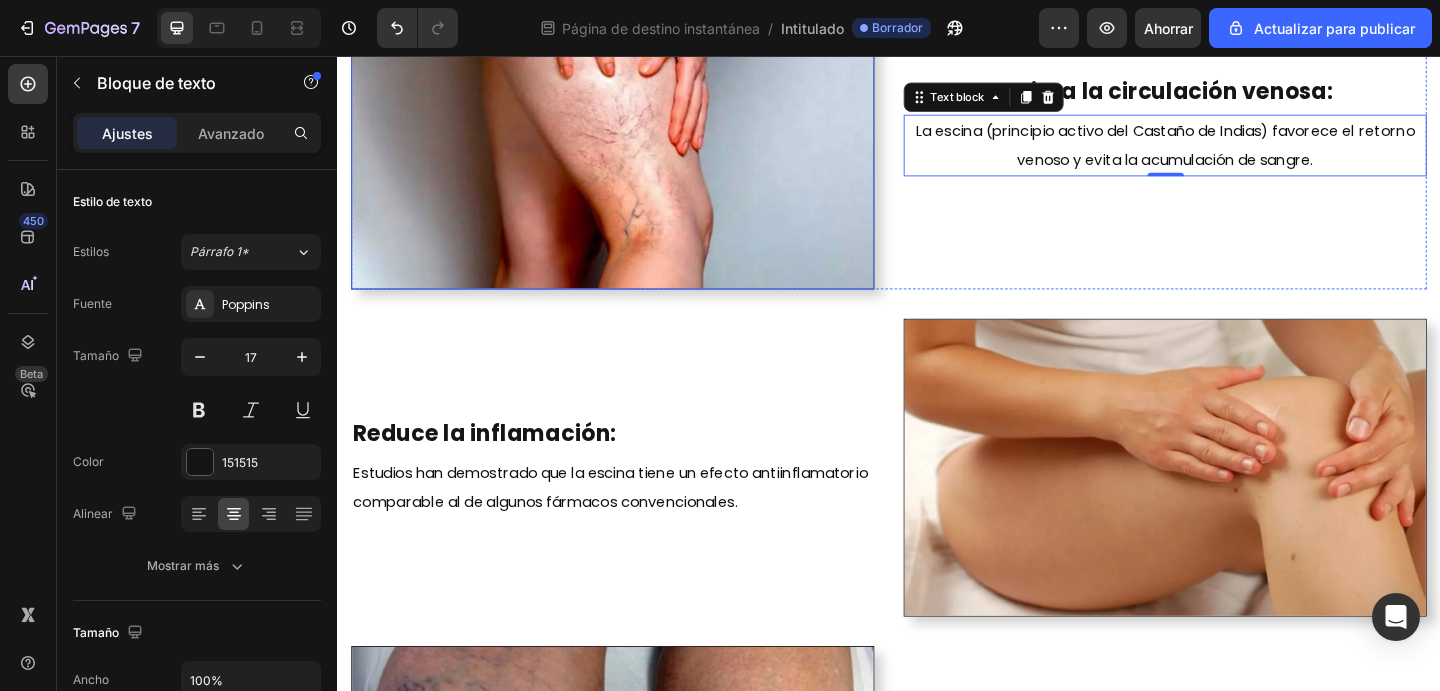 scroll, scrollTop: 1802, scrollLeft: 0, axis: vertical 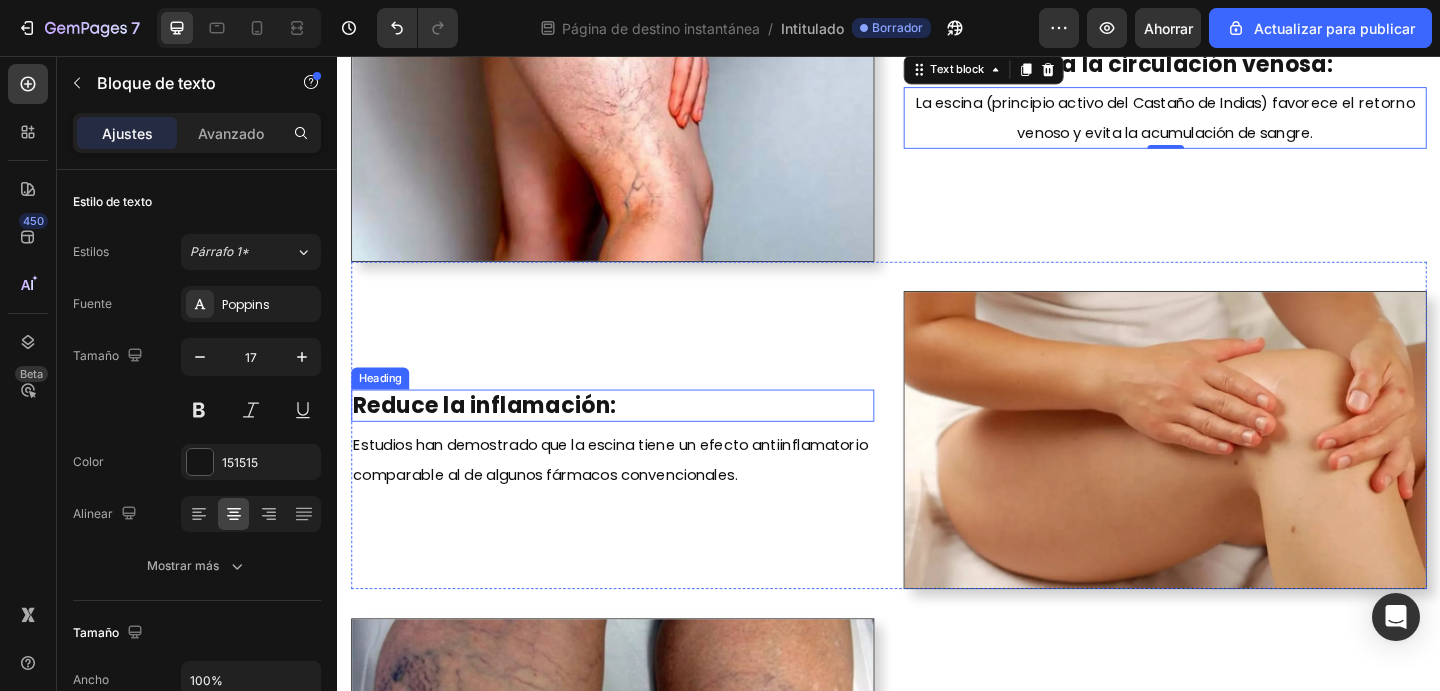 click on "Reduce la inflamación:" at bounding box center [497, 436] 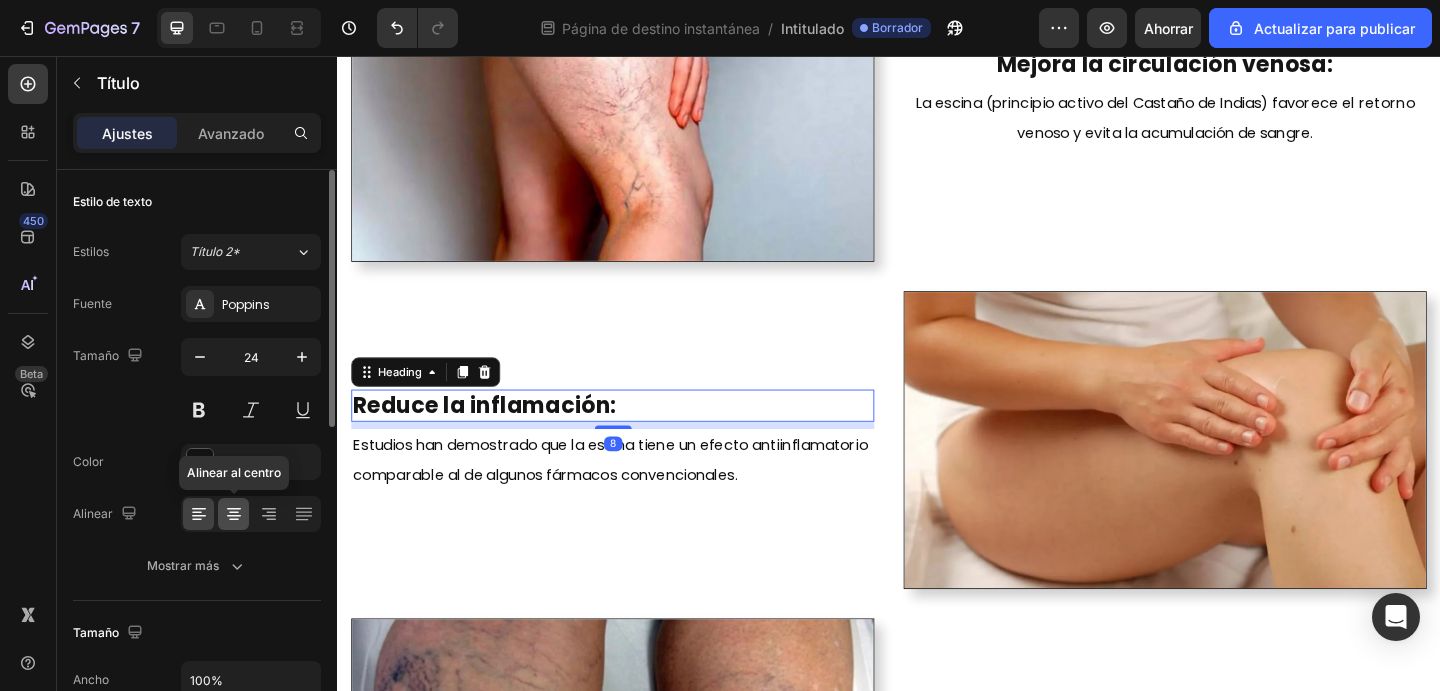 click 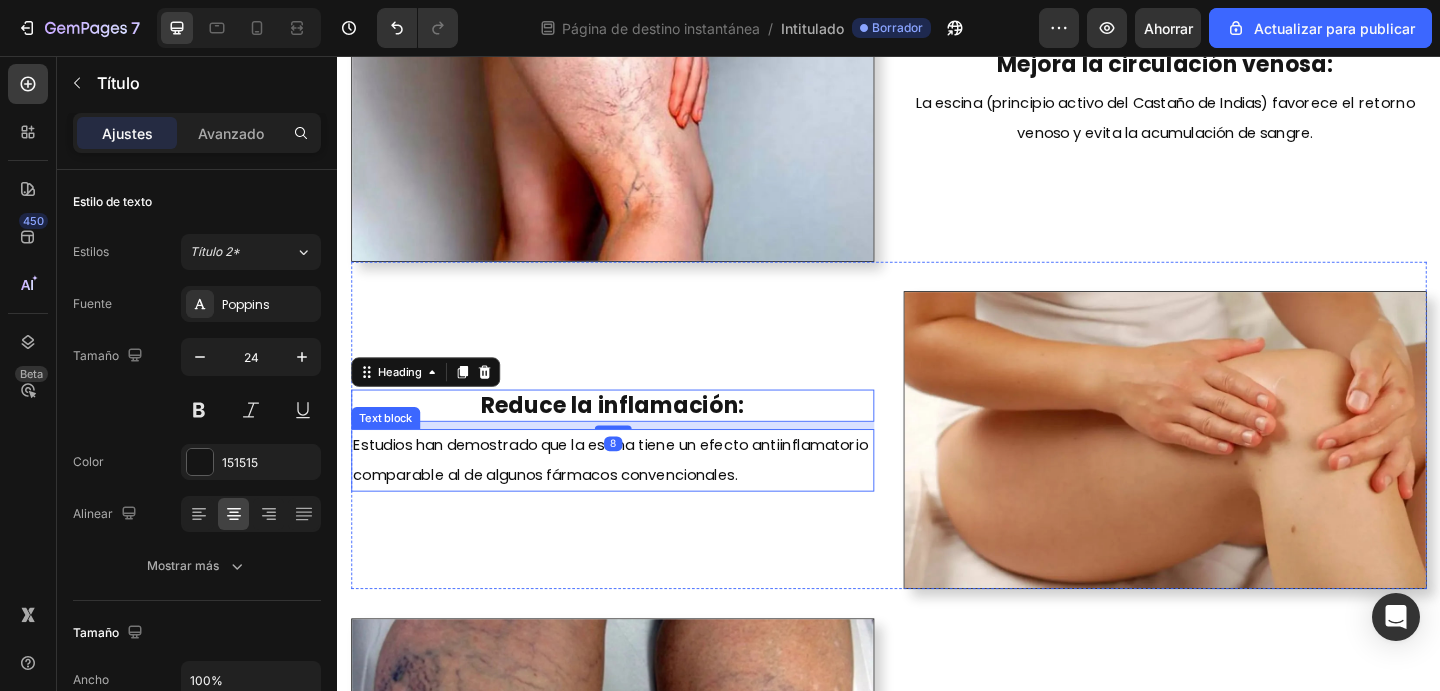 click on "Estudios han demostrado que la escina tiene un efecto antiinflamatorio comparable al de algunos fármacos convencionales." at bounding box center (636, 495) 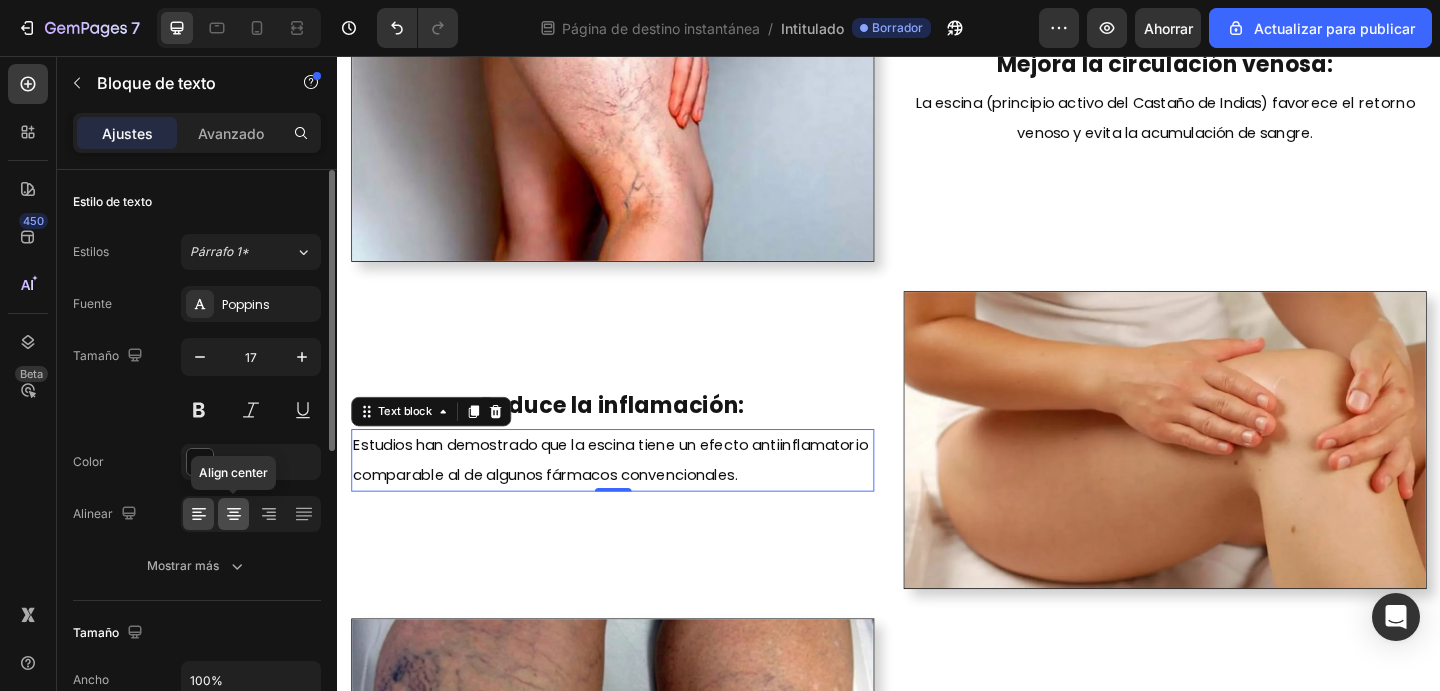 click 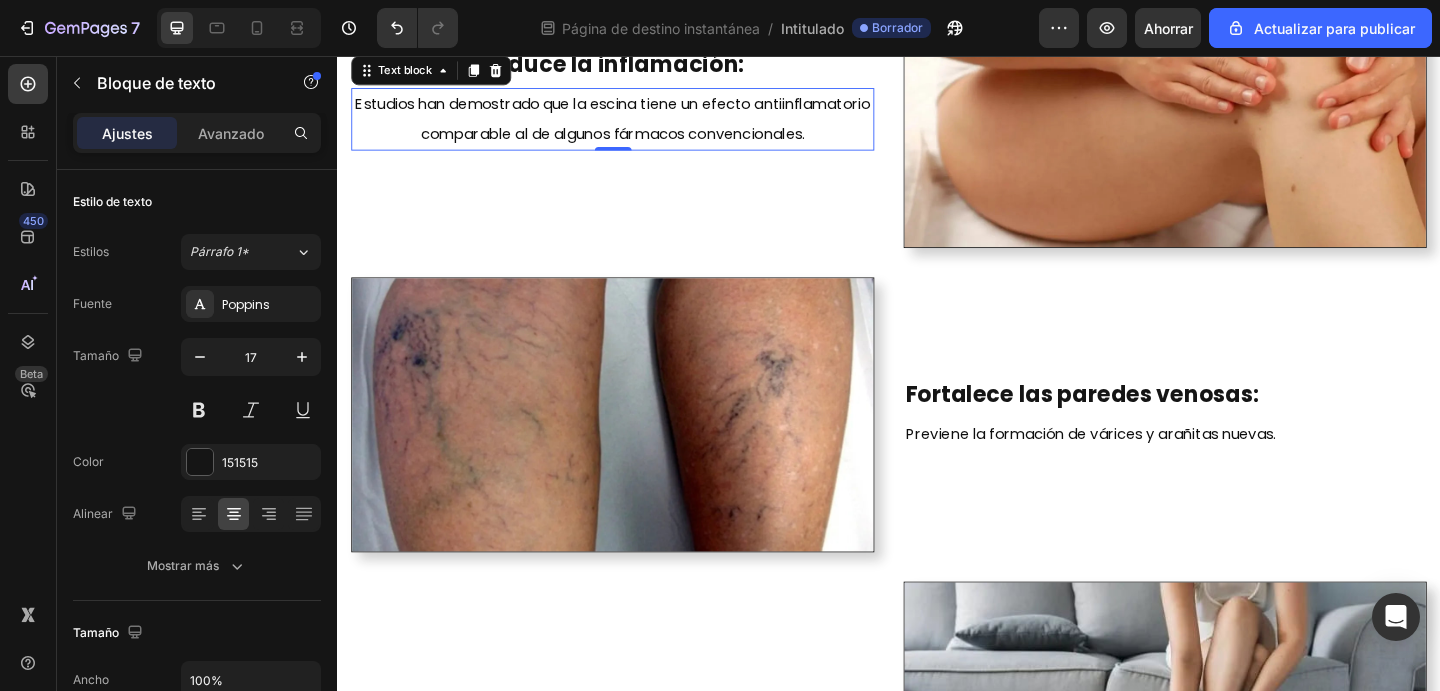 scroll, scrollTop: 2224, scrollLeft: 0, axis: vertical 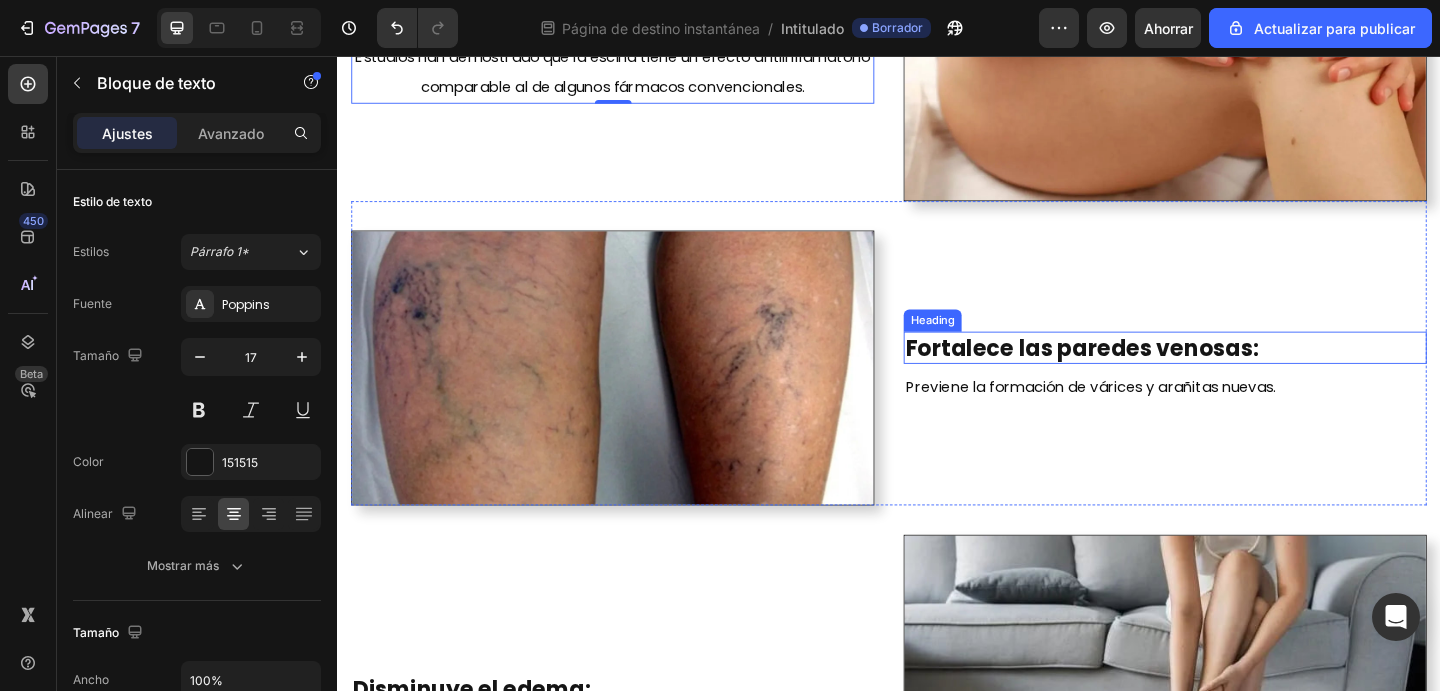 click on "Fortalece las paredes venosas:" at bounding box center (1147, 373) 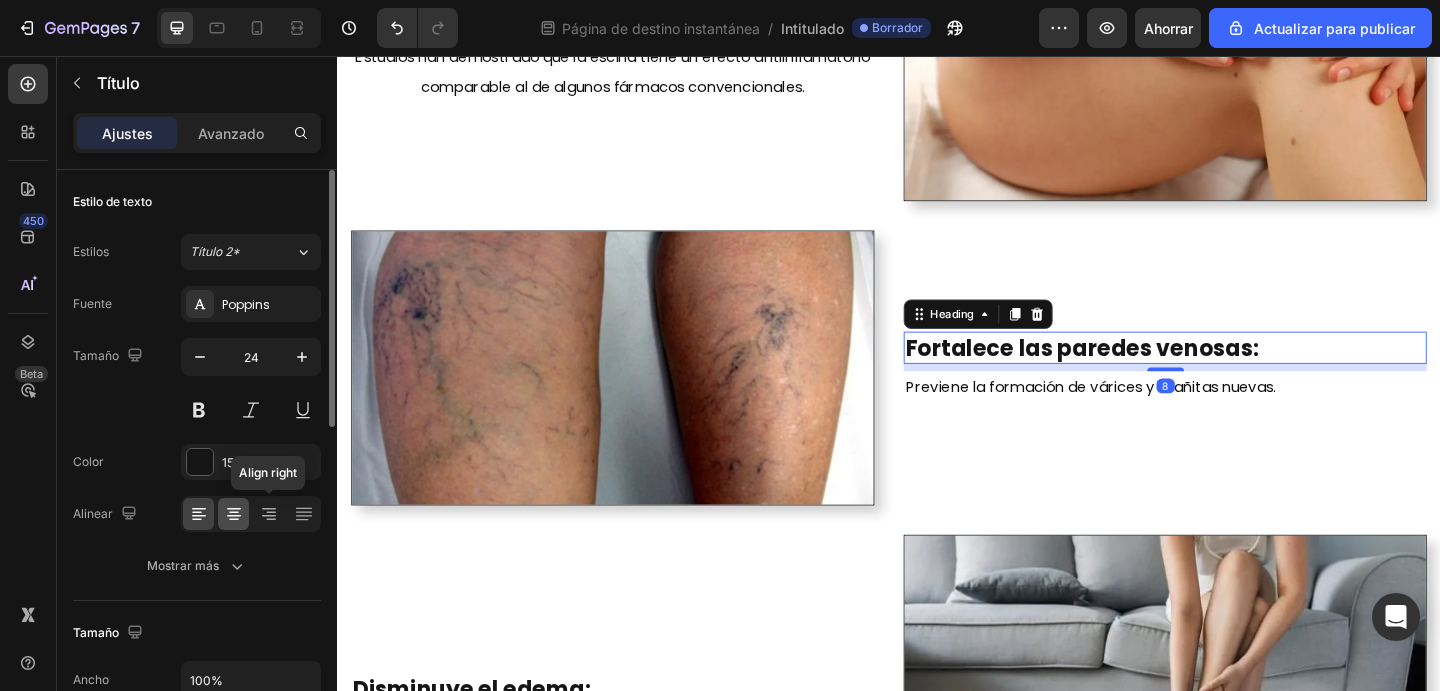click 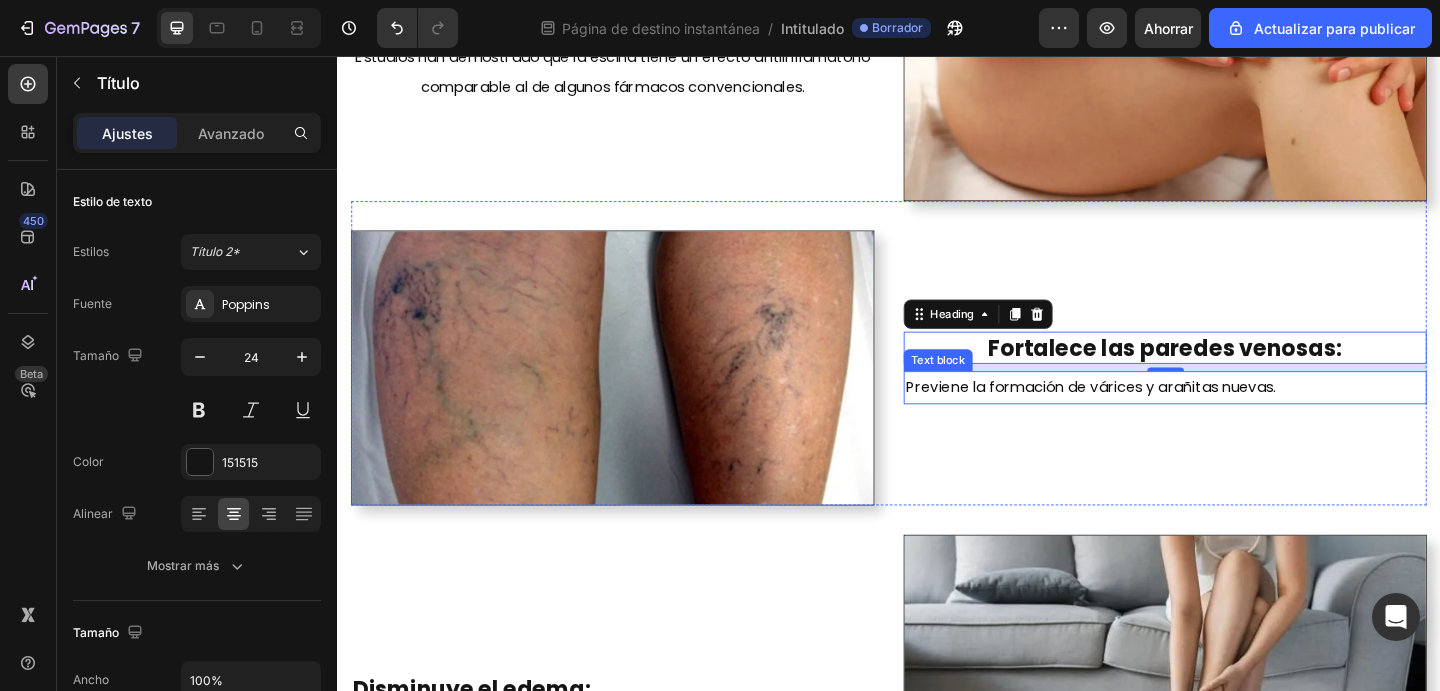 click on "Previene la formación de várices y arañitas nuevas." at bounding box center [1156, 416] 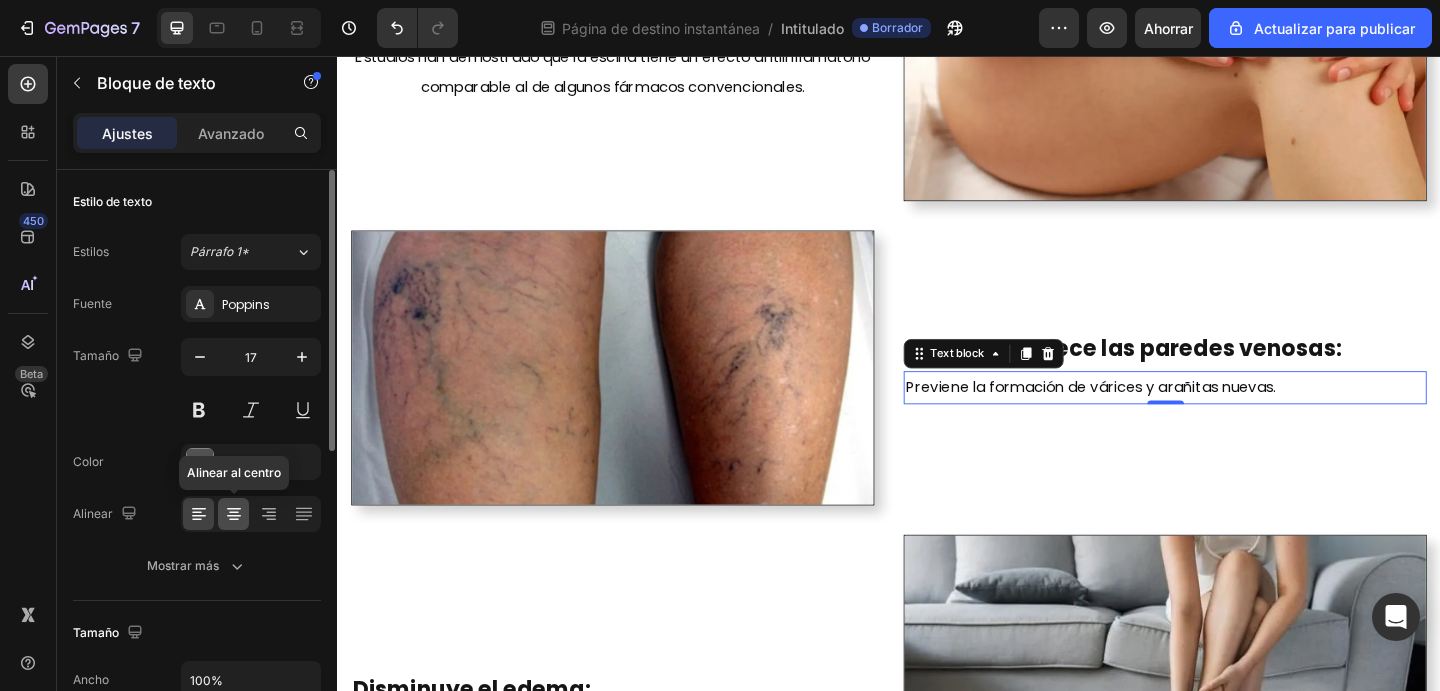 click 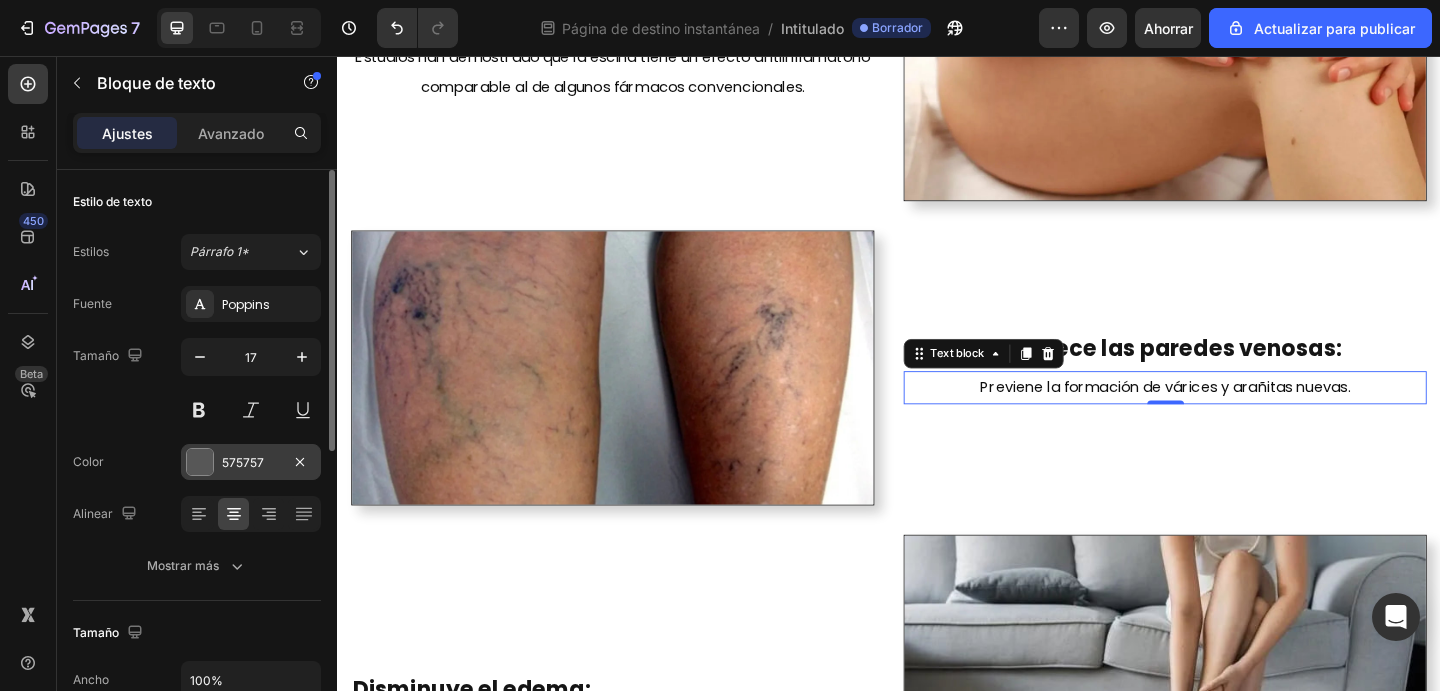 click on "575757" at bounding box center [243, 462] 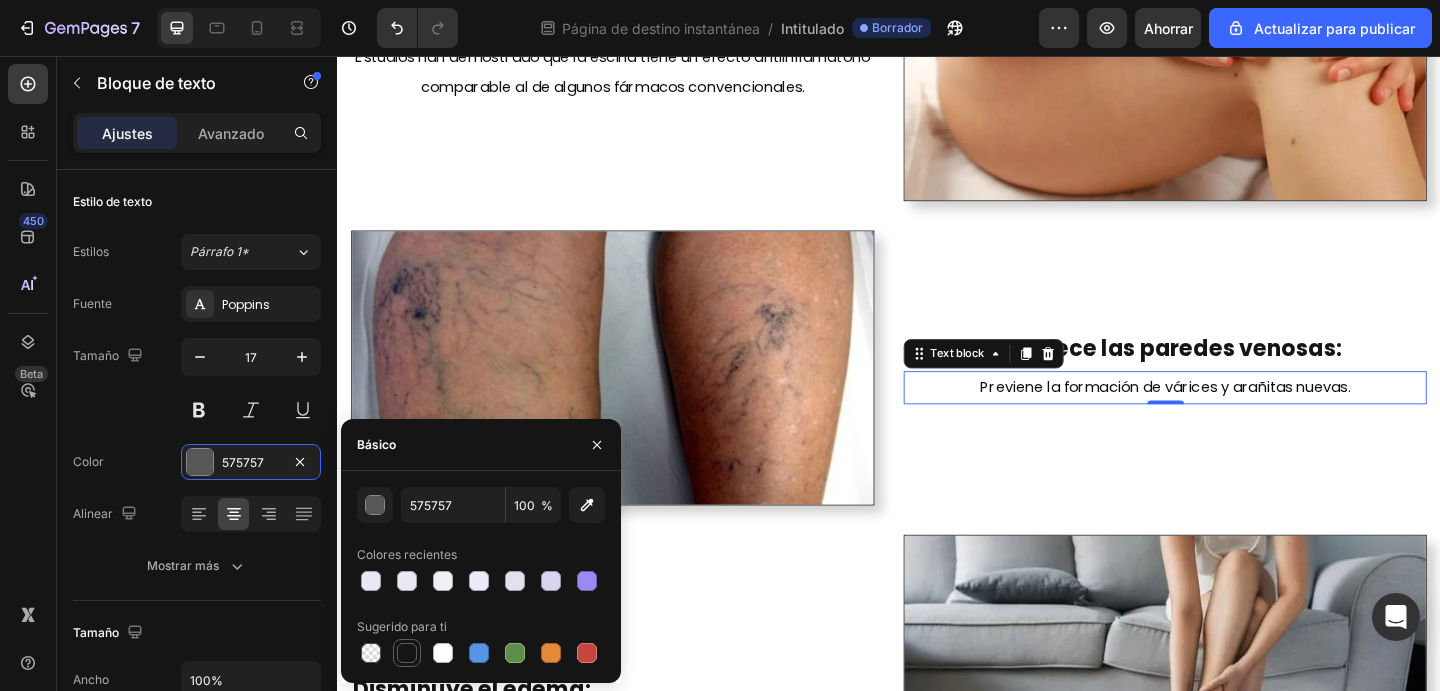 click at bounding box center (407, 653) 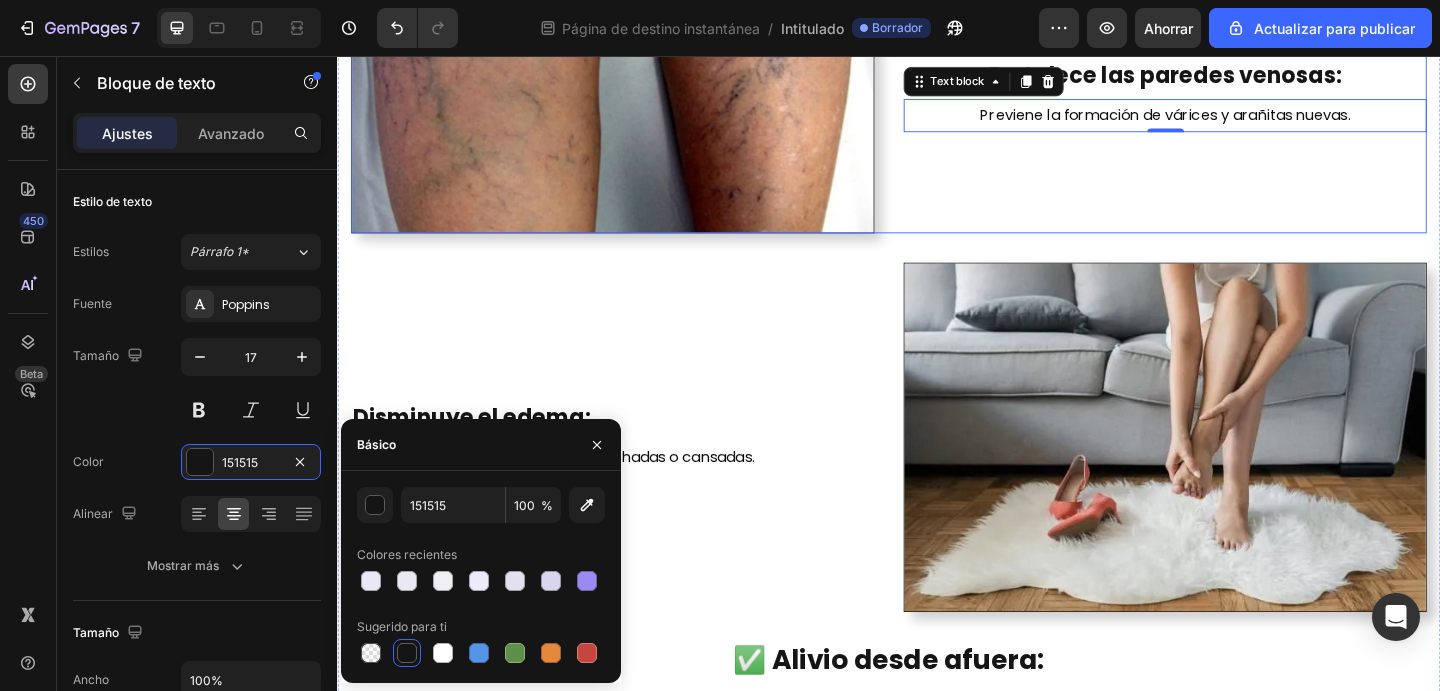 scroll, scrollTop: 2530, scrollLeft: 0, axis: vertical 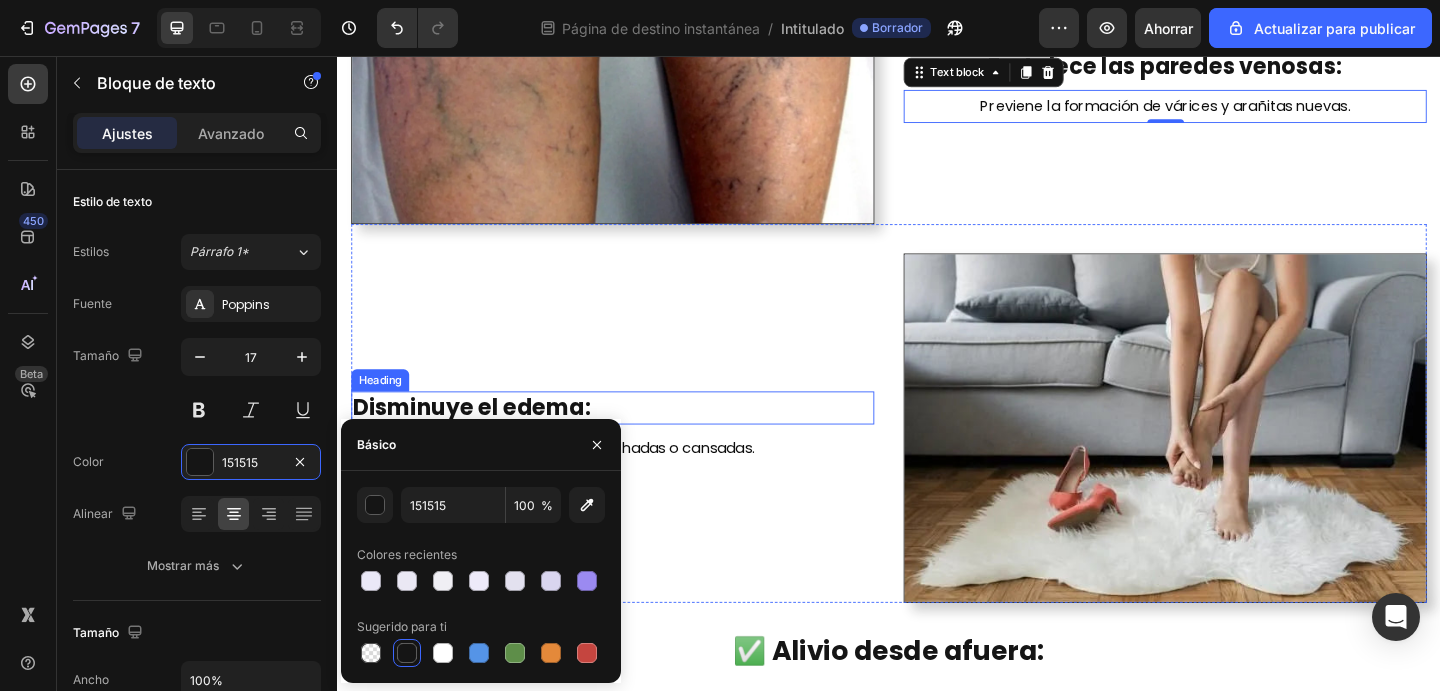 click on "Disminuye el edema:" at bounding box center (483, 438) 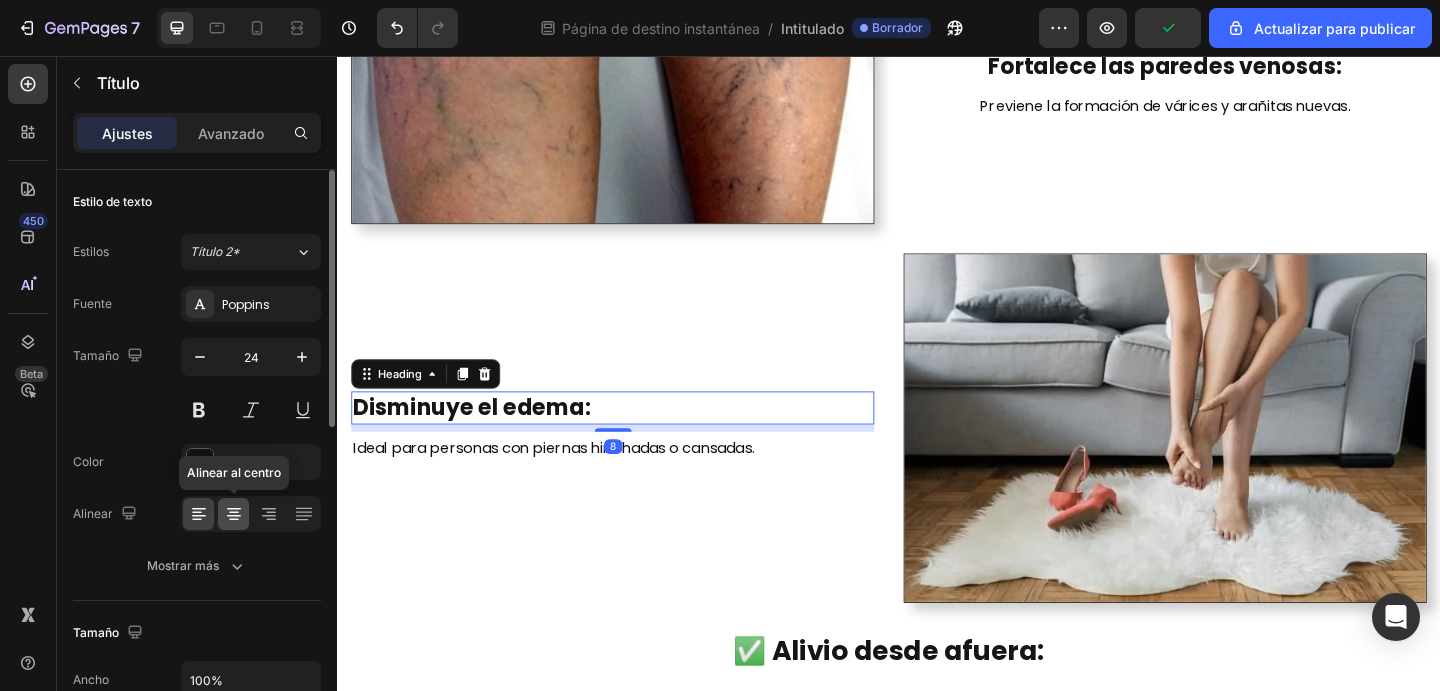 click 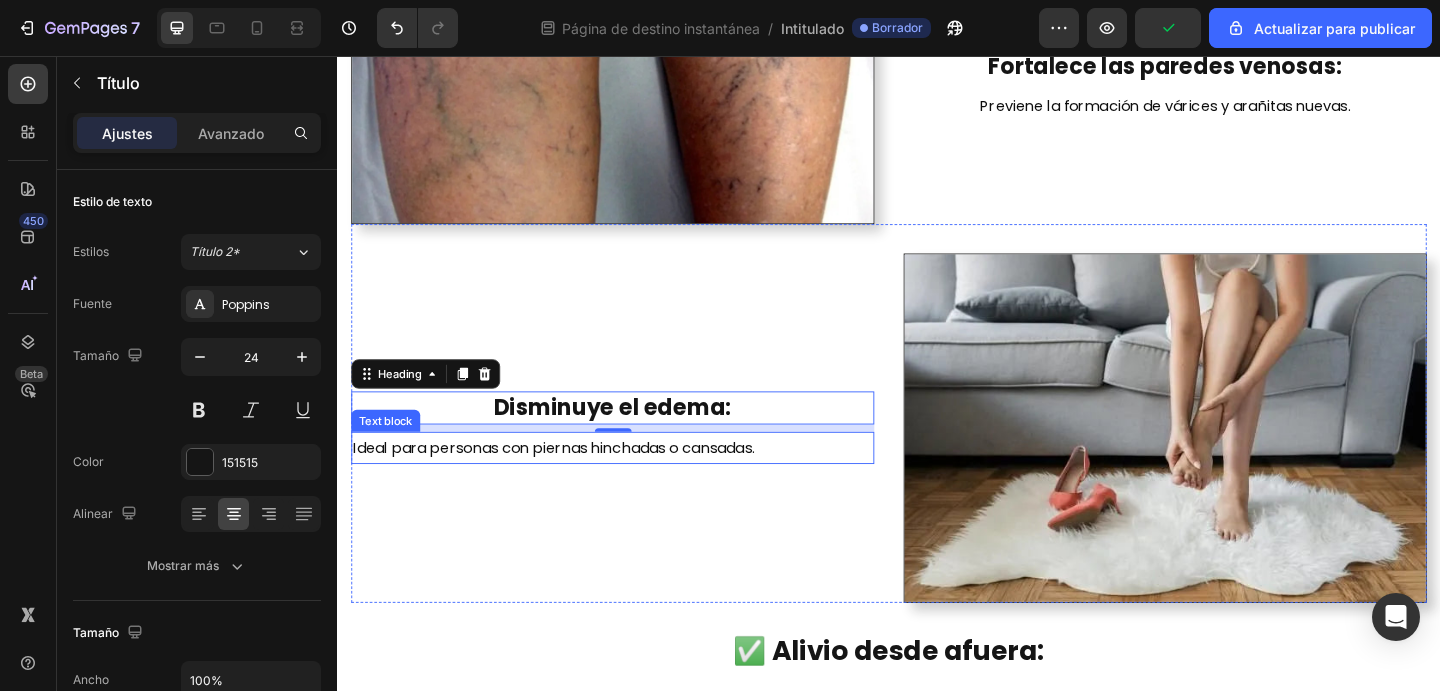 click on "Ideal para personas con piernas hinchadas o cansadas." at bounding box center (636, 483) 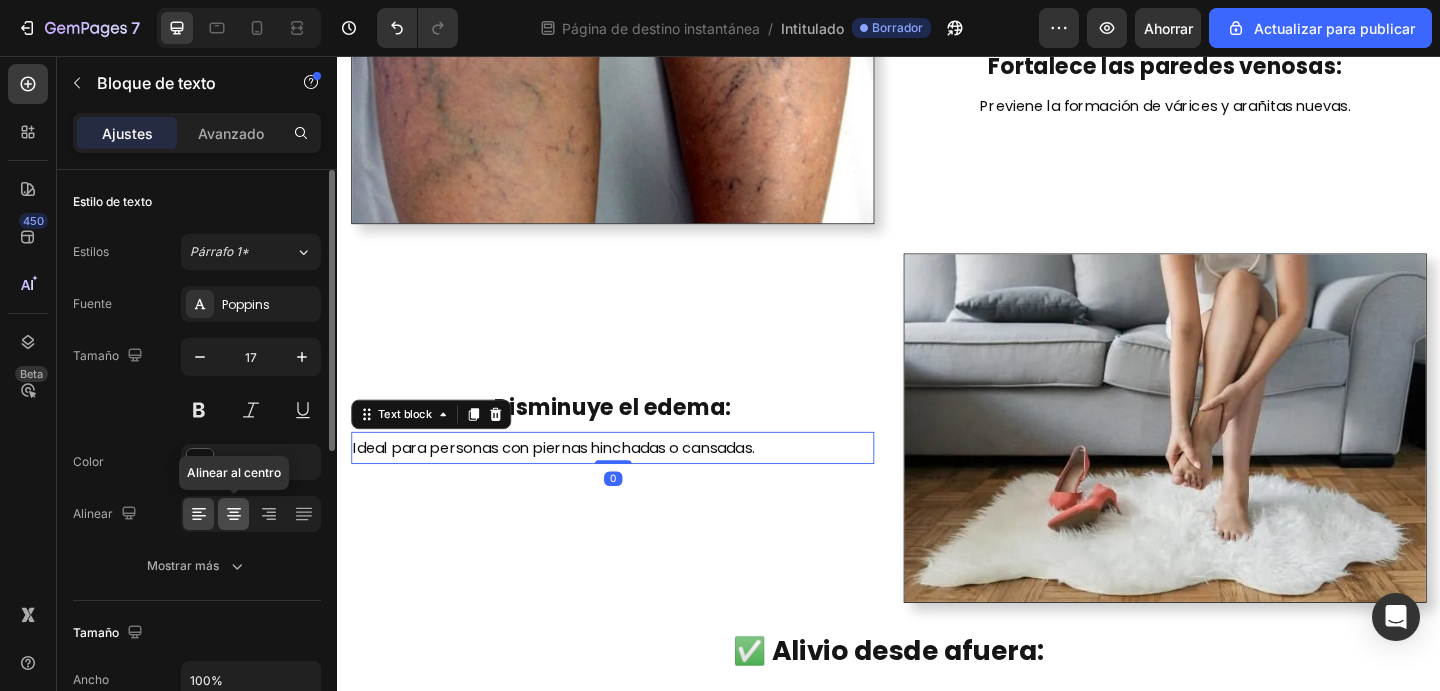 click 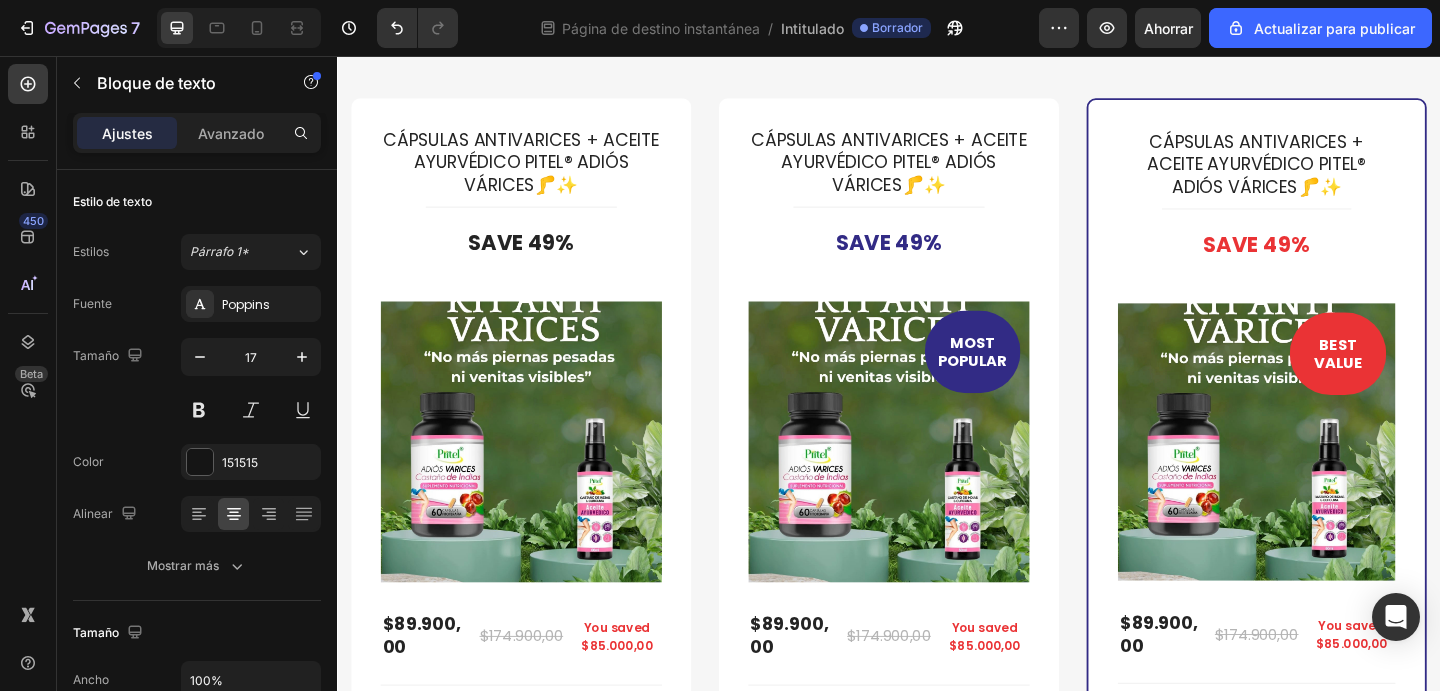 scroll, scrollTop: 6922, scrollLeft: 0, axis: vertical 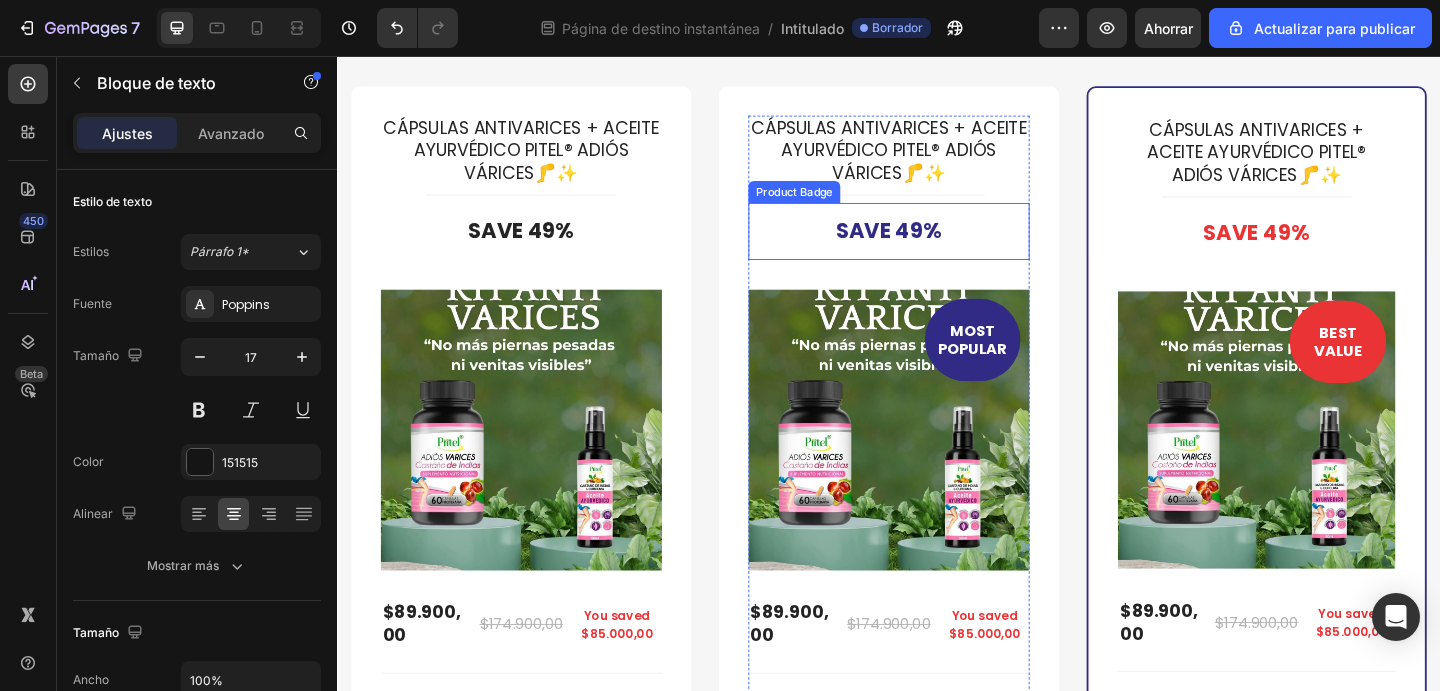 click on "Save 49%" at bounding box center [937, 247] 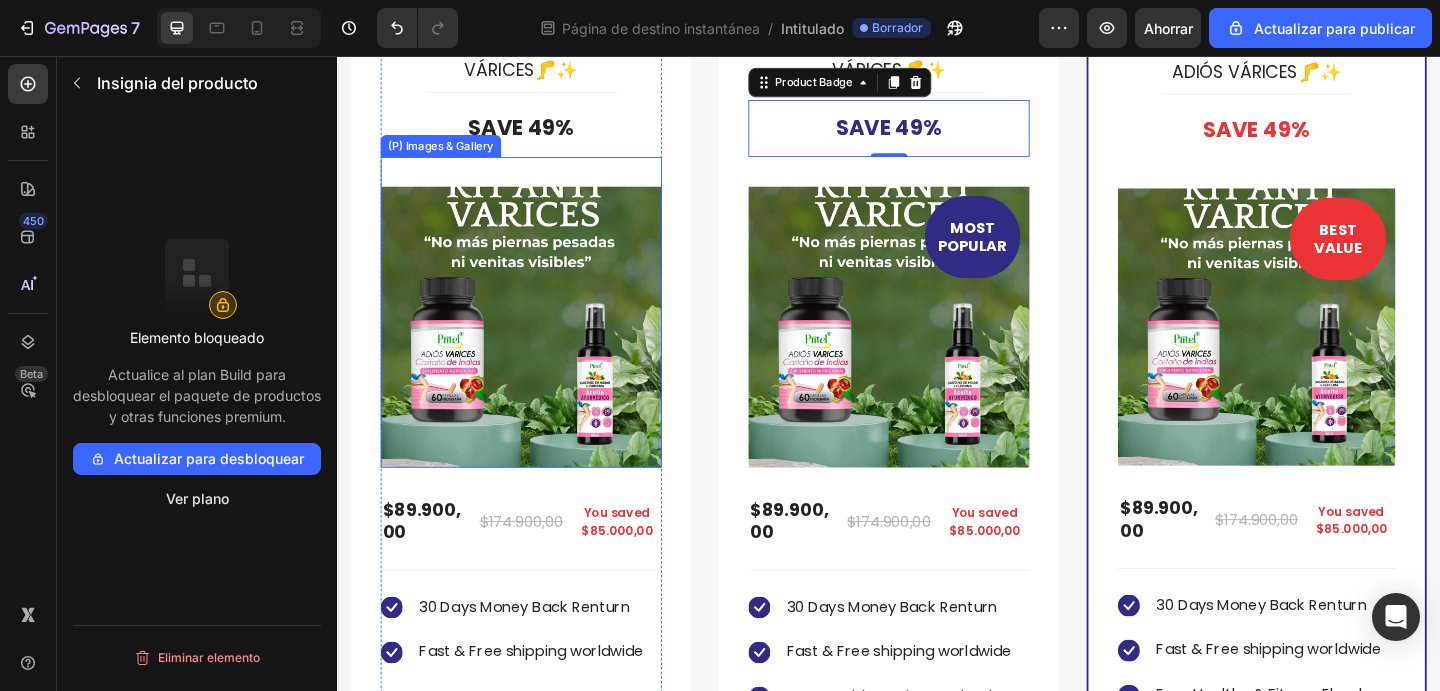 scroll, scrollTop: 7026, scrollLeft: 0, axis: vertical 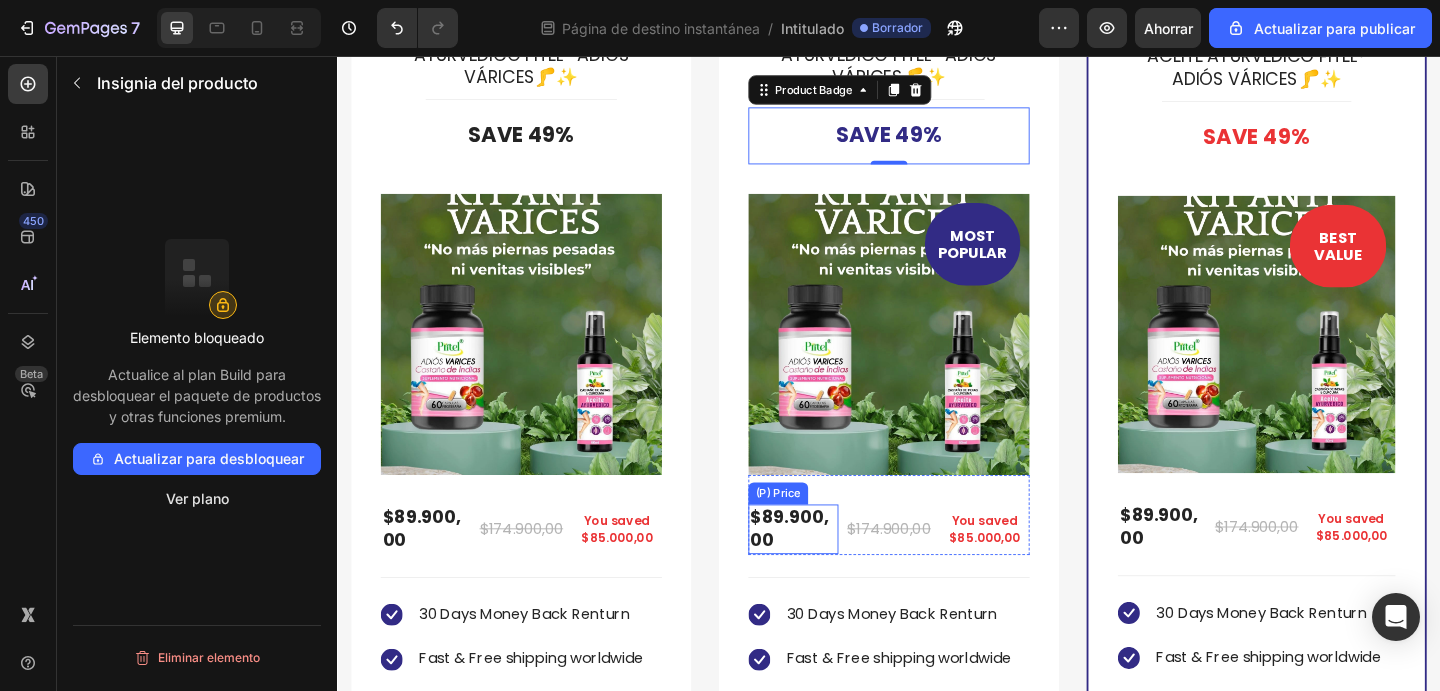 click on "$89.900,00" at bounding box center (833, 570) 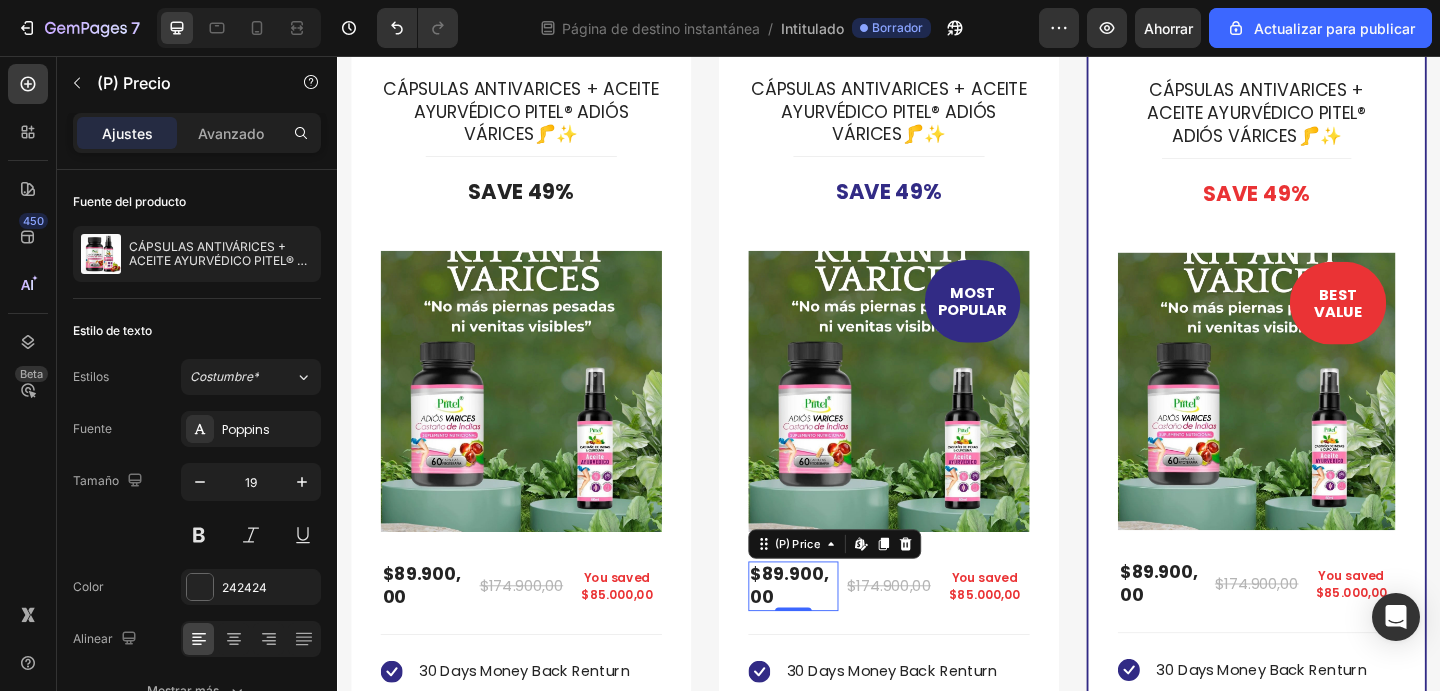 scroll, scrollTop: 6576, scrollLeft: 0, axis: vertical 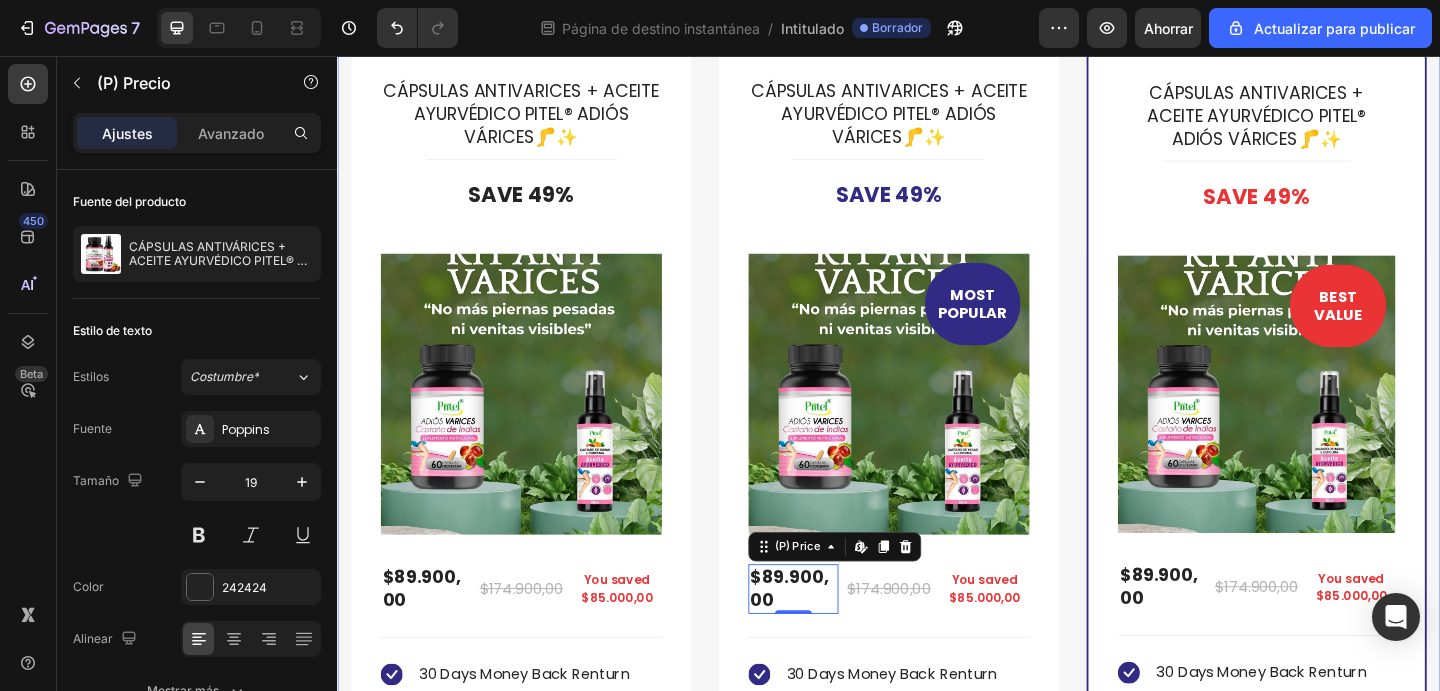 click on "Section 7" at bounding box center (1502, -162) 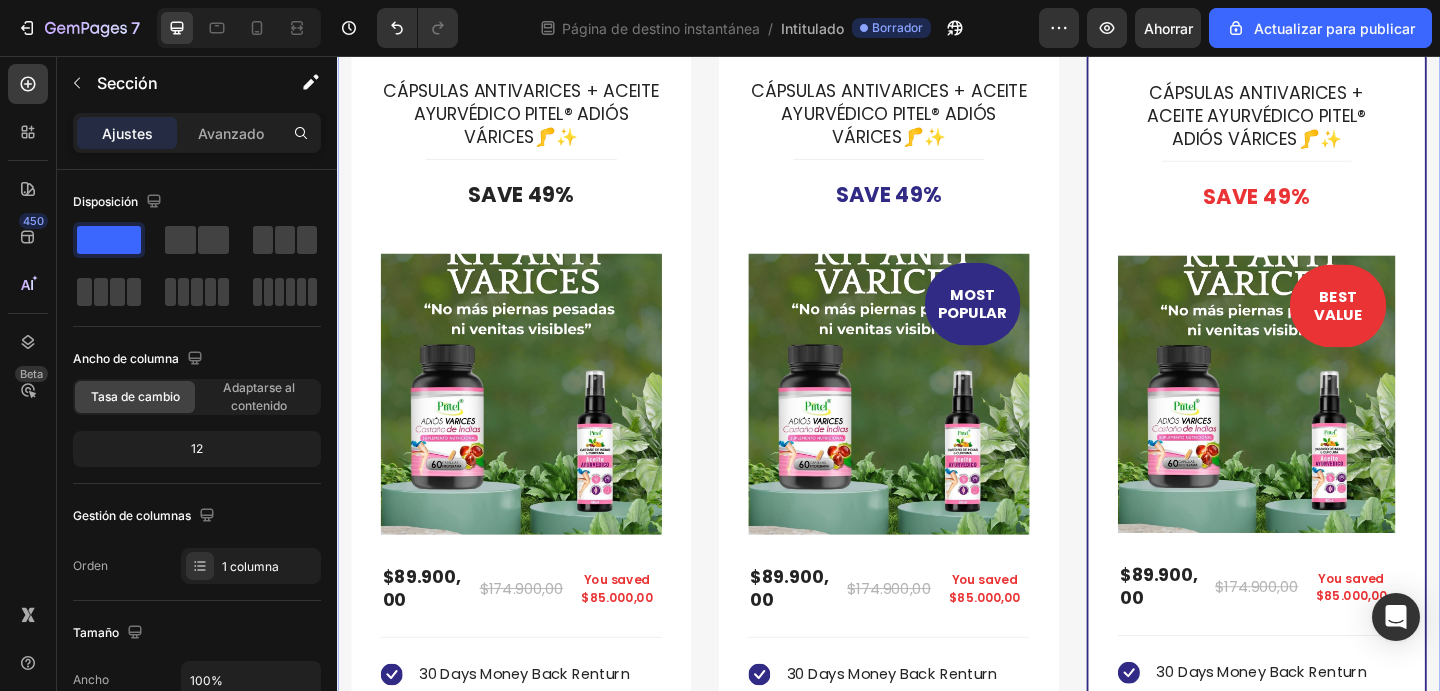 click 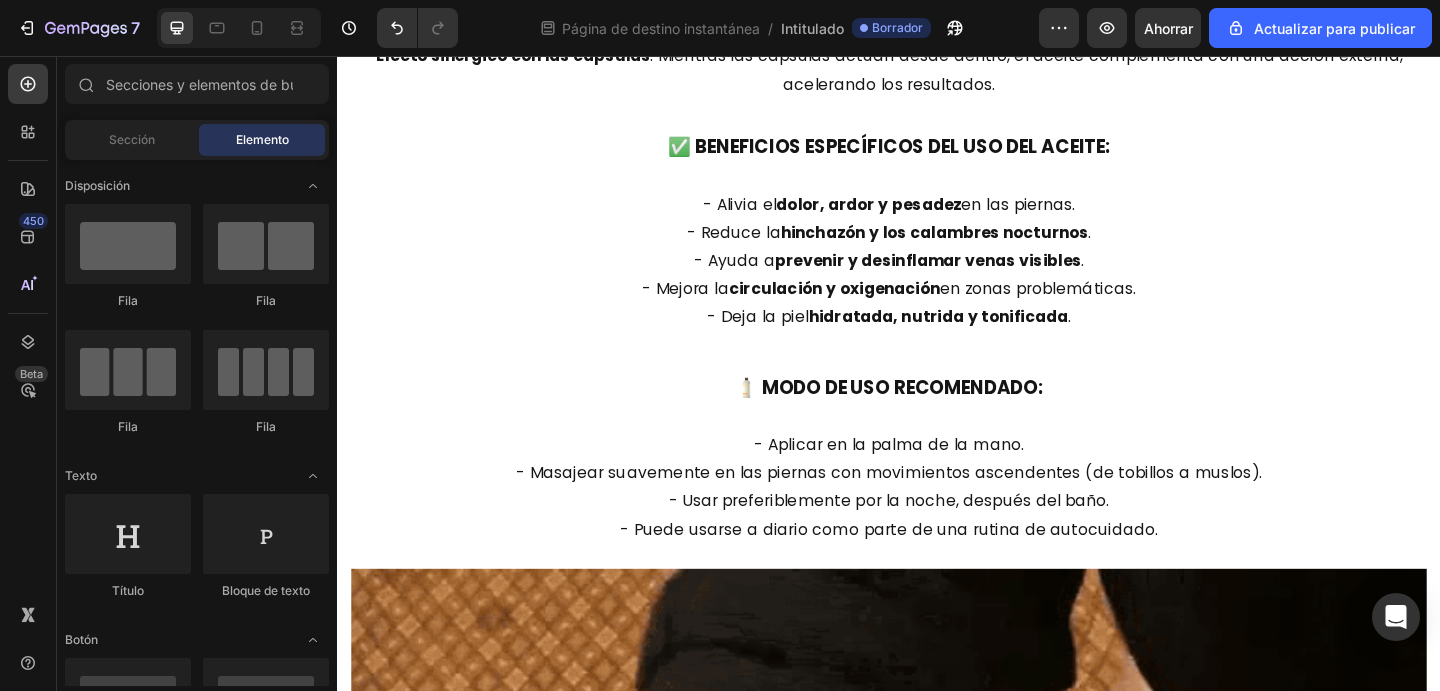 scroll, scrollTop: 3517, scrollLeft: 0, axis: vertical 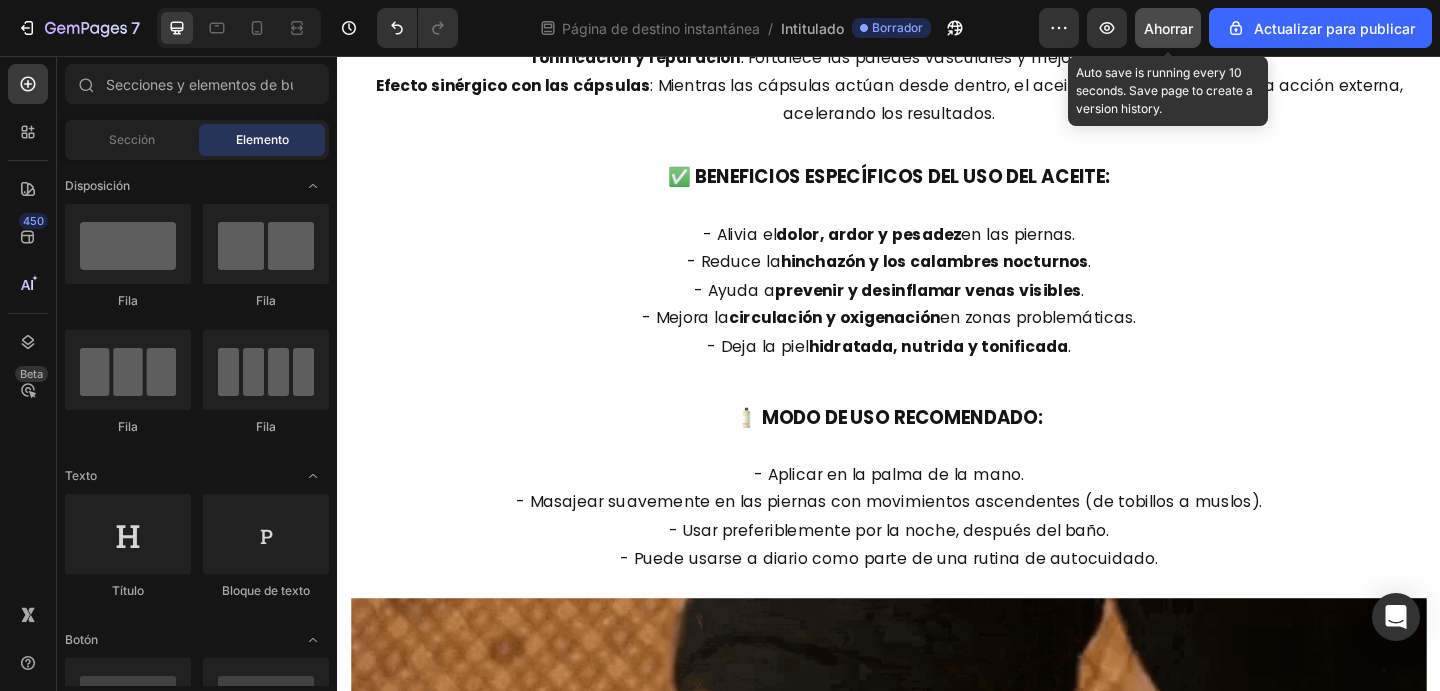 click on "Ahorrar" at bounding box center [1168, 28] 